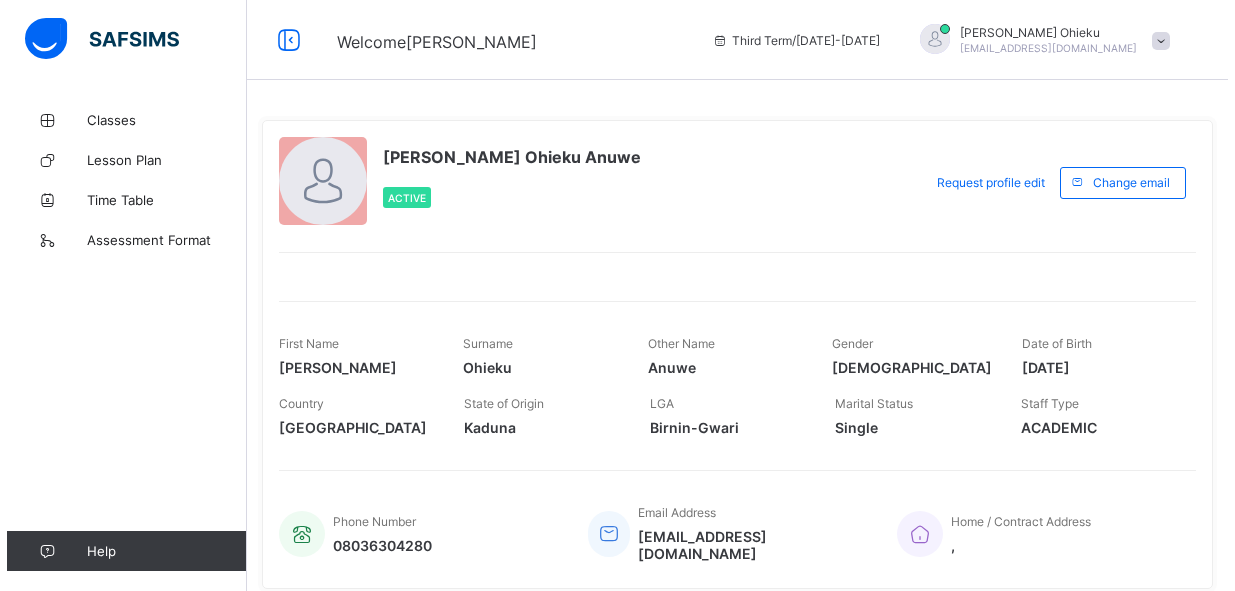 scroll, scrollTop: 0, scrollLeft: 0, axis: both 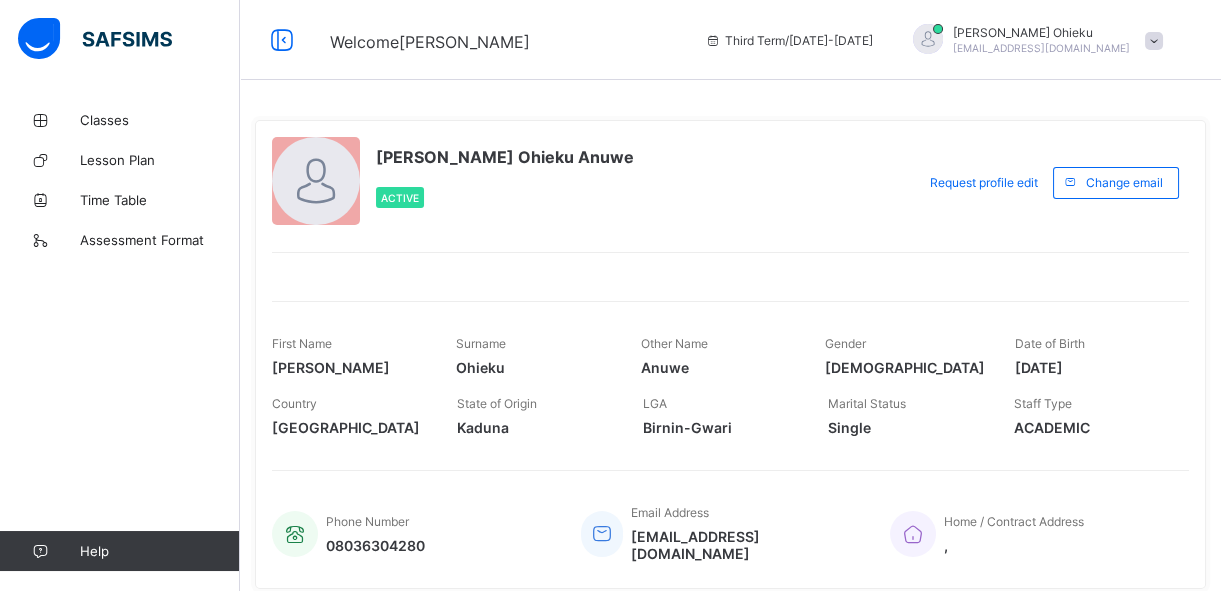 drag, startPoint x: 899, startPoint y: 7, endPoint x: 754, endPoint y: 211, distance: 250.28185 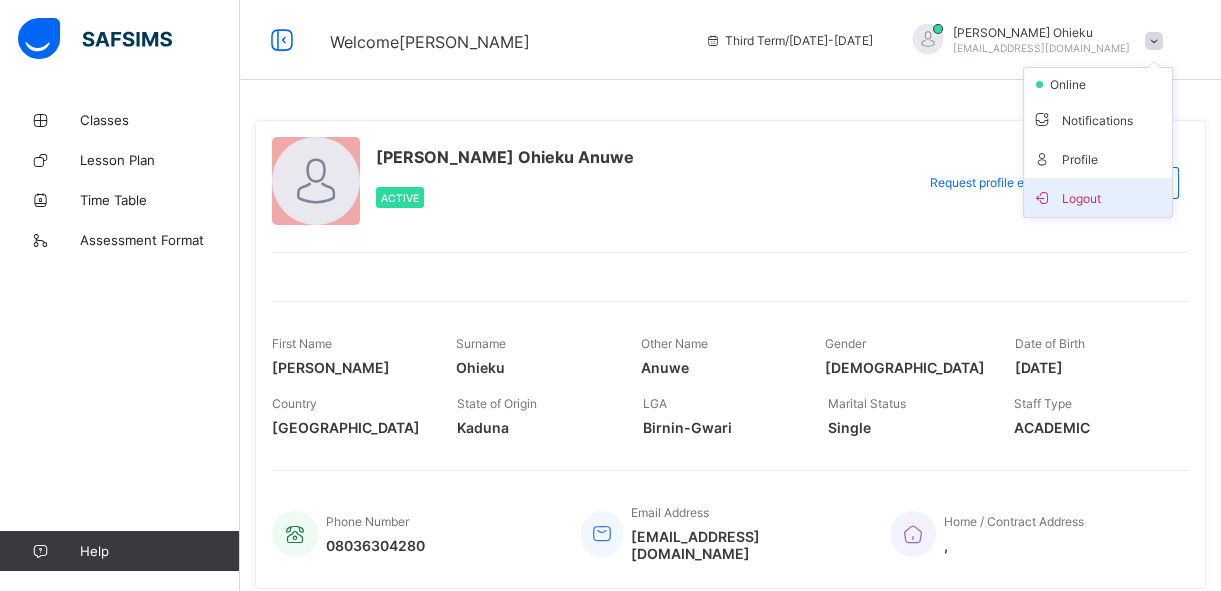 click on "Logout" at bounding box center [1098, 197] 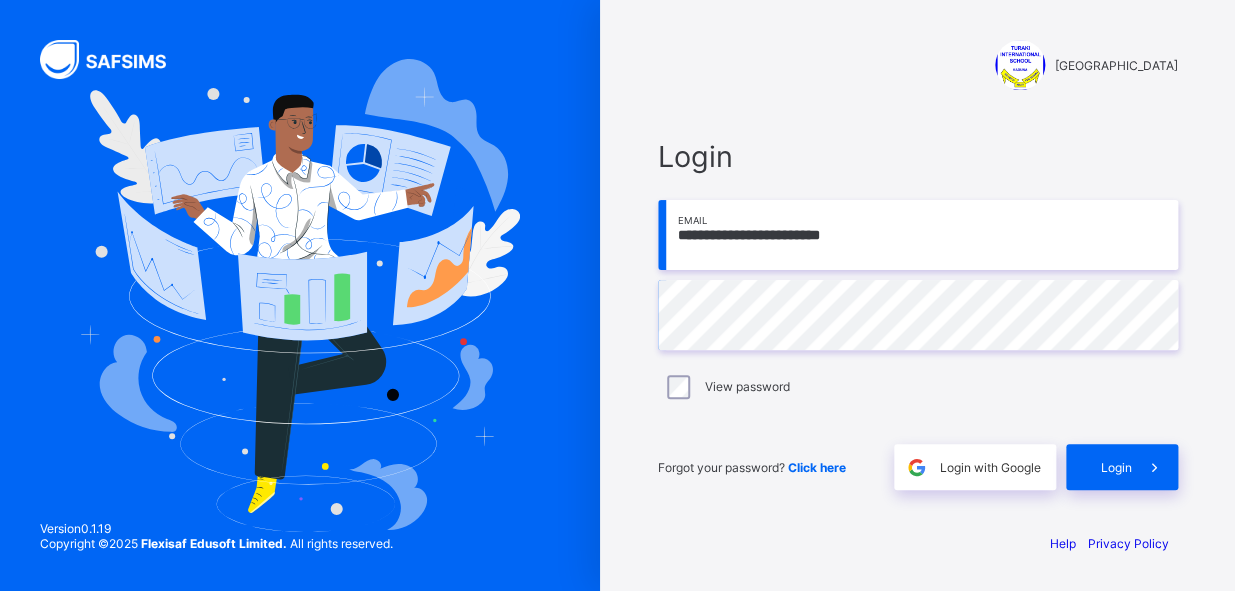 drag, startPoint x: 875, startPoint y: 231, endPoint x: 643, endPoint y: 241, distance: 232.21542 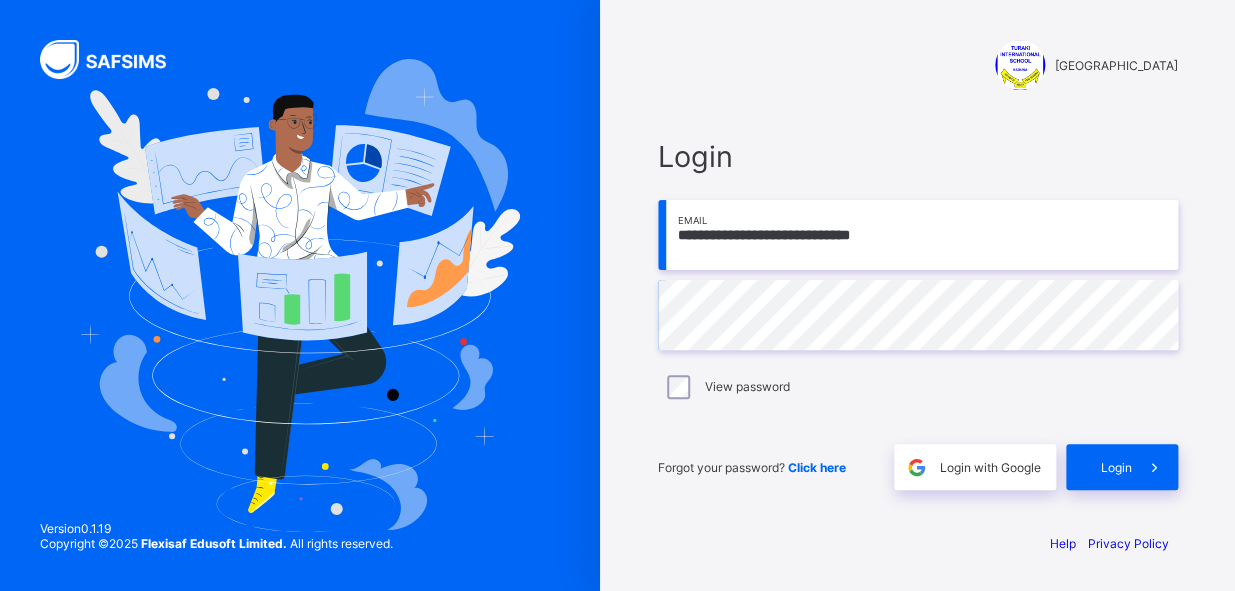 type on "**********" 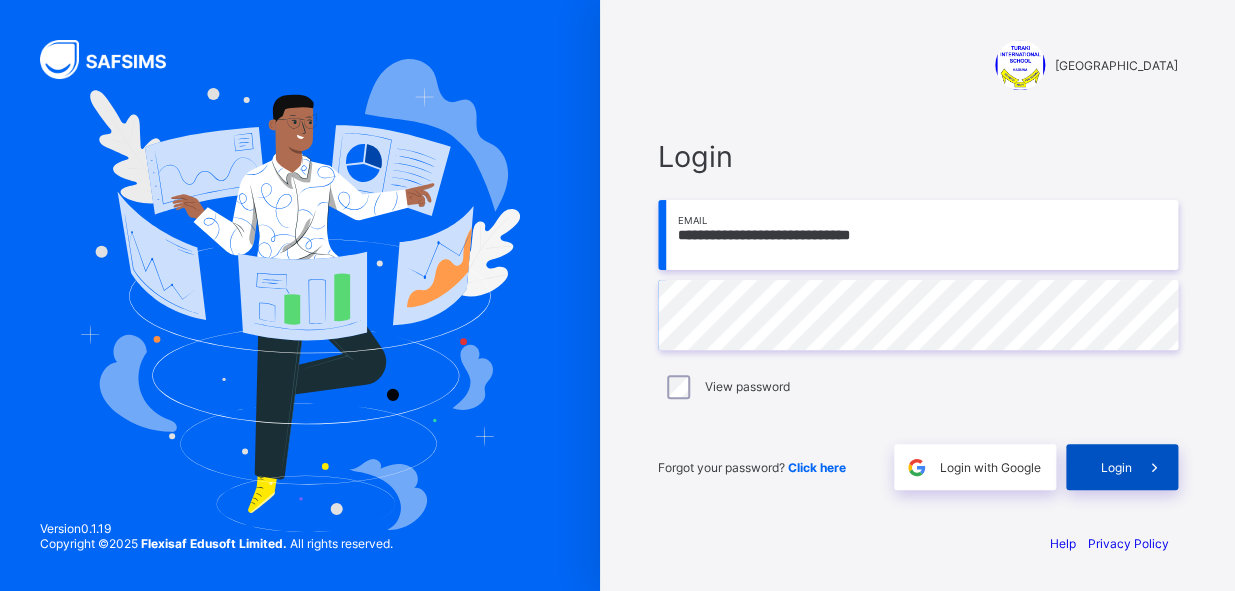 click on "Login" at bounding box center [1116, 467] 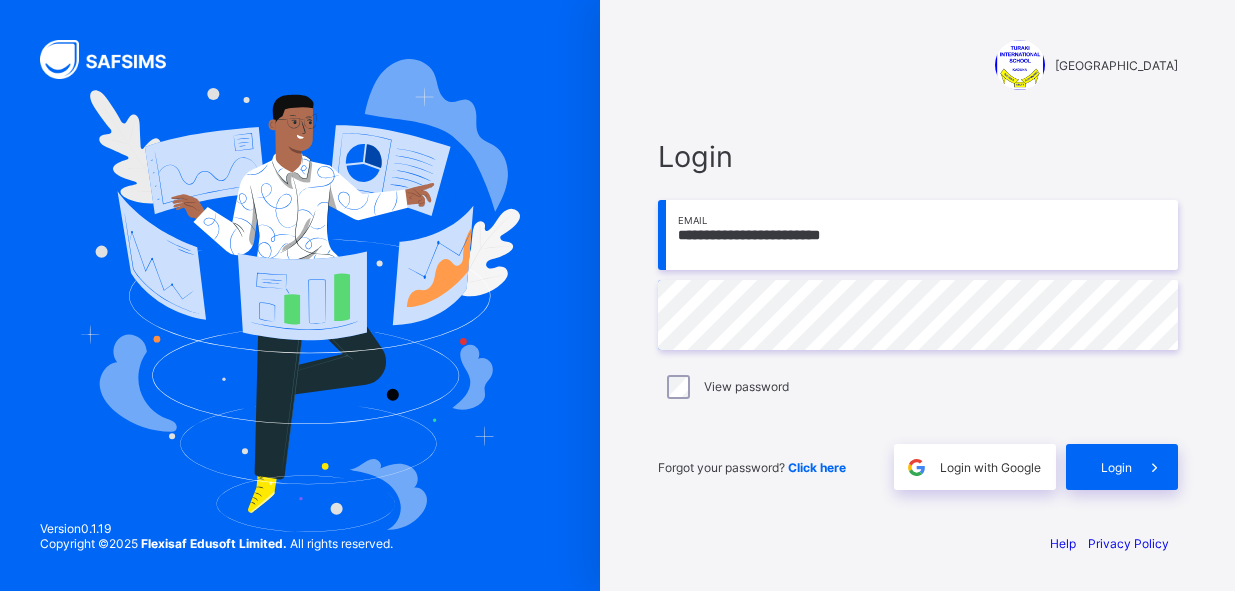 scroll, scrollTop: 0, scrollLeft: 0, axis: both 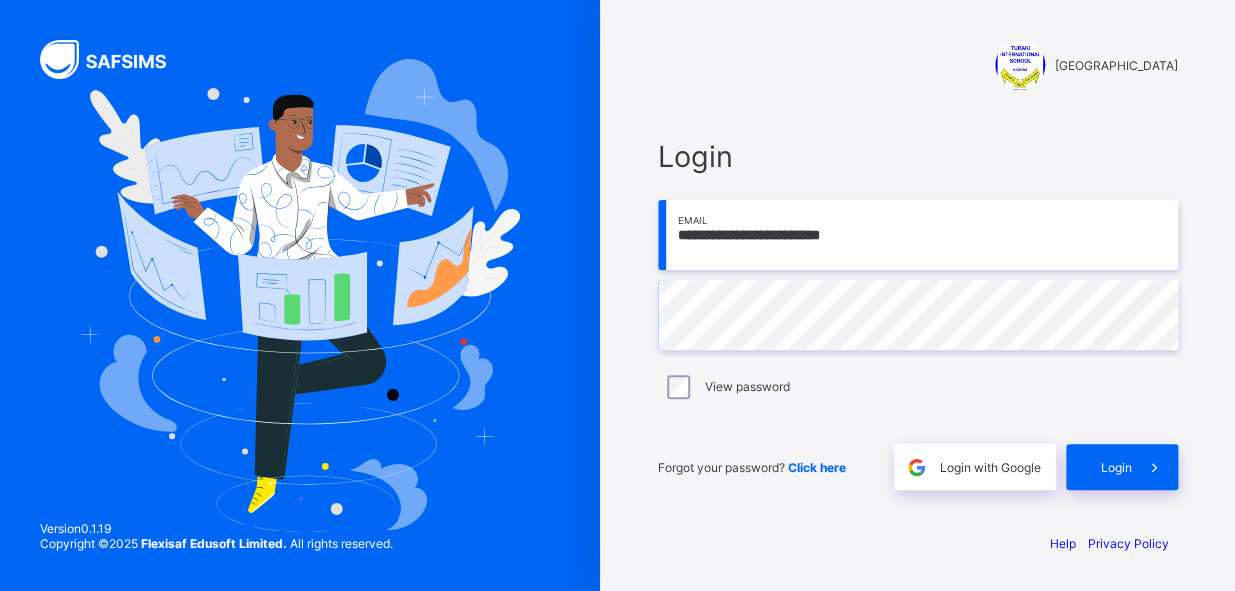 click on "**********" at bounding box center (918, 235) 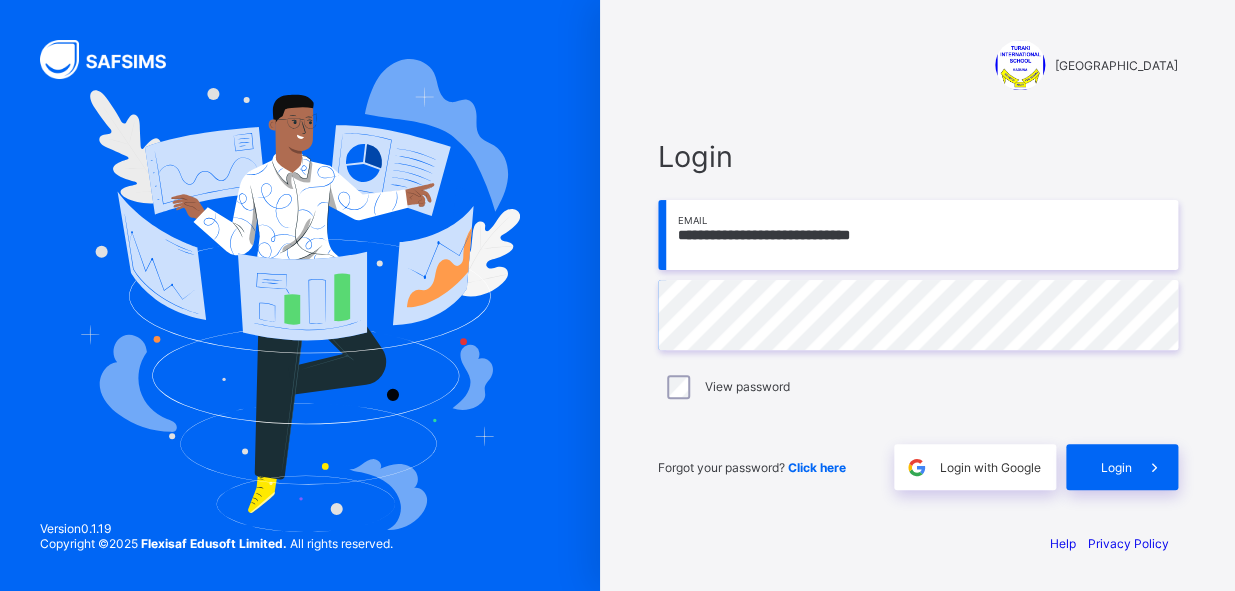 type on "**********" 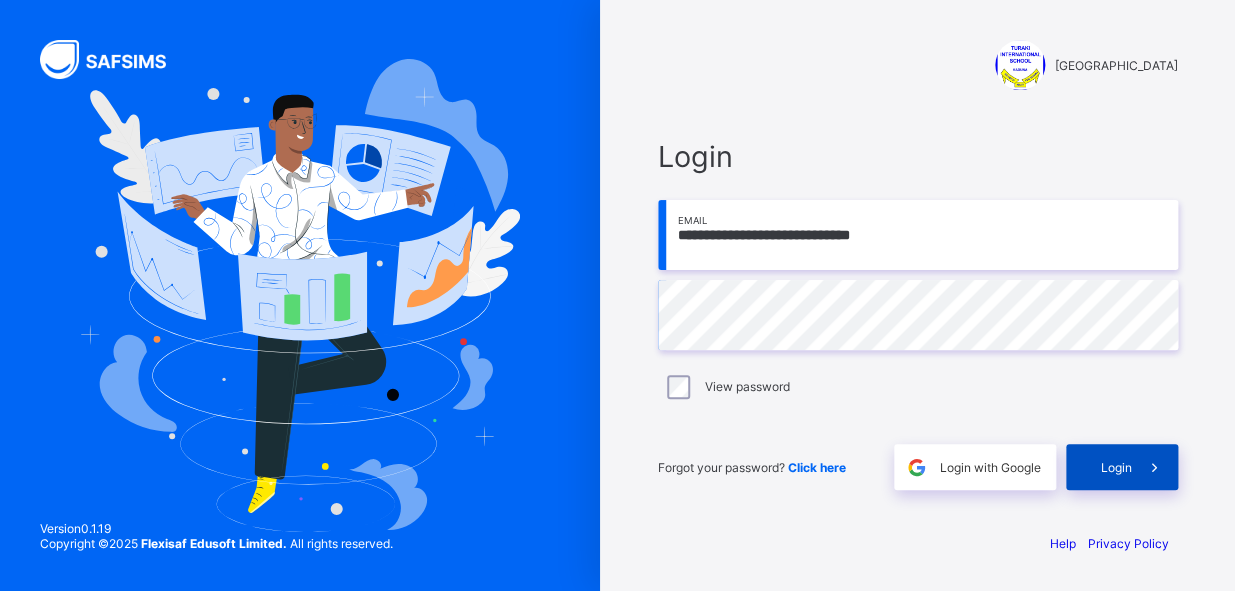 click on "Login" at bounding box center [1122, 467] 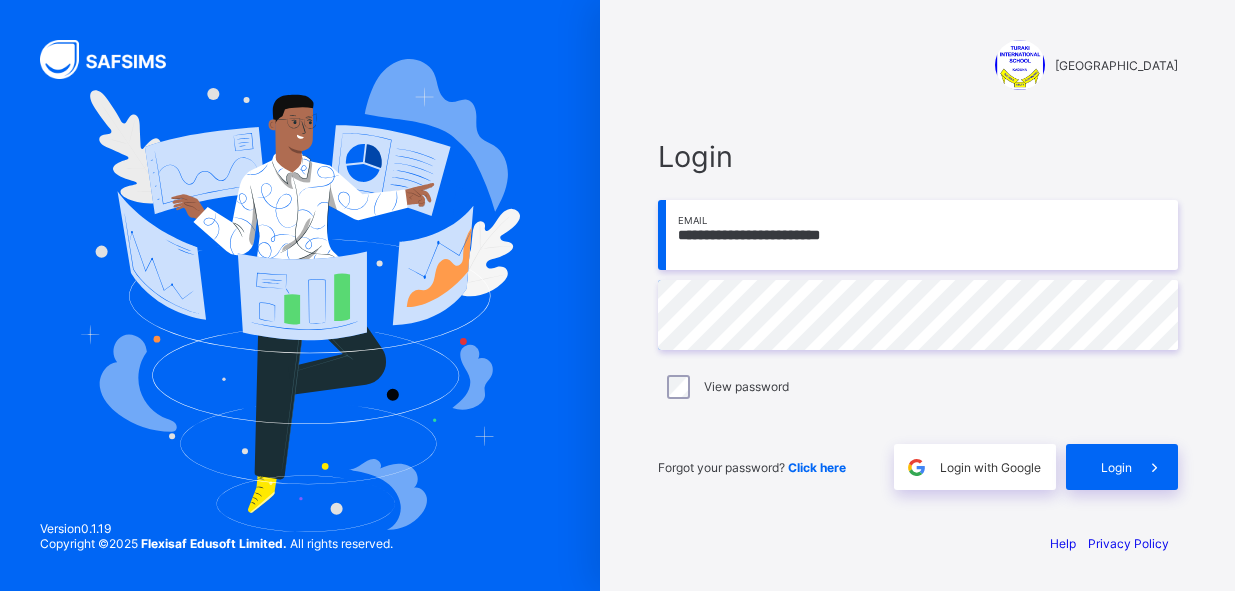 scroll, scrollTop: 0, scrollLeft: 0, axis: both 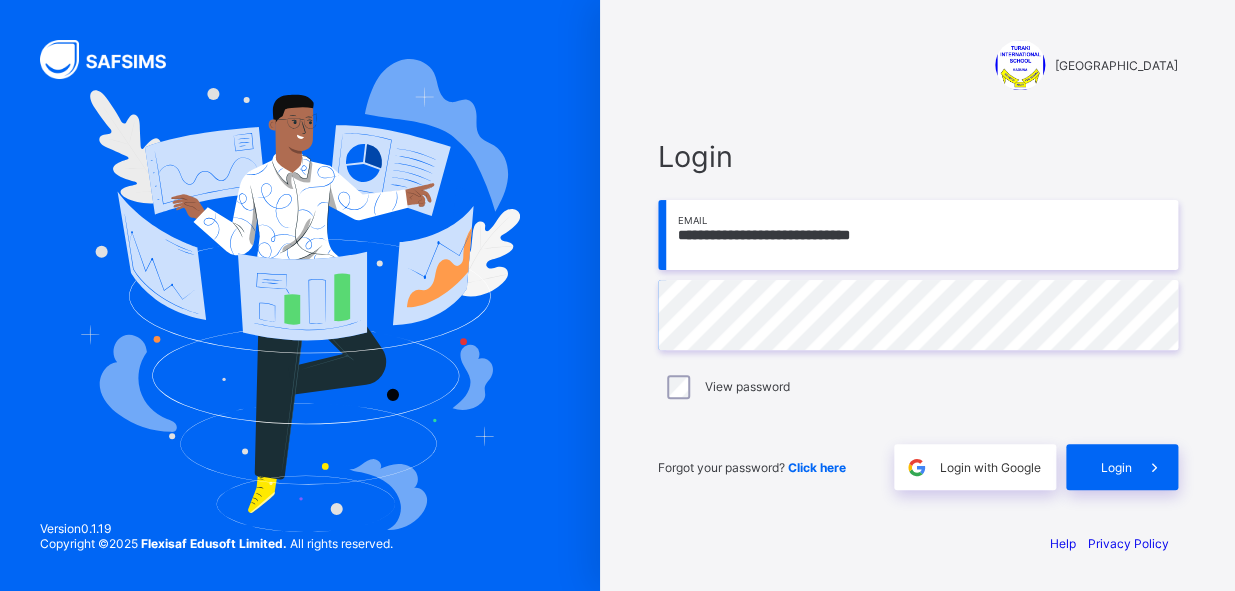type on "**********" 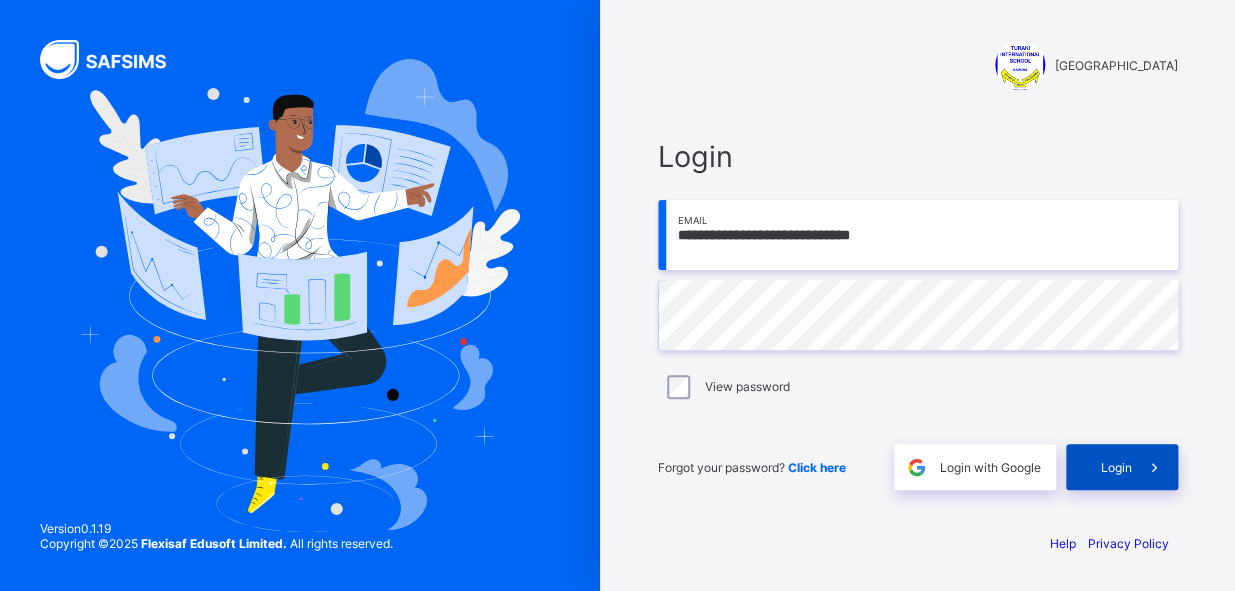 click on "Login" at bounding box center (1122, 467) 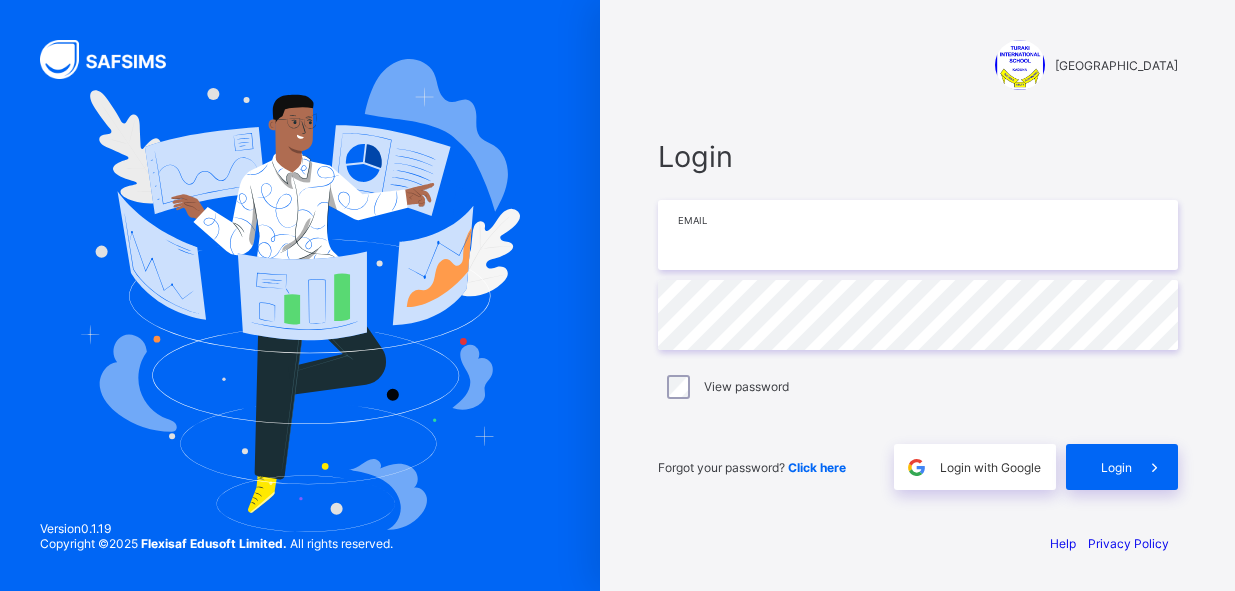 scroll, scrollTop: 0, scrollLeft: 0, axis: both 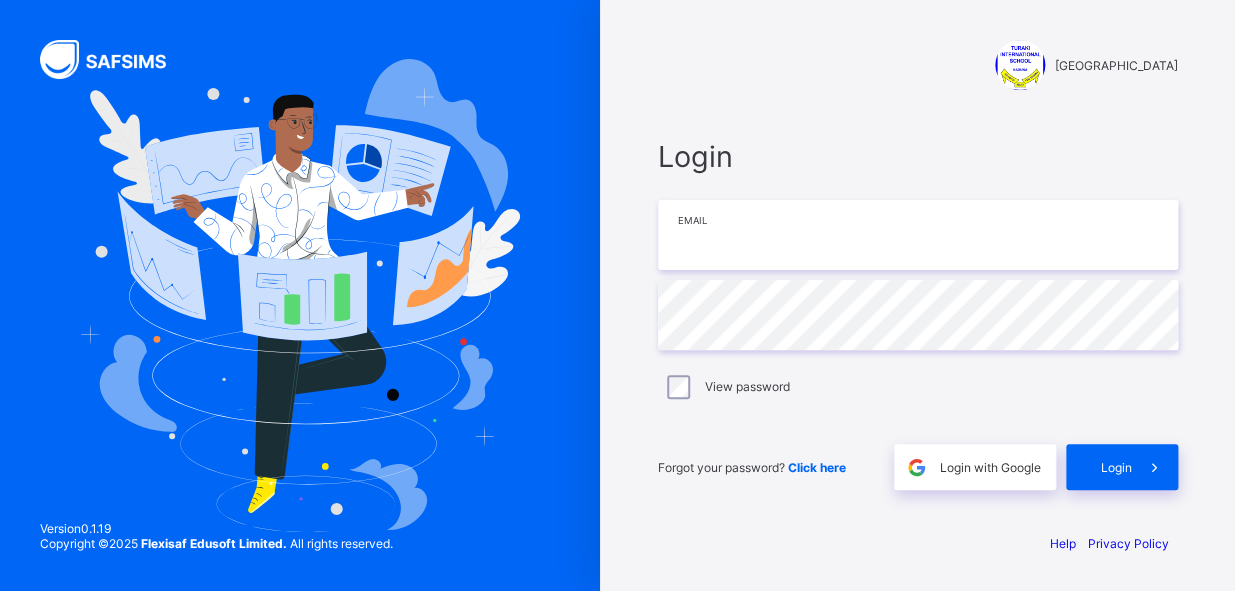 type on "**********" 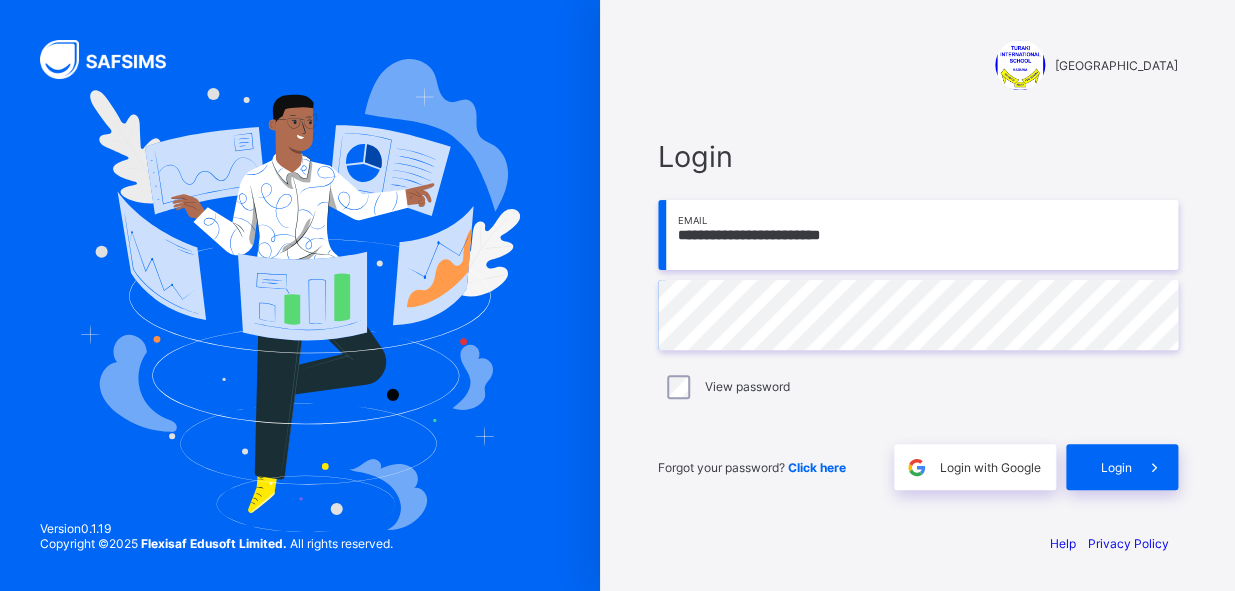 drag, startPoint x: 859, startPoint y: 230, endPoint x: 660, endPoint y: 229, distance: 199.00252 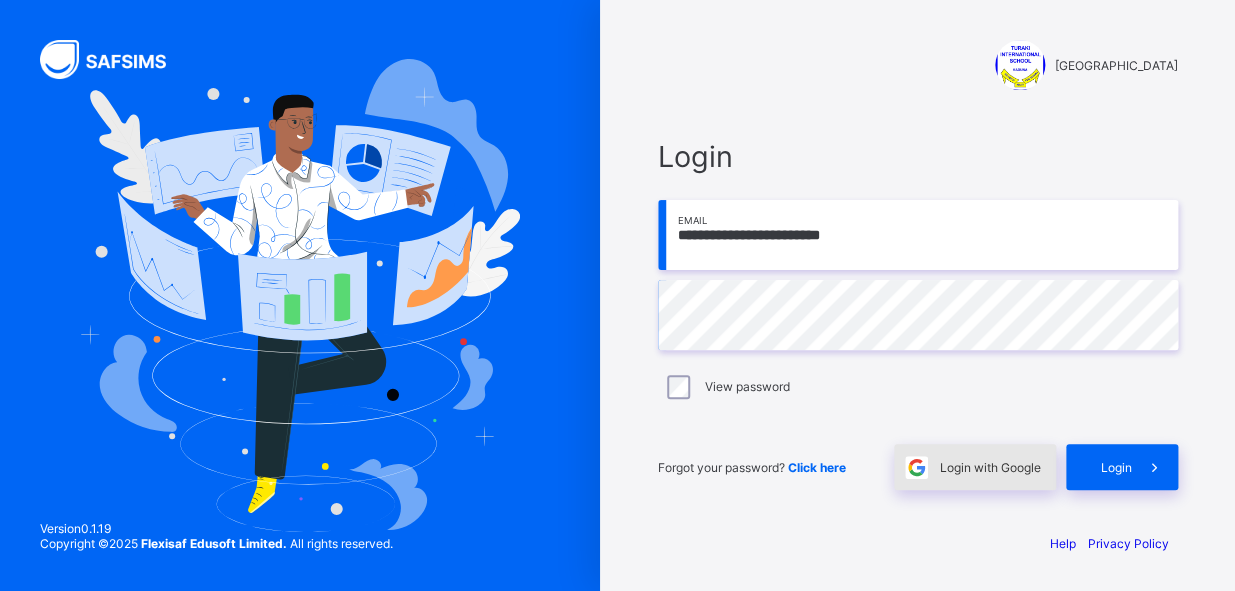 click on "Login with Google" at bounding box center [990, 467] 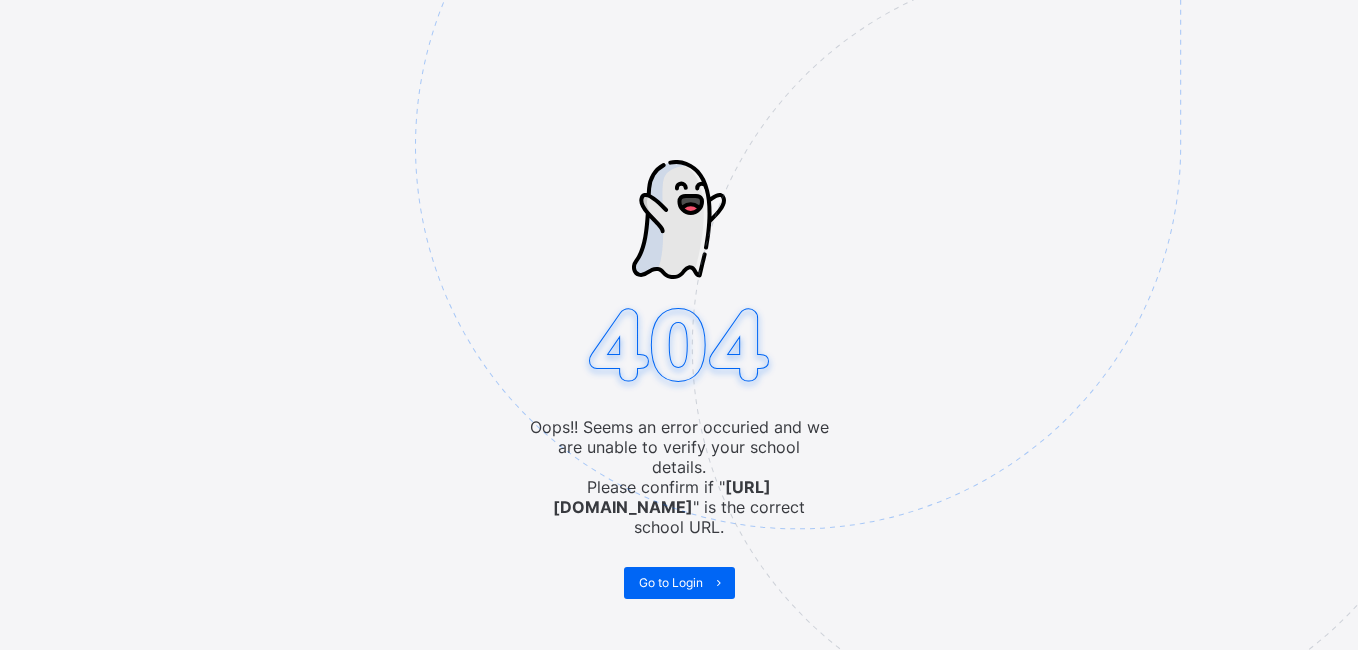 scroll, scrollTop: 0, scrollLeft: 0, axis: both 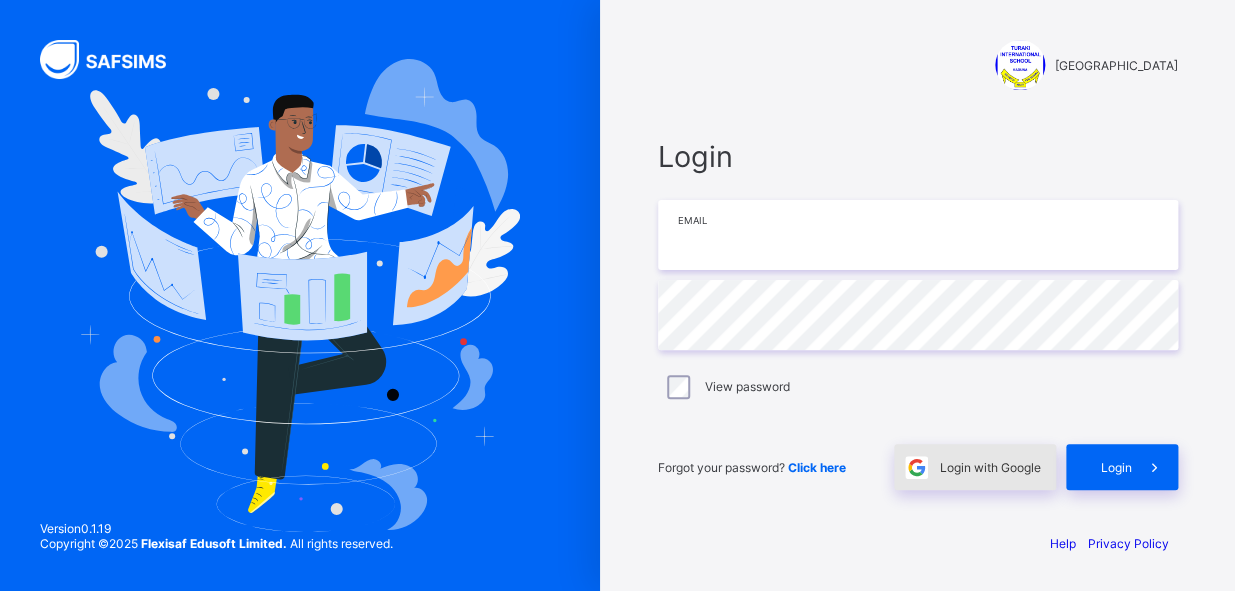 type on "**********" 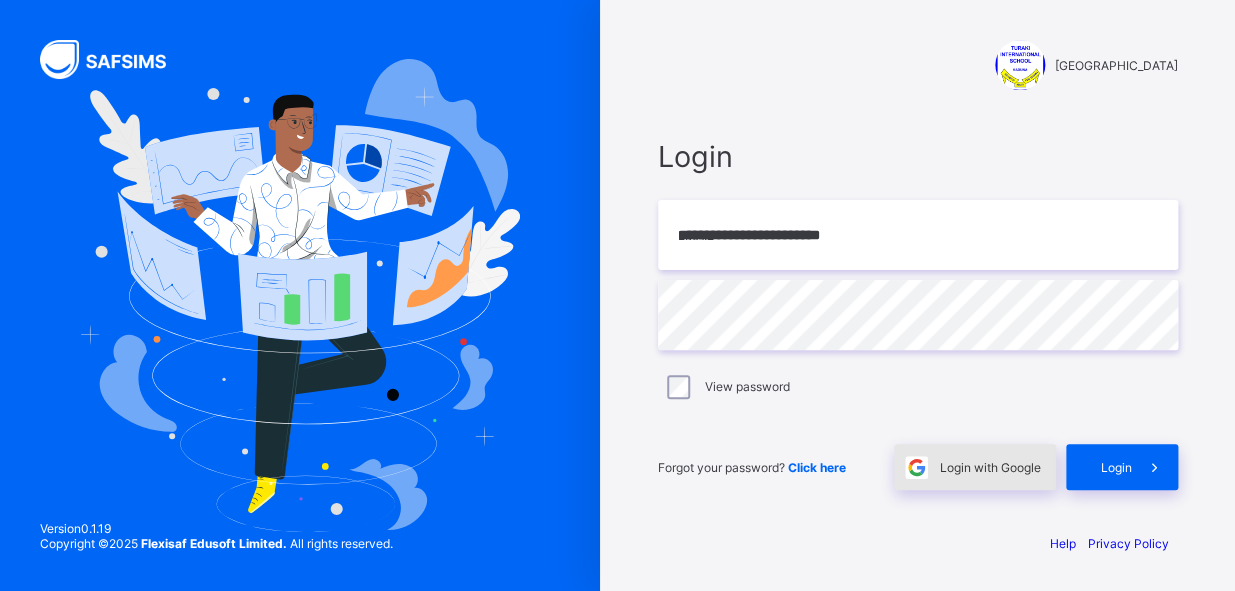 click on "Login with Google" at bounding box center [990, 467] 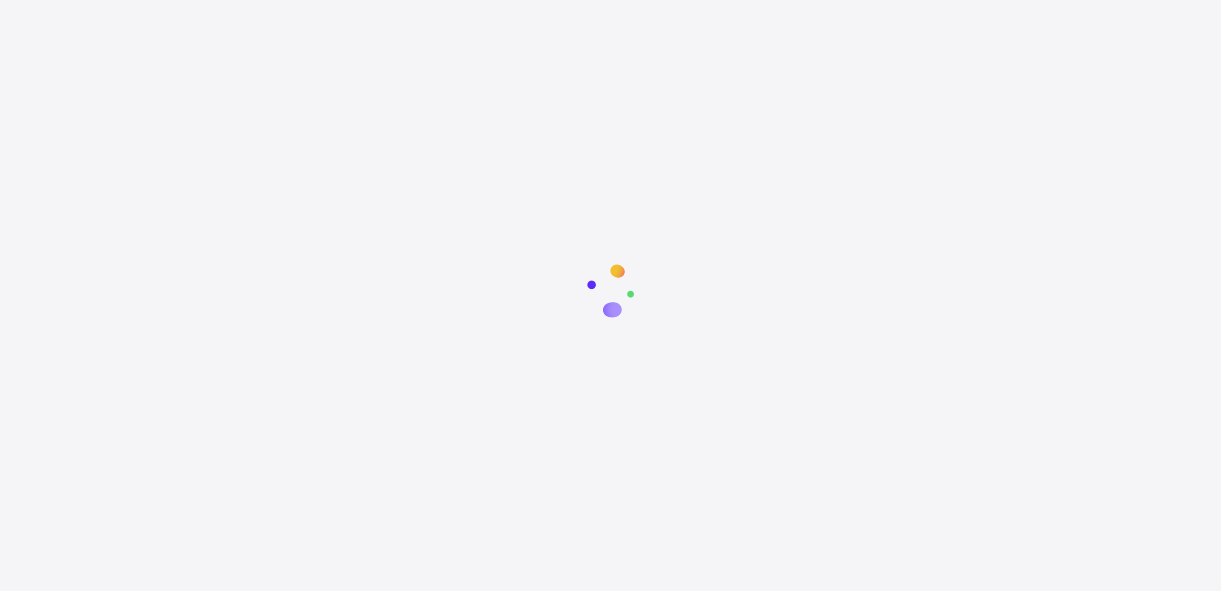 scroll, scrollTop: 0, scrollLeft: 0, axis: both 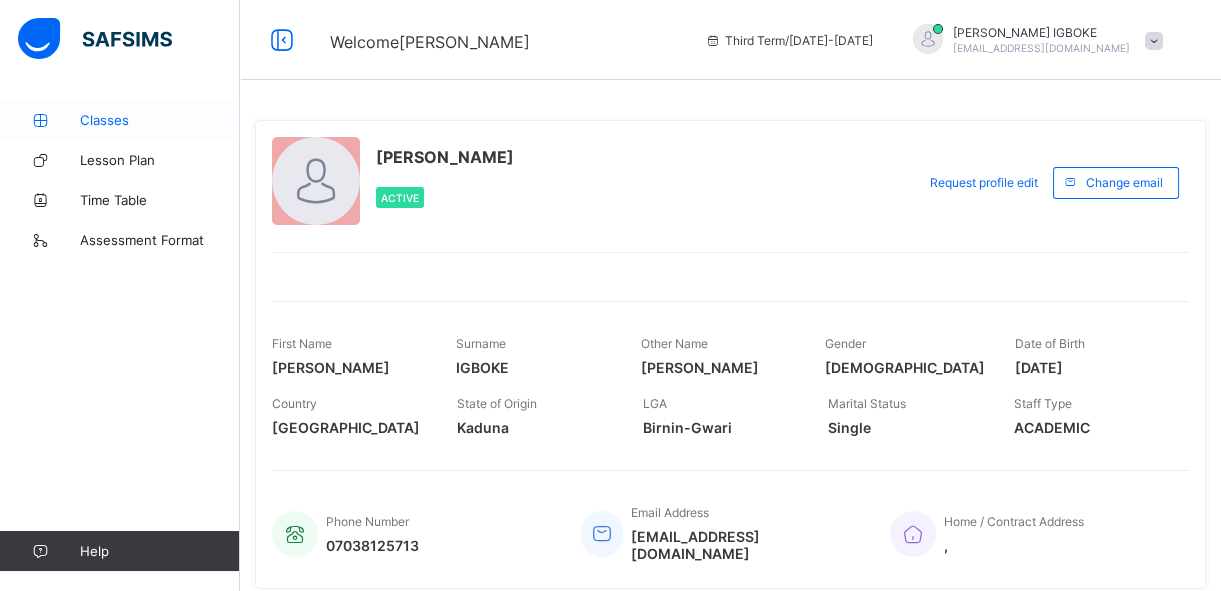 click on "Classes" at bounding box center (160, 120) 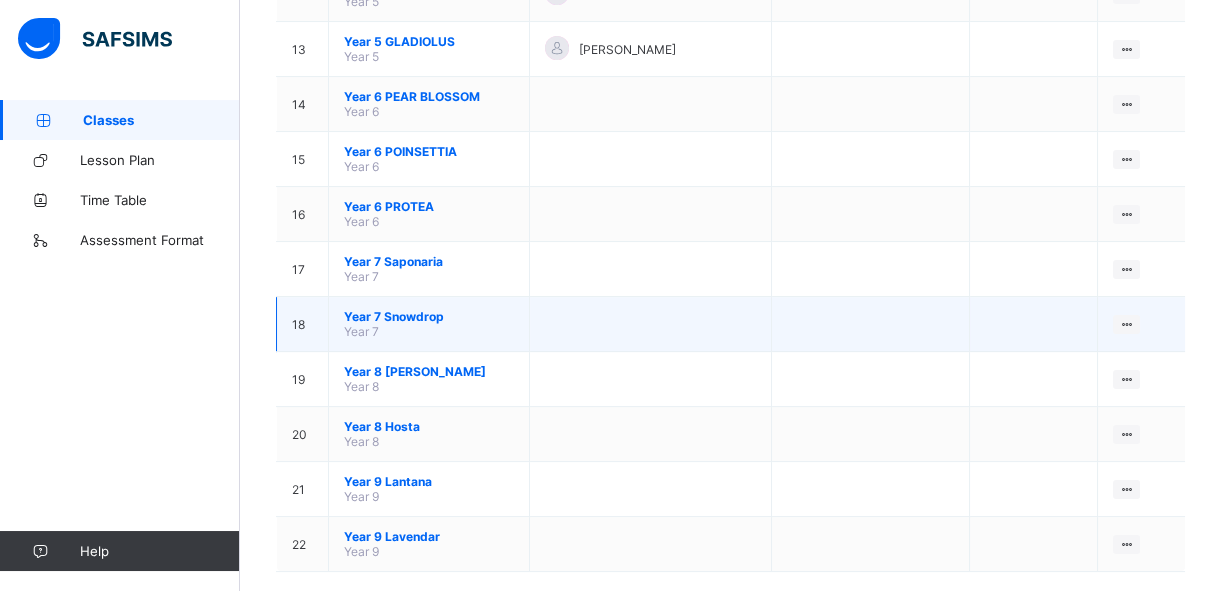 scroll, scrollTop: 880, scrollLeft: 0, axis: vertical 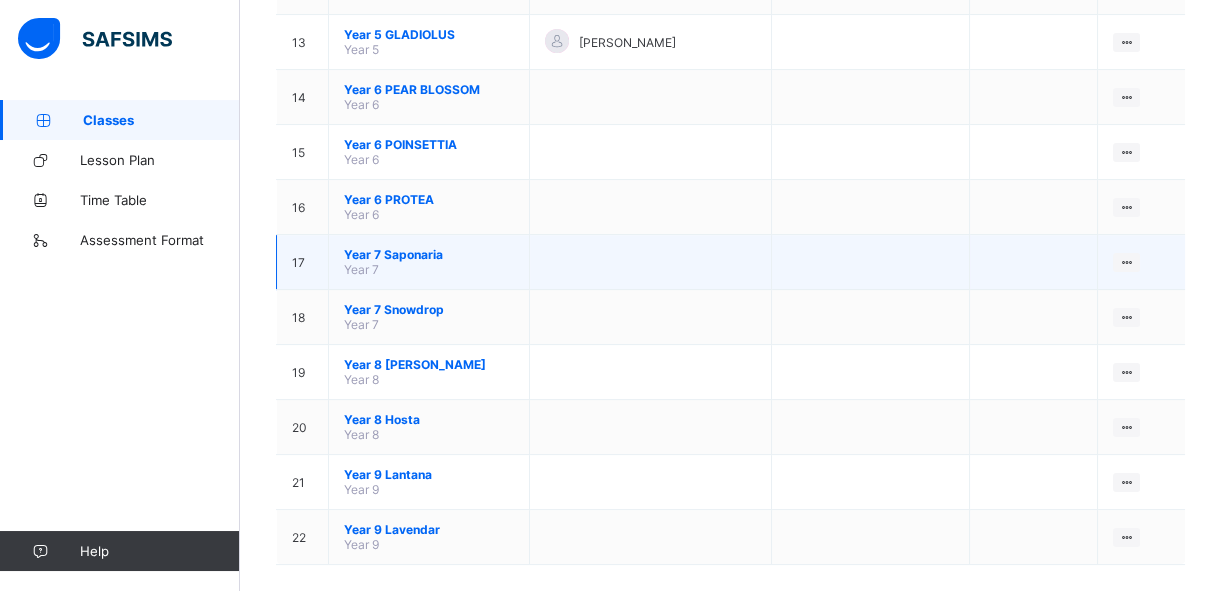 click on "Year 7   Saponaria   Year 7" at bounding box center (429, 262) 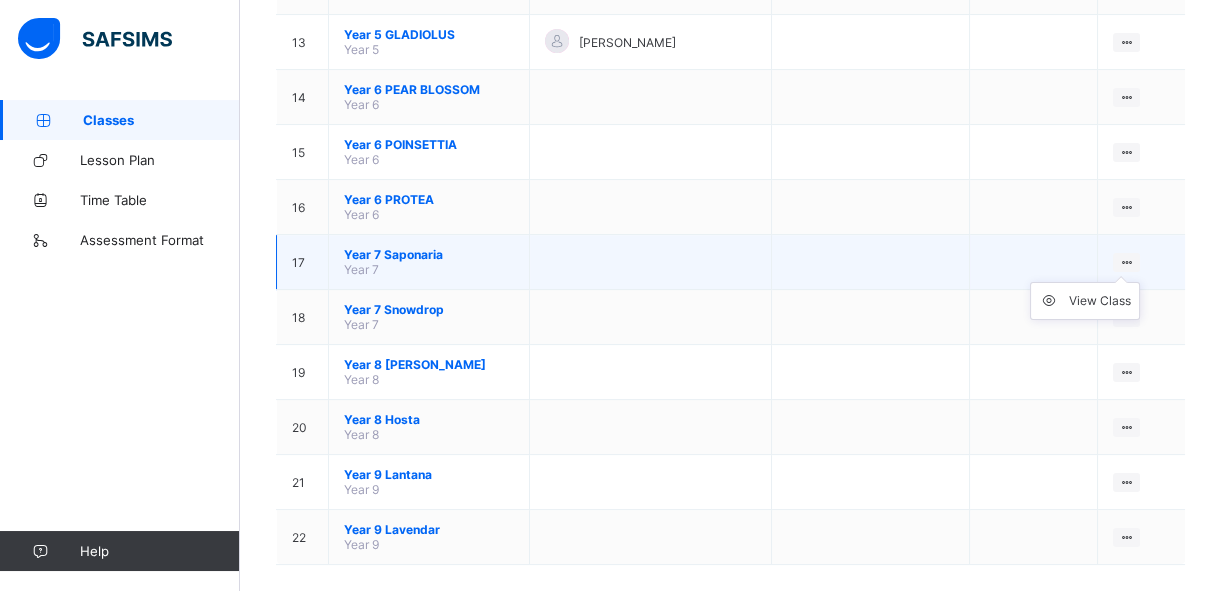 click at bounding box center [1126, 262] 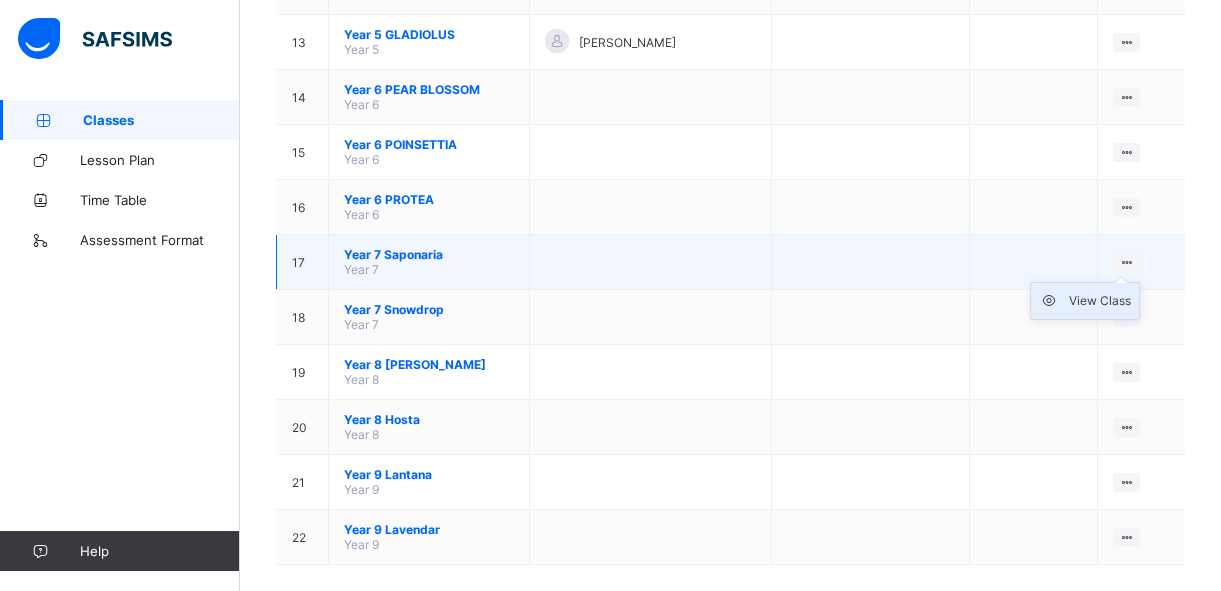 click on "View Class" at bounding box center [1100, 301] 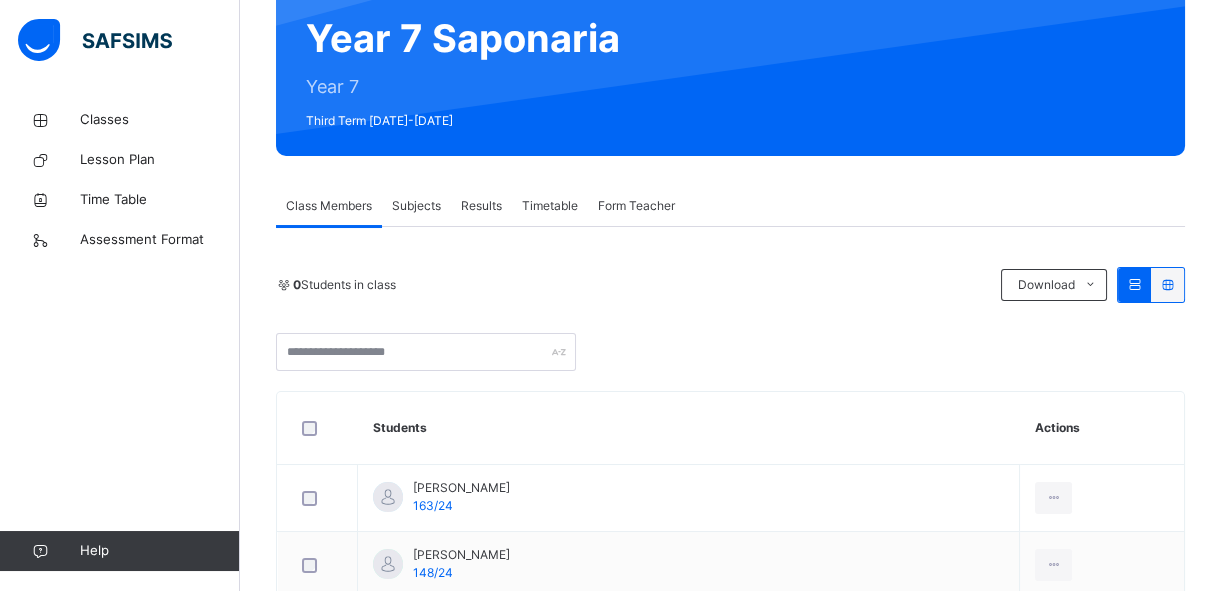 scroll, scrollTop: 50, scrollLeft: 0, axis: vertical 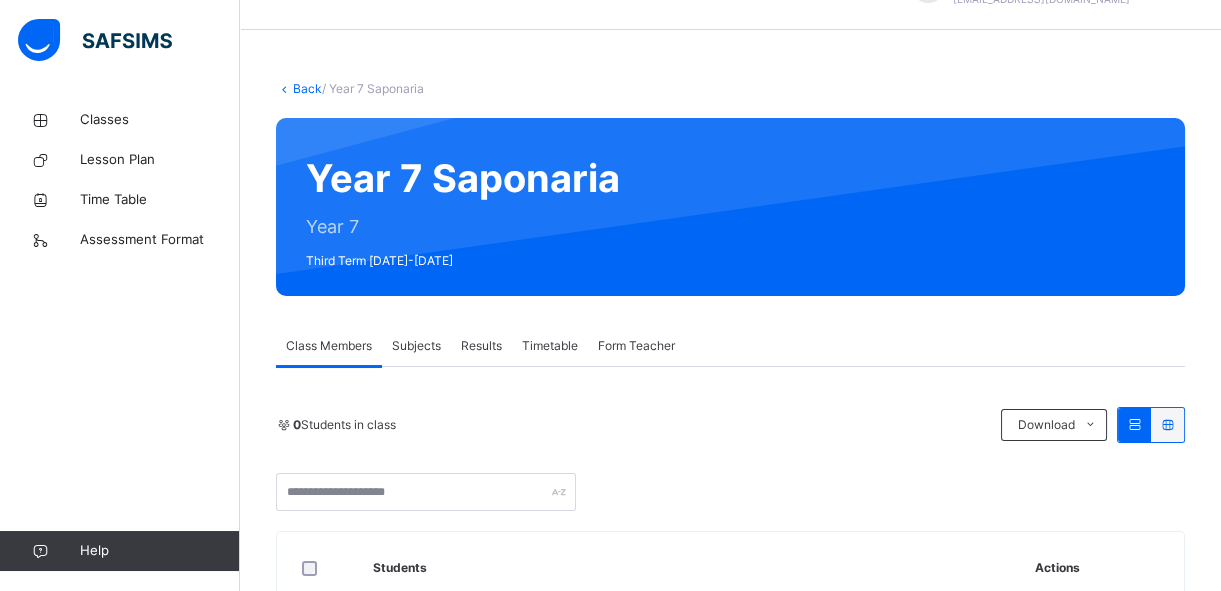 click on "Subjects" at bounding box center (416, 346) 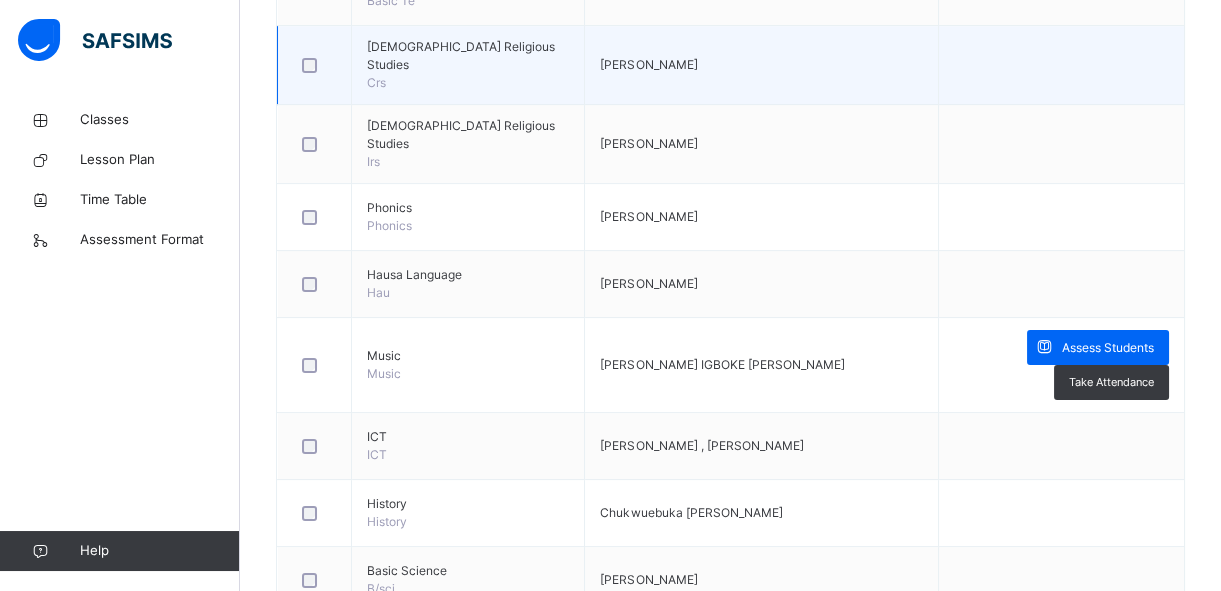 scroll, scrollTop: 1232, scrollLeft: 0, axis: vertical 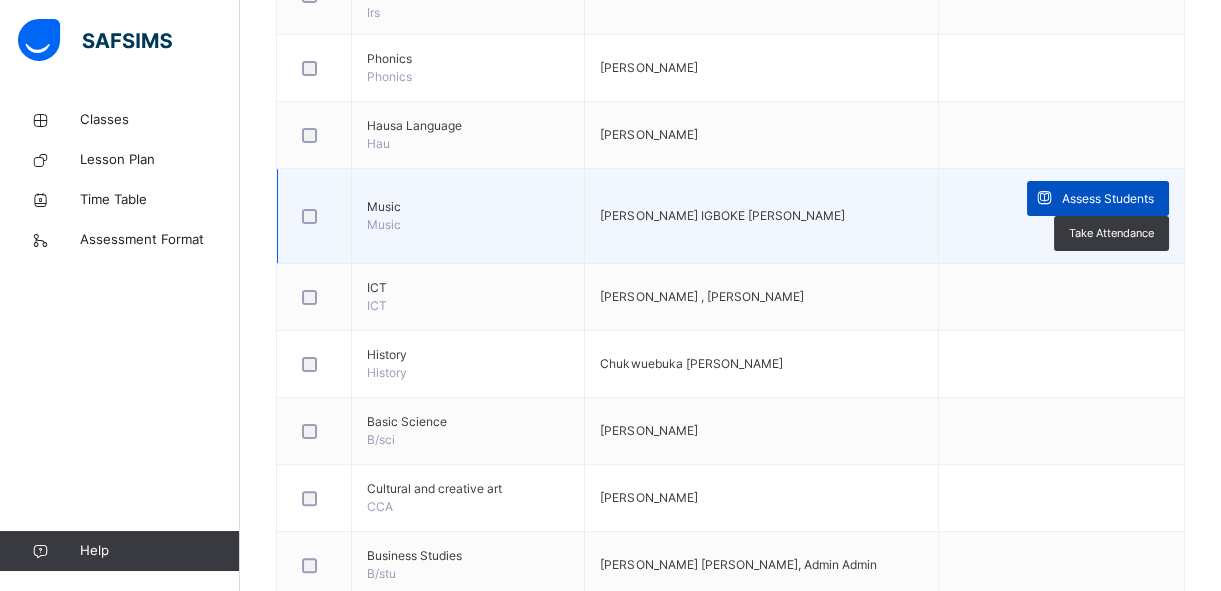 click on "Assess Students" at bounding box center [1108, 199] 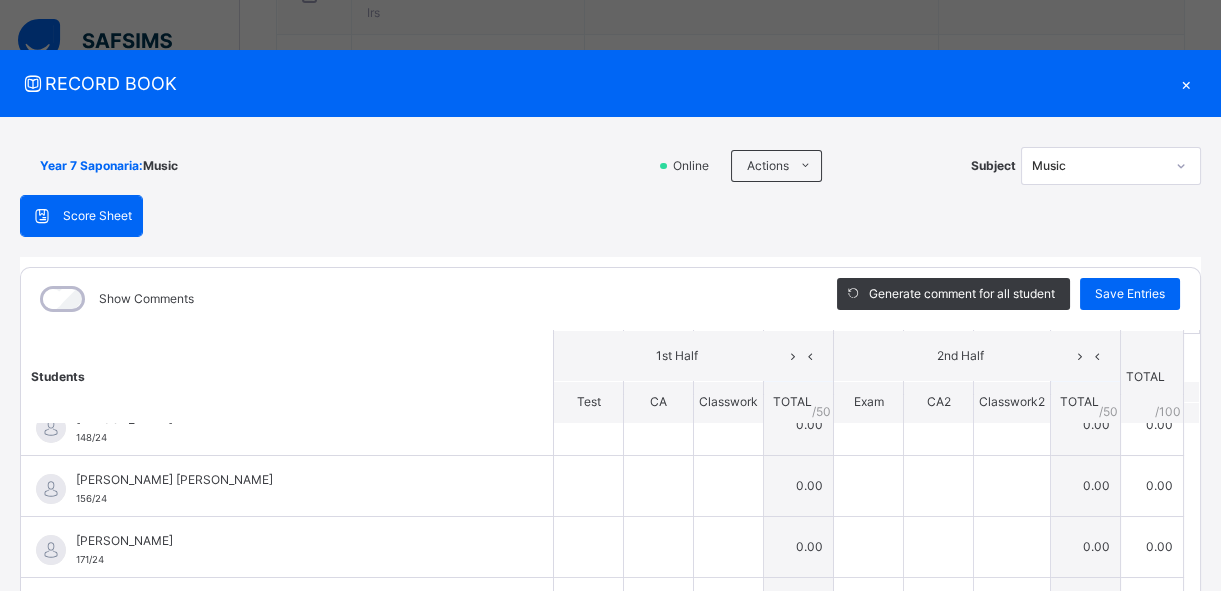 scroll, scrollTop: 0, scrollLeft: 0, axis: both 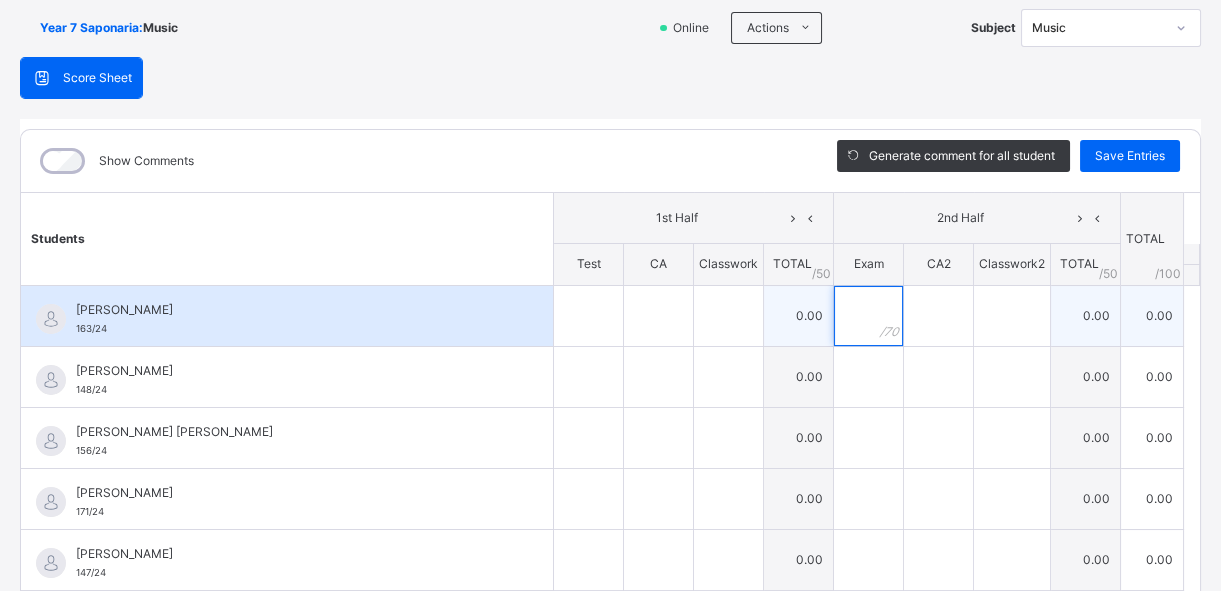 click at bounding box center (868, 316) 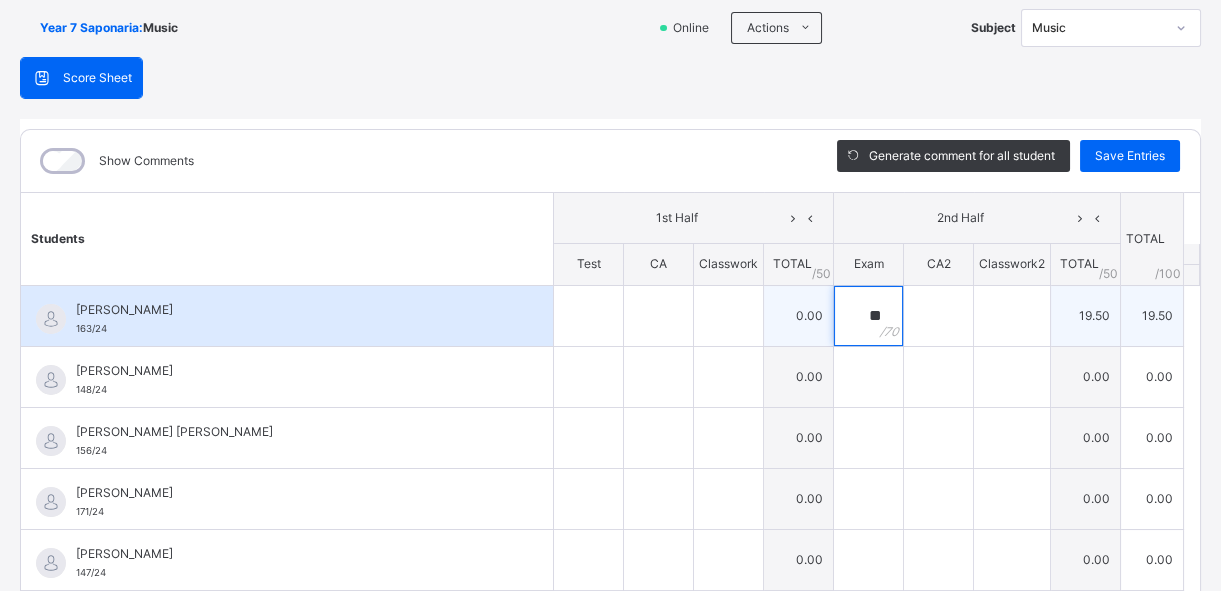 type on "**" 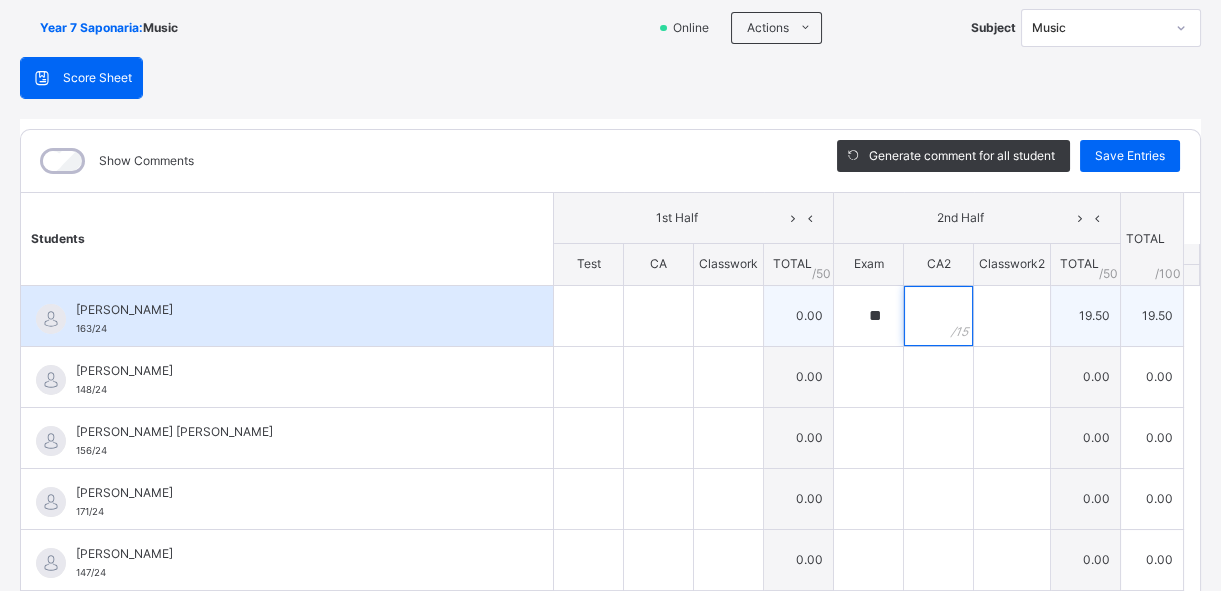 click at bounding box center [938, 316] 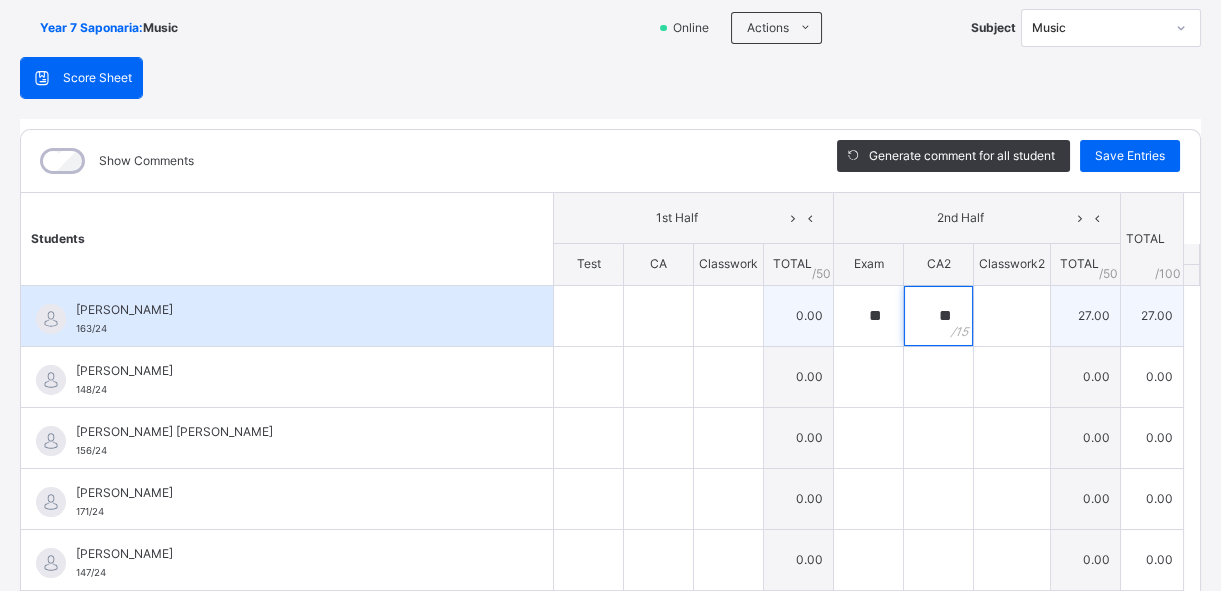 type on "**" 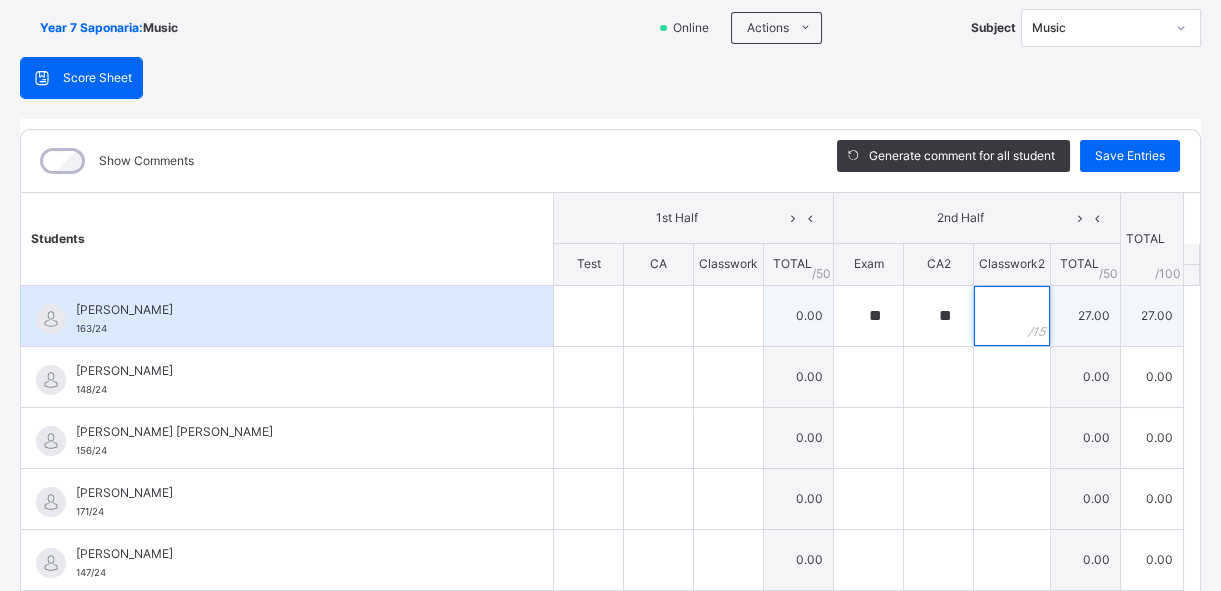 click at bounding box center (1012, 316) 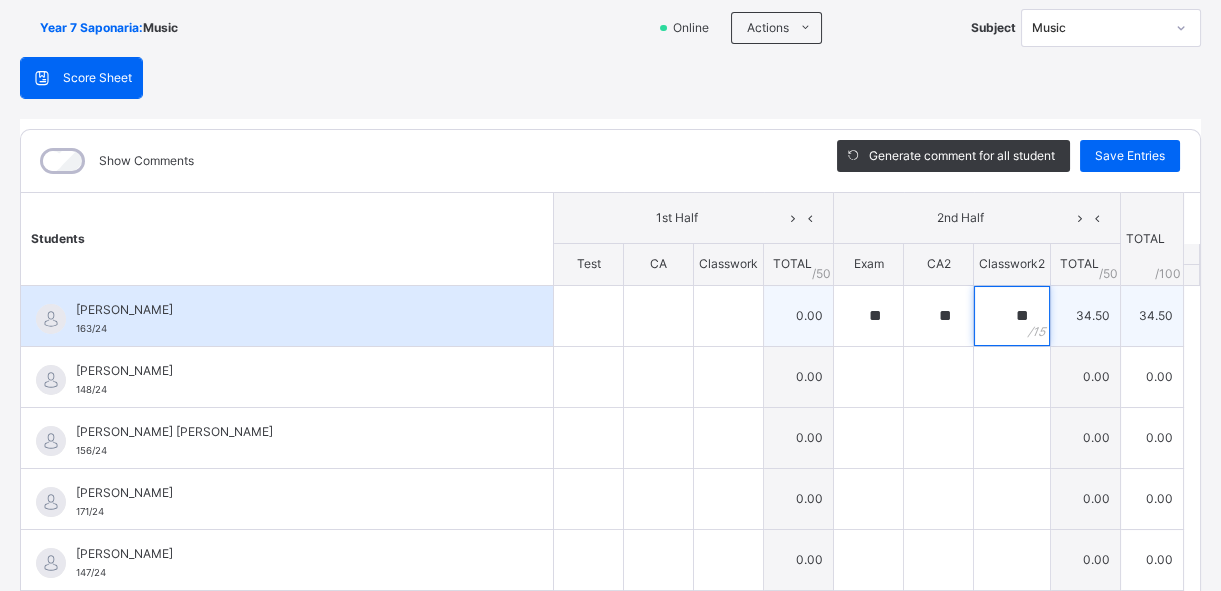 type on "**" 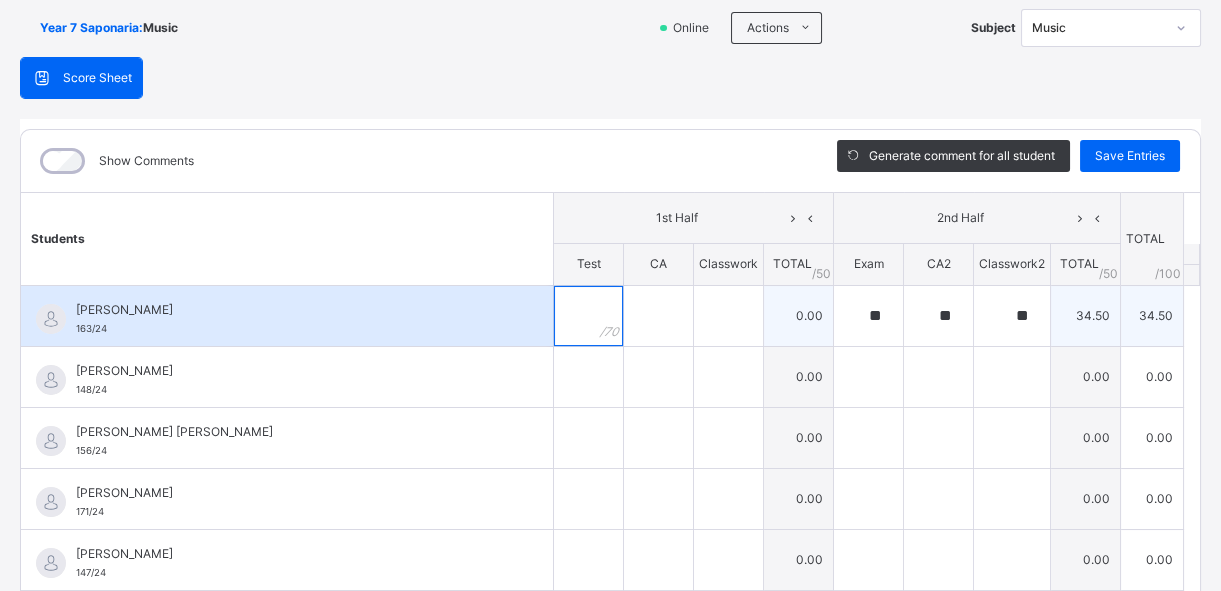 click at bounding box center [588, 316] 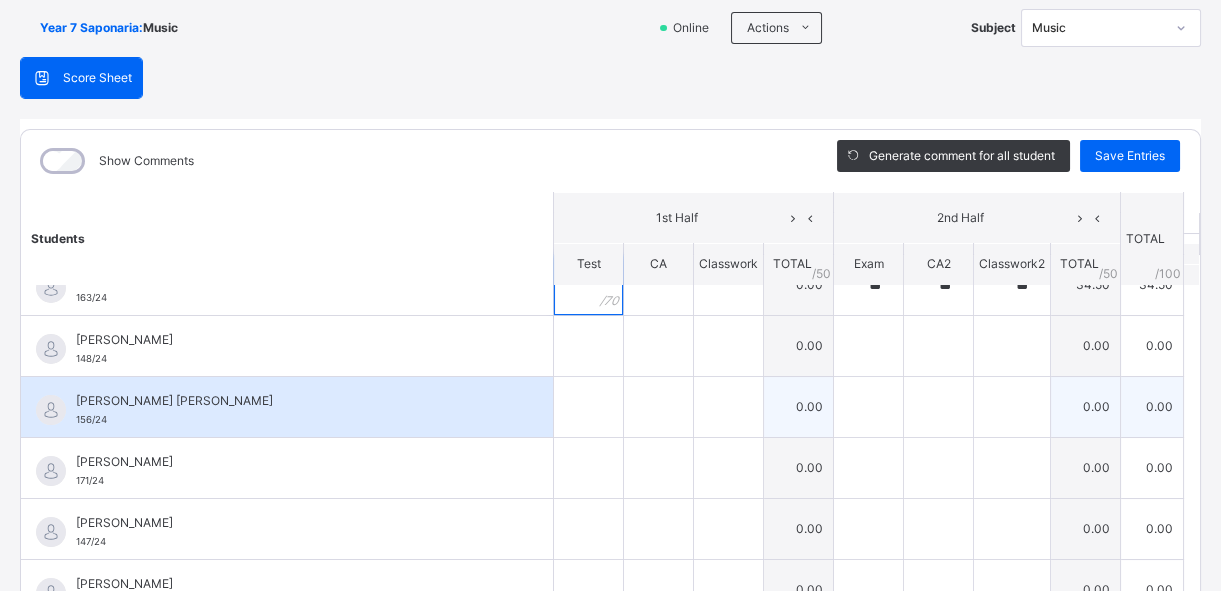 scroll, scrollTop: 0, scrollLeft: 0, axis: both 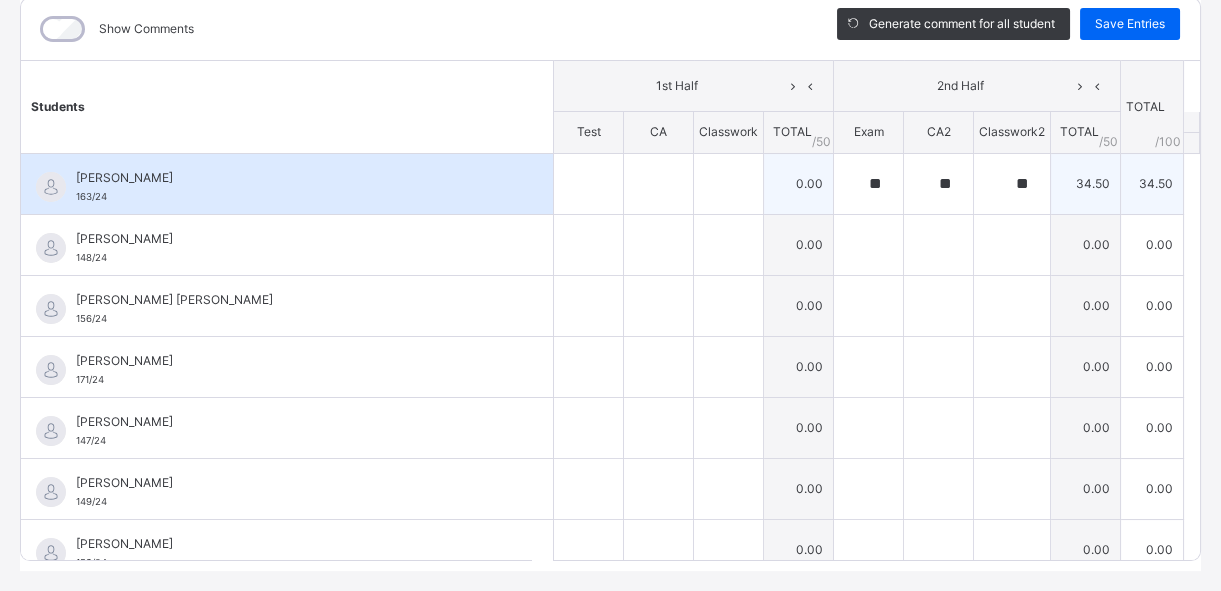 click on "34.50" at bounding box center [1152, 183] 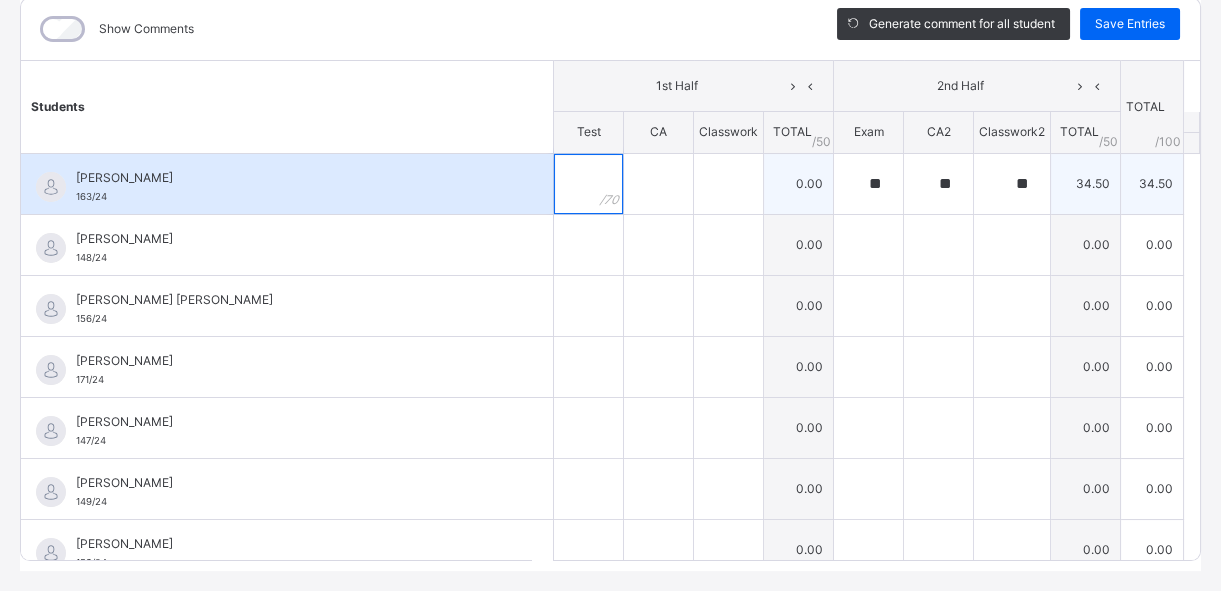 click at bounding box center [588, 184] 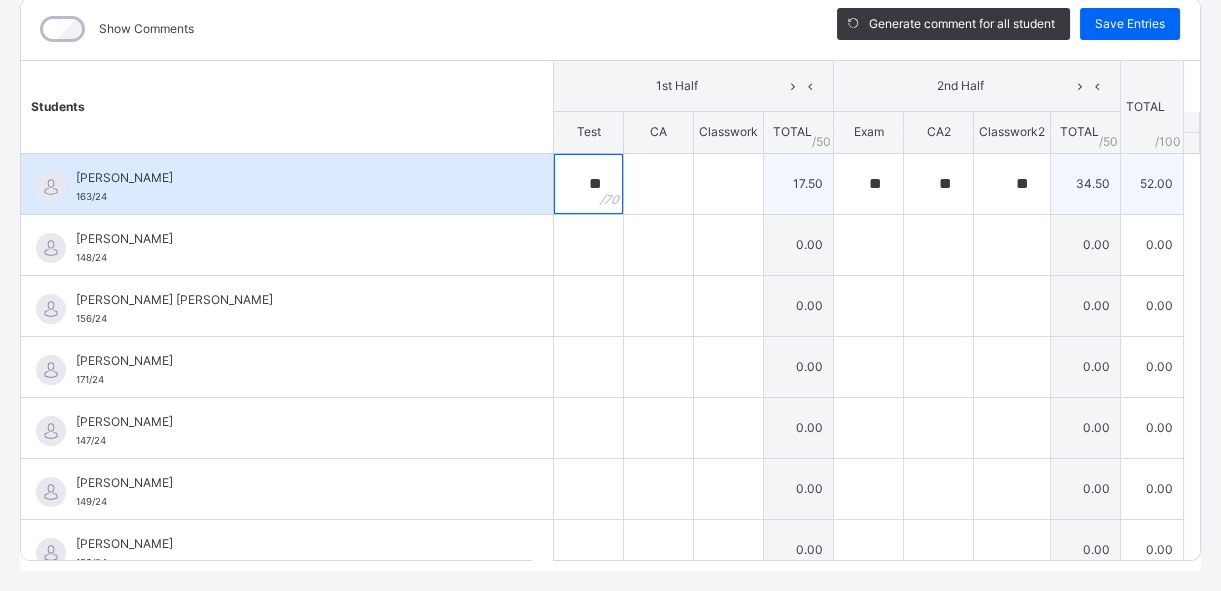 type on "**" 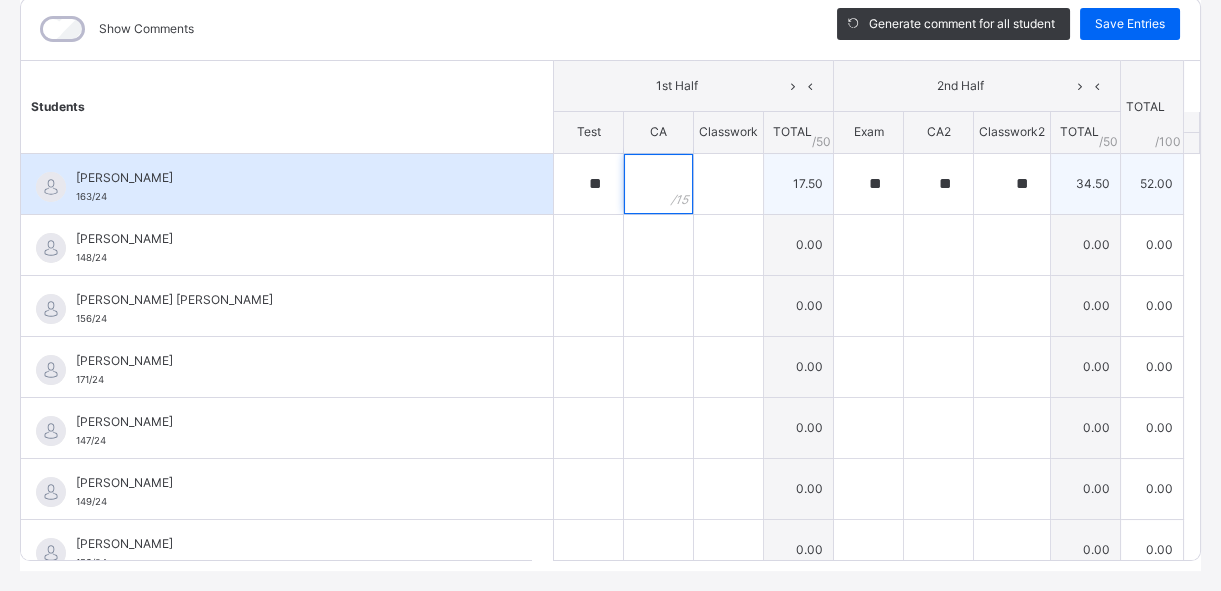 click at bounding box center [658, 184] 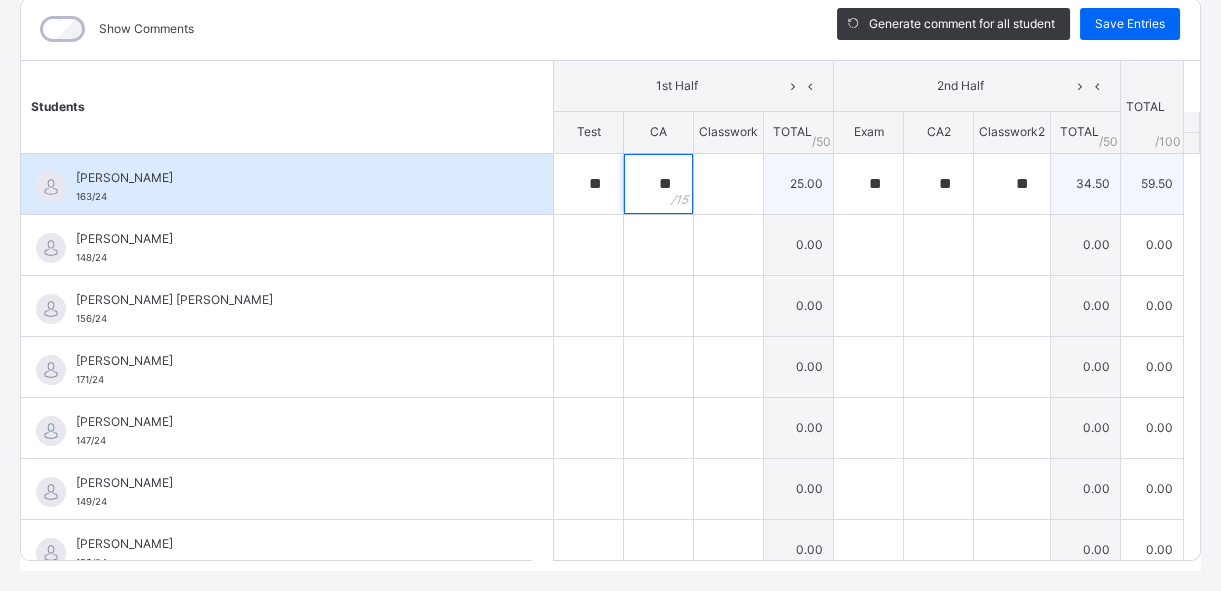 type on "**" 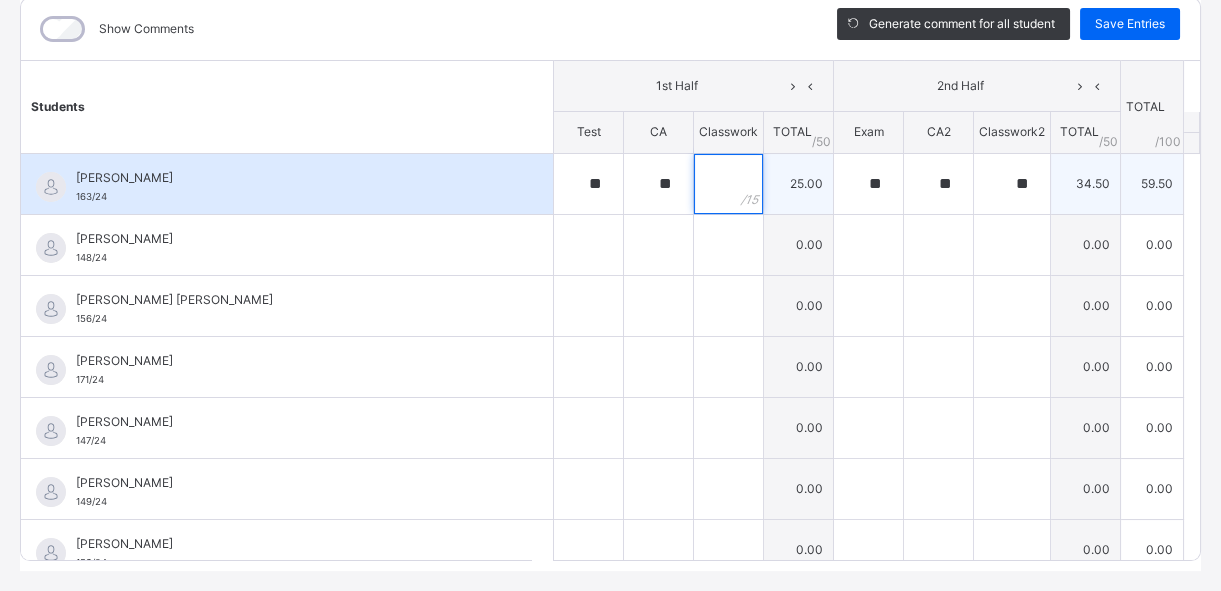 click at bounding box center (728, 184) 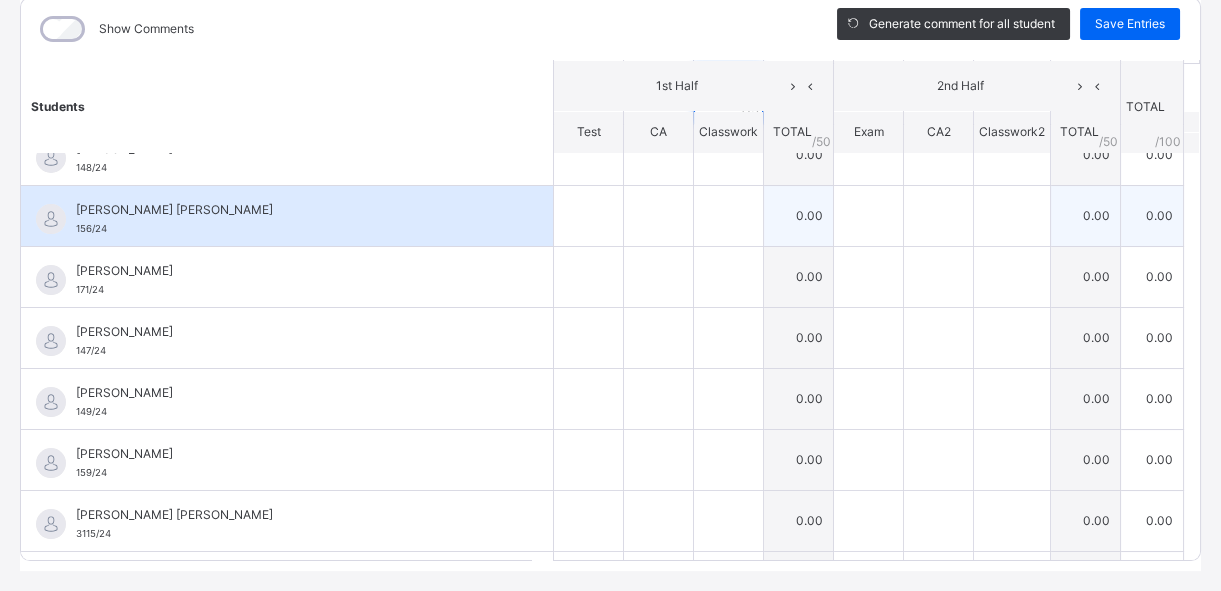 scroll, scrollTop: 0, scrollLeft: 0, axis: both 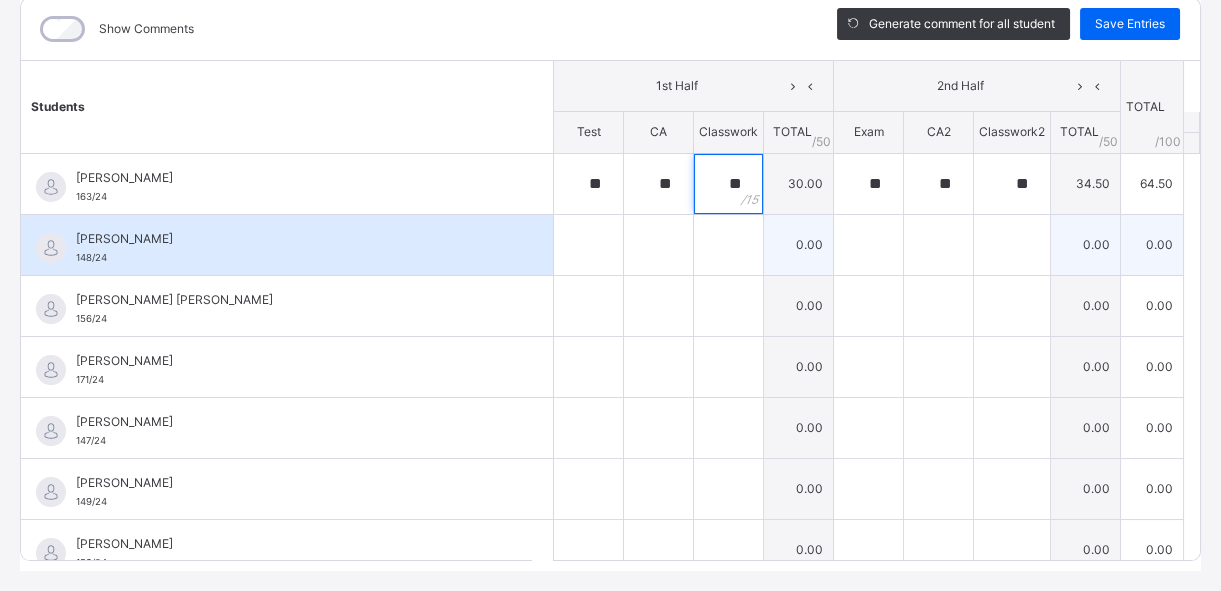 type on "**" 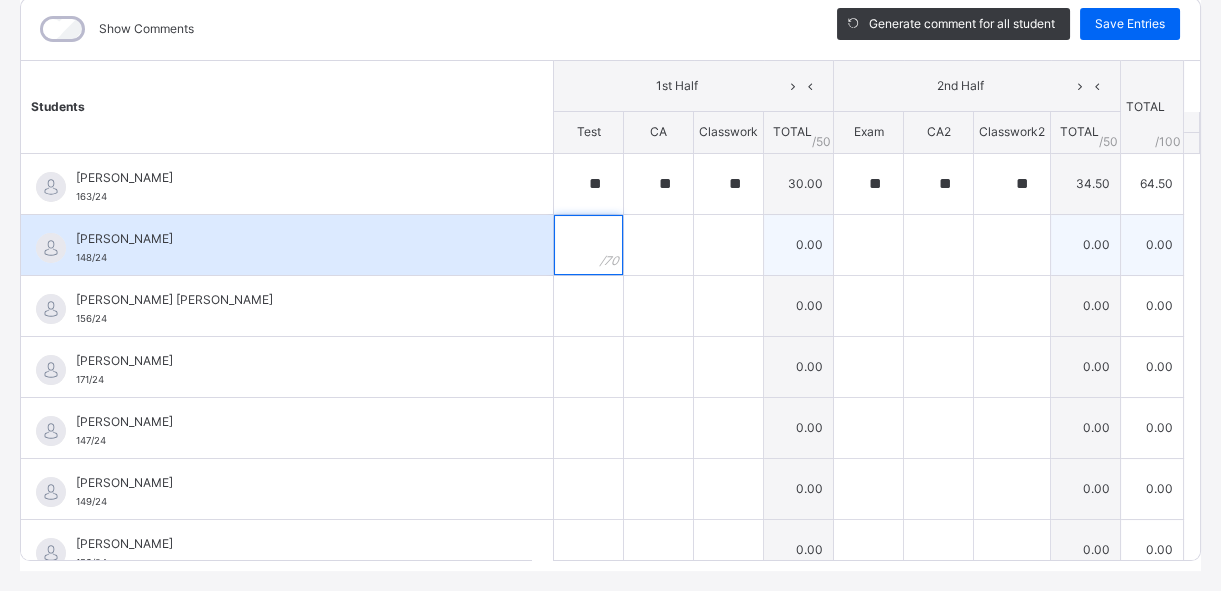 click at bounding box center [588, 245] 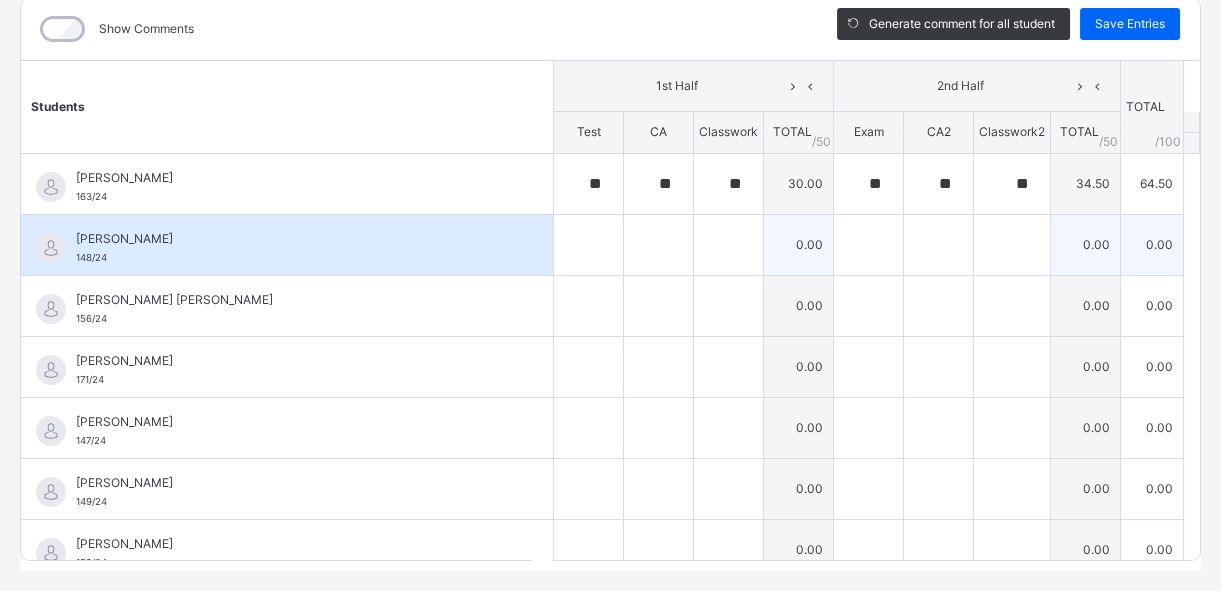 click at bounding box center (588, 245) 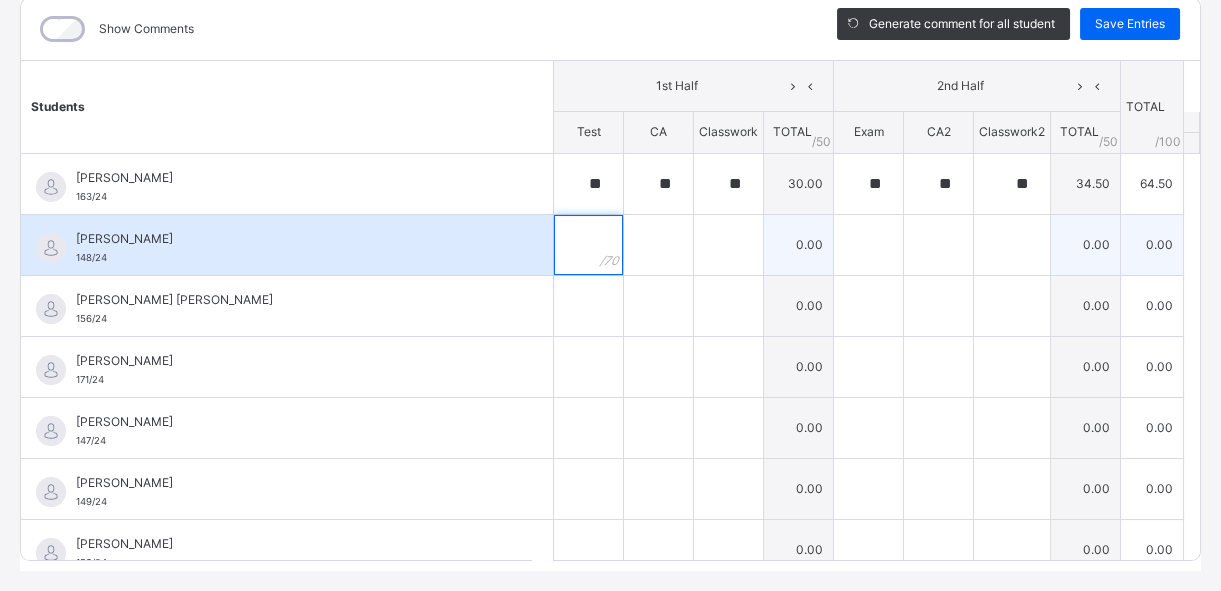 click at bounding box center (588, 245) 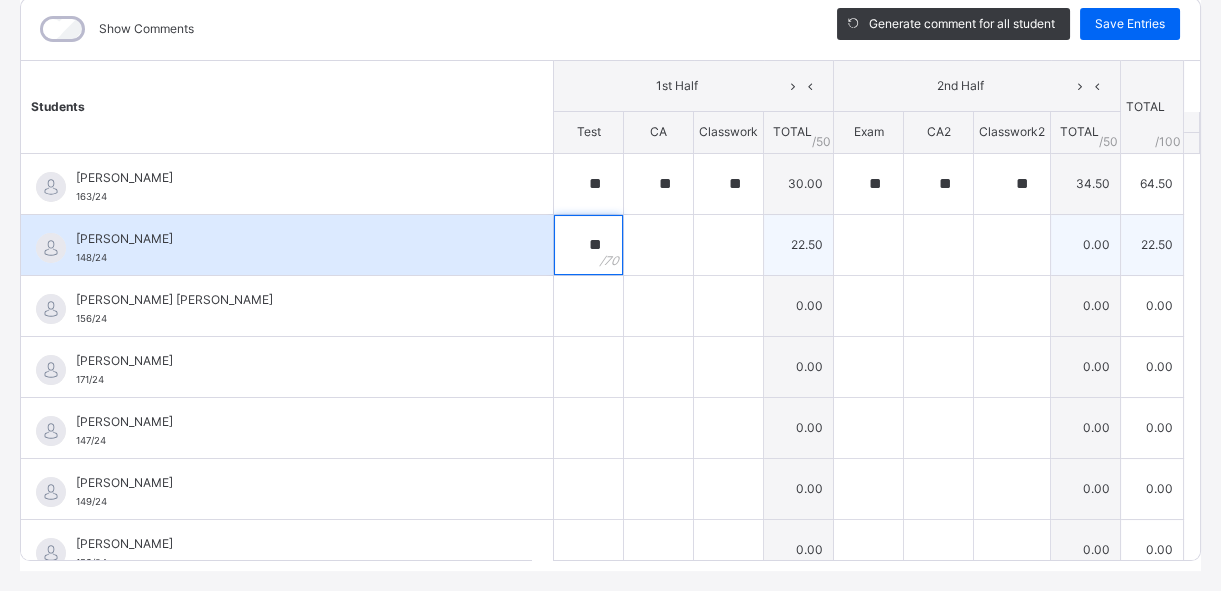 type on "**" 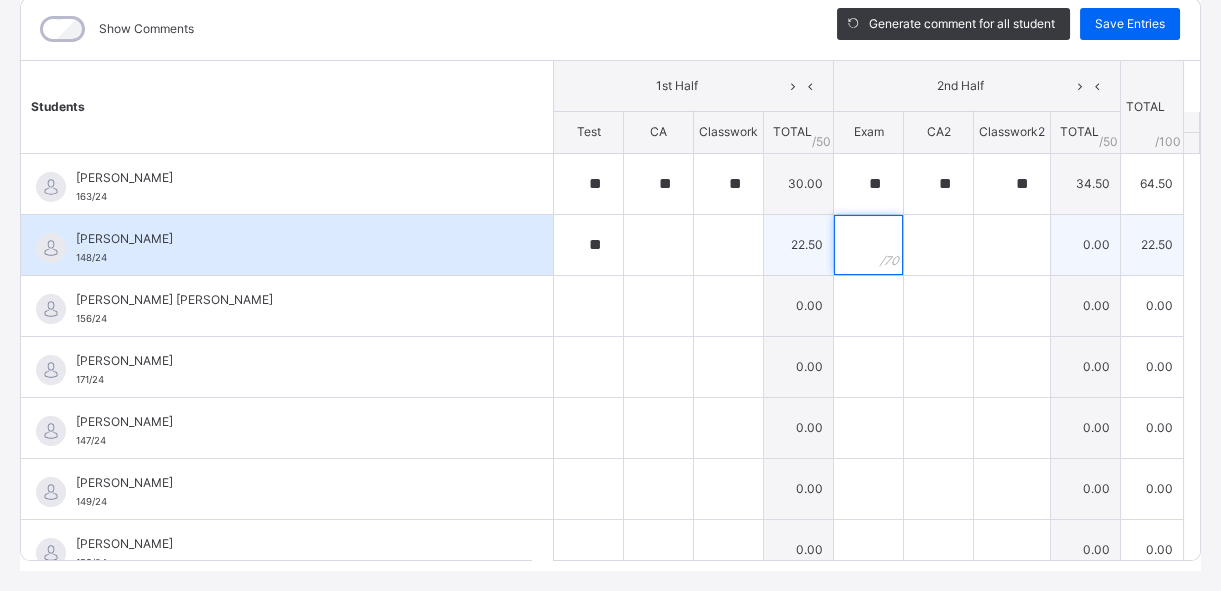 click at bounding box center (868, 245) 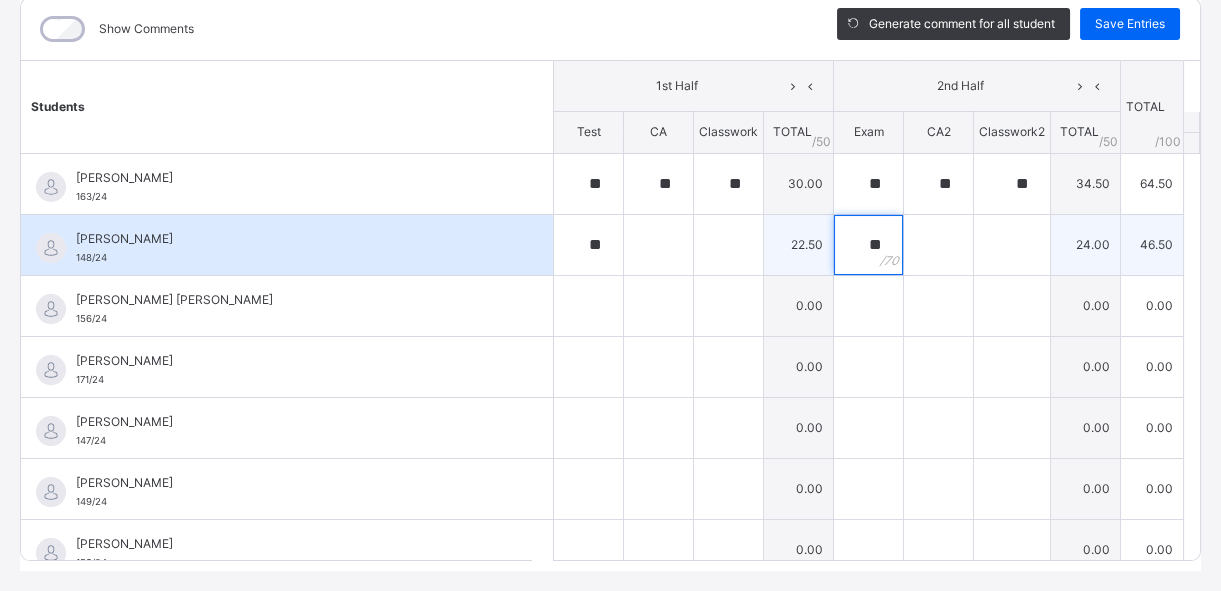 type on "**" 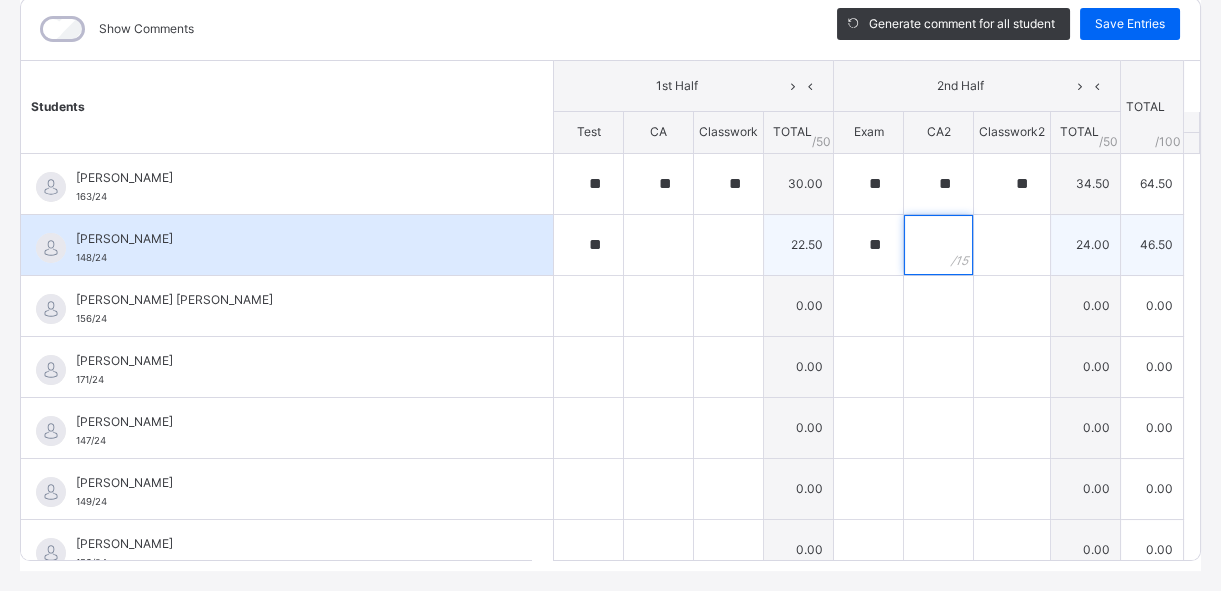 click at bounding box center (938, 245) 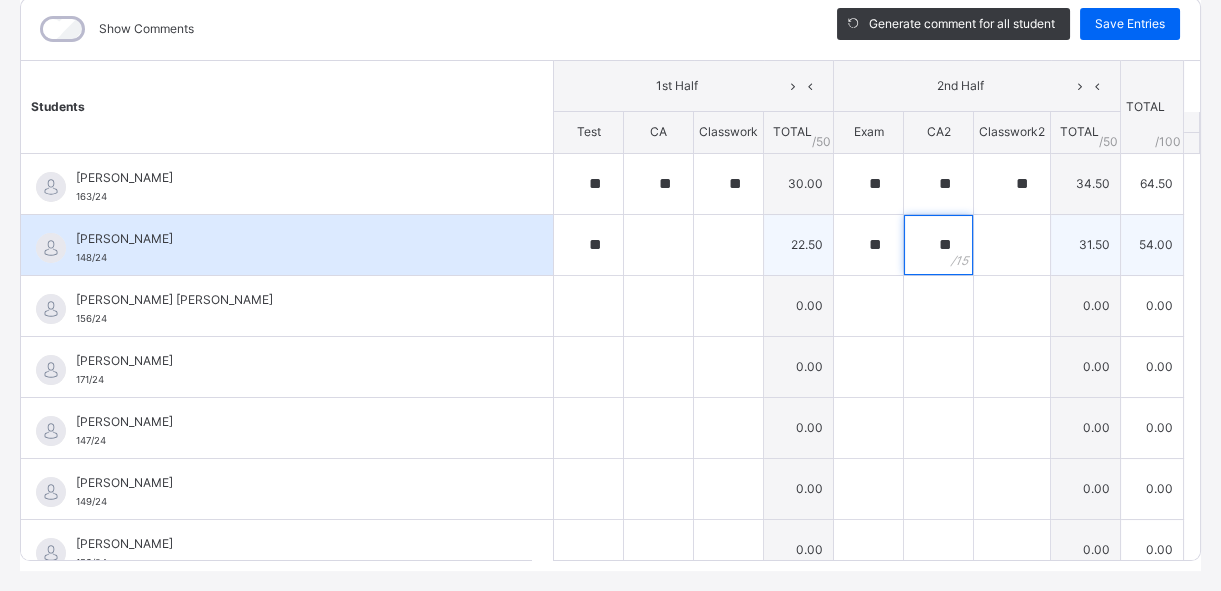 type on "**" 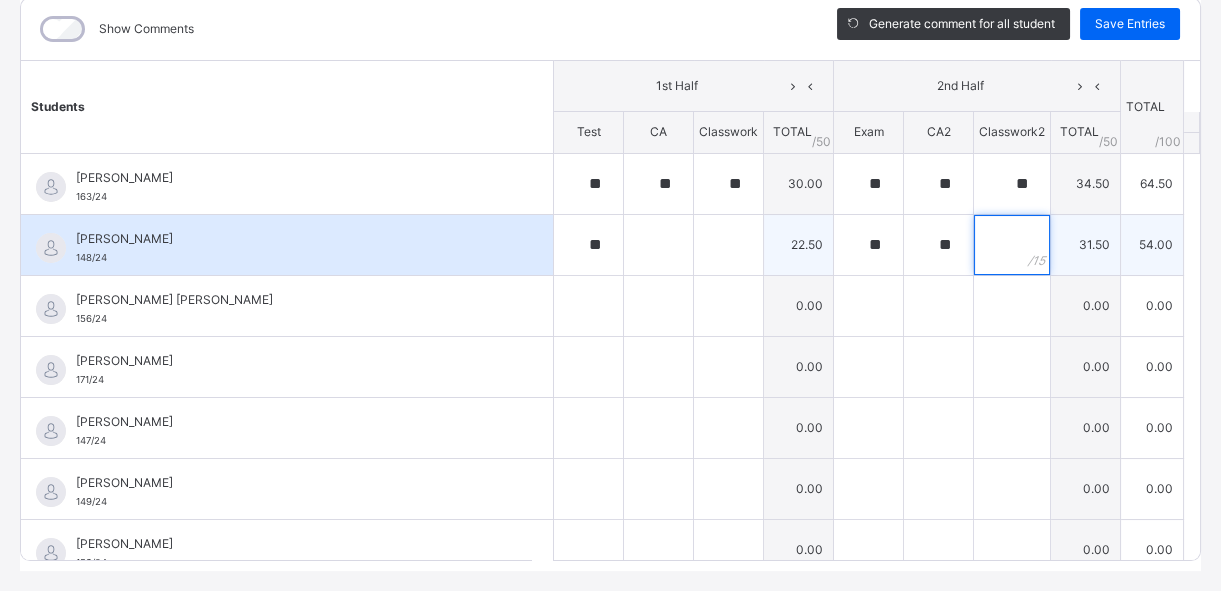 click at bounding box center (1012, 245) 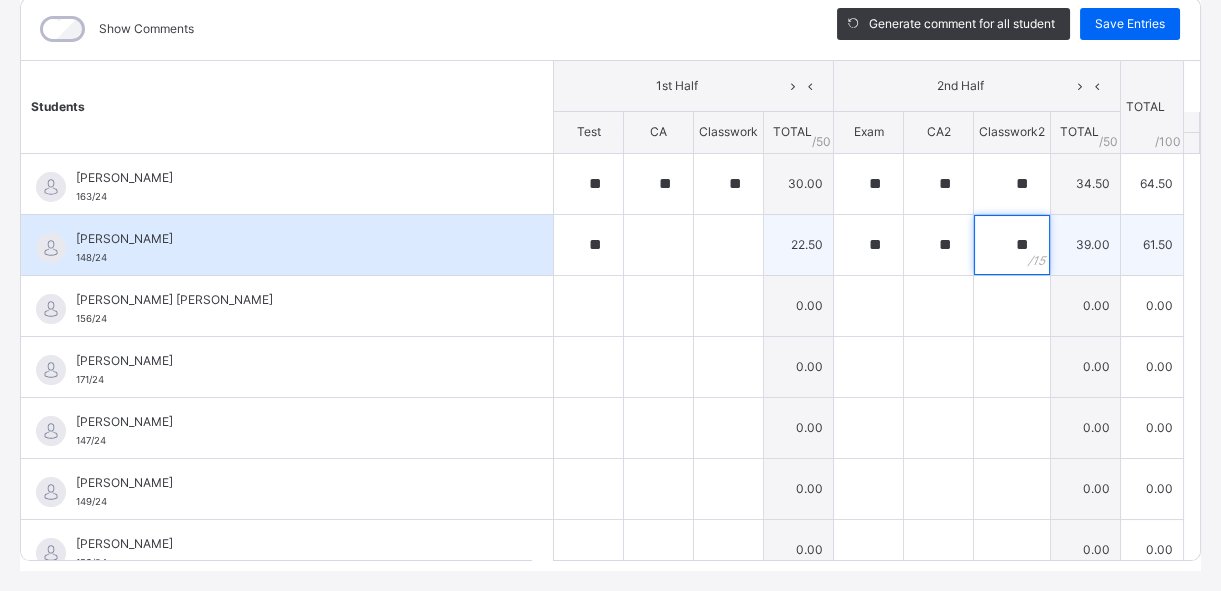 type on "**" 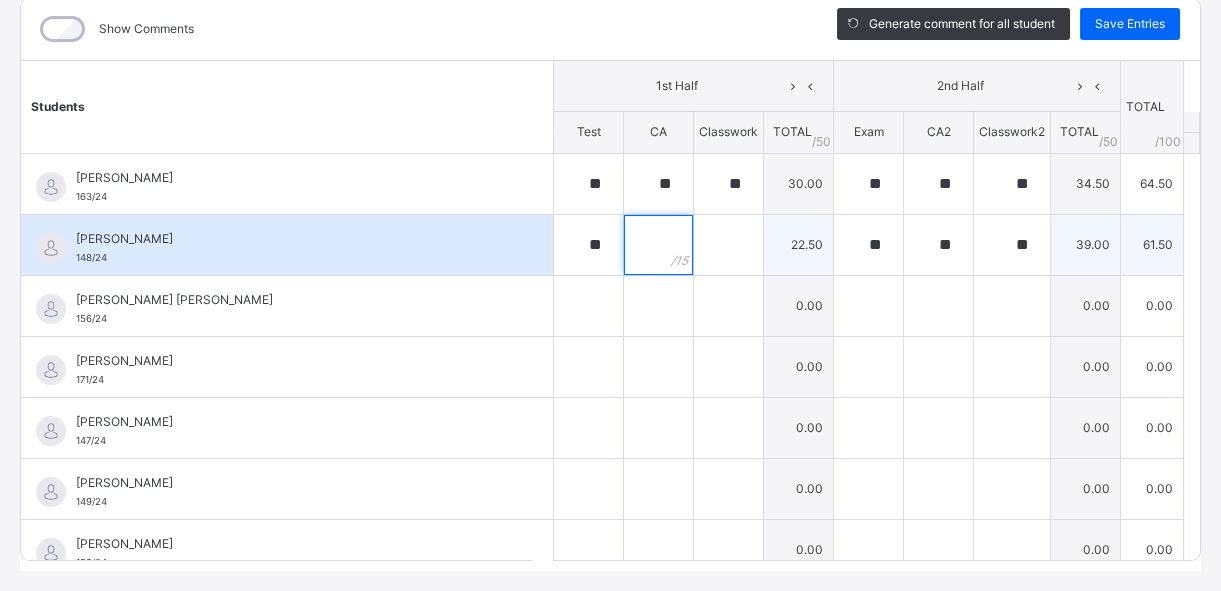 click at bounding box center [658, 245] 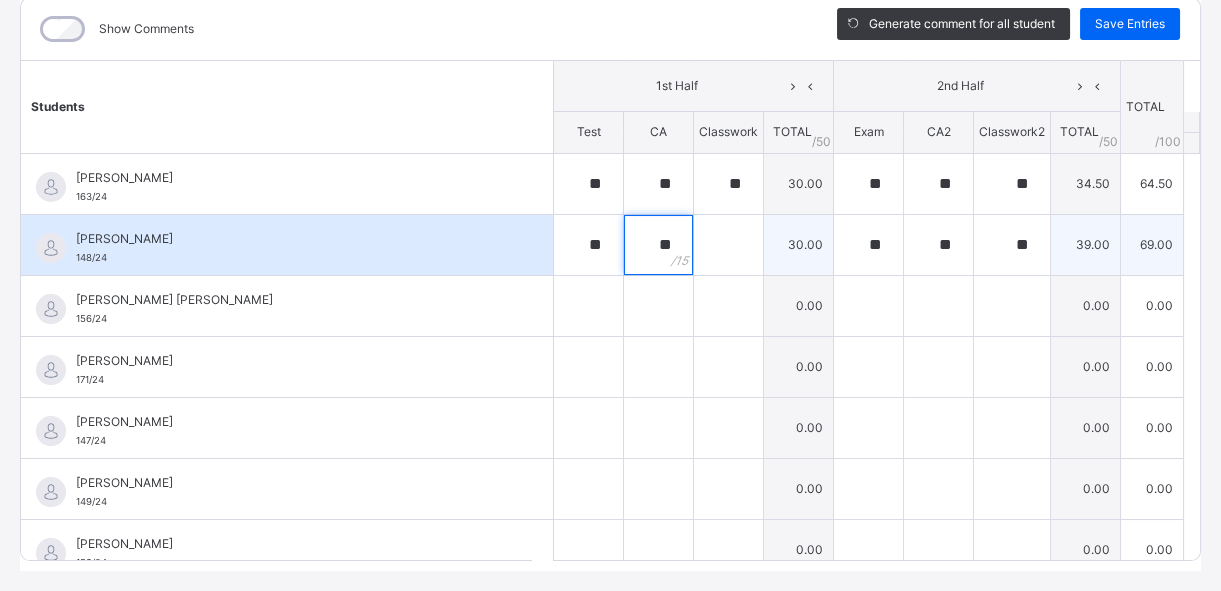 type on "**" 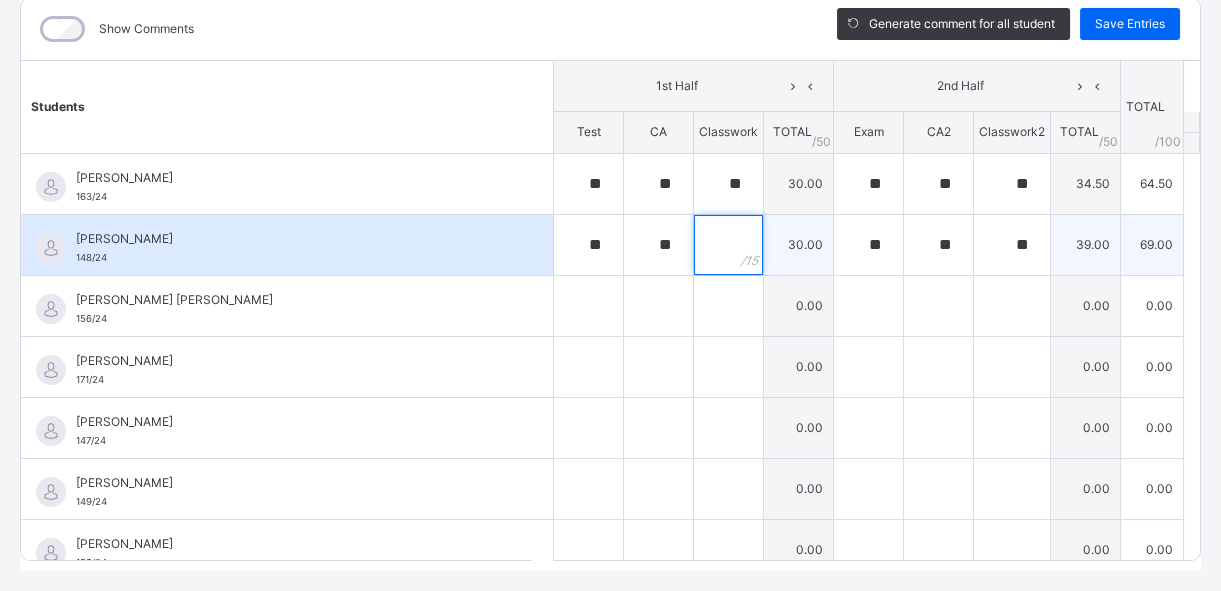 click at bounding box center (728, 245) 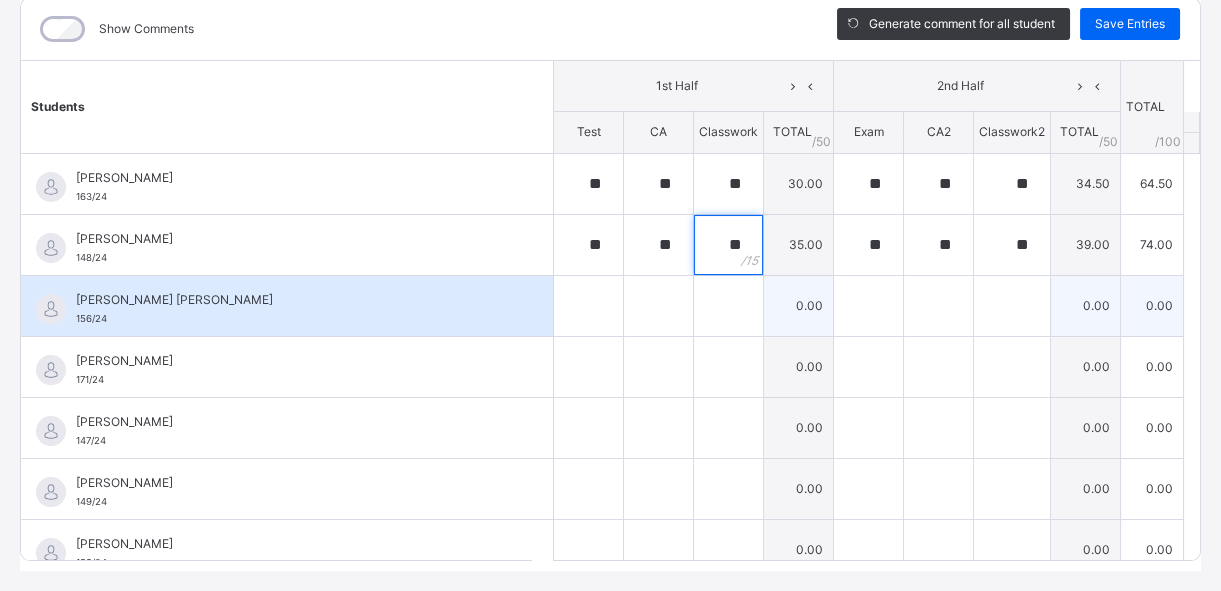 type on "**" 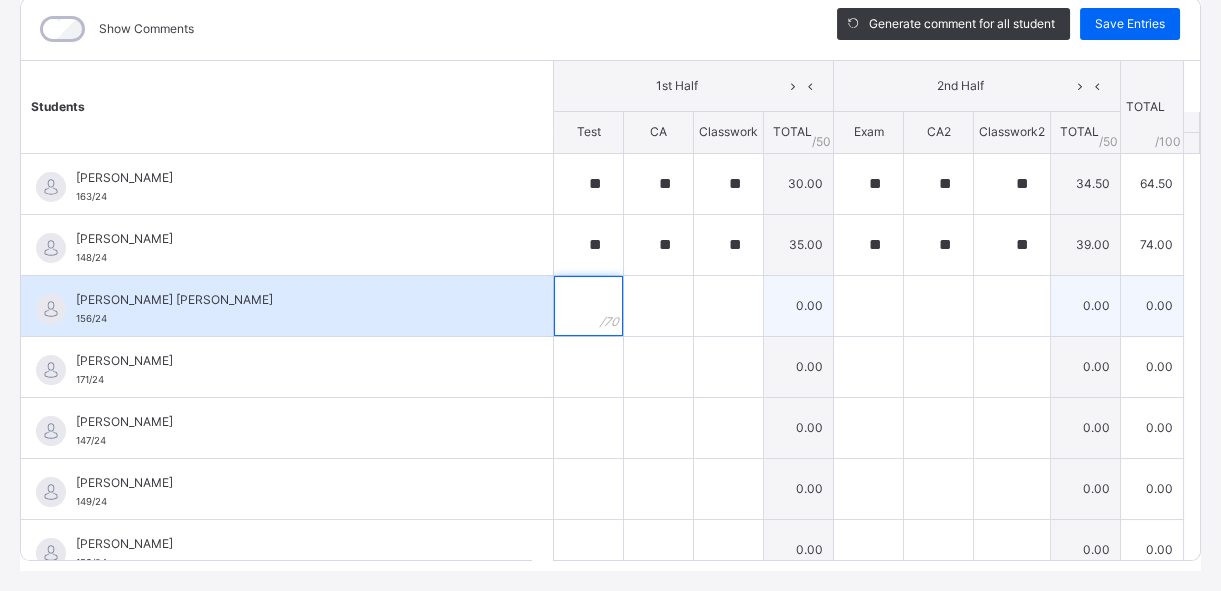 click at bounding box center (588, 306) 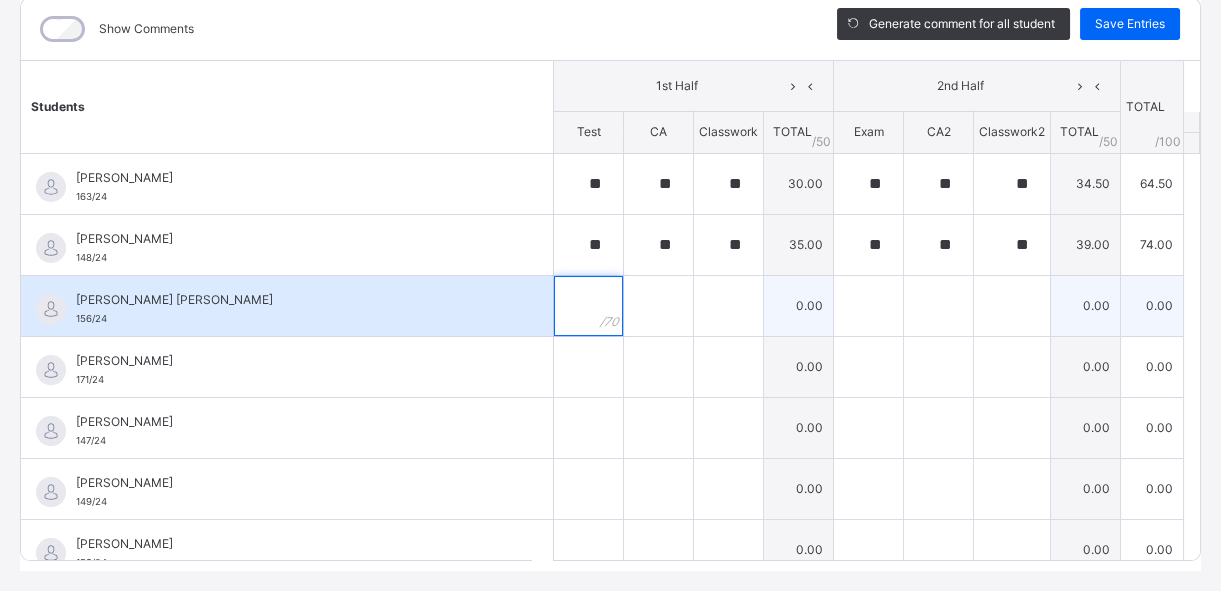 click at bounding box center (588, 306) 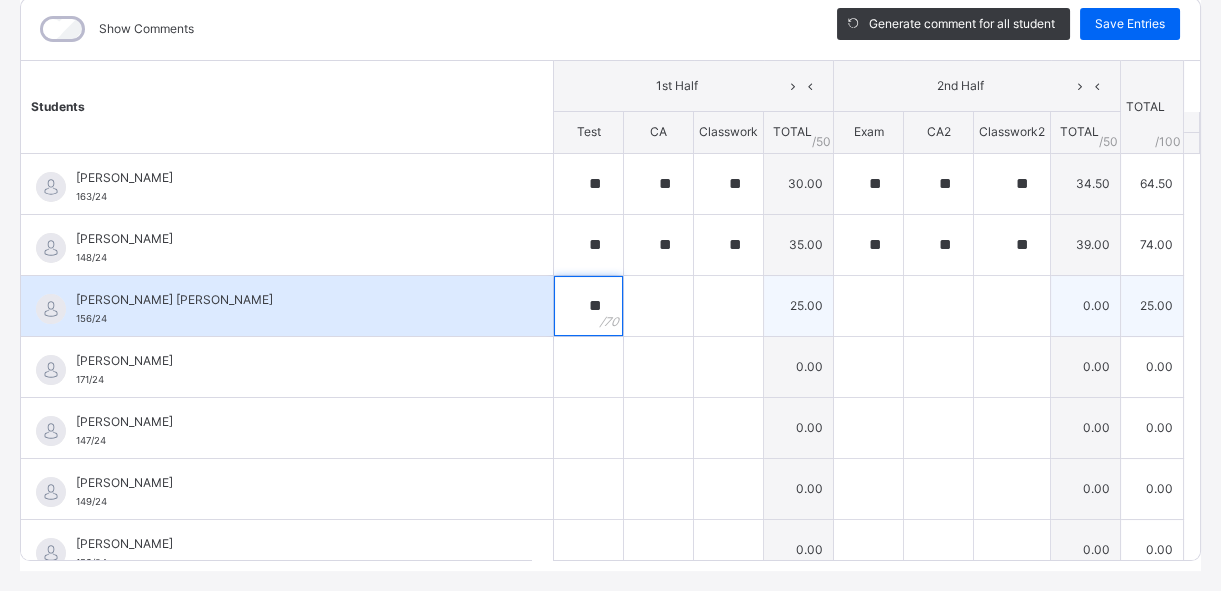 type on "**" 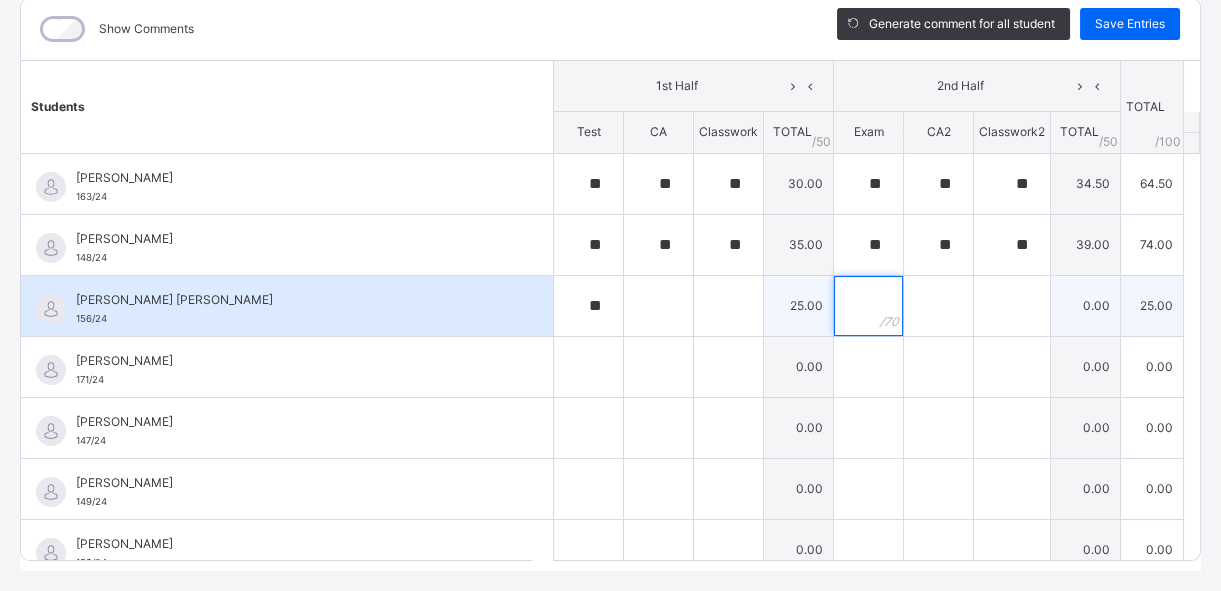 click at bounding box center (868, 306) 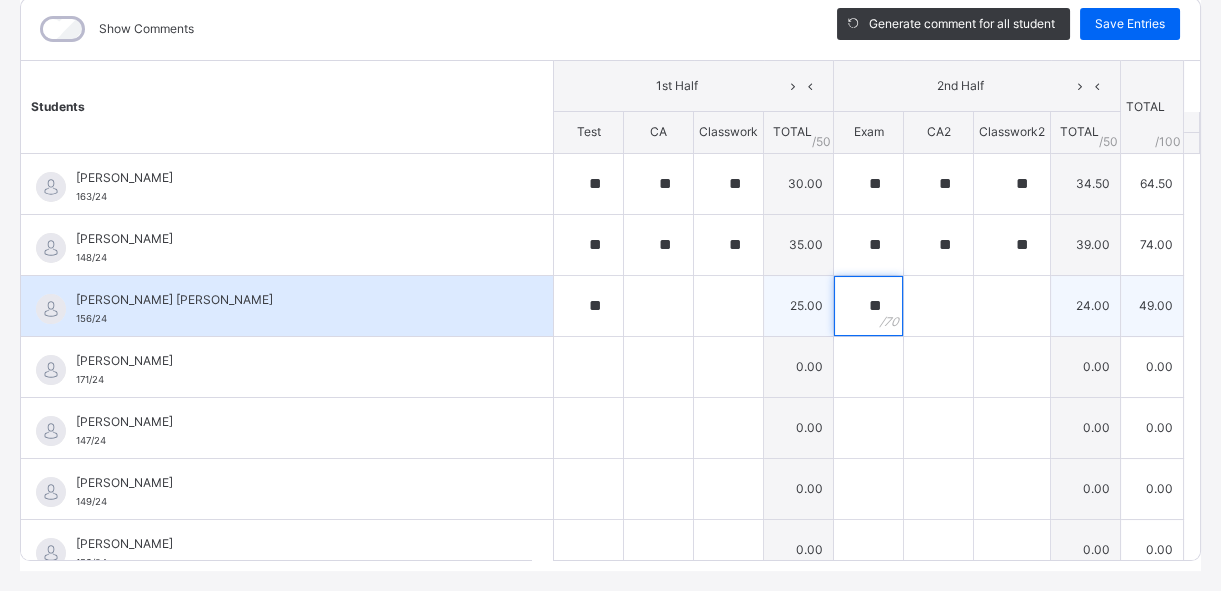type on "**" 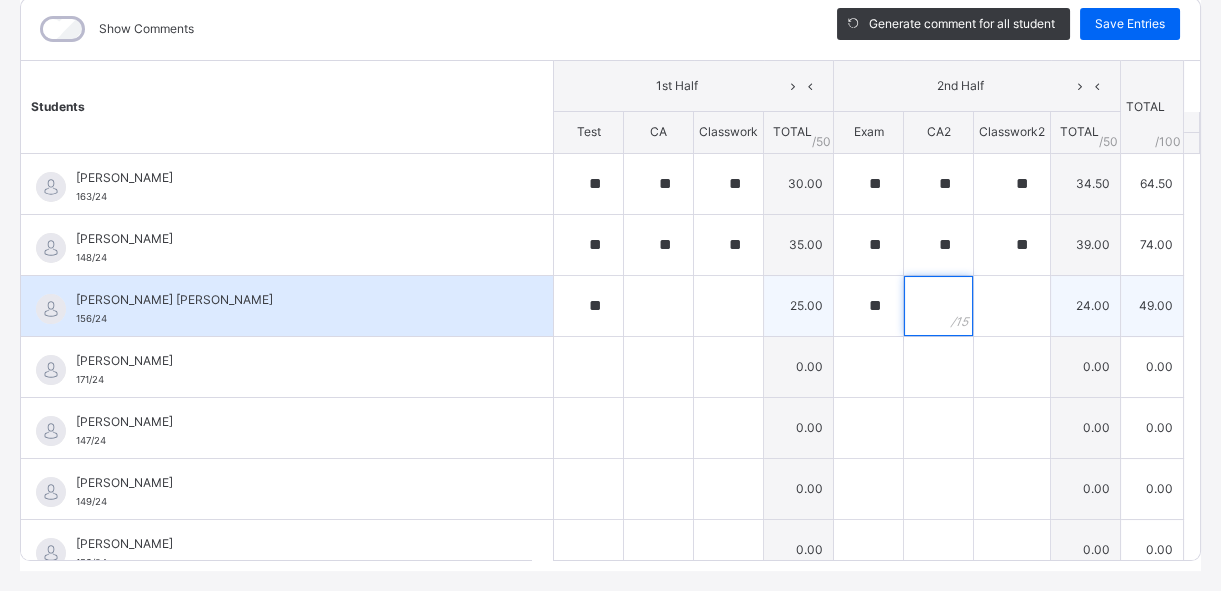 click at bounding box center [938, 306] 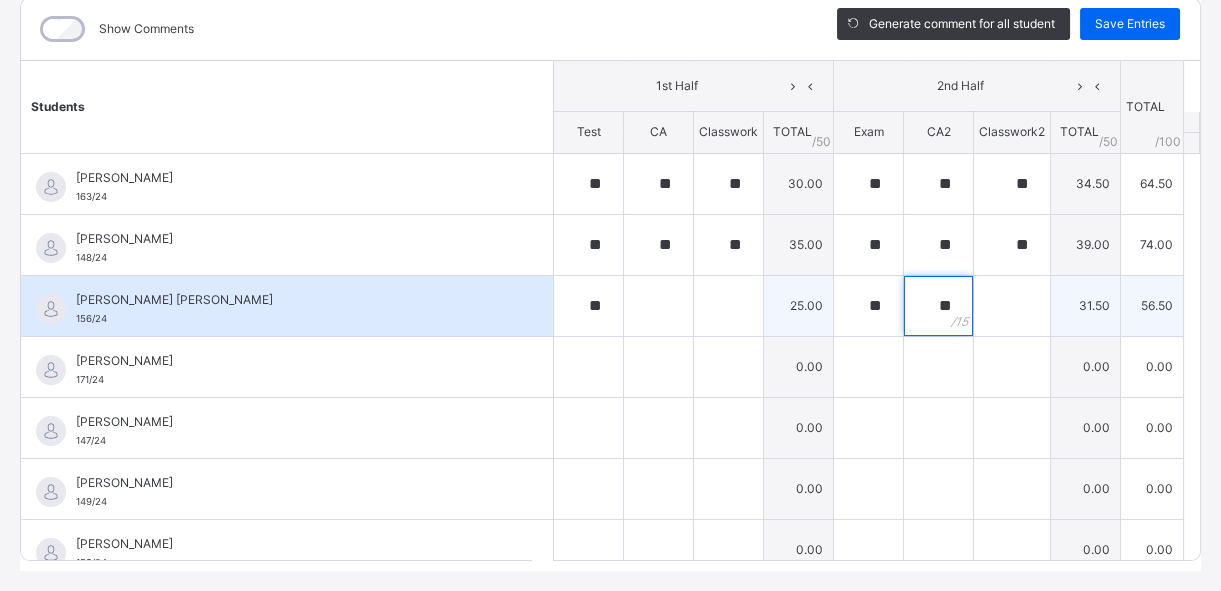 type on "**" 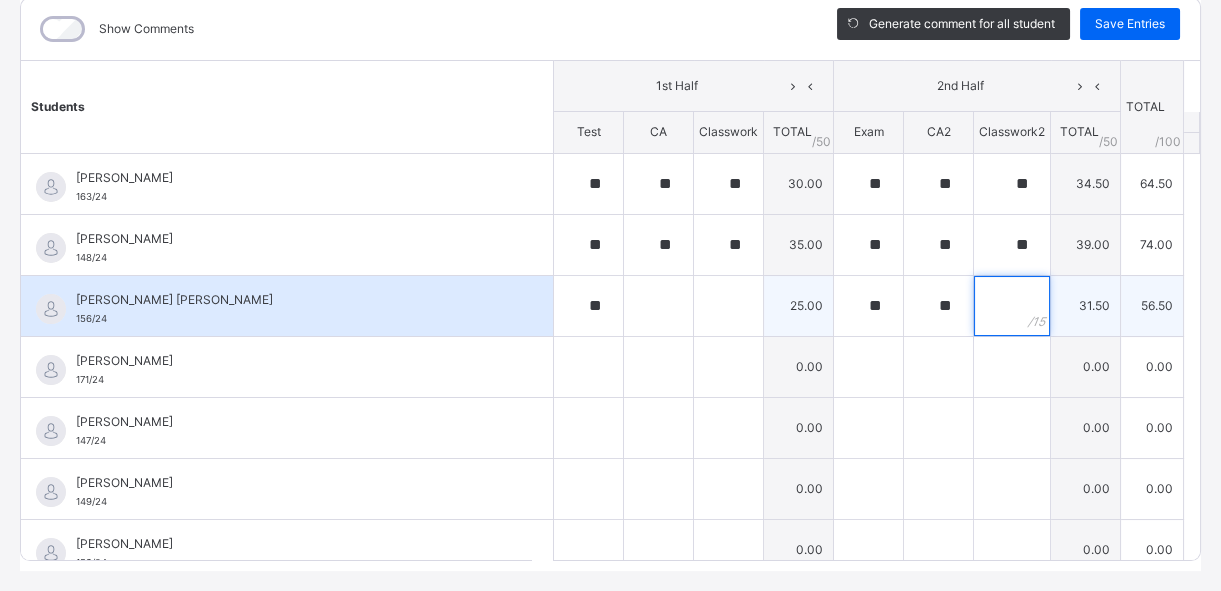 click at bounding box center [1012, 306] 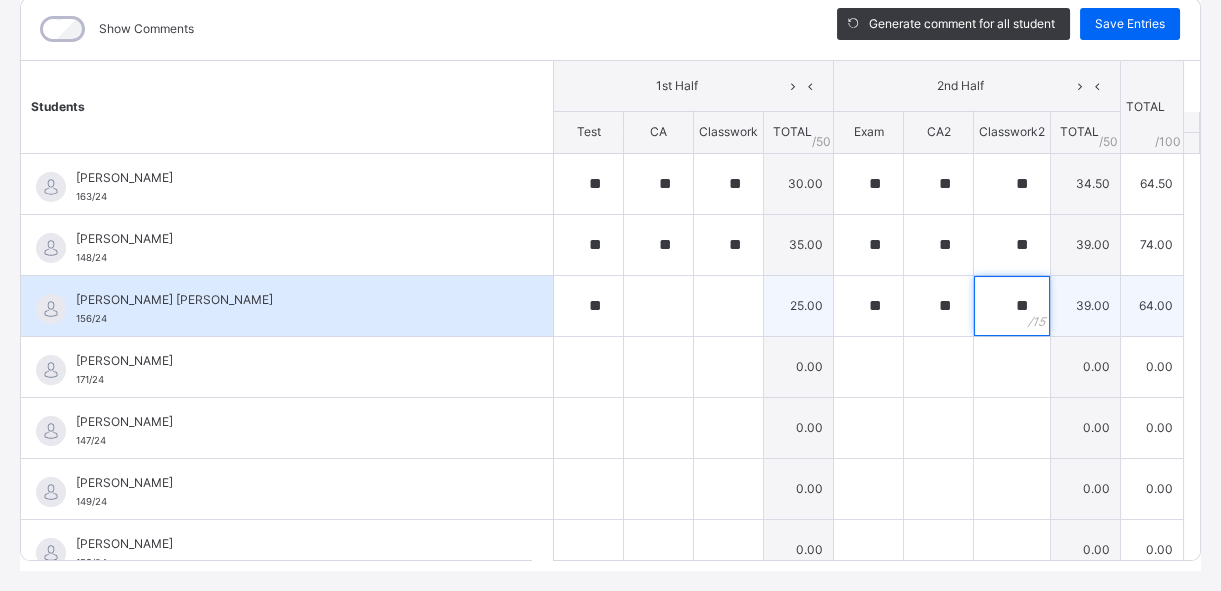 type on "**" 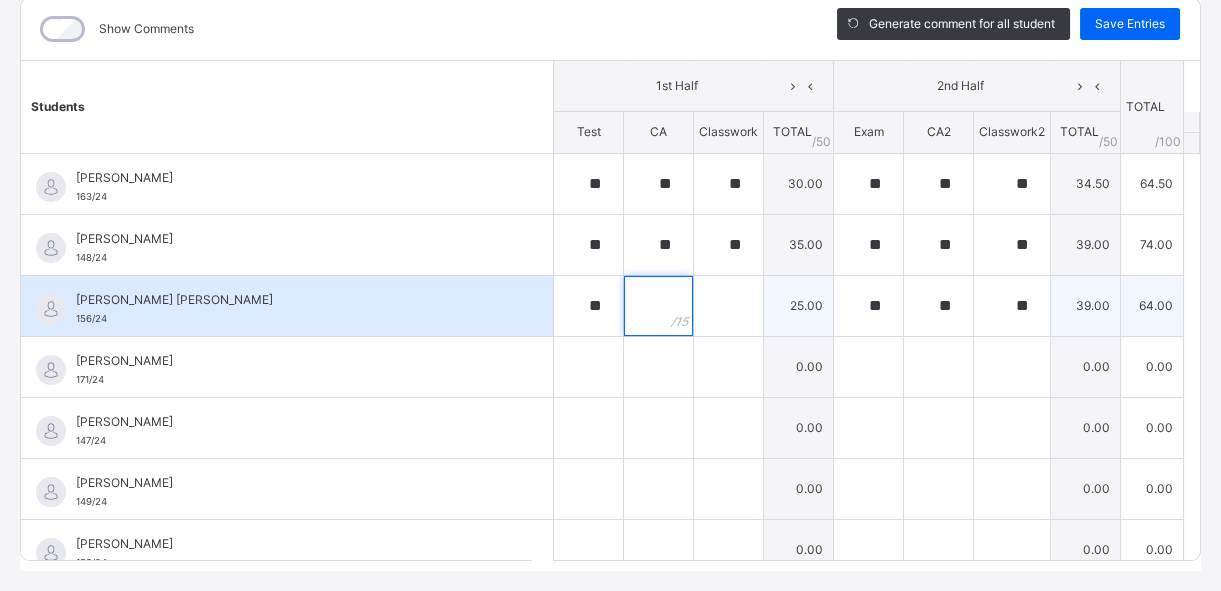 click at bounding box center (658, 306) 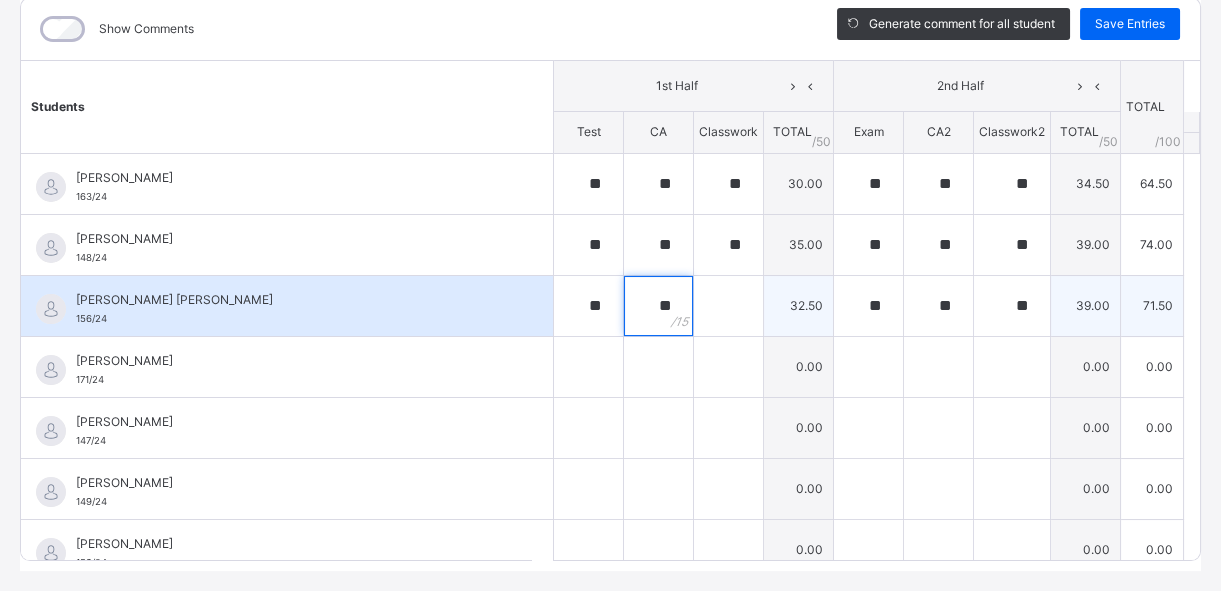 type on "**" 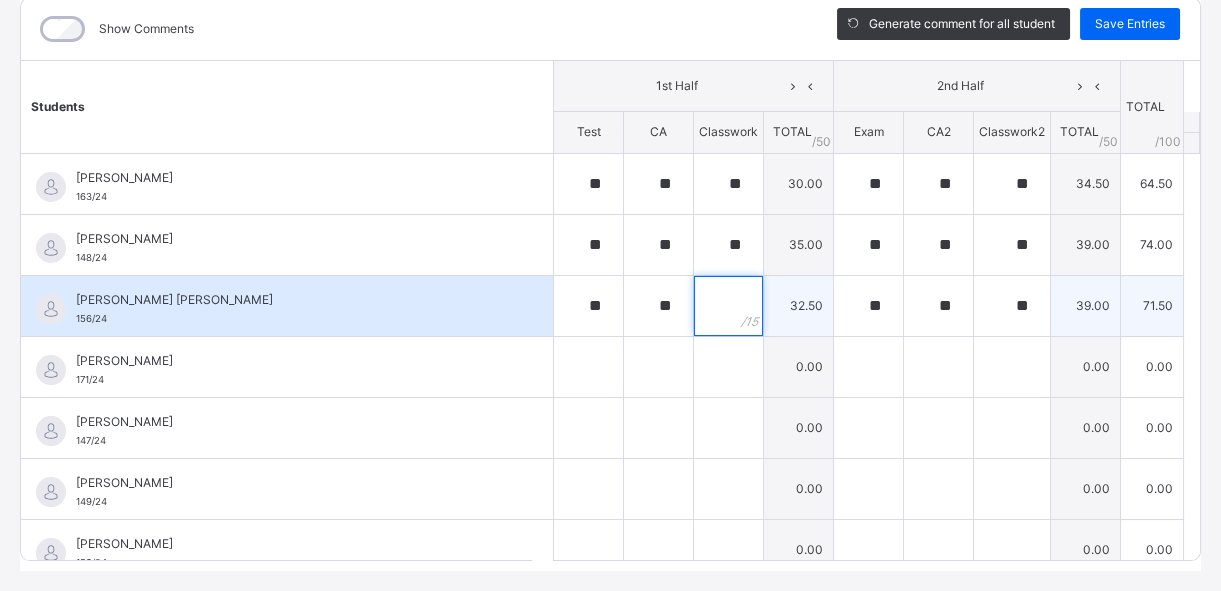 click at bounding box center [728, 306] 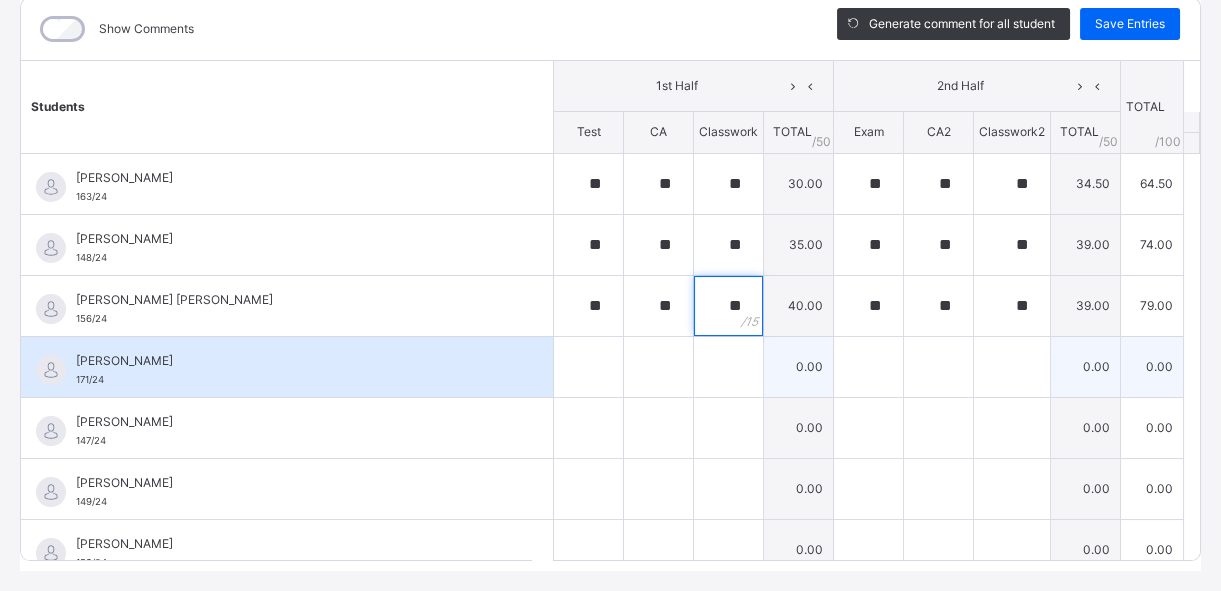 type on "**" 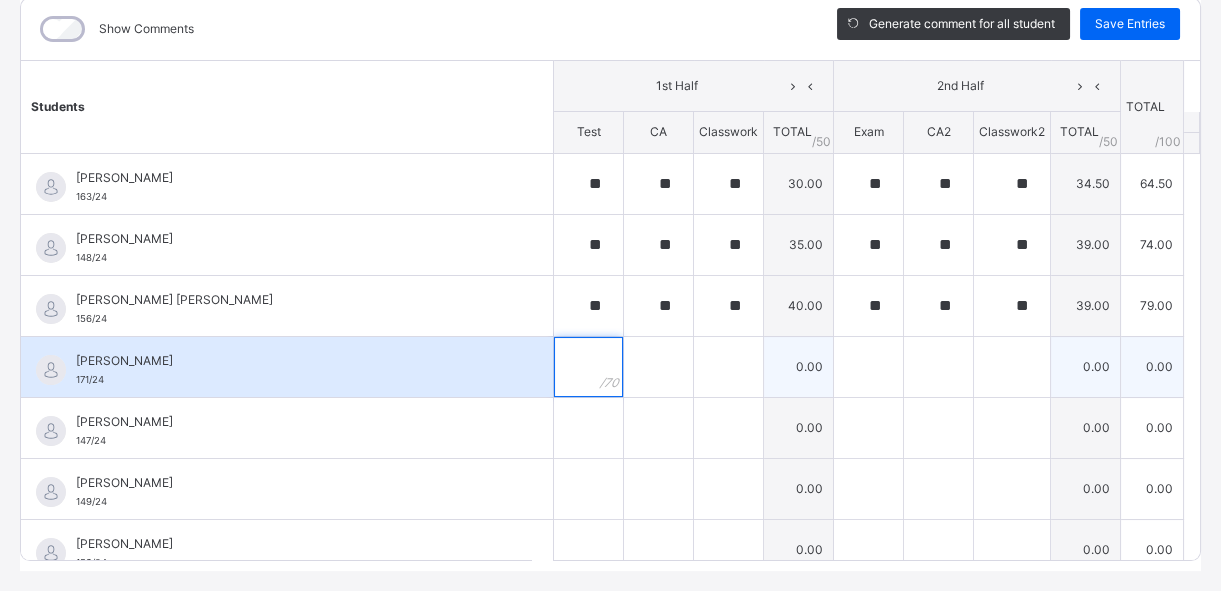 click at bounding box center [588, 367] 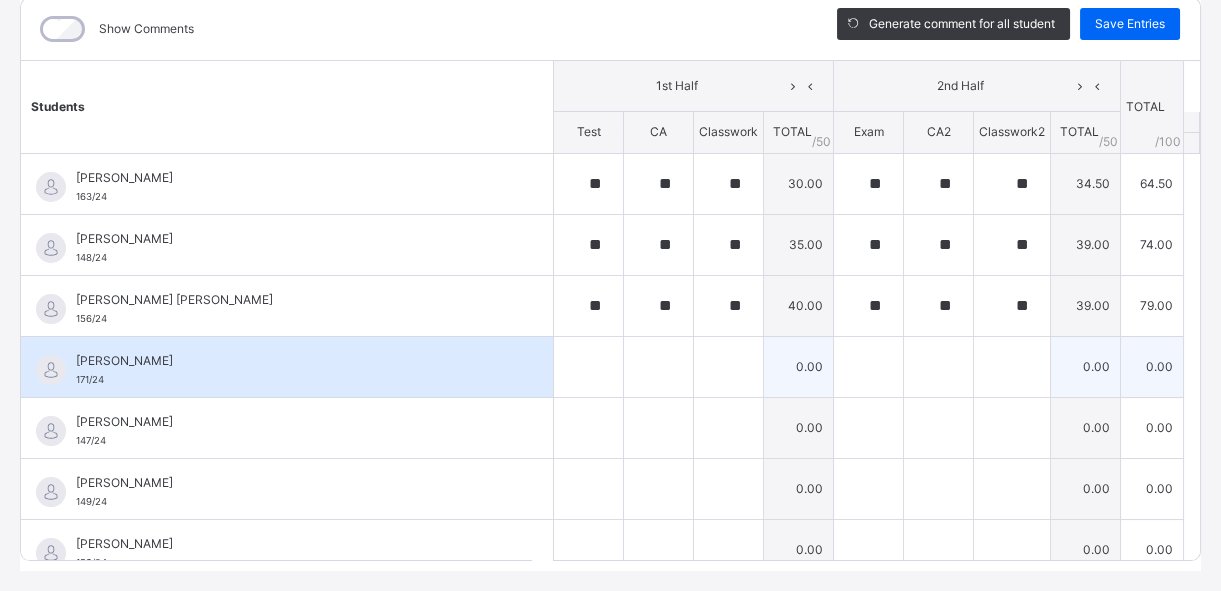 click at bounding box center [588, 367] 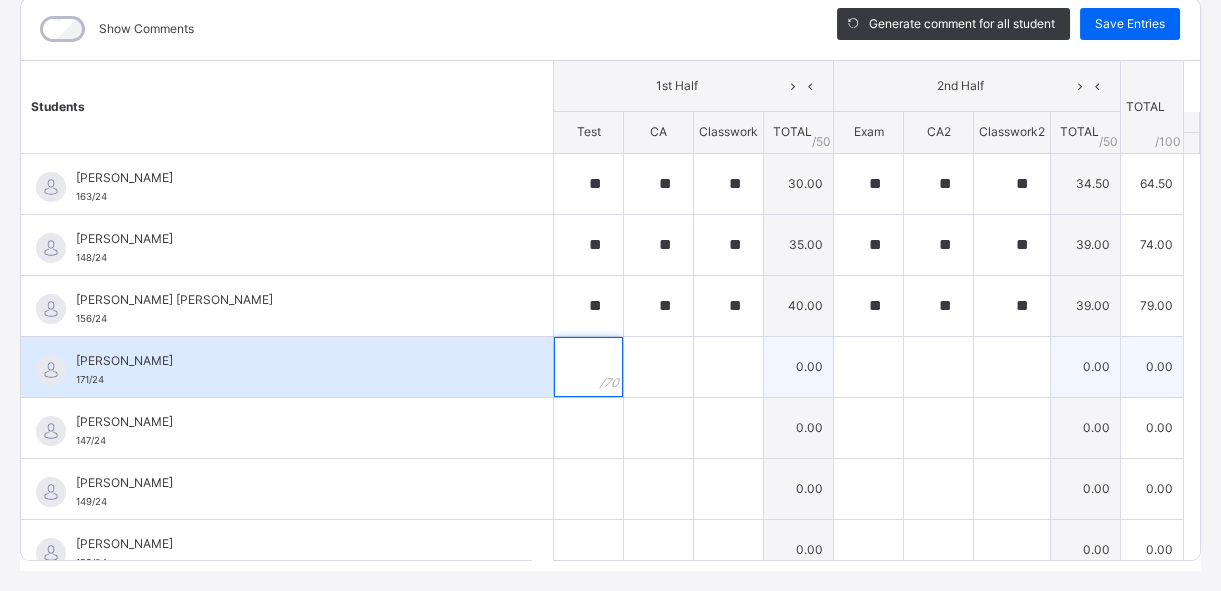 click at bounding box center (588, 367) 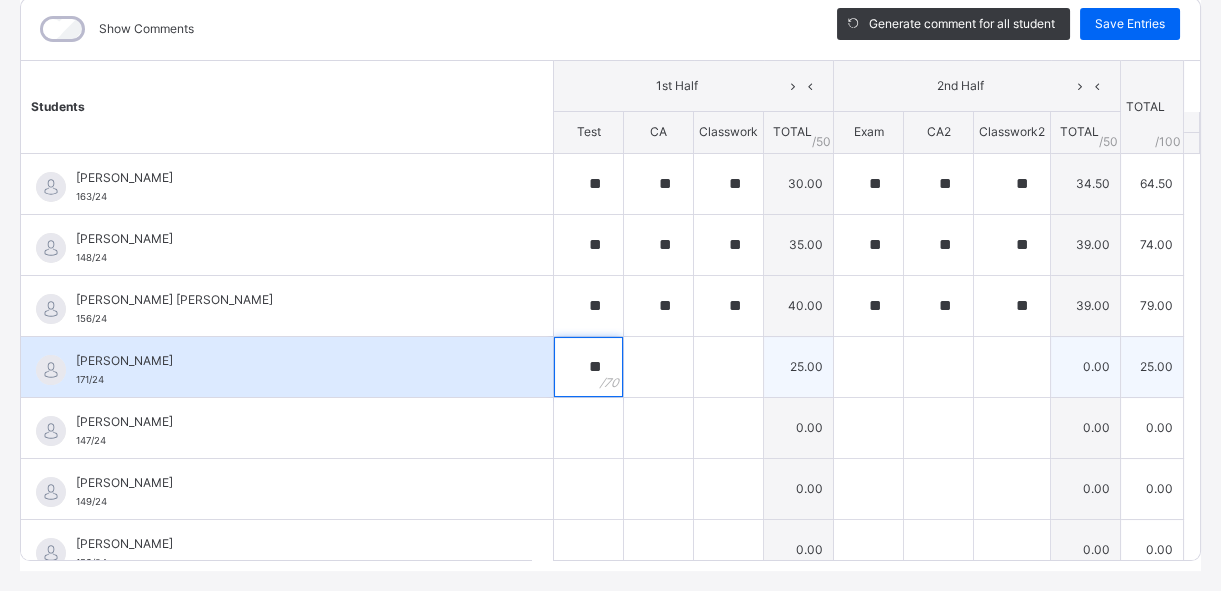 type on "**" 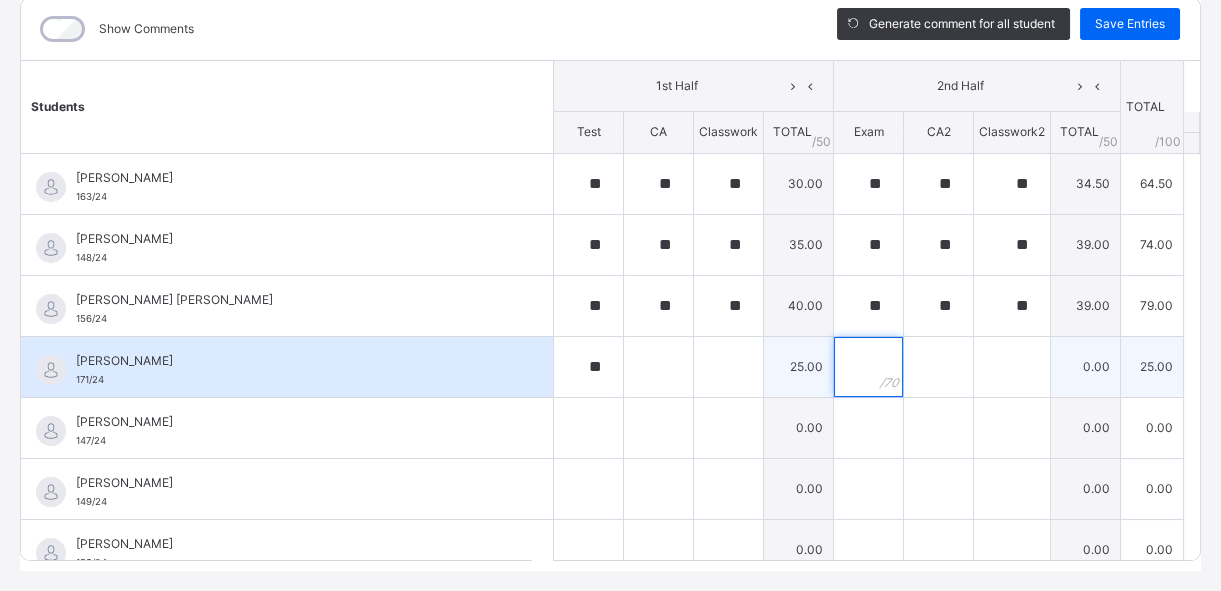 click at bounding box center [868, 367] 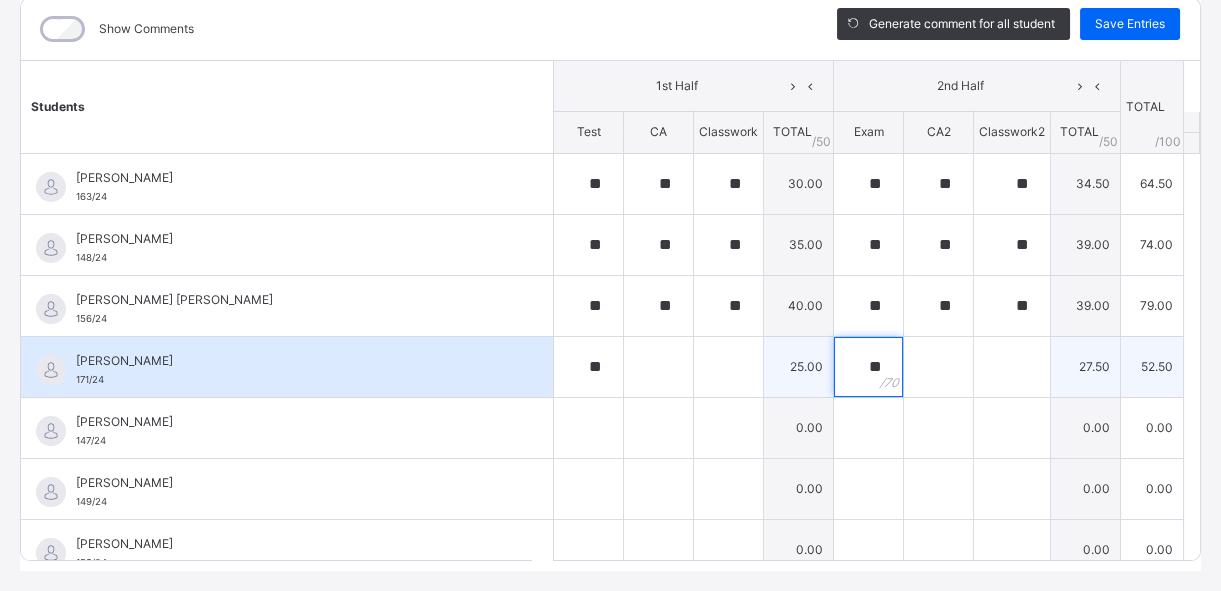type on "**" 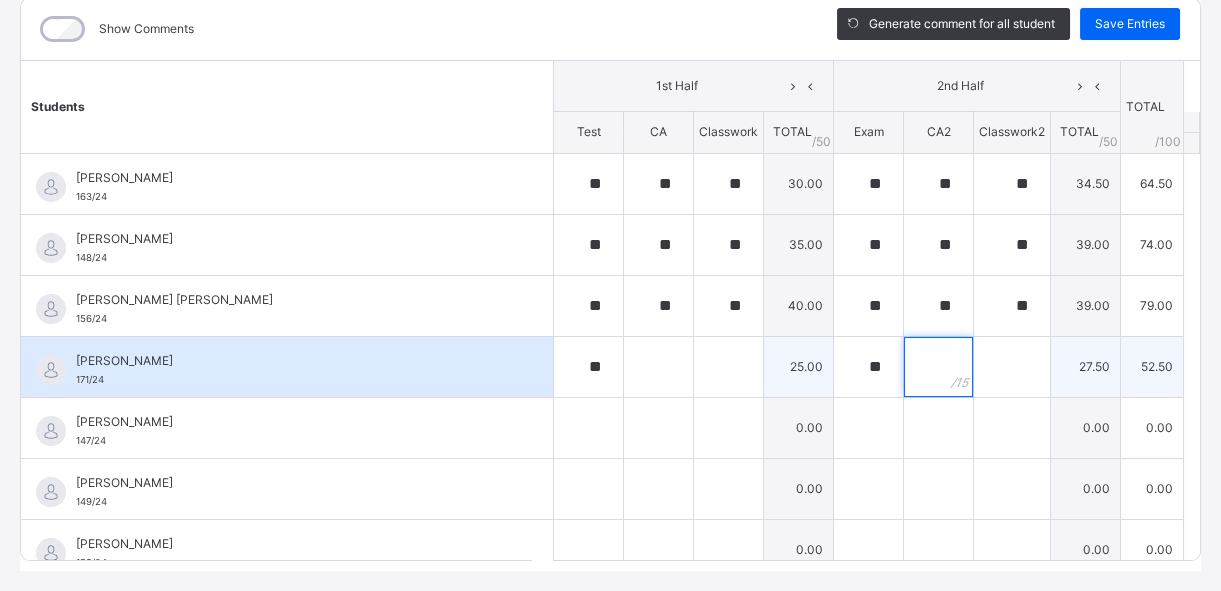 click at bounding box center (938, 367) 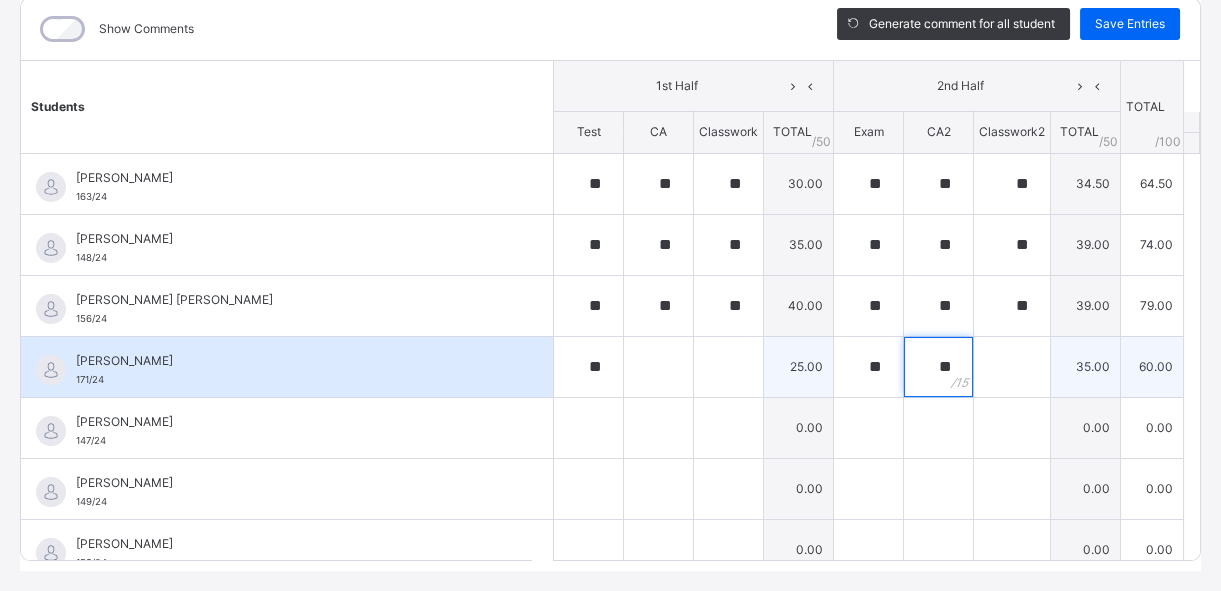 type on "**" 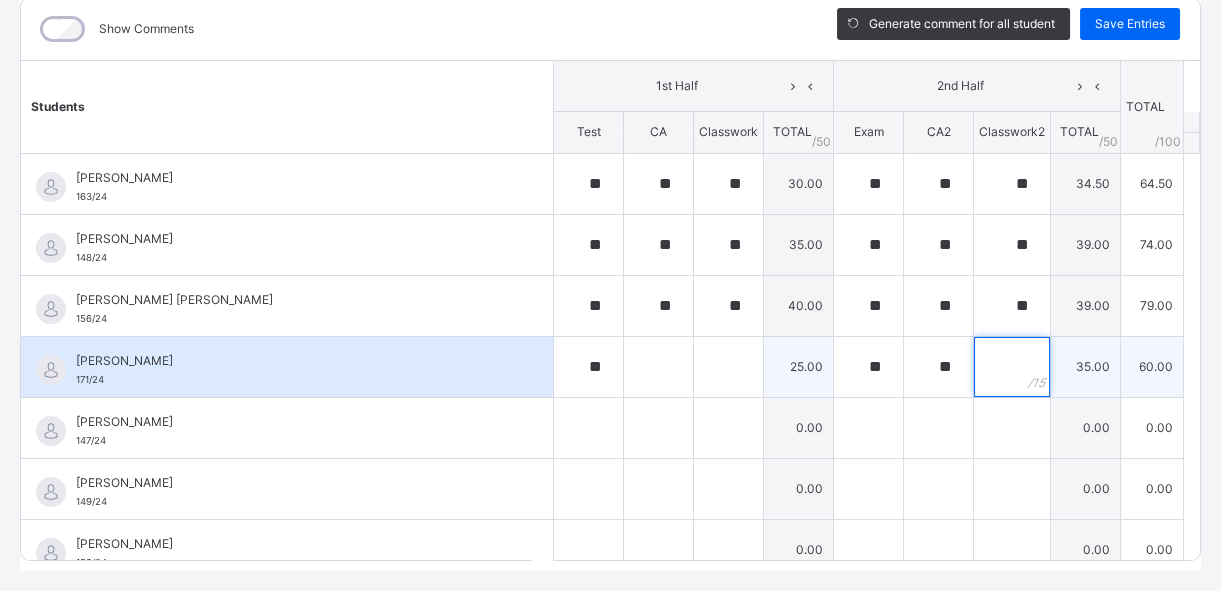 click at bounding box center [1012, 367] 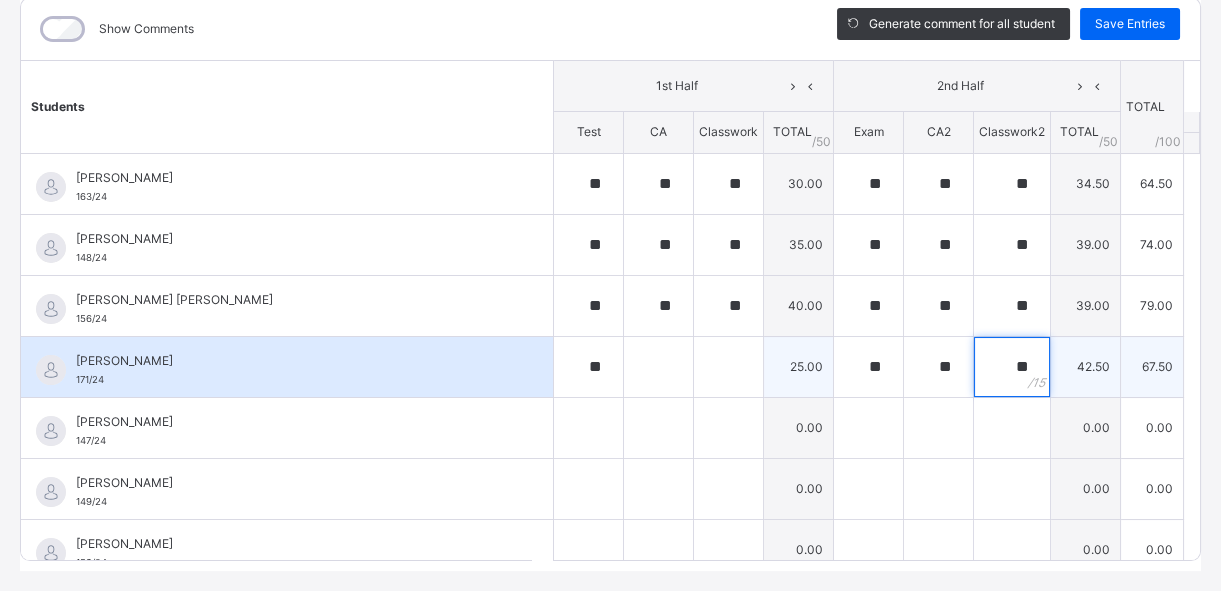 type on "**" 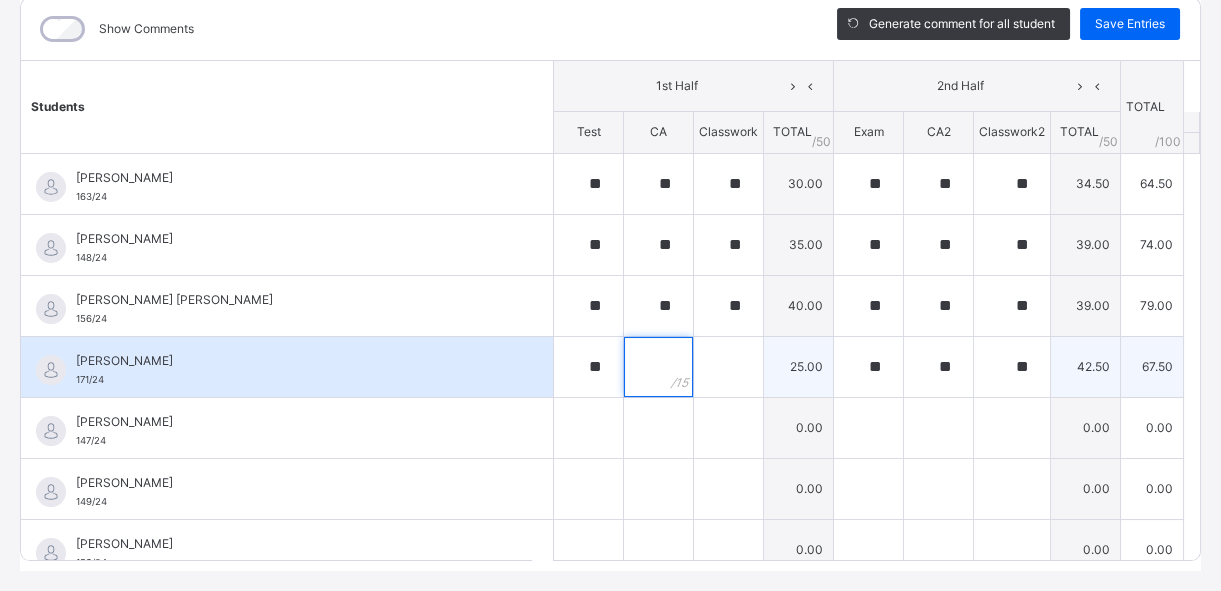 click at bounding box center (658, 367) 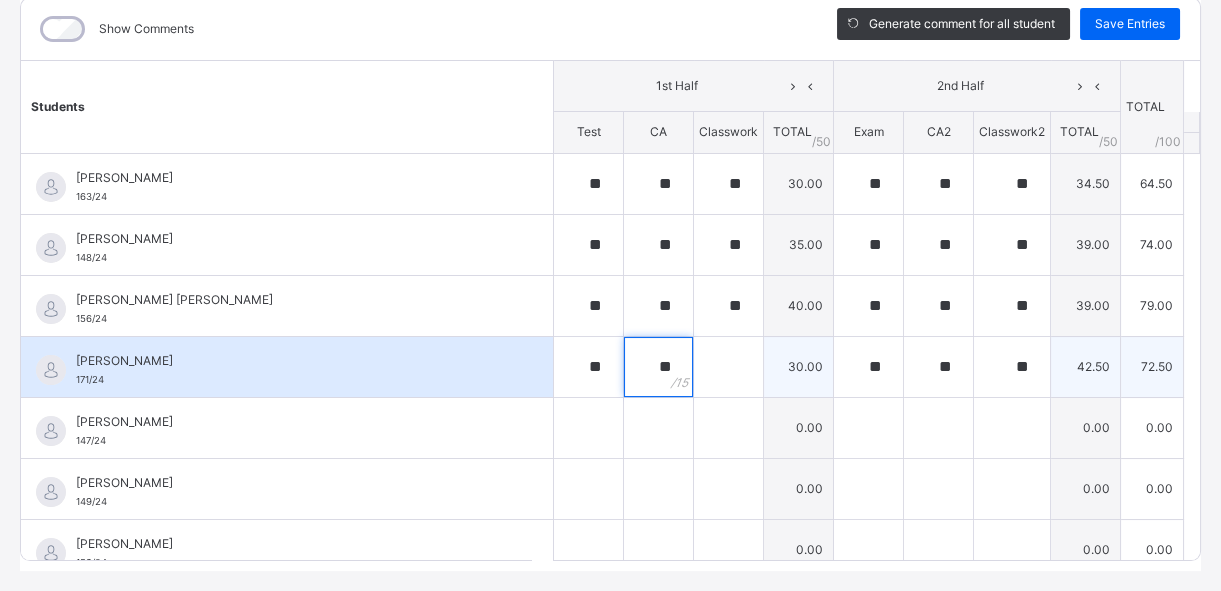 type on "**" 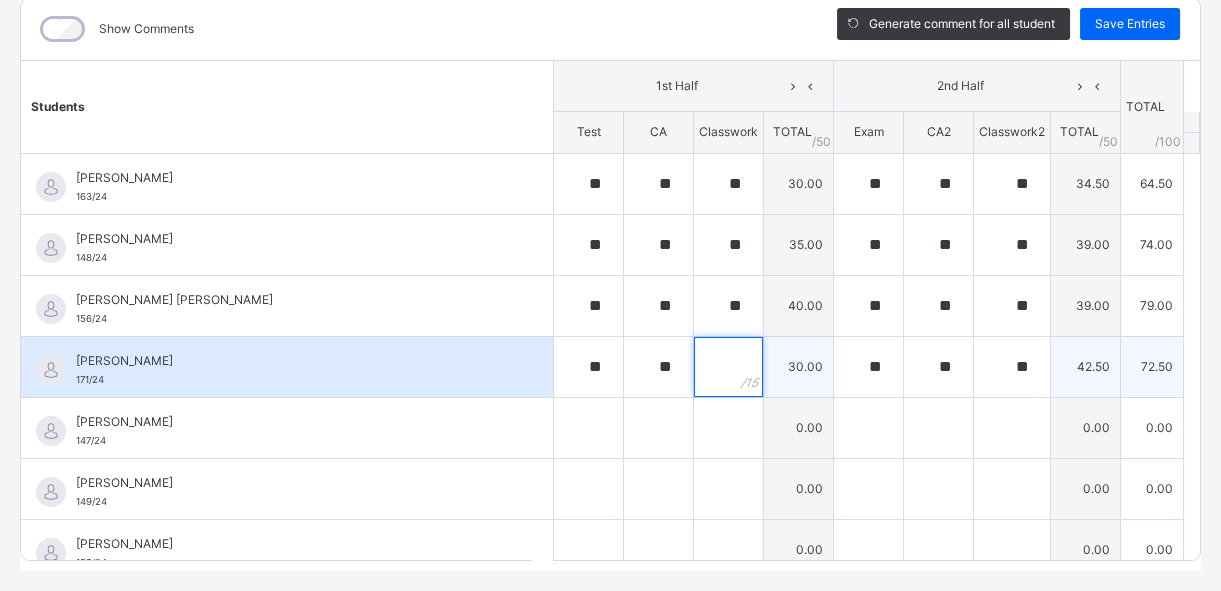 click at bounding box center [728, 367] 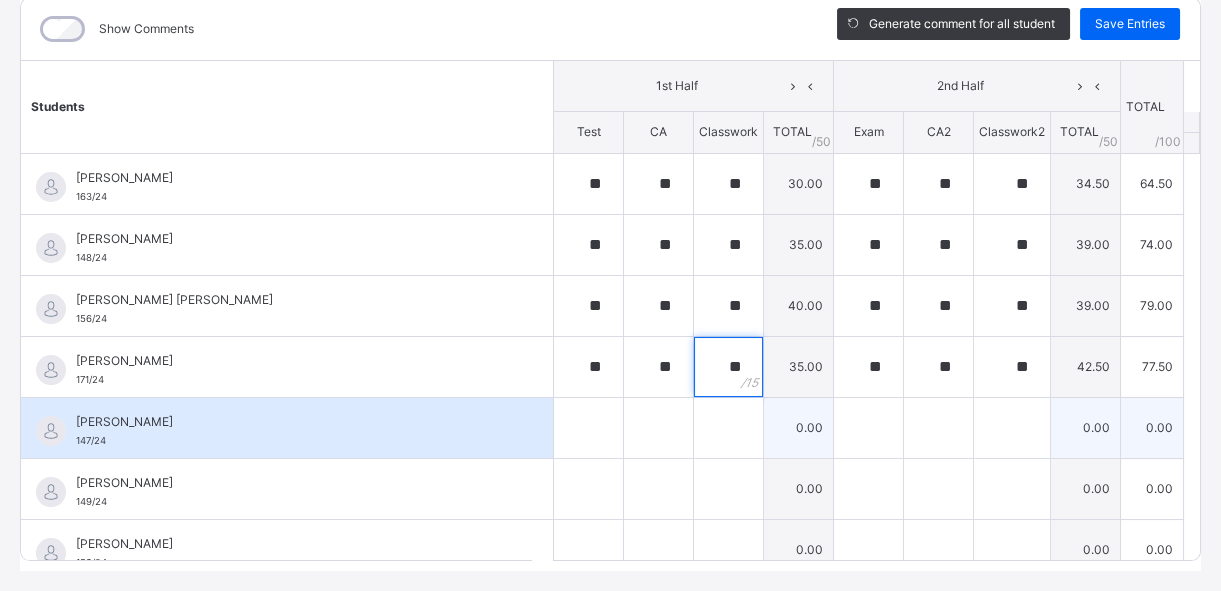 type on "**" 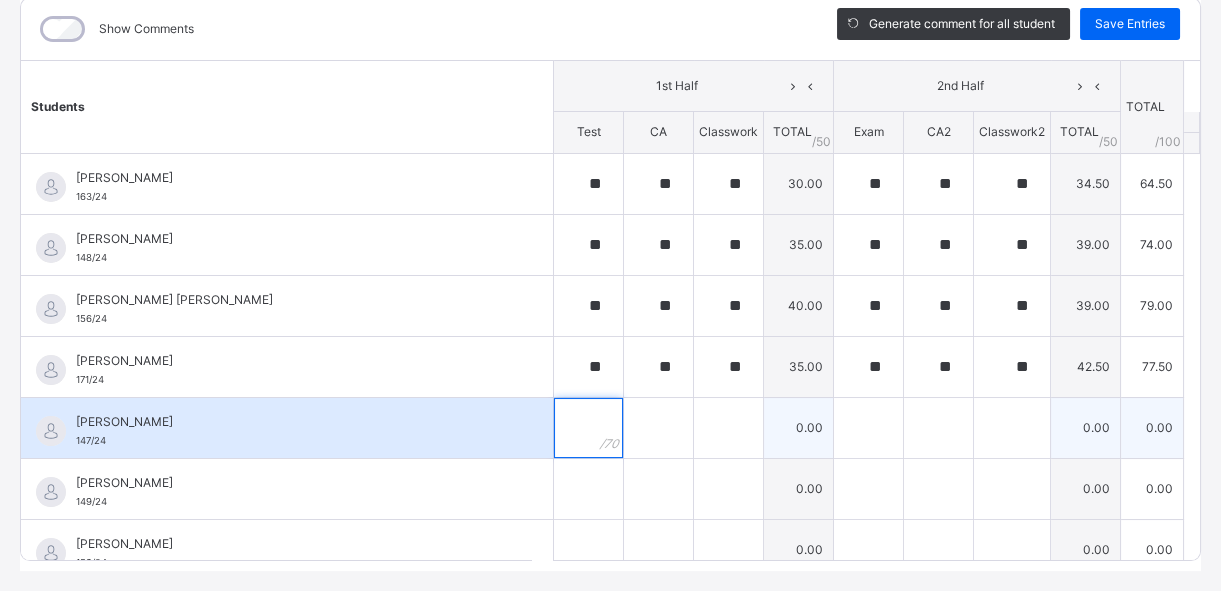 click at bounding box center (588, 428) 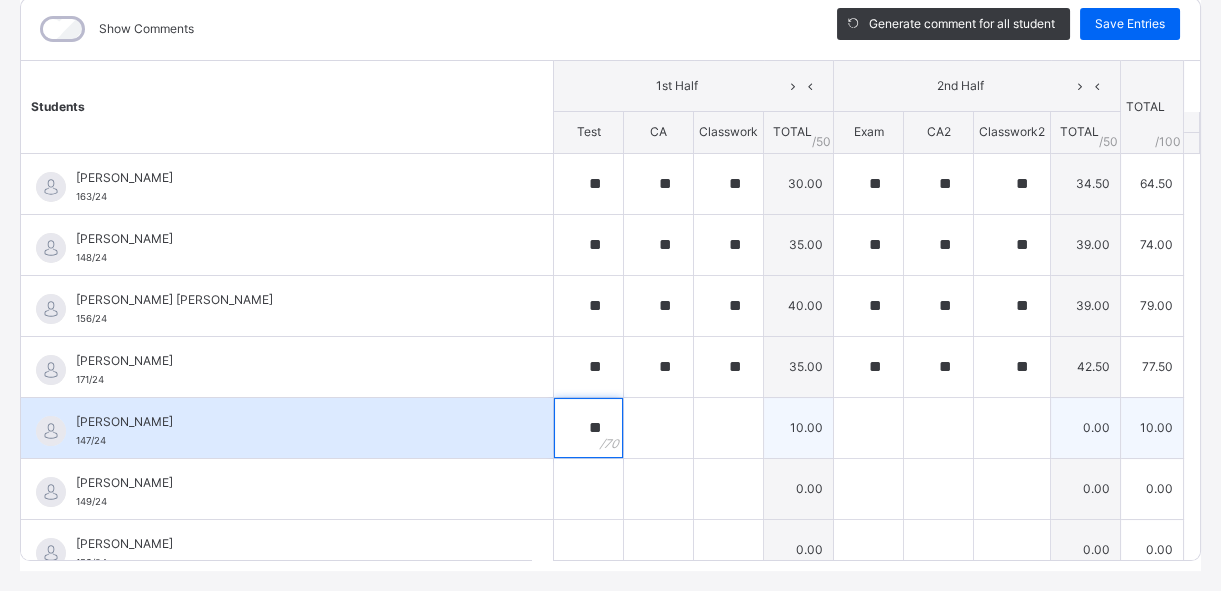 type on "**" 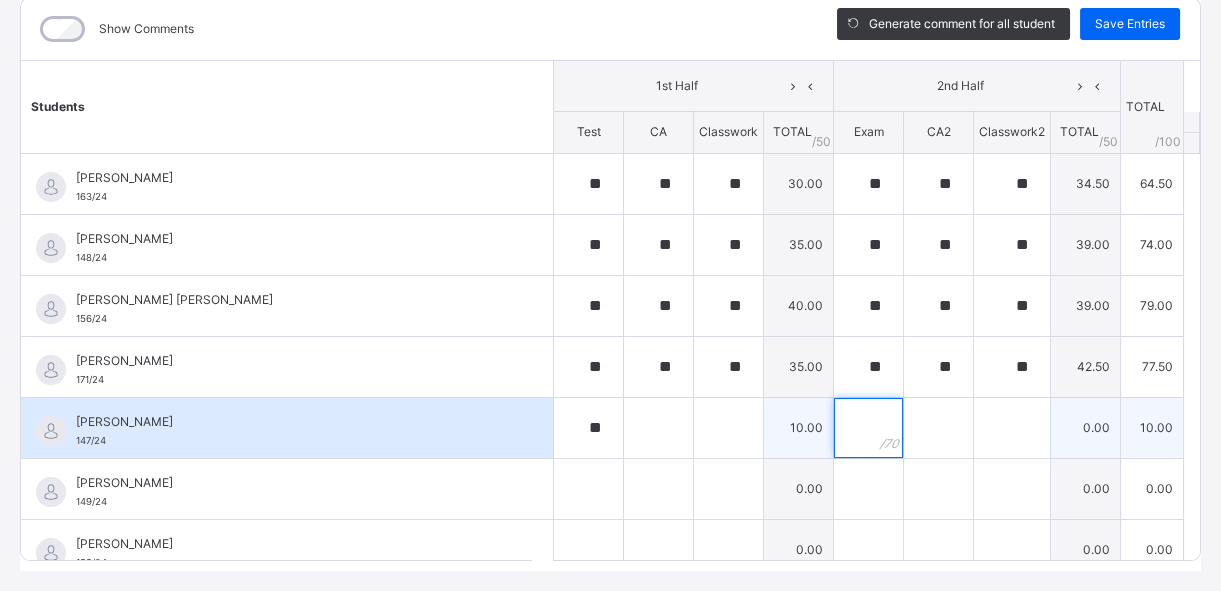click at bounding box center (868, 428) 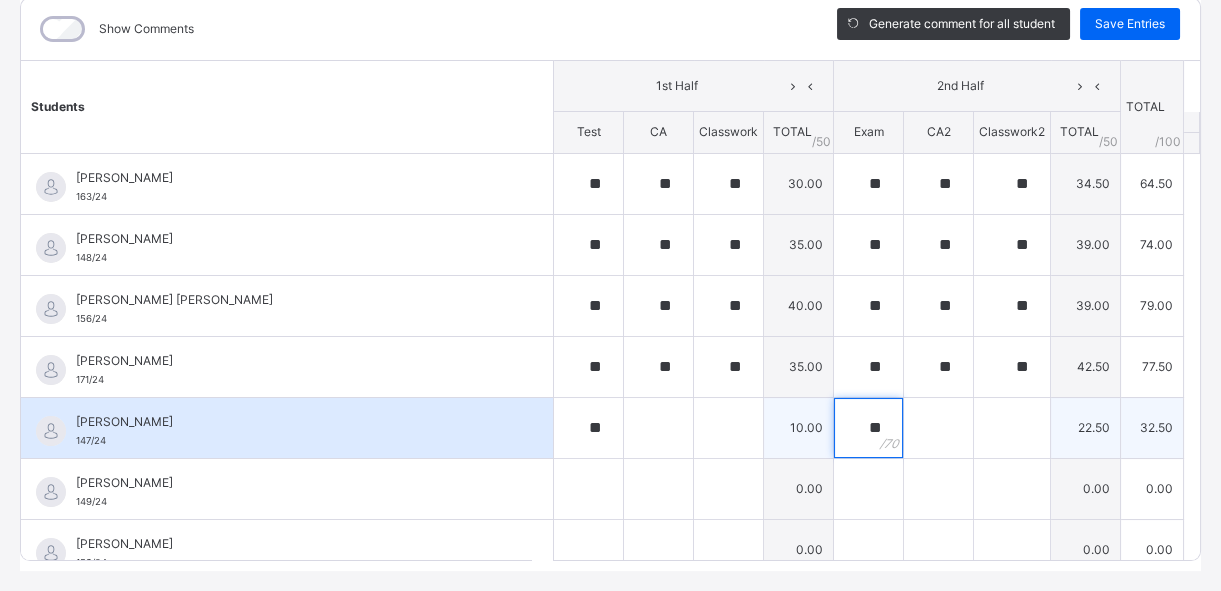type on "**" 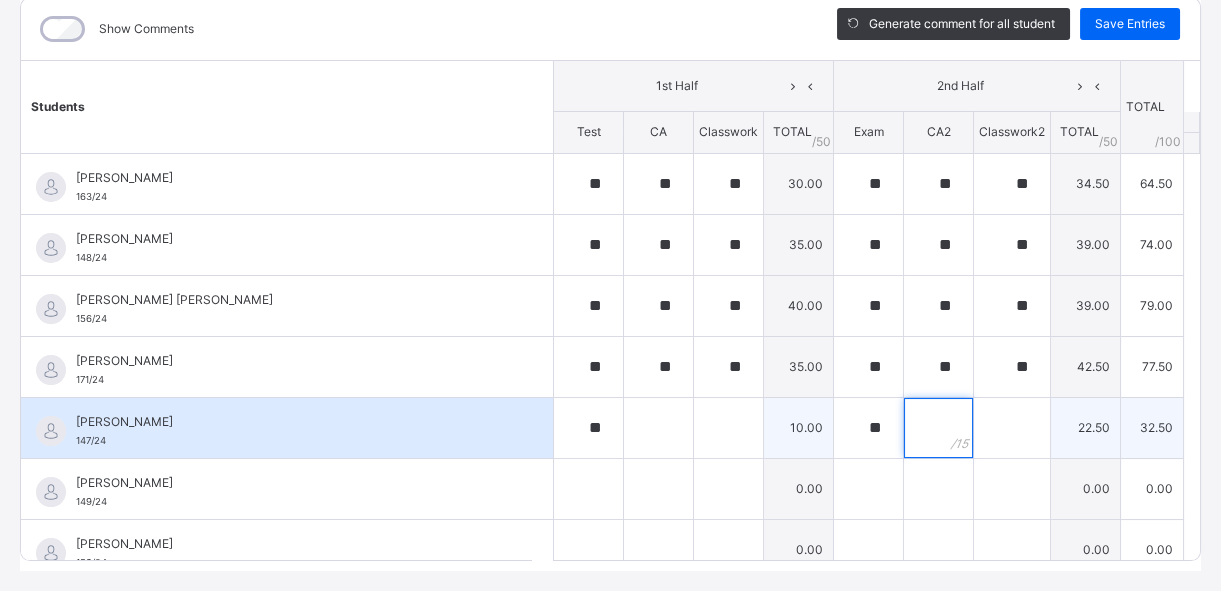 click at bounding box center [938, 428] 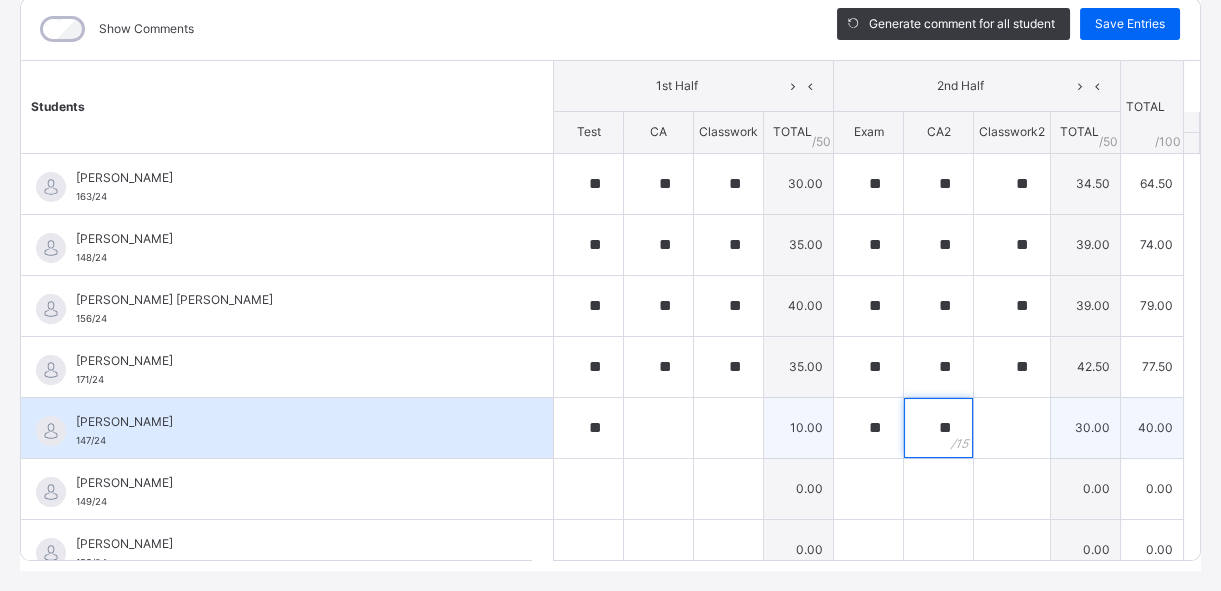 type on "**" 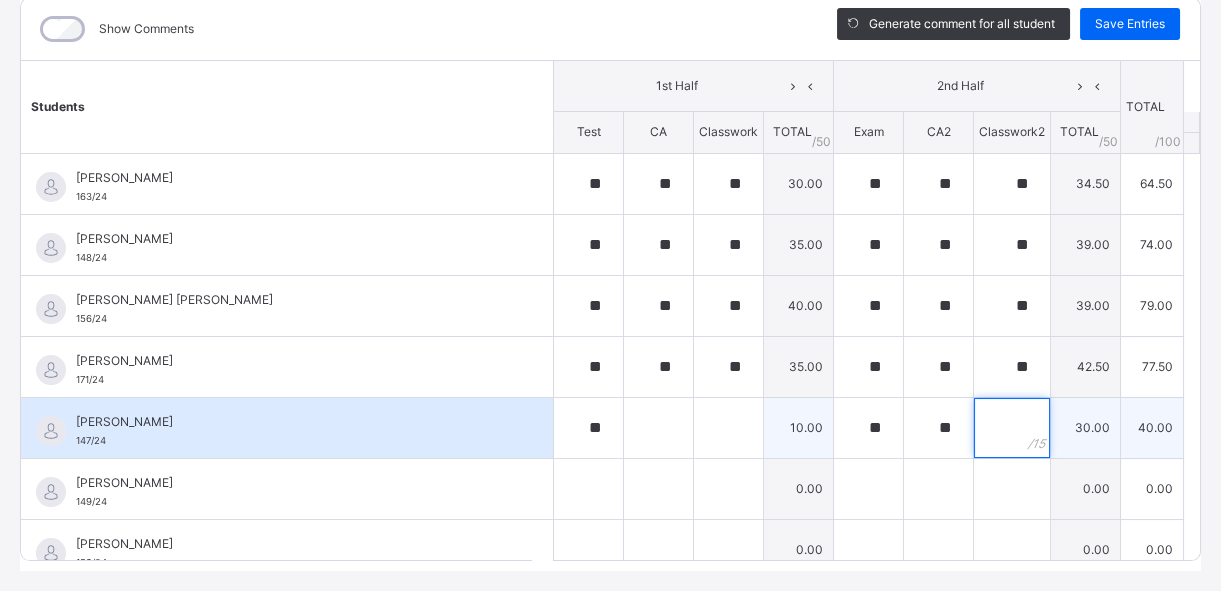click at bounding box center [1012, 428] 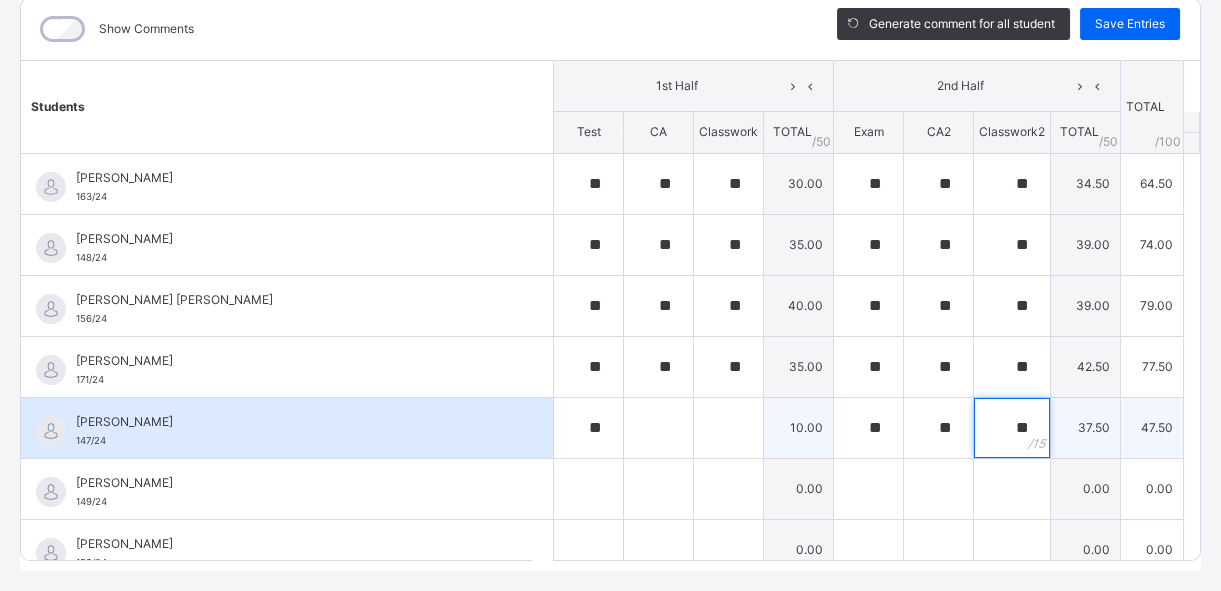type on "**" 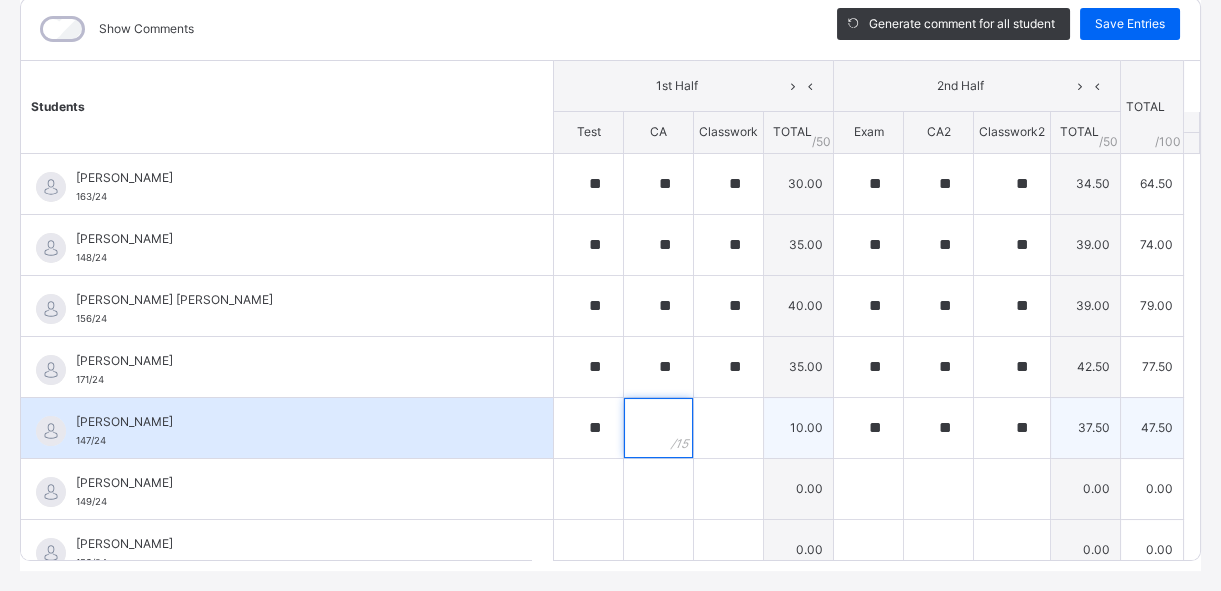 click at bounding box center (658, 428) 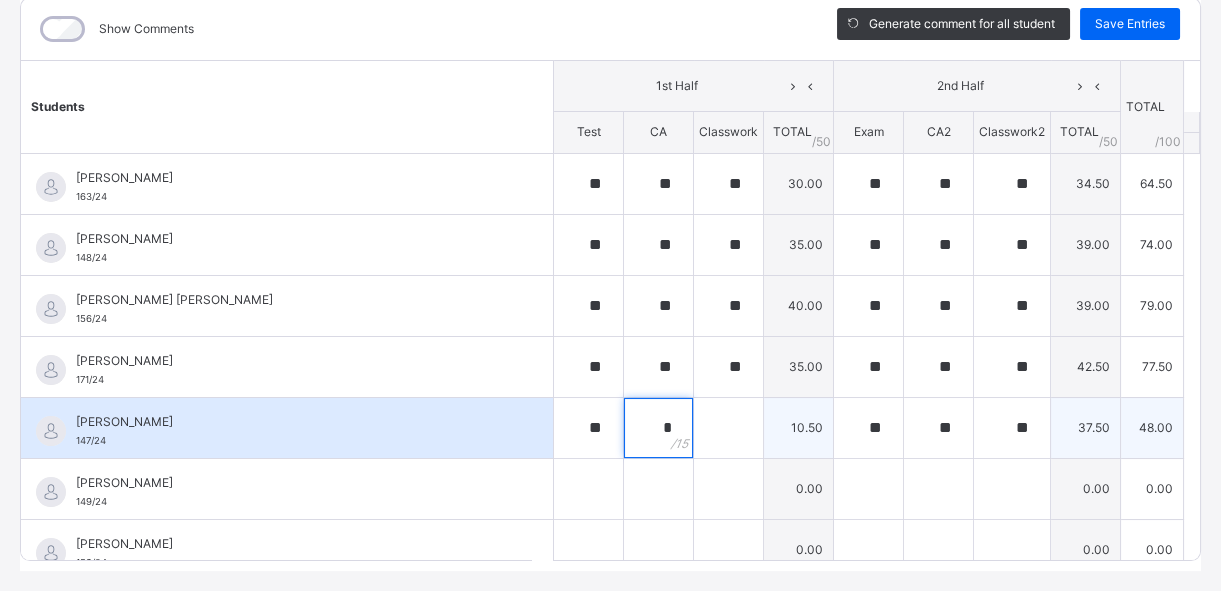 type on "*" 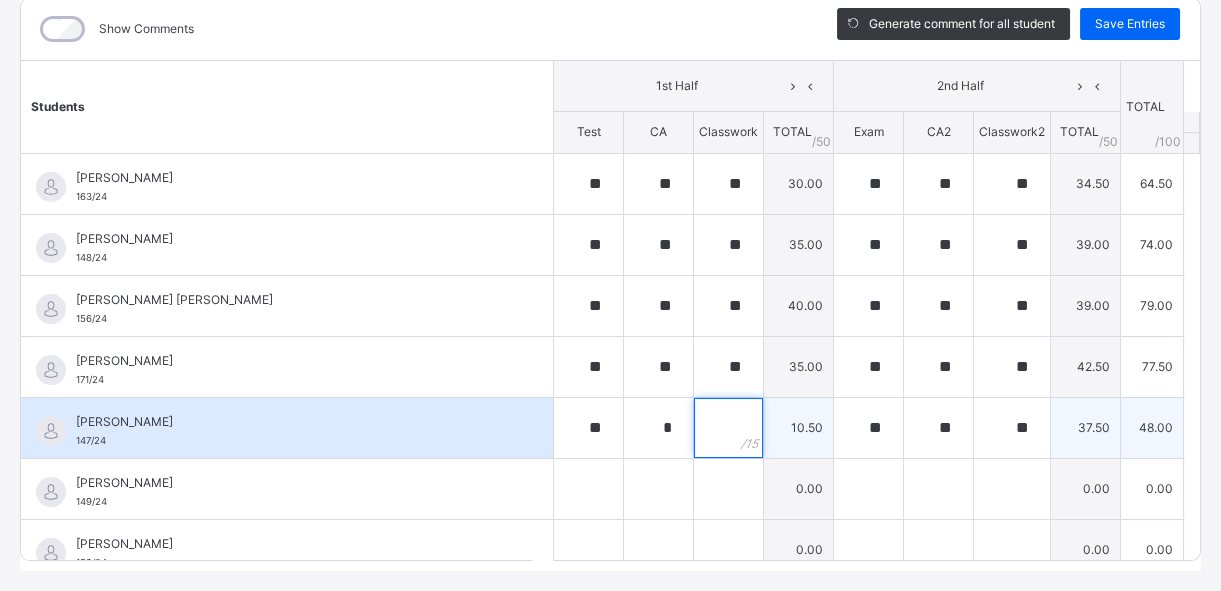 click at bounding box center [728, 428] 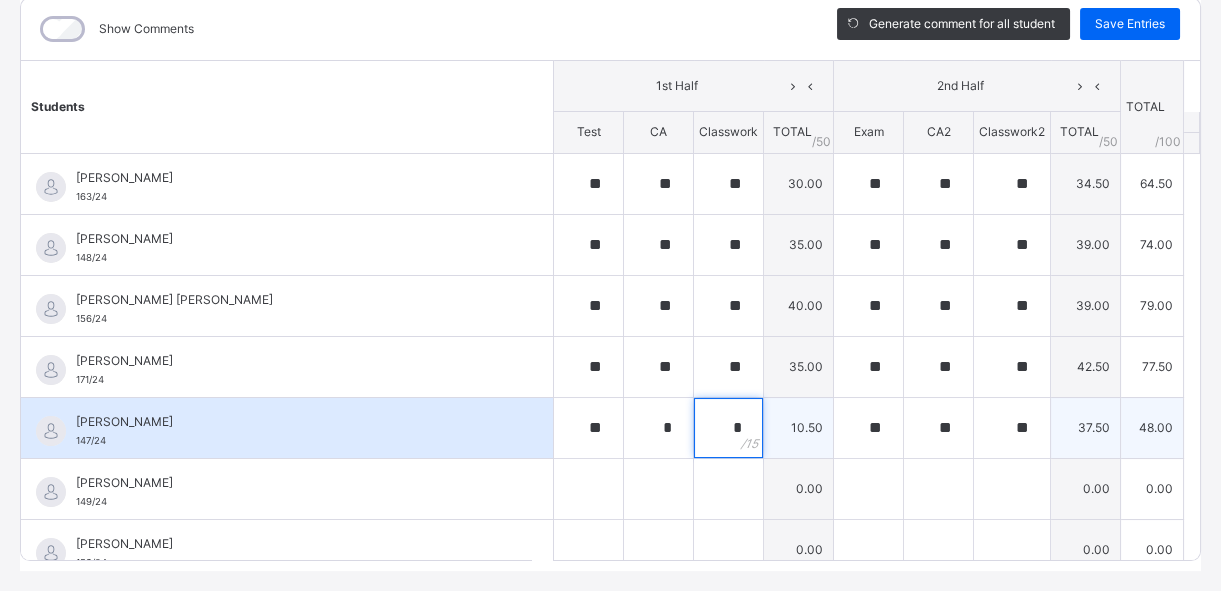 type on "*" 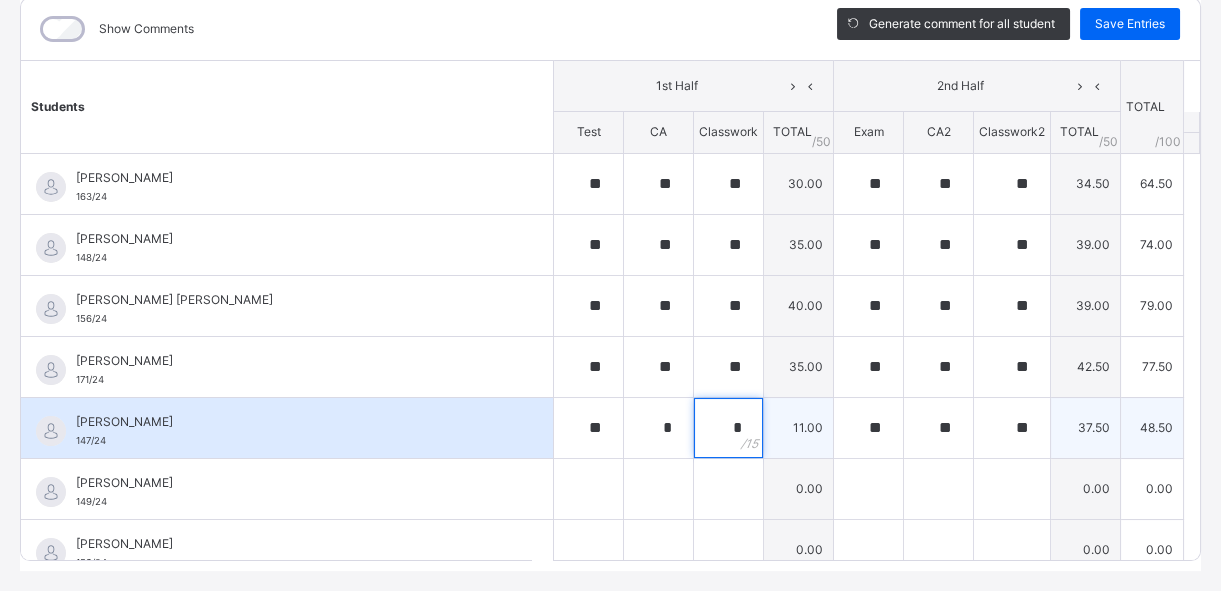 type 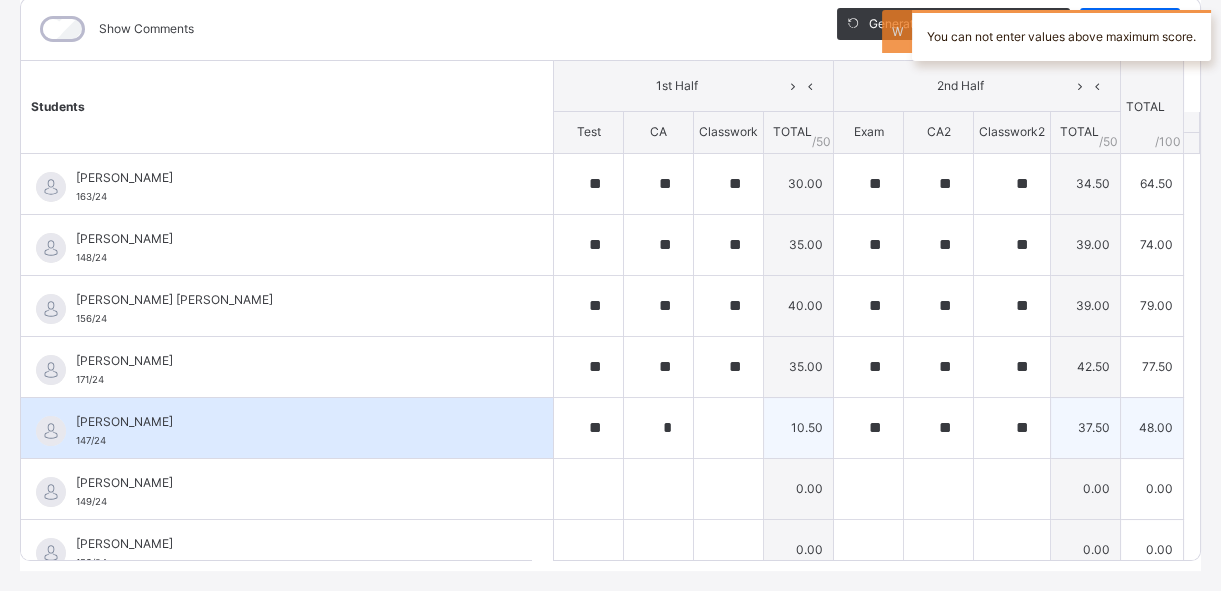 click at bounding box center [728, 428] 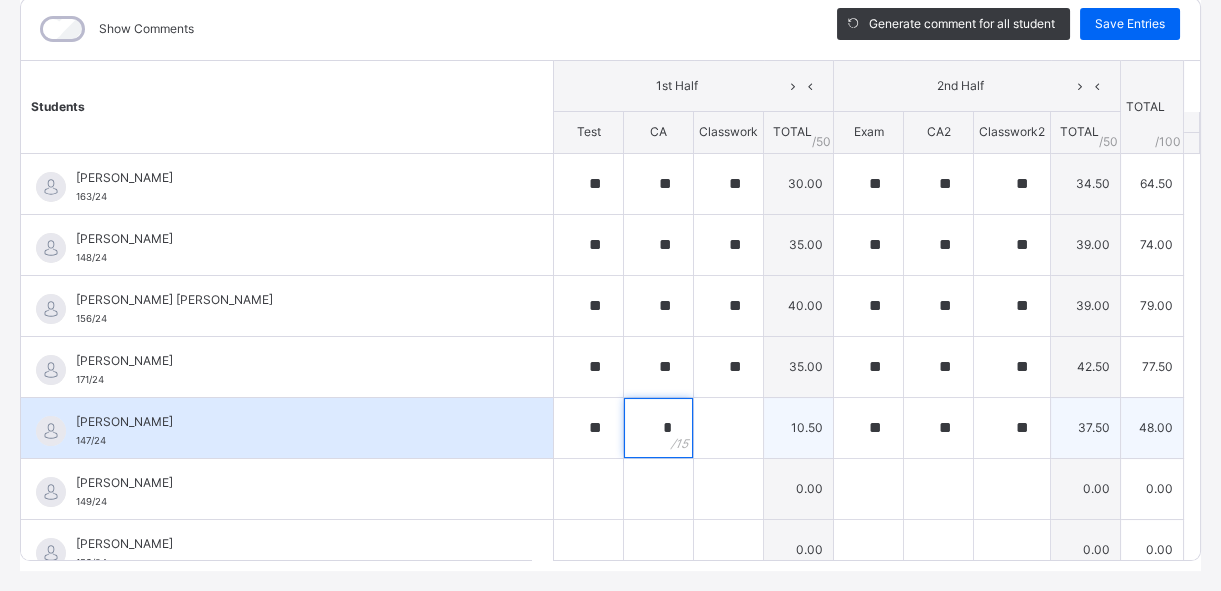click on "*" at bounding box center [658, 428] 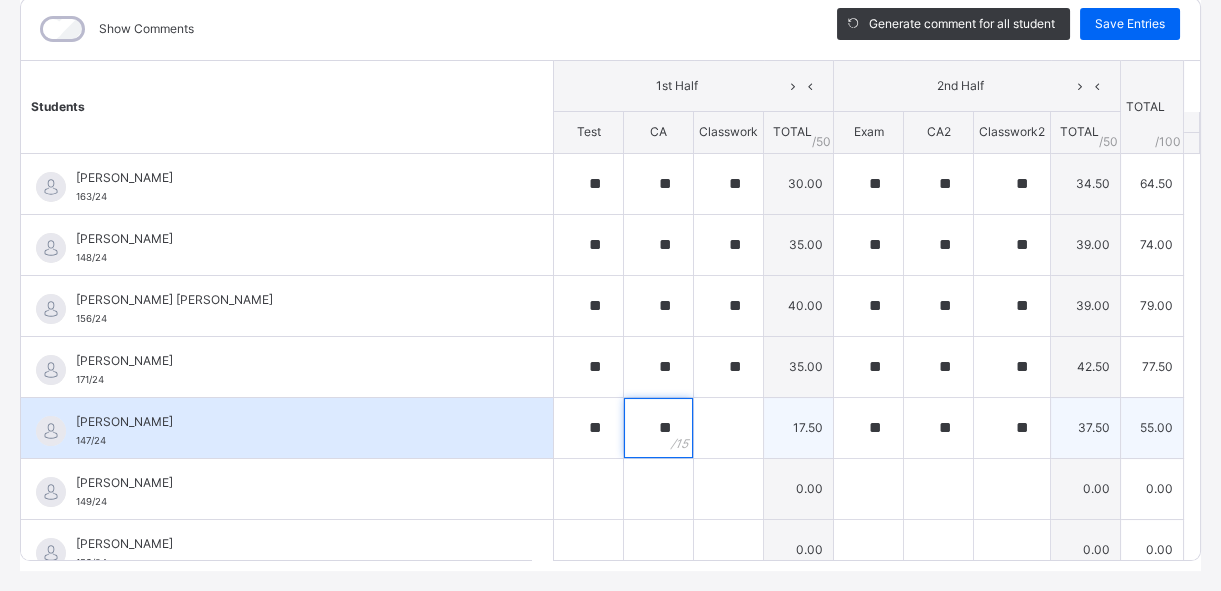 type on "**" 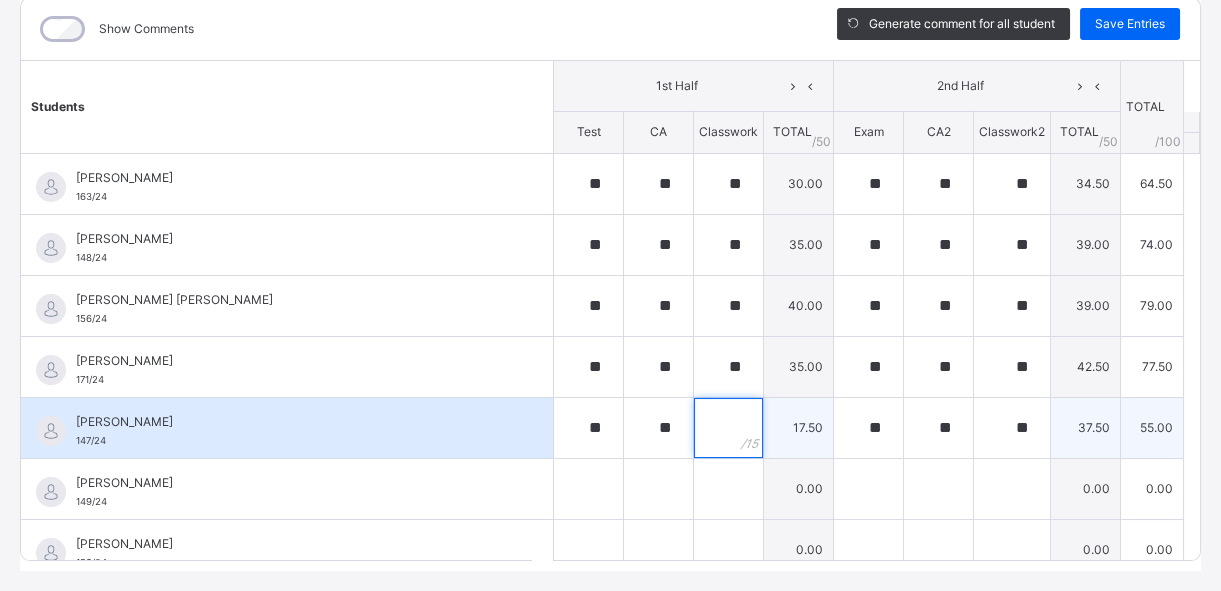 click at bounding box center (728, 428) 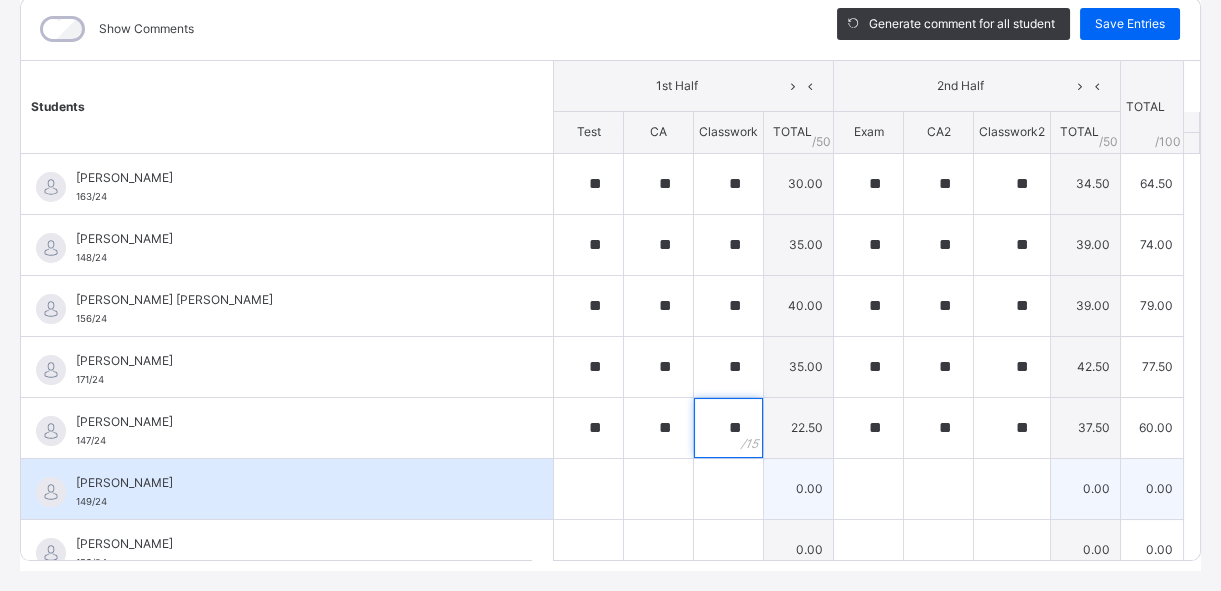 type on "**" 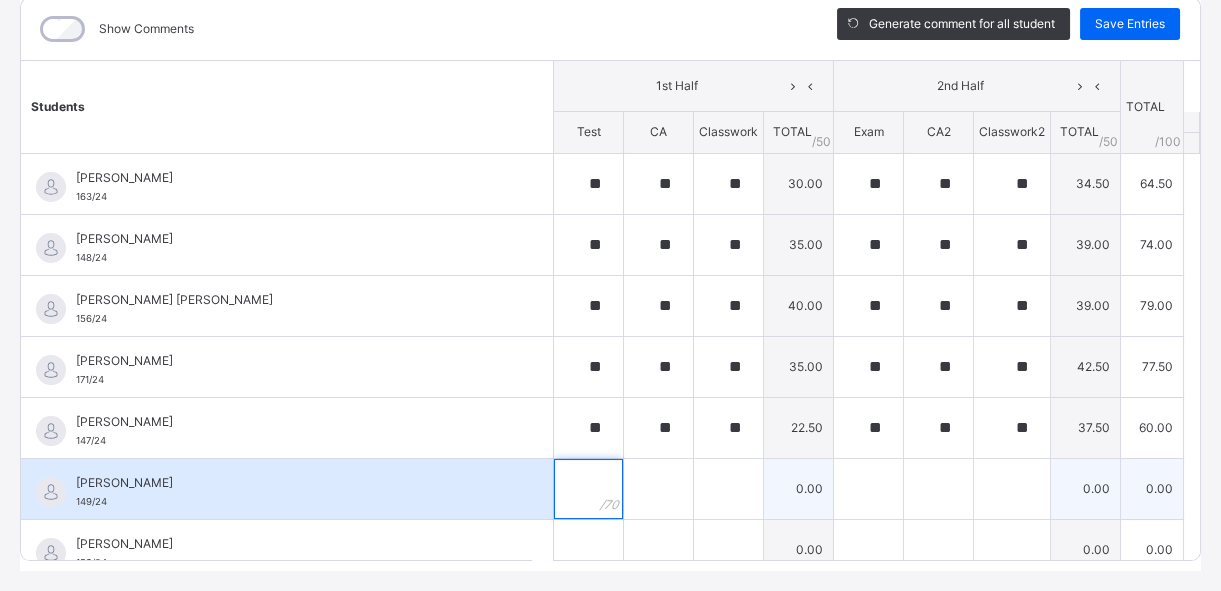 click at bounding box center [588, 489] 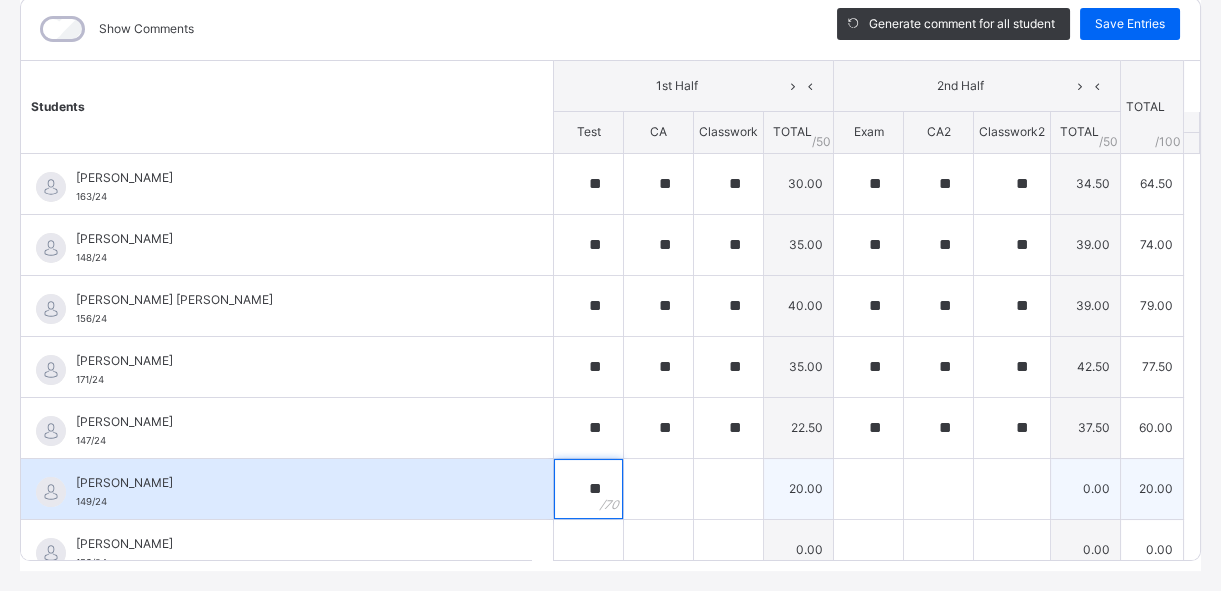 type on "**" 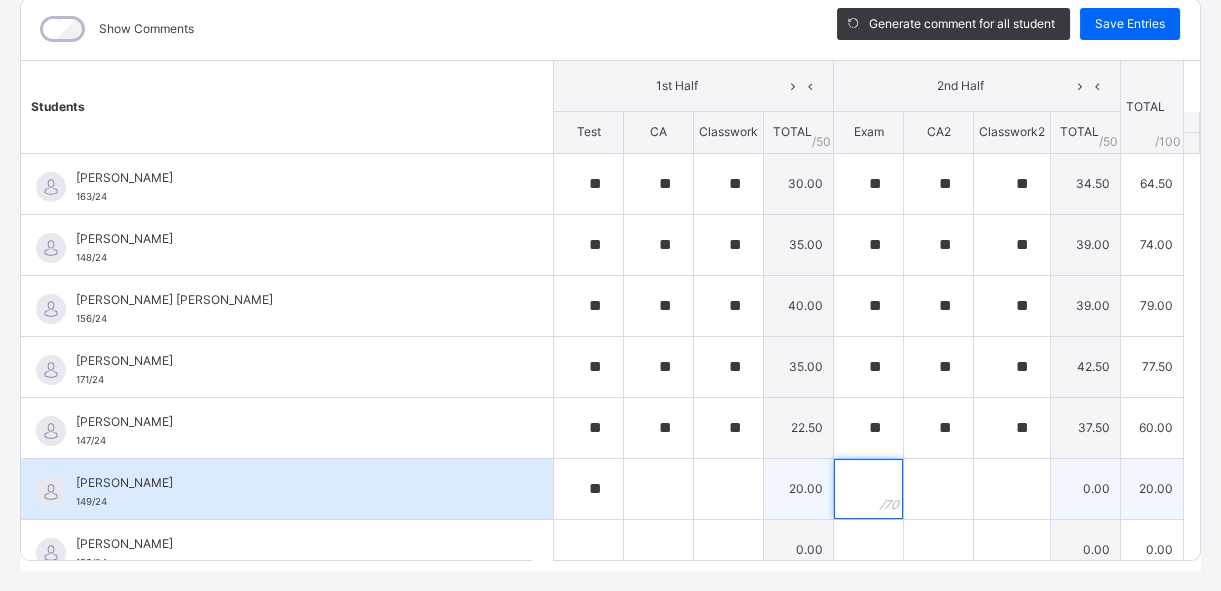 click at bounding box center (868, 489) 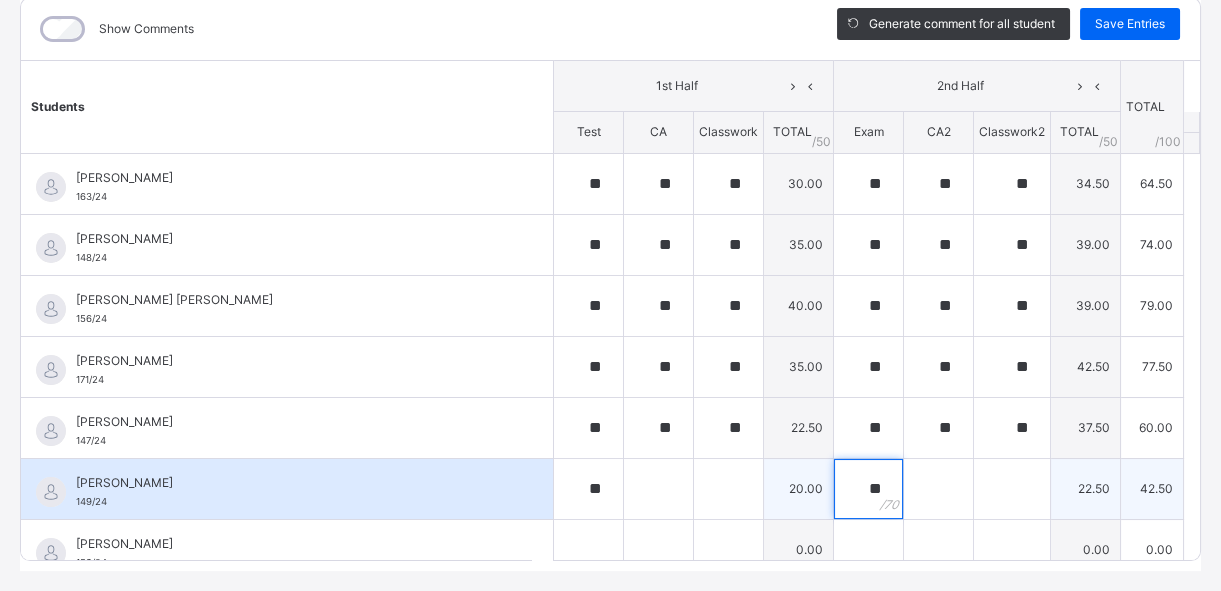 type on "**" 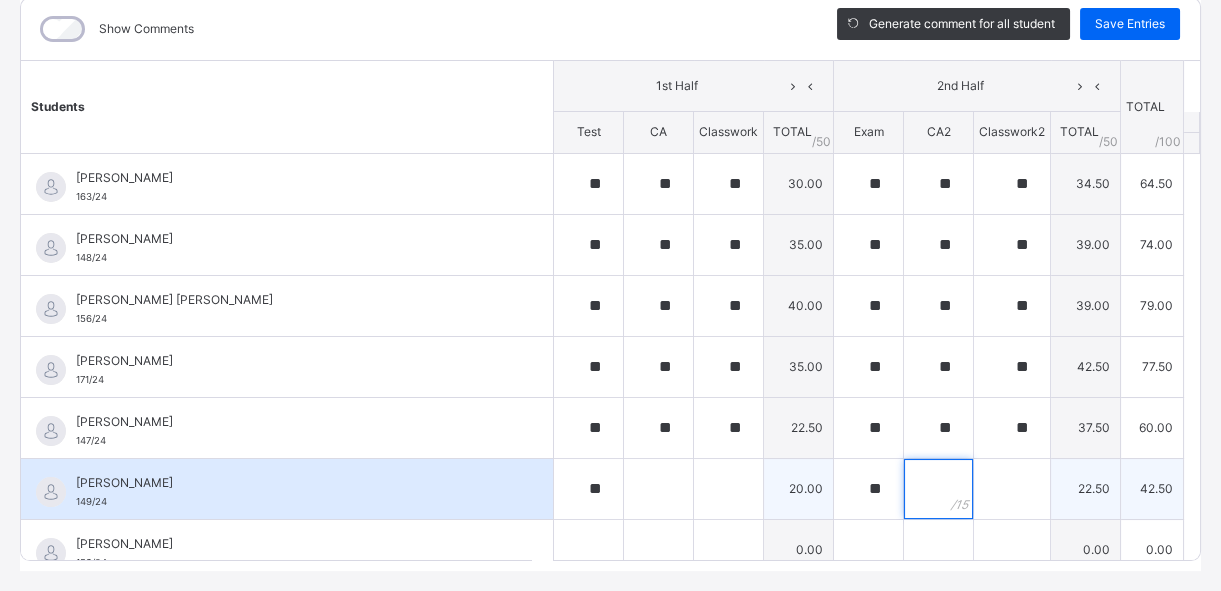 click at bounding box center [938, 489] 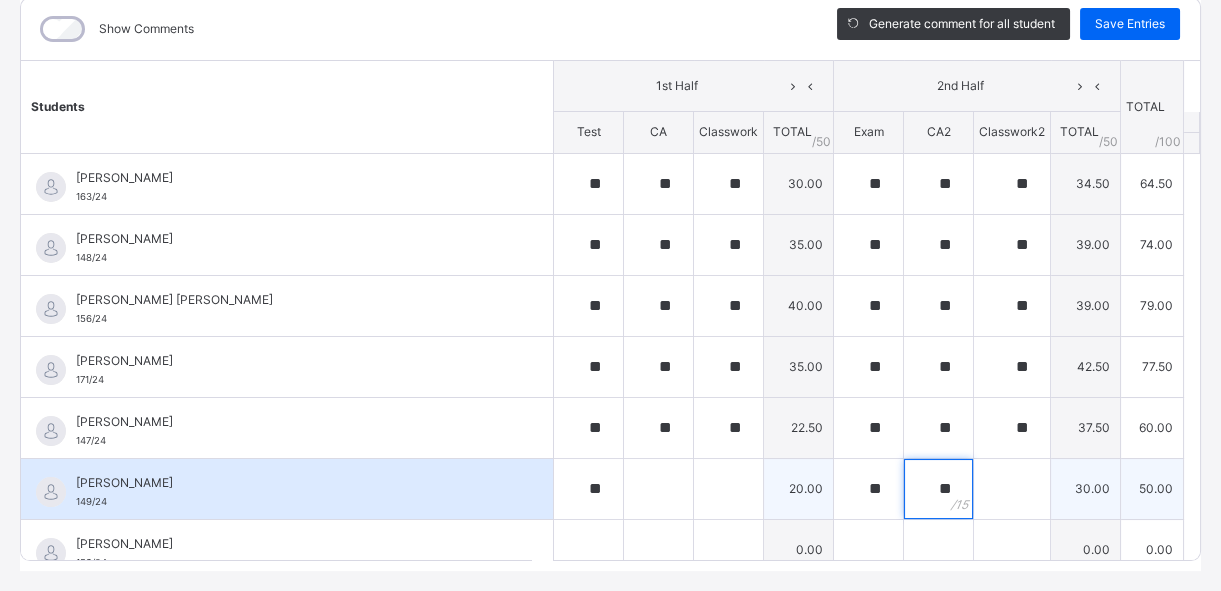 type on "**" 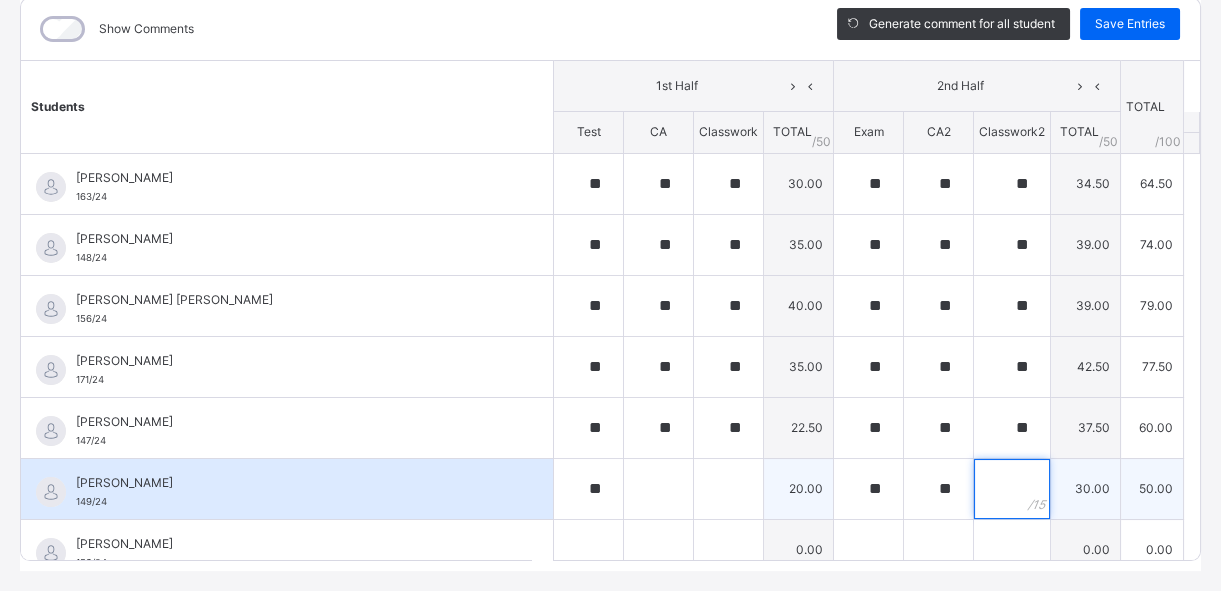 click at bounding box center [1012, 489] 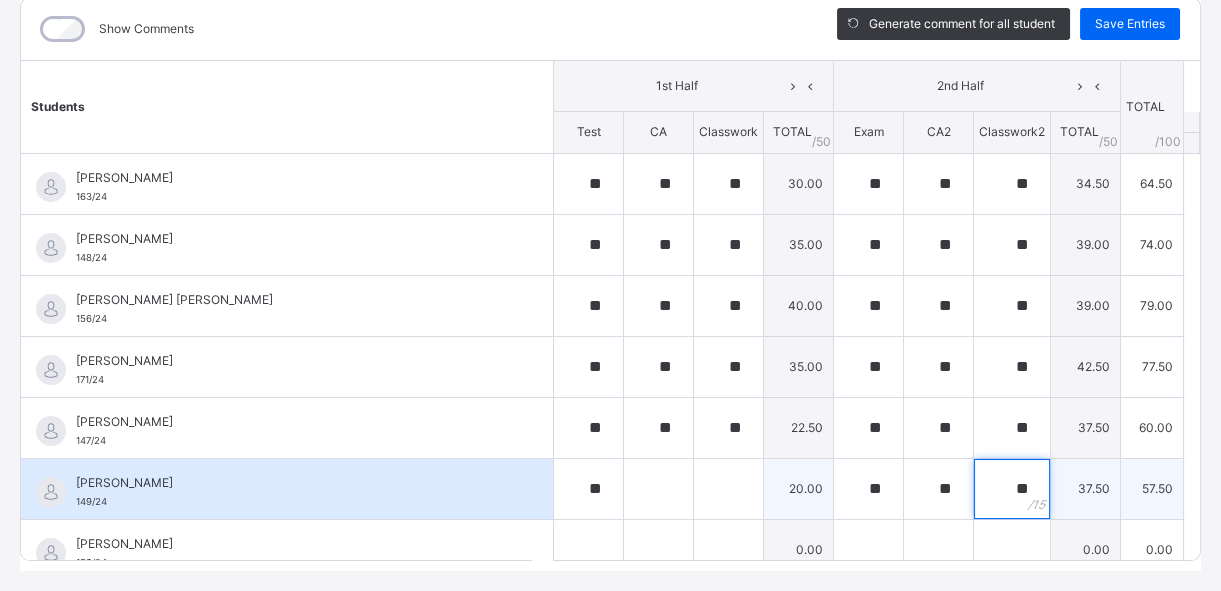 type on "**" 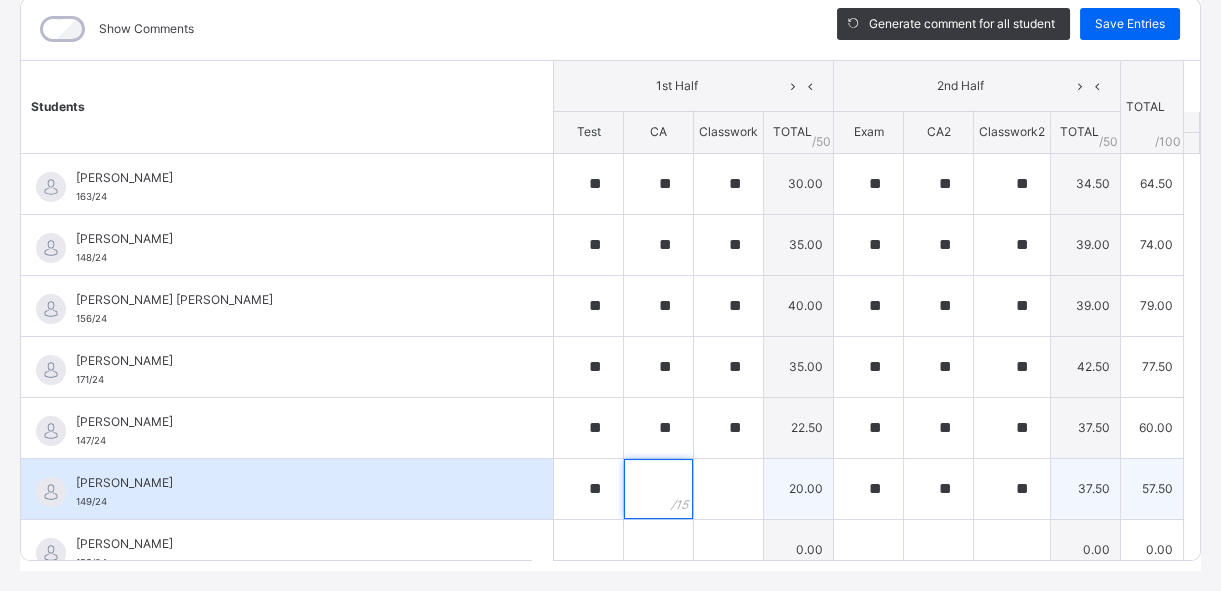 click at bounding box center (658, 489) 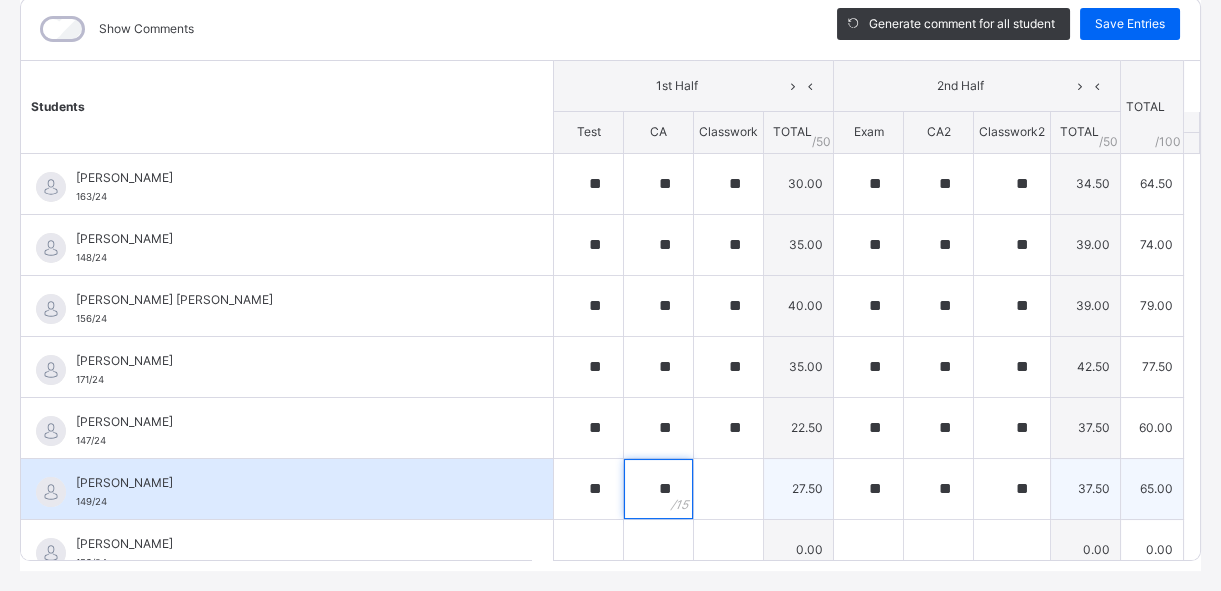 type on "**" 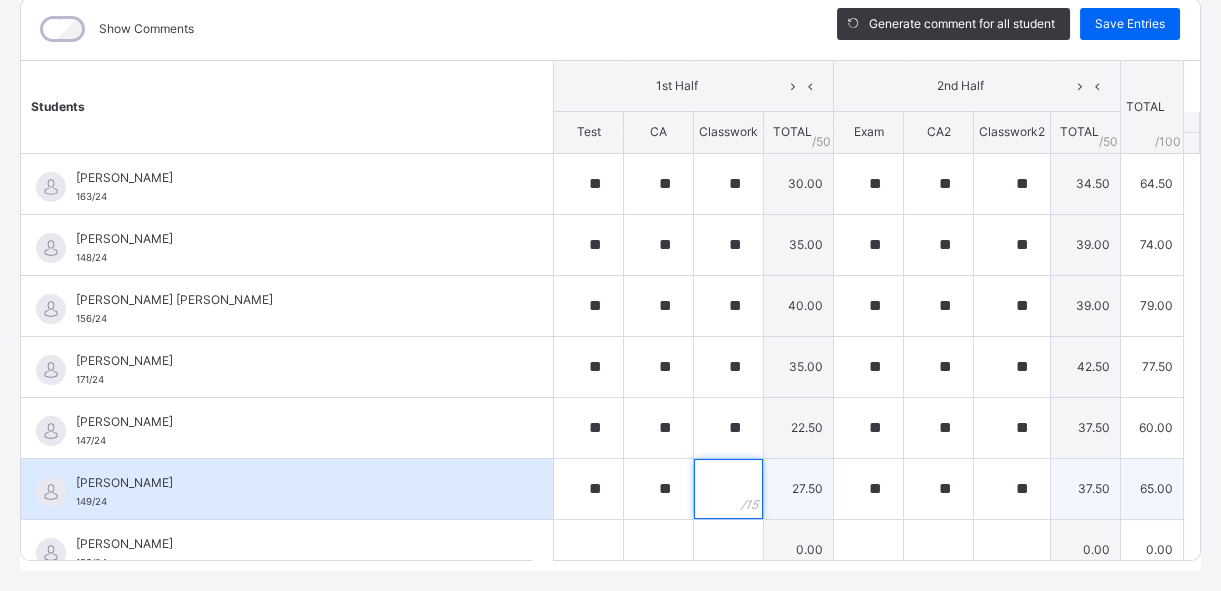 click at bounding box center (728, 489) 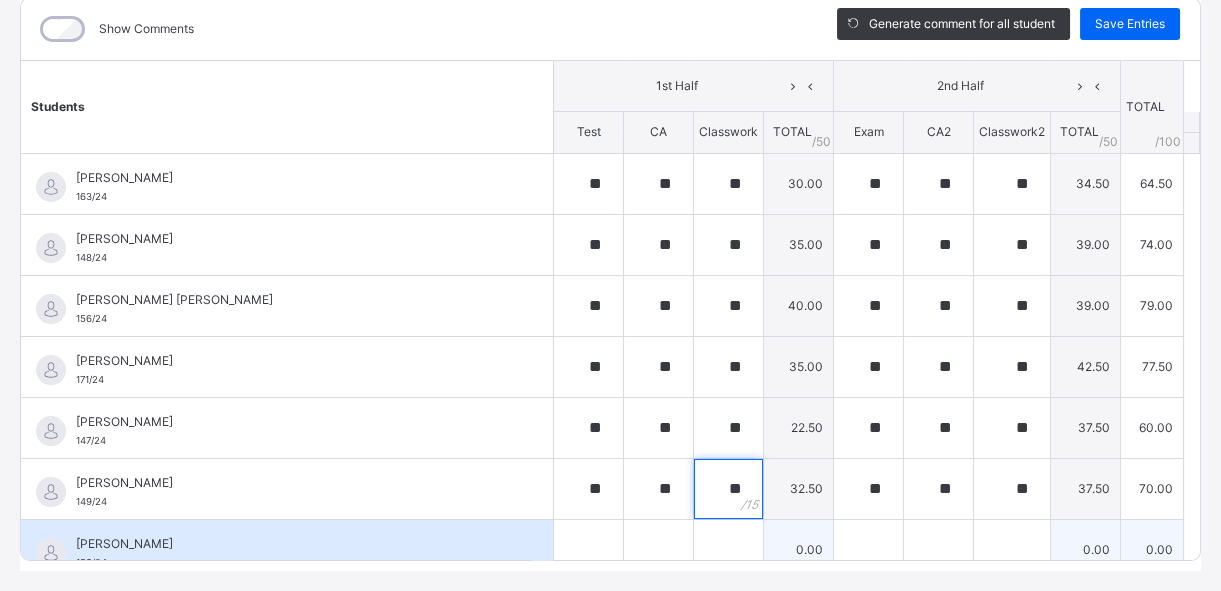 scroll, scrollTop: 90, scrollLeft: 0, axis: vertical 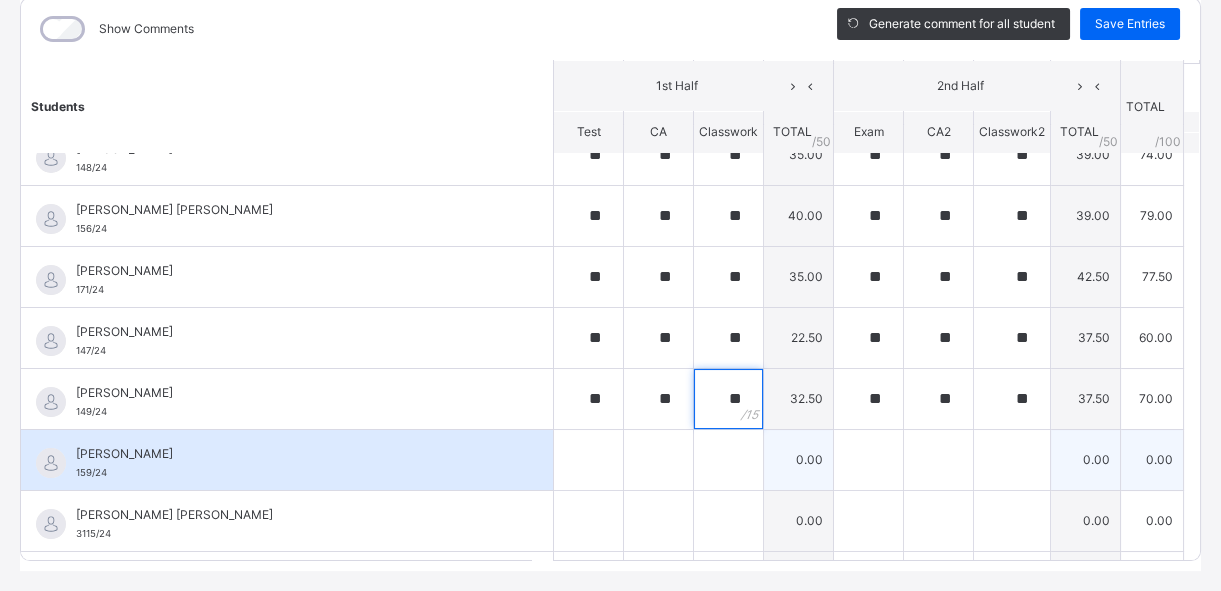 type on "**" 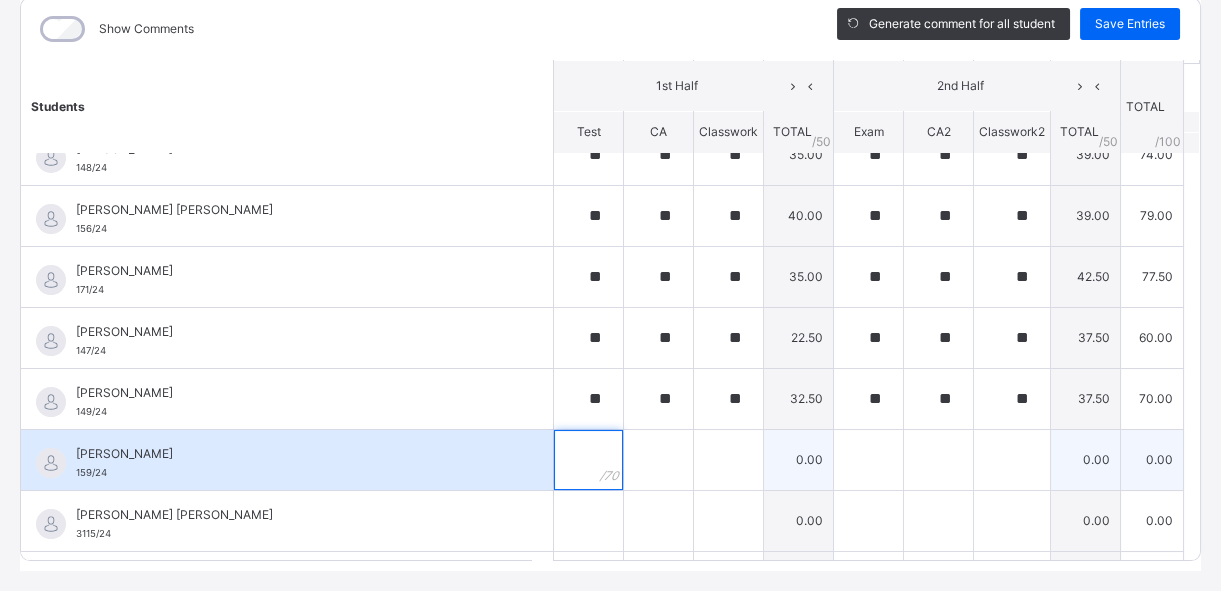 click at bounding box center [588, 460] 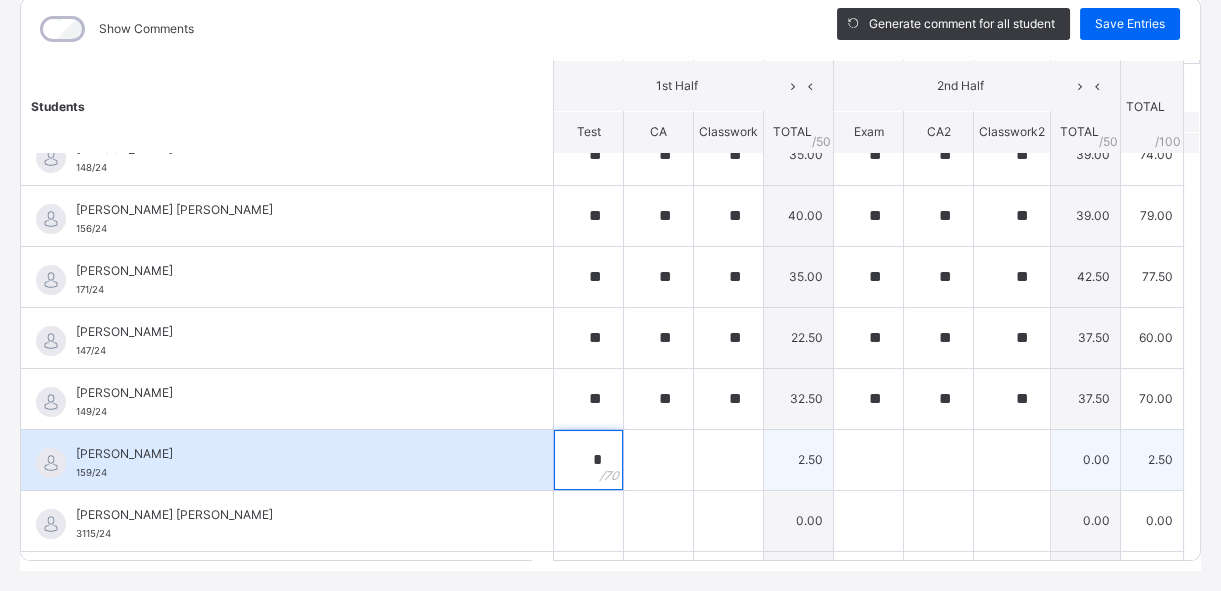 type on "*" 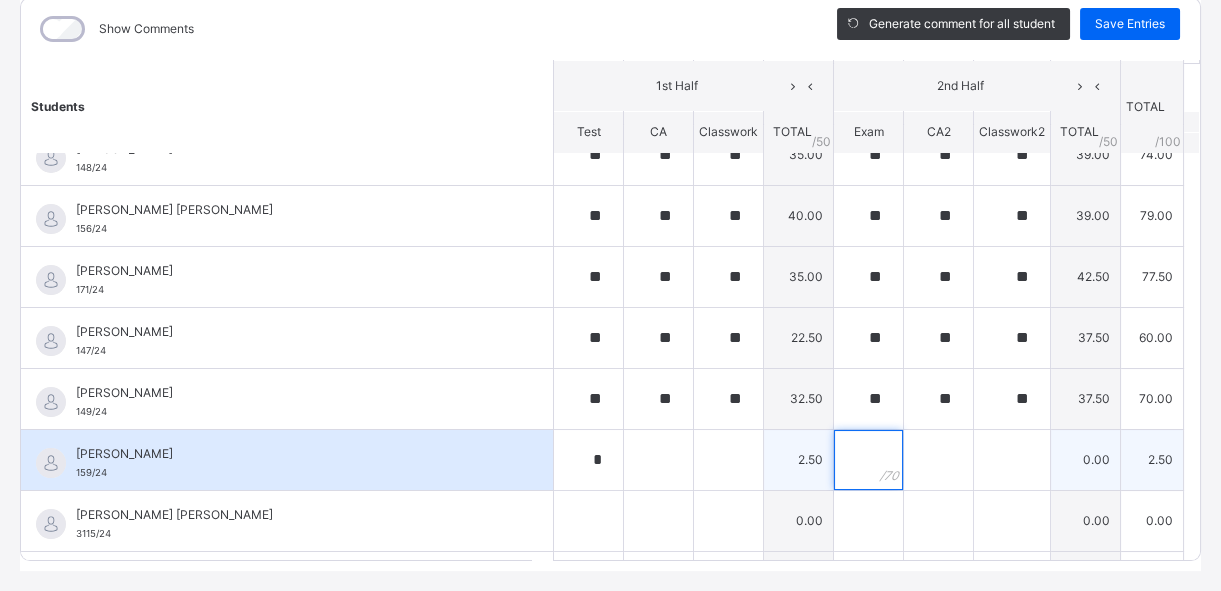 click at bounding box center (868, 460) 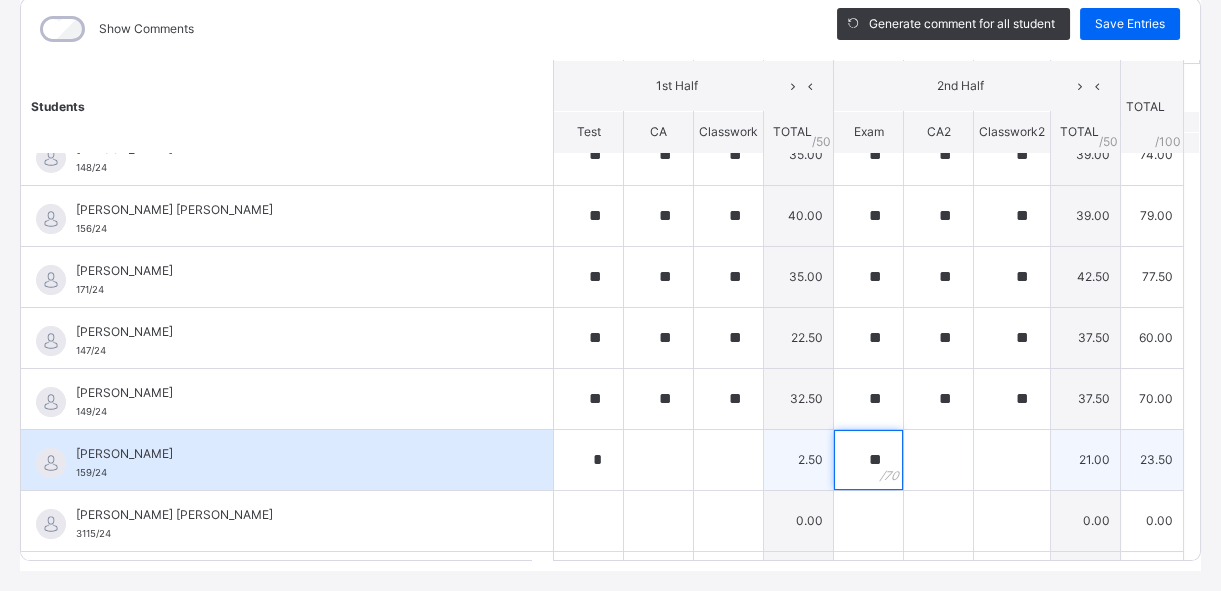 type on "**" 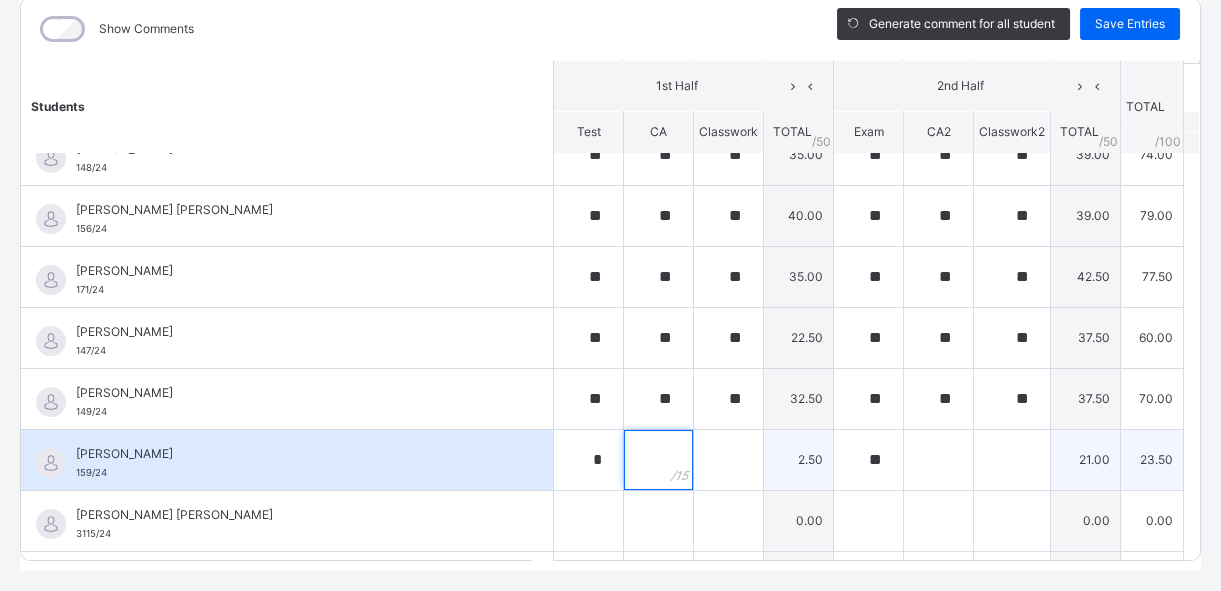 click at bounding box center (658, 460) 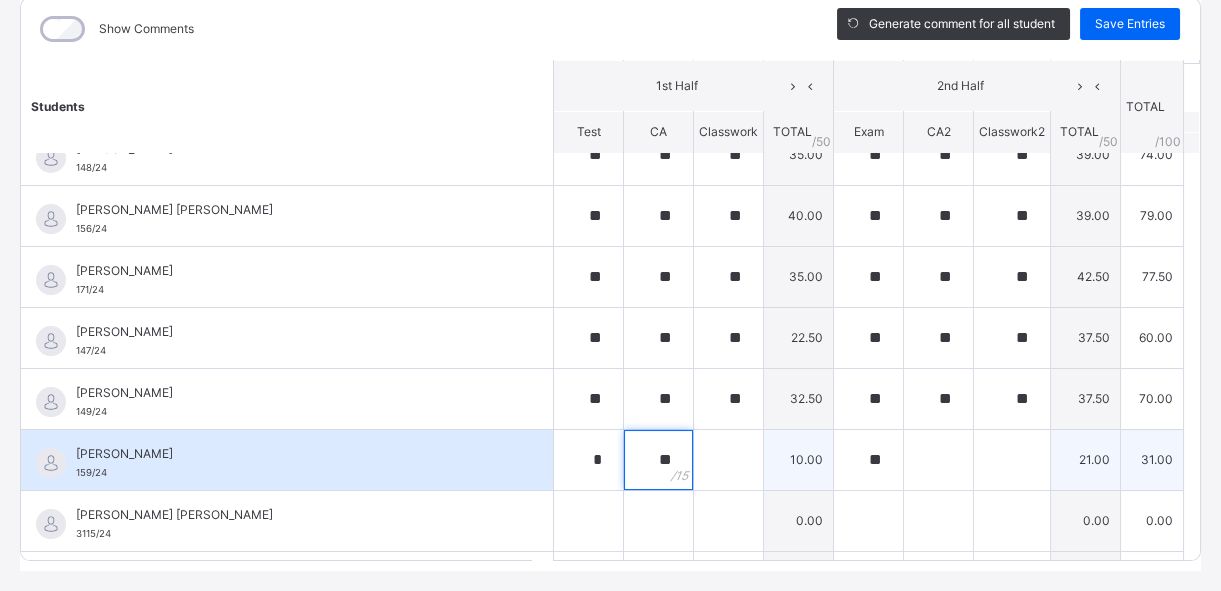 type on "**" 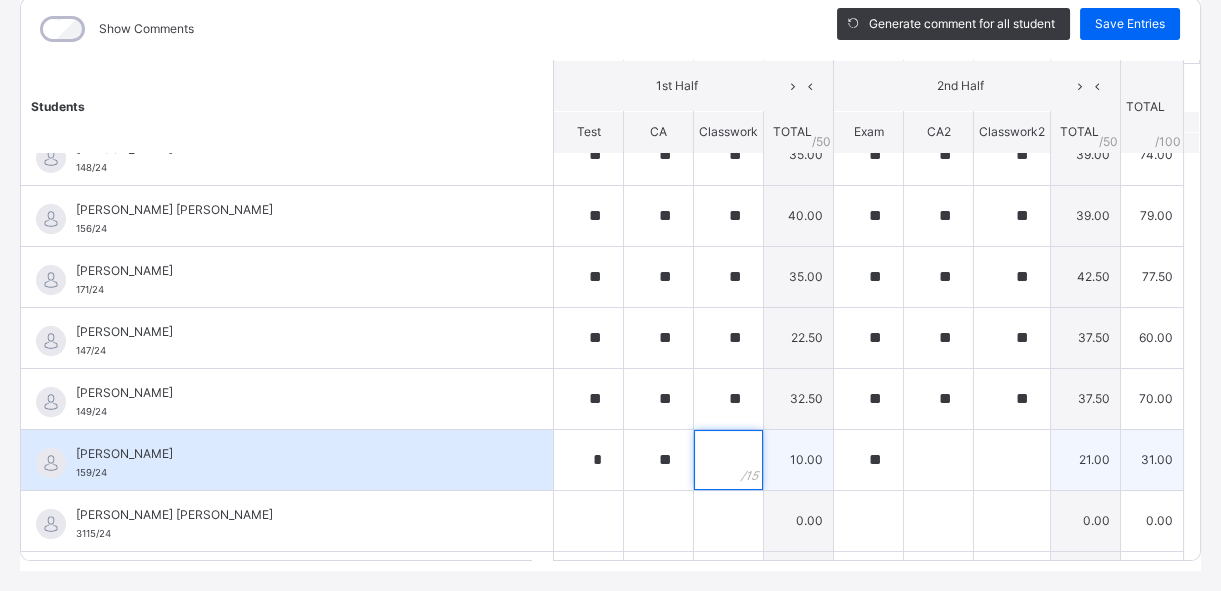 click at bounding box center (728, 460) 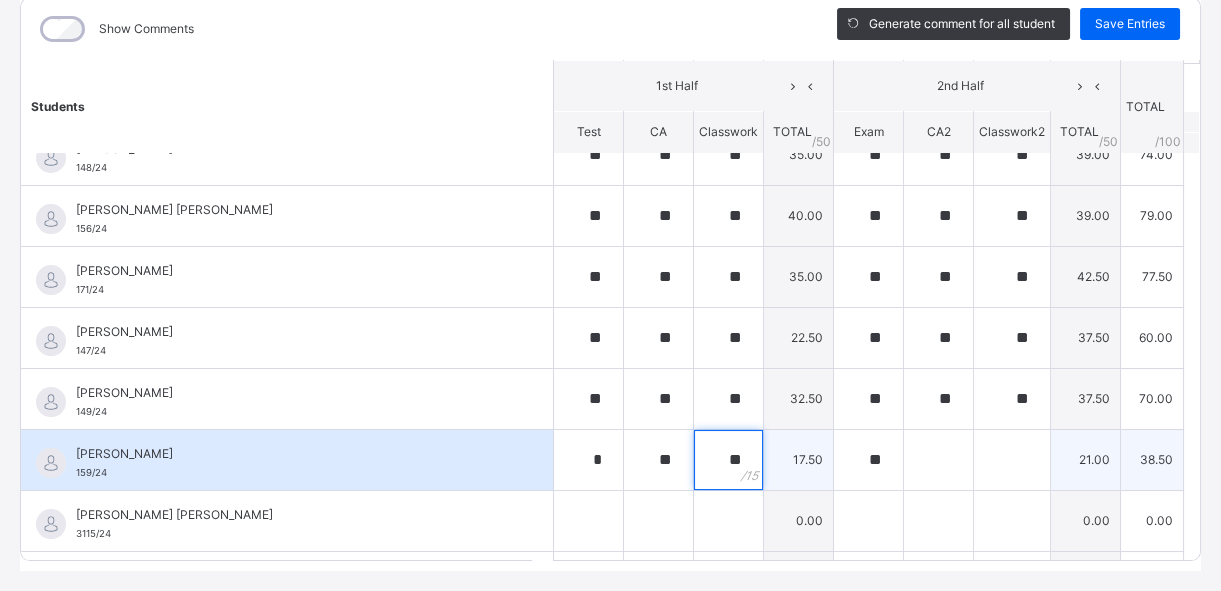 type on "**" 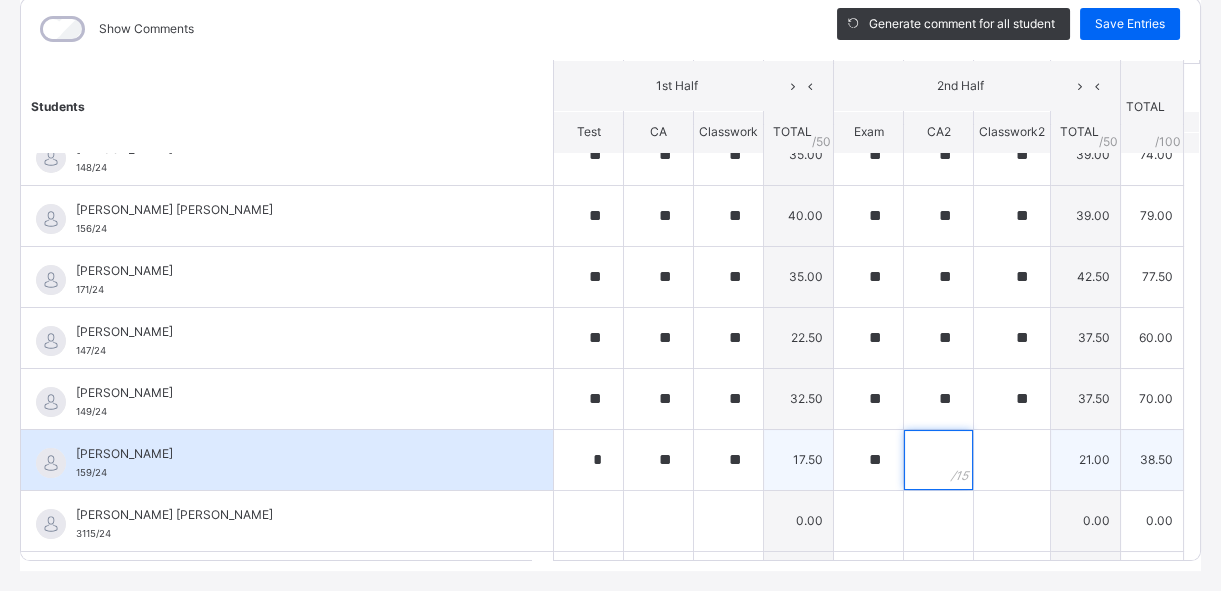 click at bounding box center [938, 460] 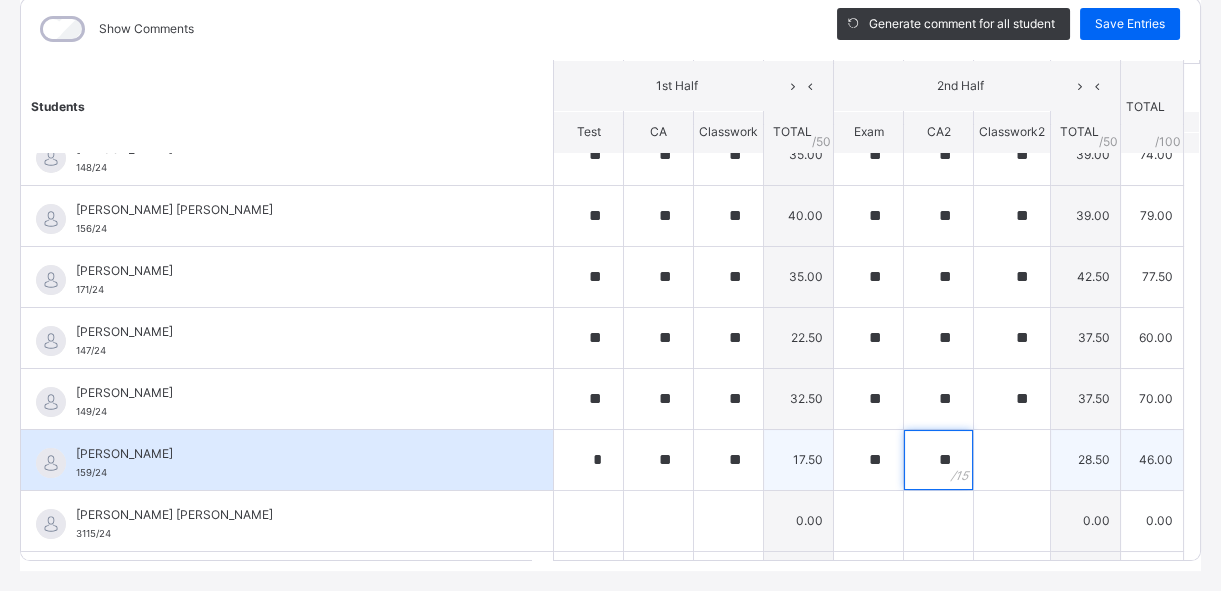 type on "**" 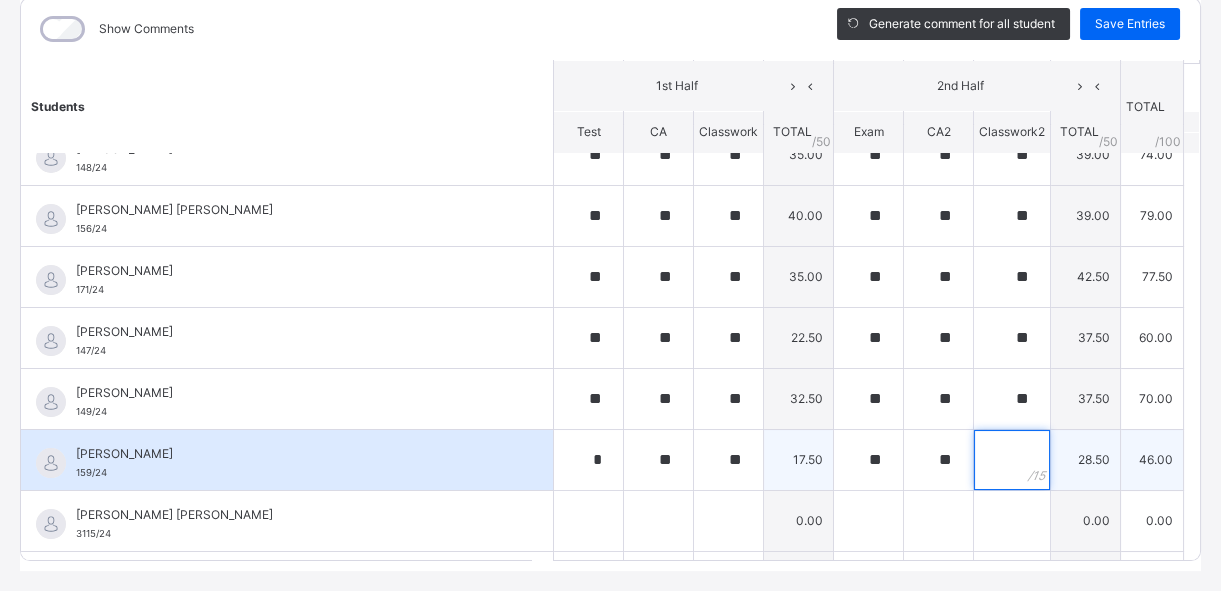click at bounding box center (1012, 460) 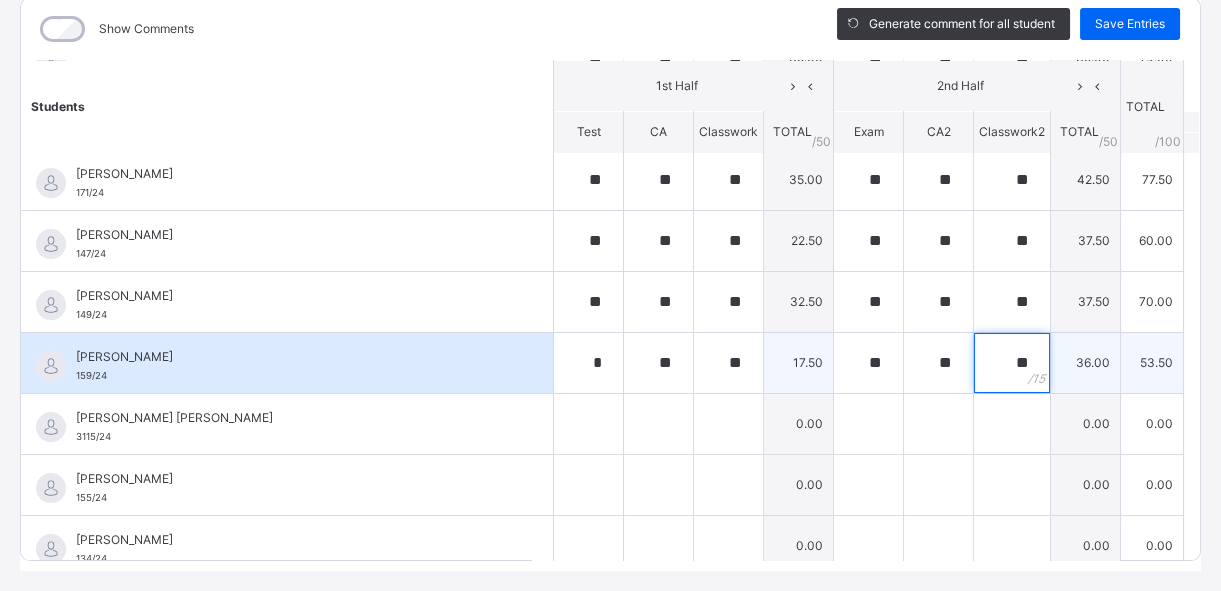 scroll, scrollTop: 272, scrollLeft: 0, axis: vertical 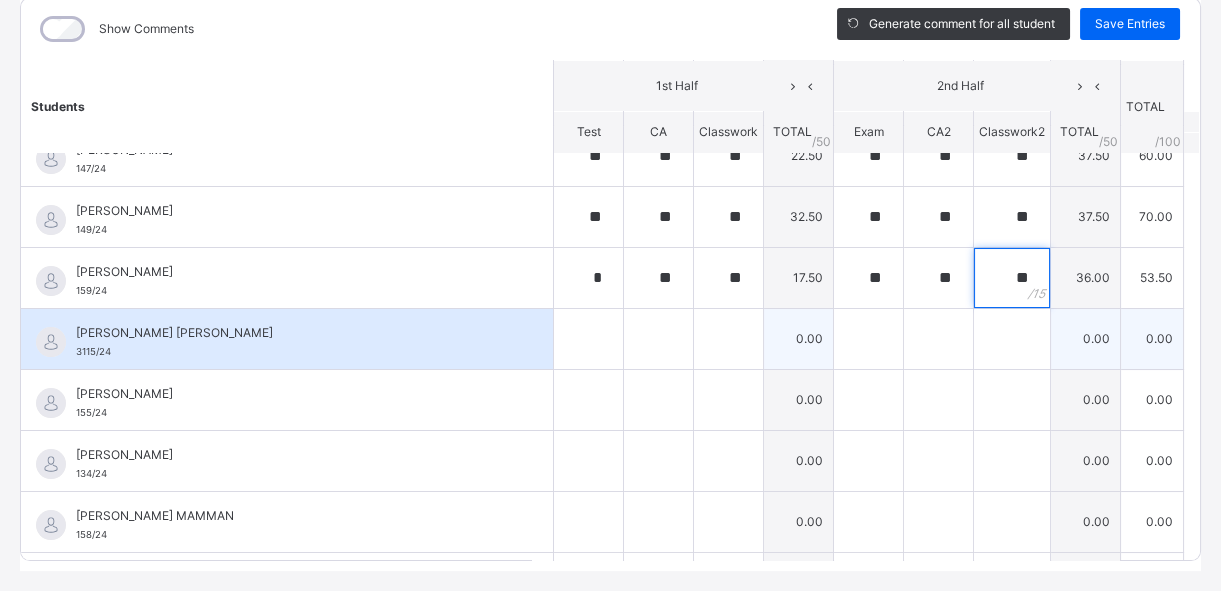 type on "**" 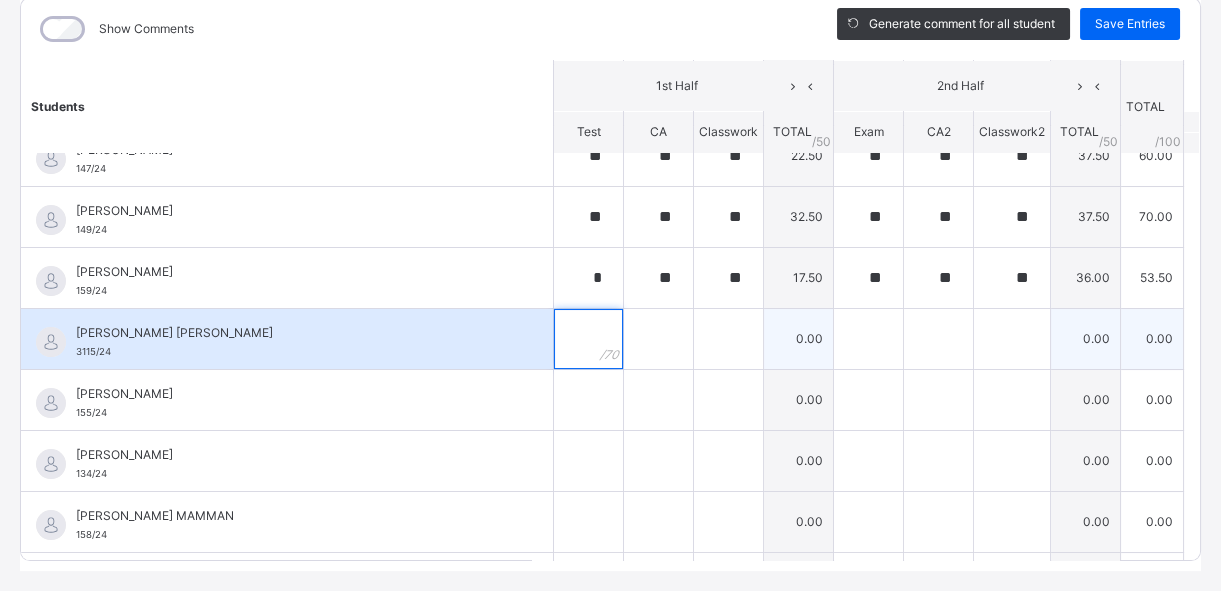 click at bounding box center [588, 339] 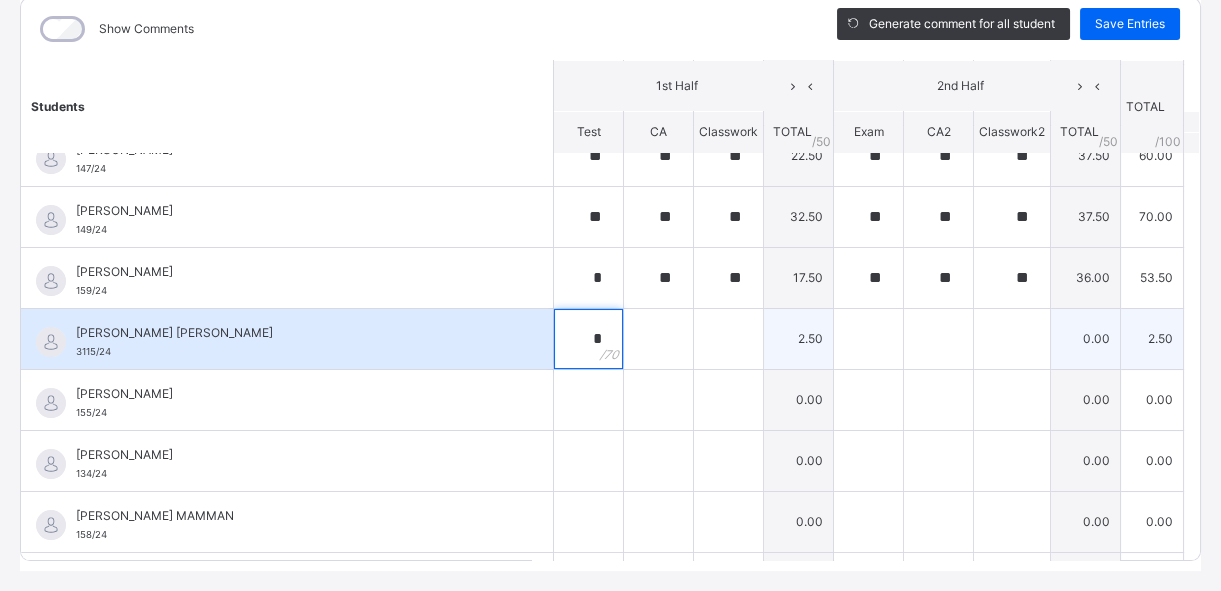 type on "*" 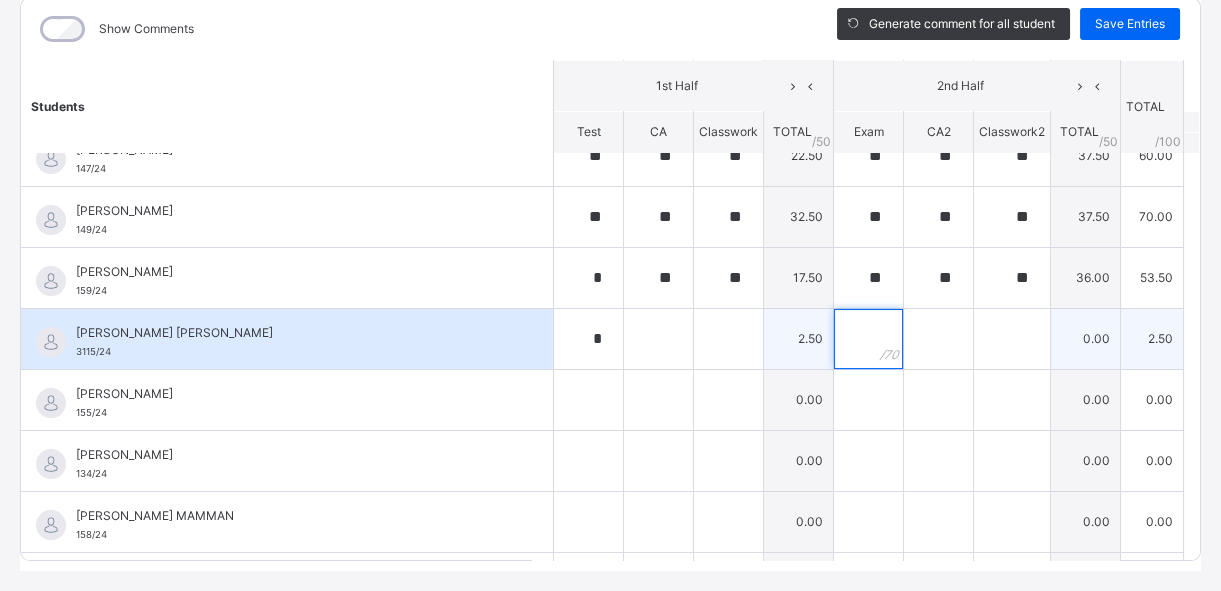 click at bounding box center (868, 339) 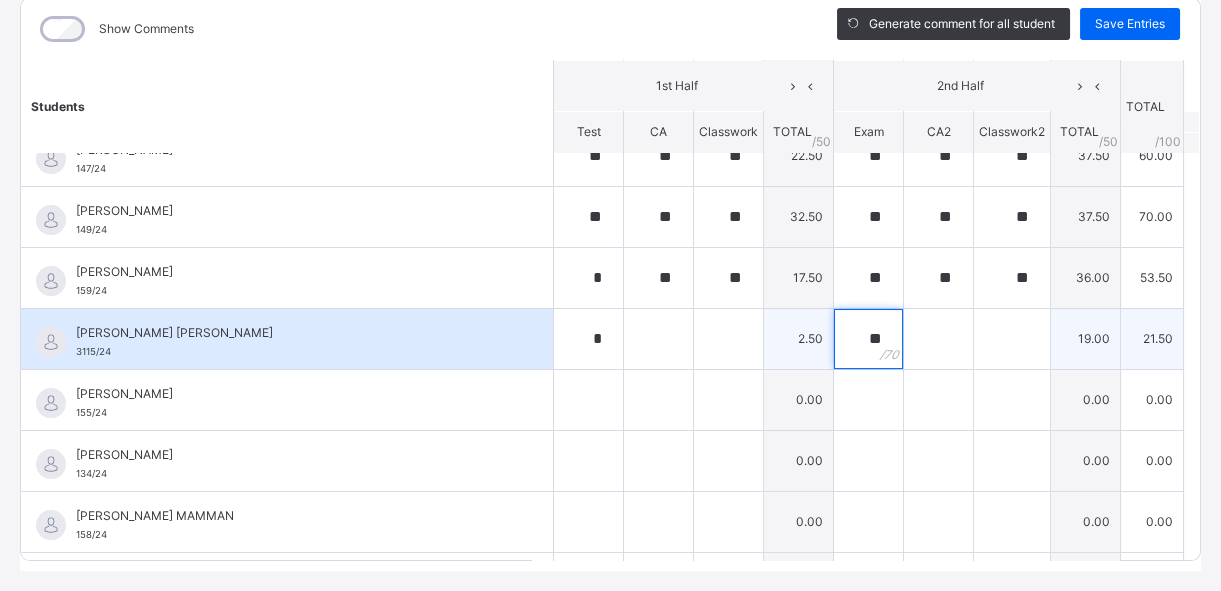 type on "**" 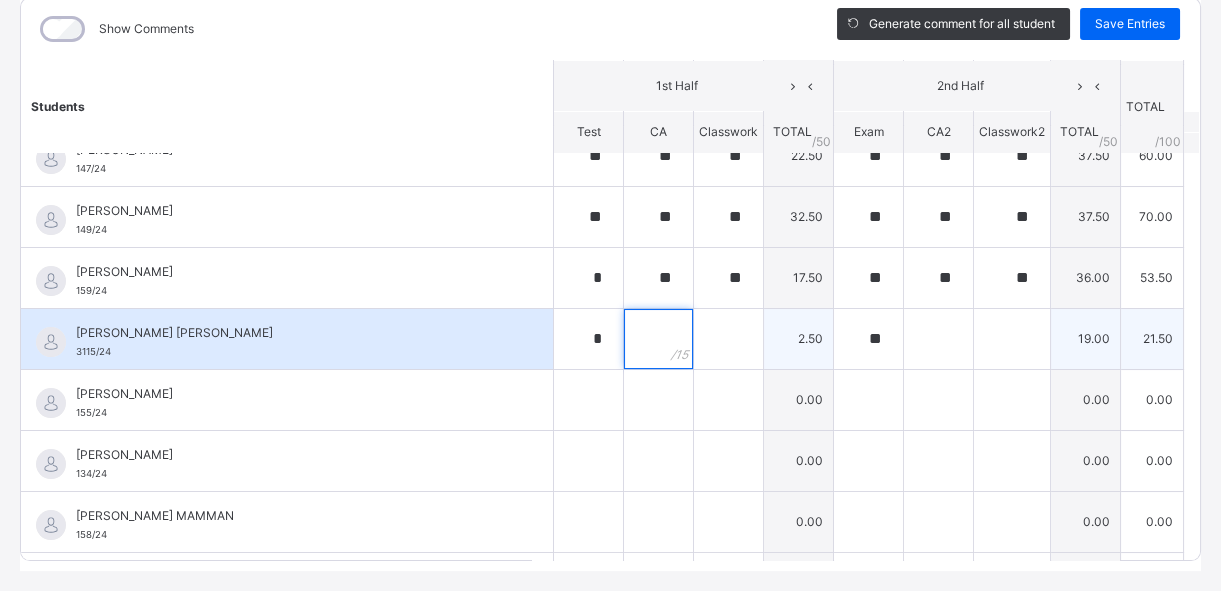 click at bounding box center [658, 339] 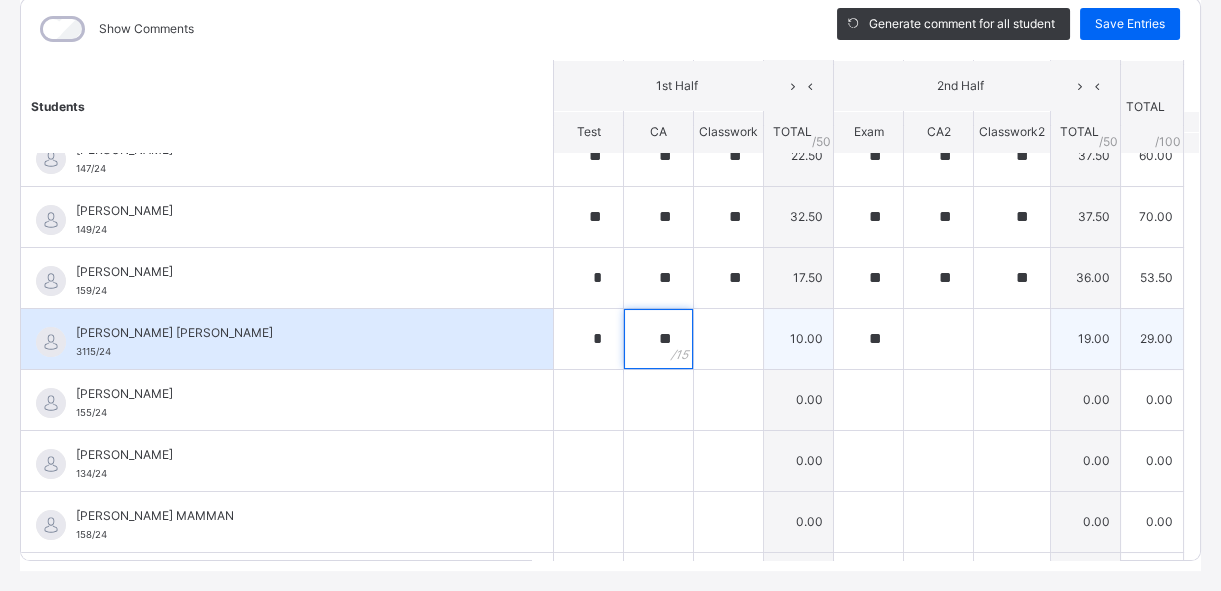 type on "**" 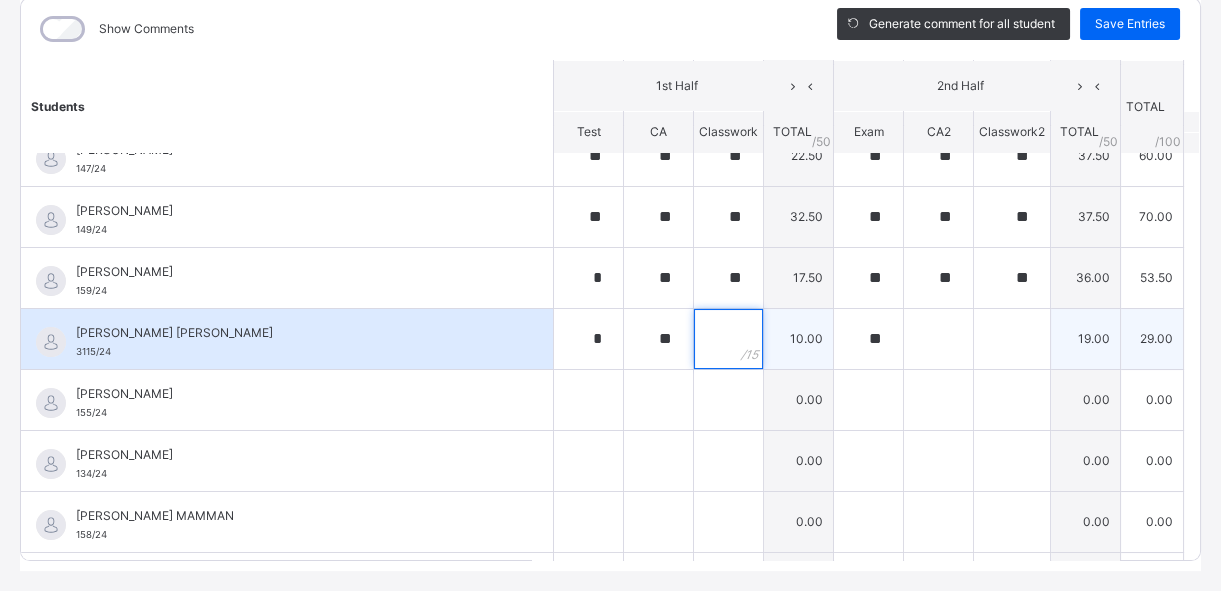 click at bounding box center (728, 339) 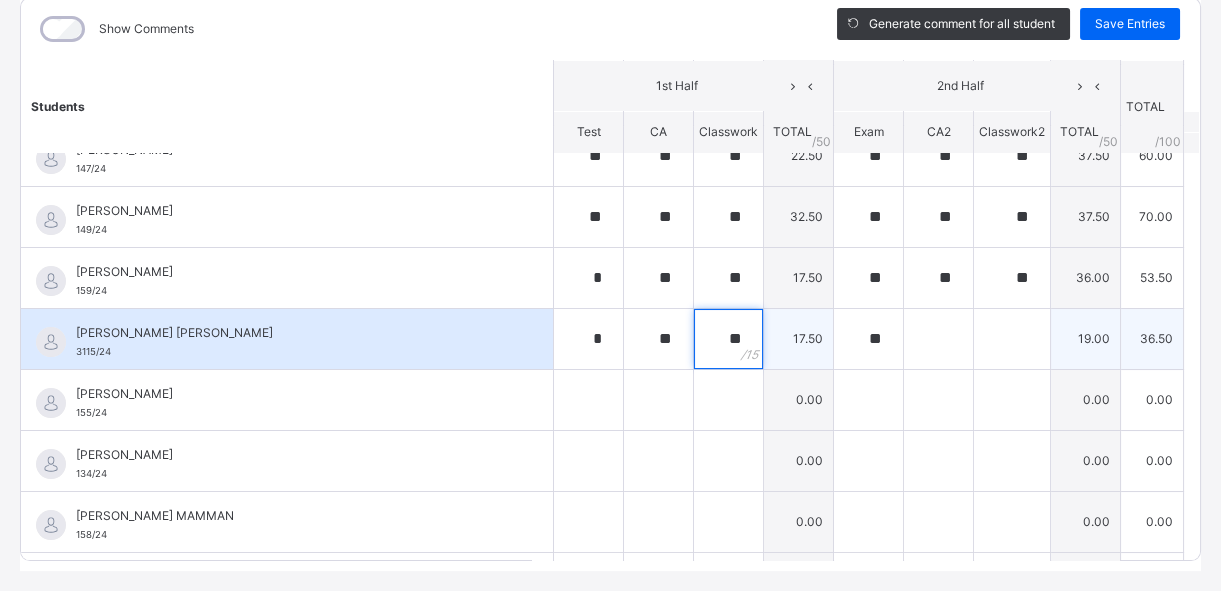 type on "**" 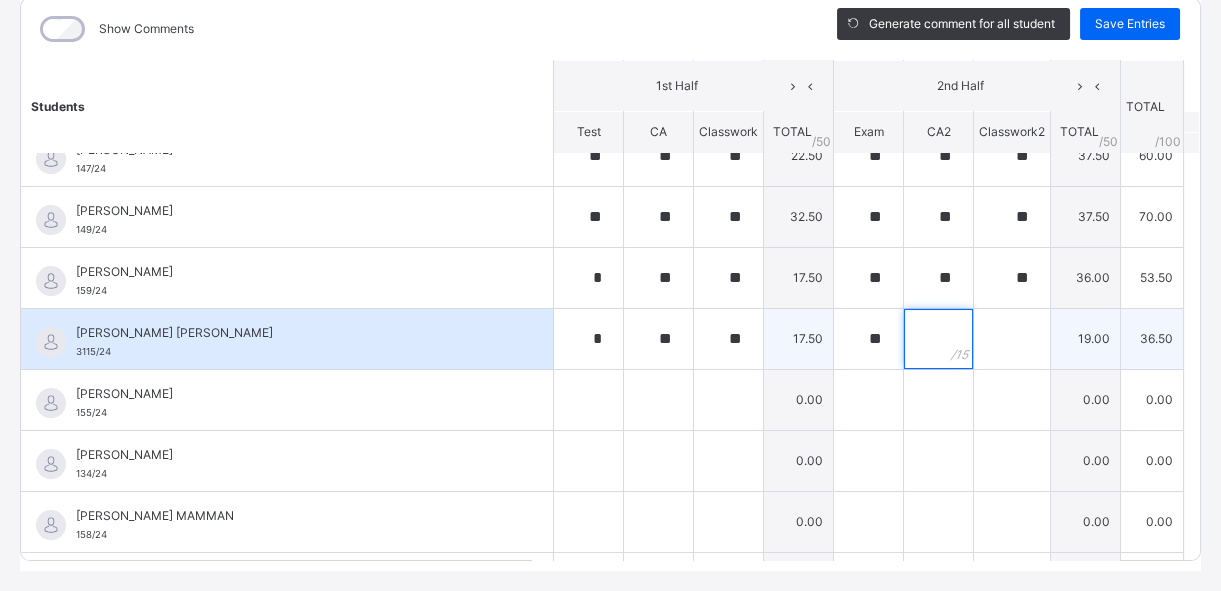 click at bounding box center [938, 339] 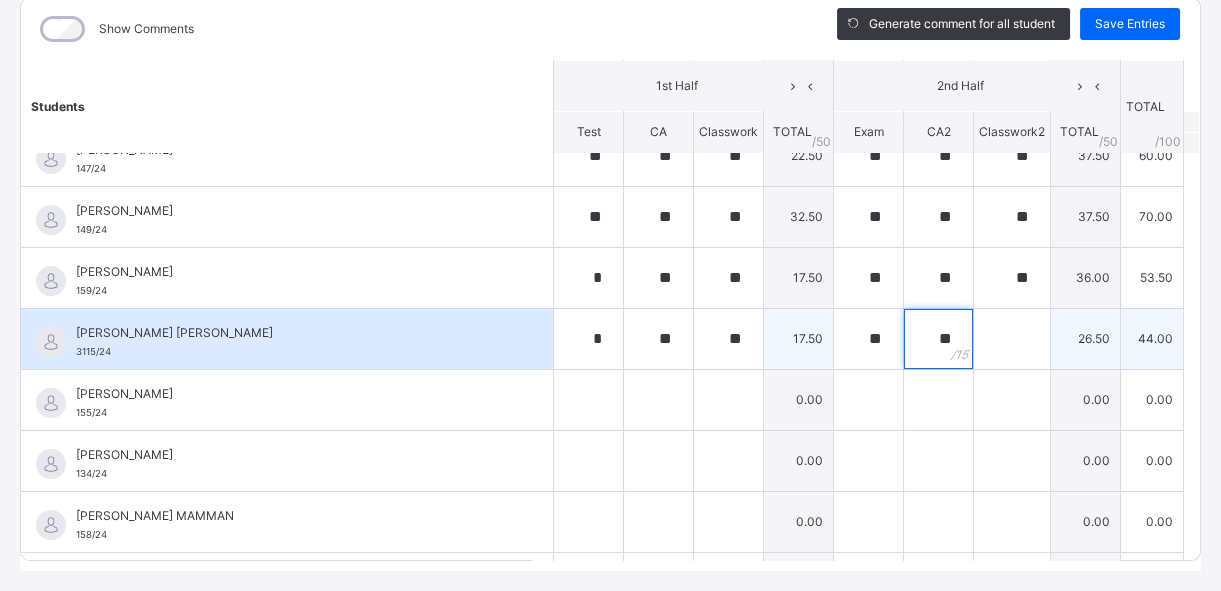 type on "**" 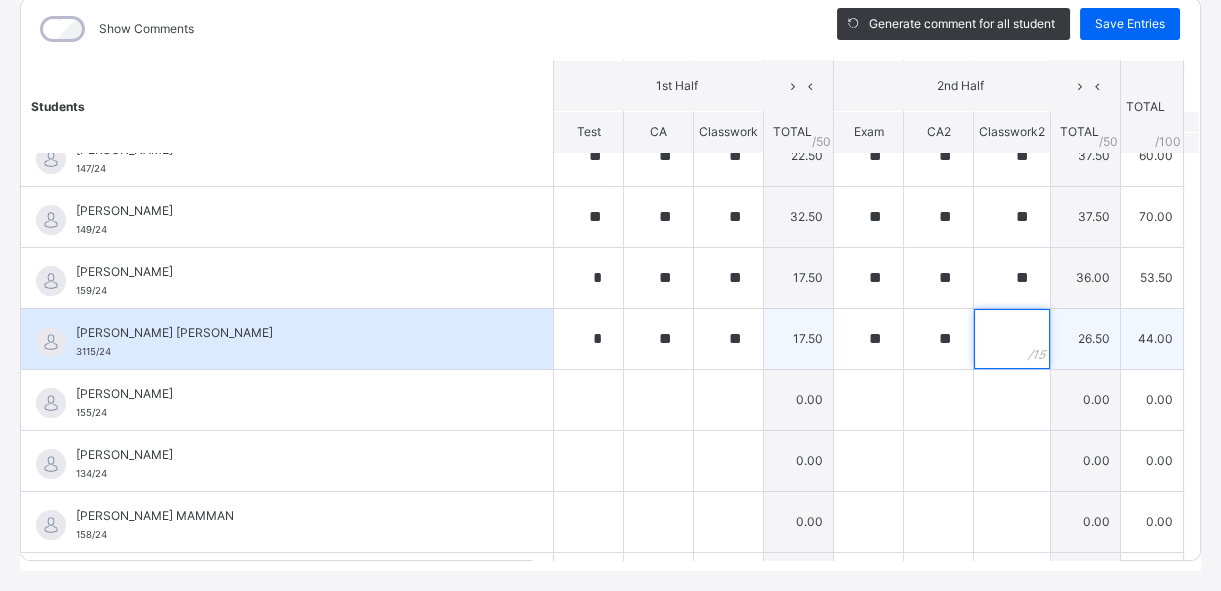 click at bounding box center [1012, 339] 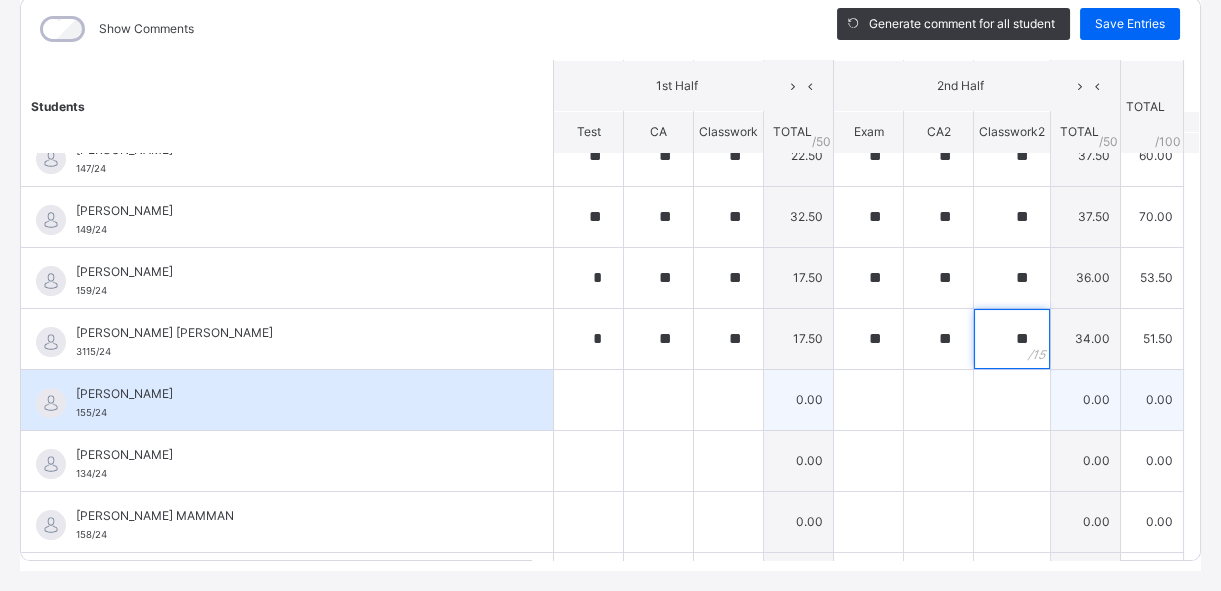 type on "**" 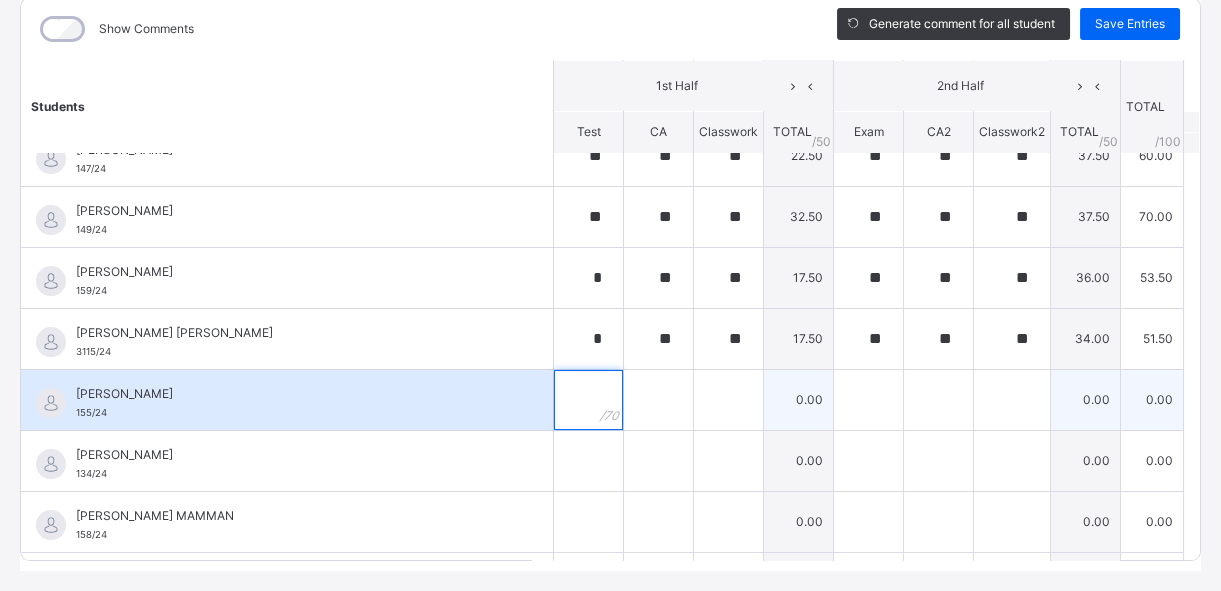 click at bounding box center [588, 400] 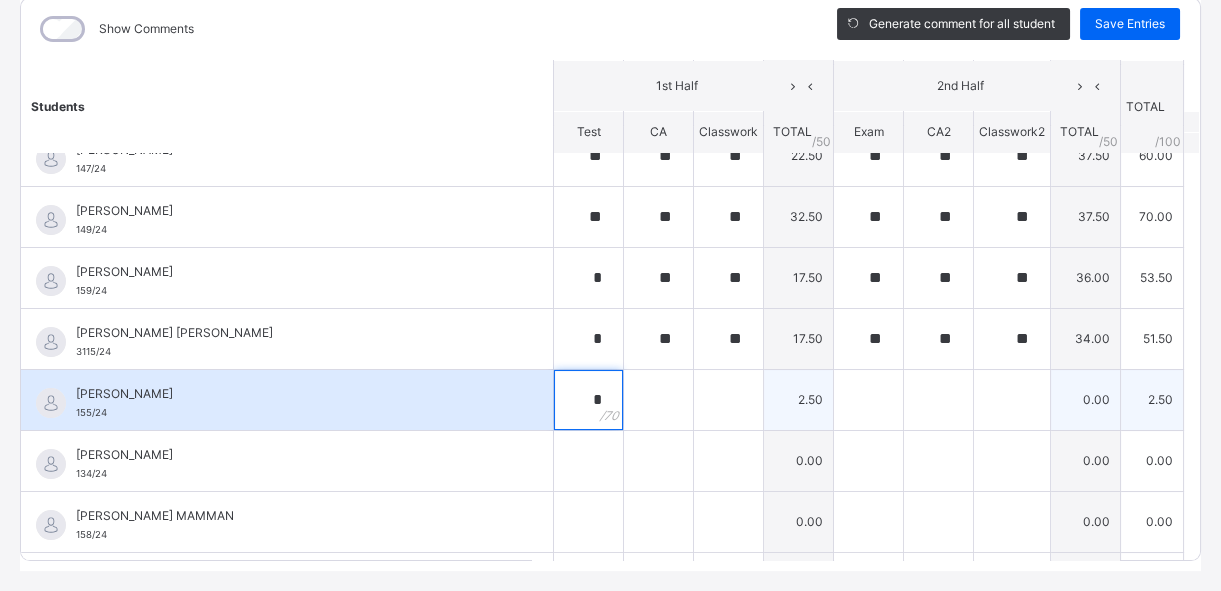 type on "*" 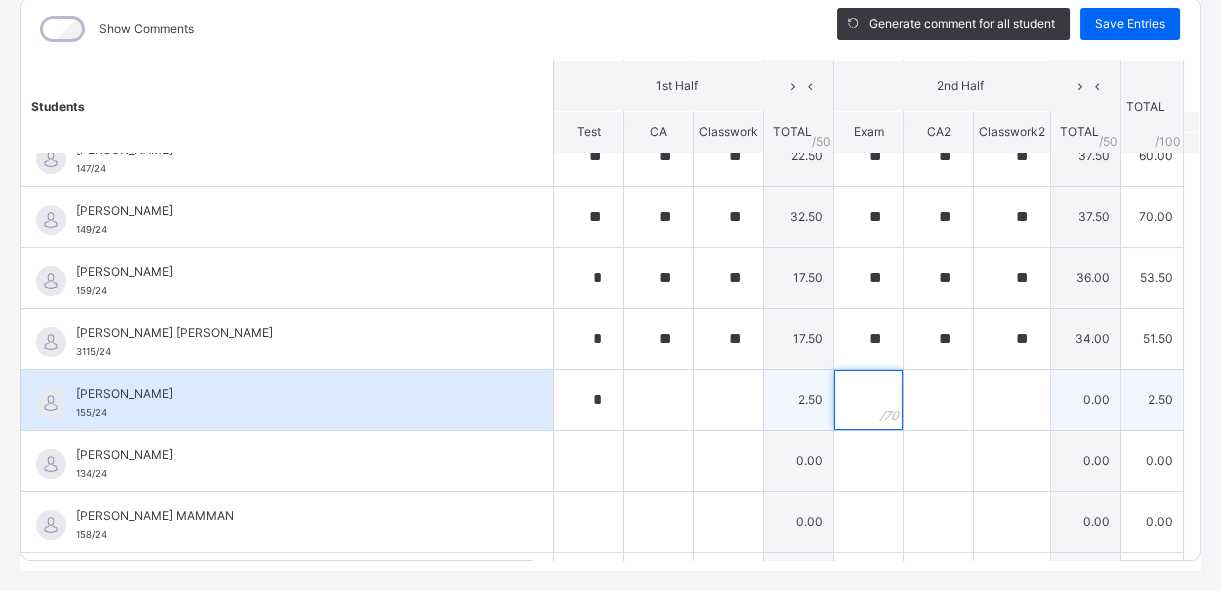 click at bounding box center [868, 400] 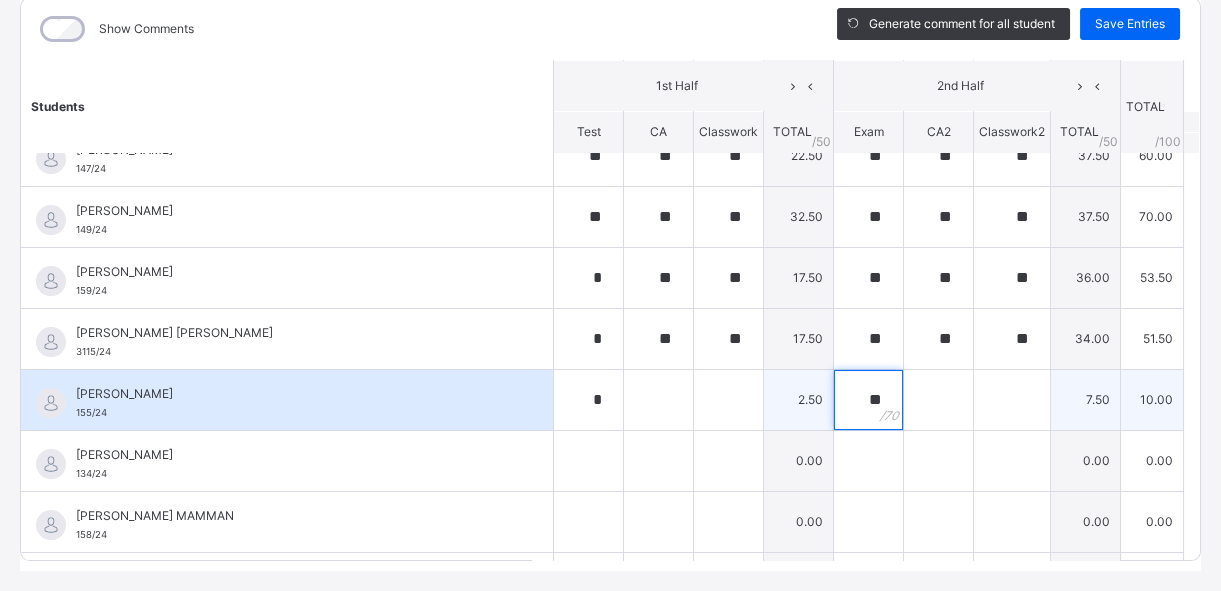 type on "**" 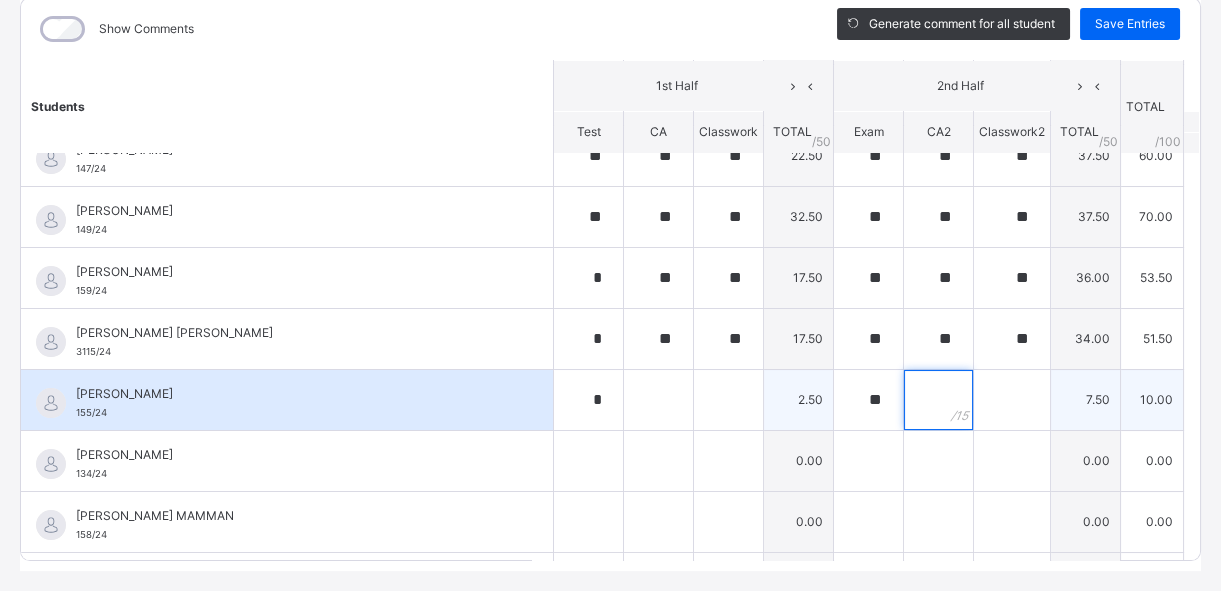 click at bounding box center [938, 400] 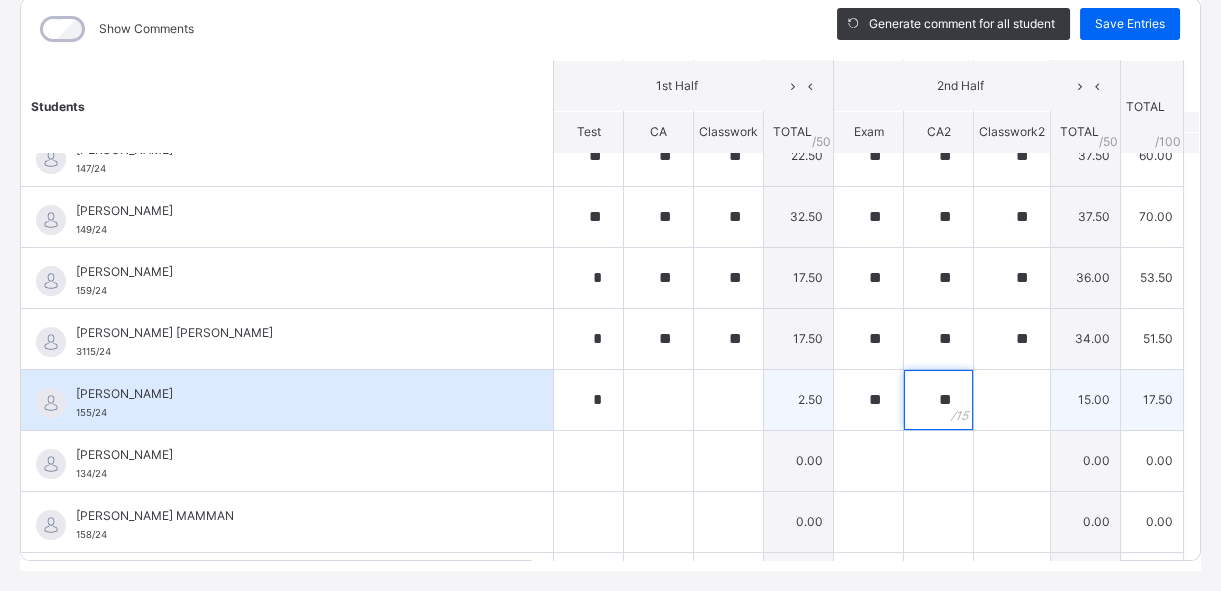 type on "**" 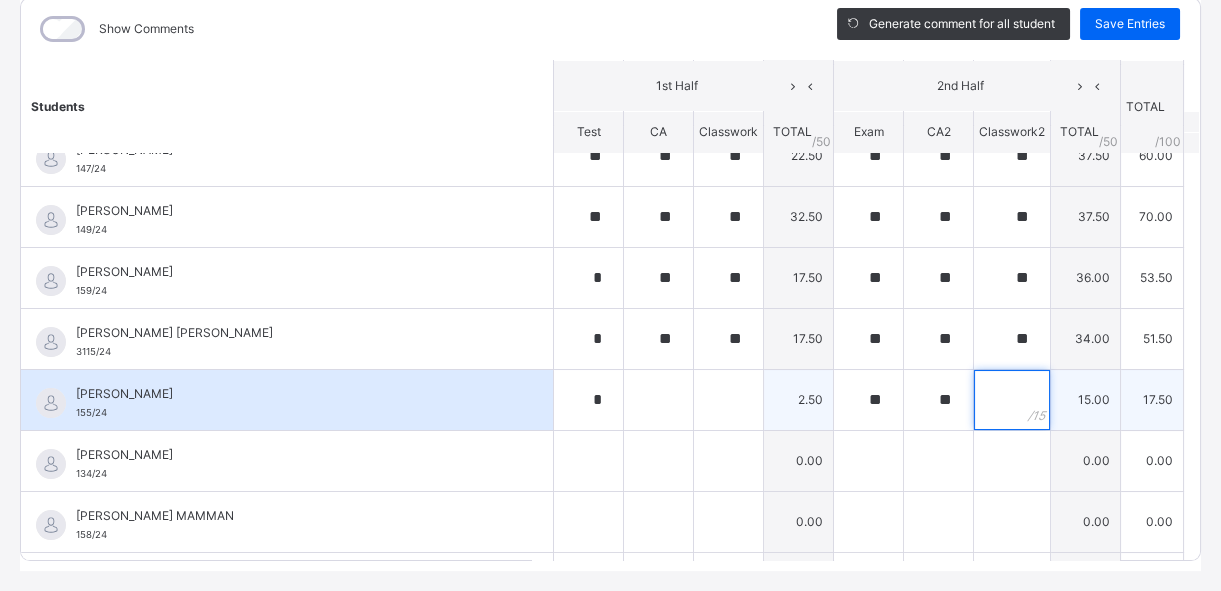 click at bounding box center (1012, 400) 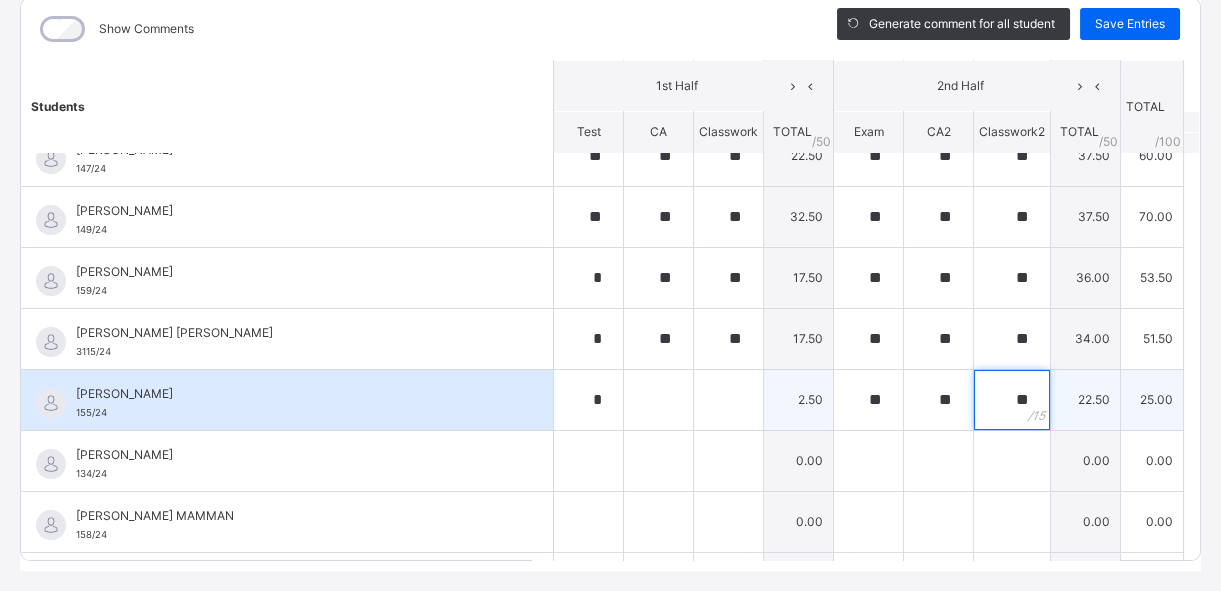 type on "**" 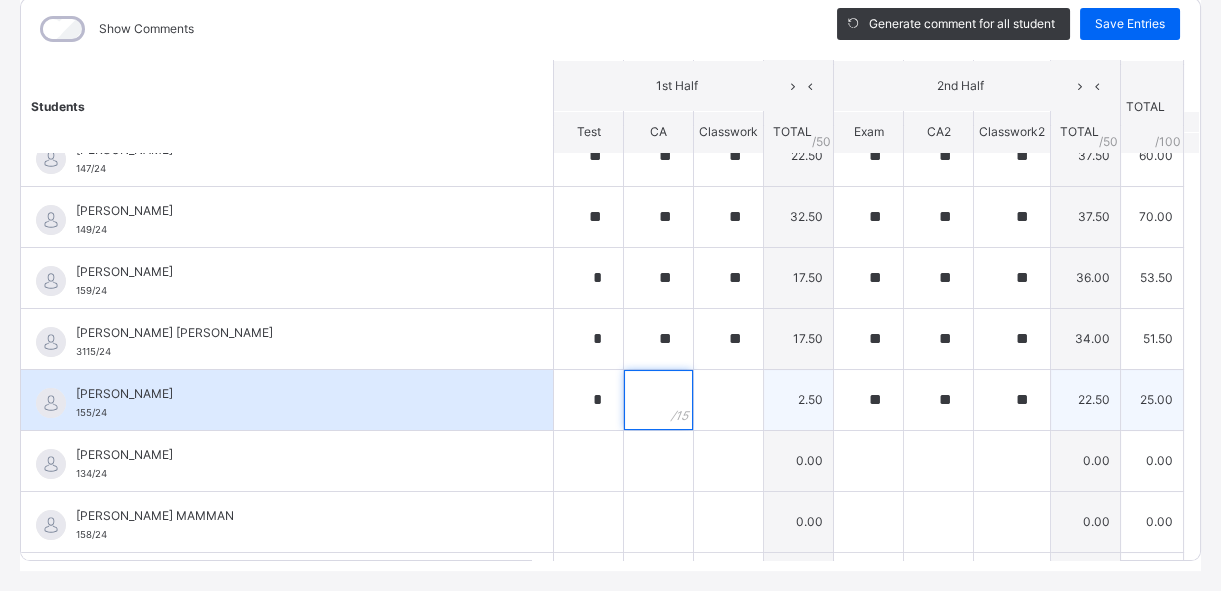 click at bounding box center [658, 400] 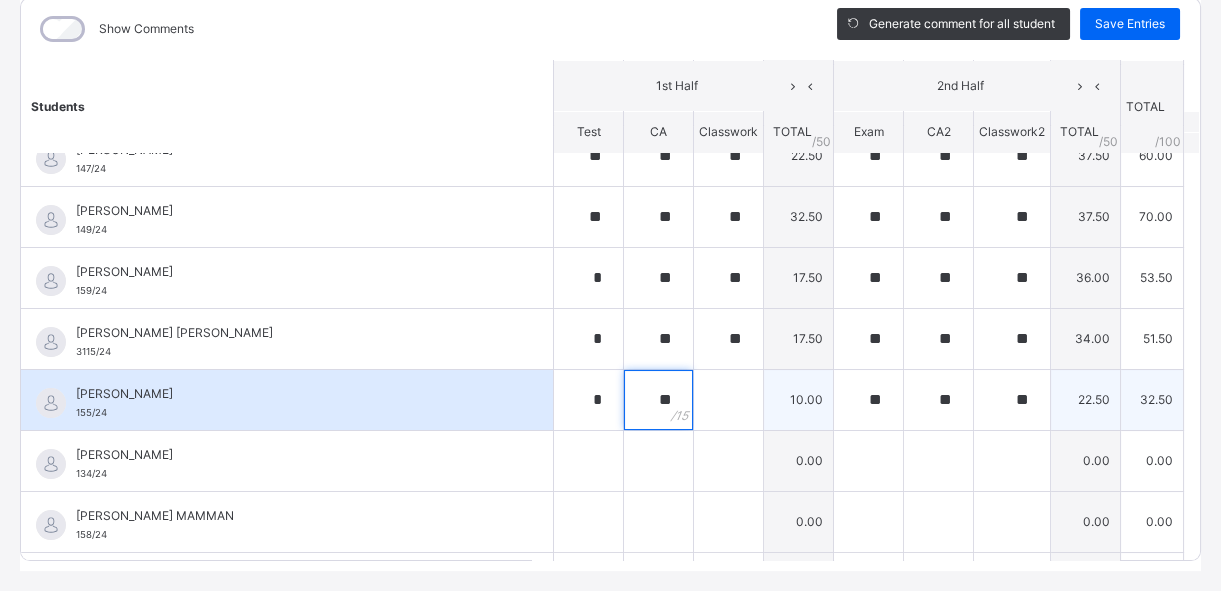 type on "**" 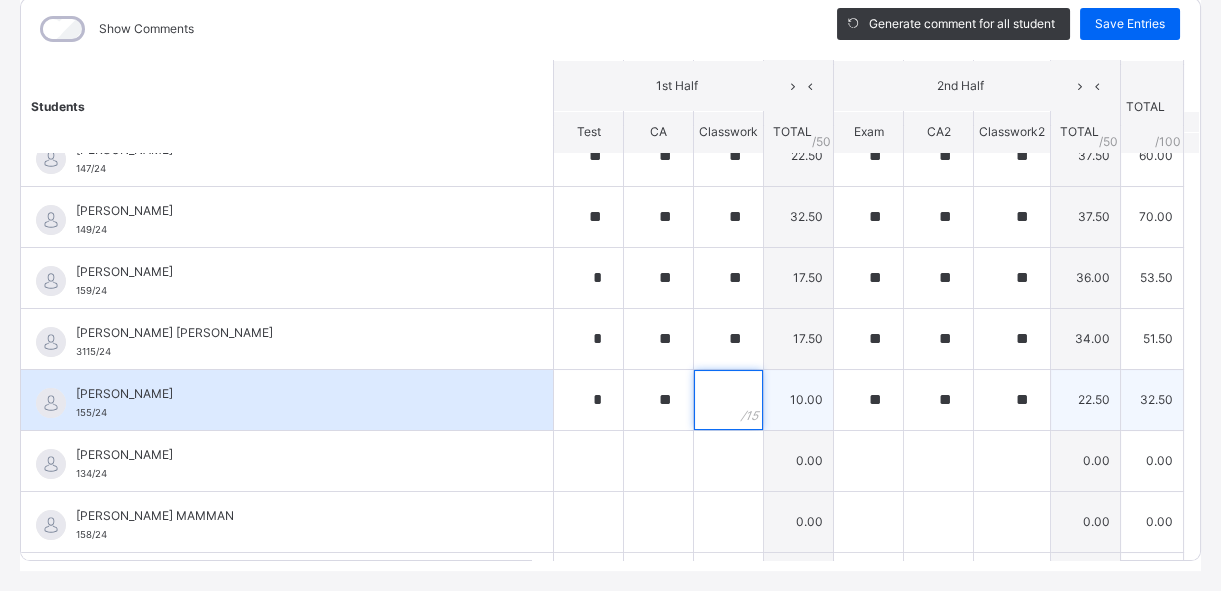 click at bounding box center (728, 400) 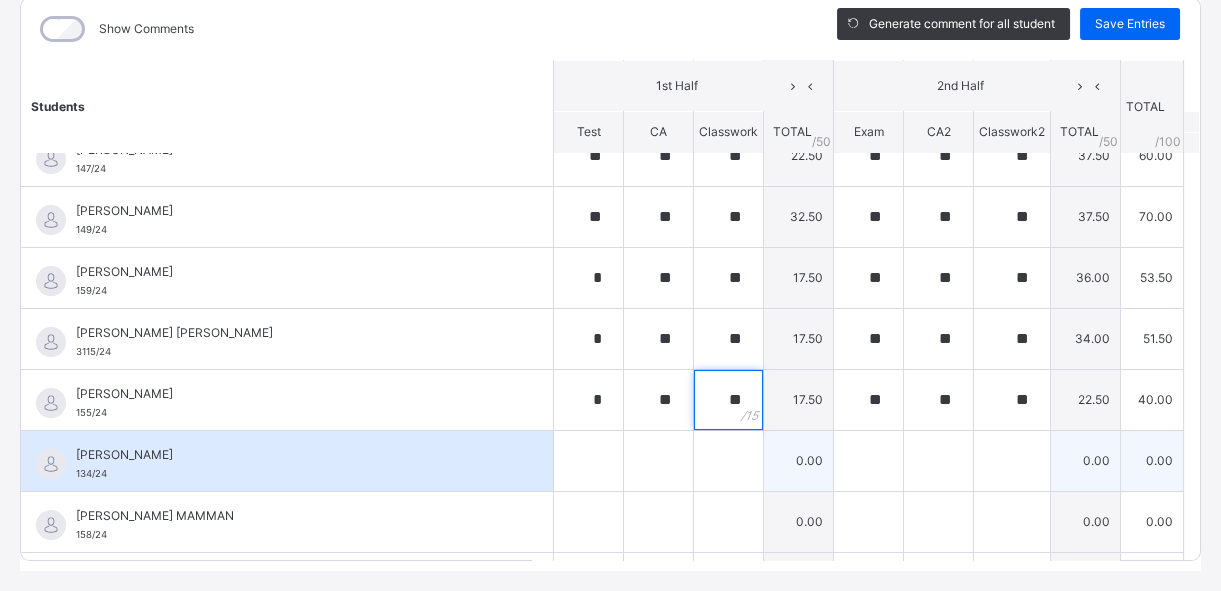 type on "**" 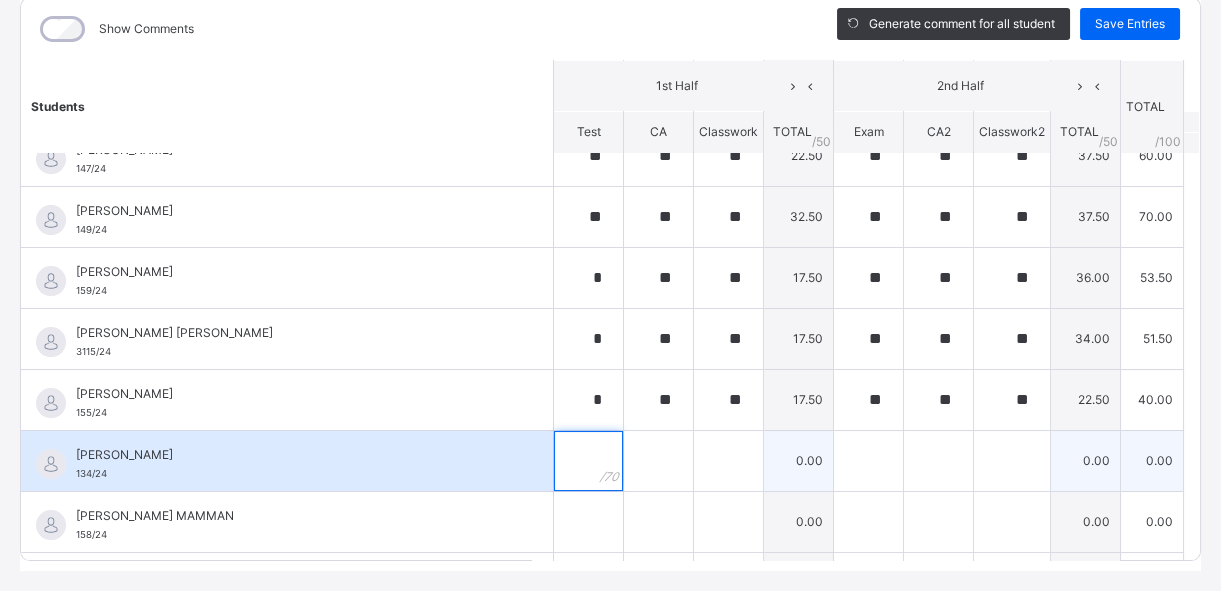 click at bounding box center (588, 461) 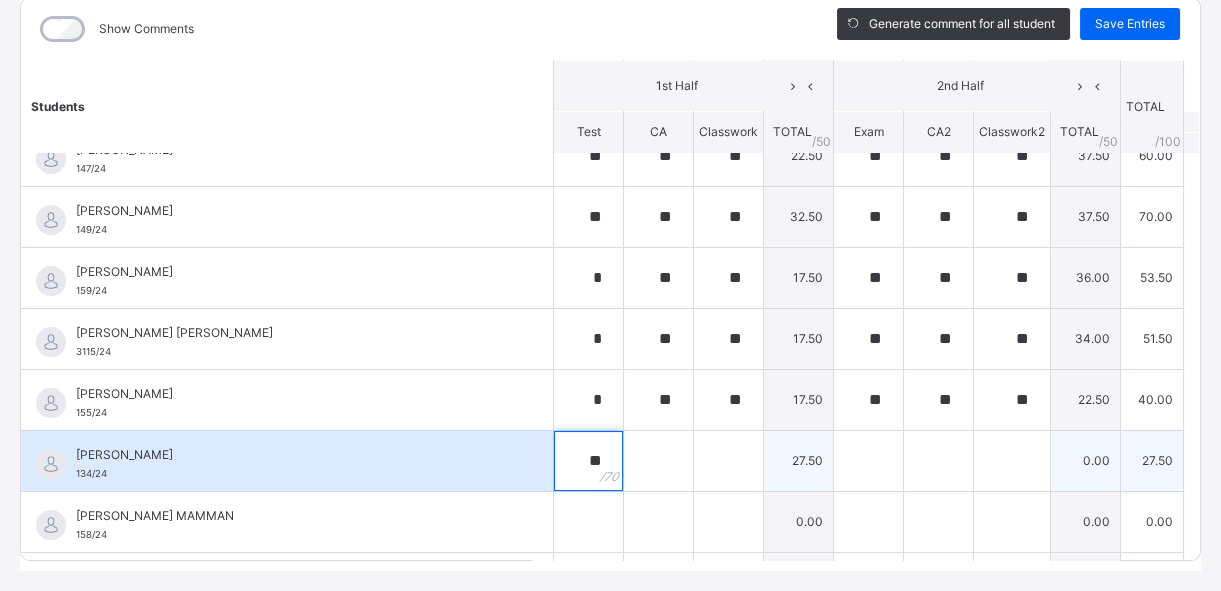 type on "**" 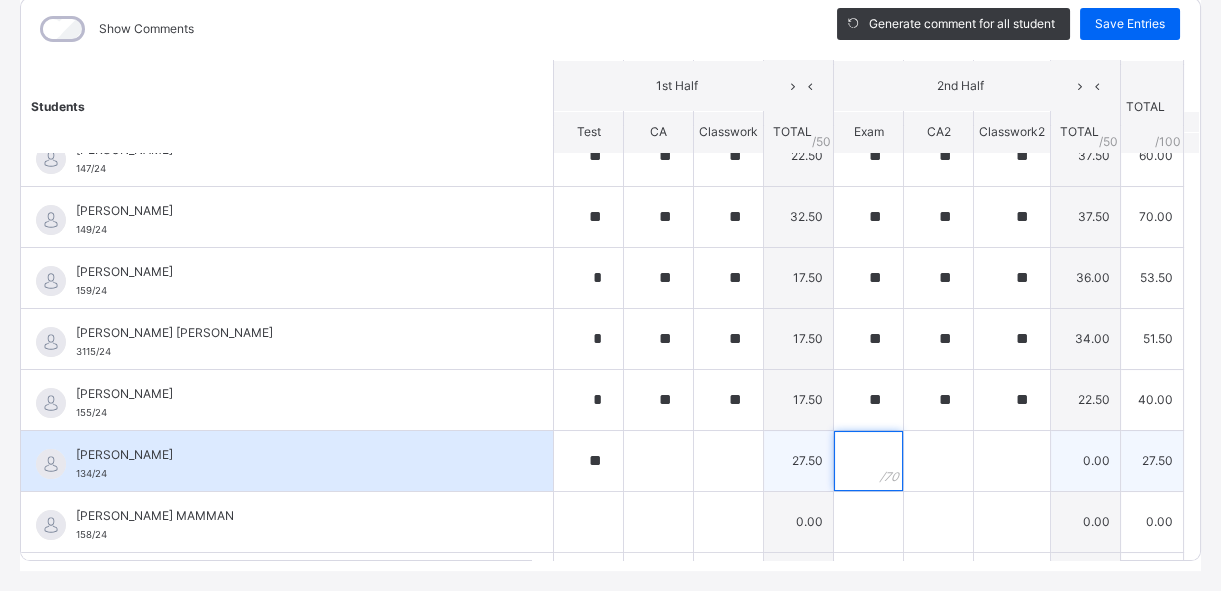 click at bounding box center (868, 461) 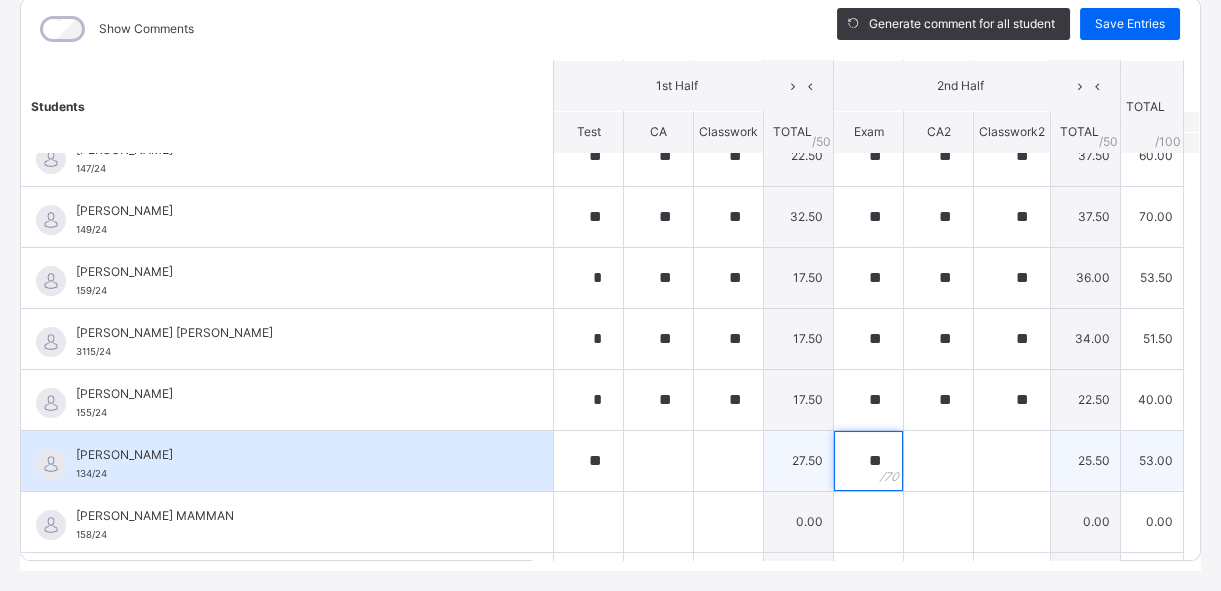 type on "**" 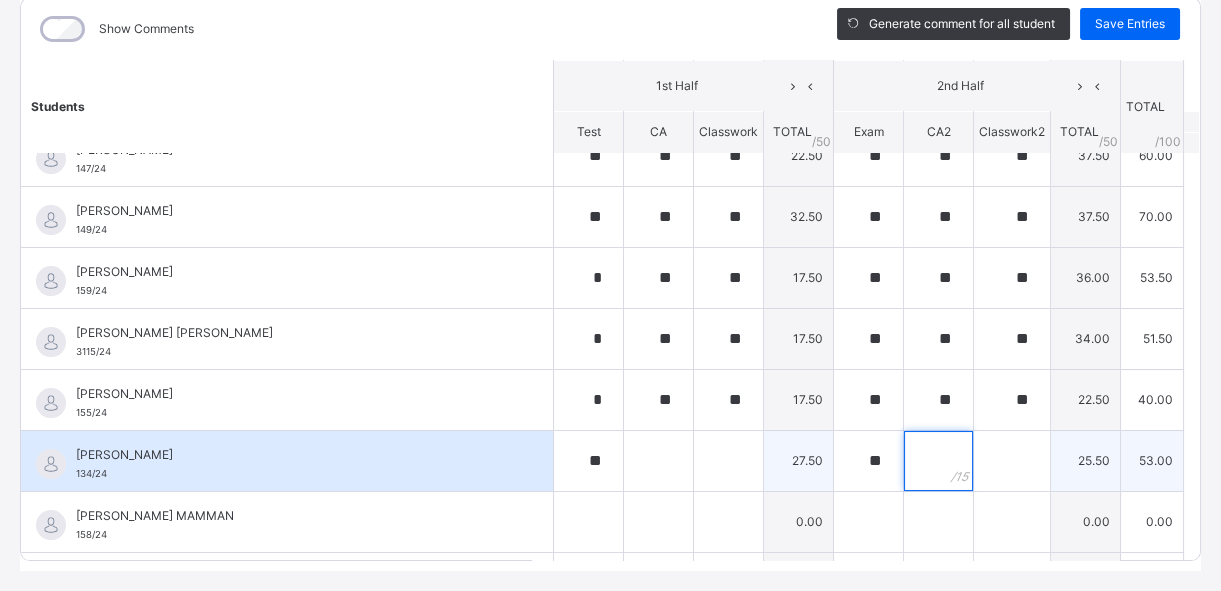 click at bounding box center (938, 461) 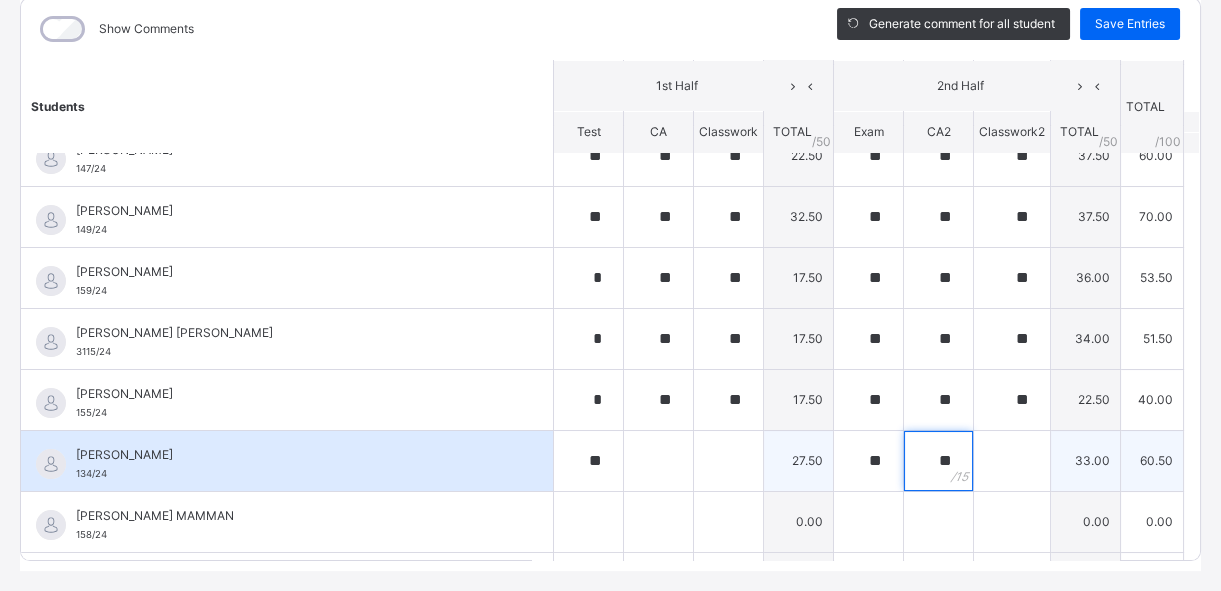 type on "**" 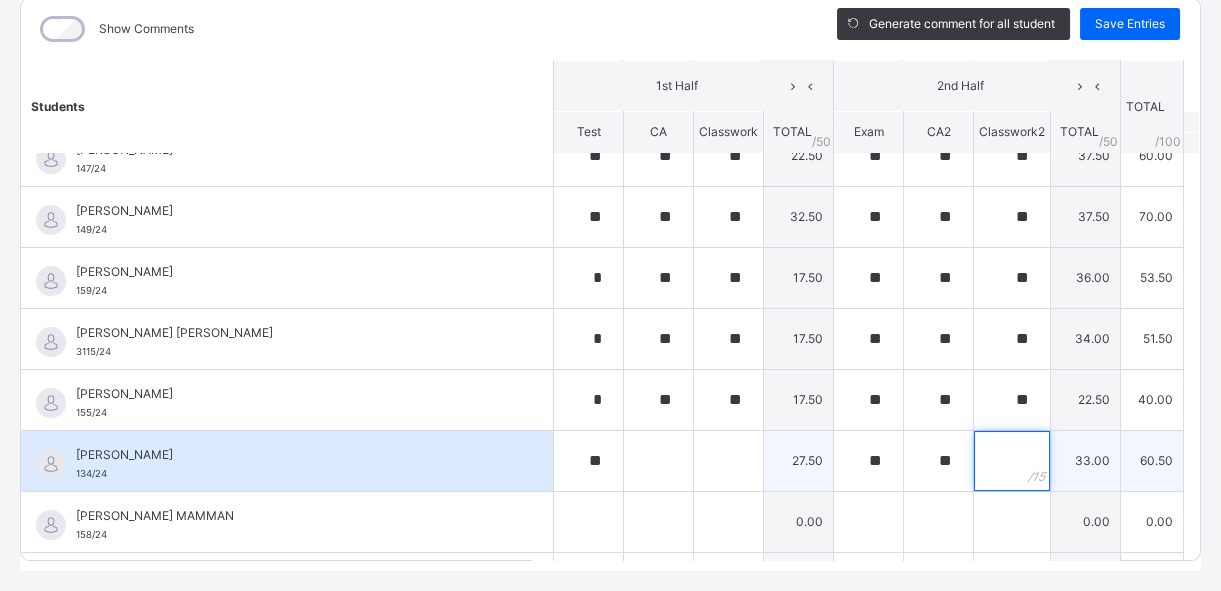 click at bounding box center [1012, 461] 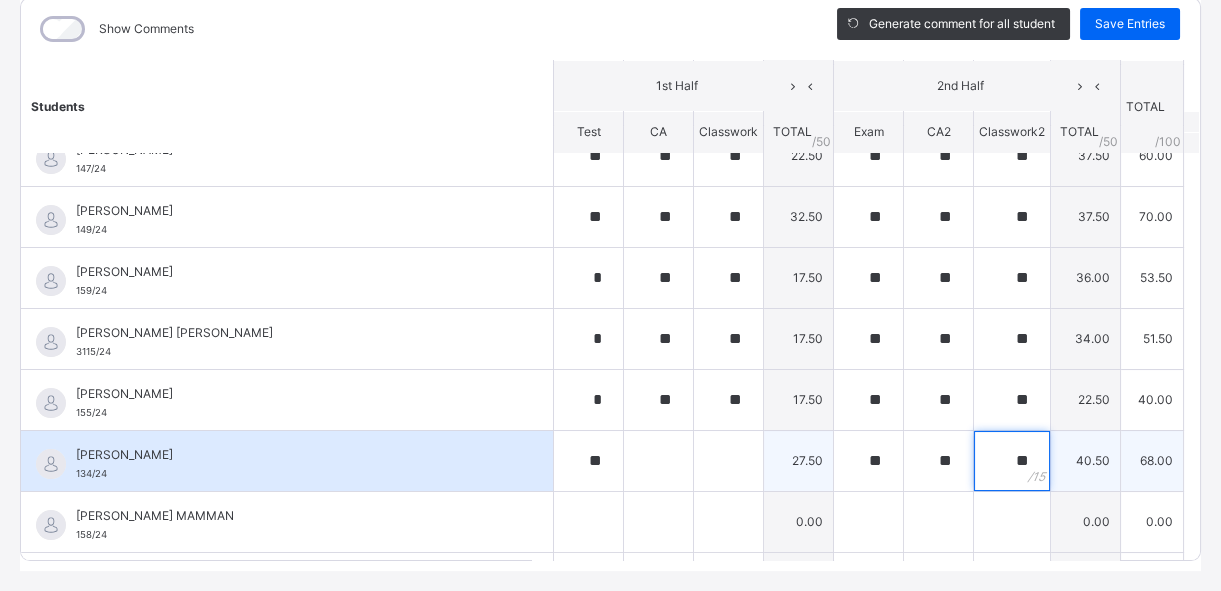 type on "**" 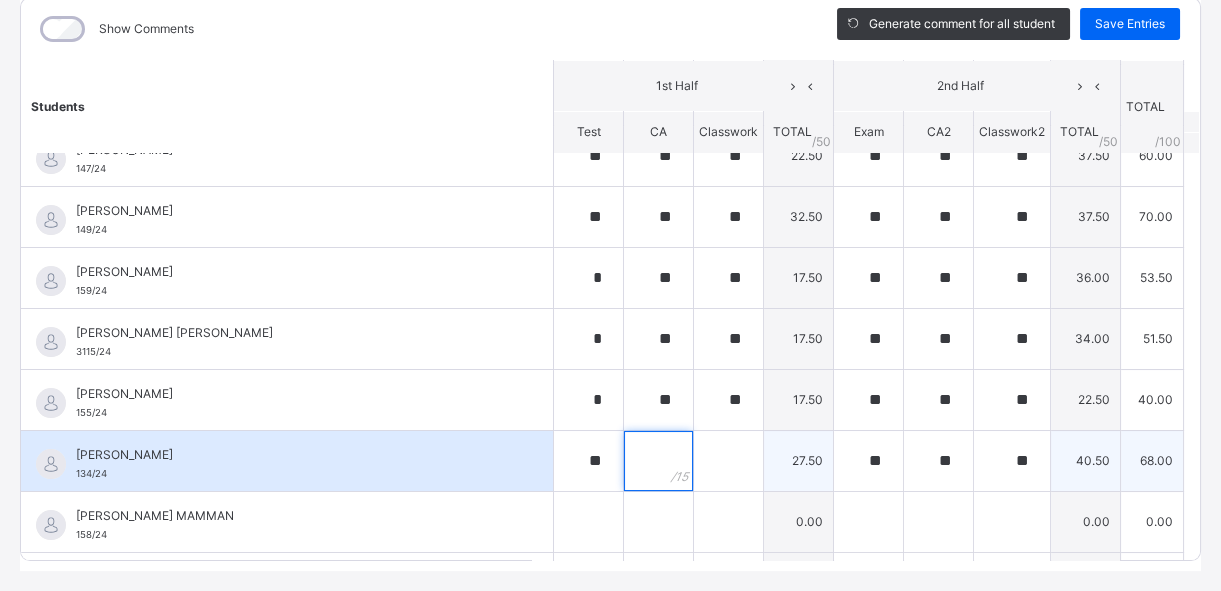 click at bounding box center (658, 461) 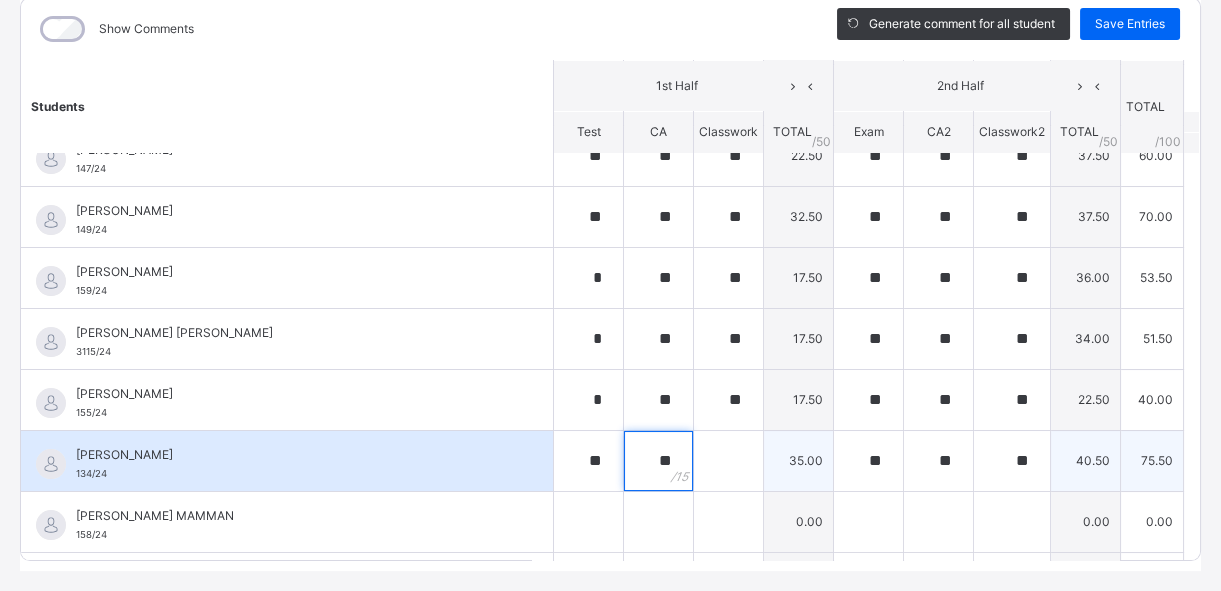 type on "**" 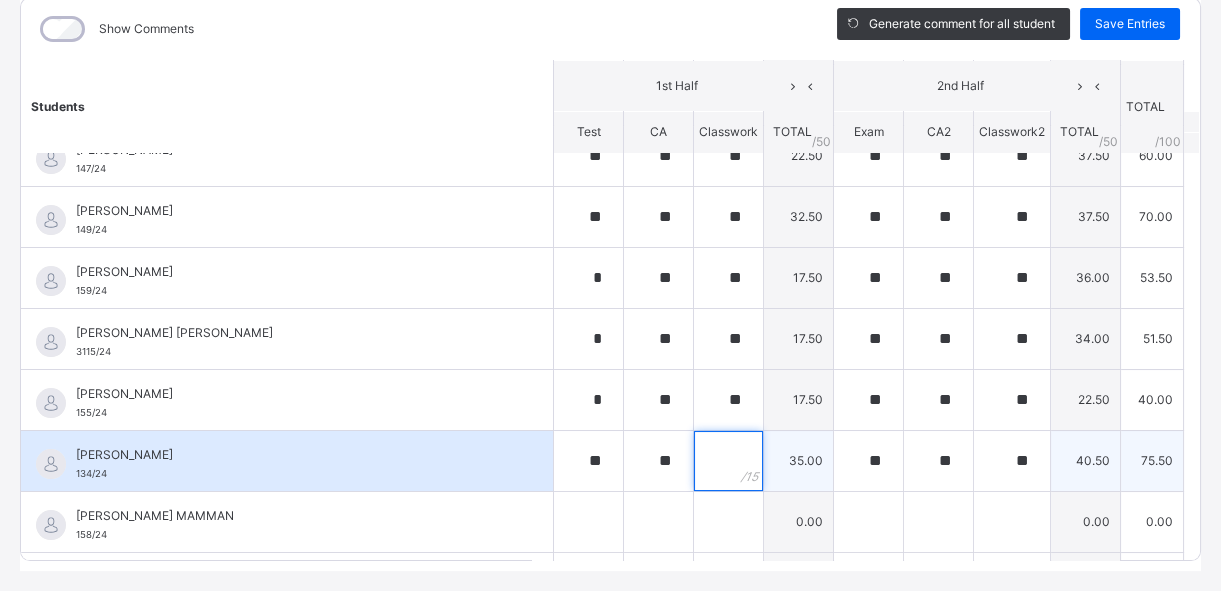 click at bounding box center [728, 461] 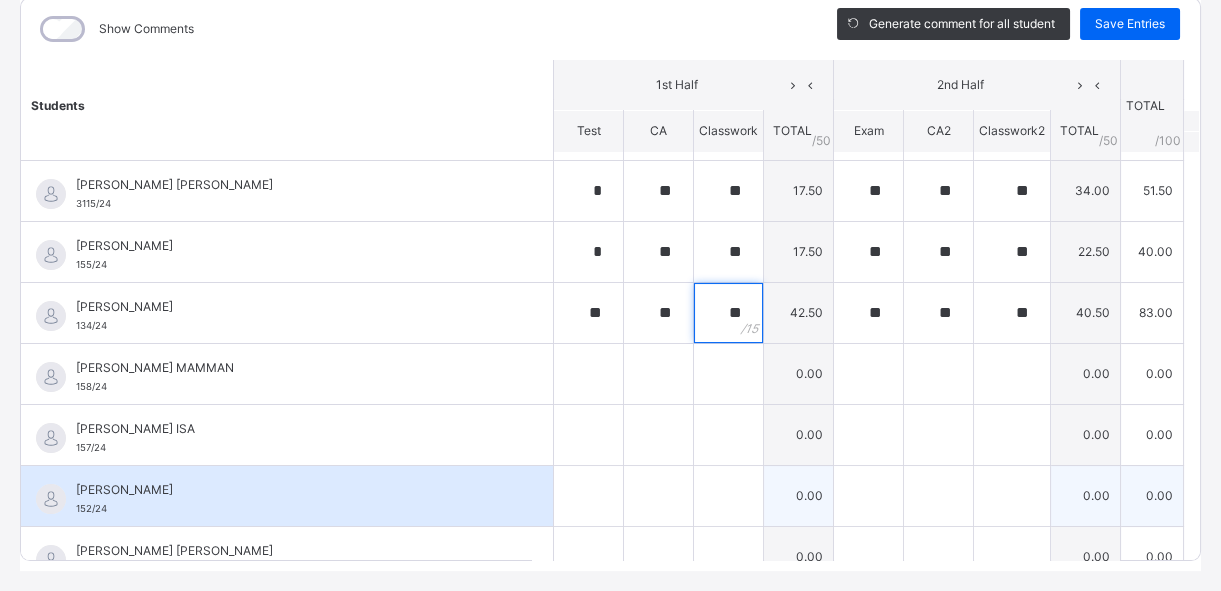 scroll, scrollTop: 454, scrollLeft: 0, axis: vertical 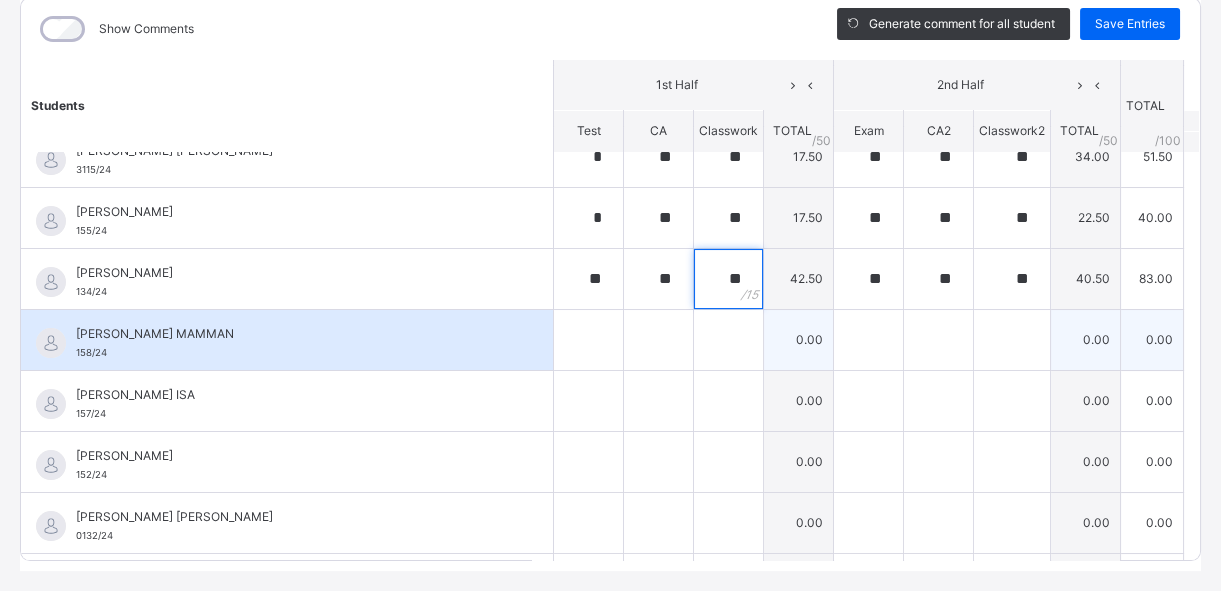 type on "**" 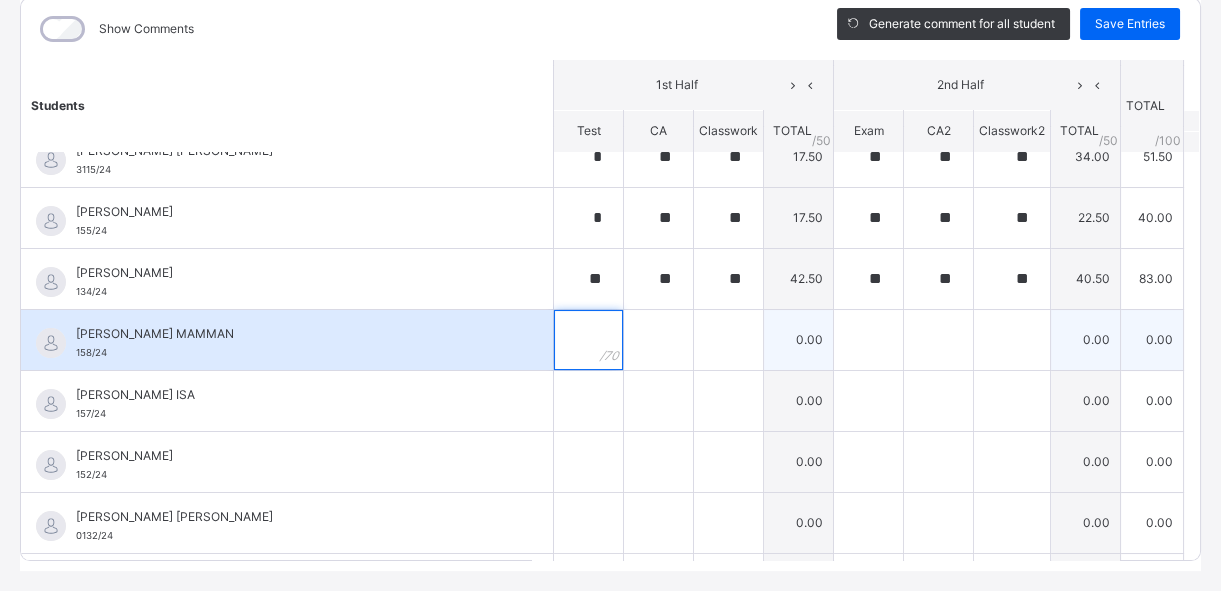 click at bounding box center [588, 340] 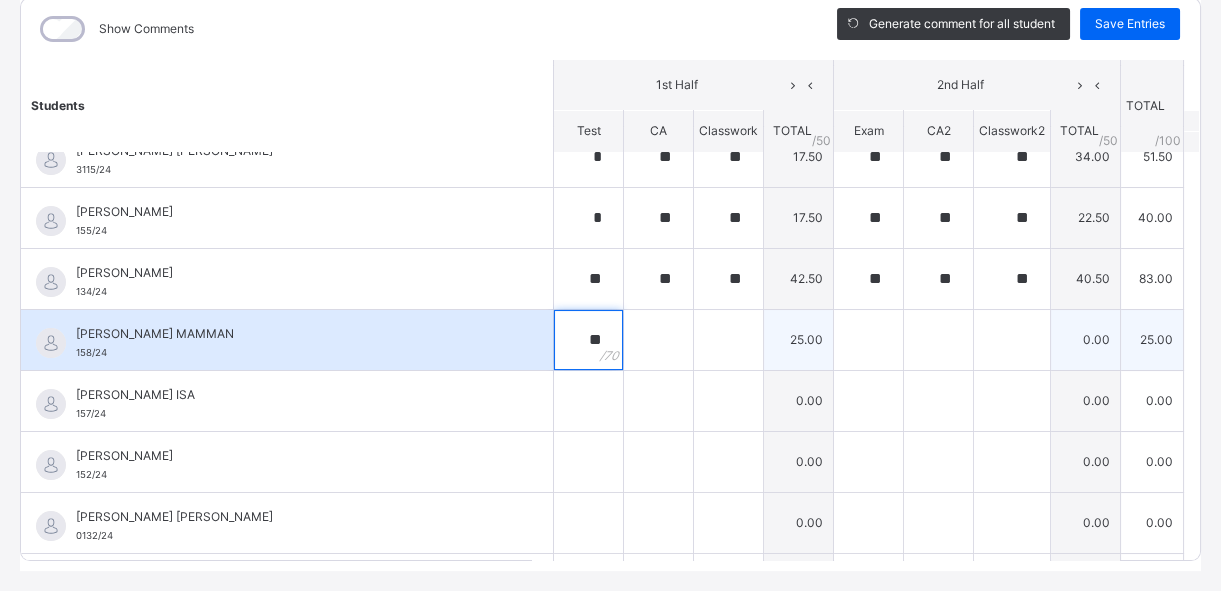 type on "**" 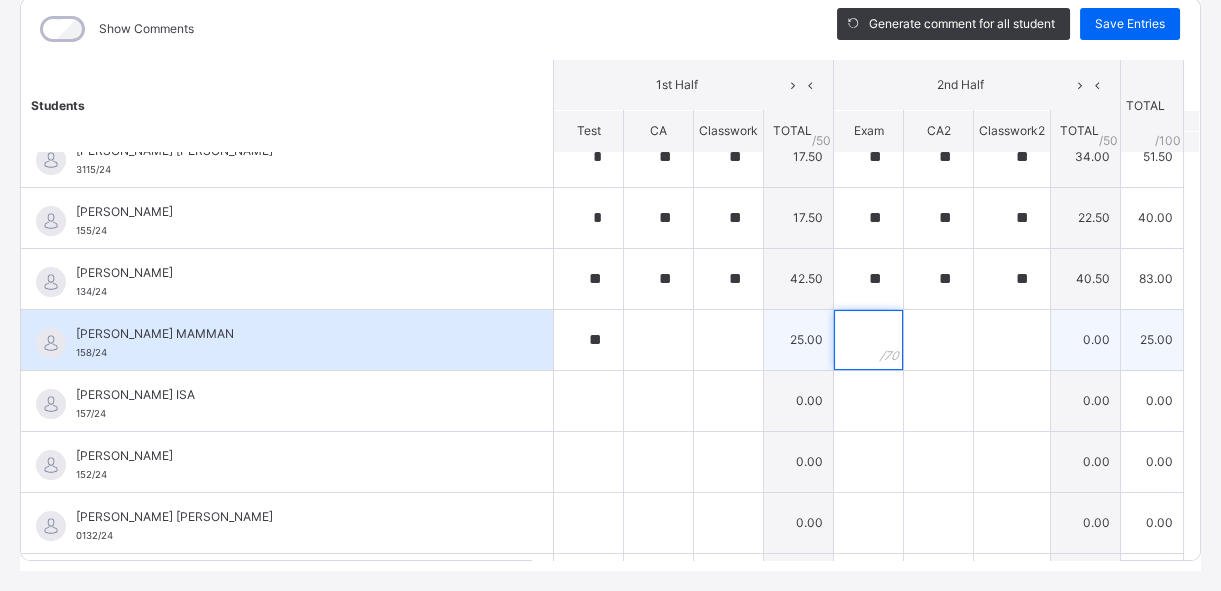 click at bounding box center [868, 340] 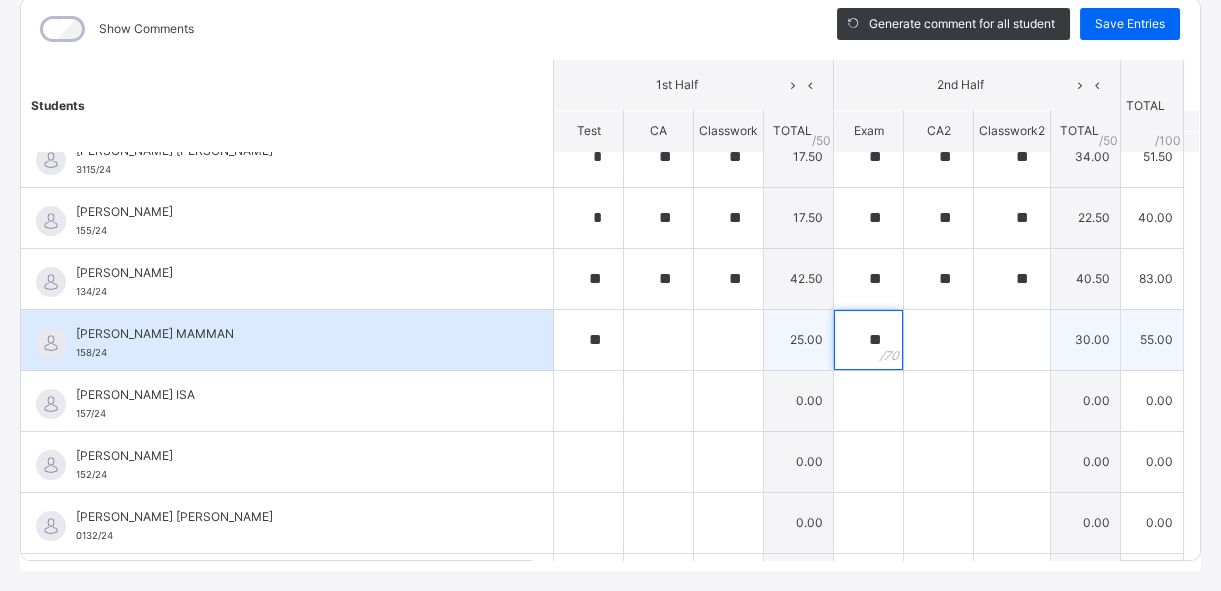 type on "**" 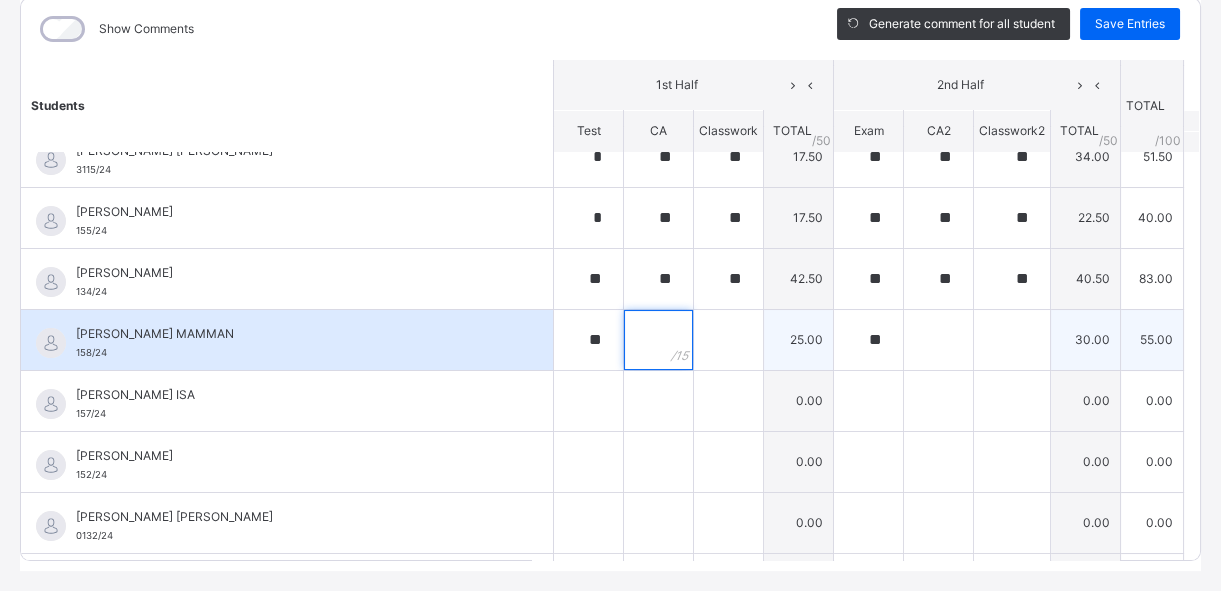click at bounding box center [658, 340] 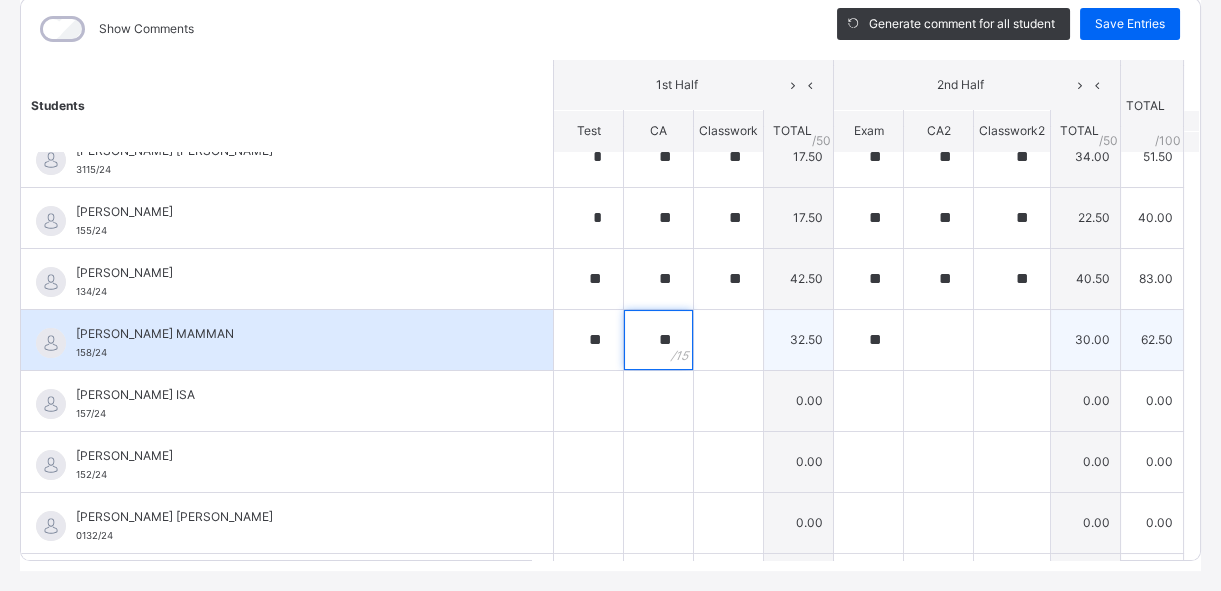 type on "**" 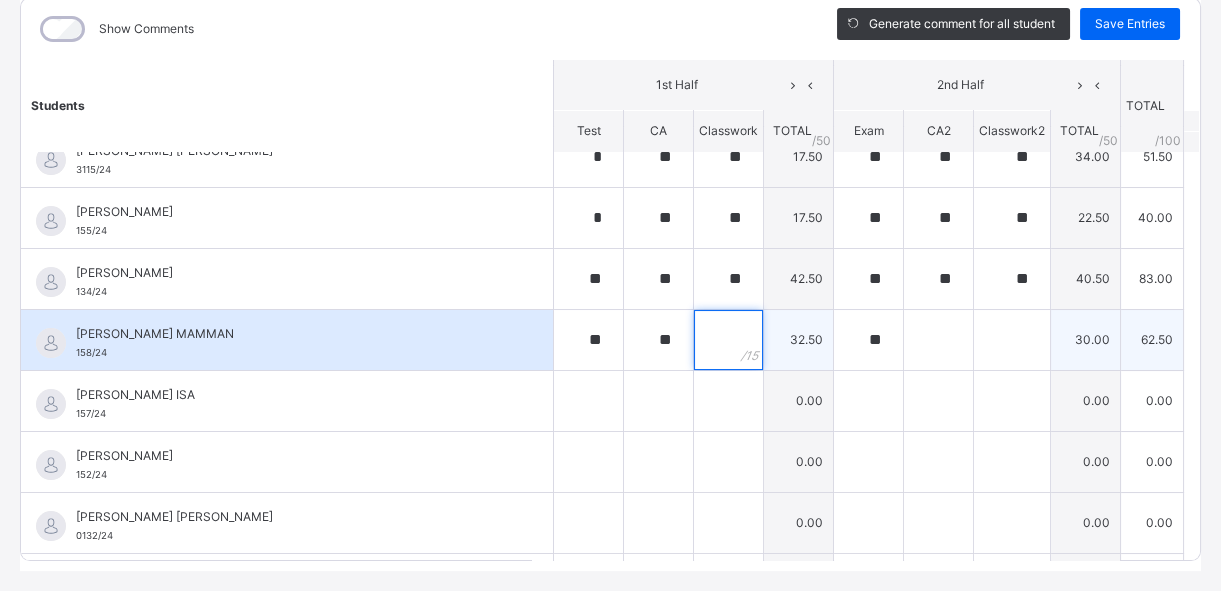 click at bounding box center [728, 340] 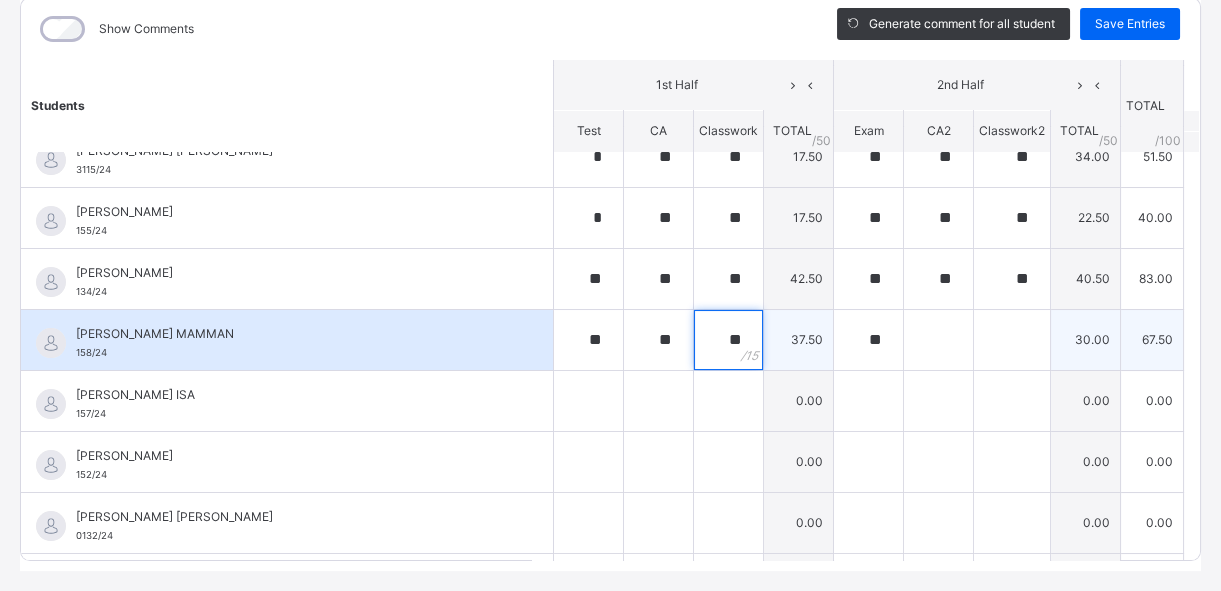 type on "**" 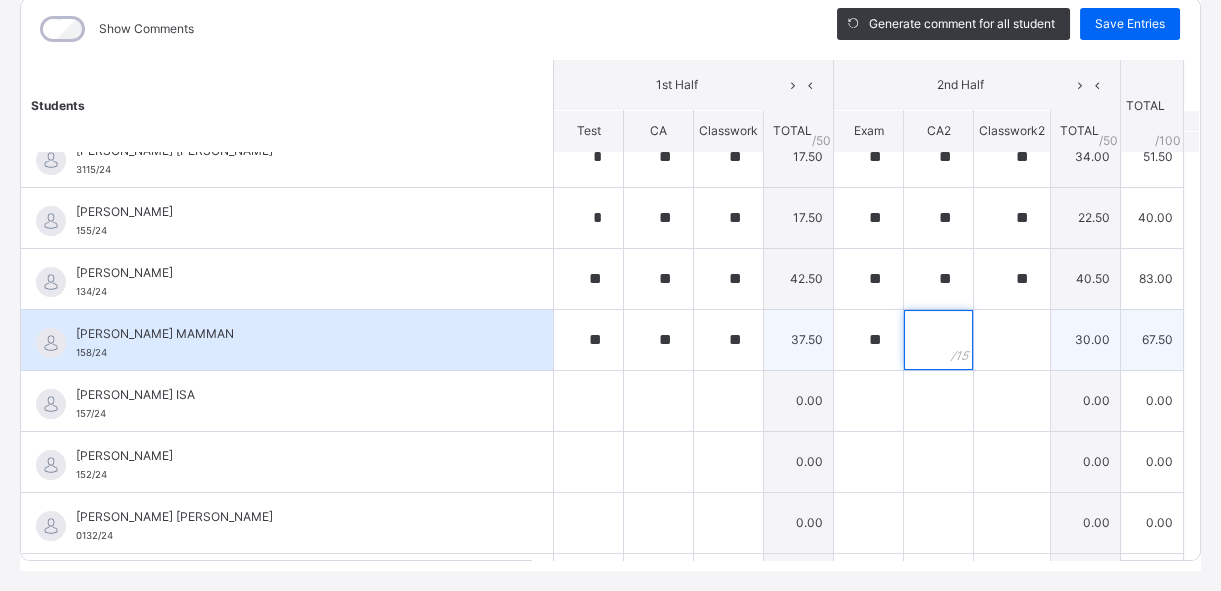 click at bounding box center (938, 340) 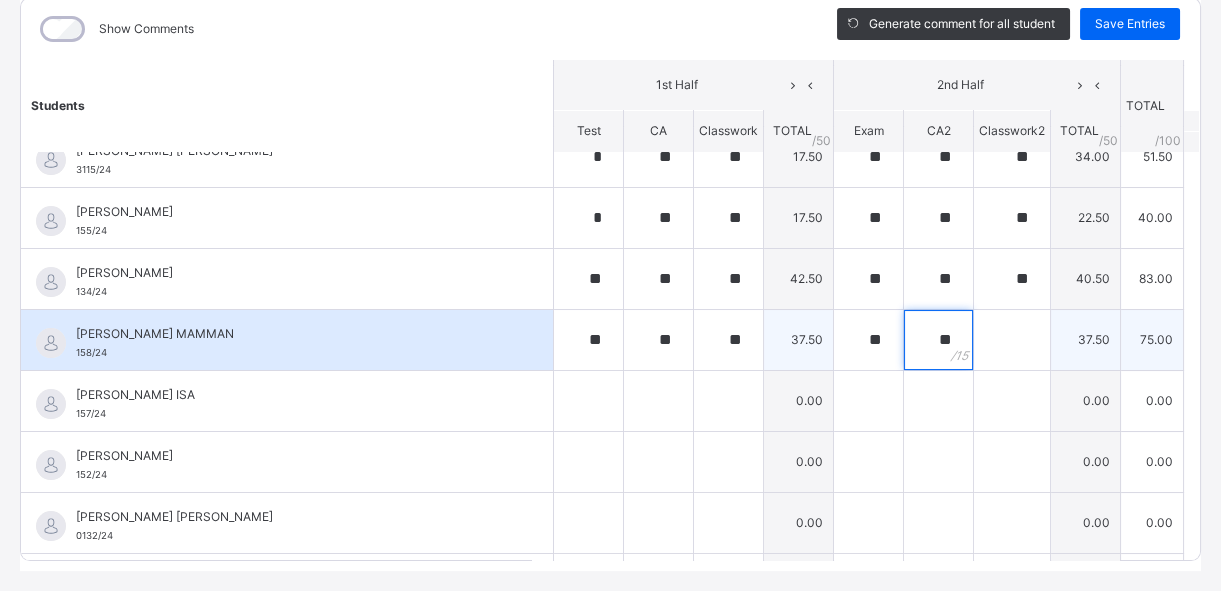 type on "**" 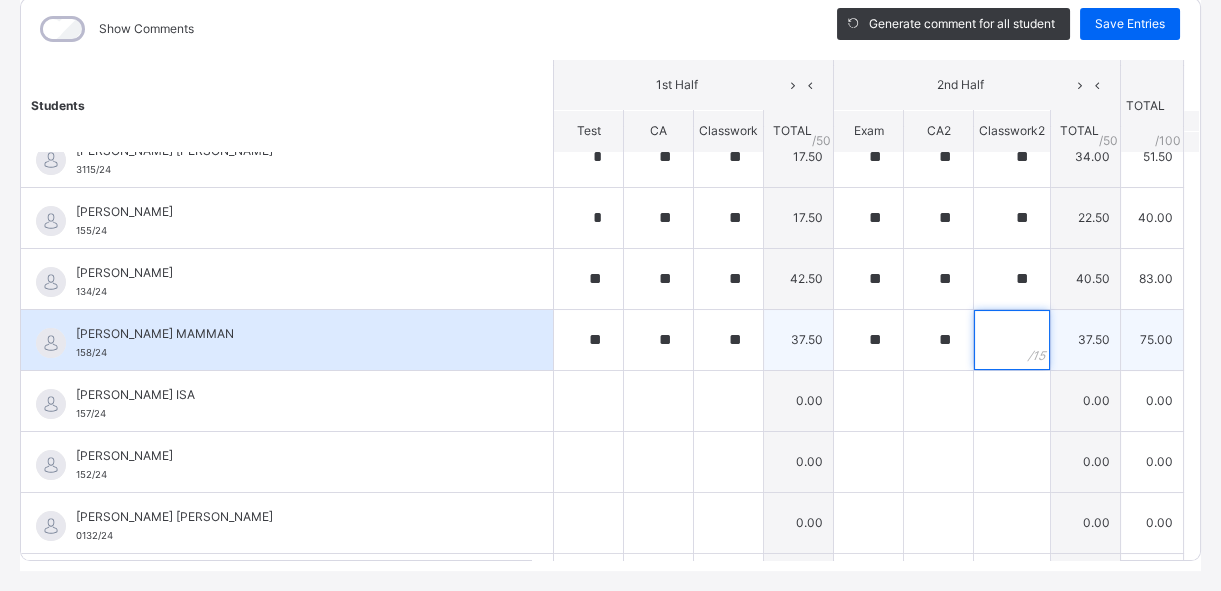 click at bounding box center [1012, 340] 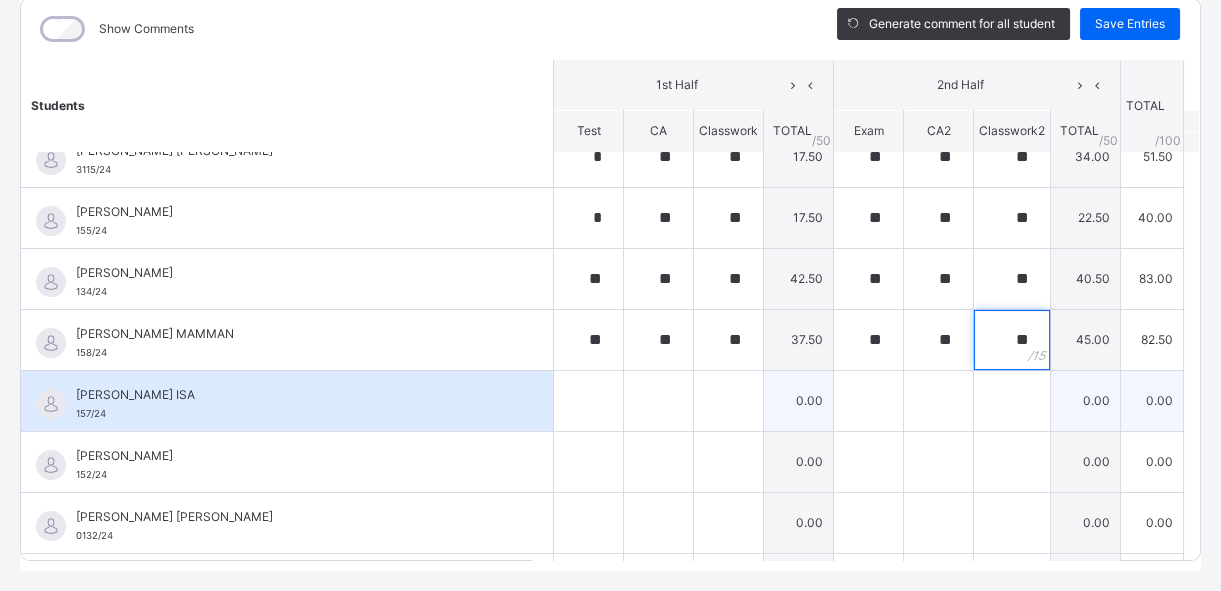type on "**" 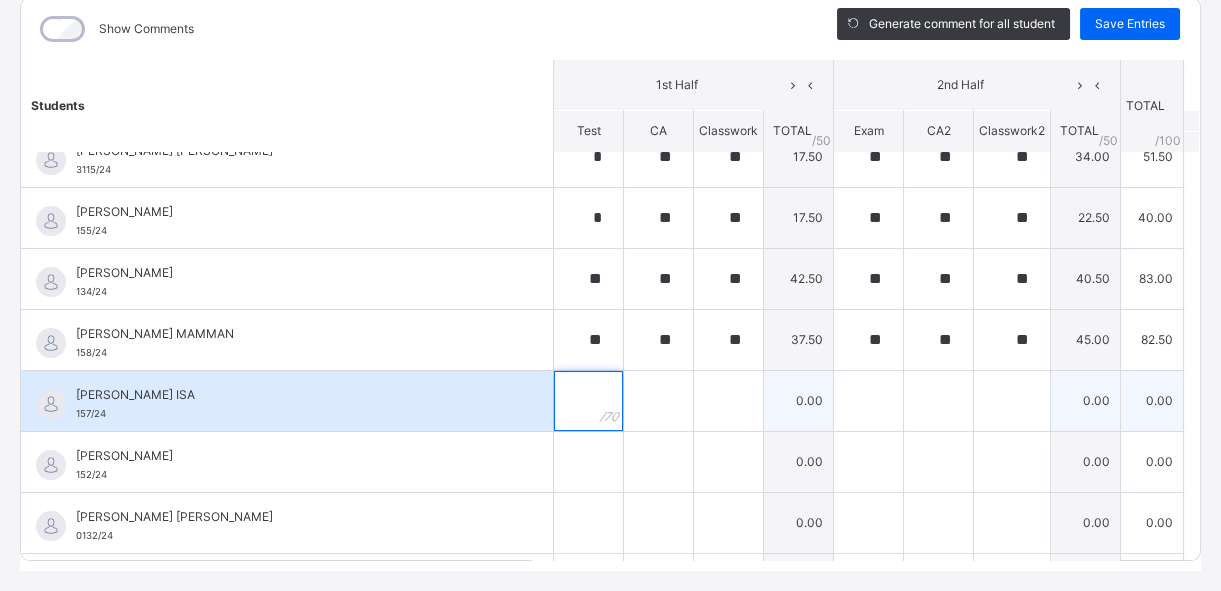 click at bounding box center (588, 401) 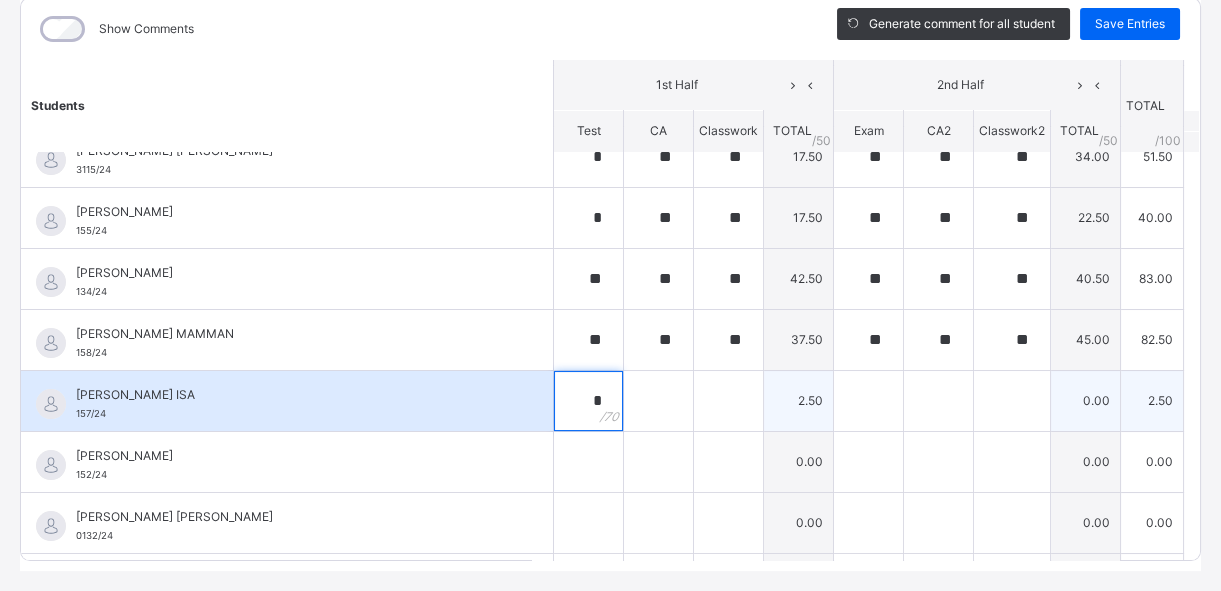type on "*" 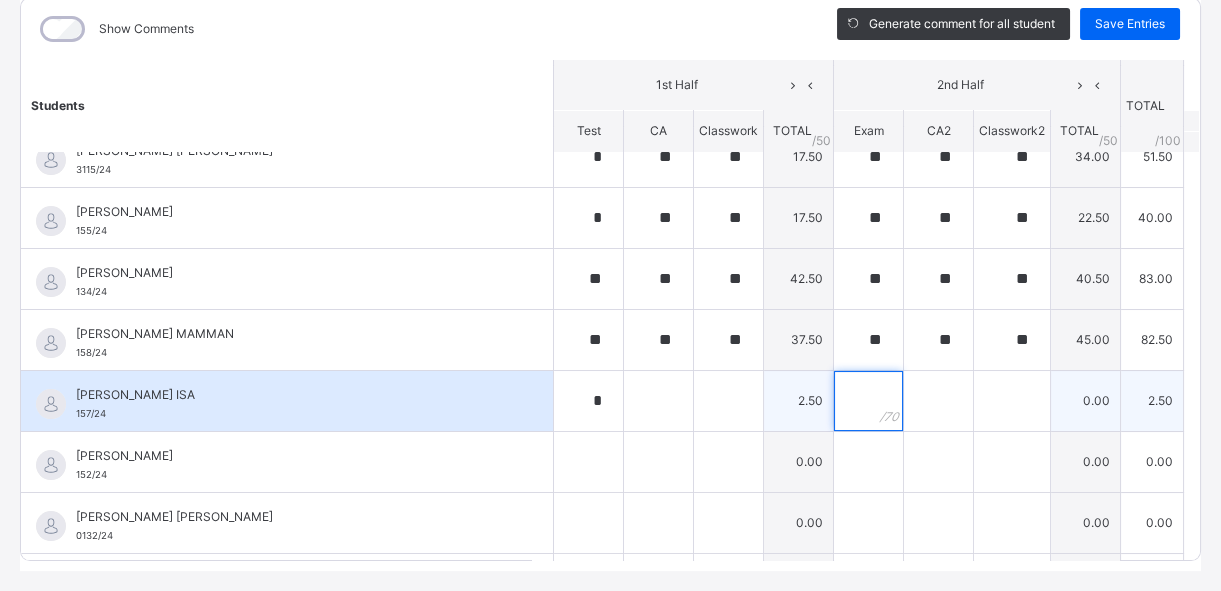 click at bounding box center (868, 401) 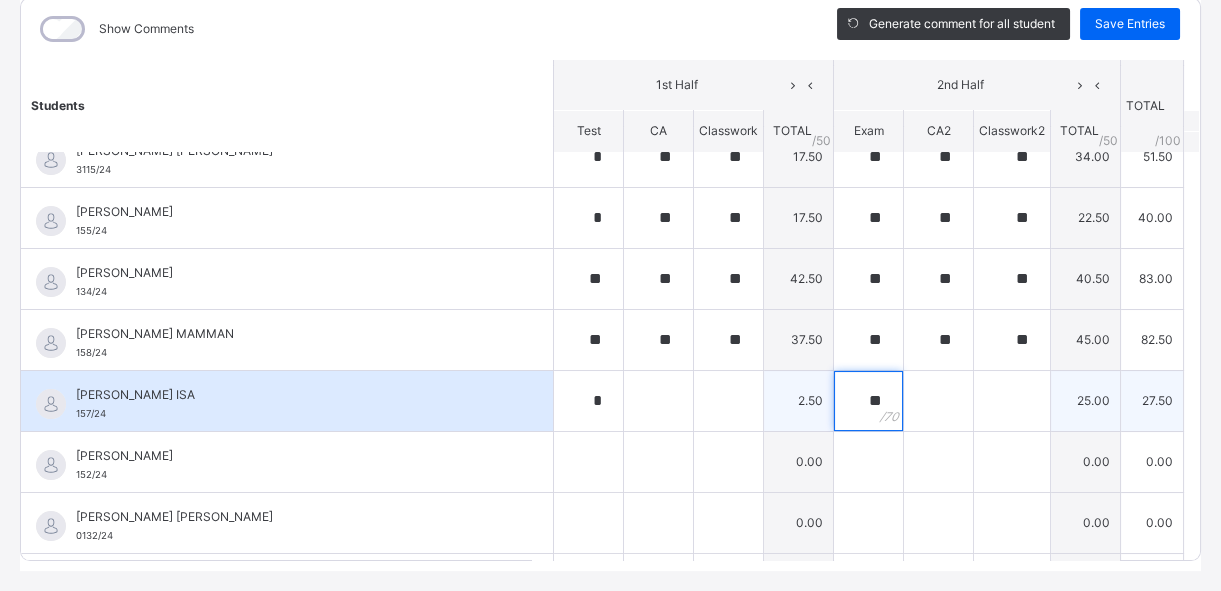 type on "**" 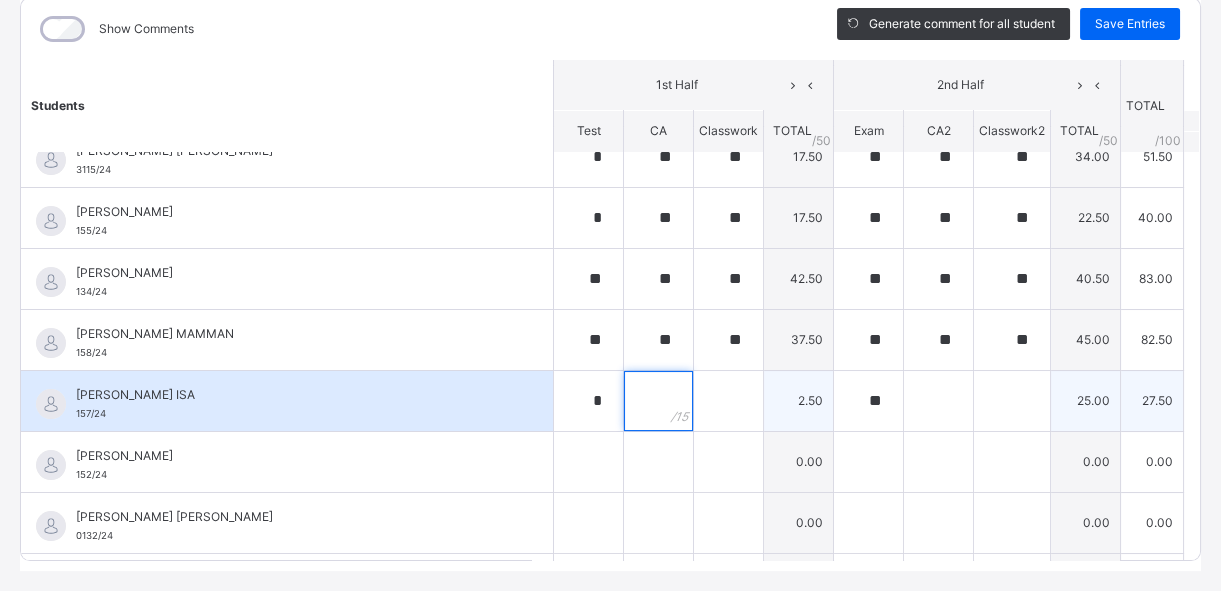 click at bounding box center (658, 401) 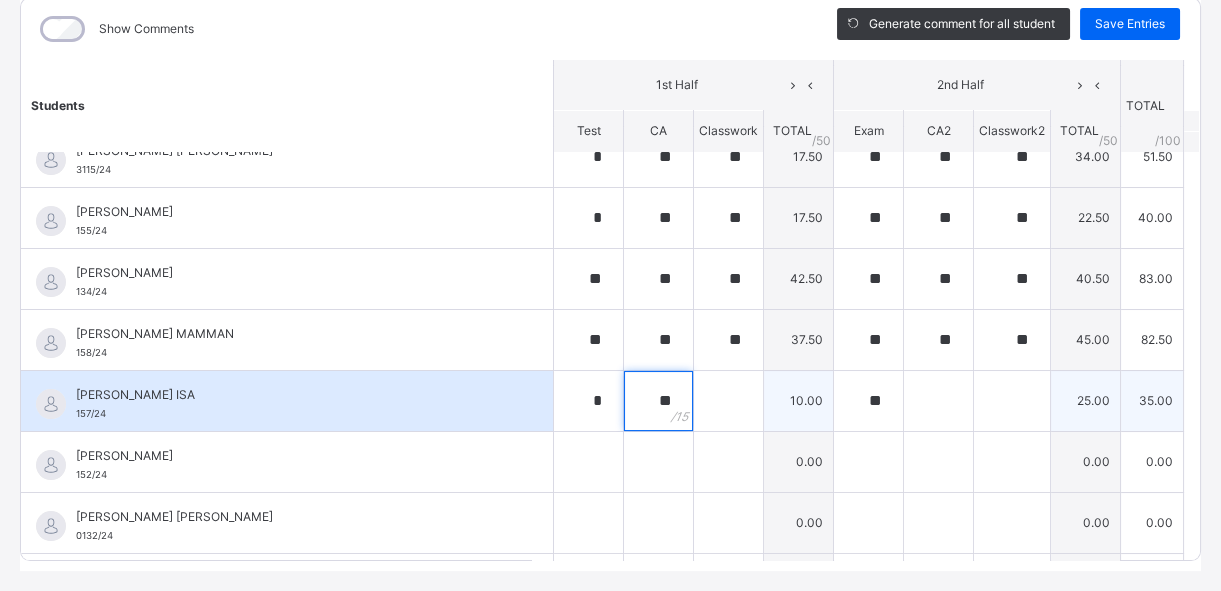 type on "**" 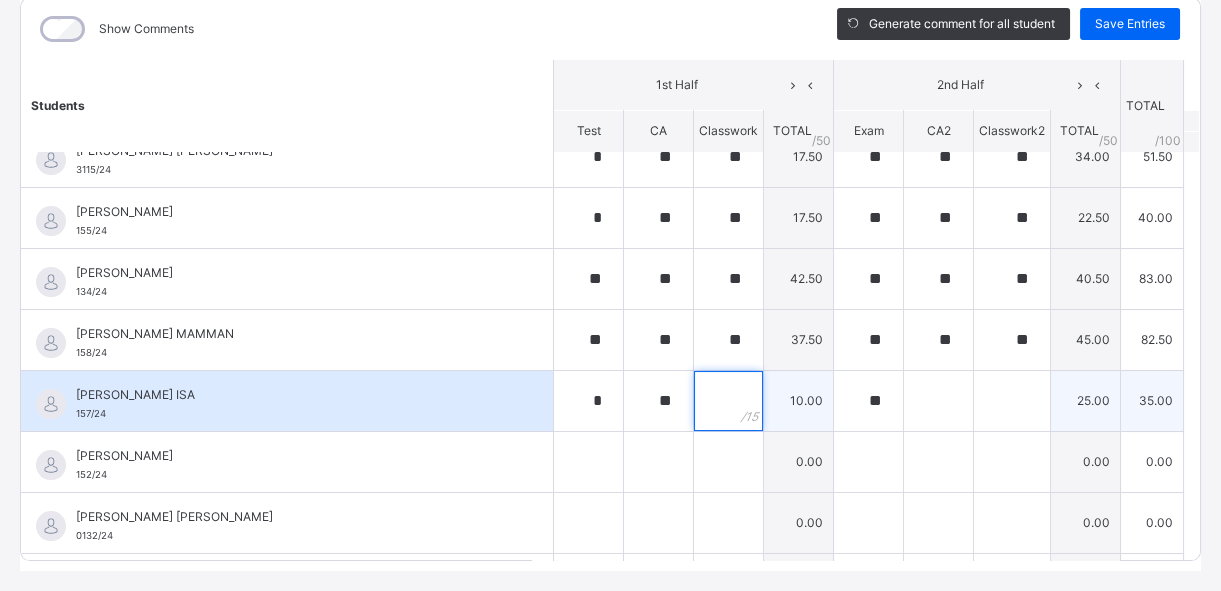 click at bounding box center (728, 401) 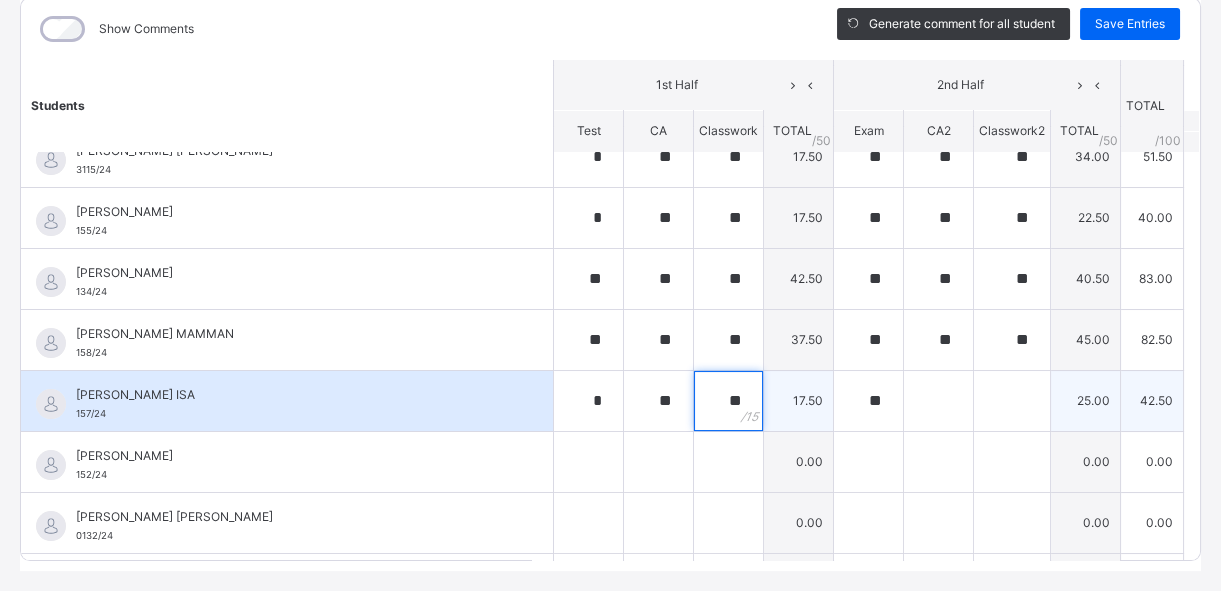 type on "**" 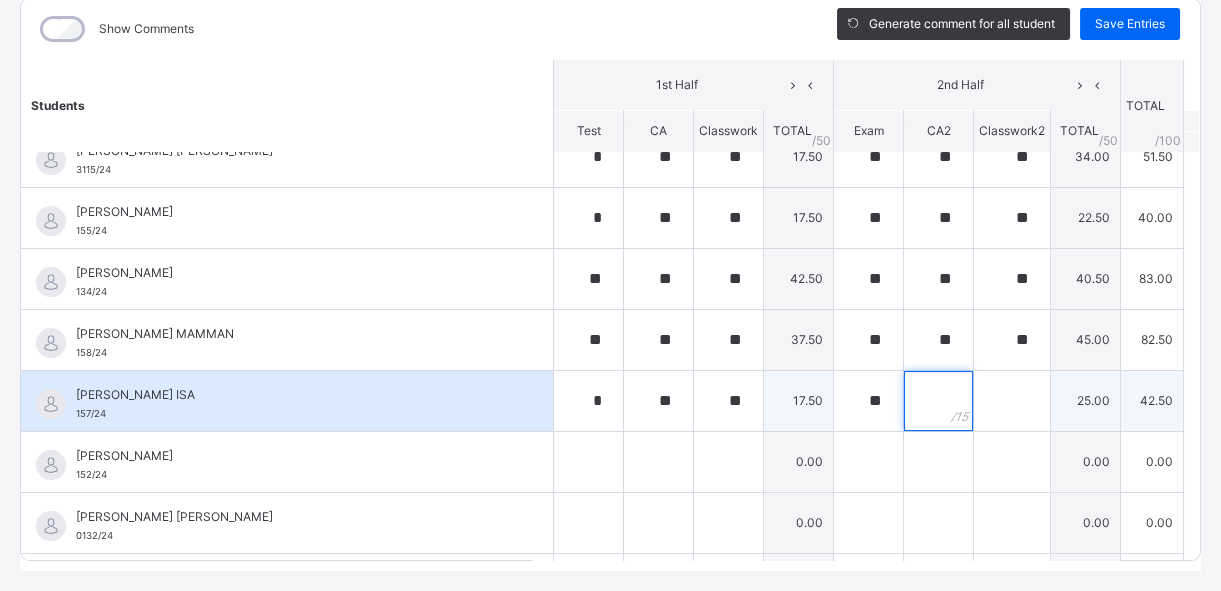 click at bounding box center (938, 401) 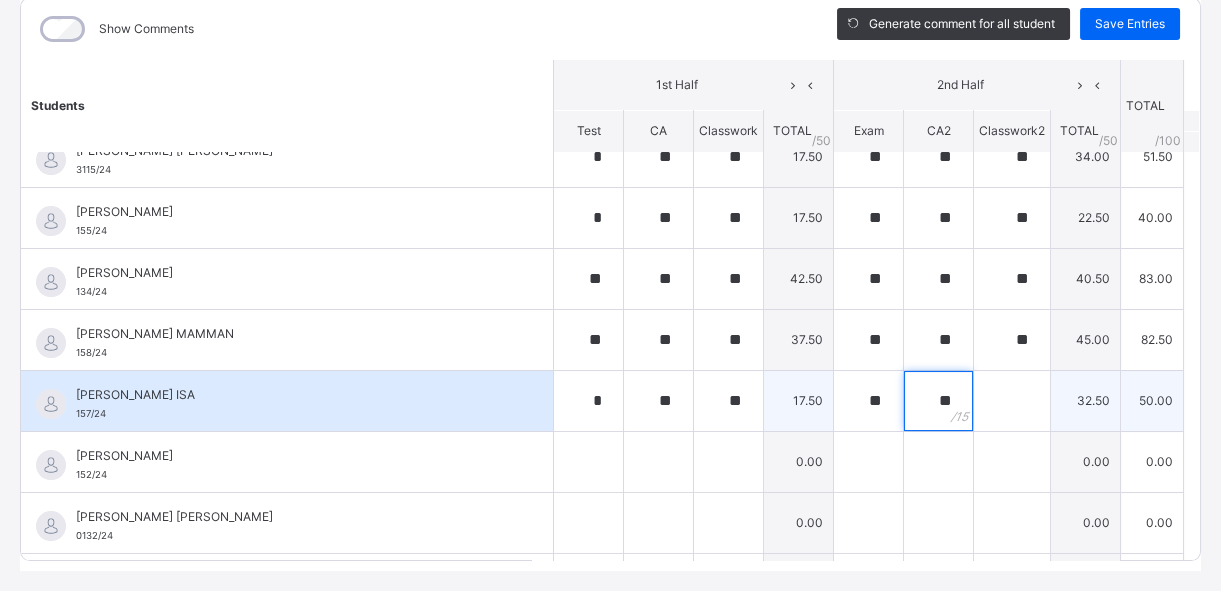 type on "**" 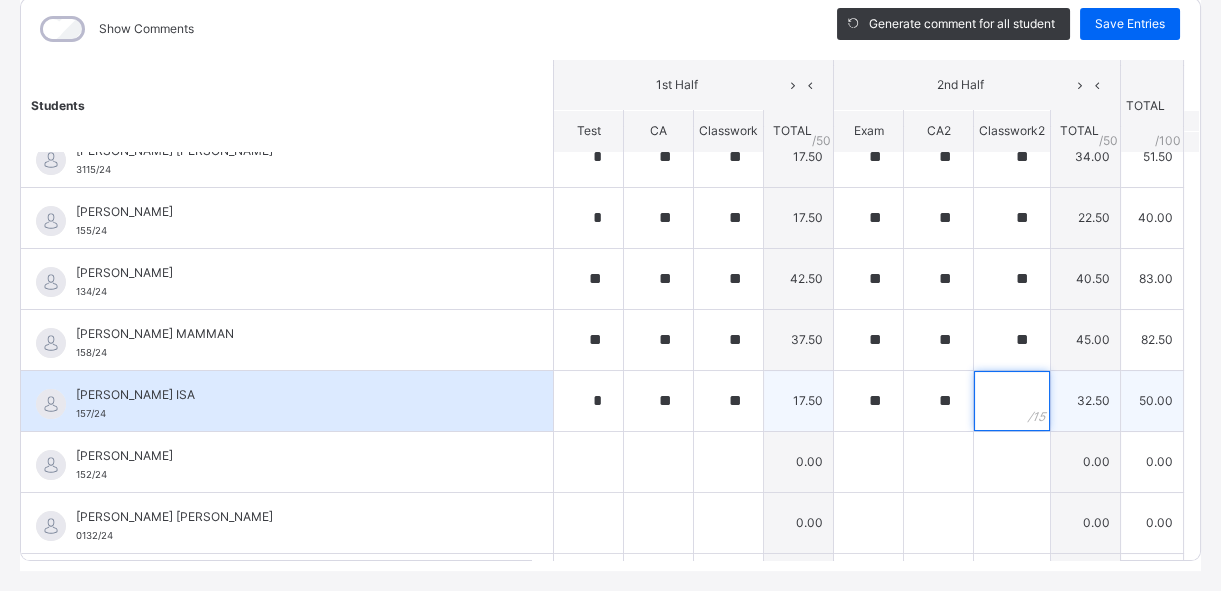 click at bounding box center [1012, 401] 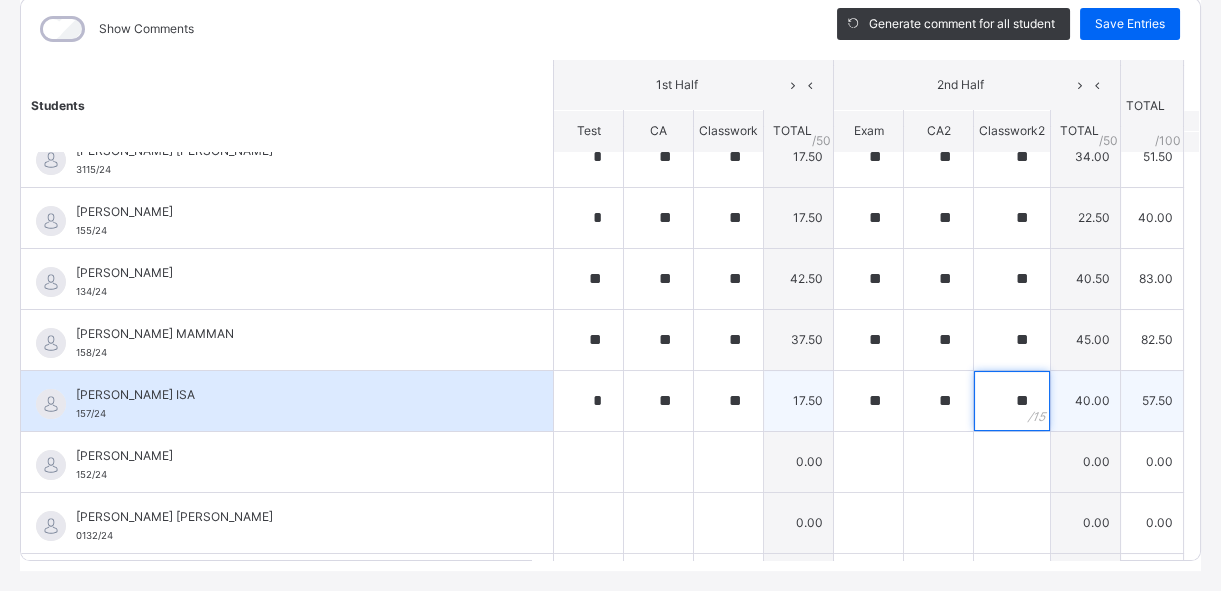 type on "**" 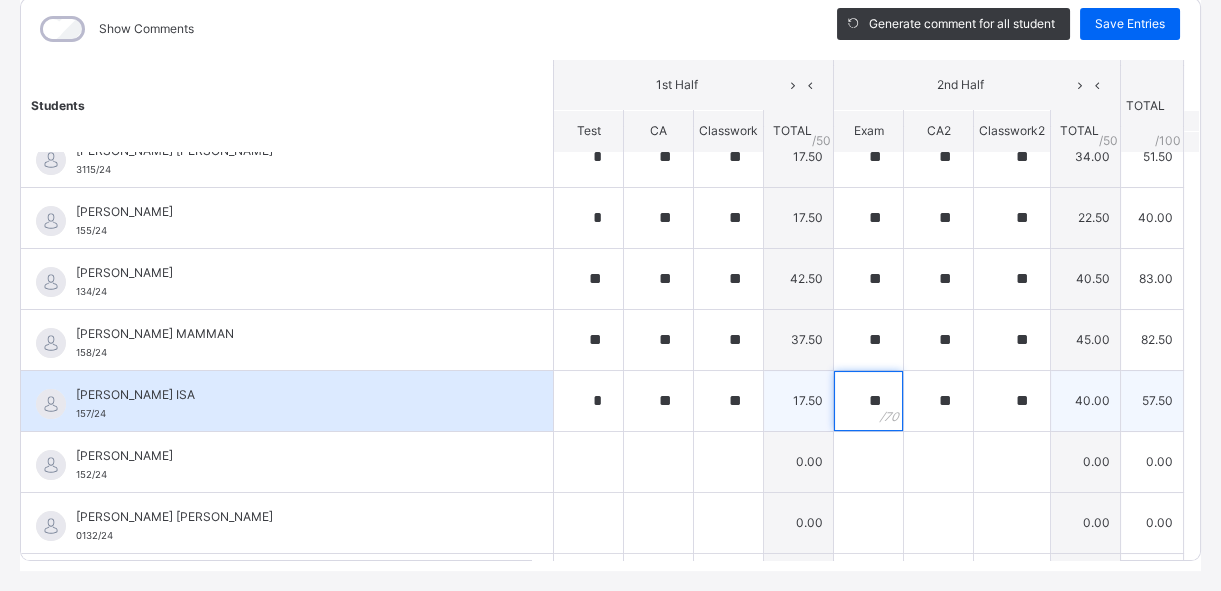 click on "**" at bounding box center (868, 401) 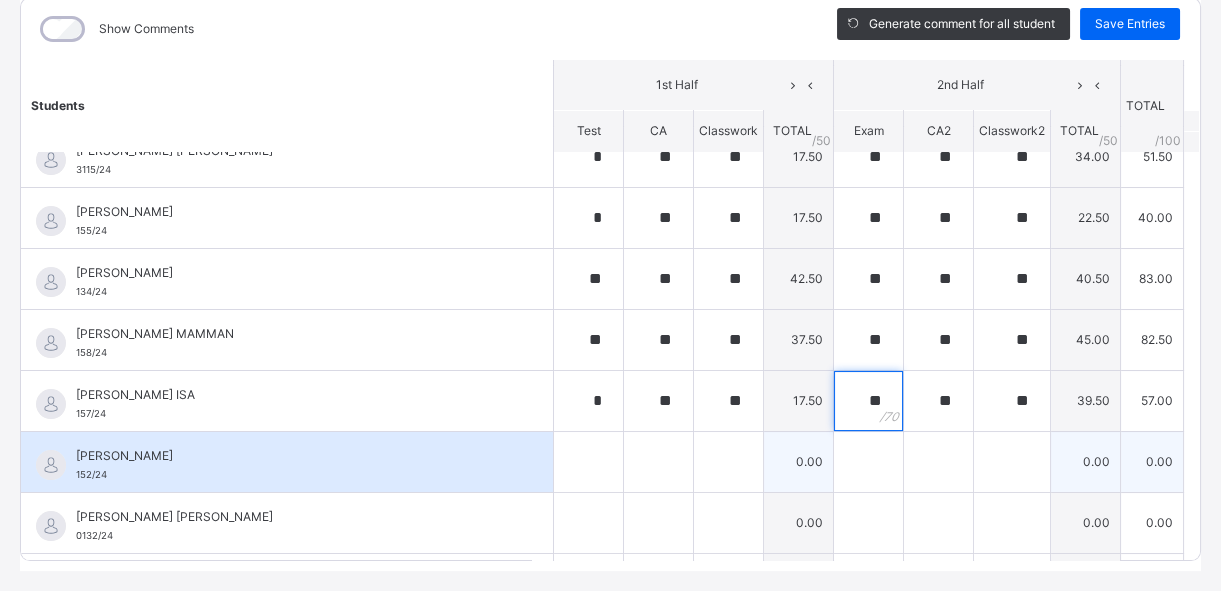 type on "**" 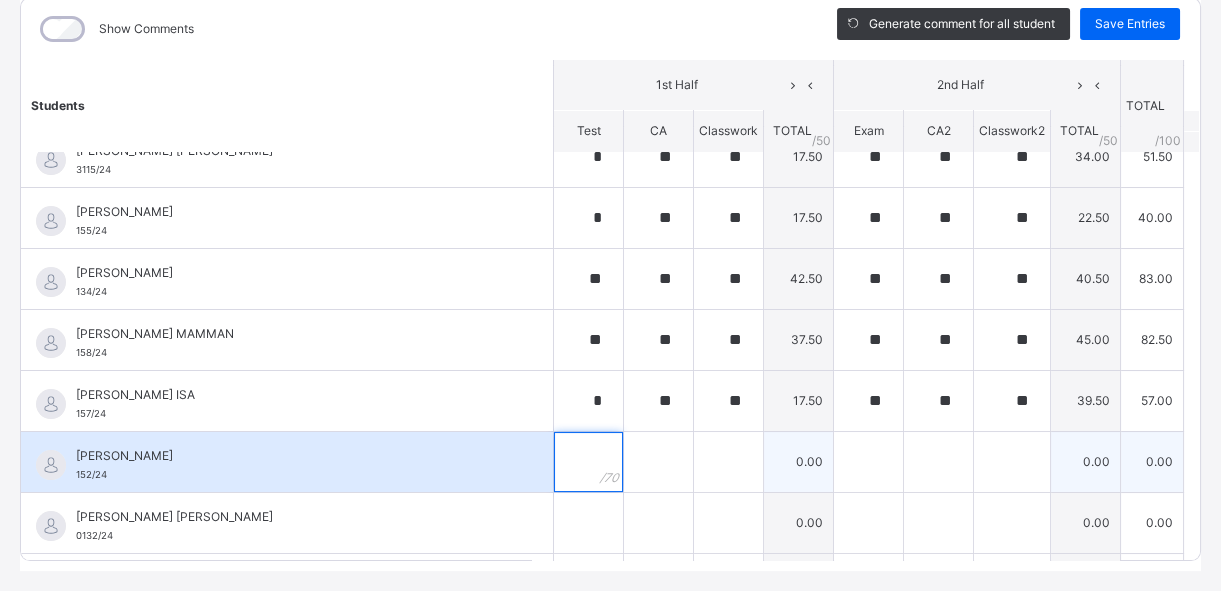 click at bounding box center [588, 462] 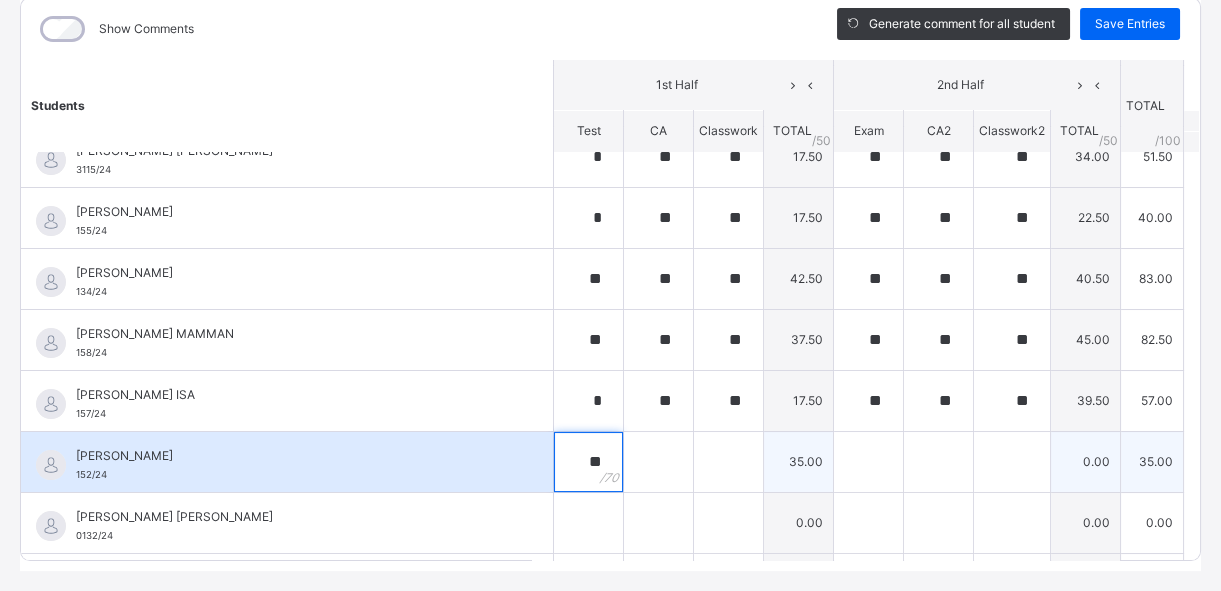 type on "**" 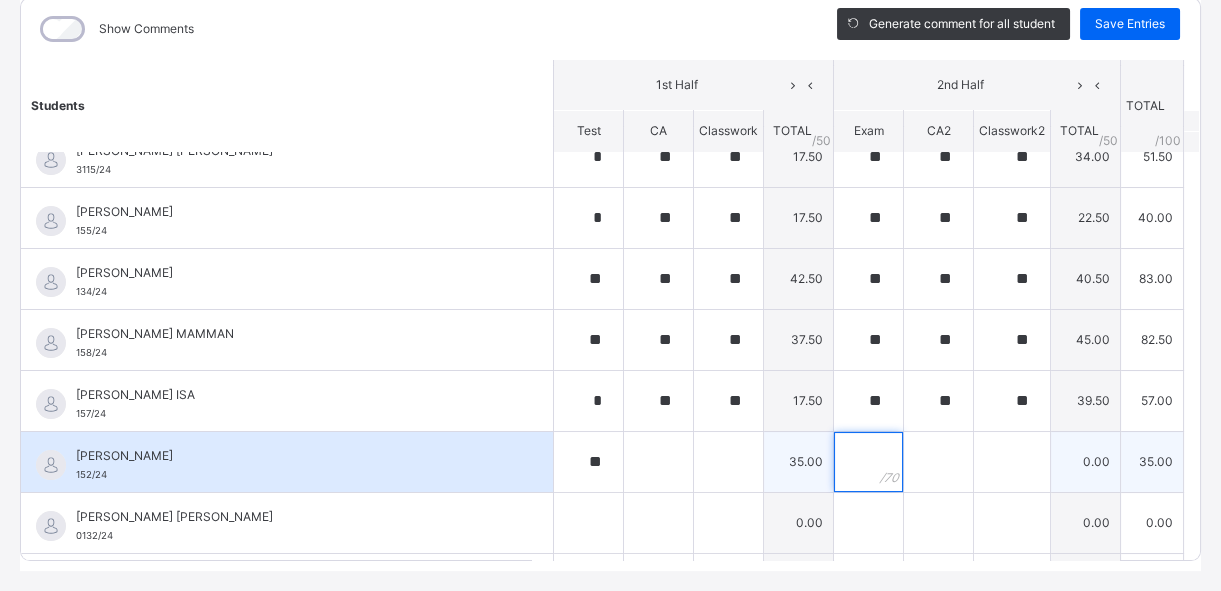 click at bounding box center (868, 462) 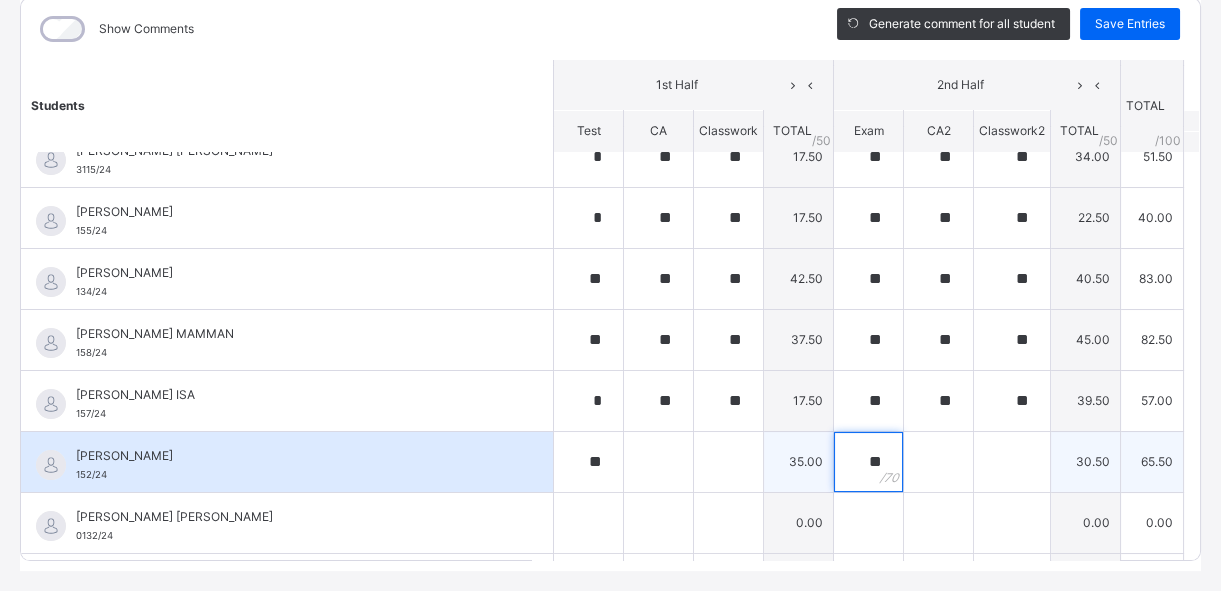 type on "**" 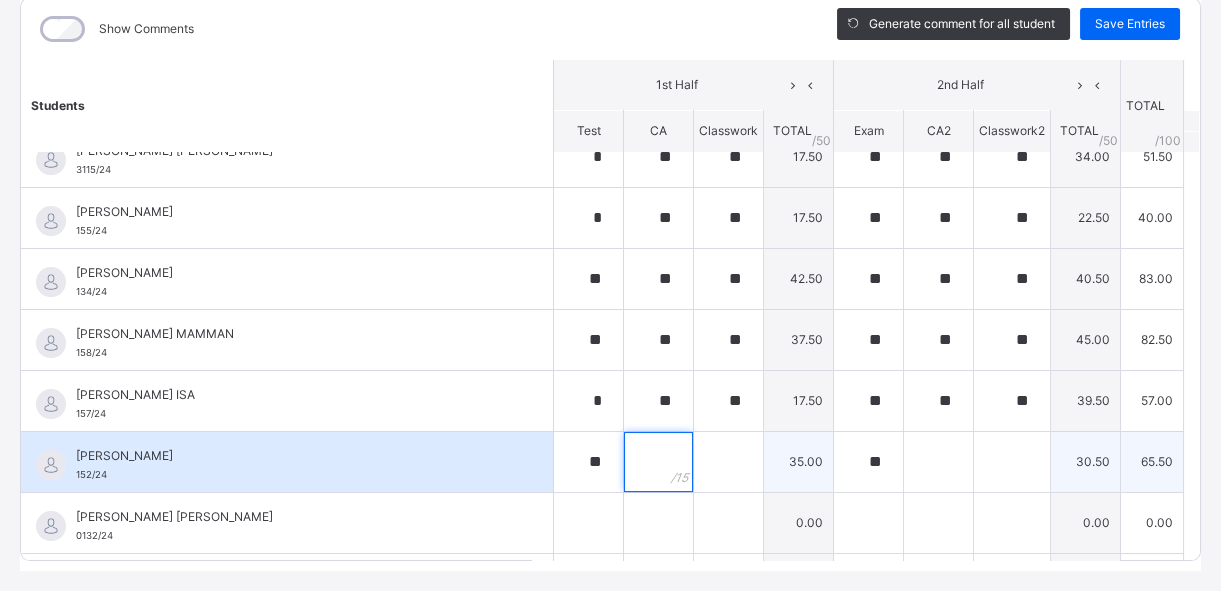 click at bounding box center [658, 462] 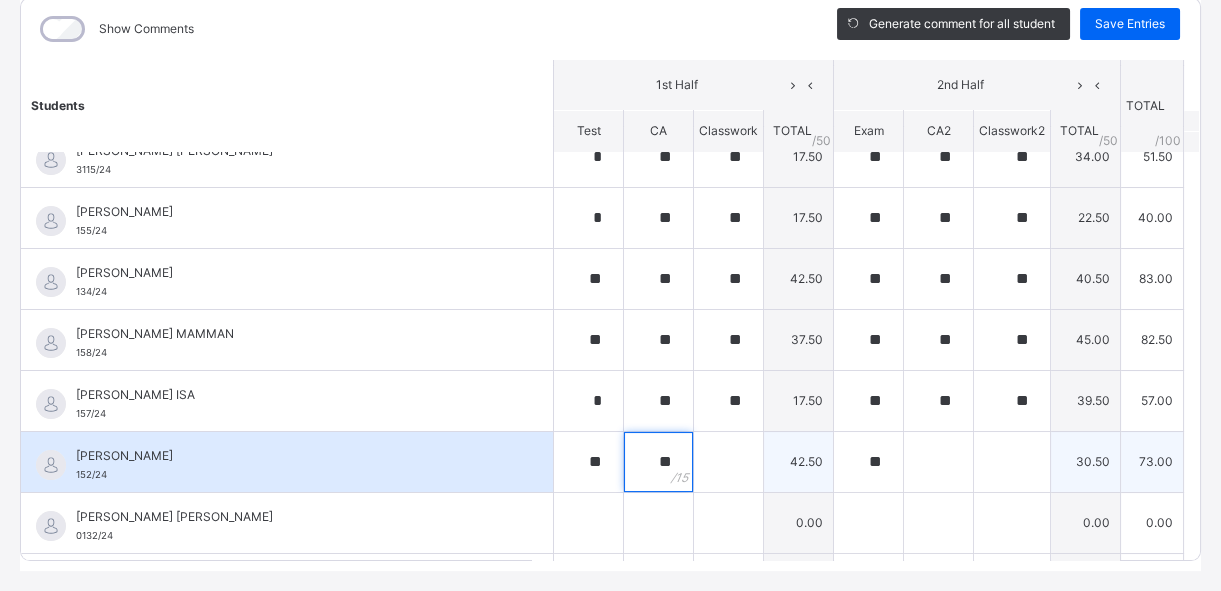 type on "**" 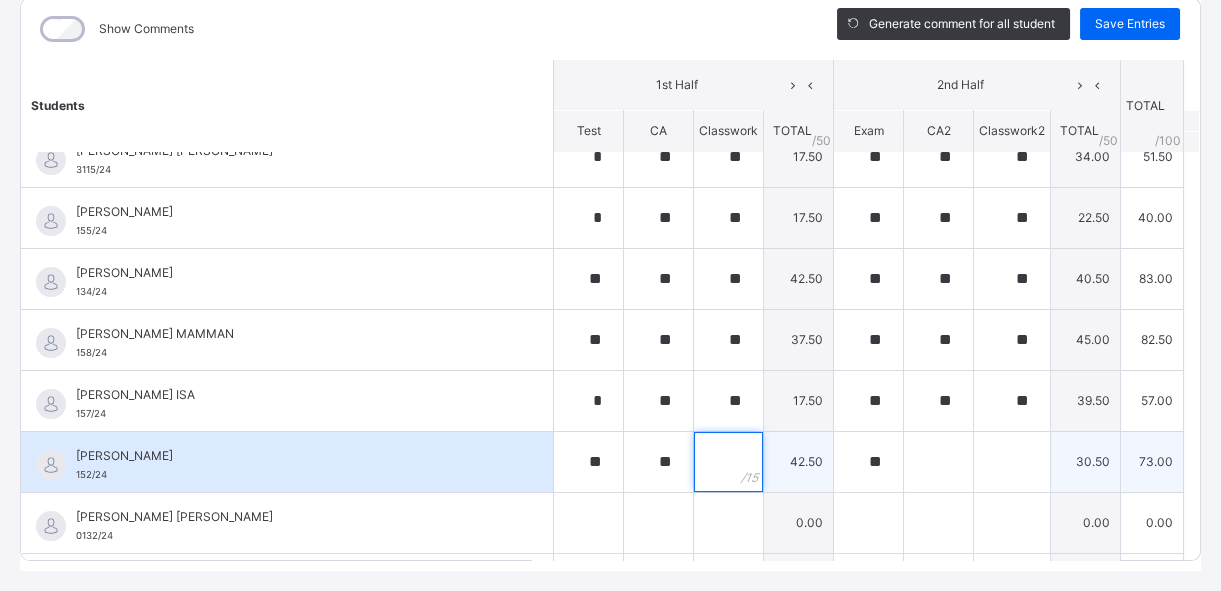 click at bounding box center (728, 462) 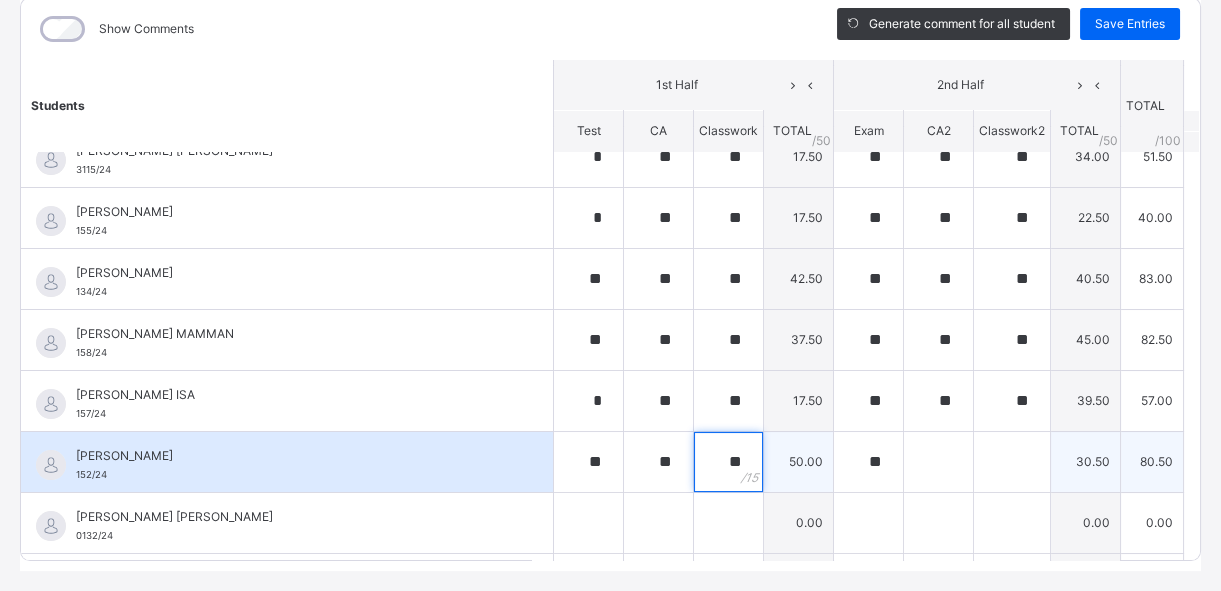 type on "**" 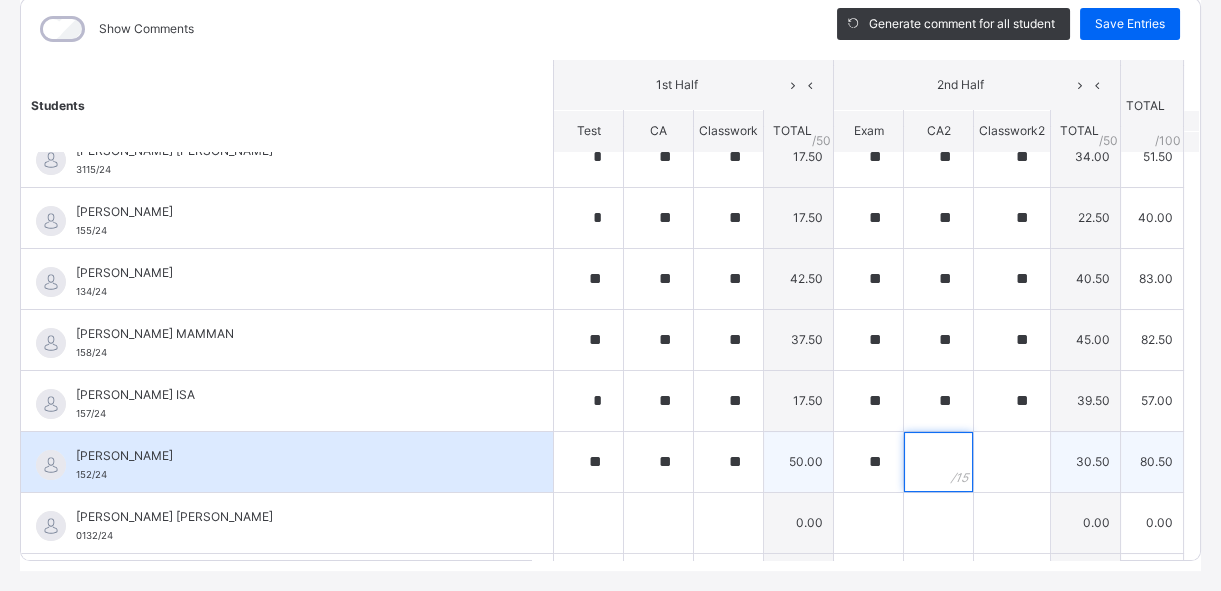 click at bounding box center (938, 462) 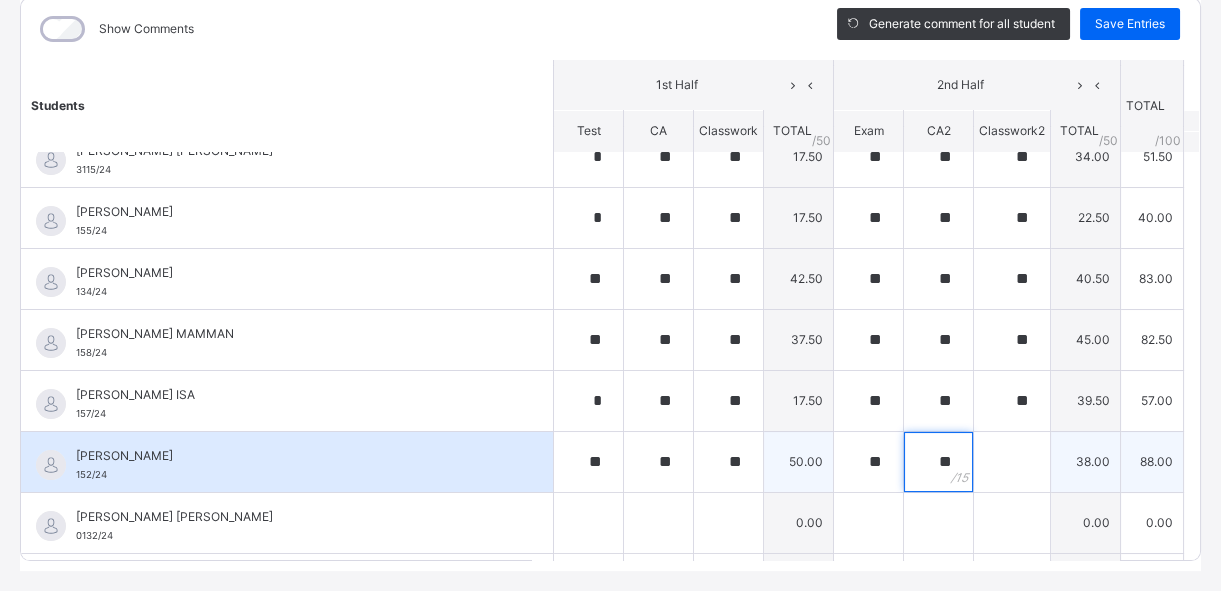 type on "**" 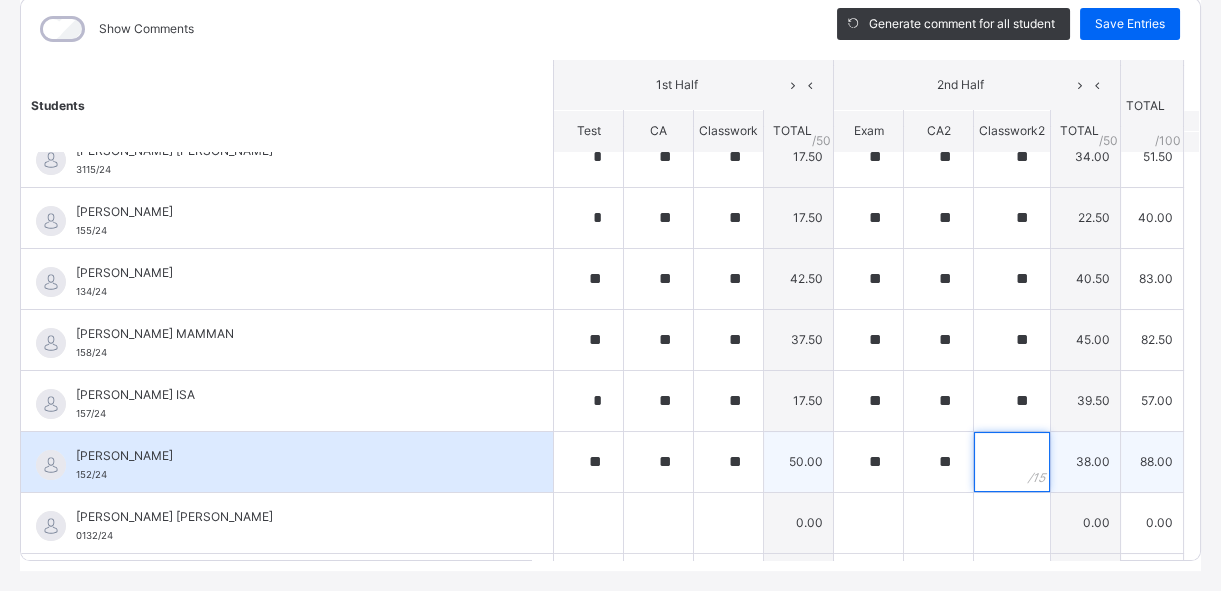 click at bounding box center [1012, 462] 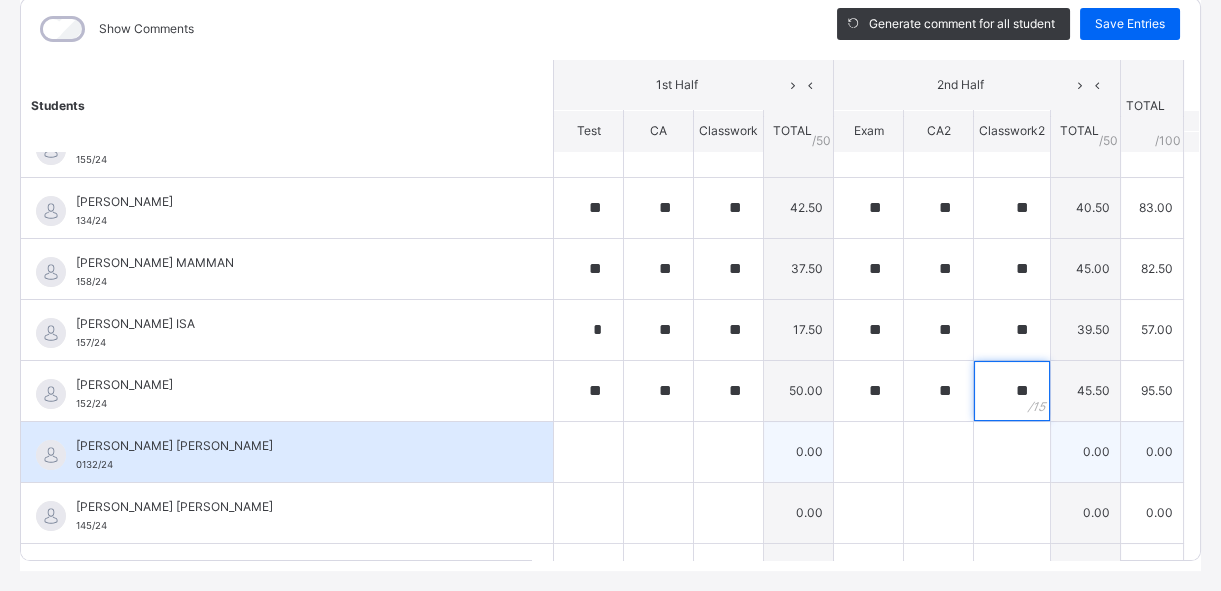 scroll, scrollTop: 545, scrollLeft: 0, axis: vertical 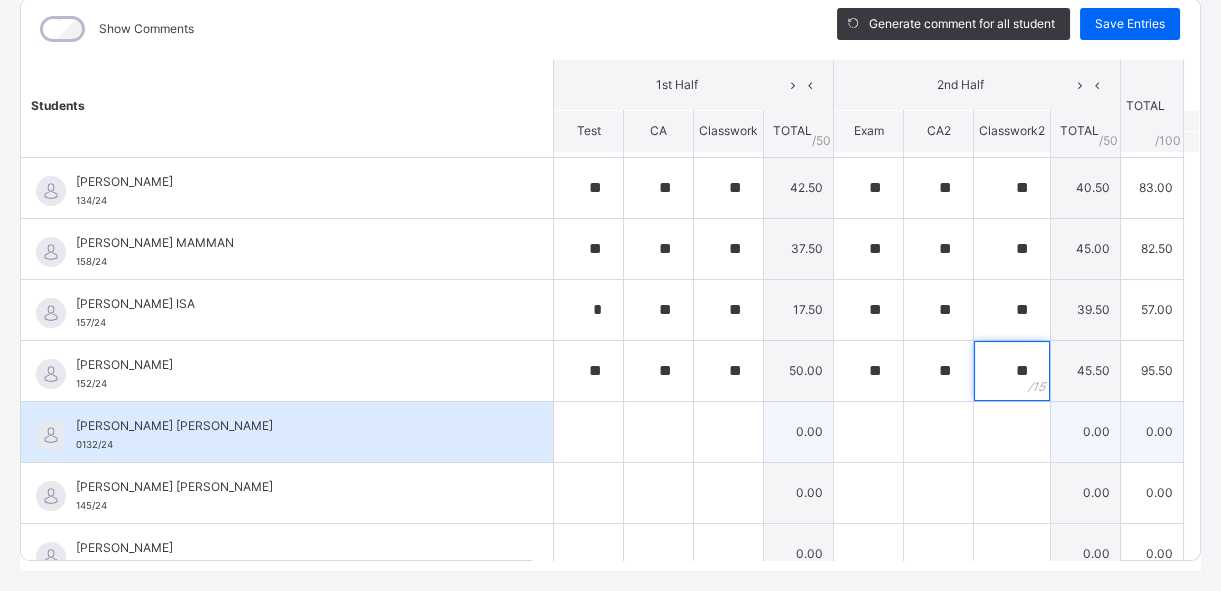 type on "**" 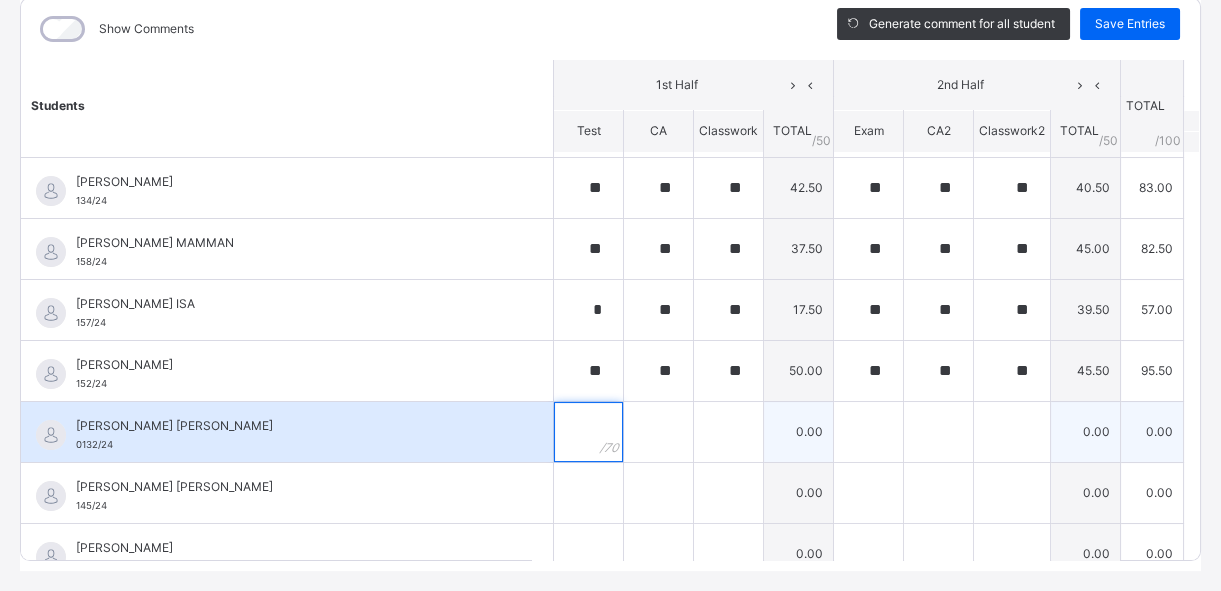 click at bounding box center [588, 432] 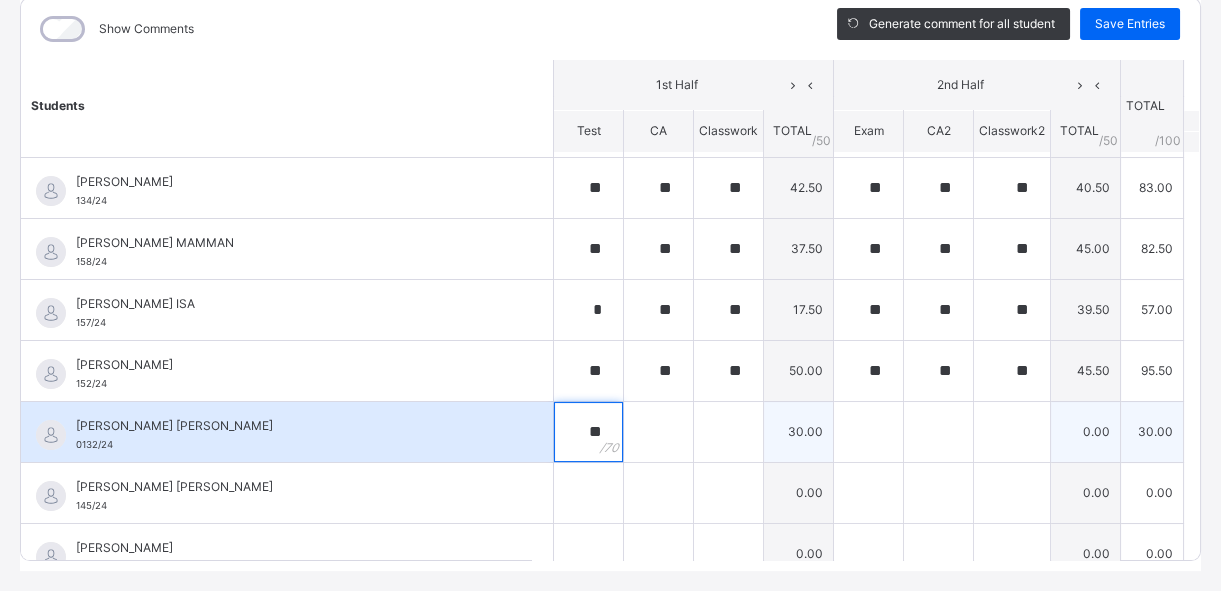 type on "**" 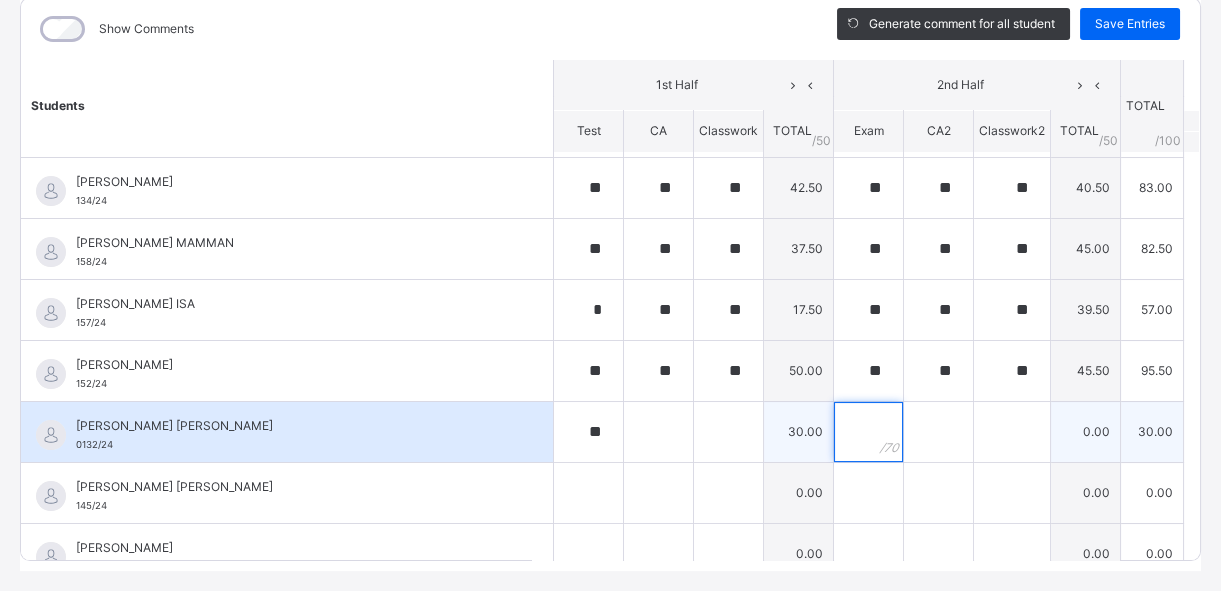 click at bounding box center [868, 432] 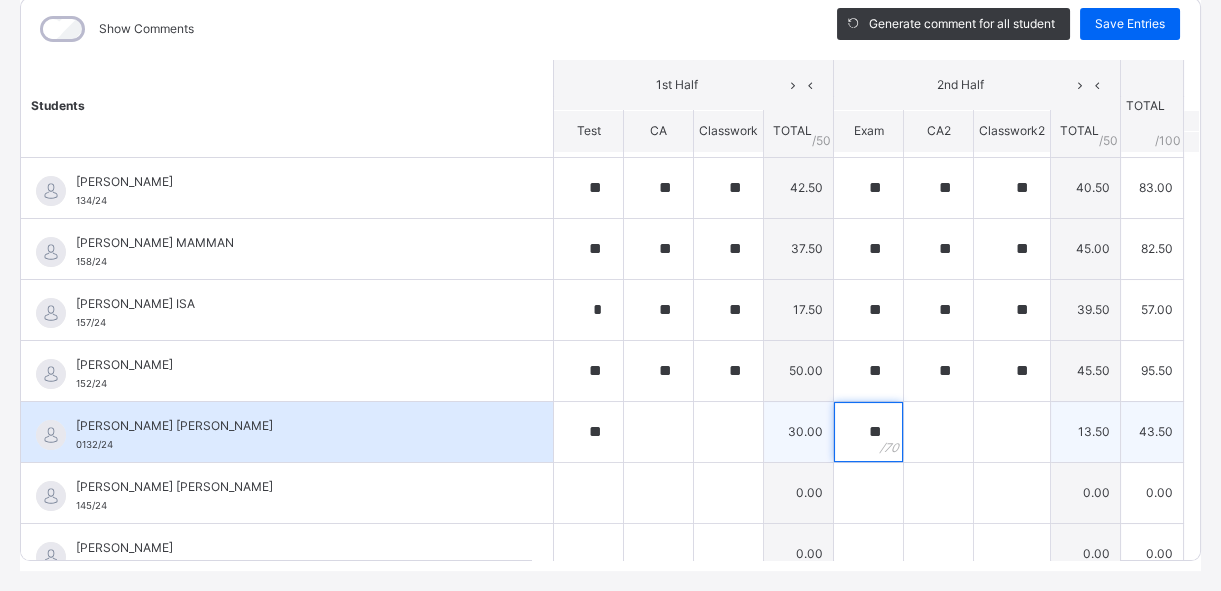 type on "**" 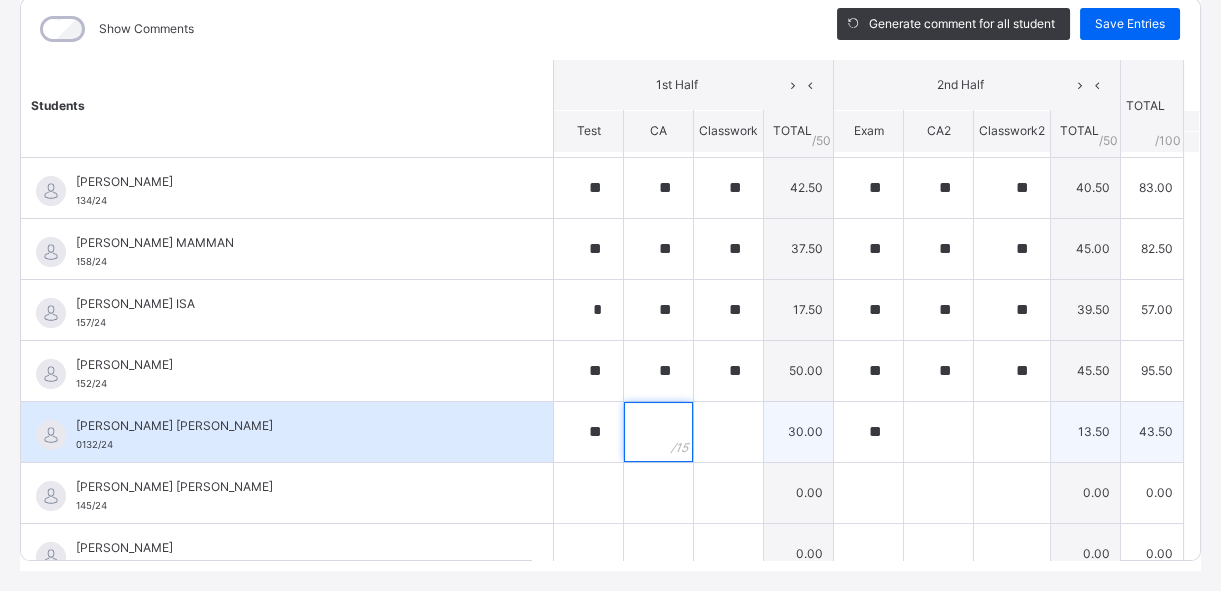 click at bounding box center (658, 432) 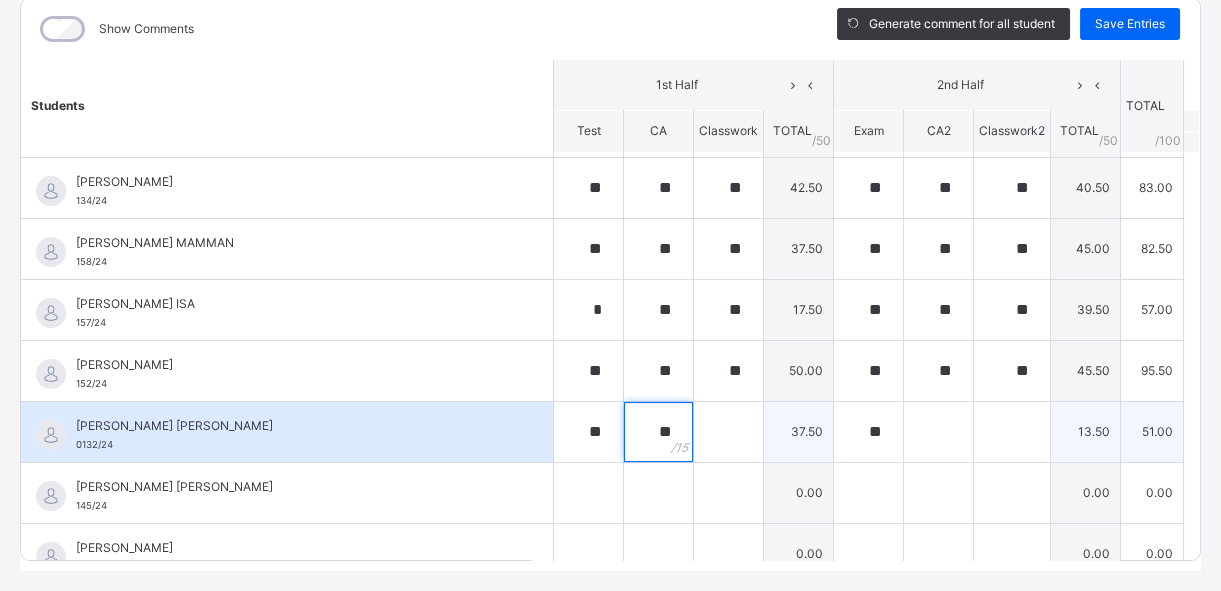 type on "**" 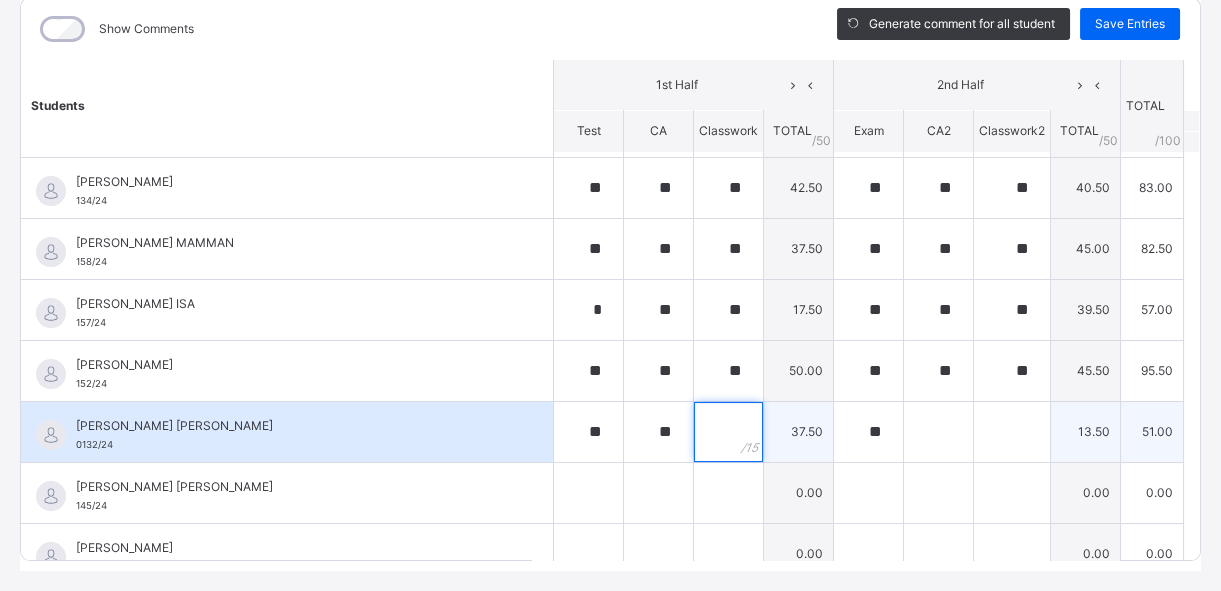 click at bounding box center [728, 432] 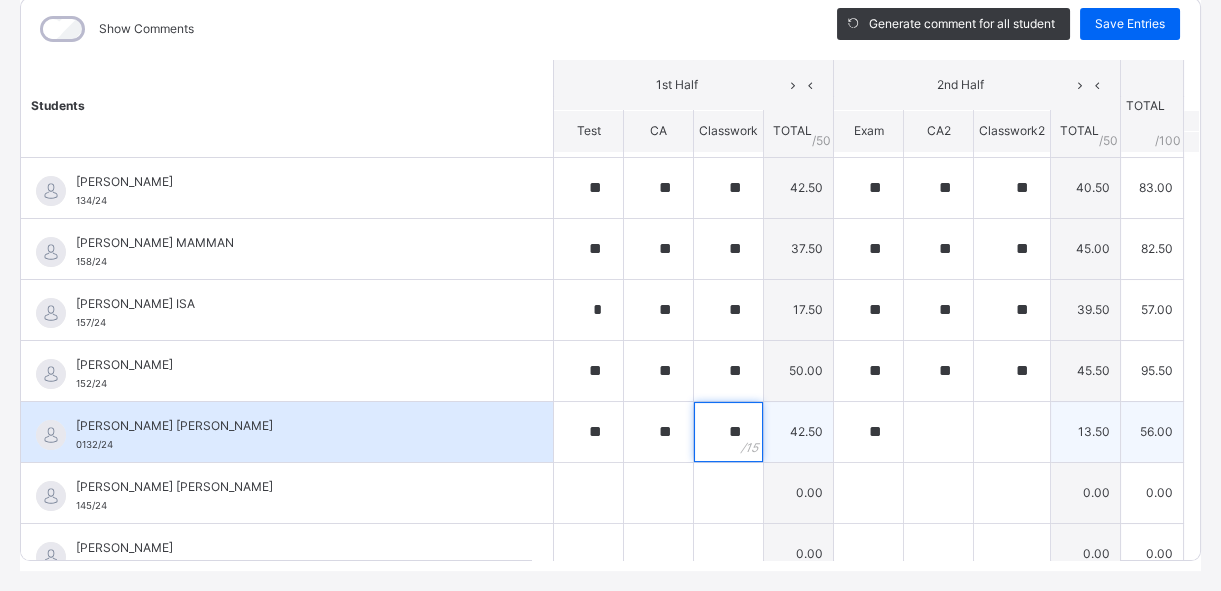 type on "**" 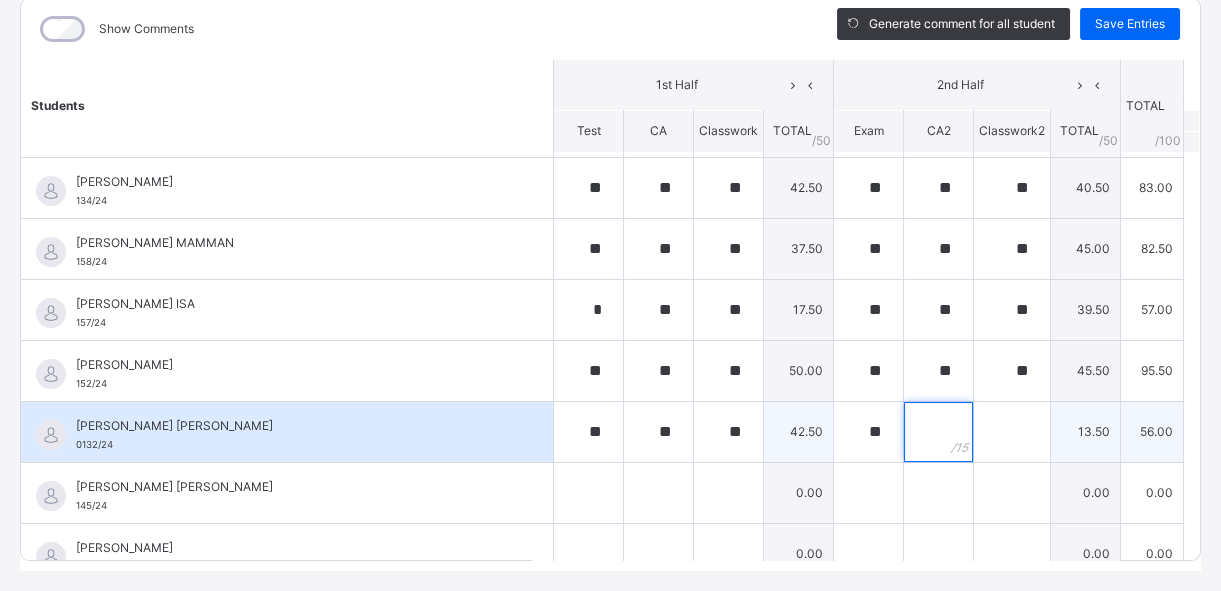 click at bounding box center [938, 432] 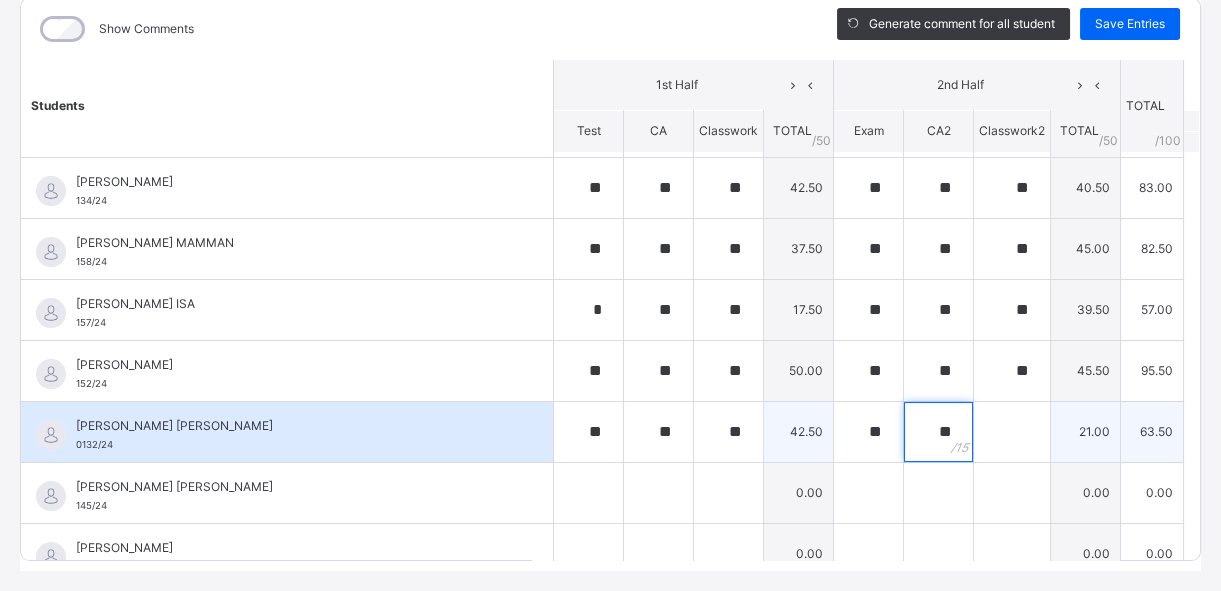 type on "**" 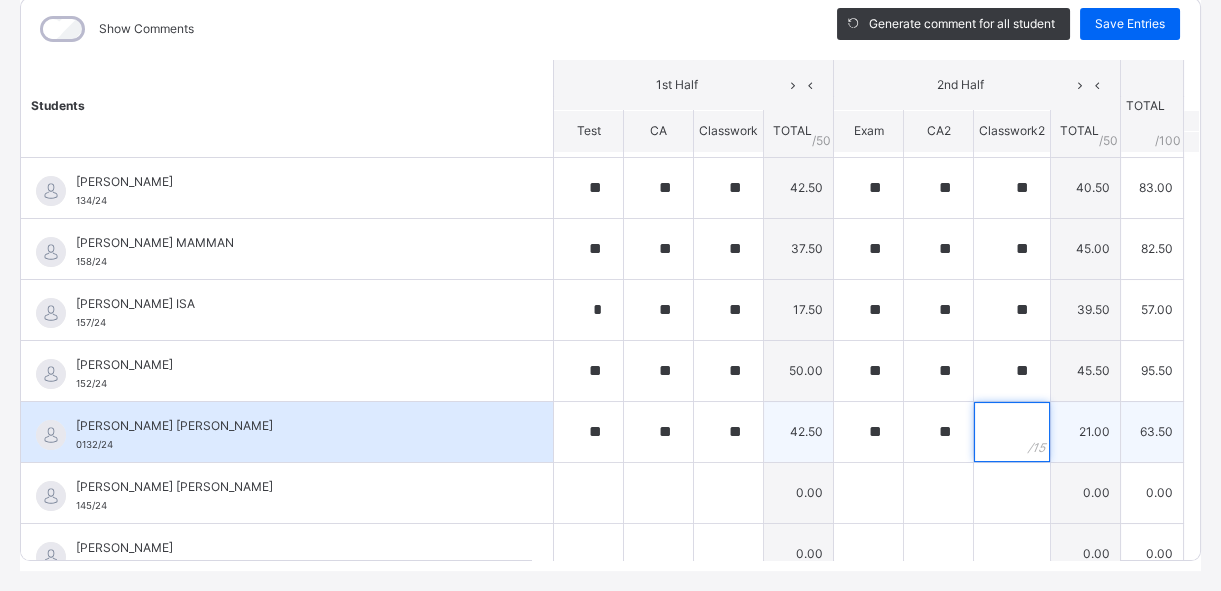 click at bounding box center (1012, 432) 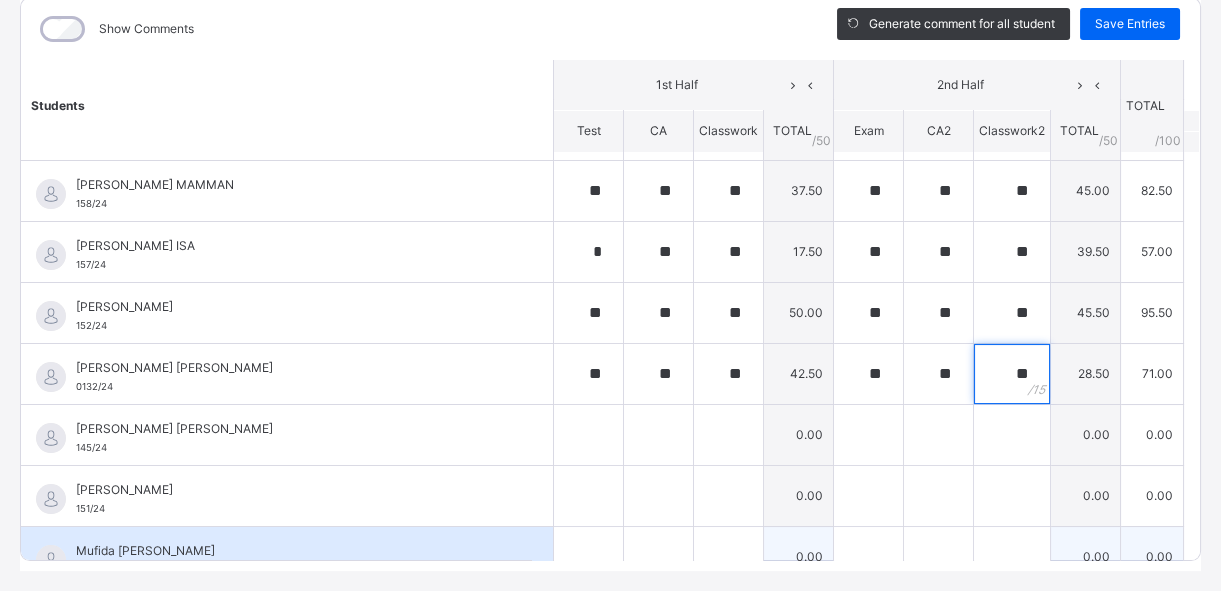 scroll, scrollTop: 727, scrollLeft: 0, axis: vertical 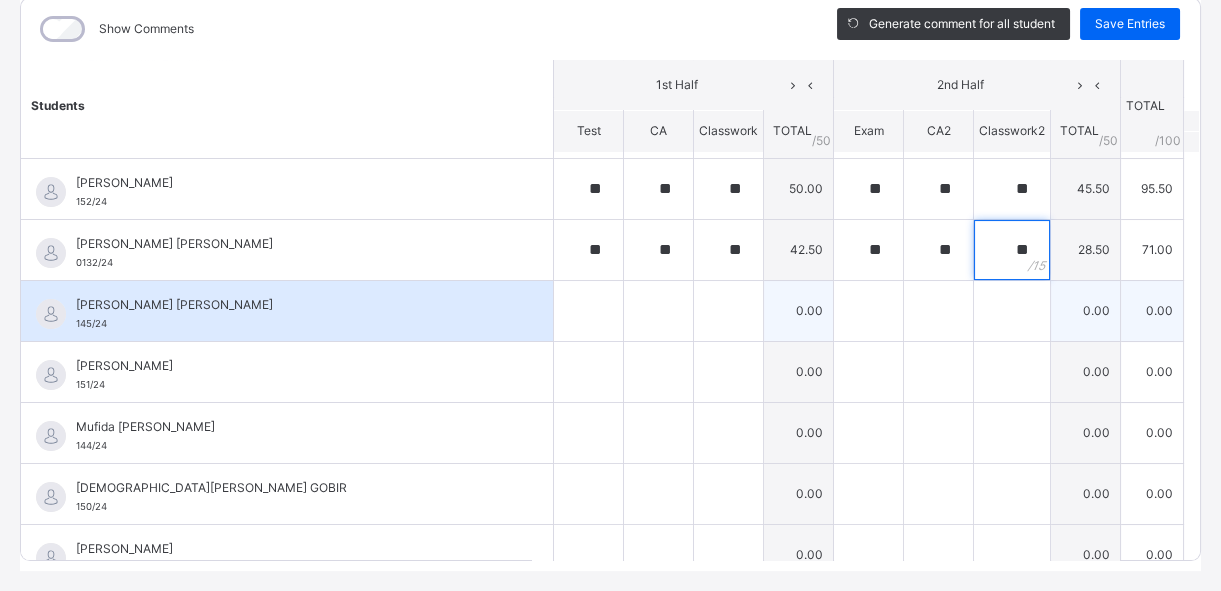type on "**" 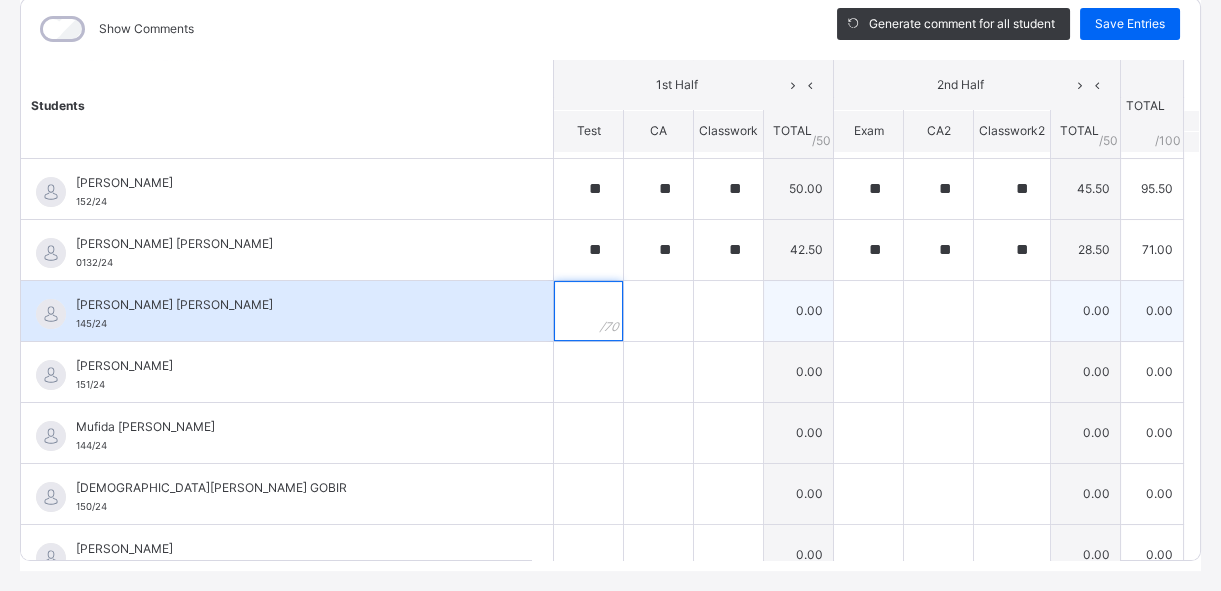click at bounding box center [588, 311] 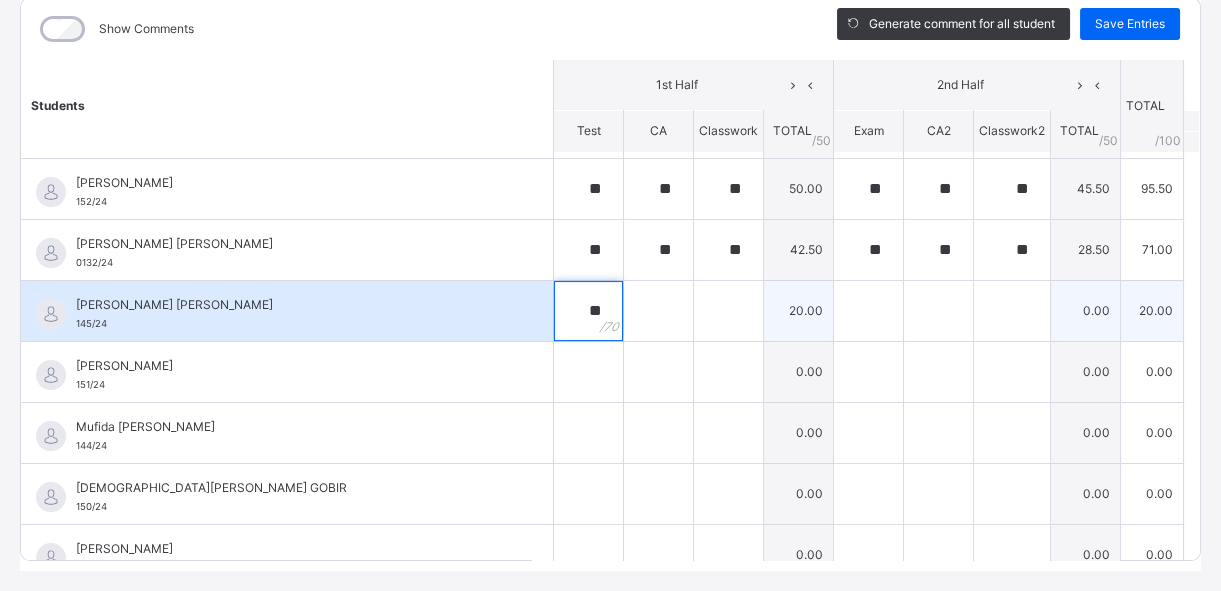 type on "**" 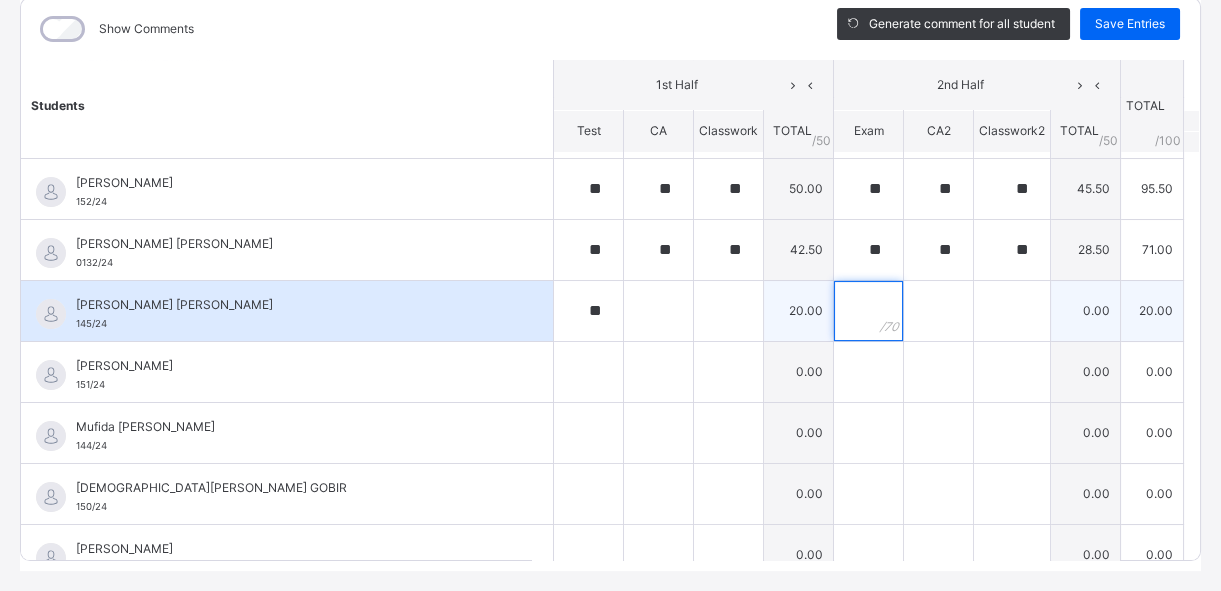 click at bounding box center [868, 311] 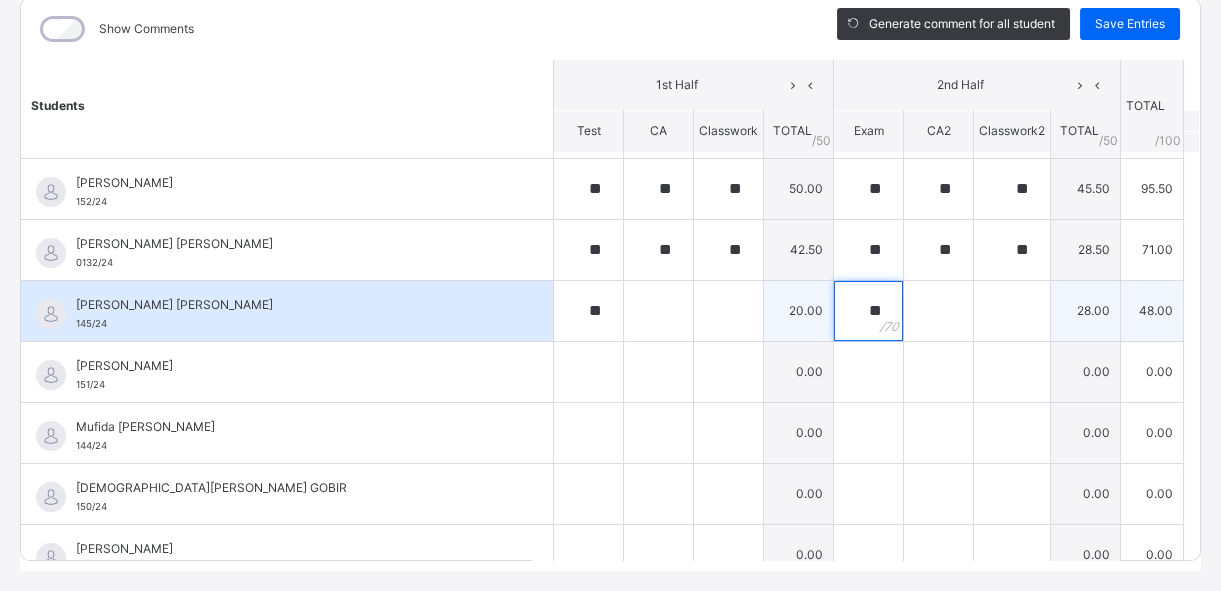 type on "**" 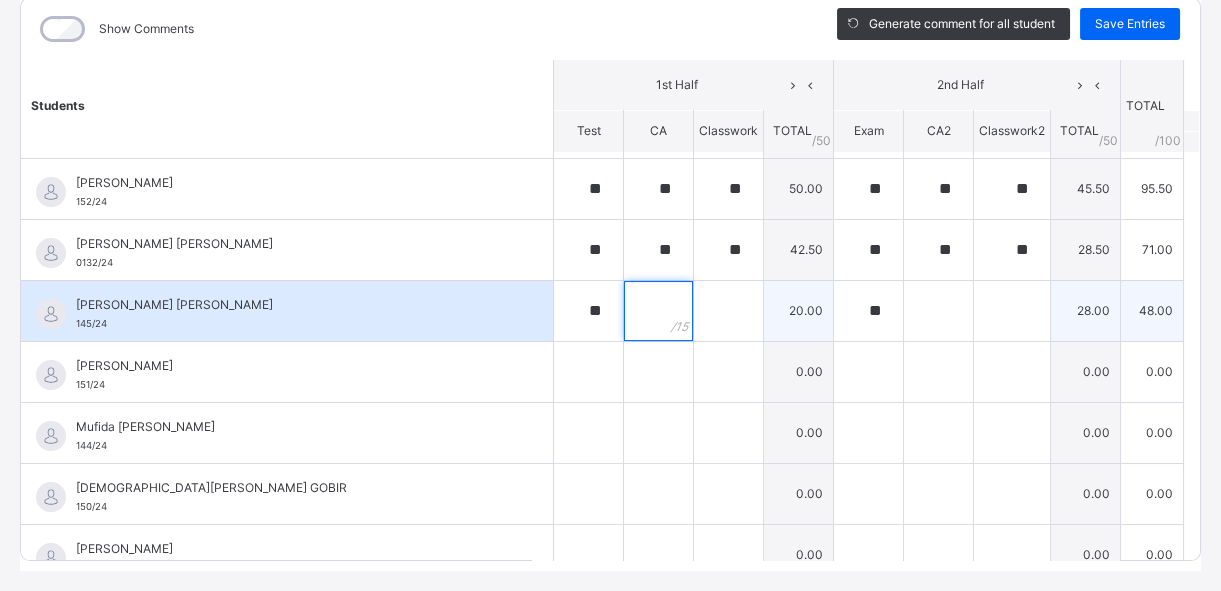 click at bounding box center (658, 311) 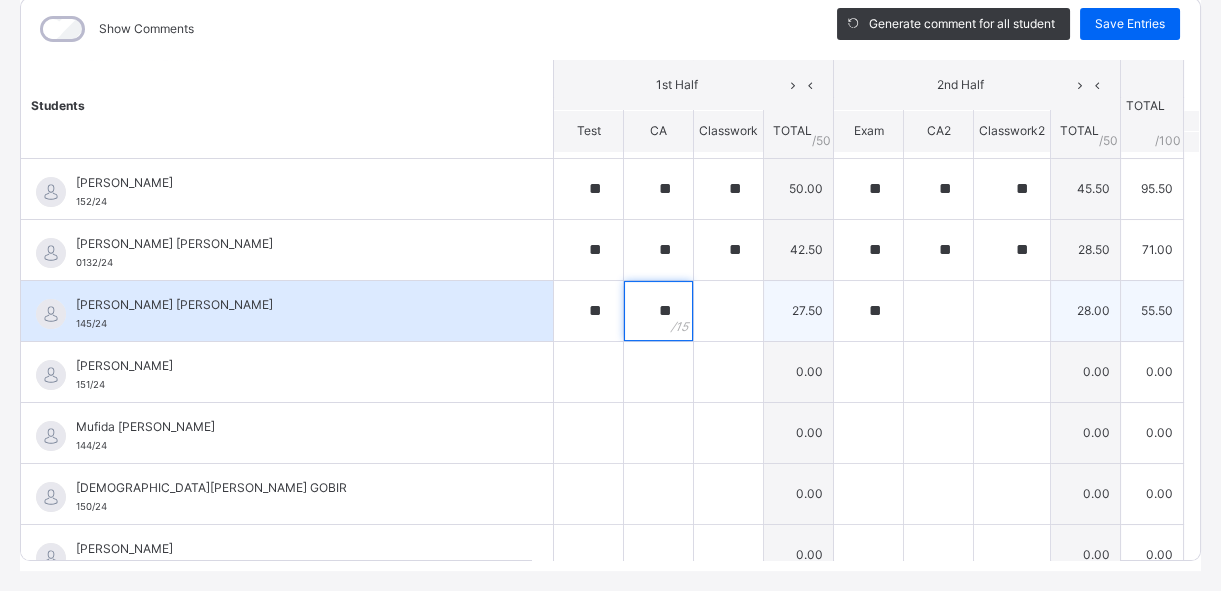 type on "**" 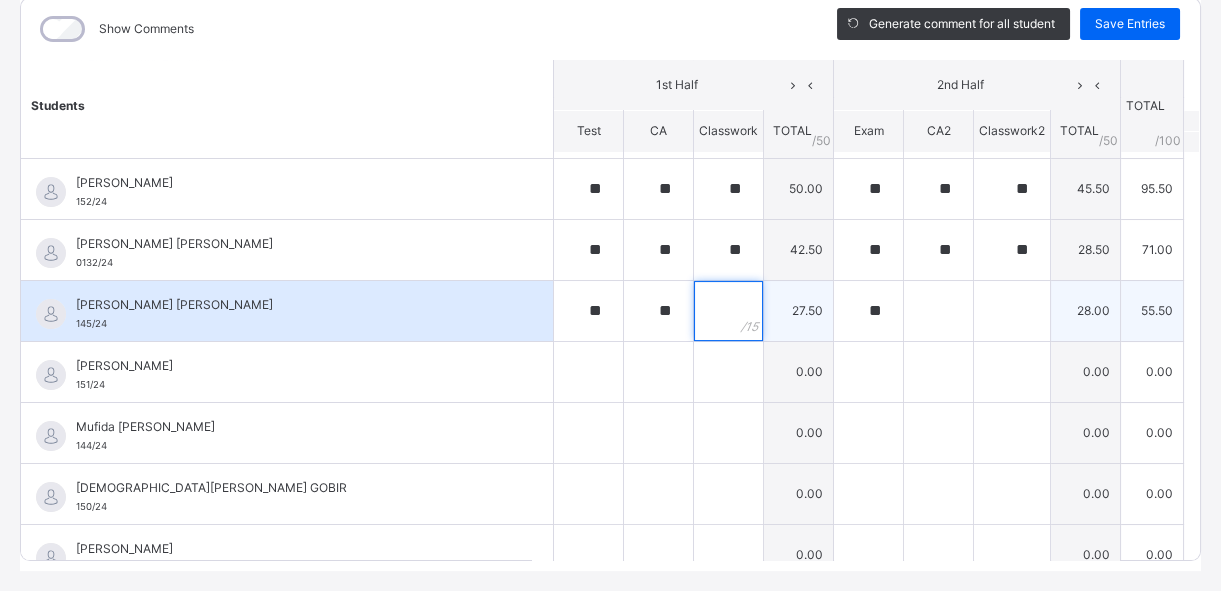 click at bounding box center [728, 311] 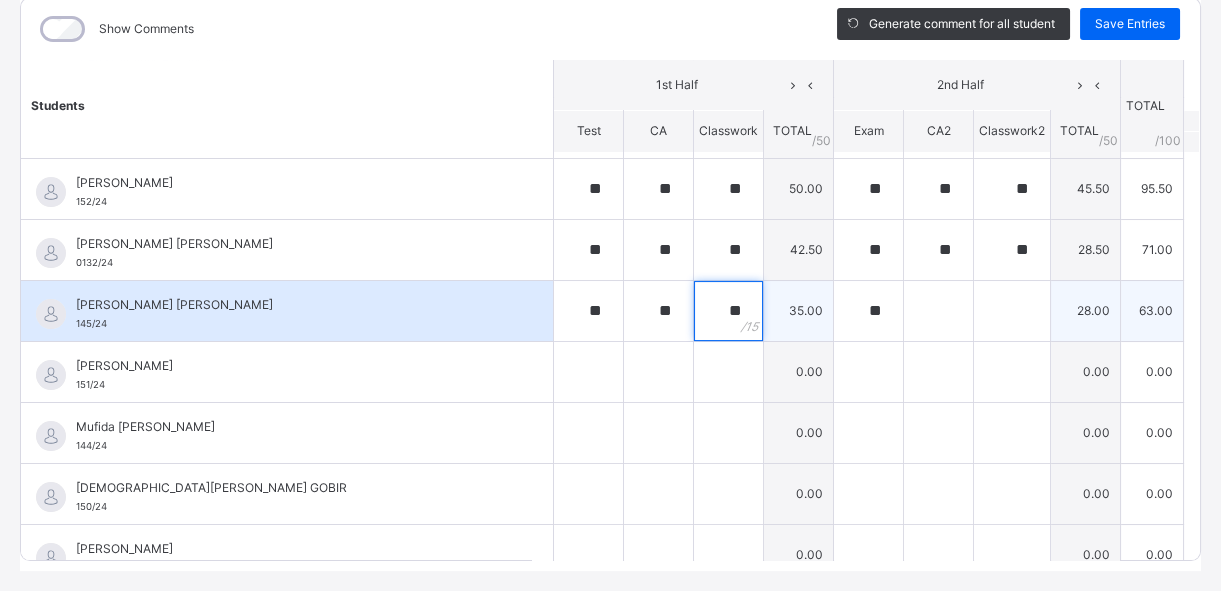type on "**" 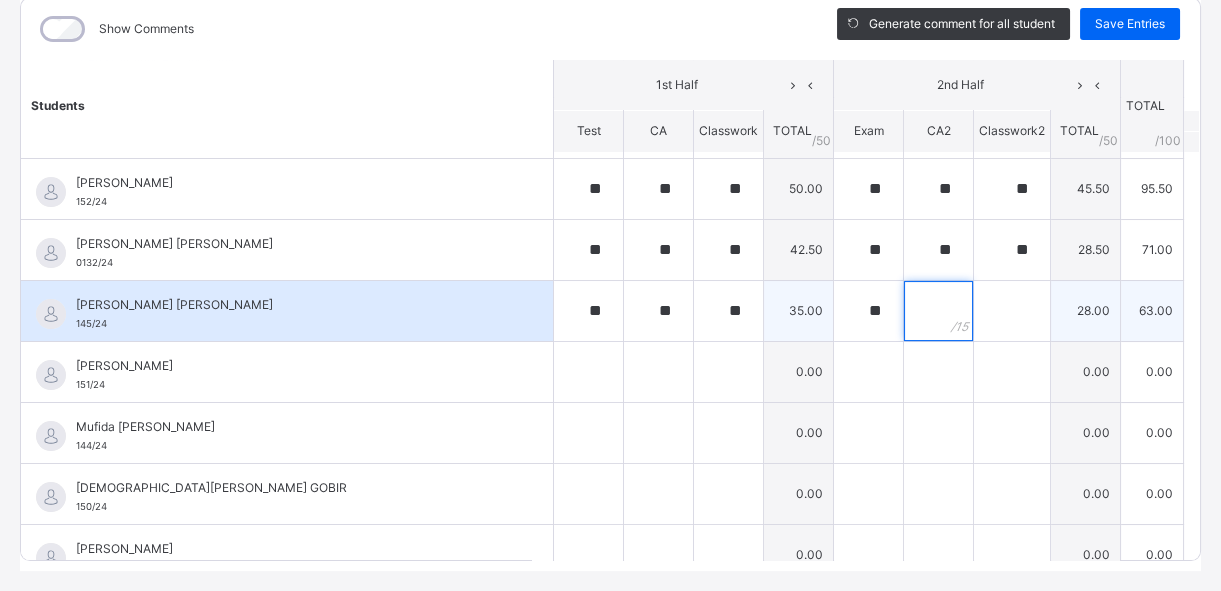 click at bounding box center [938, 311] 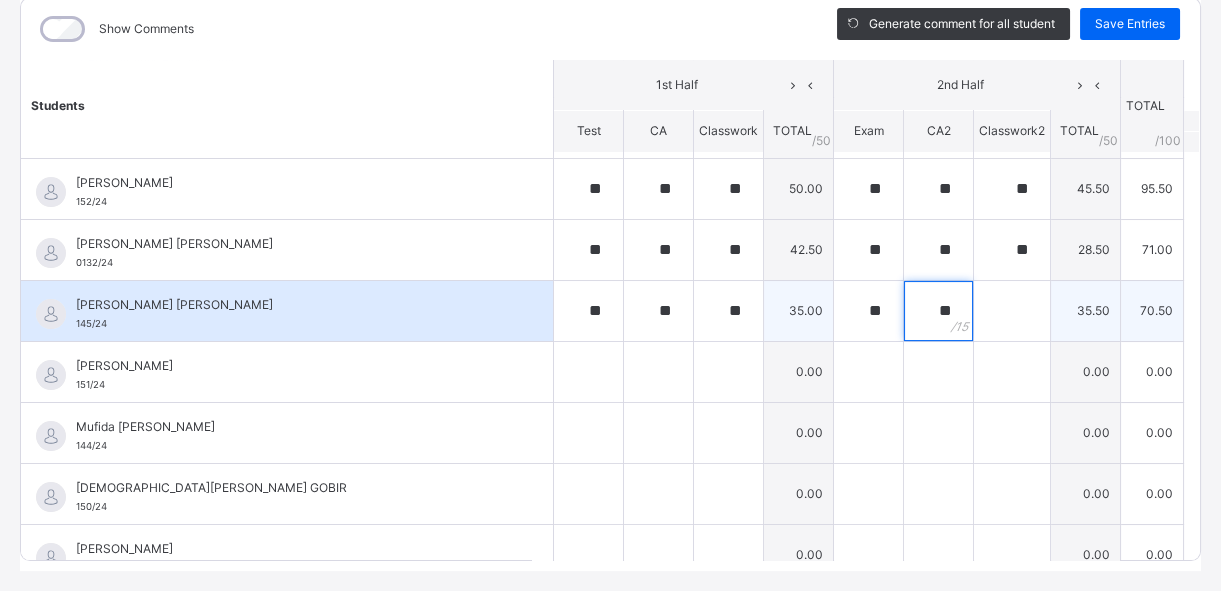 type on "**" 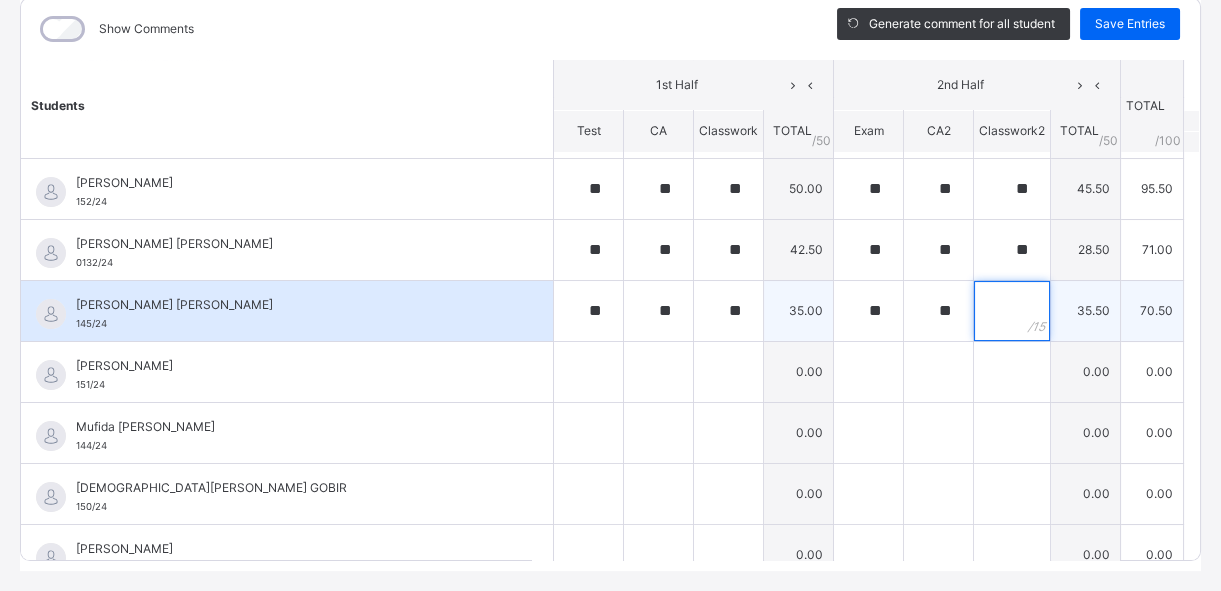 click at bounding box center [1012, 311] 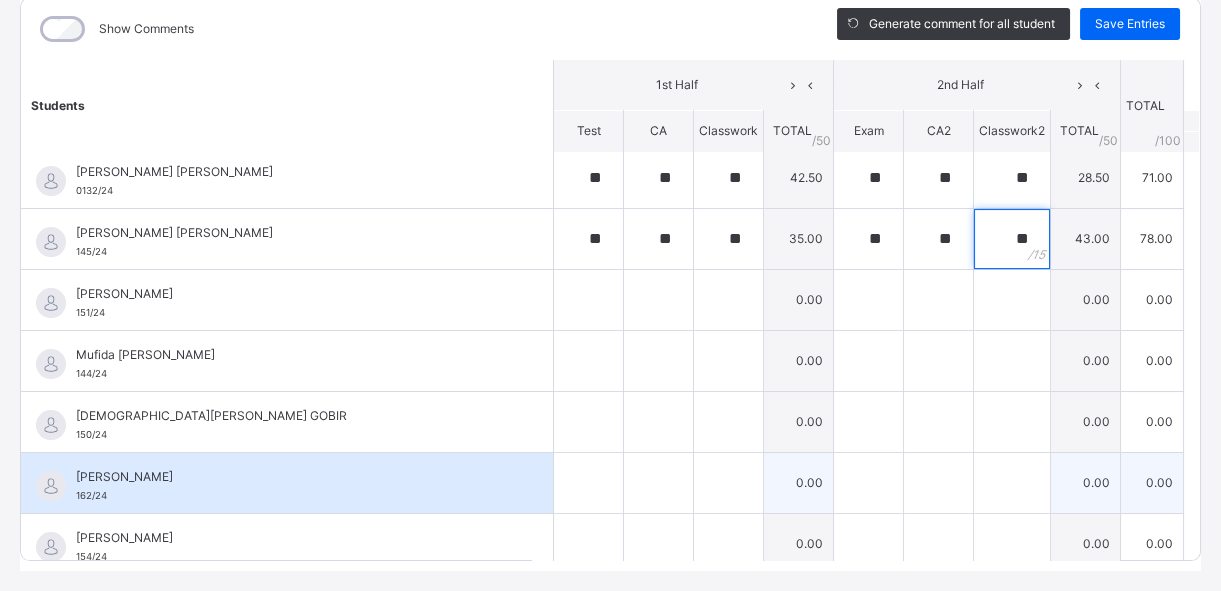 scroll, scrollTop: 909, scrollLeft: 0, axis: vertical 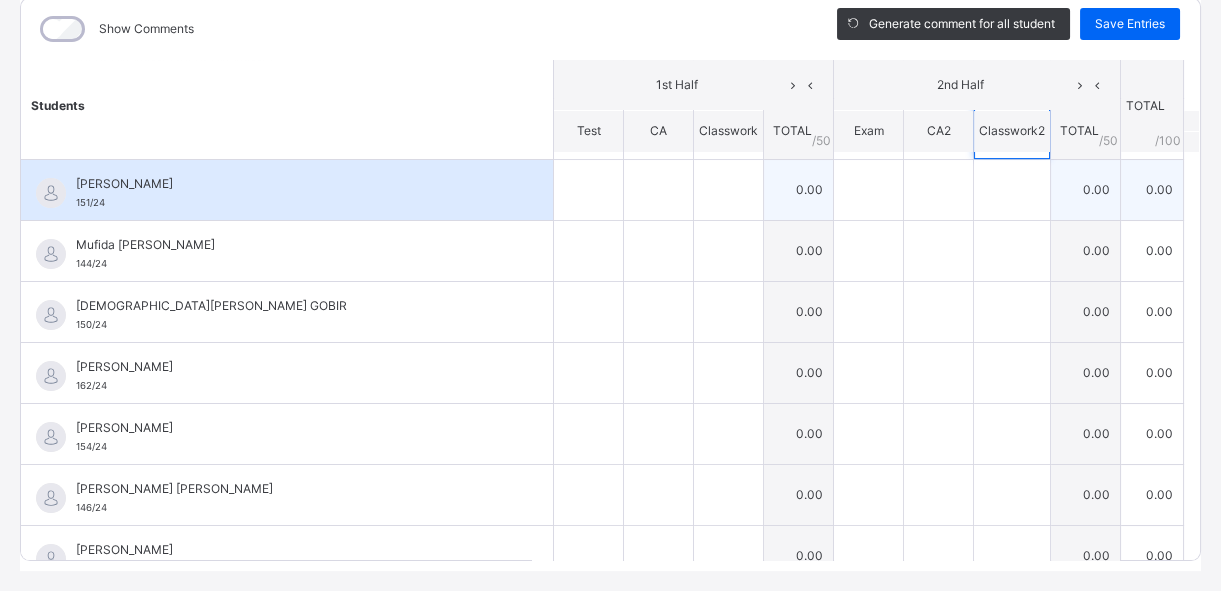 type on "**" 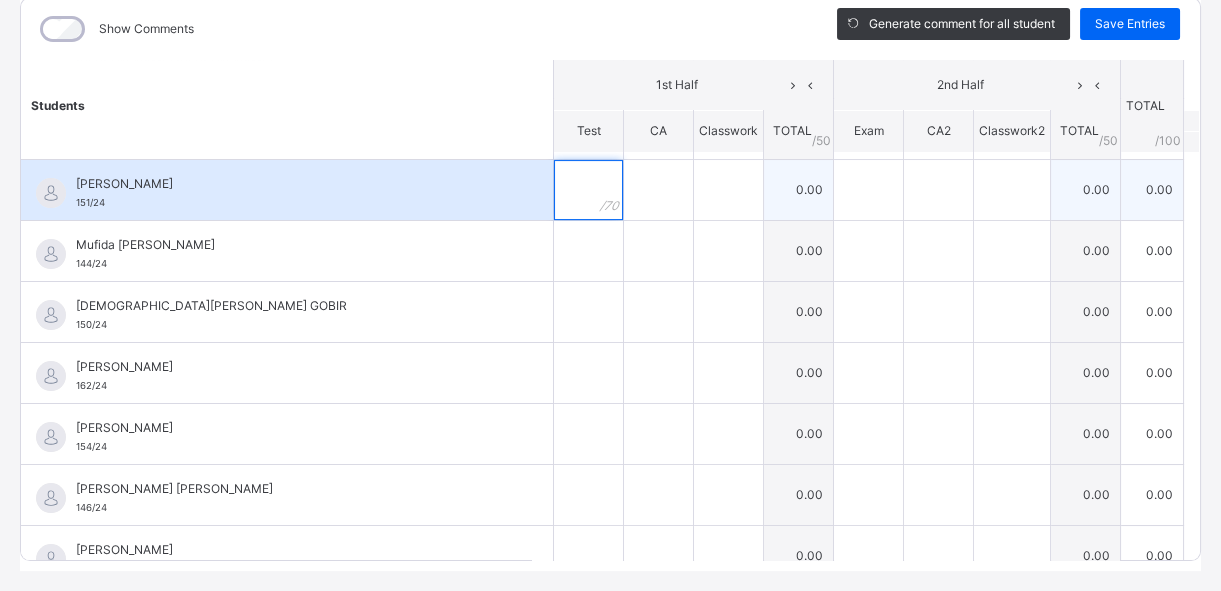 click at bounding box center [588, 190] 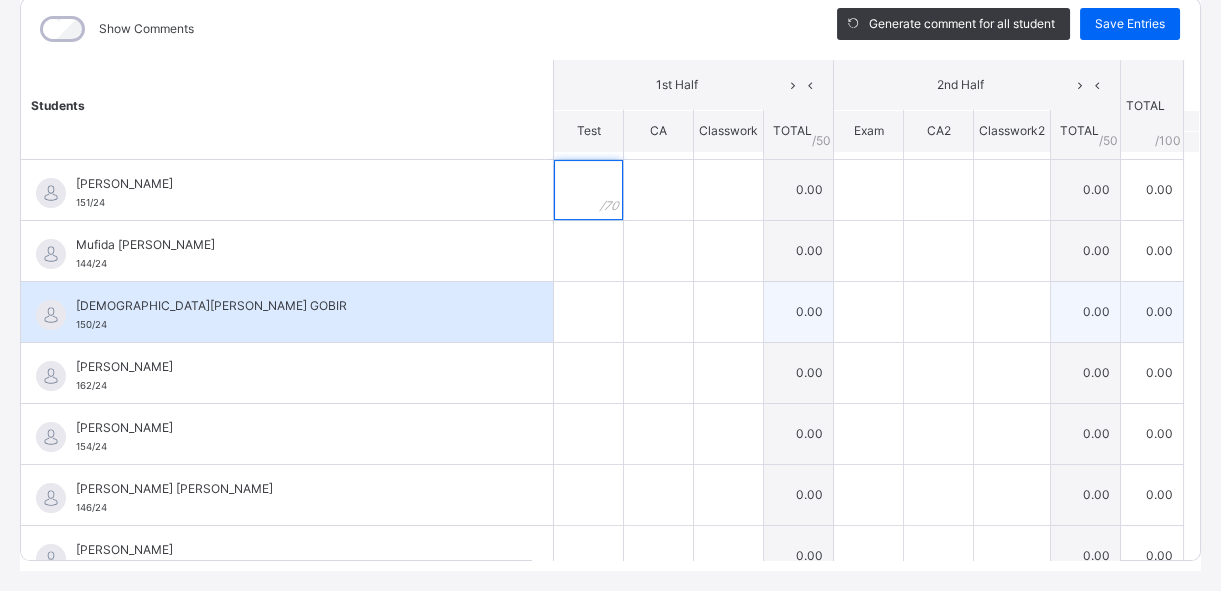 scroll, scrollTop: 818, scrollLeft: 0, axis: vertical 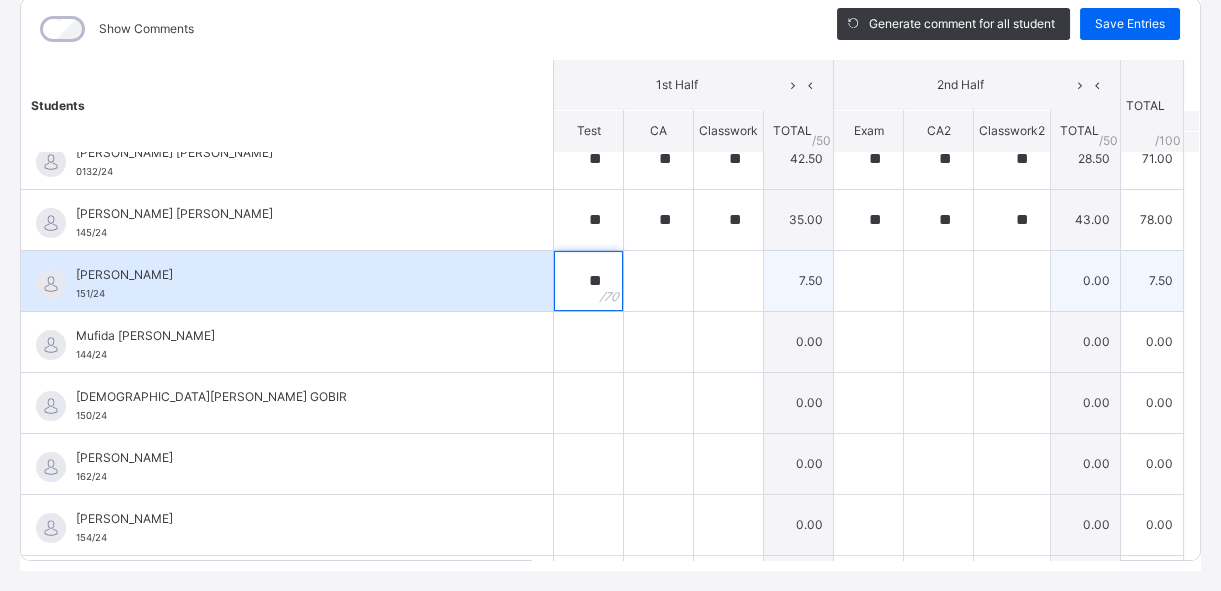 type on "**" 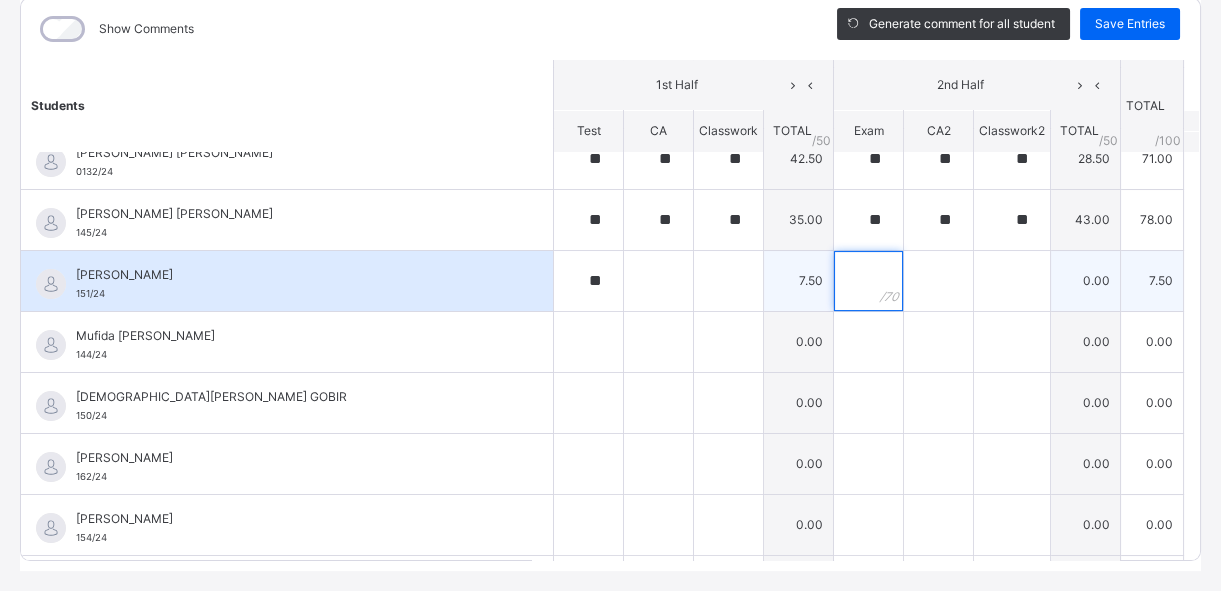 click at bounding box center [868, 281] 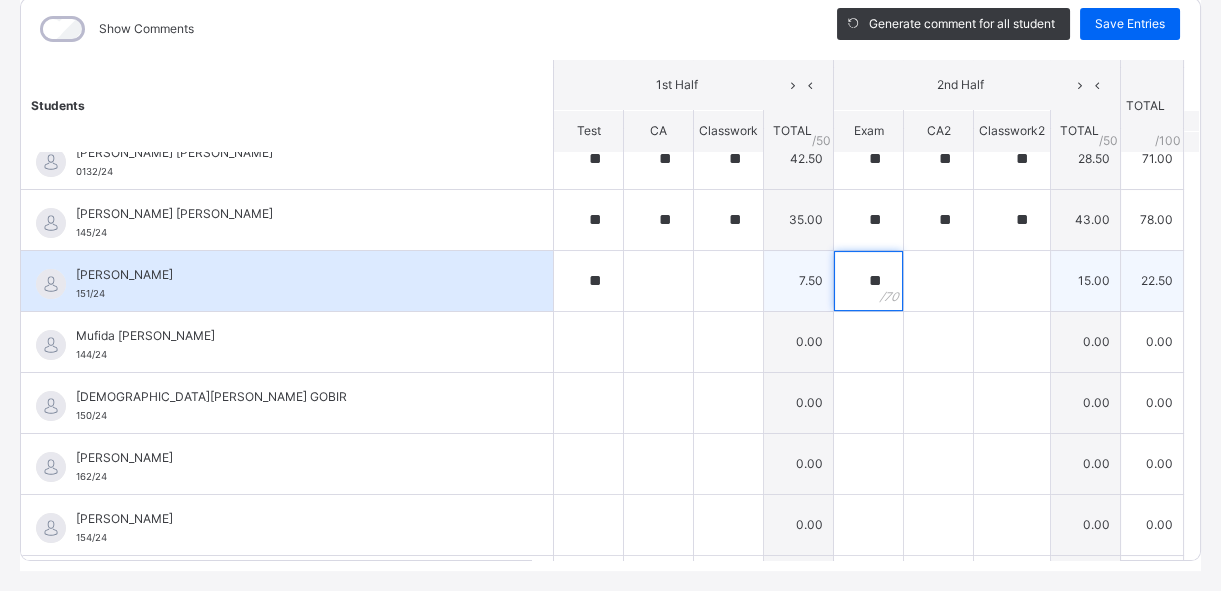 type on "**" 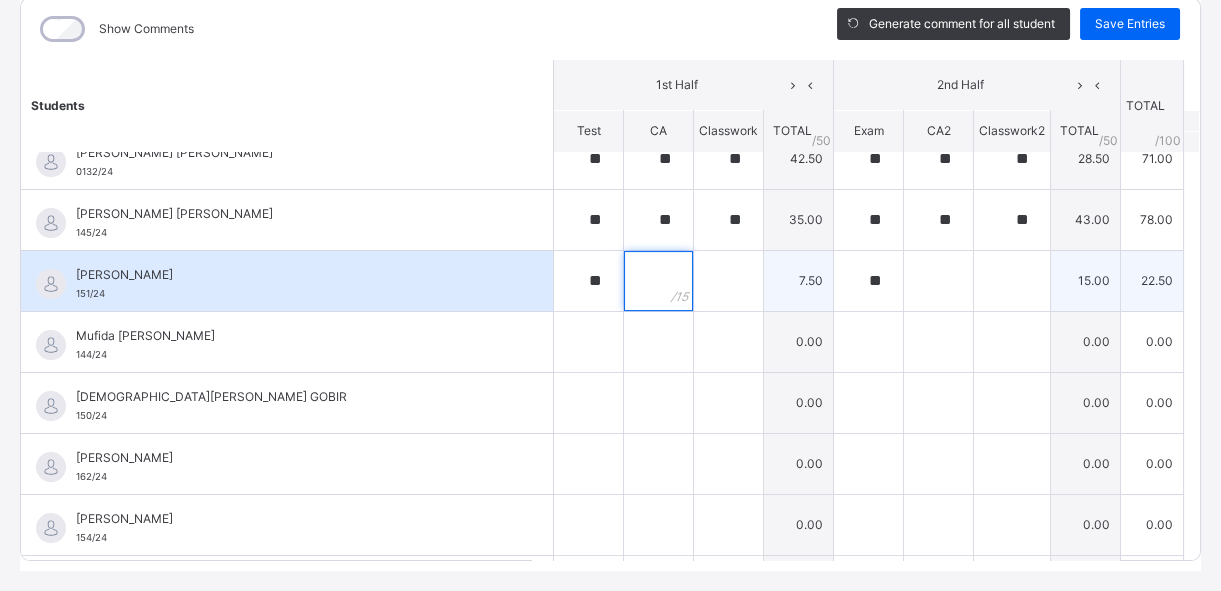click at bounding box center (658, 281) 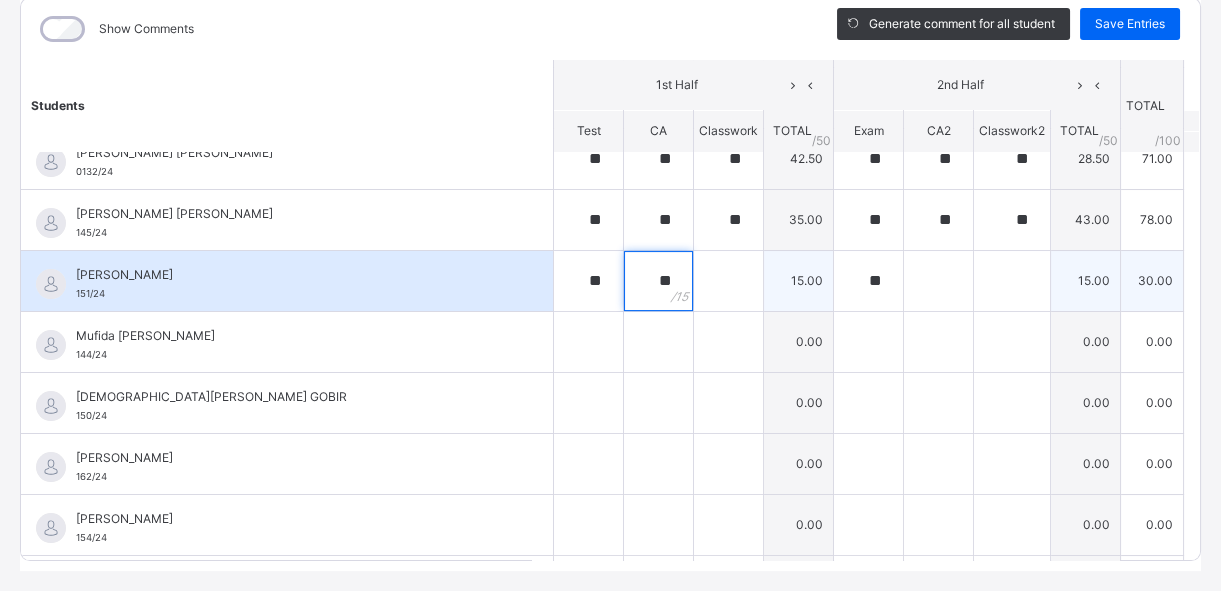 type on "**" 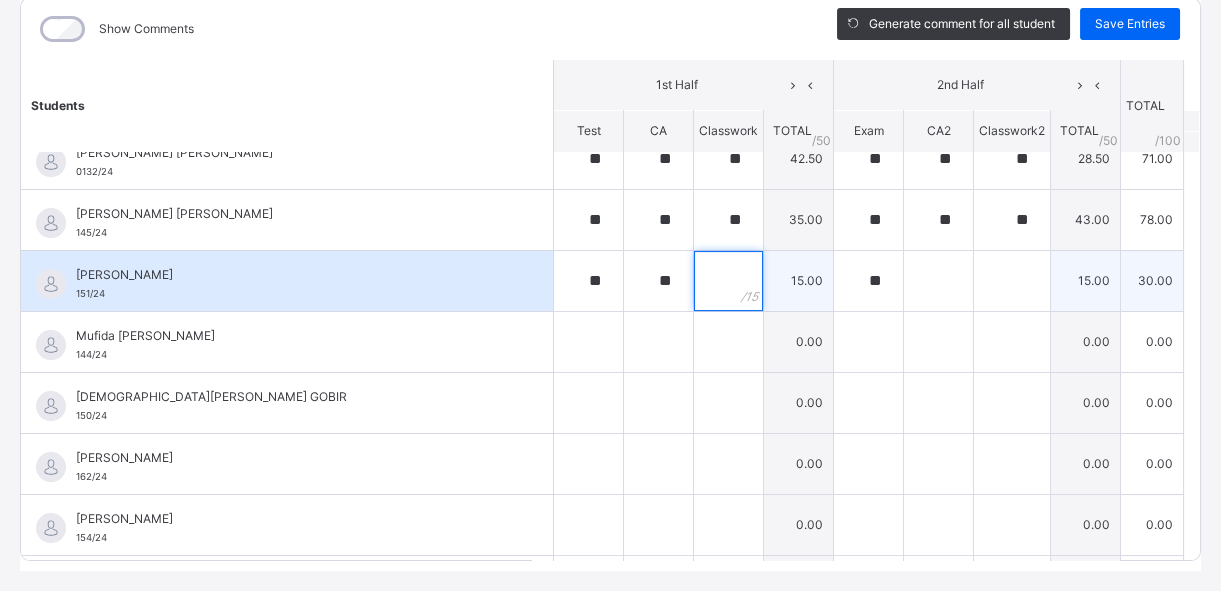 click at bounding box center (728, 281) 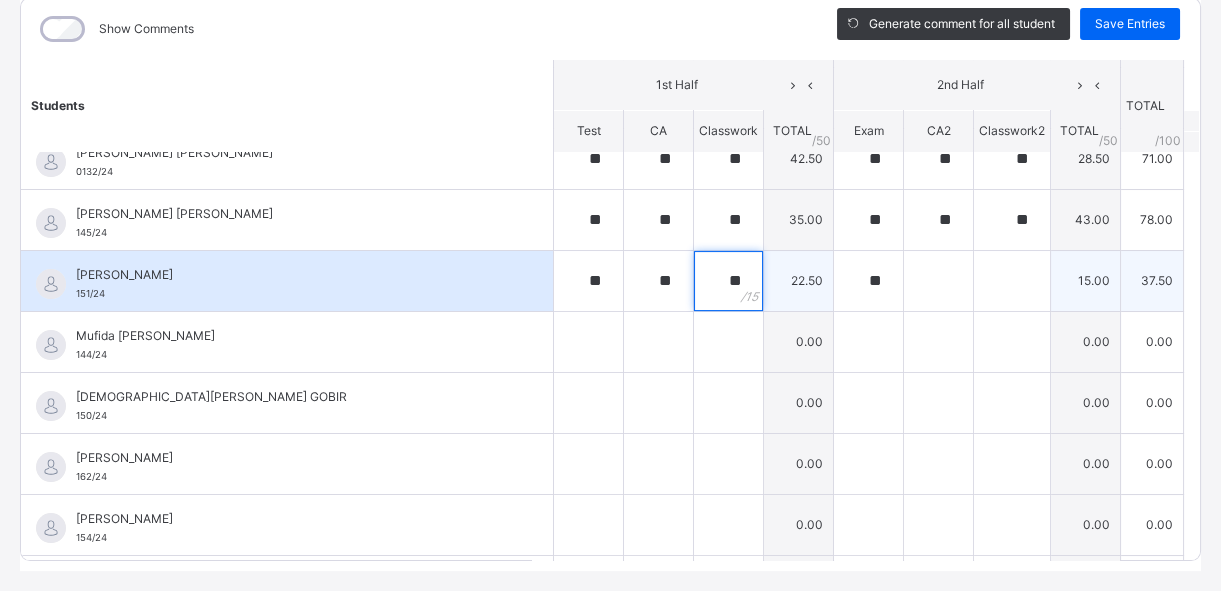 type on "**" 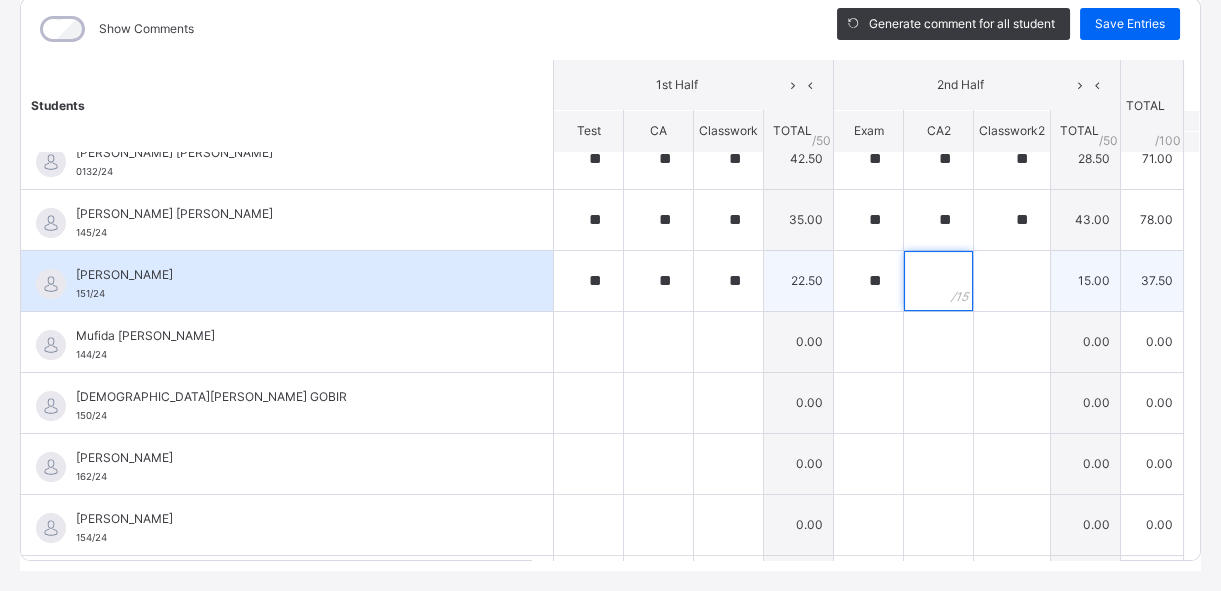 click at bounding box center [938, 281] 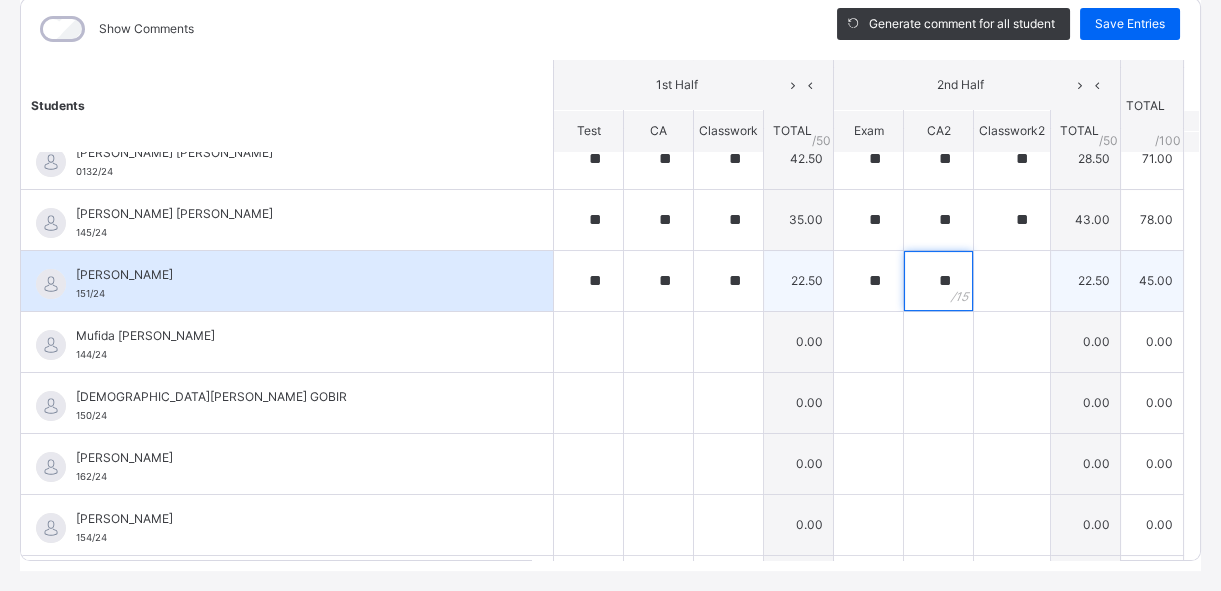 type on "**" 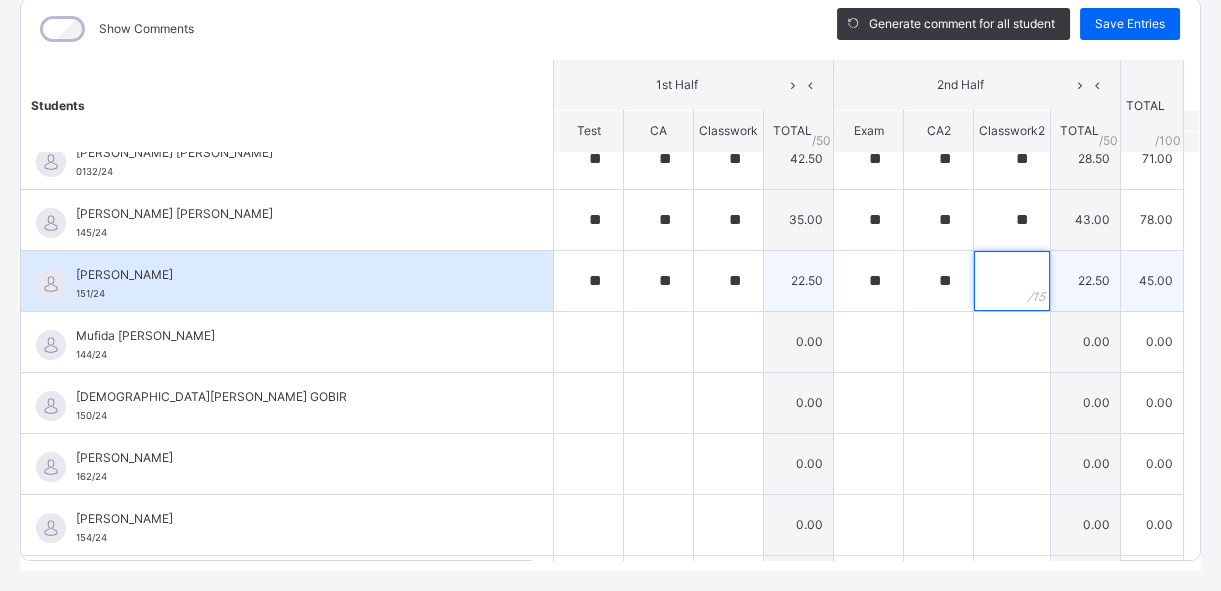 click at bounding box center [1012, 281] 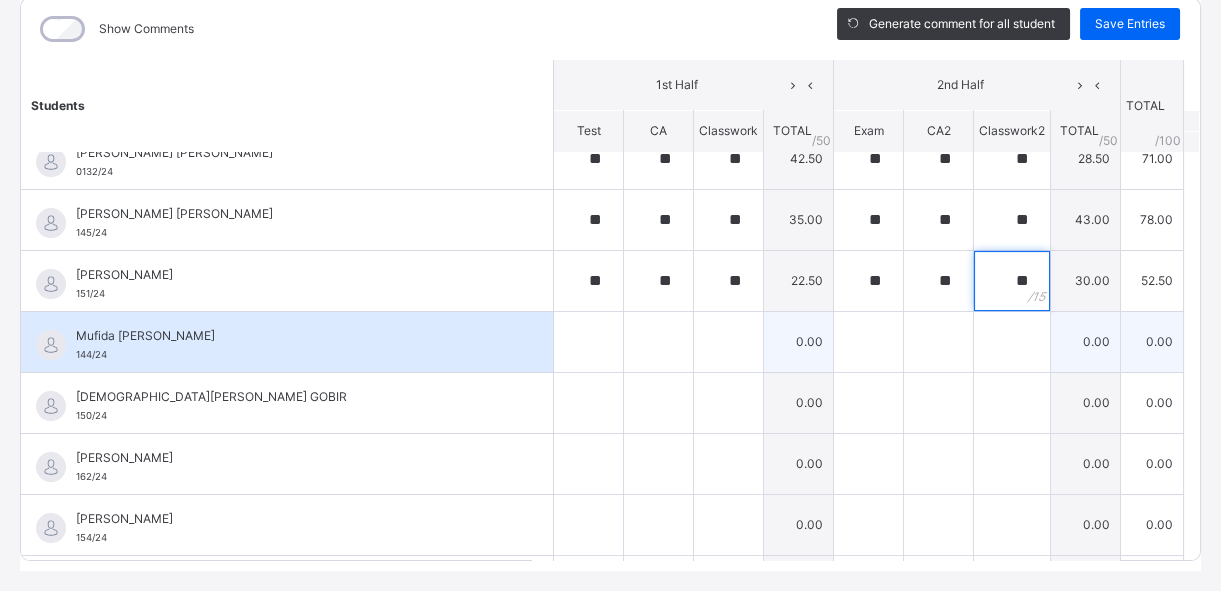 type on "**" 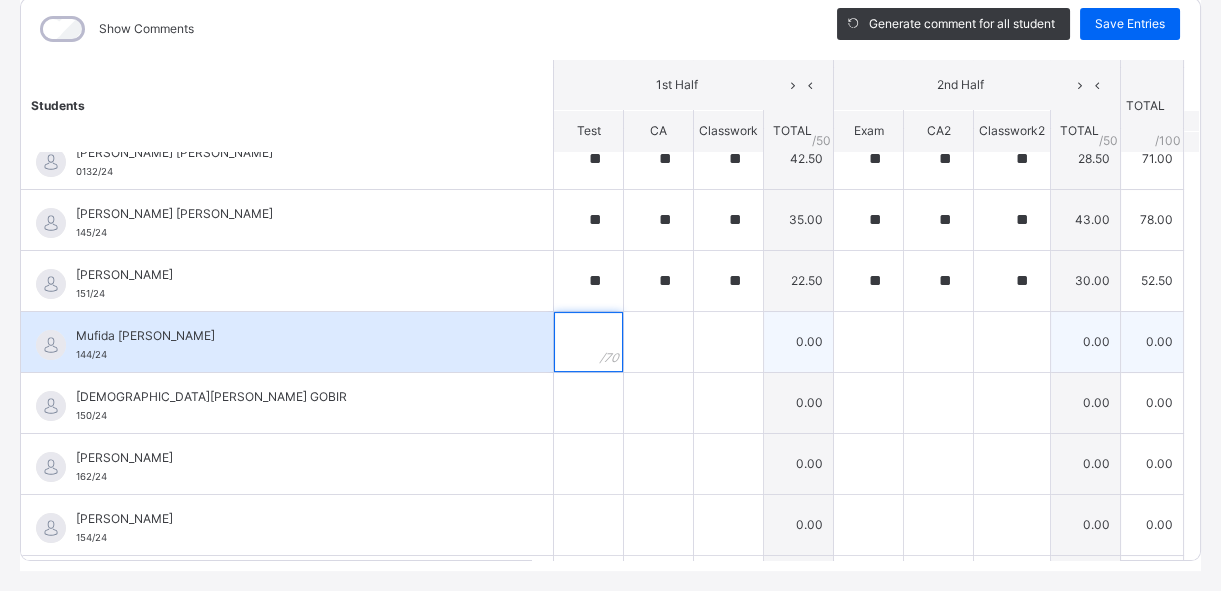 click at bounding box center [588, 342] 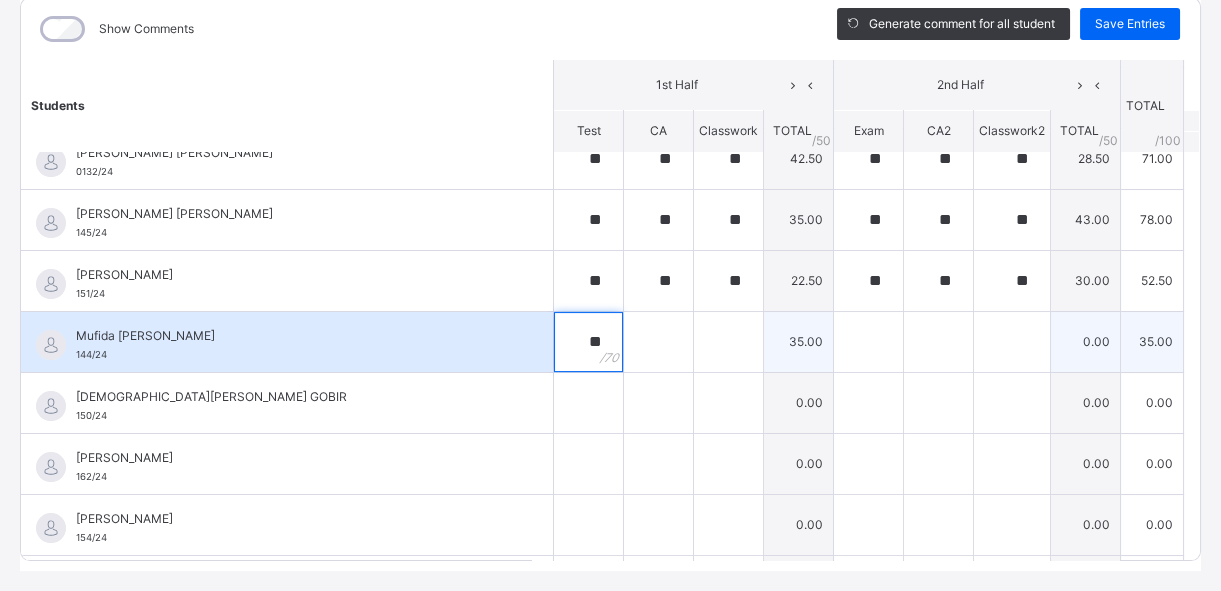 type on "**" 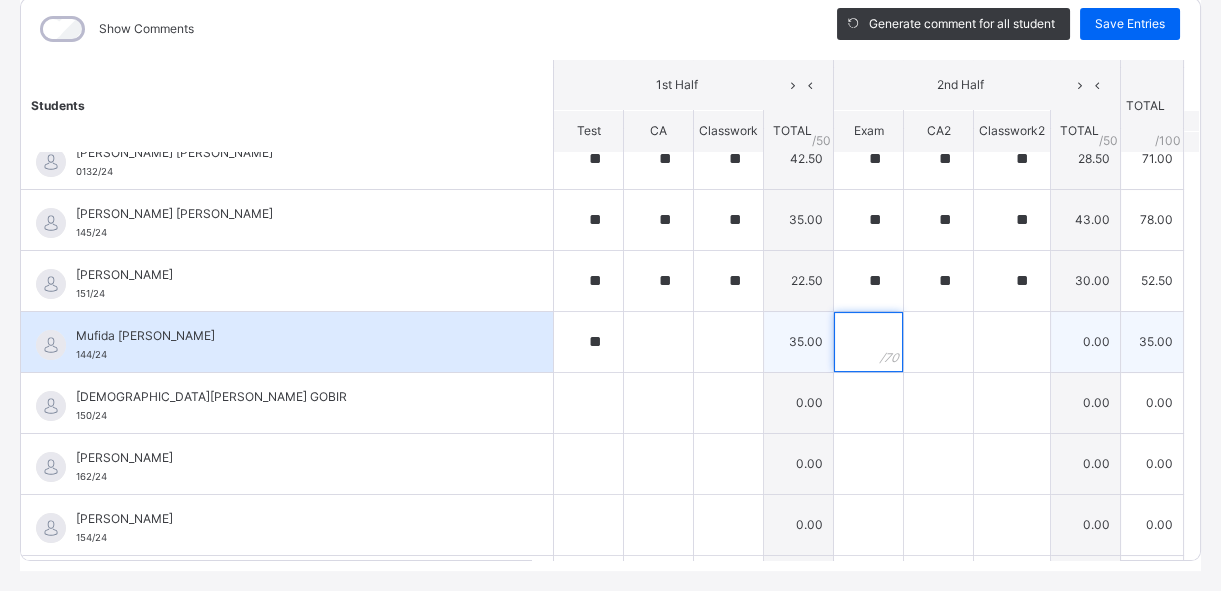 click at bounding box center (868, 342) 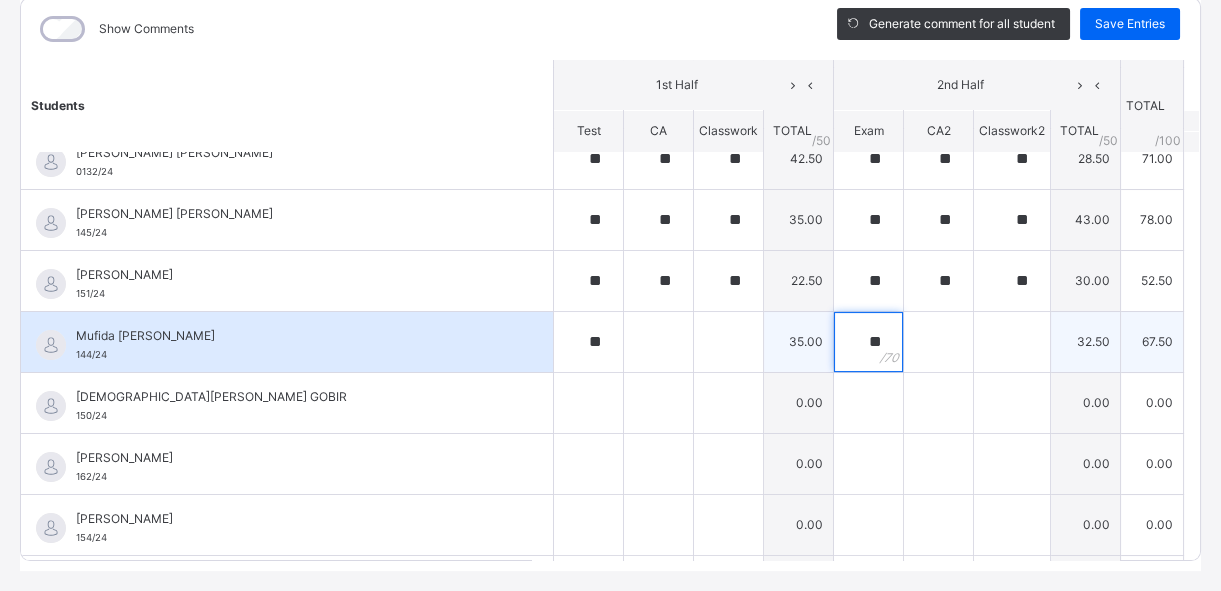 type on "**" 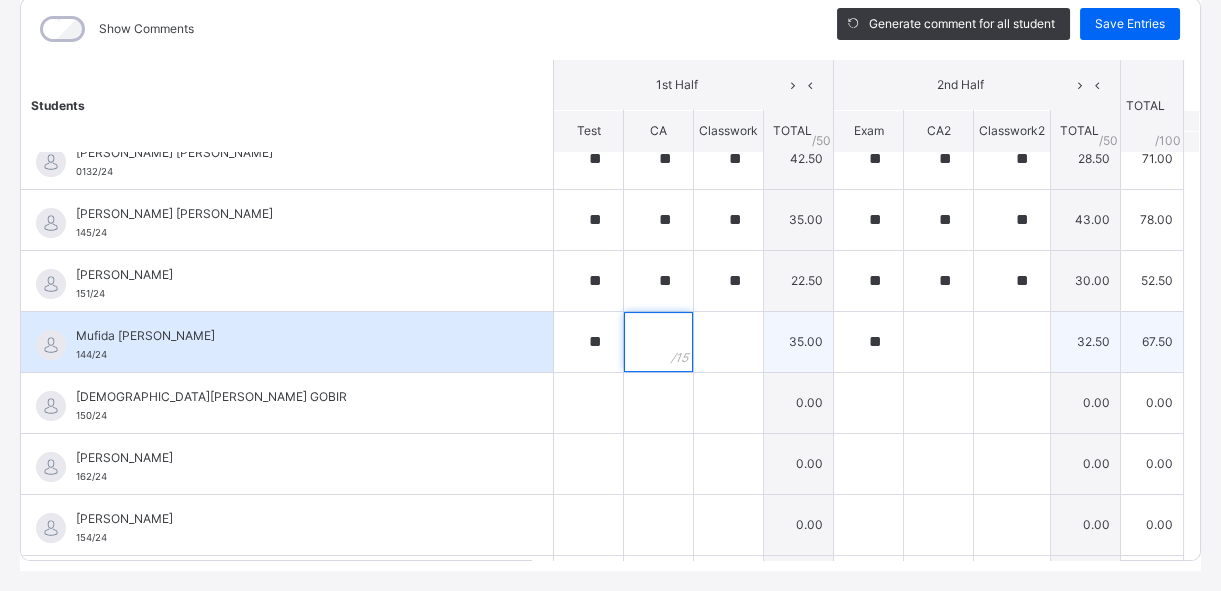 click at bounding box center (658, 342) 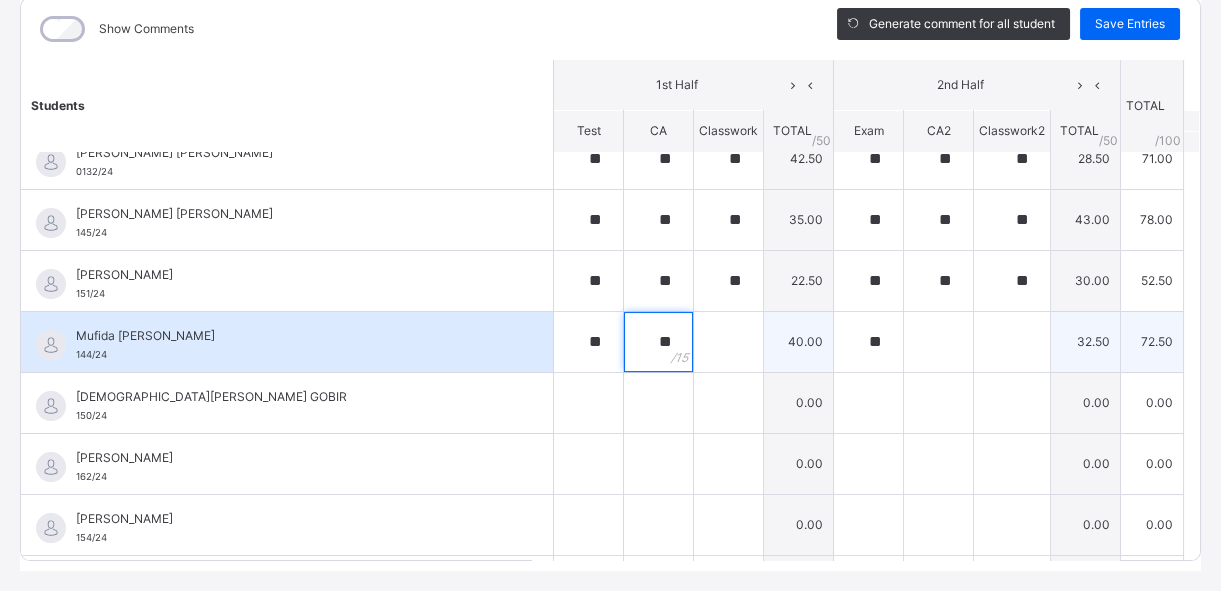 type on "**" 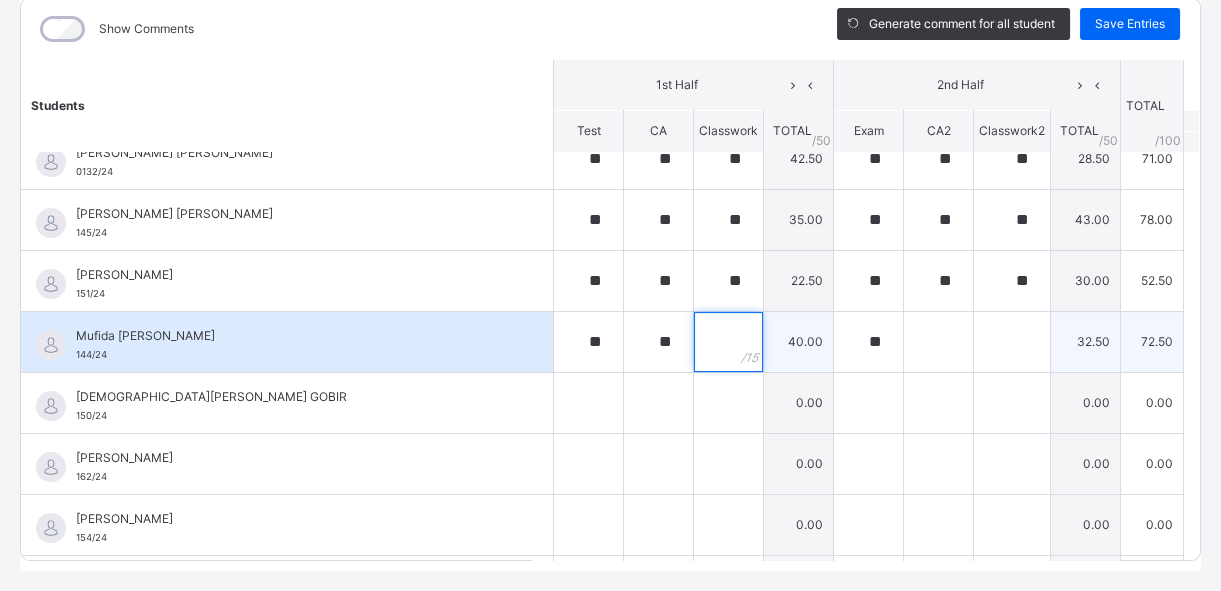 click at bounding box center [728, 342] 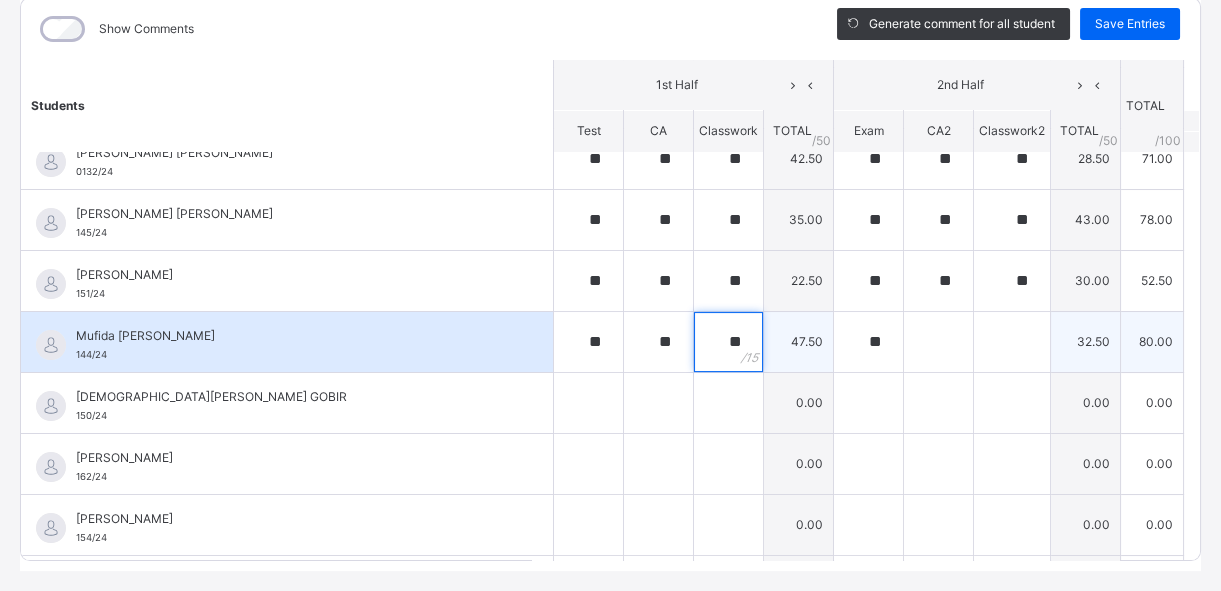 type on "**" 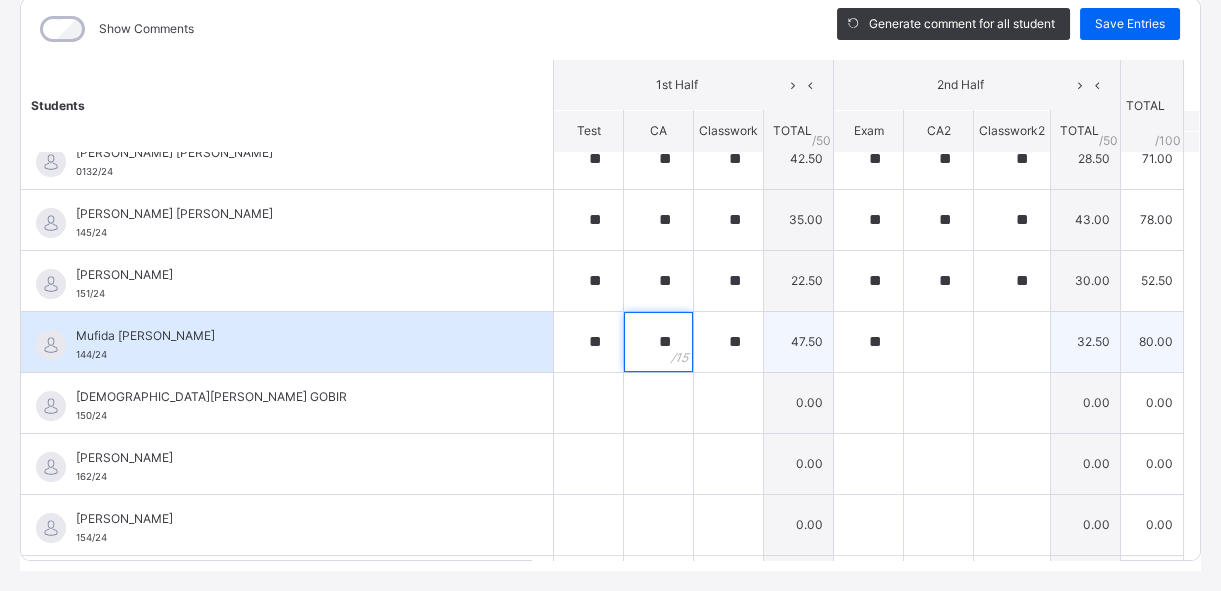 click on "**" at bounding box center [658, 342] 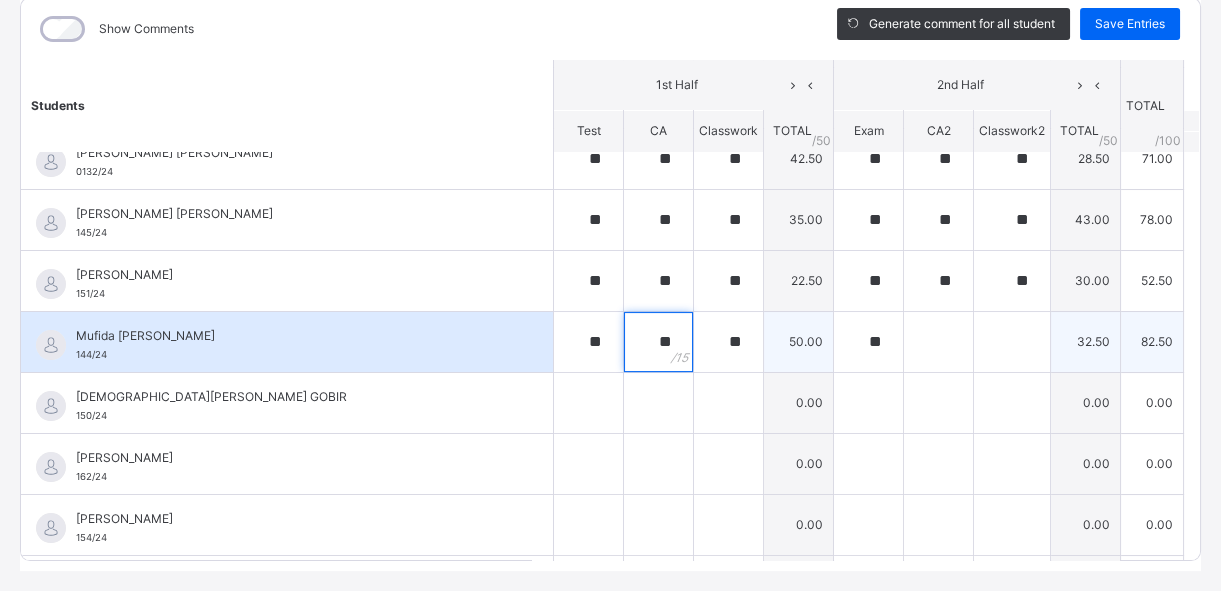 type on "**" 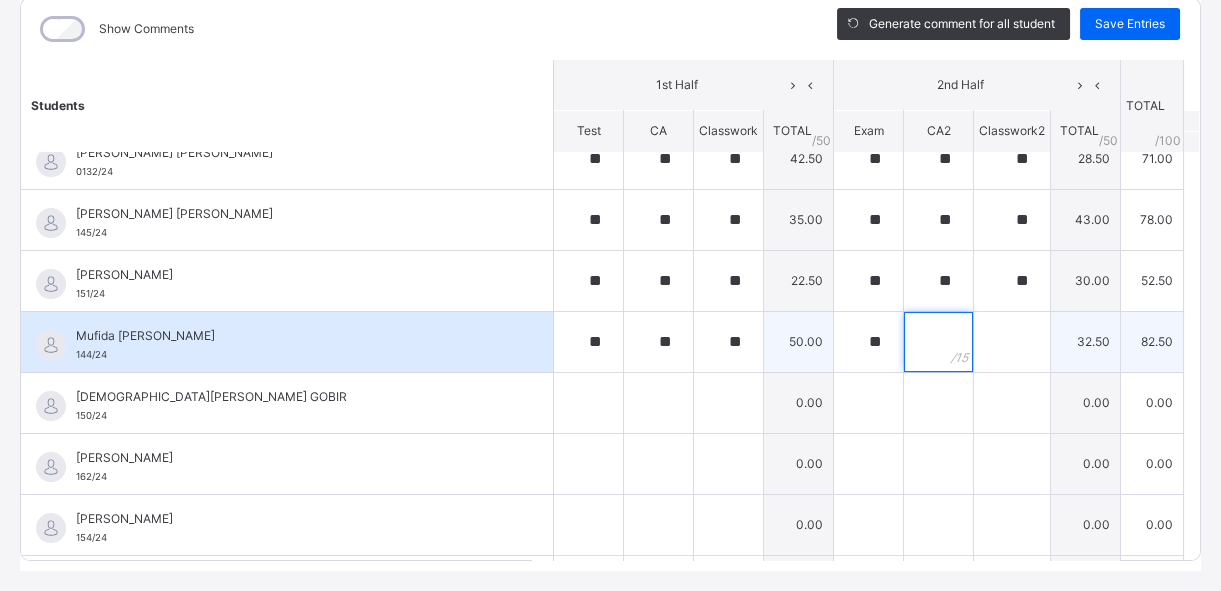 click at bounding box center [938, 342] 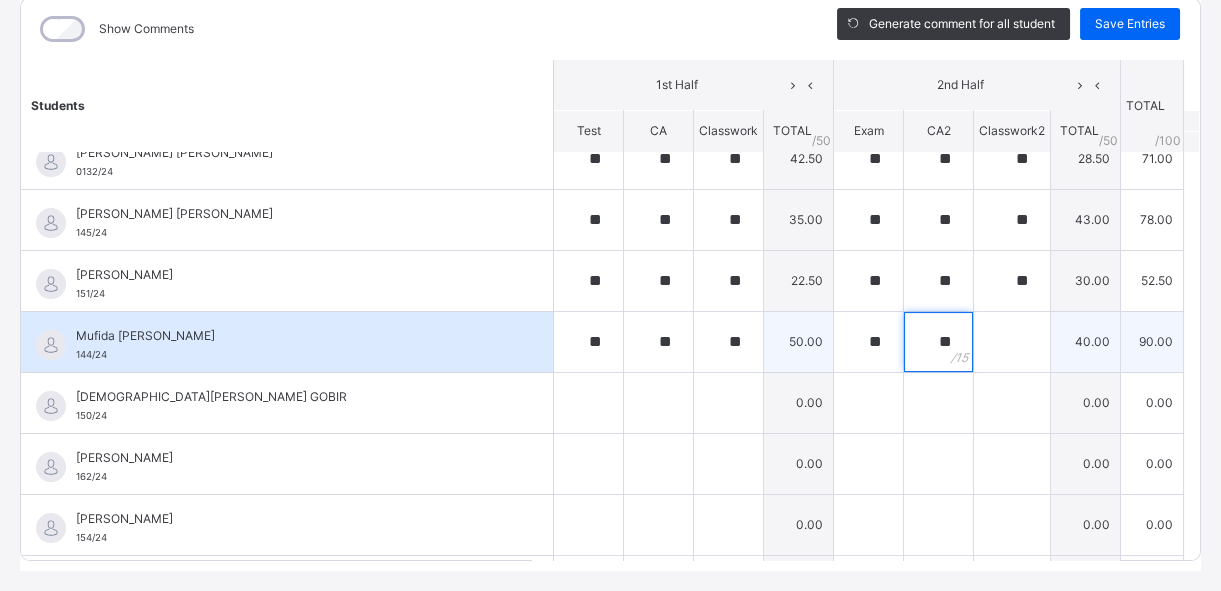 type on "**" 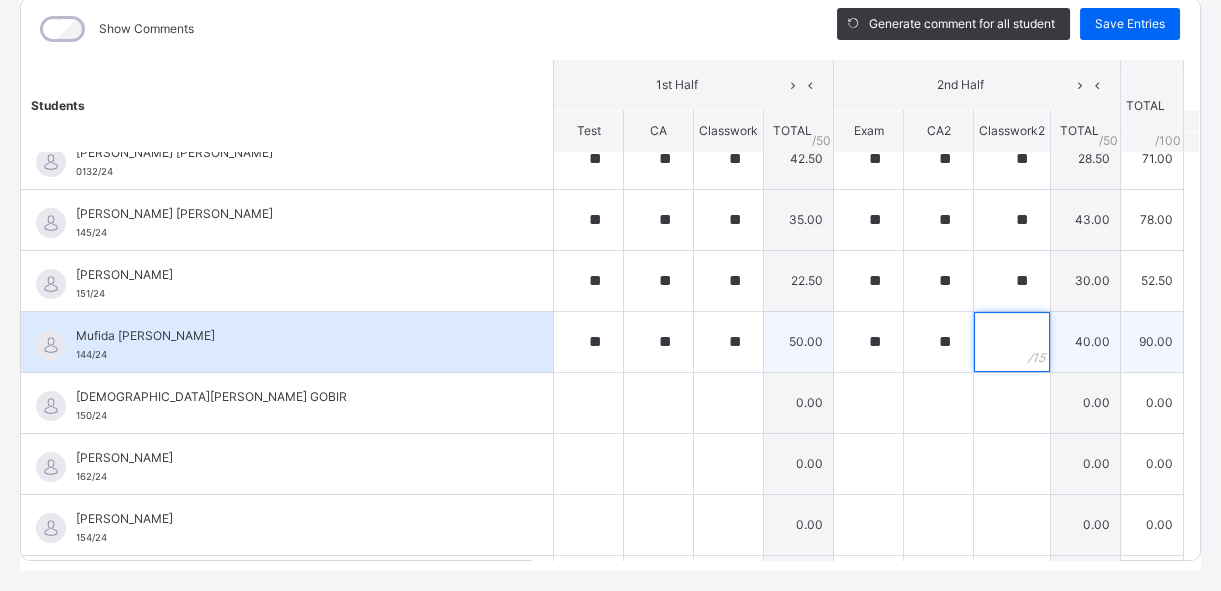 click at bounding box center [1012, 342] 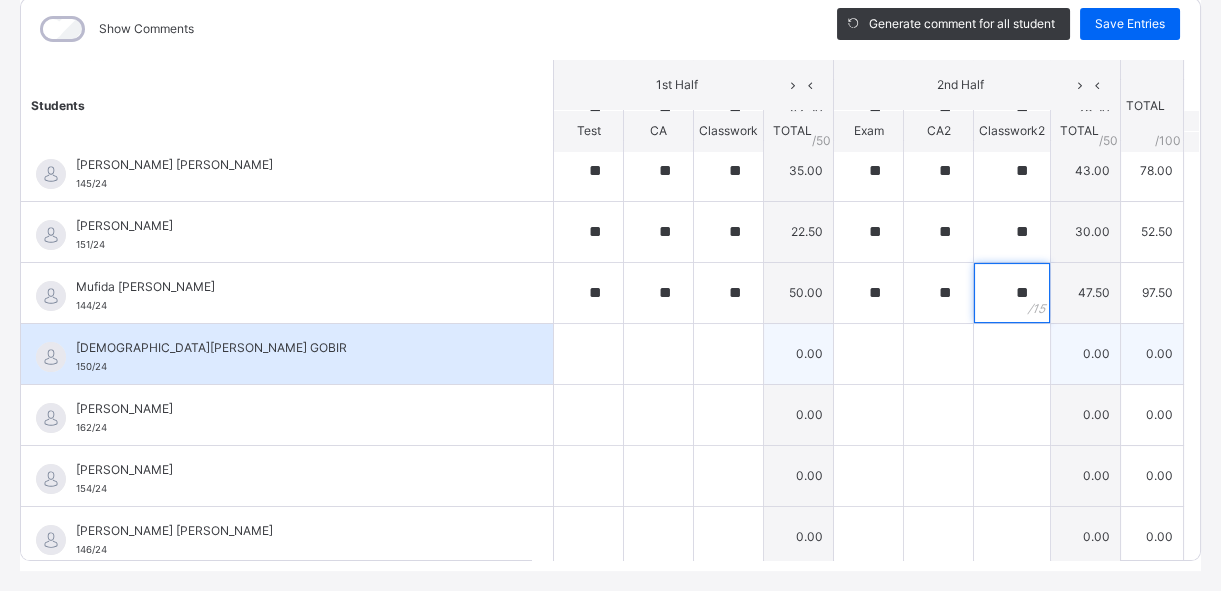 scroll, scrollTop: 909, scrollLeft: 0, axis: vertical 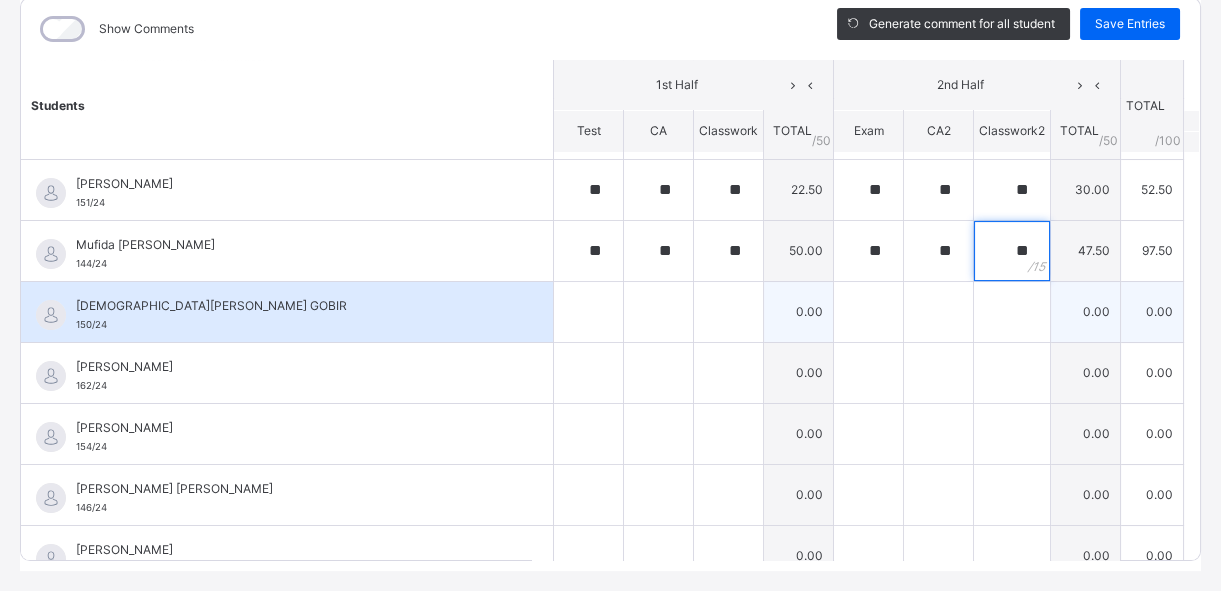 type on "**" 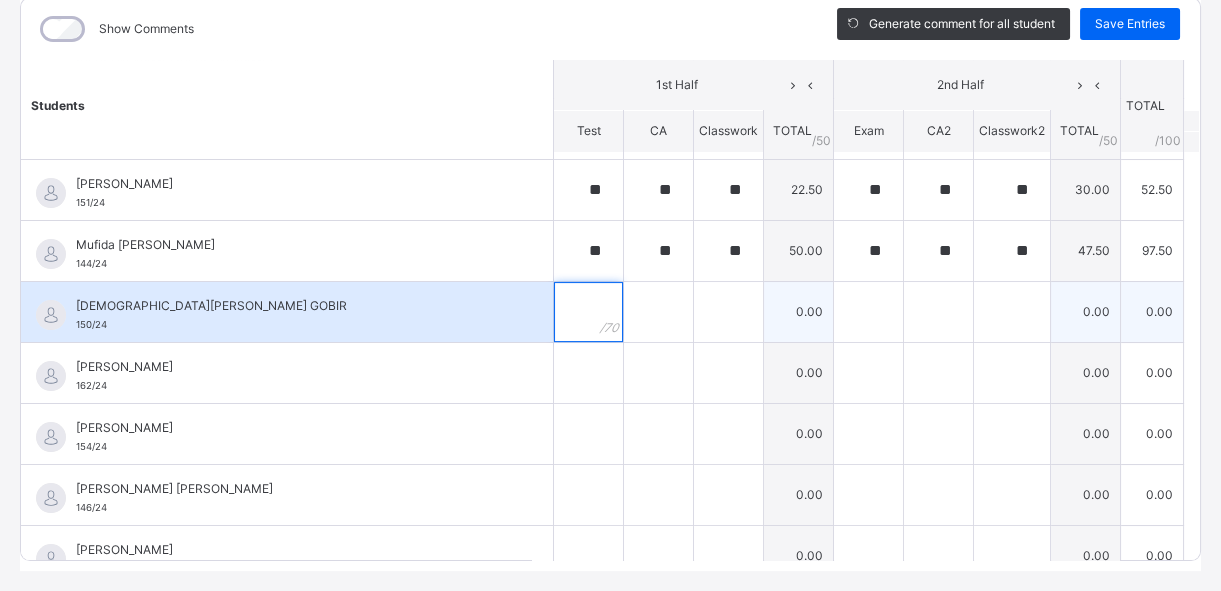 click at bounding box center [588, 312] 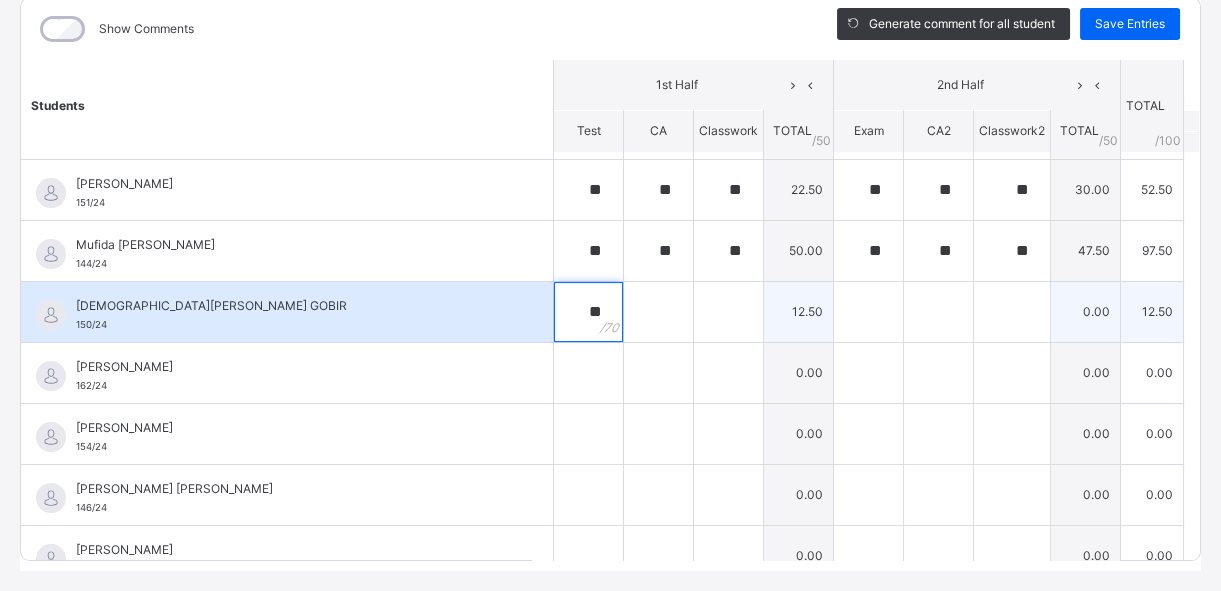 type on "**" 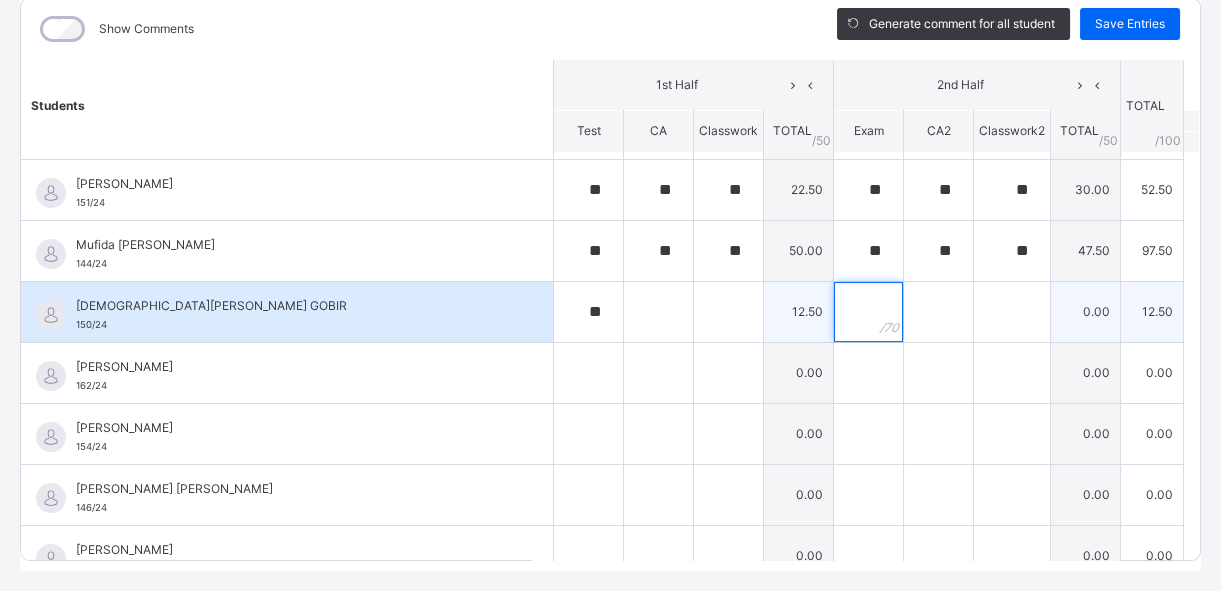click at bounding box center (868, 312) 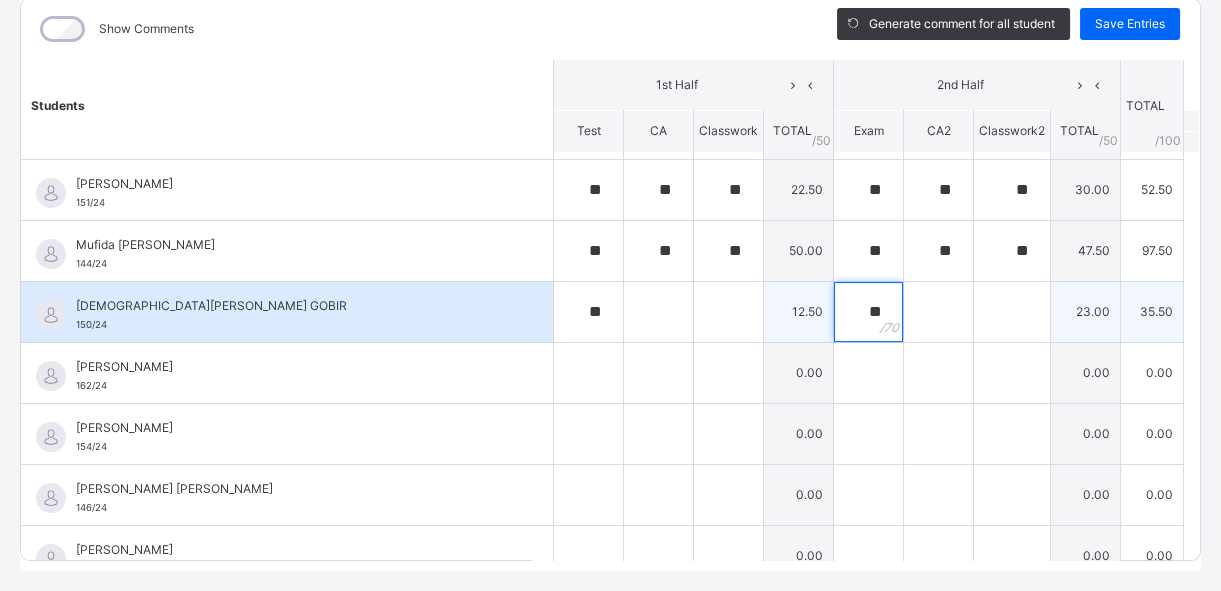 type on "**" 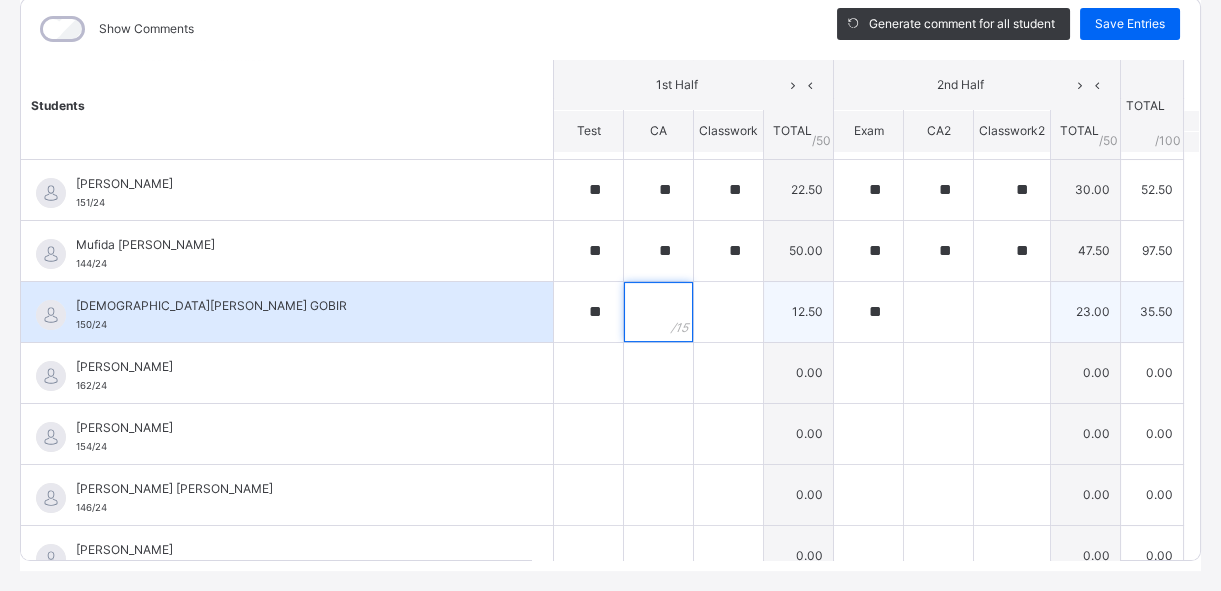 click at bounding box center (658, 312) 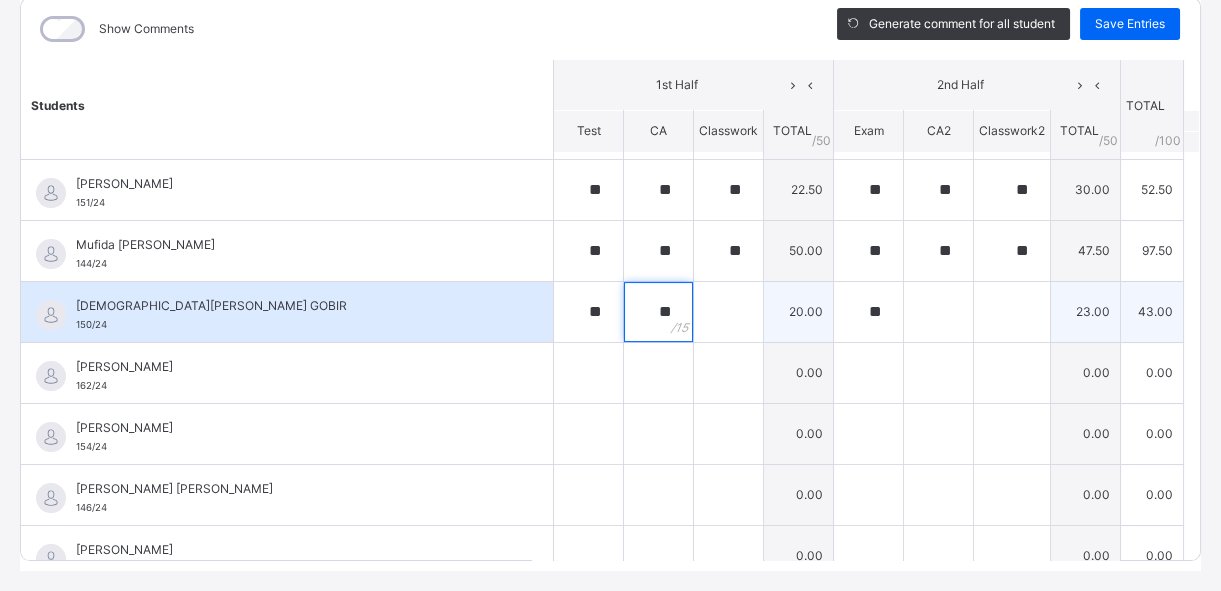 type on "**" 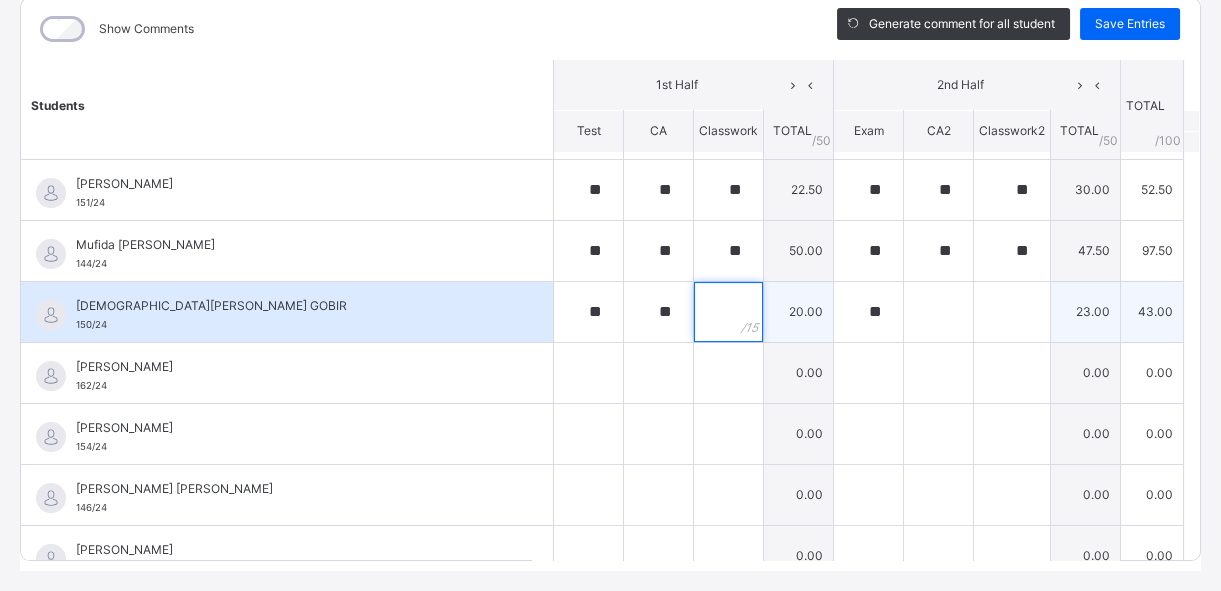 click at bounding box center (728, 312) 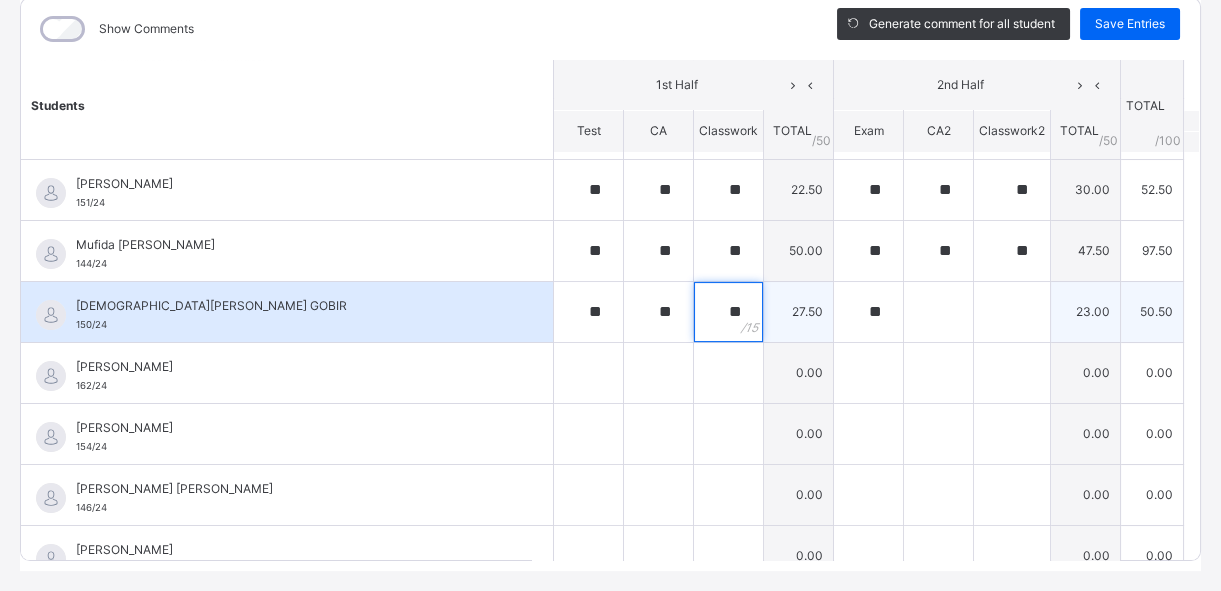 type on "**" 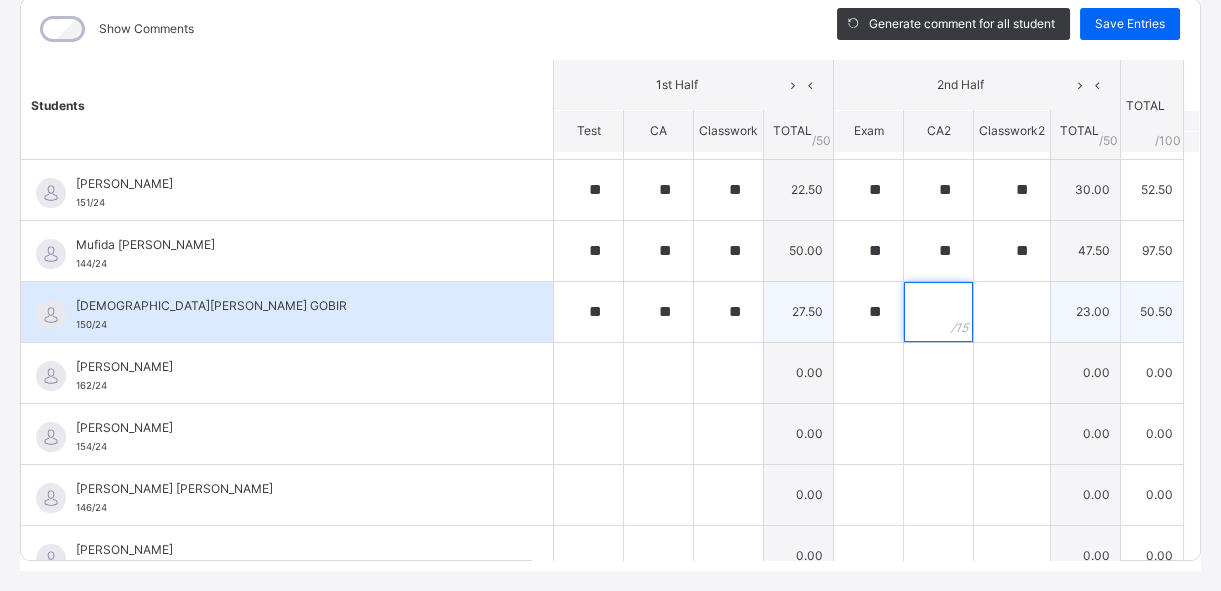 click at bounding box center [938, 312] 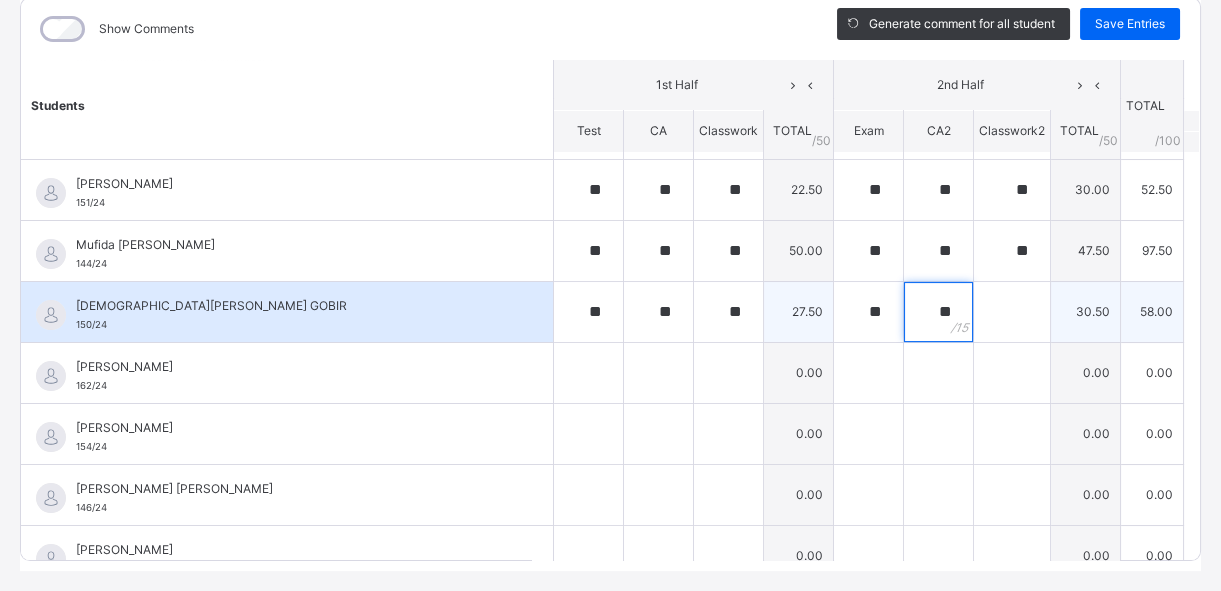 type on "**" 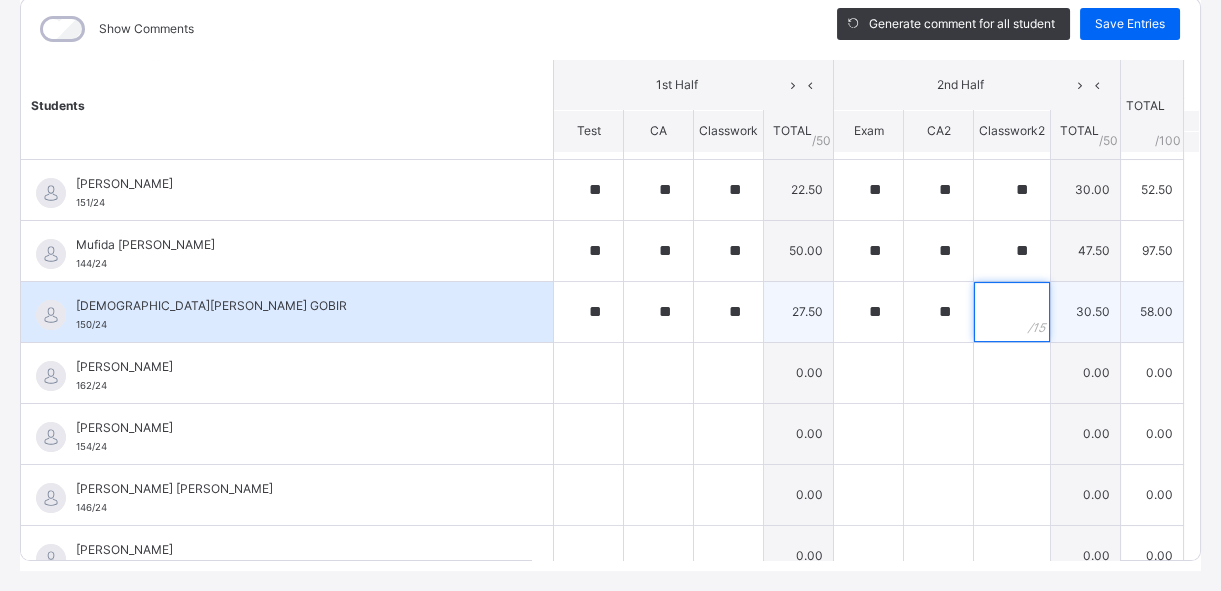 click at bounding box center (1012, 312) 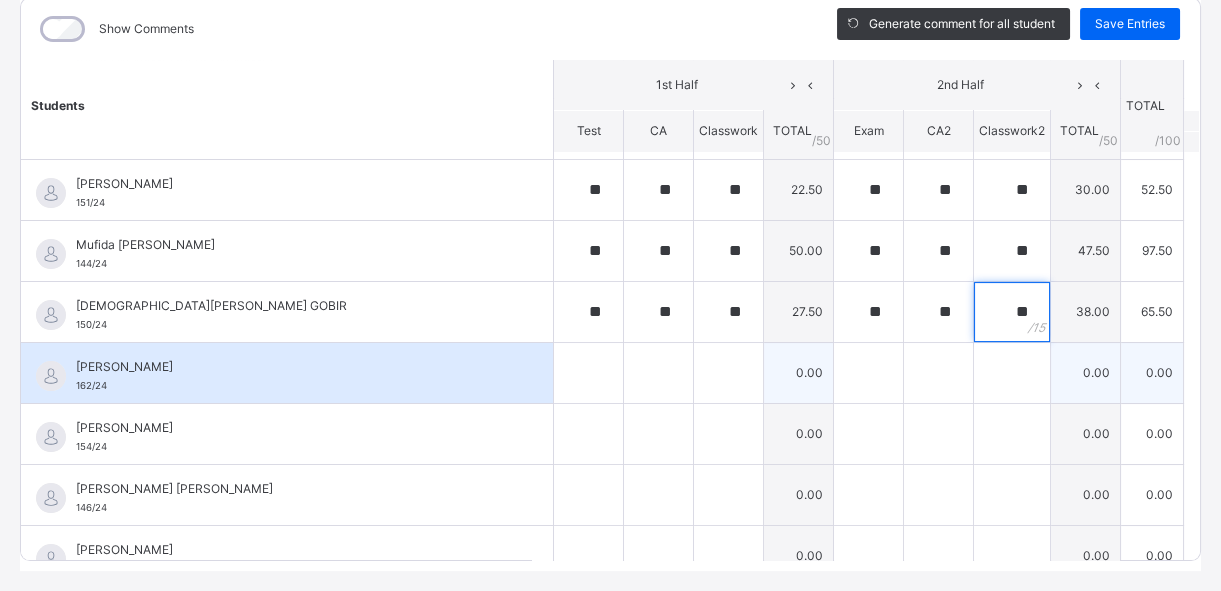 type on "**" 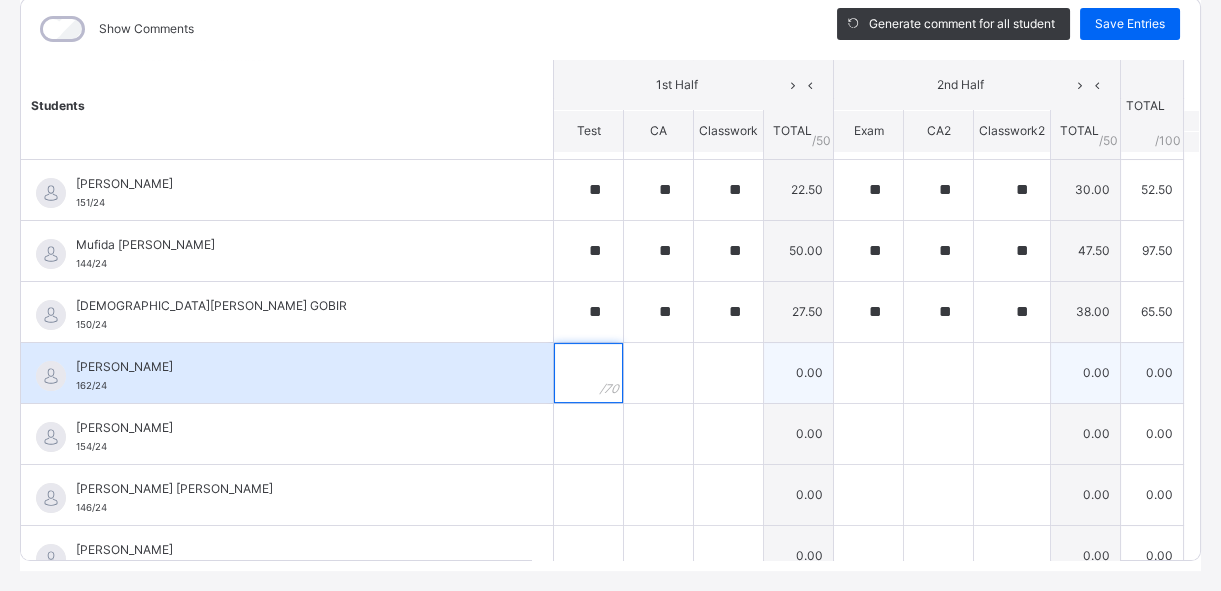 click at bounding box center [588, 373] 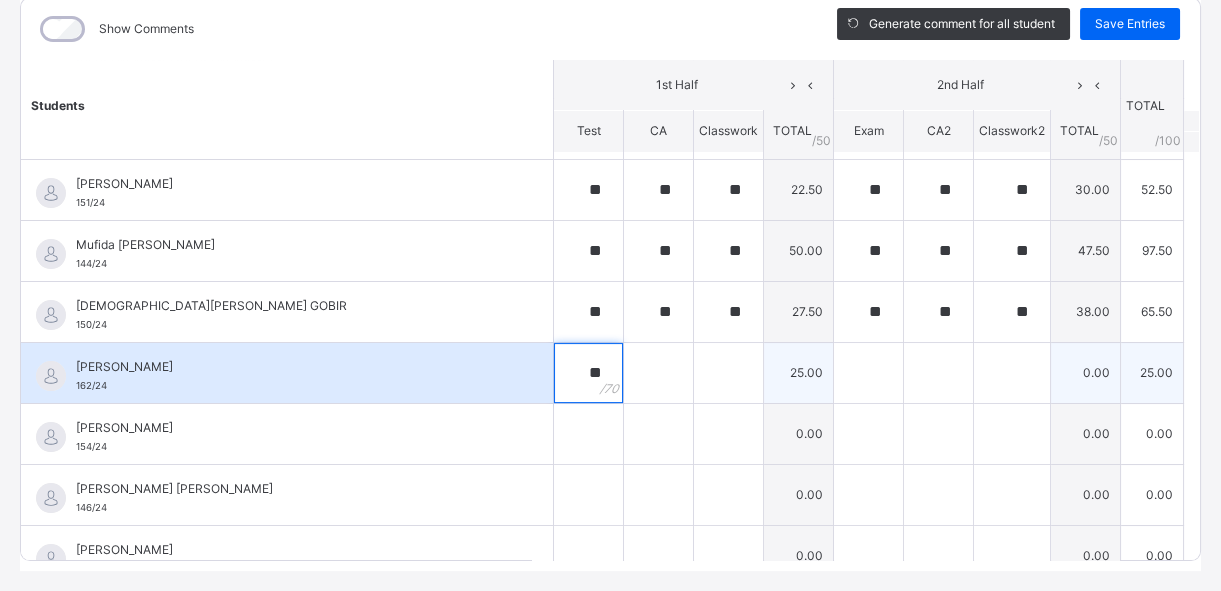 type on "**" 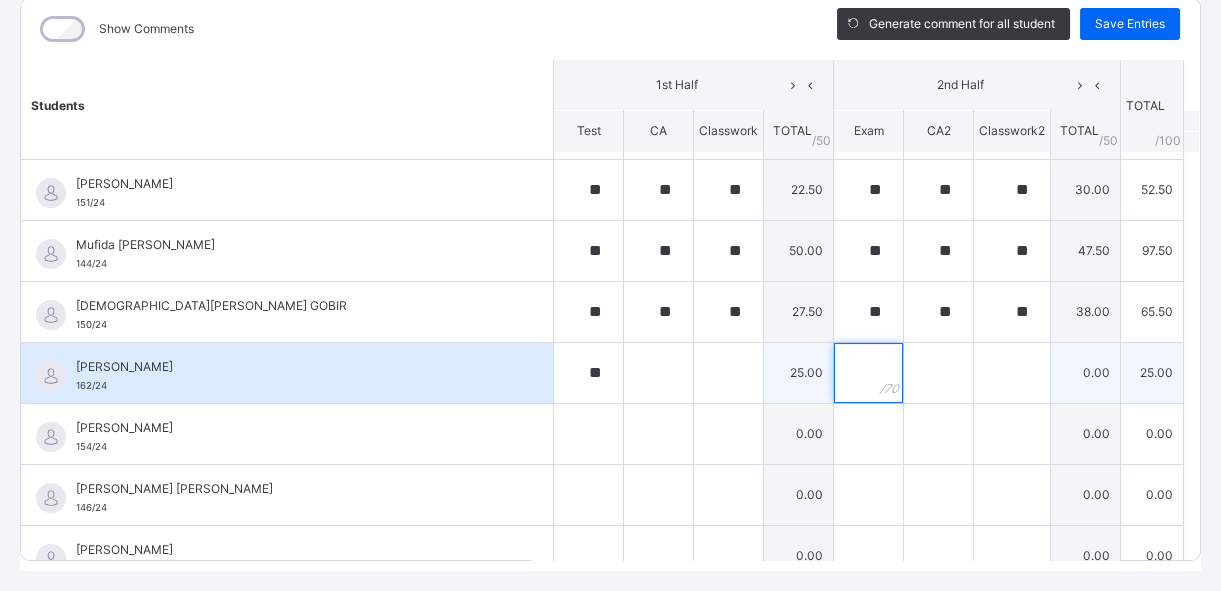 click at bounding box center [868, 373] 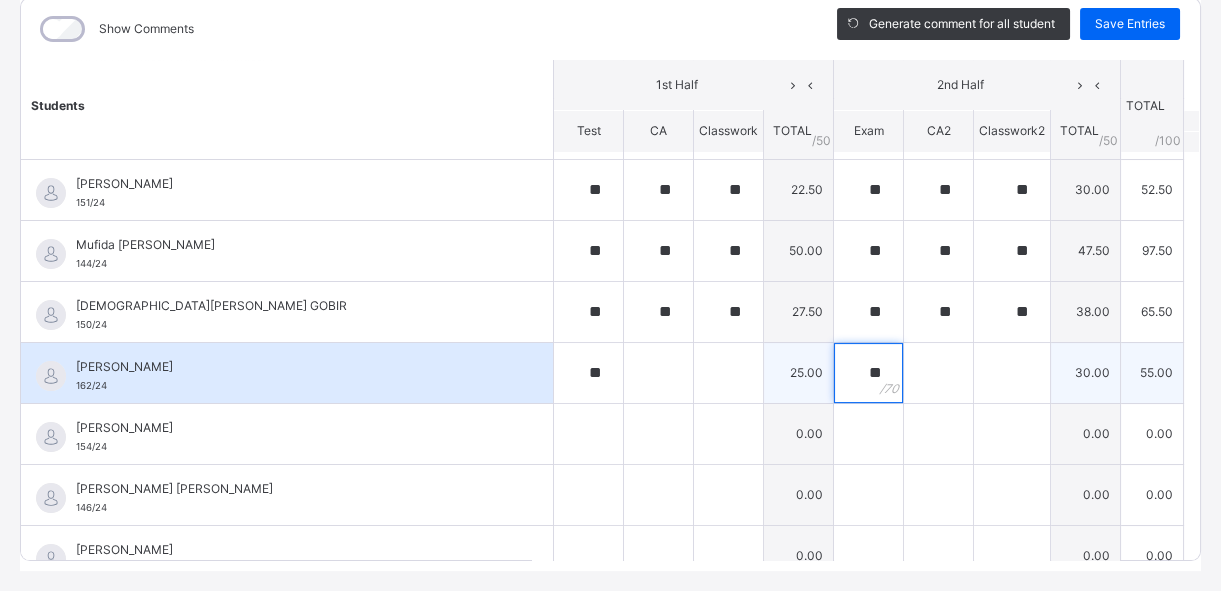 type on "**" 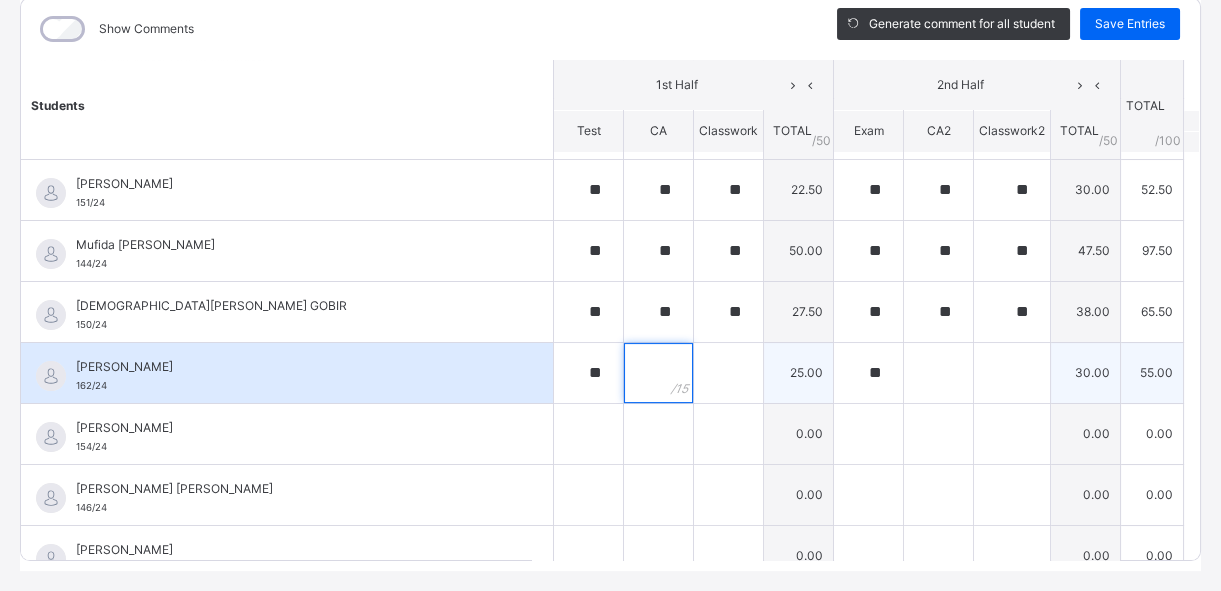 click at bounding box center (658, 373) 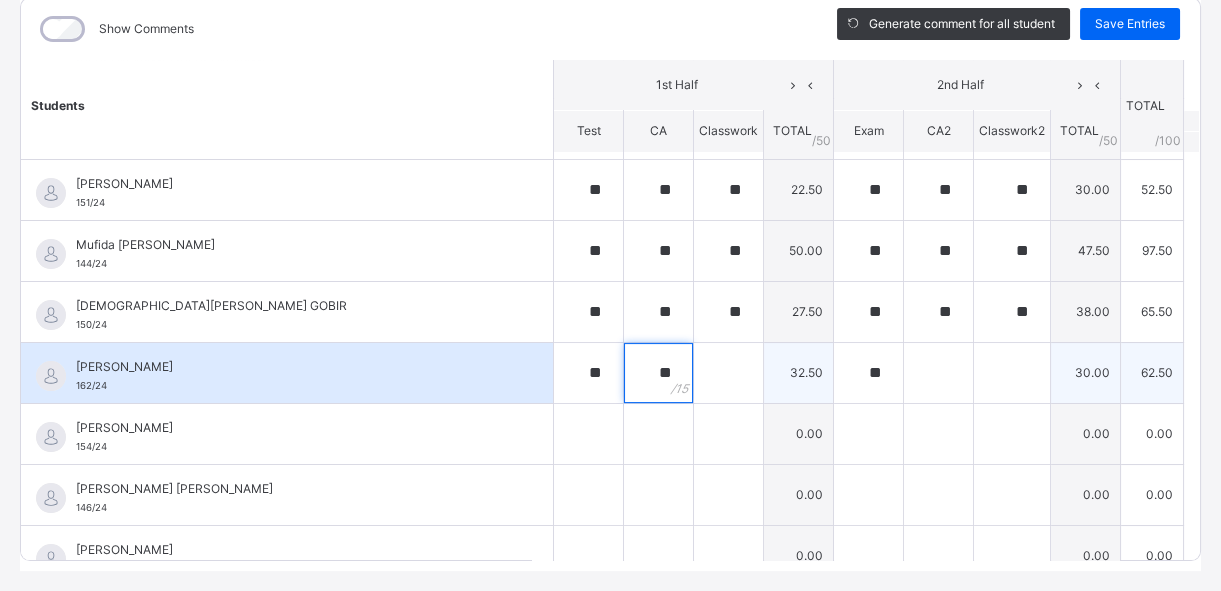 type on "**" 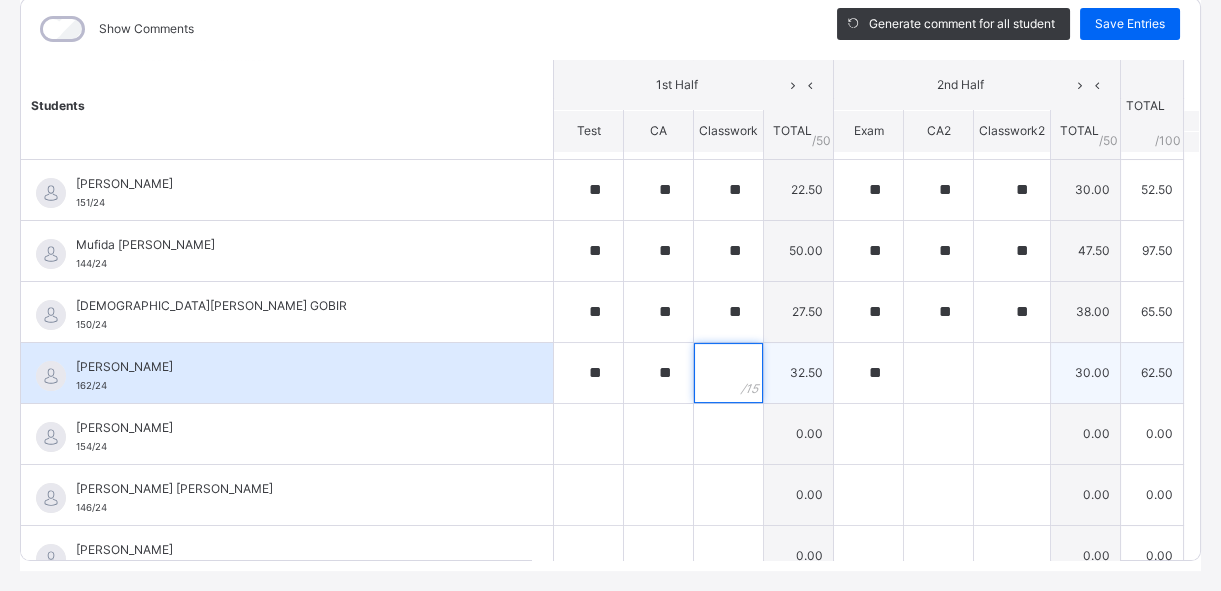 click at bounding box center [728, 373] 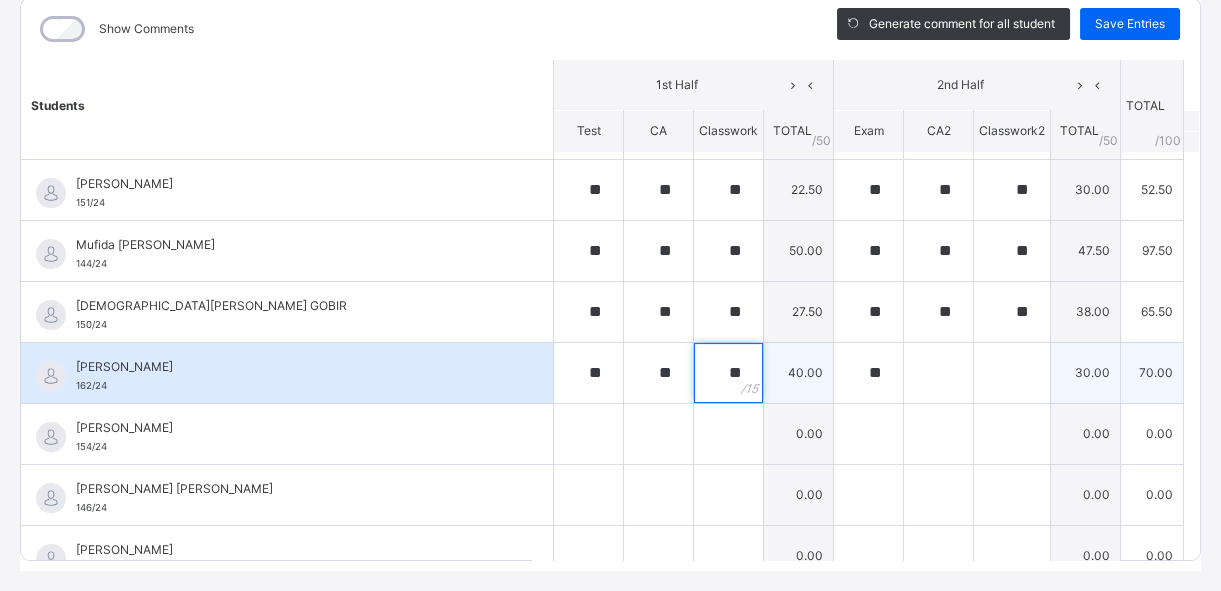type on "**" 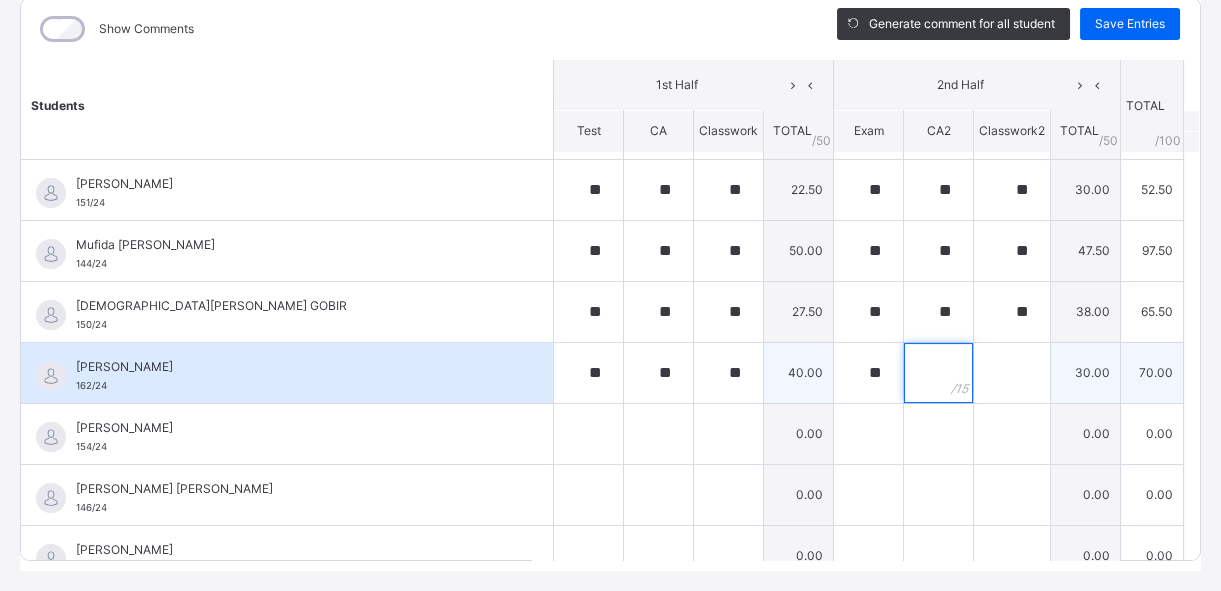 click at bounding box center (938, 373) 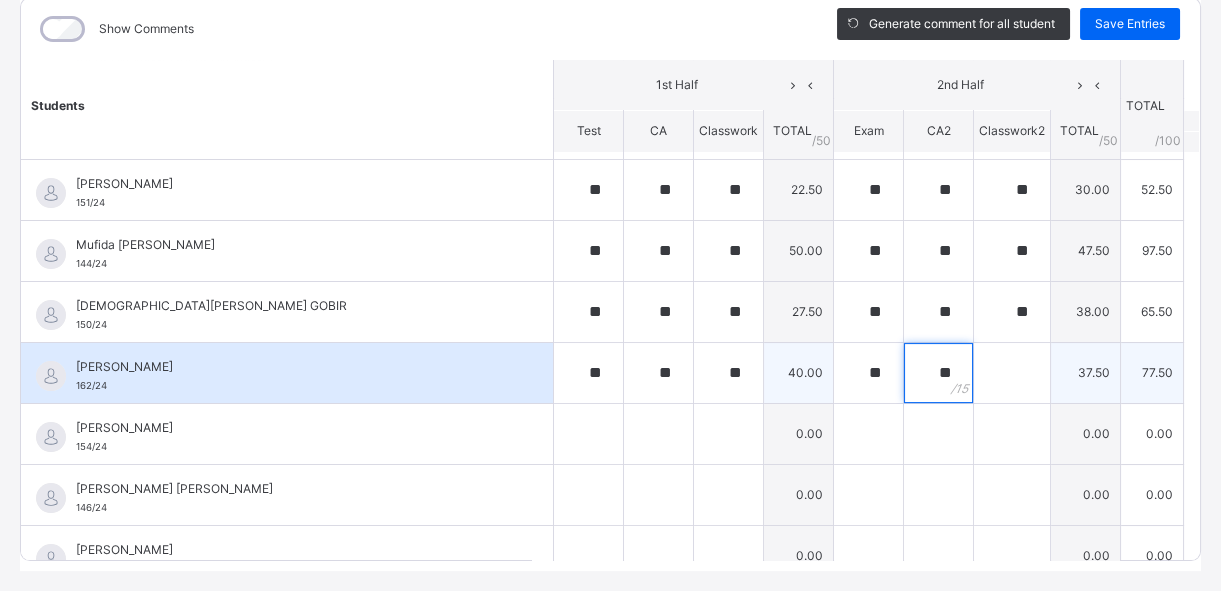 type on "**" 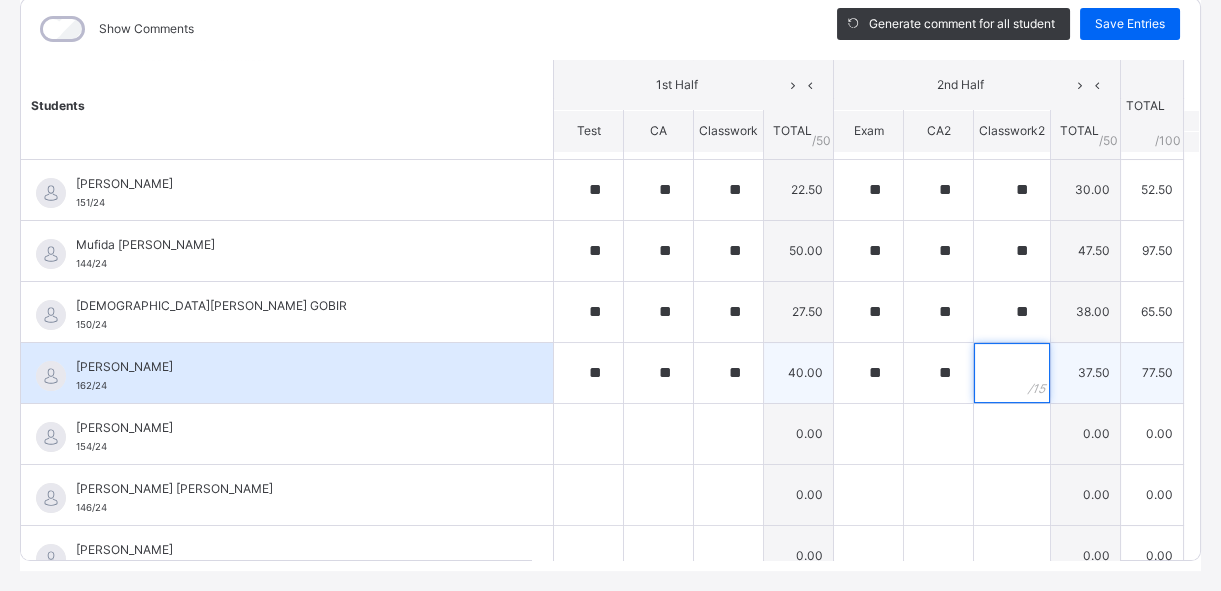 click at bounding box center (1012, 373) 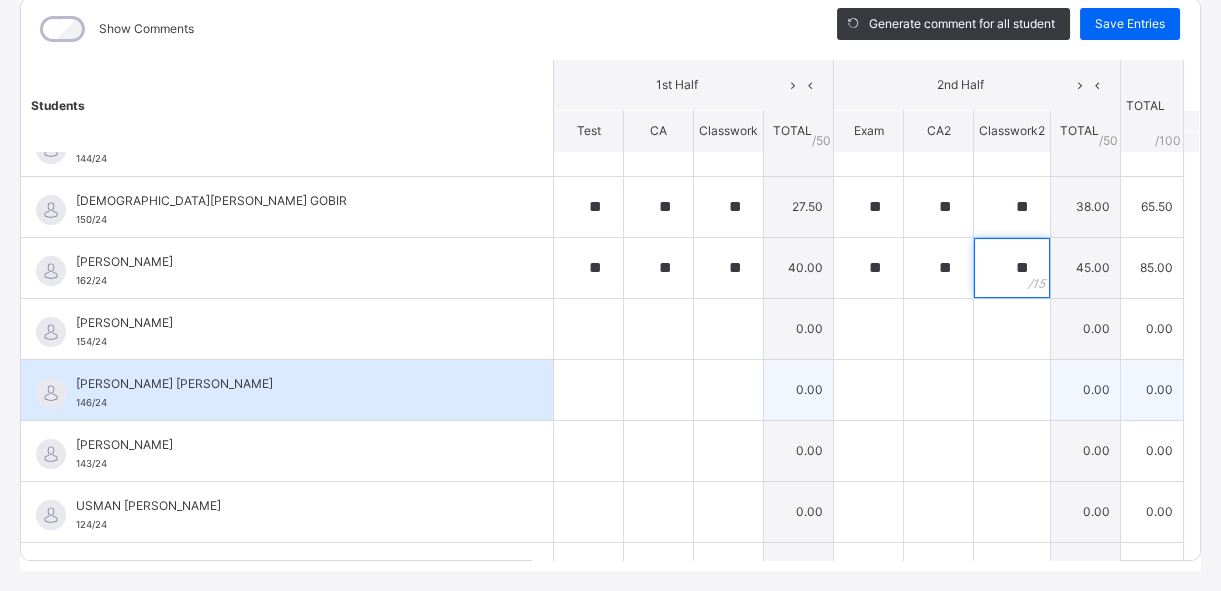 scroll, scrollTop: 1054, scrollLeft: 0, axis: vertical 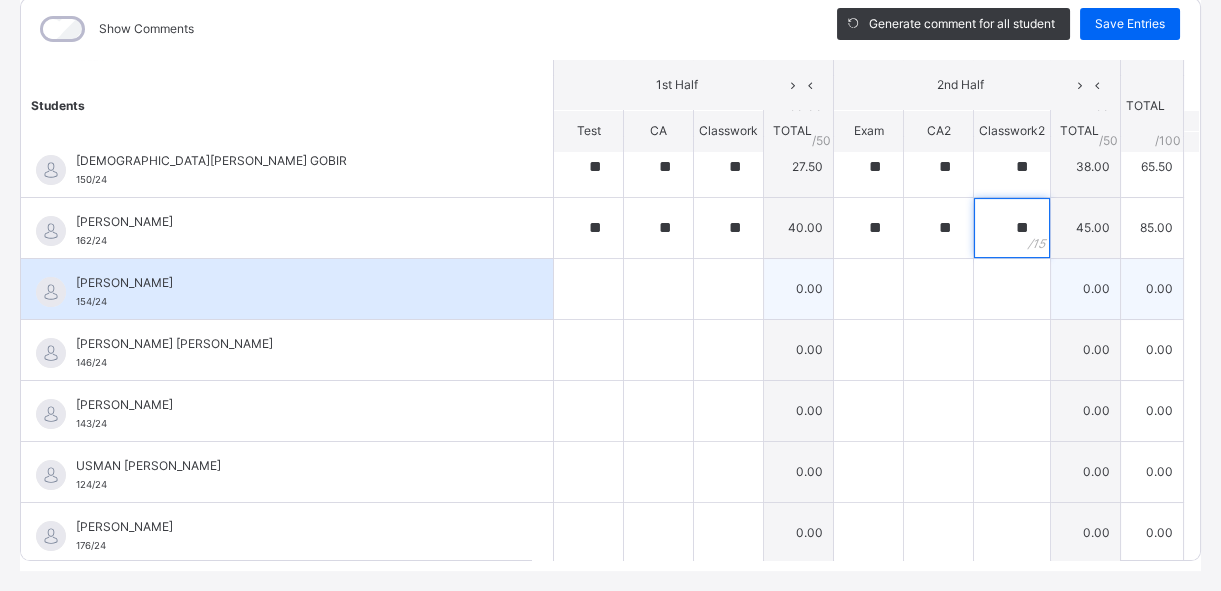 type on "**" 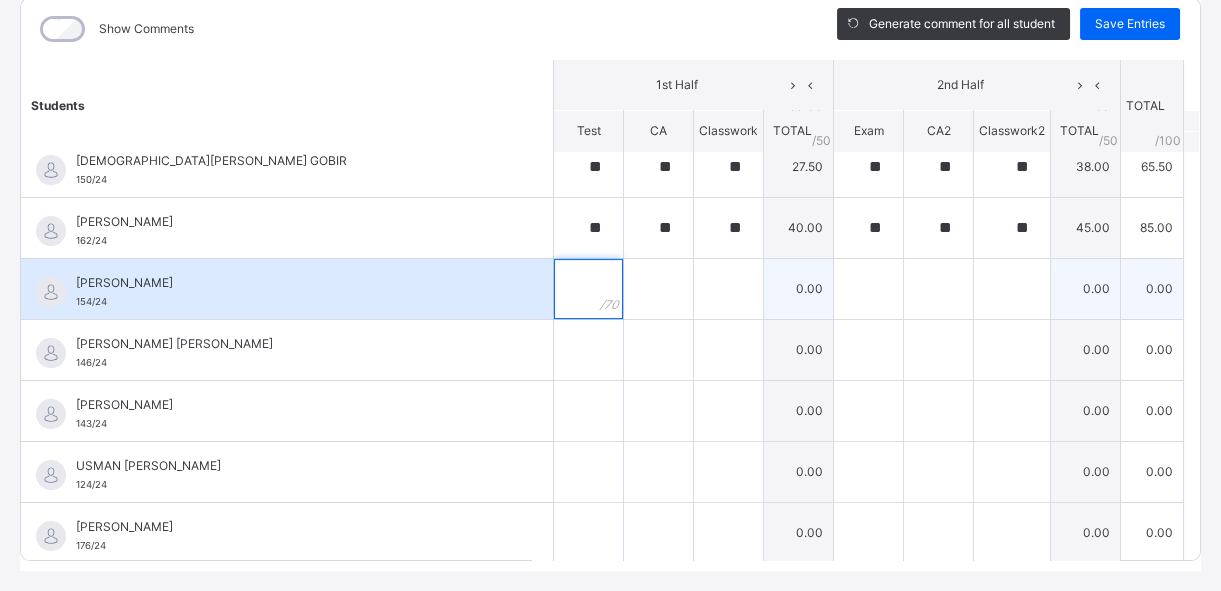 click at bounding box center [588, 289] 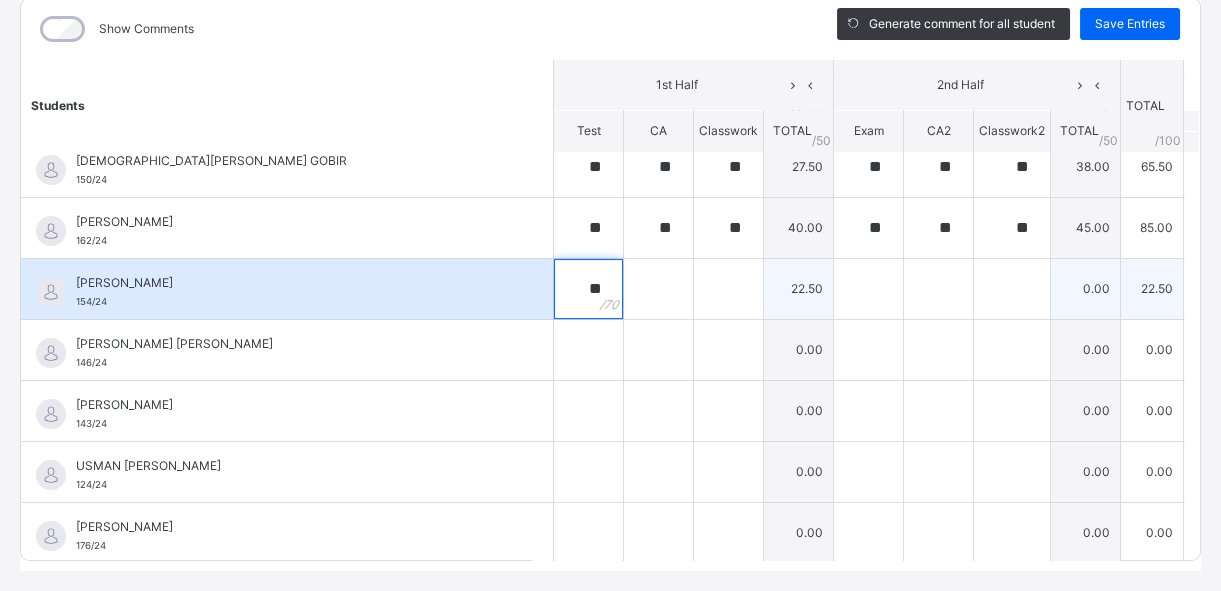 type on "**" 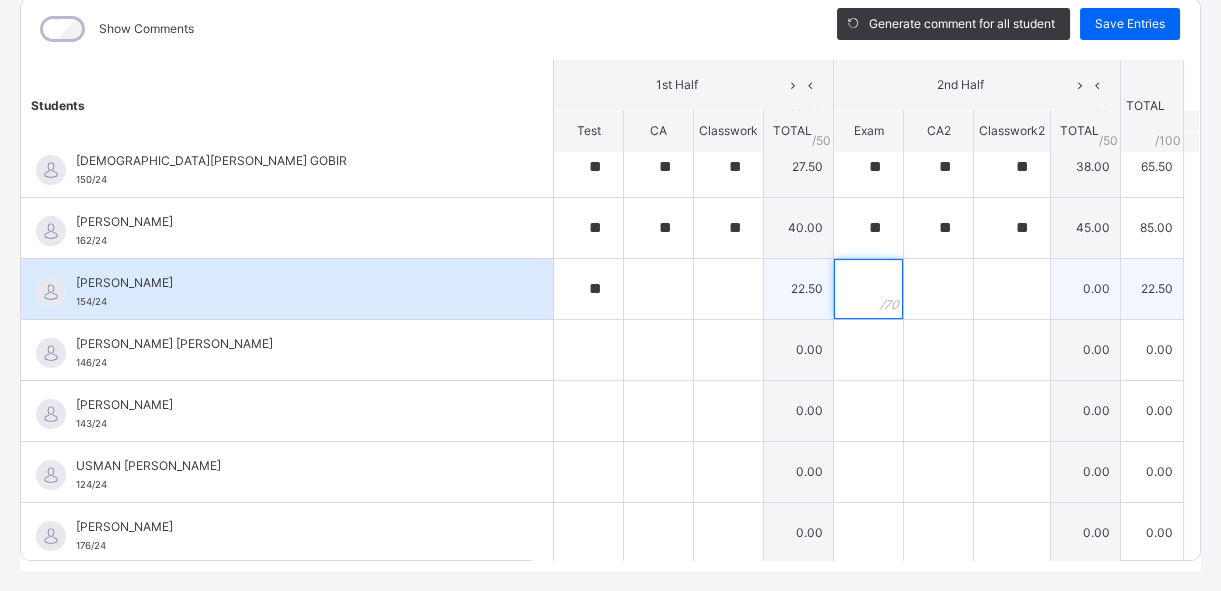 click at bounding box center (868, 289) 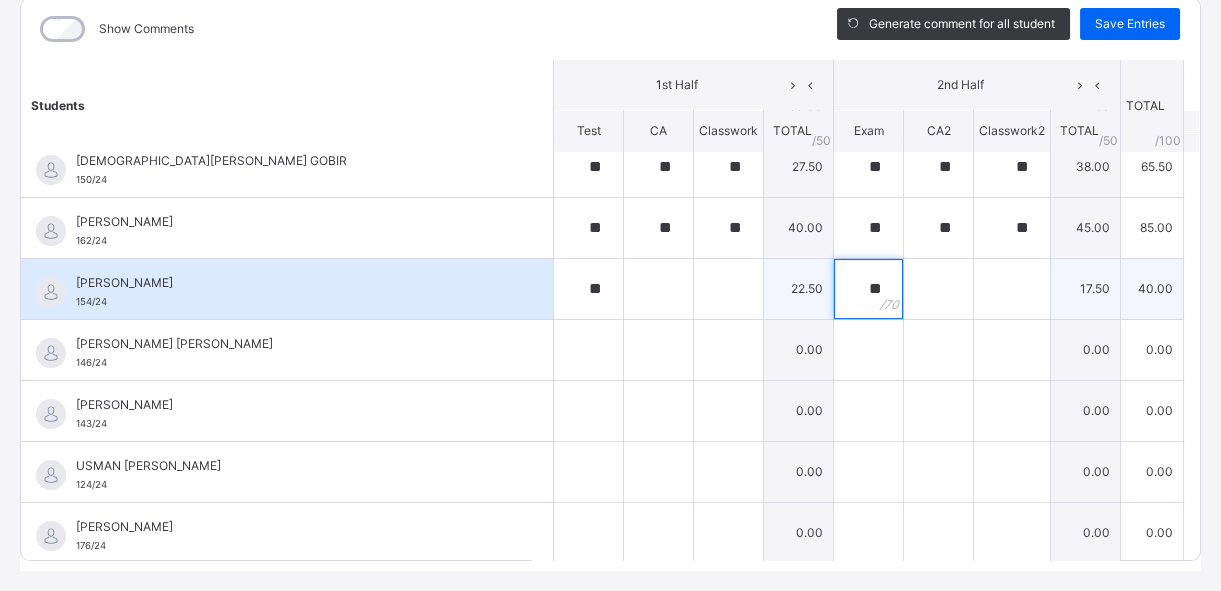 type on "**" 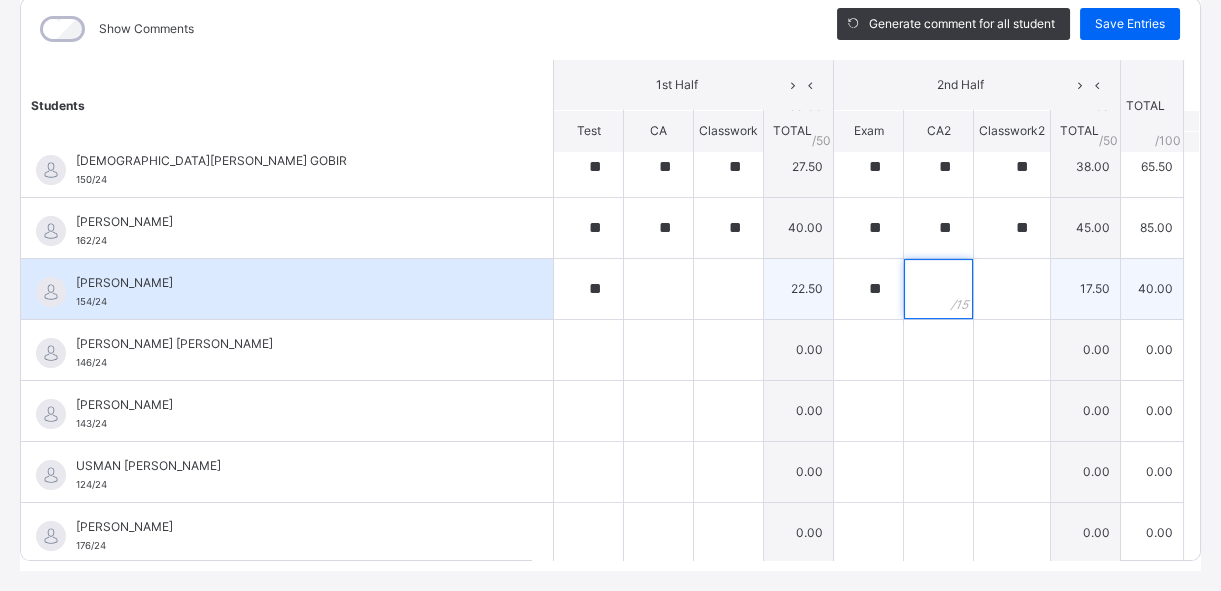 click at bounding box center [938, 289] 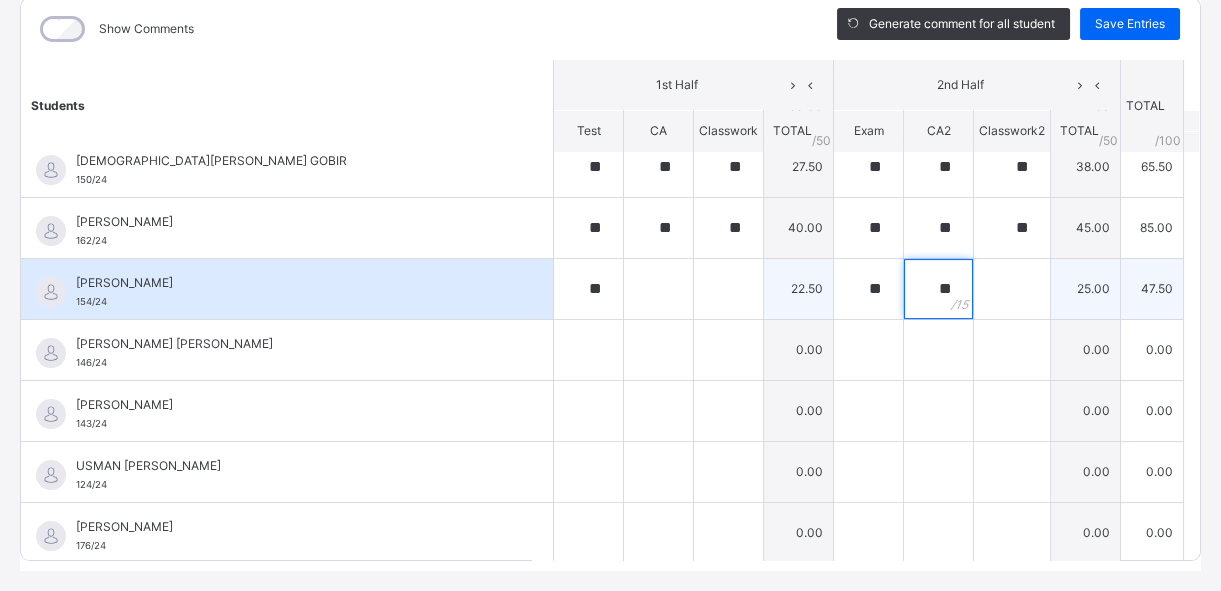 type on "**" 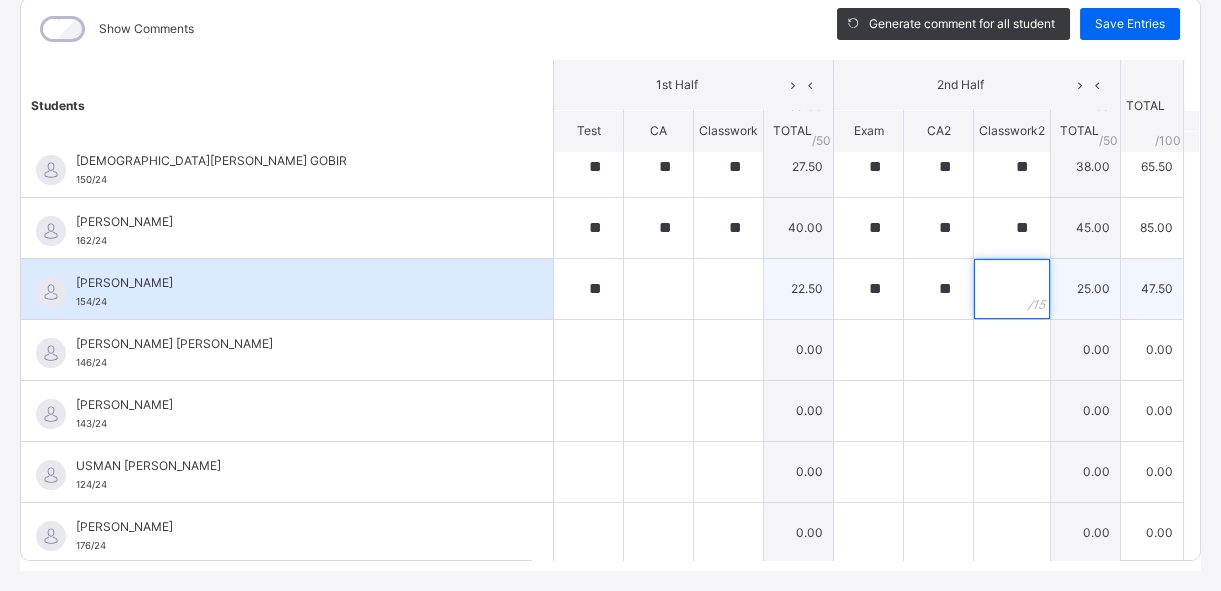 click at bounding box center (1012, 289) 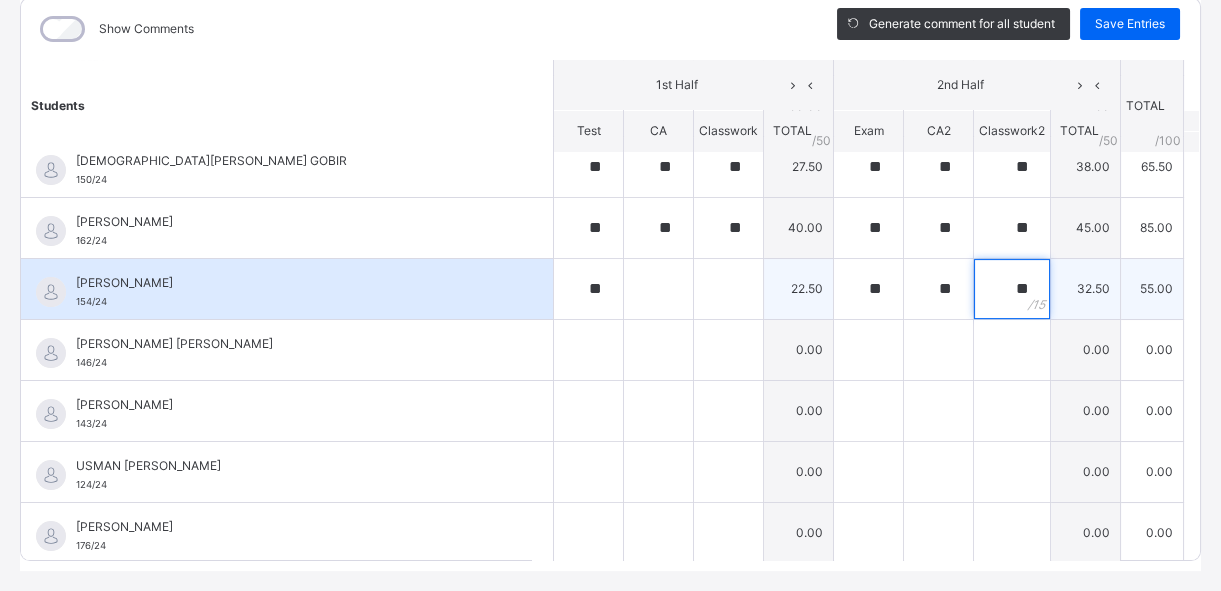 type on "**" 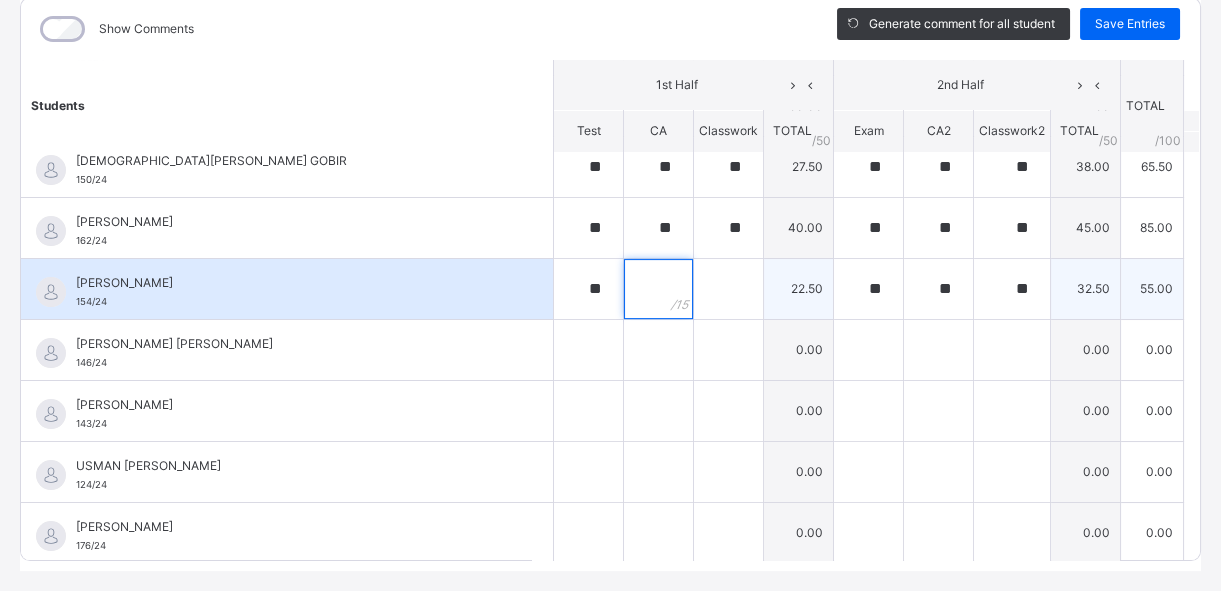 click at bounding box center [658, 289] 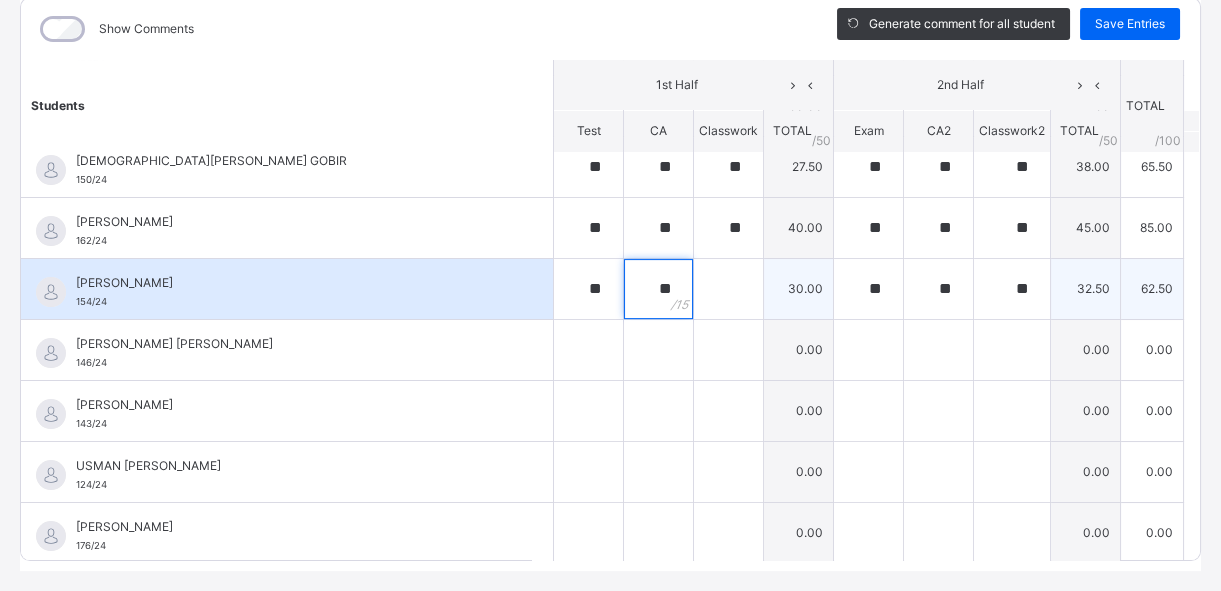 type on "**" 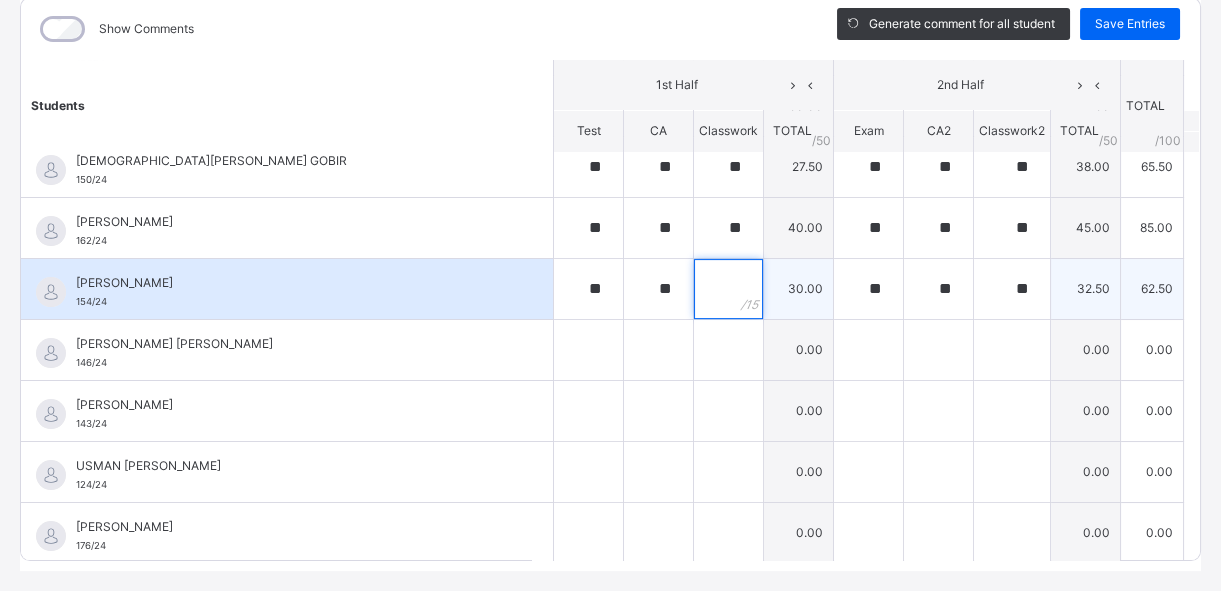 click at bounding box center [728, 289] 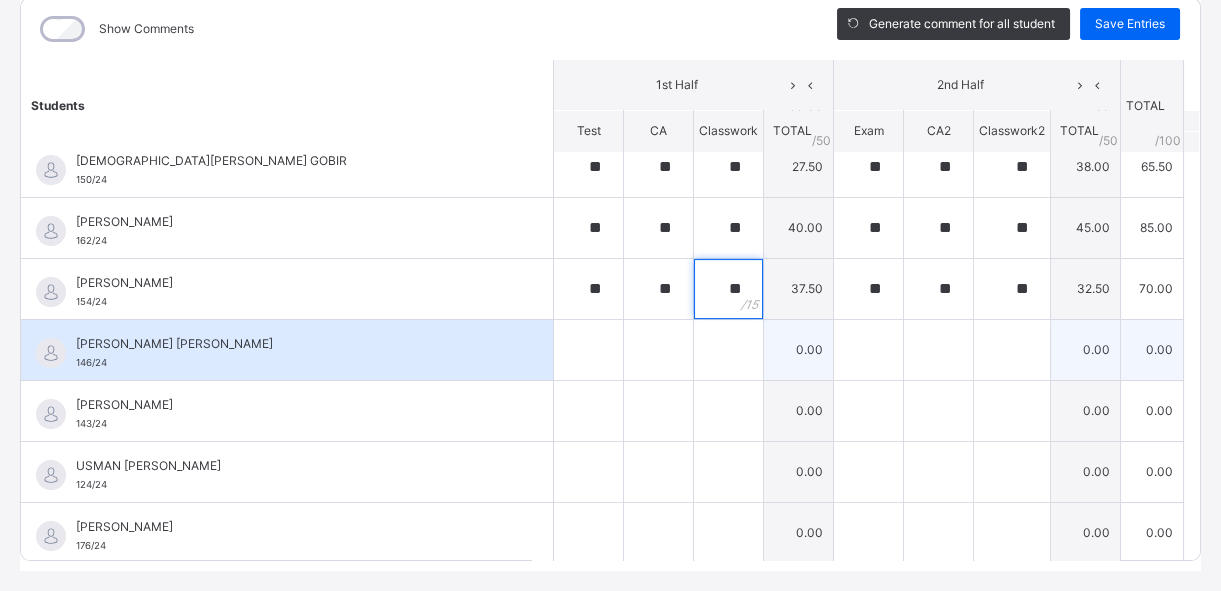 type on "**" 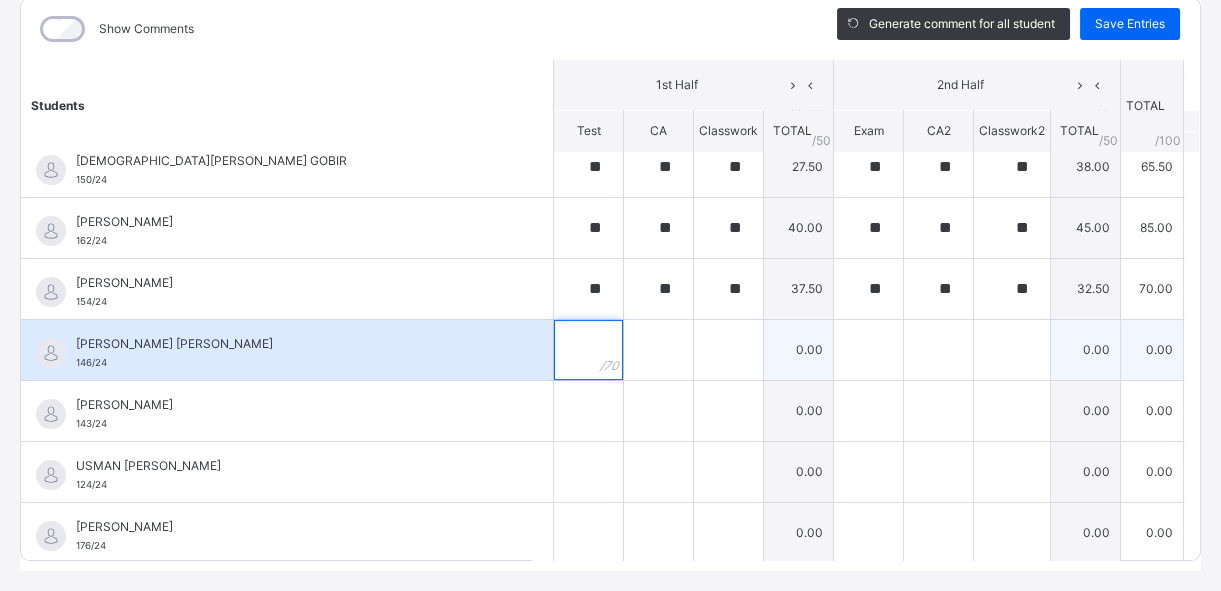 click at bounding box center [588, 350] 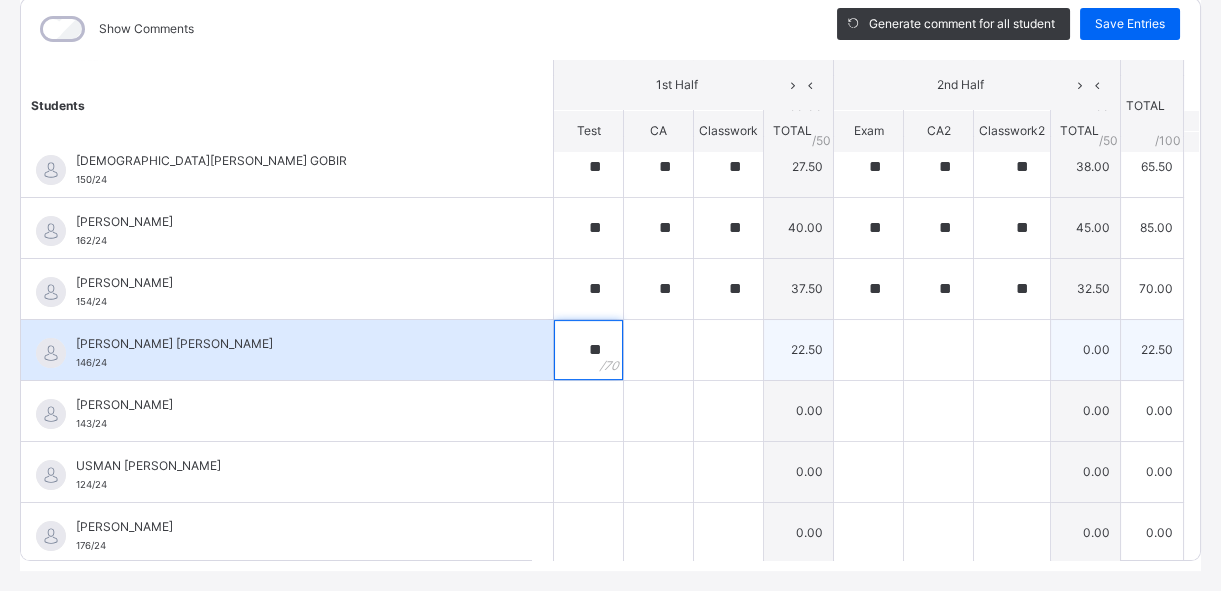 type on "**" 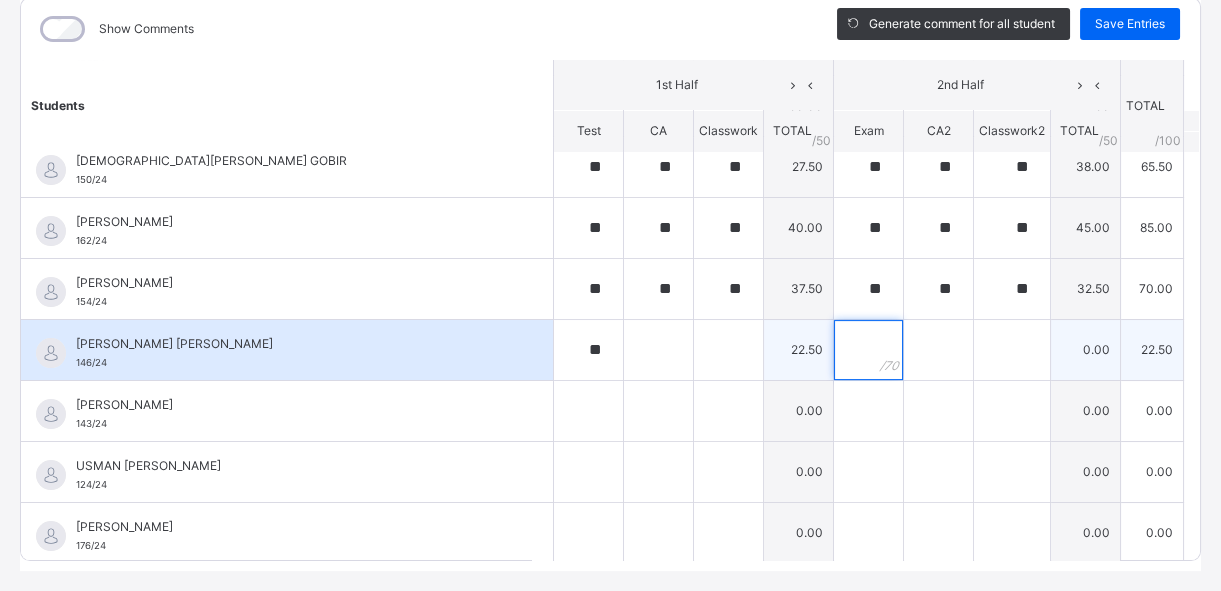 click at bounding box center [868, 350] 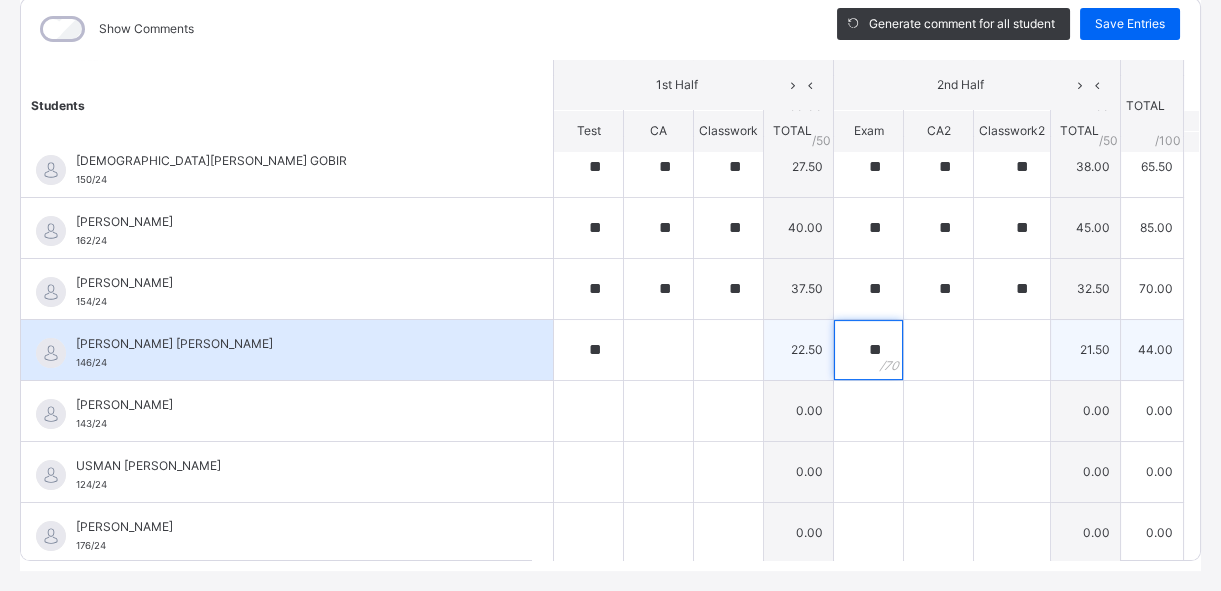 type on "**" 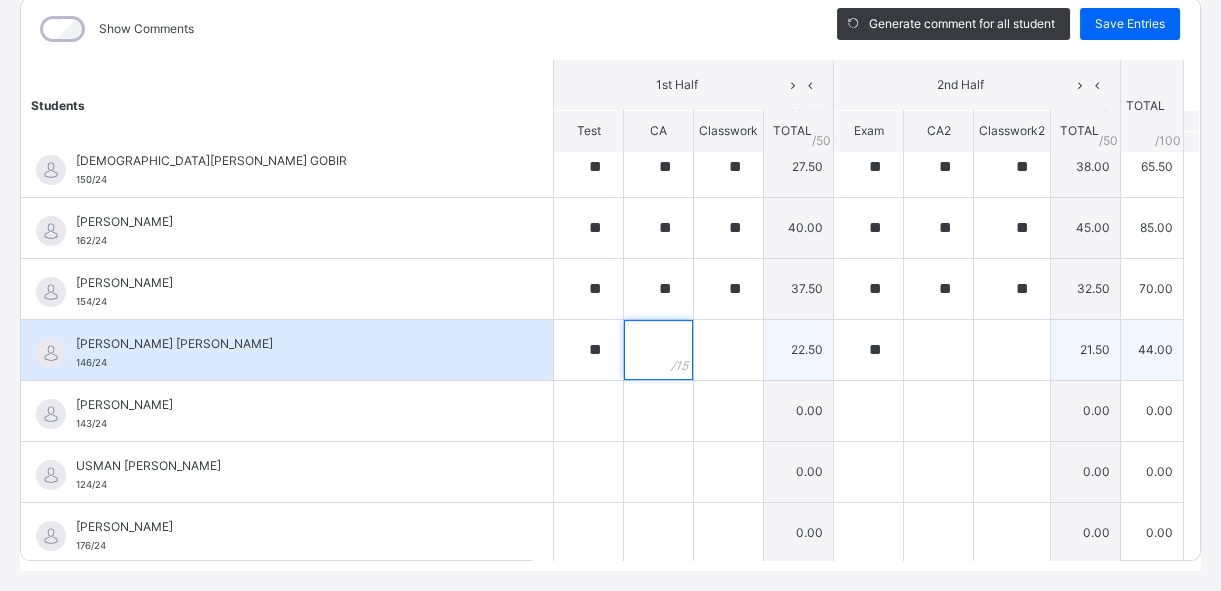 click at bounding box center (658, 350) 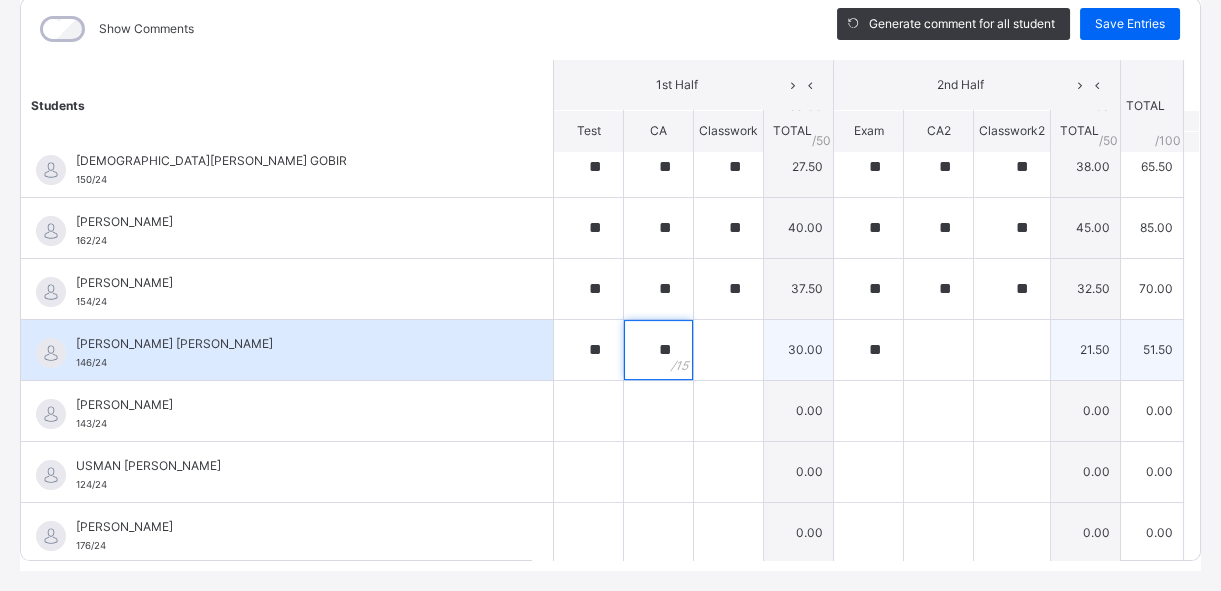 type on "**" 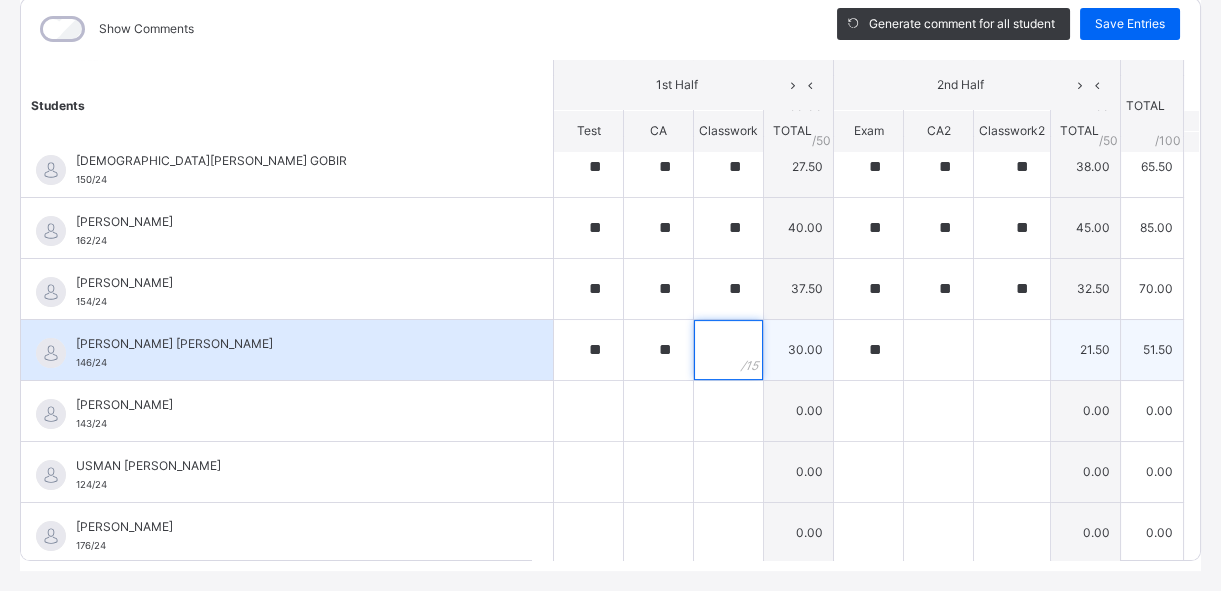 click at bounding box center [728, 350] 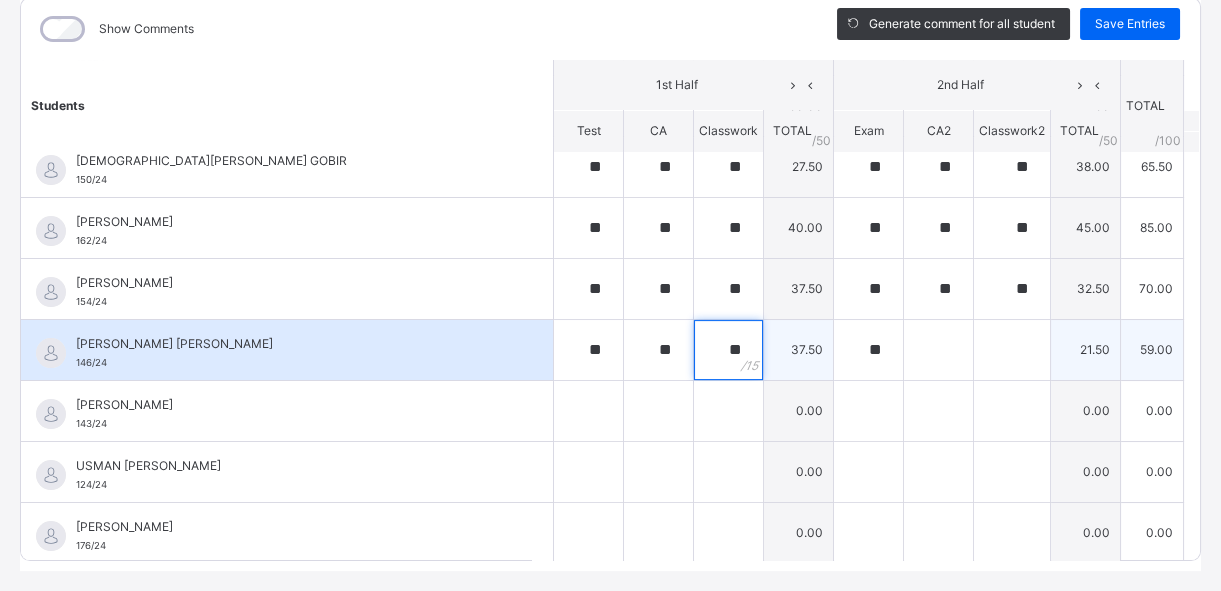 type on "**" 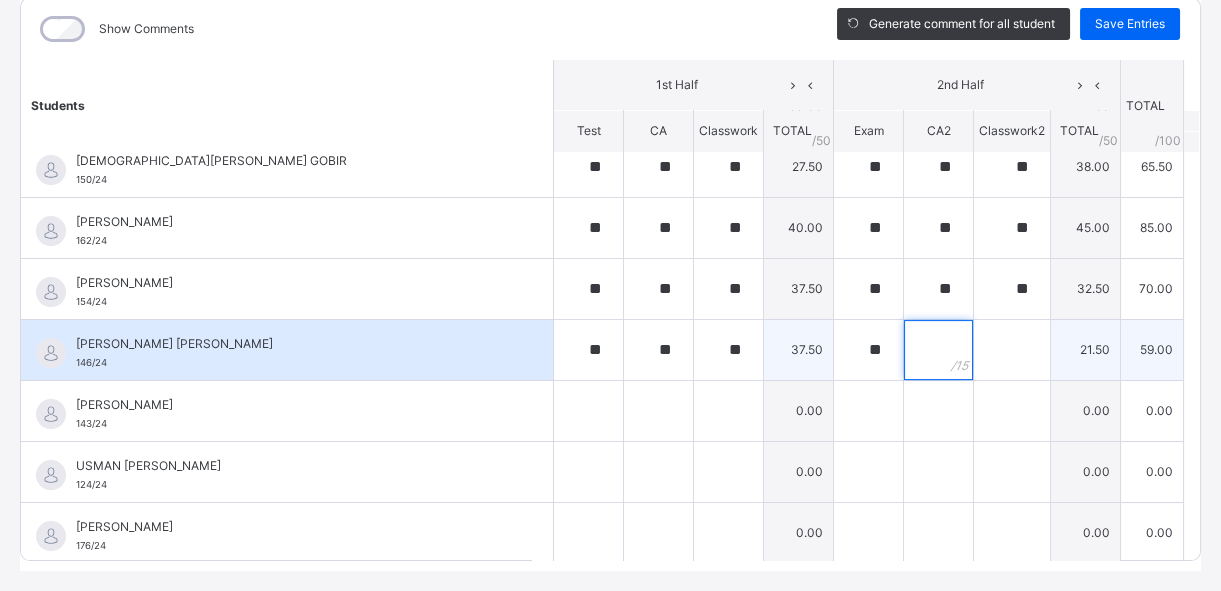 click at bounding box center (938, 350) 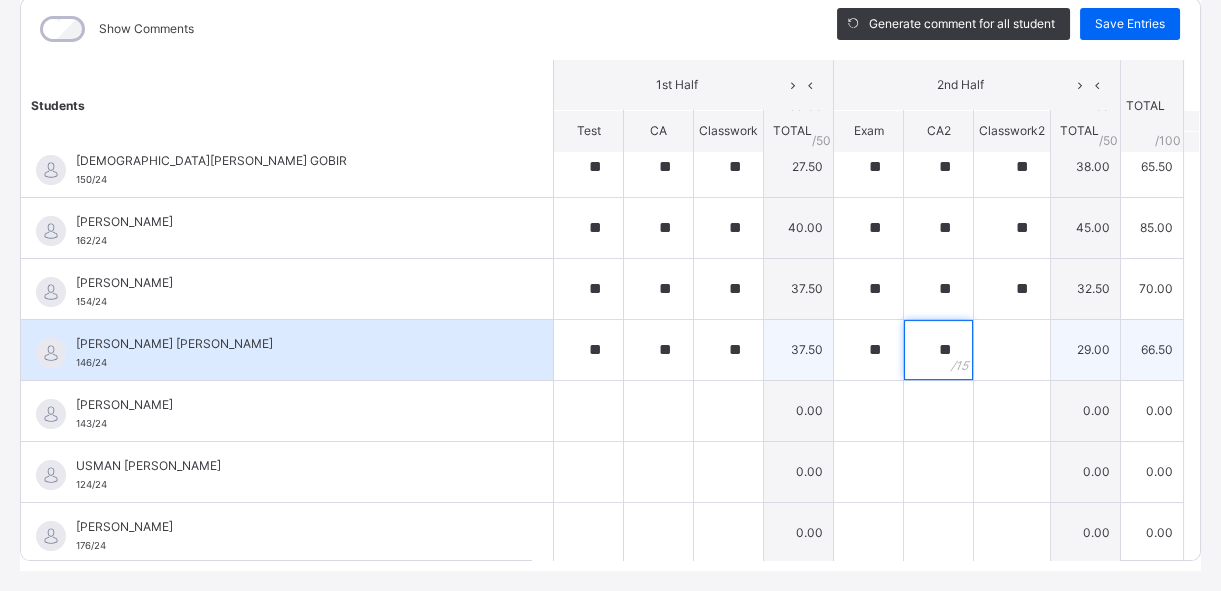 type on "**" 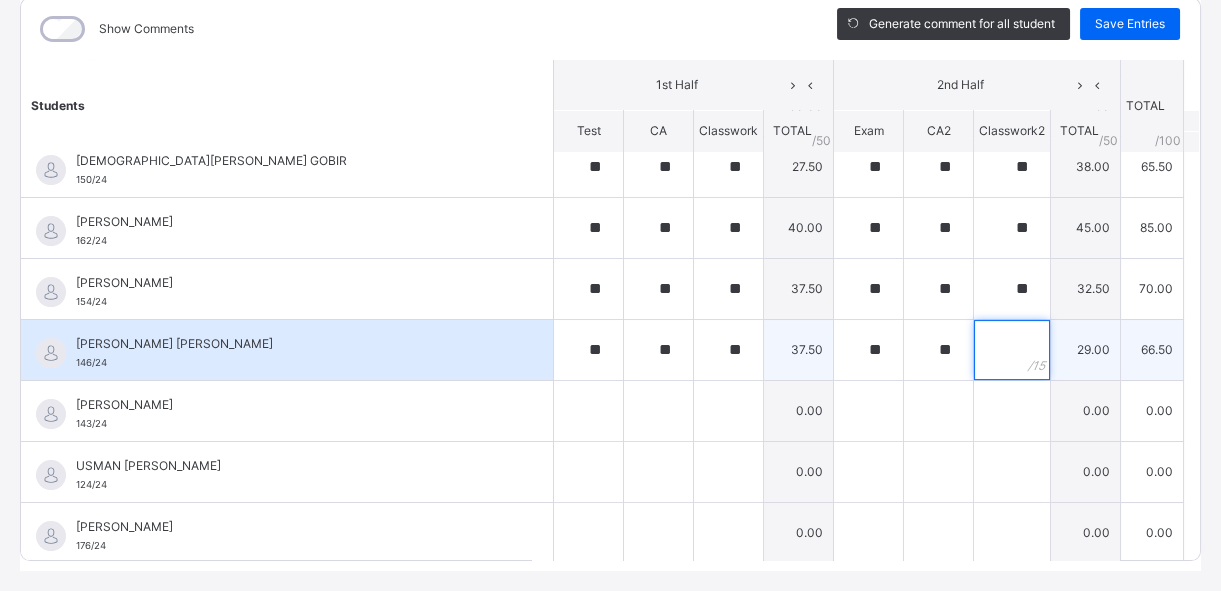 click at bounding box center [1012, 350] 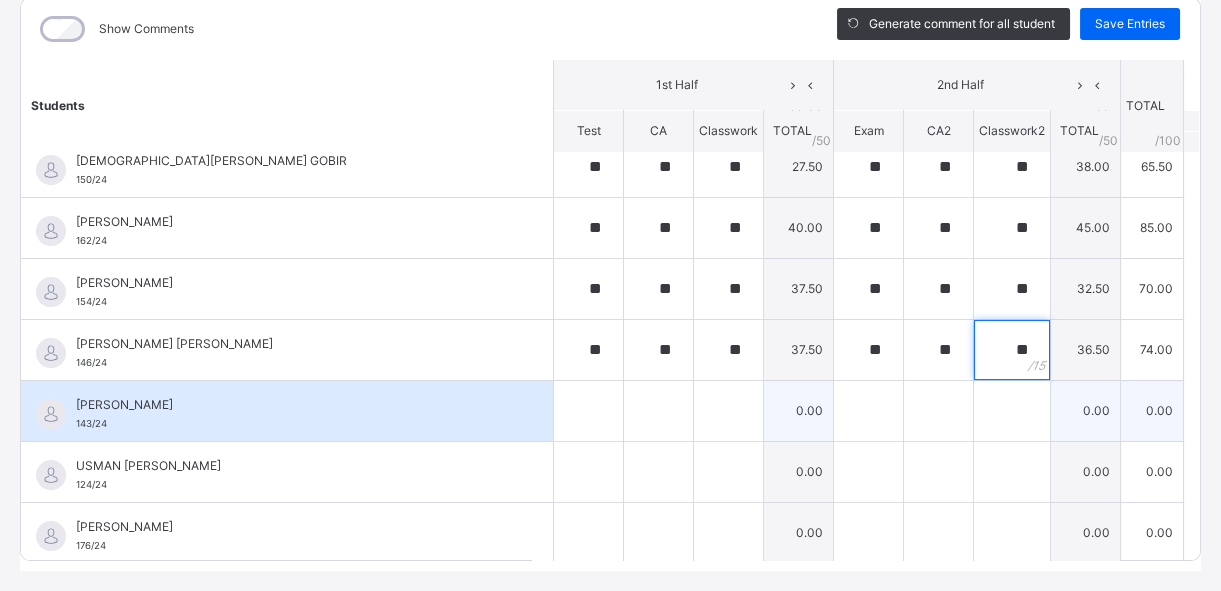 type on "**" 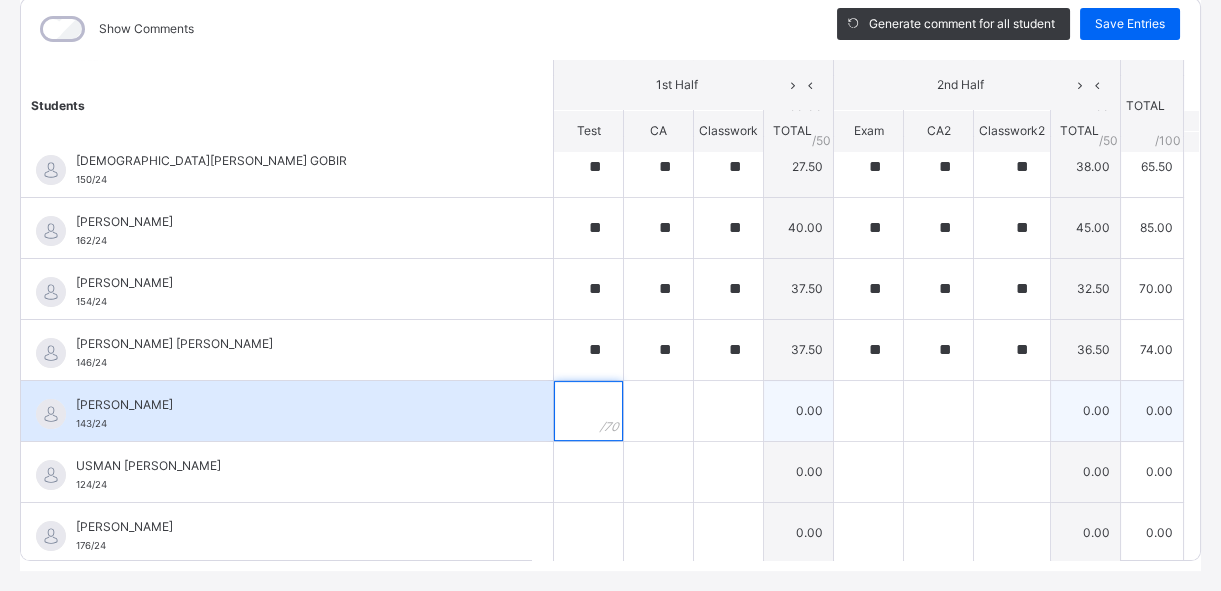 click at bounding box center [588, 411] 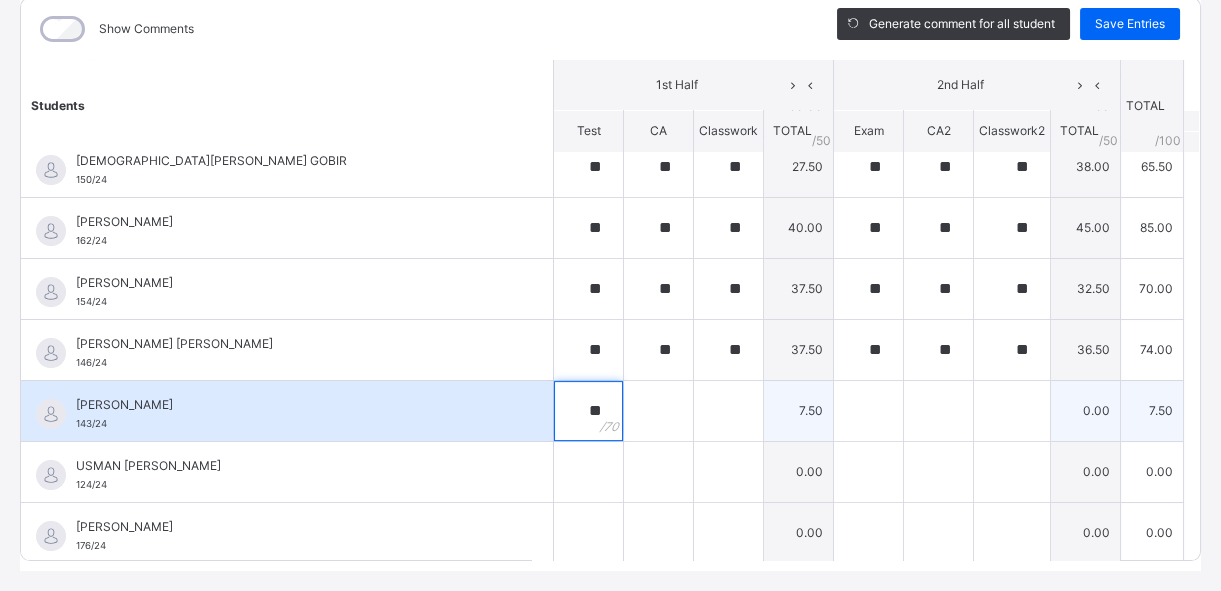 type on "**" 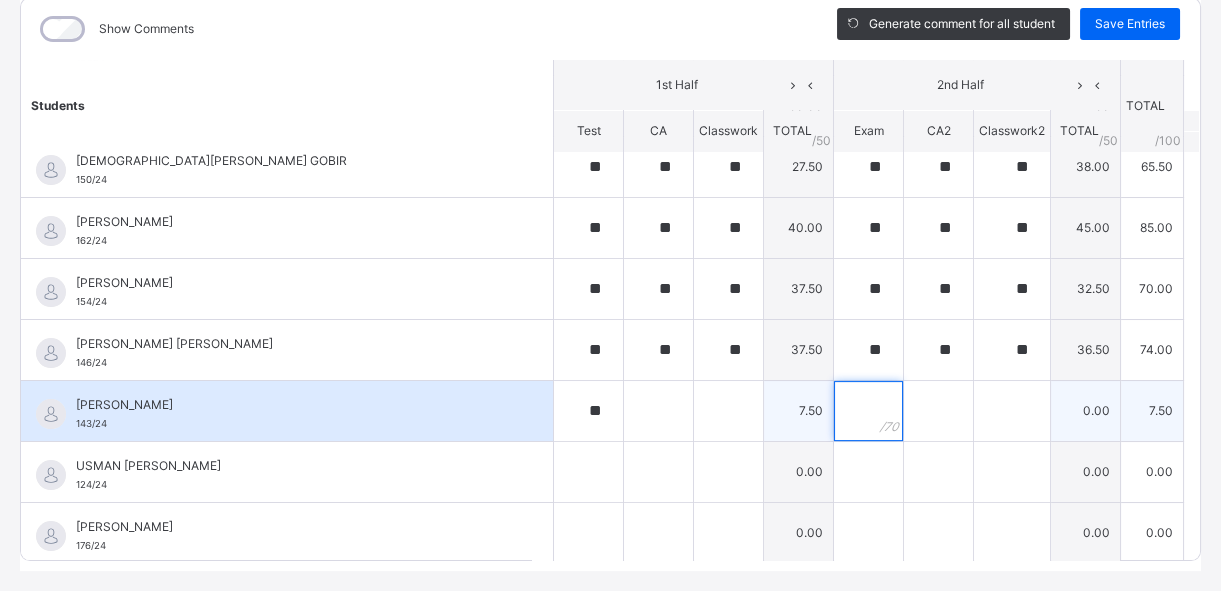 click at bounding box center (868, 411) 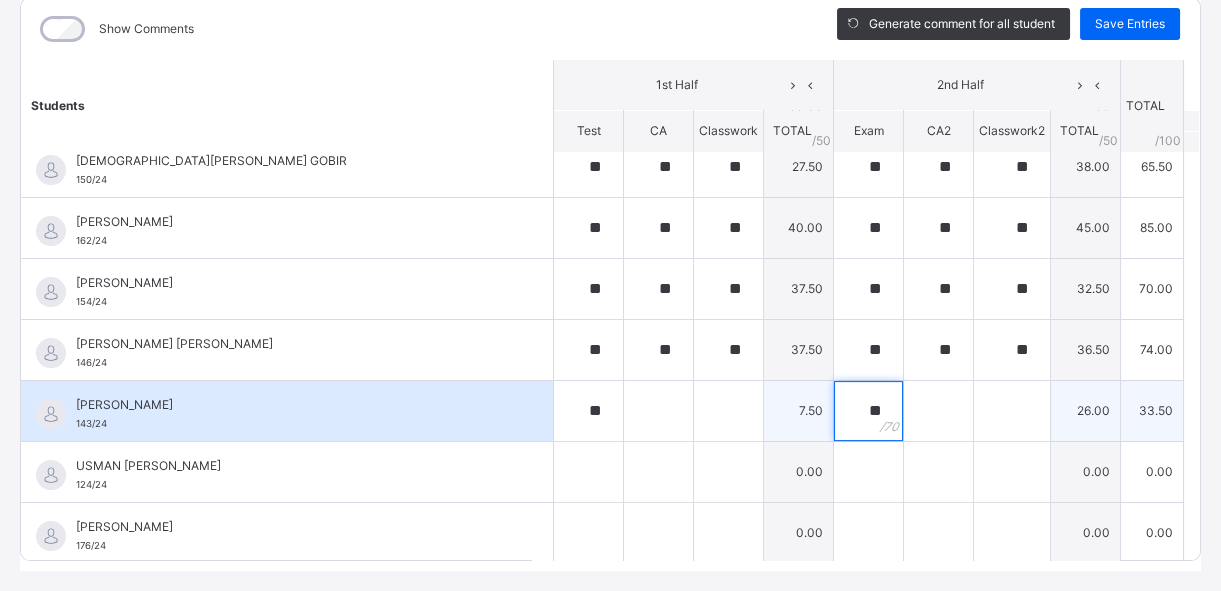 type on "**" 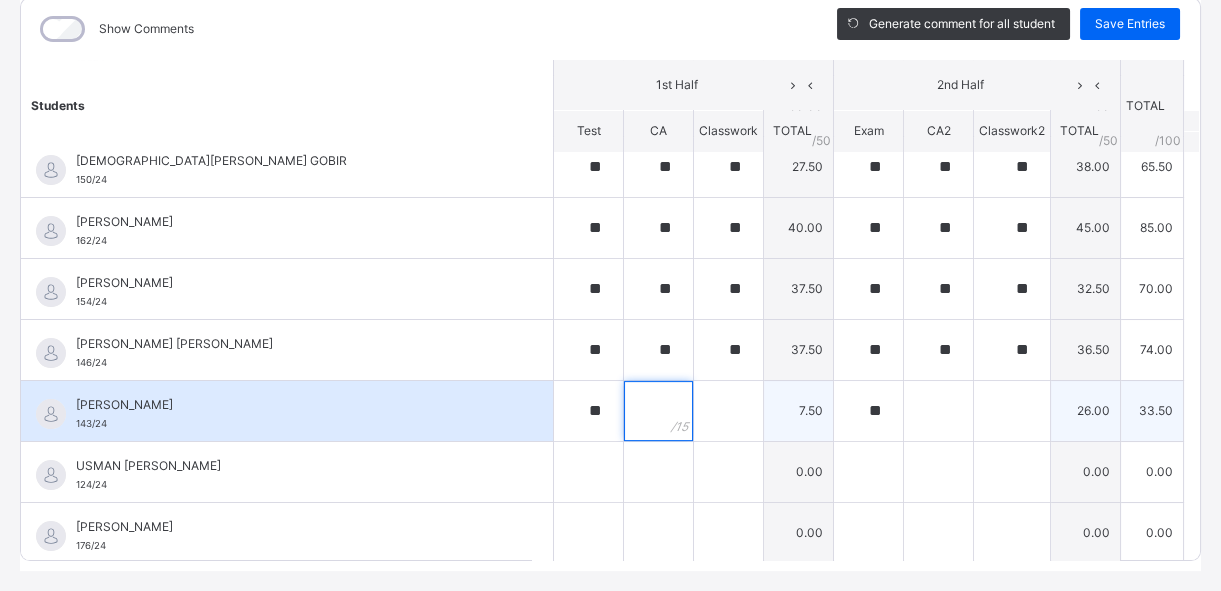 click at bounding box center [658, 411] 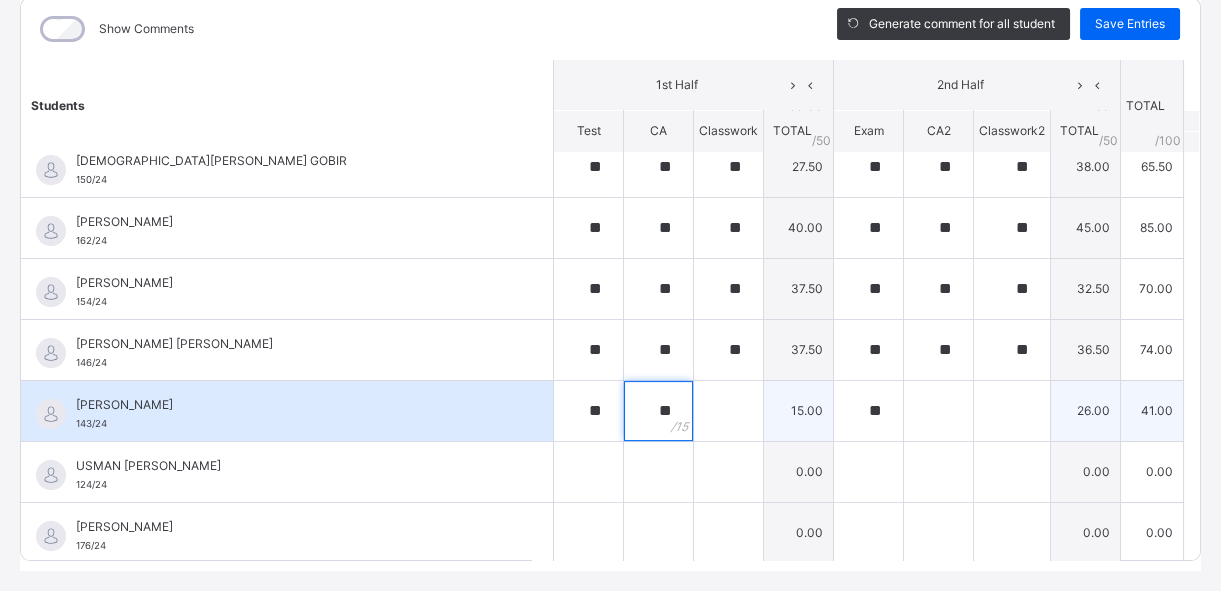 type on "**" 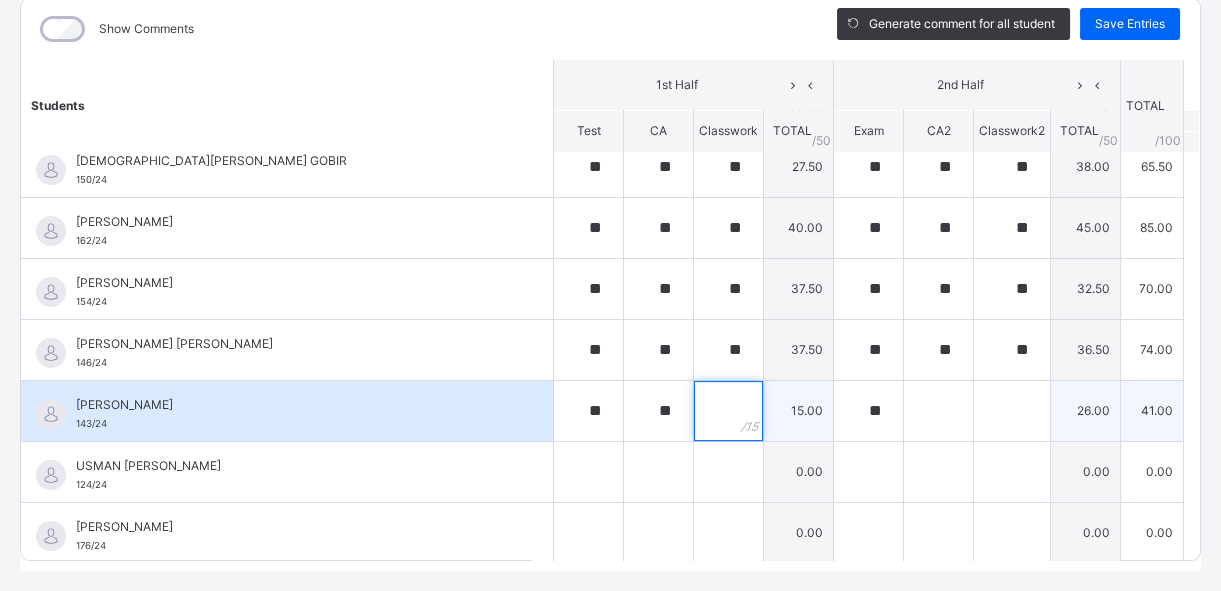 click at bounding box center [728, 411] 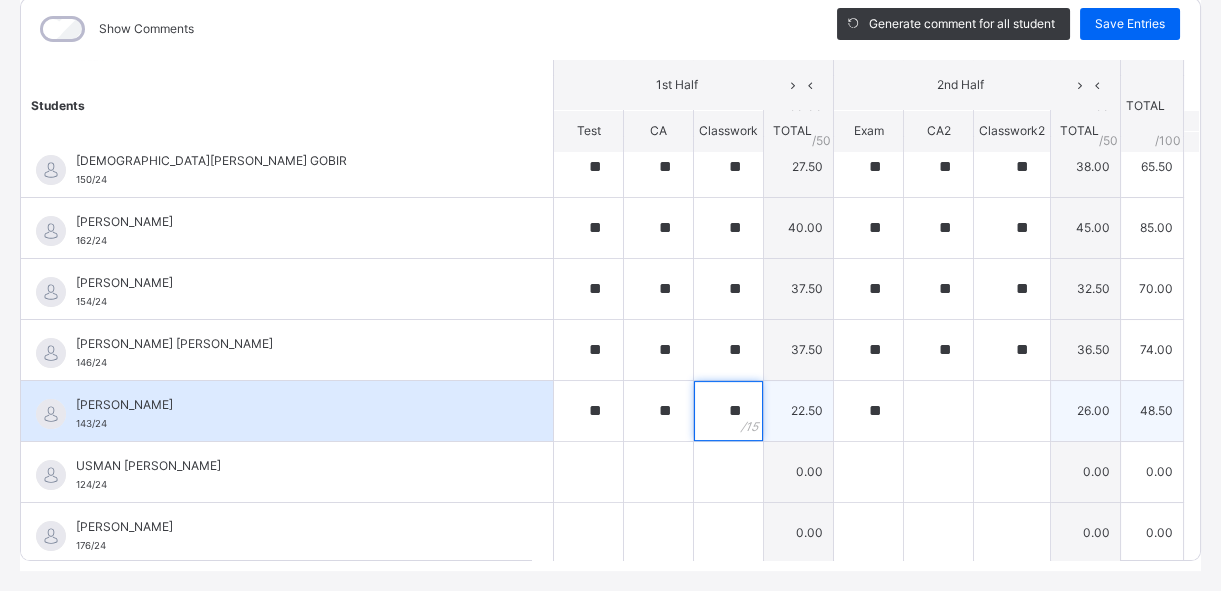 type on "**" 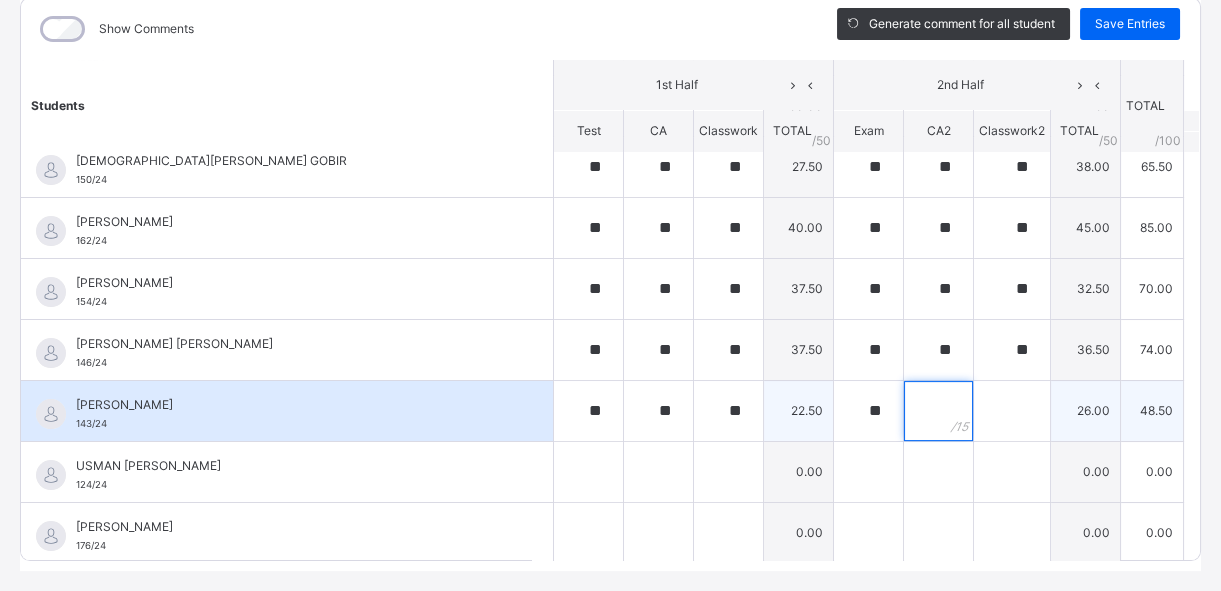 click at bounding box center (938, 411) 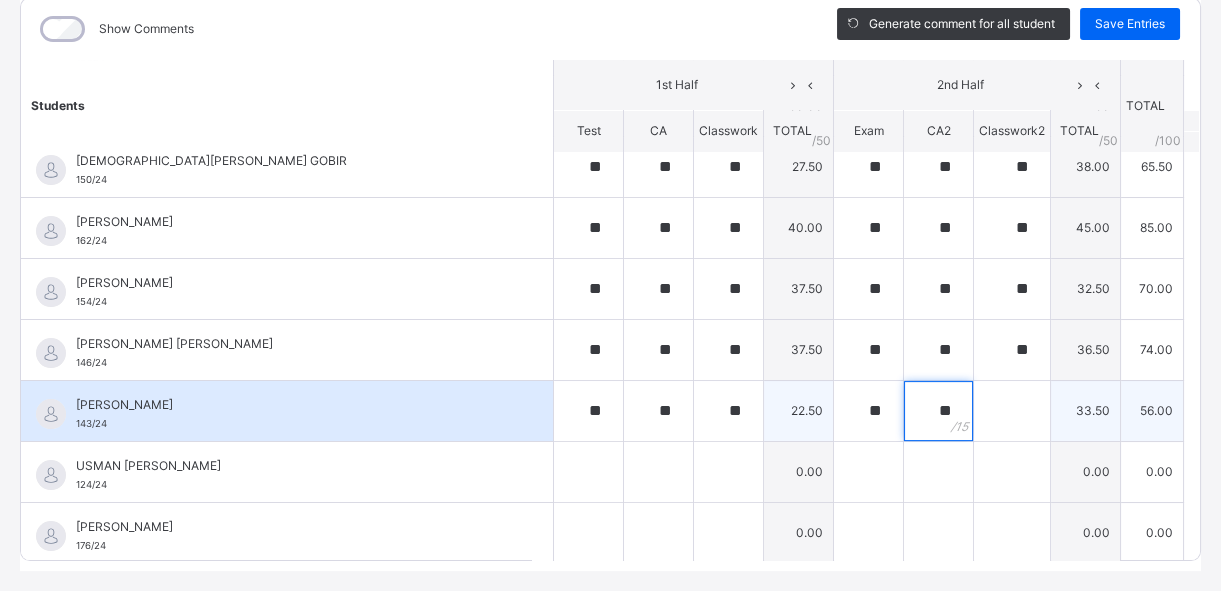 type on "**" 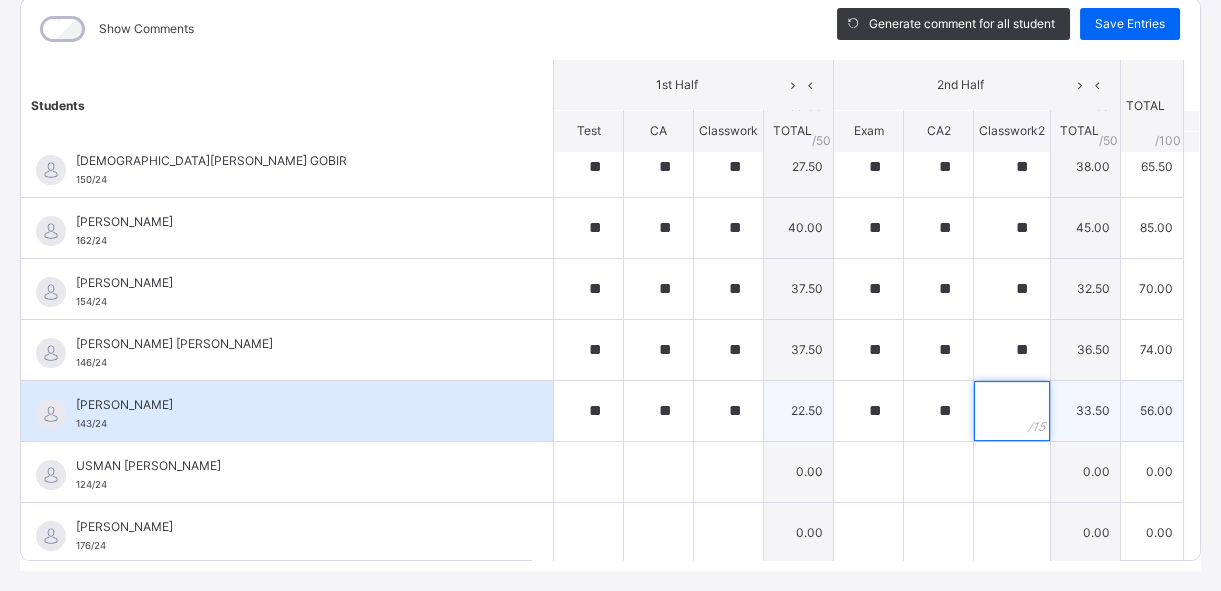 click at bounding box center (1012, 411) 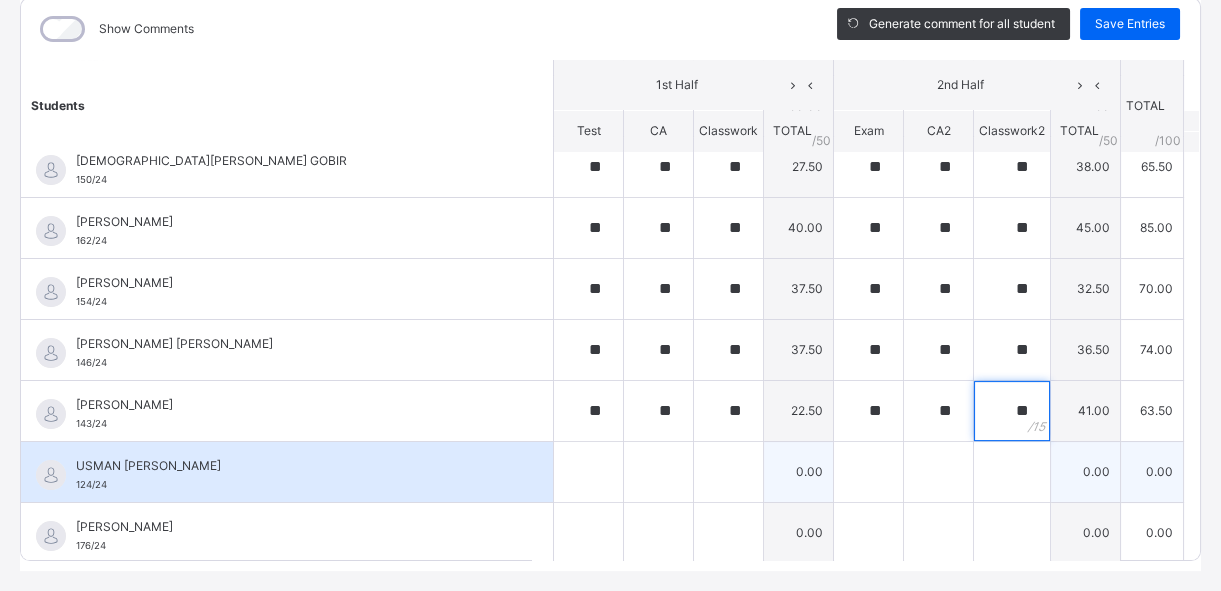 scroll, scrollTop: 320, scrollLeft: 0, axis: vertical 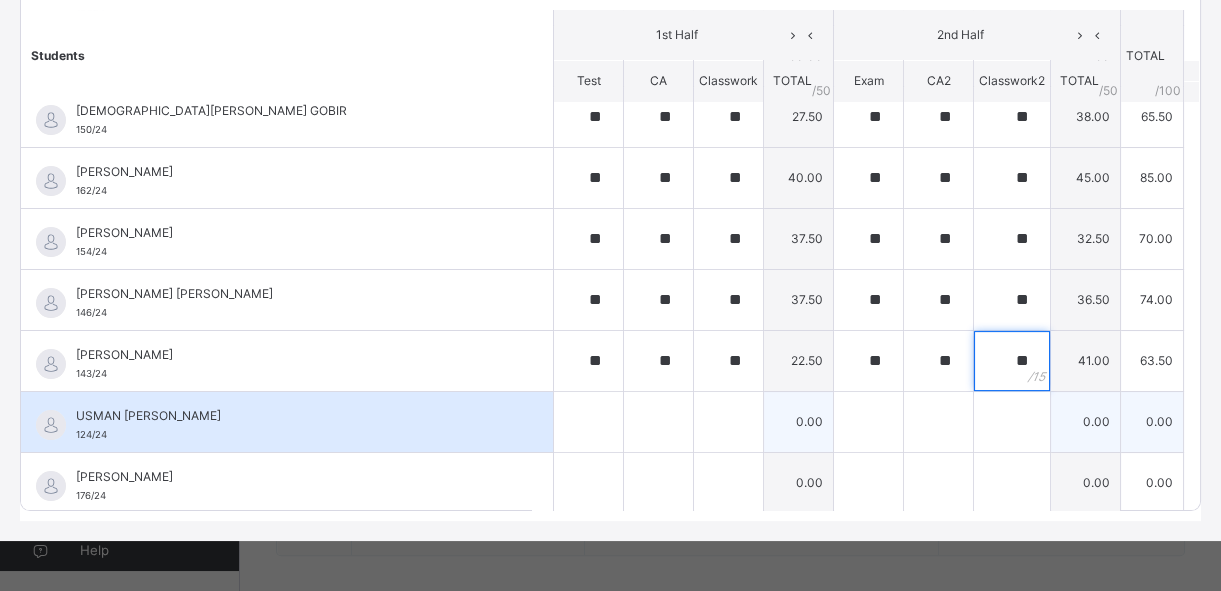 type on "**" 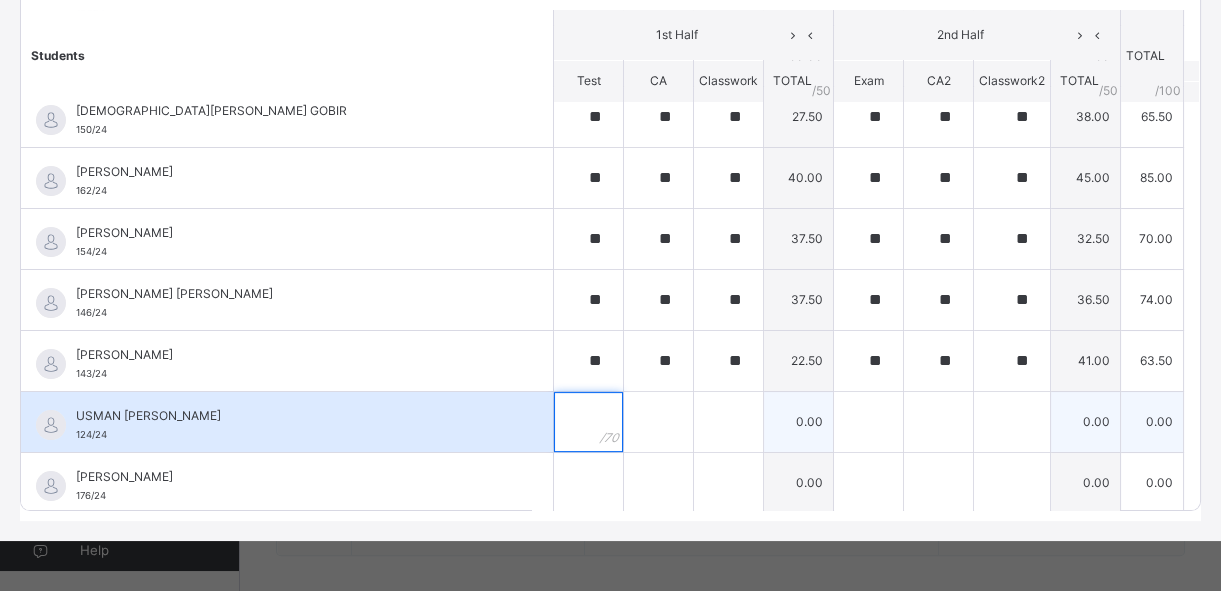 click at bounding box center (588, 422) 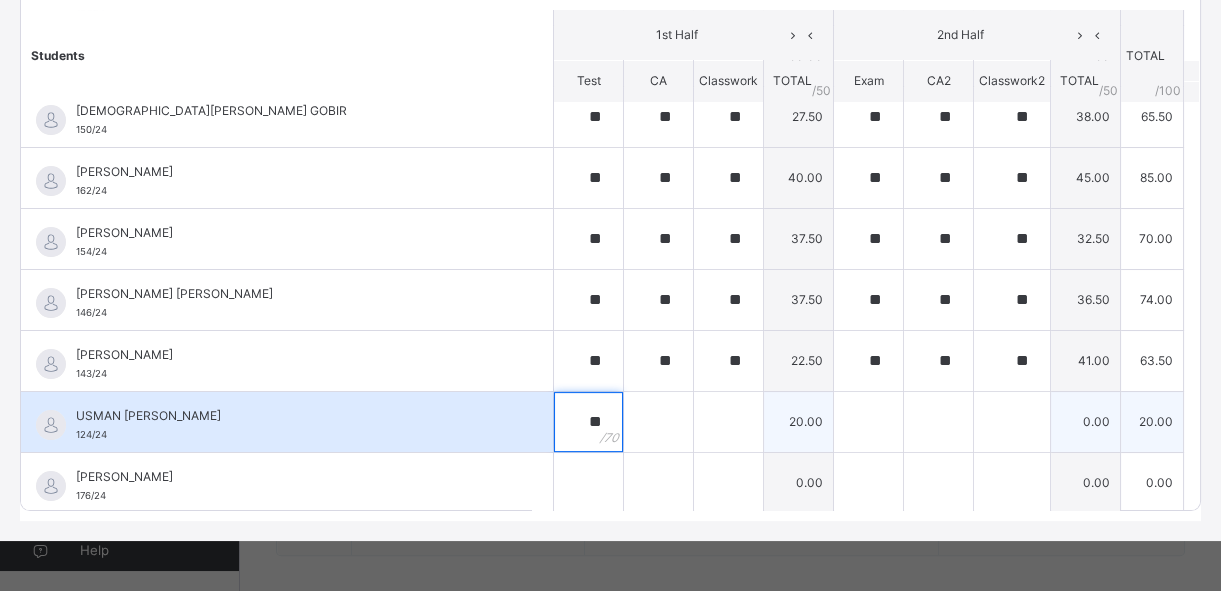 type on "**" 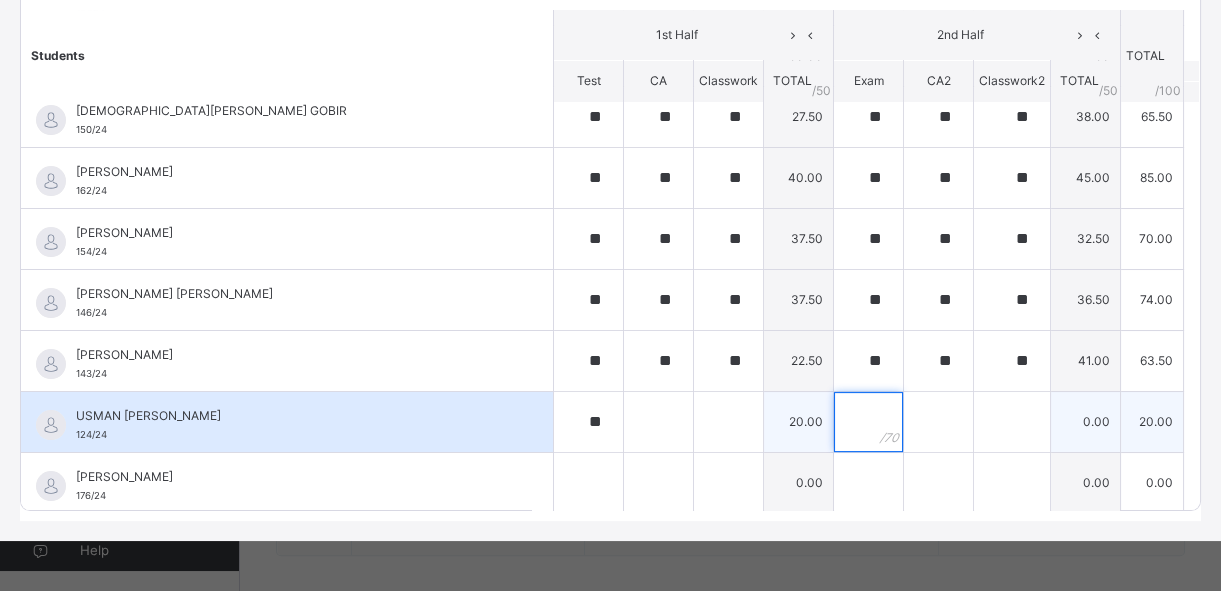 click at bounding box center (868, 422) 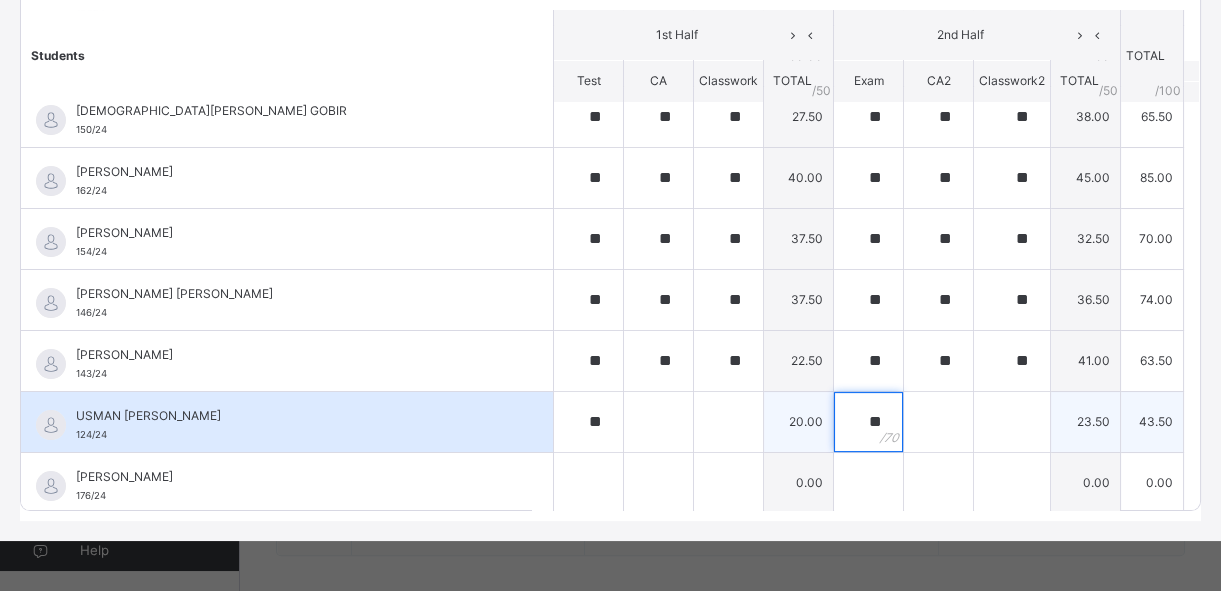 type on "**" 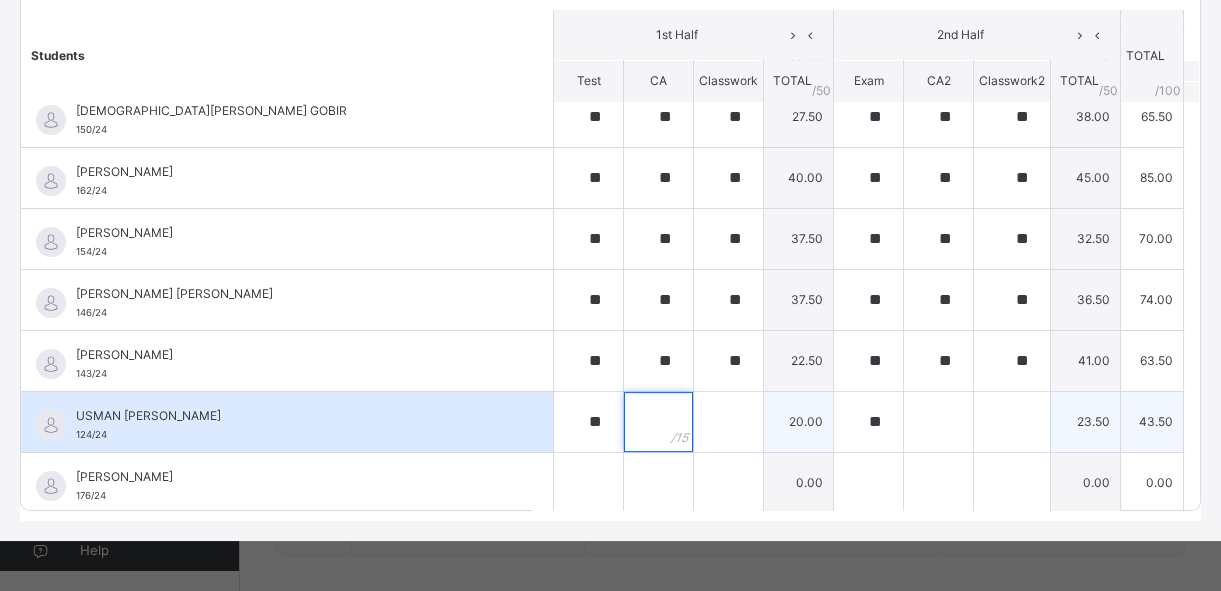 click at bounding box center [658, 422] 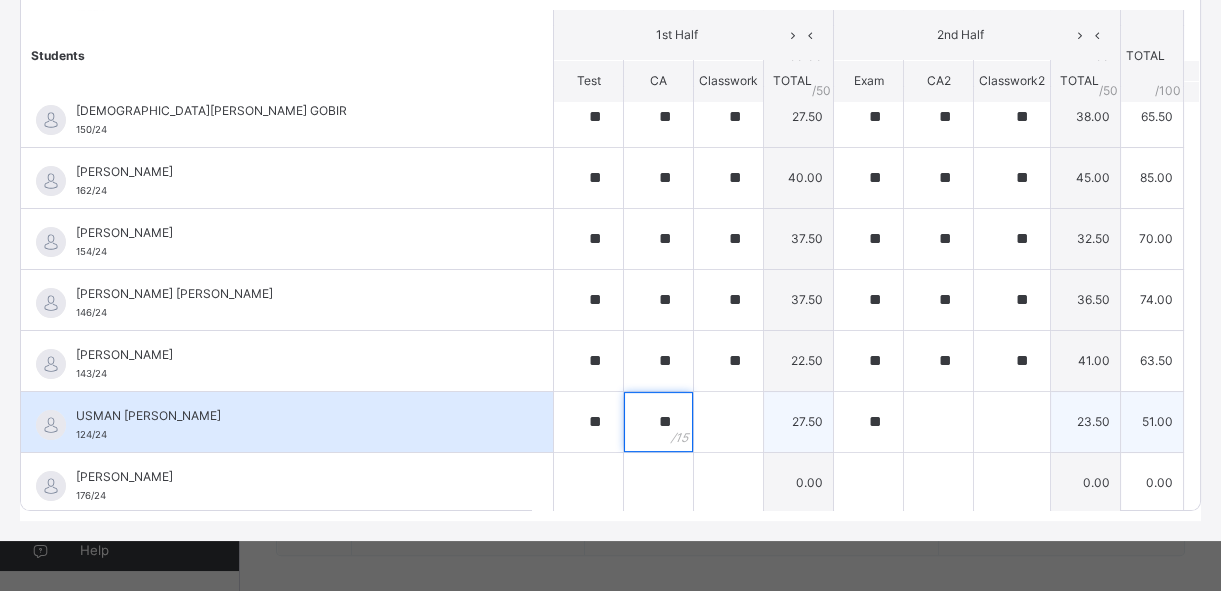 type on "**" 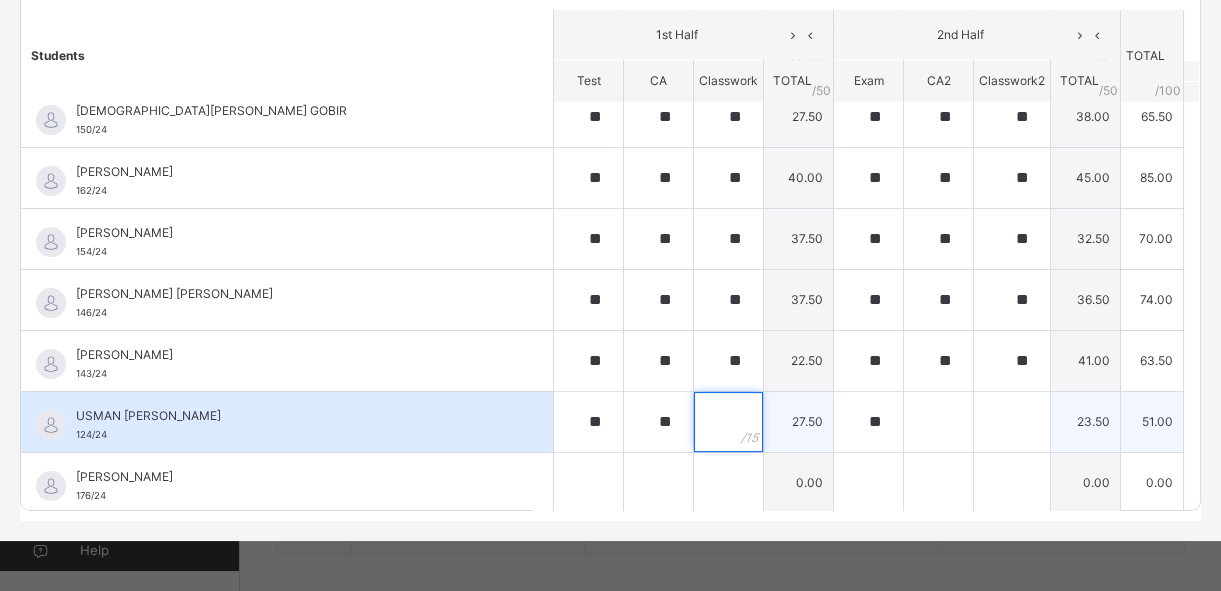 click at bounding box center (728, 422) 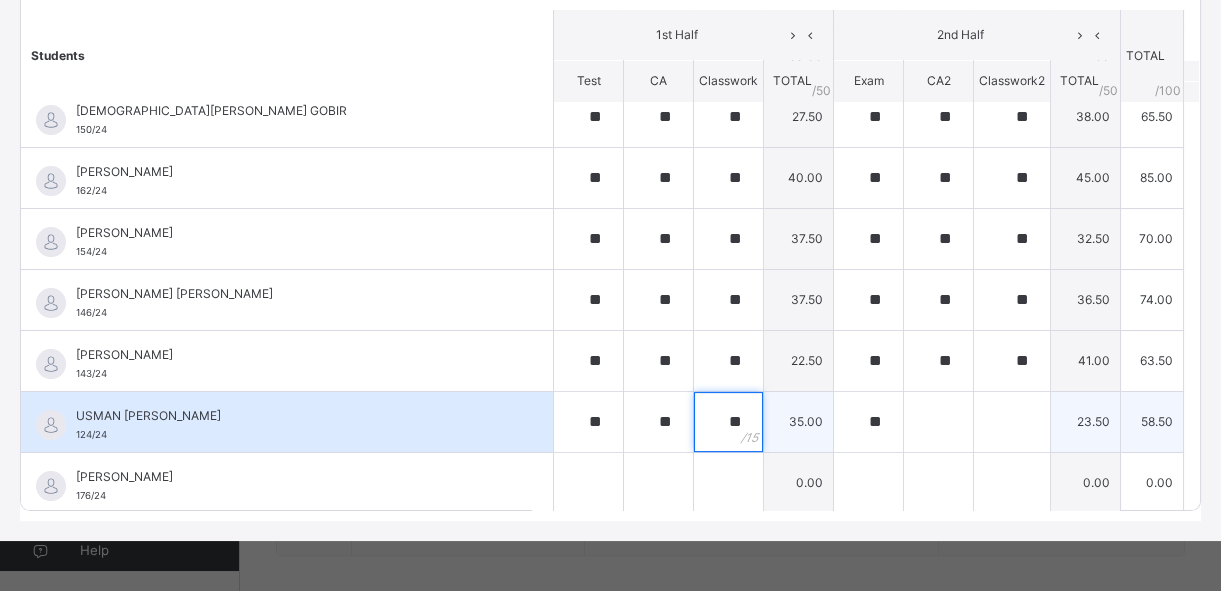 type on "**" 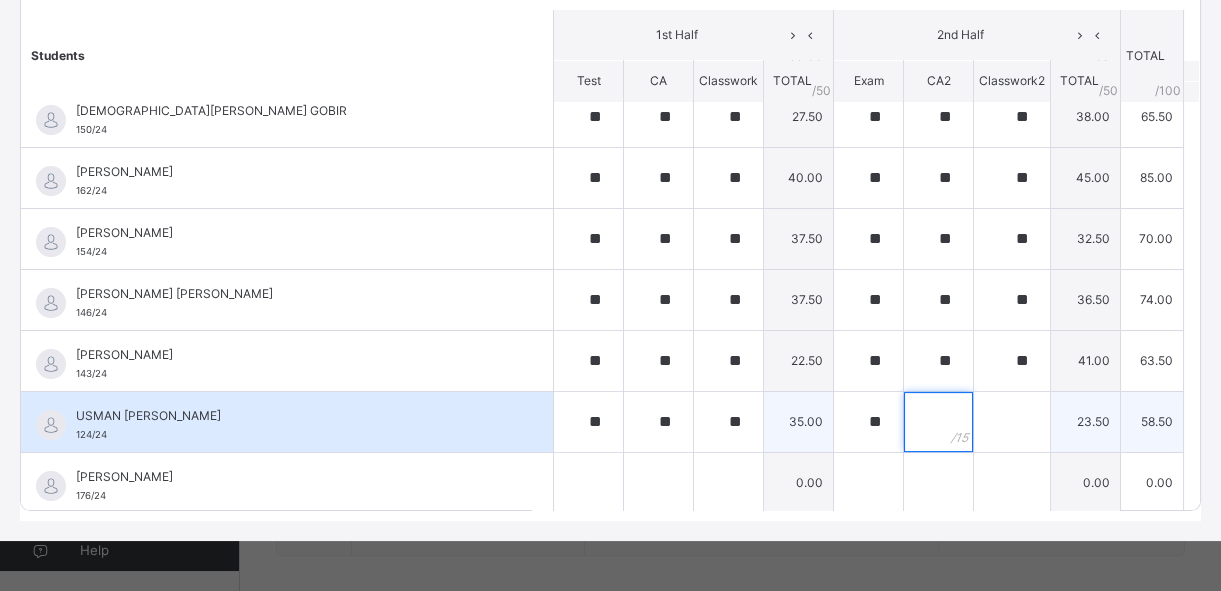 click at bounding box center [938, 422] 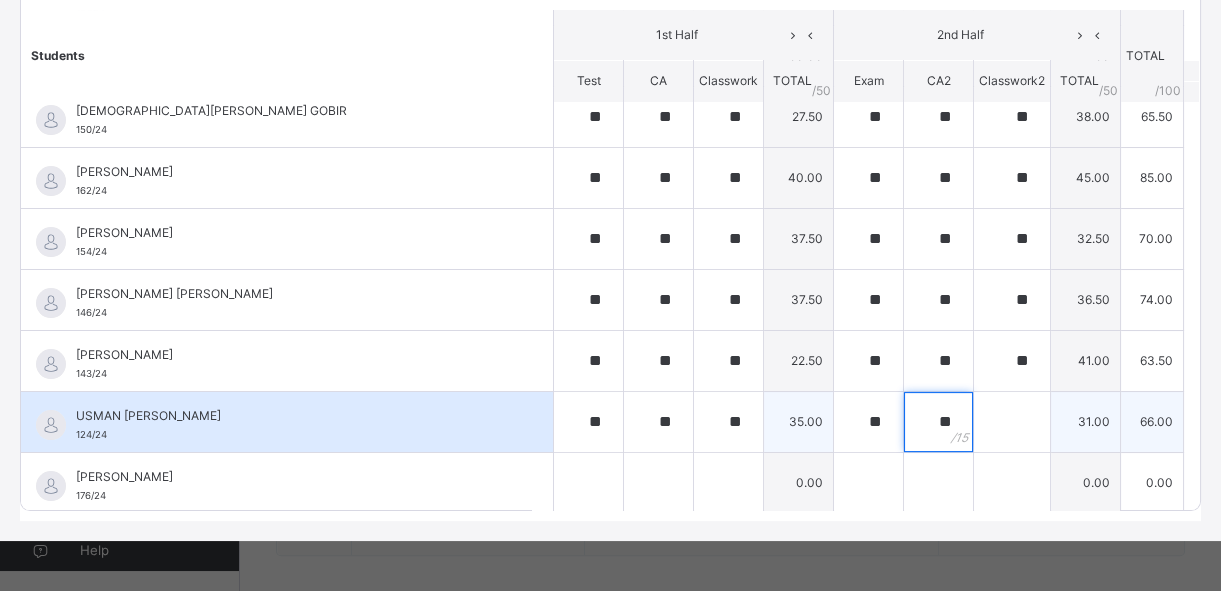 type on "**" 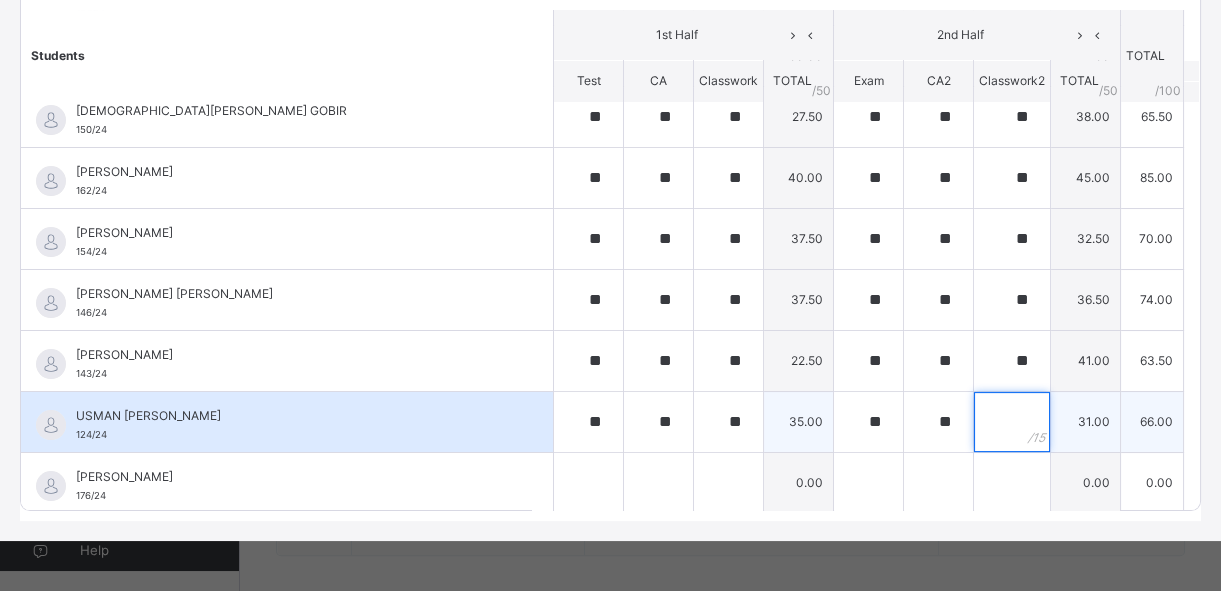 click at bounding box center (1012, 422) 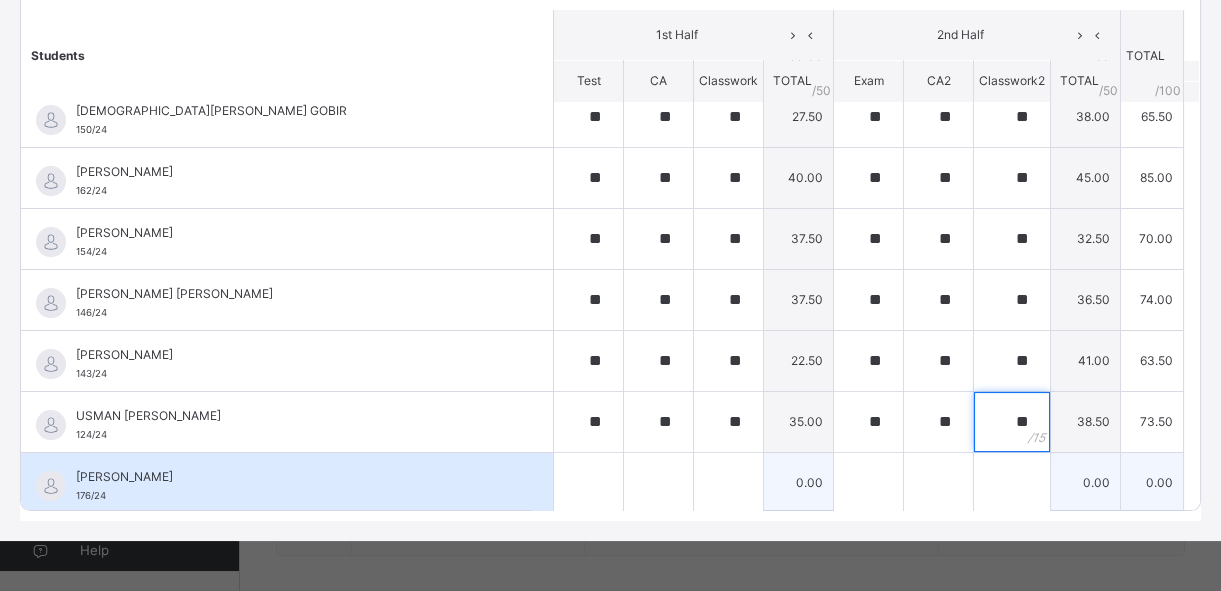 type on "**" 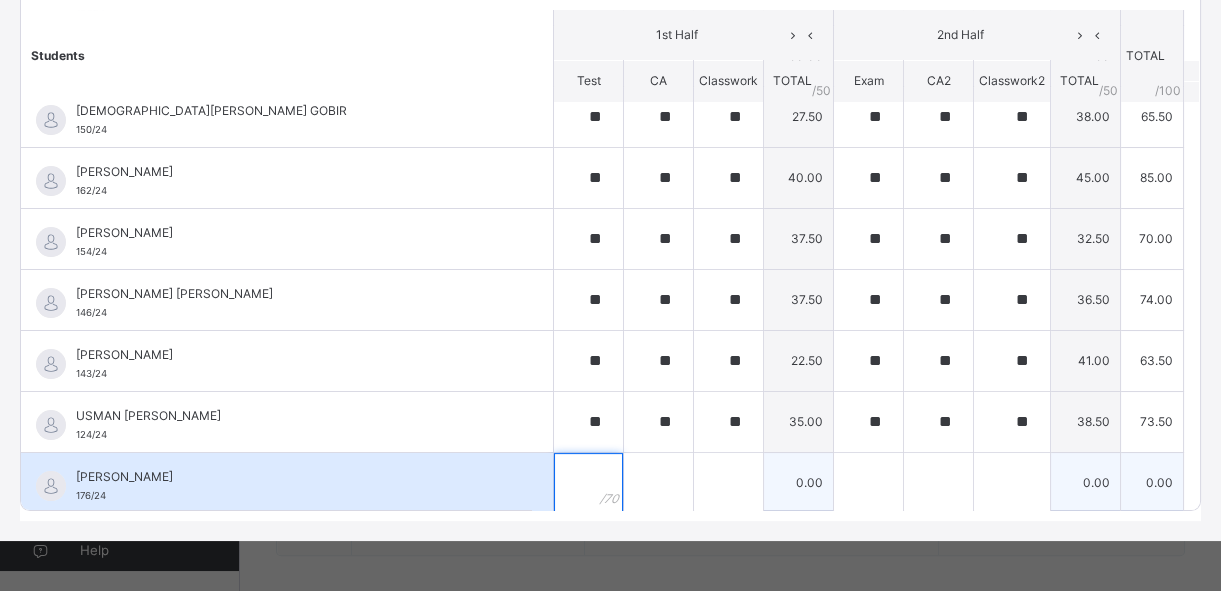 click at bounding box center [588, 483] 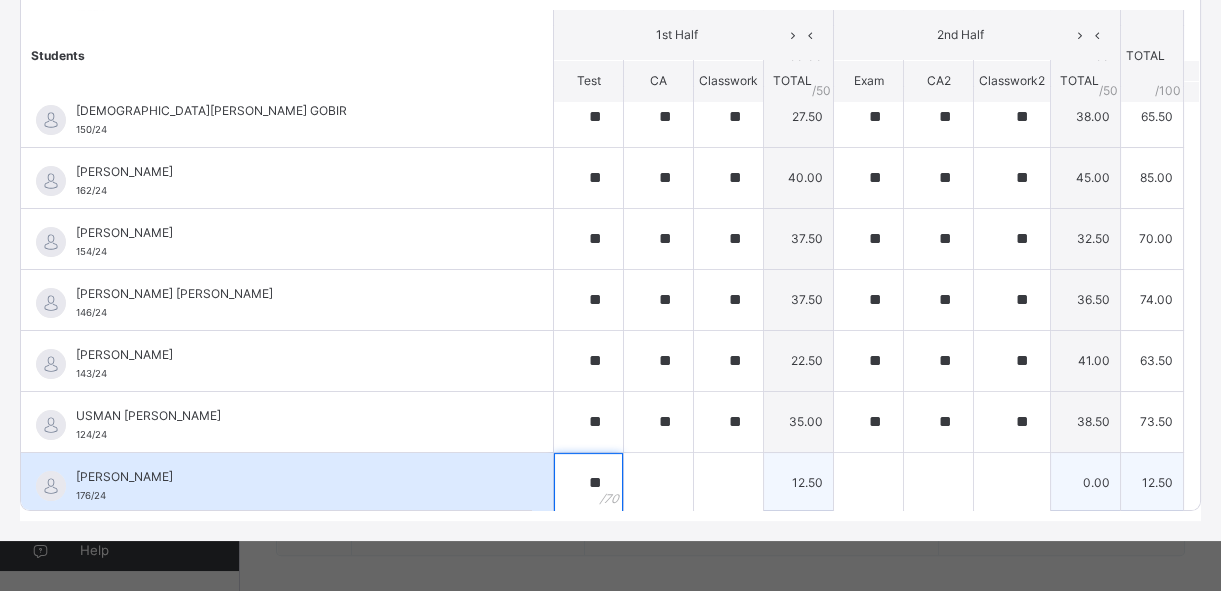 type on "**" 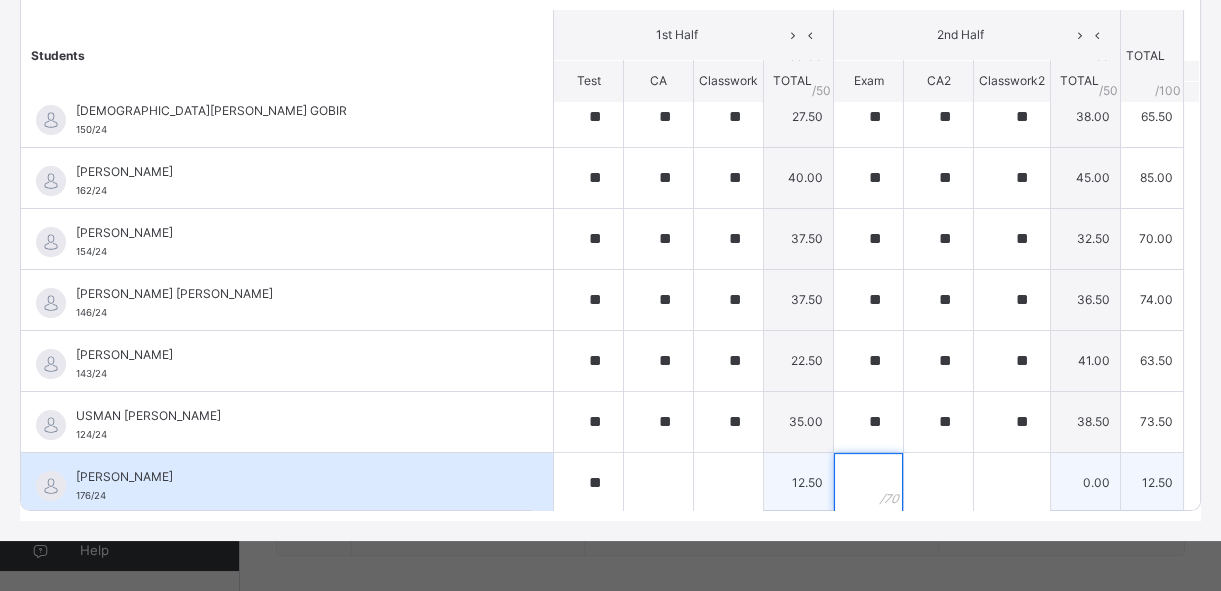 click at bounding box center [868, 483] 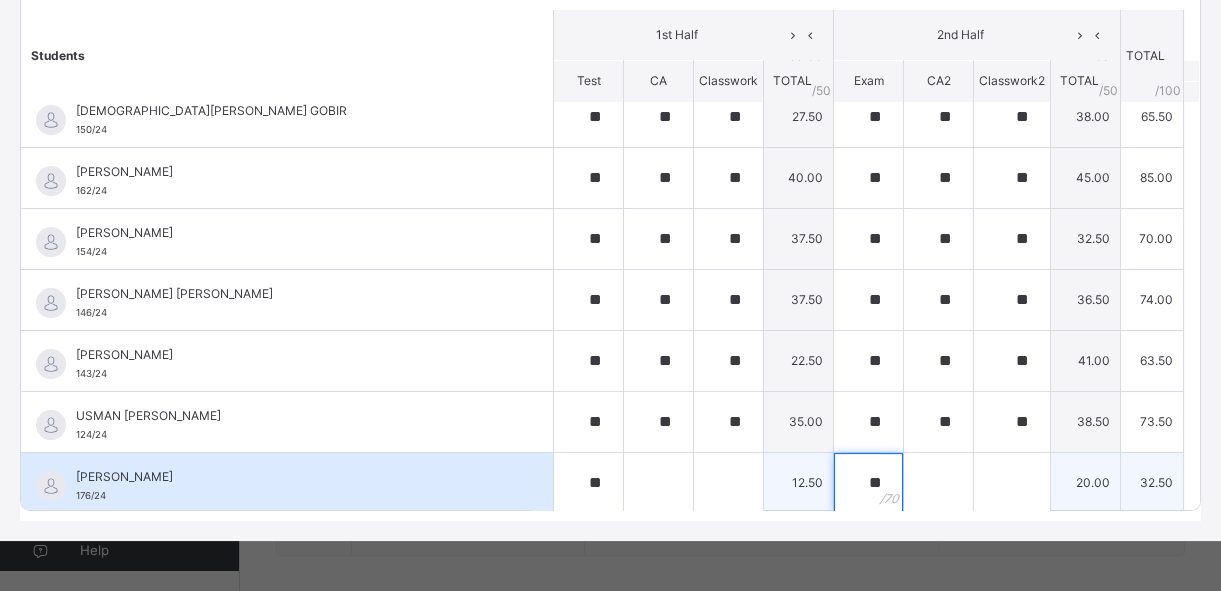 type on "**" 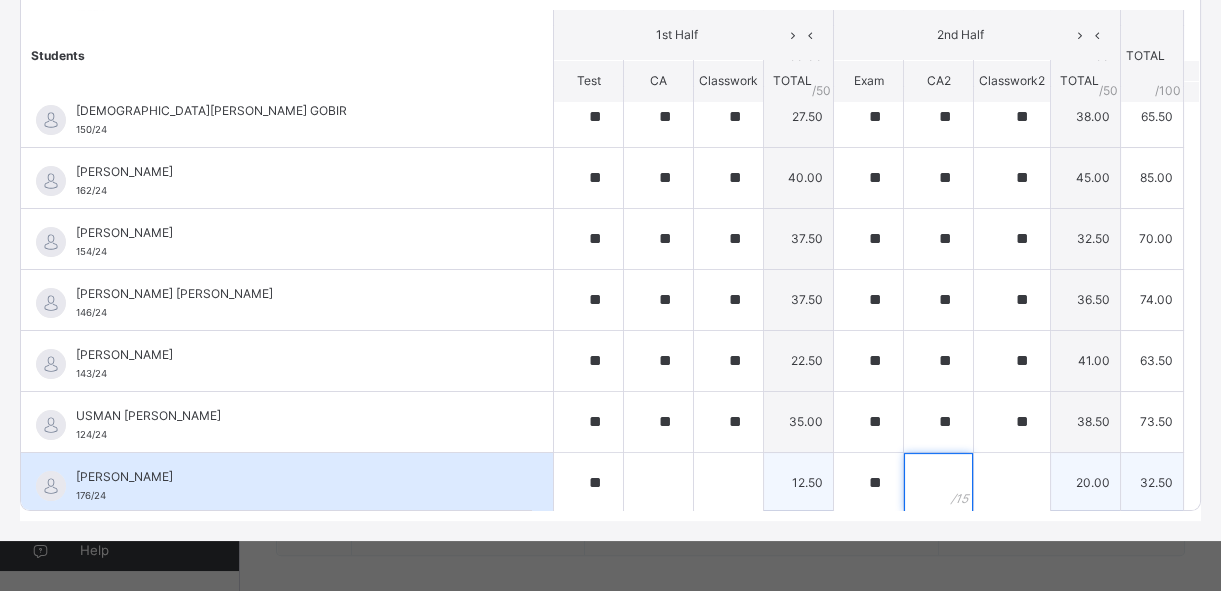 click at bounding box center (938, 483) 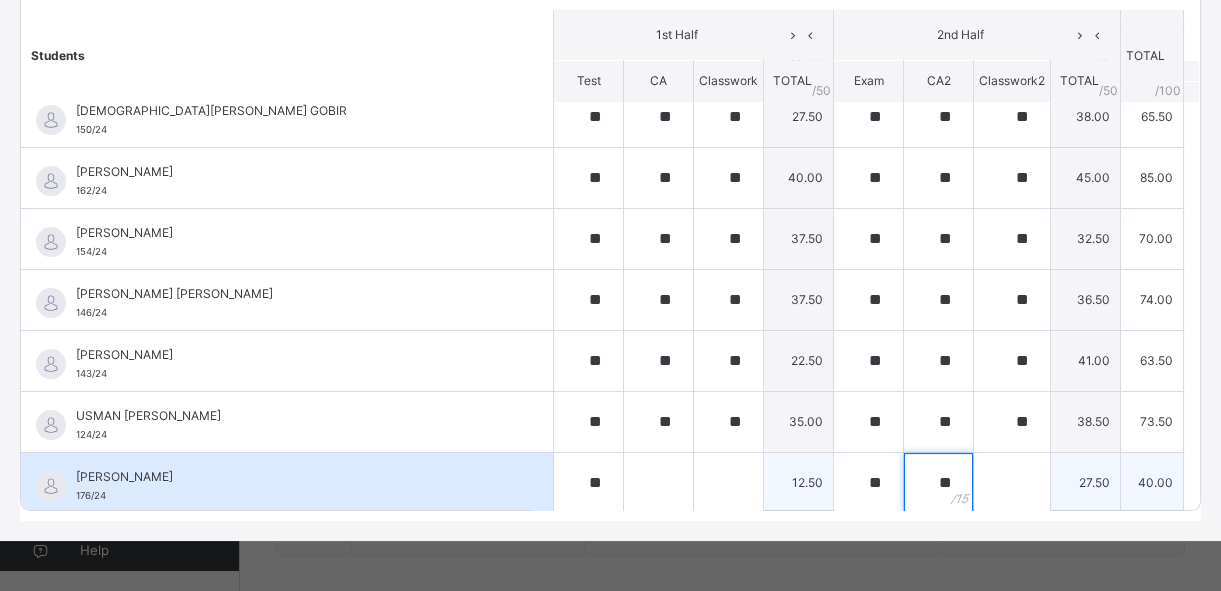 type on "**" 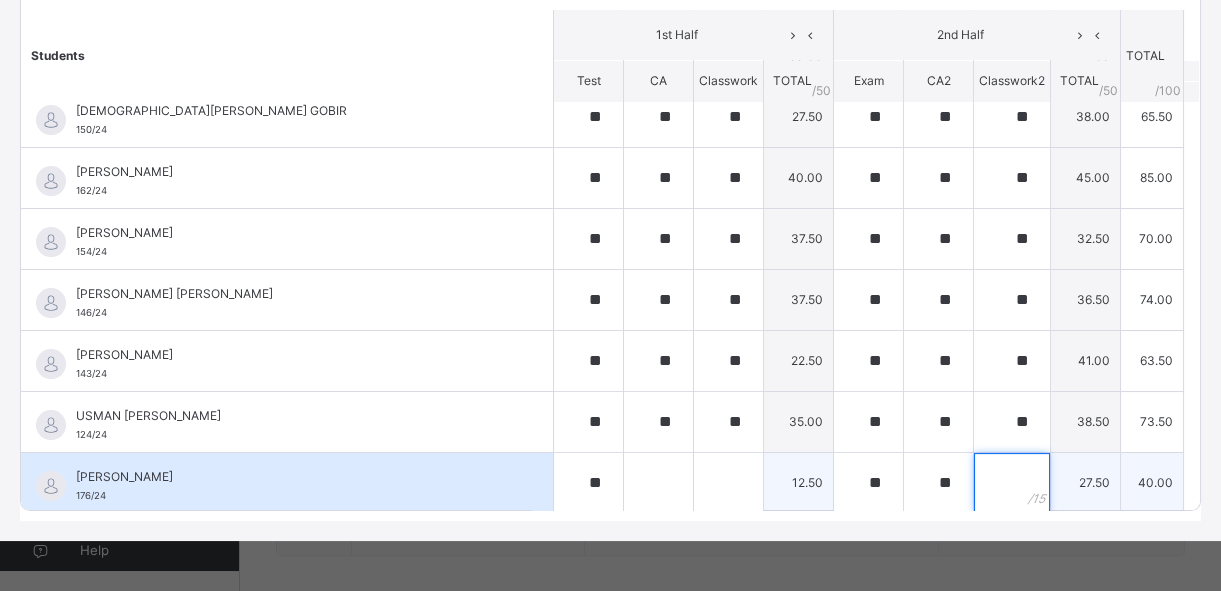 click at bounding box center (1012, 483) 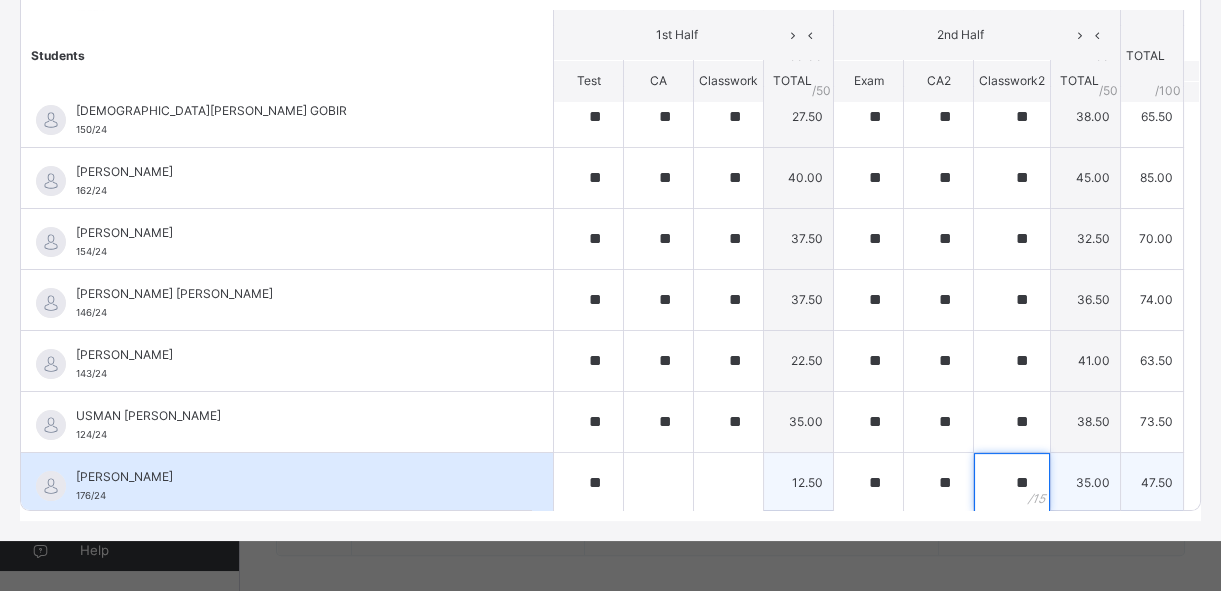 type on "**" 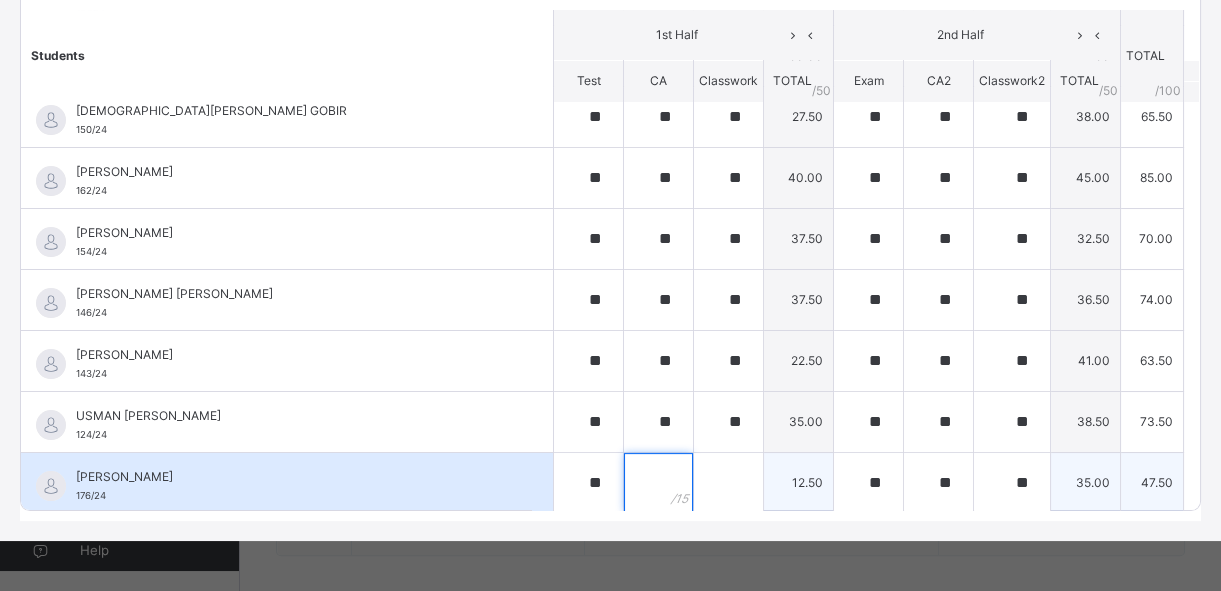 click at bounding box center [658, 483] 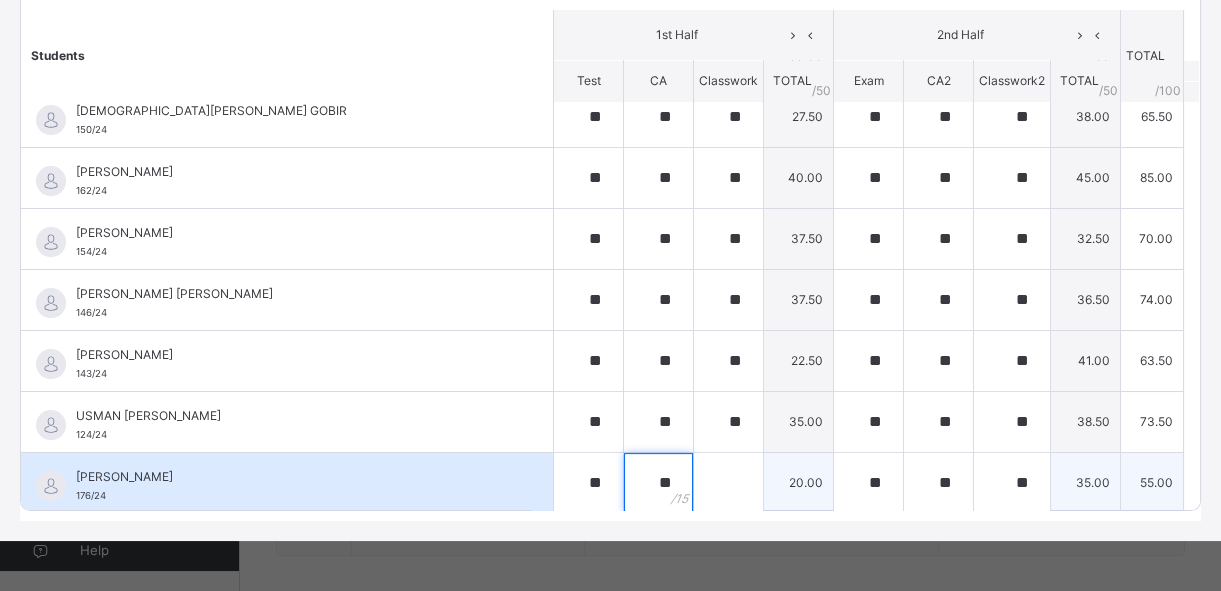 type on "**" 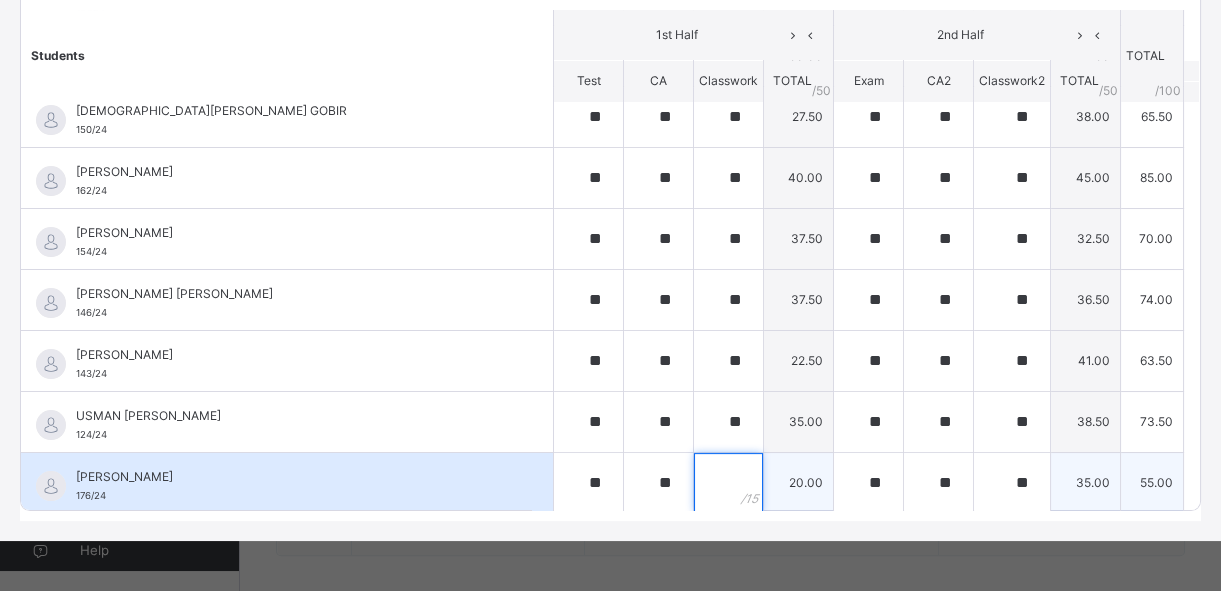 click at bounding box center (728, 483) 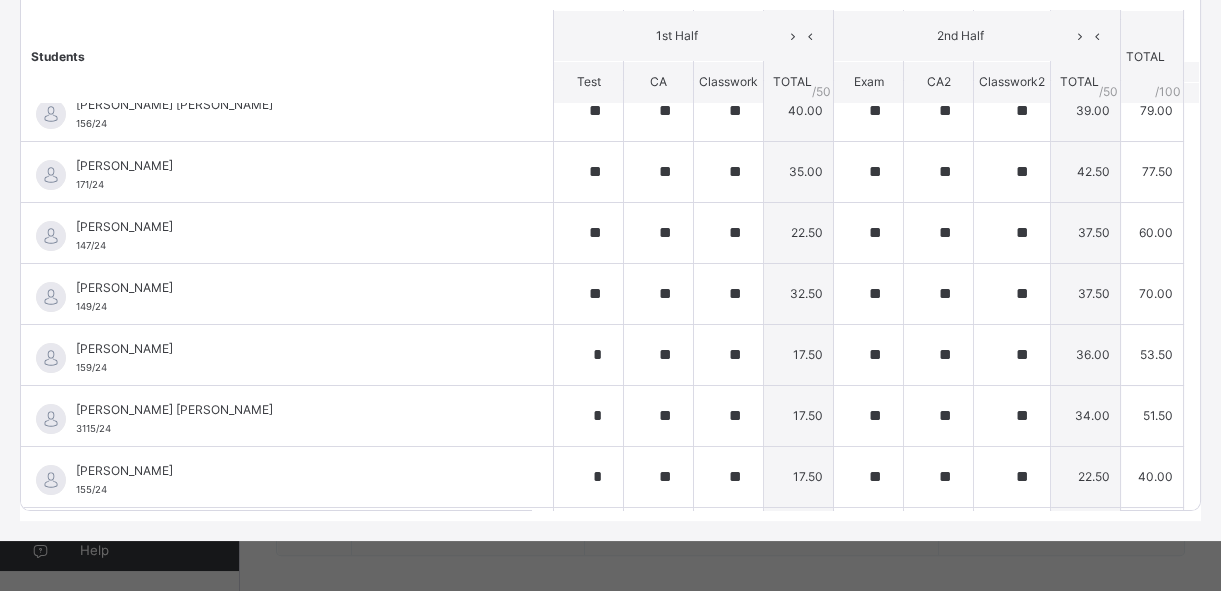 scroll, scrollTop: 0, scrollLeft: 0, axis: both 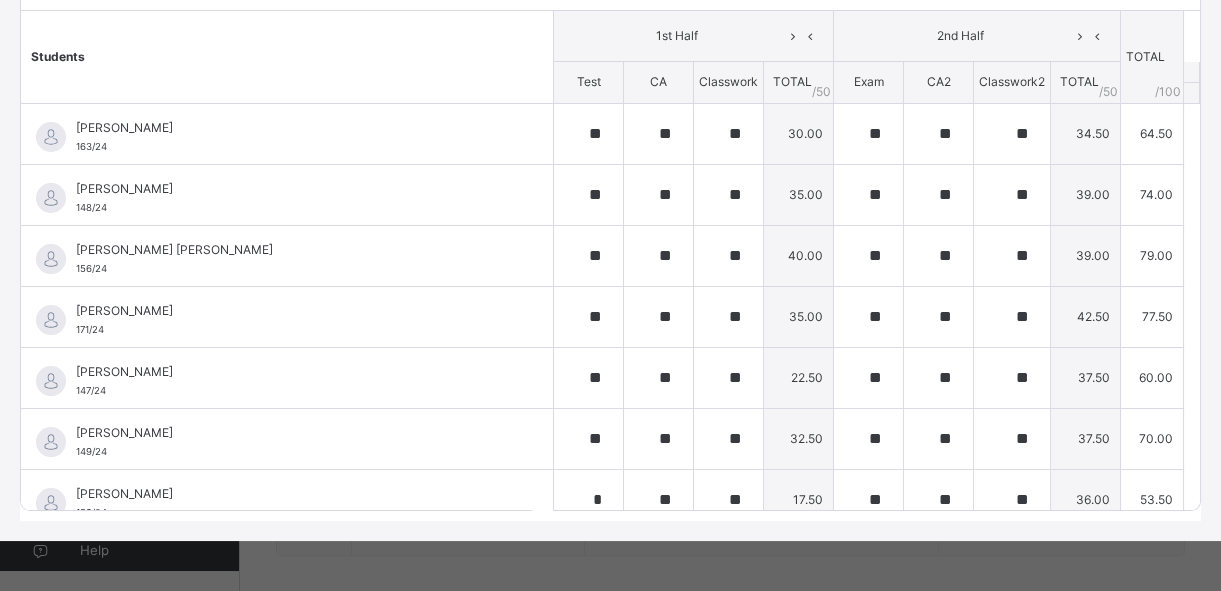 type on "**" 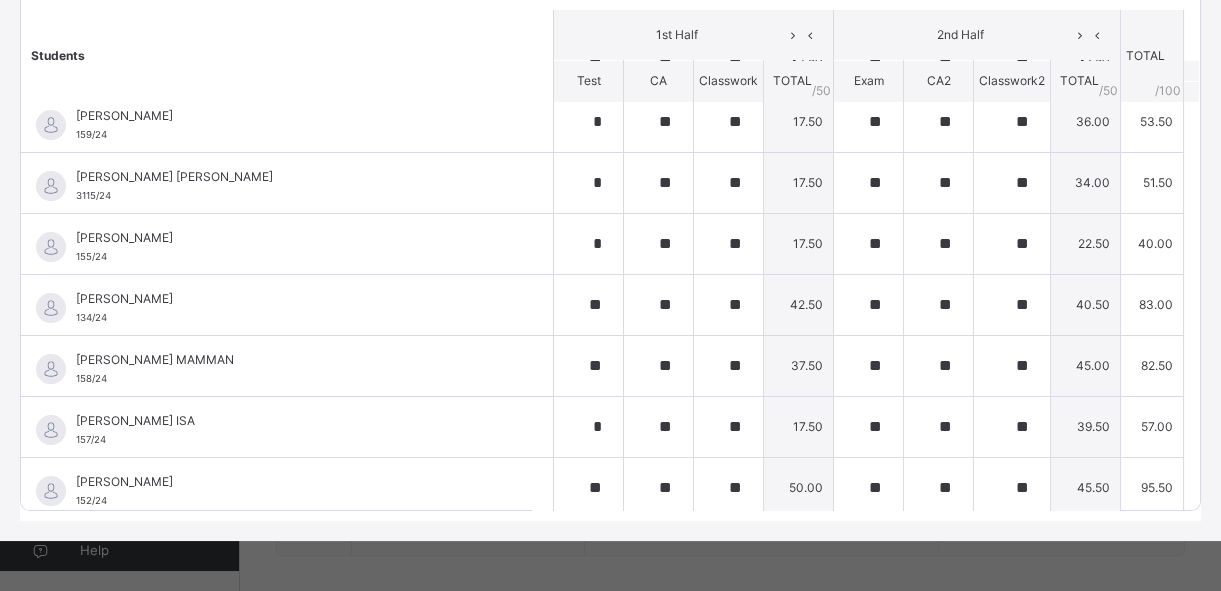 scroll, scrollTop: 400, scrollLeft: 0, axis: vertical 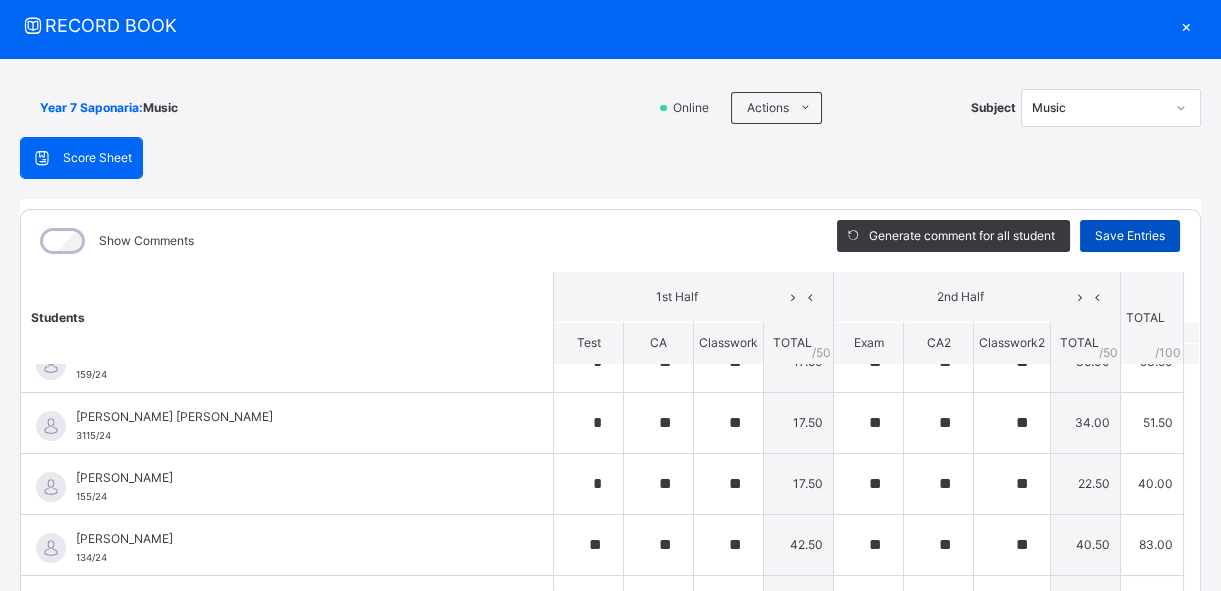 click on "Save Entries" at bounding box center [1130, 236] 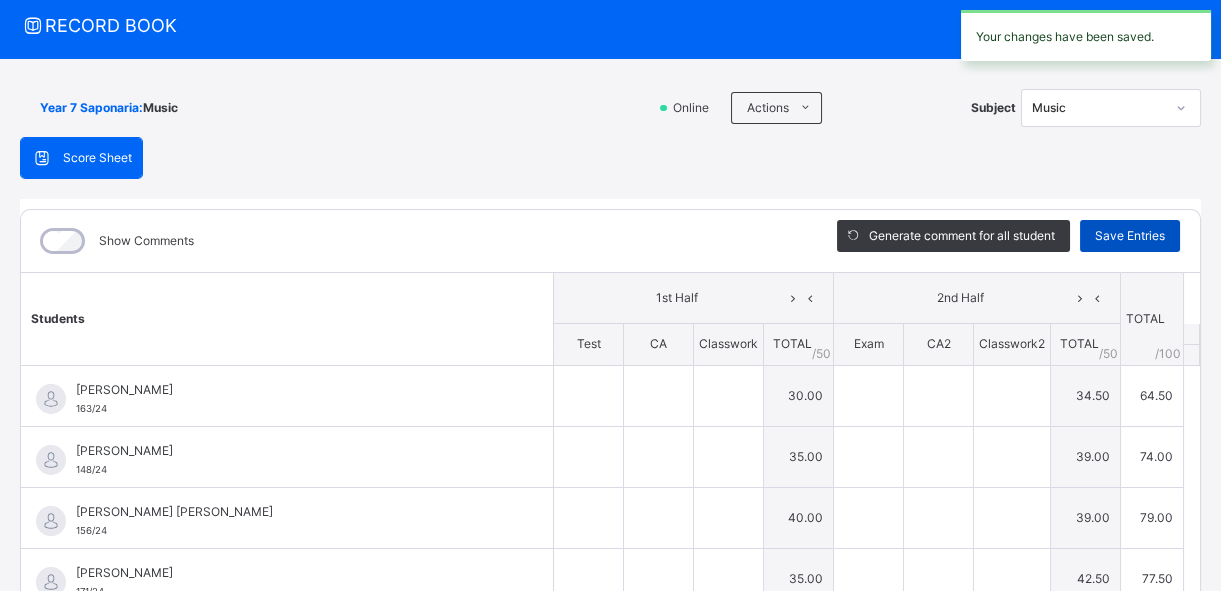 type on "**" 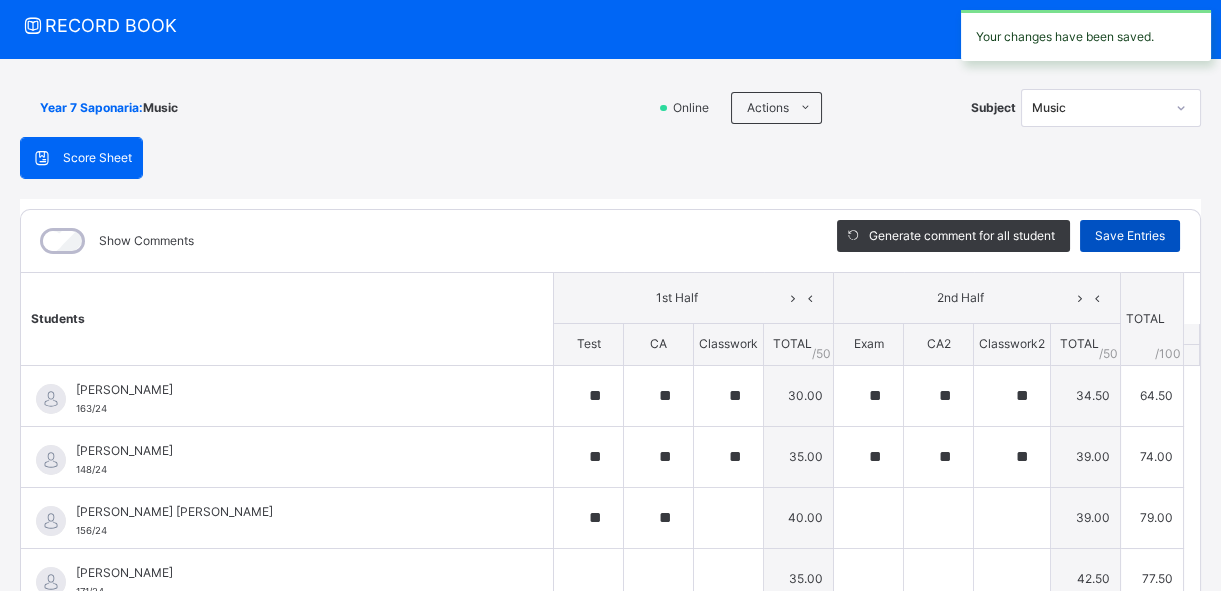 type on "**" 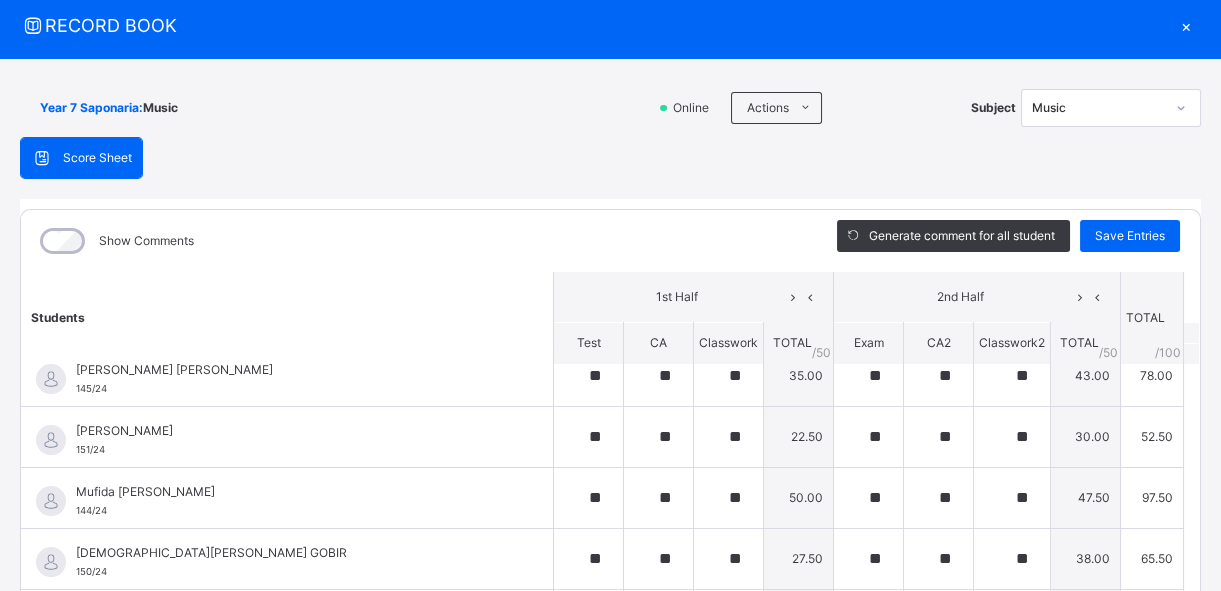 scroll, scrollTop: 1054, scrollLeft: 0, axis: vertical 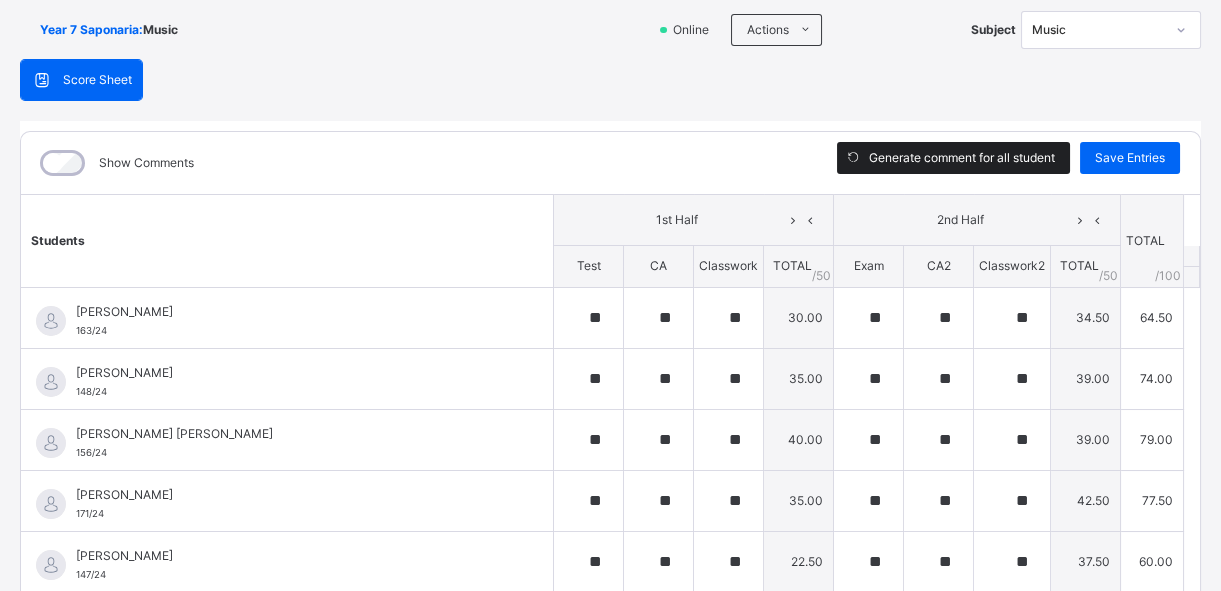 click on "Generate comment for all student" at bounding box center (962, 158) 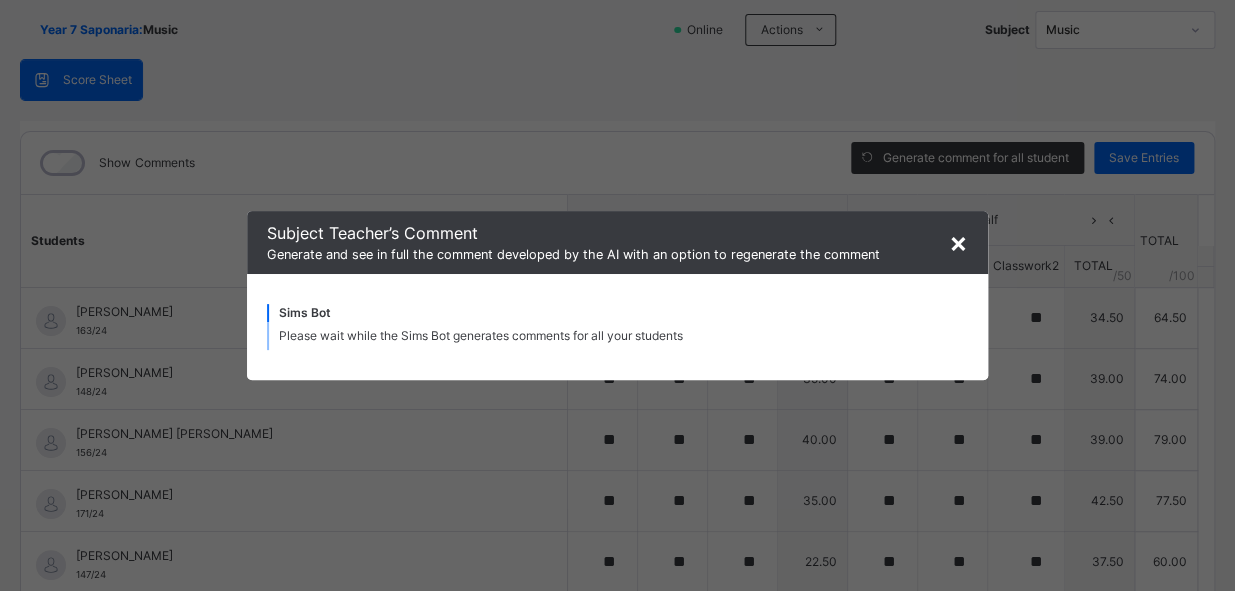 click on "×" at bounding box center [958, 242] 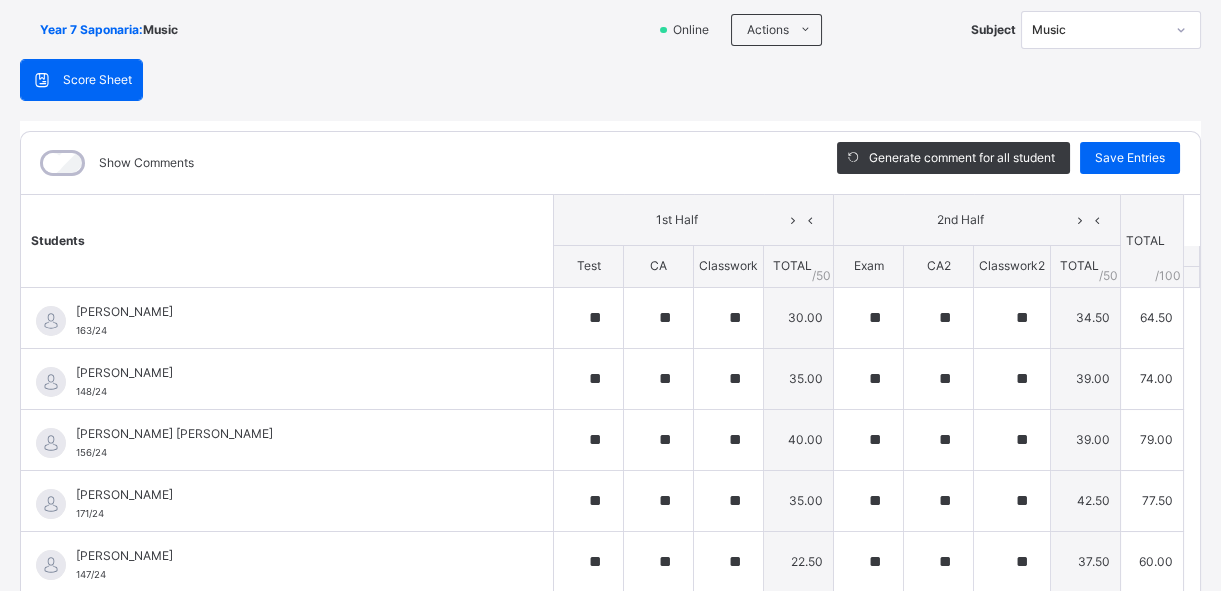 scroll, scrollTop: 0, scrollLeft: 0, axis: both 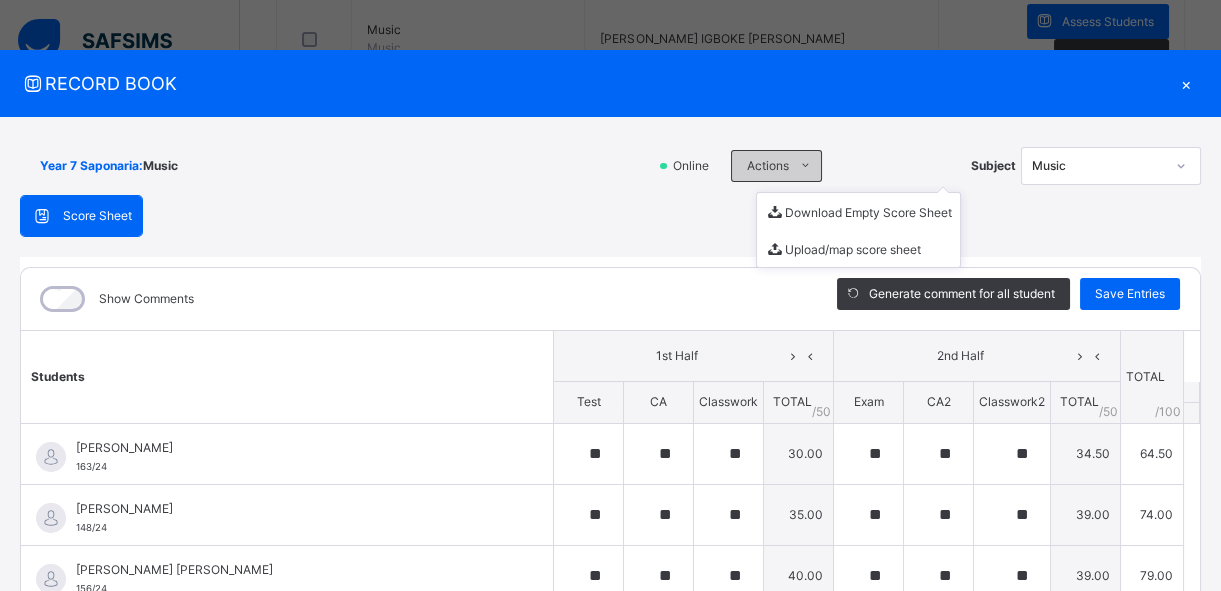click at bounding box center [805, 166] 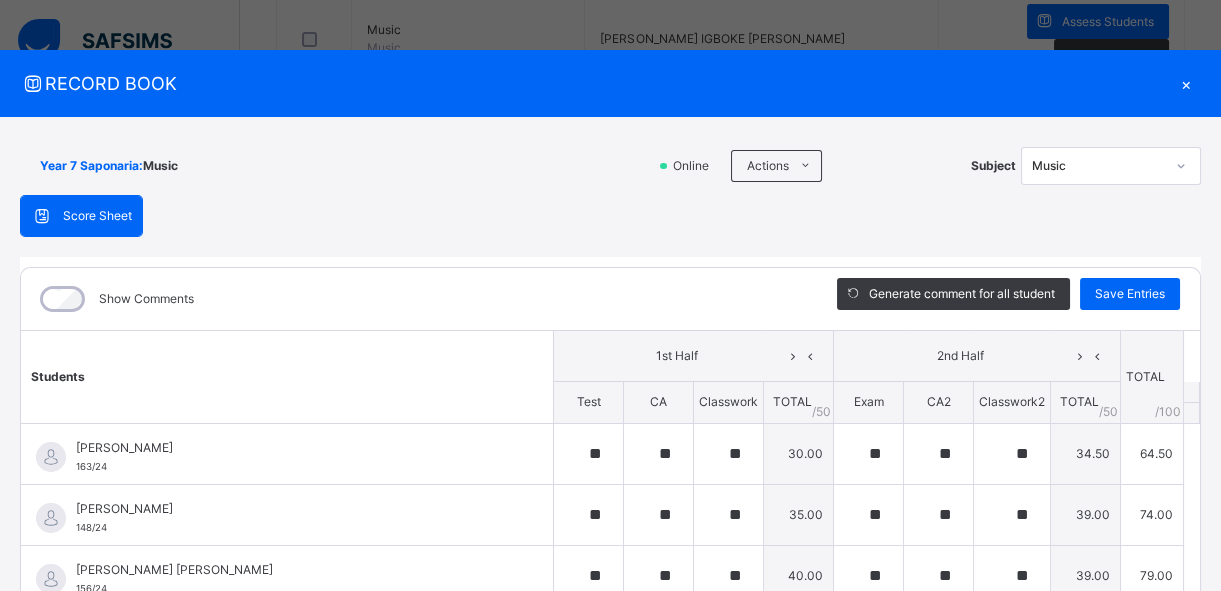 click on "Score Sheet Score Sheet Show Comments   Generate comment for all student   Save Entries Class Level:  Year 7   Saponaria Subject:  Music Session:  2024/2025 Session Session:  Third Term Students 1st Half 2nd Half TOTAL /100 Comment Test CA Classwork TOTAL / 50 Exam CA2 Classwork2 TOTAL / 50 [PERSON_NAME] 163/24 [PERSON_NAME] 163/24 ** ** ** 30.00 ** ** ** 34.50 64.50 Generate comment 0 / 250   ×   Subject Teacher’s Comment Generate and see in full the comment developed by the AI with an option to regenerate the comment [PERSON_NAME]  [PERSON_NAME]   163/24   Total 64.50  / 100.00 [PERSON_NAME] Bot   Regenerate     Use this comment   [PERSON_NAME] 148/24 [PERSON_NAME] 148/24 ** ** ** 35.00 ** ** ** 39.00 74.00 Generate comment 0 / 250   ×   Subject Teacher’s Comment Generate and see in full the comment developed by the AI with an option to regenerate the comment [PERSON_NAME]   148/24   Total 74.00  / 100.00 [PERSON_NAME] Bot   Regenerate     Use this comment   [PERSON_NAME] [PERSON_NAME] 156/24 156/24 0" at bounding box center (610, 518) 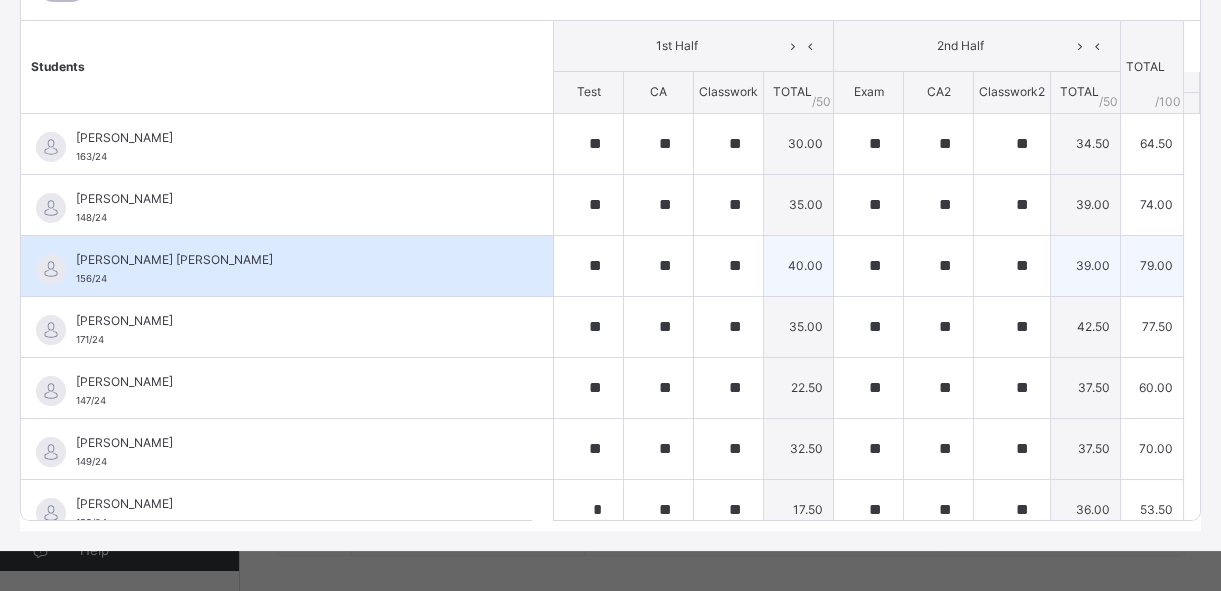 scroll, scrollTop: 320, scrollLeft: 0, axis: vertical 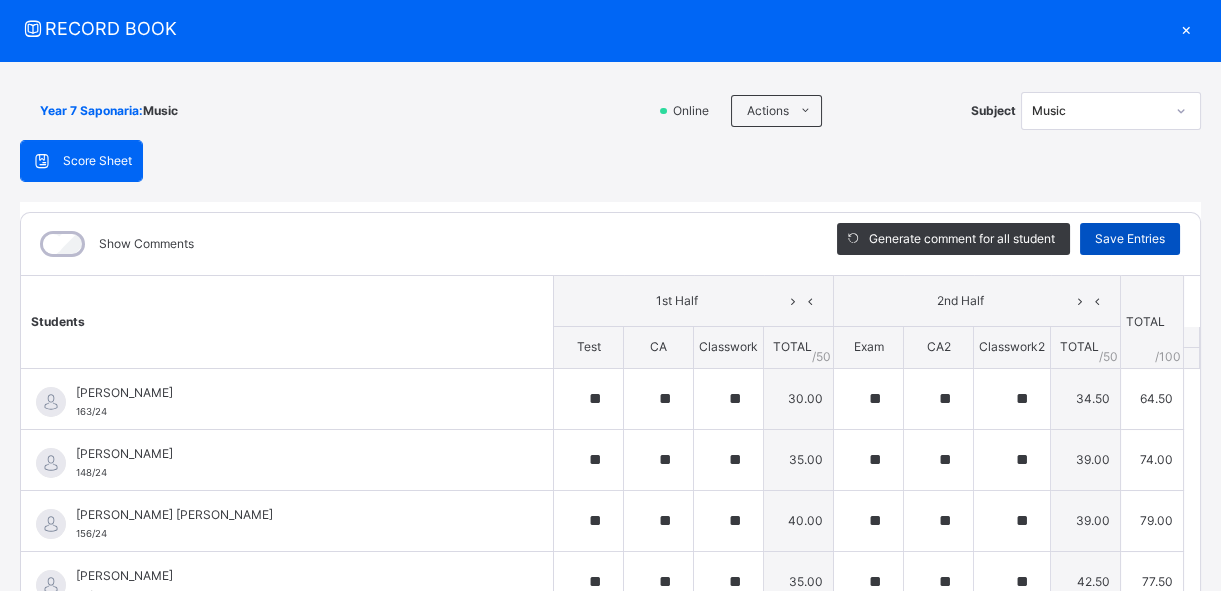 click on "Save Entries" at bounding box center (1130, 239) 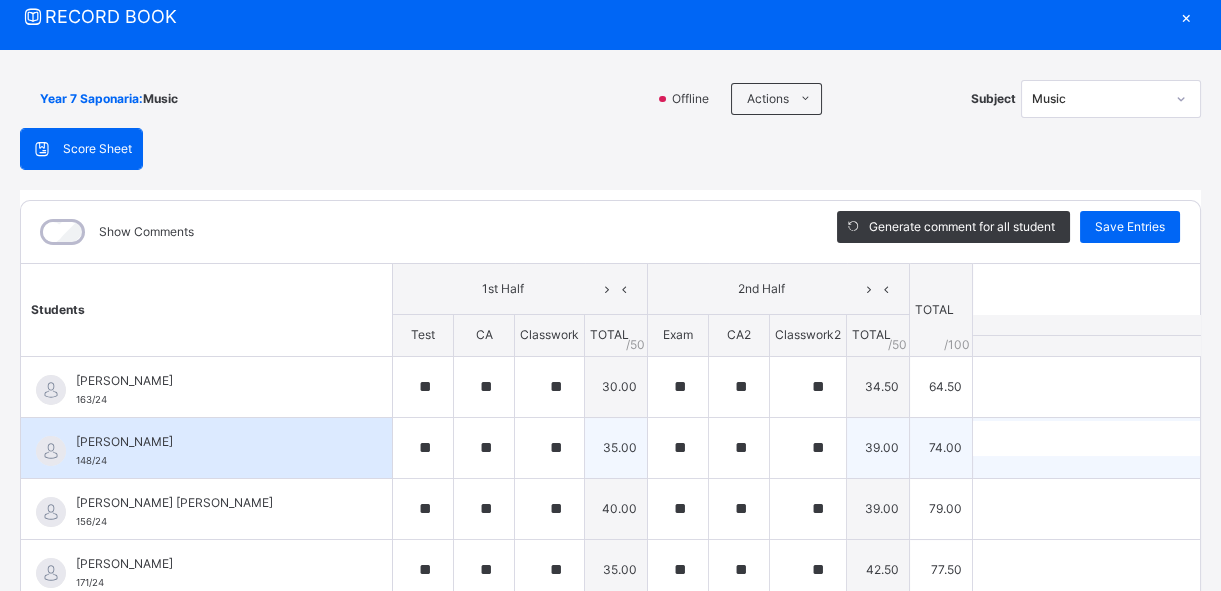 scroll, scrollTop: 47, scrollLeft: 0, axis: vertical 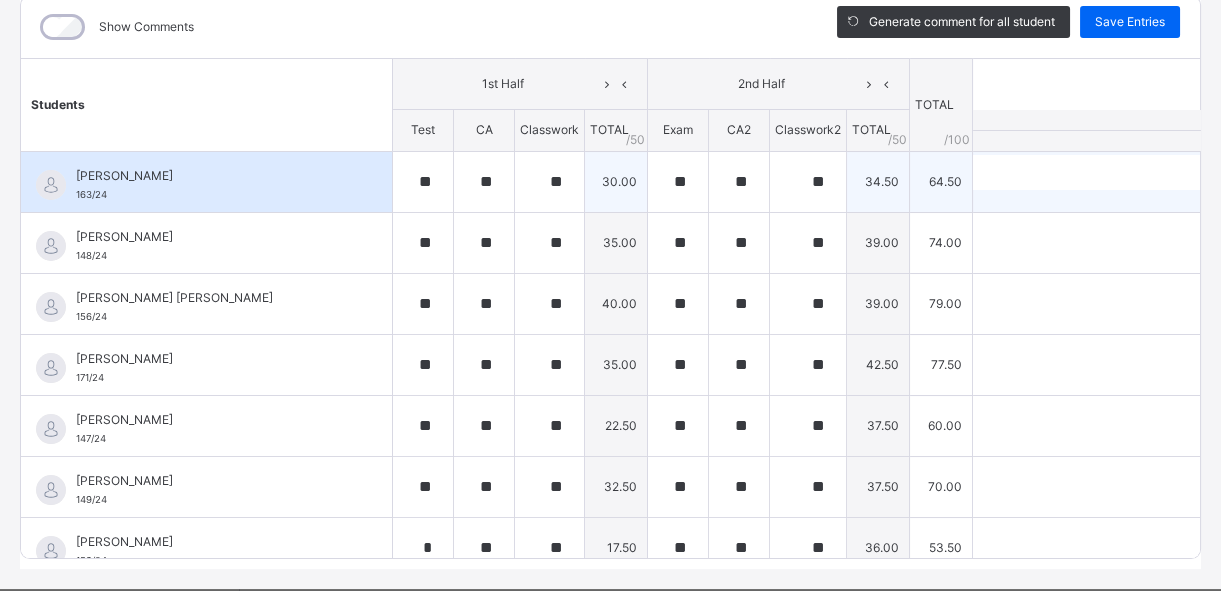click on "0 / 250" at bounding box center (1126, 199) 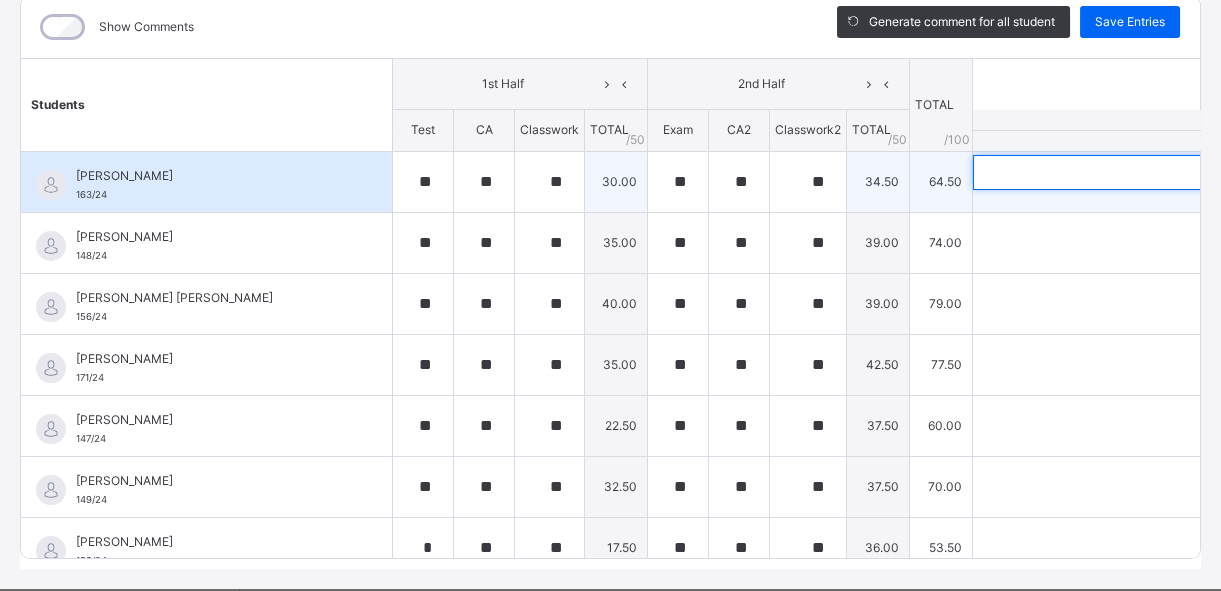 click at bounding box center (1103, 172) 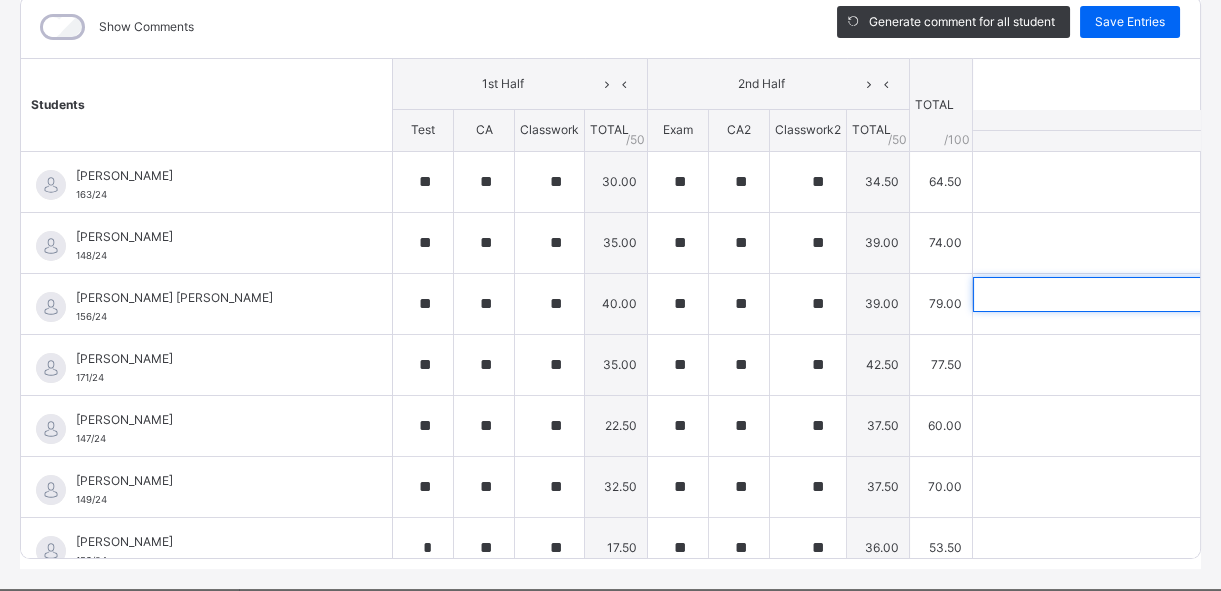 click at bounding box center [1103, 294] 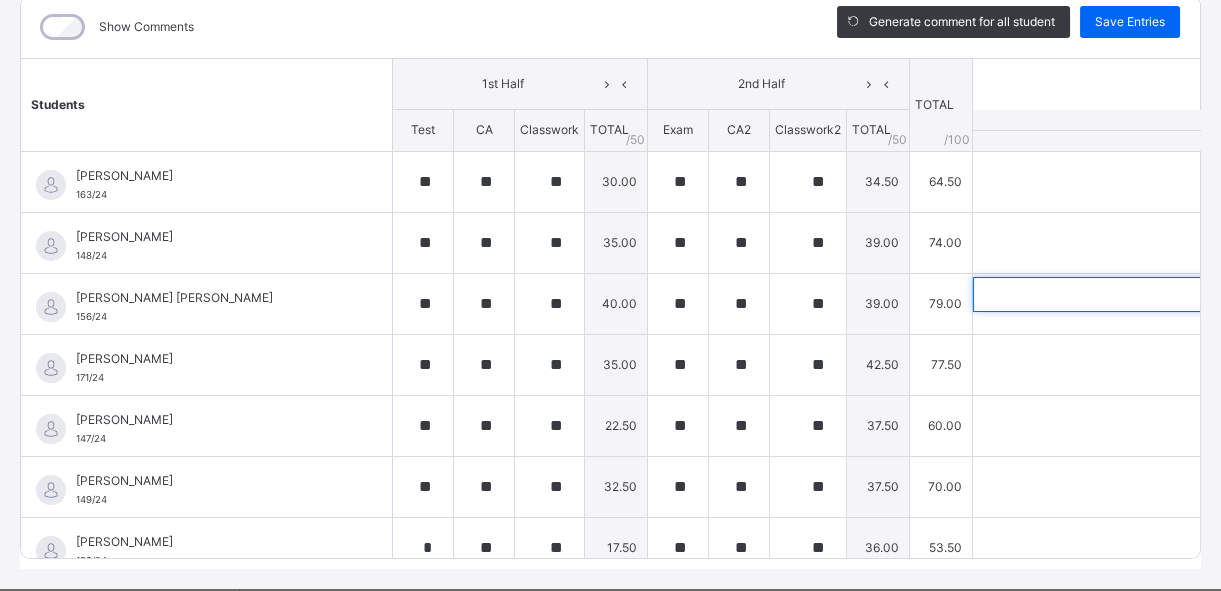 scroll, scrollTop: 46, scrollLeft: 0, axis: vertical 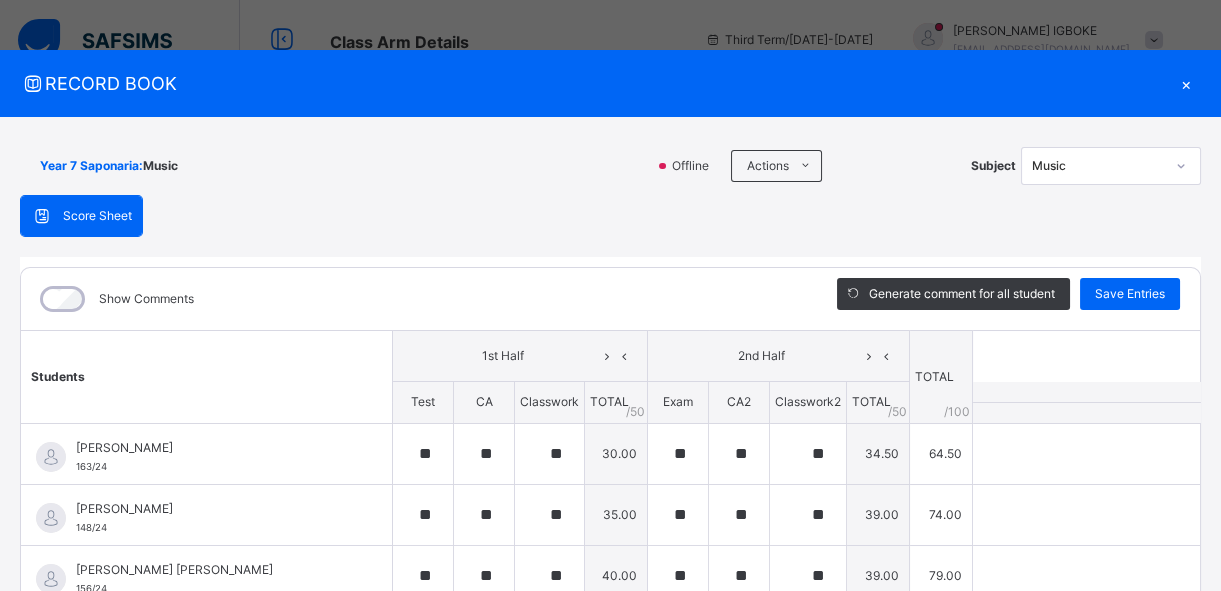 click on "×" at bounding box center [1186, 83] 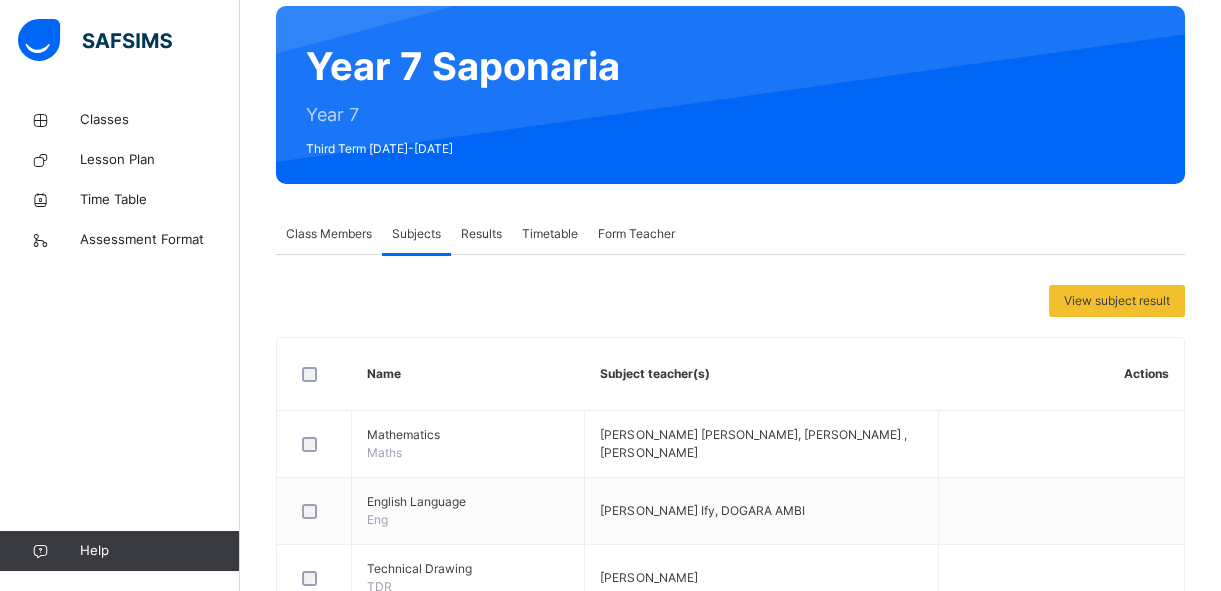 scroll, scrollTop: 0, scrollLeft: 0, axis: both 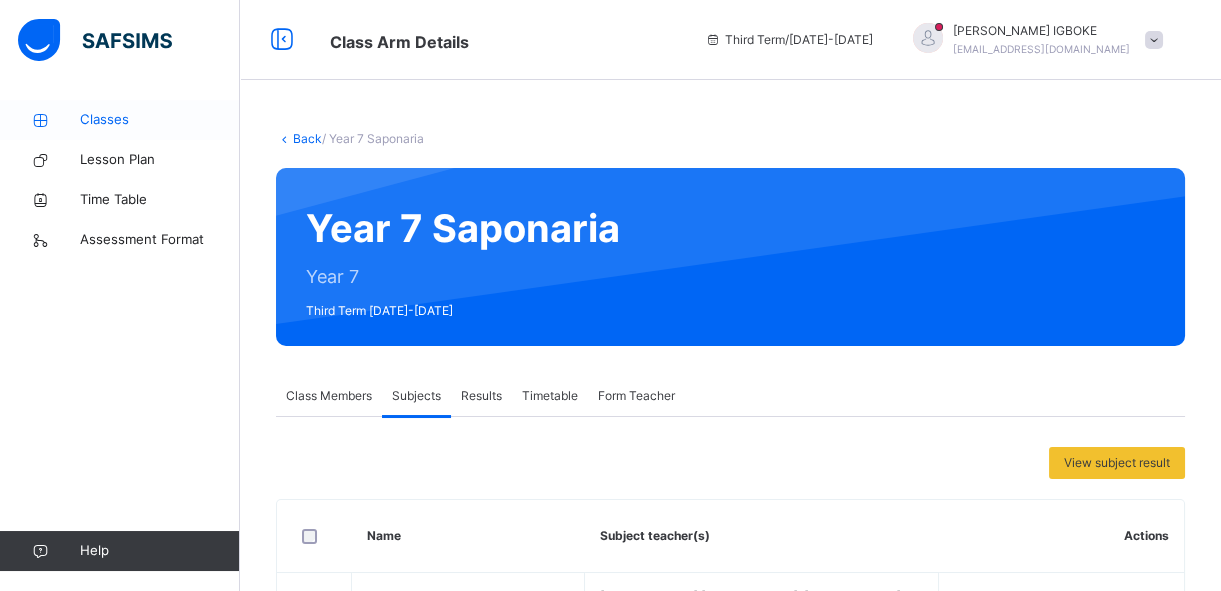 click on "Classes" at bounding box center [160, 120] 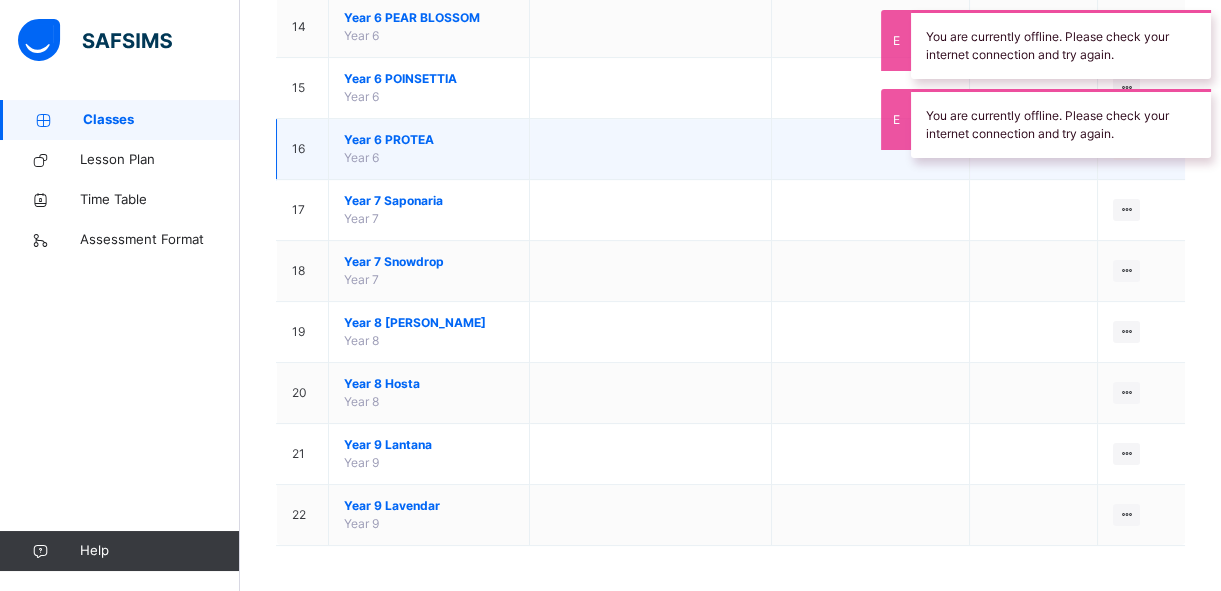 scroll, scrollTop: 1036, scrollLeft: 0, axis: vertical 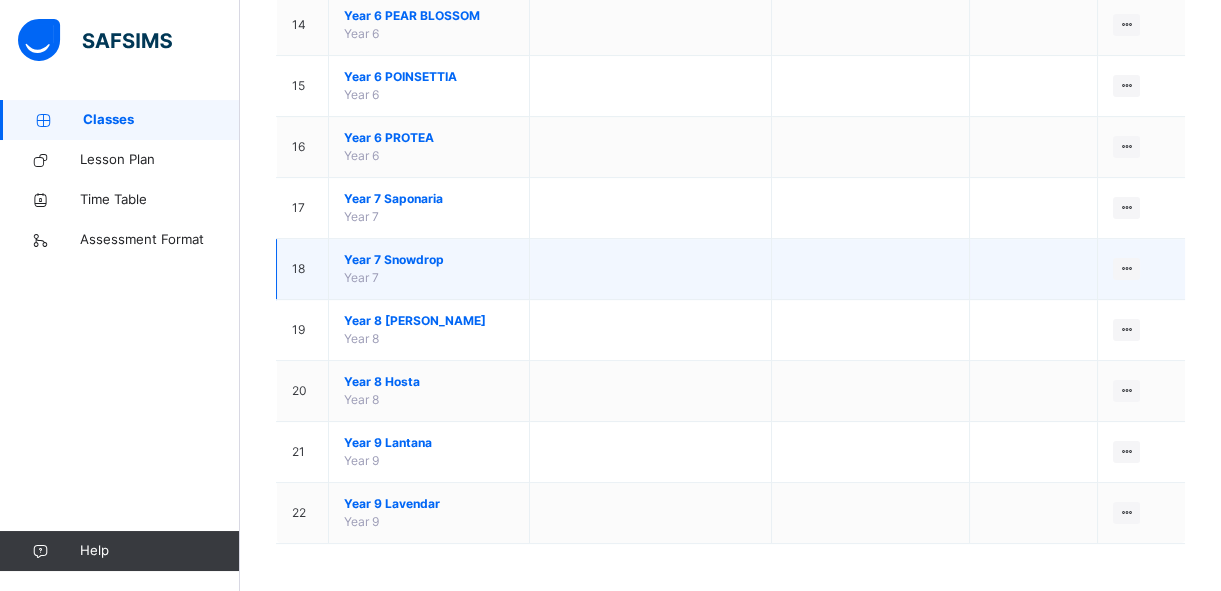 click on "Year 7   Snowdrop" at bounding box center [429, 260] 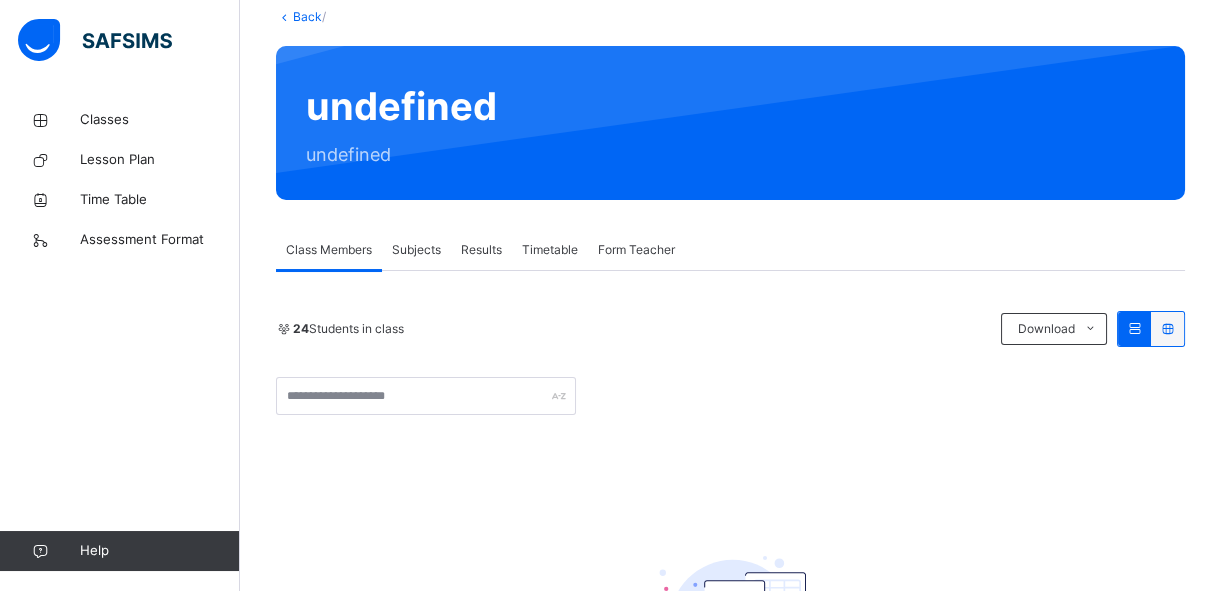 scroll, scrollTop: 90, scrollLeft: 0, axis: vertical 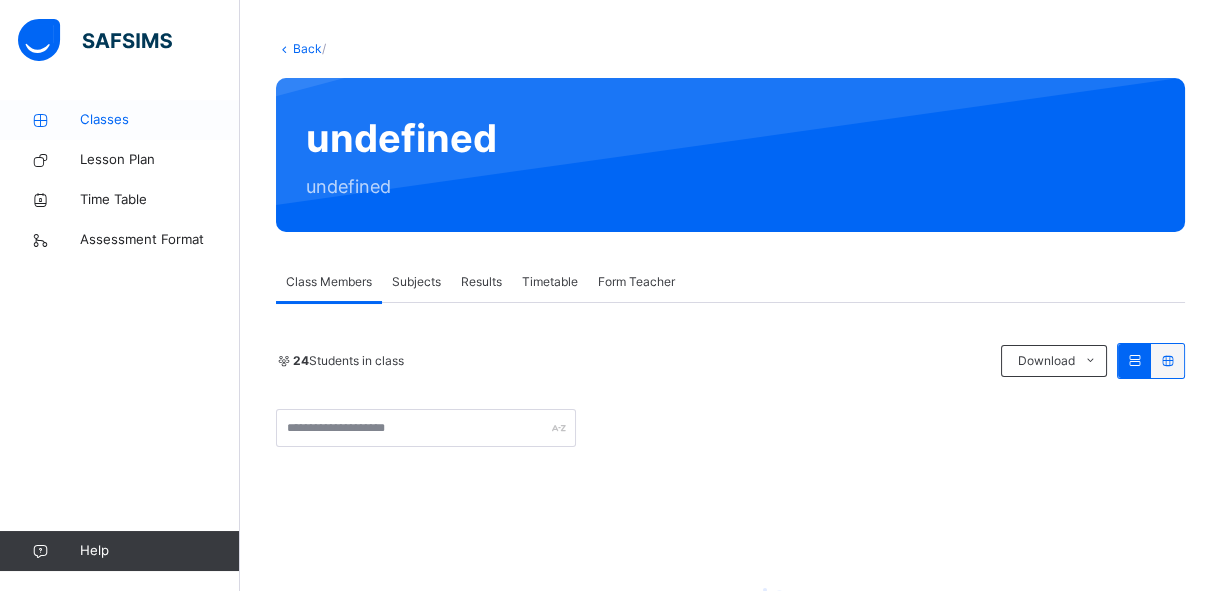 click on "Classes" at bounding box center (160, 120) 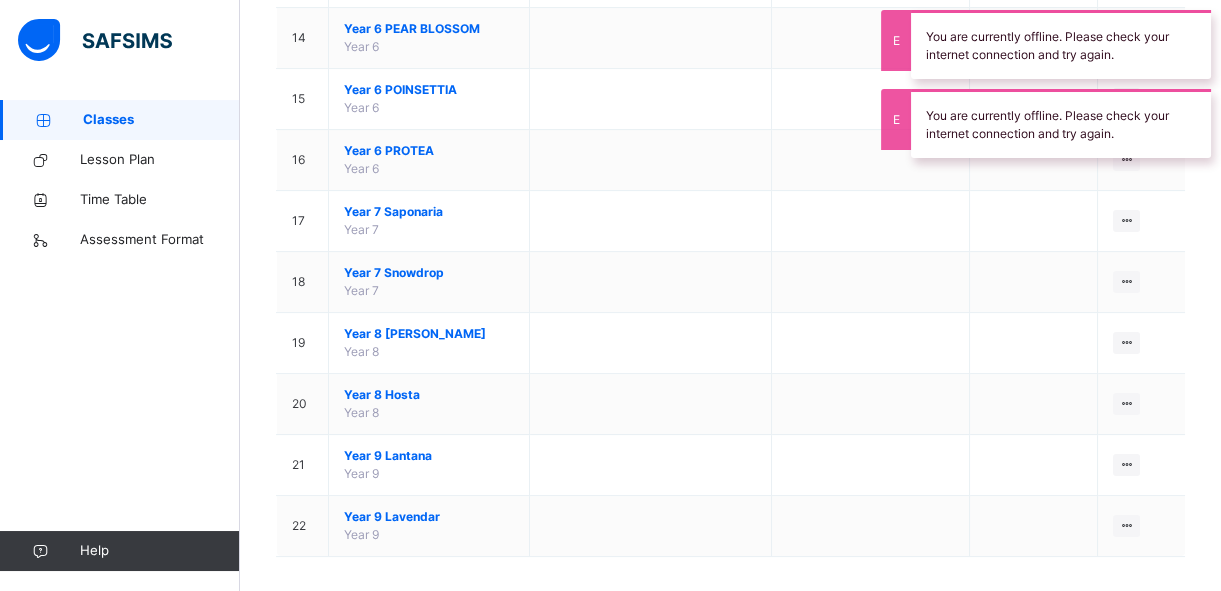 scroll, scrollTop: 1036, scrollLeft: 0, axis: vertical 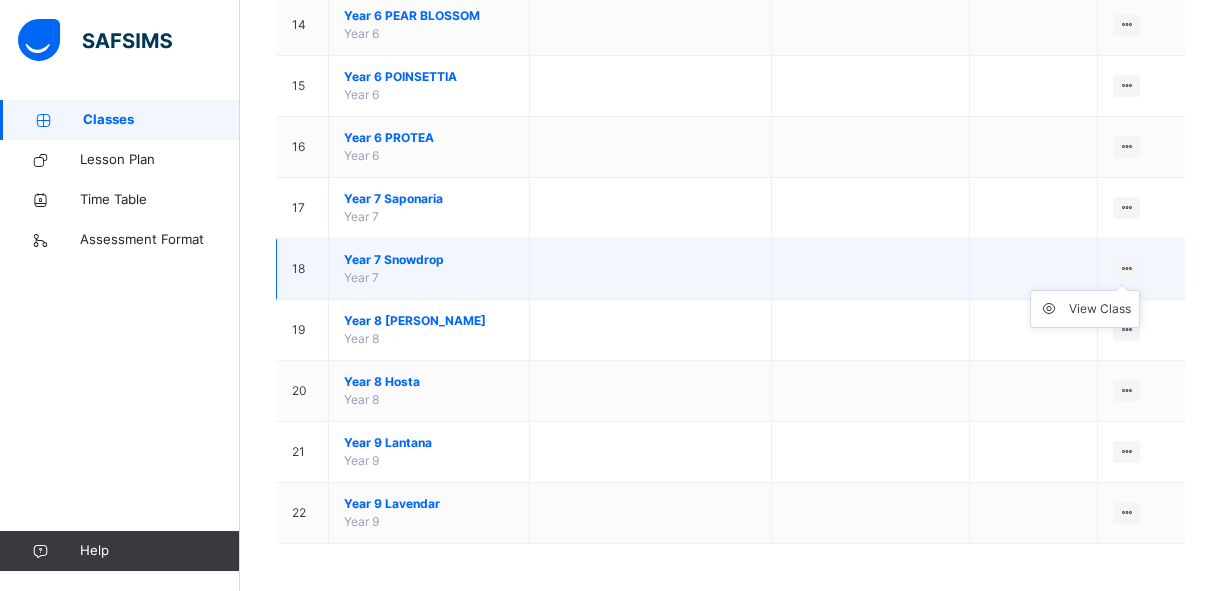 click at bounding box center [1126, 268] 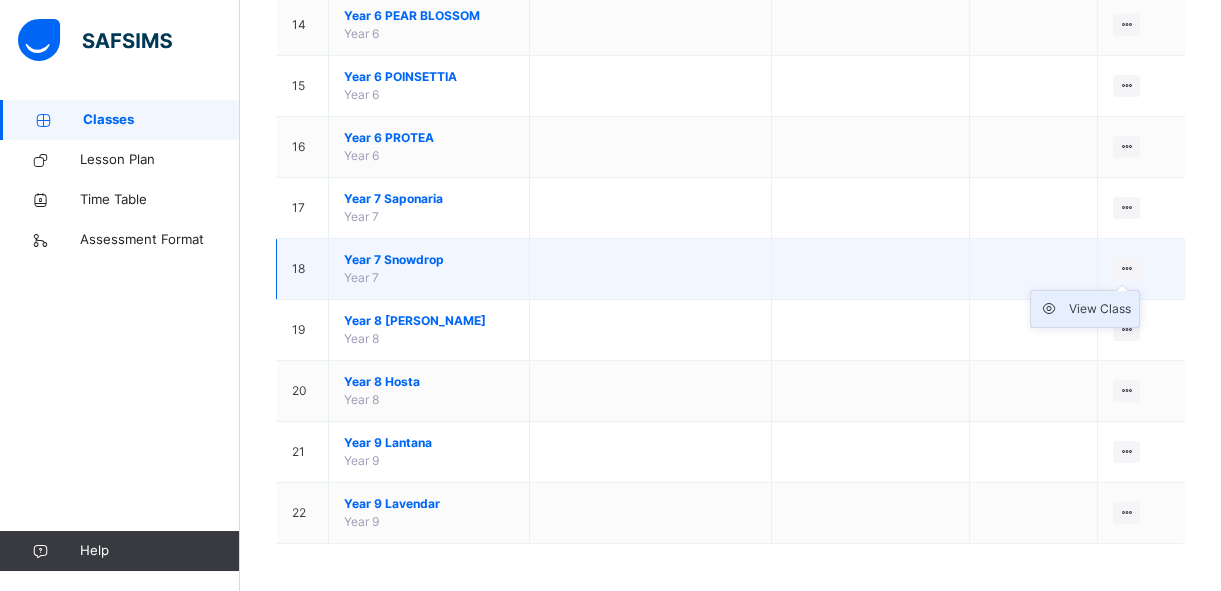 click on "View Class" at bounding box center [1100, 309] 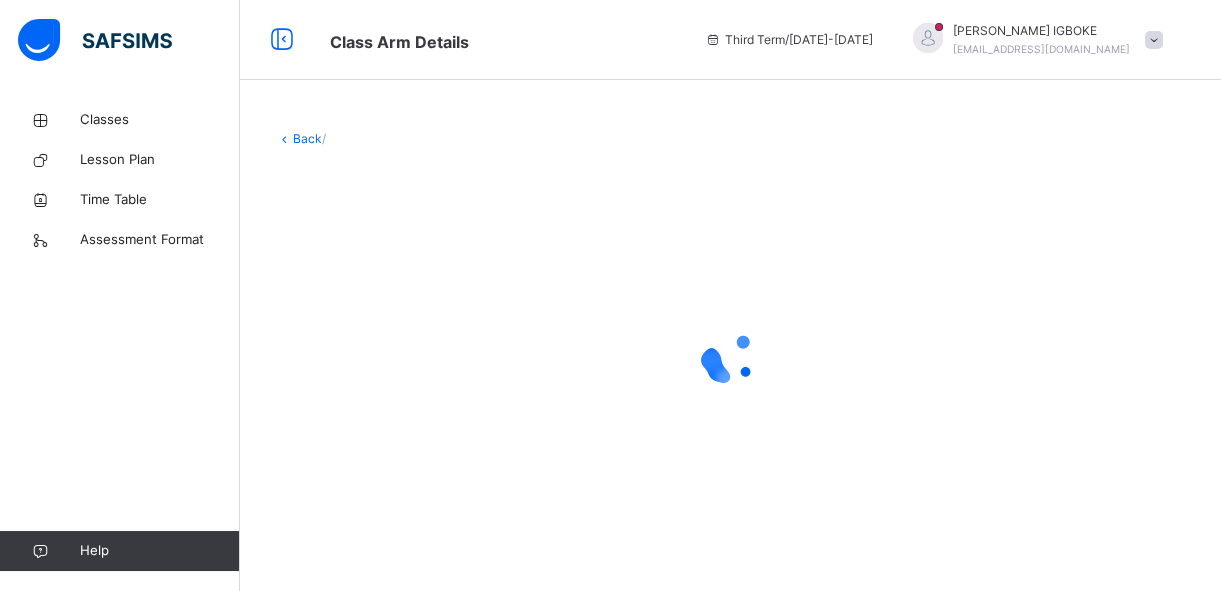 scroll, scrollTop: 0, scrollLeft: 0, axis: both 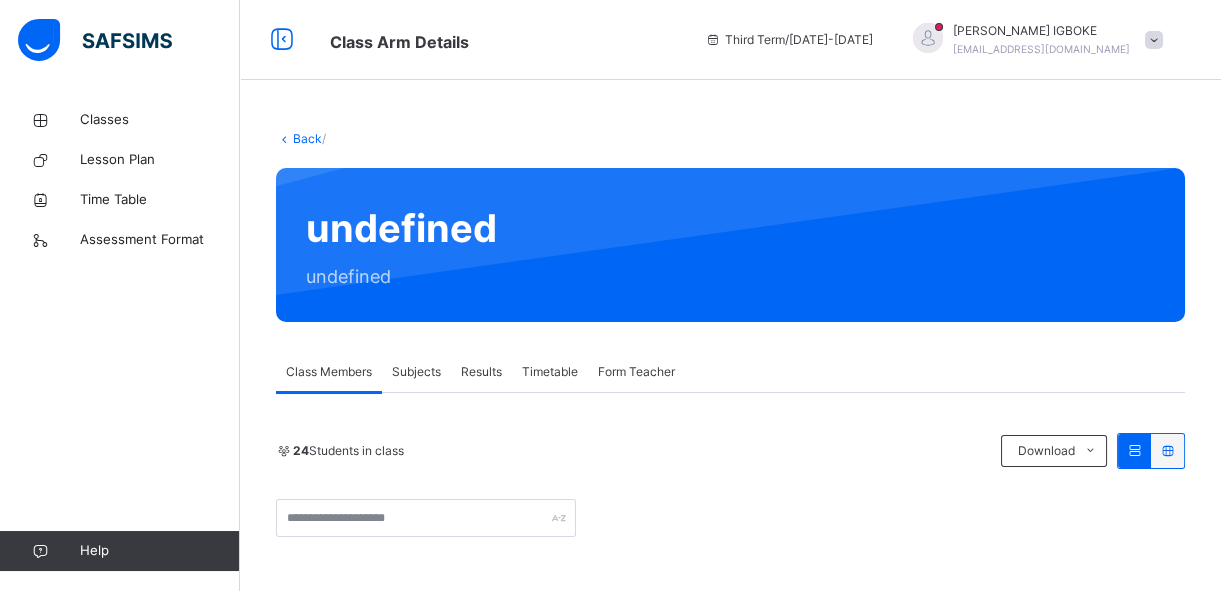 click on "Subjects" at bounding box center [416, 372] 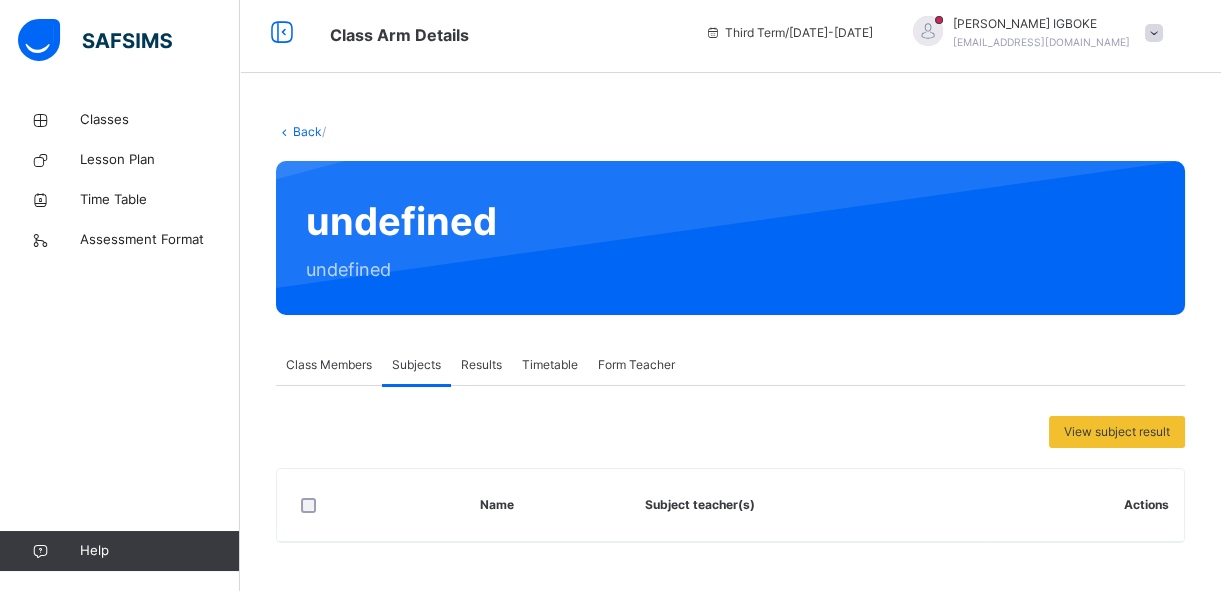 scroll, scrollTop: 9, scrollLeft: 0, axis: vertical 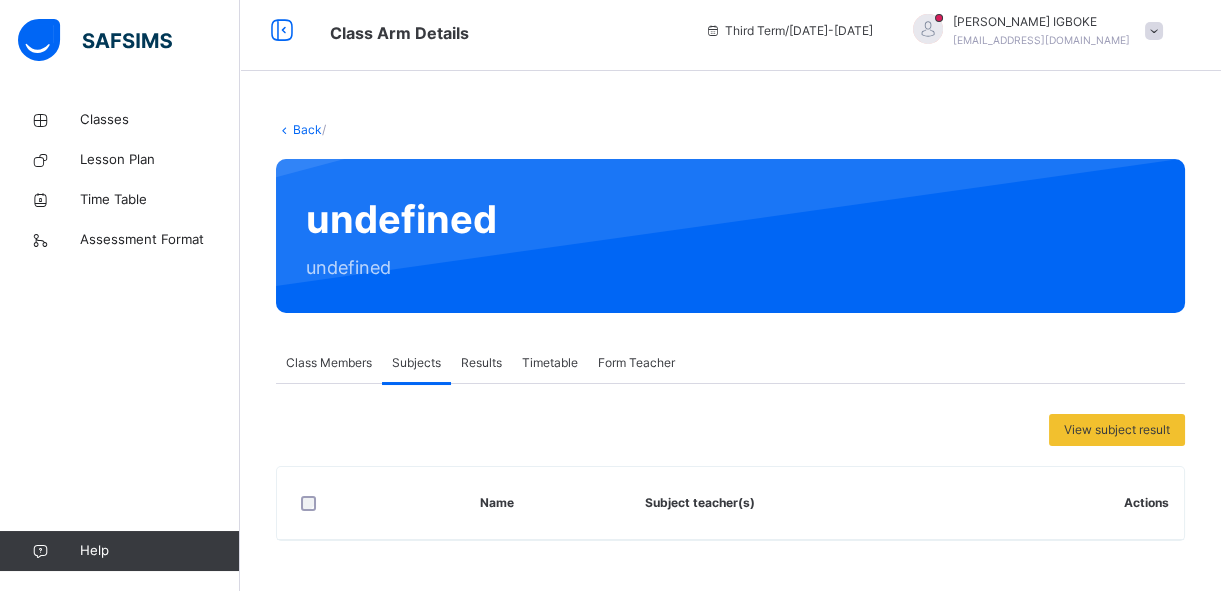 click on "Form Teacher" at bounding box center [636, 363] 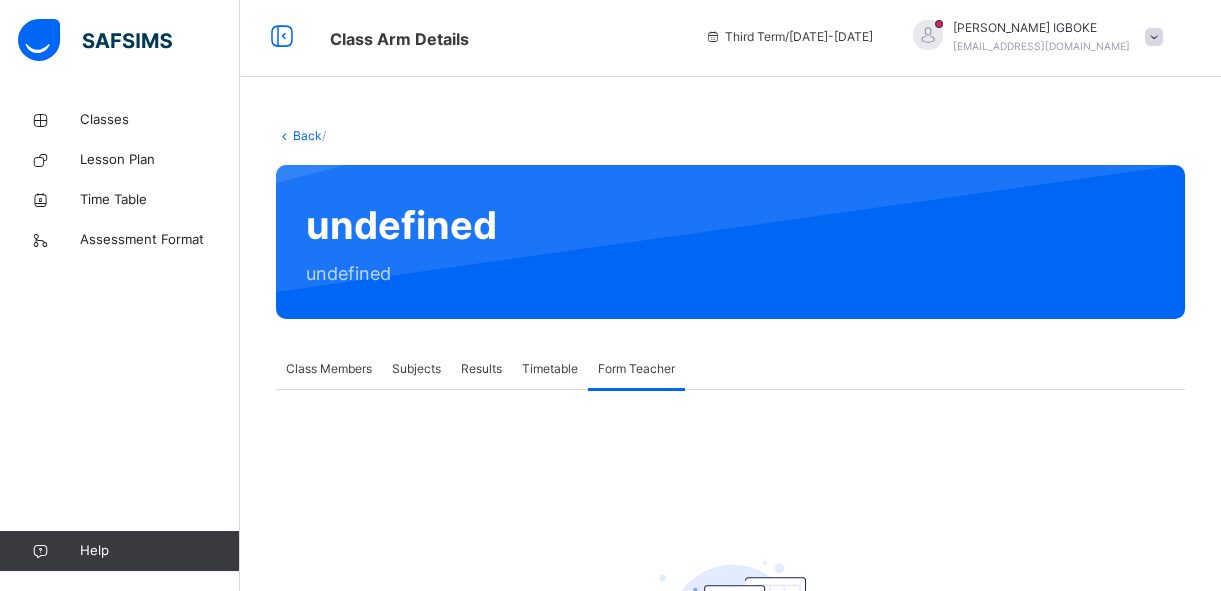 scroll, scrollTop: 0, scrollLeft: 0, axis: both 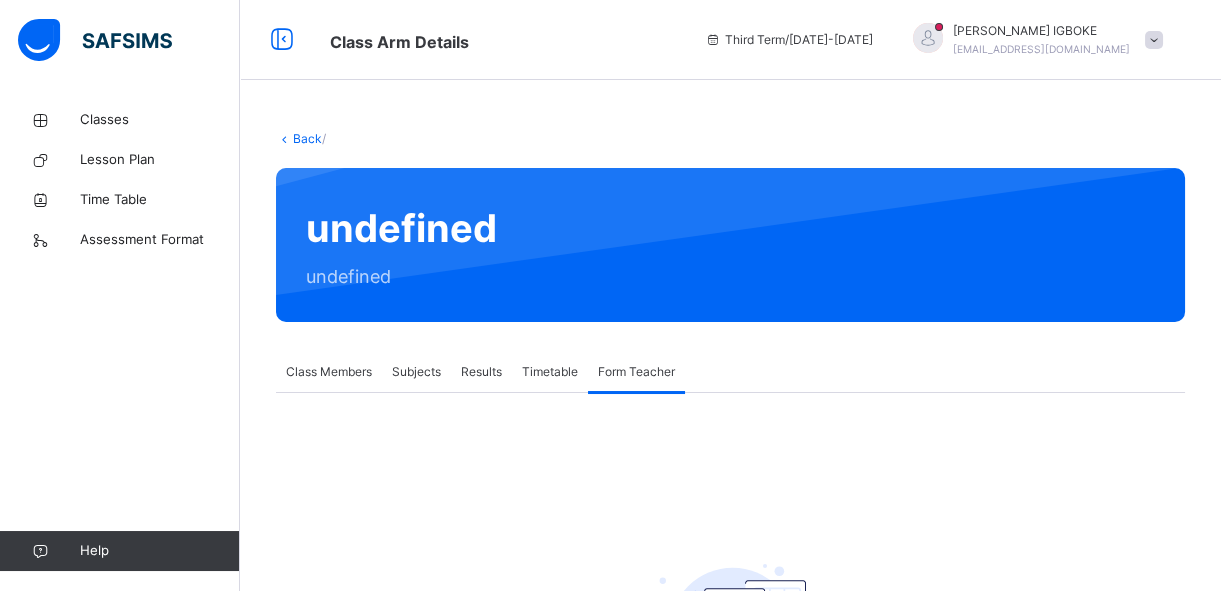 click on "Subjects" at bounding box center (416, 372) 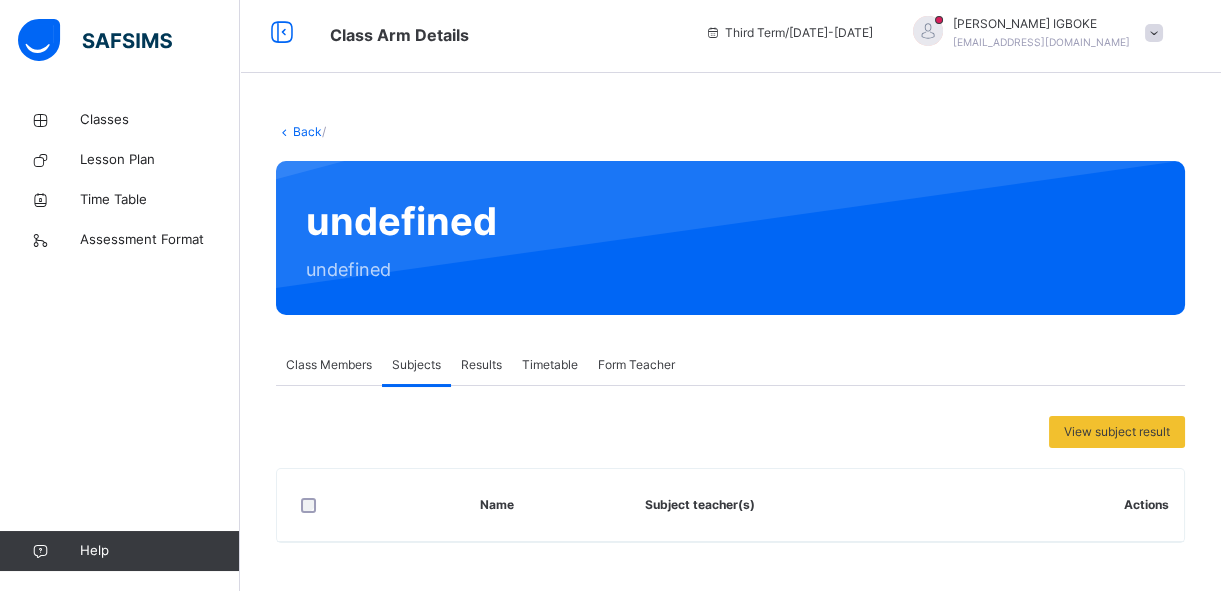 scroll, scrollTop: 9, scrollLeft: 0, axis: vertical 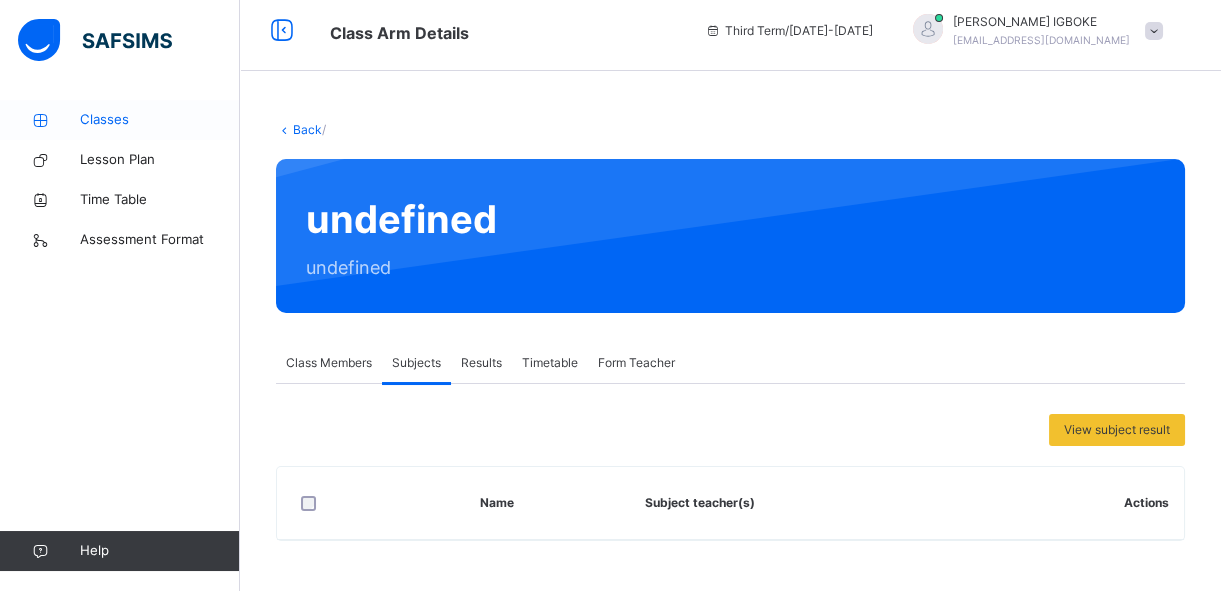click on "Classes" at bounding box center [120, 120] 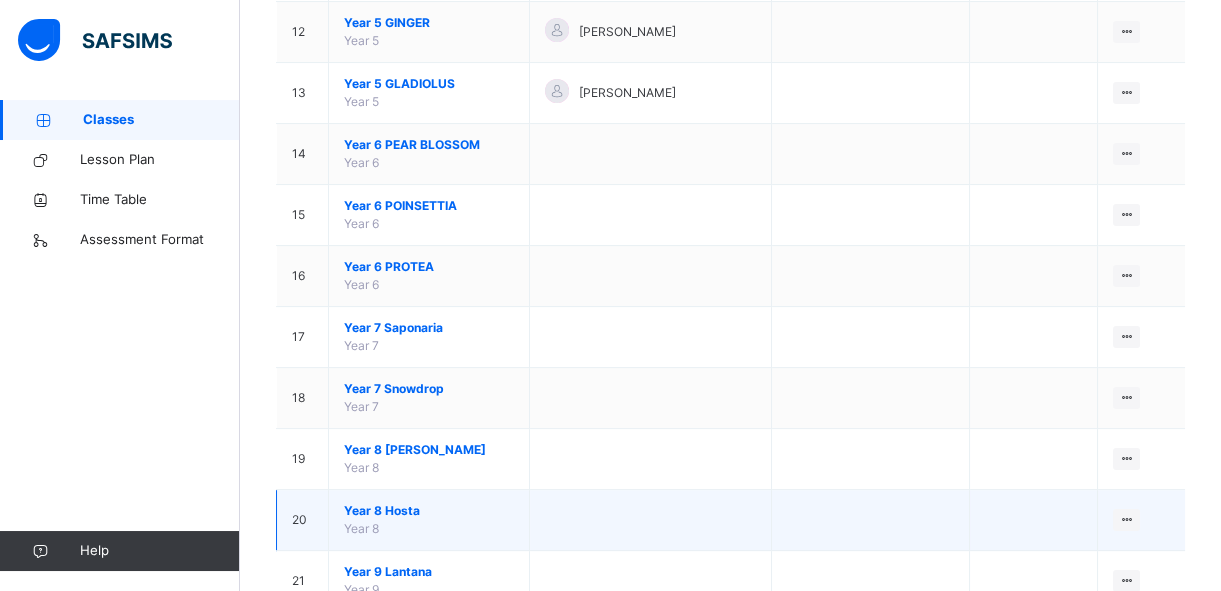 scroll, scrollTop: 1036, scrollLeft: 0, axis: vertical 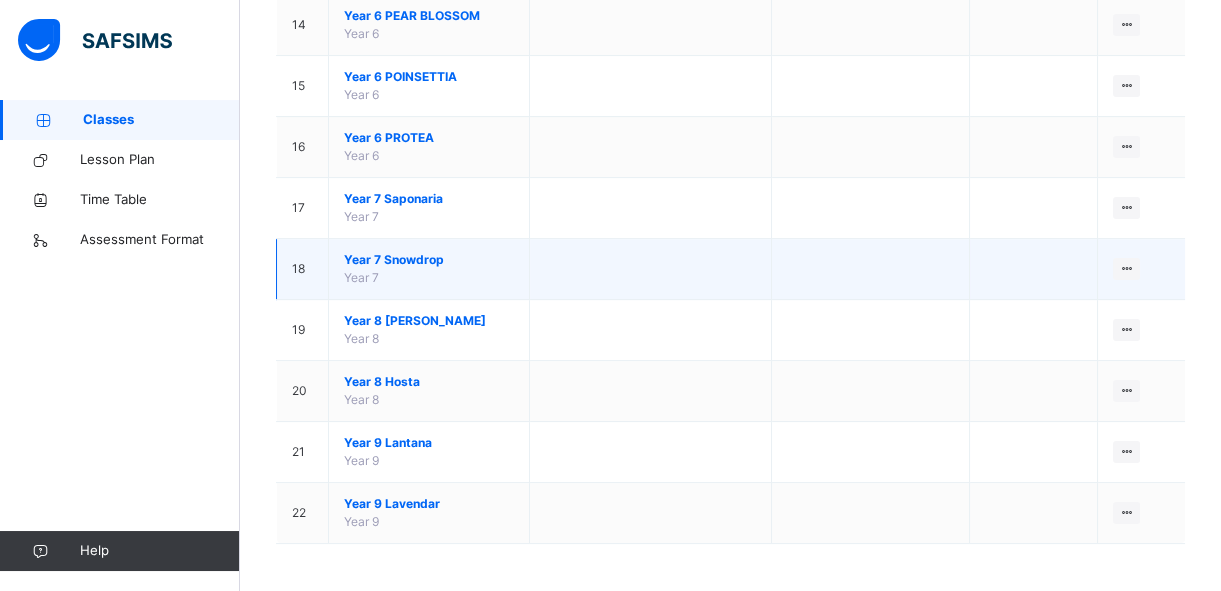 click on "Year 7   Snowdrop" at bounding box center (429, 260) 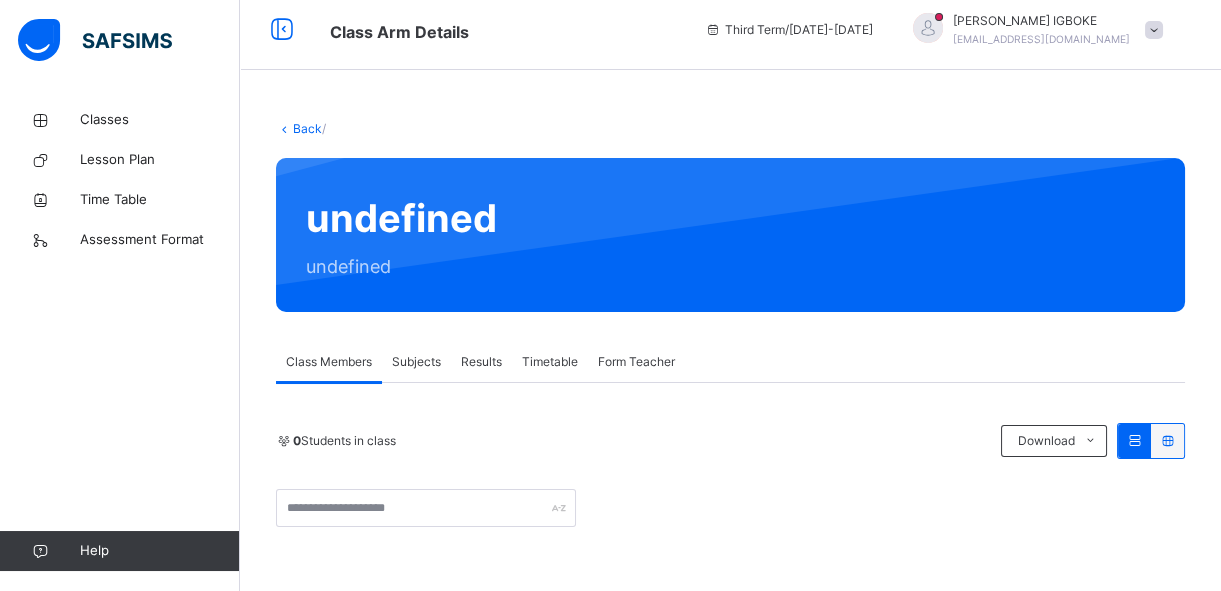 scroll, scrollTop: 0, scrollLeft: 0, axis: both 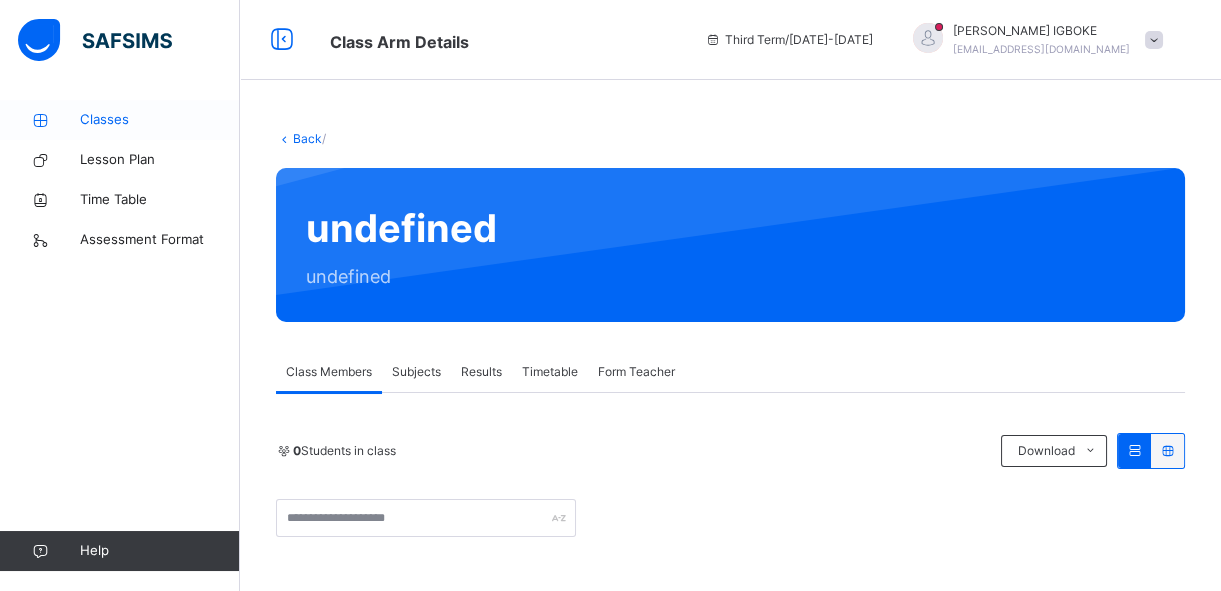 click on "Classes" at bounding box center [160, 120] 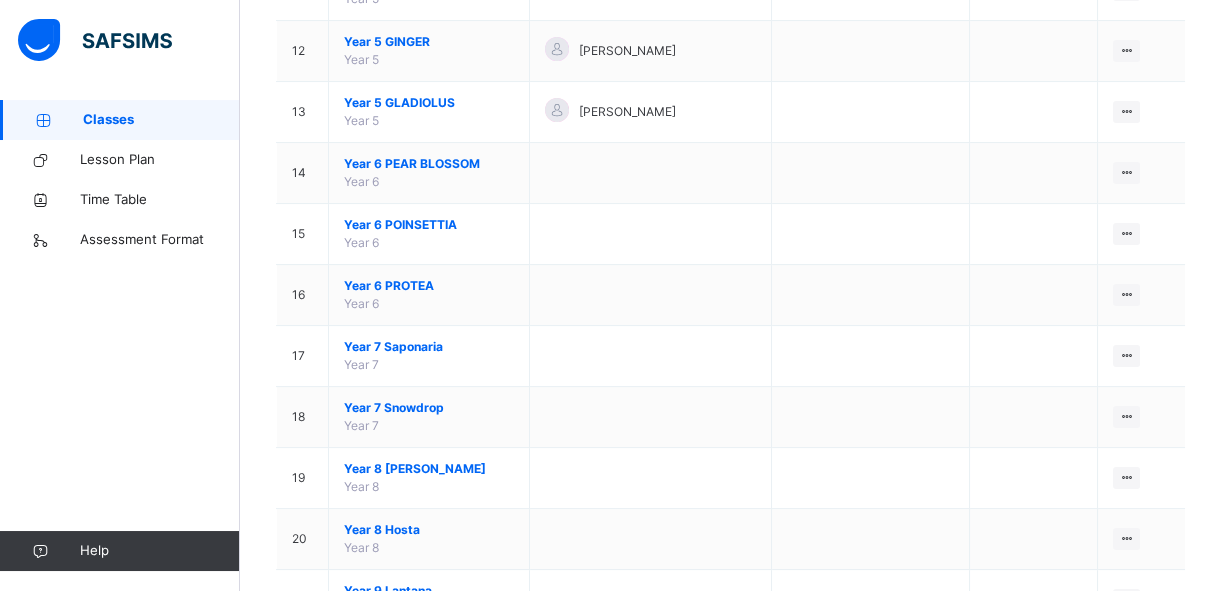 scroll, scrollTop: 909, scrollLeft: 0, axis: vertical 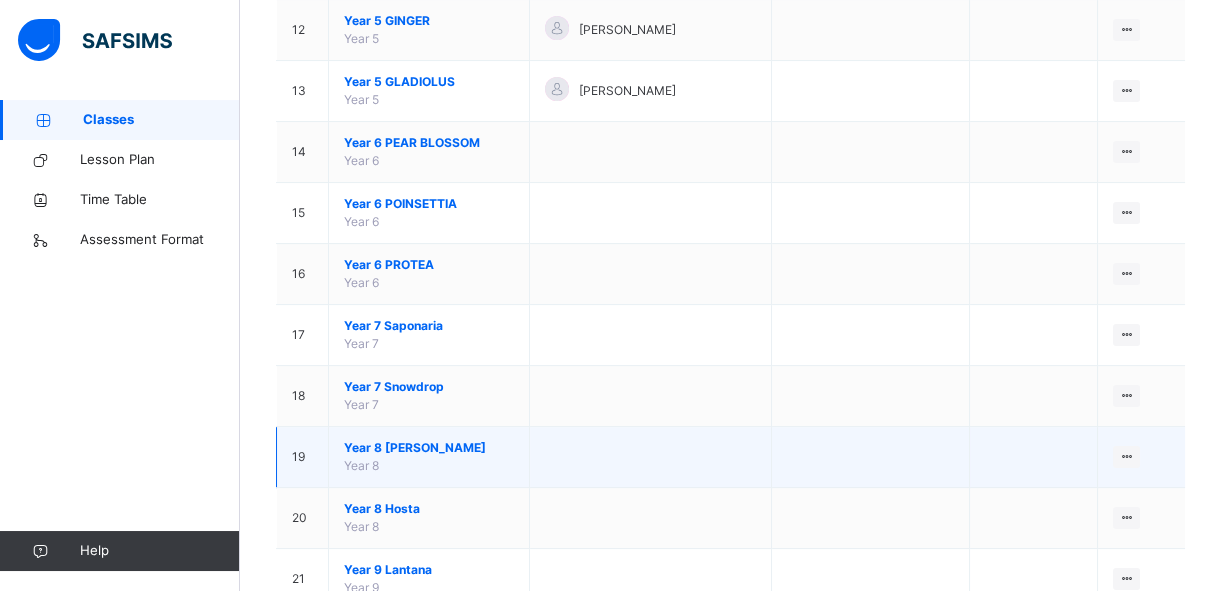 click on "Year 8   Heather" at bounding box center (429, 448) 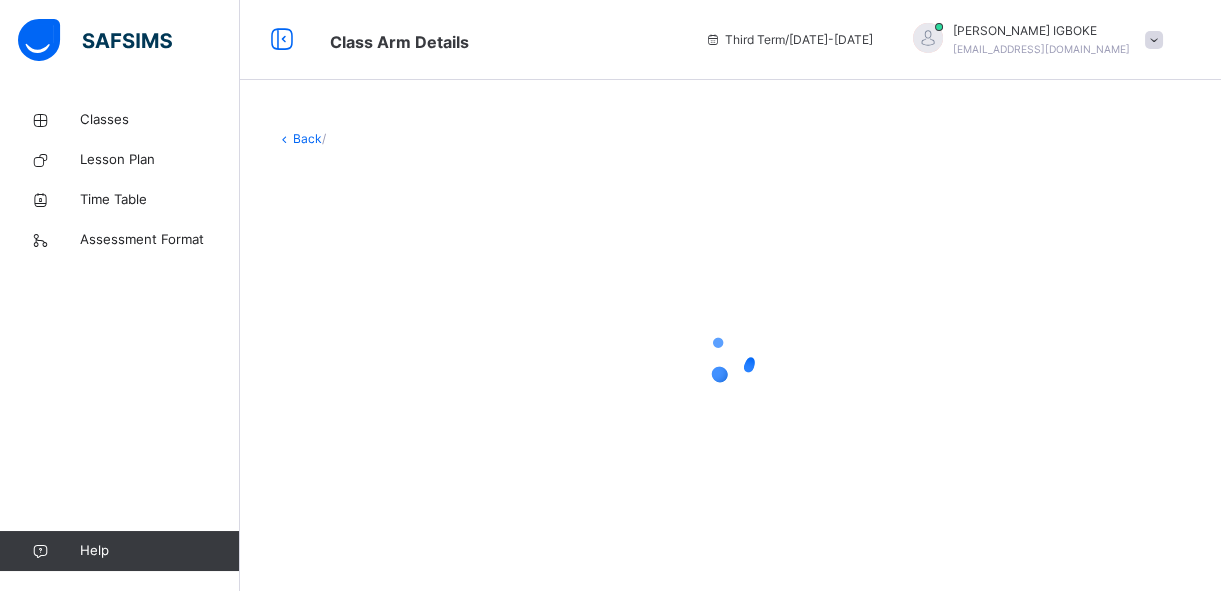 scroll, scrollTop: 0, scrollLeft: 0, axis: both 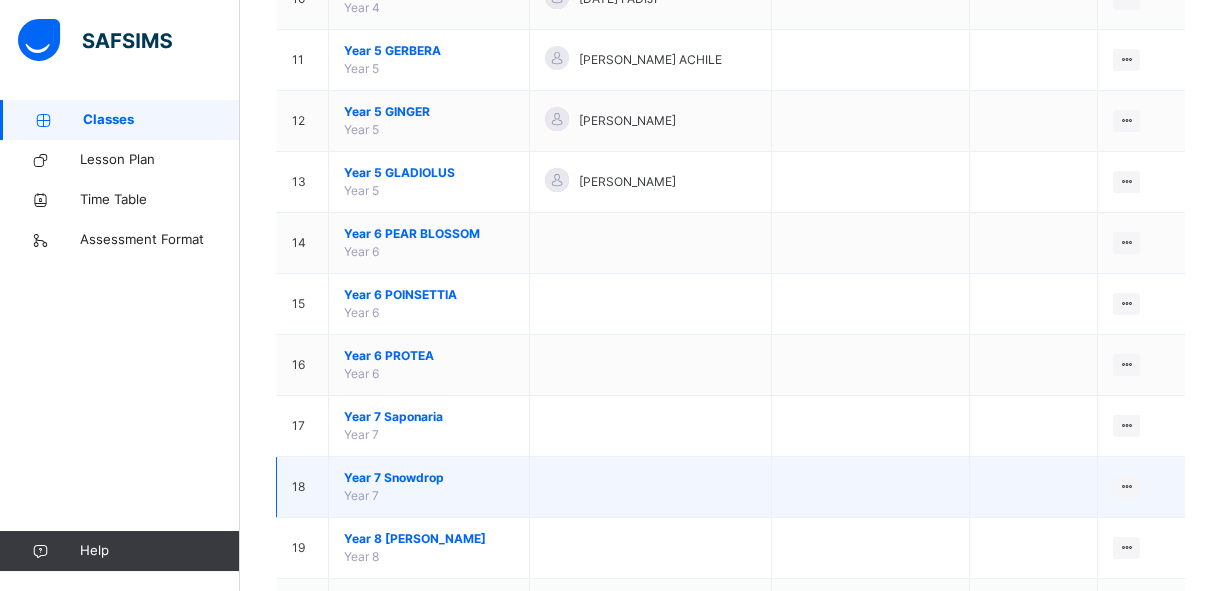 click on "Year 7   Snowdrop" at bounding box center [429, 478] 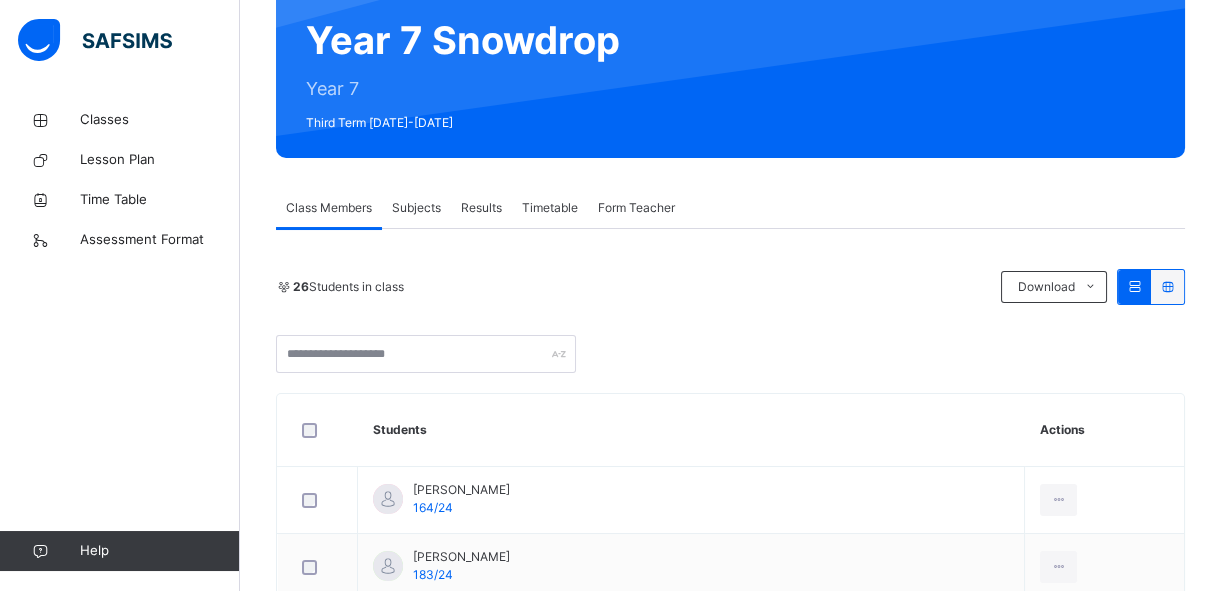 scroll, scrollTop: 181, scrollLeft: 0, axis: vertical 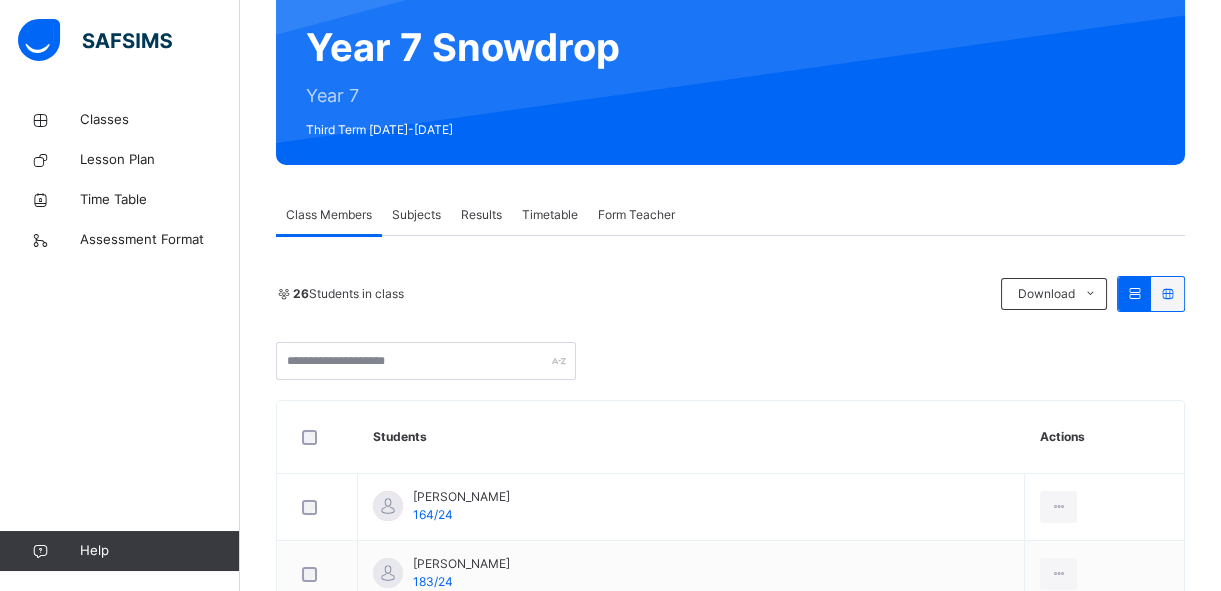 click on "Subjects" at bounding box center [416, 215] 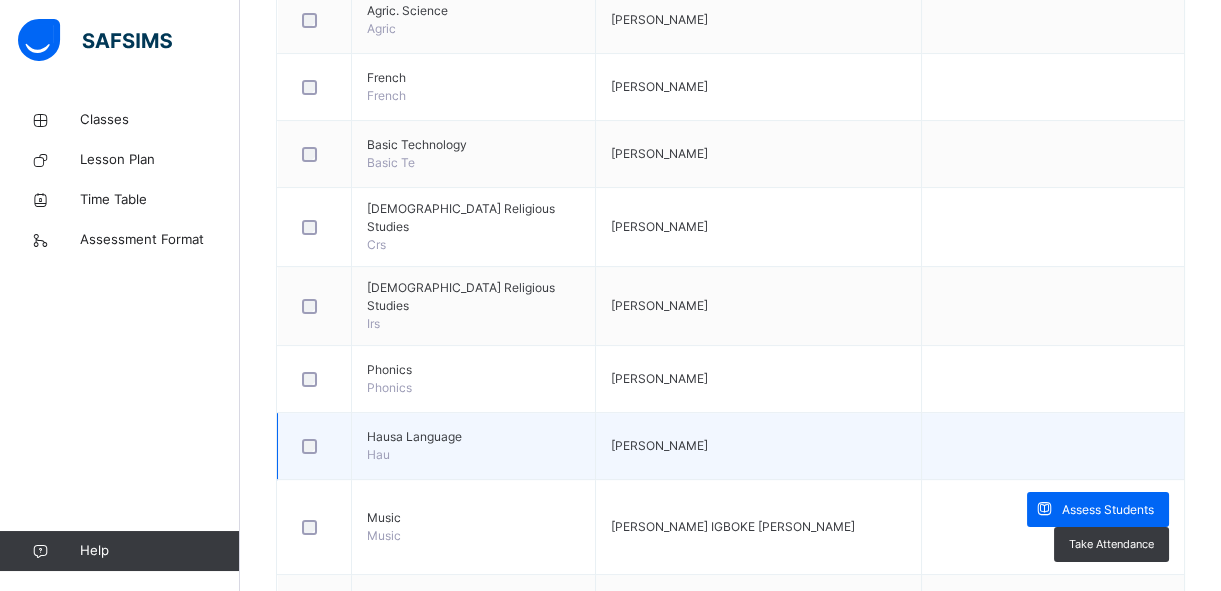 scroll, scrollTop: 1181, scrollLeft: 0, axis: vertical 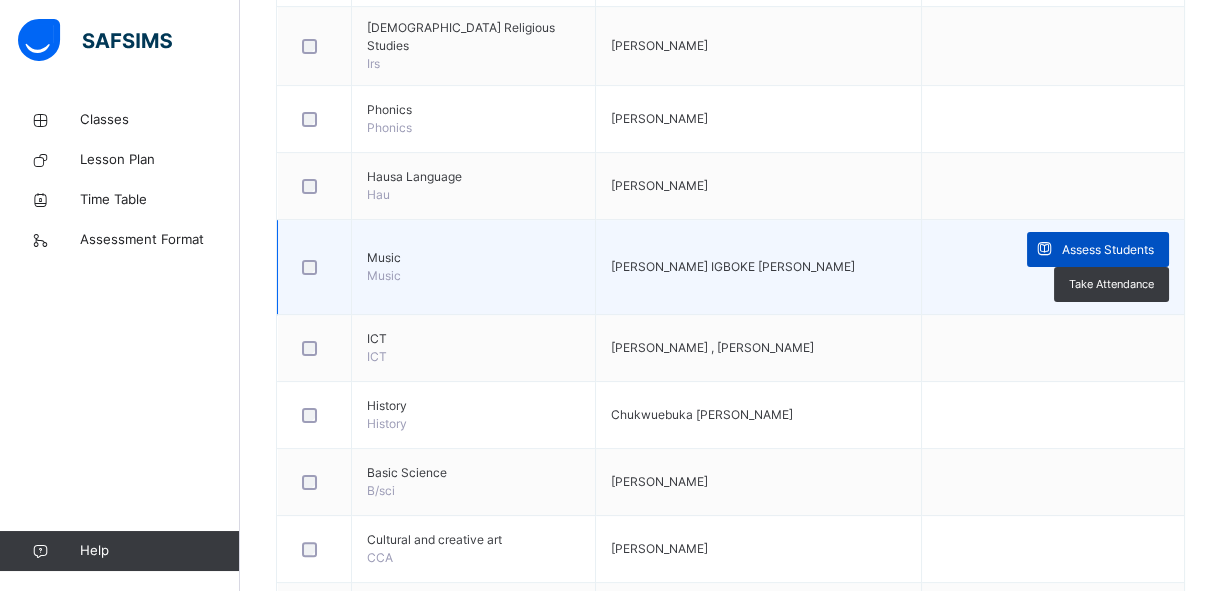 click on "Assess Students" at bounding box center (1108, 250) 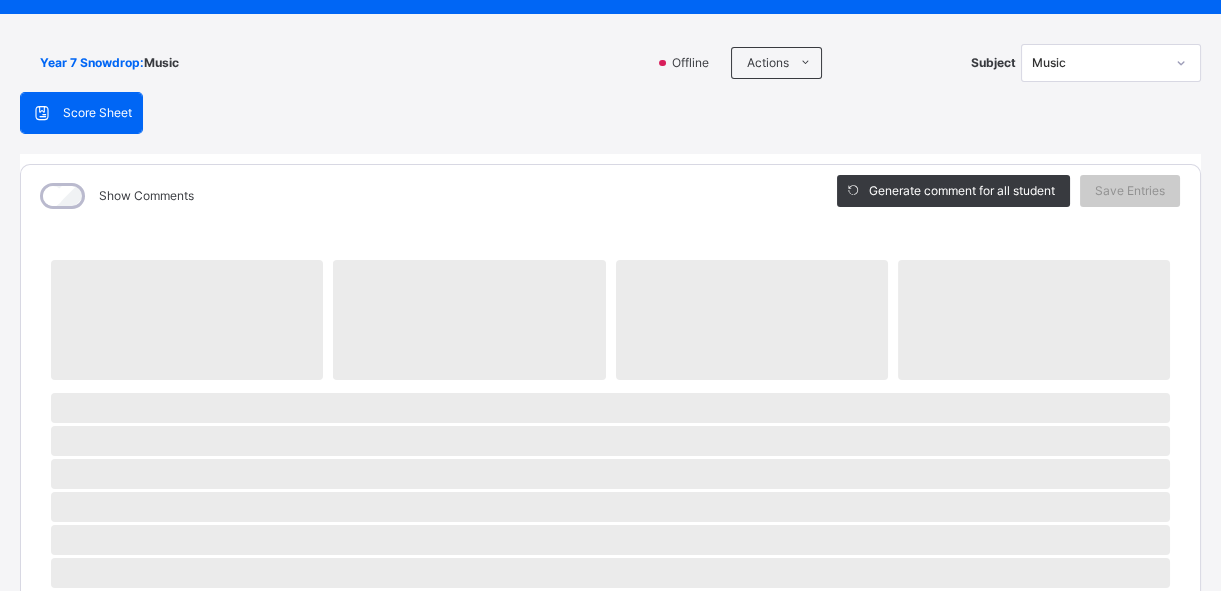 scroll, scrollTop: 0, scrollLeft: 0, axis: both 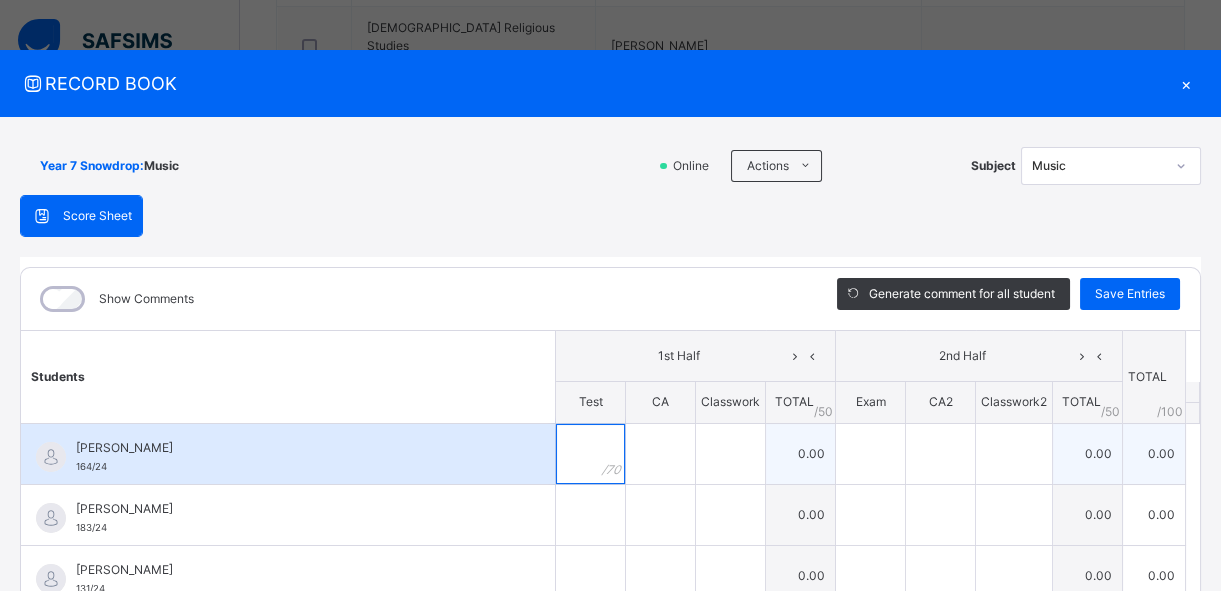 click at bounding box center [590, 454] 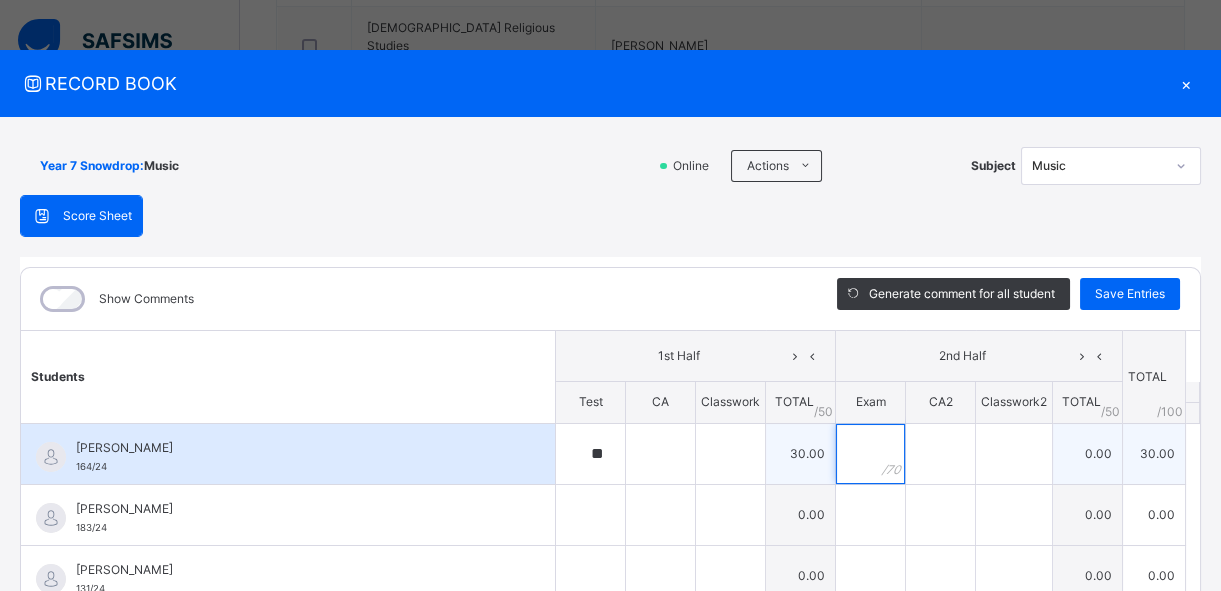 click at bounding box center [870, 454] 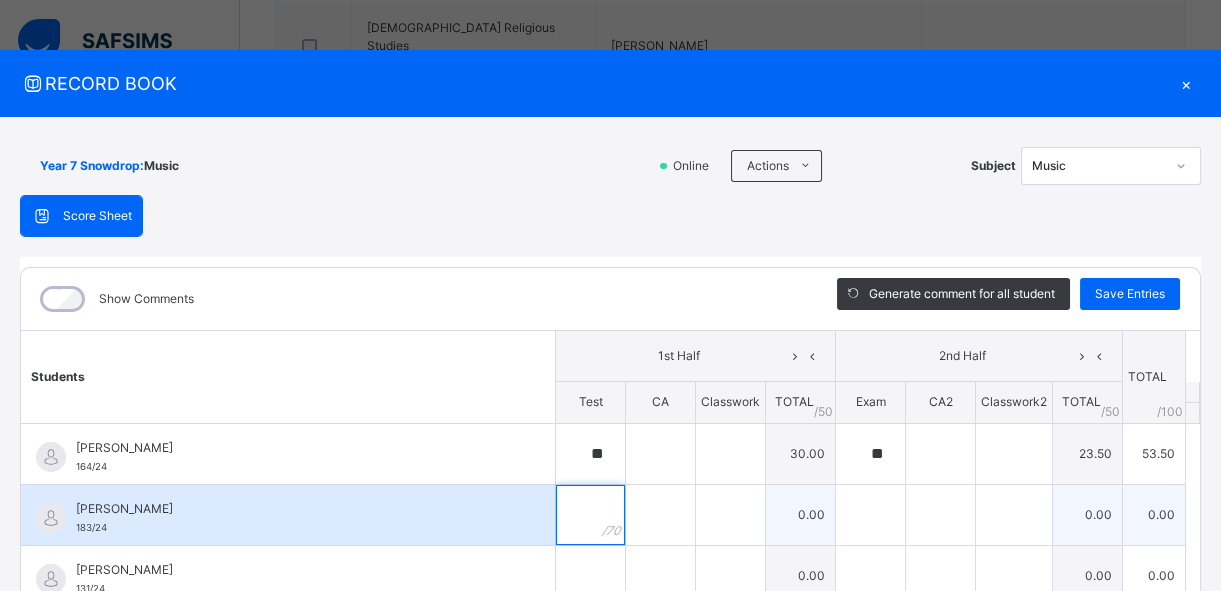 click at bounding box center (590, 515) 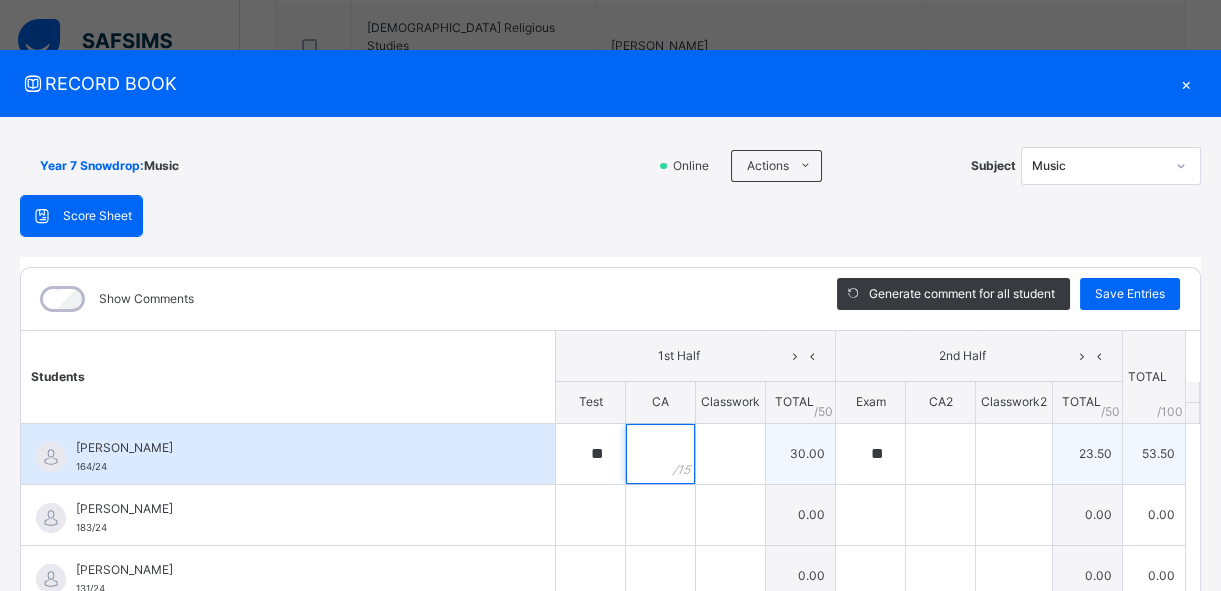 click at bounding box center (660, 454) 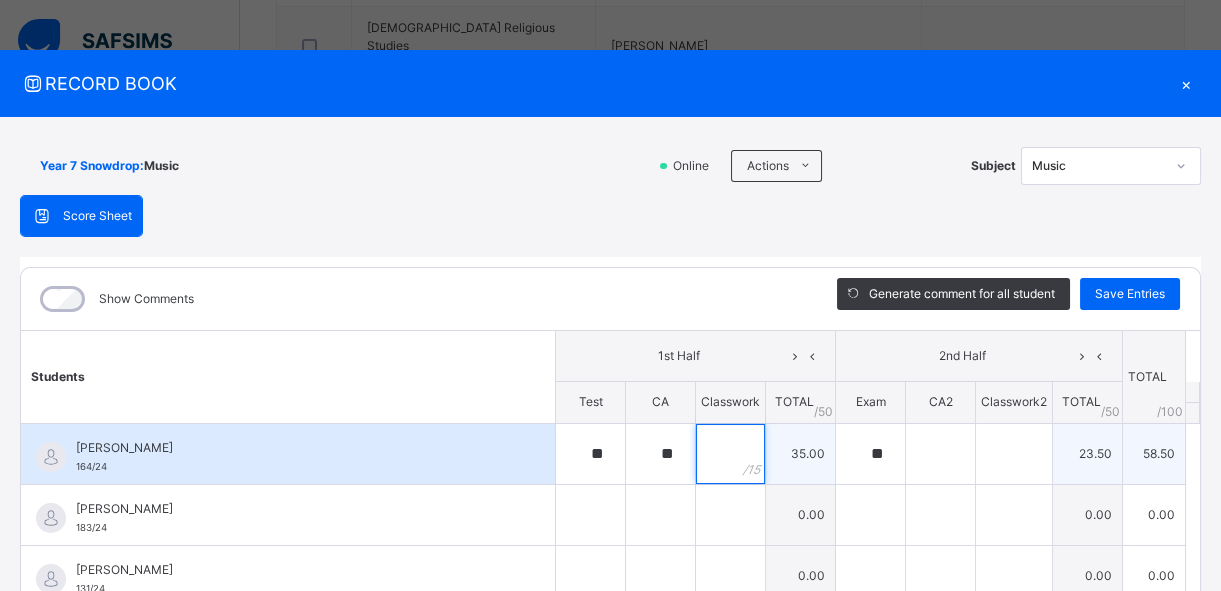 click at bounding box center [730, 454] 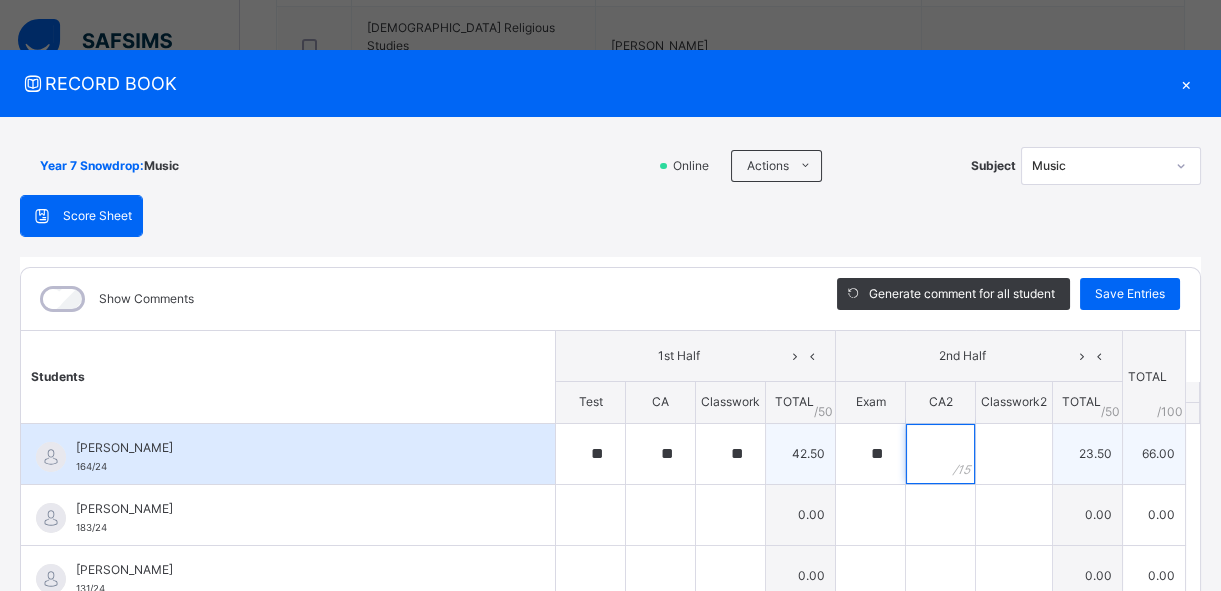 click at bounding box center (940, 454) 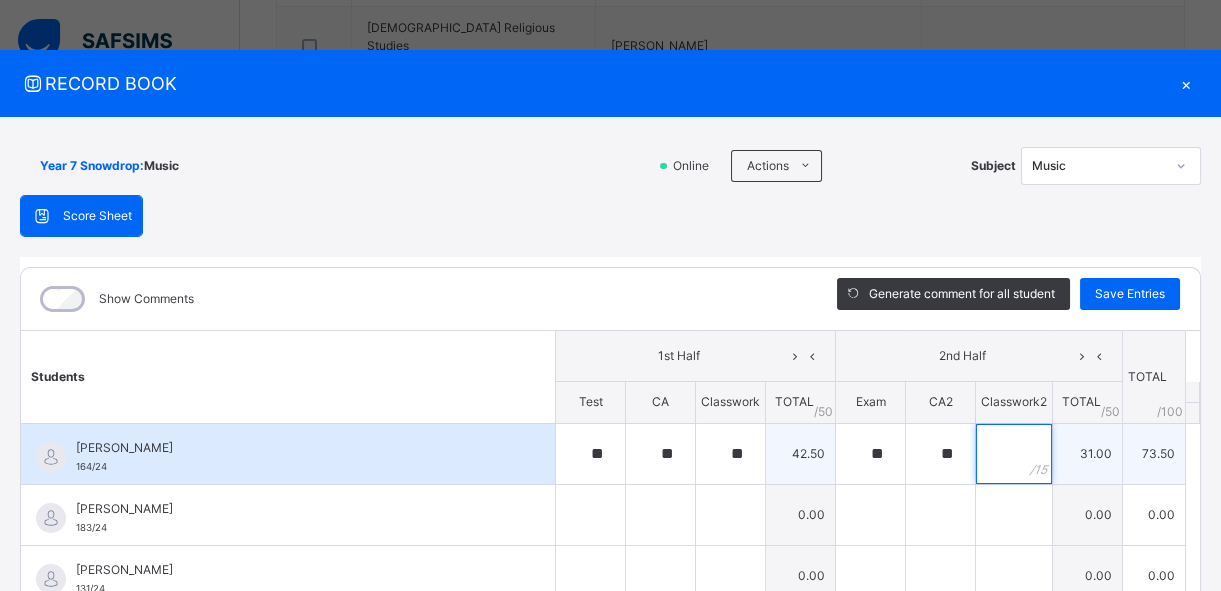 click at bounding box center [1014, 454] 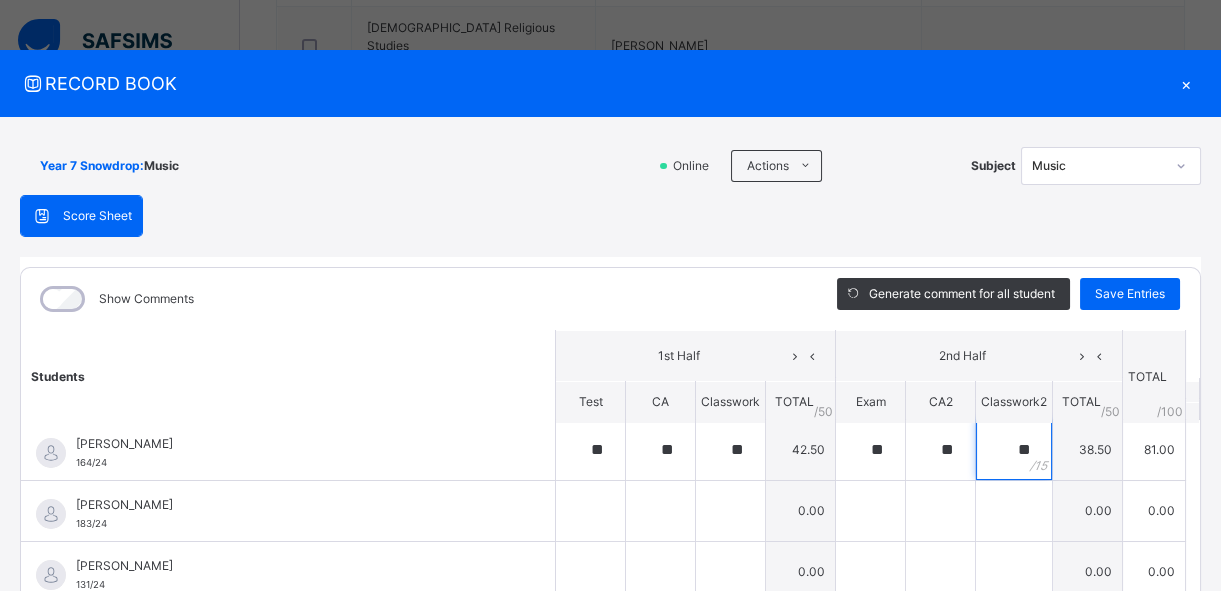 scroll, scrollTop: 0, scrollLeft: 0, axis: both 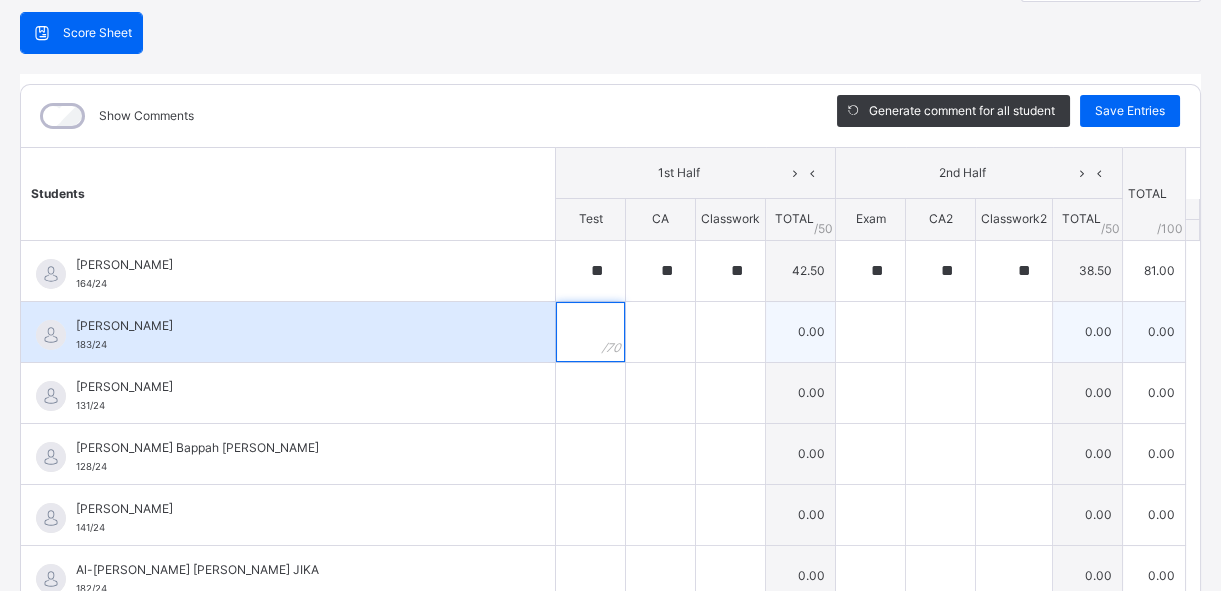 click at bounding box center [590, 332] 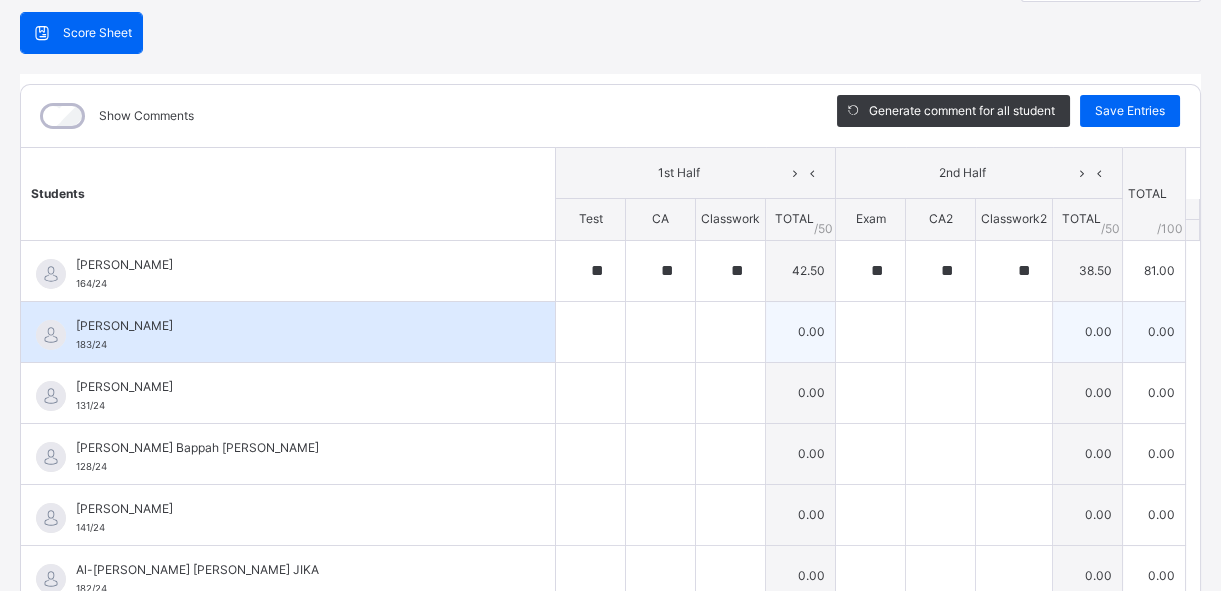 click at bounding box center (590, 332) 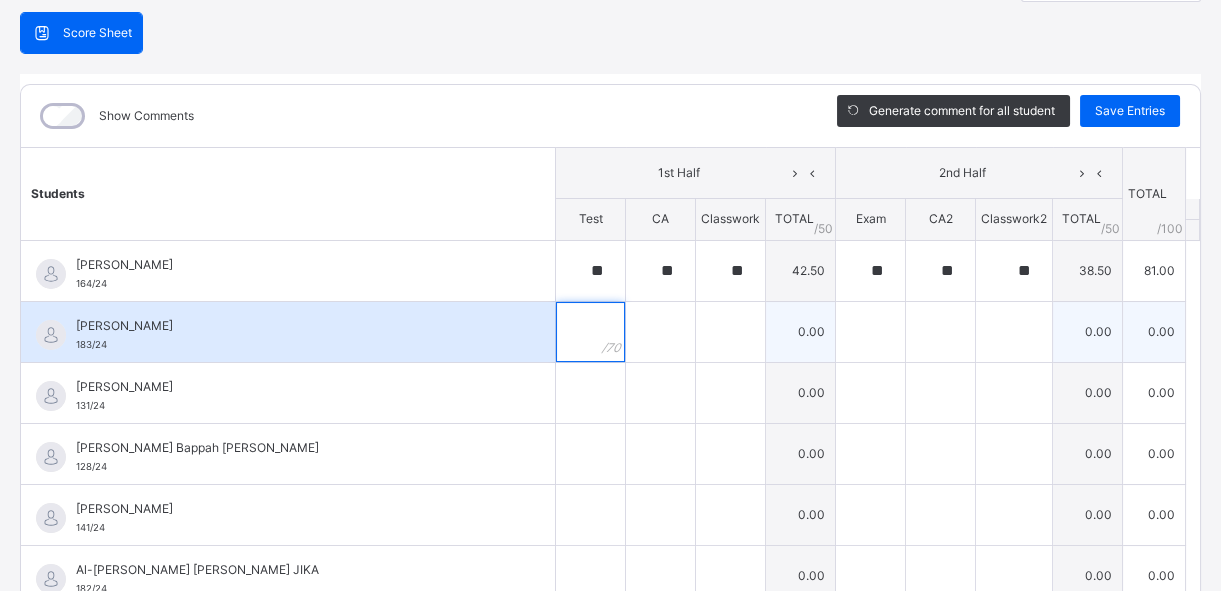 click at bounding box center (590, 332) 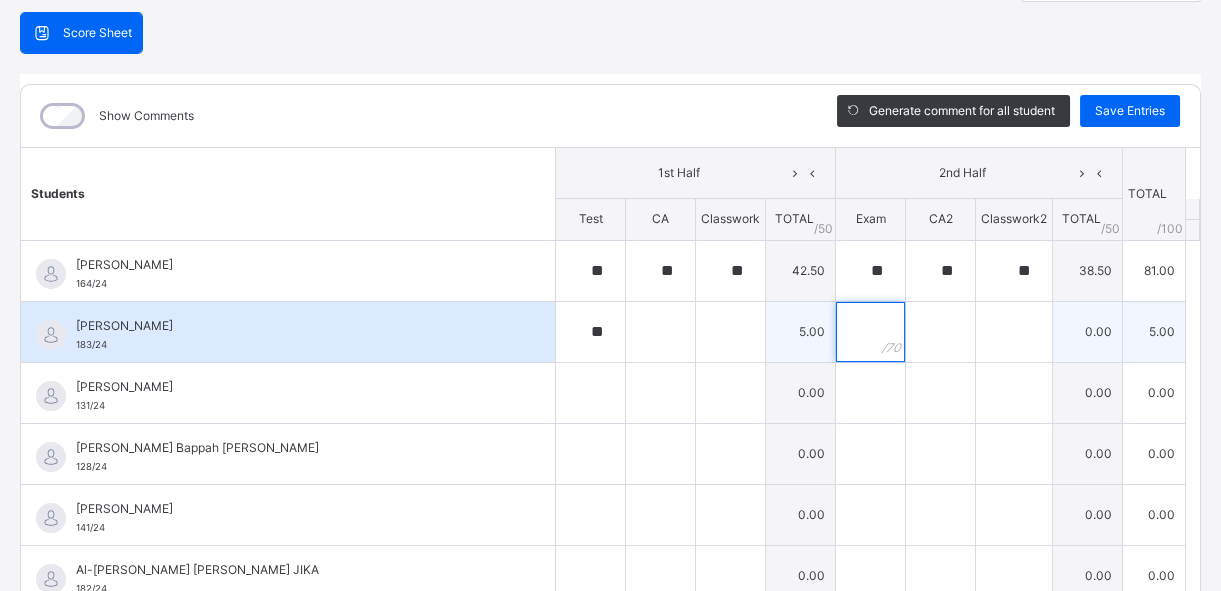 click at bounding box center [870, 332] 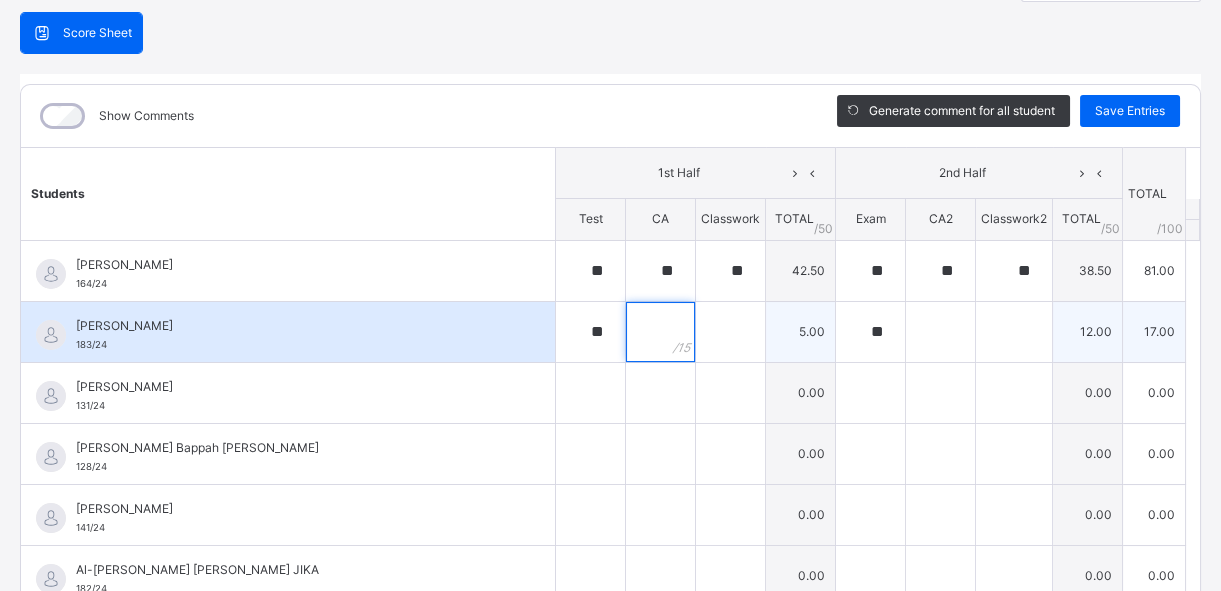 click at bounding box center (660, 332) 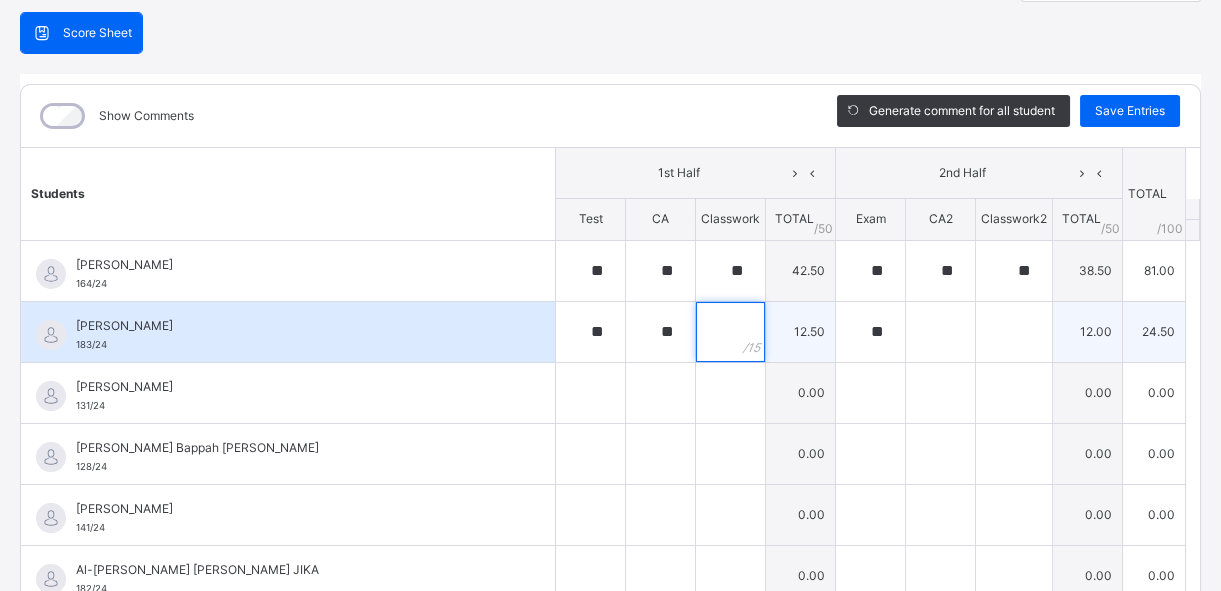 click at bounding box center [730, 332] 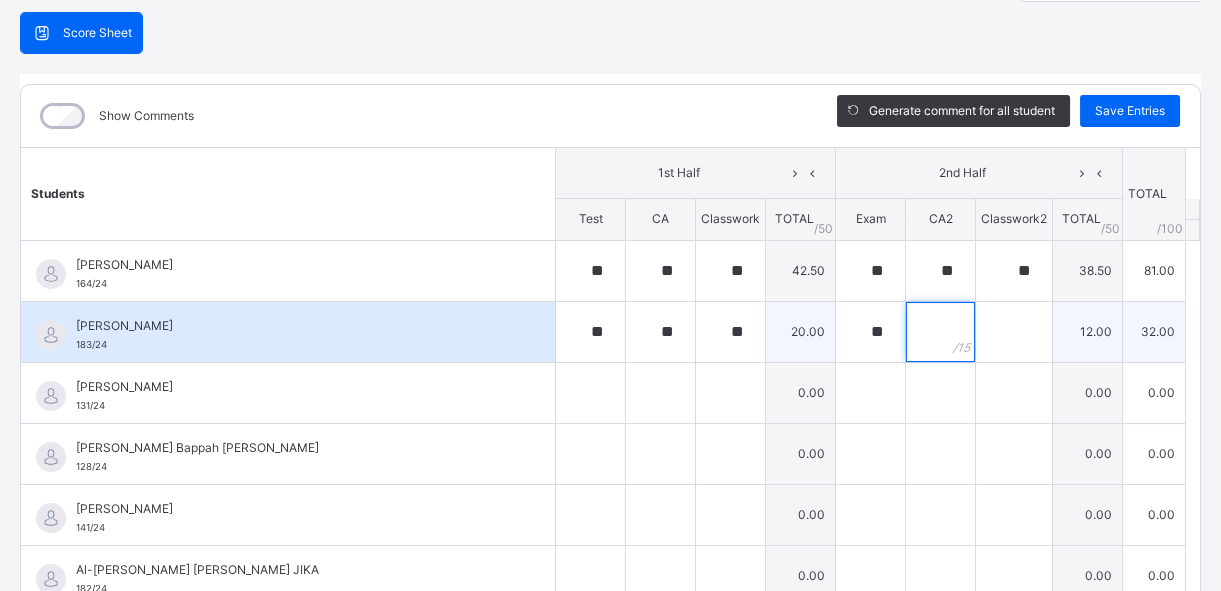 click at bounding box center (940, 332) 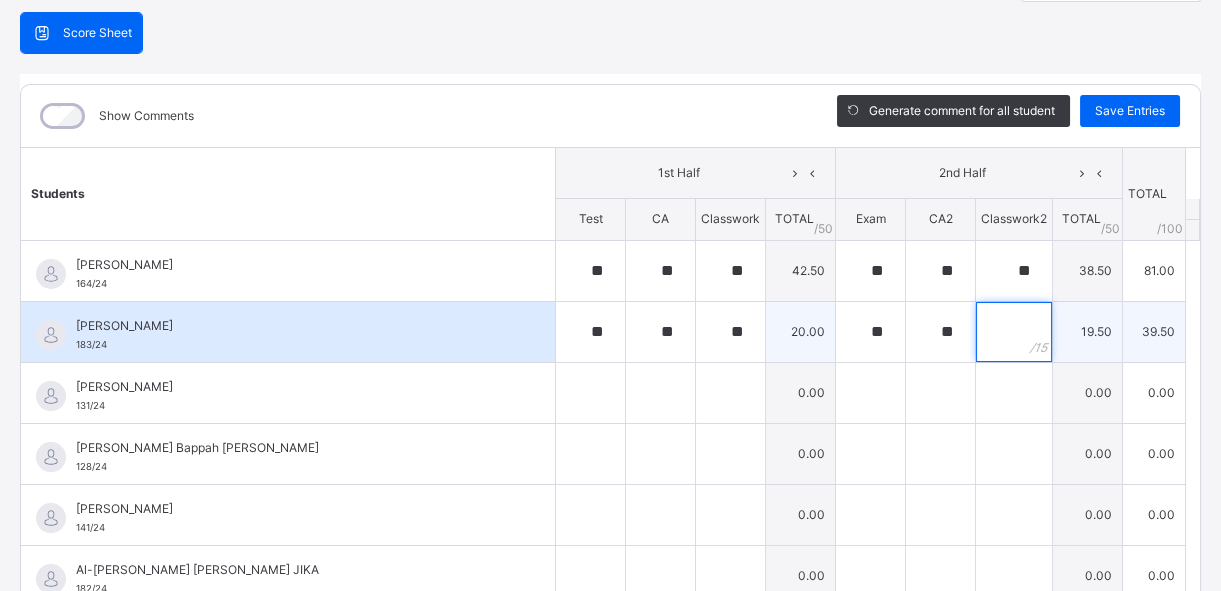click at bounding box center (1014, 332) 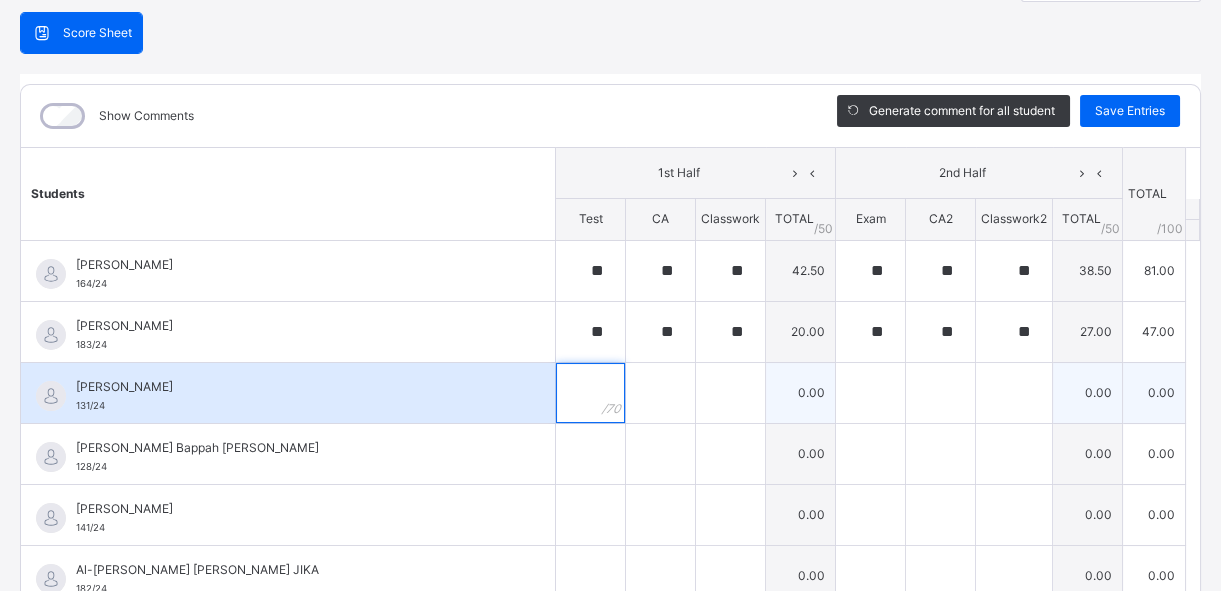 click at bounding box center (590, 393) 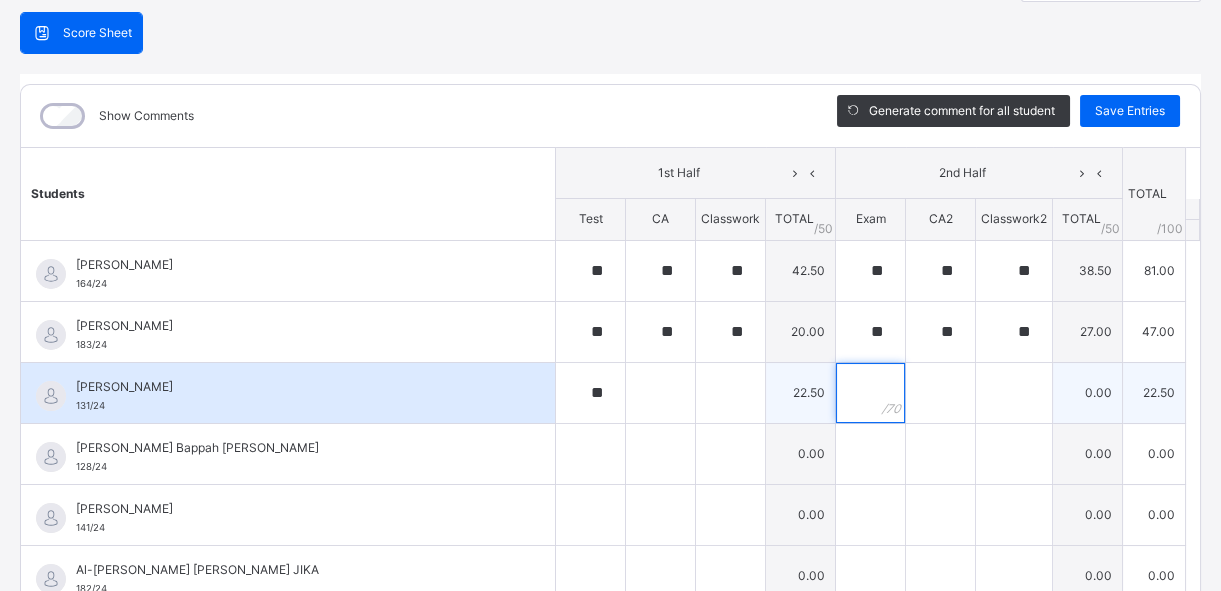 click at bounding box center [870, 393] 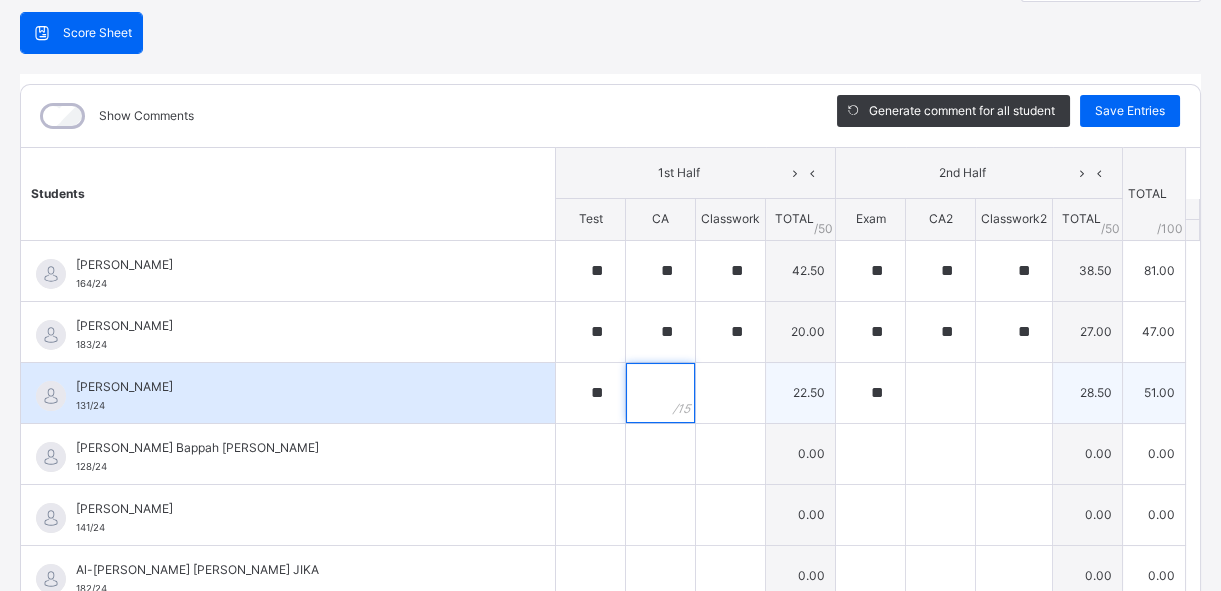 click at bounding box center [660, 393] 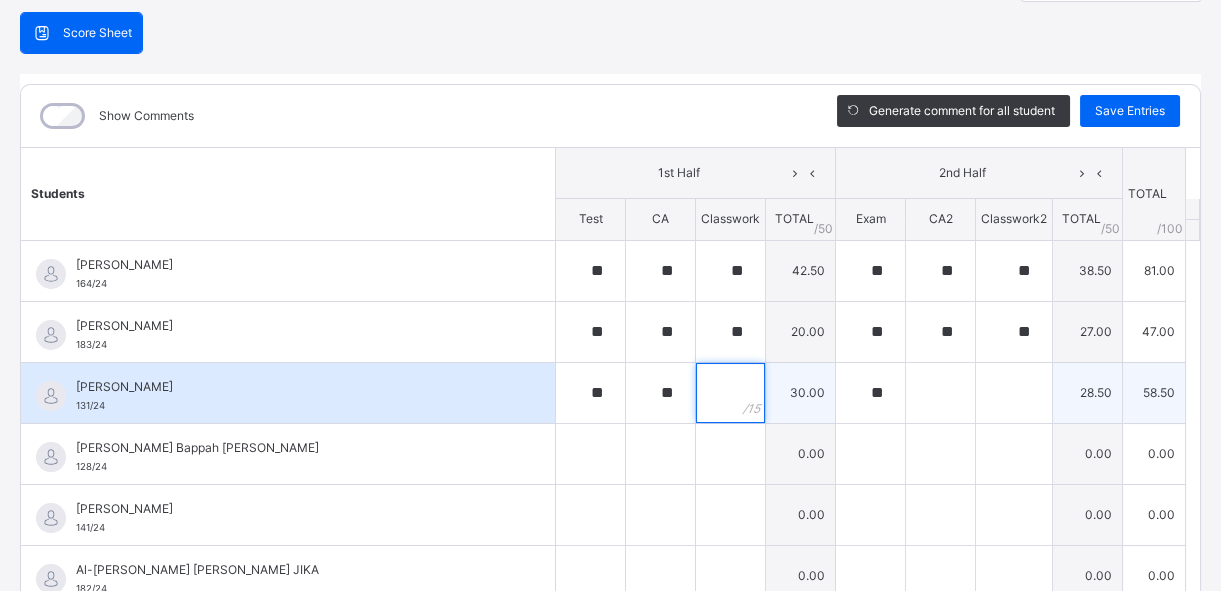 click at bounding box center [730, 393] 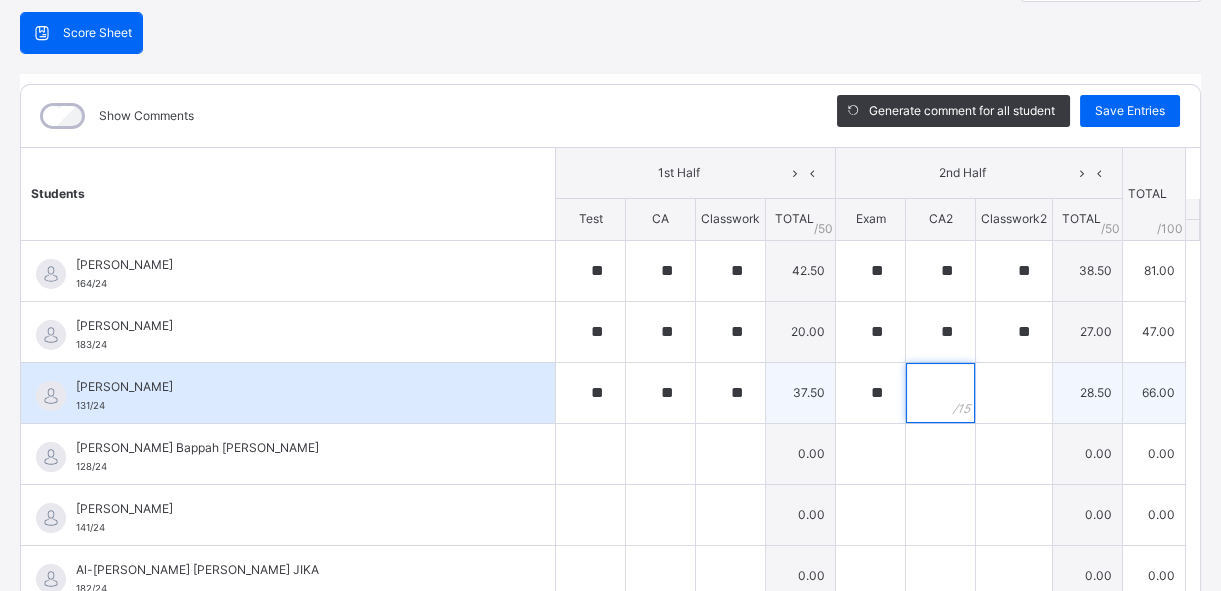 click at bounding box center (940, 393) 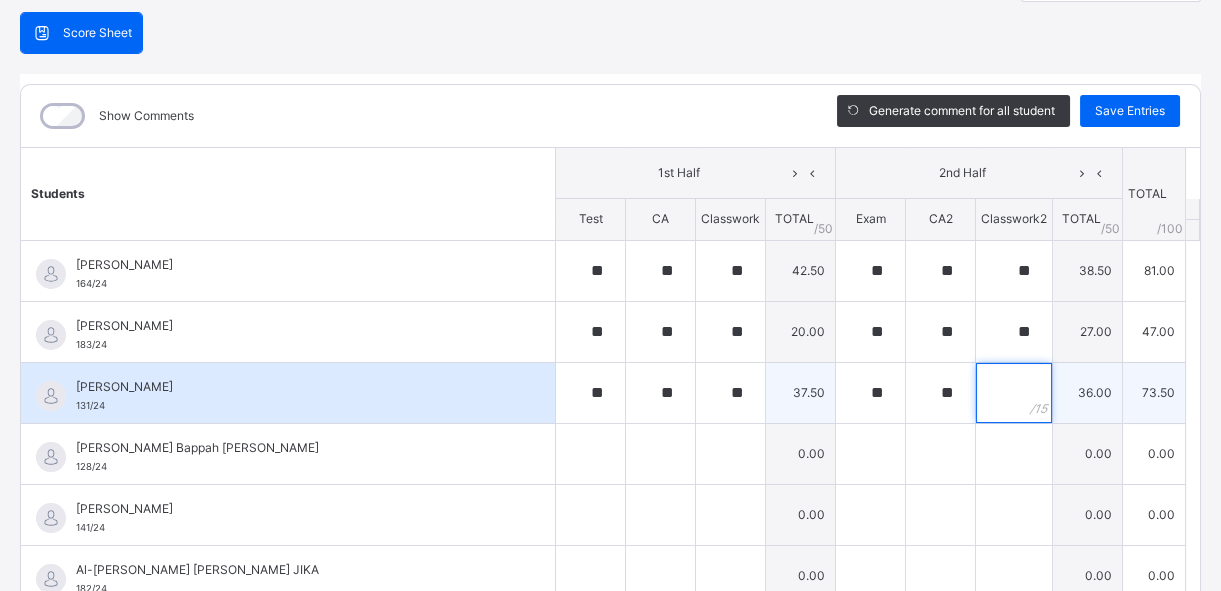 click at bounding box center [1014, 393] 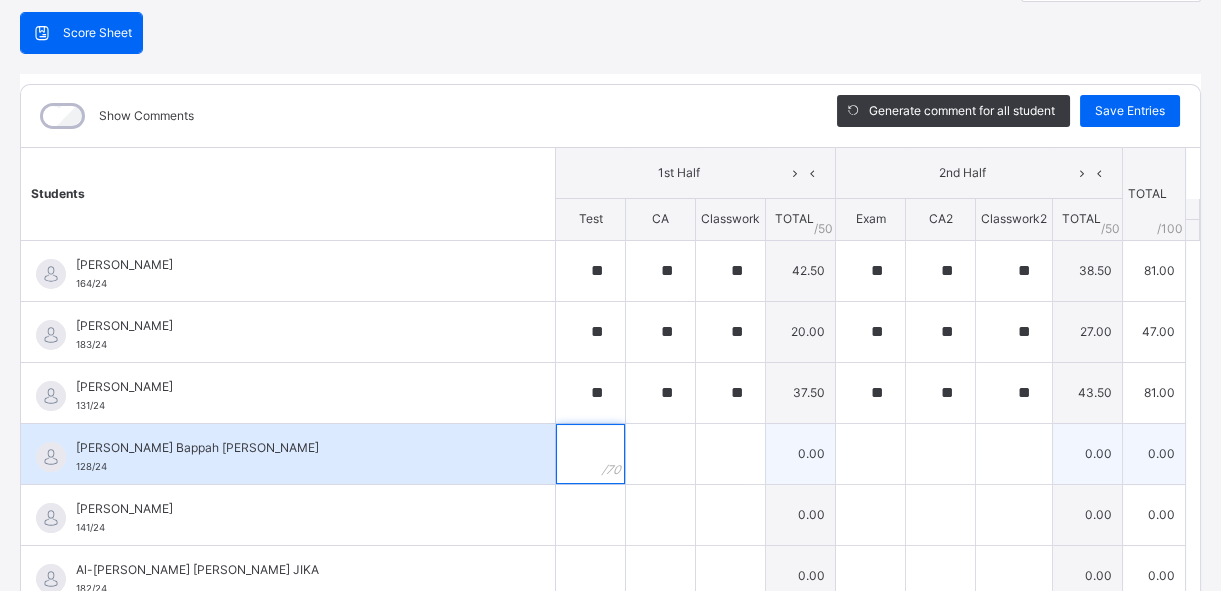 click at bounding box center (590, 454) 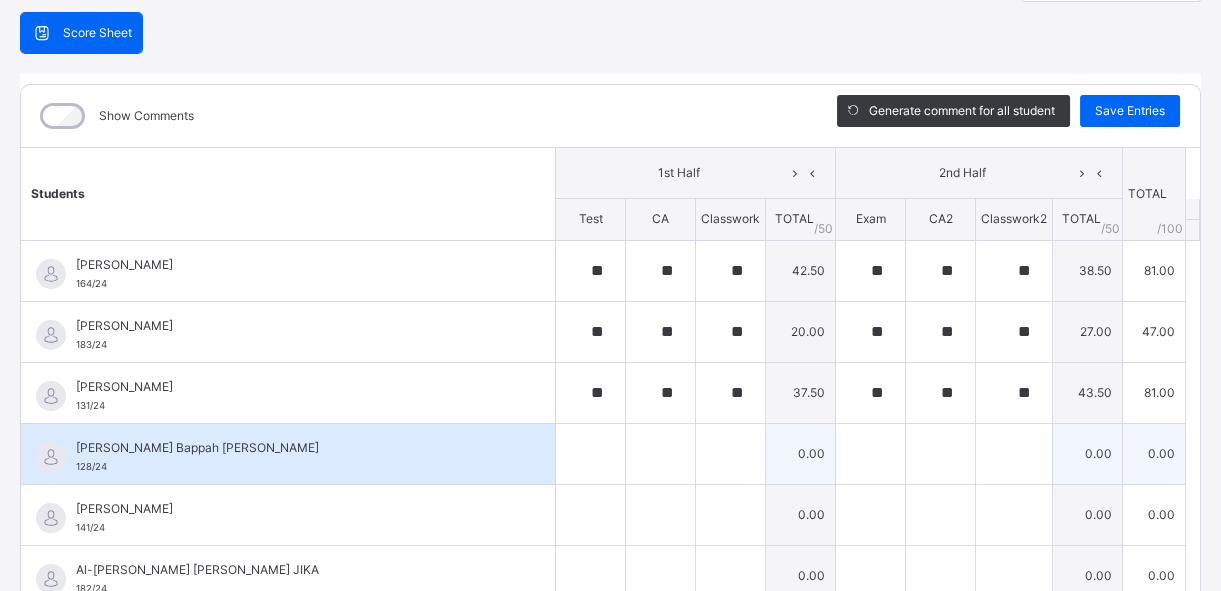 click at bounding box center (590, 454) 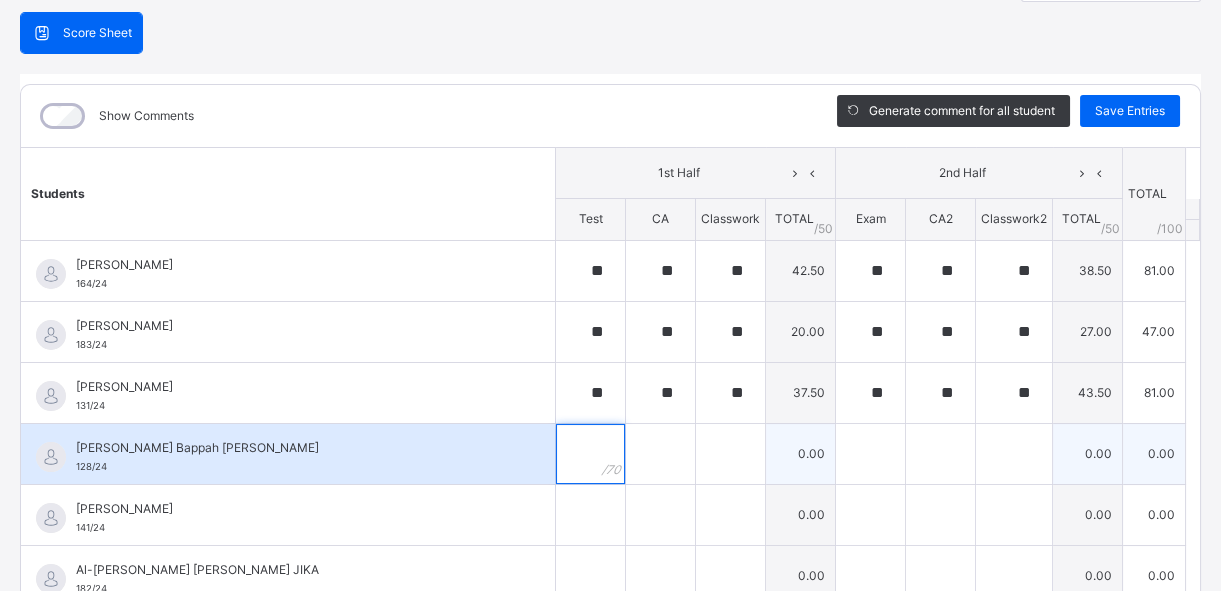 click at bounding box center (590, 454) 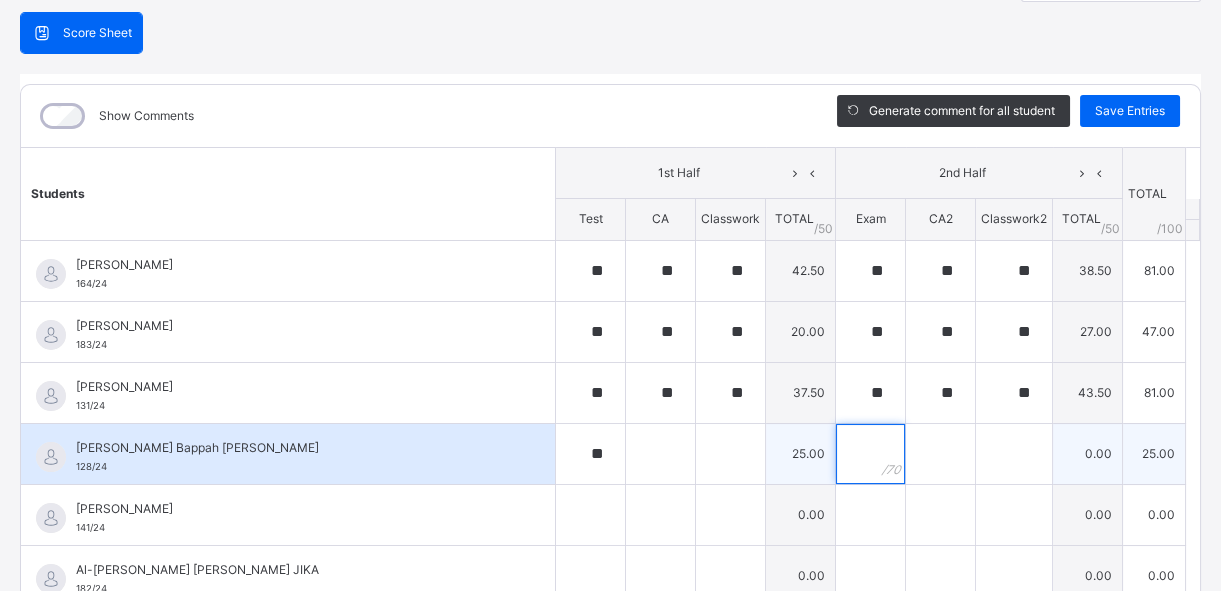 click at bounding box center [870, 454] 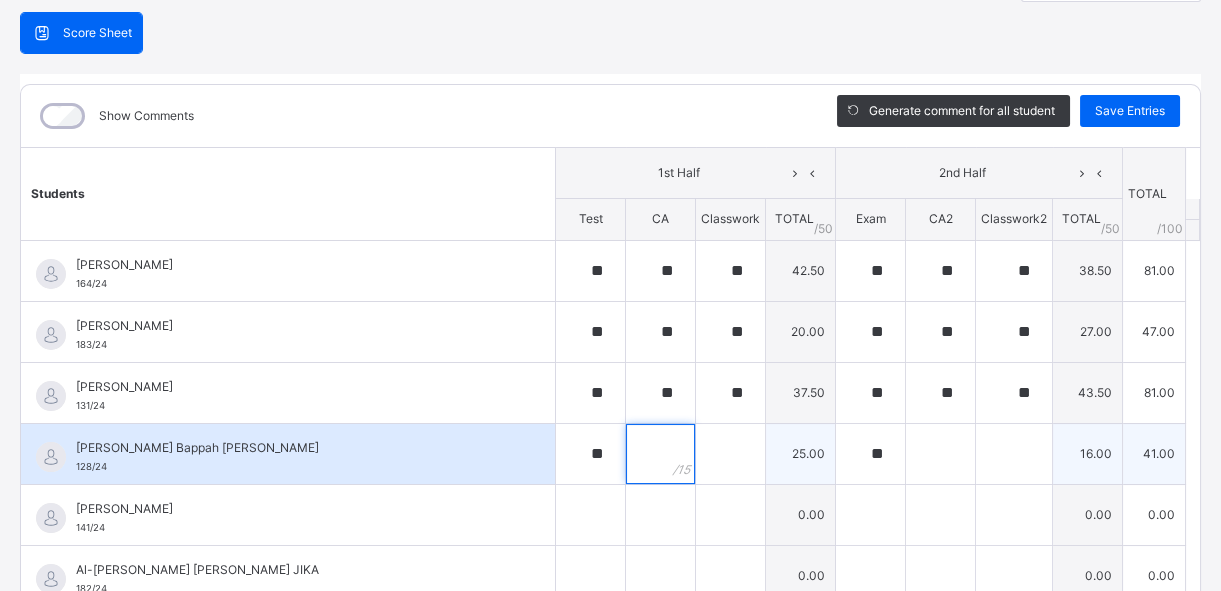 click at bounding box center [660, 454] 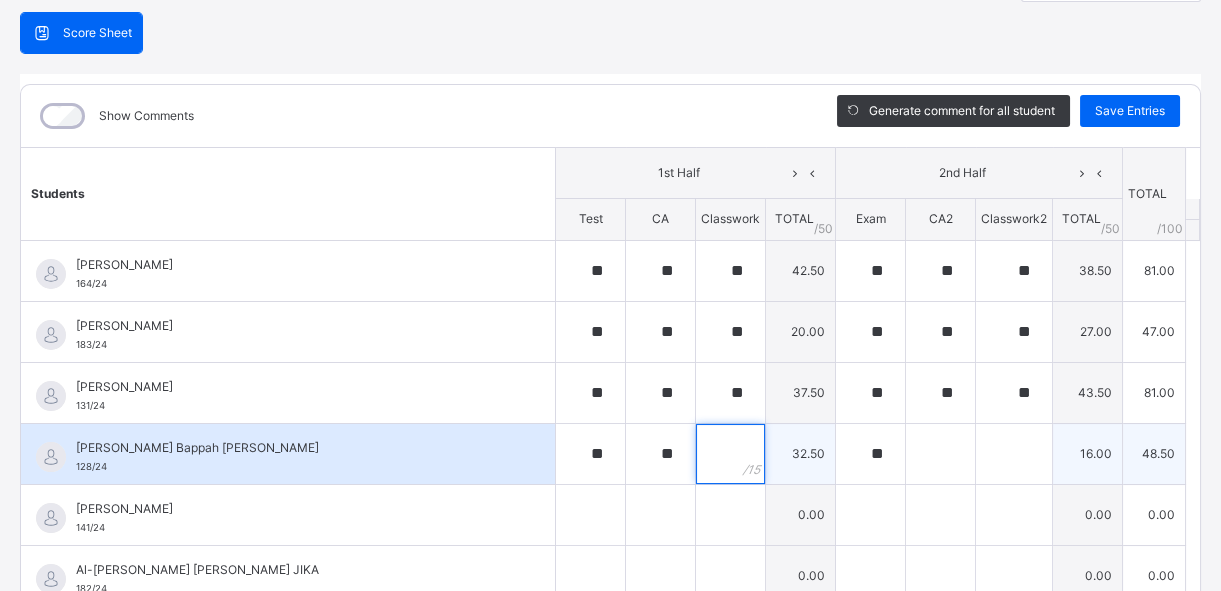 click at bounding box center (730, 454) 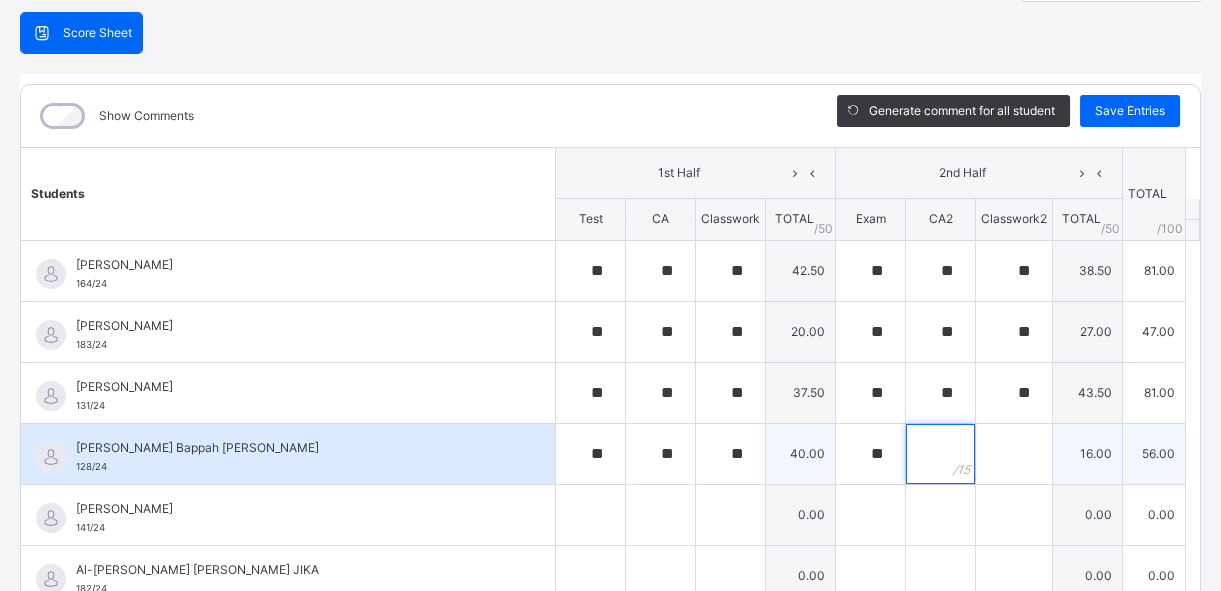 click at bounding box center [940, 454] 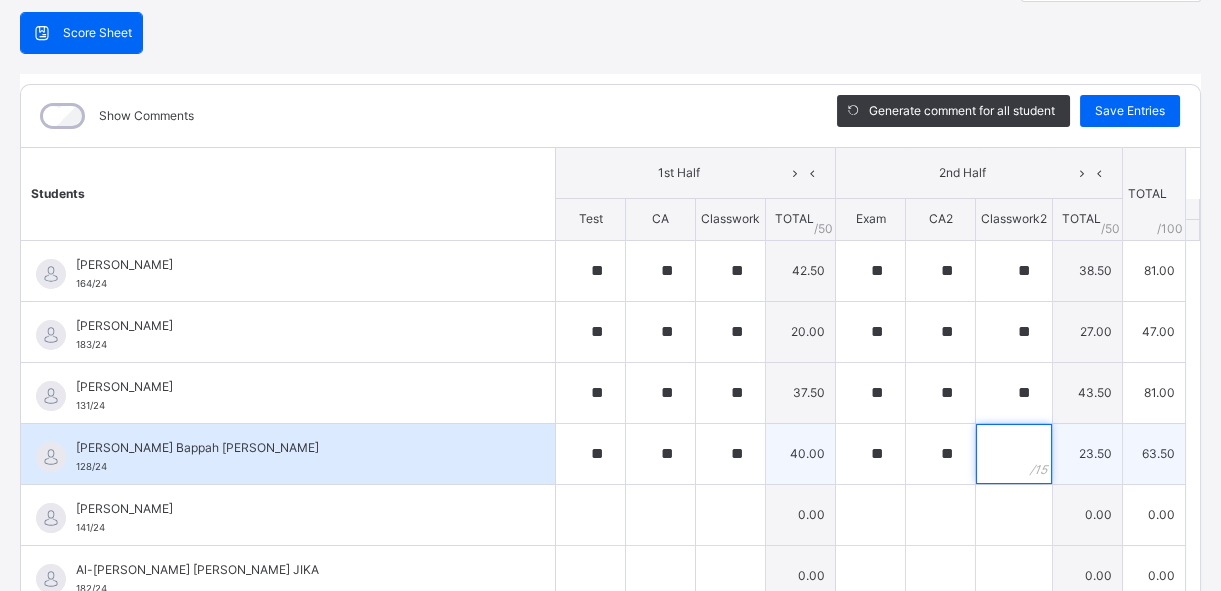 click at bounding box center [1014, 454] 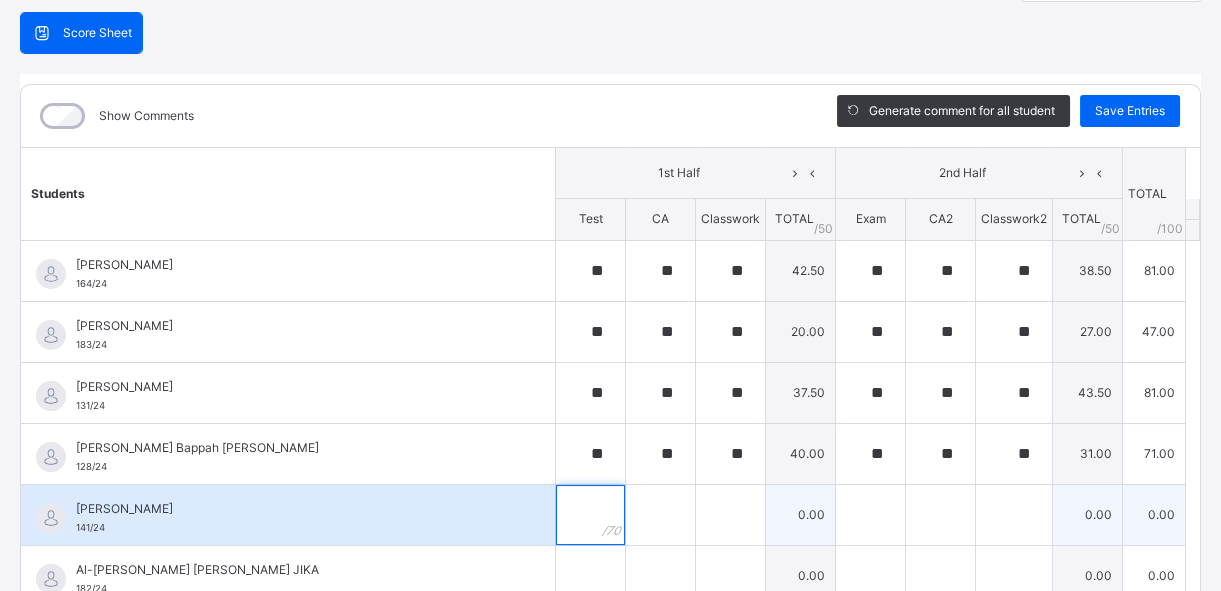 click at bounding box center [590, 515] 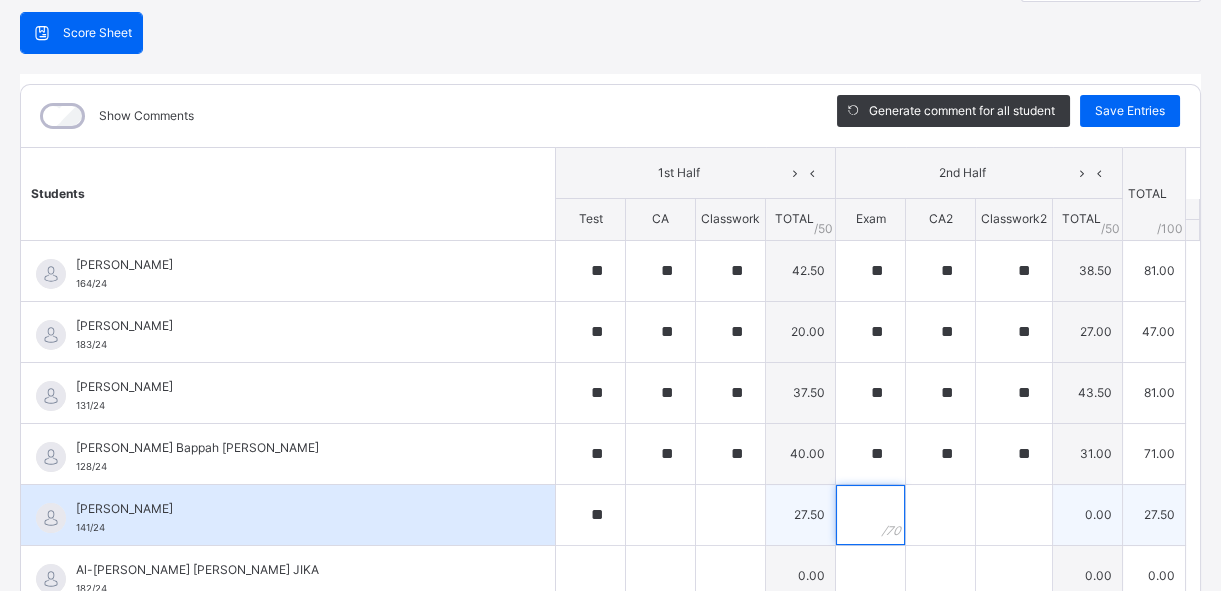 click at bounding box center (870, 515) 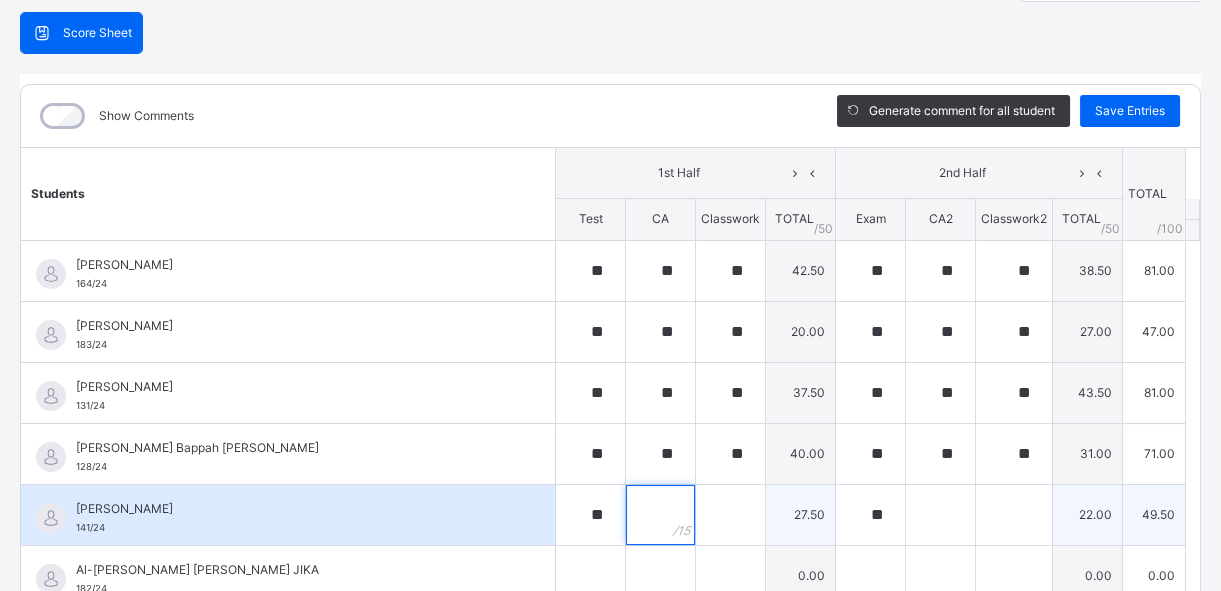 click at bounding box center [660, 515] 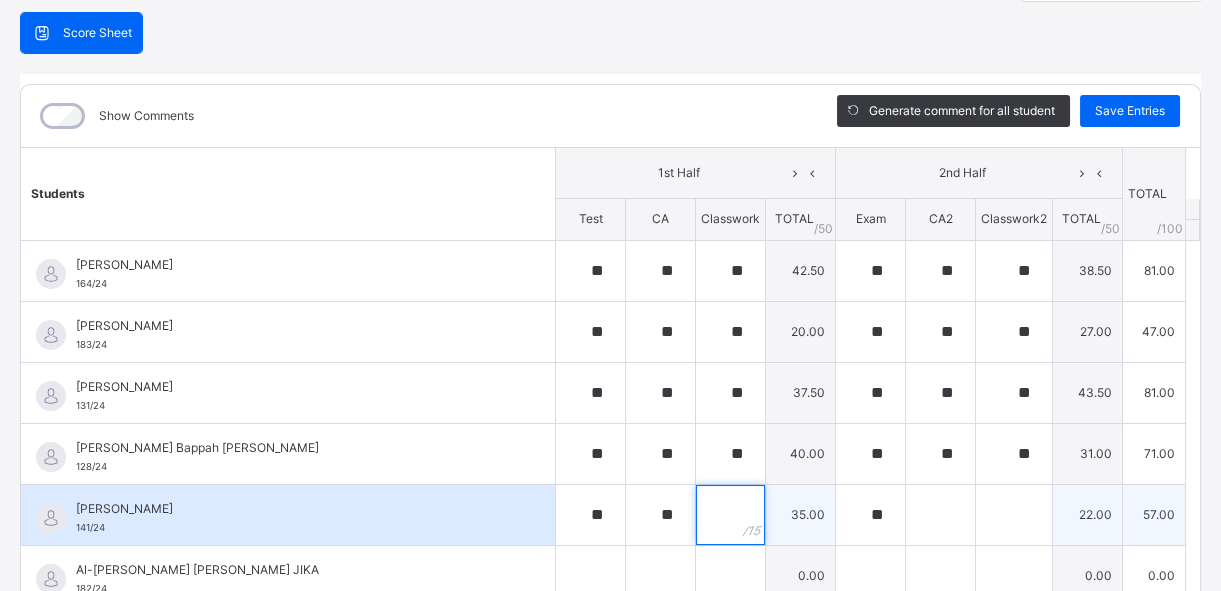 click at bounding box center (730, 515) 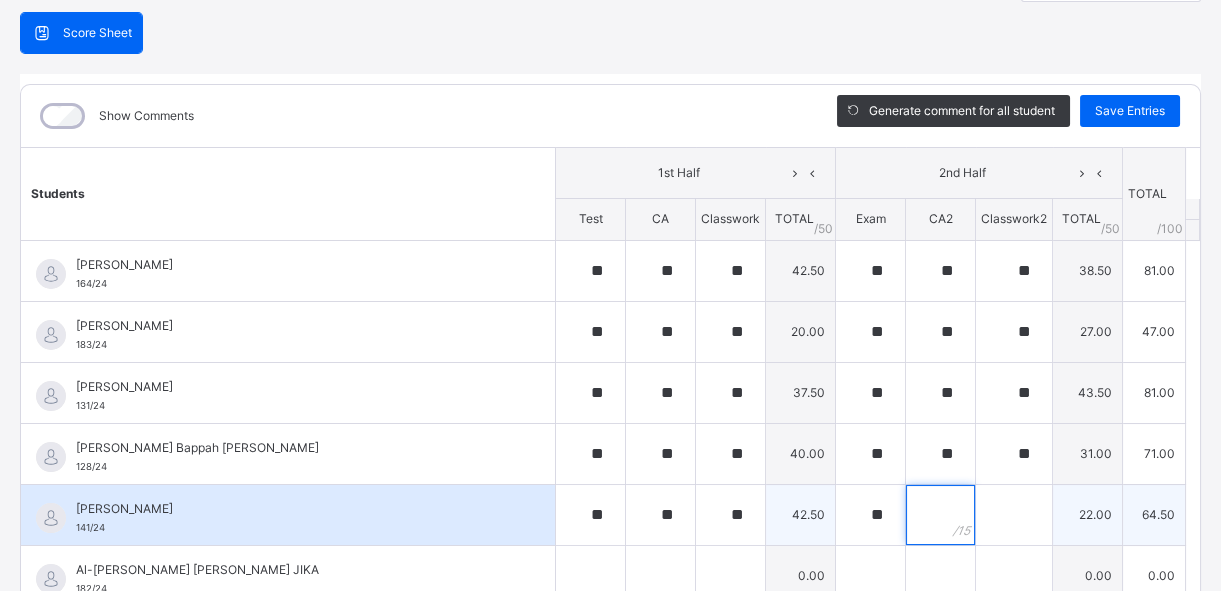 click at bounding box center (940, 515) 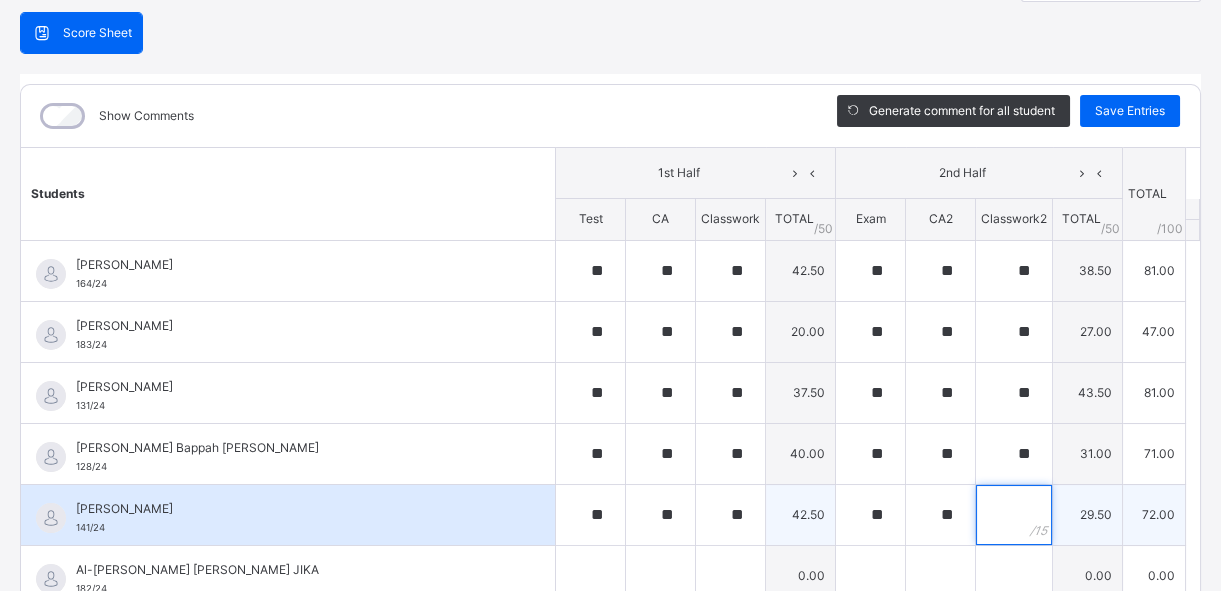 click at bounding box center (1014, 515) 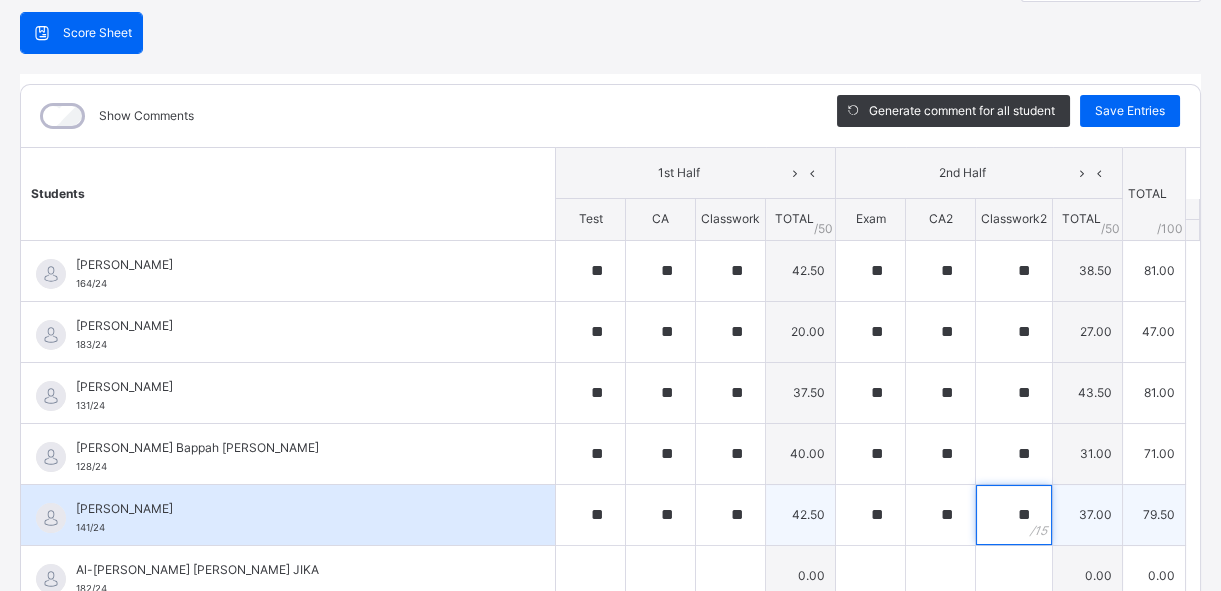scroll, scrollTop: 90, scrollLeft: 0, axis: vertical 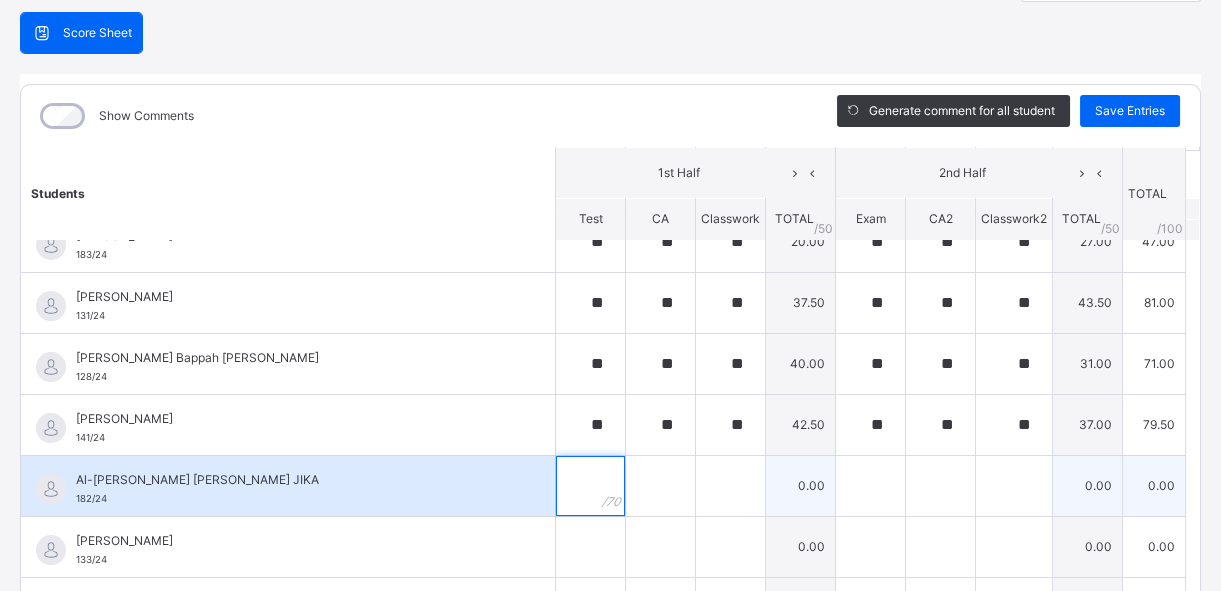 click at bounding box center [590, 486] 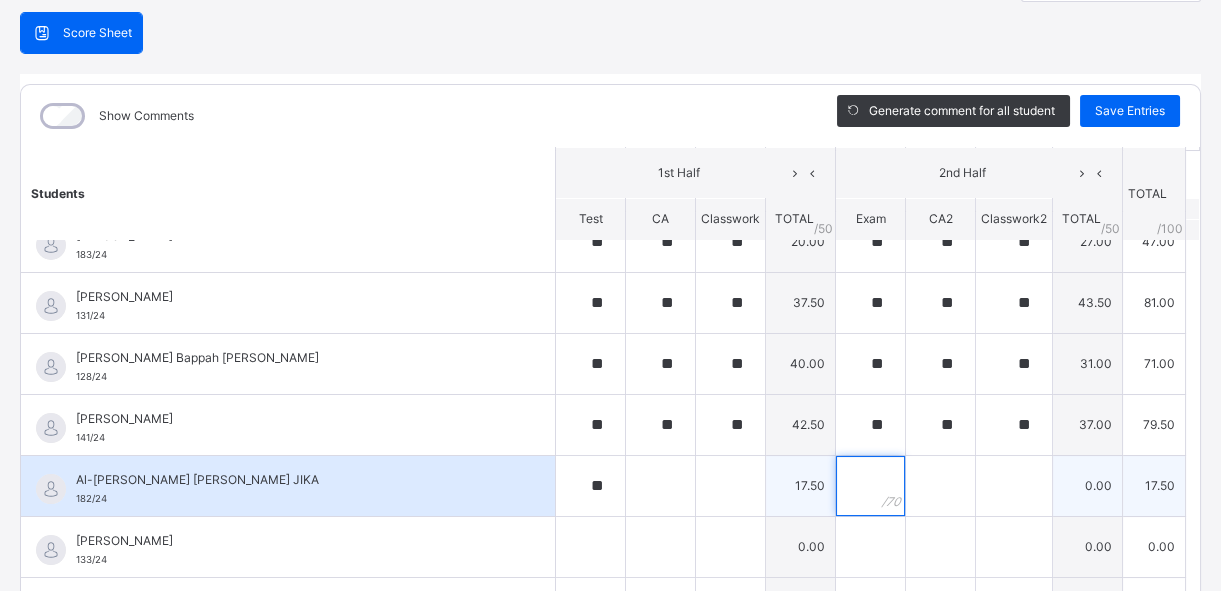 click at bounding box center (870, 486) 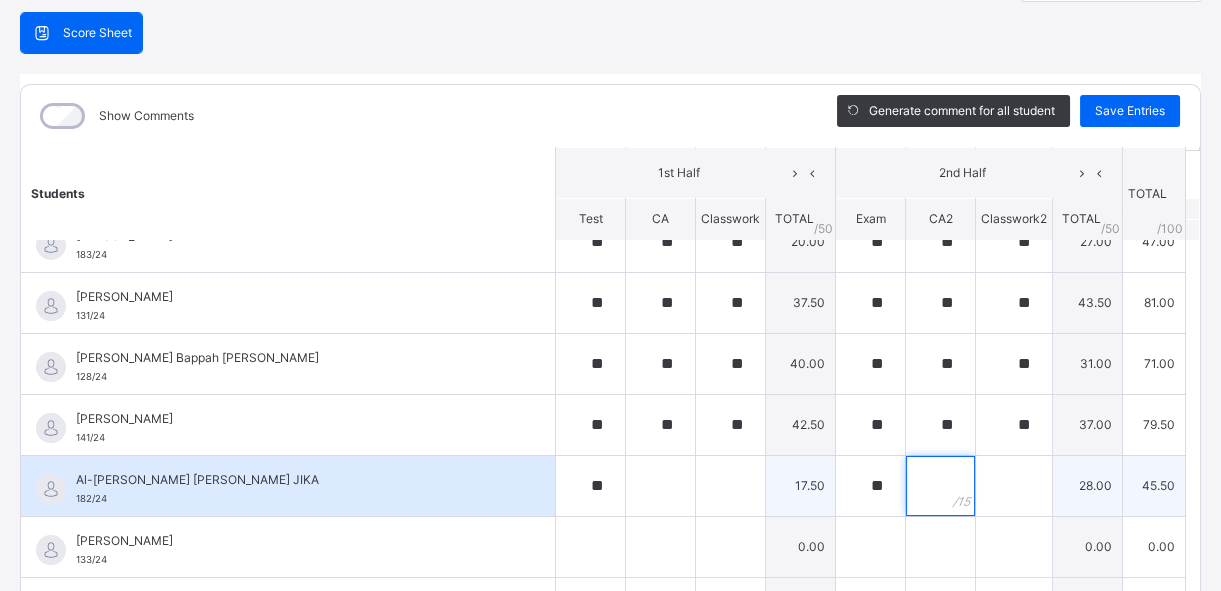 click at bounding box center (940, 486) 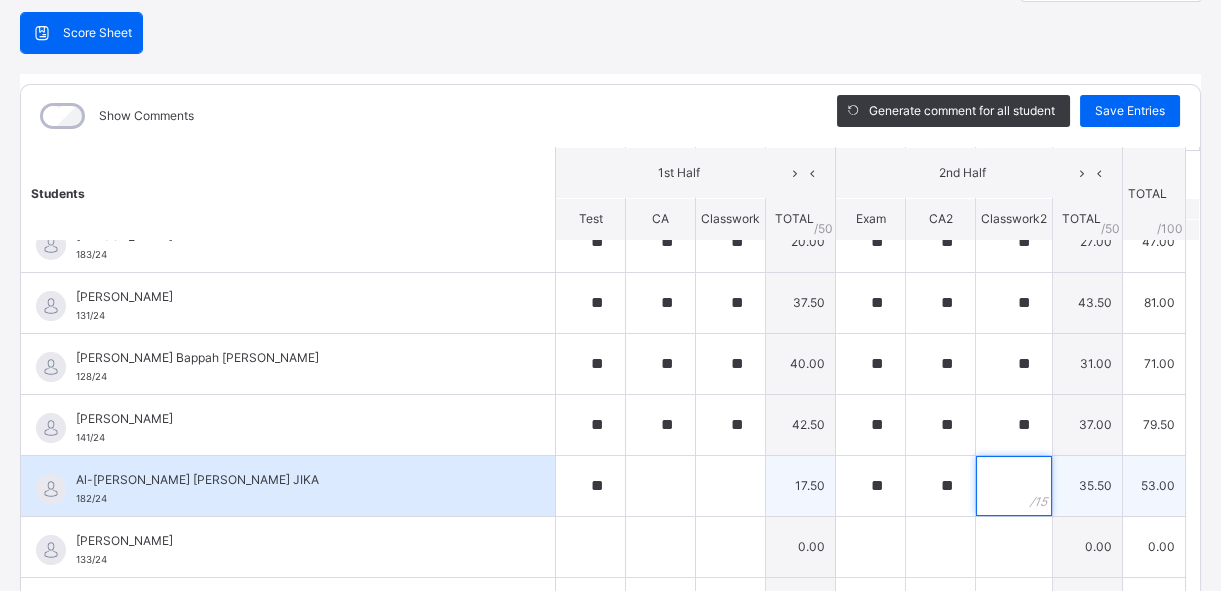 click at bounding box center [1014, 486] 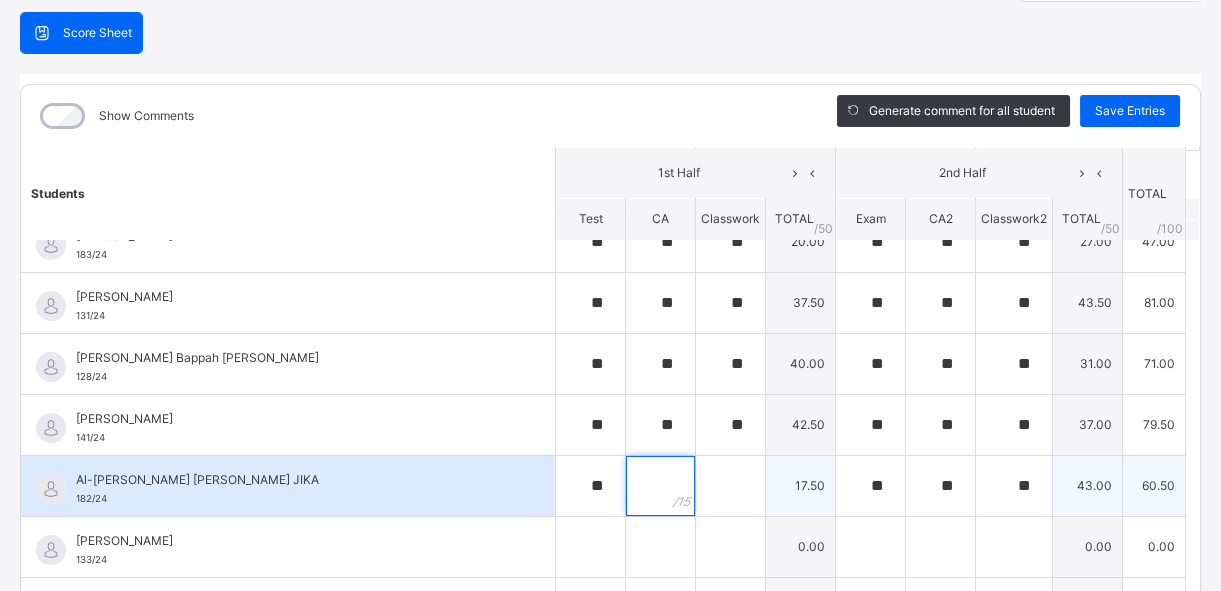 click at bounding box center (660, 486) 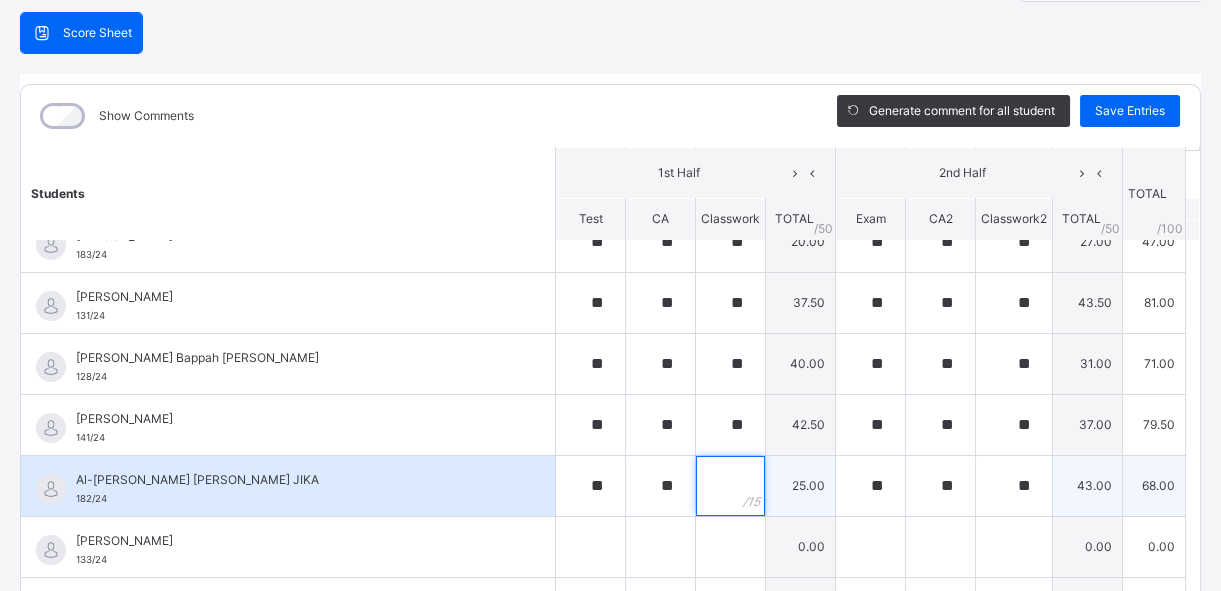 click at bounding box center (730, 486) 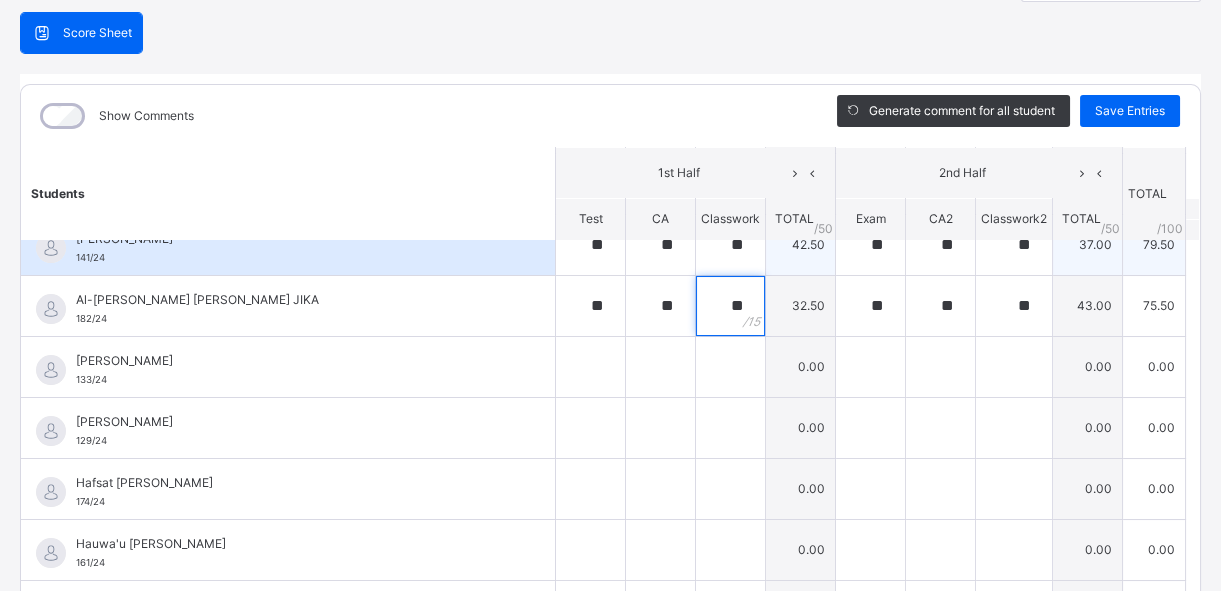 scroll, scrollTop: 272, scrollLeft: 0, axis: vertical 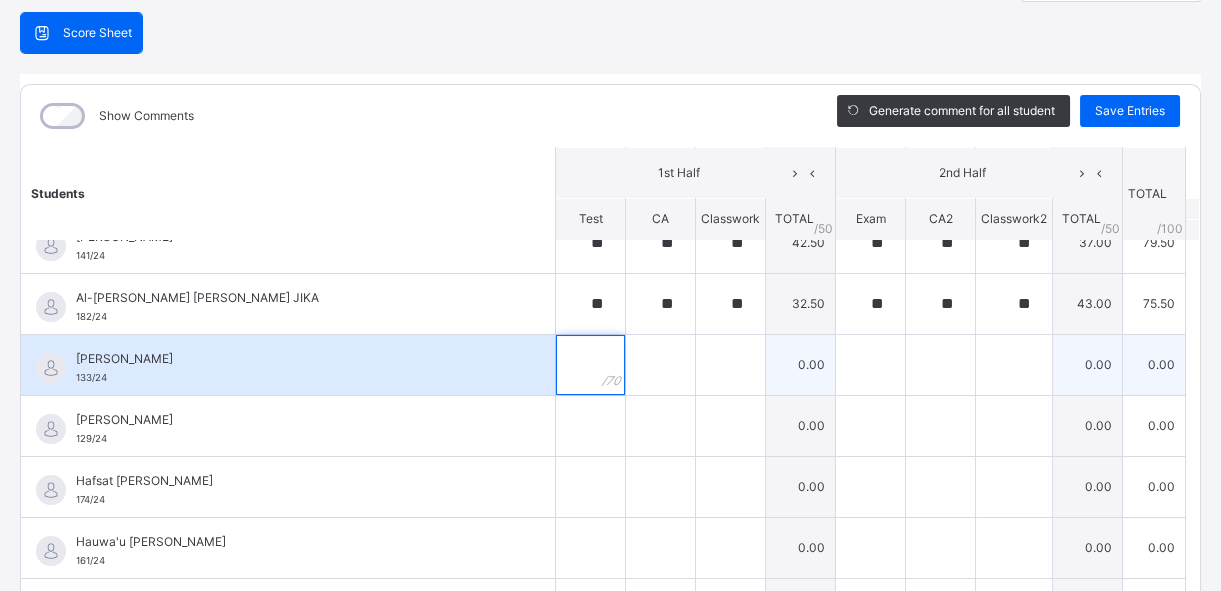 click at bounding box center (590, 365) 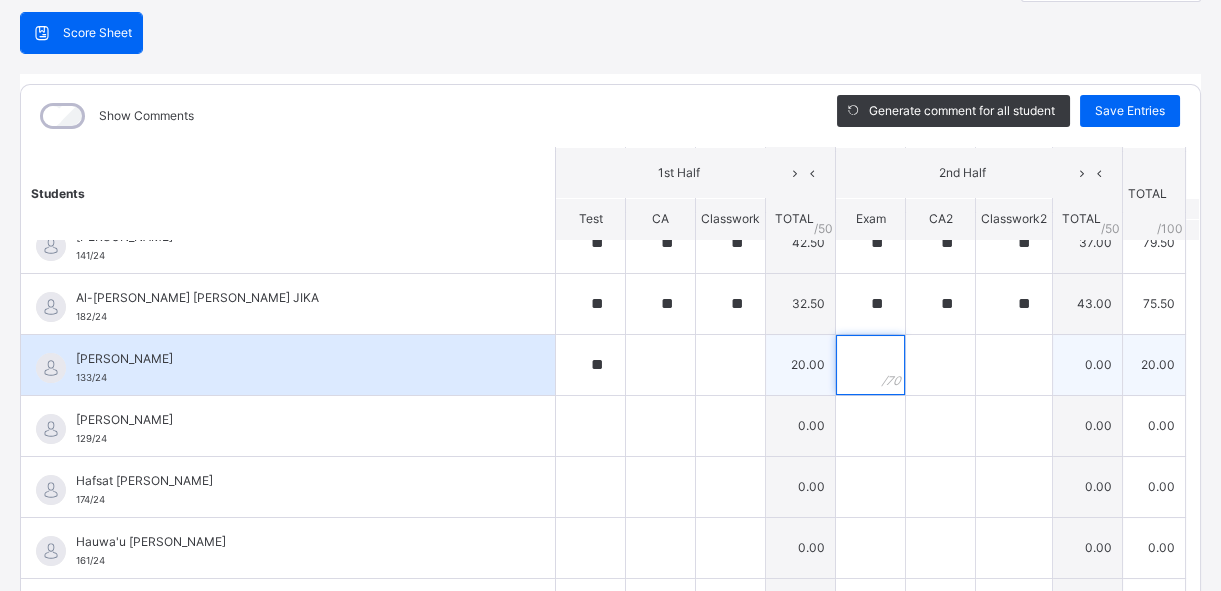 click at bounding box center (870, 365) 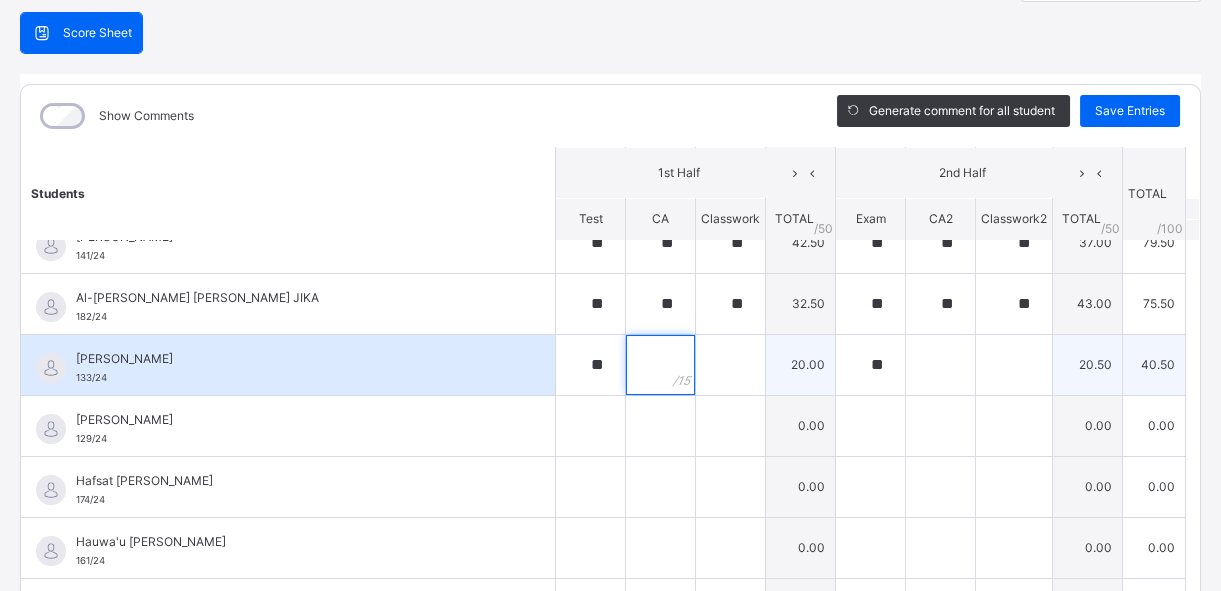 click at bounding box center (660, 365) 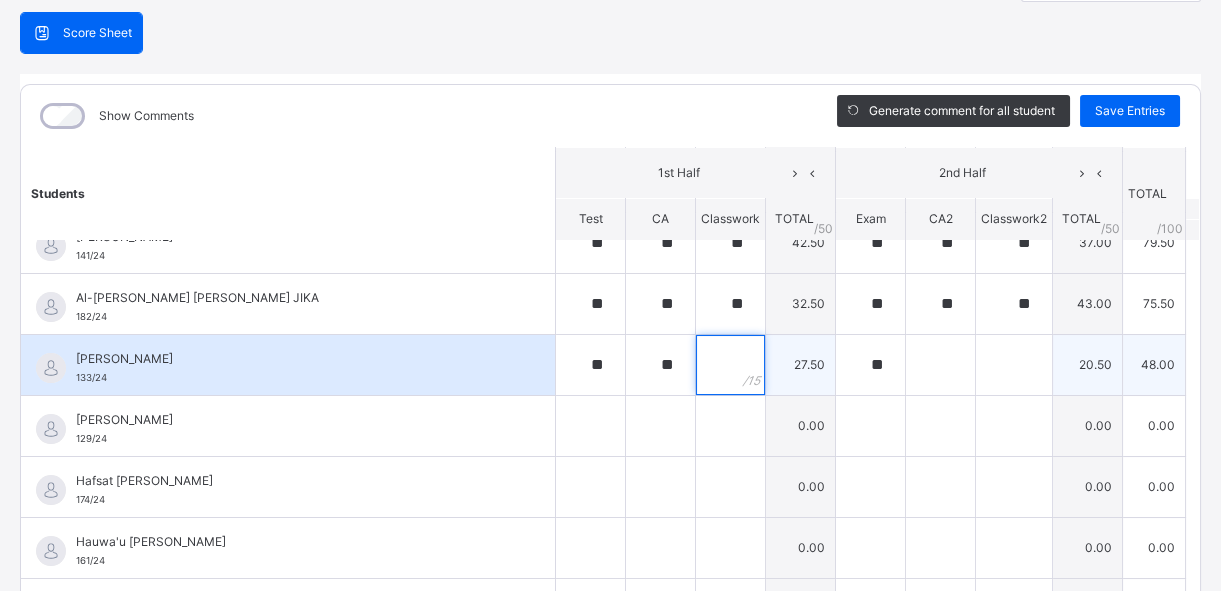 click at bounding box center (730, 365) 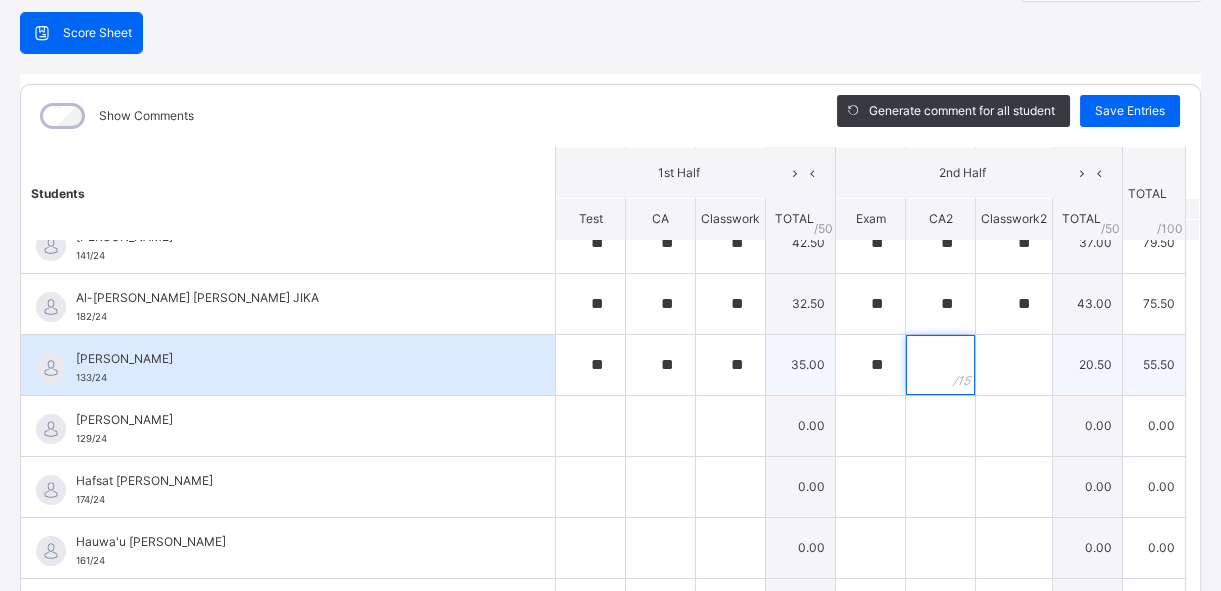 click at bounding box center (940, 365) 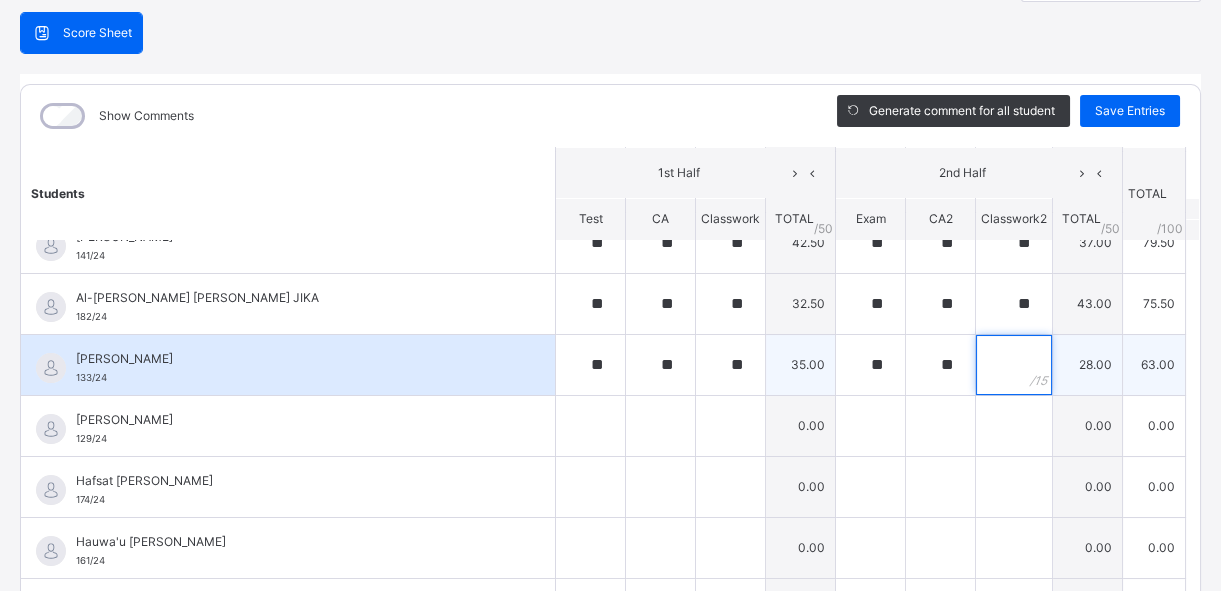 click at bounding box center (1014, 365) 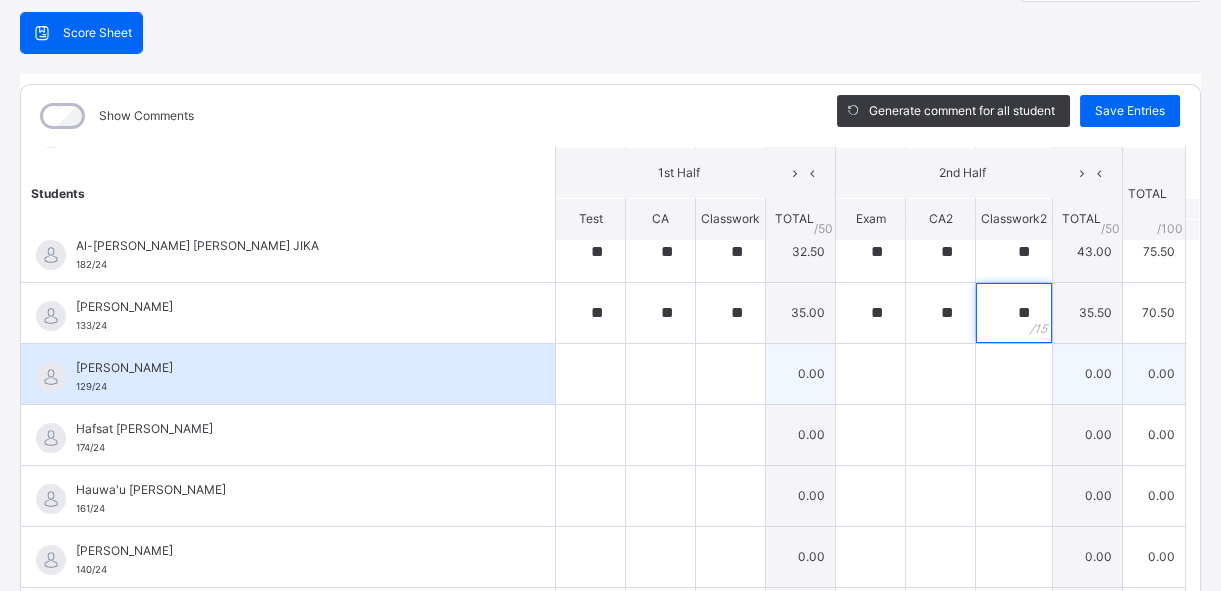 scroll, scrollTop: 363, scrollLeft: 0, axis: vertical 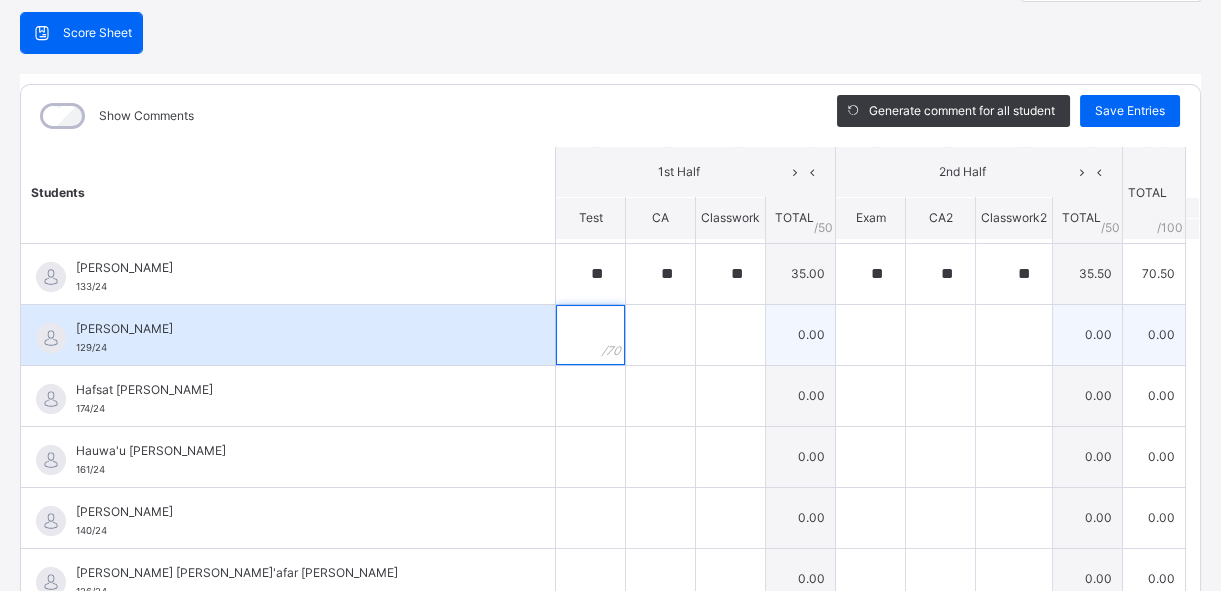 click at bounding box center (590, 335) 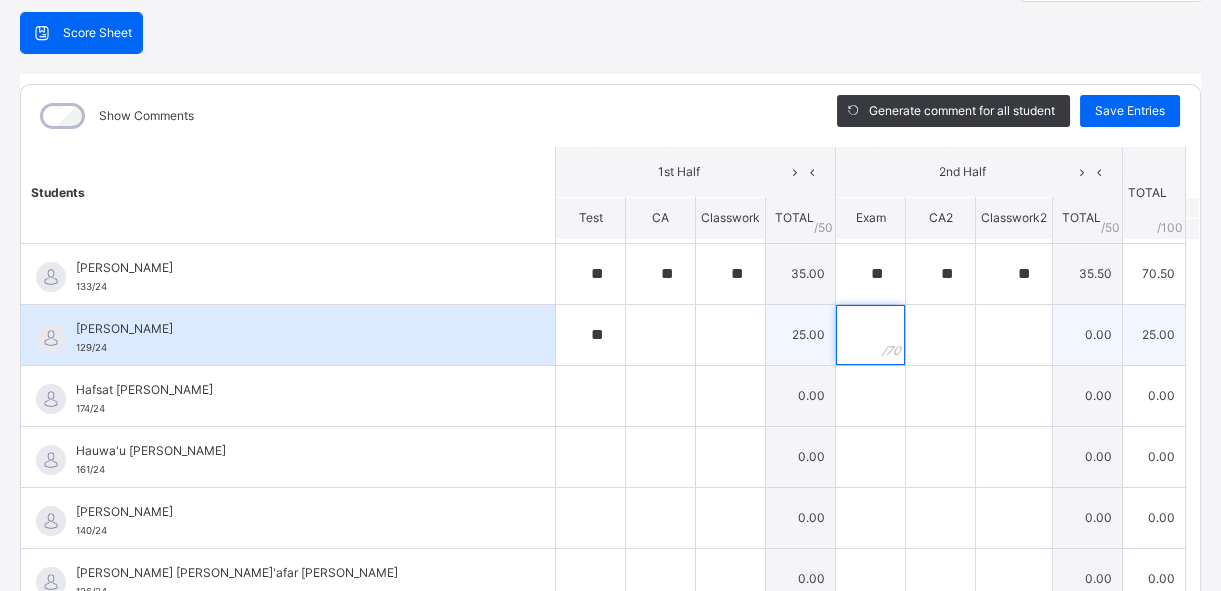 click at bounding box center (870, 335) 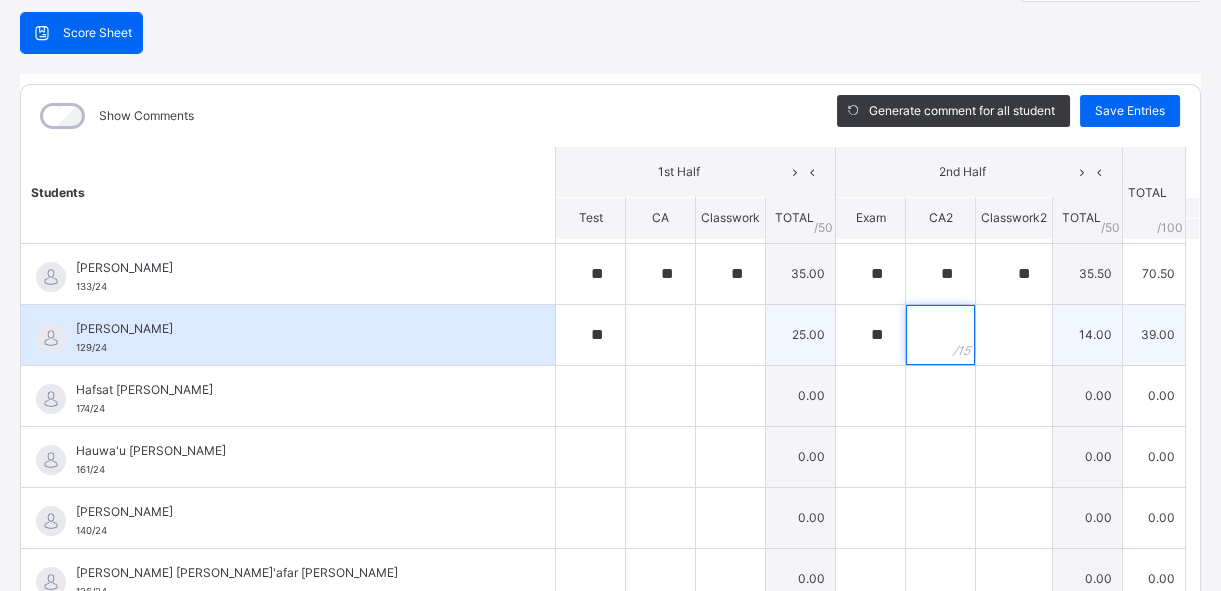click at bounding box center [940, 335] 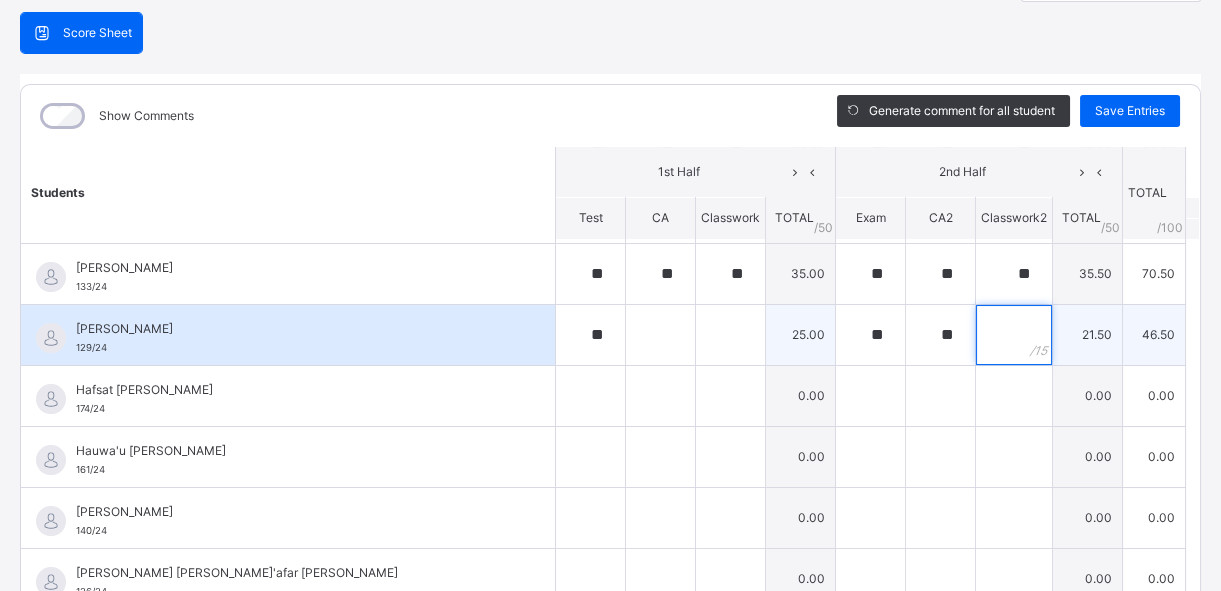 click at bounding box center [1014, 335] 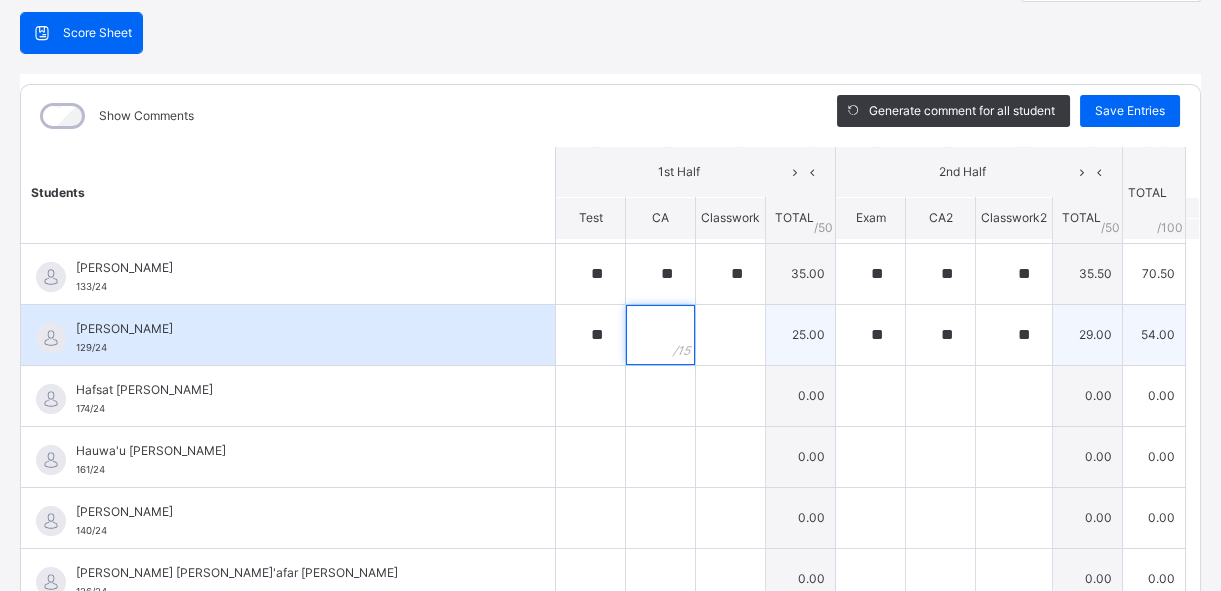 click at bounding box center (660, 335) 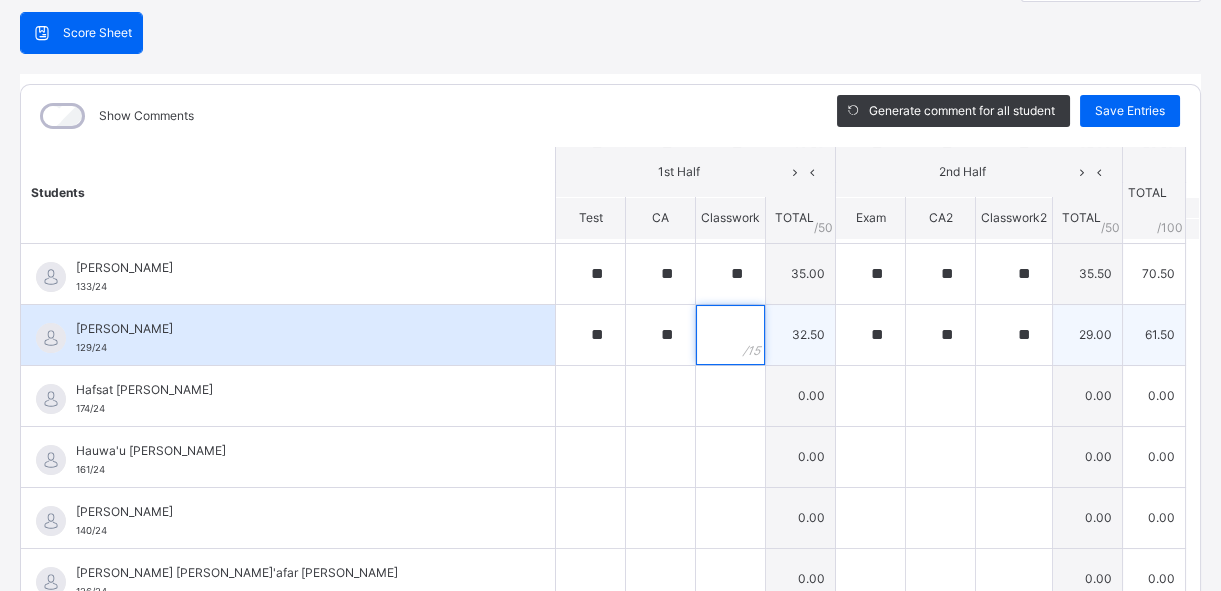 click at bounding box center (730, 335) 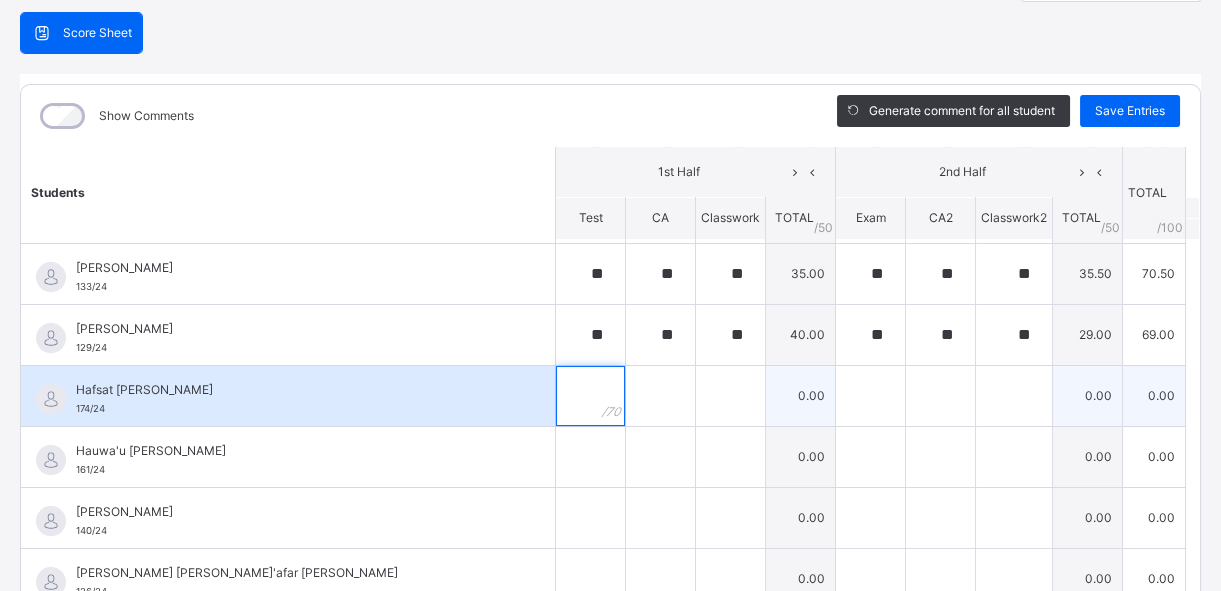click at bounding box center [590, 396] 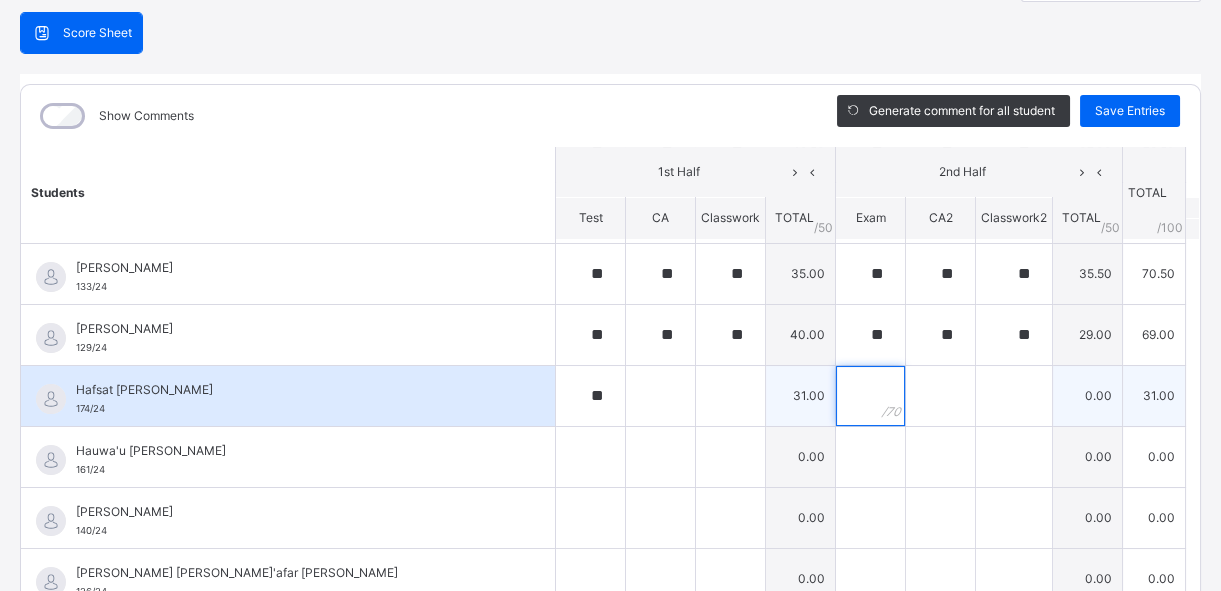 click at bounding box center (870, 396) 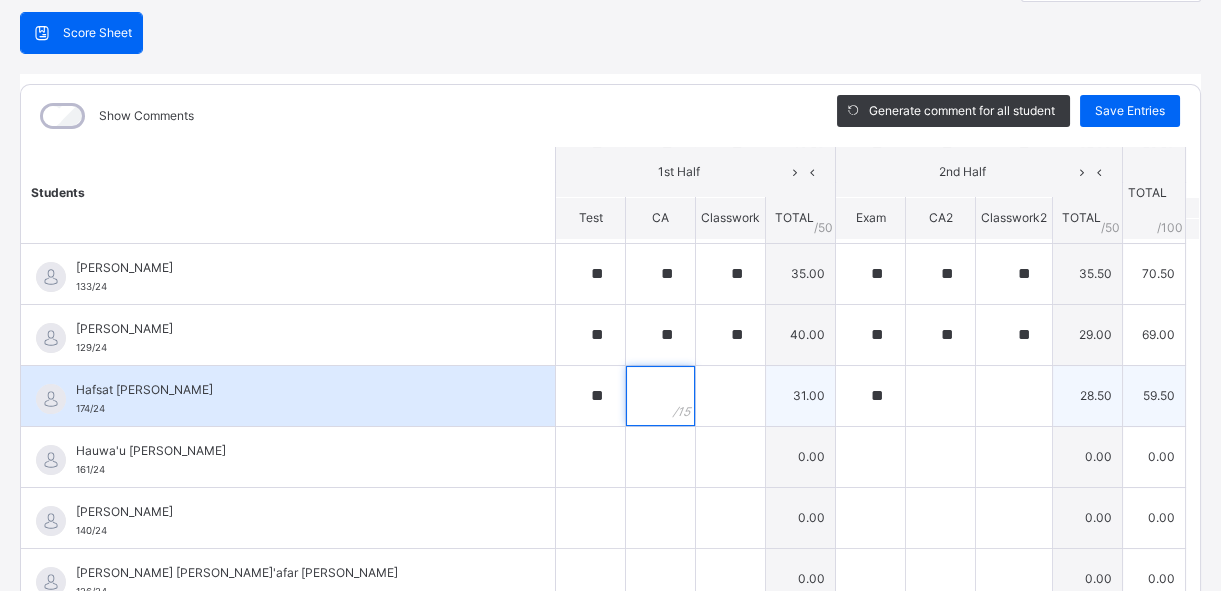 click at bounding box center [660, 396] 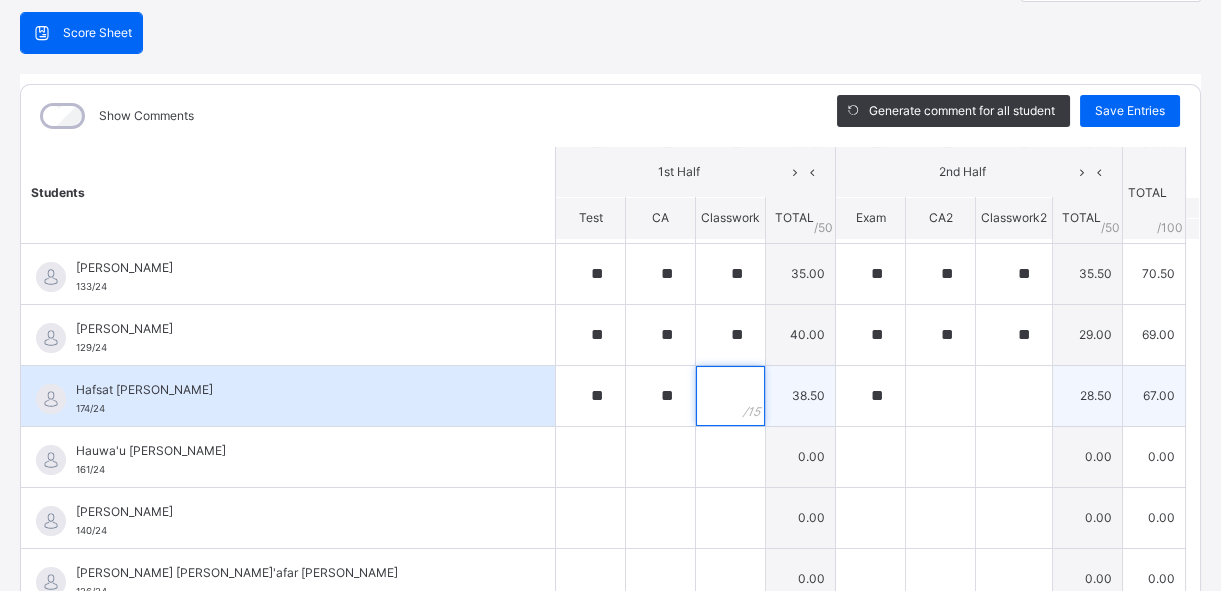 click at bounding box center [730, 396] 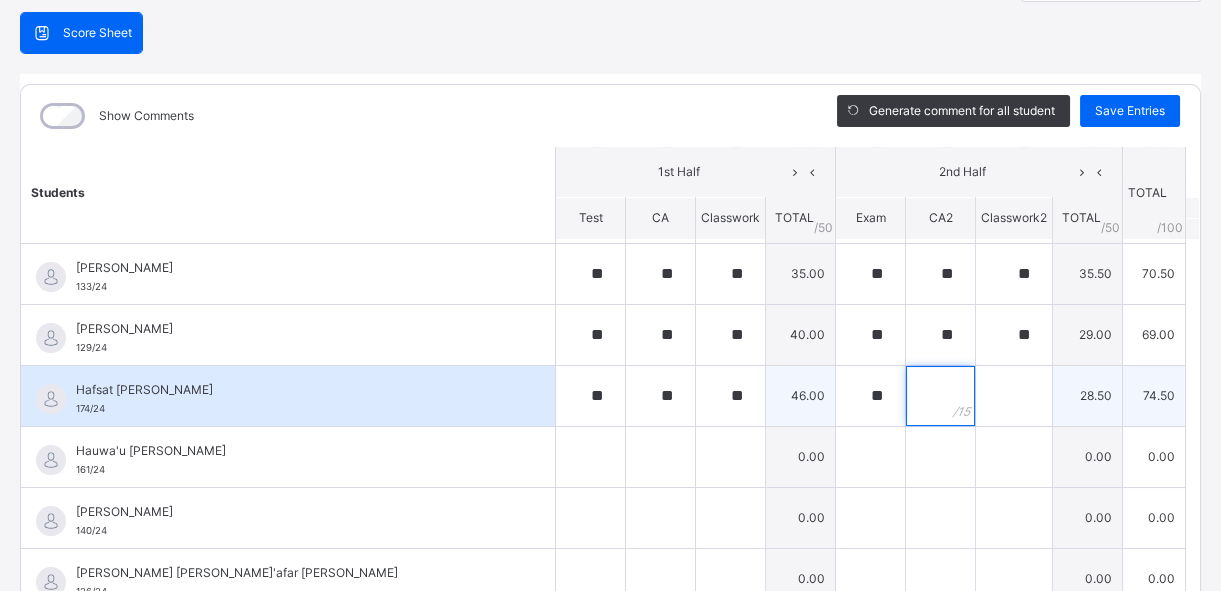 click at bounding box center [940, 396] 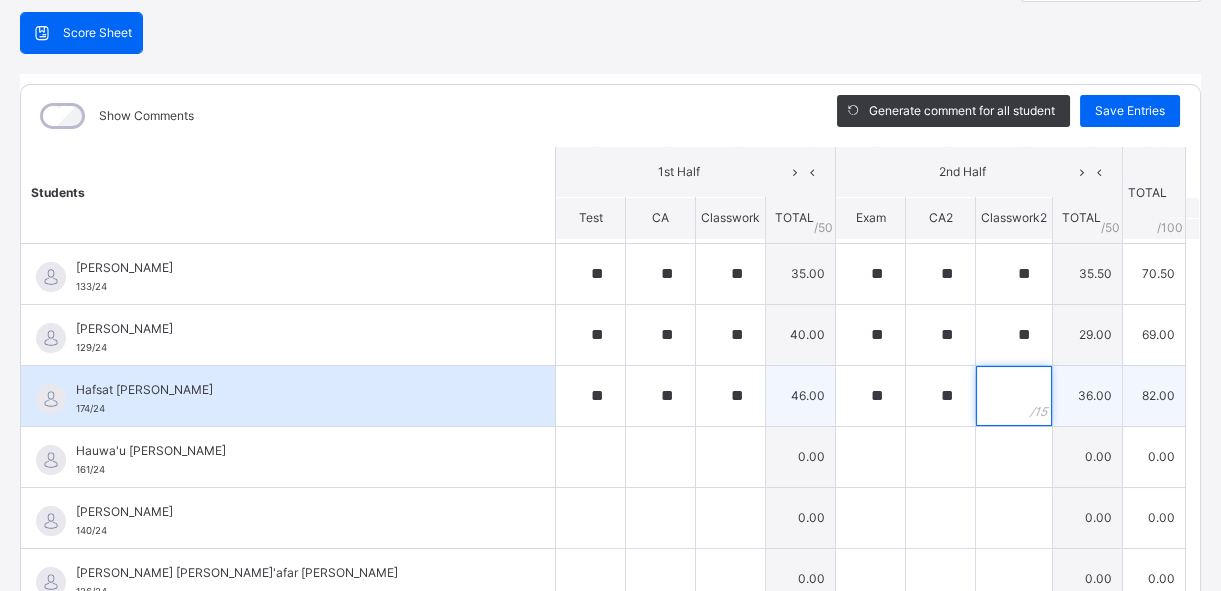click at bounding box center [1014, 396] 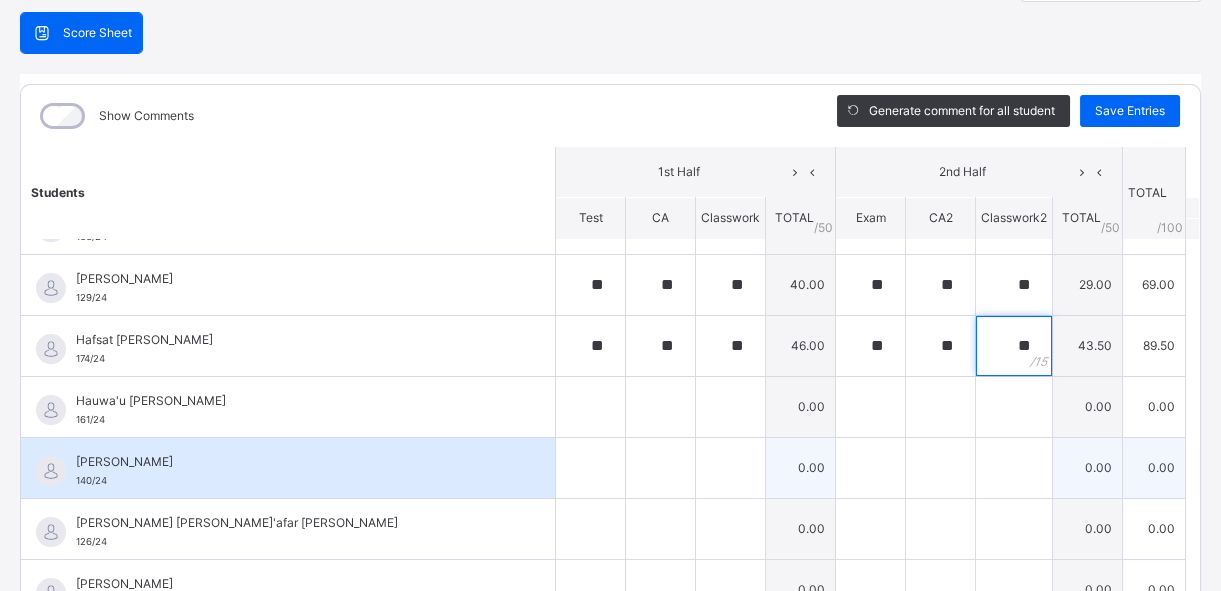 scroll, scrollTop: 454, scrollLeft: 0, axis: vertical 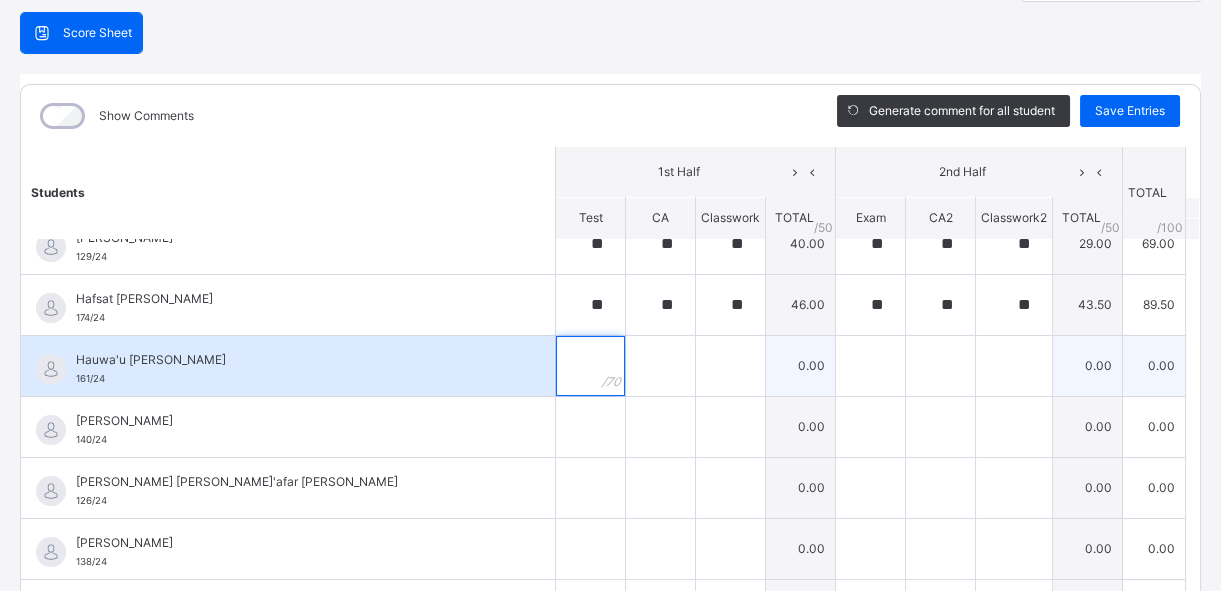 click at bounding box center (590, 366) 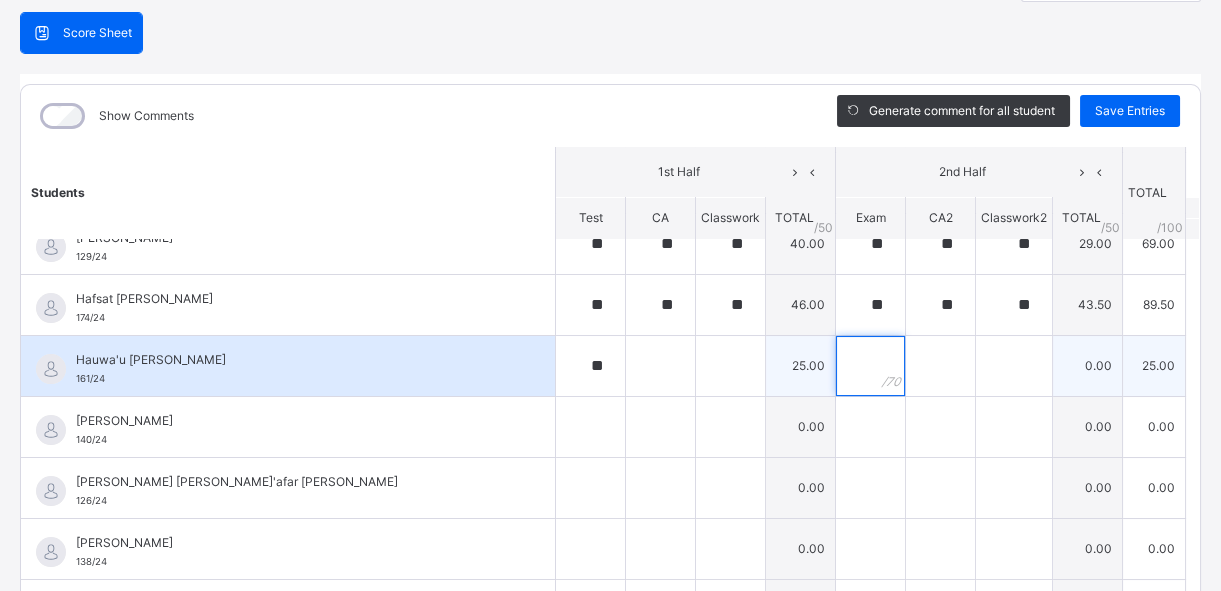 click at bounding box center (870, 366) 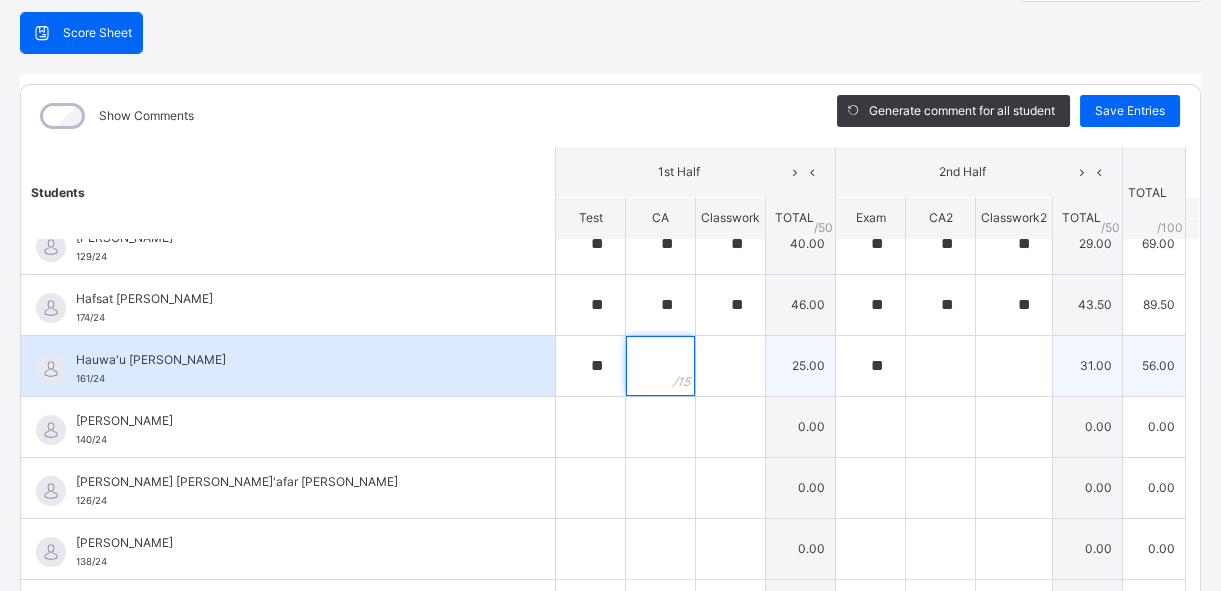 click at bounding box center [660, 366] 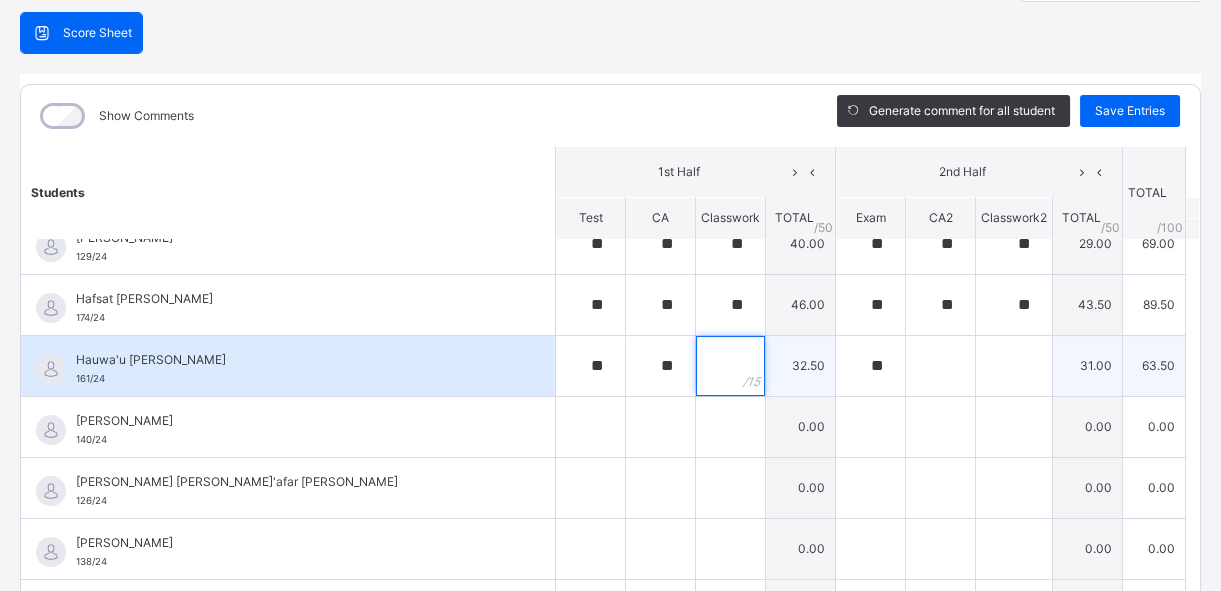 click at bounding box center (730, 366) 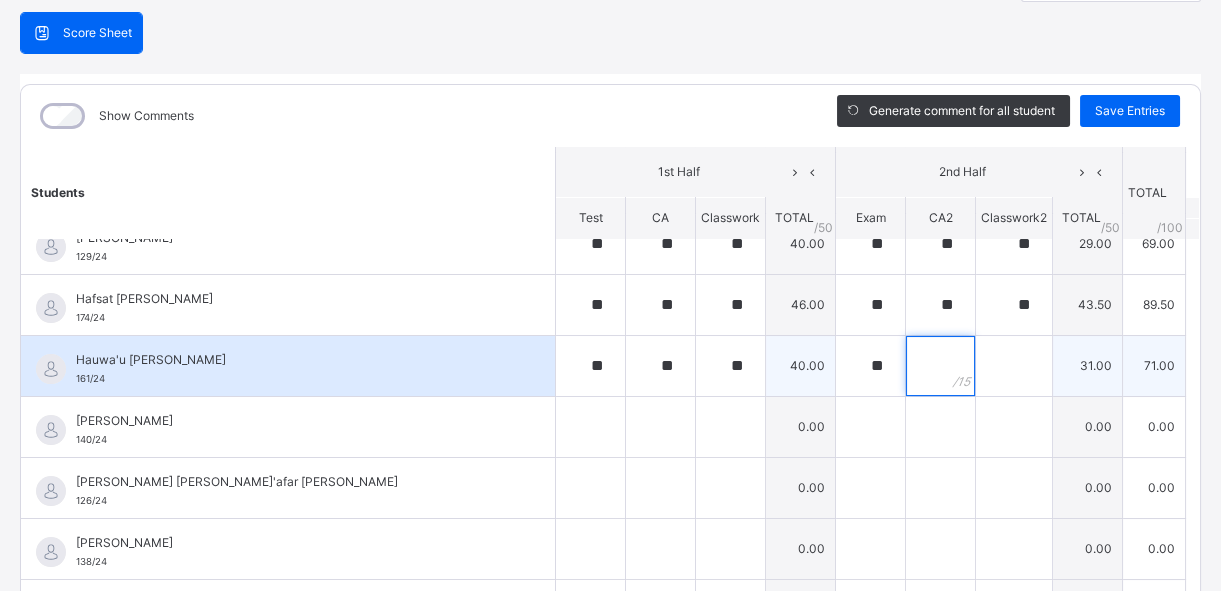 click at bounding box center (940, 366) 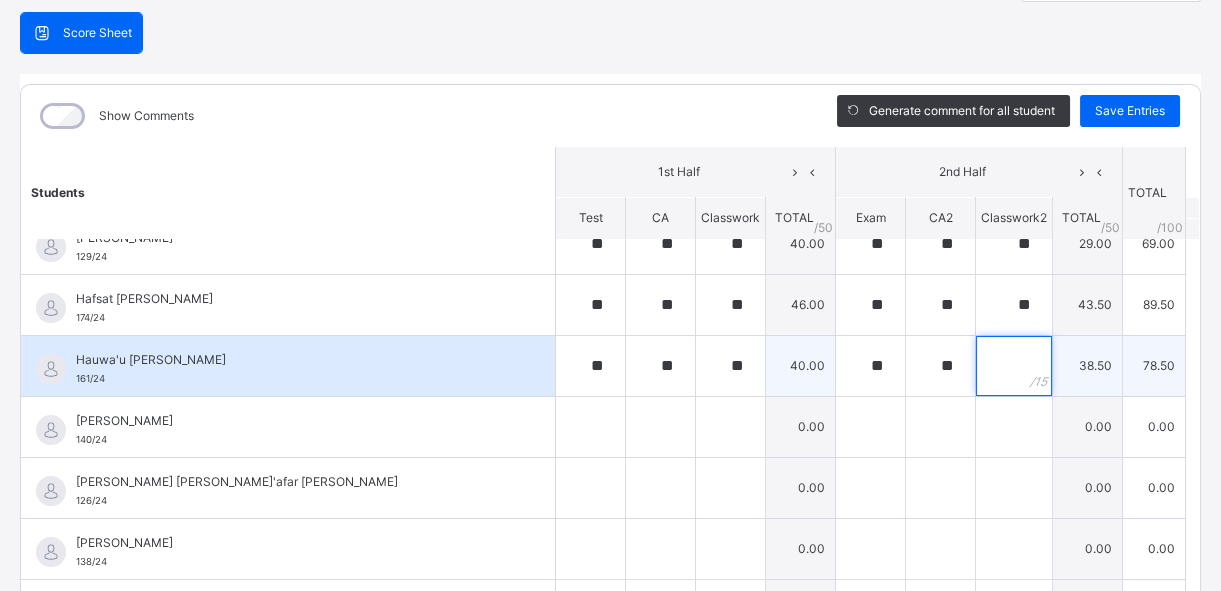 click at bounding box center (1014, 366) 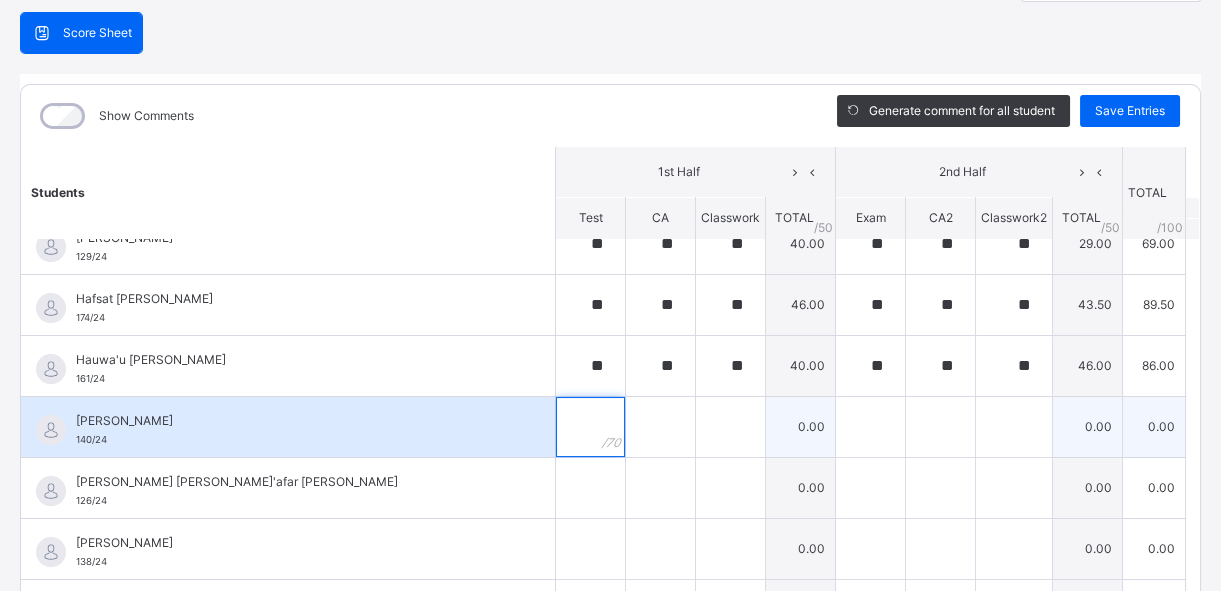 click at bounding box center (590, 427) 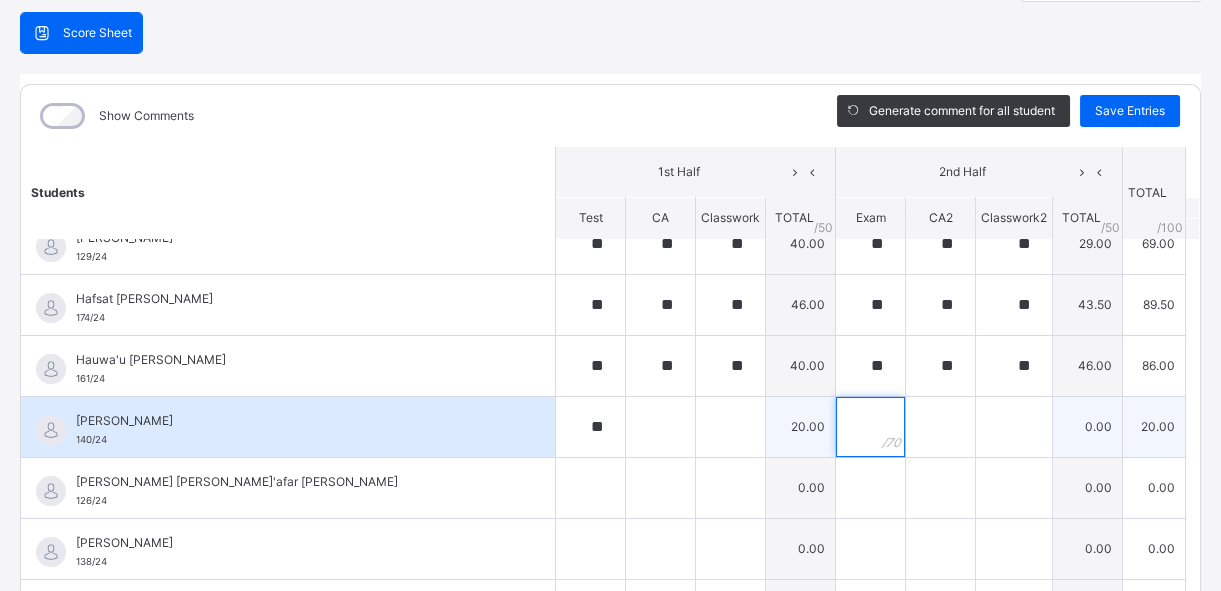 click at bounding box center (870, 427) 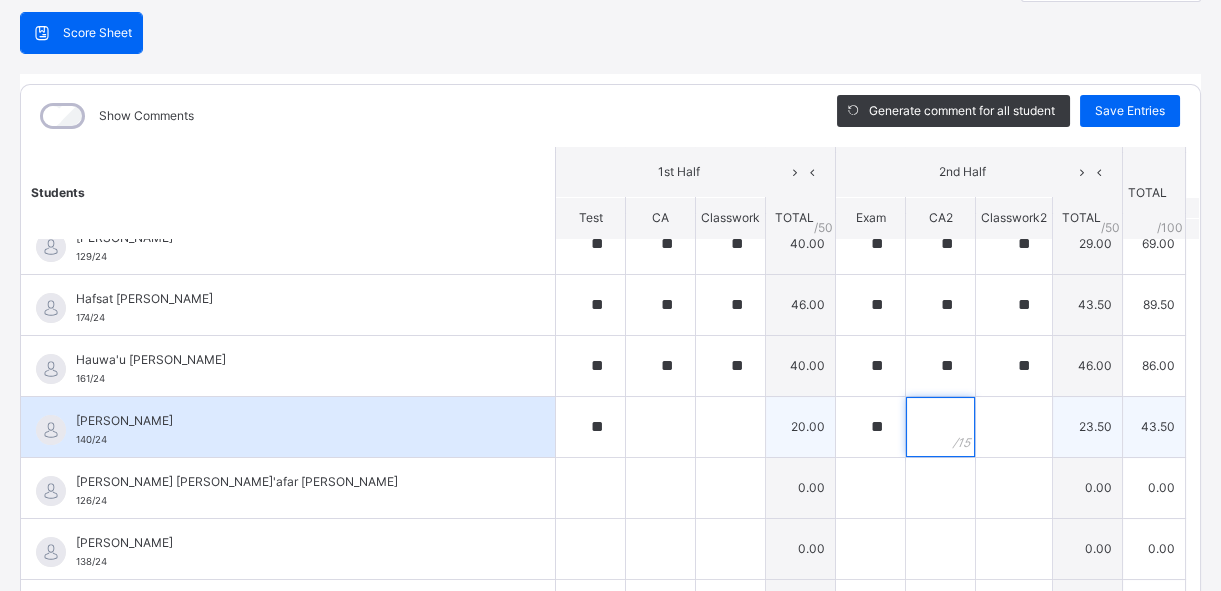 click at bounding box center [940, 427] 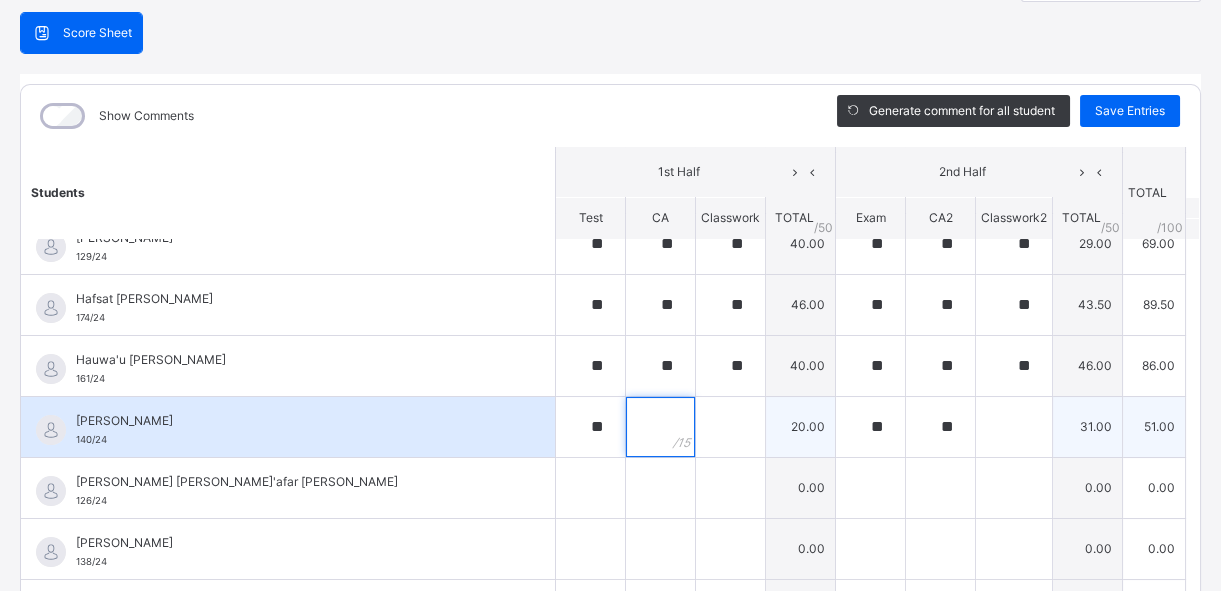 click at bounding box center (660, 427) 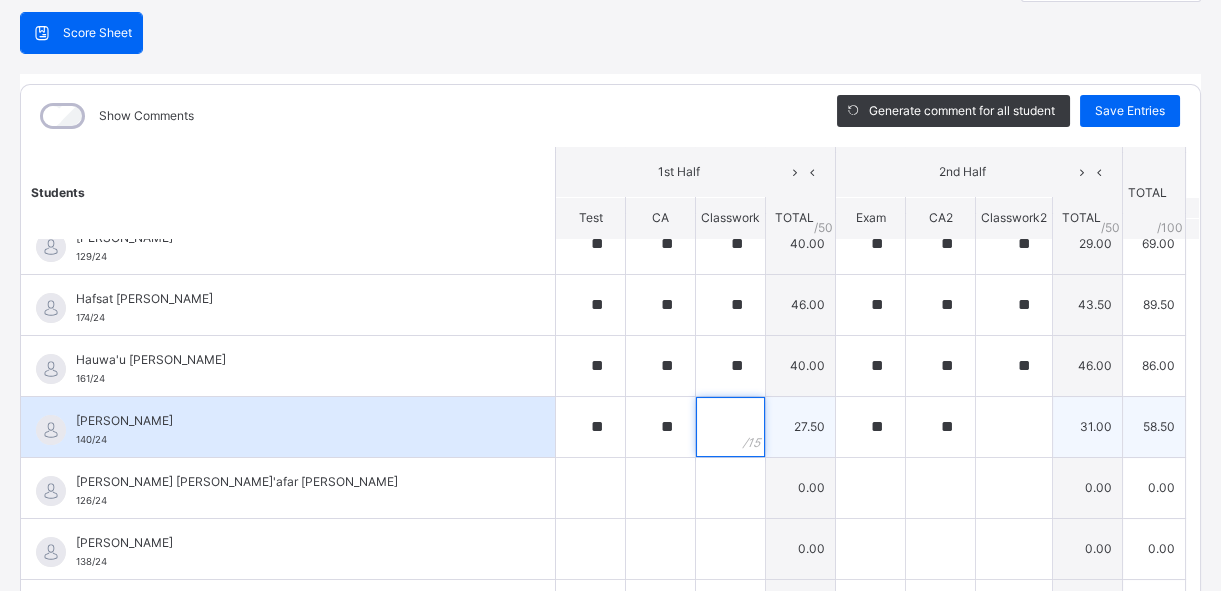 click at bounding box center [730, 427] 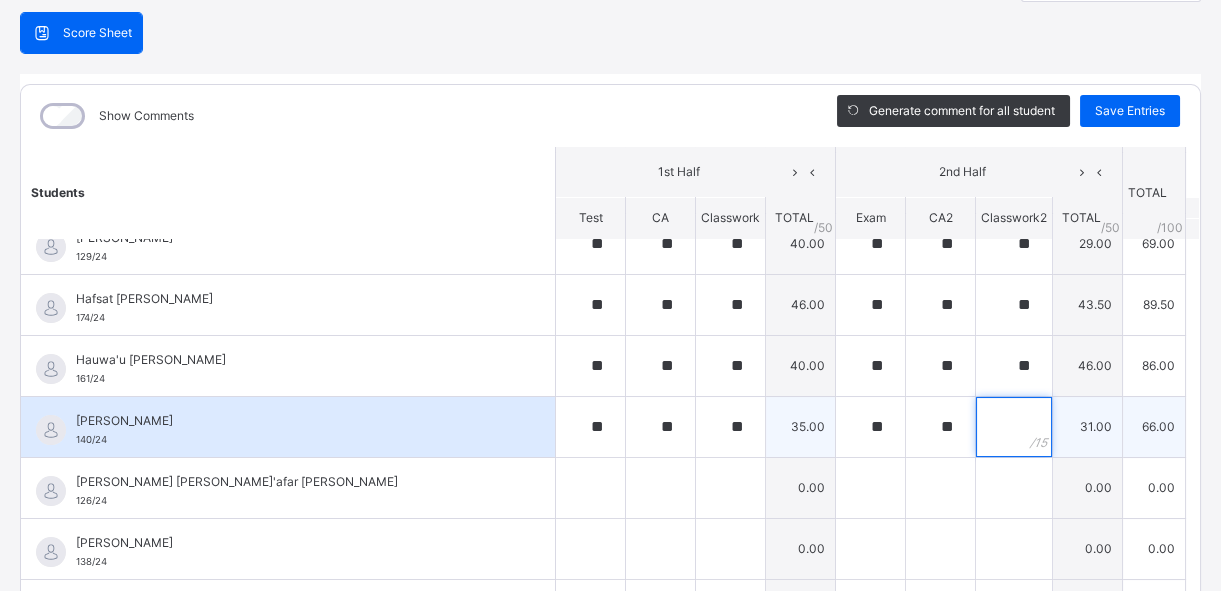 click at bounding box center (1014, 427) 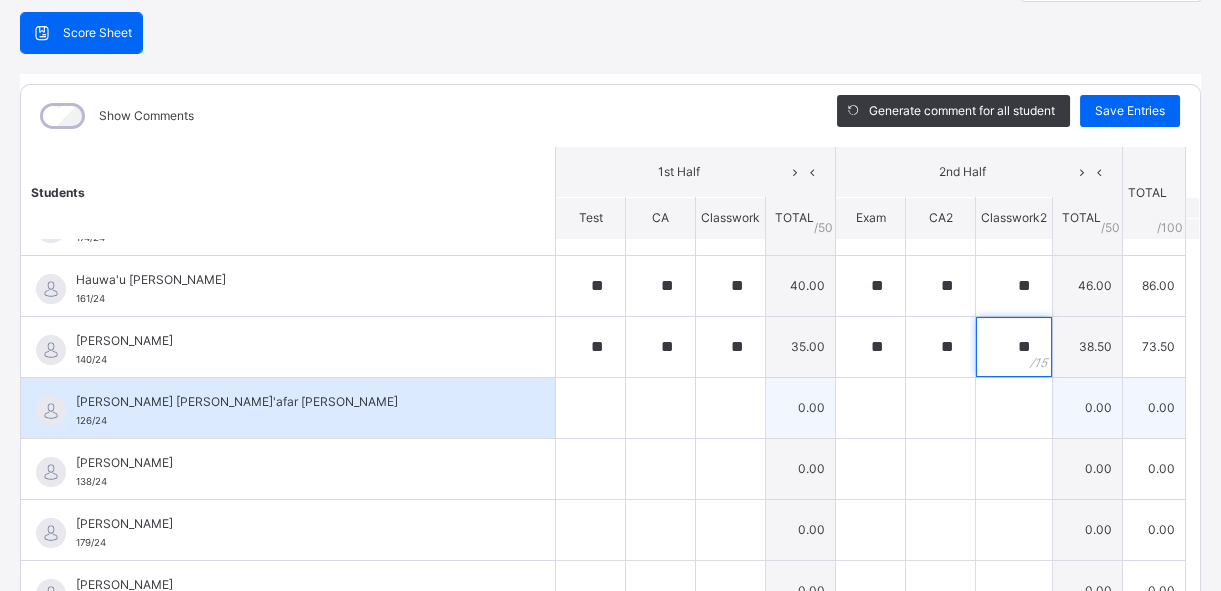 scroll, scrollTop: 636, scrollLeft: 0, axis: vertical 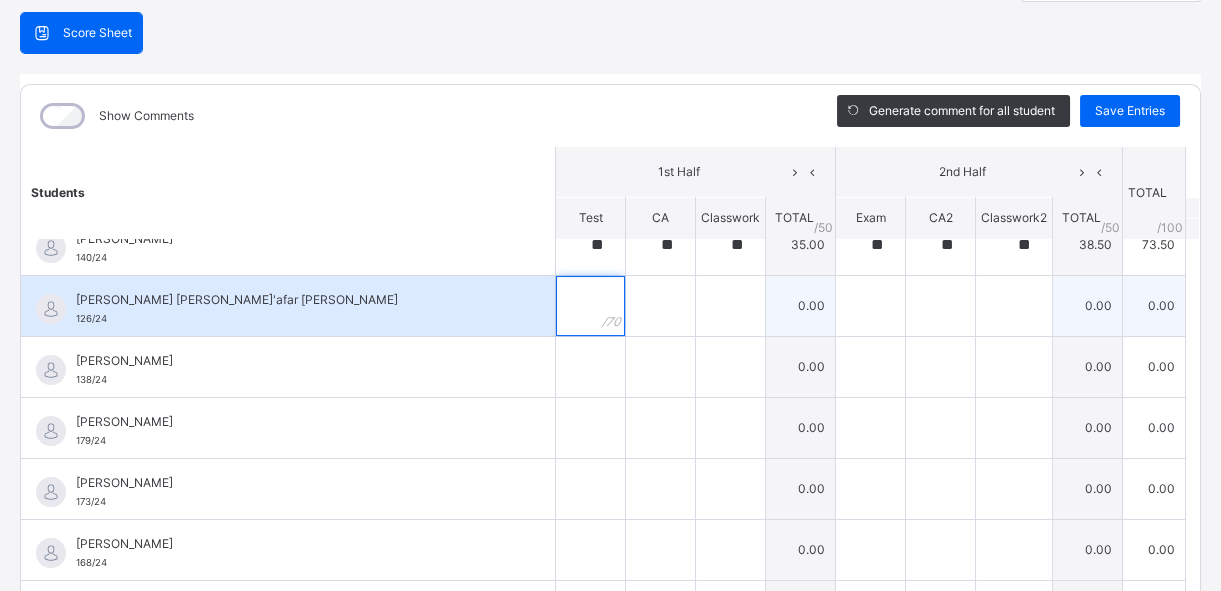 click at bounding box center [590, 306] 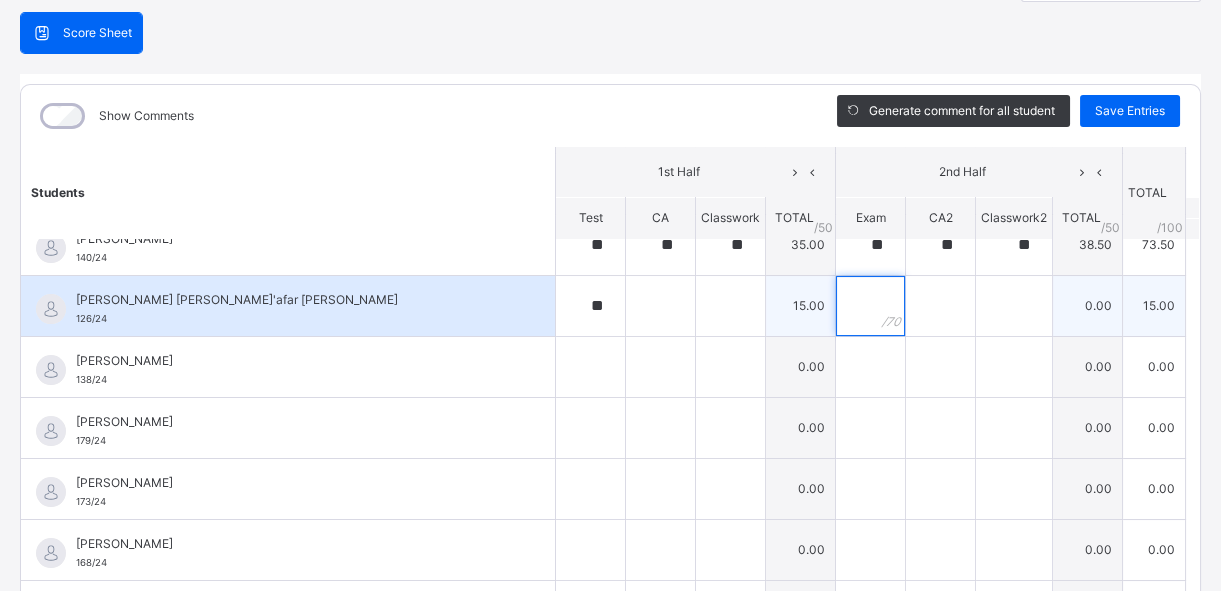 click at bounding box center (870, 306) 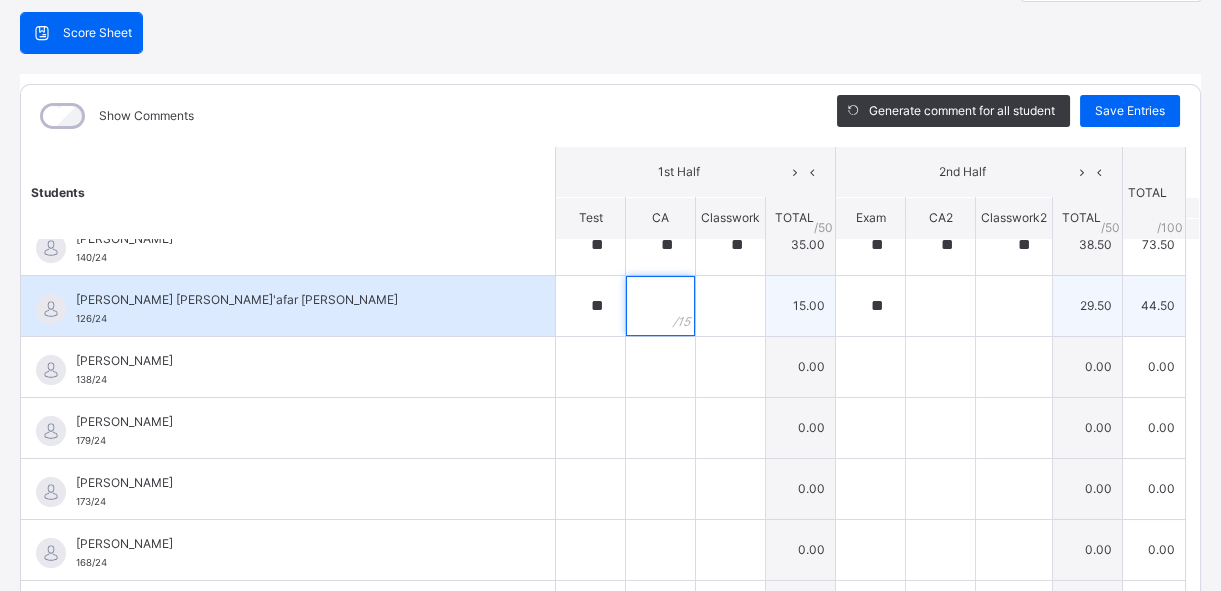 click at bounding box center [660, 306] 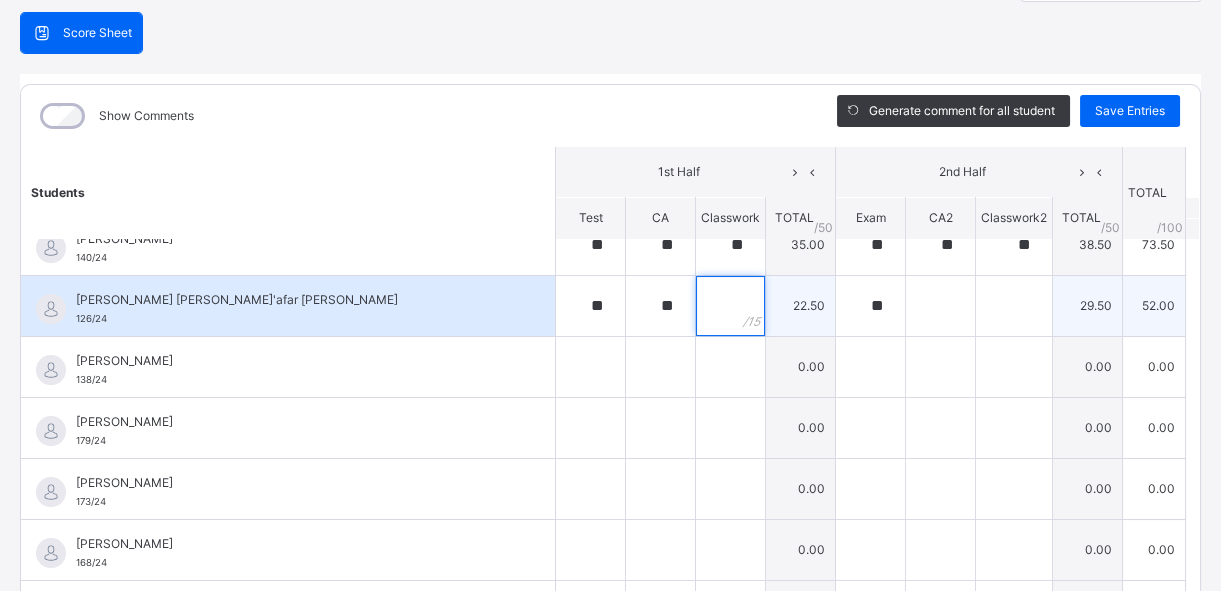 click at bounding box center (730, 306) 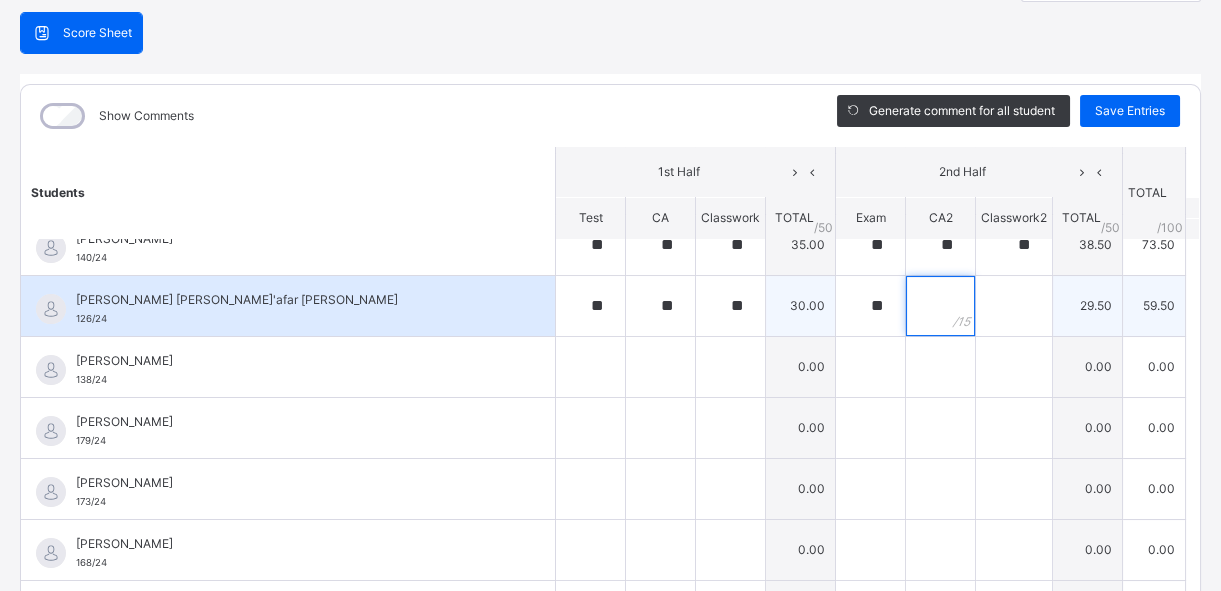 click at bounding box center (940, 306) 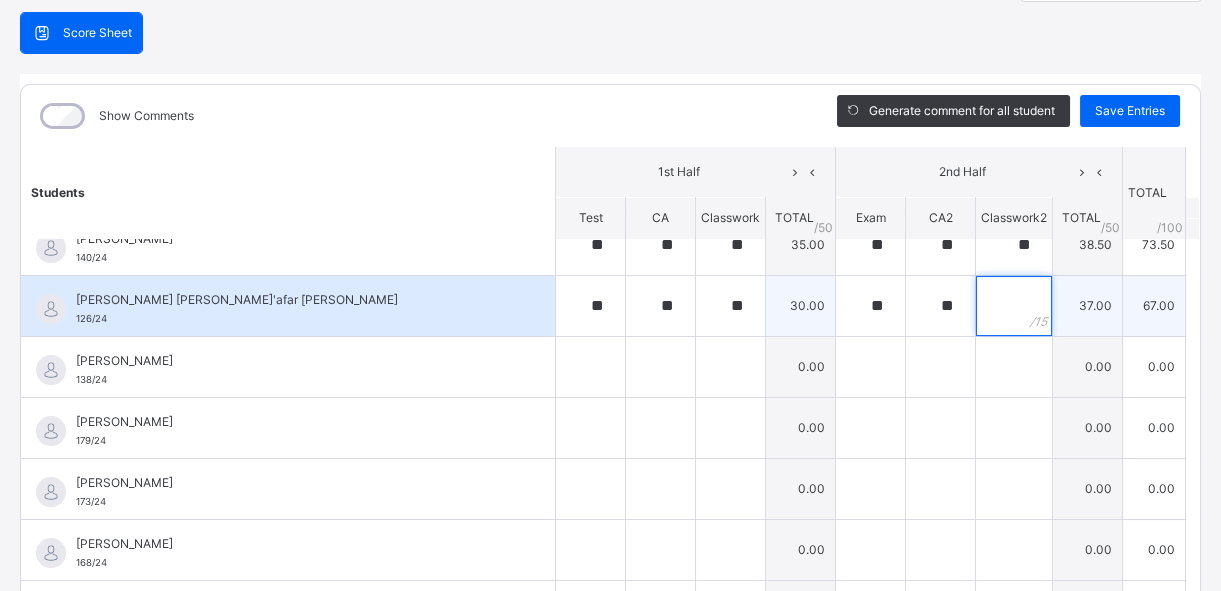 click at bounding box center (1014, 306) 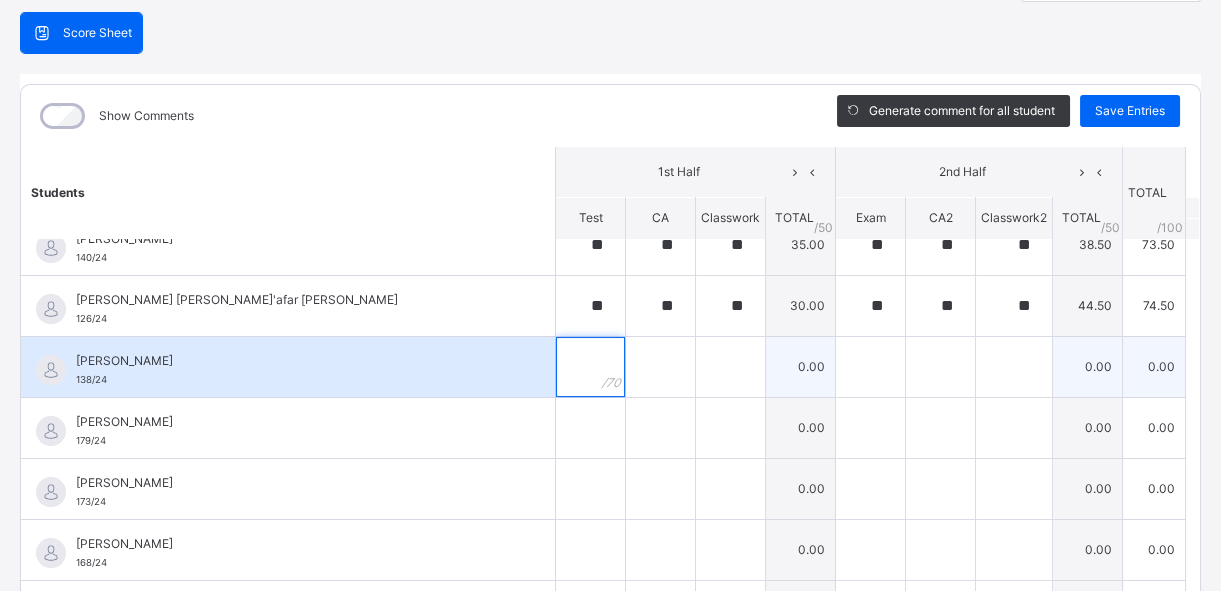 click at bounding box center (590, 367) 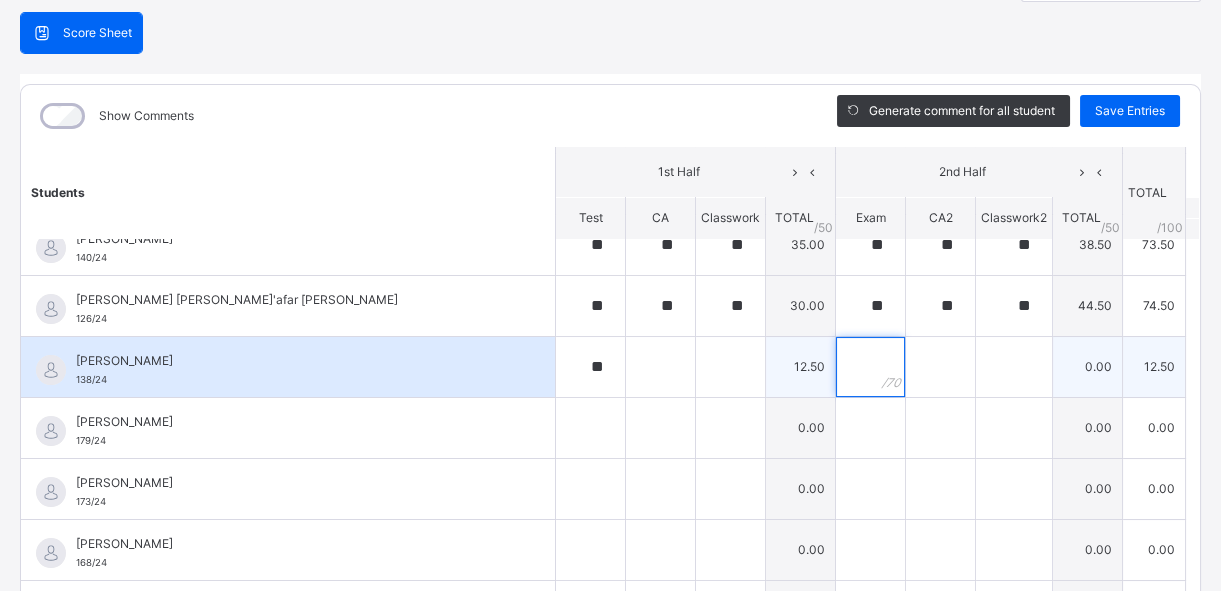 click at bounding box center [870, 367] 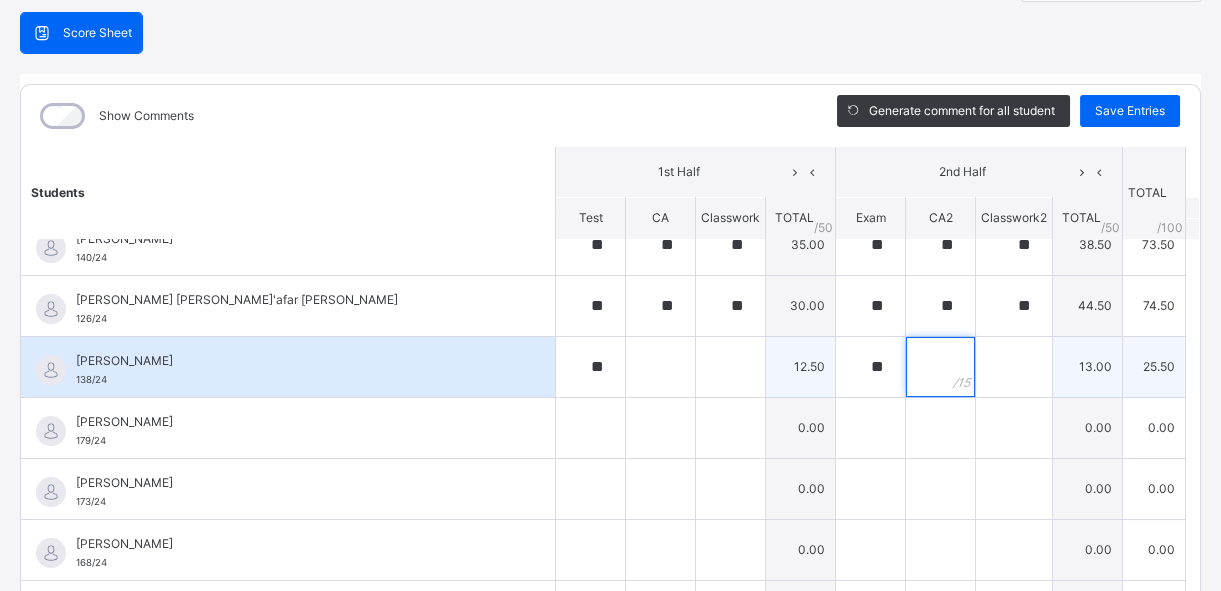 click at bounding box center (940, 367) 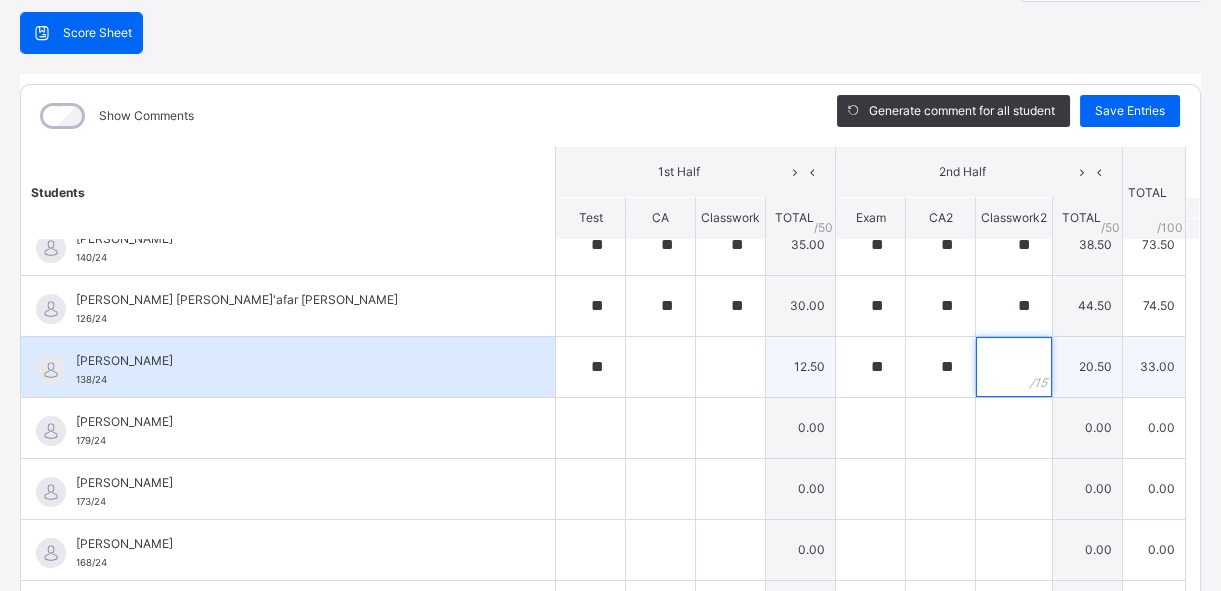 click at bounding box center [1014, 367] 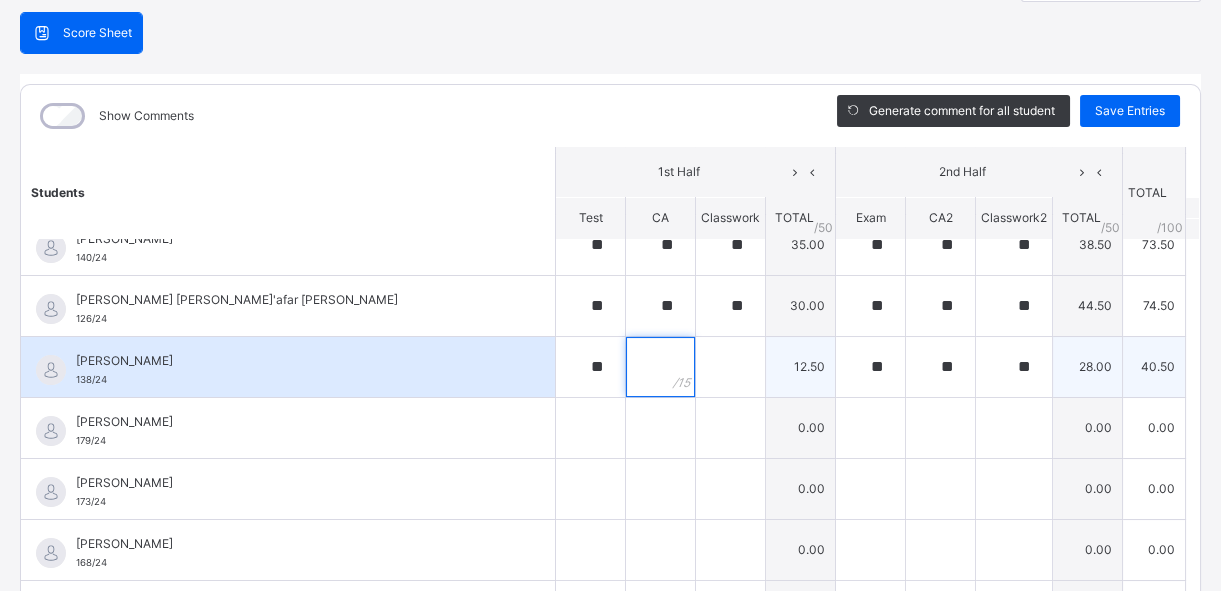 click at bounding box center [660, 367] 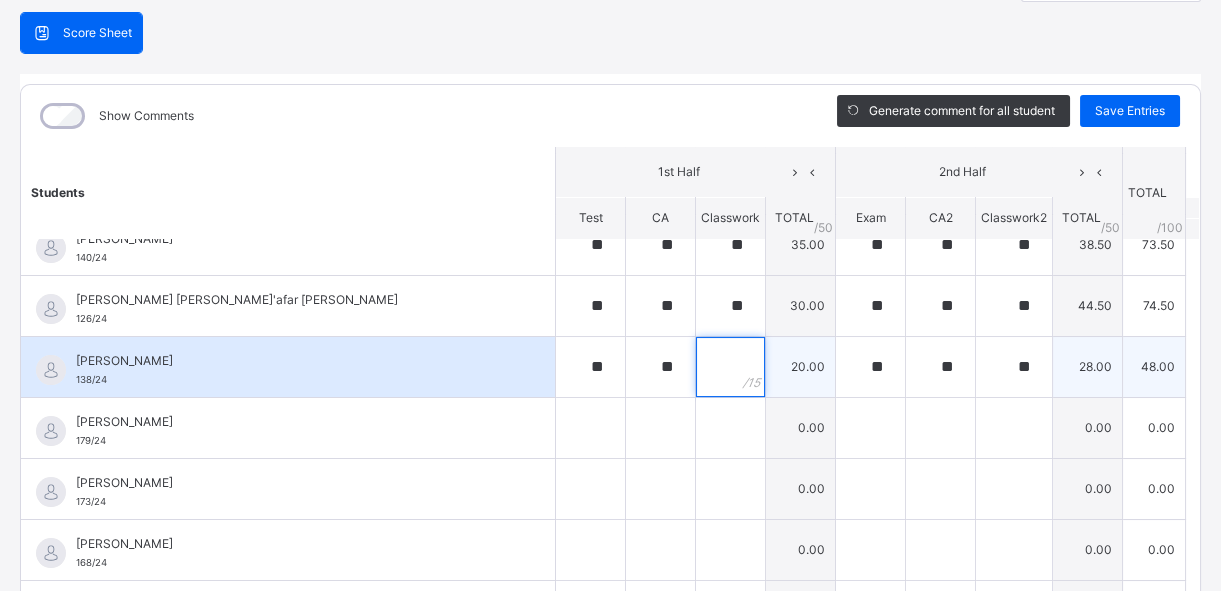 click at bounding box center [730, 367] 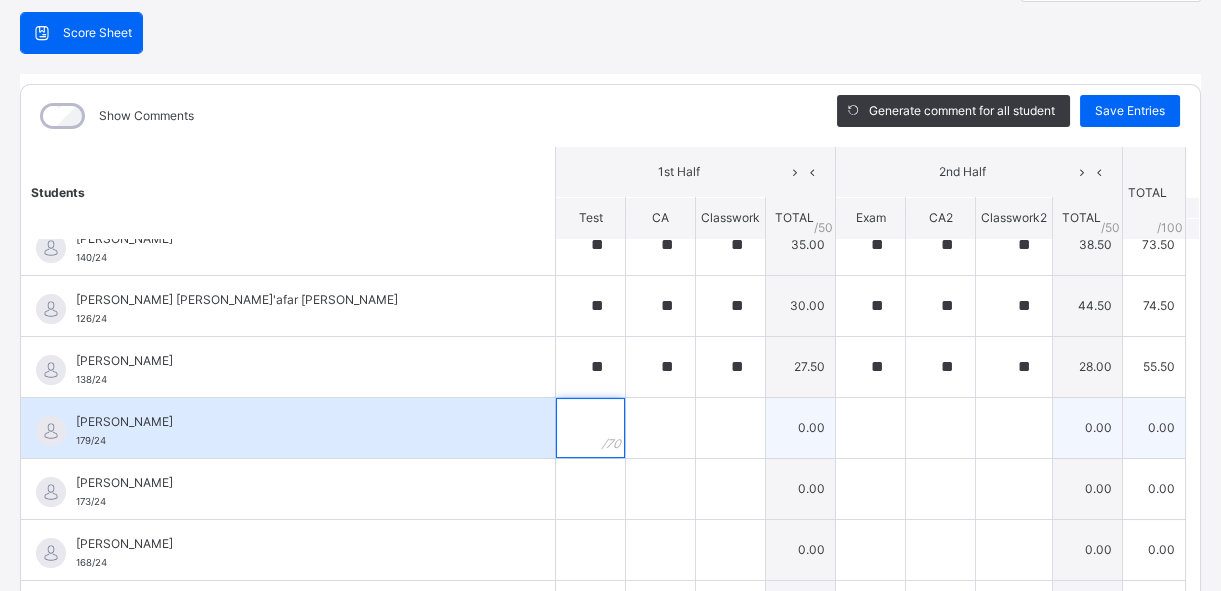 click at bounding box center [590, 428] 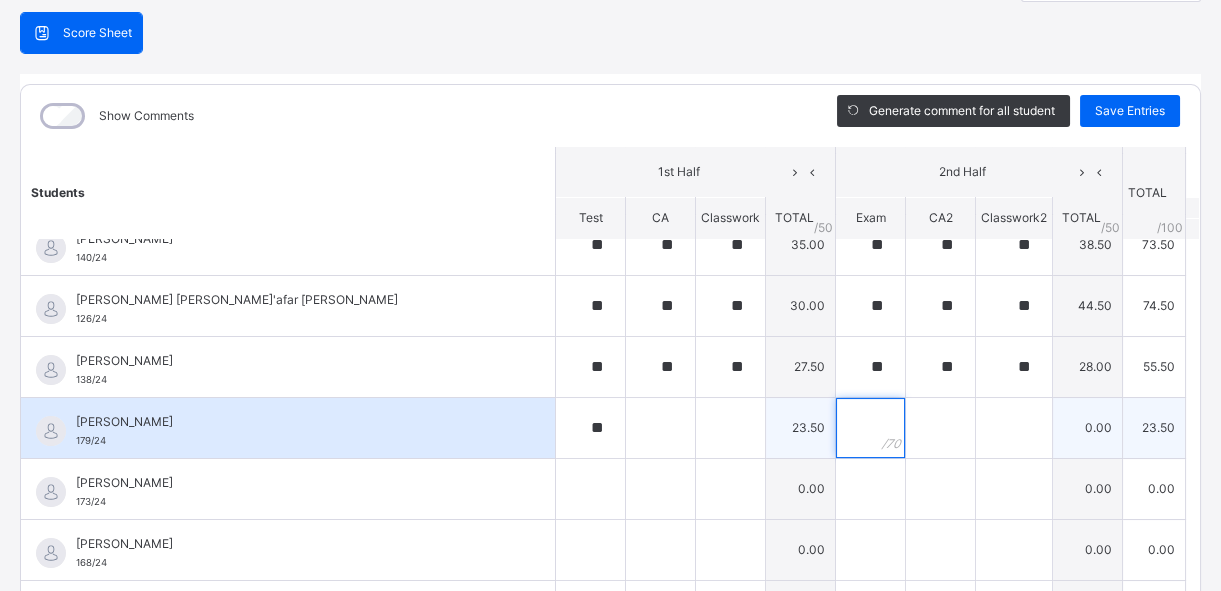 click at bounding box center [870, 428] 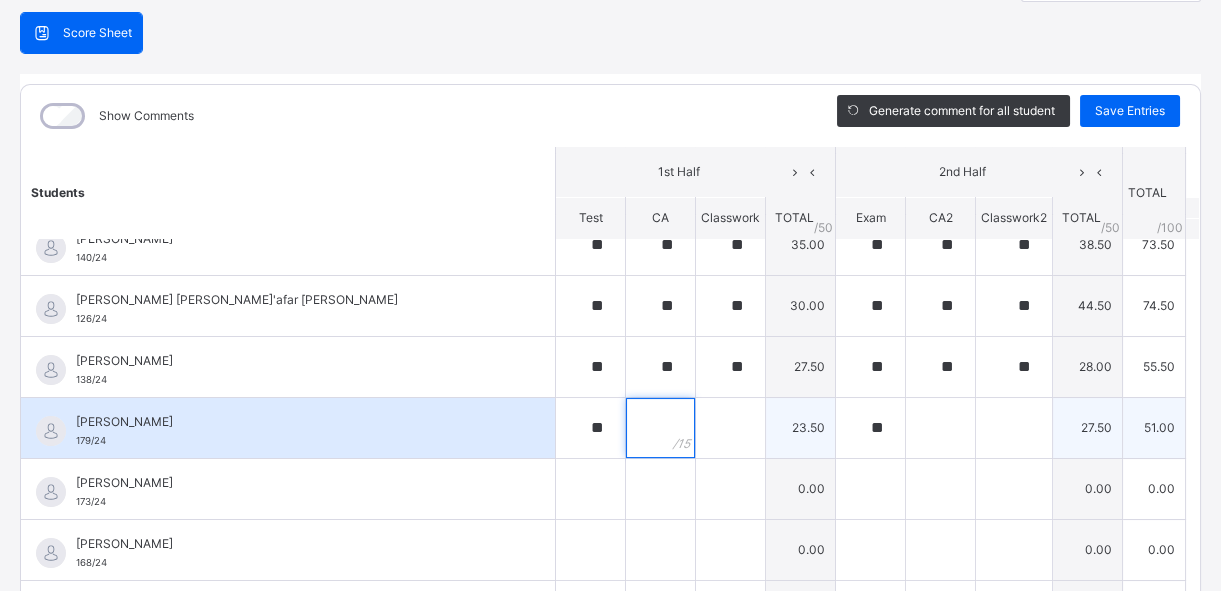 click at bounding box center (660, 428) 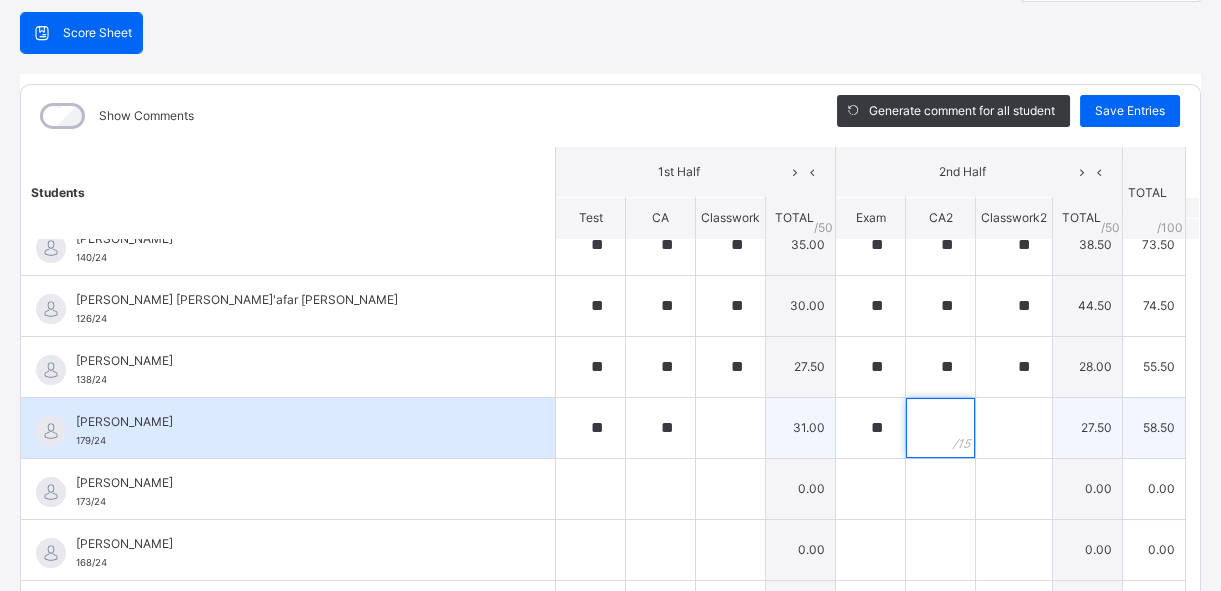 click at bounding box center (940, 428) 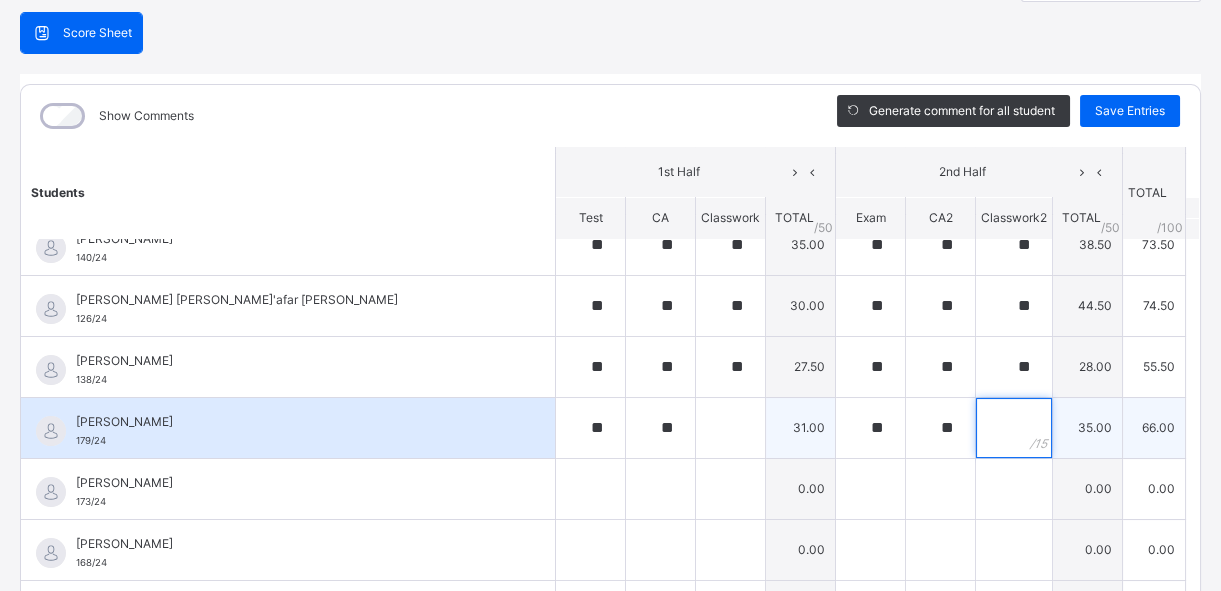 click at bounding box center [1014, 428] 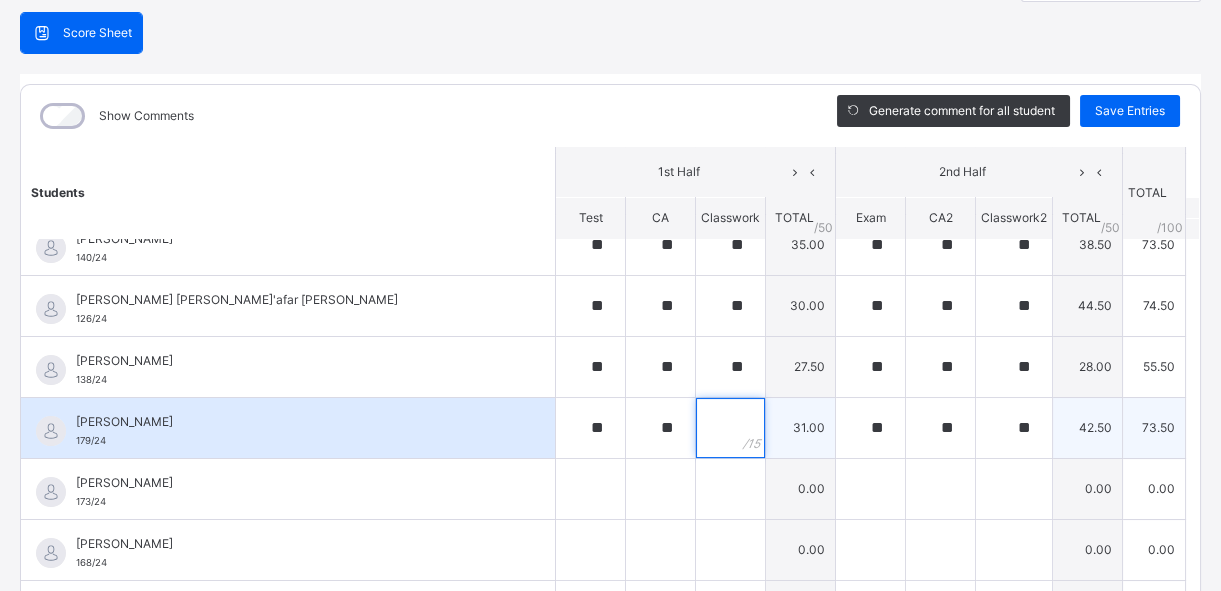 click at bounding box center [730, 428] 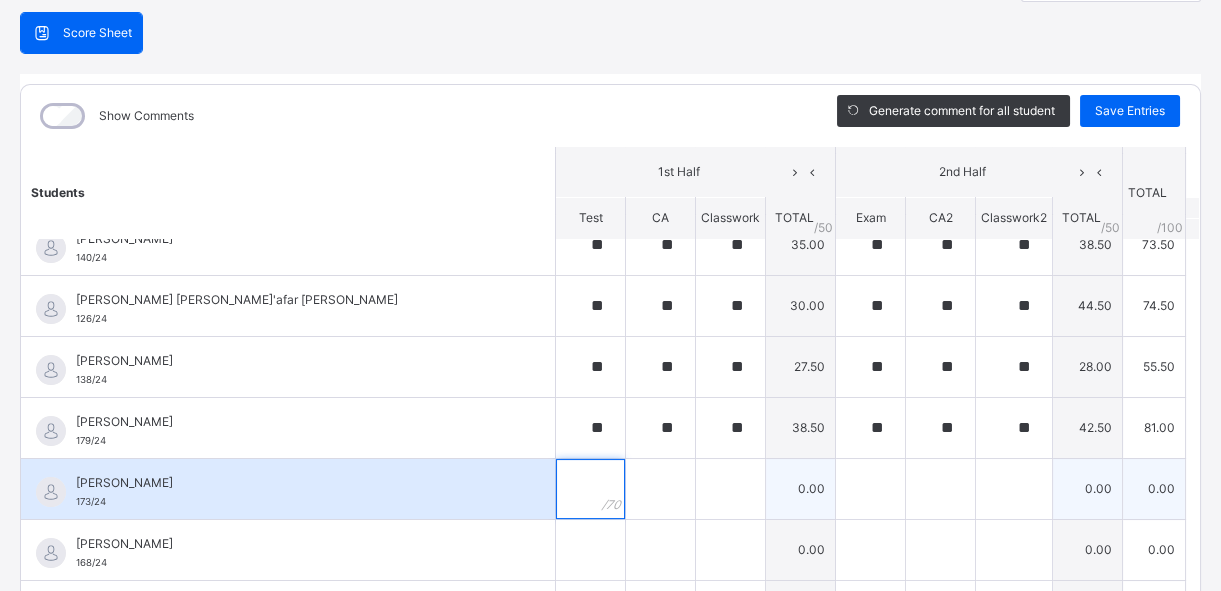 click at bounding box center [590, 489] 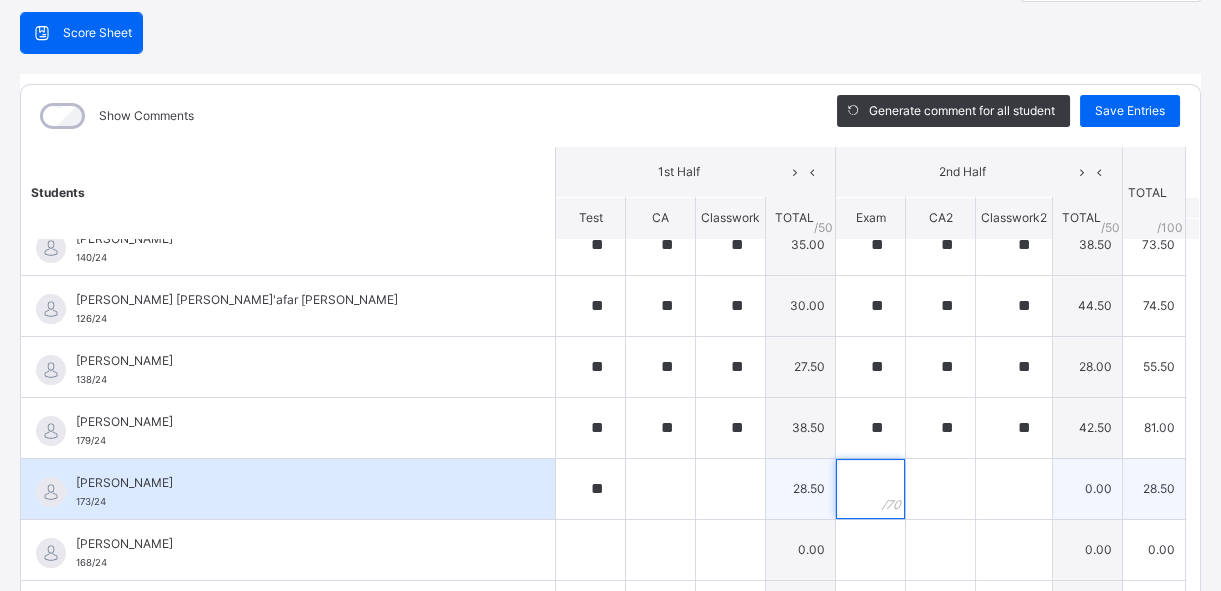 click at bounding box center [870, 489] 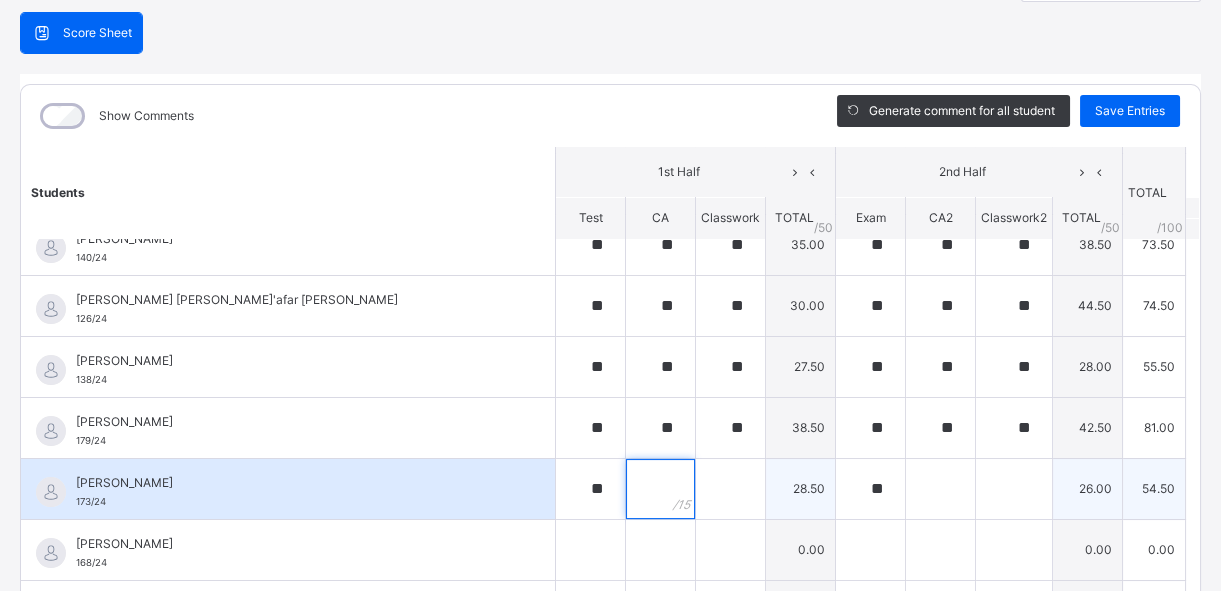 click at bounding box center [660, 489] 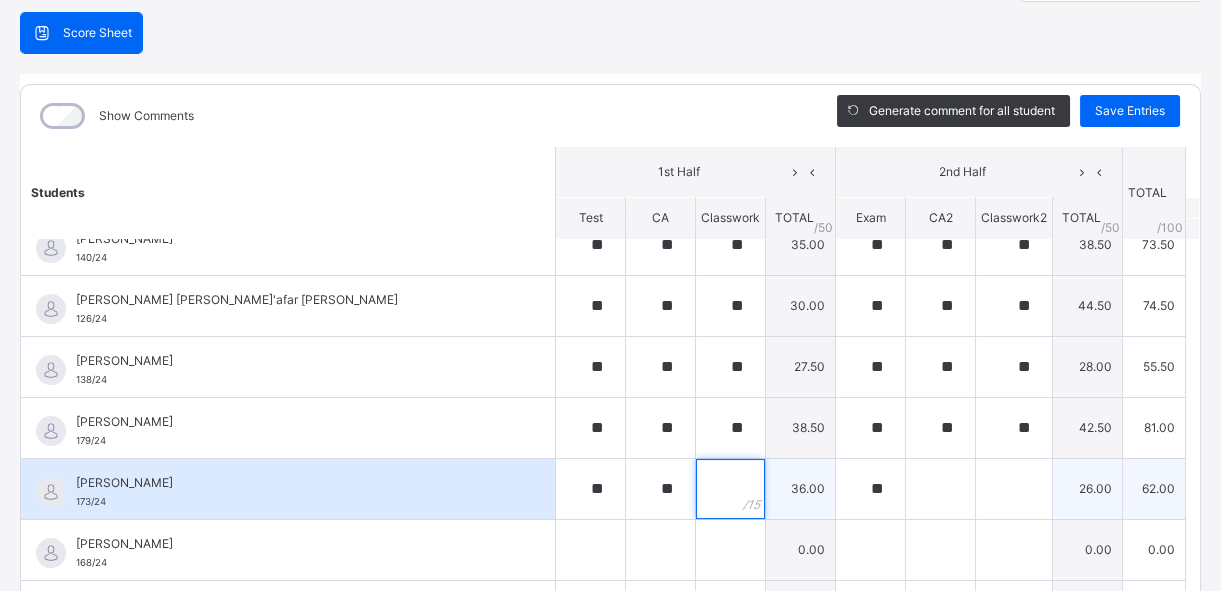 click at bounding box center [730, 489] 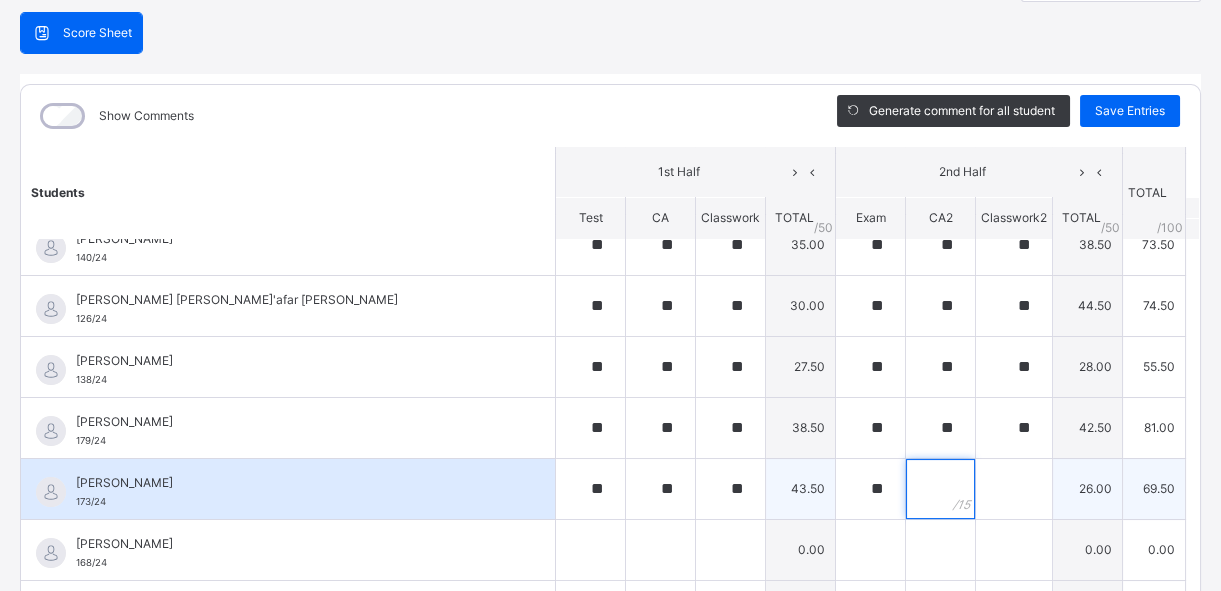 click at bounding box center (940, 489) 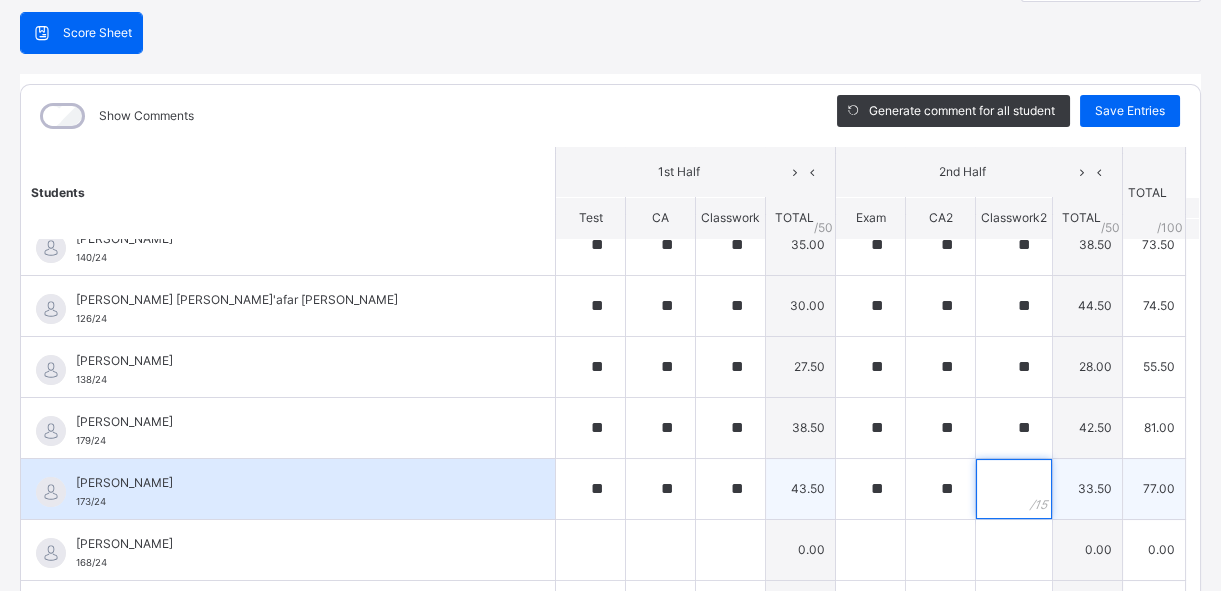 click at bounding box center [1014, 489] 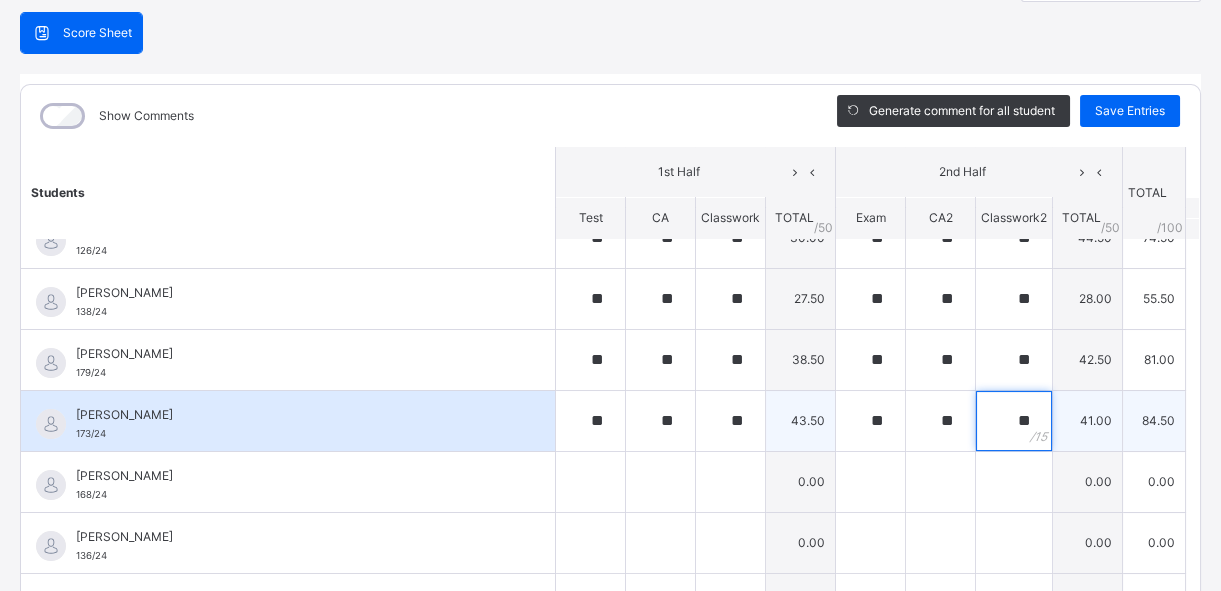 scroll, scrollTop: 818, scrollLeft: 0, axis: vertical 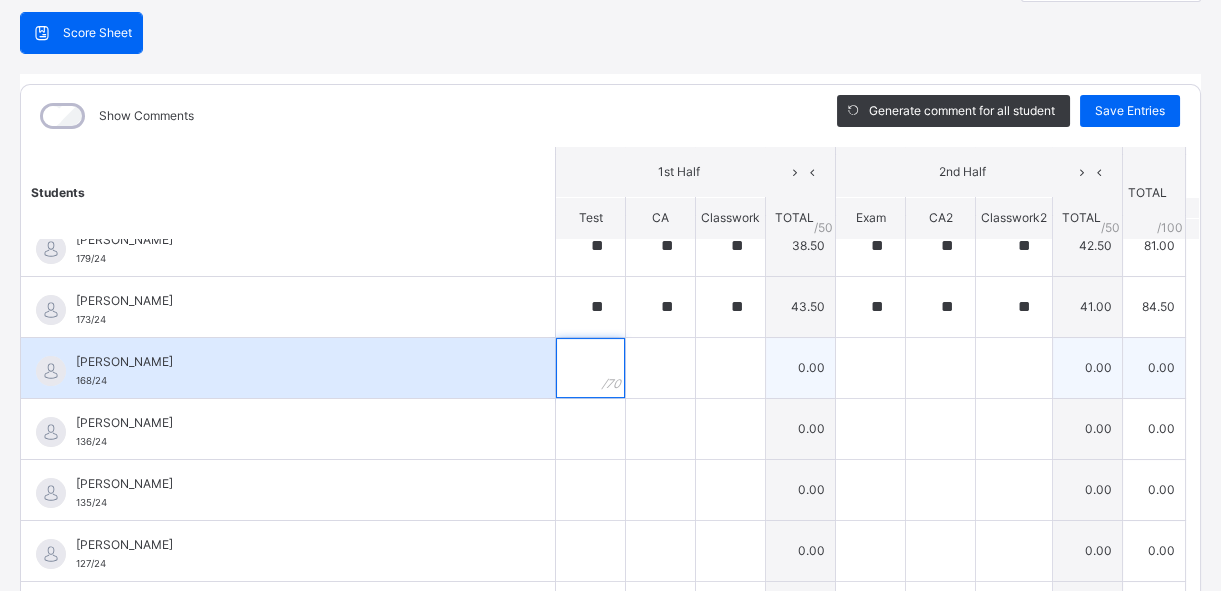 click at bounding box center [590, 368] 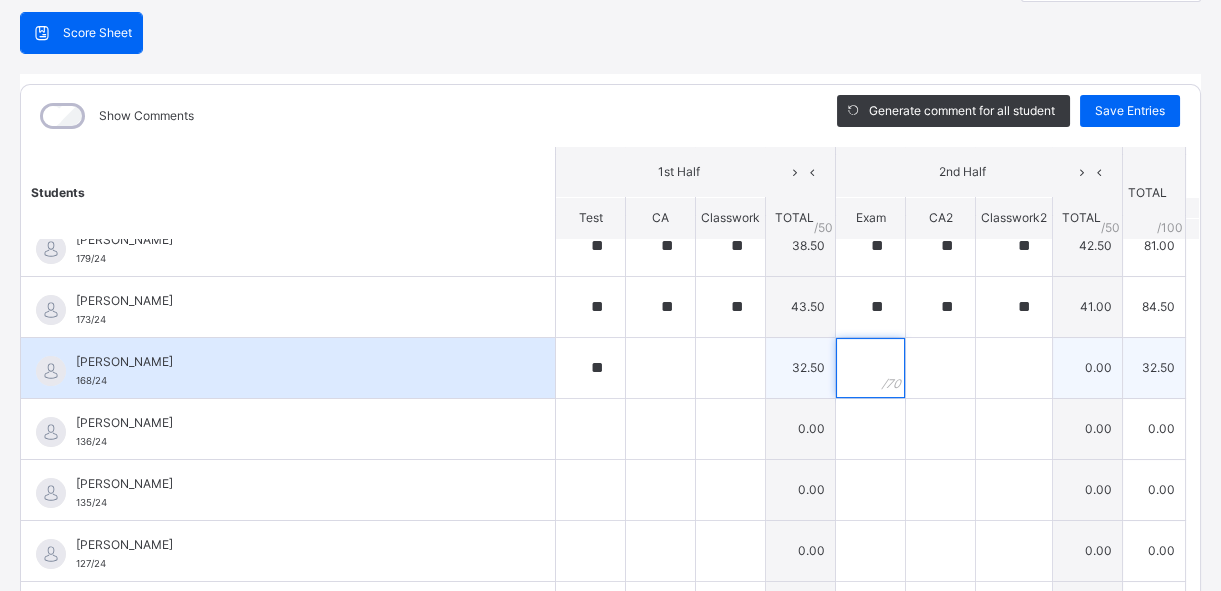 click at bounding box center (870, 368) 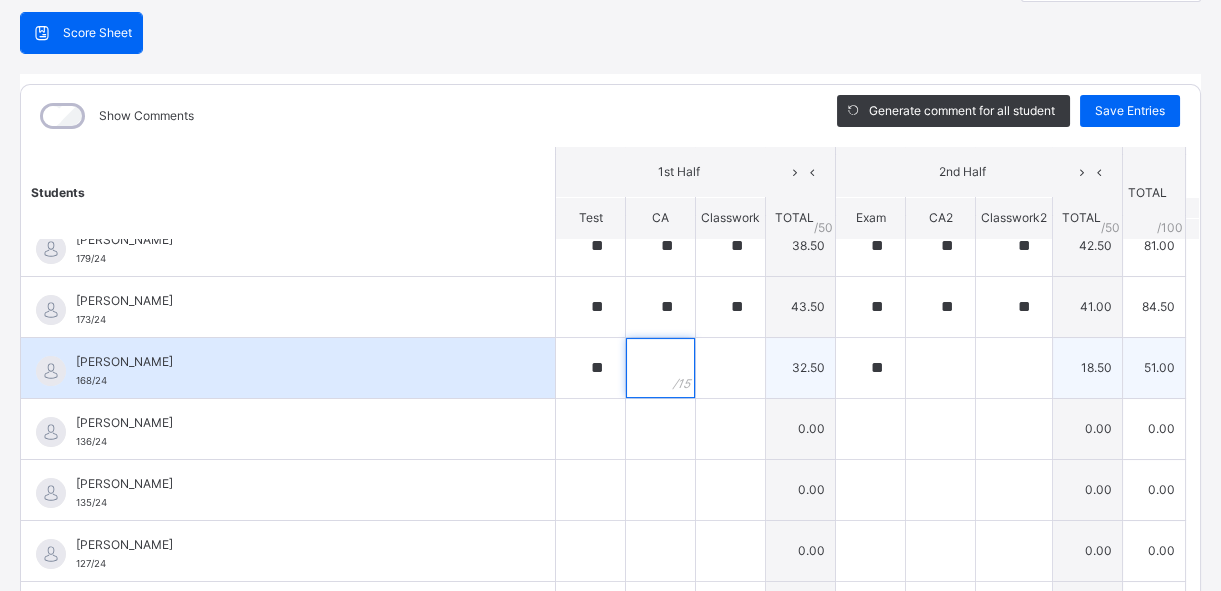 click at bounding box center [660, 368] 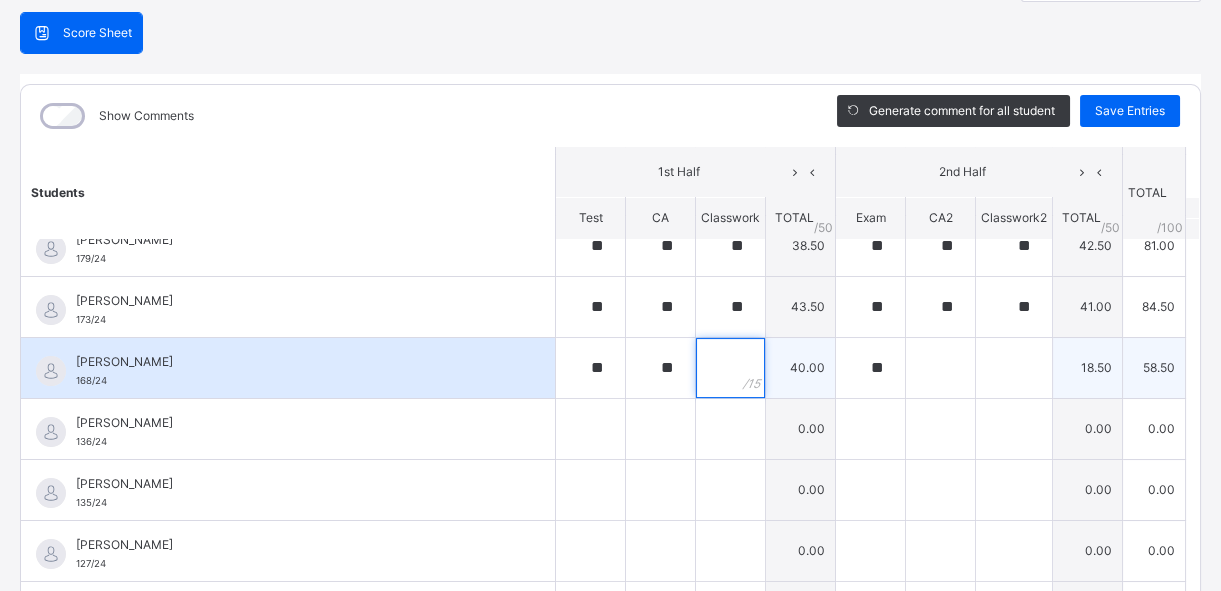 click at bounding box center [730, 368] 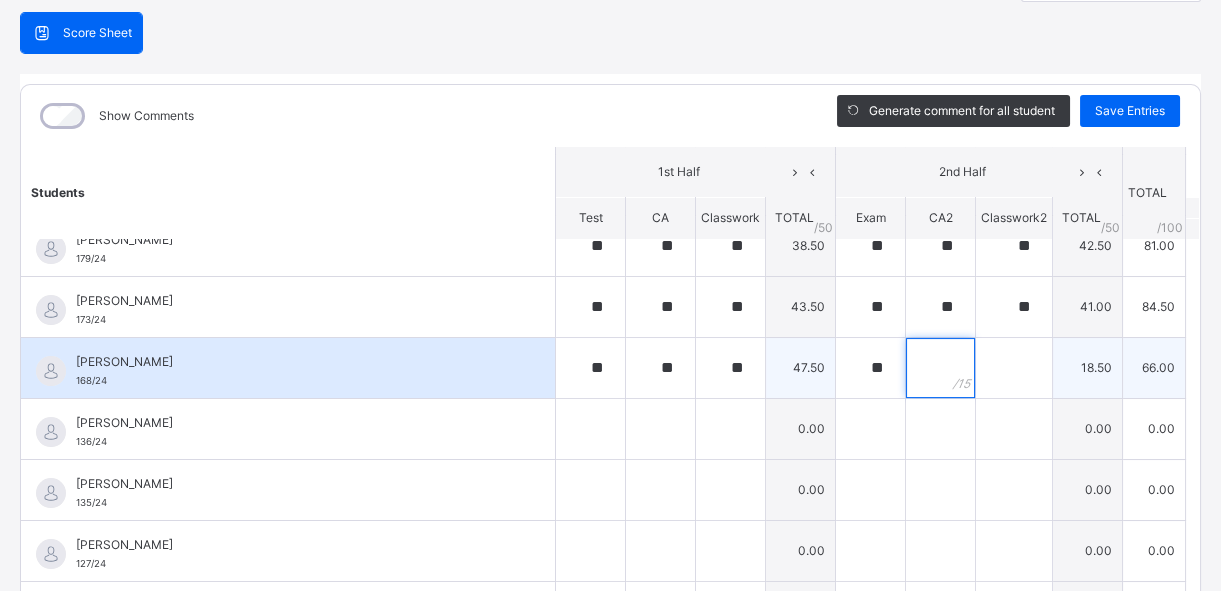 click at bounding box center (940, 368) 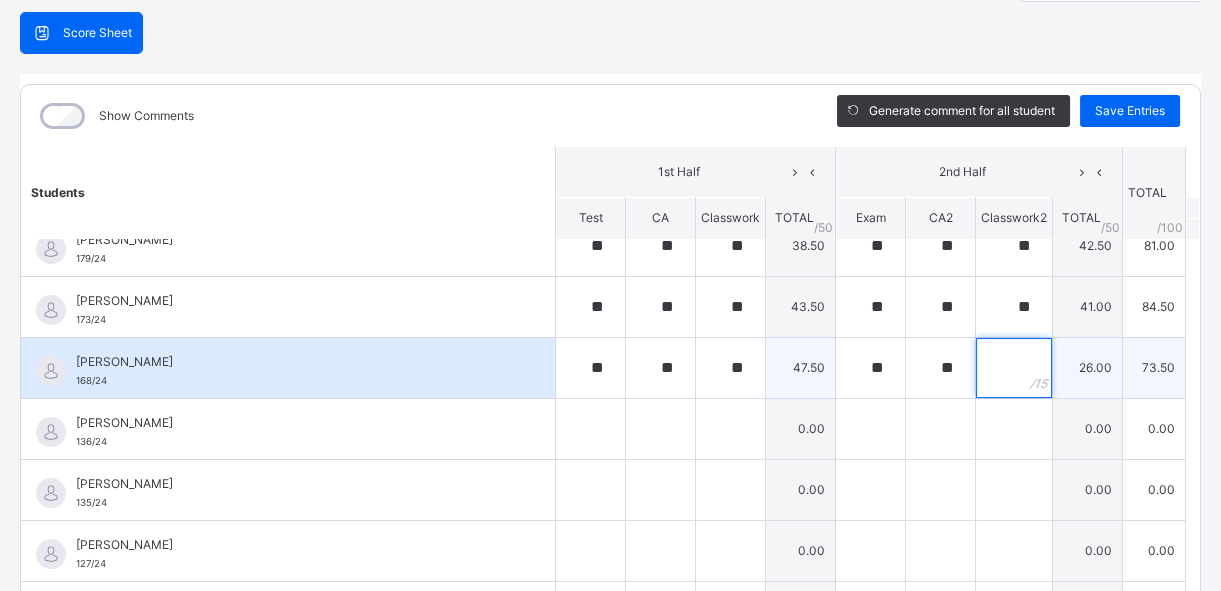 click at bounding box center [1014, 368] 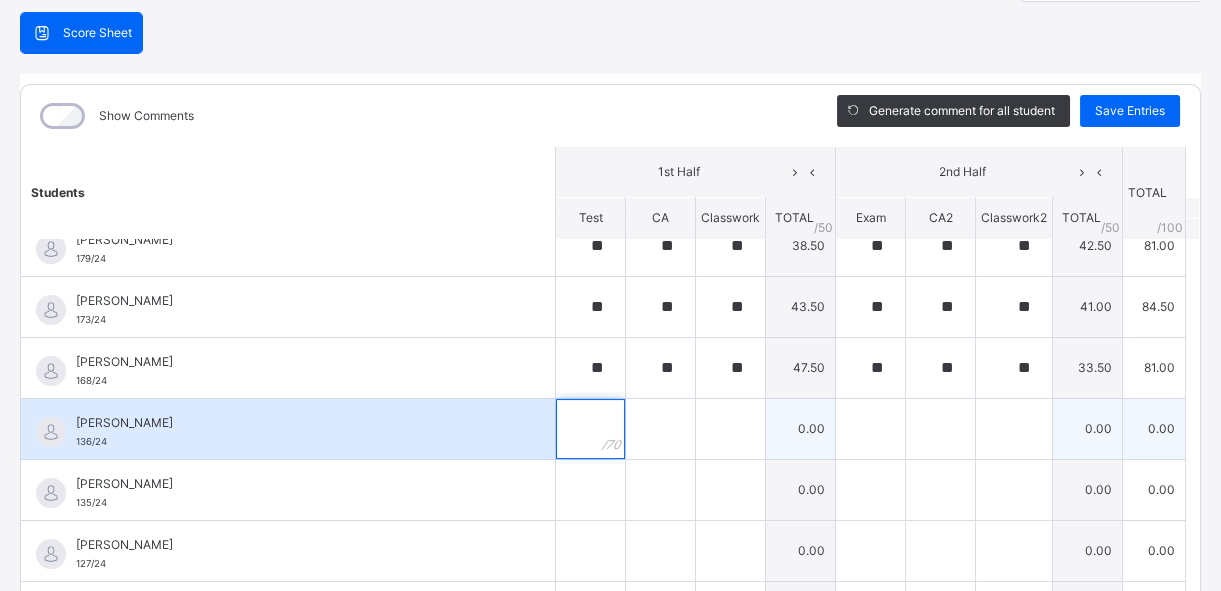 click at bounding box center (590, 429) 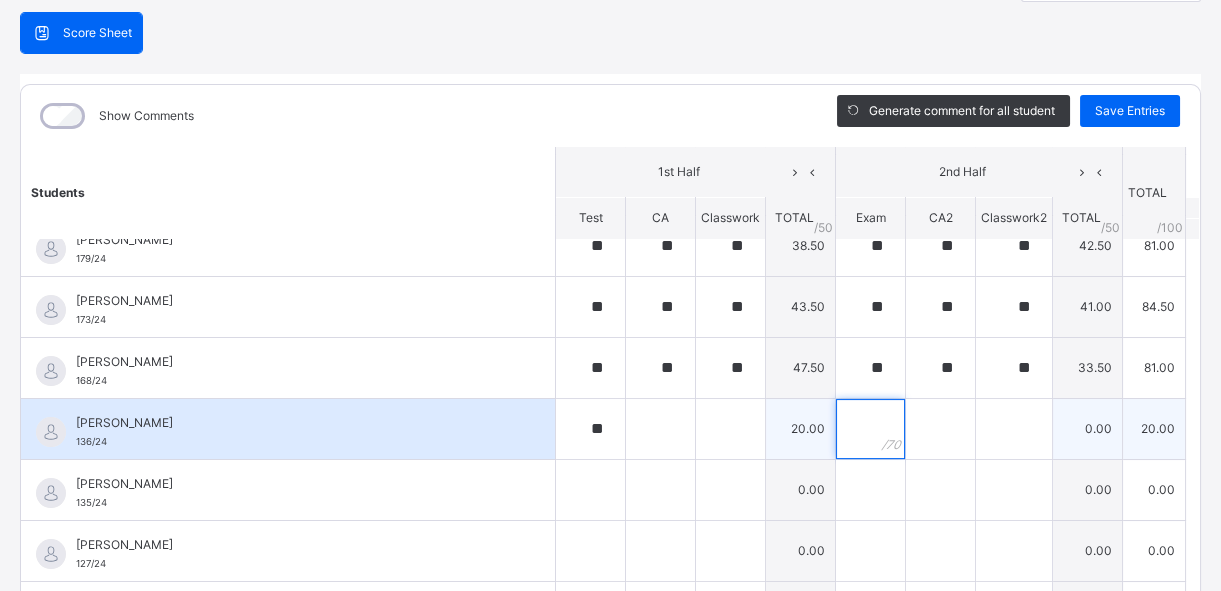 click at bounding box center [870, 429] 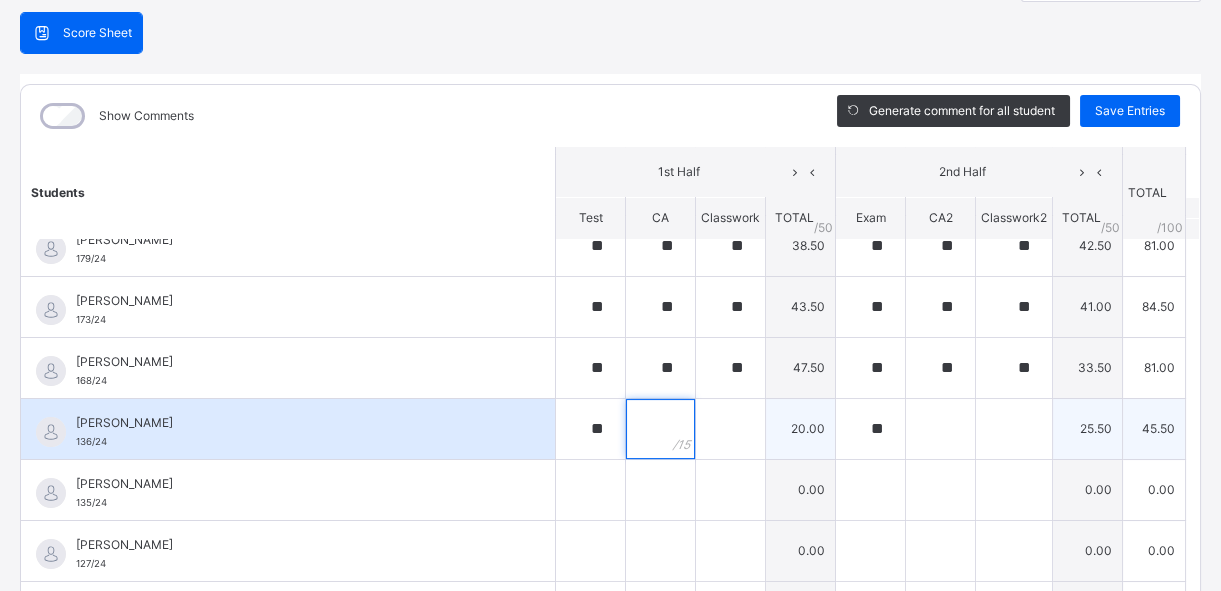 click at bounding box center [660, 429] 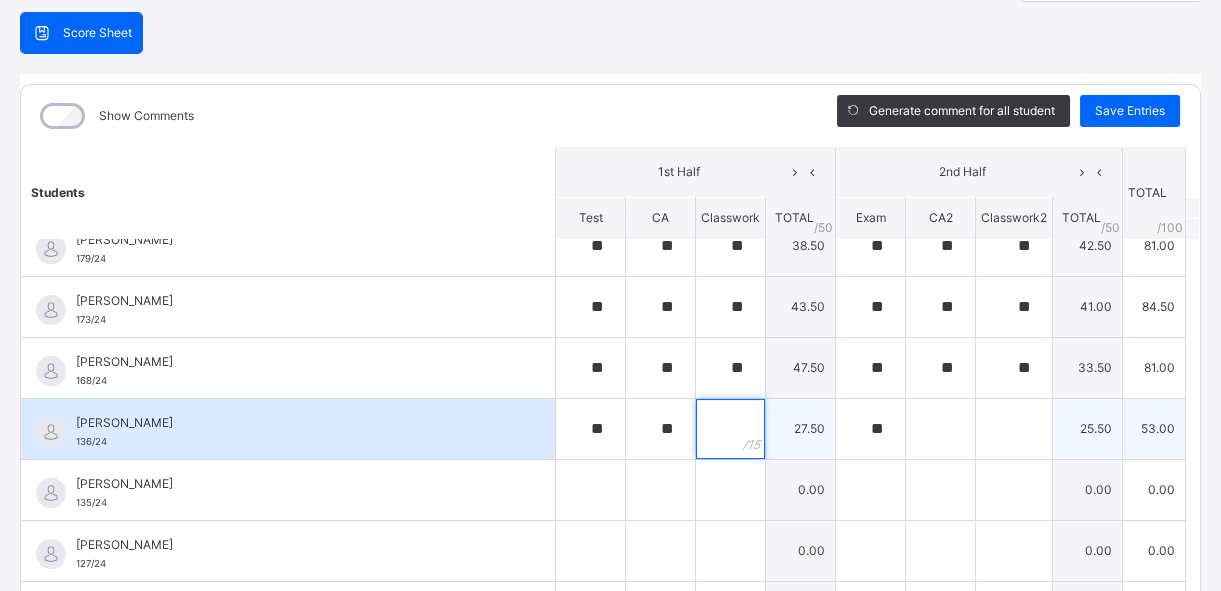 click at bounding box center (730, 429) 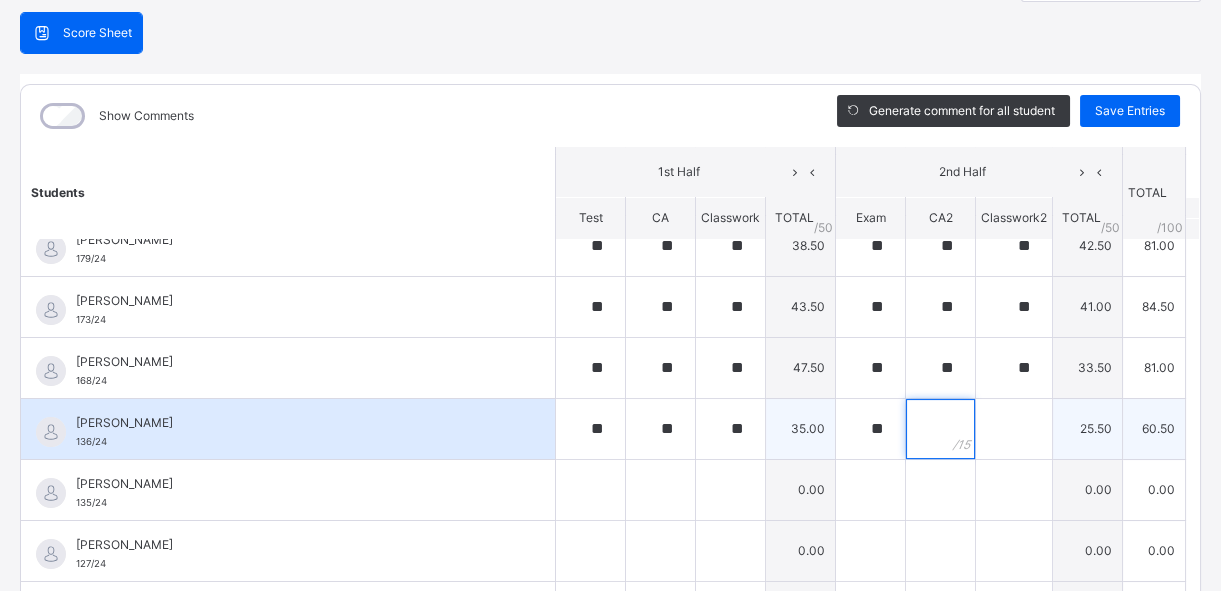 click at bounding box center (940, 429) 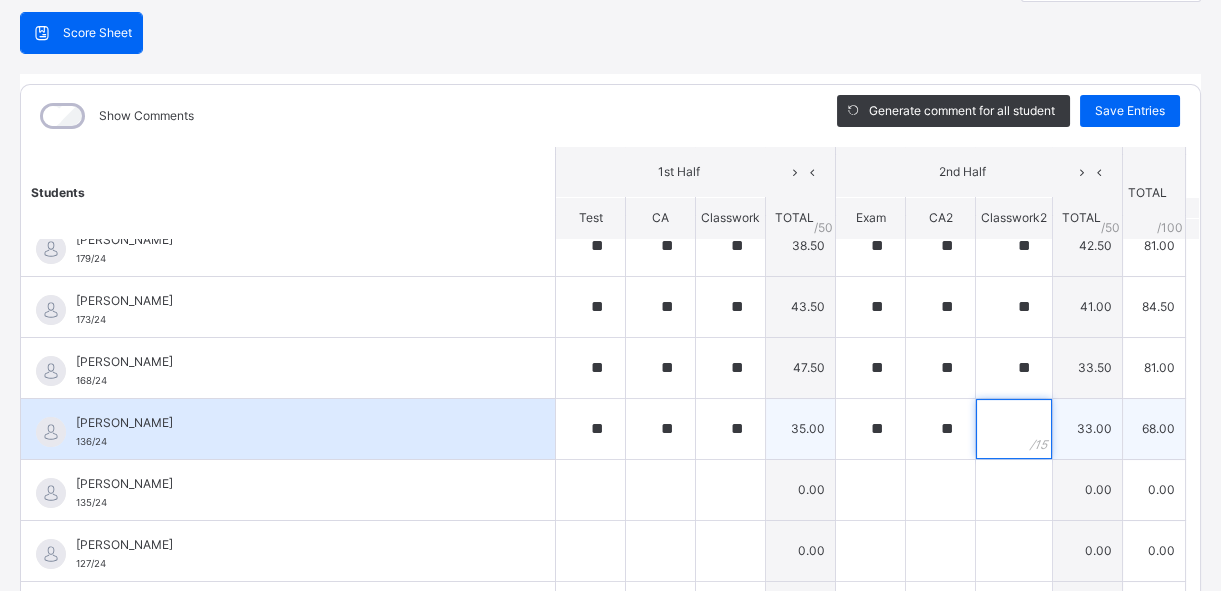 click at bounding box center [1014, 429] 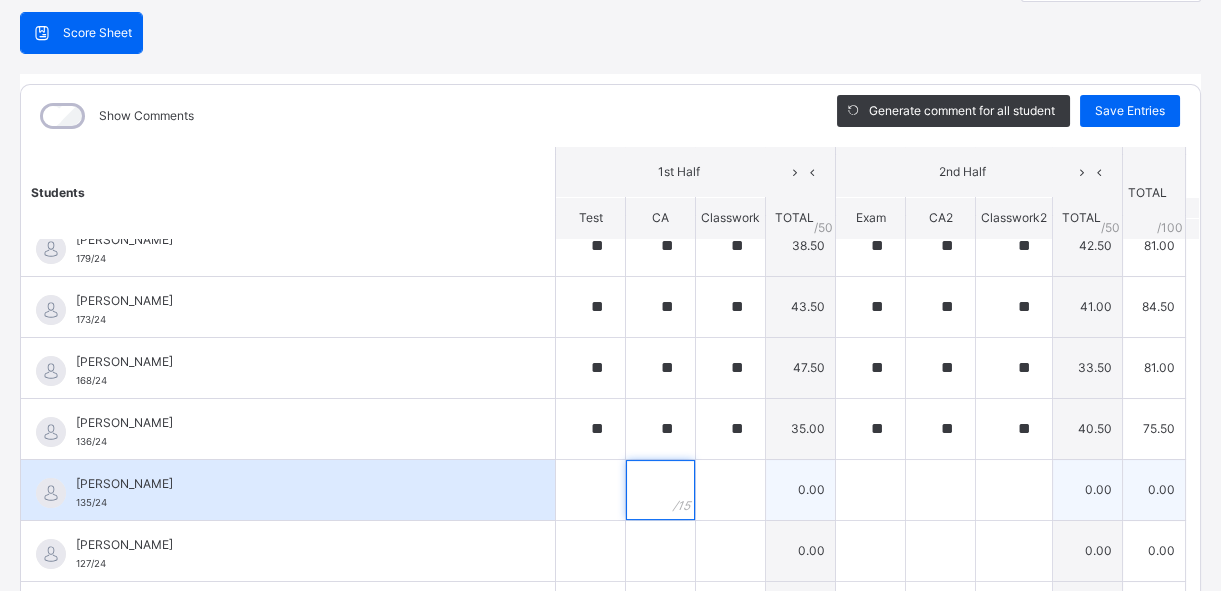 click at bounding box center (660, 490) 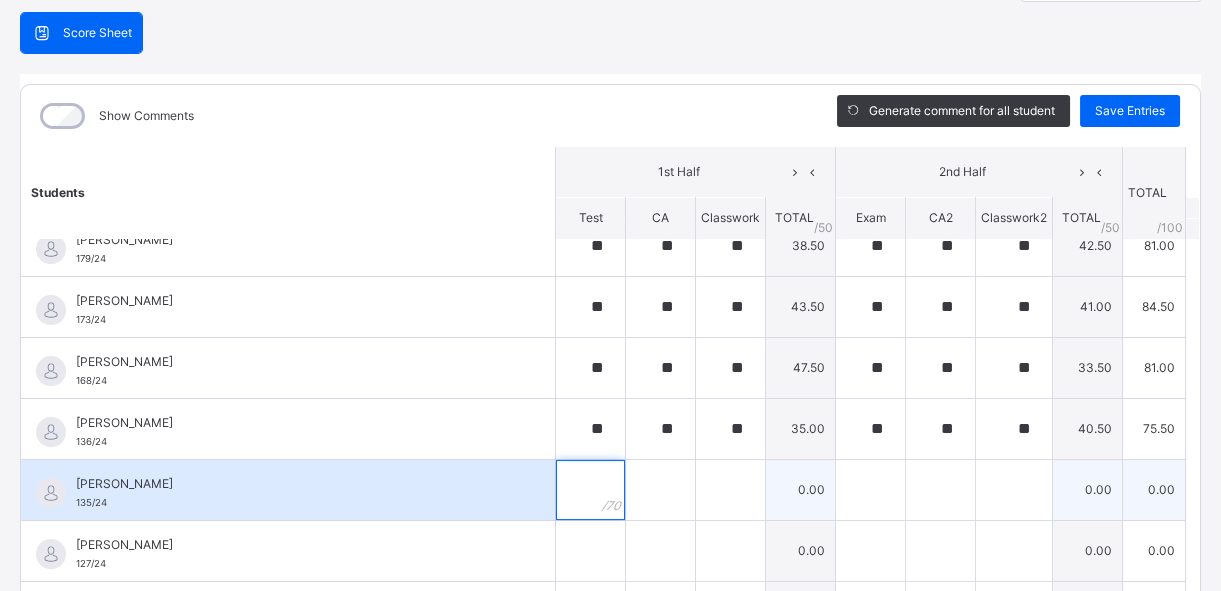 click at bounding box center [590, 490] 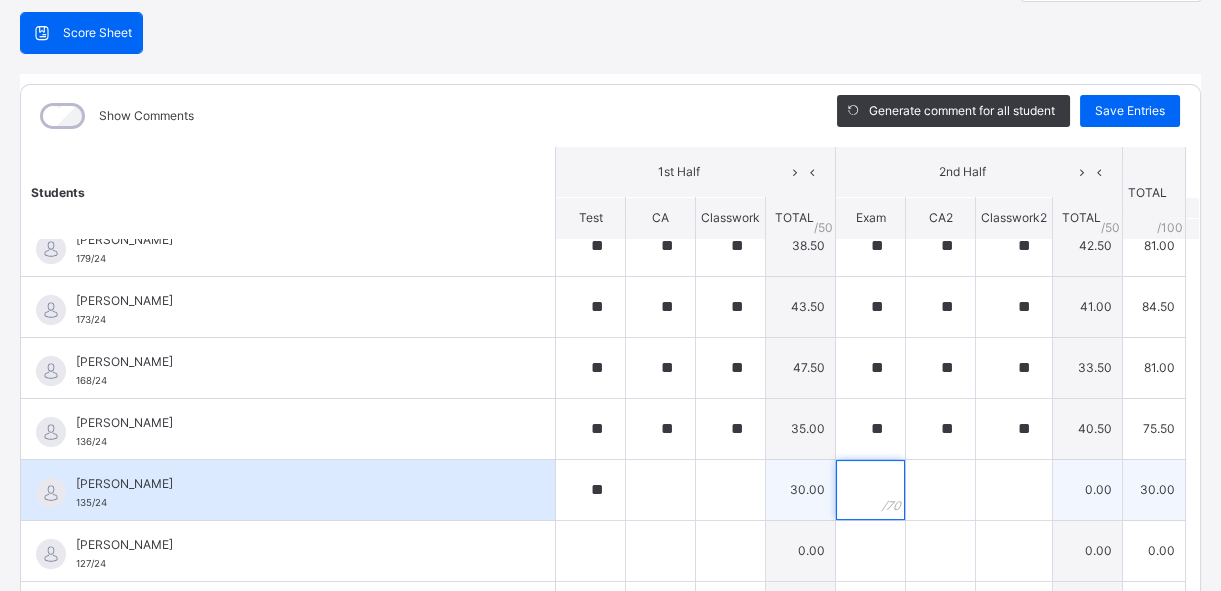 click at bounding box center (870, 490) 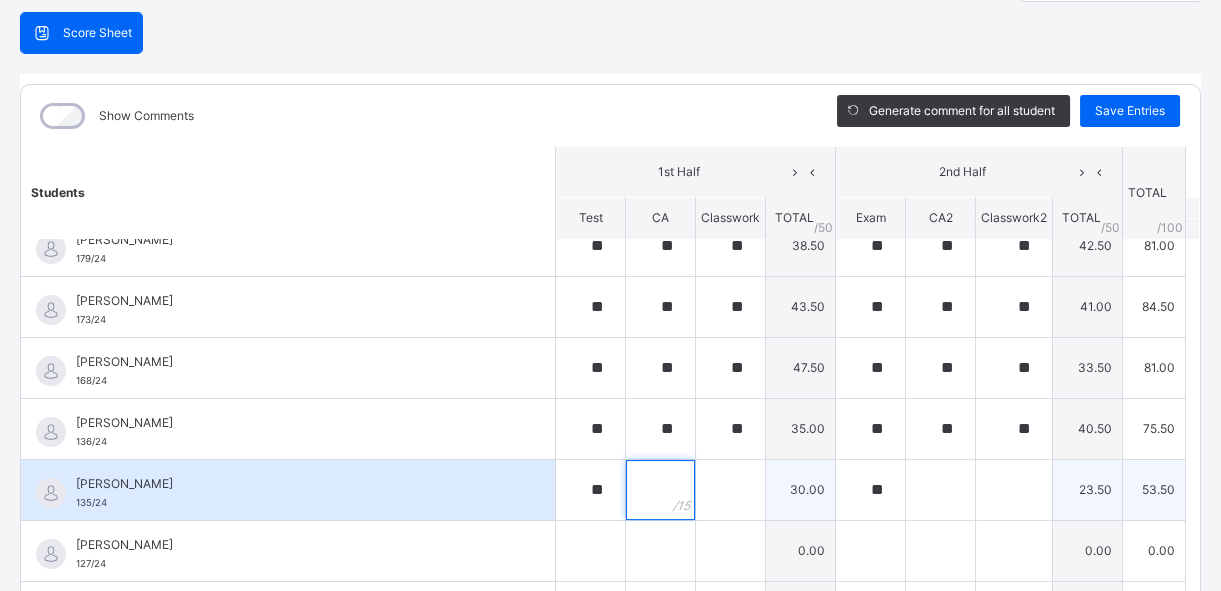 click at bounding box center [660, 490] 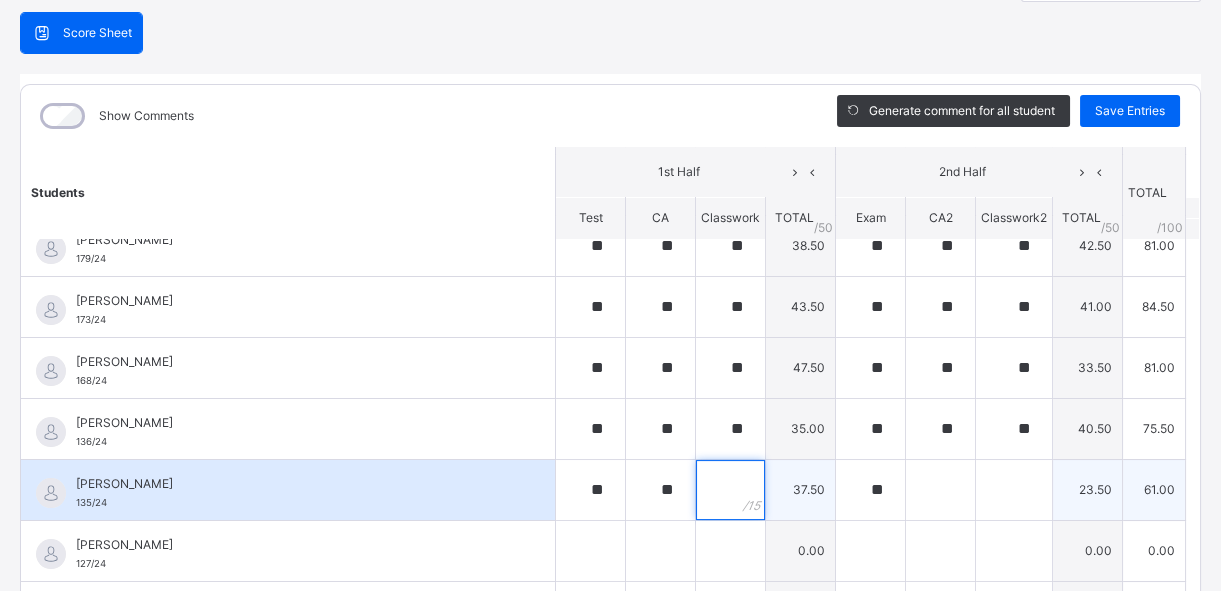 click at bounding box center (730, 490) 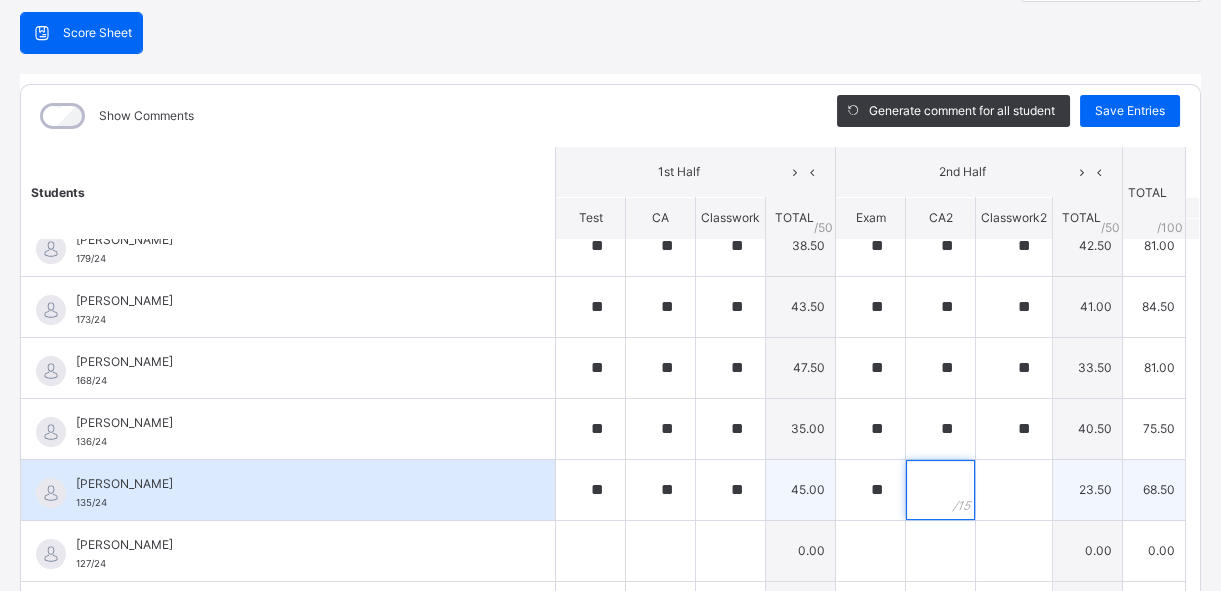 click at bounding box center [940, 490] 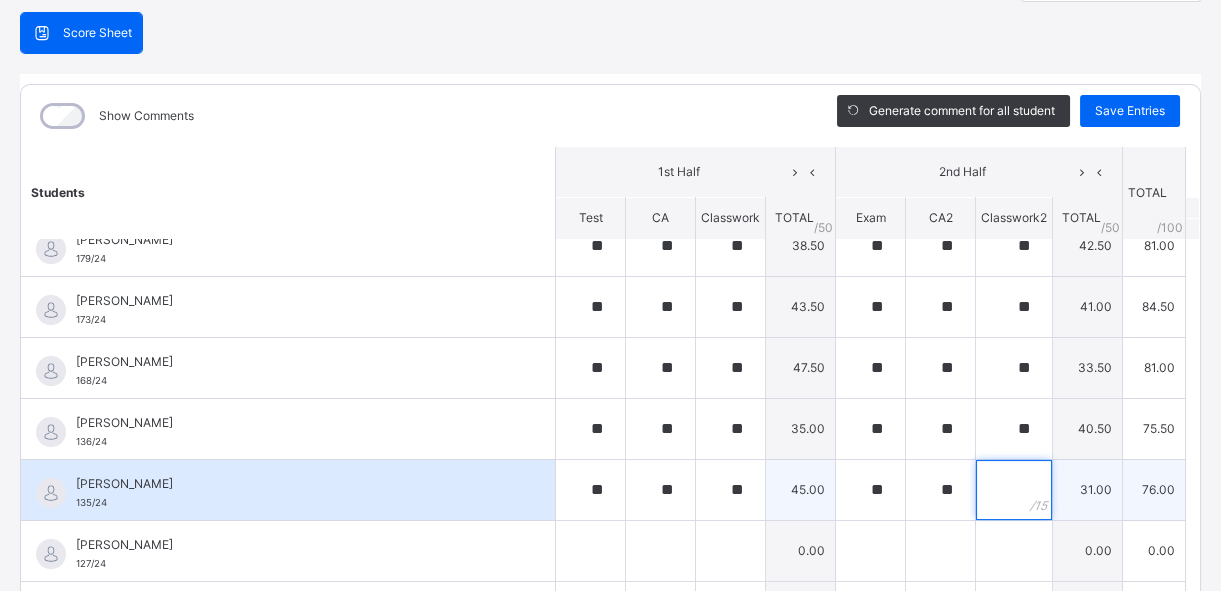 click at bounding box center [1014, 490] 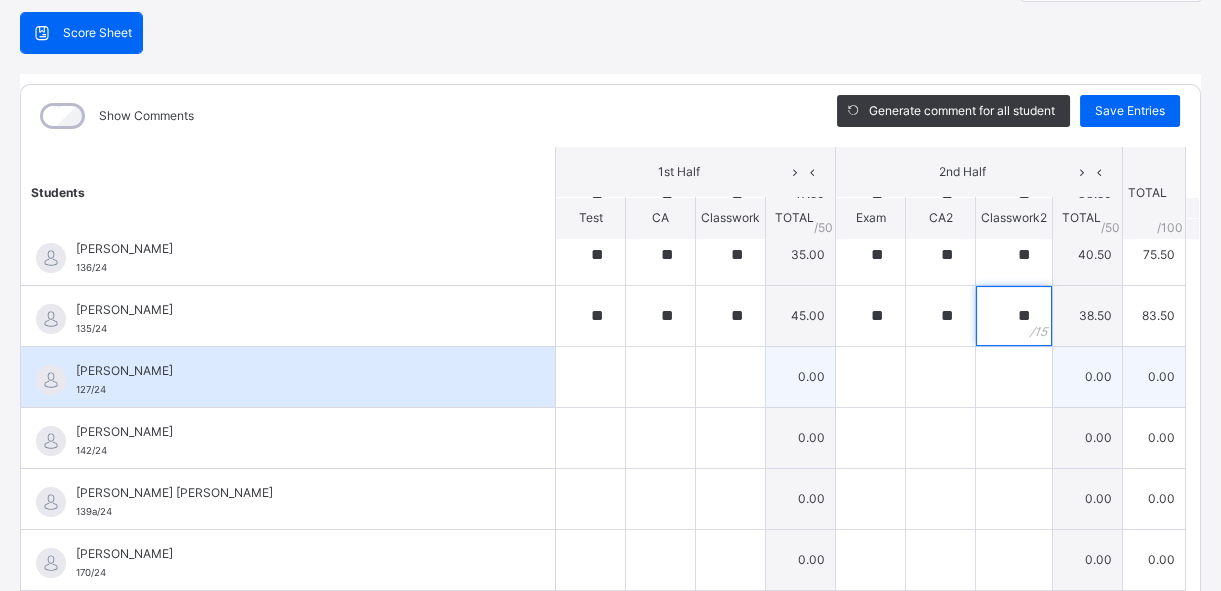 scroll, scrollTop: 1000, scrollLeft: 0, axis: vertical 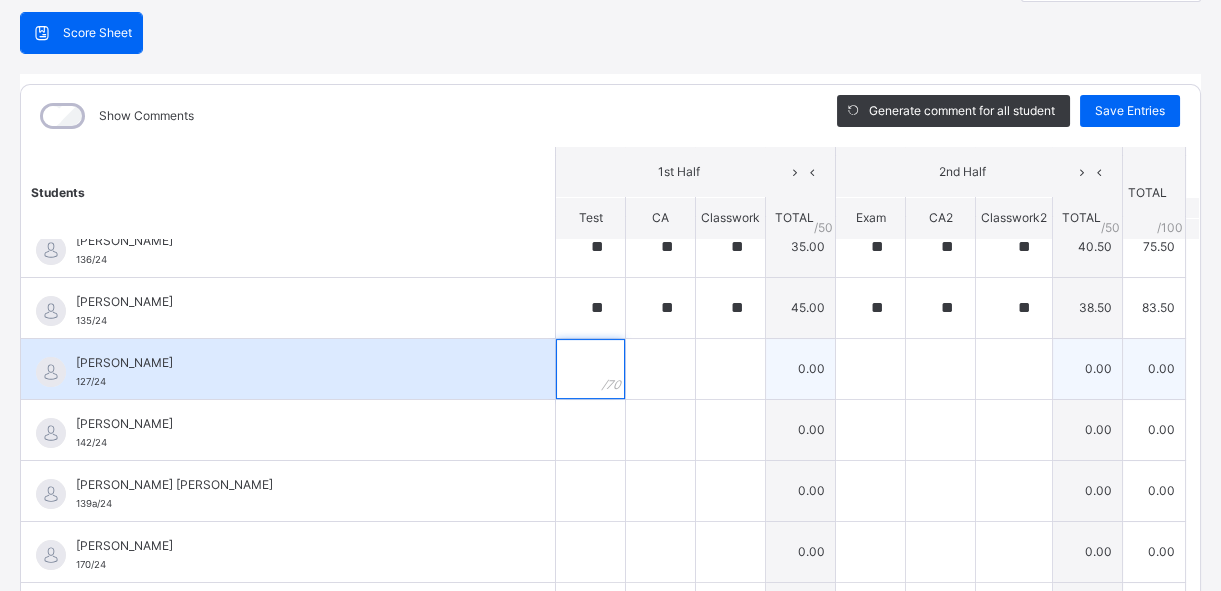 click at bounding box center [590, 369] 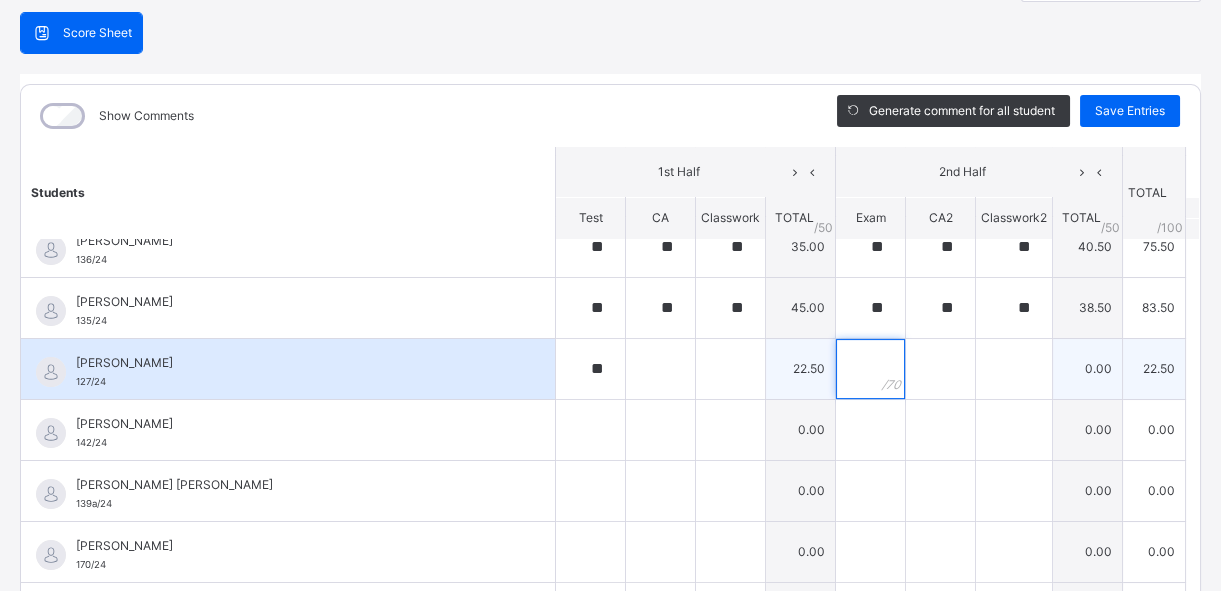 click at bounding box center (870, 369) 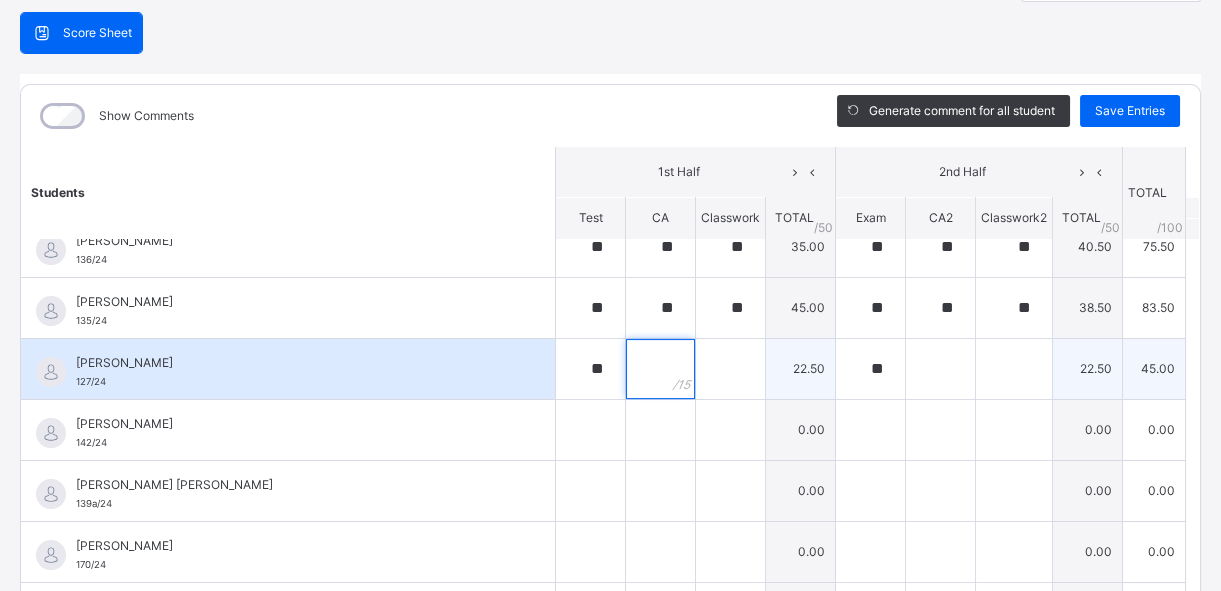 click at bounding box center [660, 369] 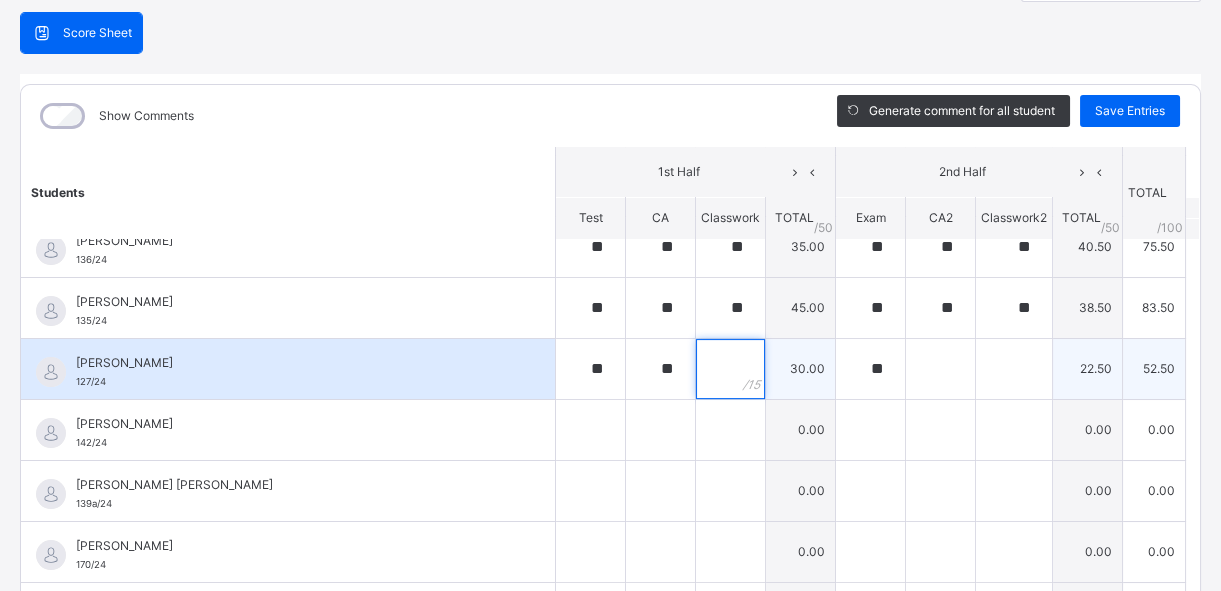 click at bounding box center (730, 369) 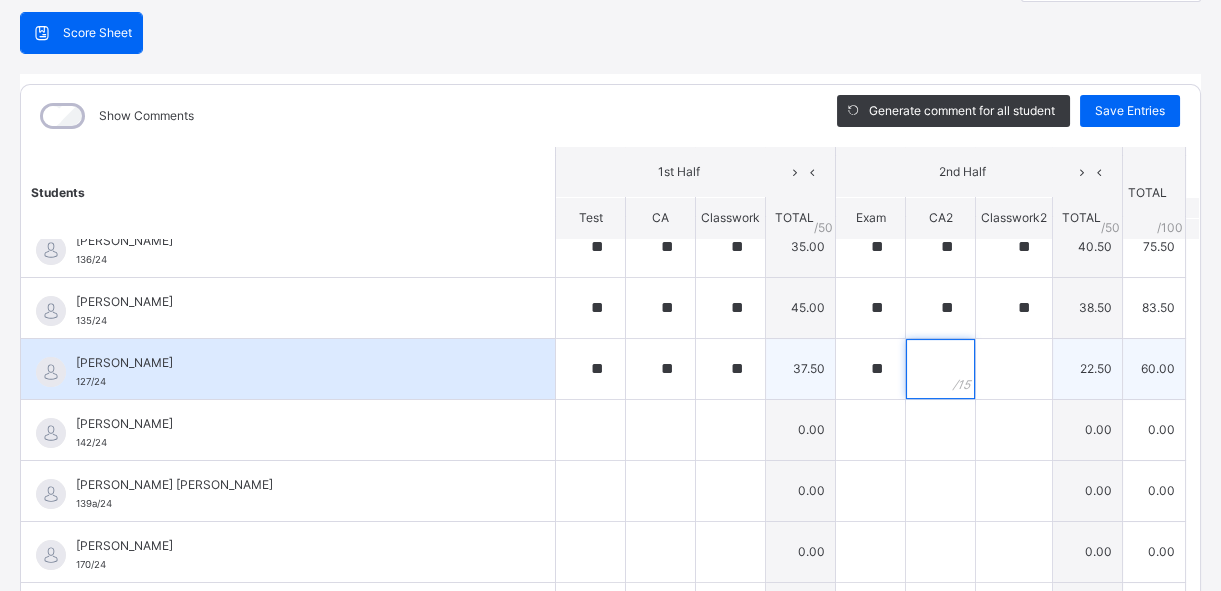 click at bounding box center (940, 369) 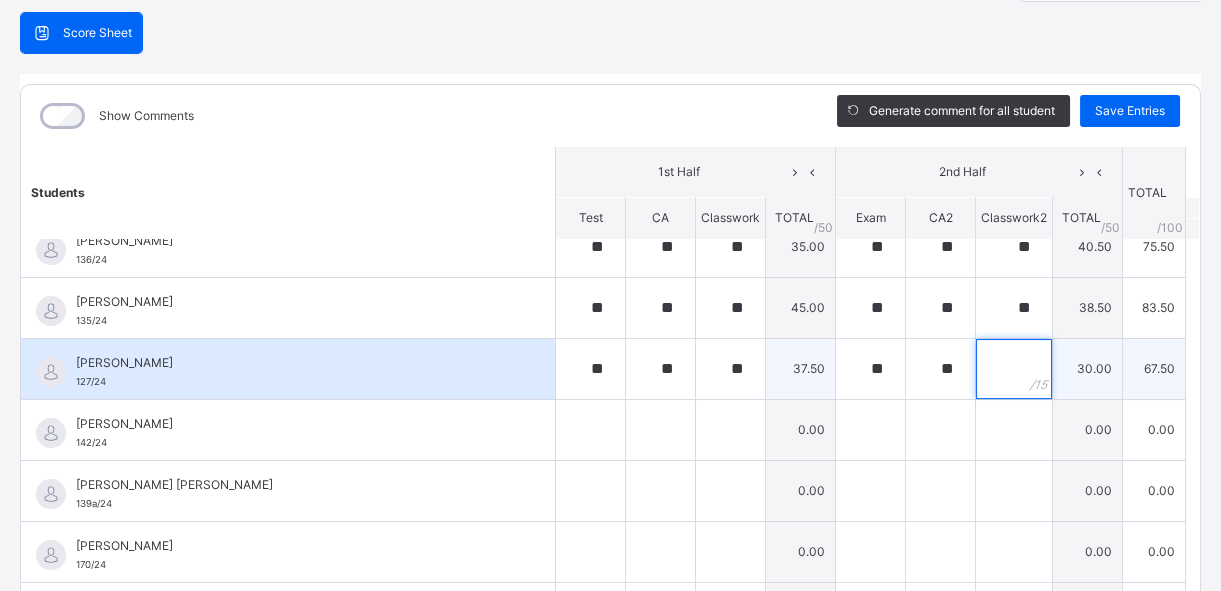 click at bounding box center (1014, 369) 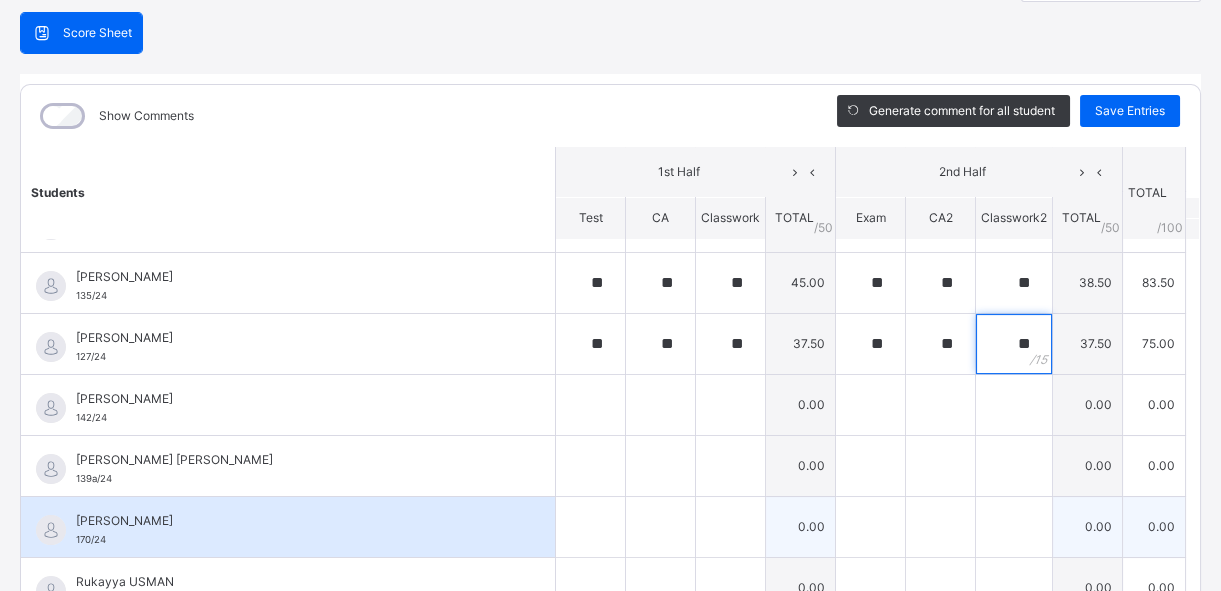 scroll, scrollTop: 994, scrollLeft: 0, axis: vertical 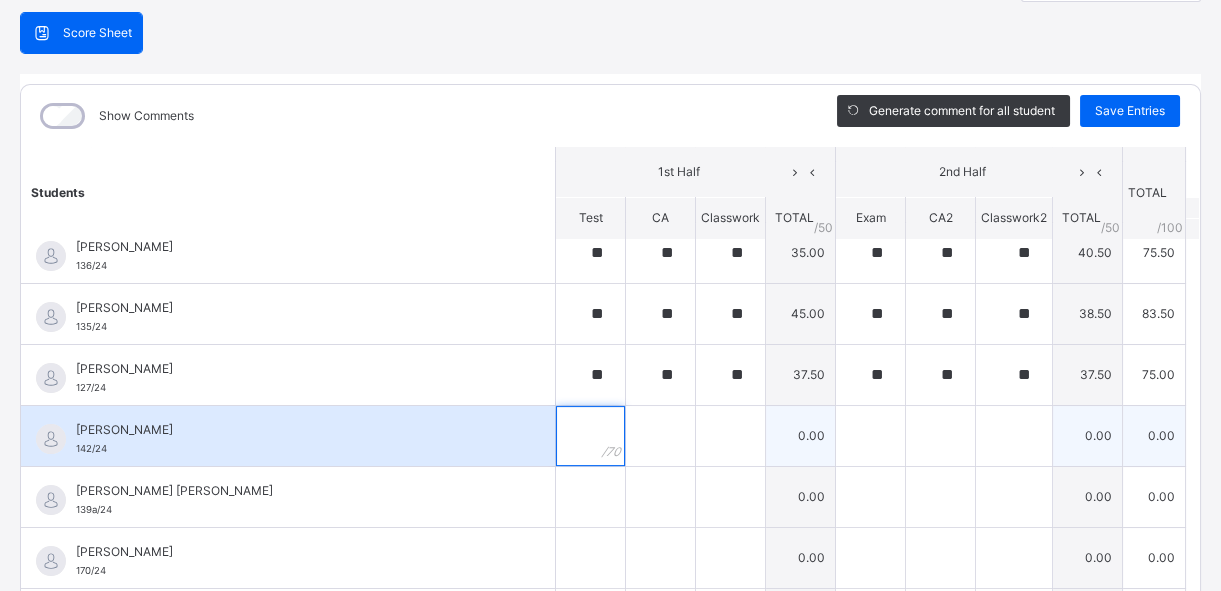 click at bounding box center [590, 436] 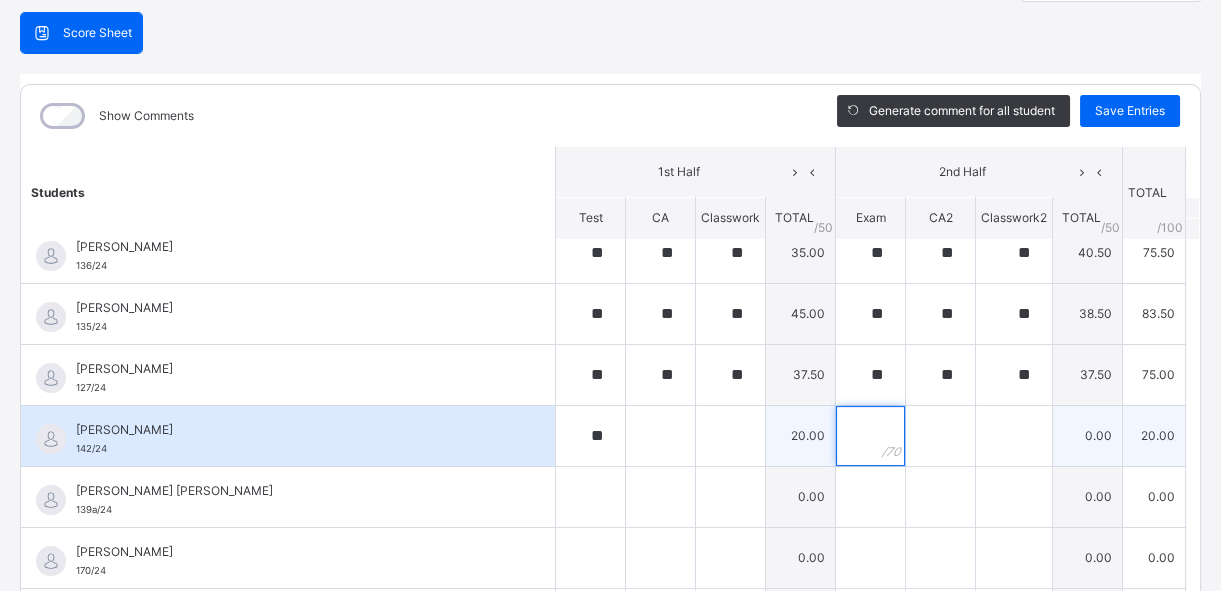 click at bounding box center (870, 436) 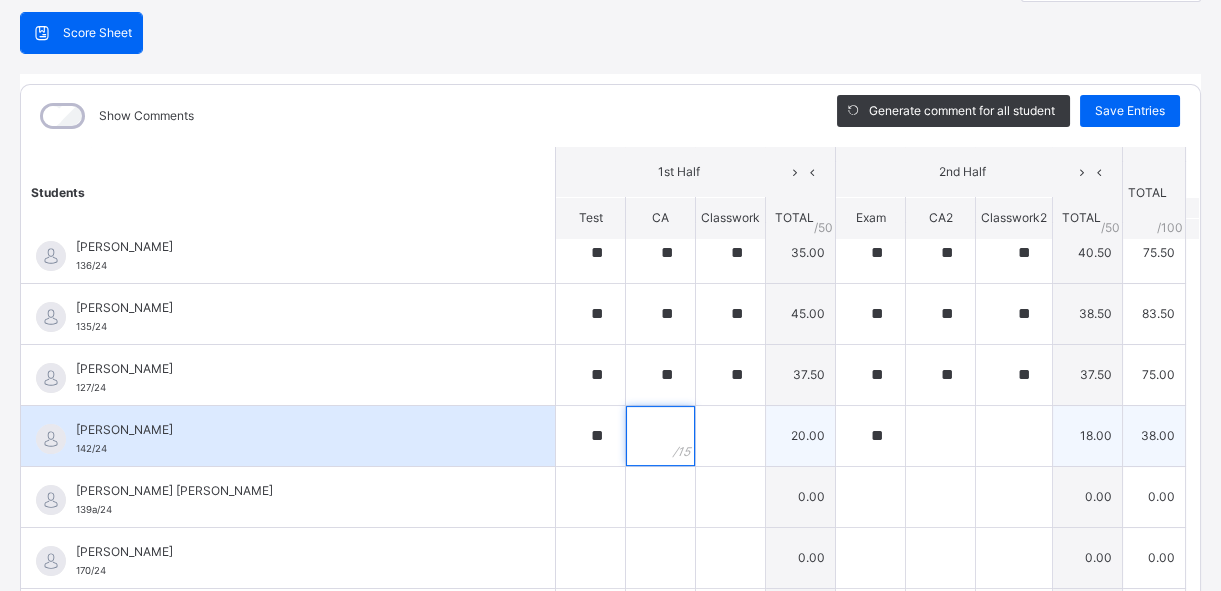 click at bounding box center (660, 436) 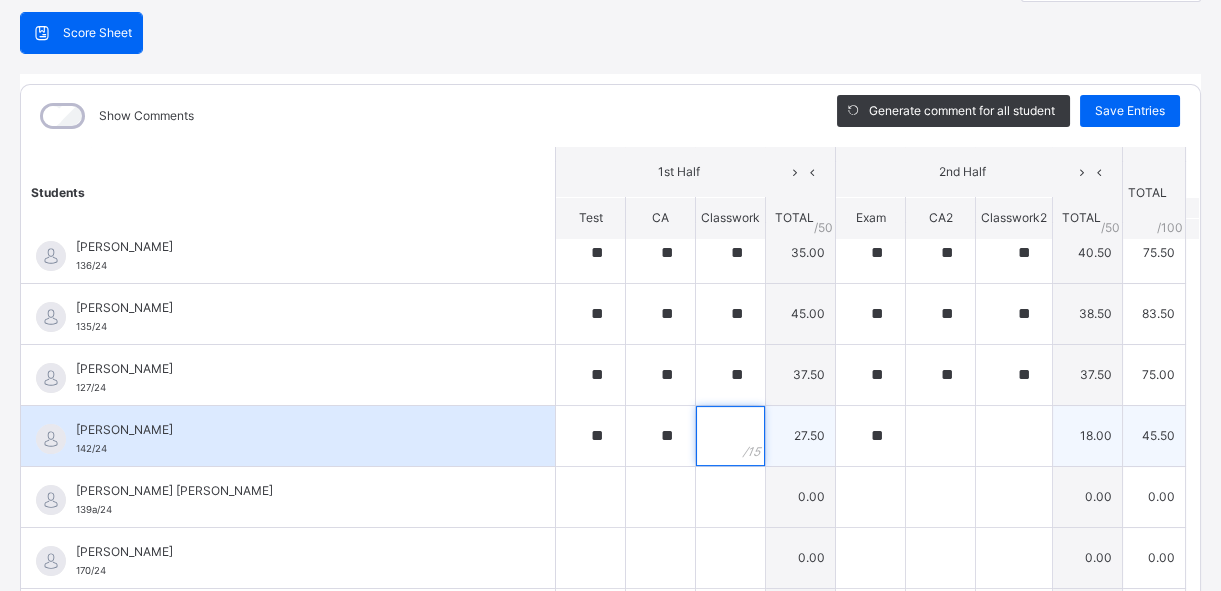 click at bounding box center (730, 436) 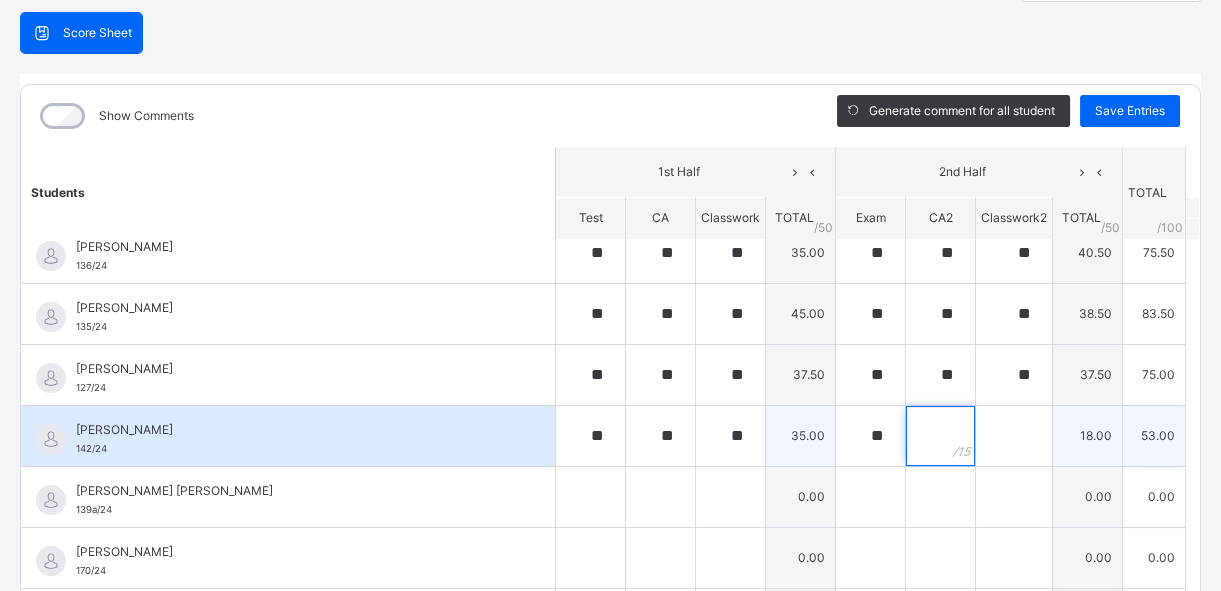 click at bounding box center [940, 436] 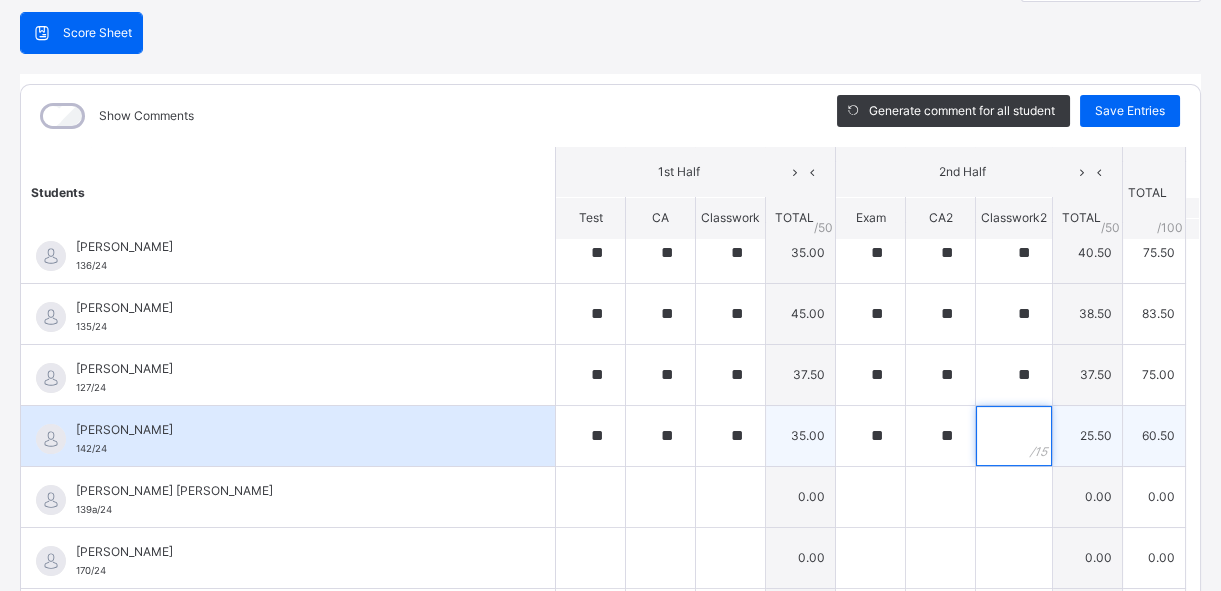 click at bounding box center [1014, 436] 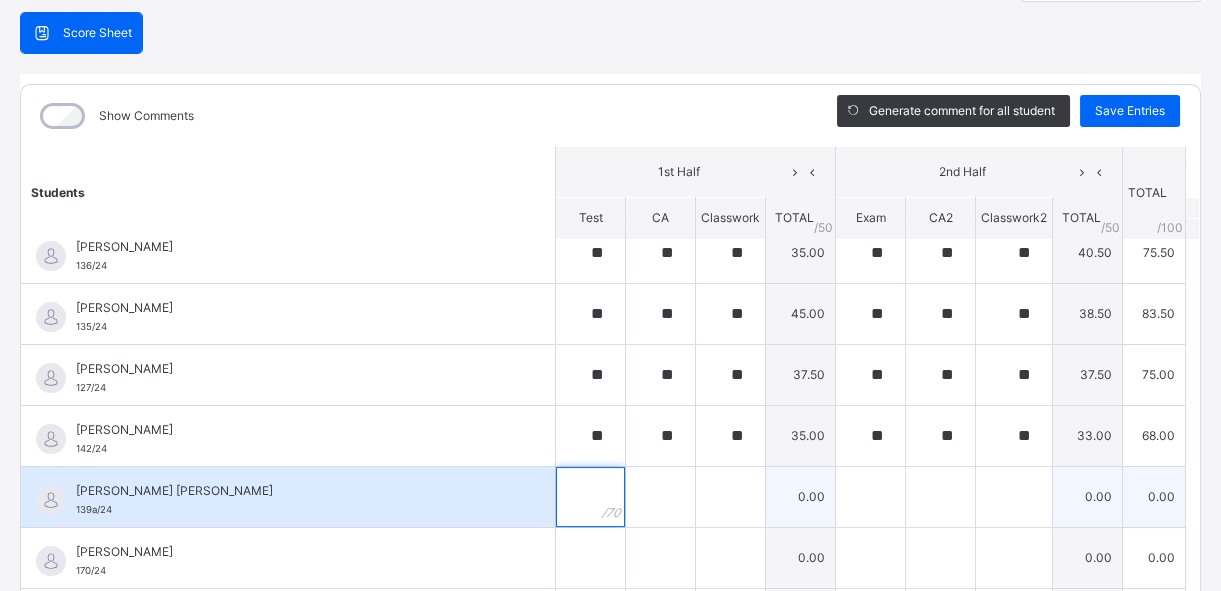 click at bounding box center [590, 497] 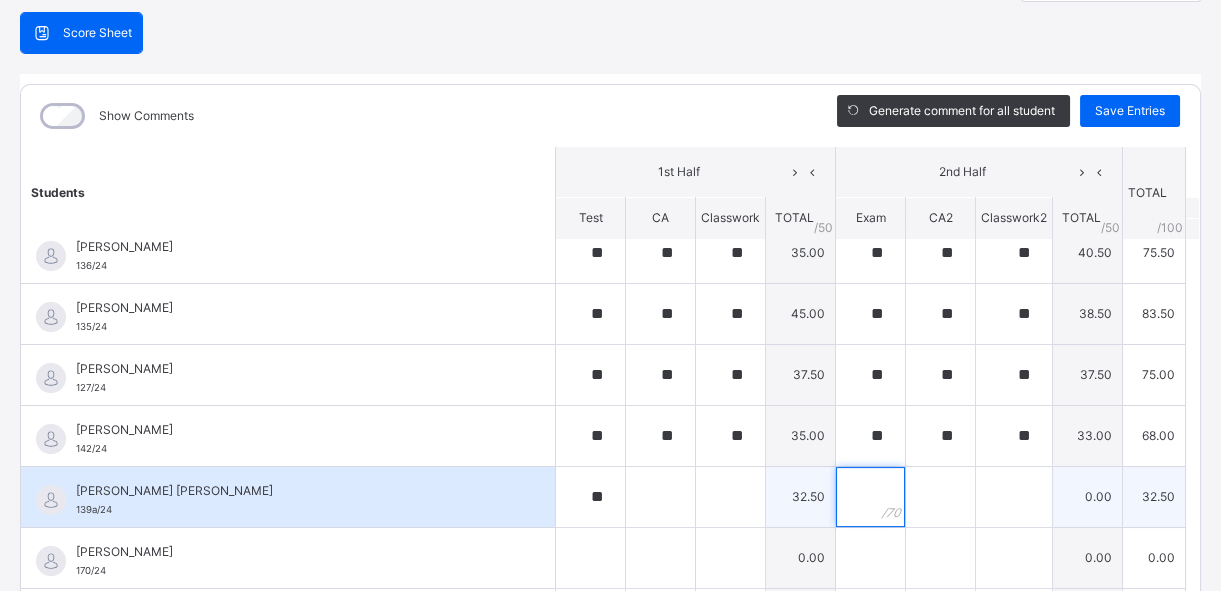 click at bounding box center [870, 497] 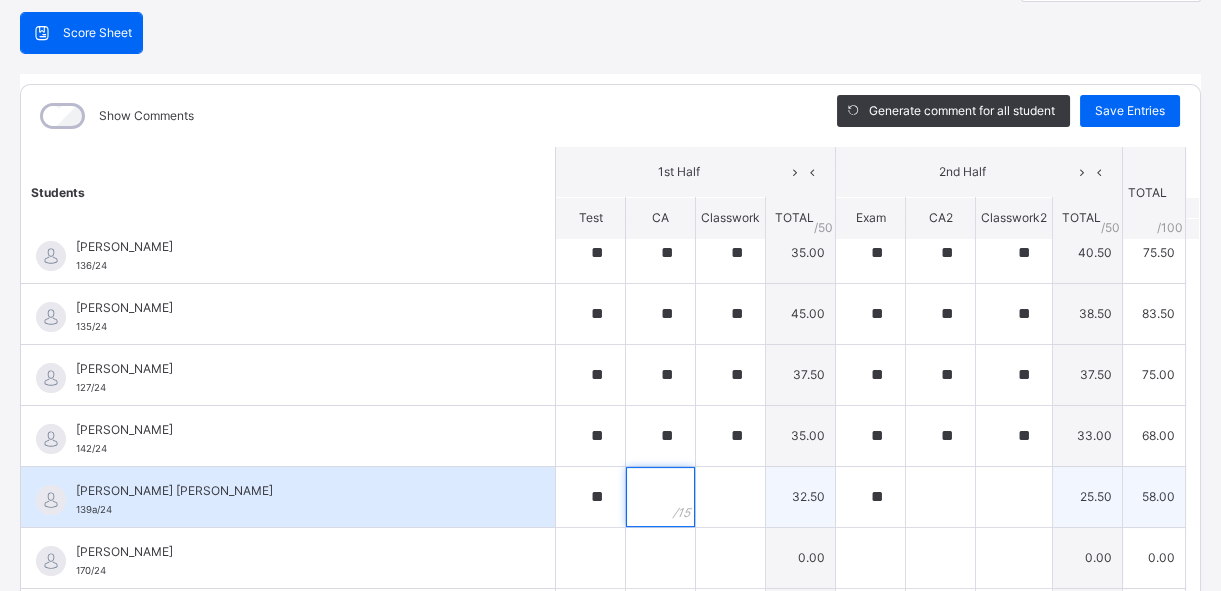 click at bounding box center [660, 497] 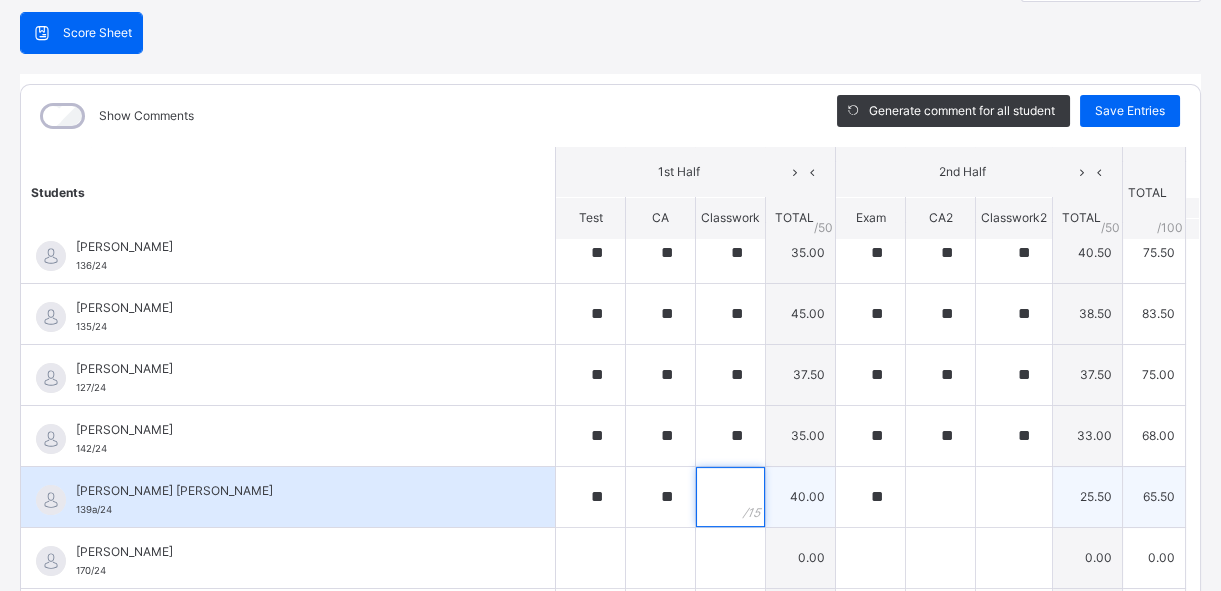 click at bounding box center [730, 497] 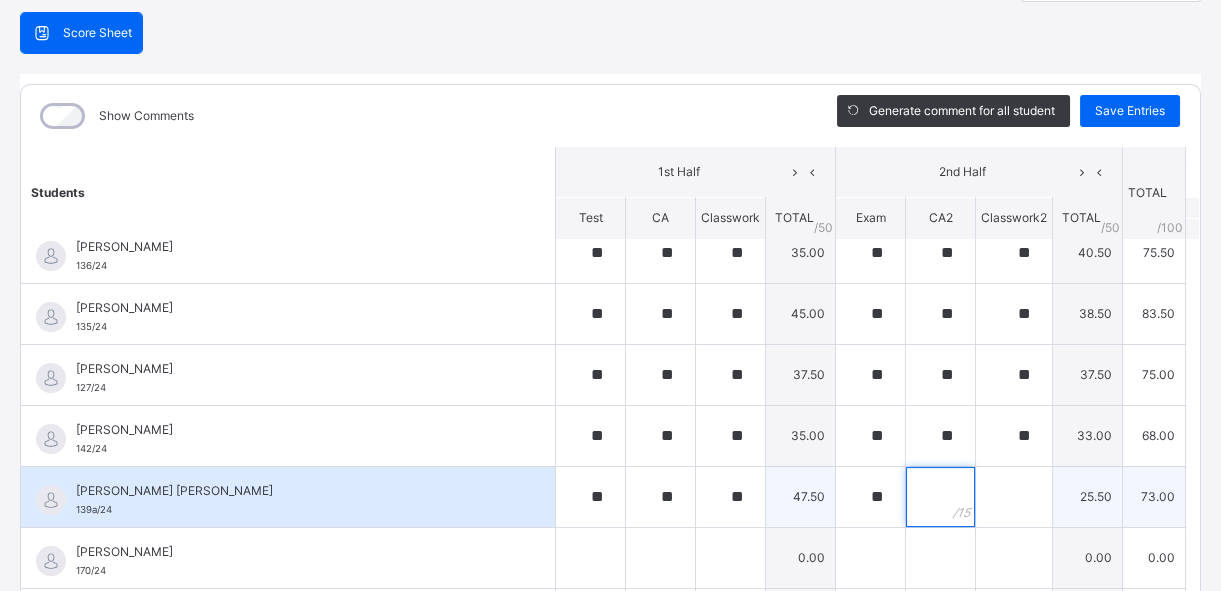click at bounding box center [940, 497] 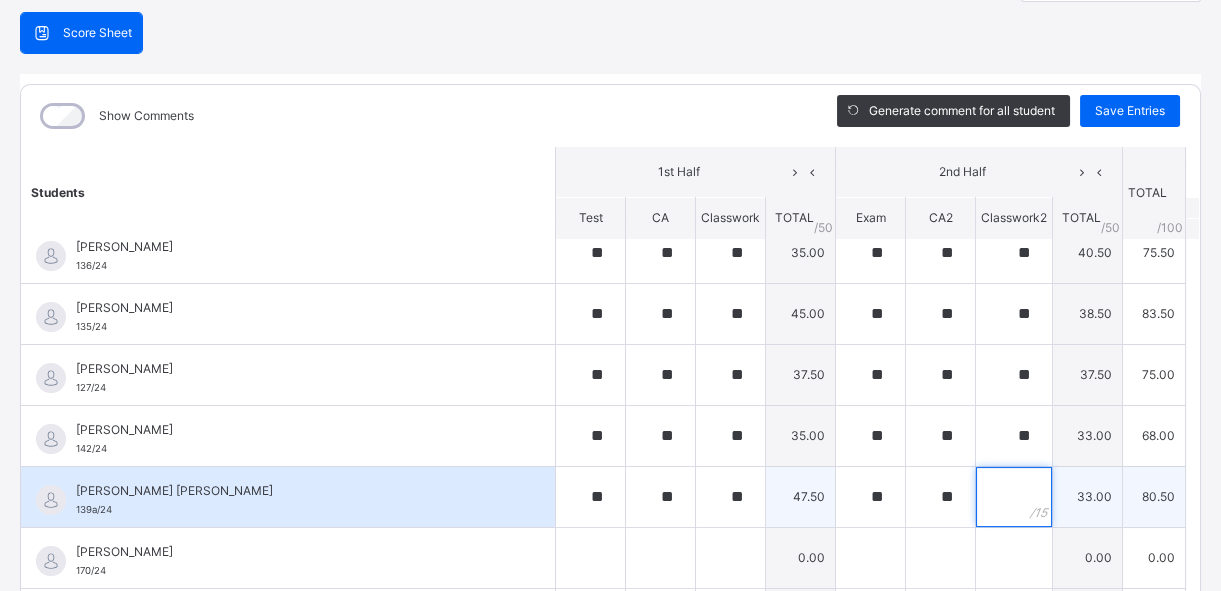 click at bounding box center [1014, 497] 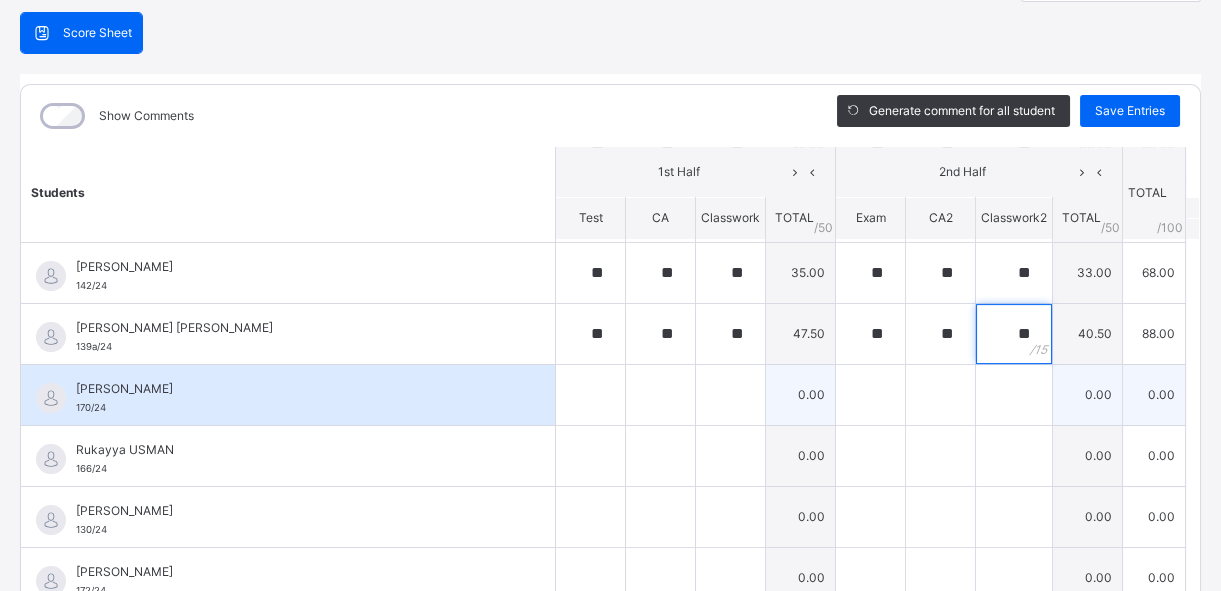 scroll, scrollTop: 1176, scrollLeft: 0, axis: vertical 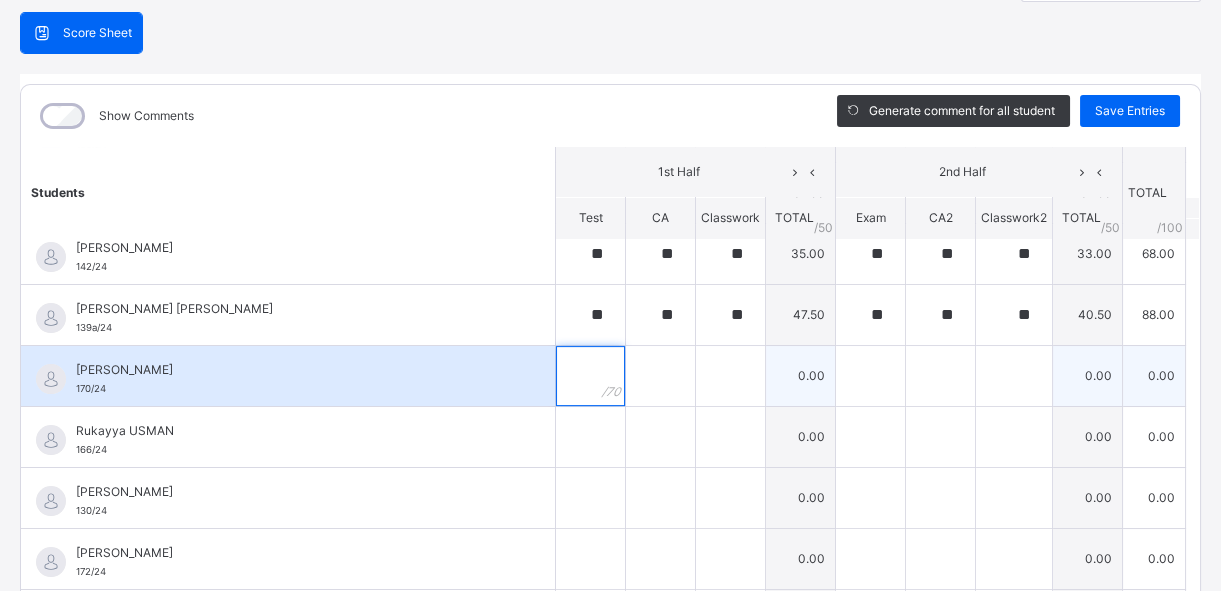 click at bounding box center [590, 376] 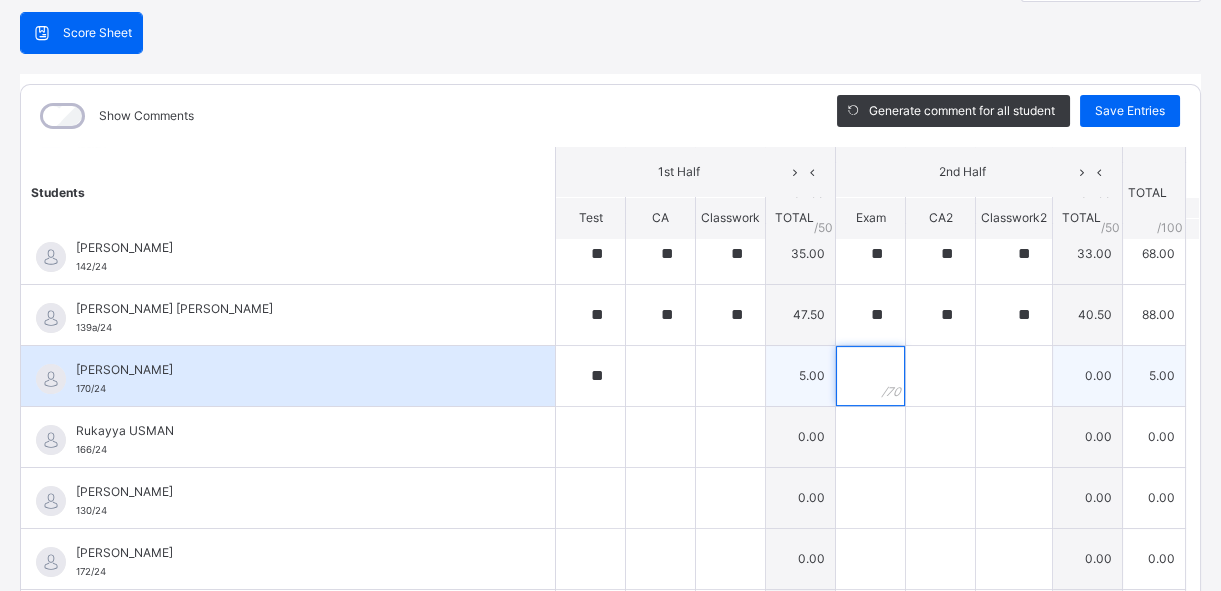 click at bounding box center (870, 376) 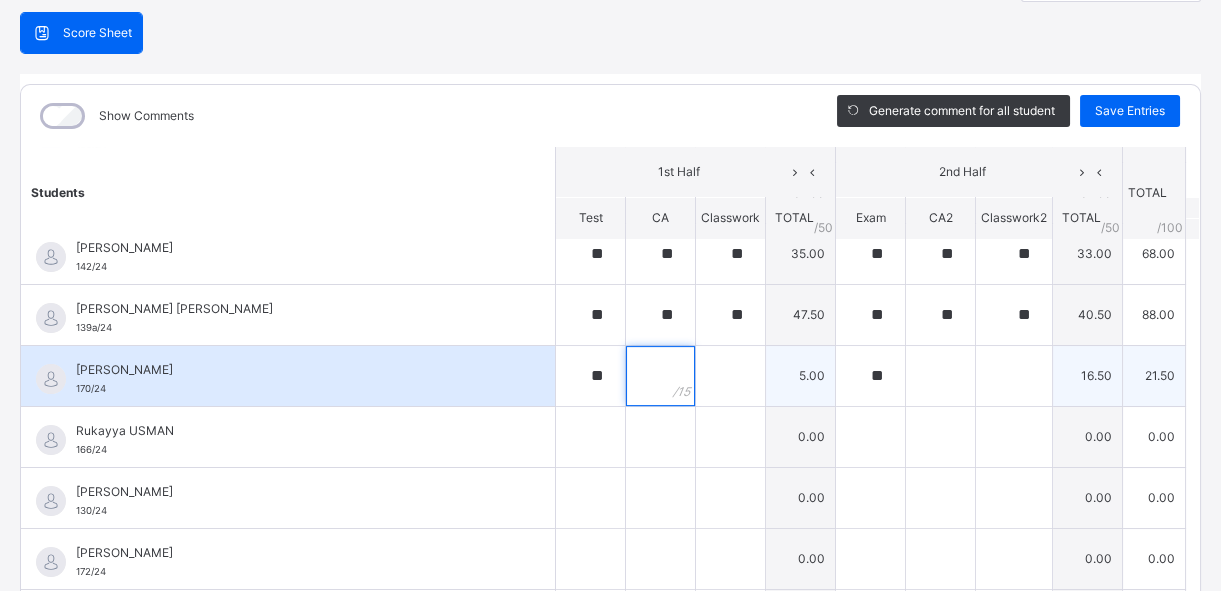 click at bounding box center (660, 376) 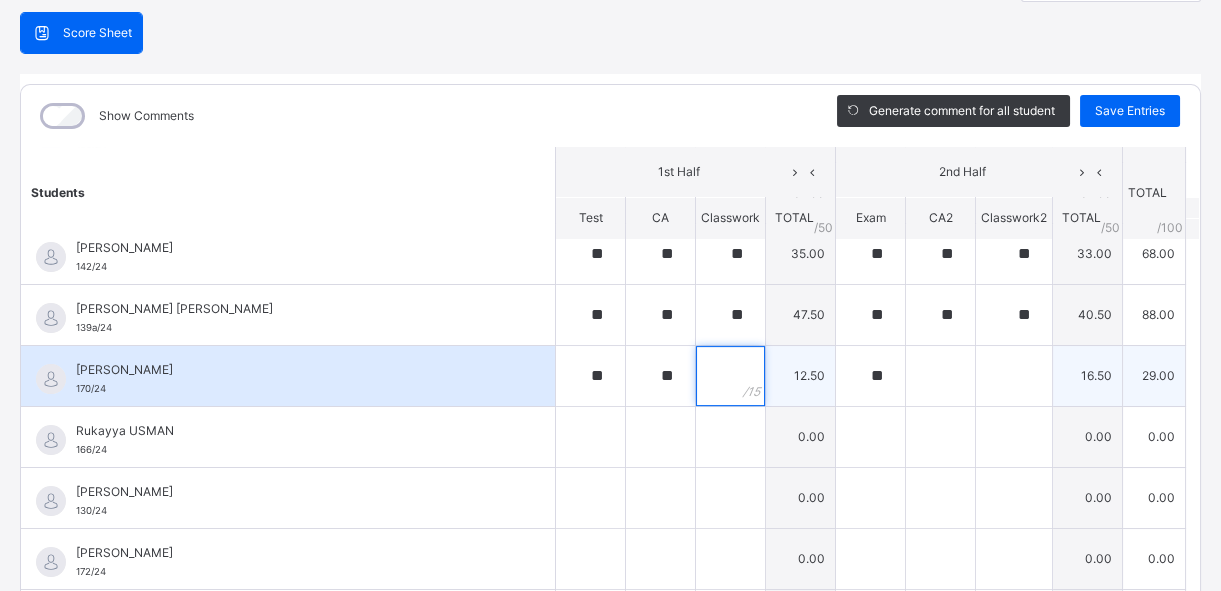 click at bounding box center (730, 376) 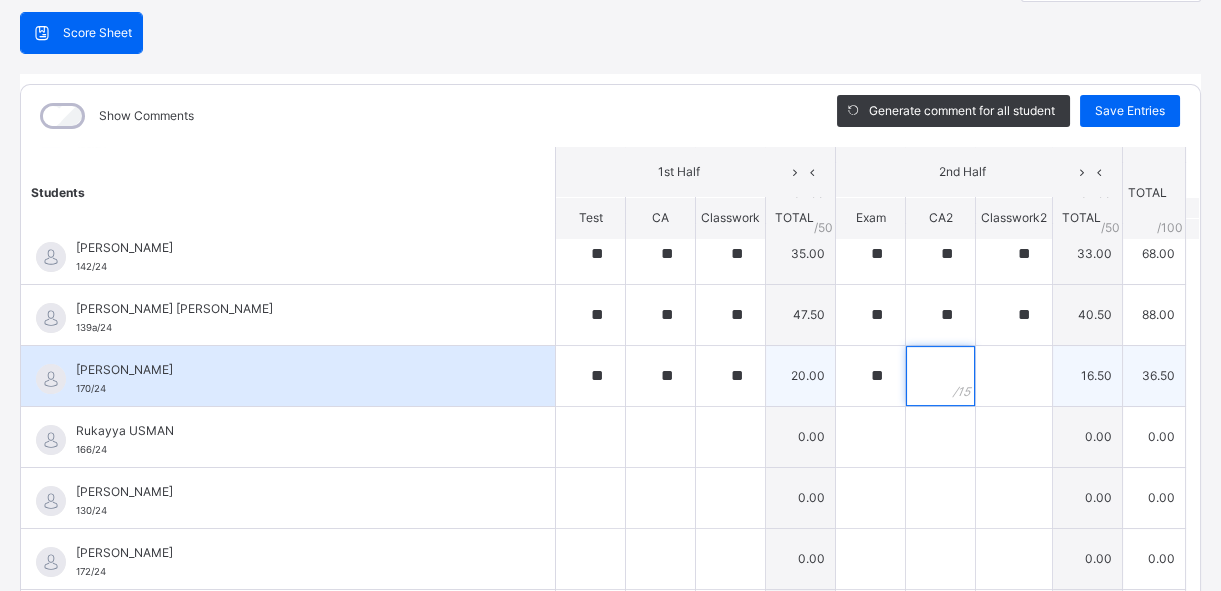 click at bounding box center (940, 376) 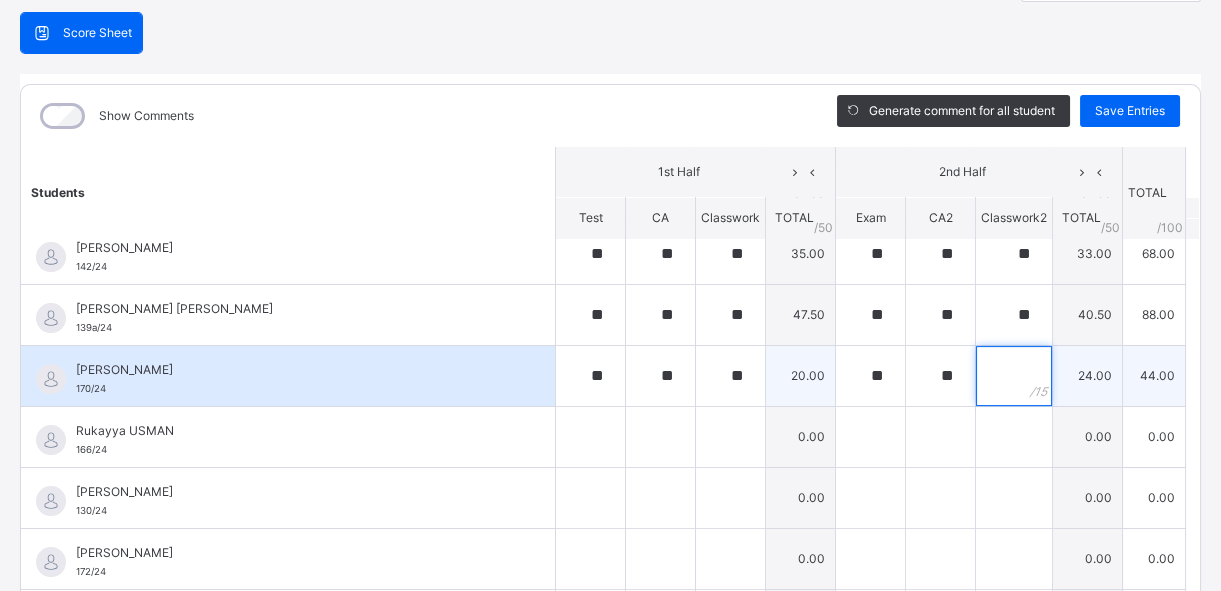 click at bounding box center [1014, 376] 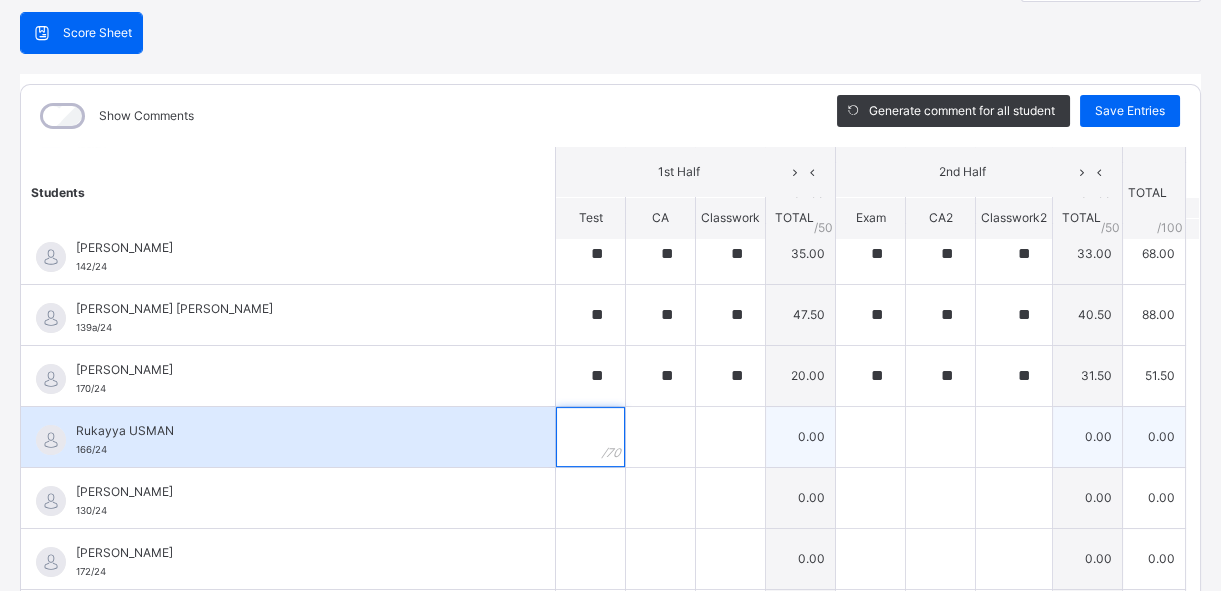 click at bounding box center (590, 437) 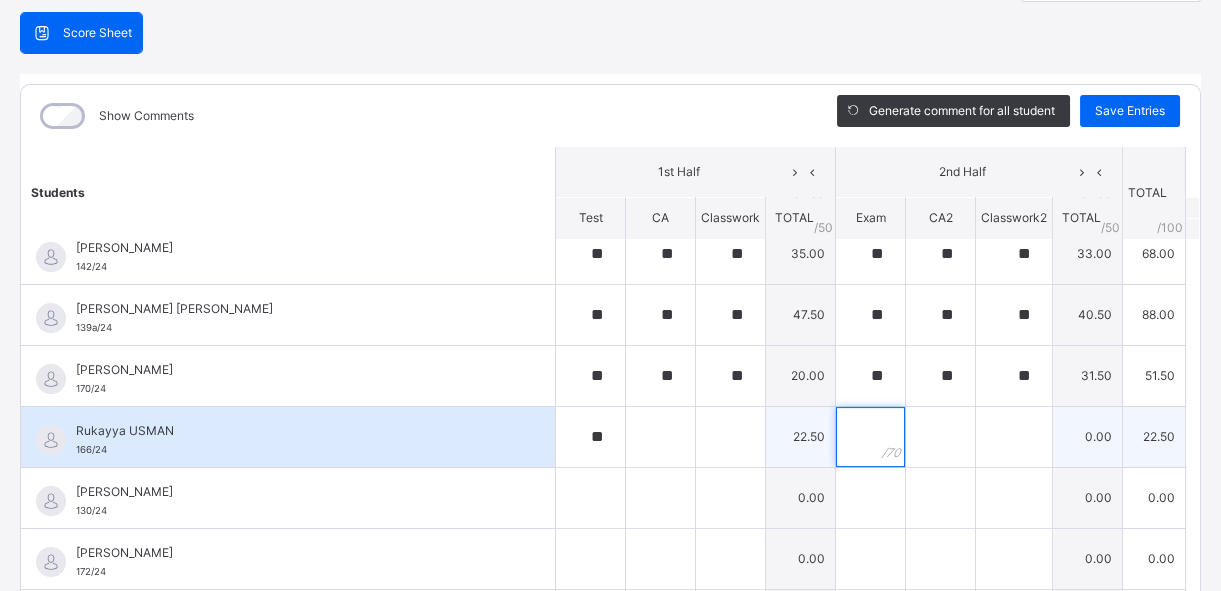 click at bounding box center (870, 437) 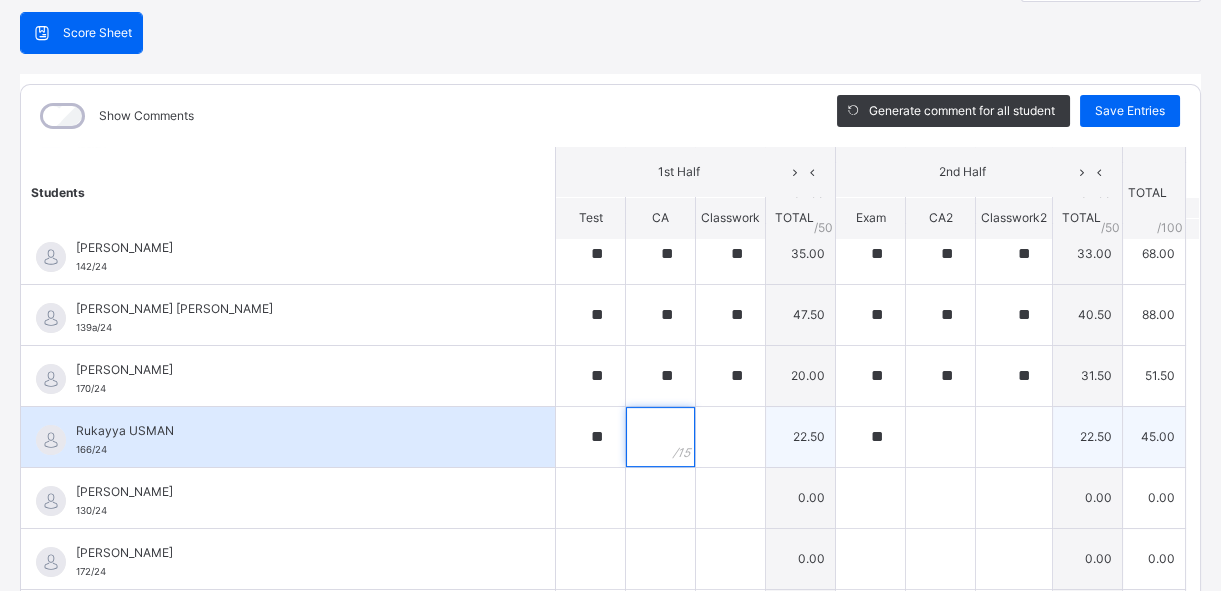 click at bounding box center (660, 437) 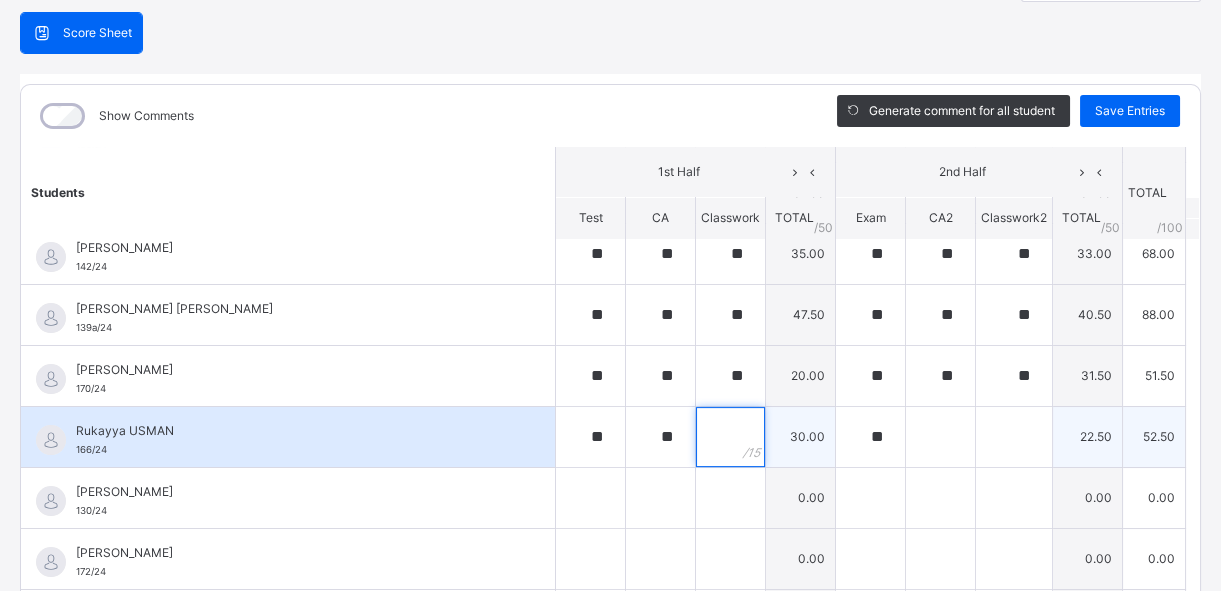click at bounding box center (730, 437) 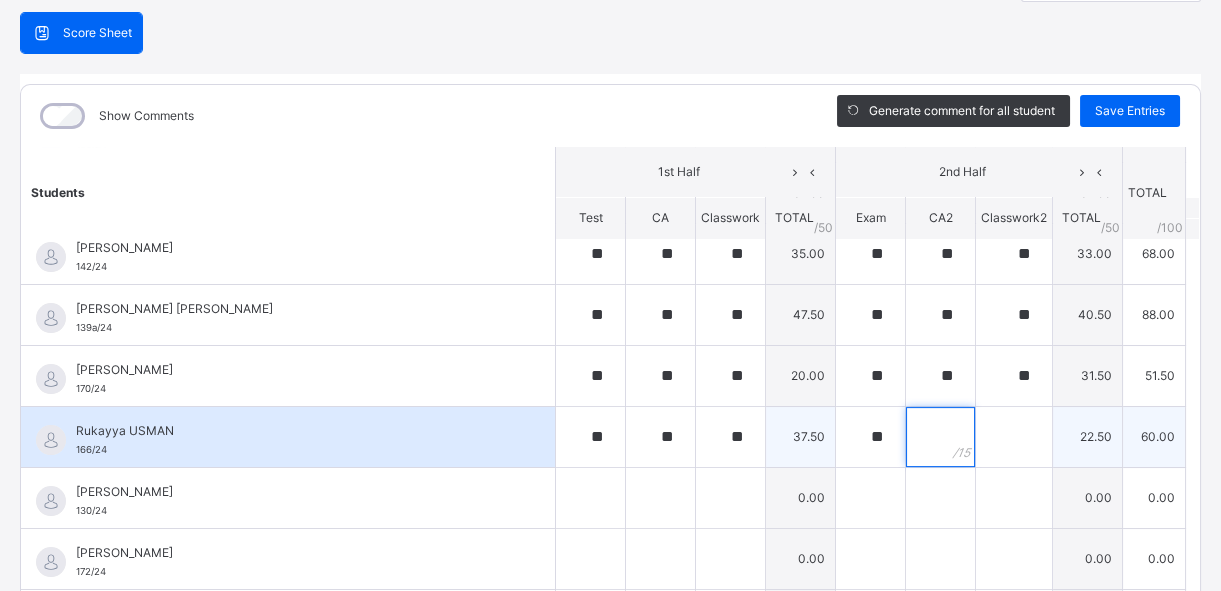 click at bounding box center (940, 437) 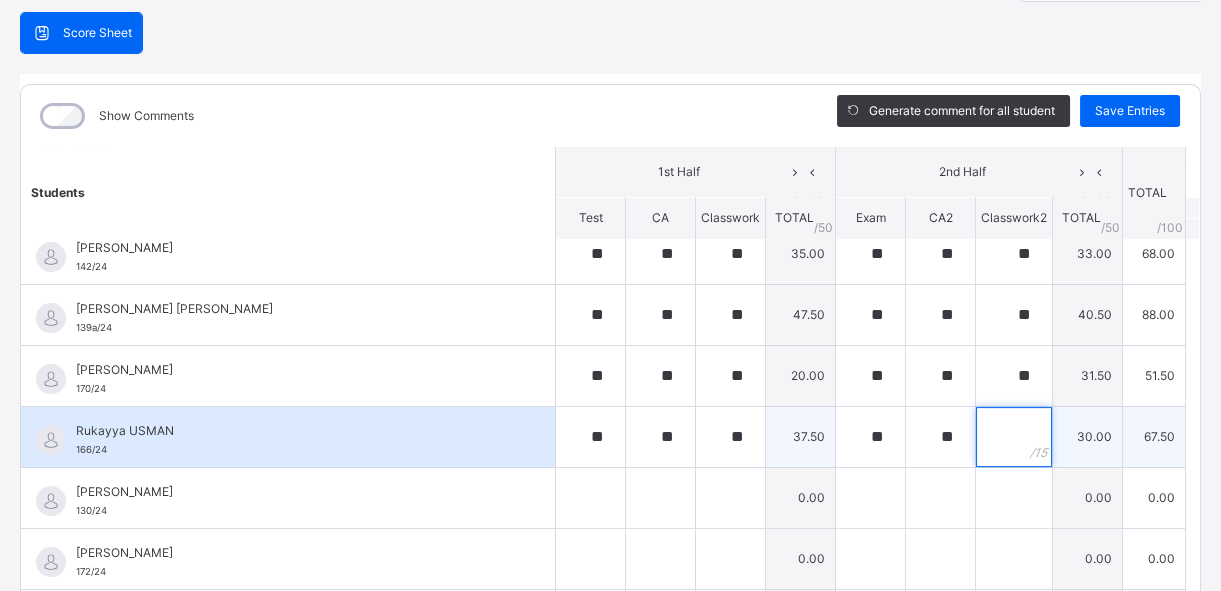 click at bounding box center [1014, 437] 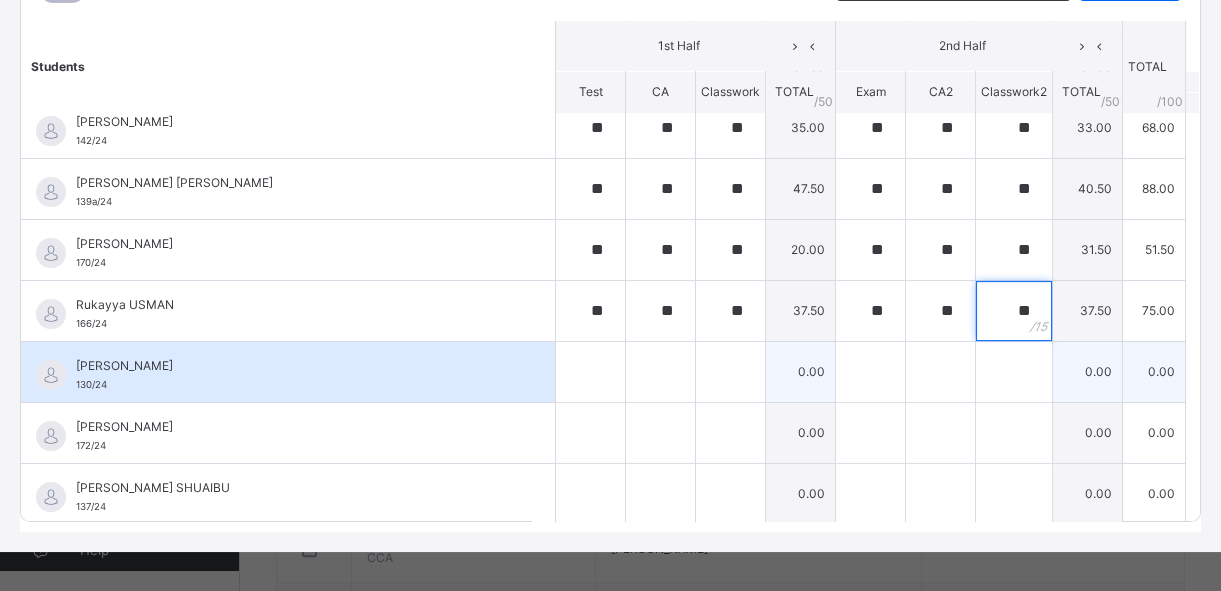 scroll, scrollTop: 320, scrollLeft: 0, axis: vertical 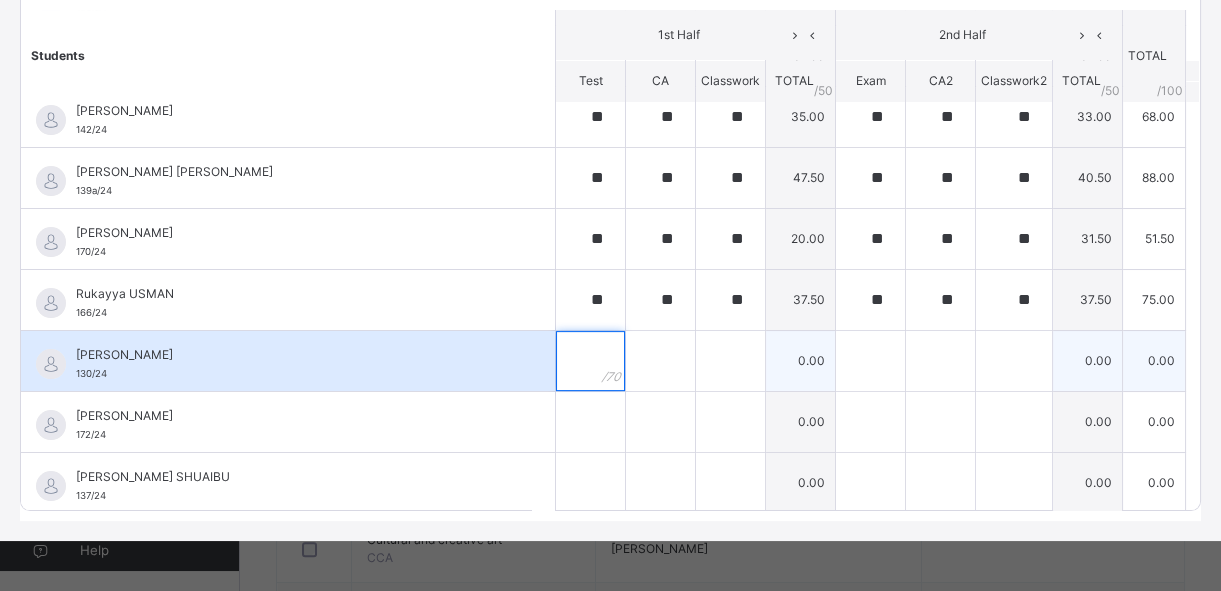 click at bounding box center [590, 361] 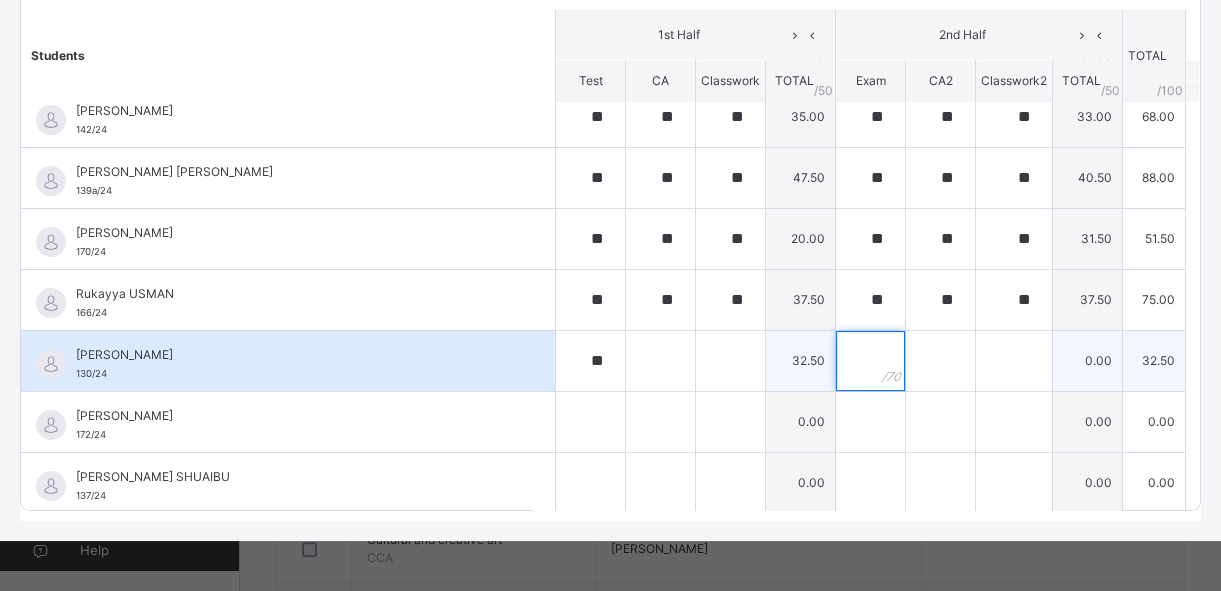 click at bounding box center (870, 361) 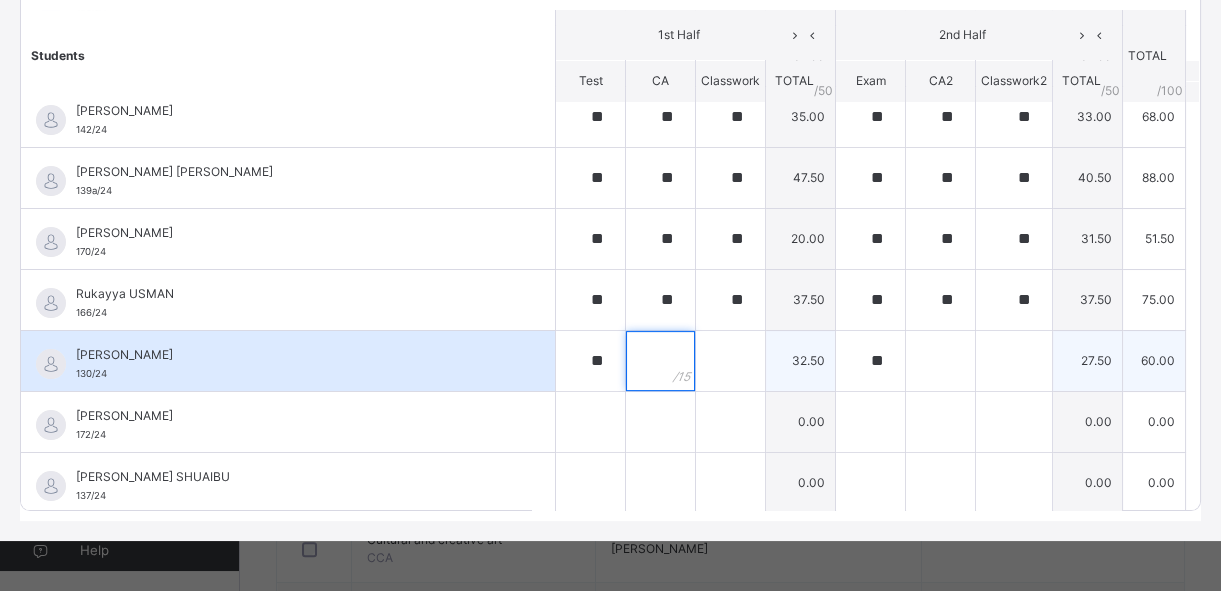 click at bounding box center [660, 361] 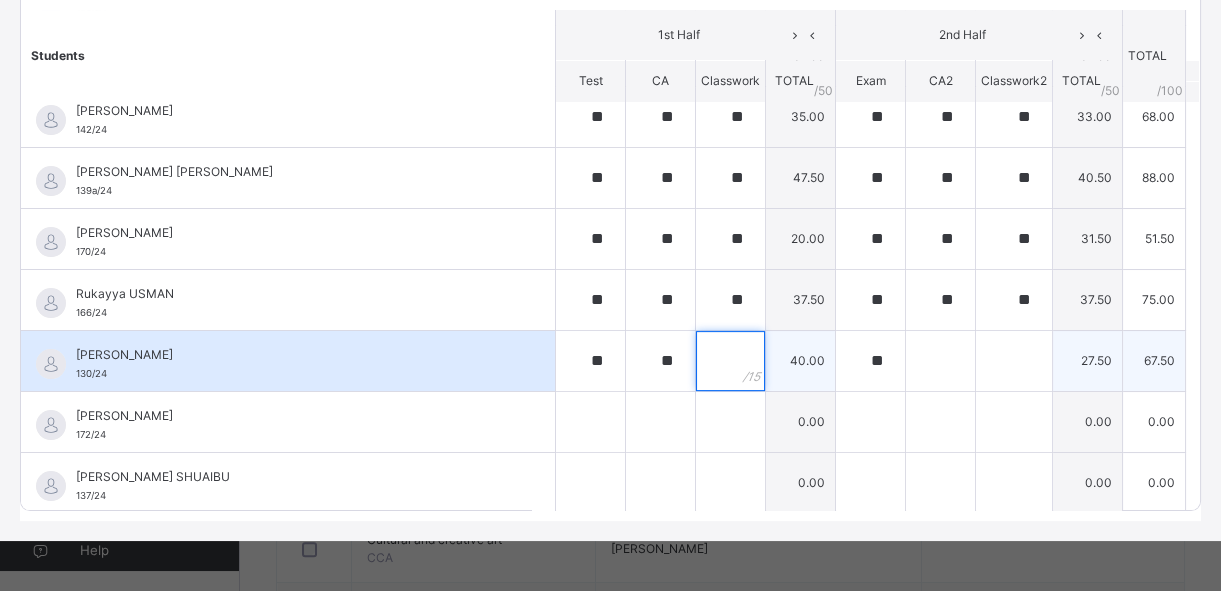 click at bounding box center [730, 361] 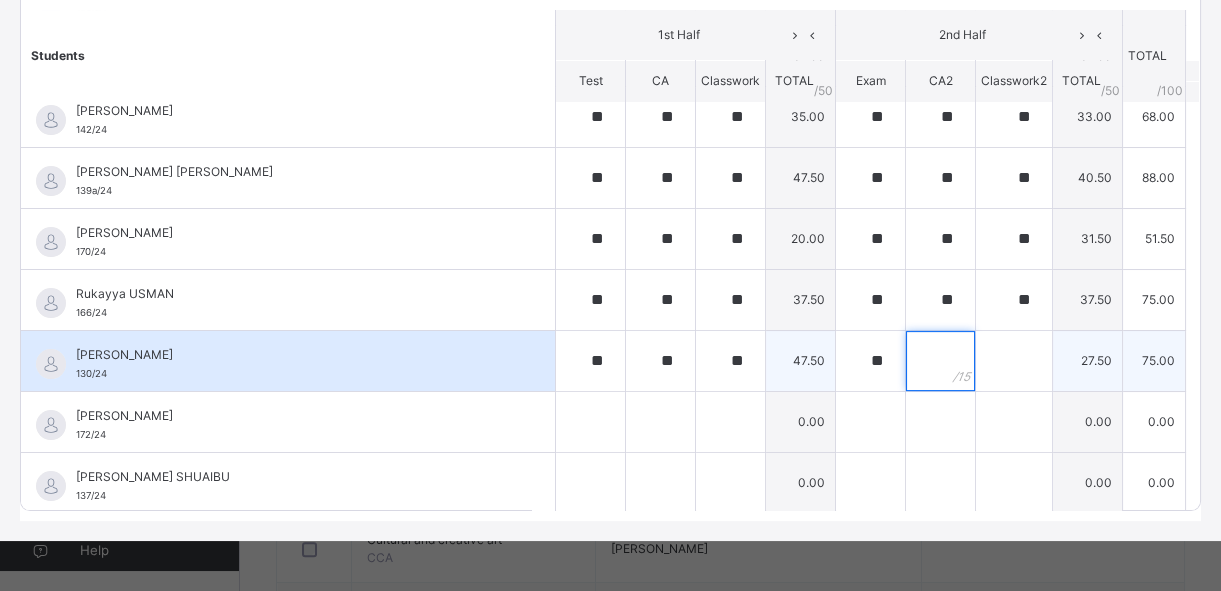 click at bounding box center [940, 361] 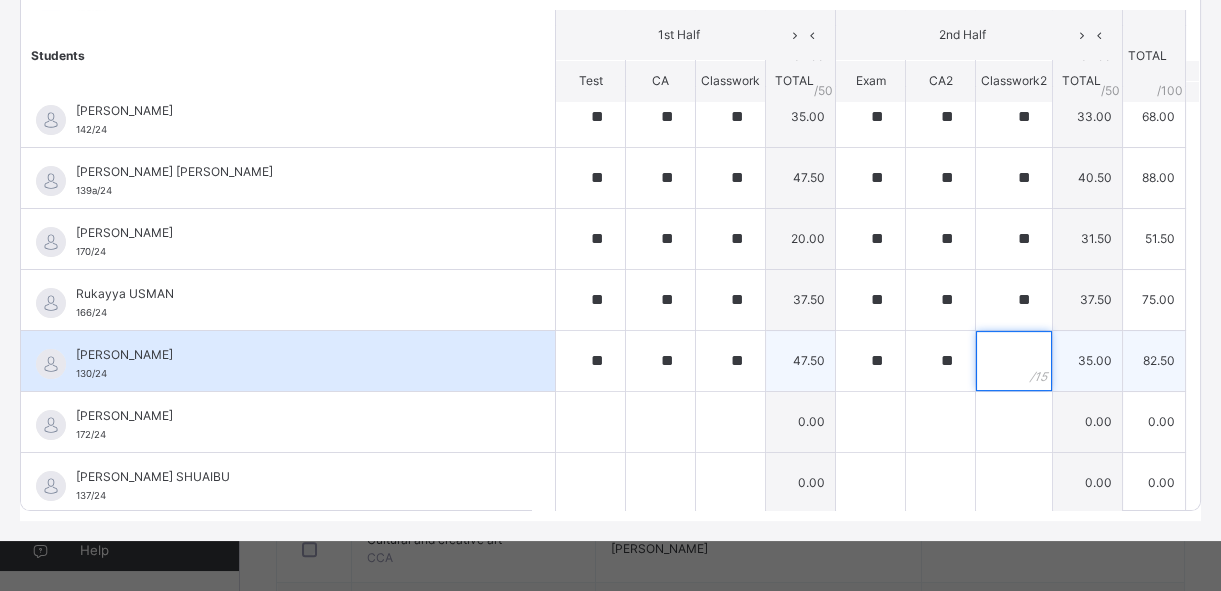 click at bounding box center (1014, 361) 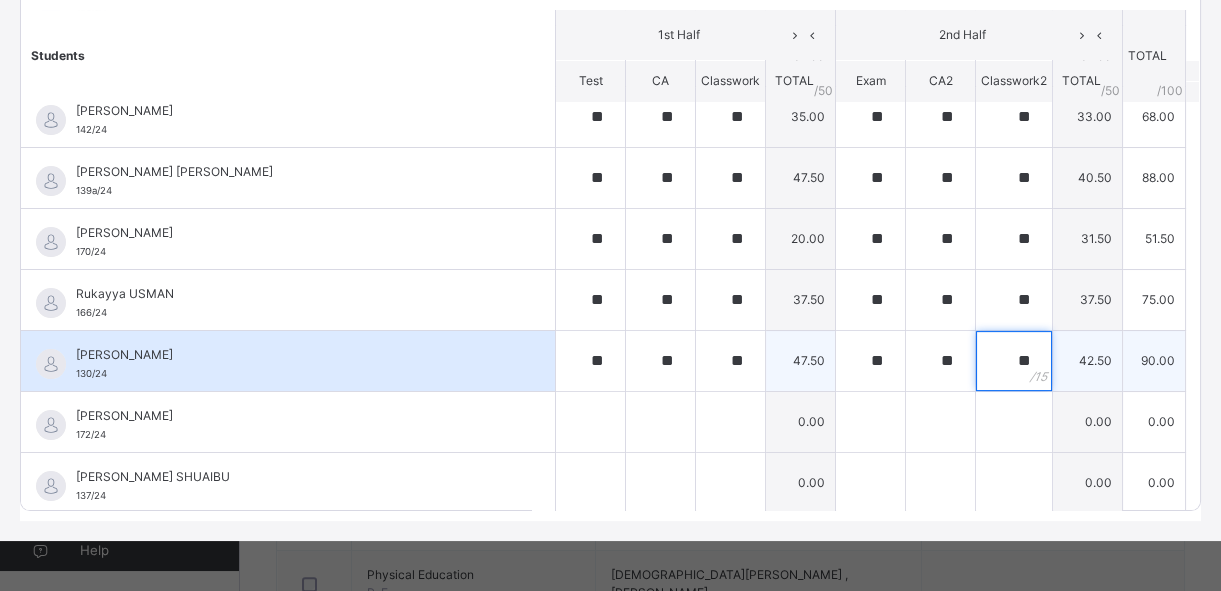scroll, scrollTop: 1363, scrollLeft: 0, axis: vertical 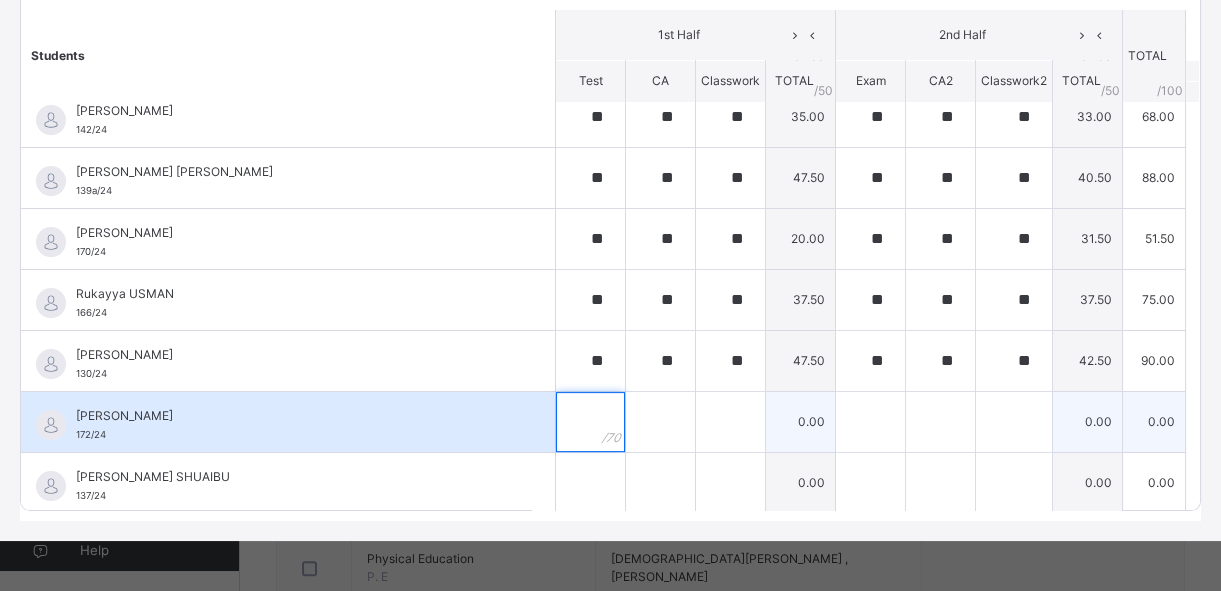 click at bounding box center (590, 422) 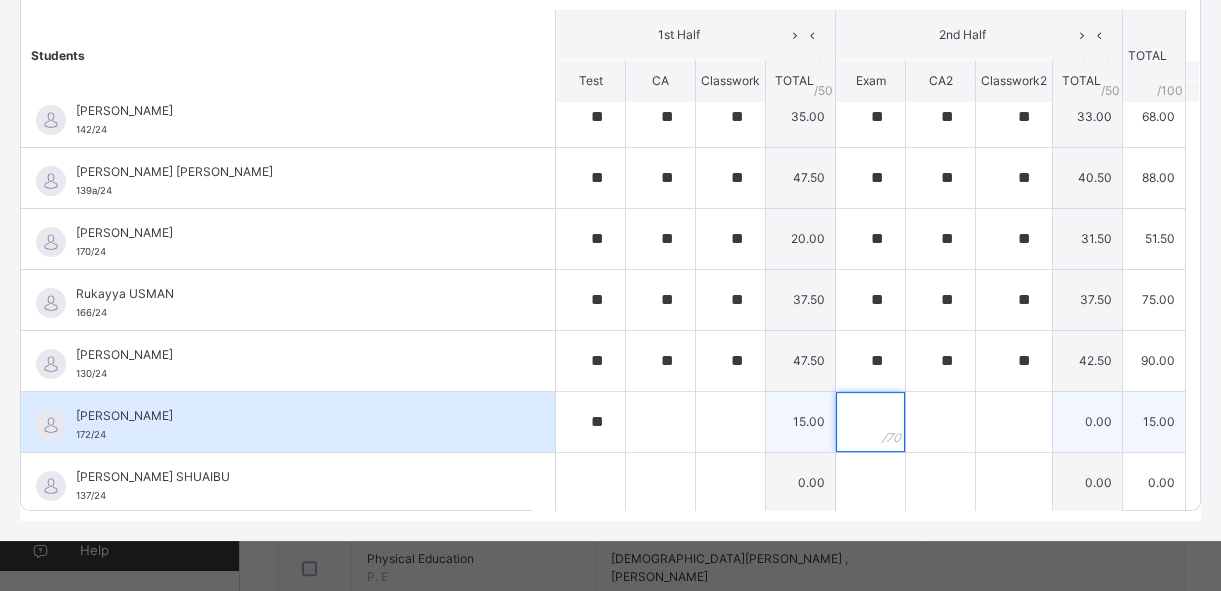 click at bounding box center (870, 422) 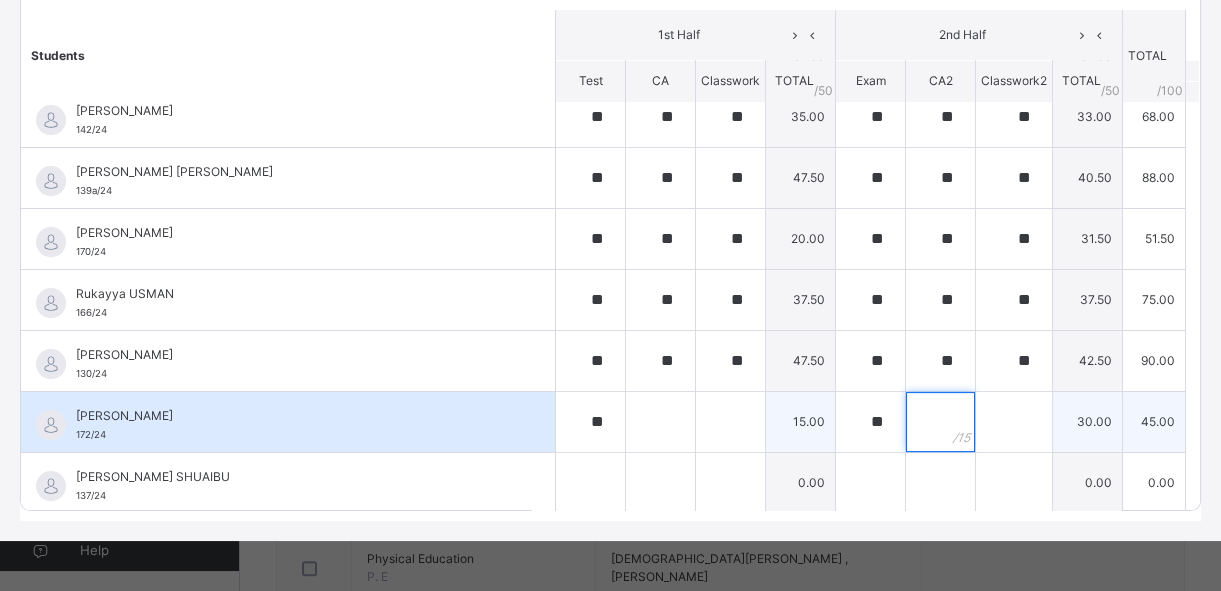 click at bounding box center (940, 422) 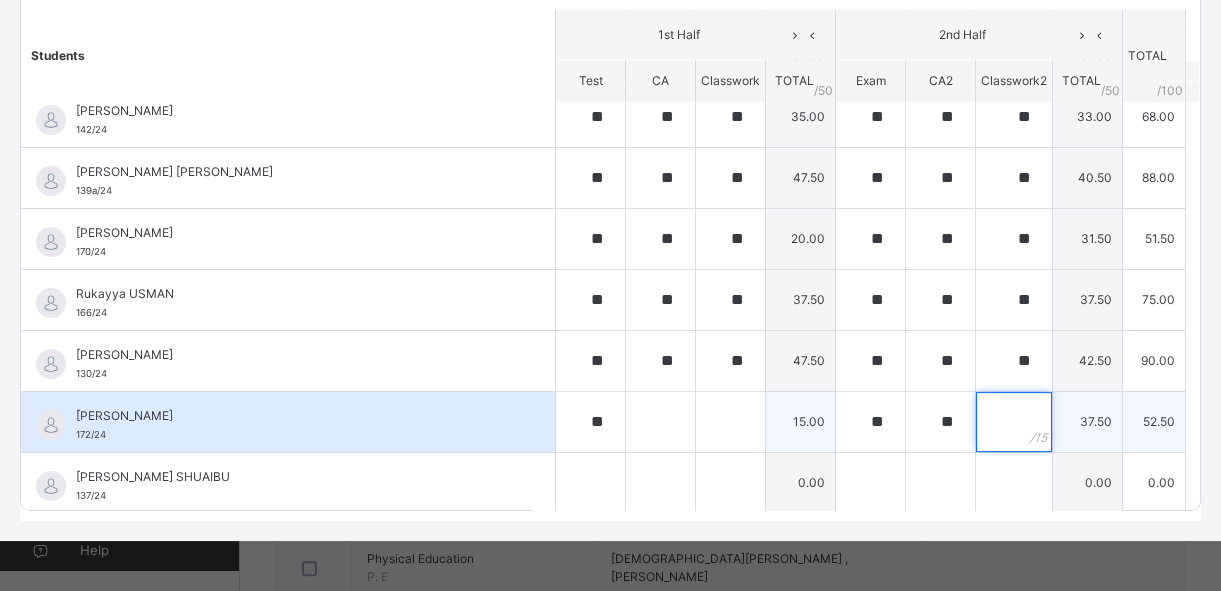 click at bounding box center (1014, 422) 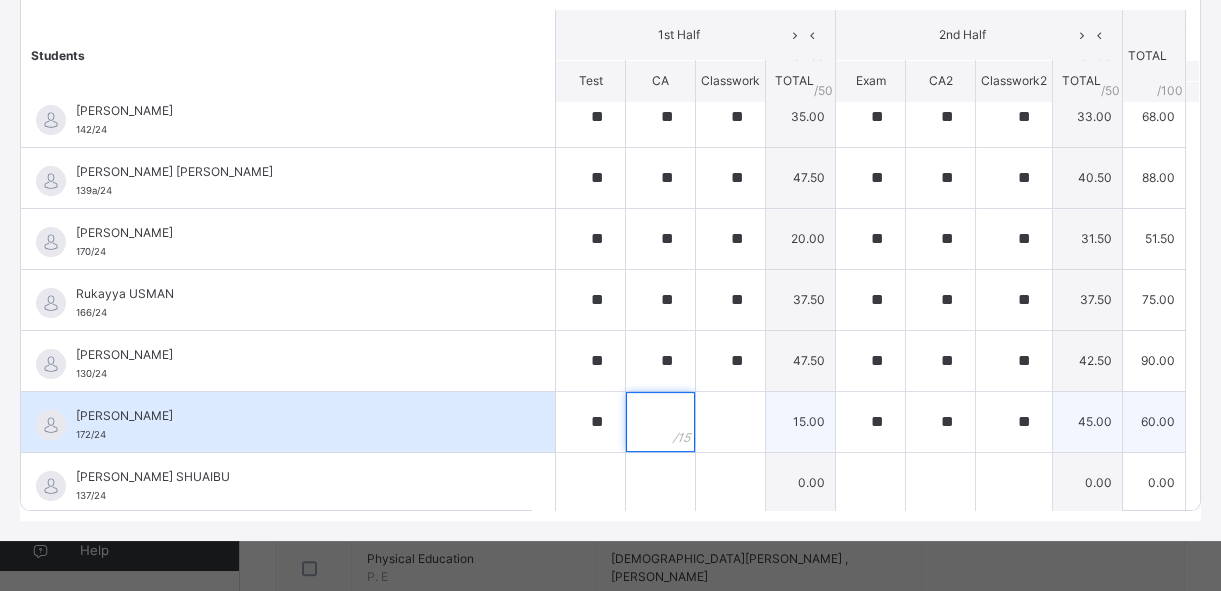 click at bounding box center [660, 422] 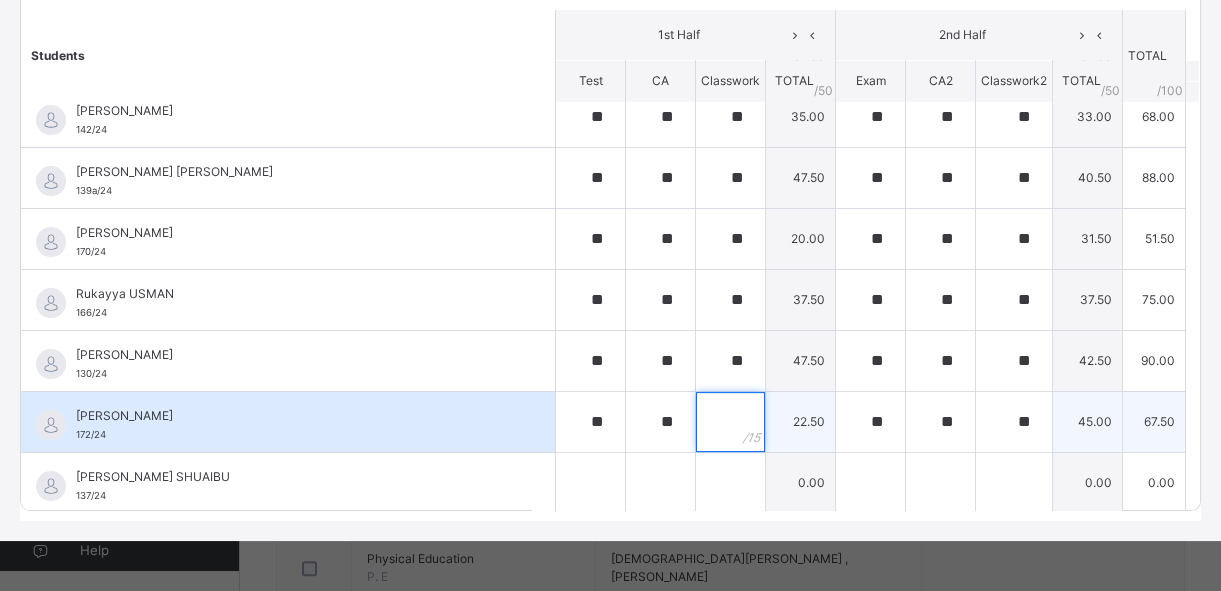 click at bounding box center [730, 422] 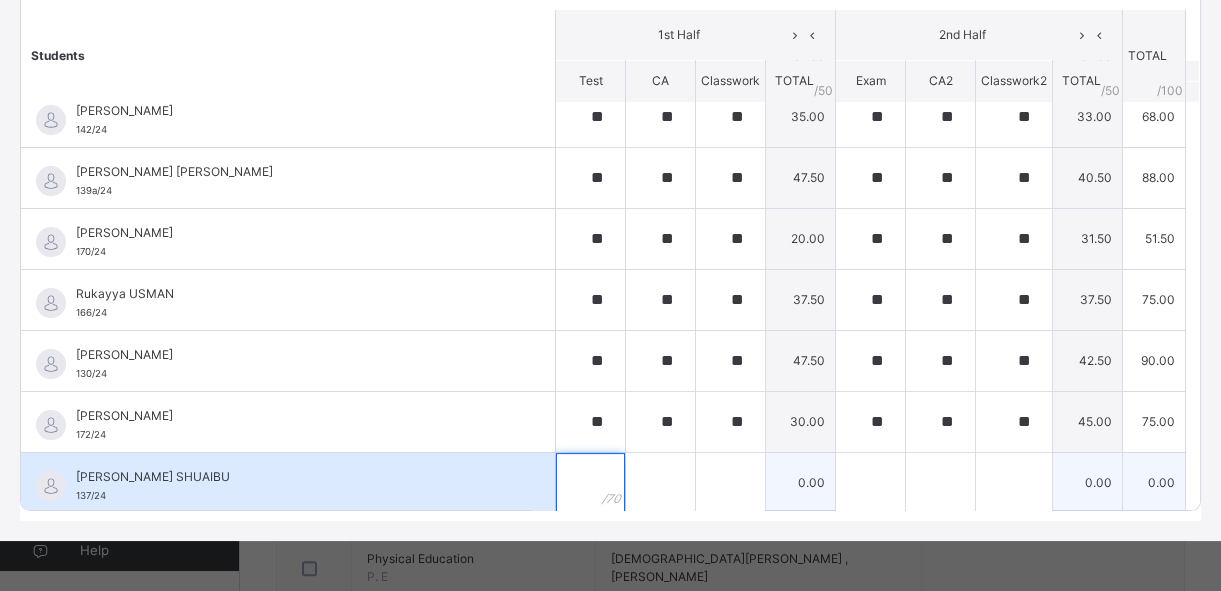 click at bounding box center [590, 483] 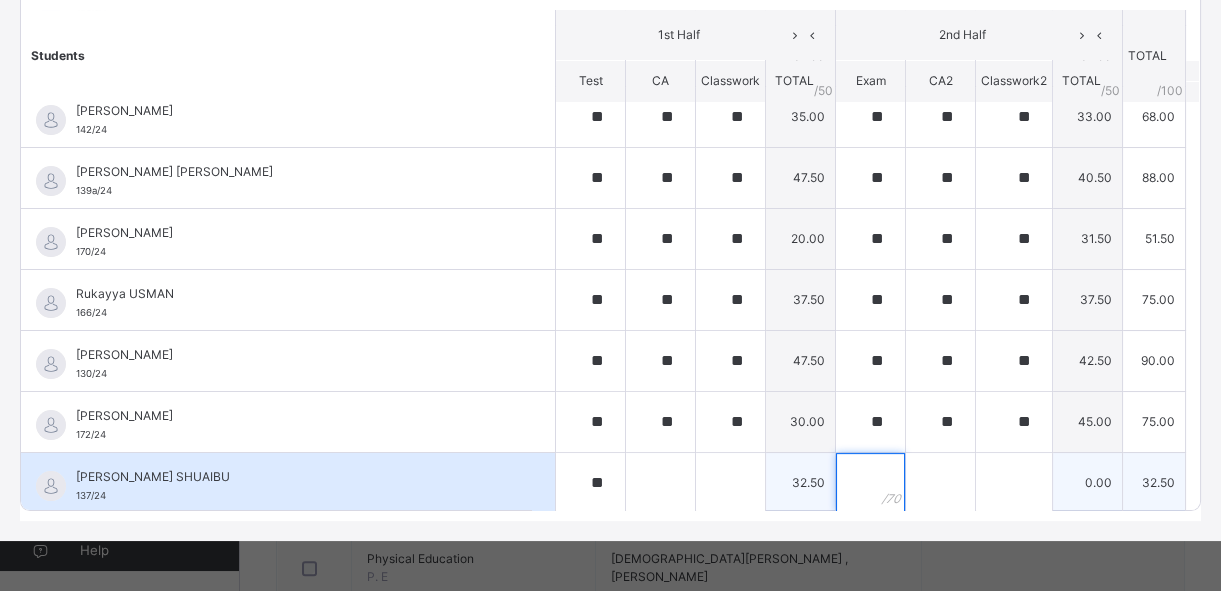 click at bounding box center [870, 483] 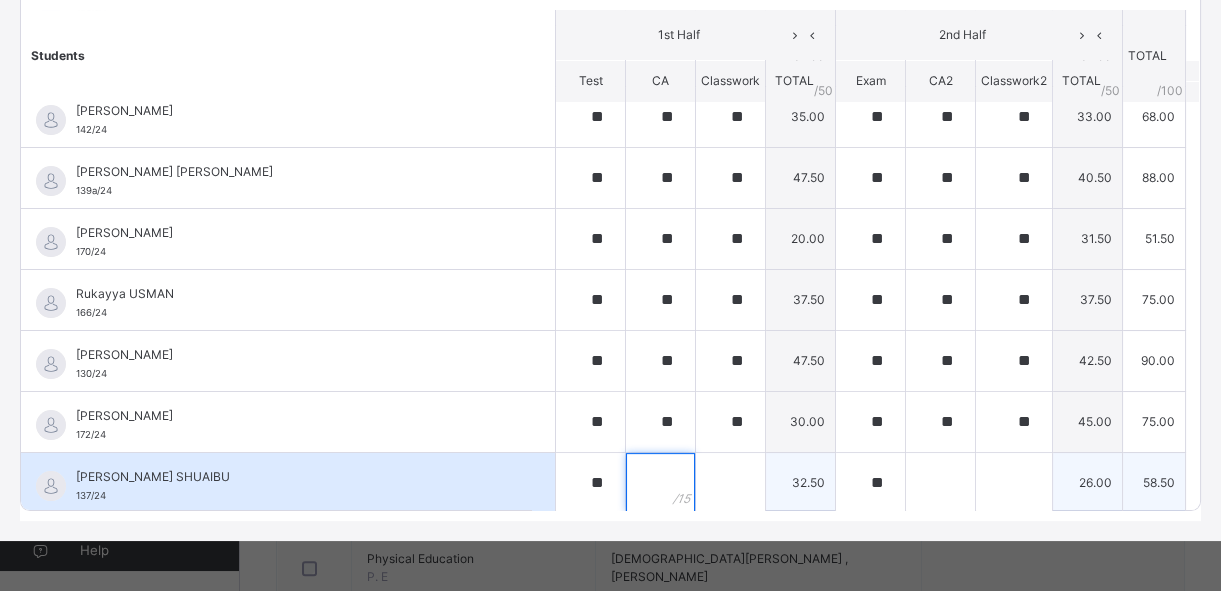 click at bounding box center [660, 483] 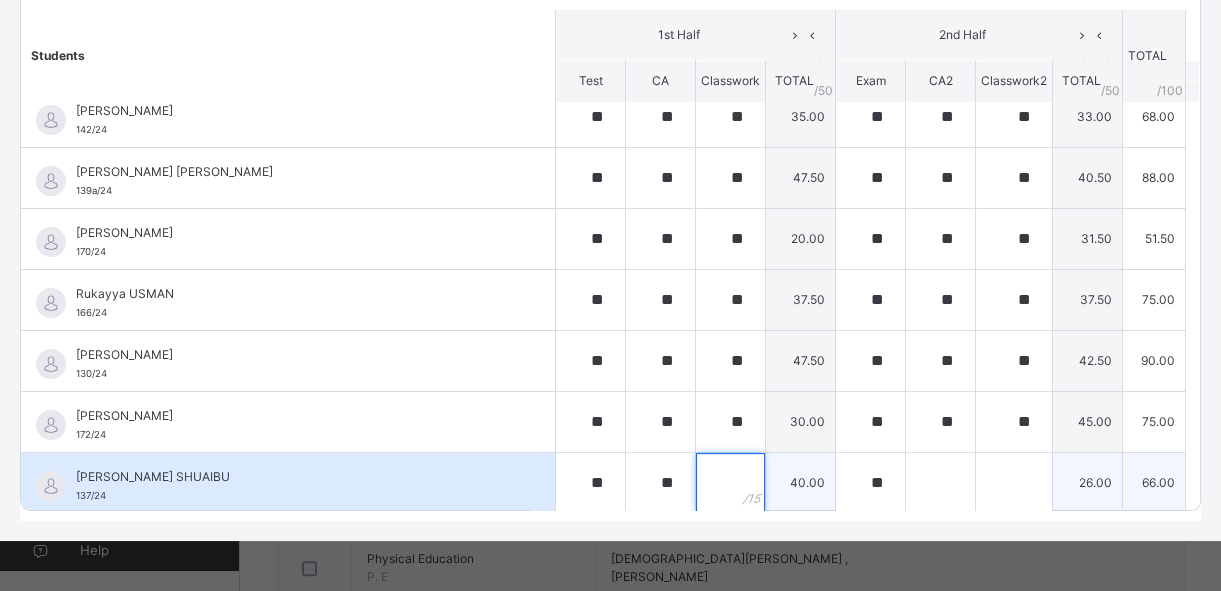click at bounding box center (730, 483) 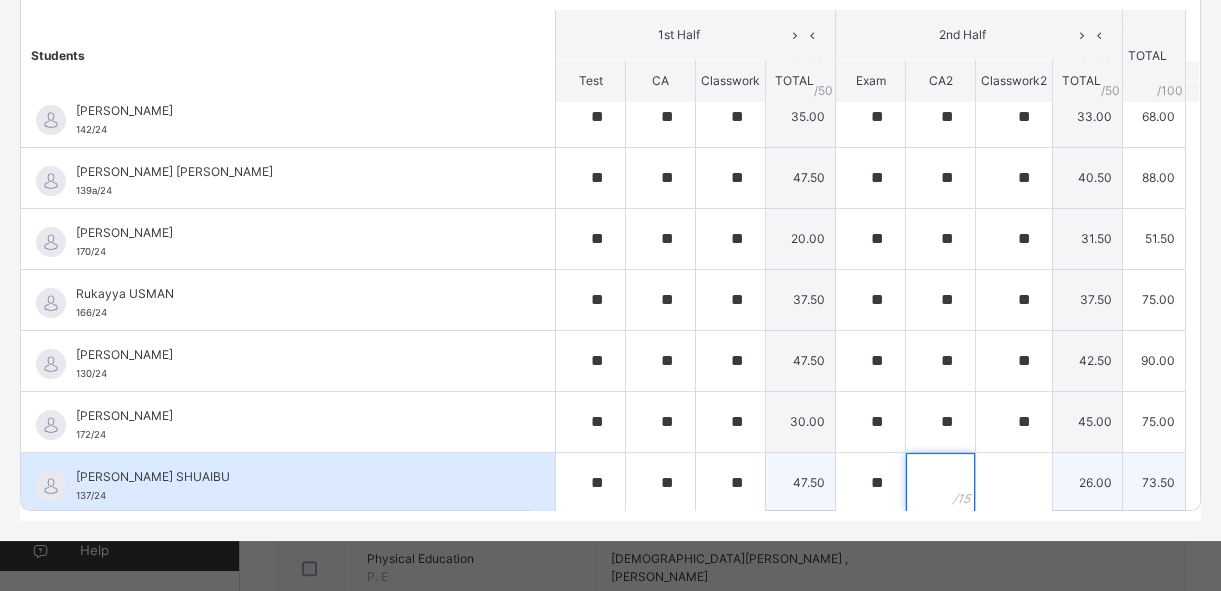 click at bounding box center [940, 483] 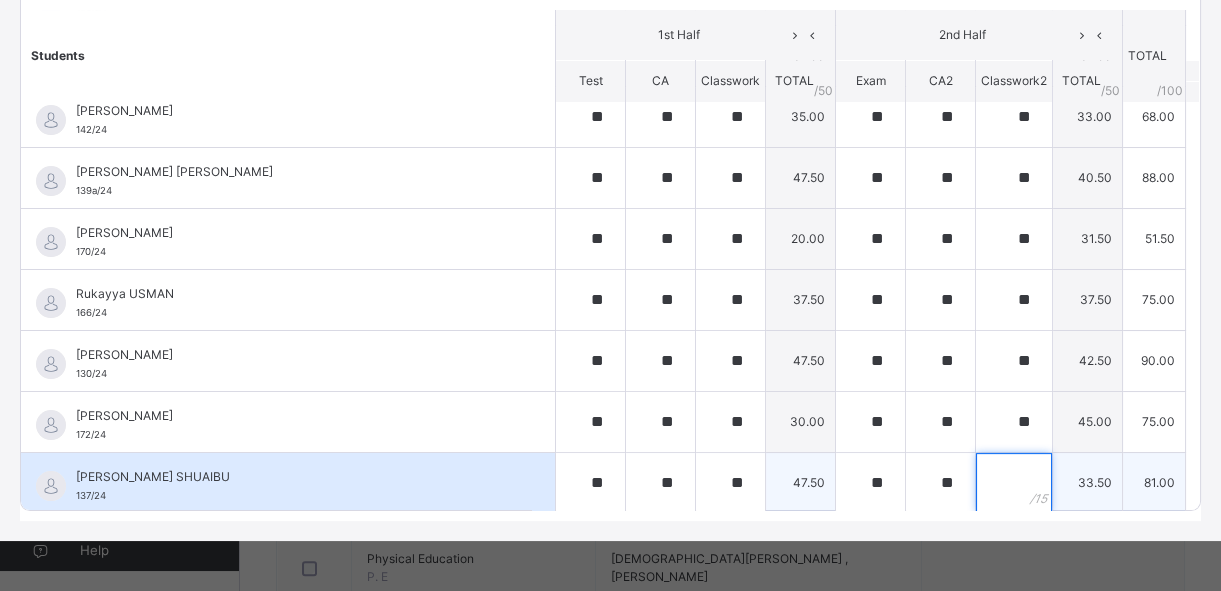 click at bounding box center [1014, 483] 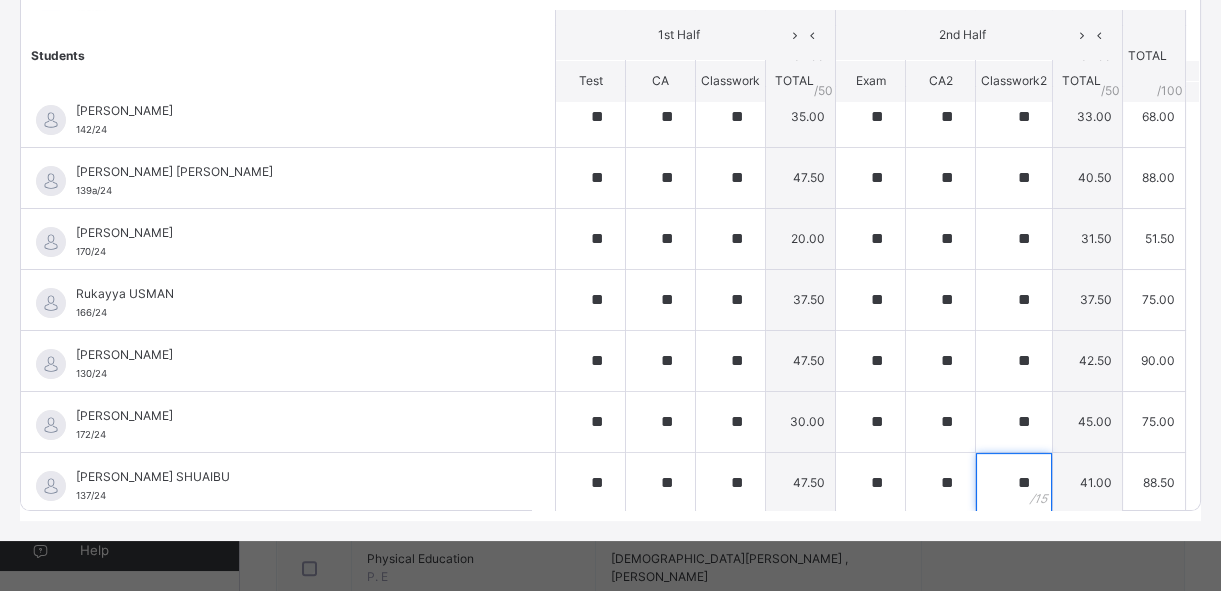 scroll, scrollTop: 0, scrollLeft: 0, axis: both 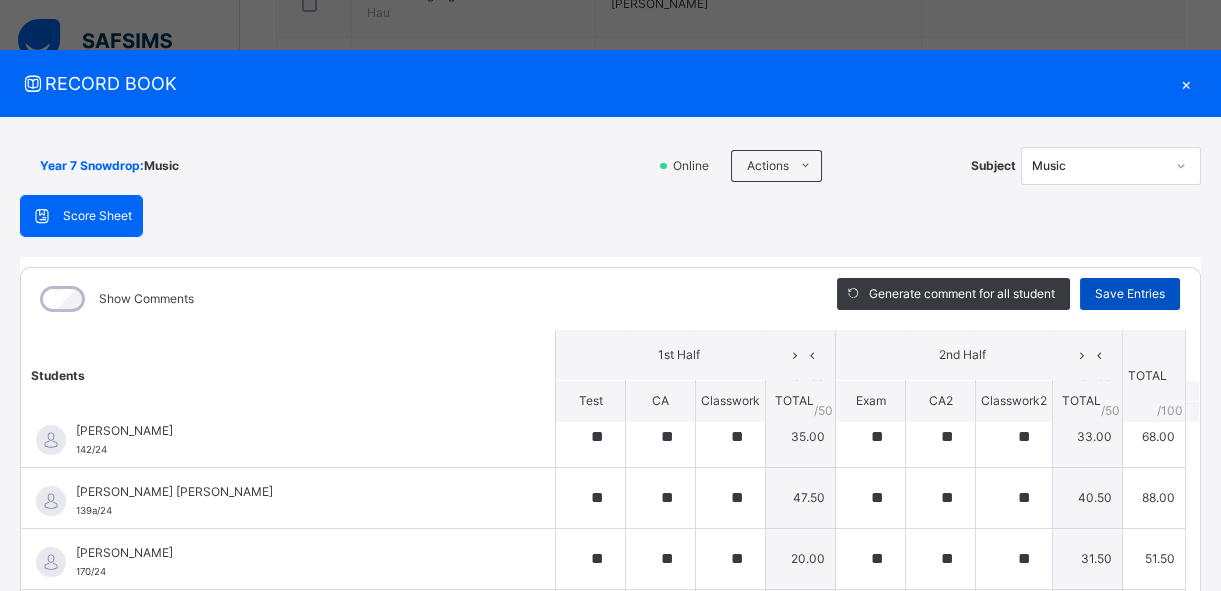 click on "Save Entries" at bounding box center (1130, 294) 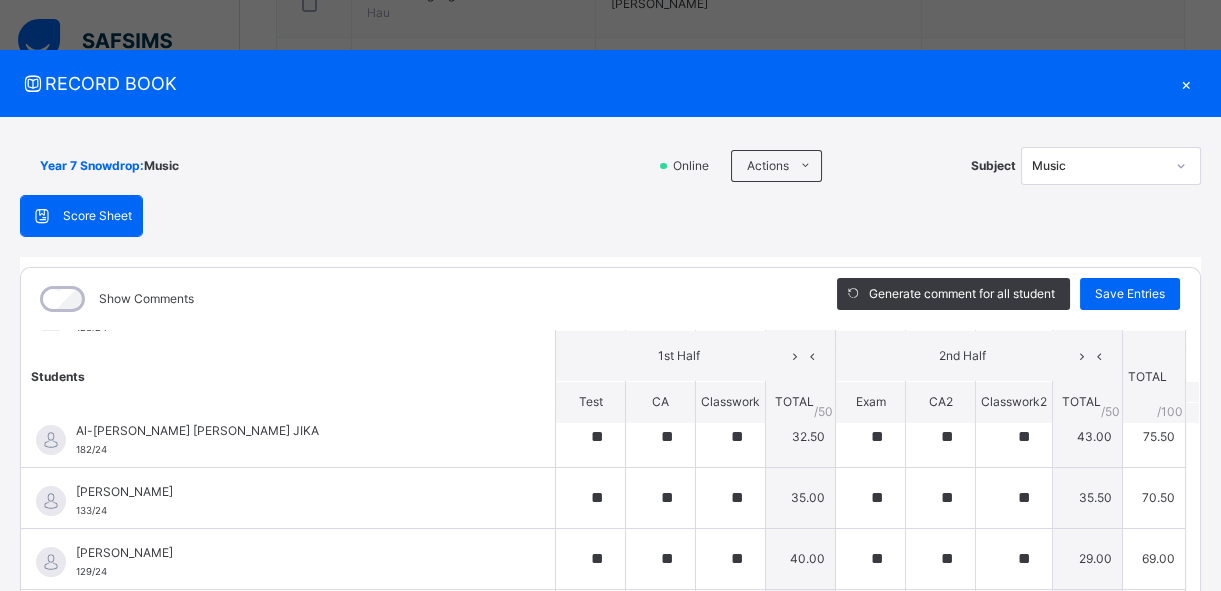 scroll, scrollTop: 363, scrollLeft: 0, axis: vertical 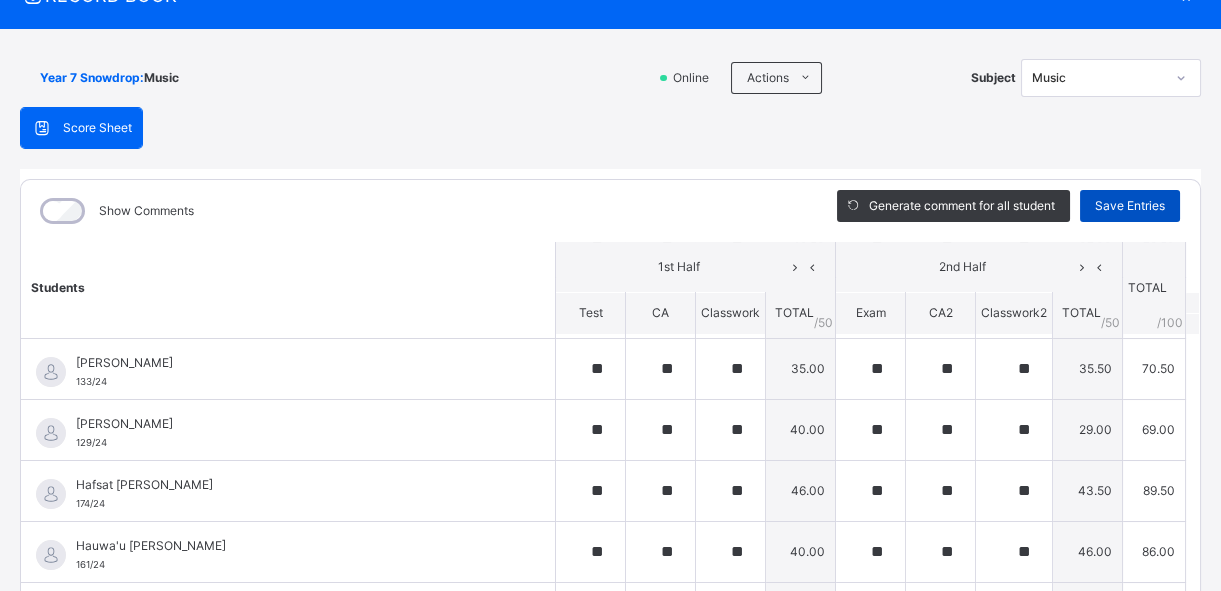 click on "Save Entries" at bounding box center (1130, 206) 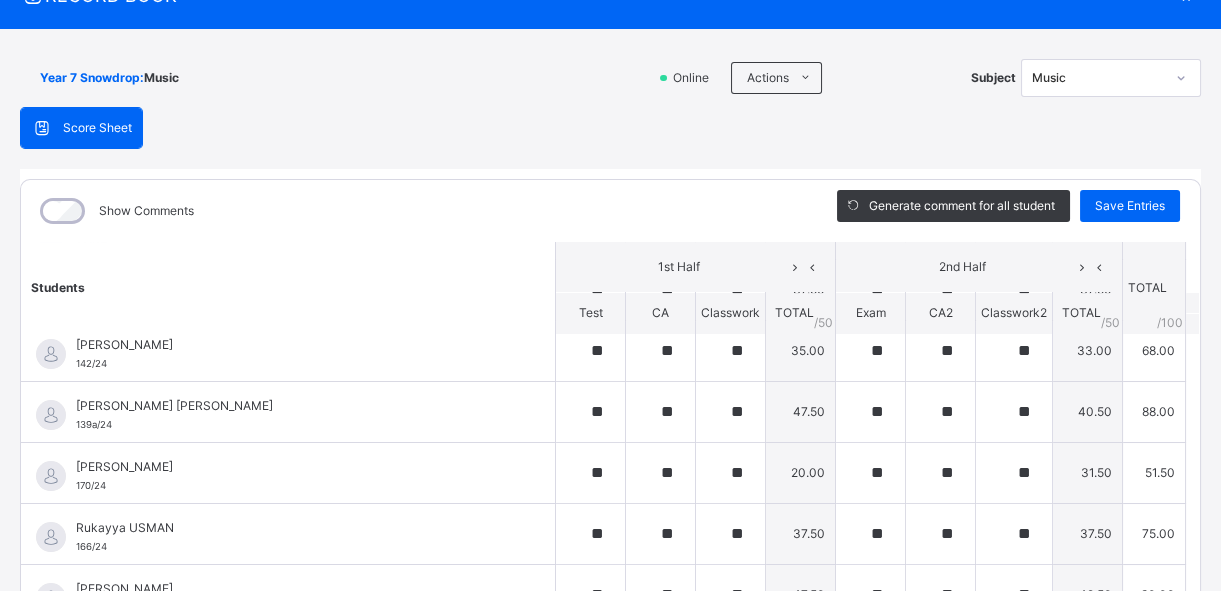 scroll, scrollTop: 1176, scrollLeft: 0, axis: vertical 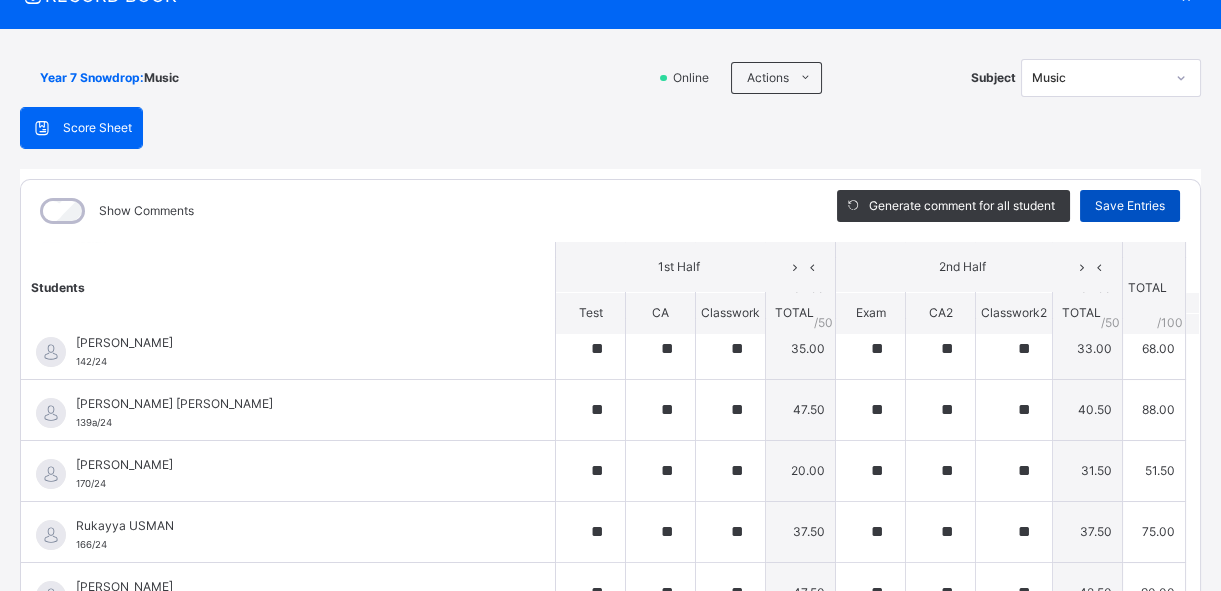 click on "Save Entries" at bounding box center [1130, 206] 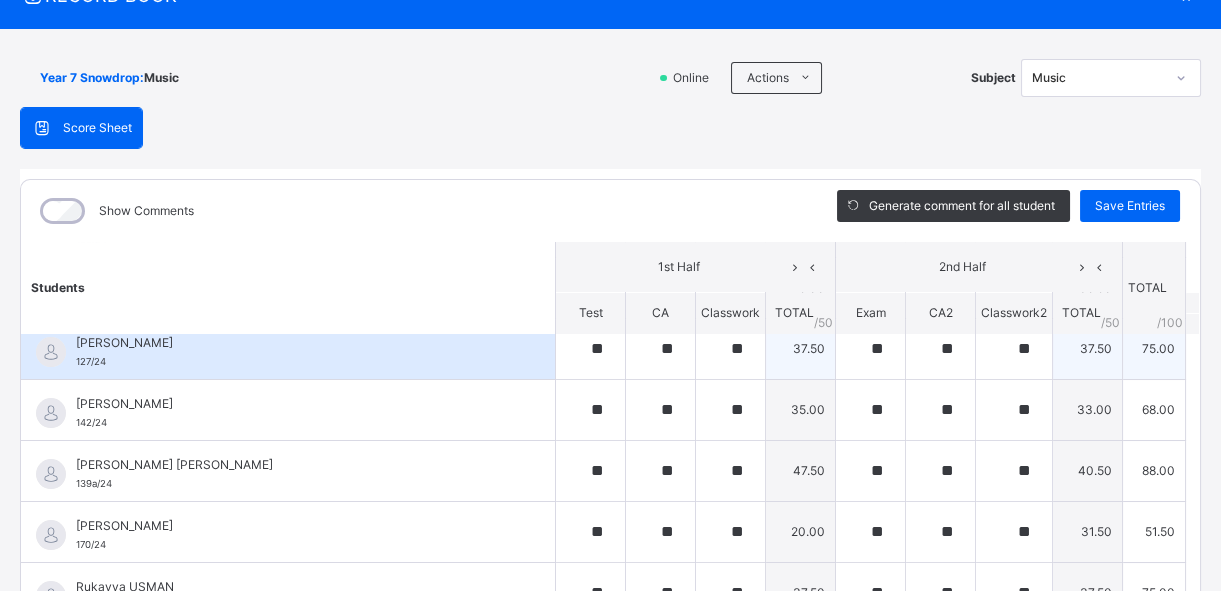 scroll, scrollTop: 1176, scrollLeft: 0, axis: vertical 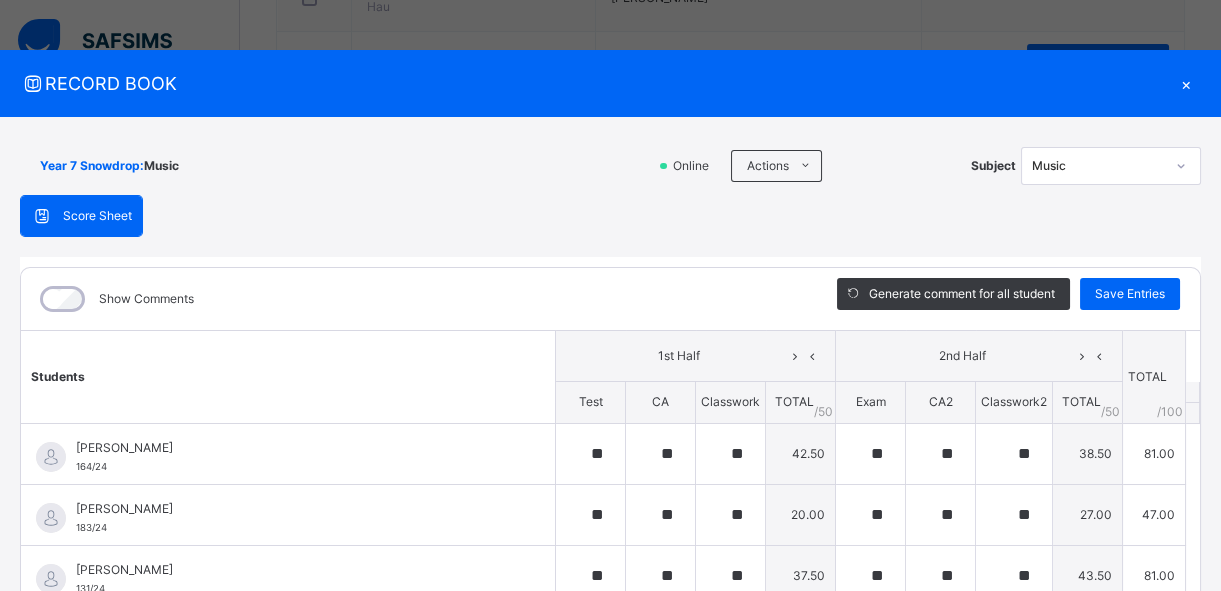click on "×" at bounding box center [1186, 83] 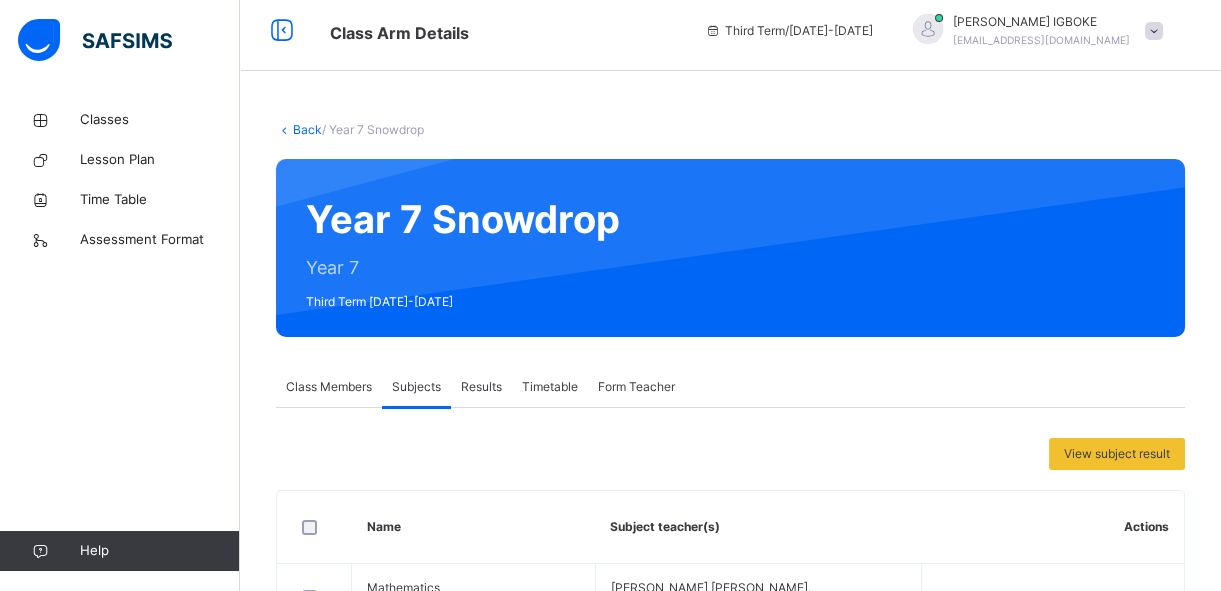 scroll, scrollTop: 5, scrollLeft: 0, axis: vertical 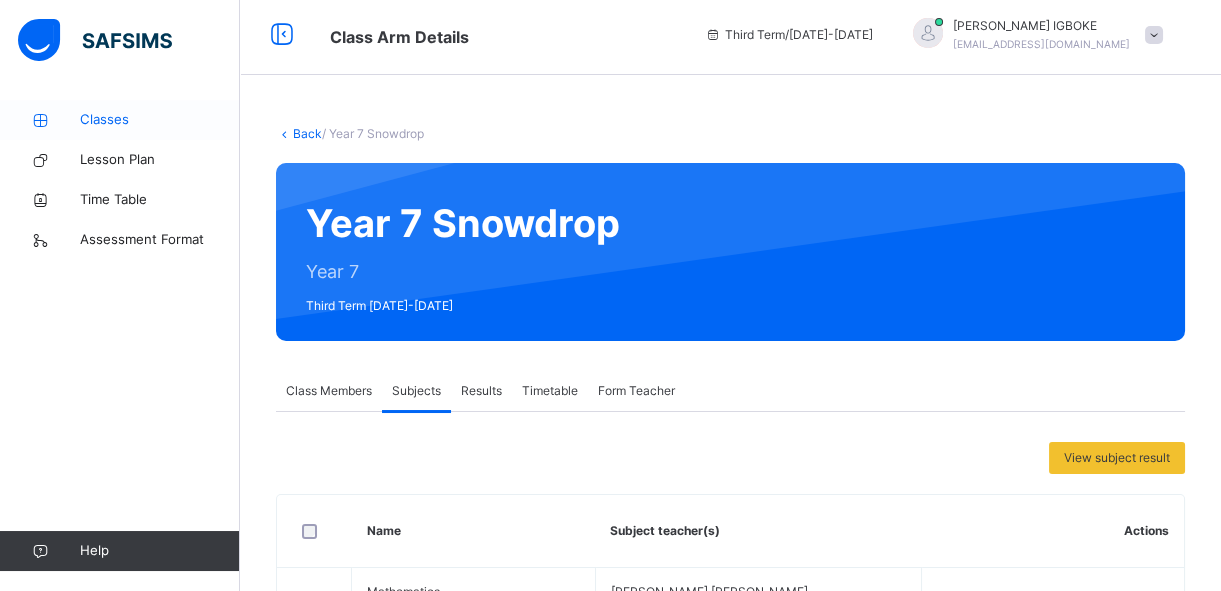 click on "Classes" at bounding box center (160, 120) 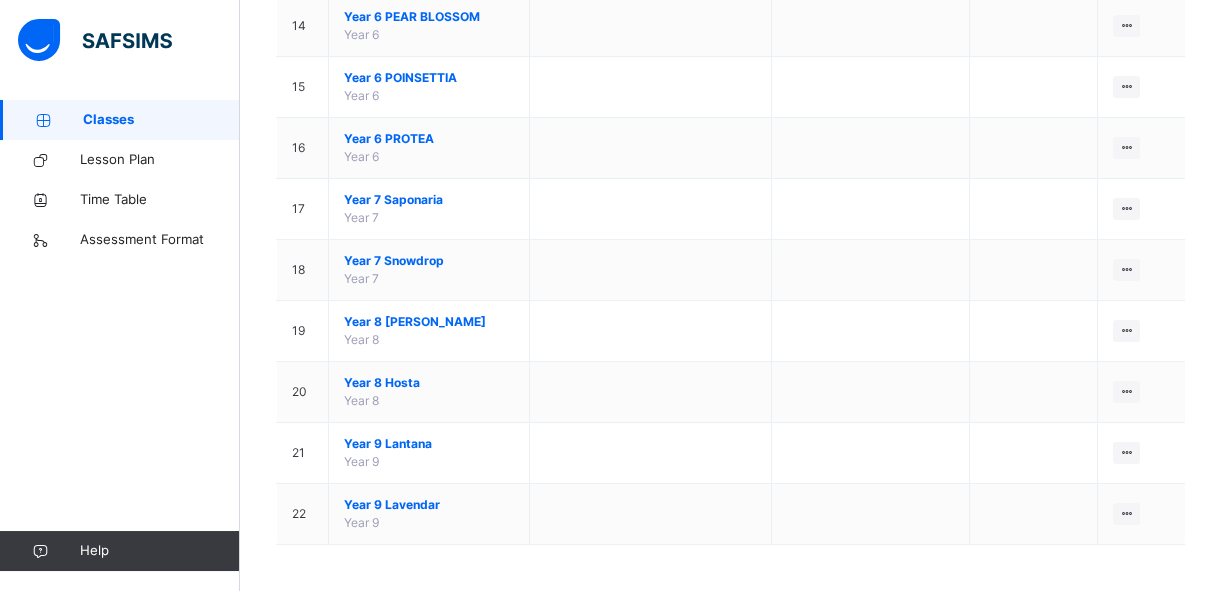 scroll, scrollTop: 1036, scrollLeft: 0, axis: vertical 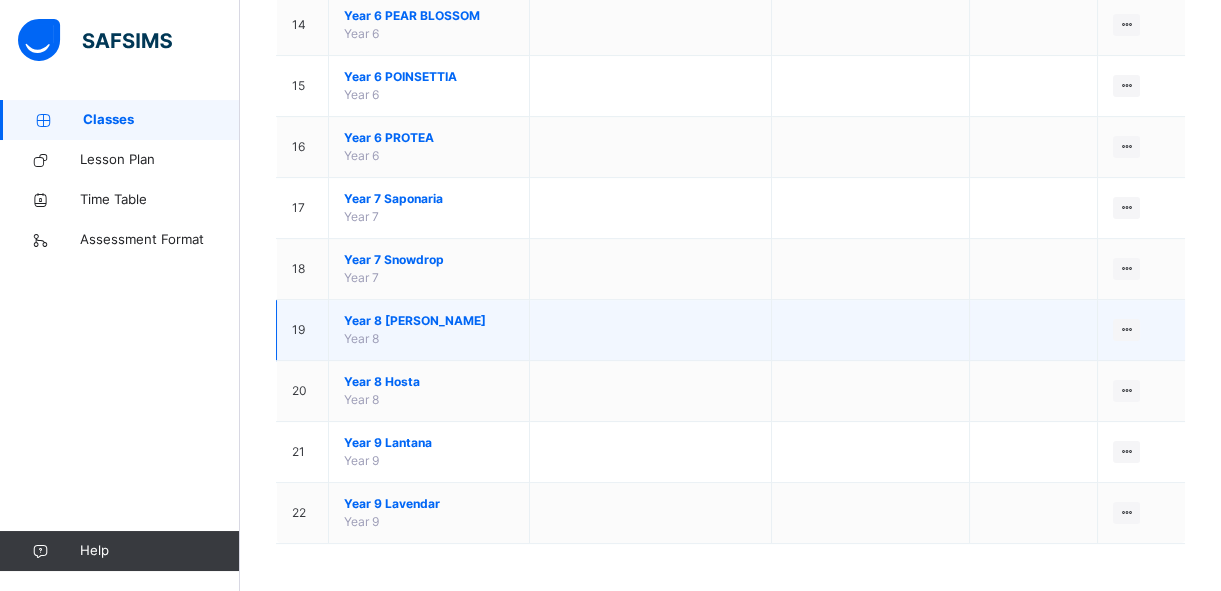 click on "Year 8   Heather" at bounding box center (429, 321) 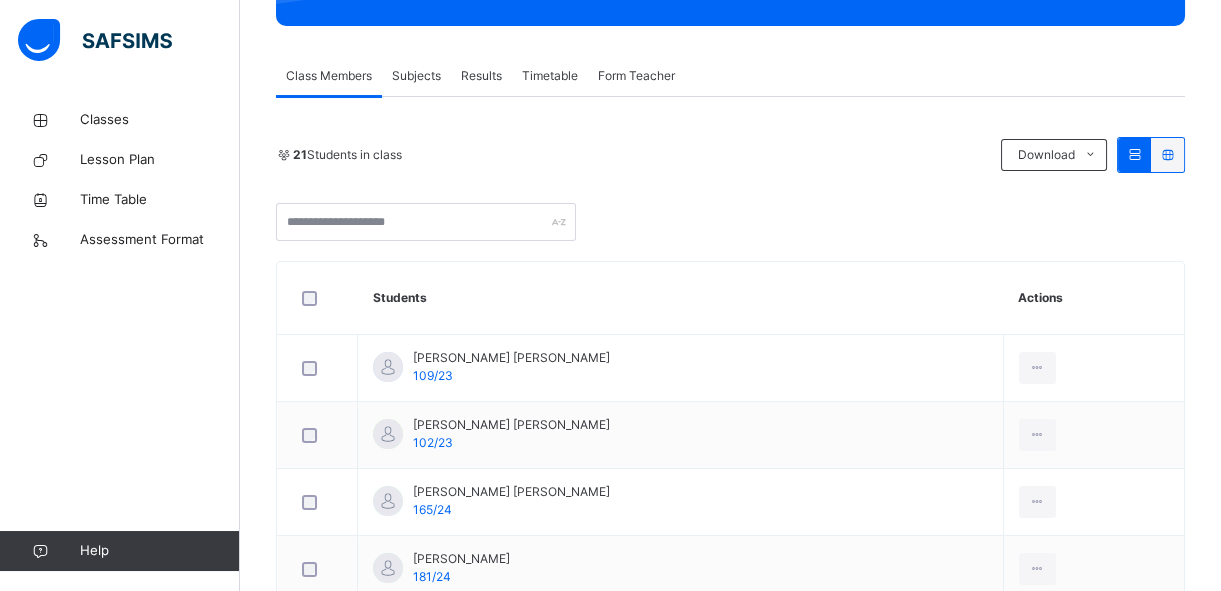 scroll, scrollTop: 305, scrollLeft: 0, axis: vertical 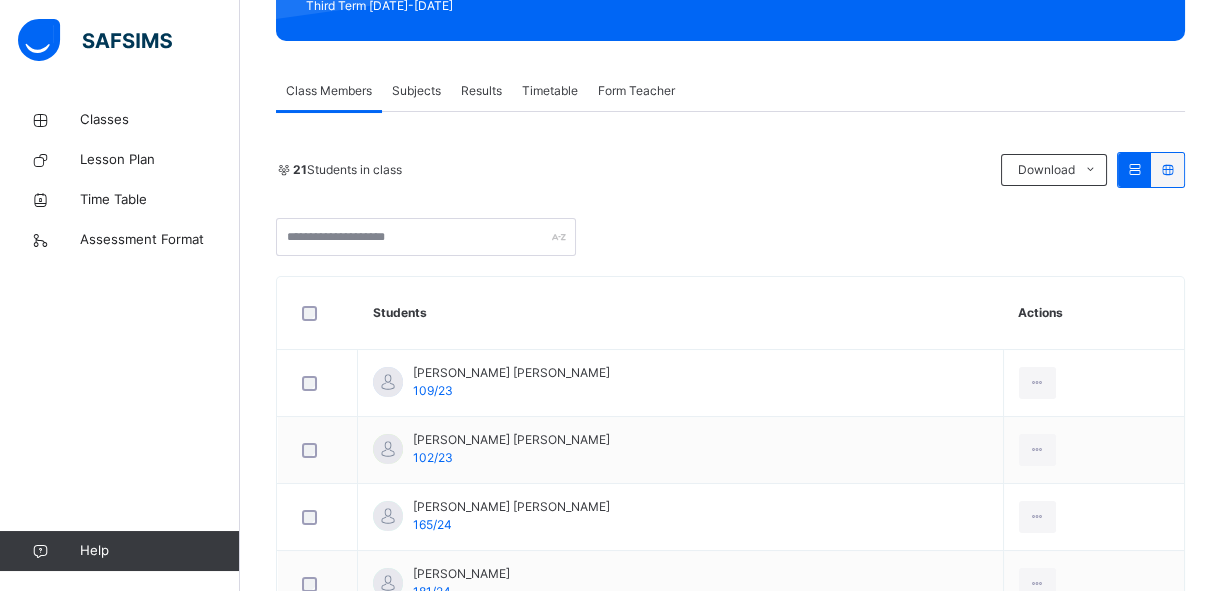 click on "Subjects" at bounding box center [416, 91] 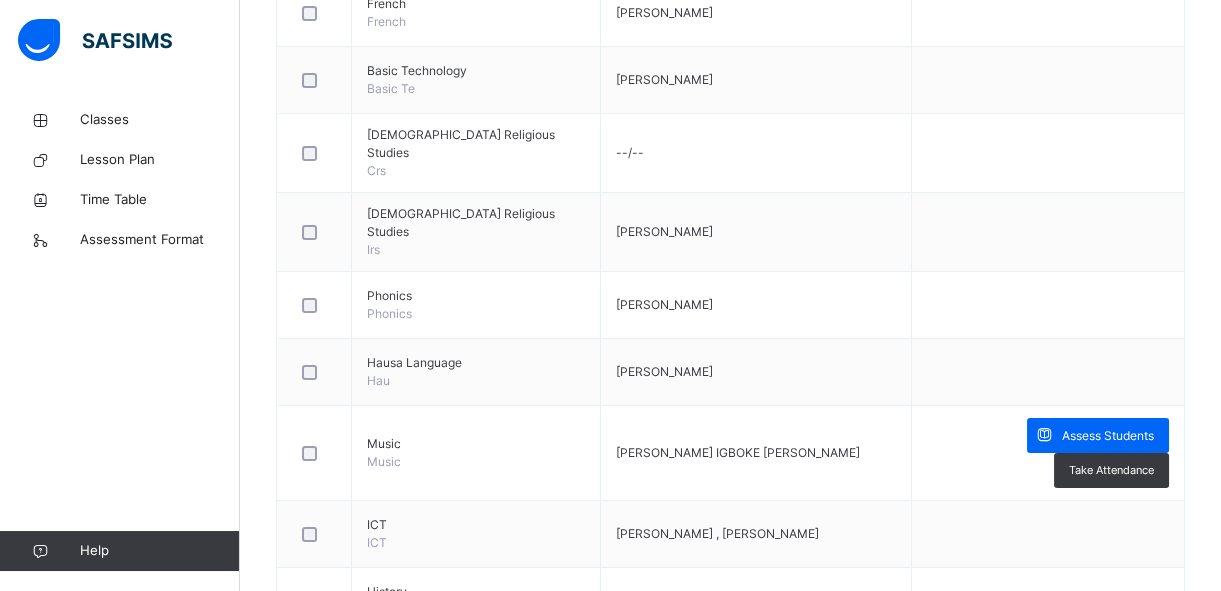 scroll, scrollTop: 1032, scrollLeft: 0, axis: vertical 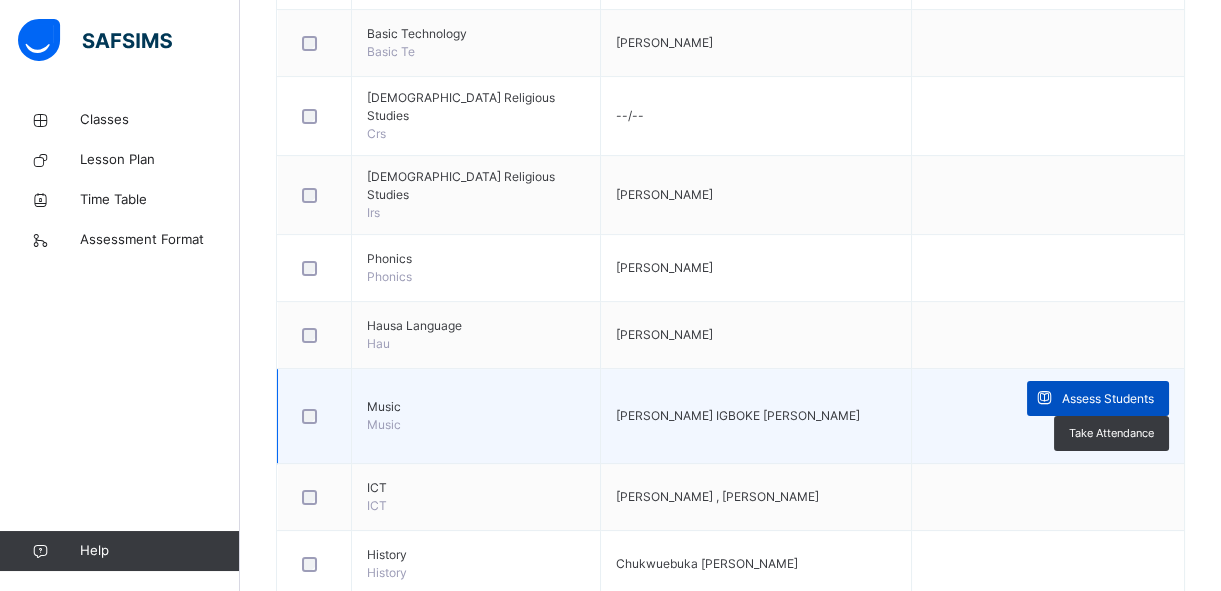 click on "Assess Students" at bounding box center [1108, 399] 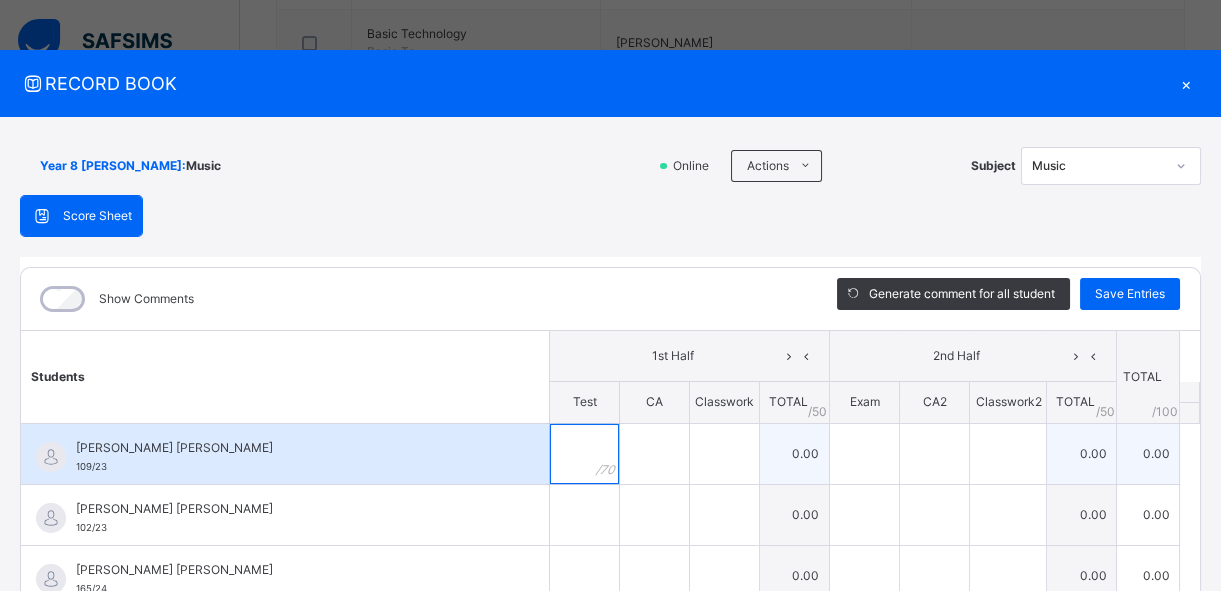 click at bounding box center [584, 454] 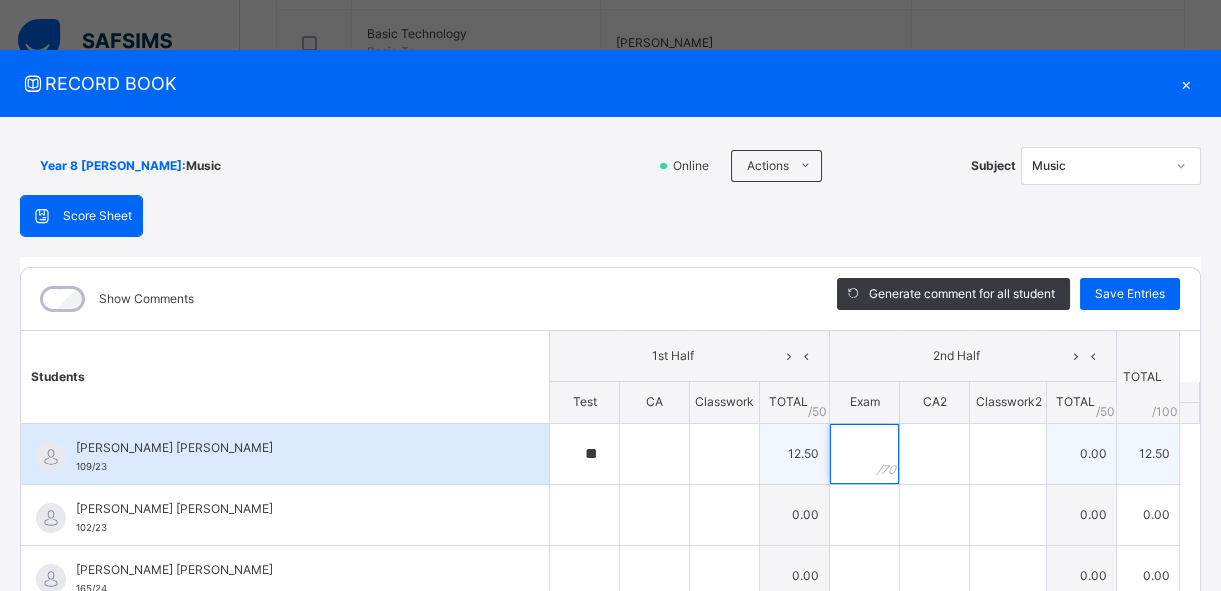 click at bounding box center (864, 454) 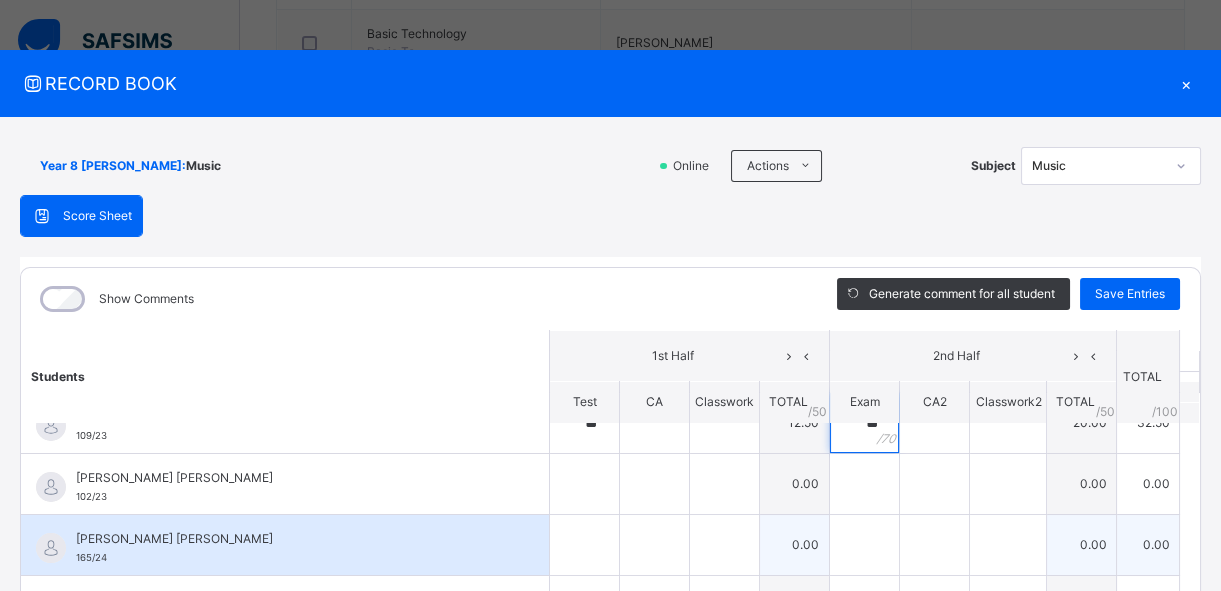 scroll, scrollTop: 0, scrollLeft: 0, axis: both 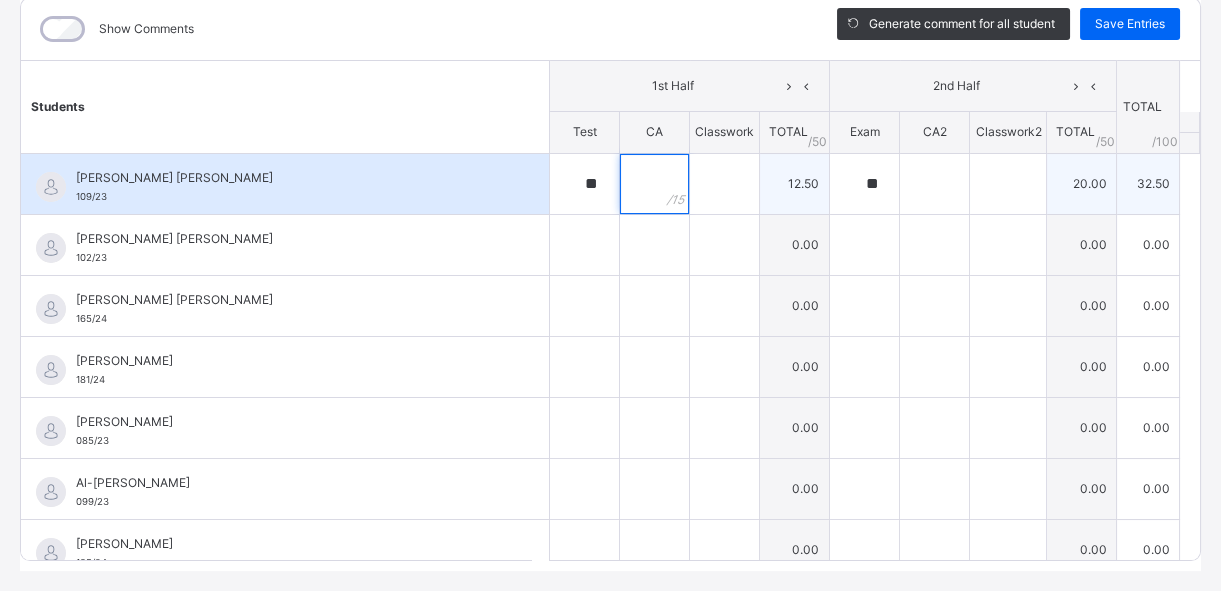 click at bounding box center (654, 184) 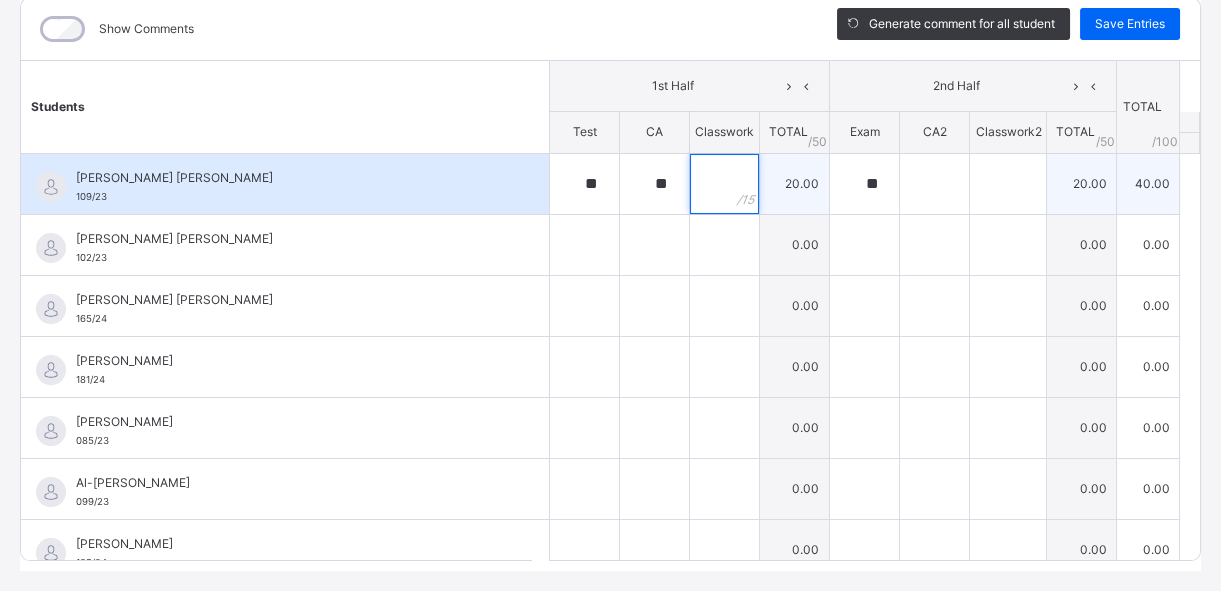 click at bounding box center (724, 184) 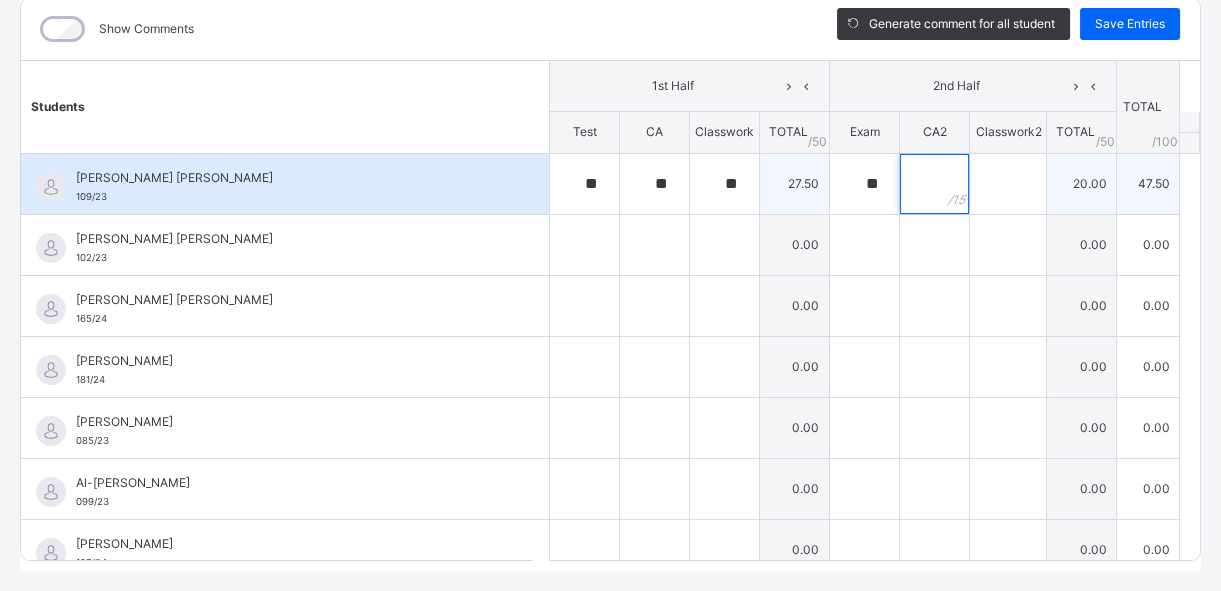 click at bounding box center [934, 184] 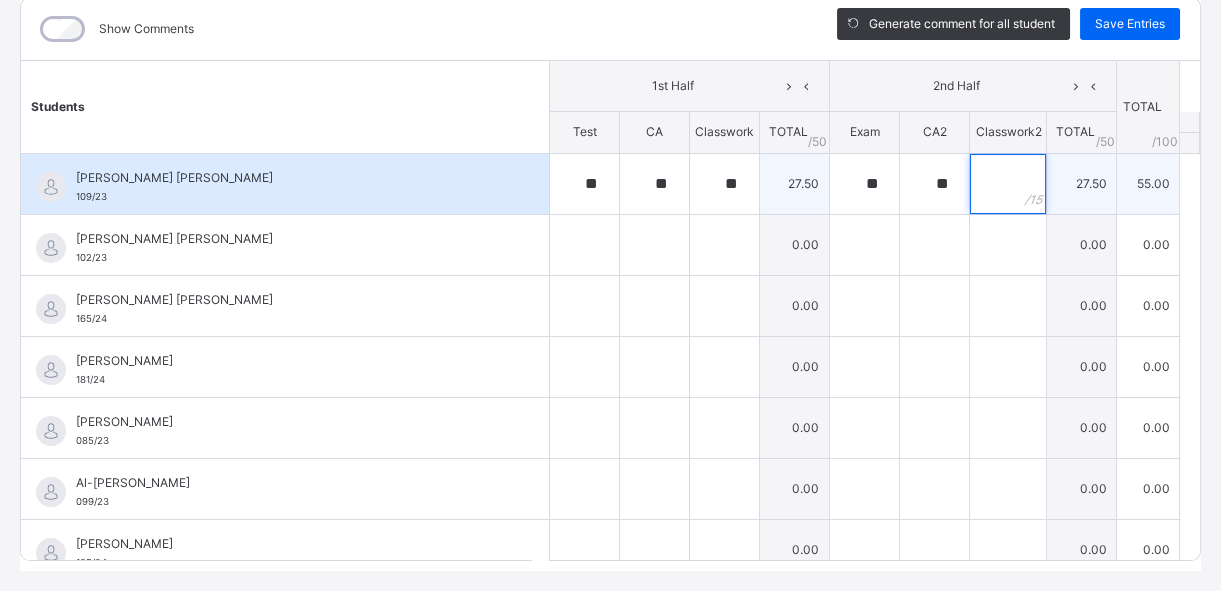 click at bounding box center (1008, 184) 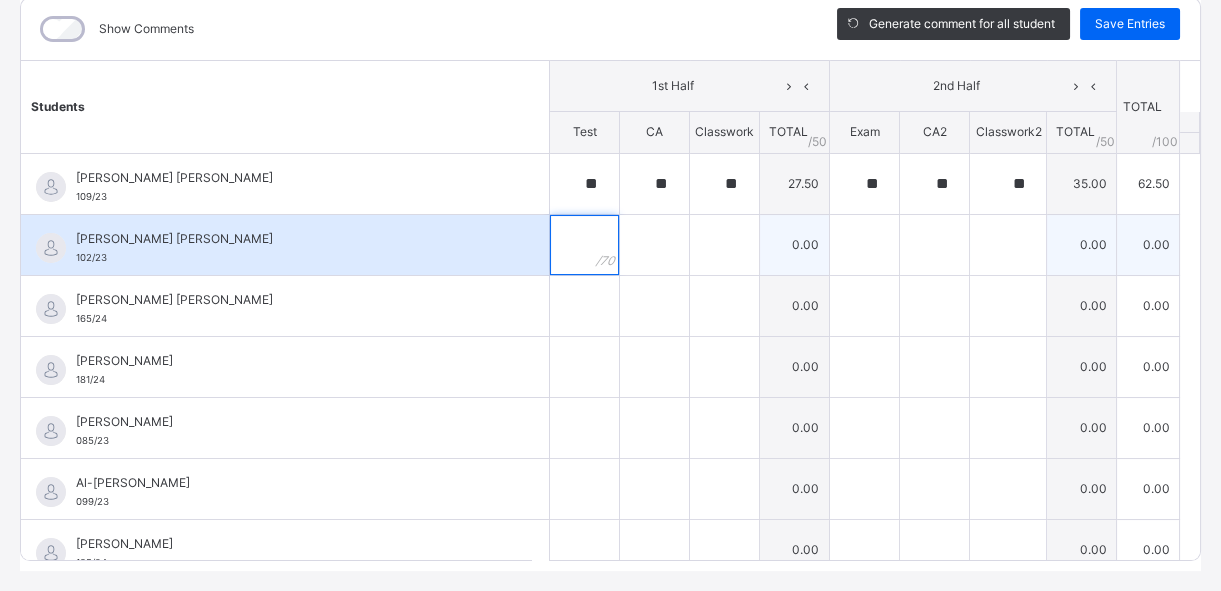 click at bounding box center [584, 245] 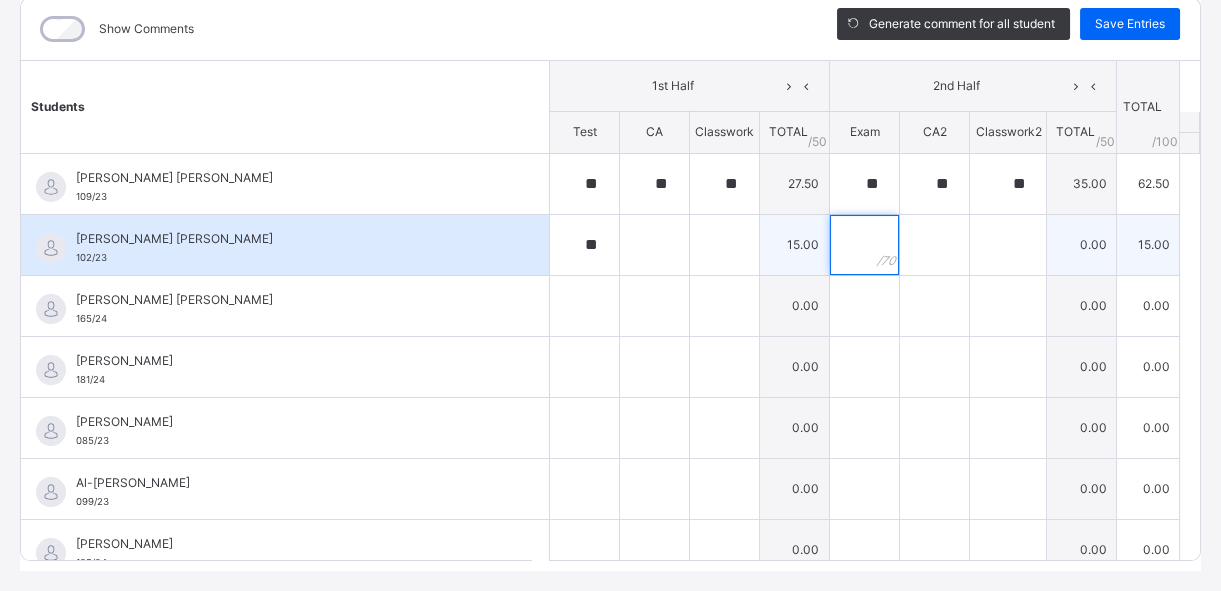 click at bounding box center (864, 245) 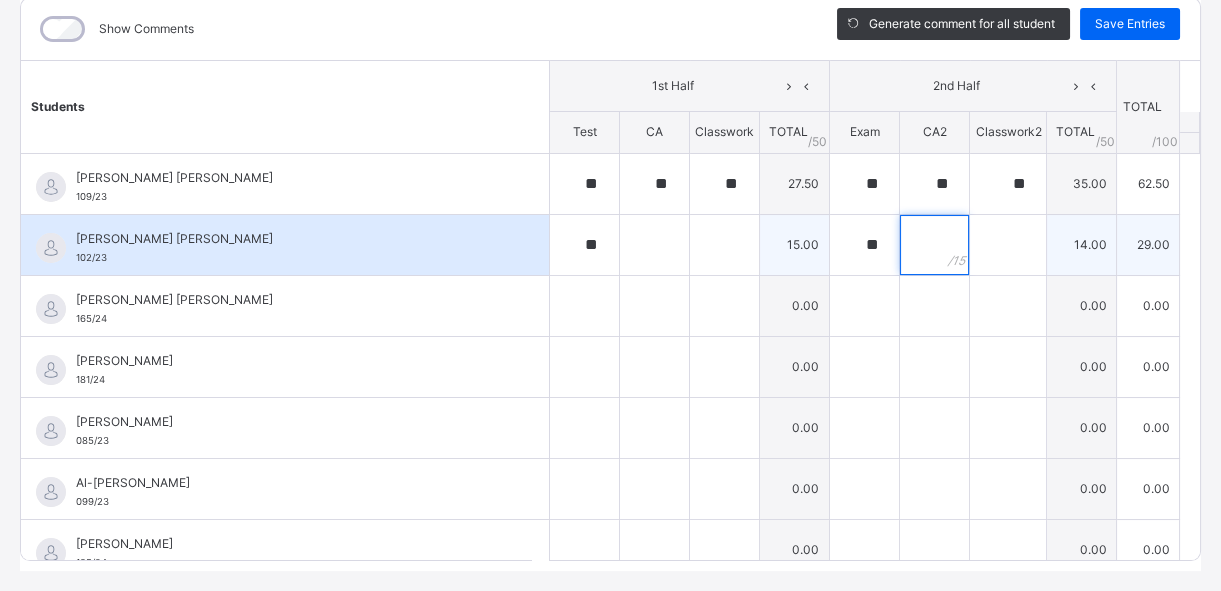 click at bounding box center (934, 245) 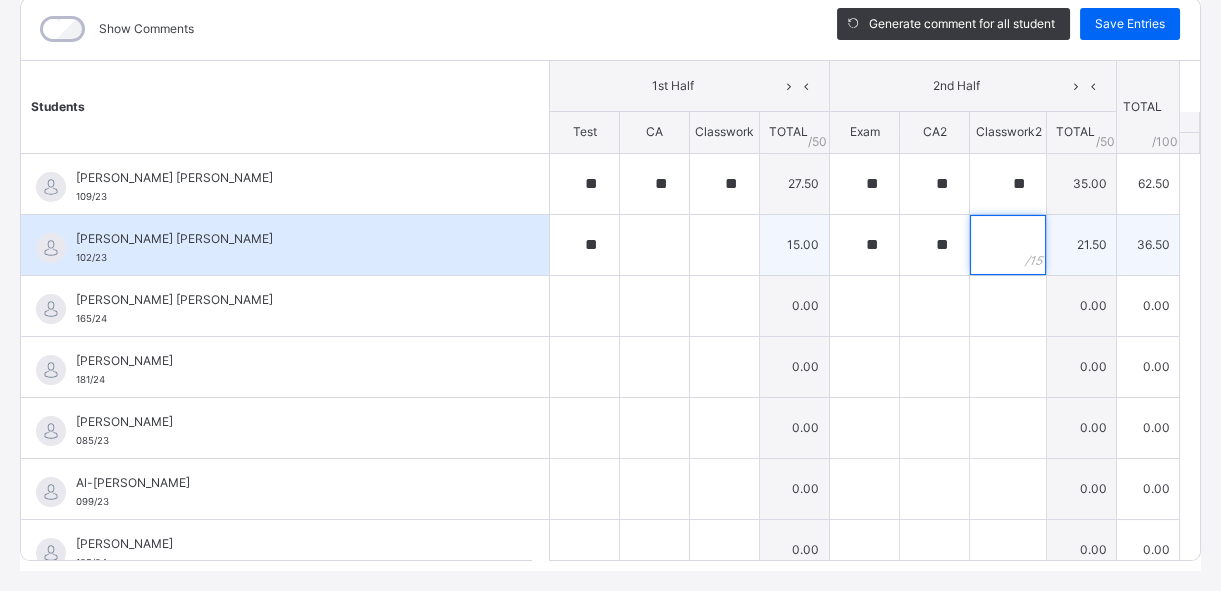 click at bounding box center [1008, 245] 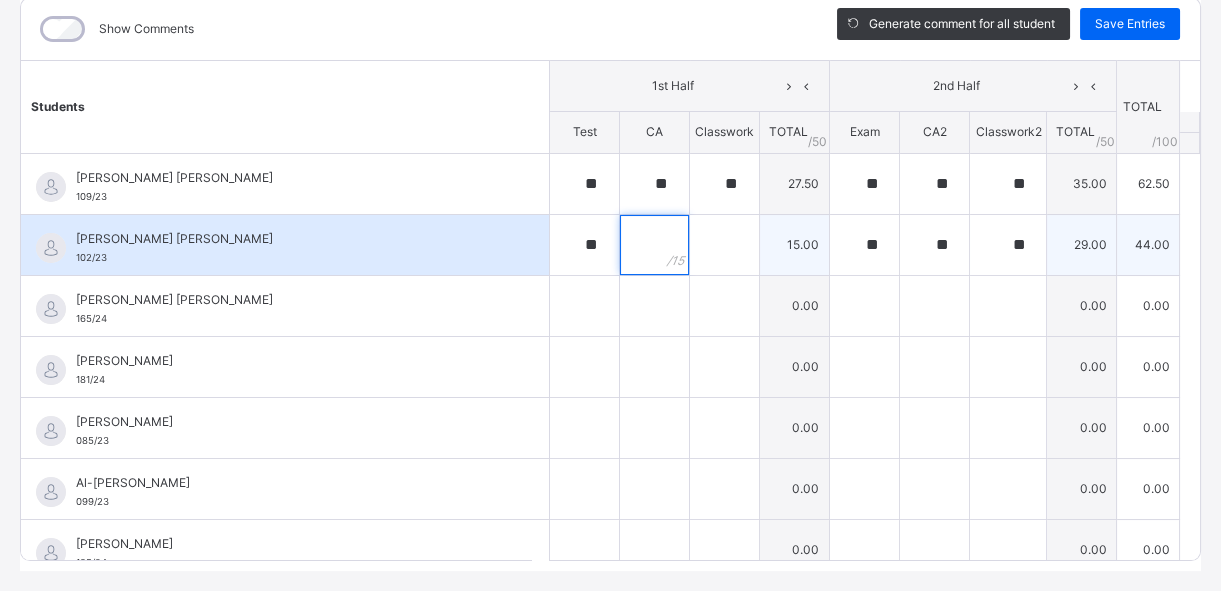 click at bounding box center (654, 245) 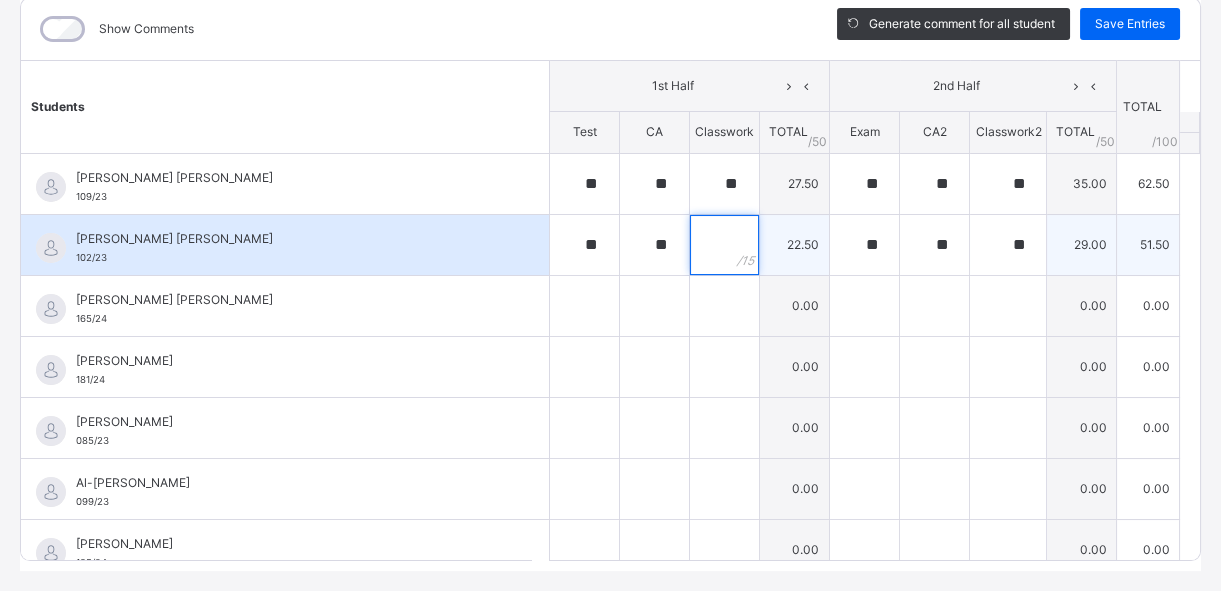 click at bounding box center [724, 245] 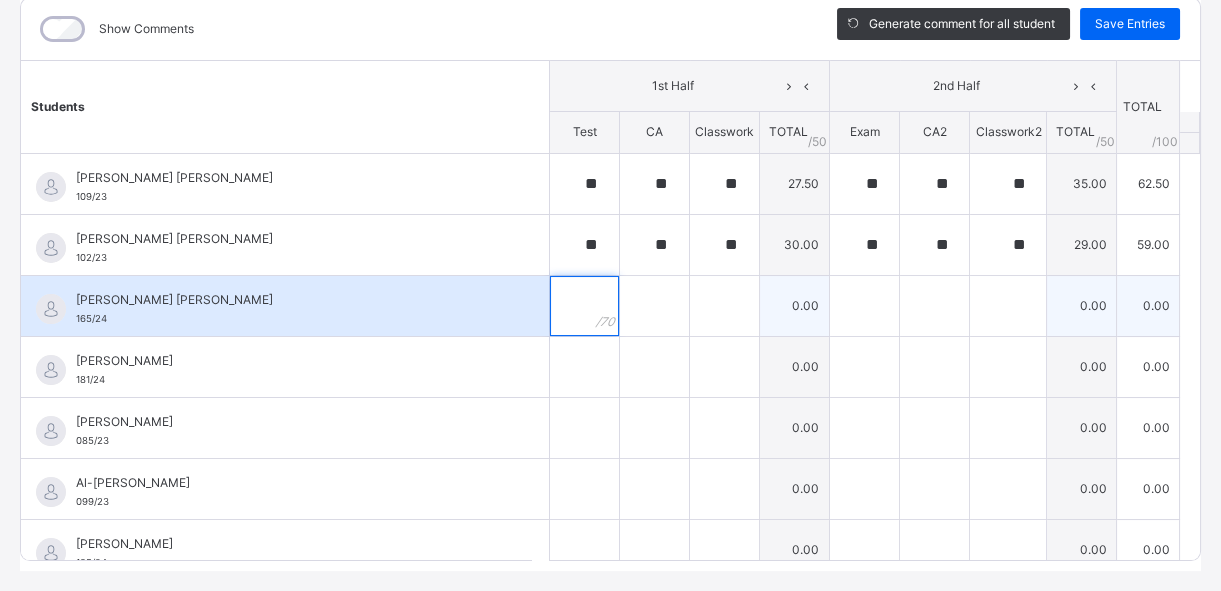 click at bounding box center (584, 306) 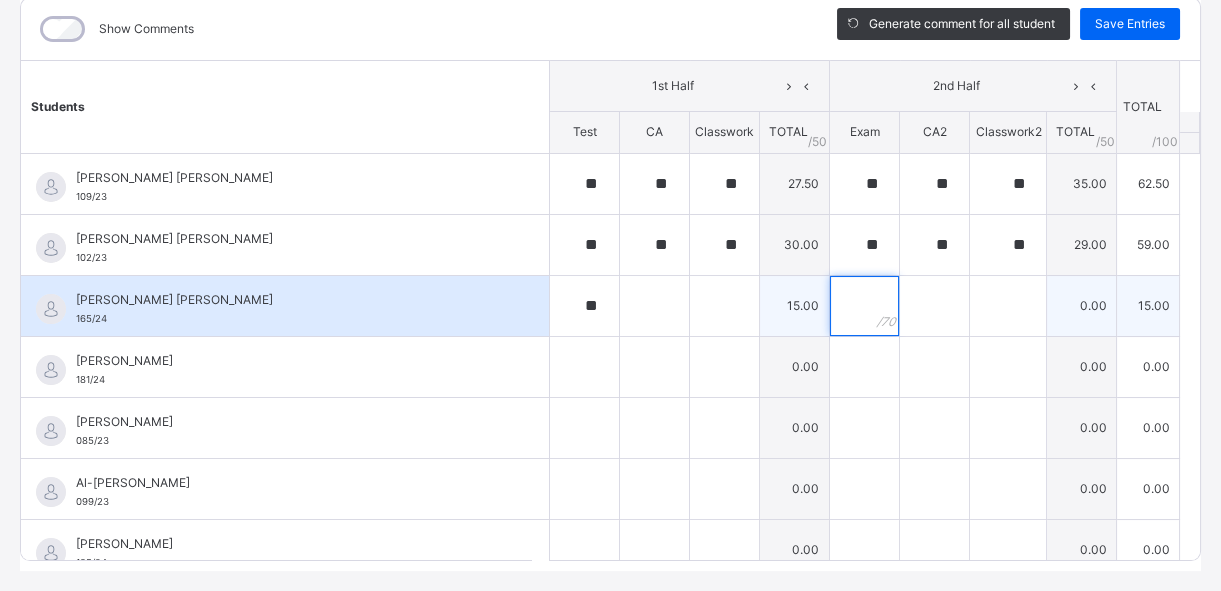 click at bounding box center (864, 306) 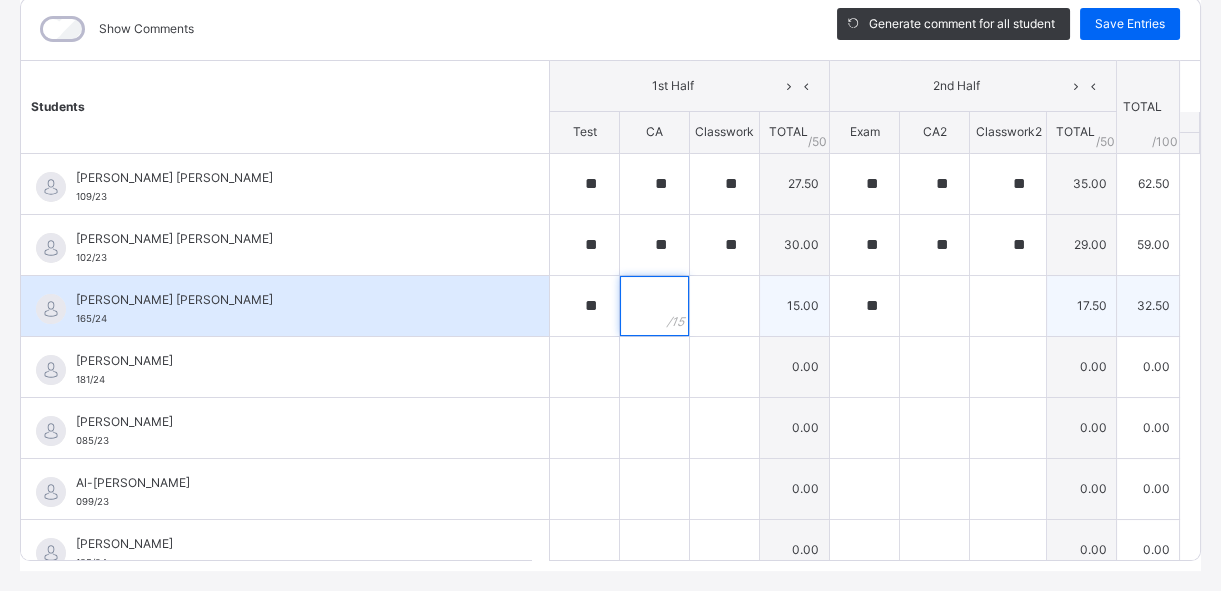 click at bounding box center [654, 306] 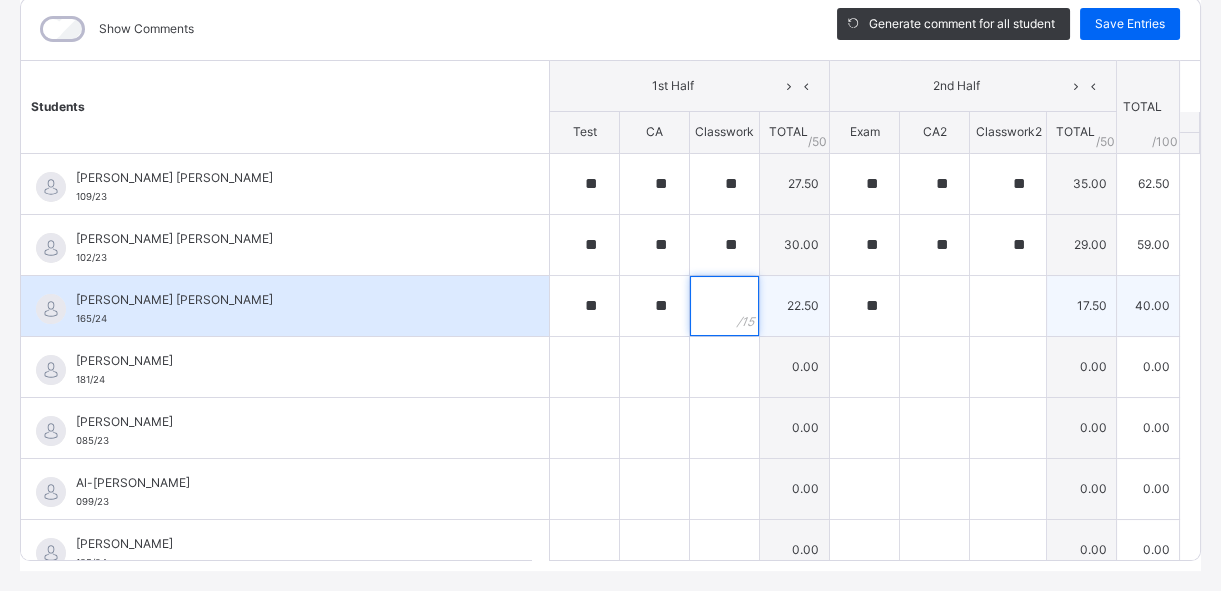 click at bounding box center (724, 306) 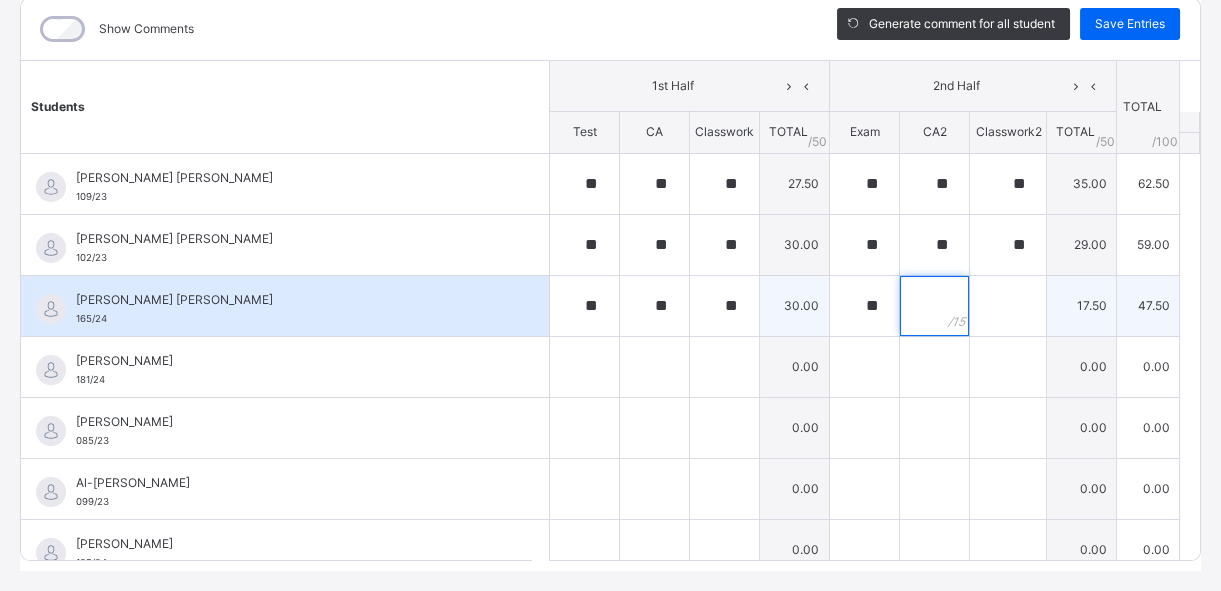click at bounding box center (934, 306) 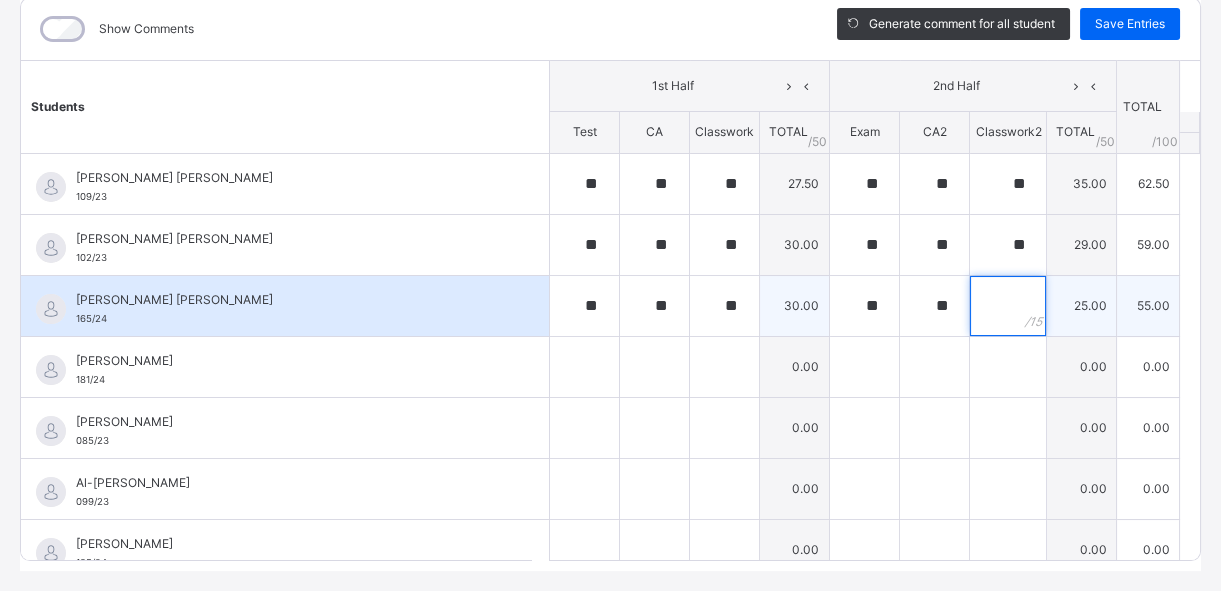 click at bounding box center [1008, 306] 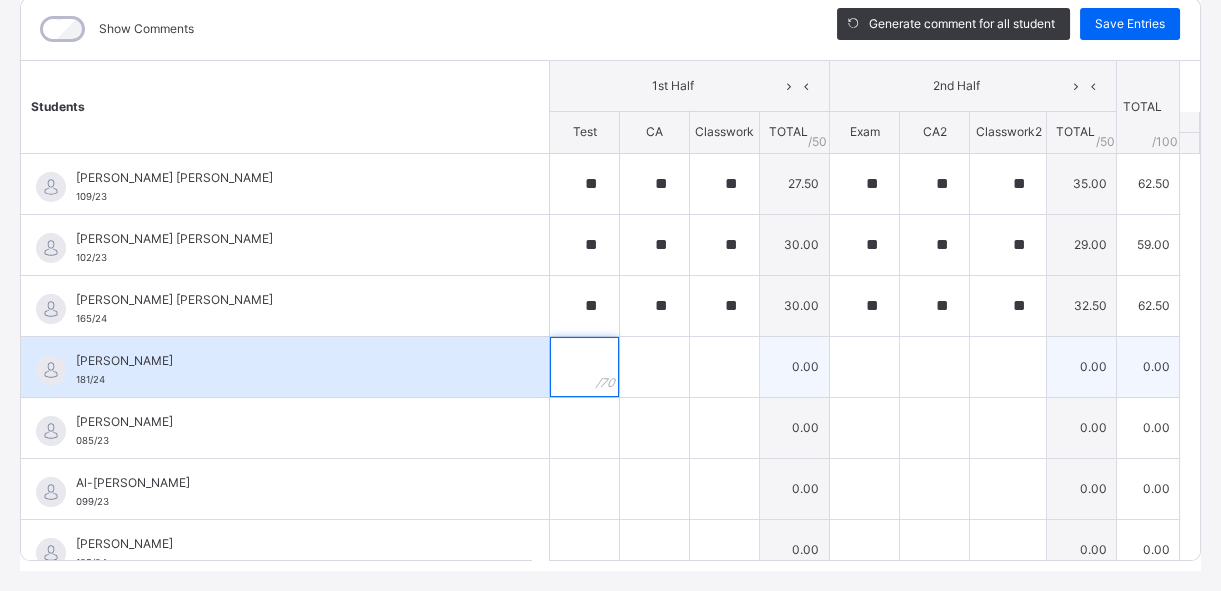 click at bounding box center (584, 367) 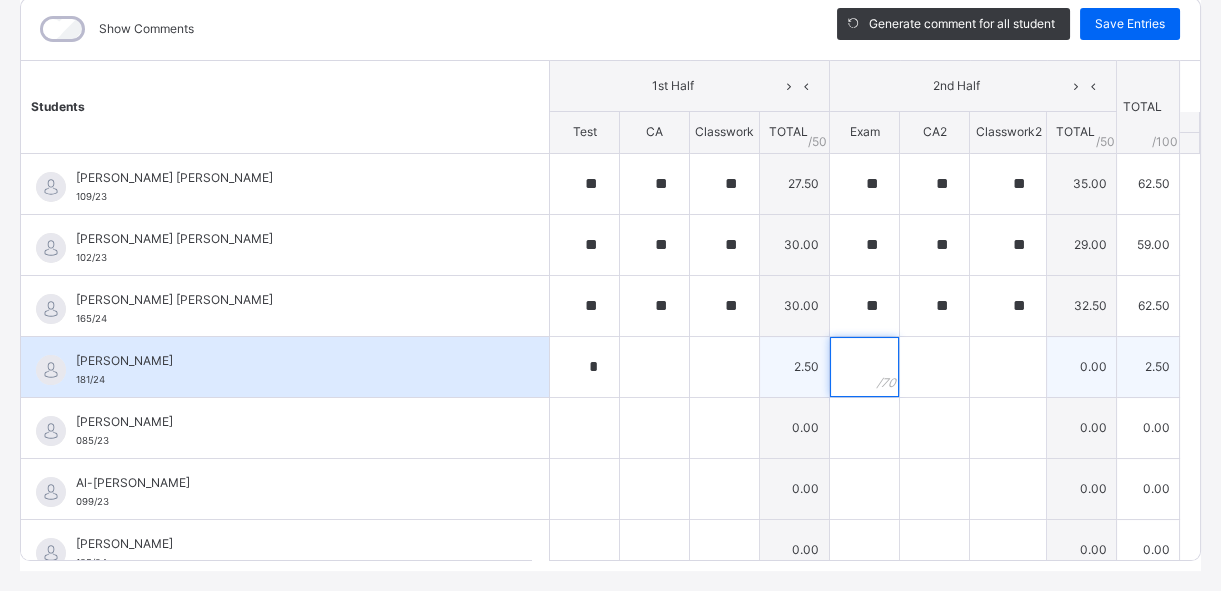 click at bounding box center [864, 367] 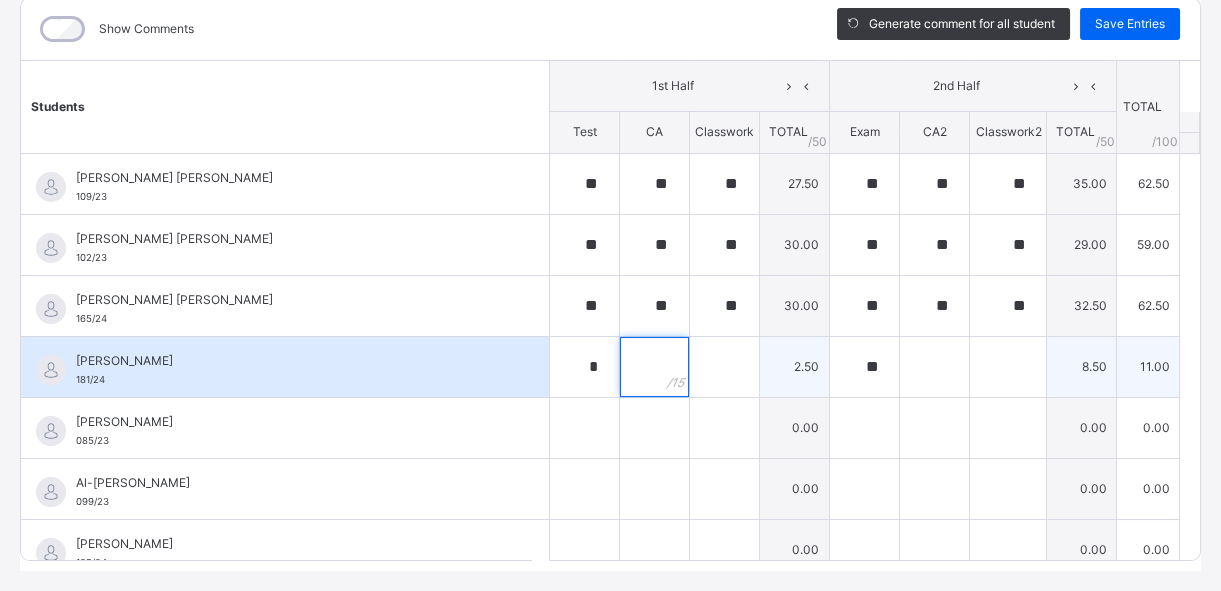click at bounding box center [654, 367] 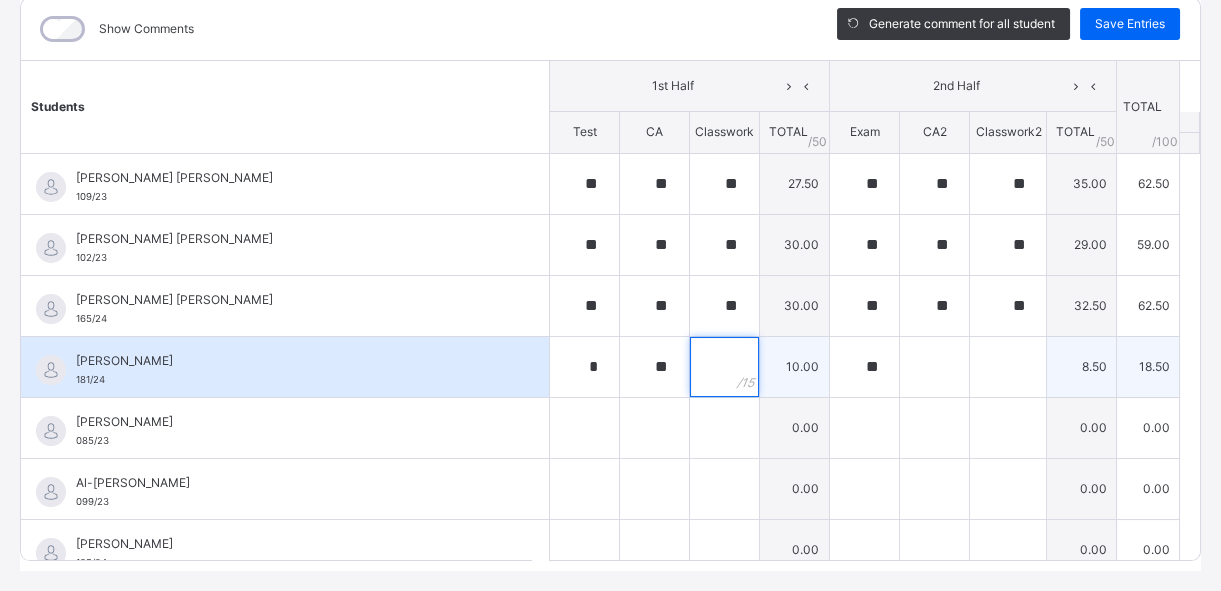 click at bounding box center (724, 367) 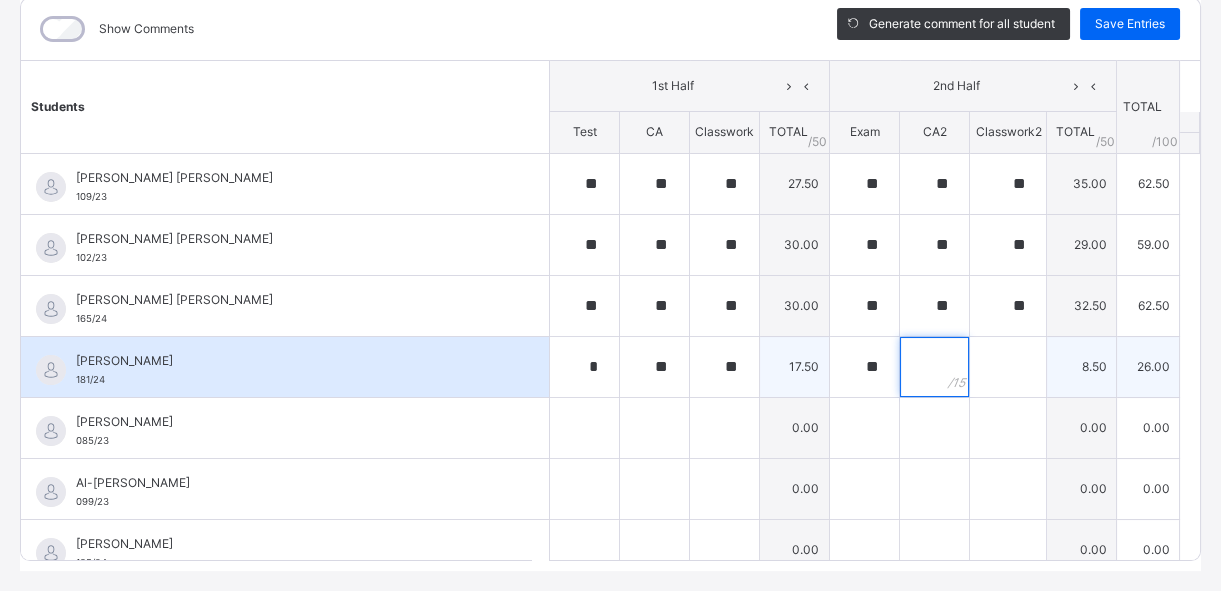click at bounding box center [934, 367] 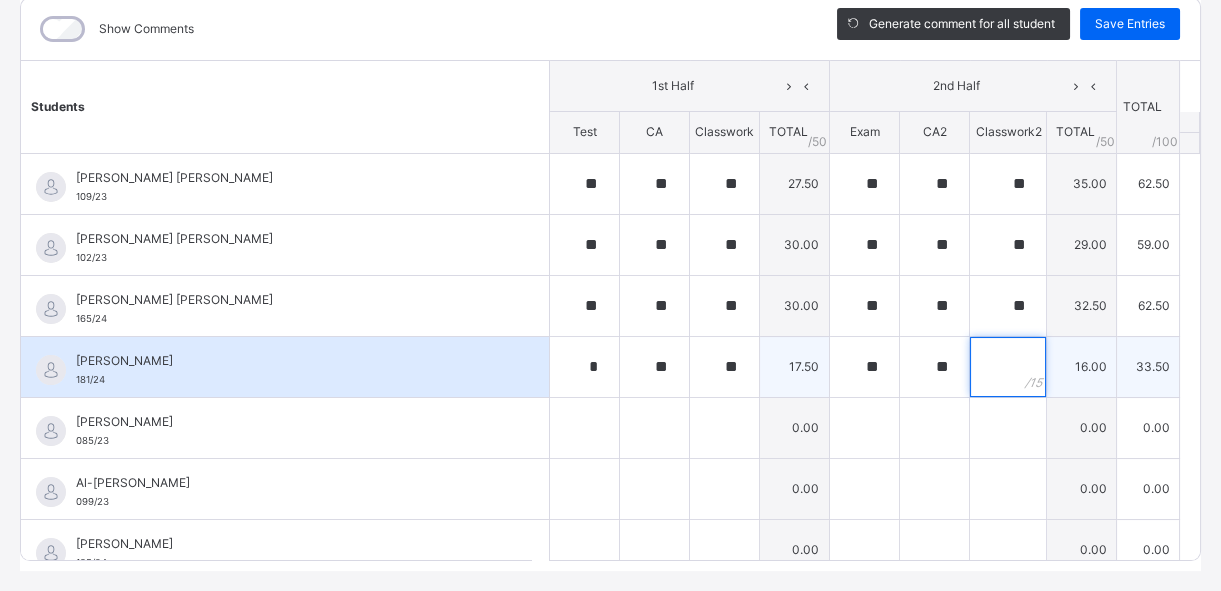 click at bounding box center (1008, 367) 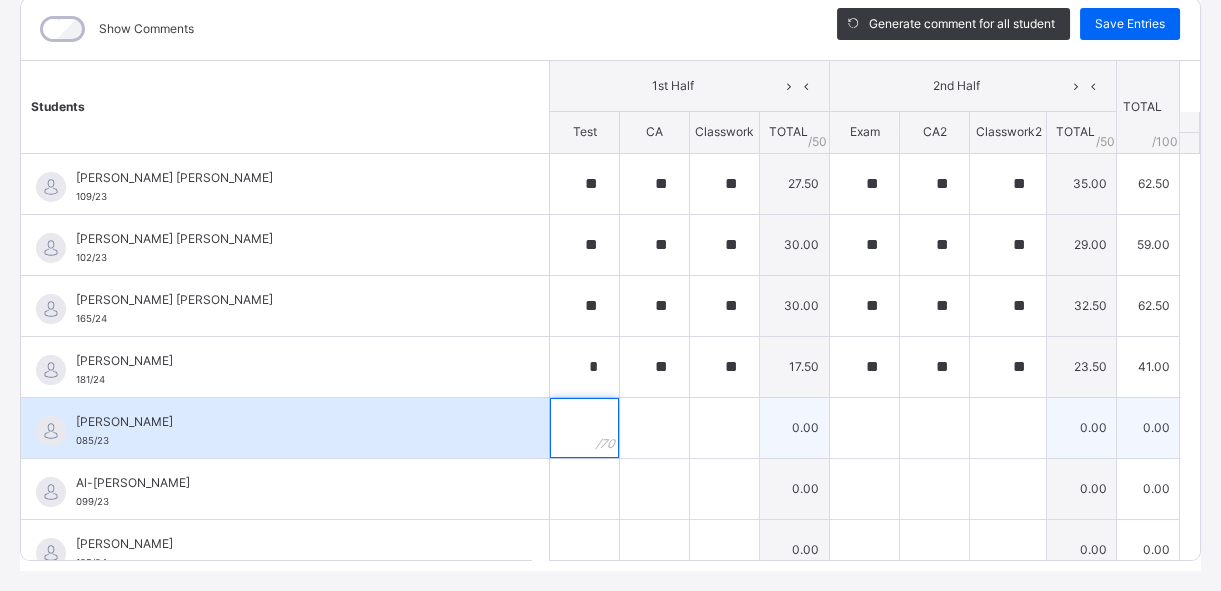 click at bounding box center (584, 428) 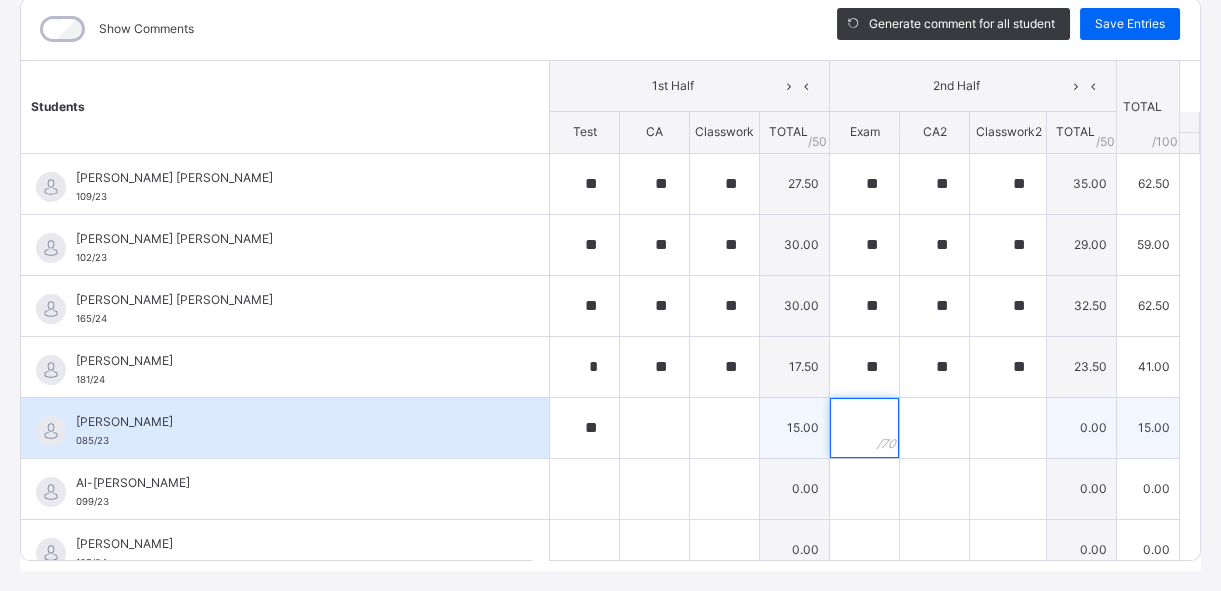 click at bounding box center [864, 428] 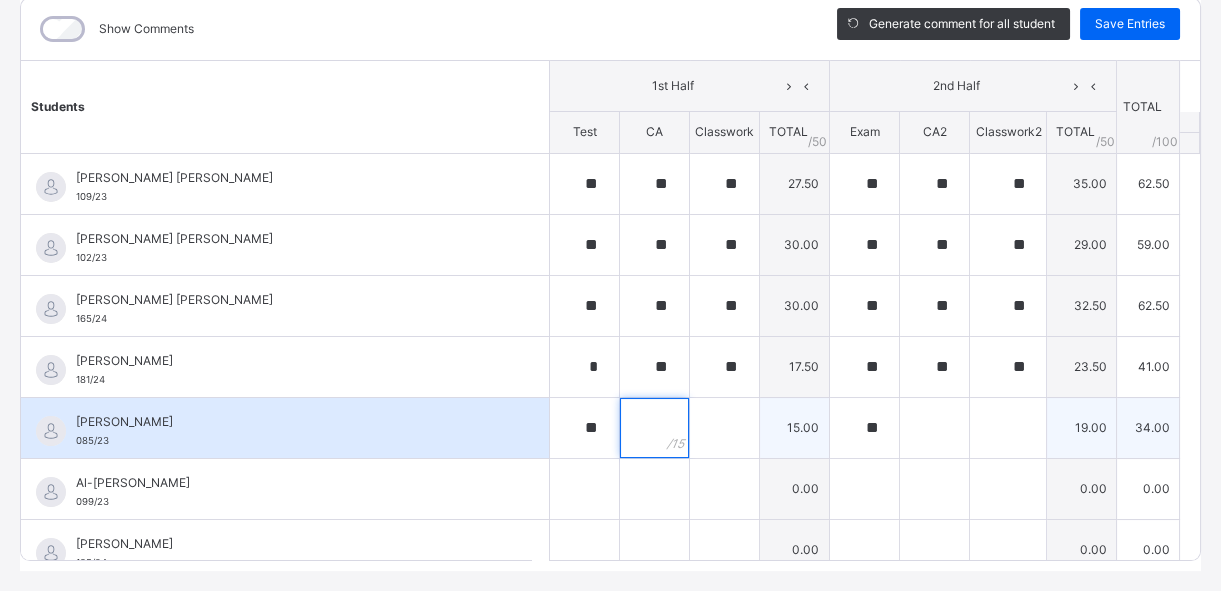 click at bounding box center [654, 428] 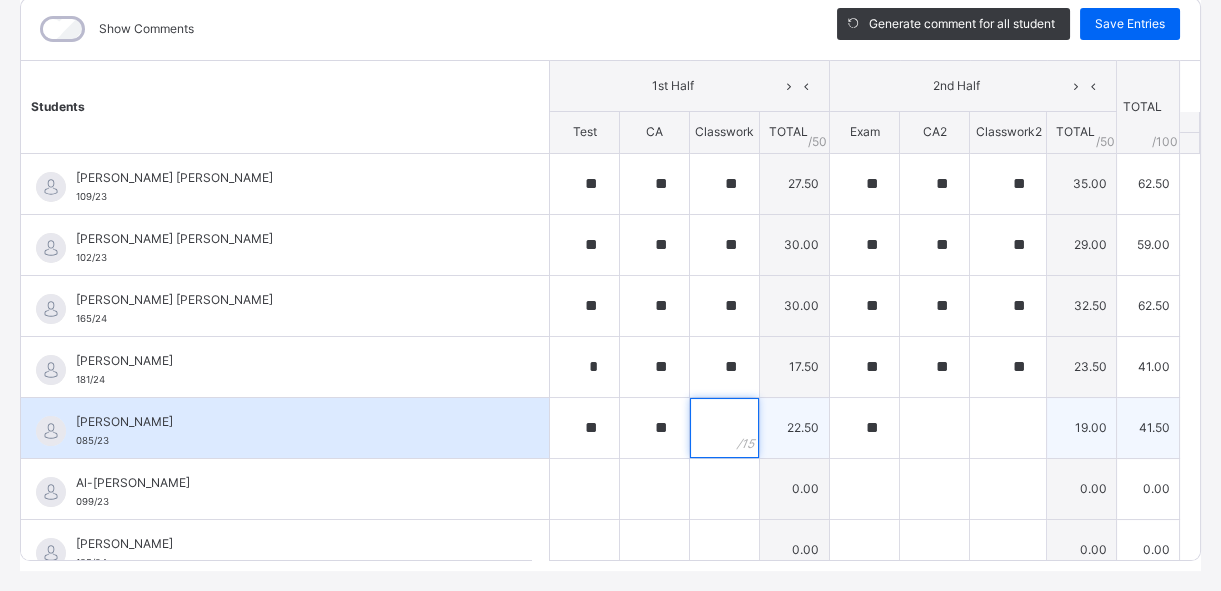 click at bounding box center (724, 428) 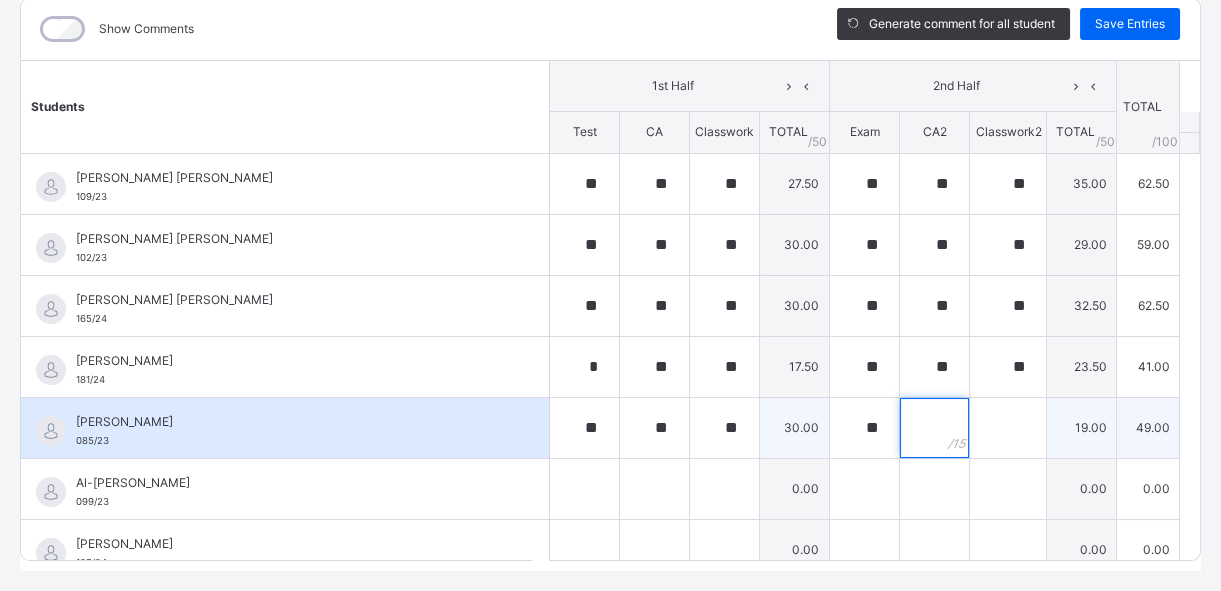 click at bounding box center (934, 428) 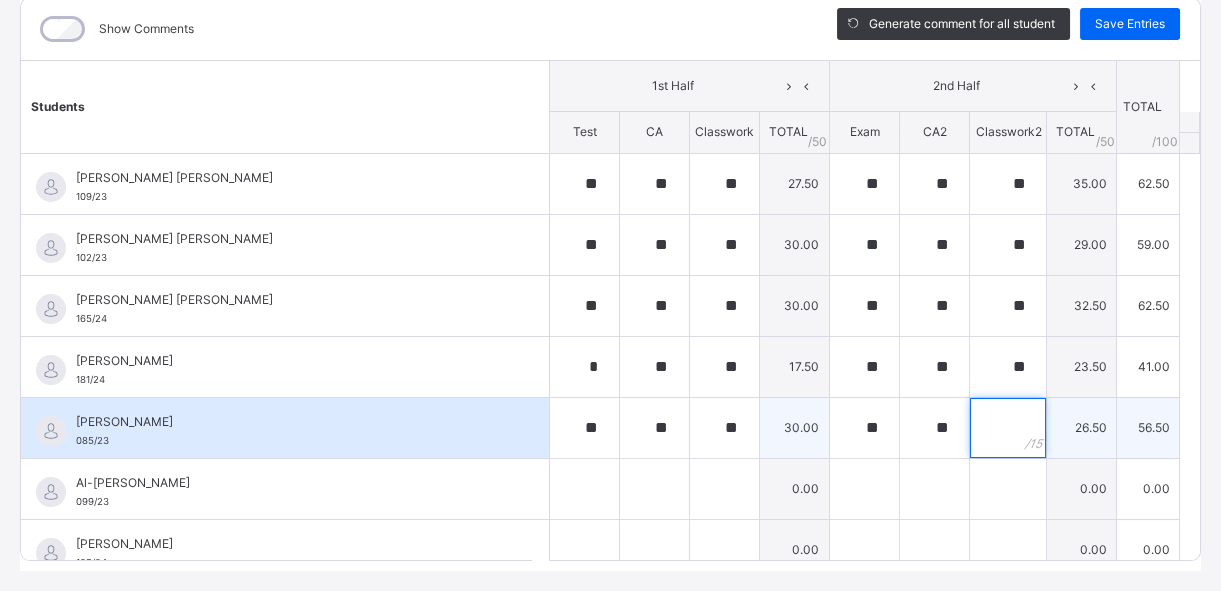 click at bounding box center (1008, 428) 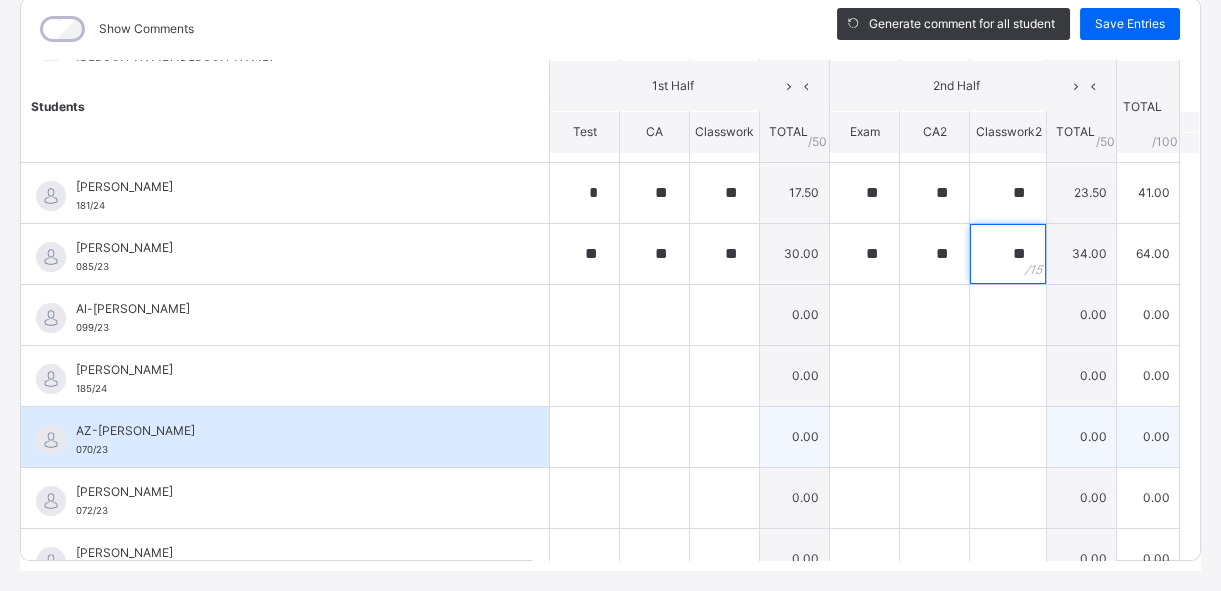 scroll, scrollTop: 181, scrollLeft: 0, axis: vertical 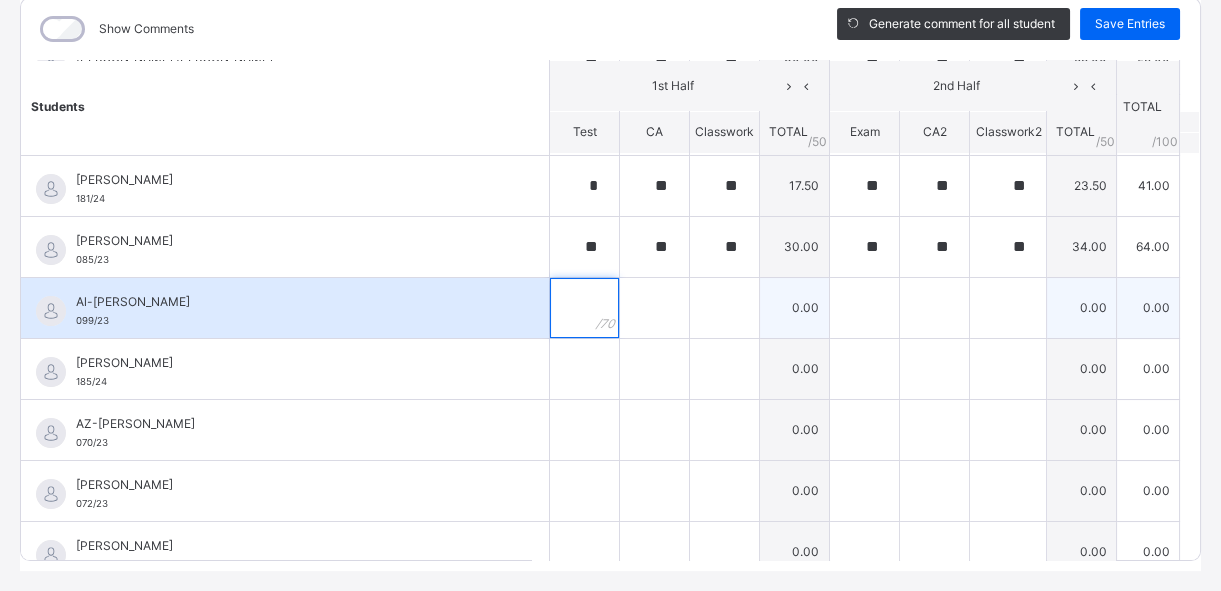 click at bounding box center (584, 308) 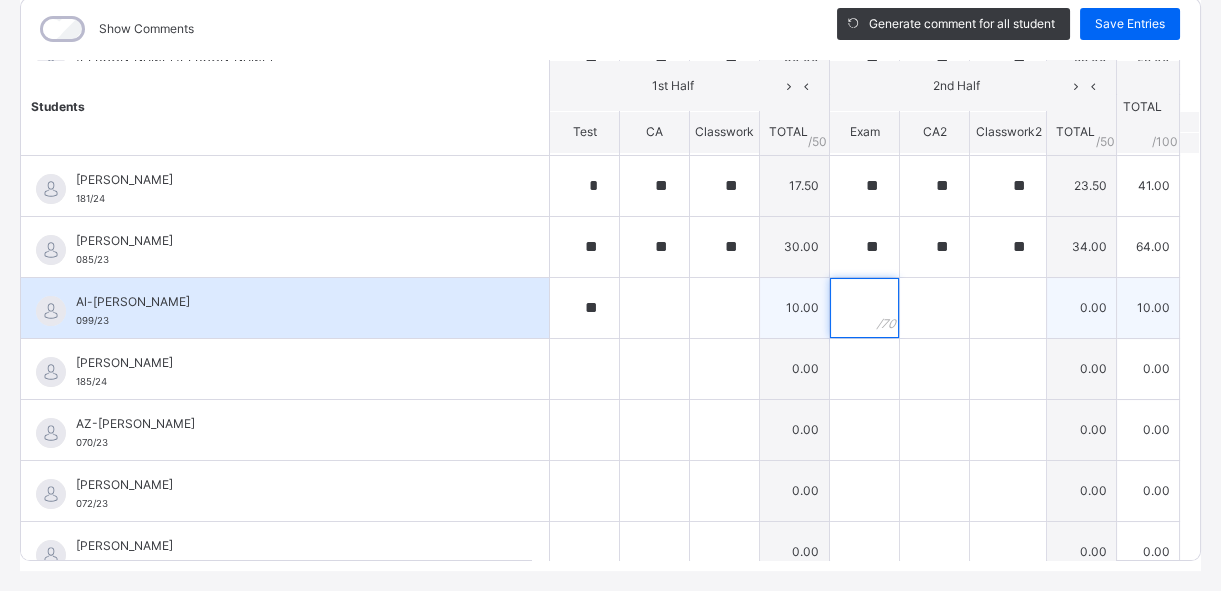 click at bounding box center [864, 308] 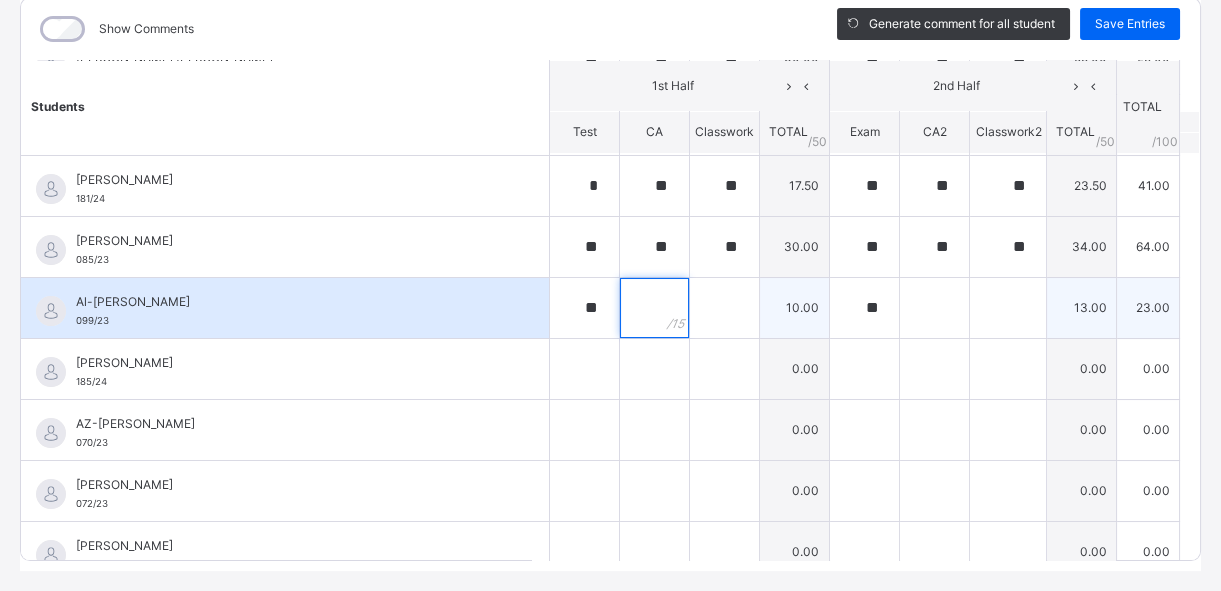 click at bounding box center [654, 308] 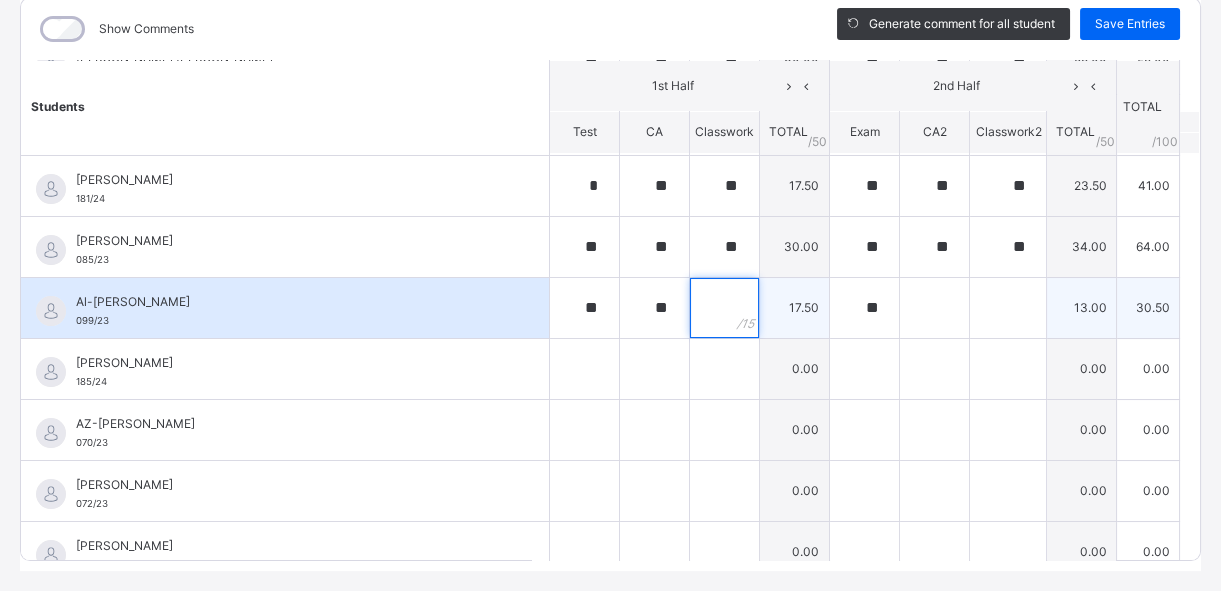 click at bounding box center (724, 308) 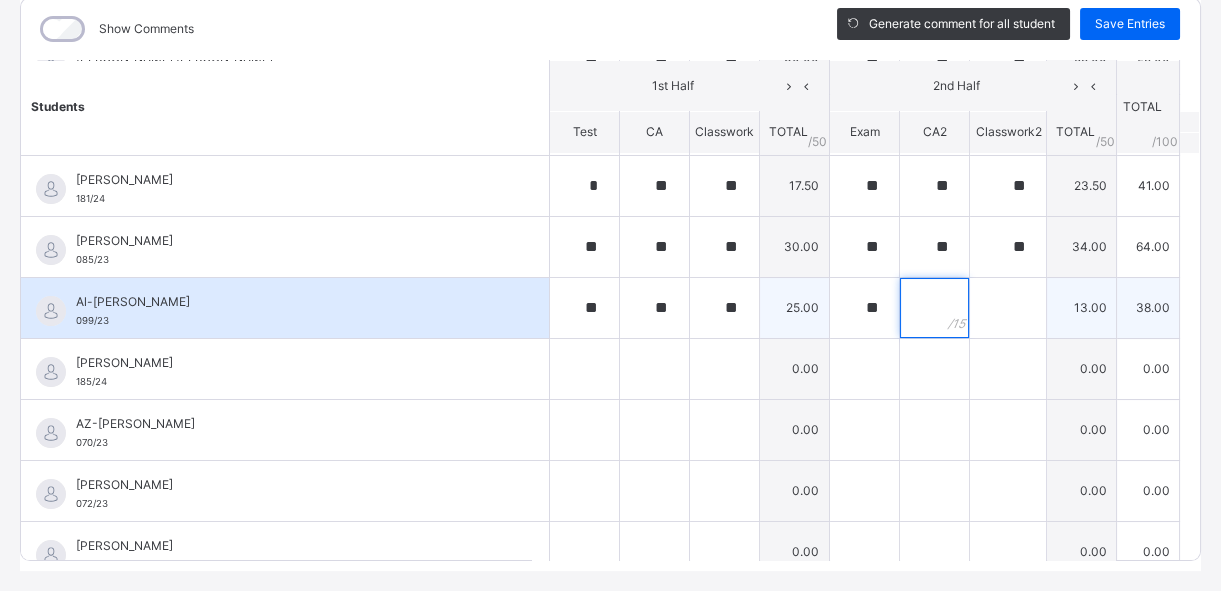 click at bounding box center (934, 308) 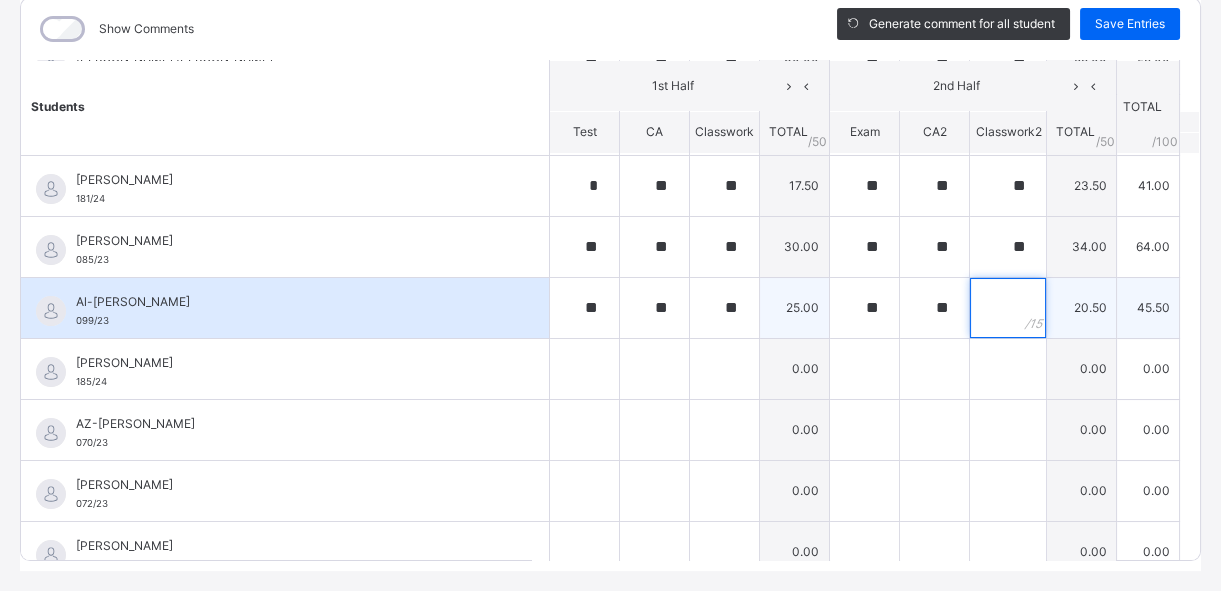 click at bounding box center (1008, 308) 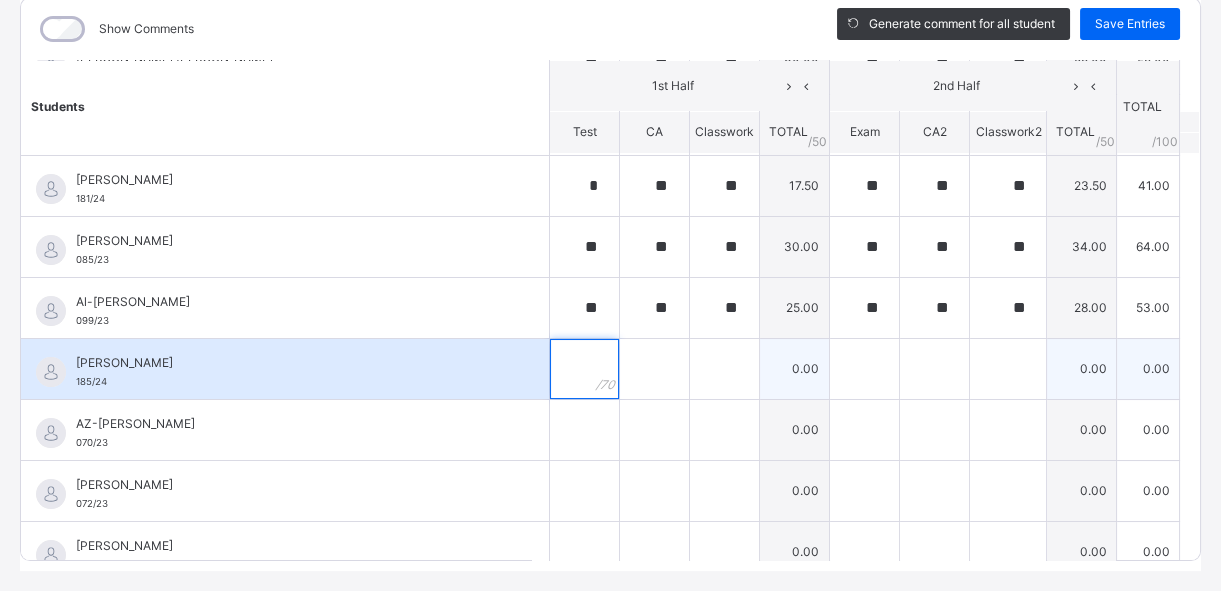 click at bounding box center [584, 369] 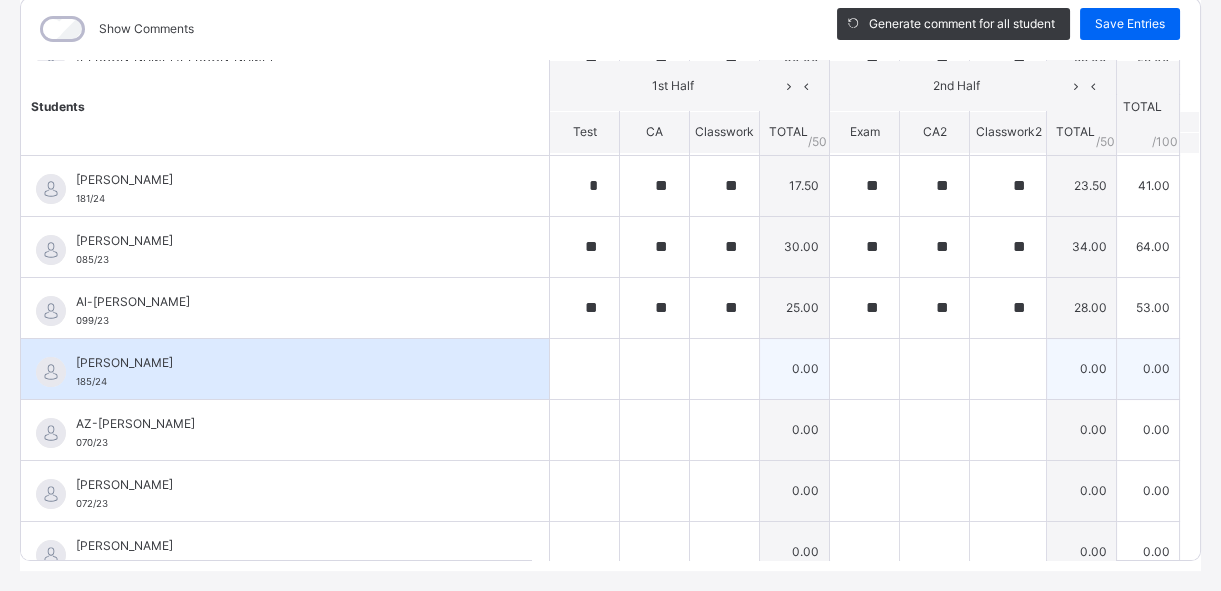 click at bounding box center (584, 369) 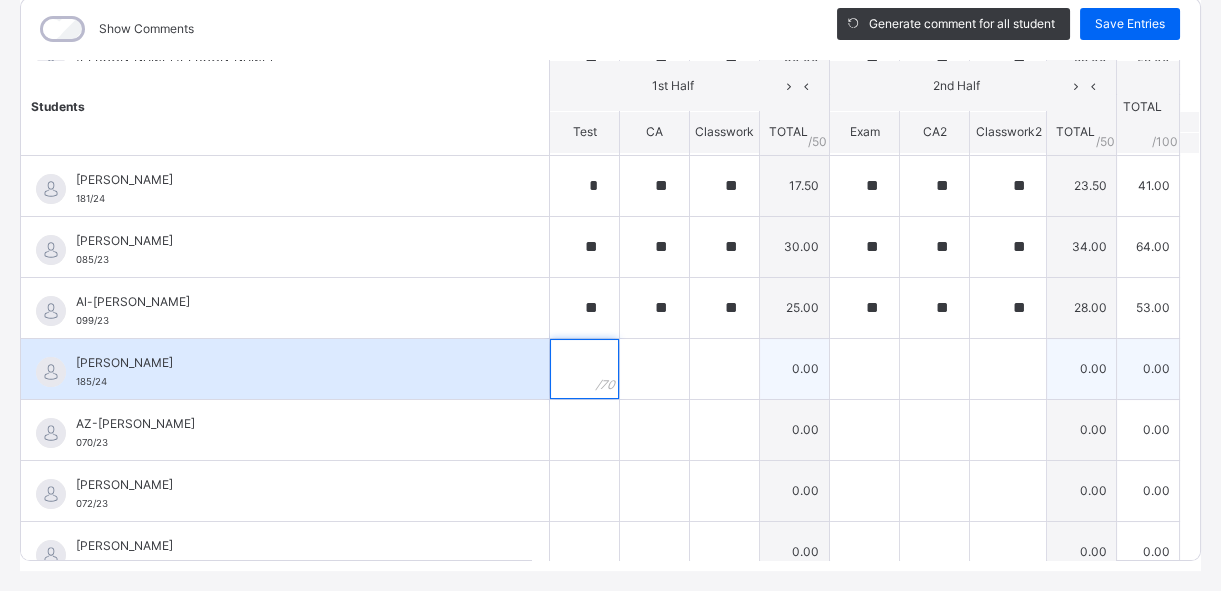 click at bounding box center (584, 369) 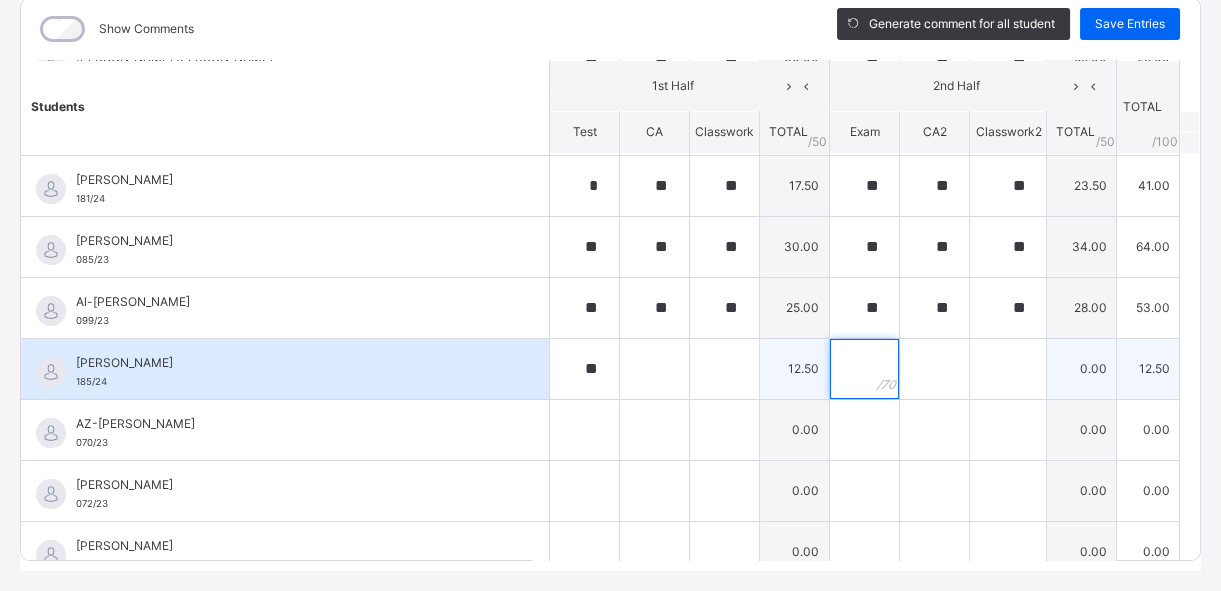 click at bounding box center (864, 369) 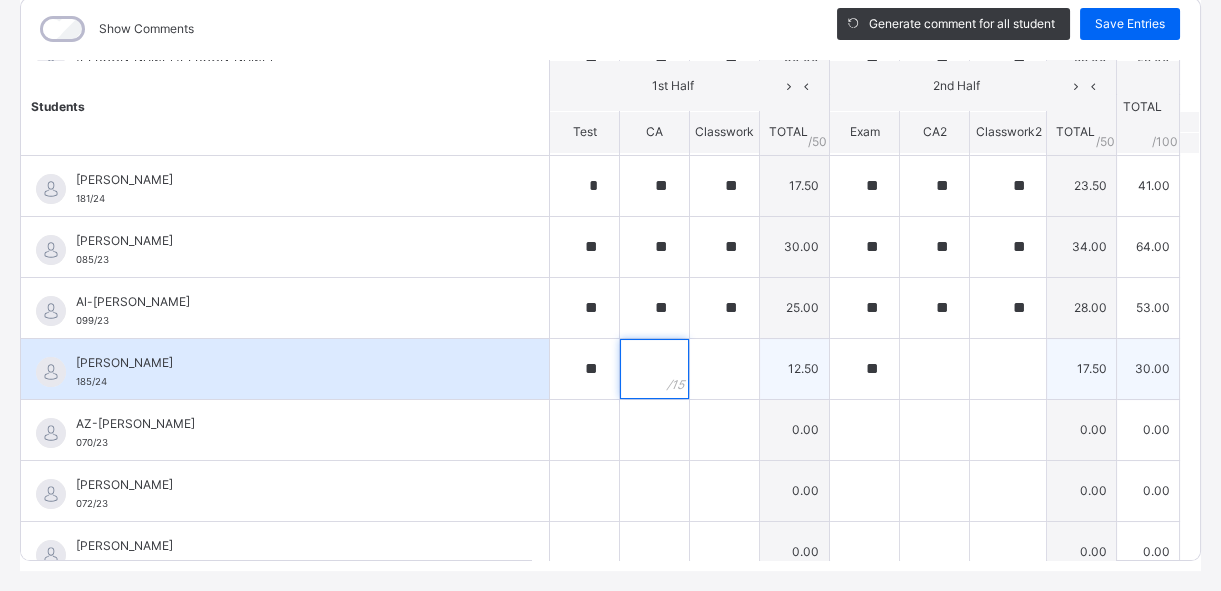 click at bounding box center (654, 369) 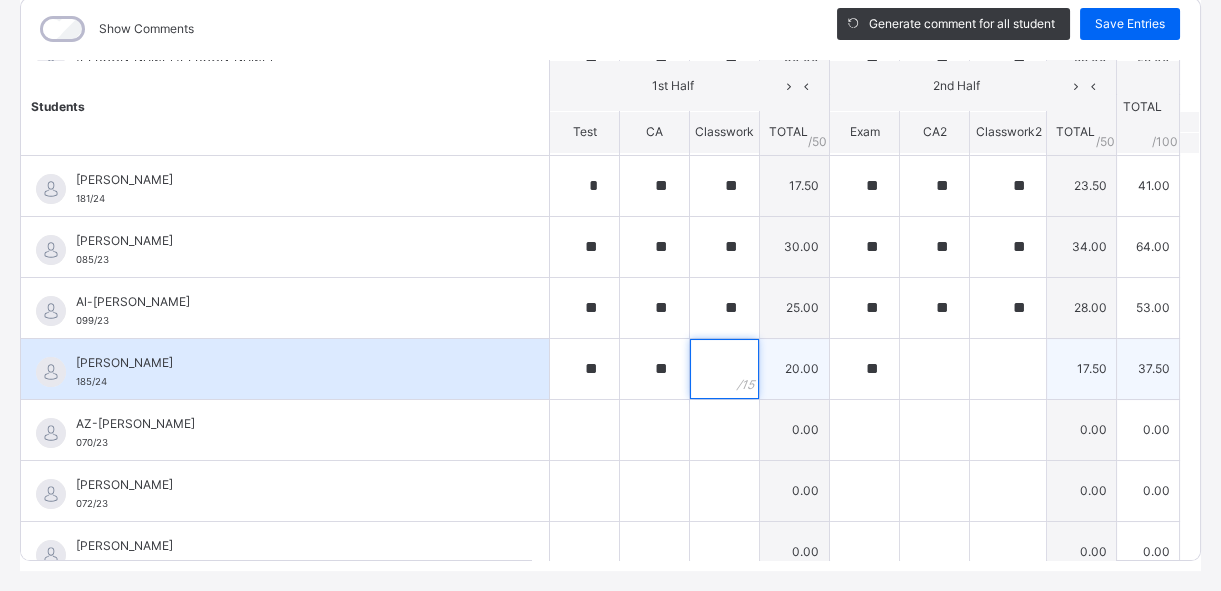 click at bounding box center [724, 369] 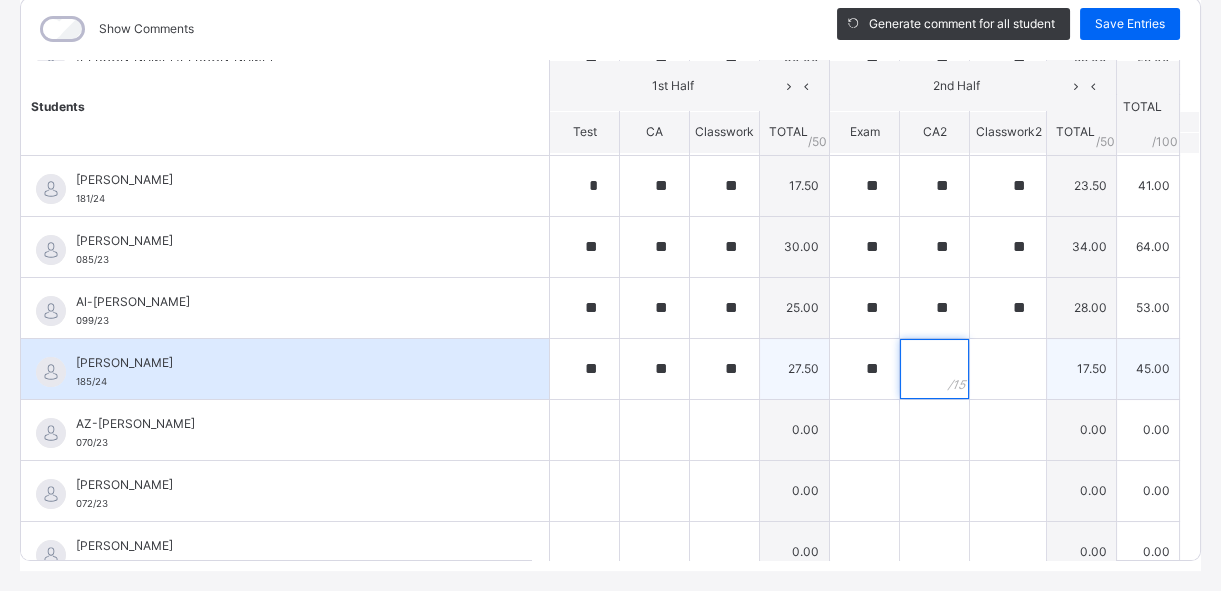 click at bounding box center [934, 369] 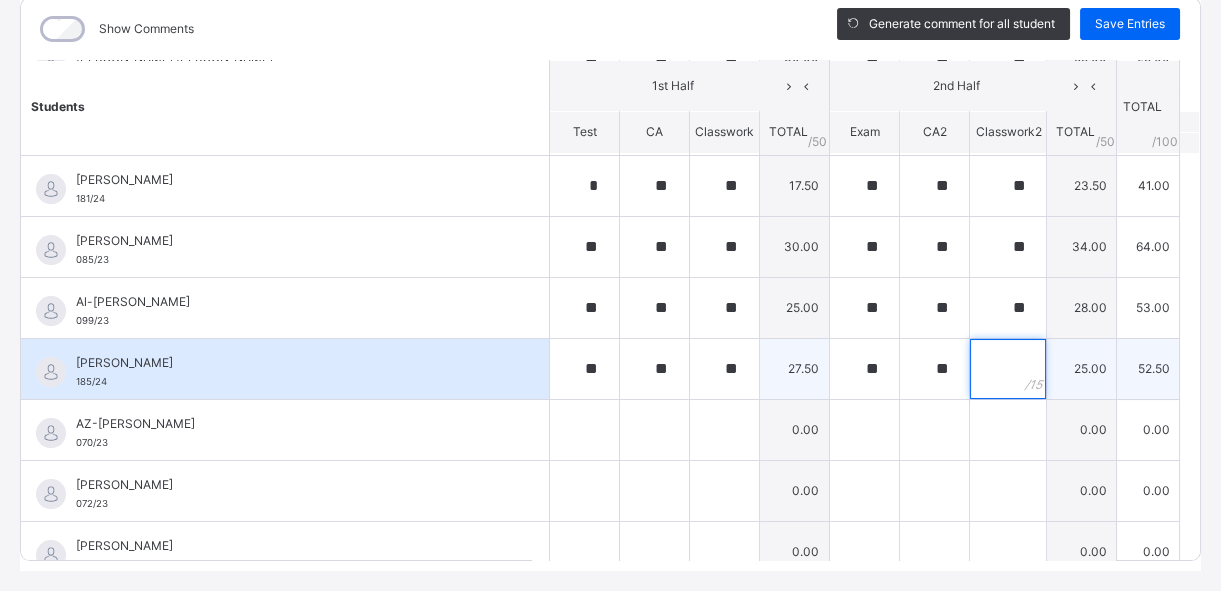 click at bounding box center (1008, 369) 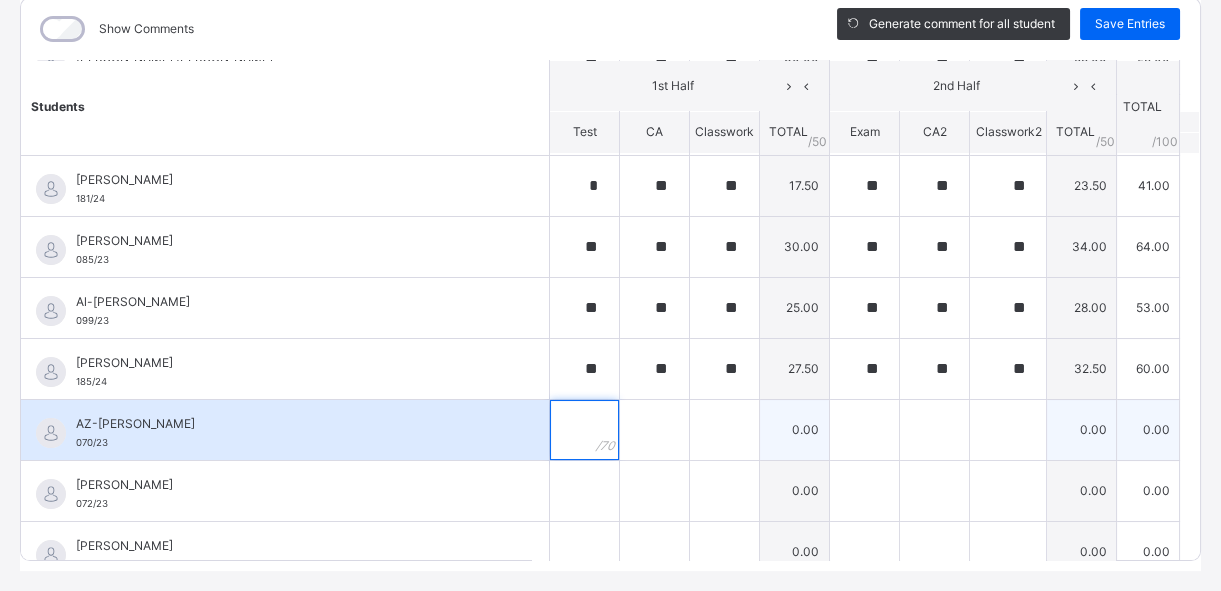 click at bounding box center [584, 430] 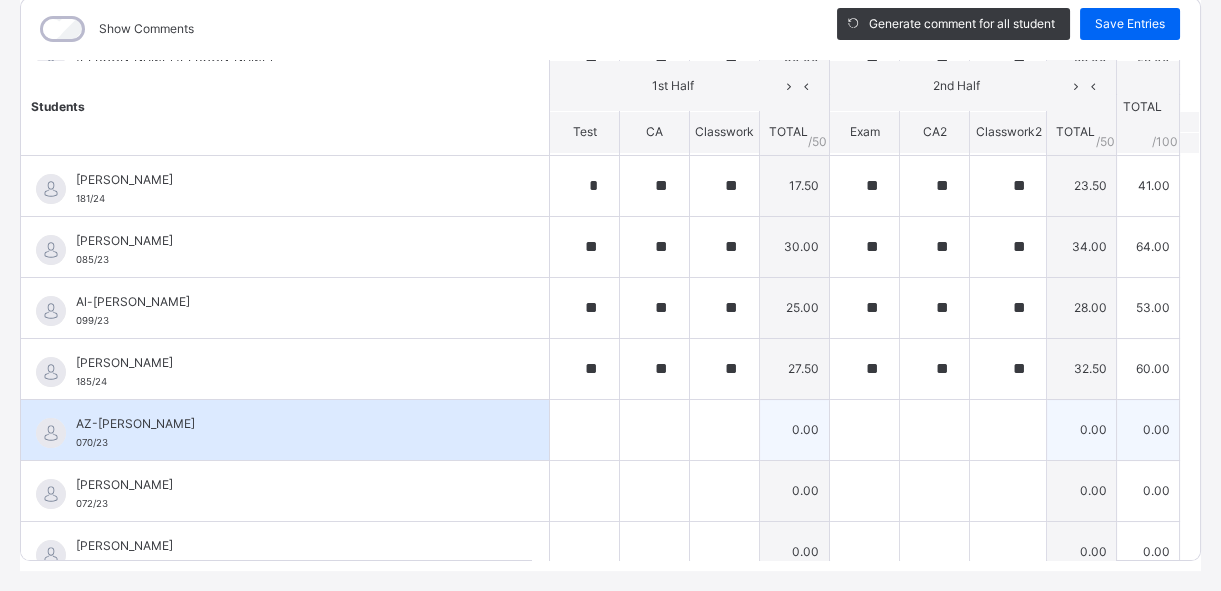 click at bounding box center [584, 430] 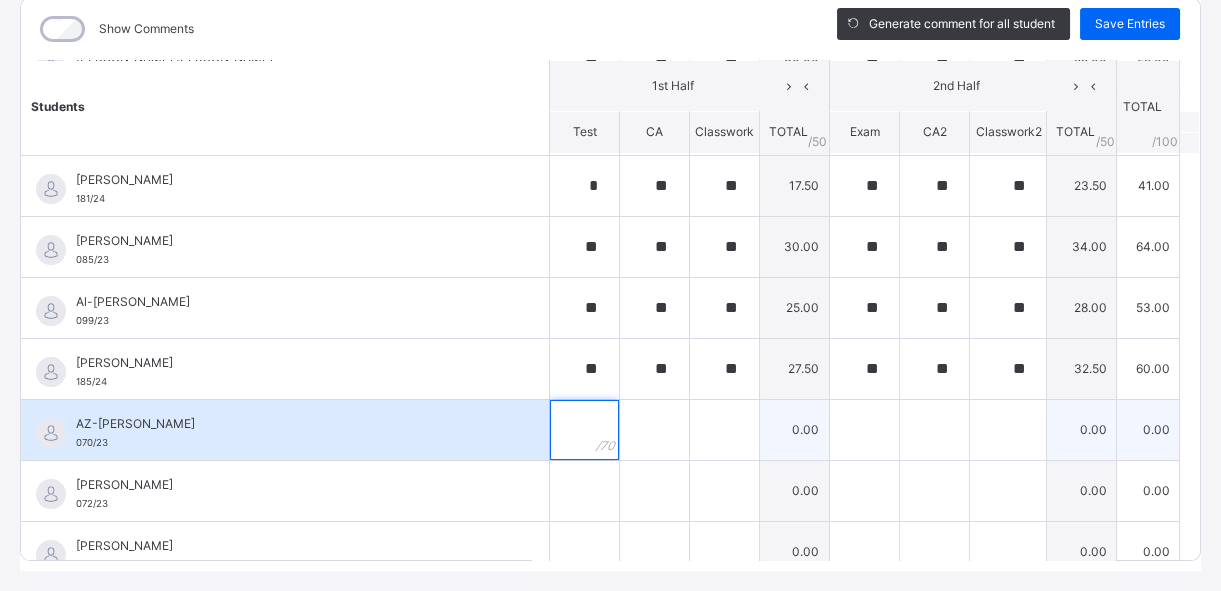 click at bounding box center (584, 430) 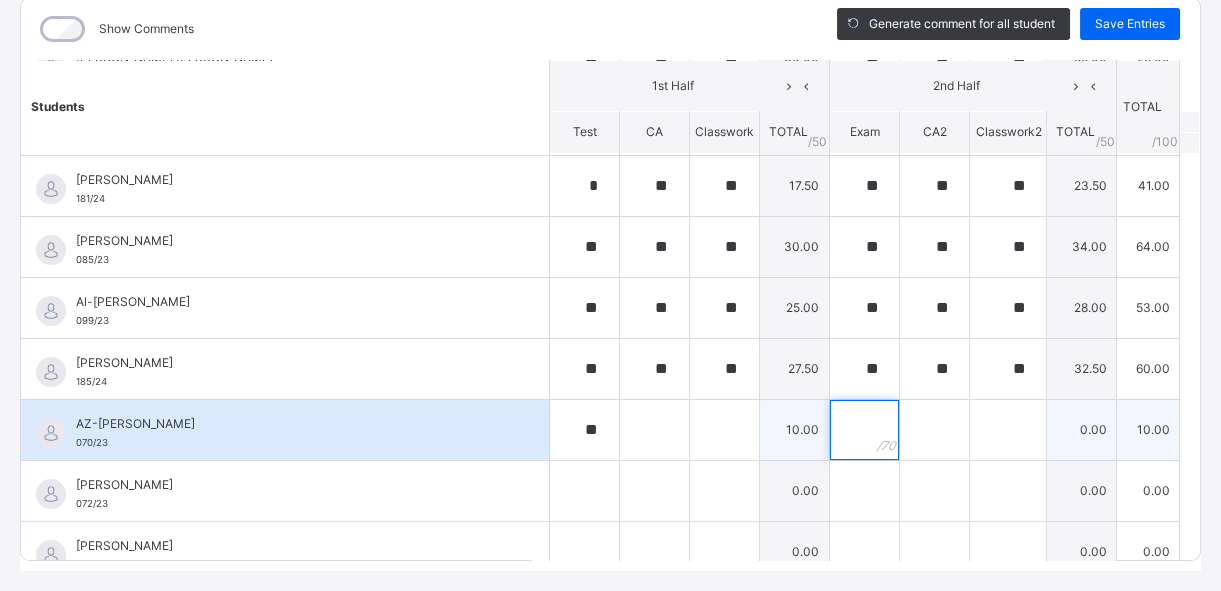 click at bounding box center [864, 430] 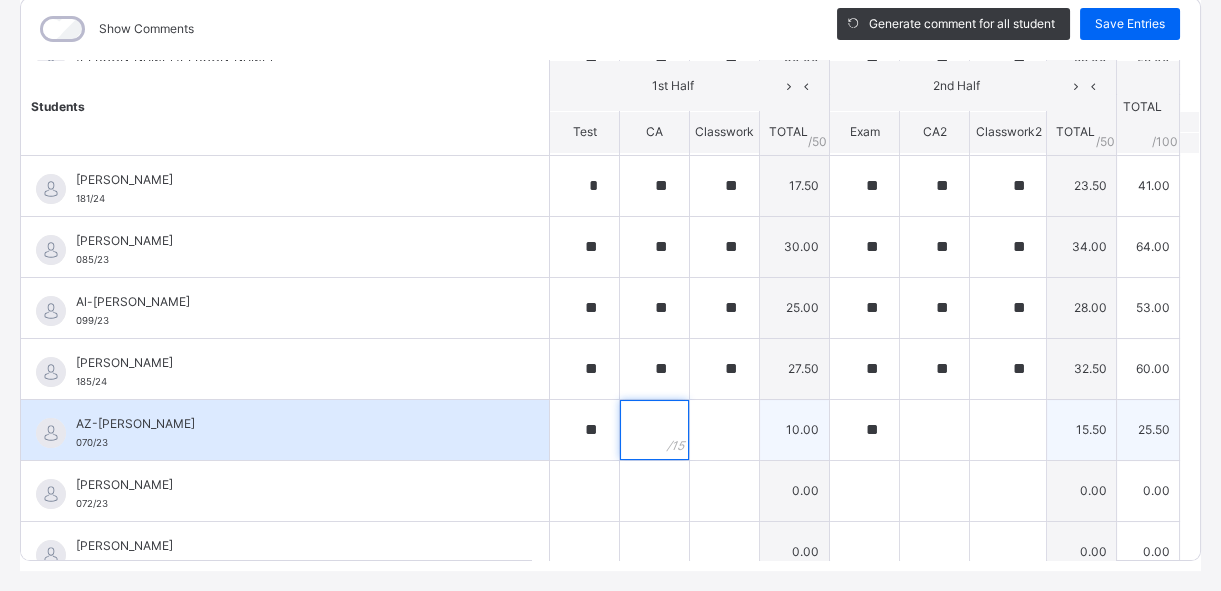 click at bounding box center [654, 430] 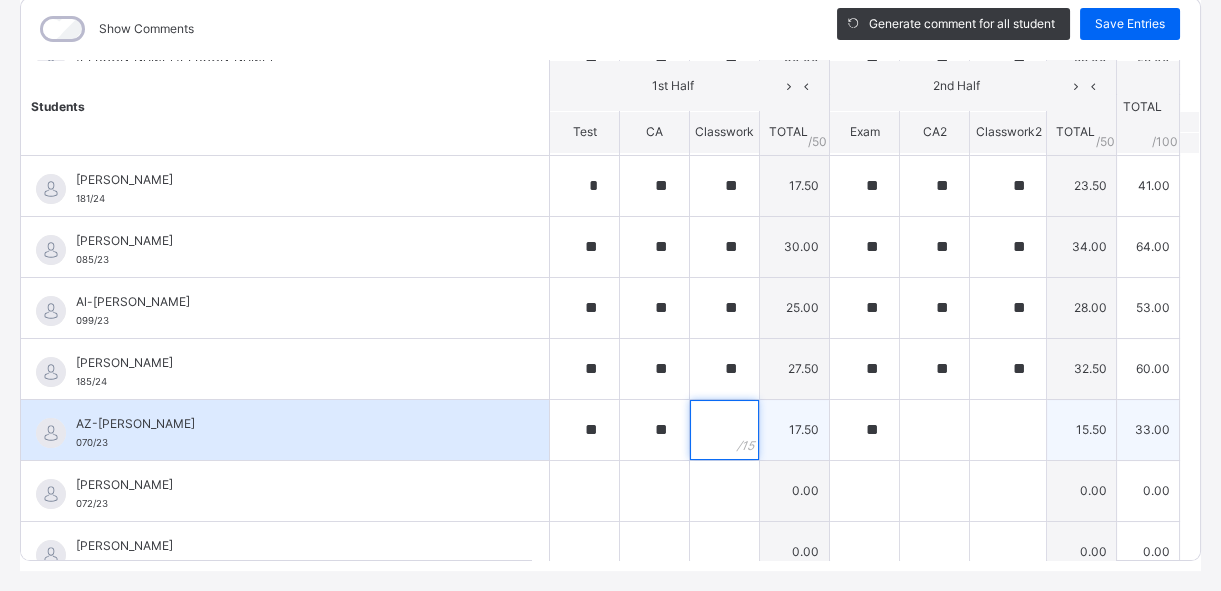 click at bounding box center (724, 430) 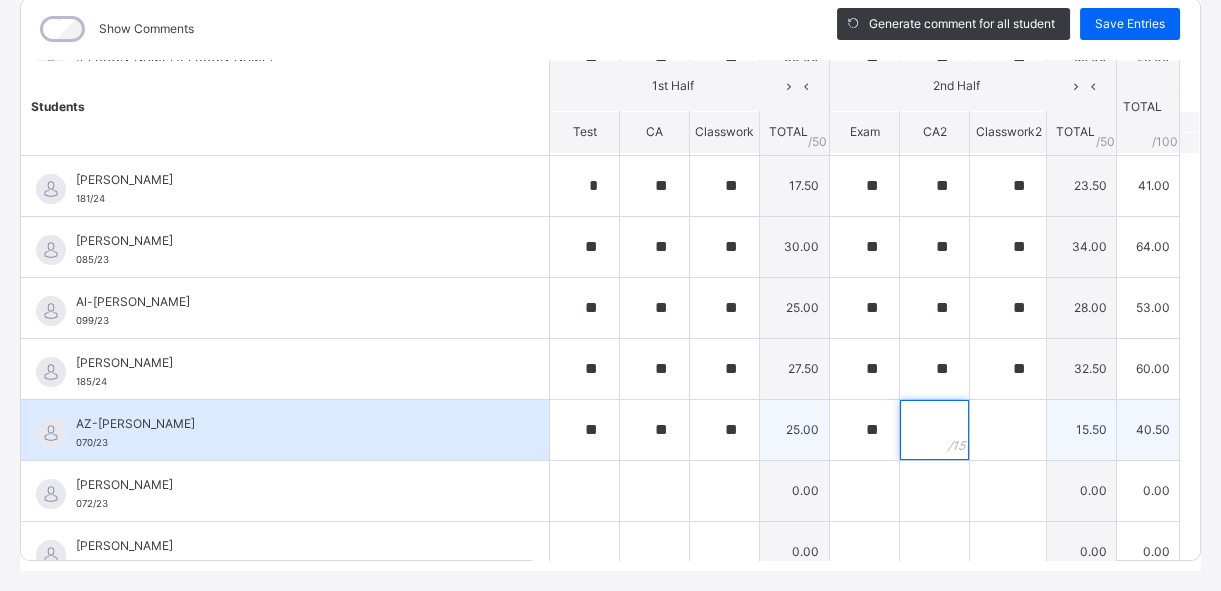 click at bounding box center [934, 430] 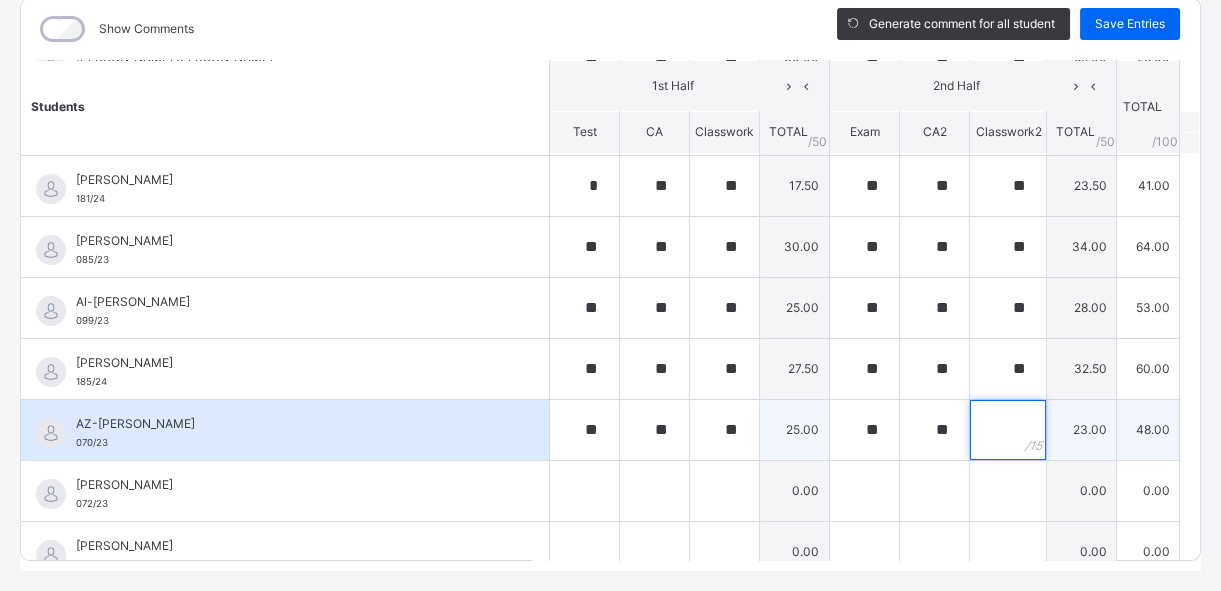 click at bounding box center [1008, 430] 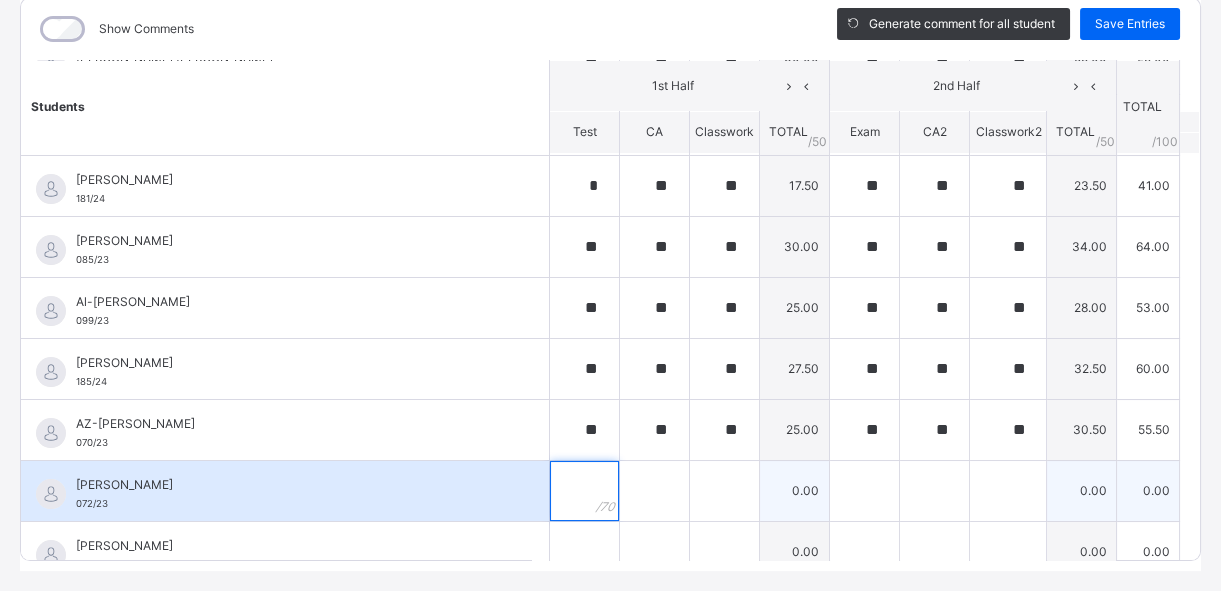click at bounding box center (584, 491) 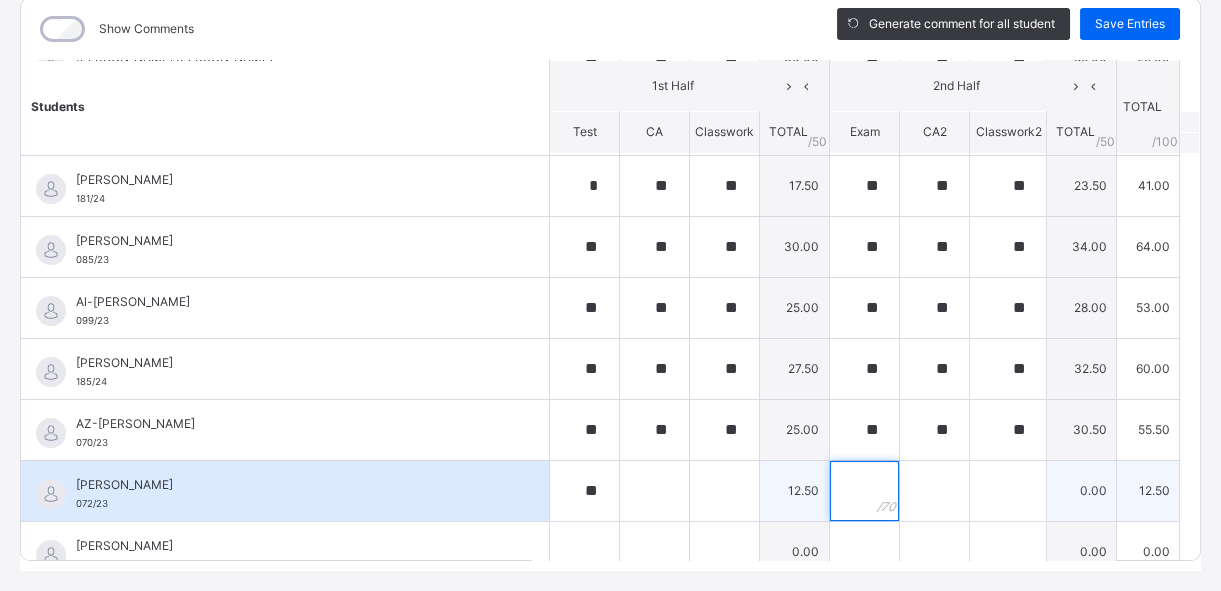 click at bounding box center [864, 491] 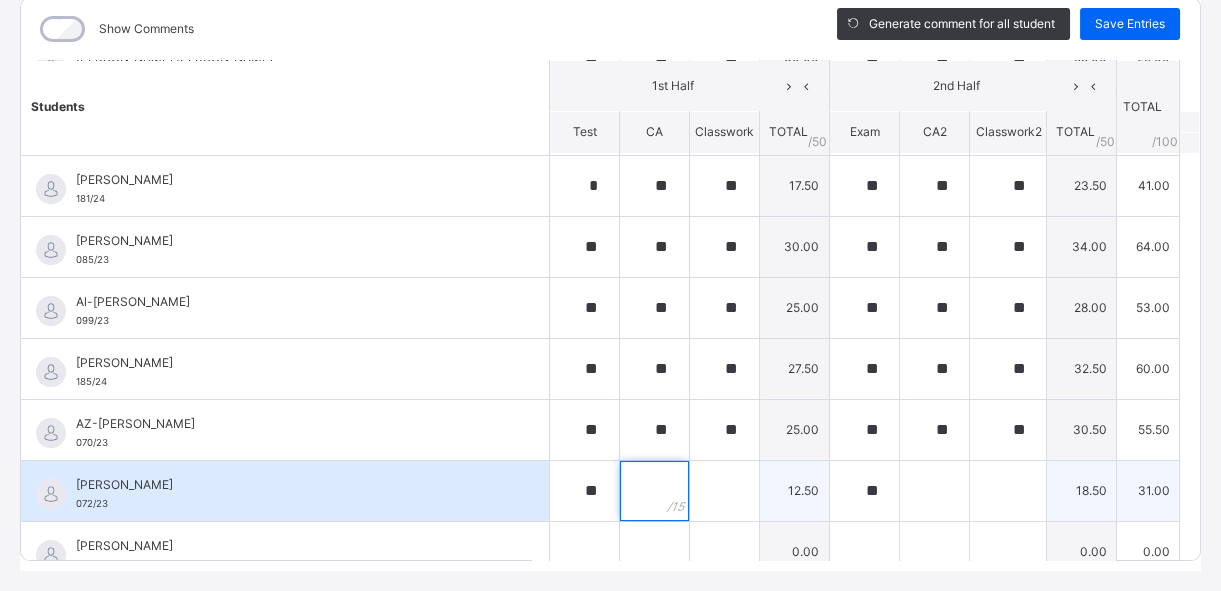 click at bounding box center [654, 491] 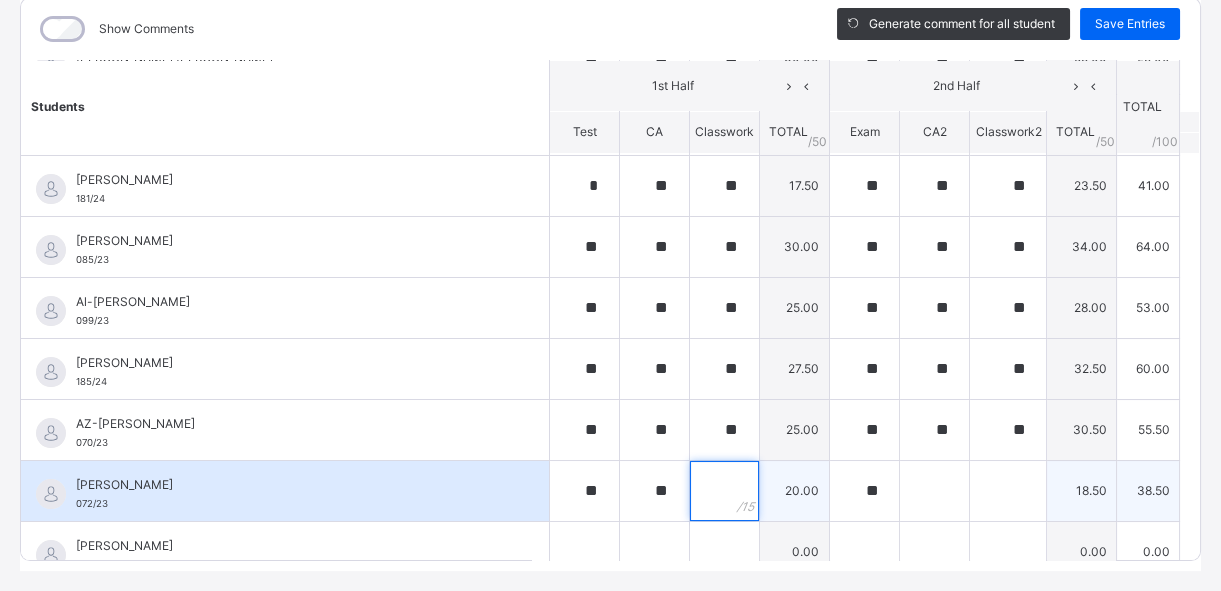 click at bounding box center (724, 491) 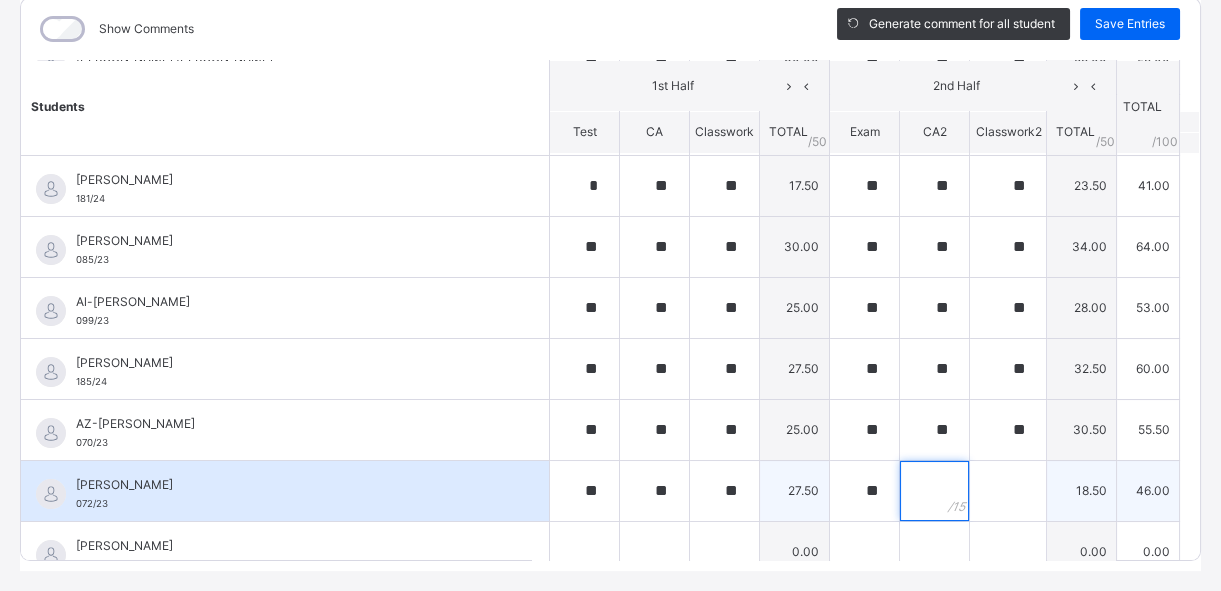 click at bounding box center [934, 491] 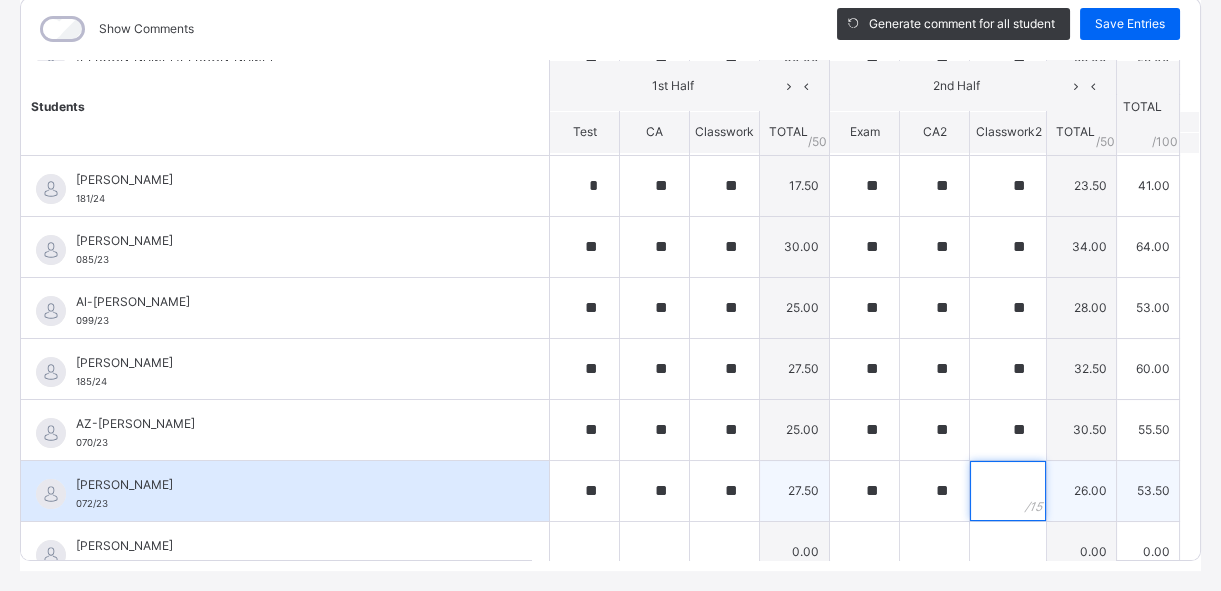 click at bounding box center (1008, 491) 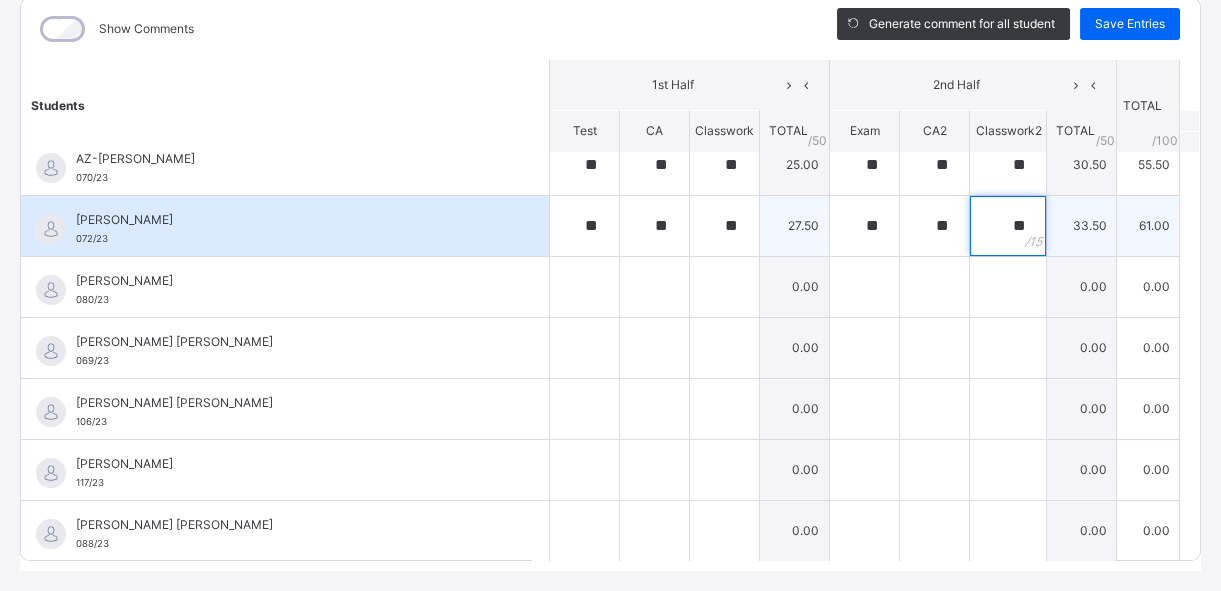 scroll, scrollTop: 454, scrollLeft: 0, axis: vertical 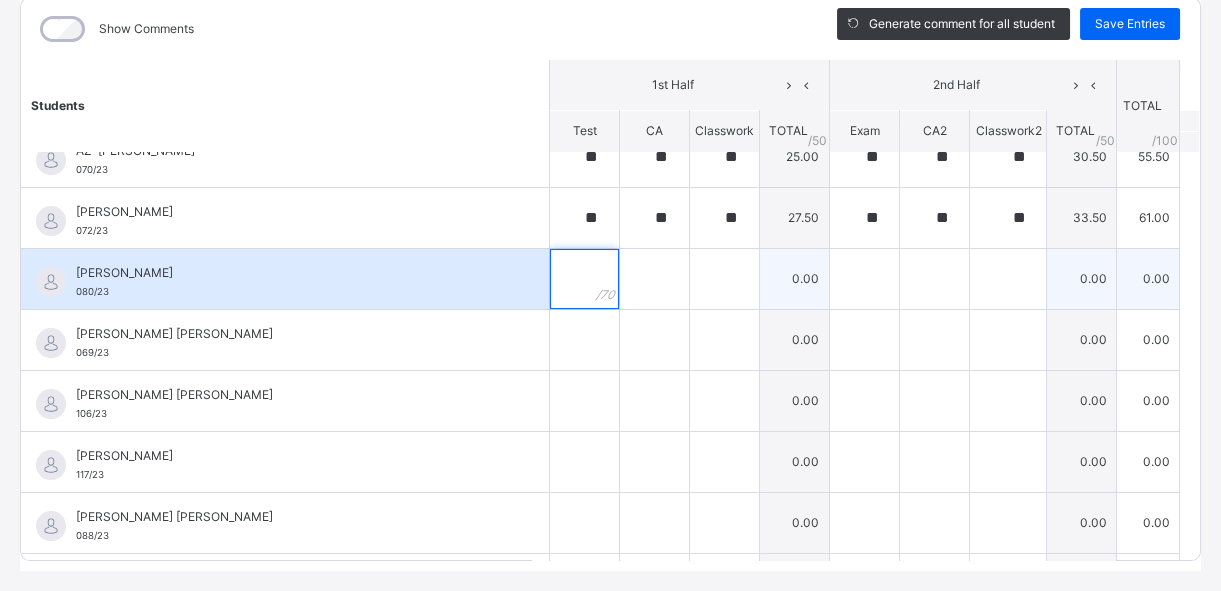 click at bounding box center (584, 279) 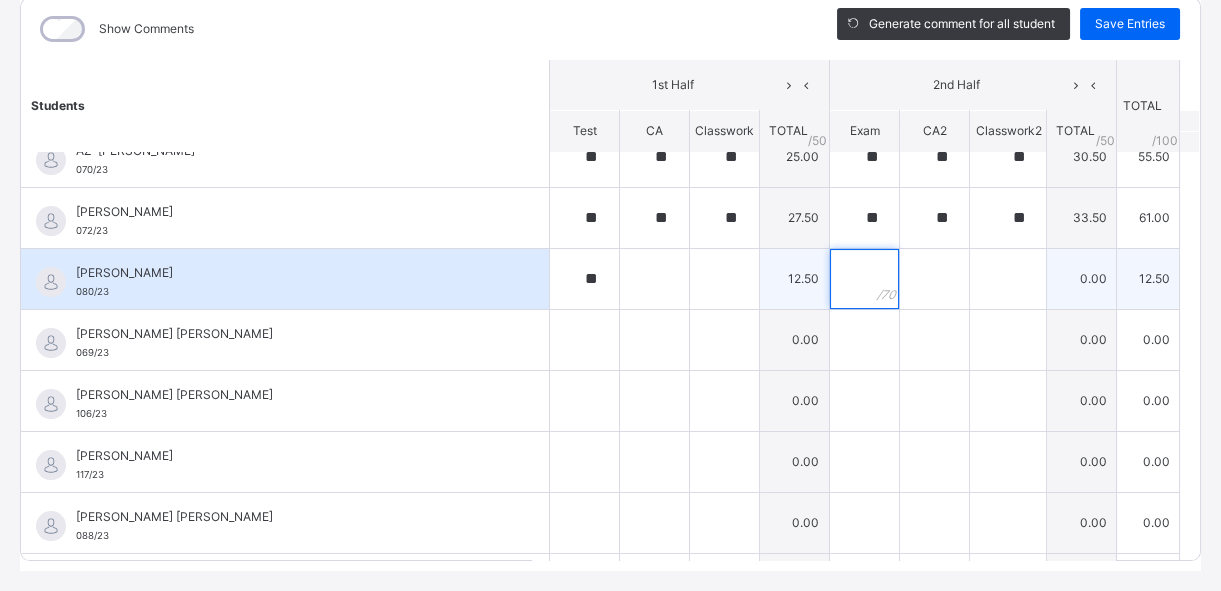 click at bounding box center (864, 279) 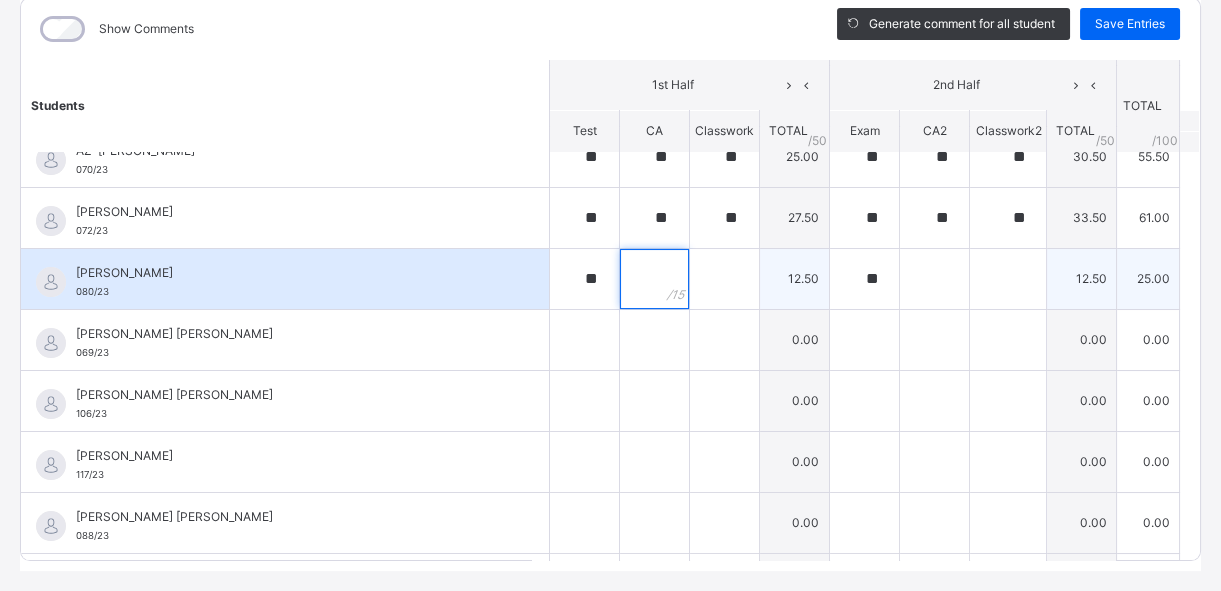click at bounding box center [654, 279] 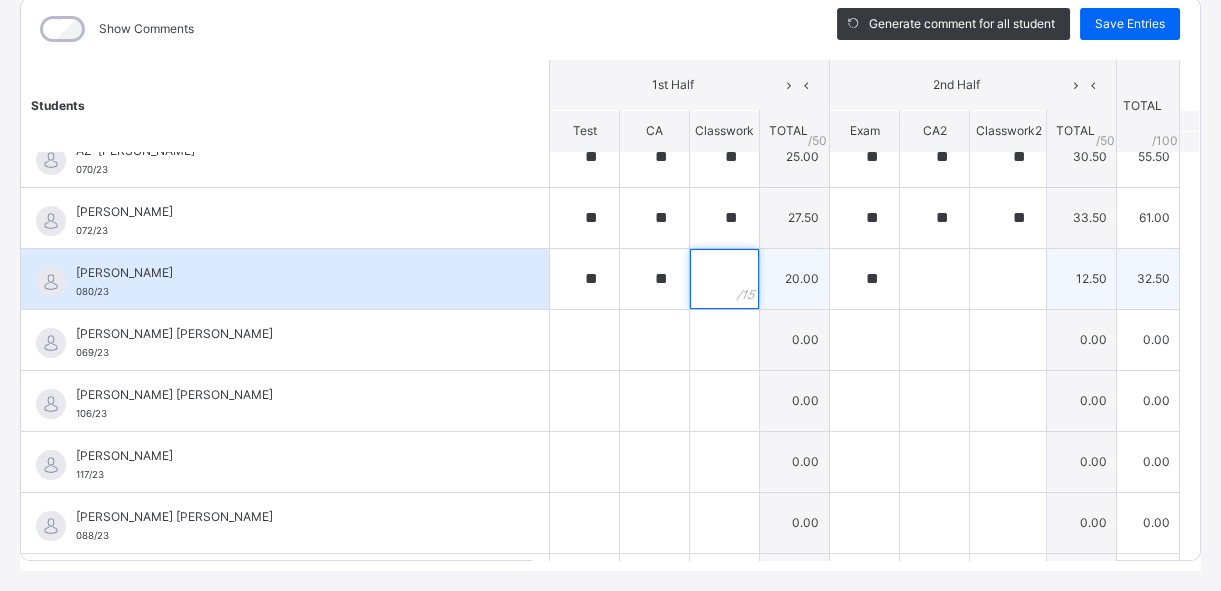 click at bounding box center [724, 279] 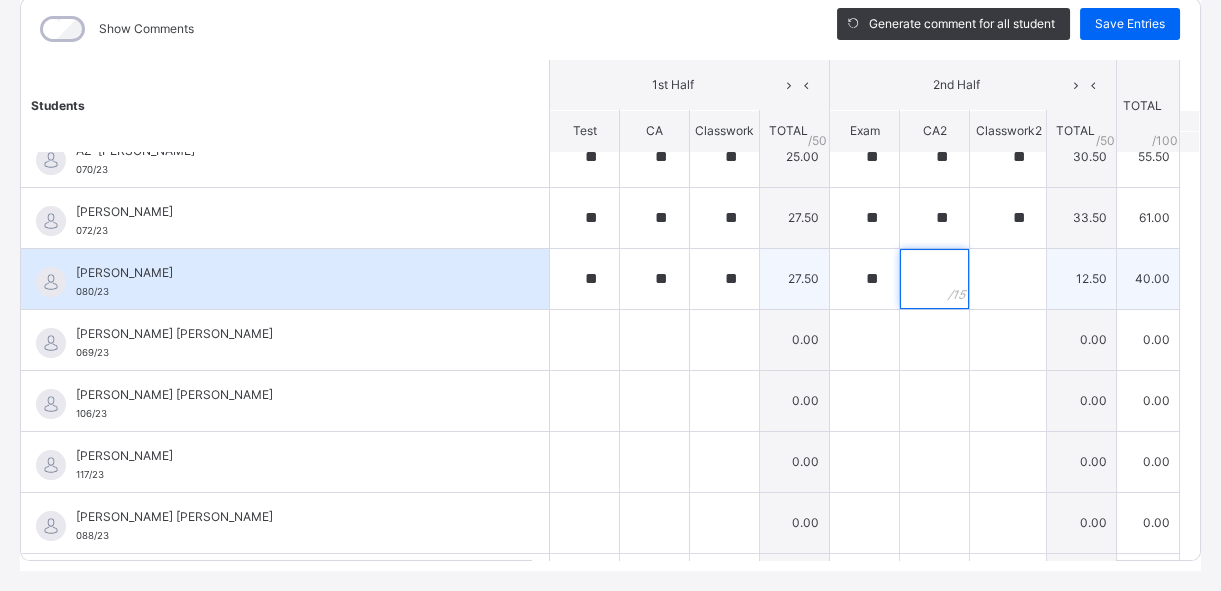 click at bounding box center (934, 279) 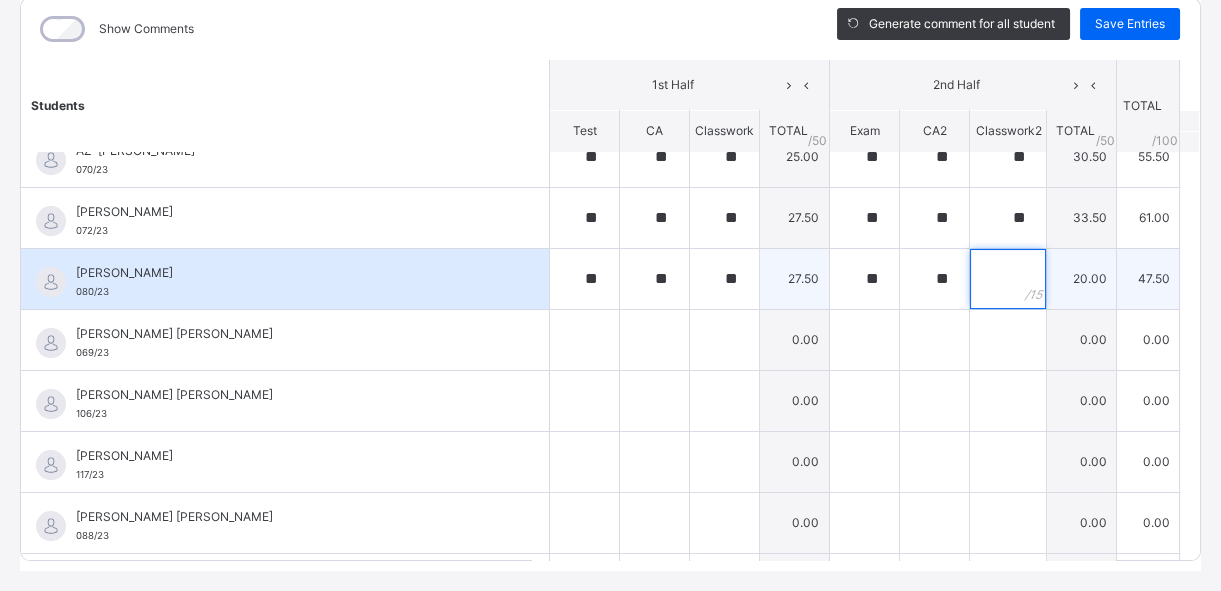 click at bounding box center (1008, 279) 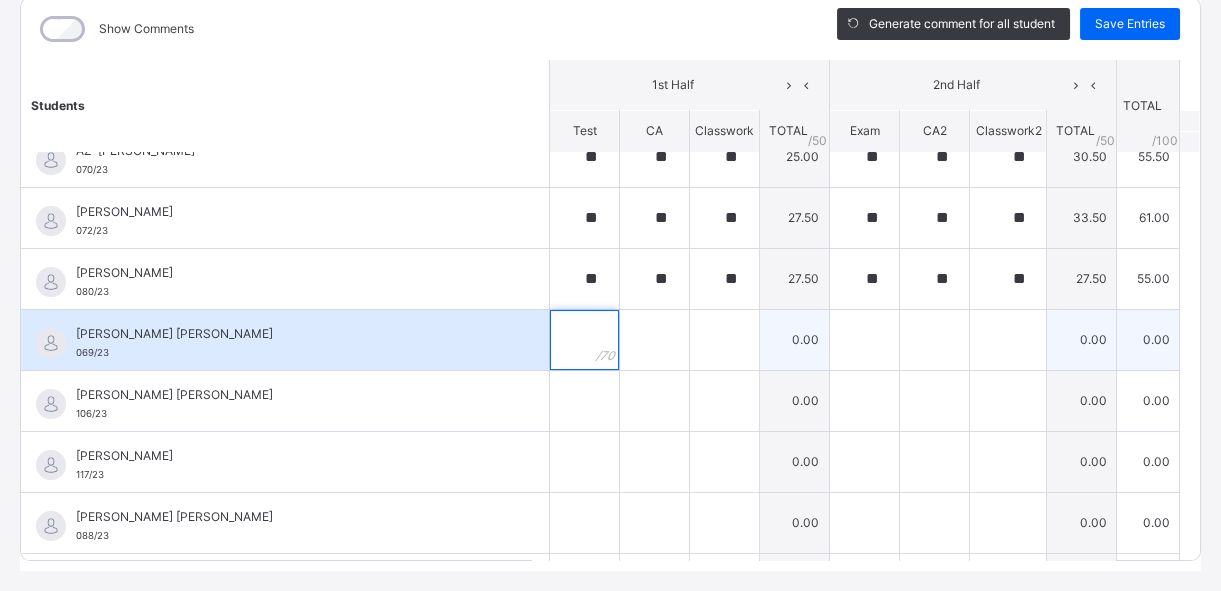 click at bounding box center (584, 340) 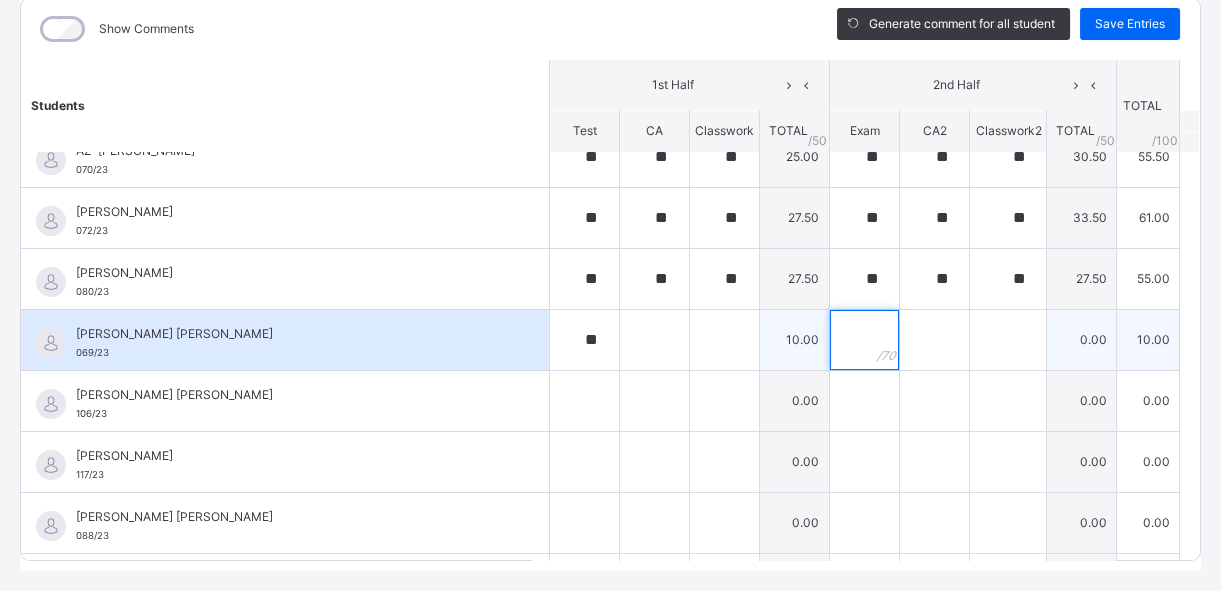 click at bounding box center [864, 340] 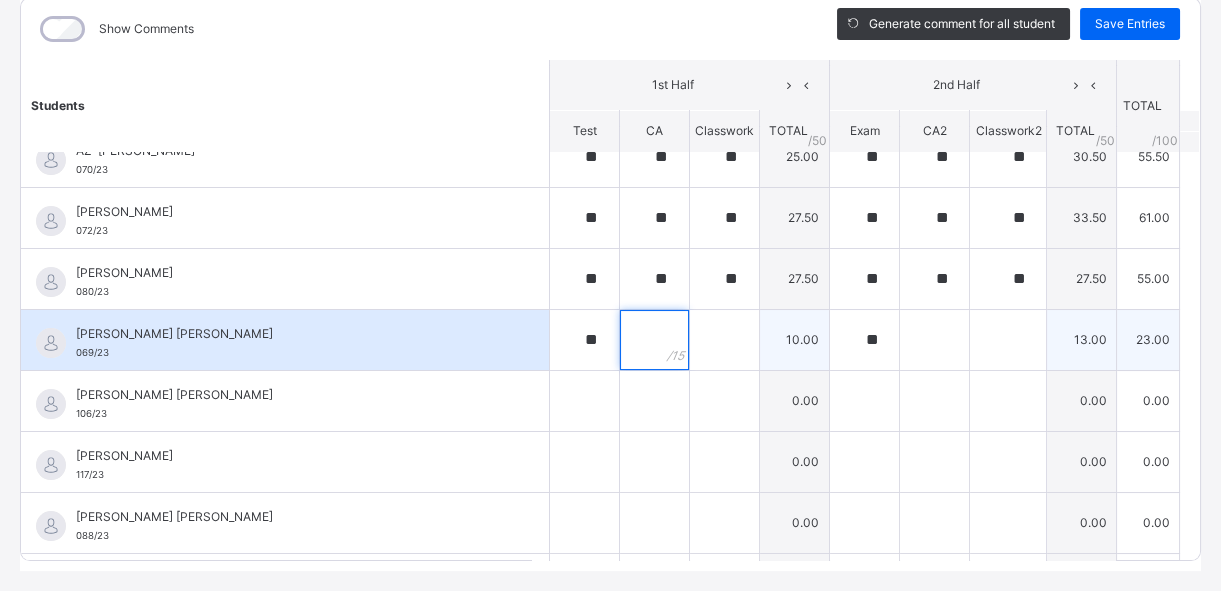click at bounding box center [654, 340] 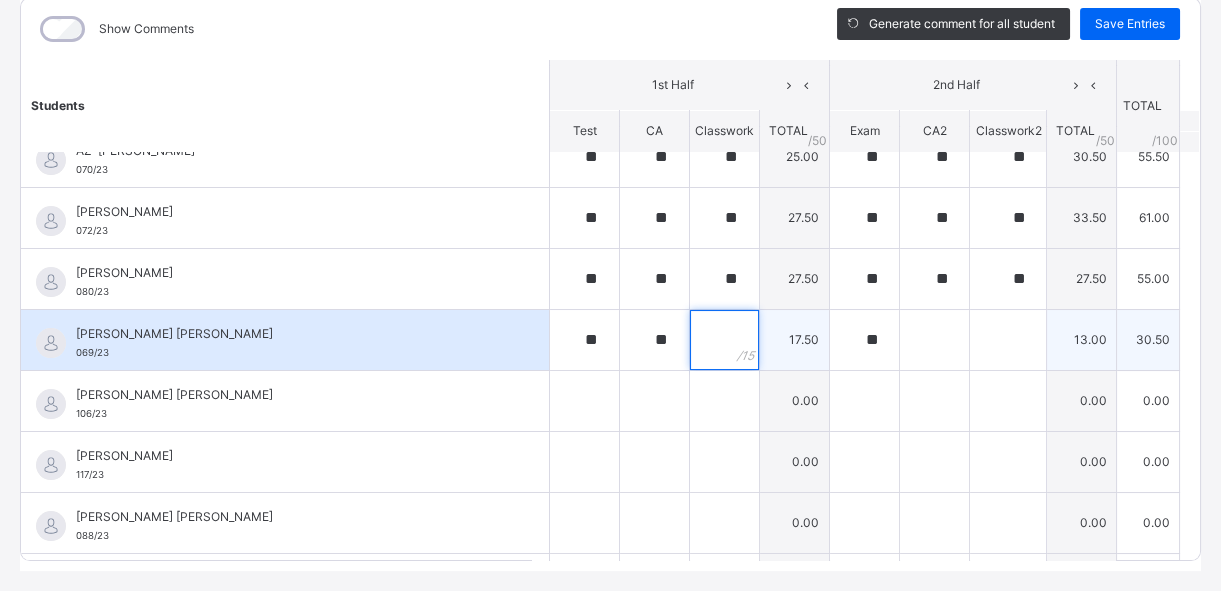 click at bounding box center (724, 340) 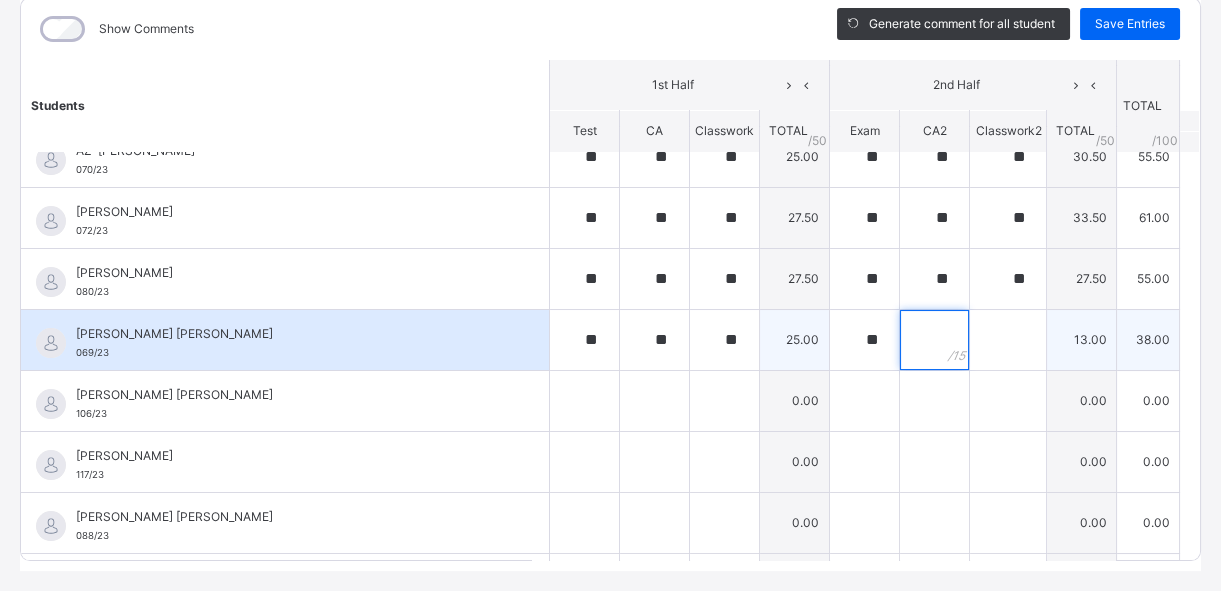 click at bounding box center (934, 340) 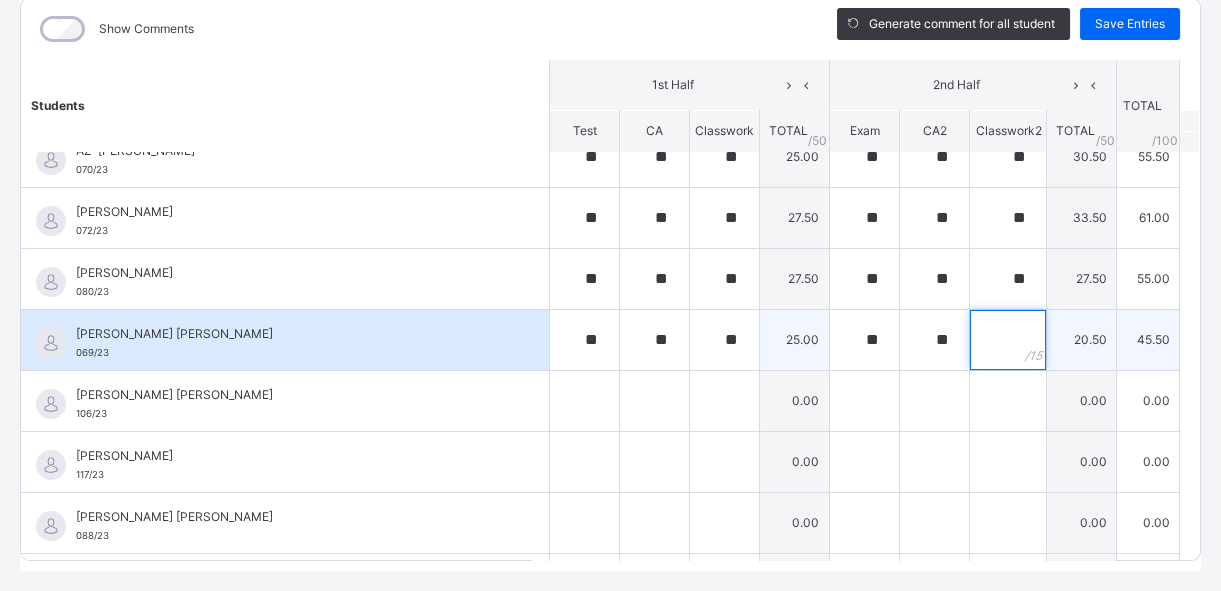 click at bounding box center [1008, 340] 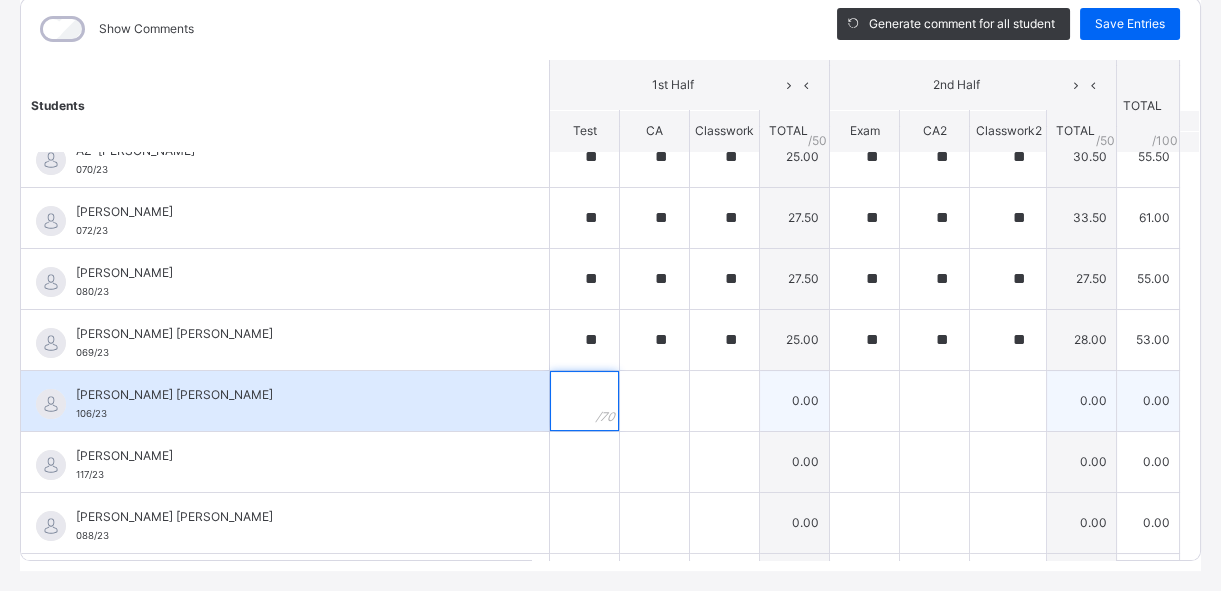 click at bounding box center (584, 401) 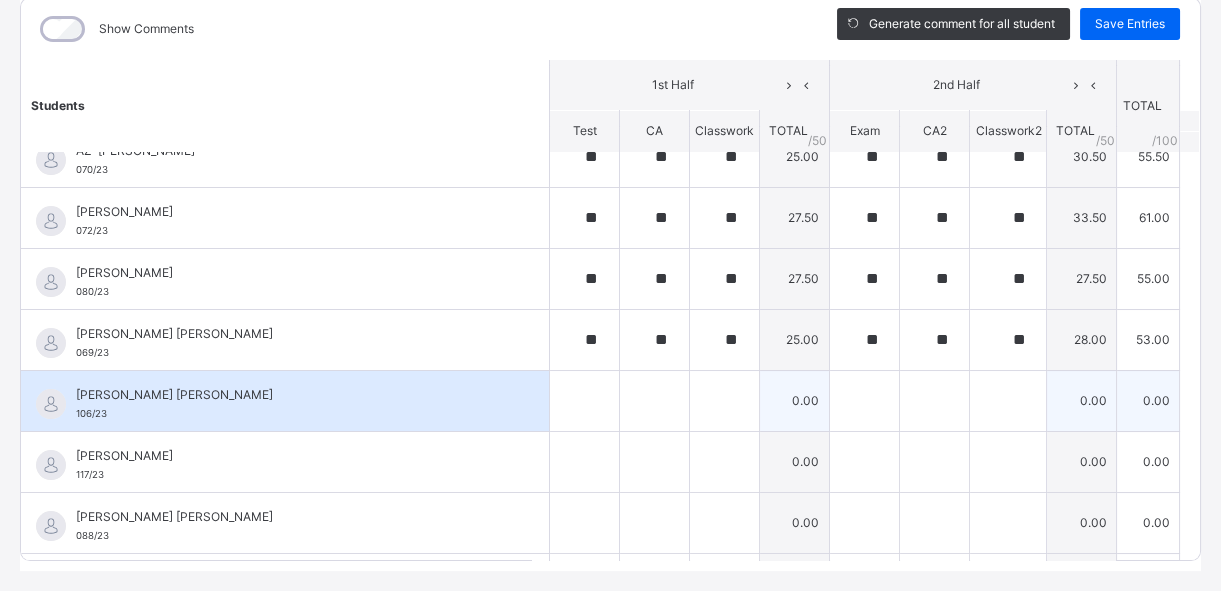 click at bounding box center (584, 401) 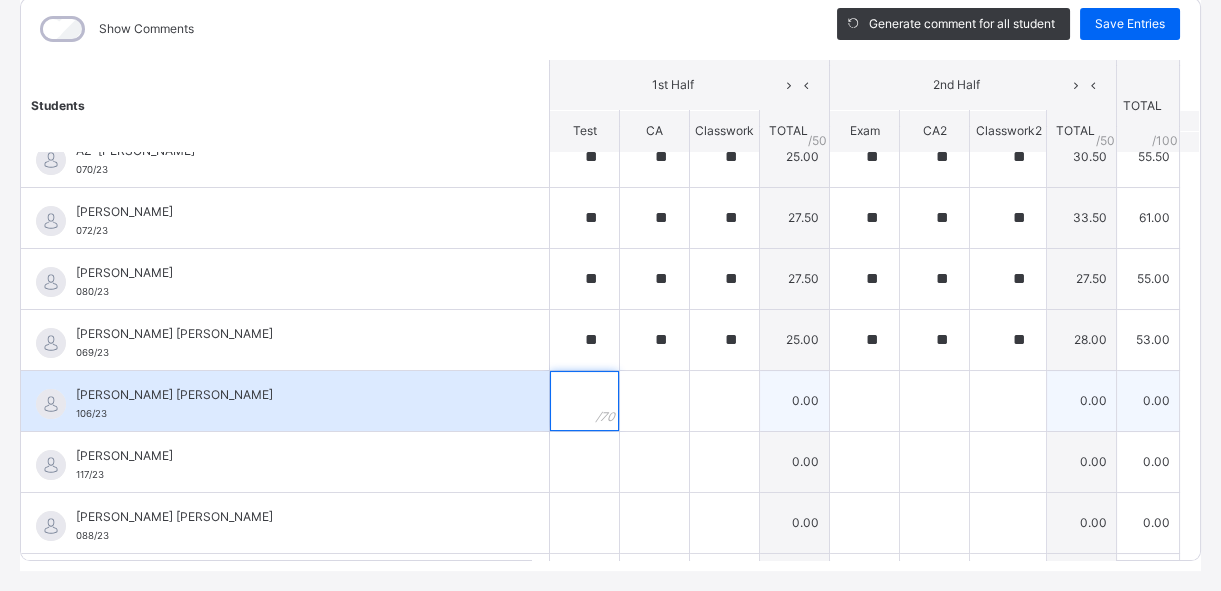 click at bounding box center [584, 401] 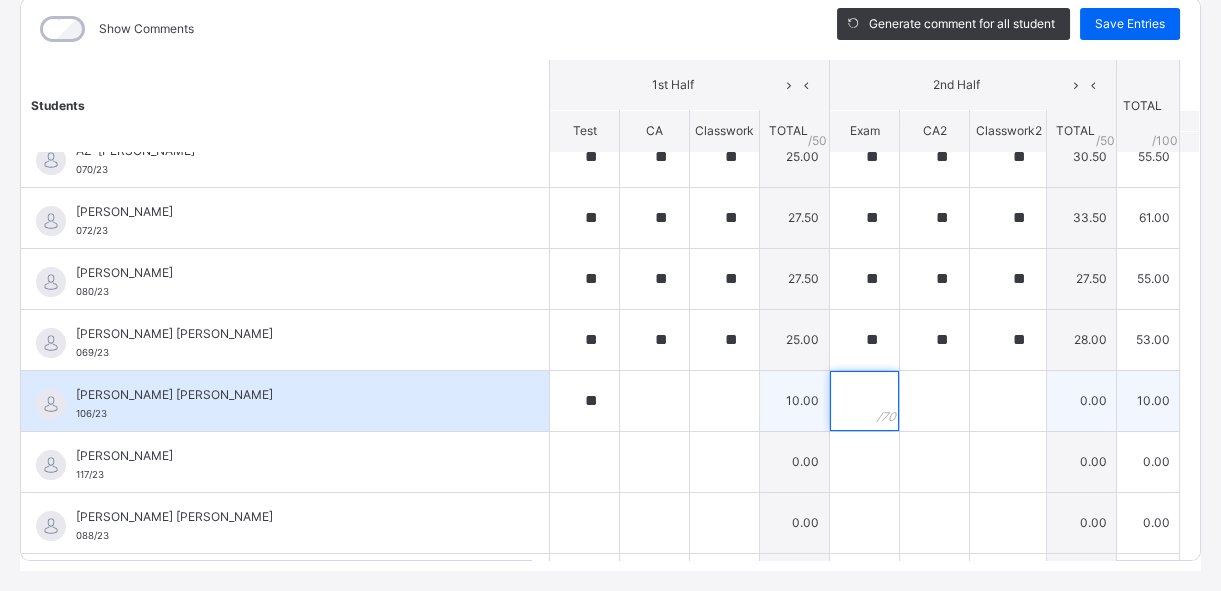 click at bounding box center [864, 401] 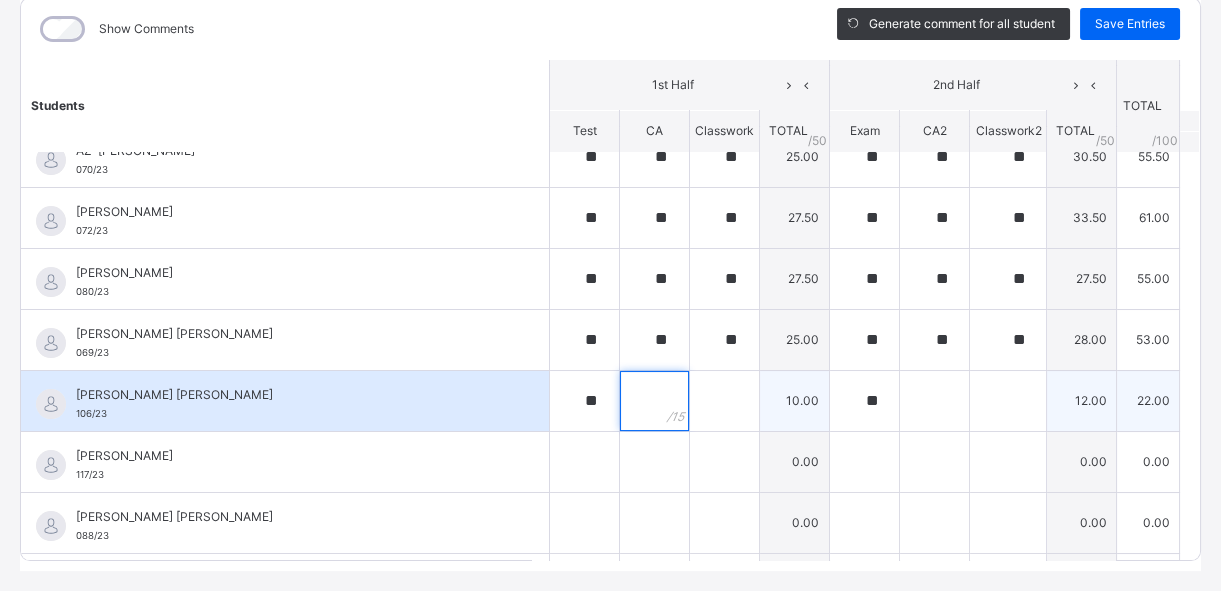 click at bounding box center (654, 401) 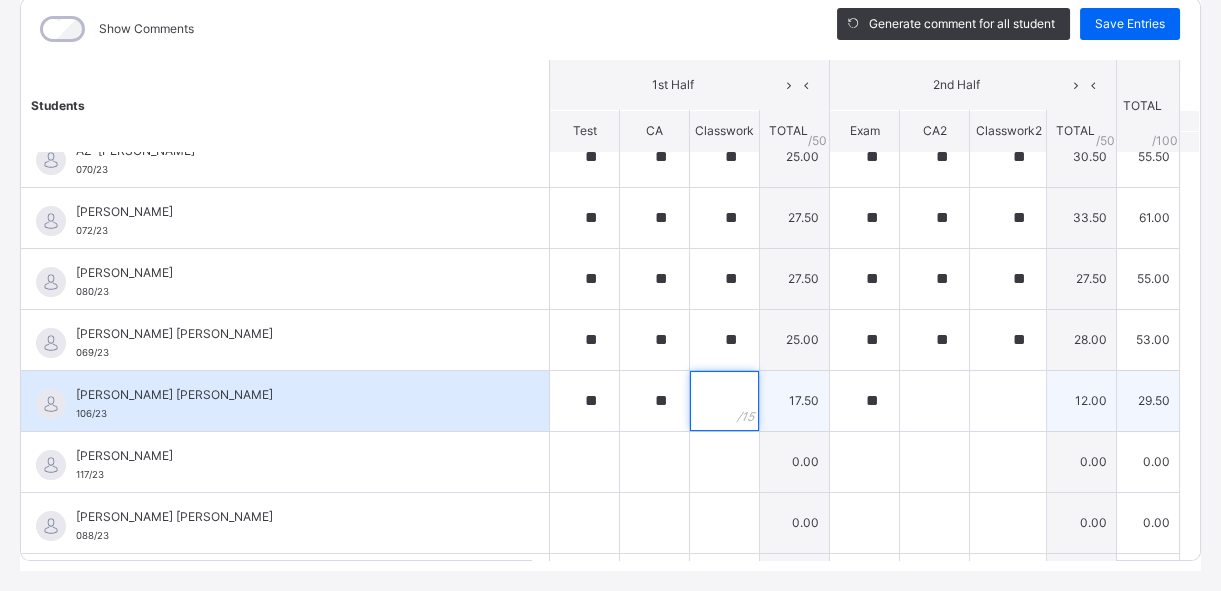 click at bounding box center (724, 401) 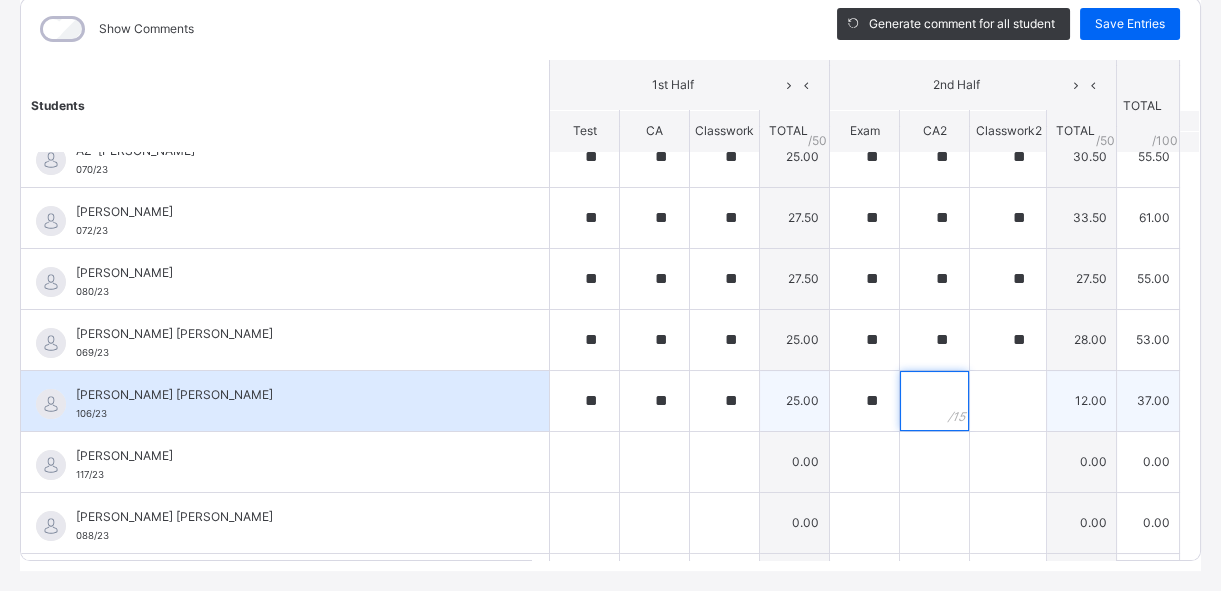 click at bounding box center (934, 401) 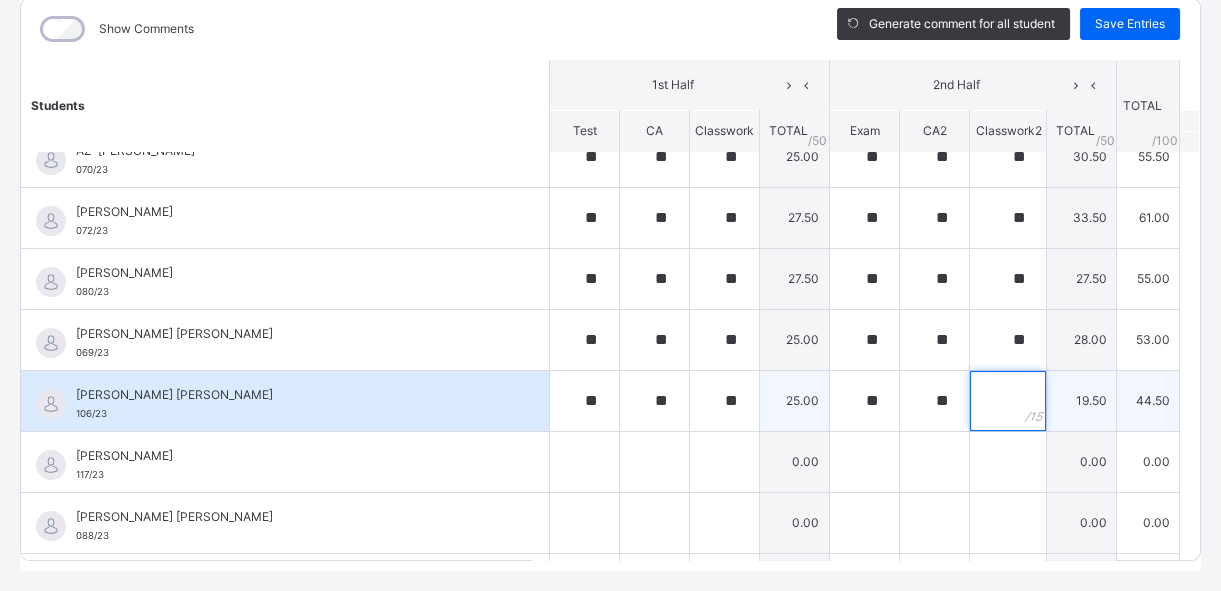 click at bounding box center [1008, 401] 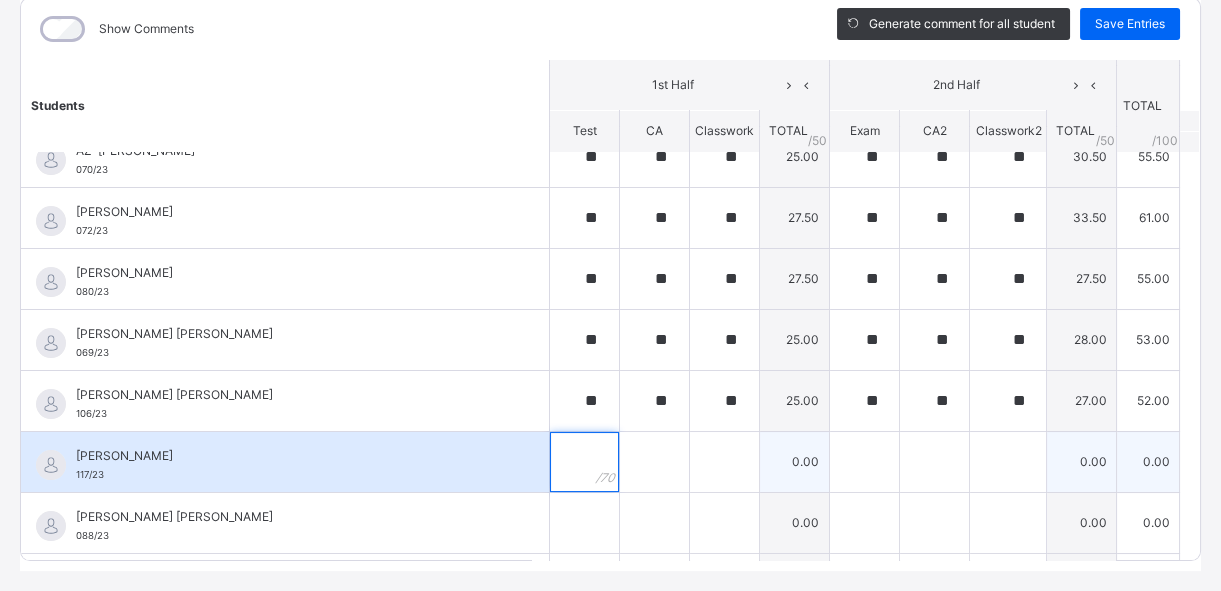 click at bounding box center [584, 462] 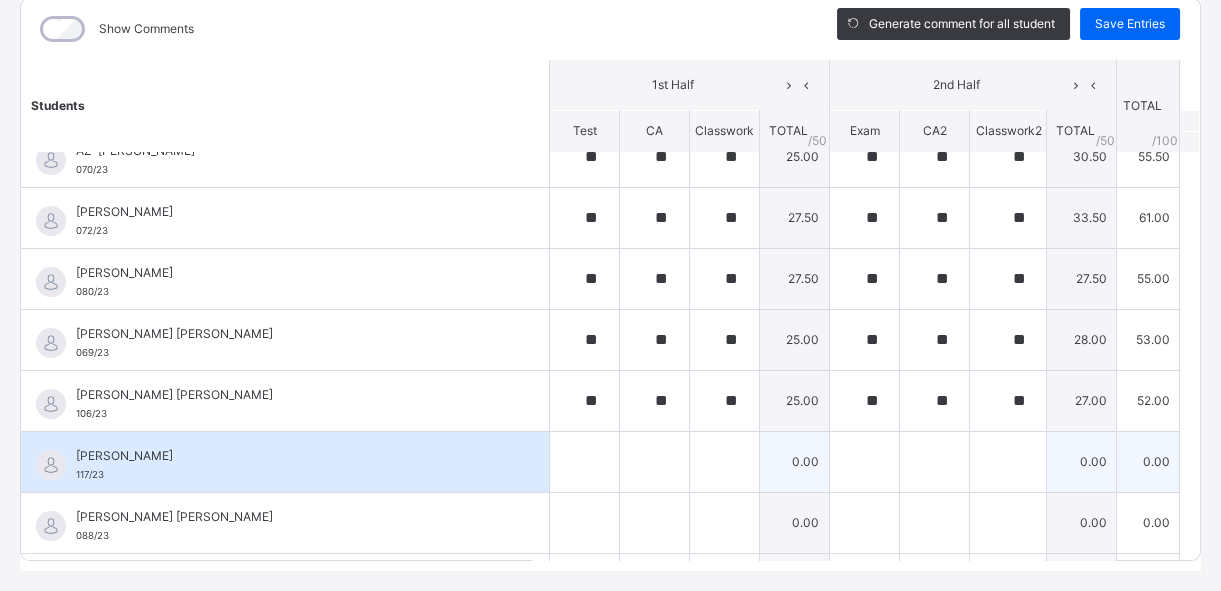 click at bounding box center [584, 462] 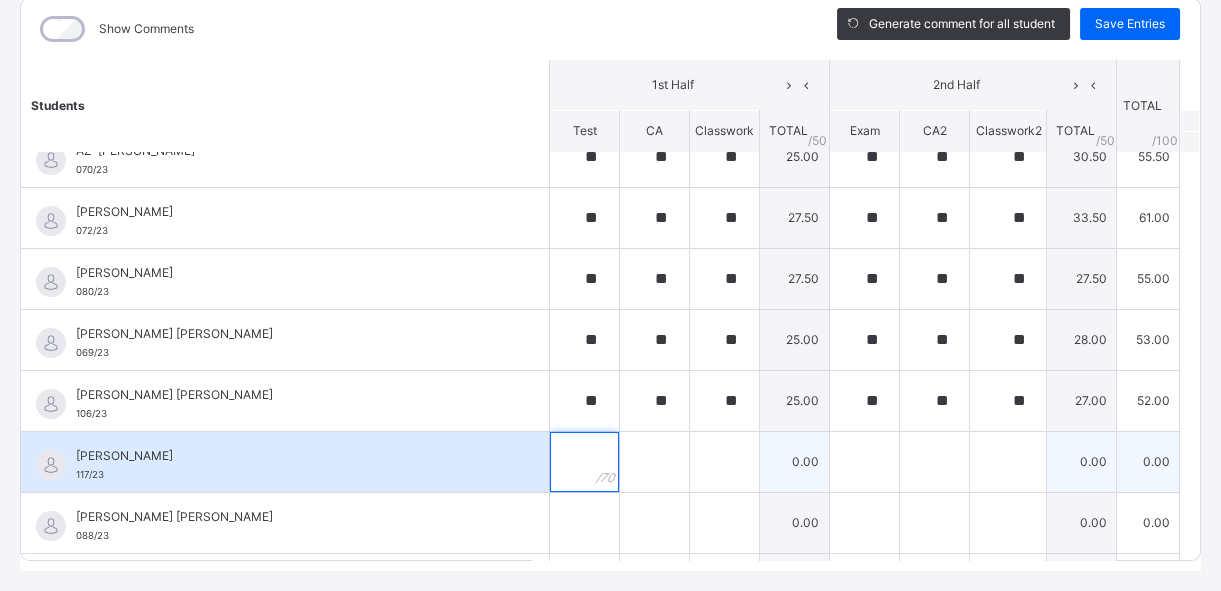 click at bounding box center [584, 462] 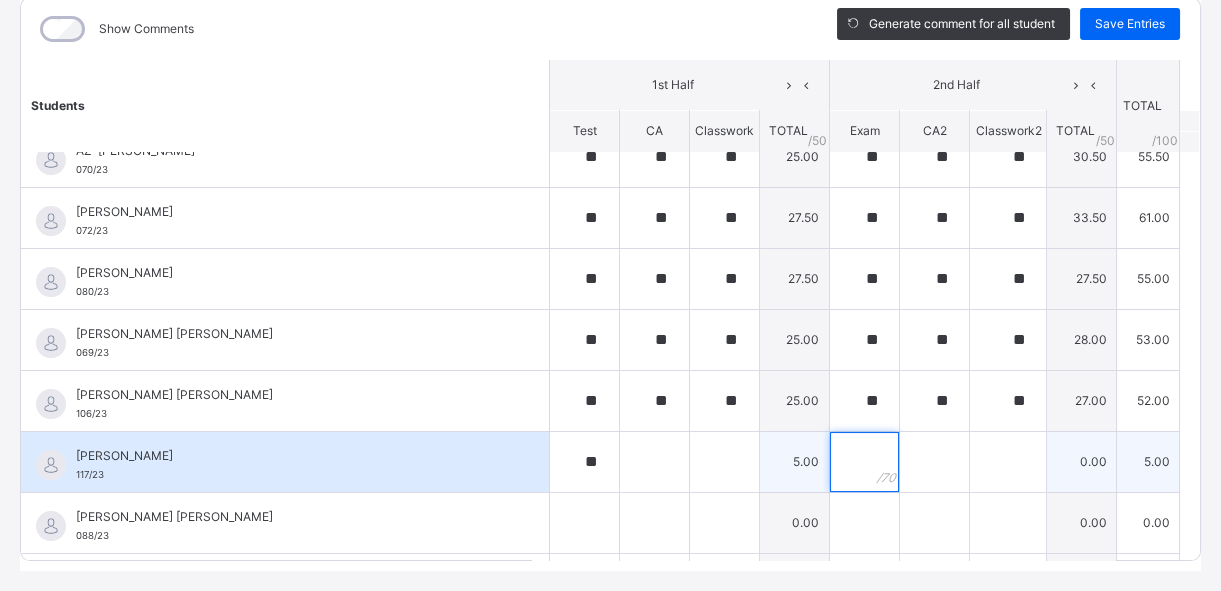 click at bounding box center [864, 462] 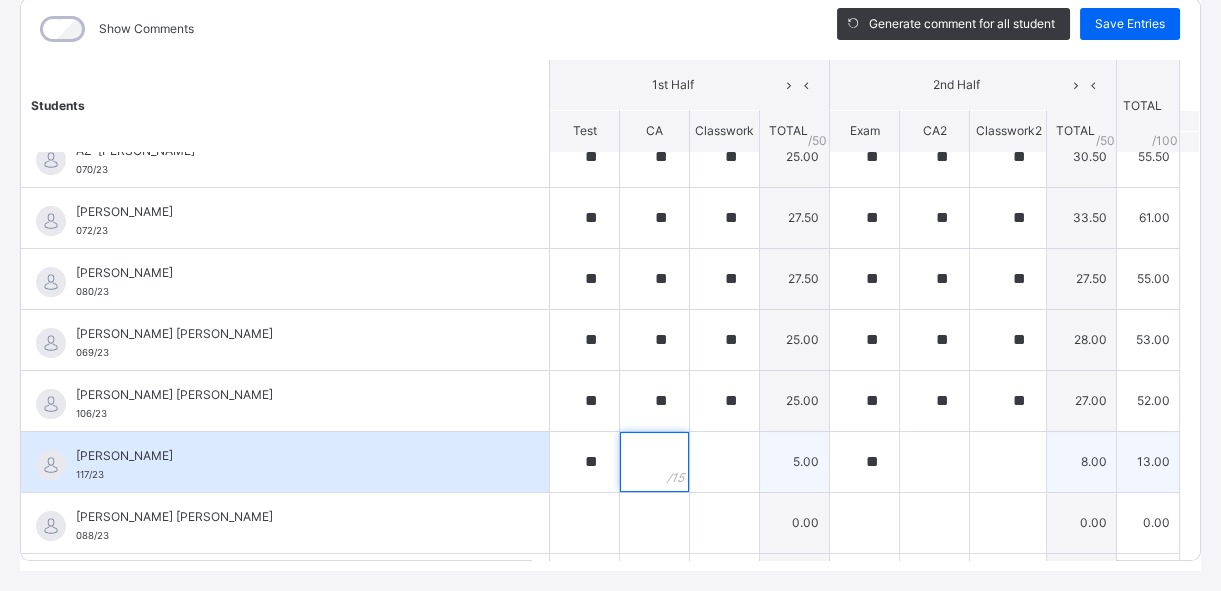 click at bounding box center (654, 462) 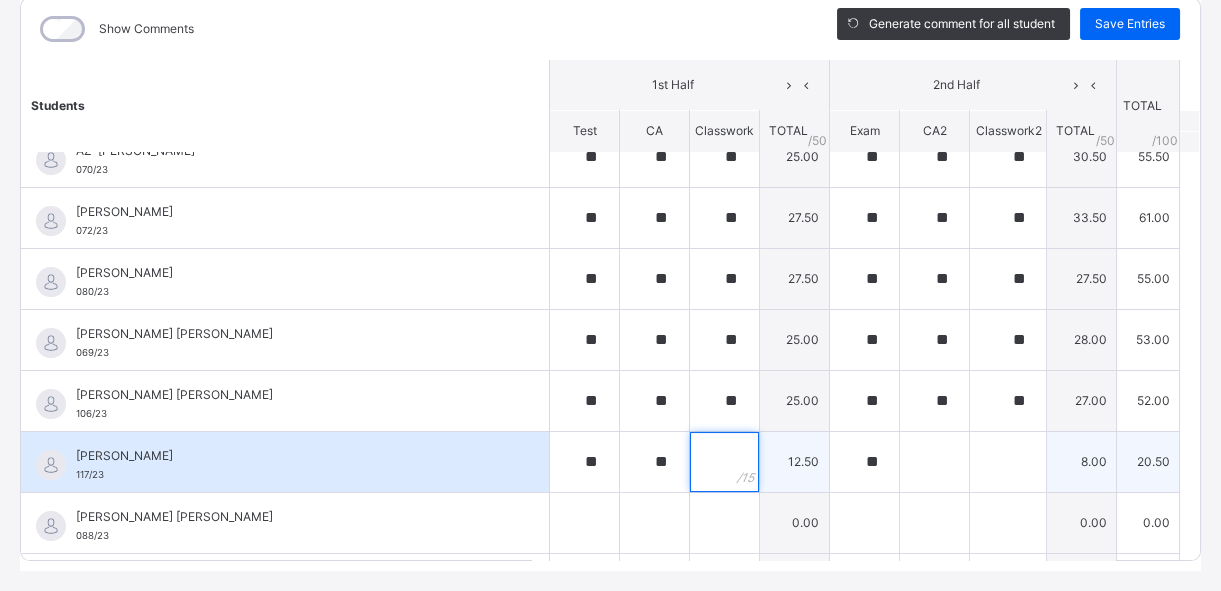 click at bounding box center (724, 462) 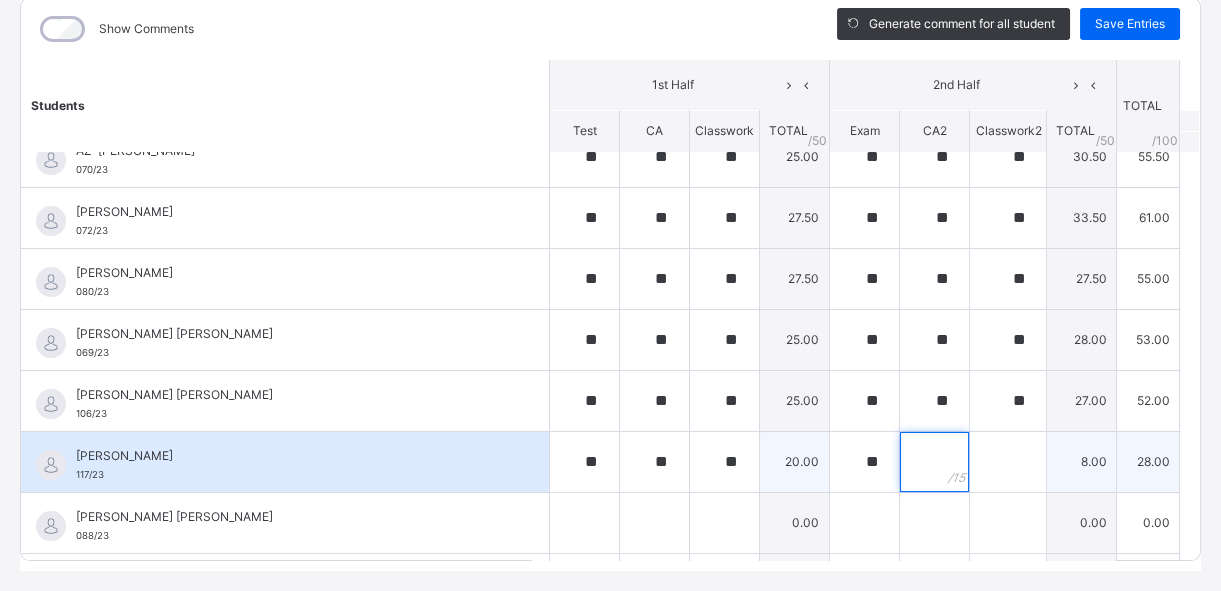 click at bounding box center [934, 462] 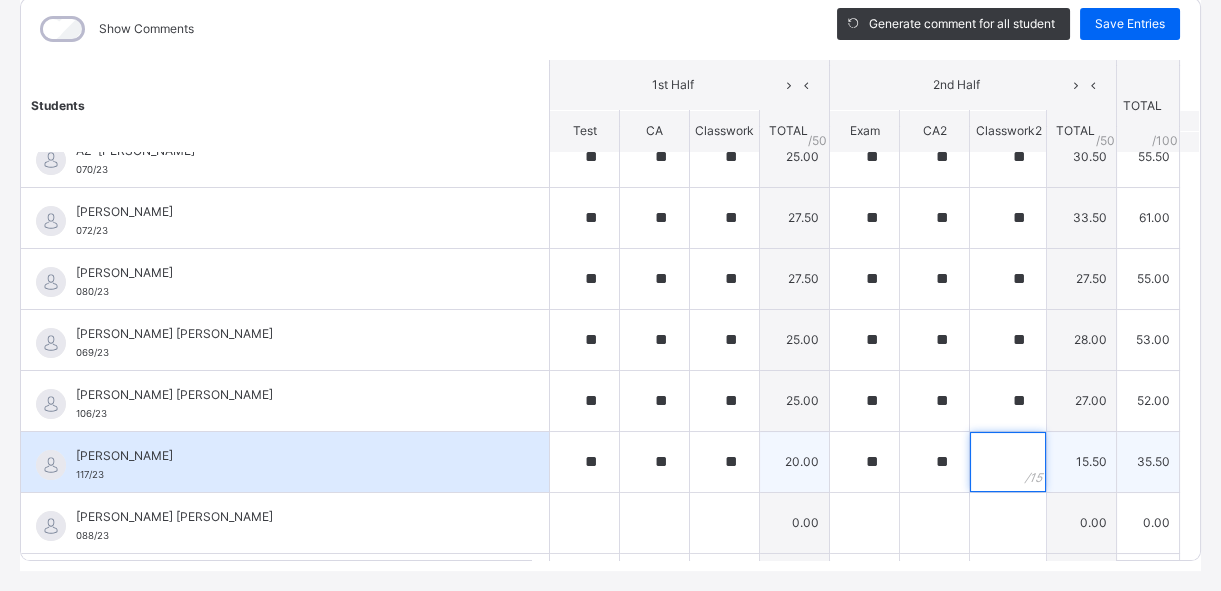 click at bounding box center [1008, 462] 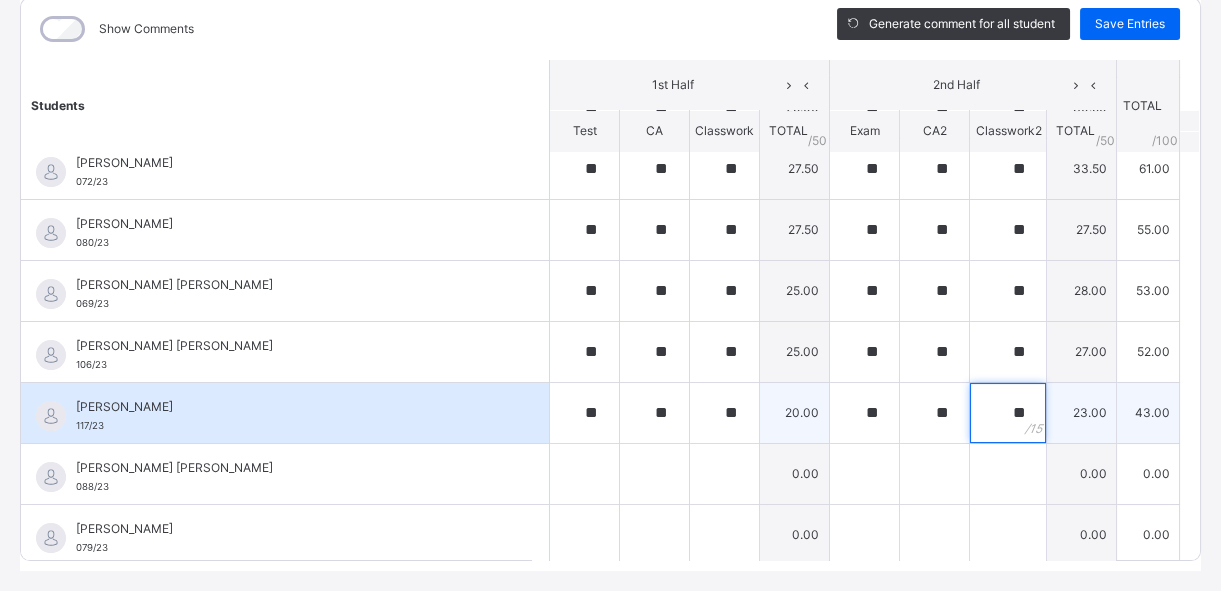 scroll, scrollTop: 545, scrollLeft: 0, axis: vertical 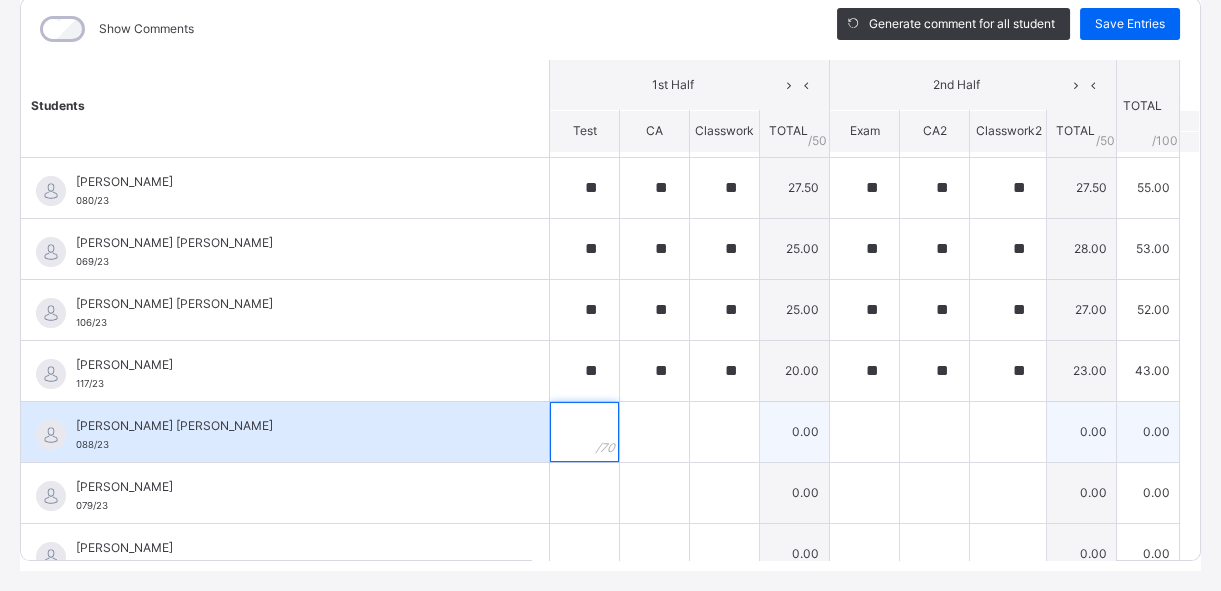 click at bounding box center (584, 432) 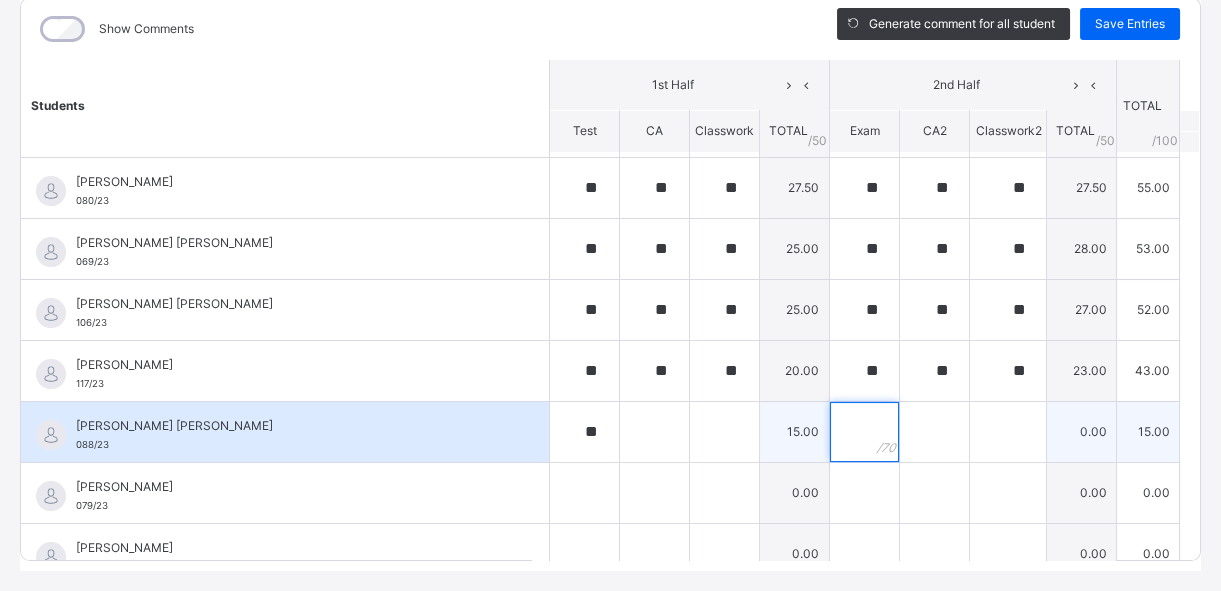 click at bounding box center (864, 432) 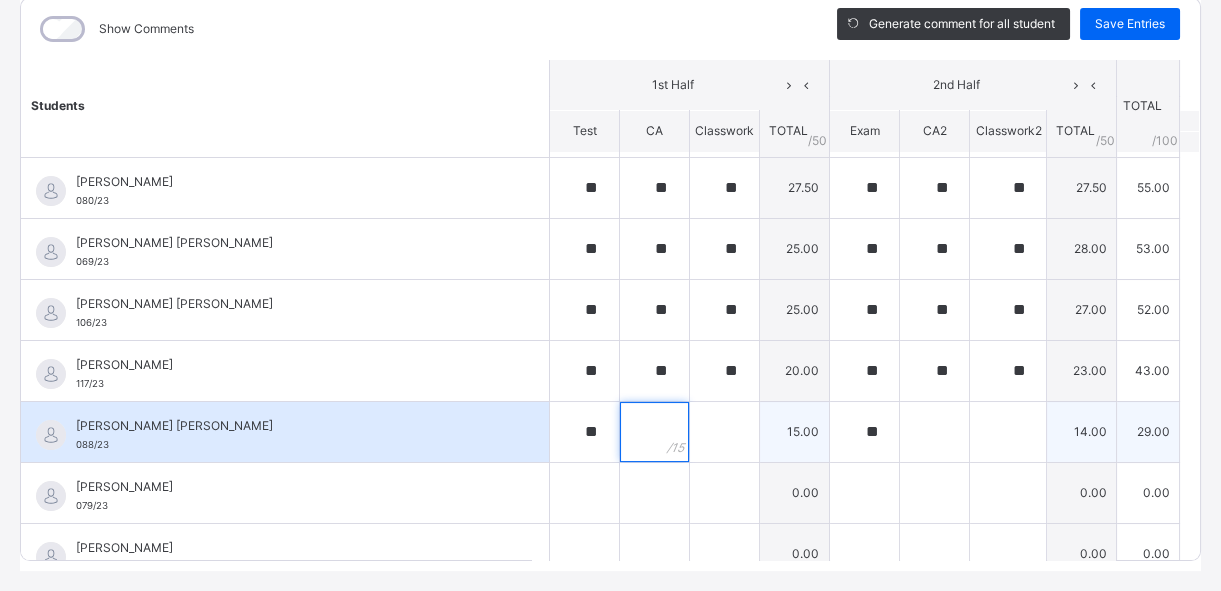 click at bounding box center (654, 432) 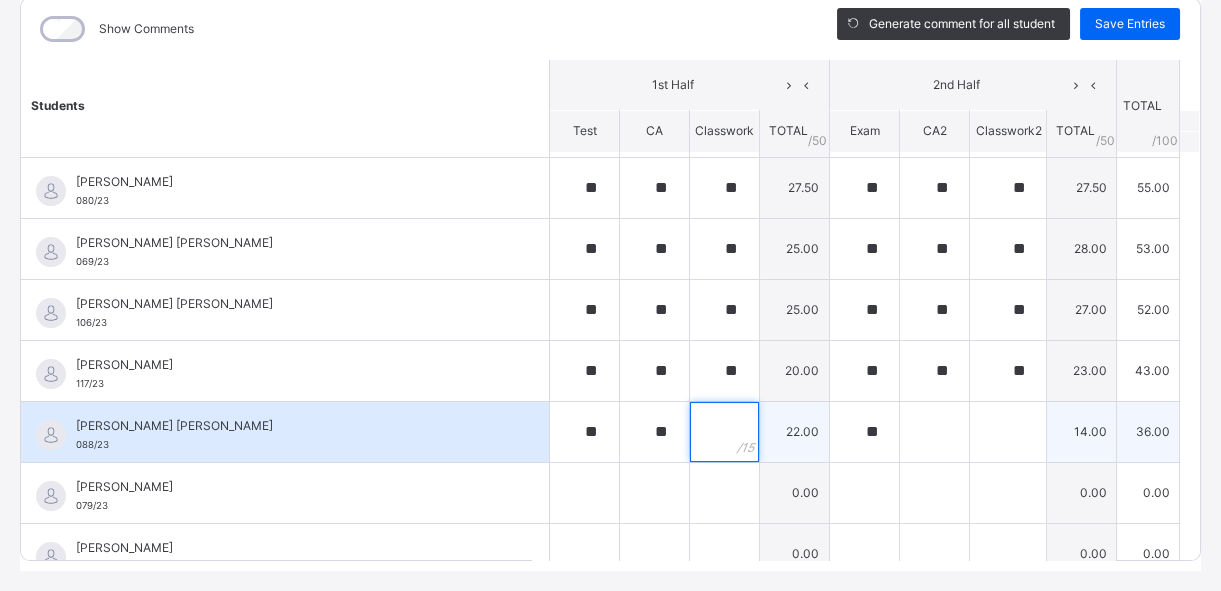 click at bounding box center [724, 432] 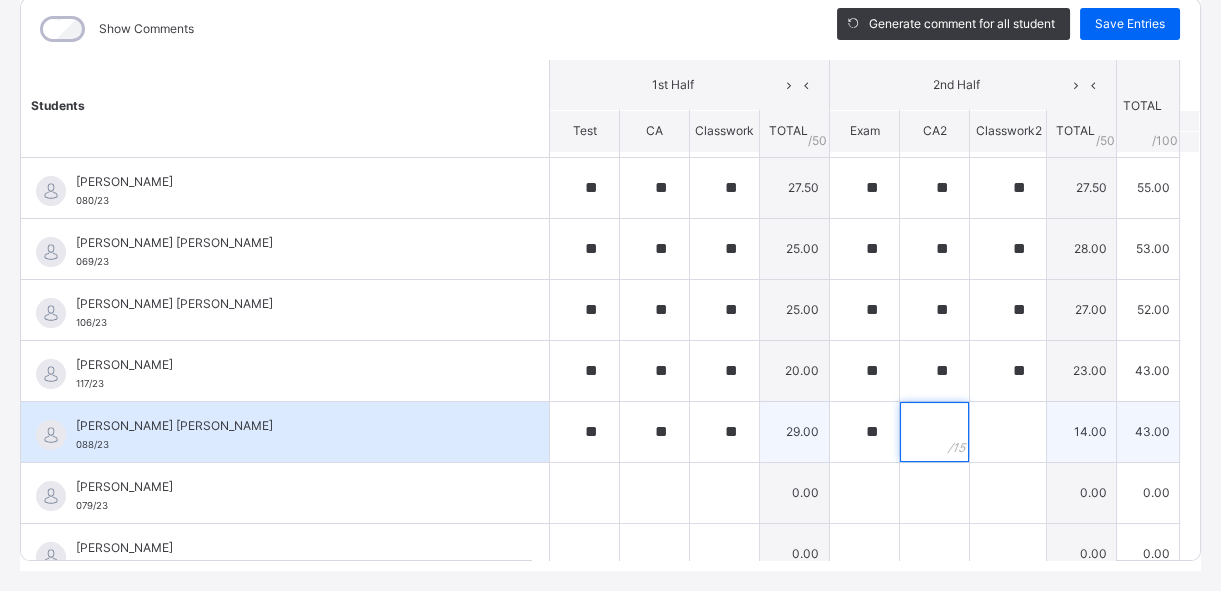 click at bounding box center [934, 432] 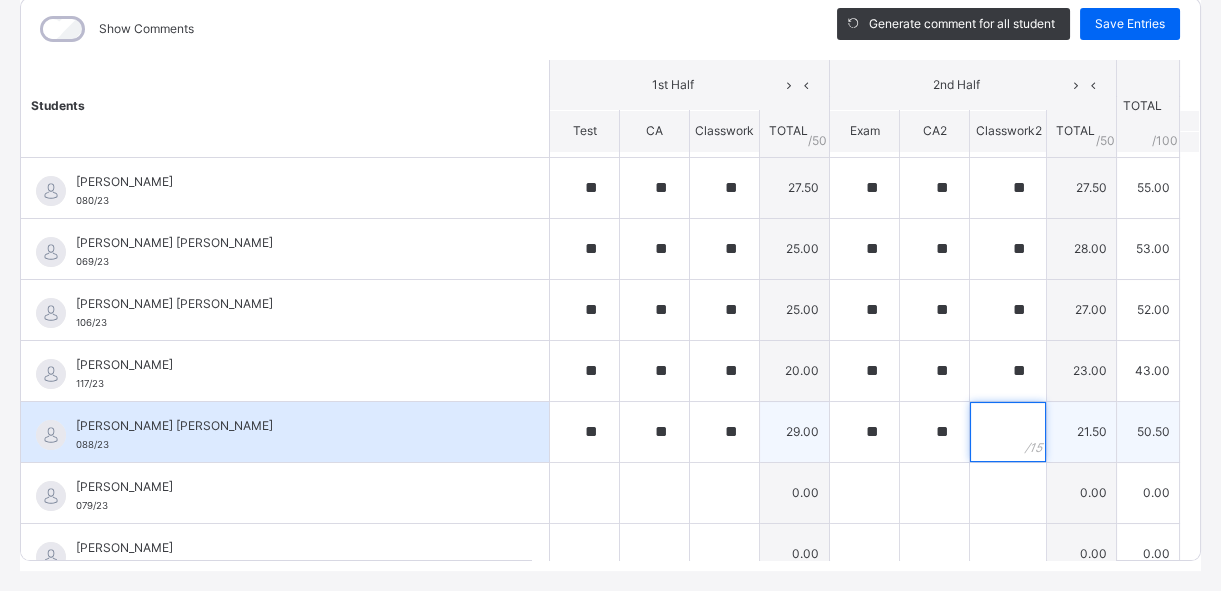 click at bounding box center [1008, 432] 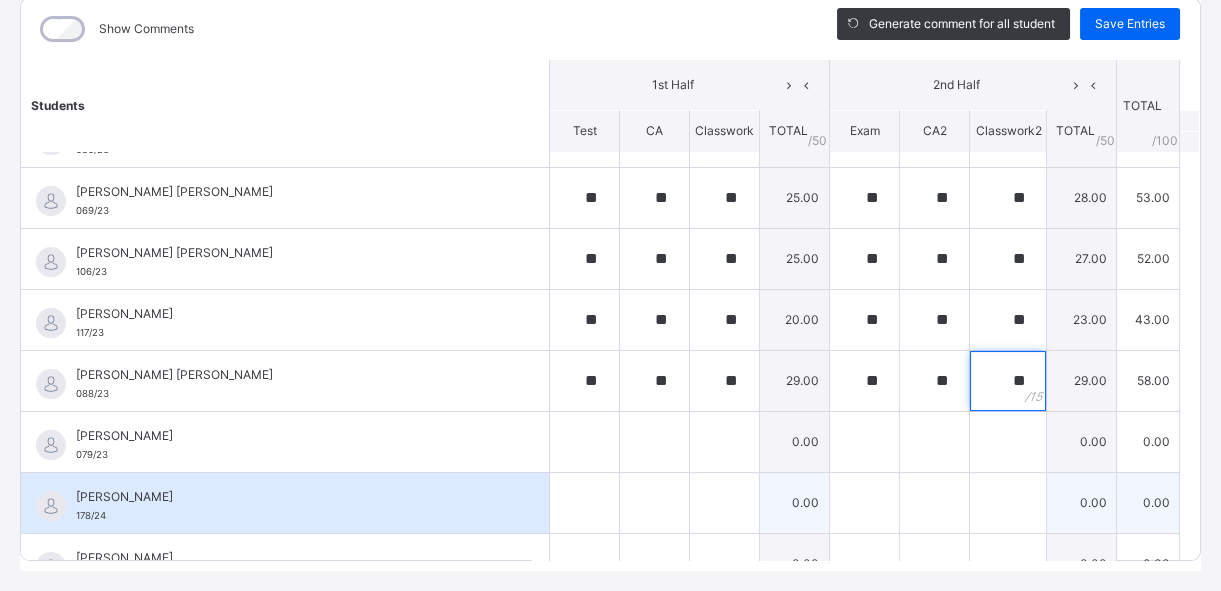 scroll, scrollTop: 636, scrollLeft: 0, axis: vertical 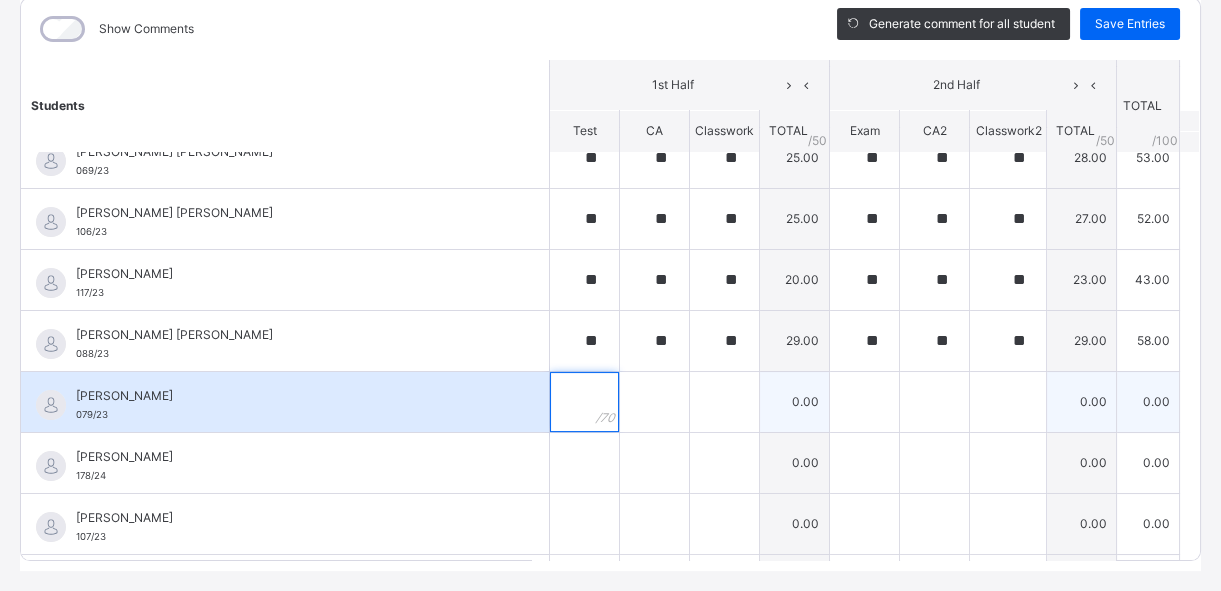 click at bounding box center [584, 402] 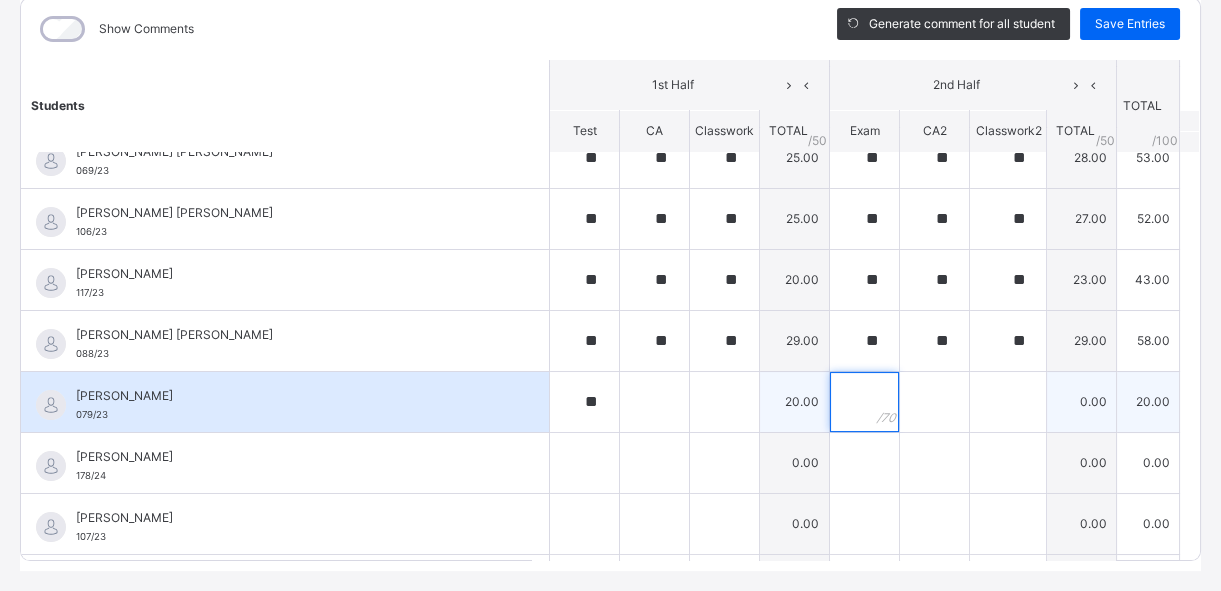 click at bounding box center (864, 402) 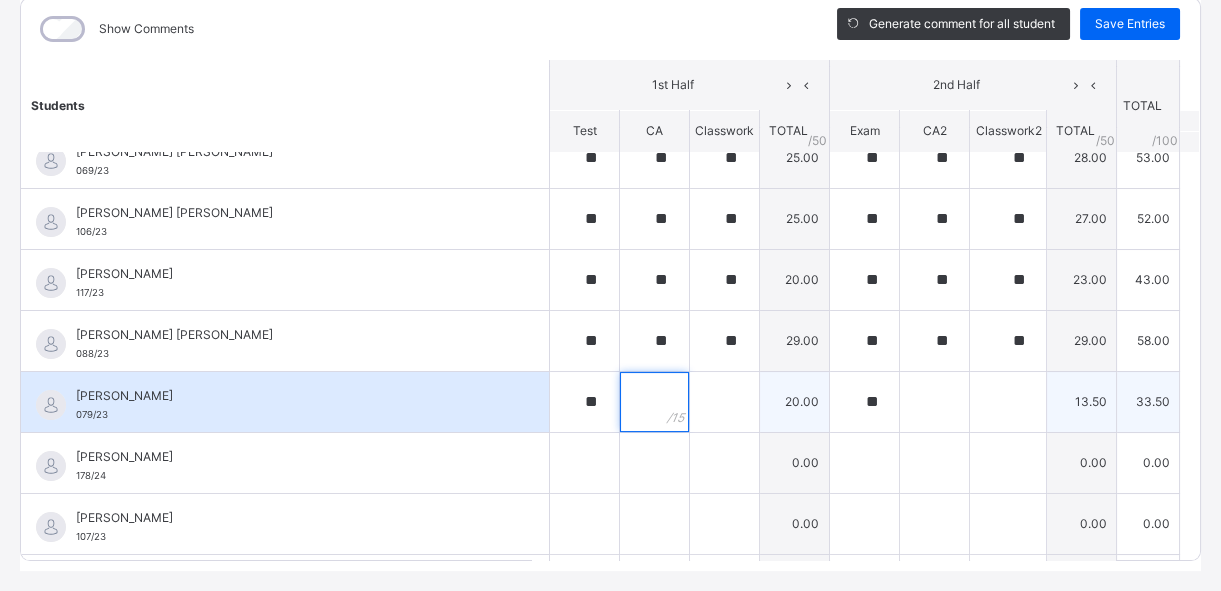 click at bounding box center [654, 402] 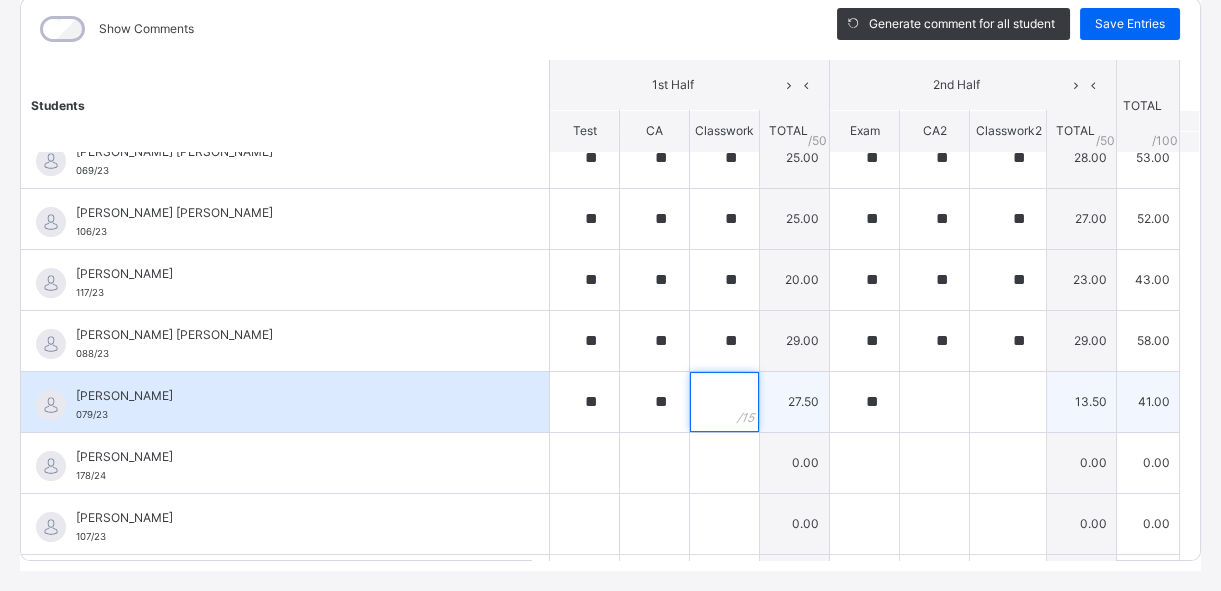 click at bounding box center [724, 402] 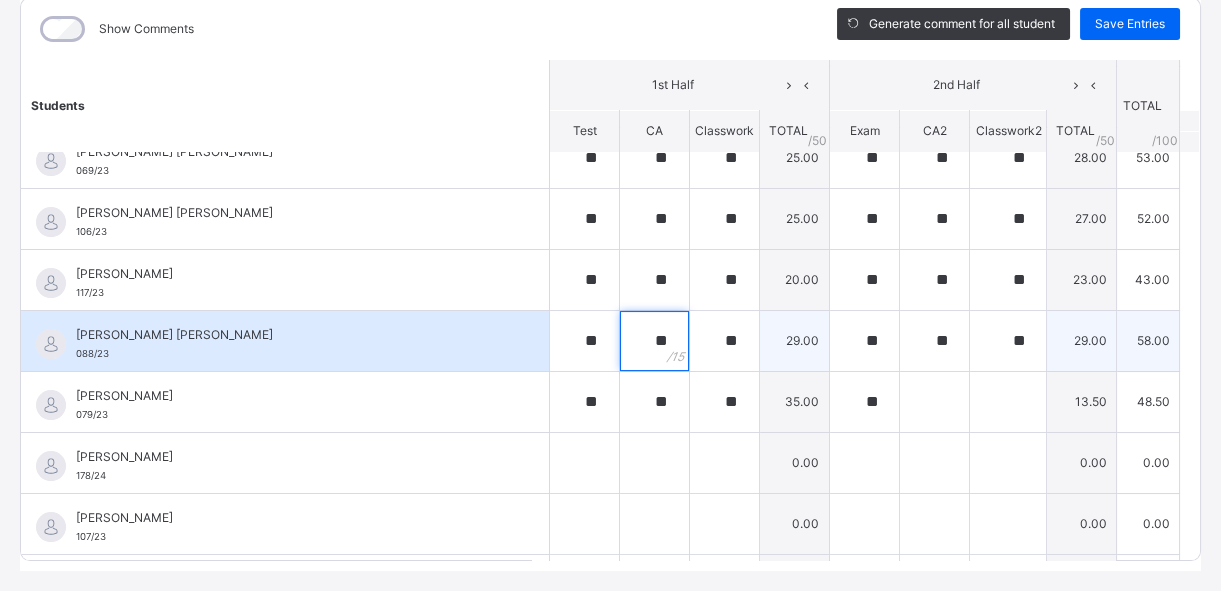 click on "**" at bounding box center (654, 341) 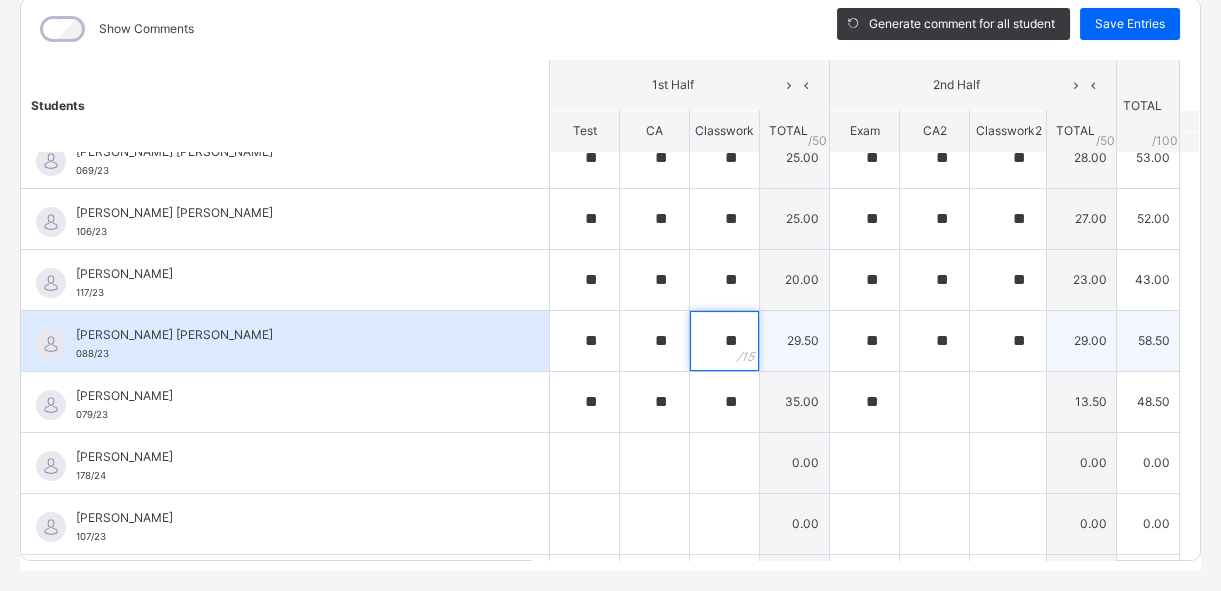 click on "**" at bounding box center (724, 341) 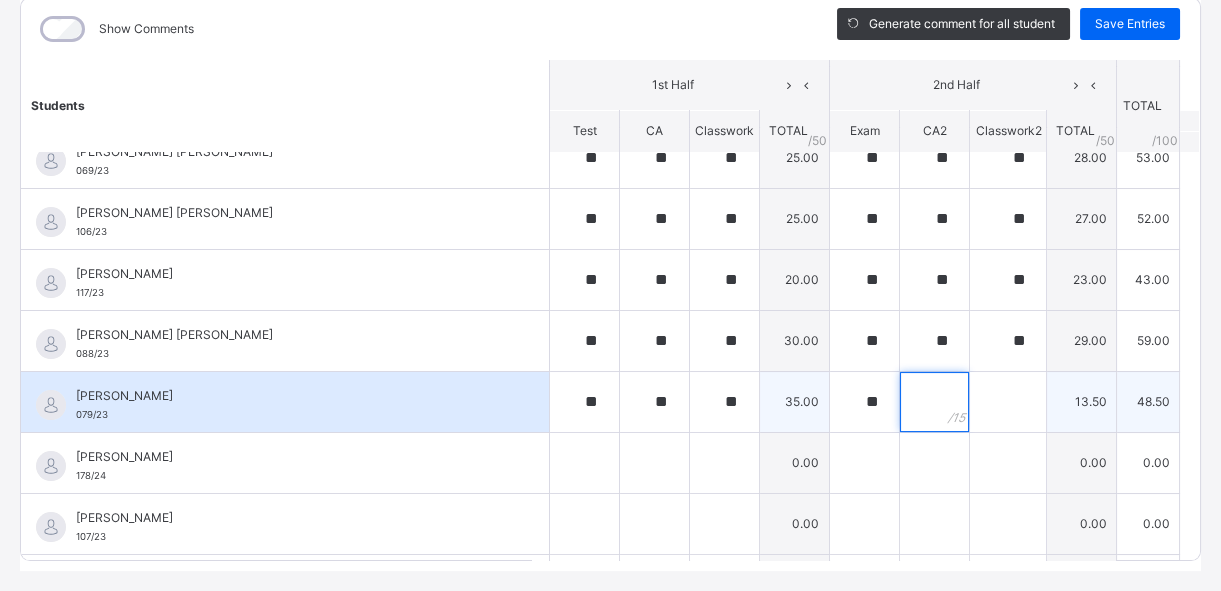 click at bounding box center [934, 402] 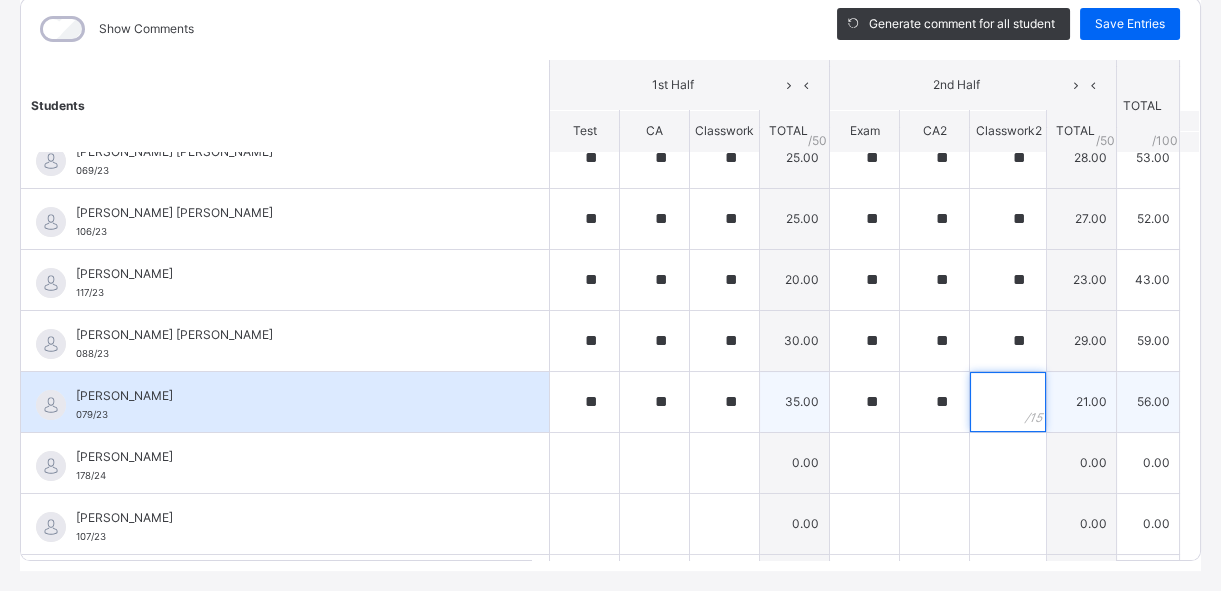click at bounding box center [1008, 402] 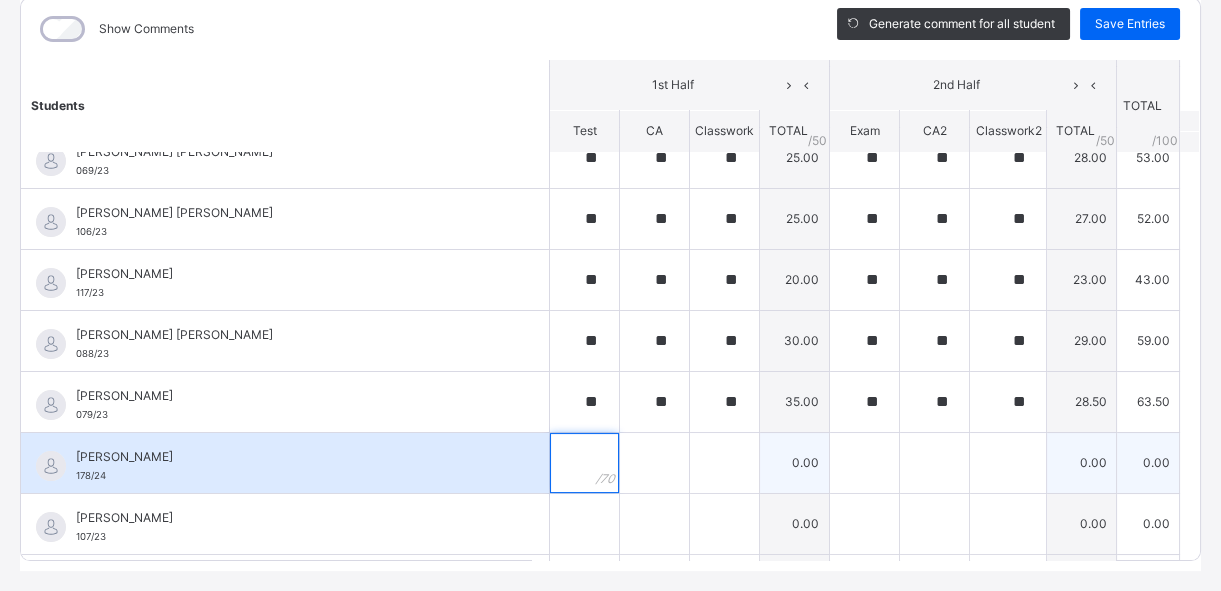 click at bounding box center [584, 463] 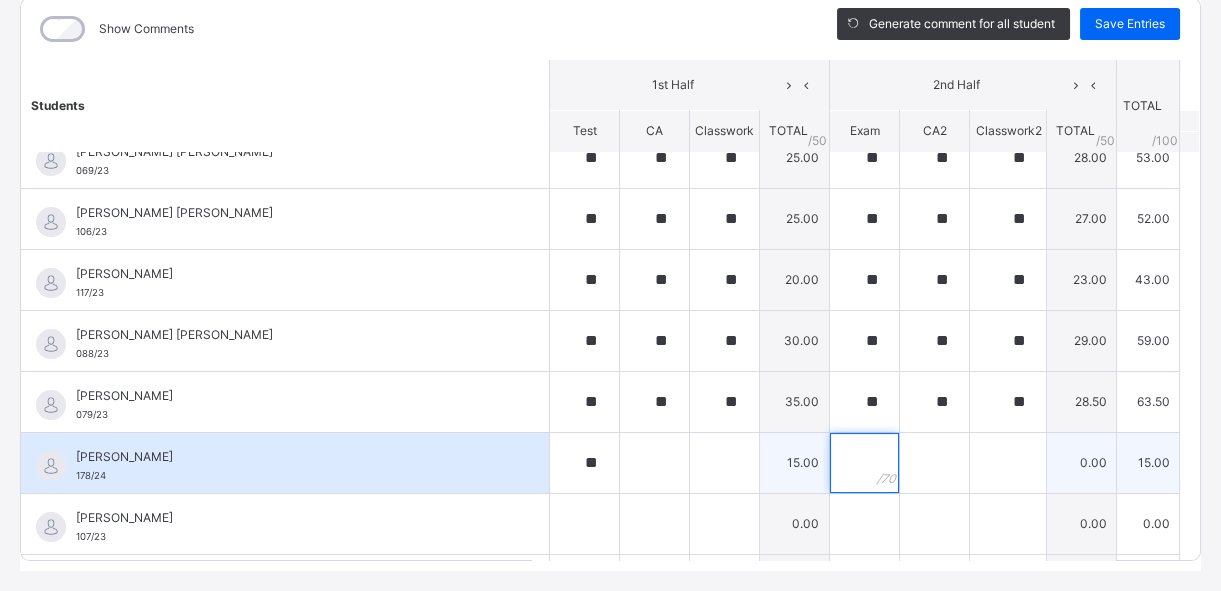 click at bounding box center [864, 463] 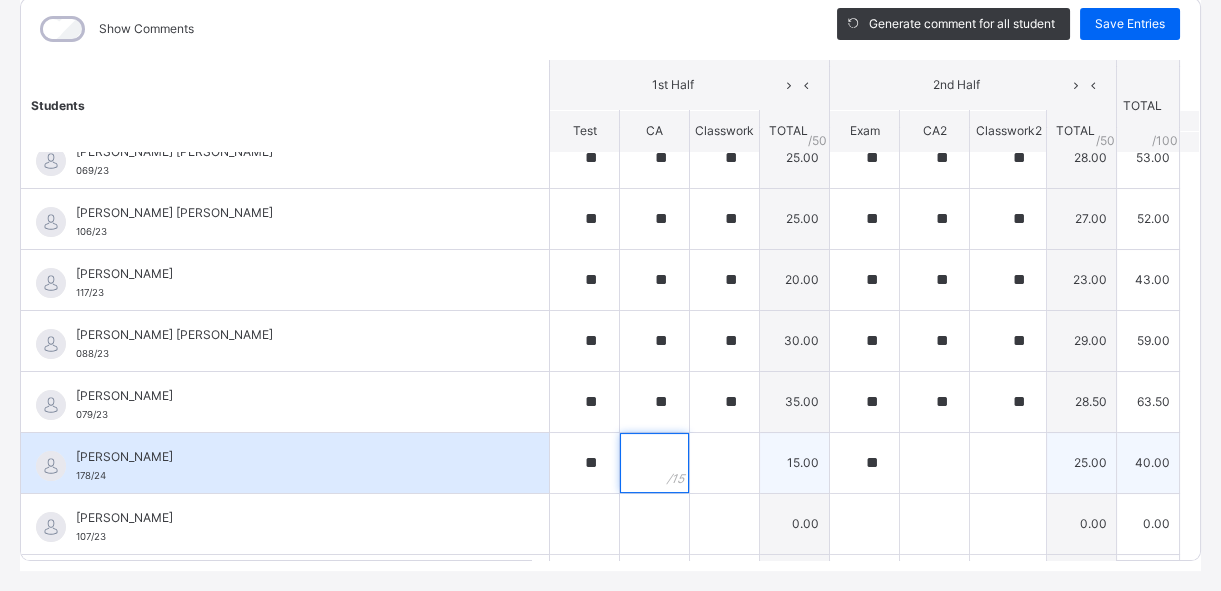 click at bounding box center [654, 463] 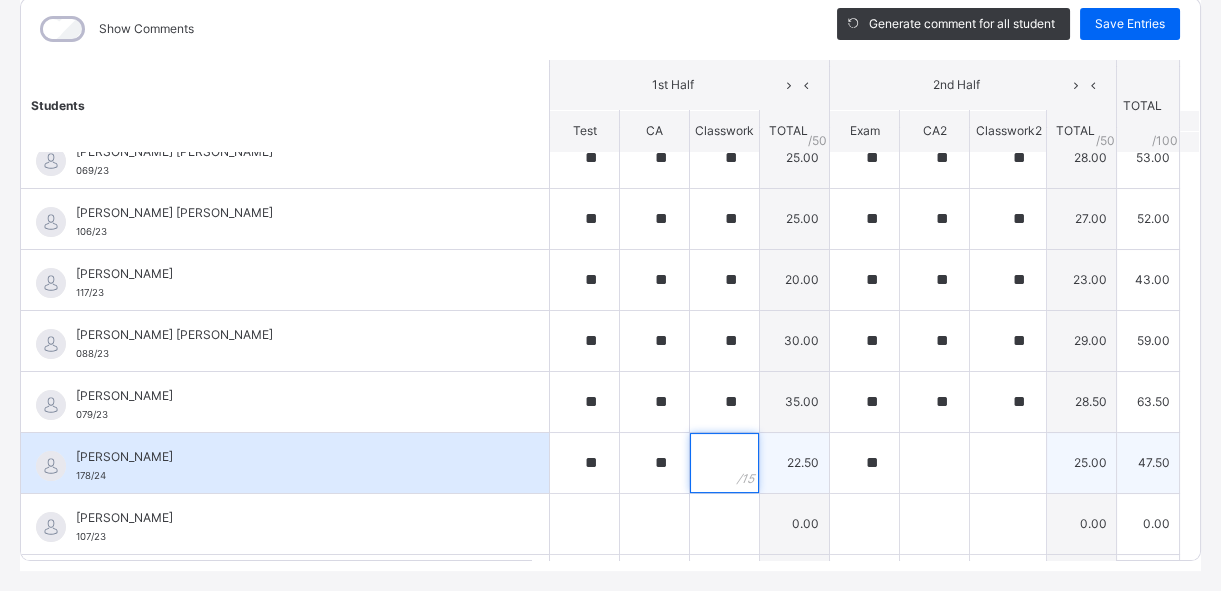 click at bounding box center [724, 463] 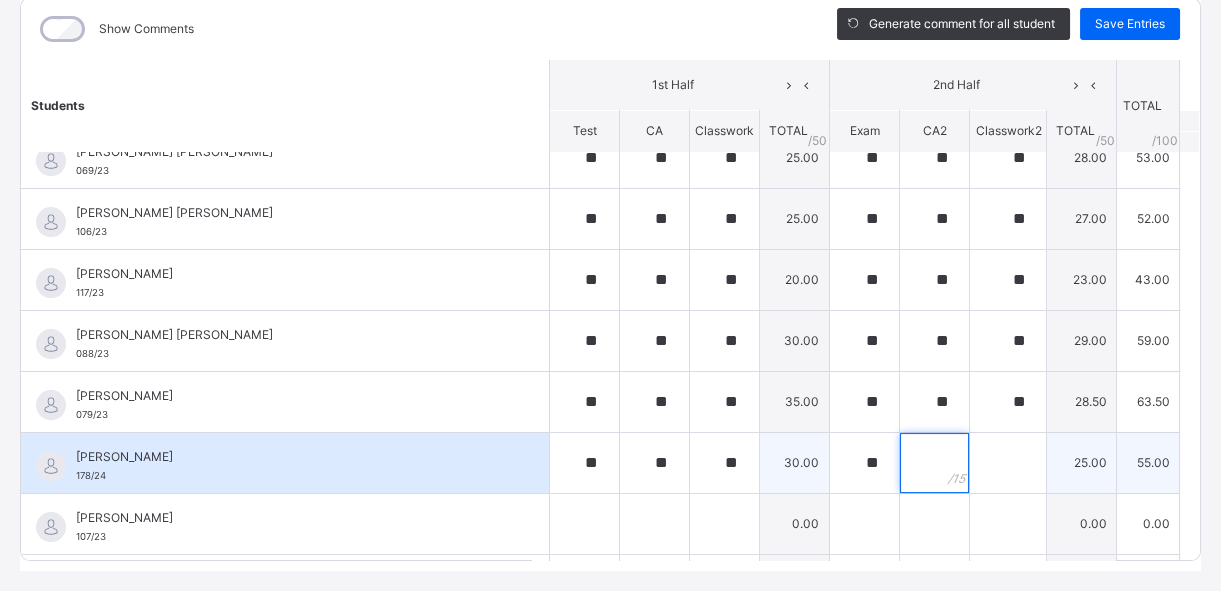 click at bounding box center (934, 463) 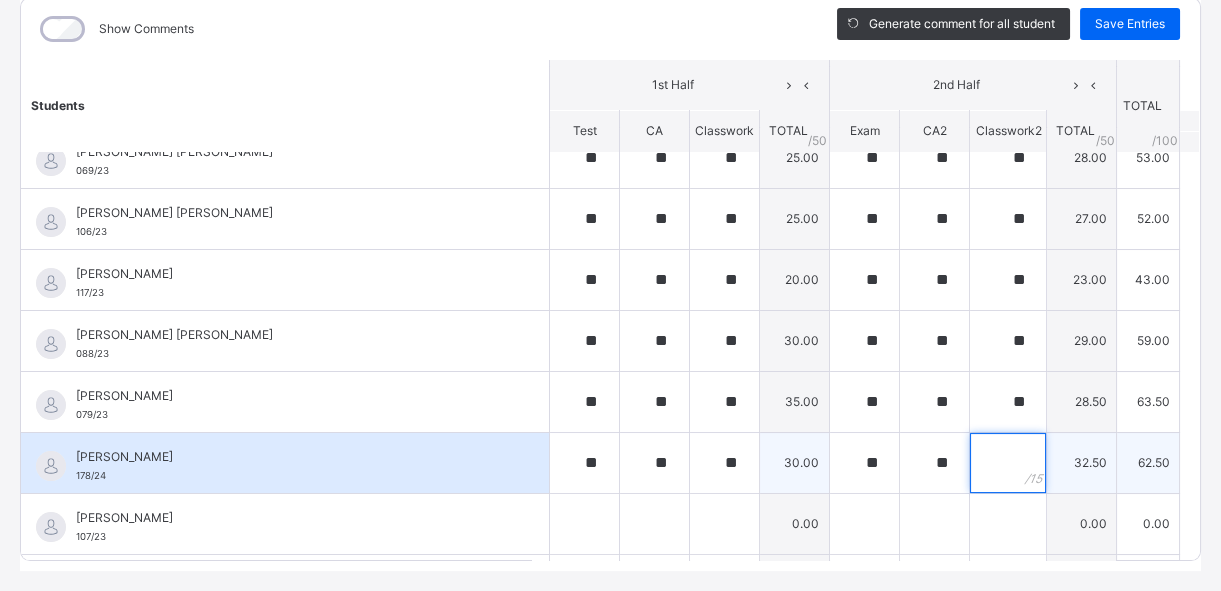click at bounding box center [1008, 463] 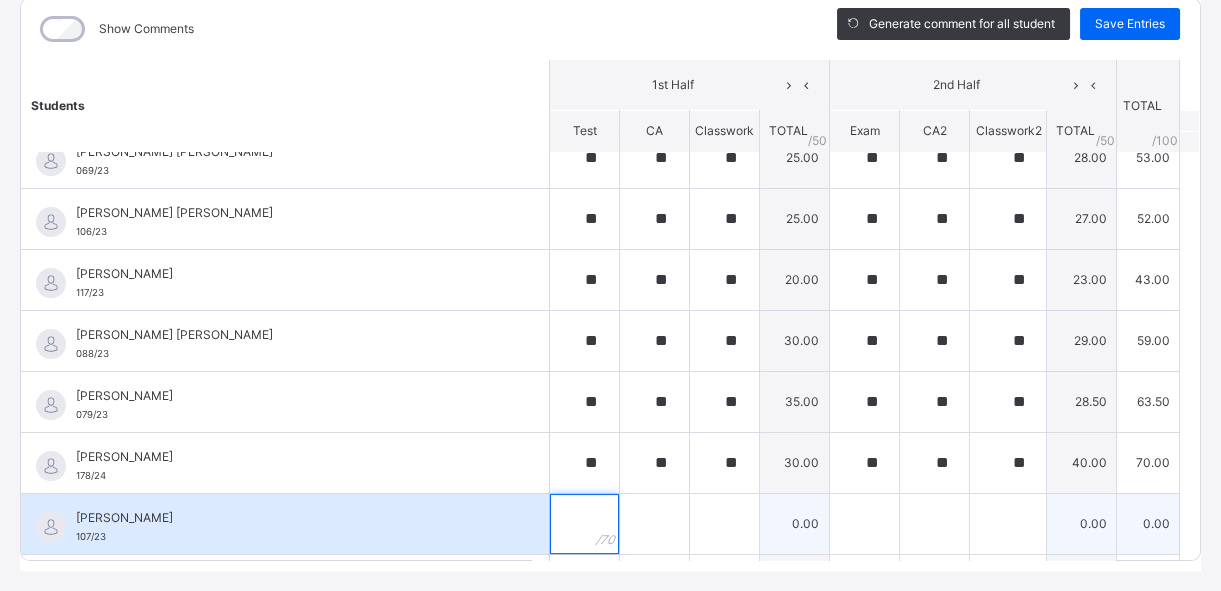 click at bounding box center [584, 524] 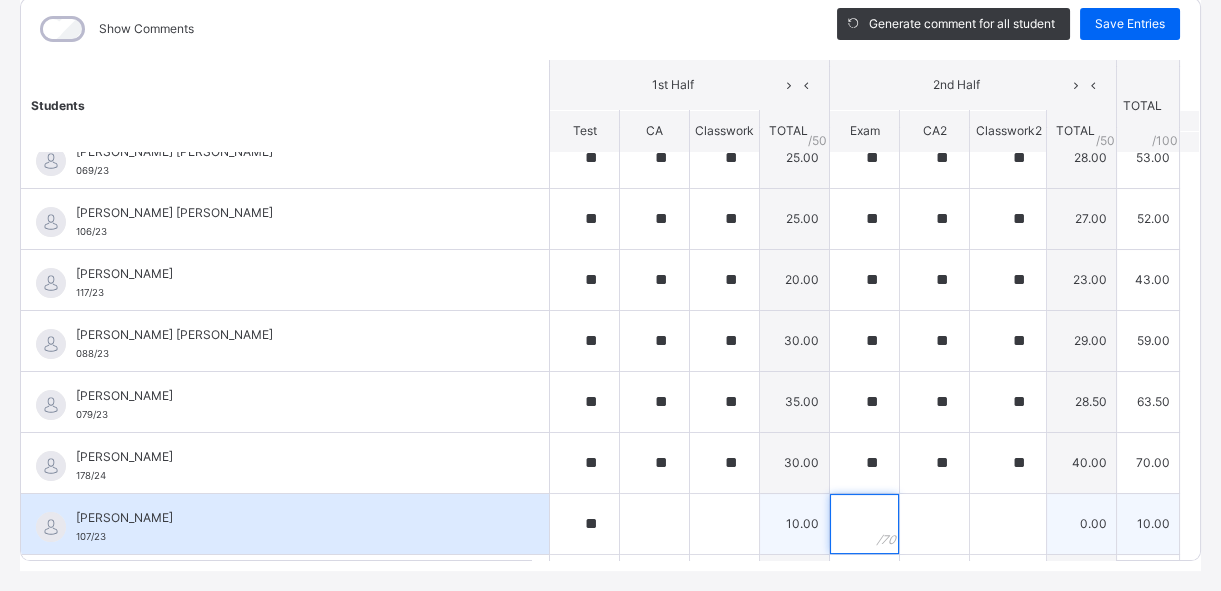 click at bounding box center (864, 524) 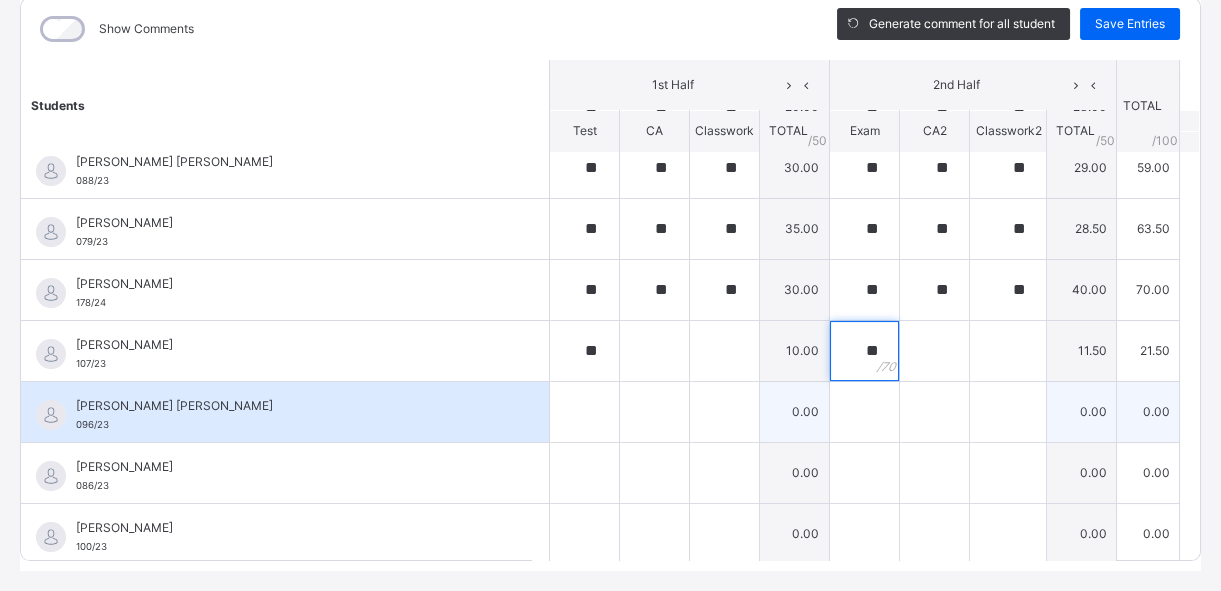 scroll, scrollTop: 871, scrollLeft: 0, axis: vertical 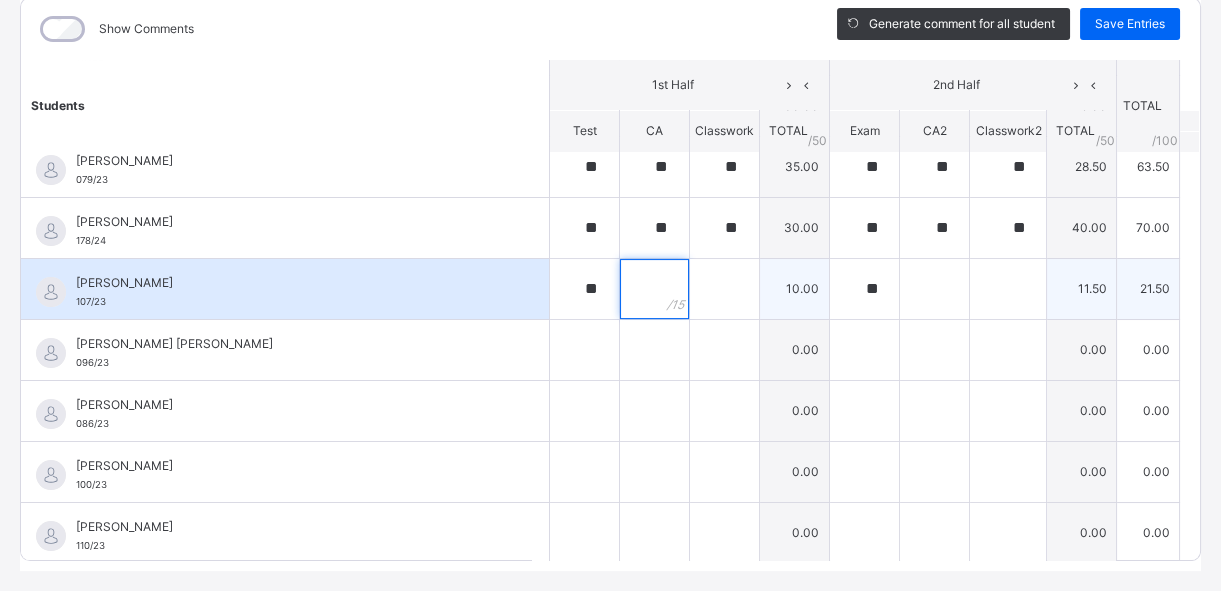 click at bounding box center (654, 289) 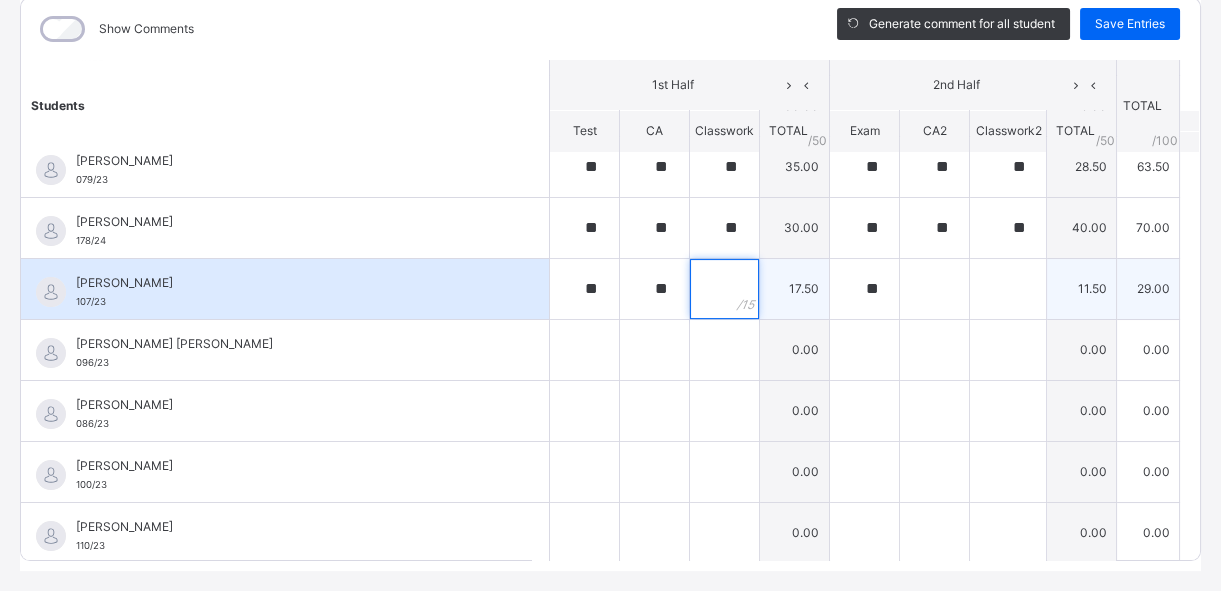 click at bounding box center [724, 289] 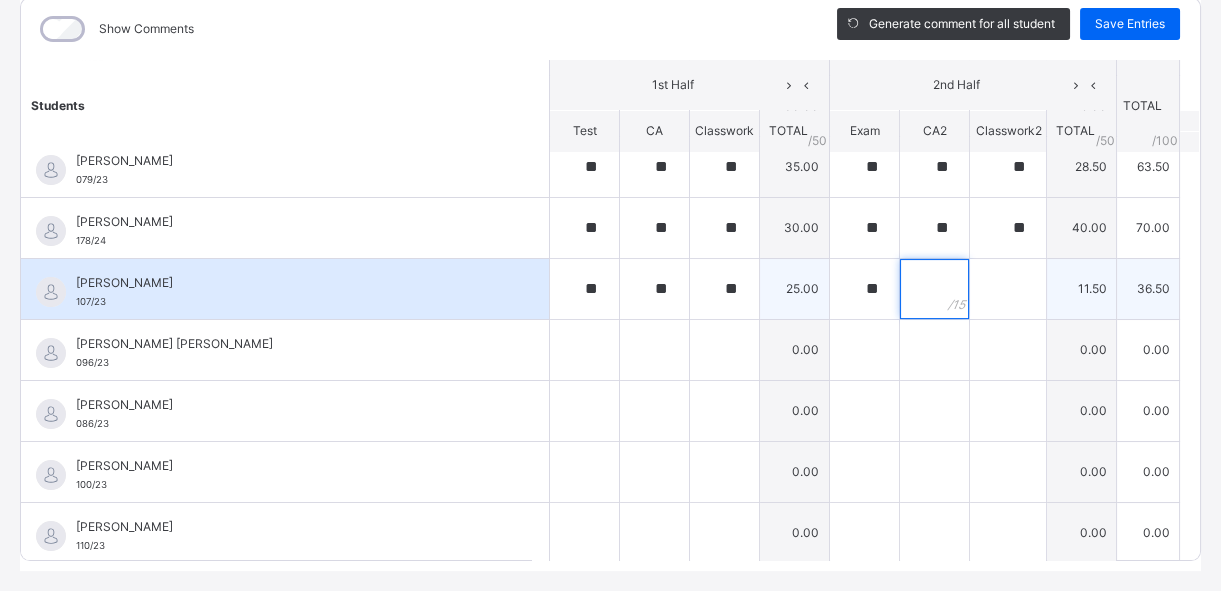 click at bounding box center (934, 289) 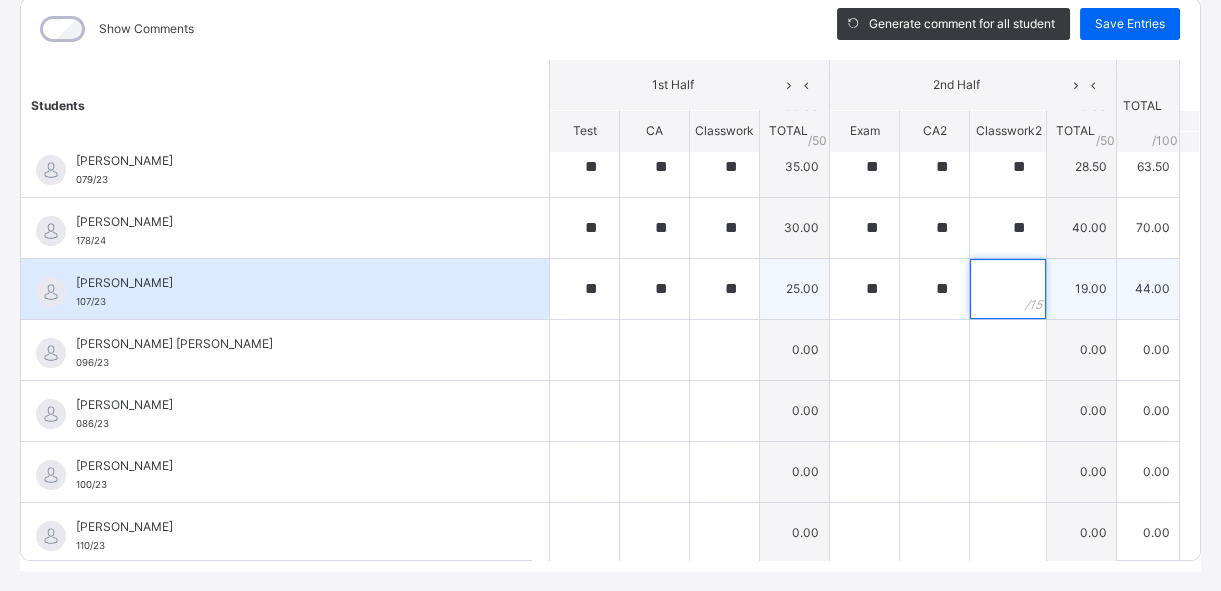 click at bounding box center (1008, 289) 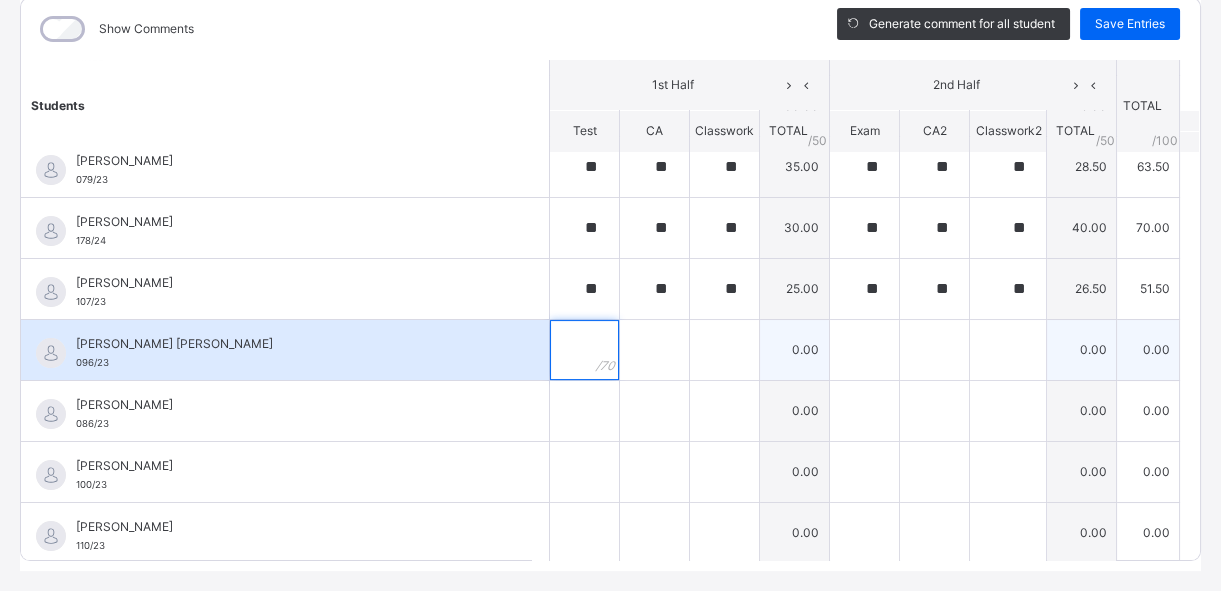 click at bounding box center (584, 350) 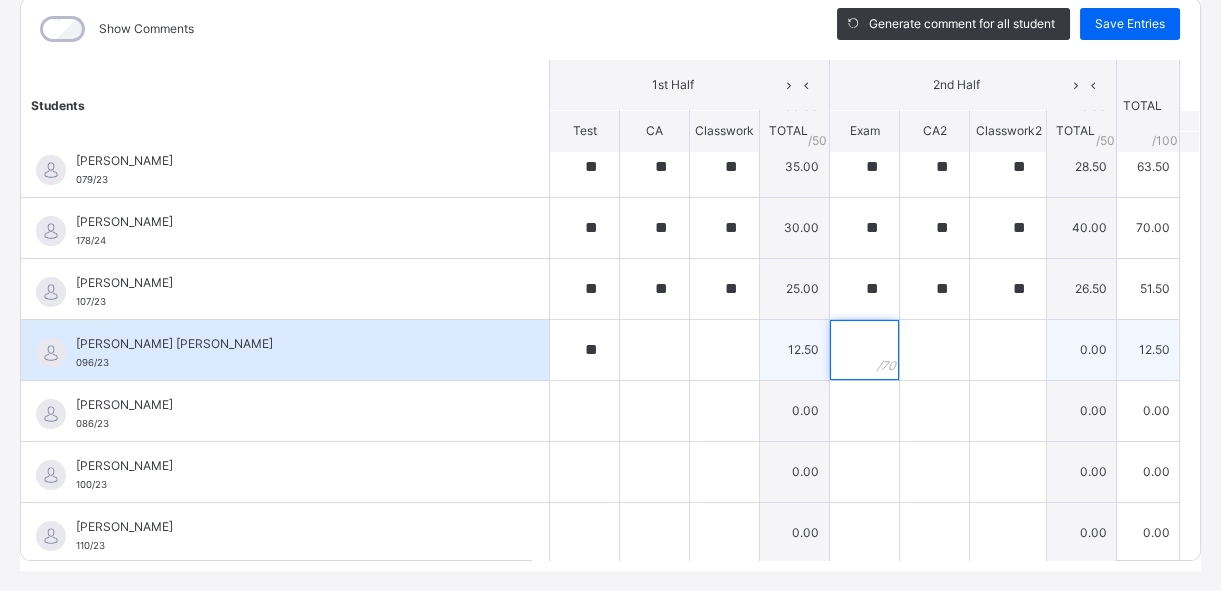 click at bounding box center (864, 350) 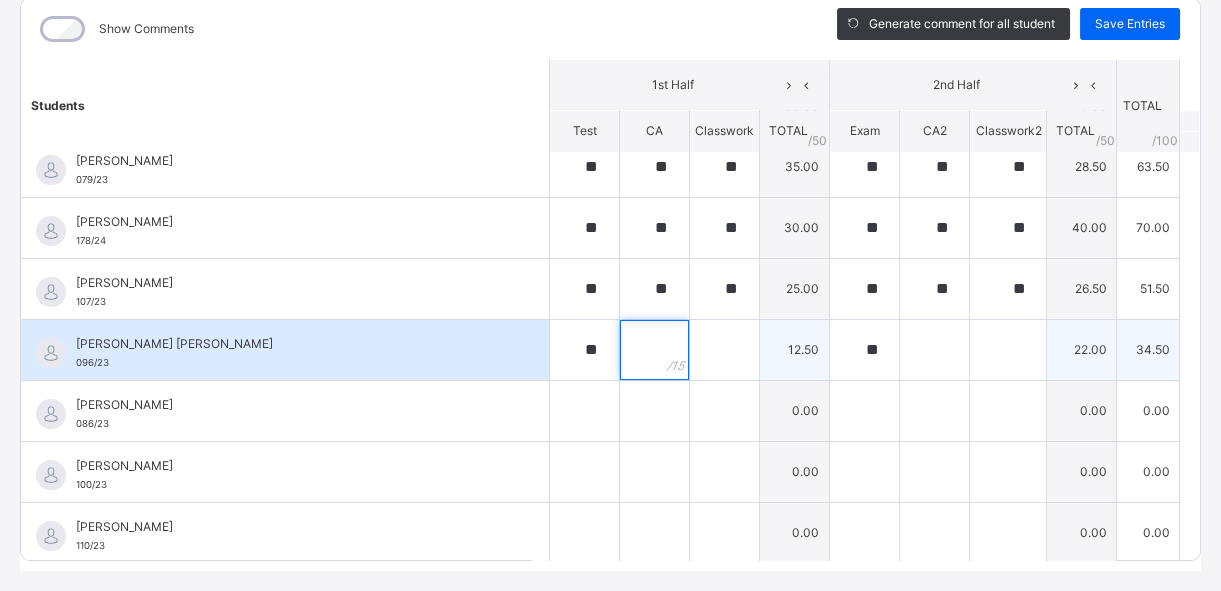 click at bounding box center (654, 350) 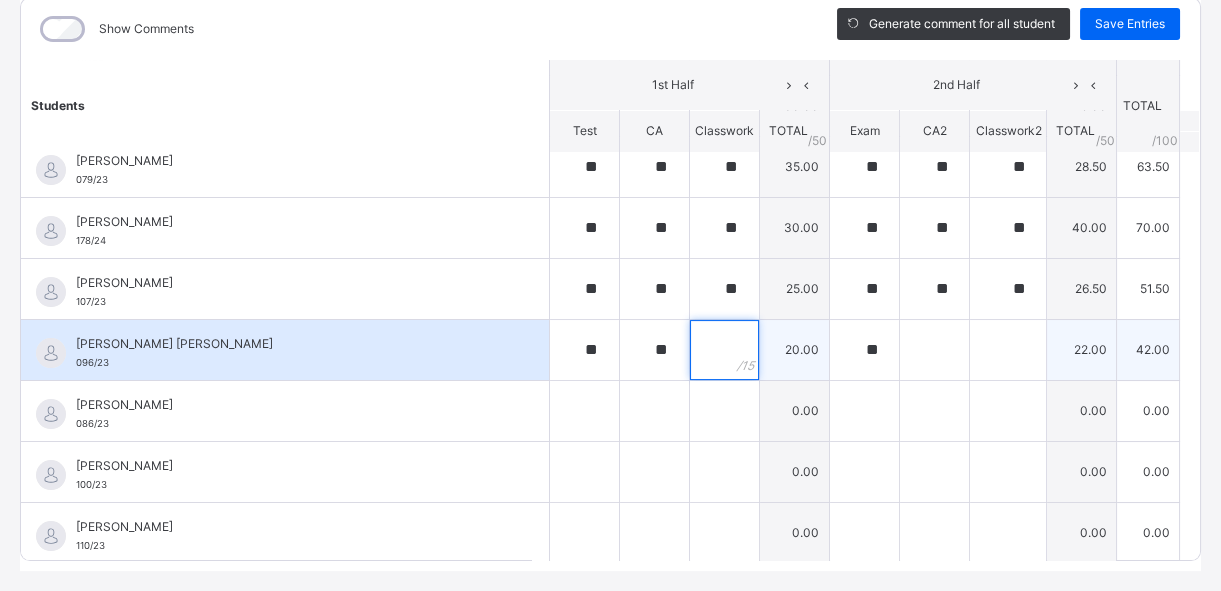 click at bounding box center (724, 350) 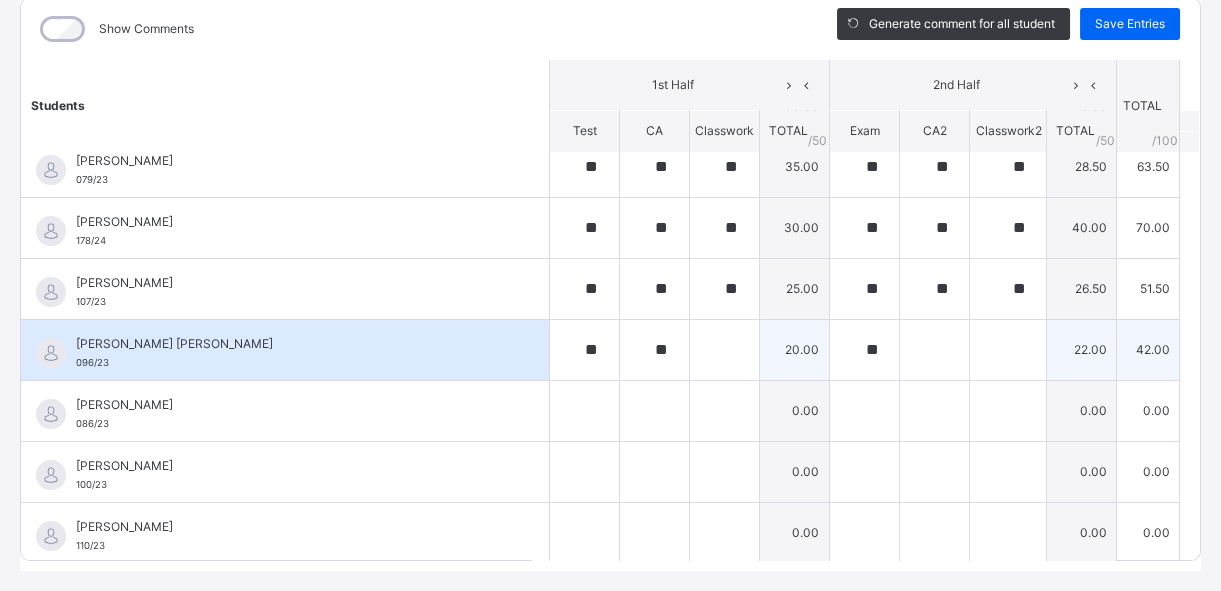 click at bounding box center [724, 350] 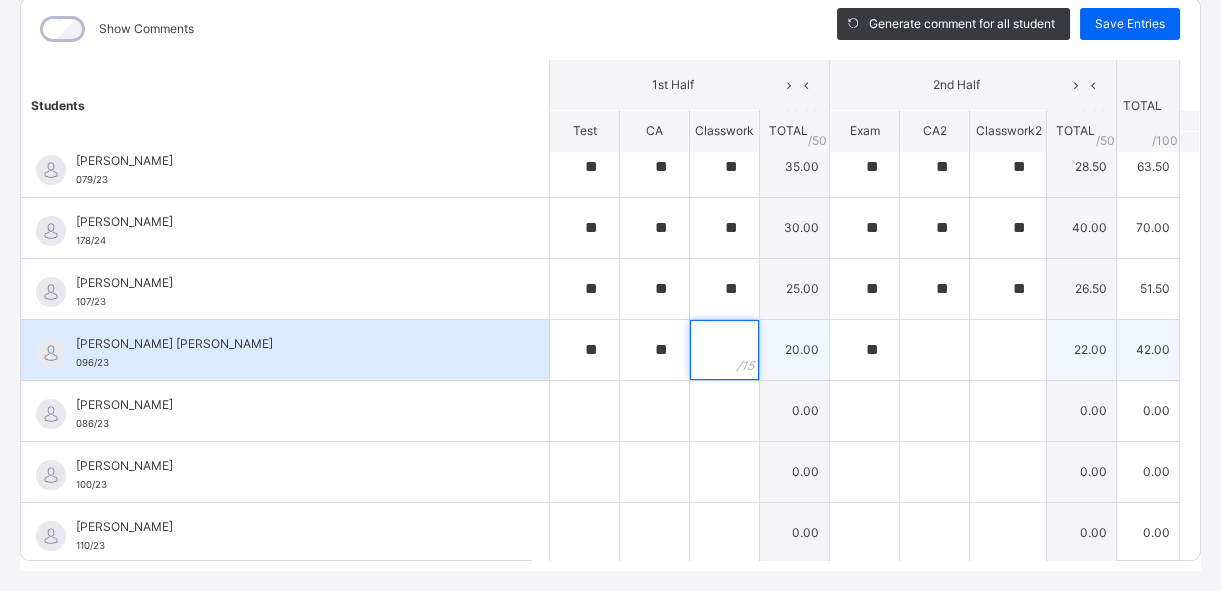 click at bounding box center [724, 350] 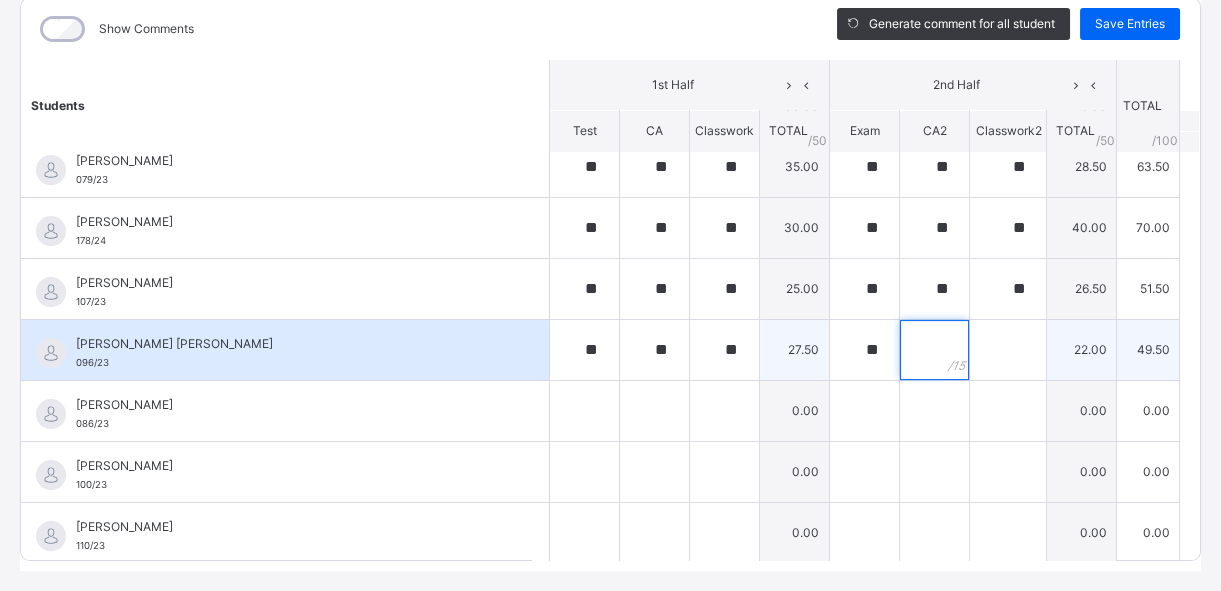 click at bounding box center [934, 350] 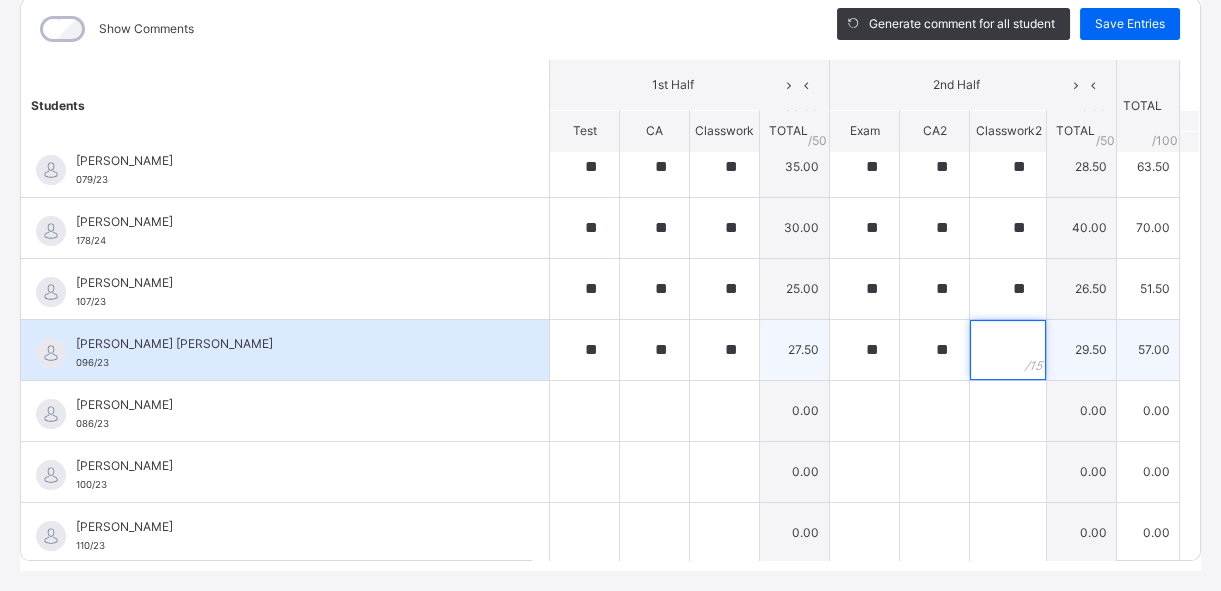 click at bounding box center (1008, 350) 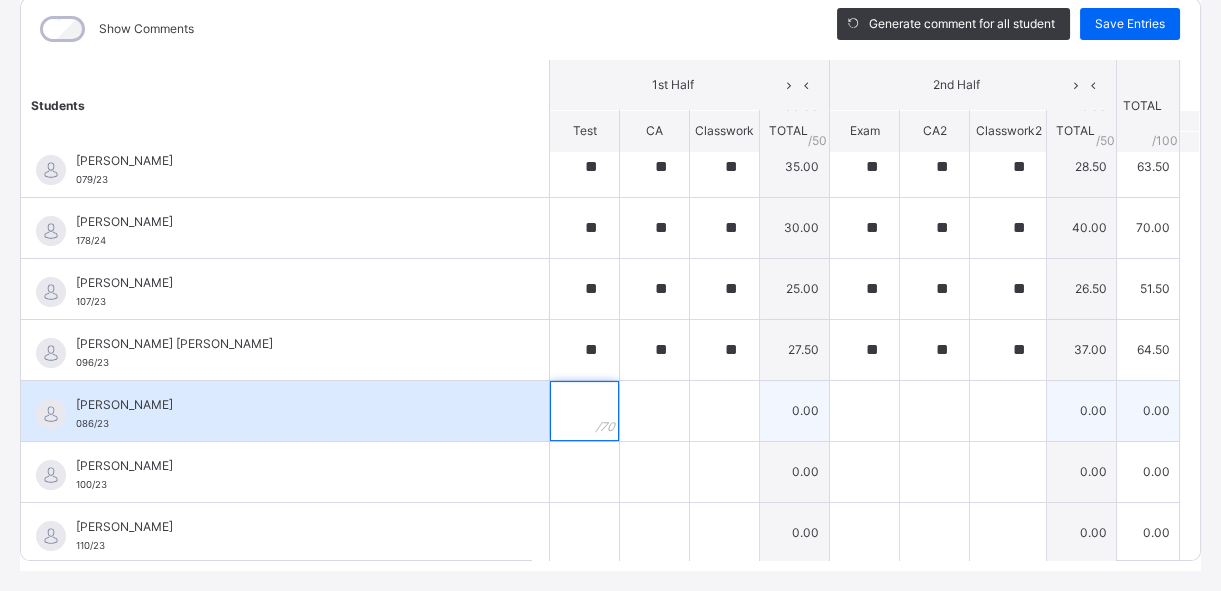 click at bounding box center (584, 411) 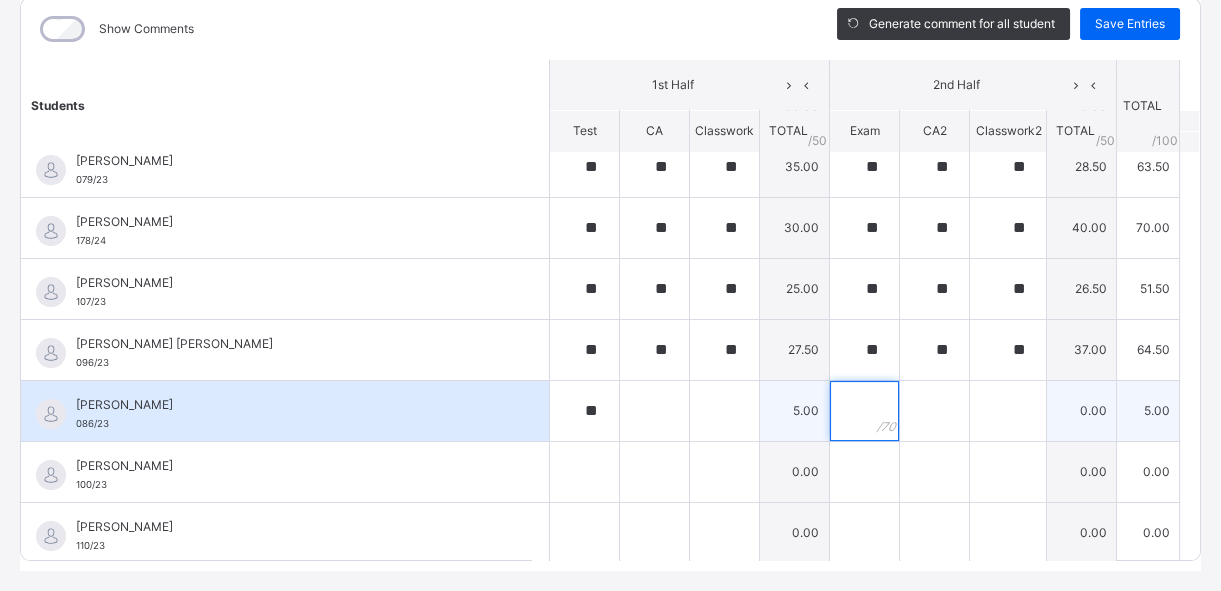 click at bounding box center [864, 411] 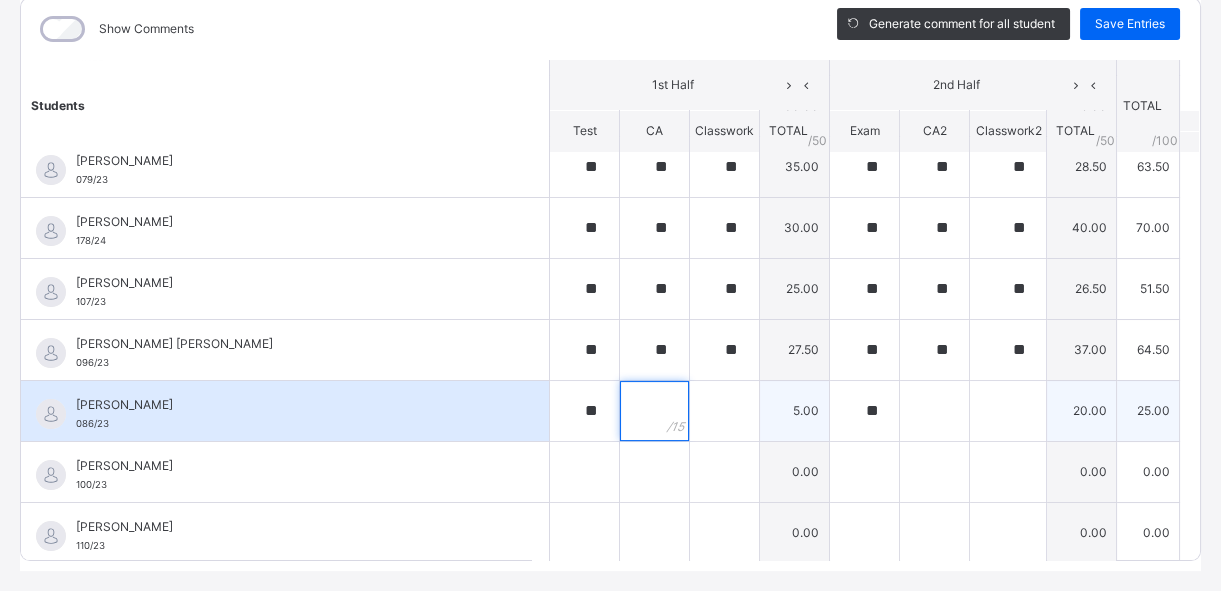 click at bounding box center (654, 411) 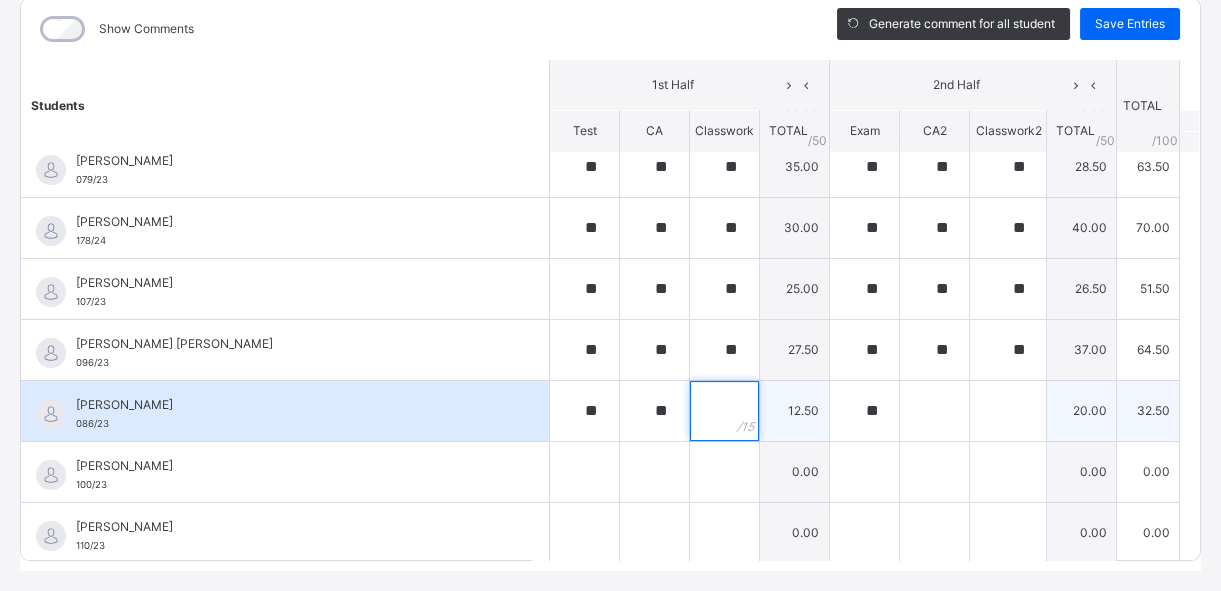 click at bounding box center (724, 411) 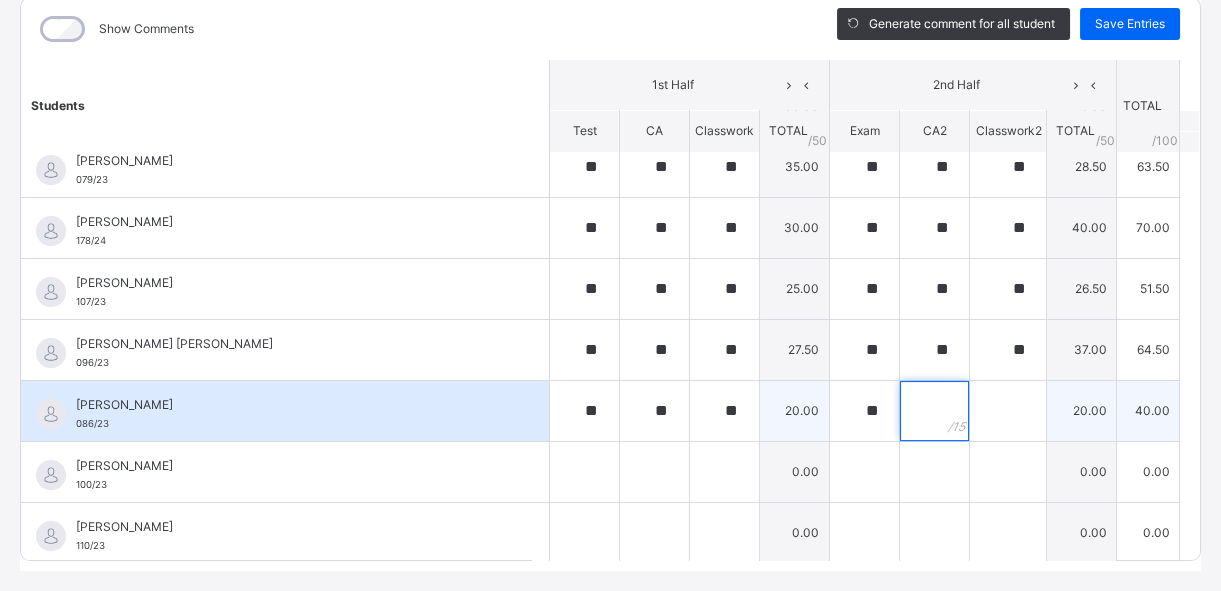 click at bounding box center (934, 411) 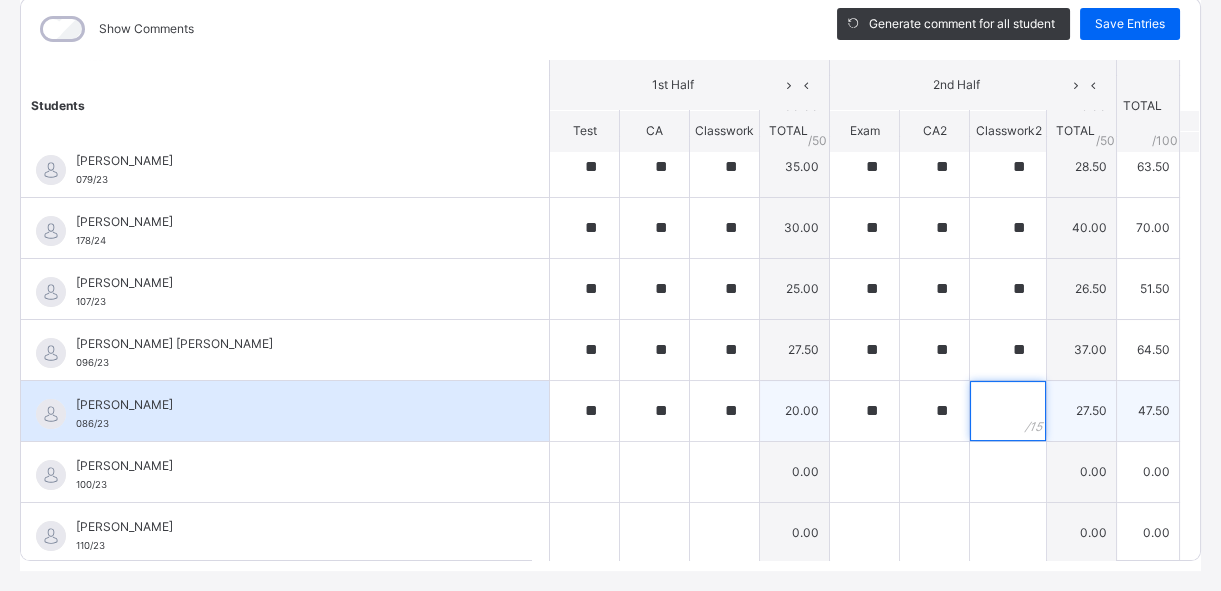 click at bounding box center (1008, 411) 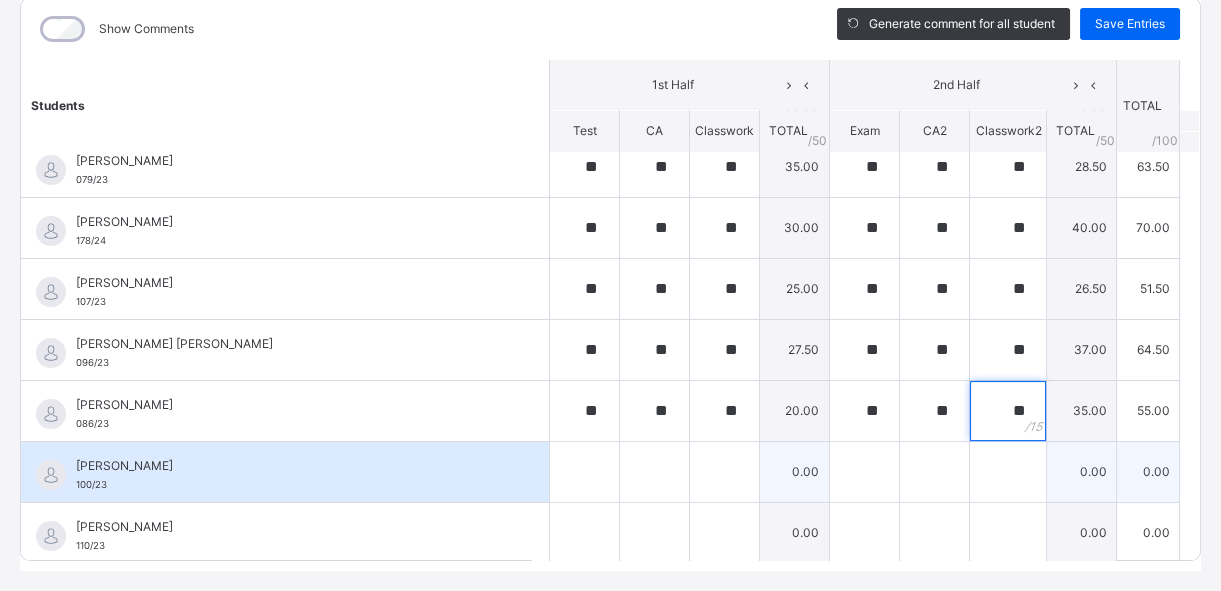scroll, scrollTop: 320, scrollLeft: 0, axis: vertical 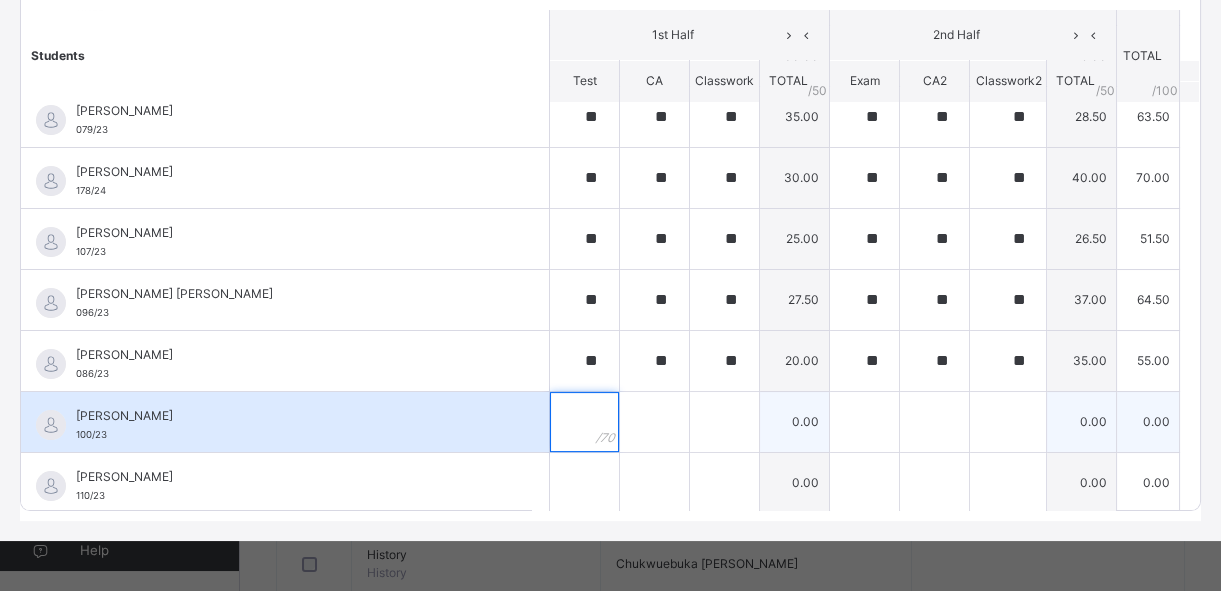 click at bounding box center (584, 422) 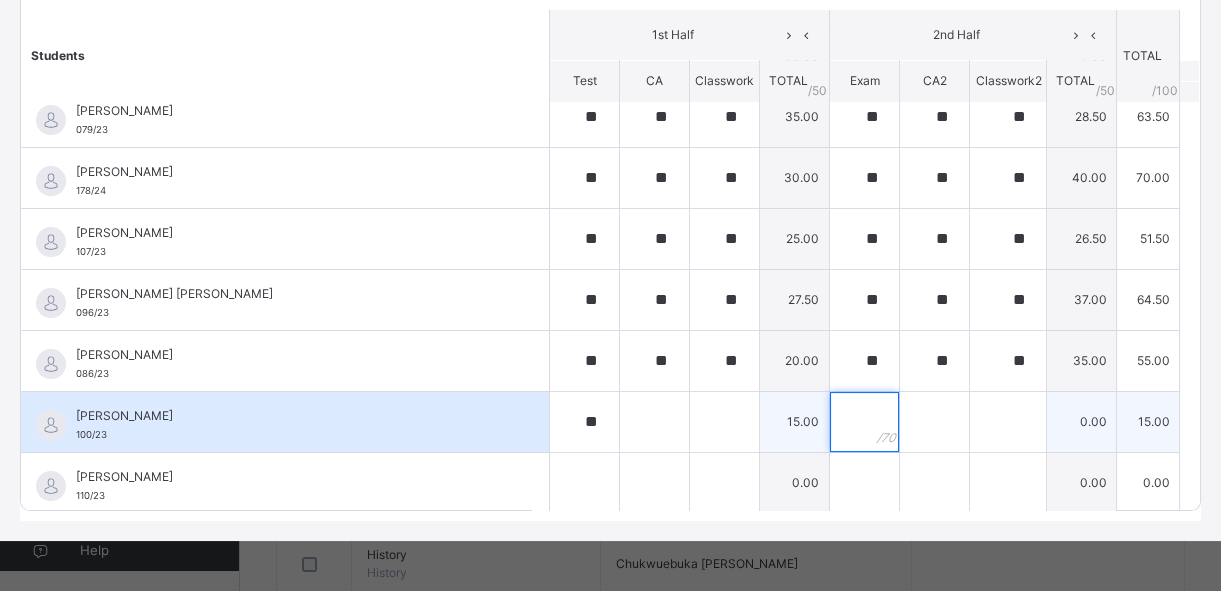 click at bounding box center [864, 422] 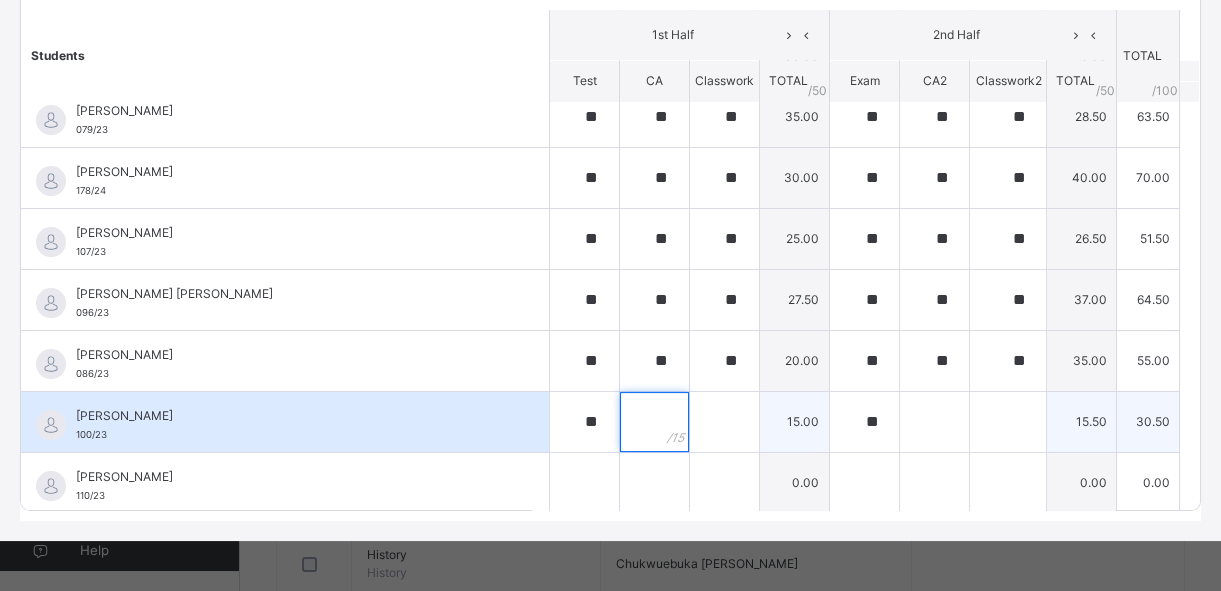 click at bounding box center [654, 422] 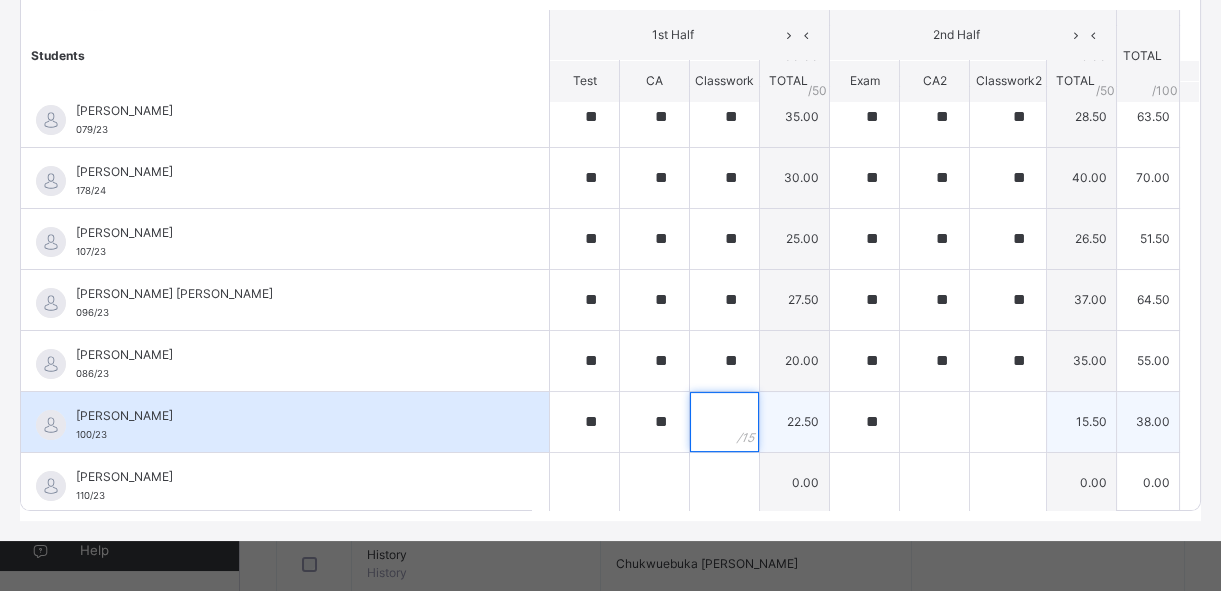 click at bounding box center [724, 422] 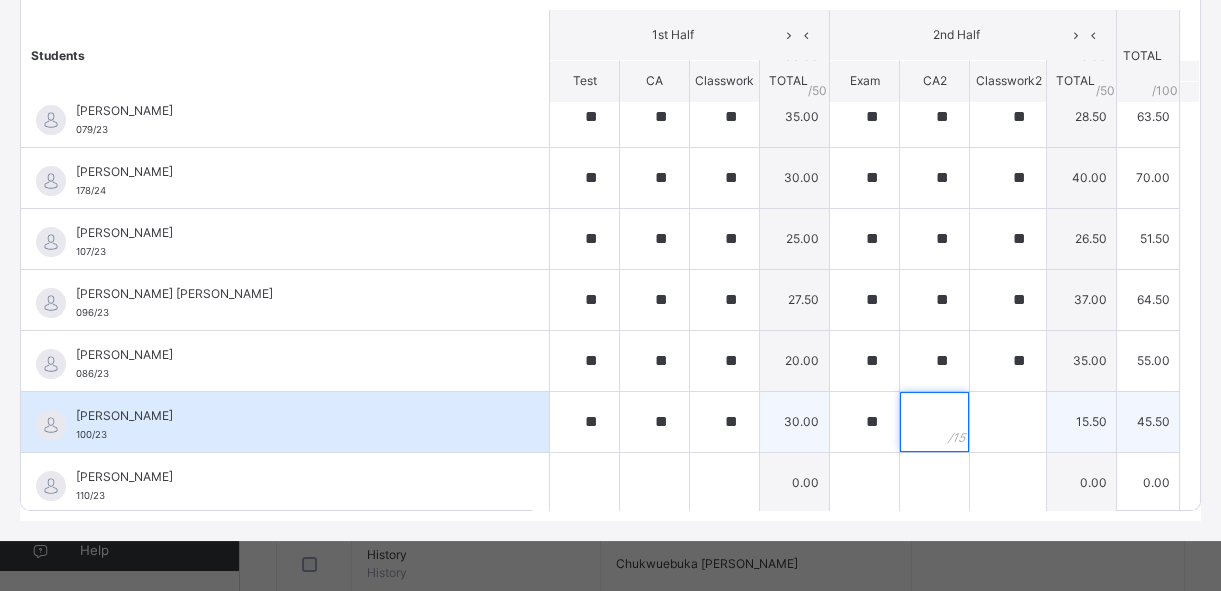 click at bounding box center (934, 422) 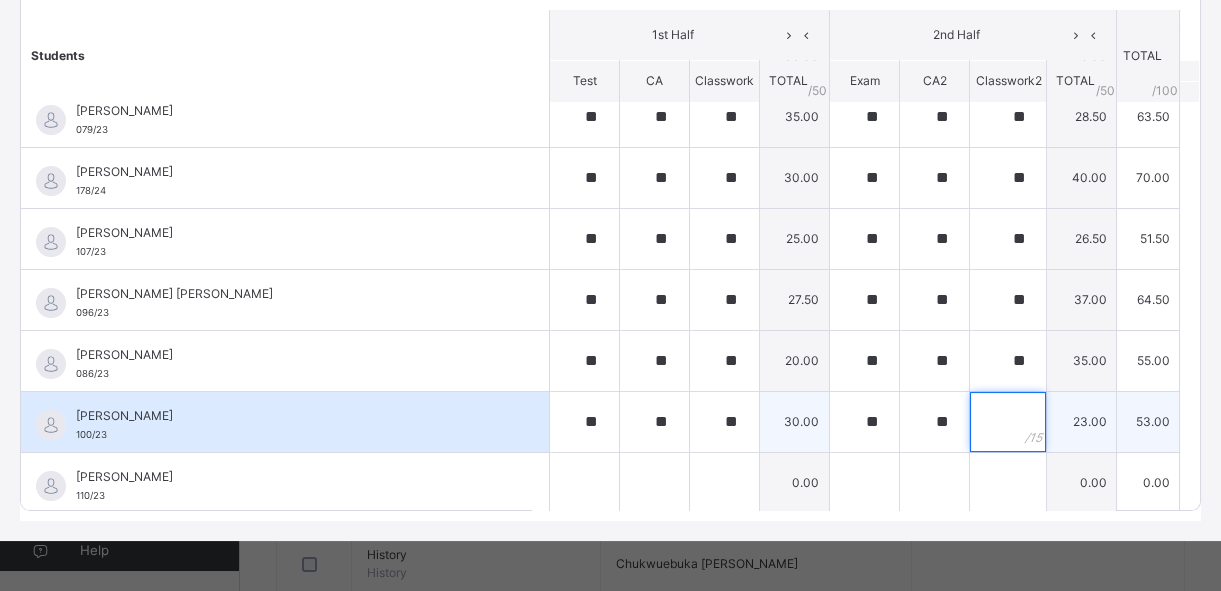 click at bounding box center [1008, 422] 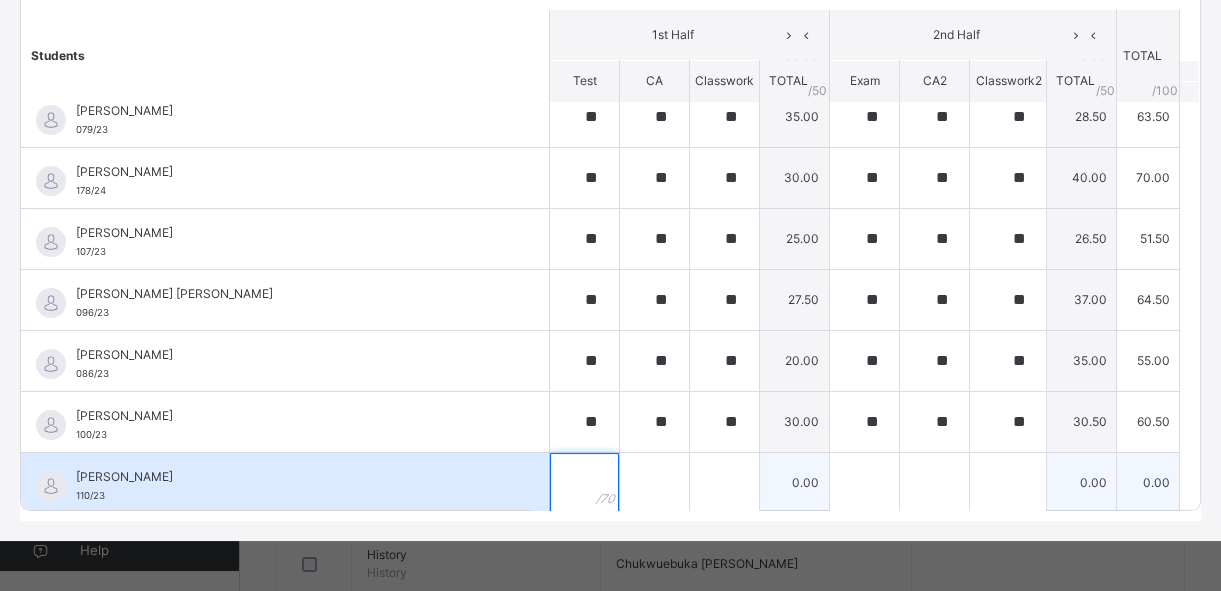 click at bounding box center [584, 483] 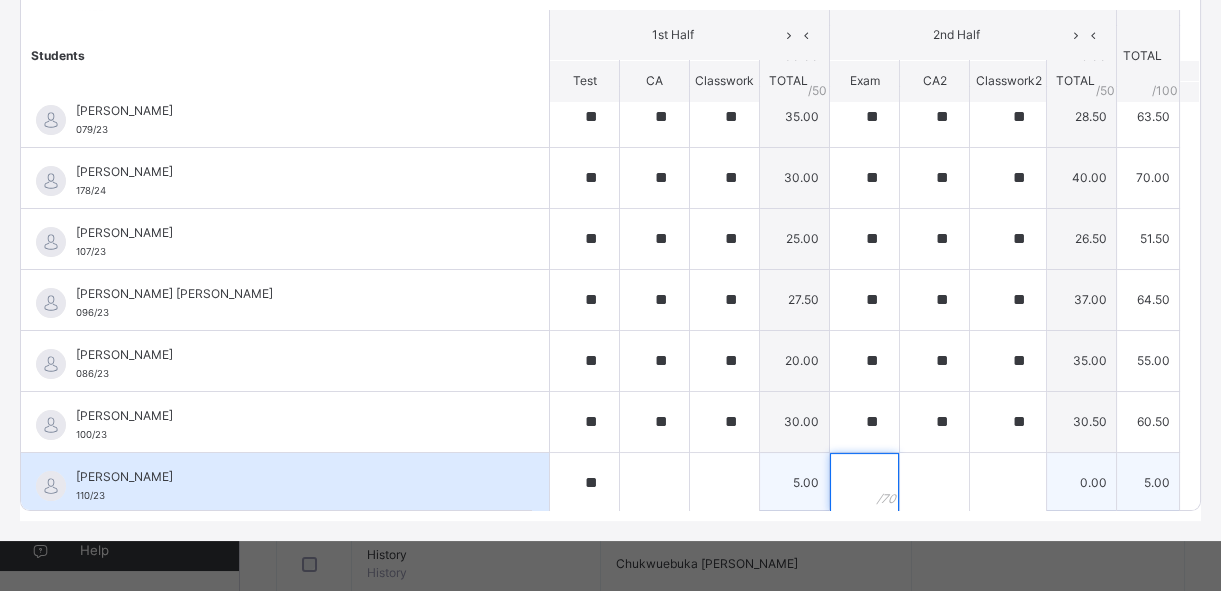click at bounding box center [864, 483] 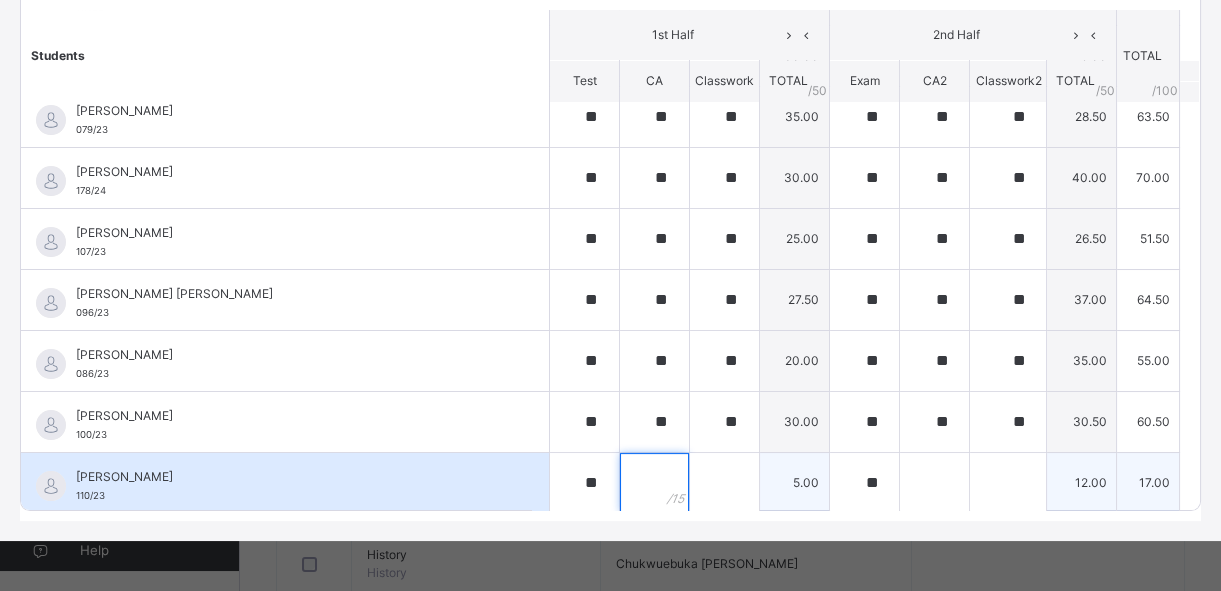 click at bounding box center [654, 483] 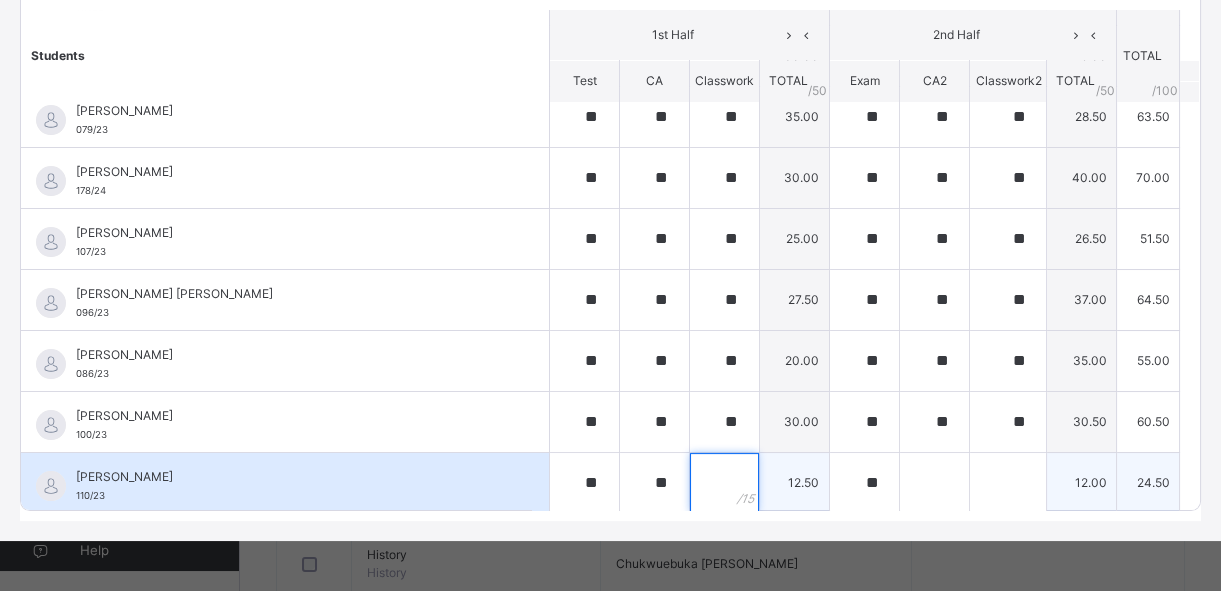 click at bounding box center [724, 483] 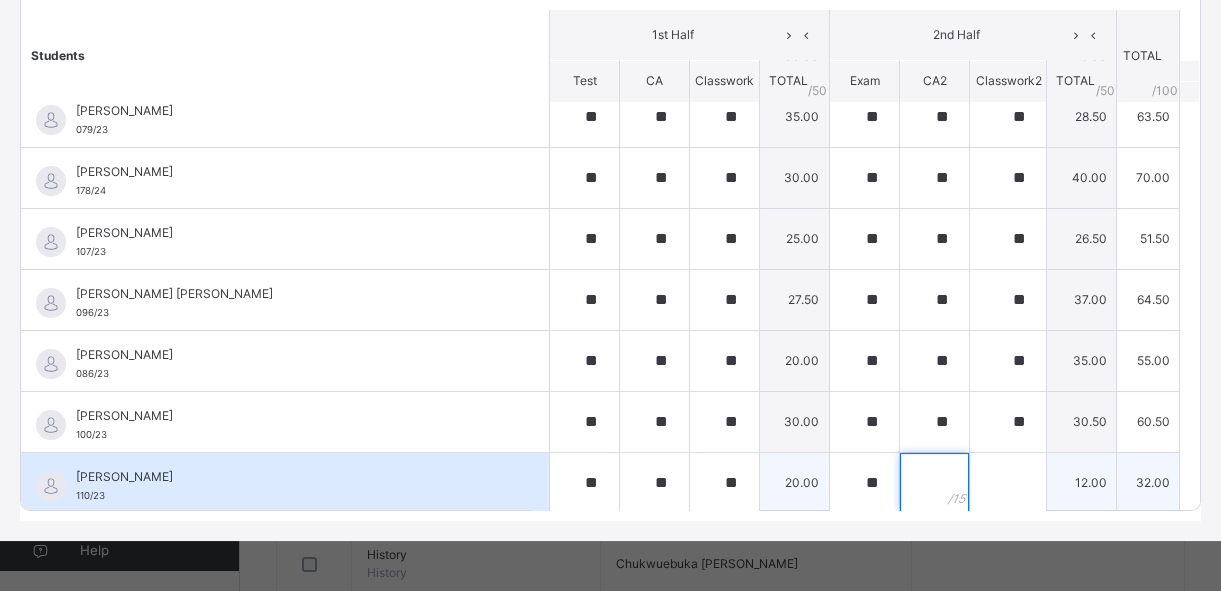 click at bounding box center [934, 483] 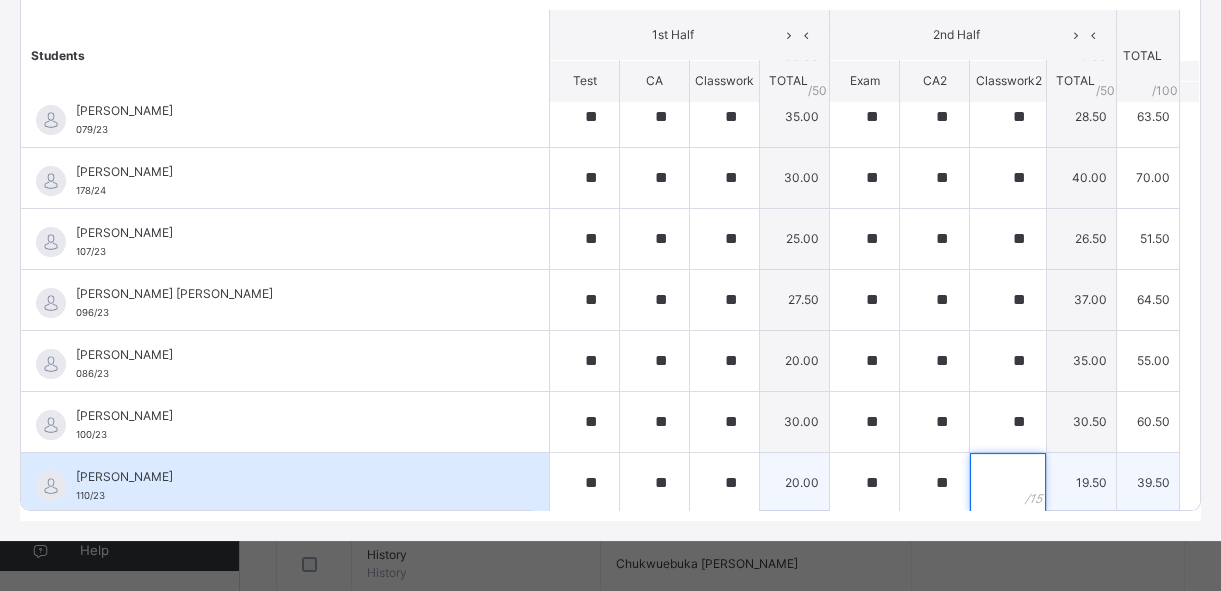 click at bounding box center [1008, 483] 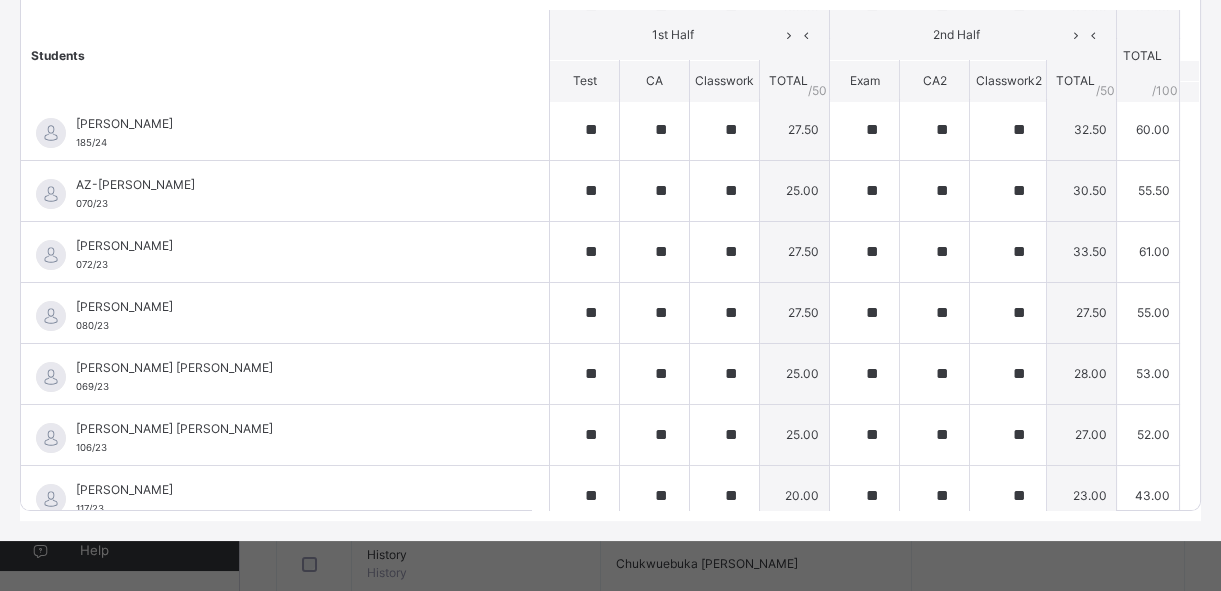 scroll, scrollTop: 326, scrollLeft: 0, axis: vertical 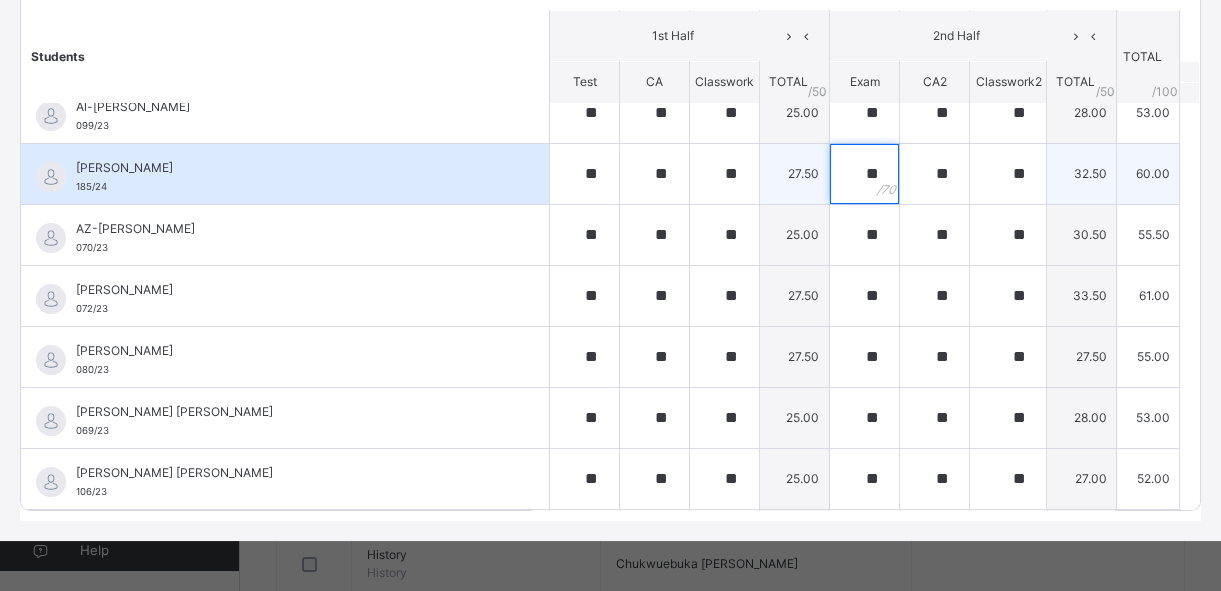 click on "**" at bounding box center [864, 174] 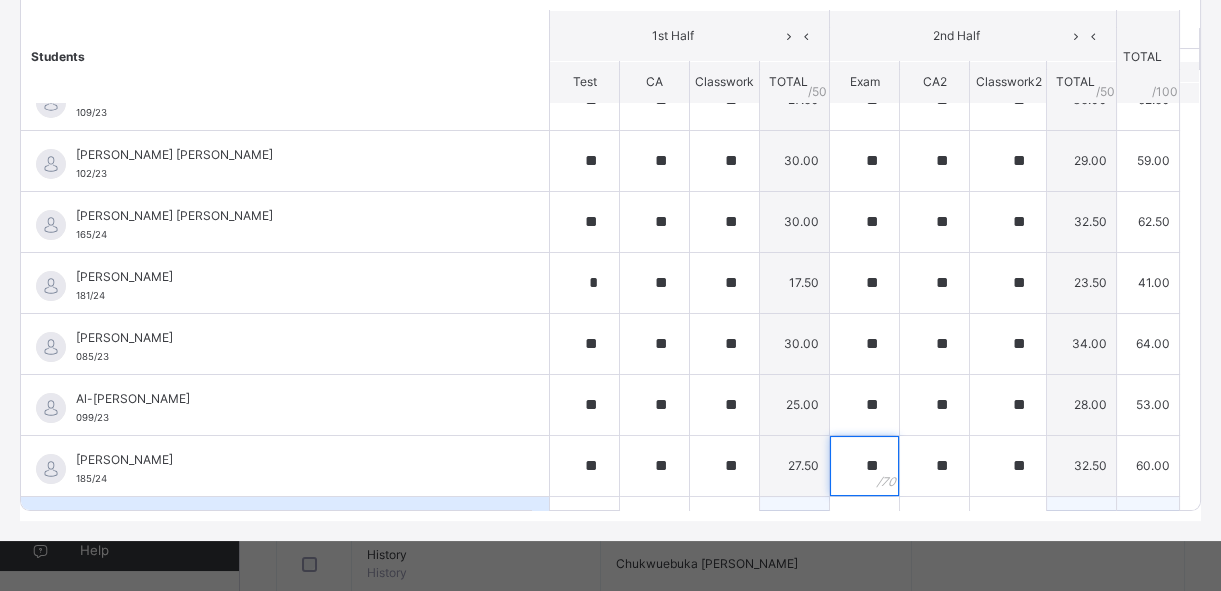 scroll, scrollTop: 0, scrollLeft: 0, axis: both 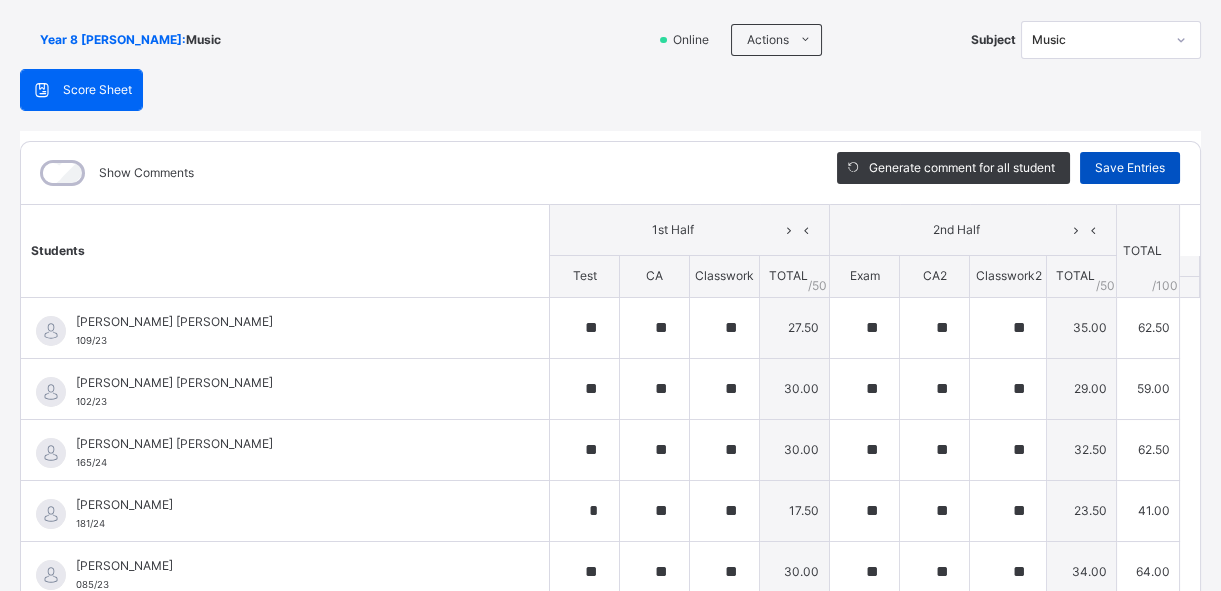 click on "Save Entries" at bounding box center [1130, 168] 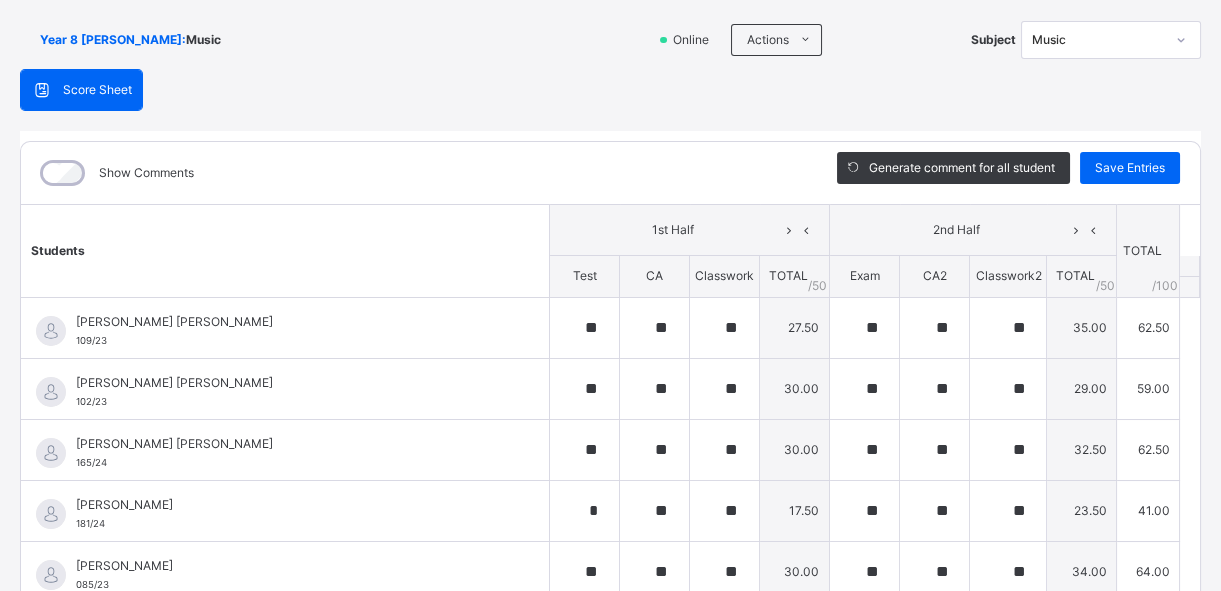 scroll, scrollTop: 0, scrollLeft: 0, axis: both 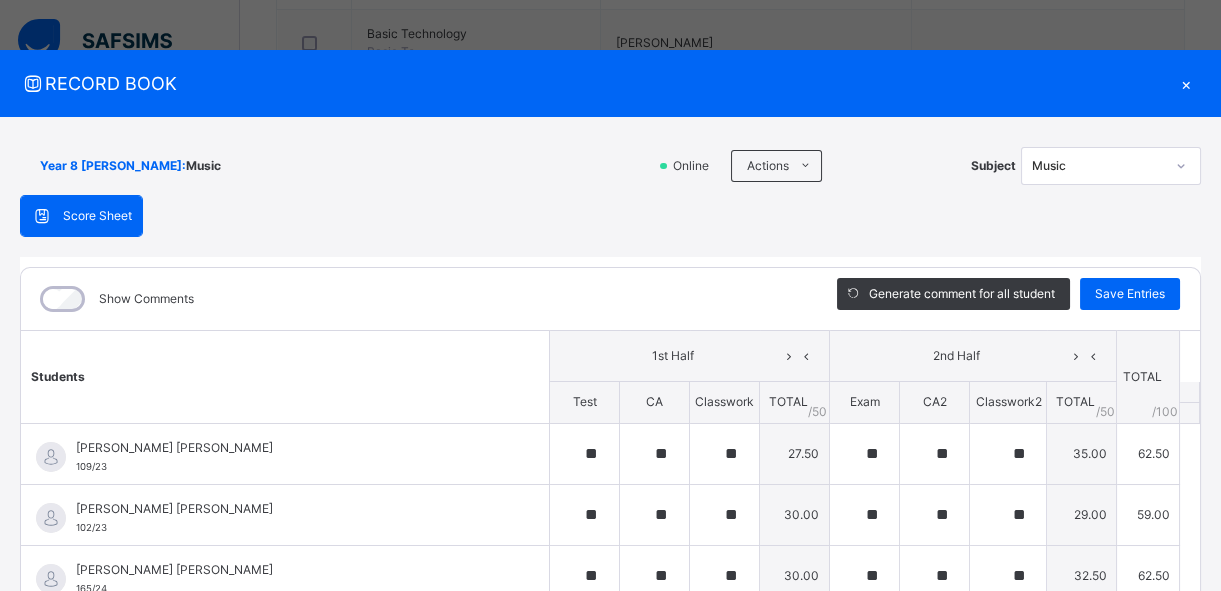click on "×" at bounding box center (1186, 83) 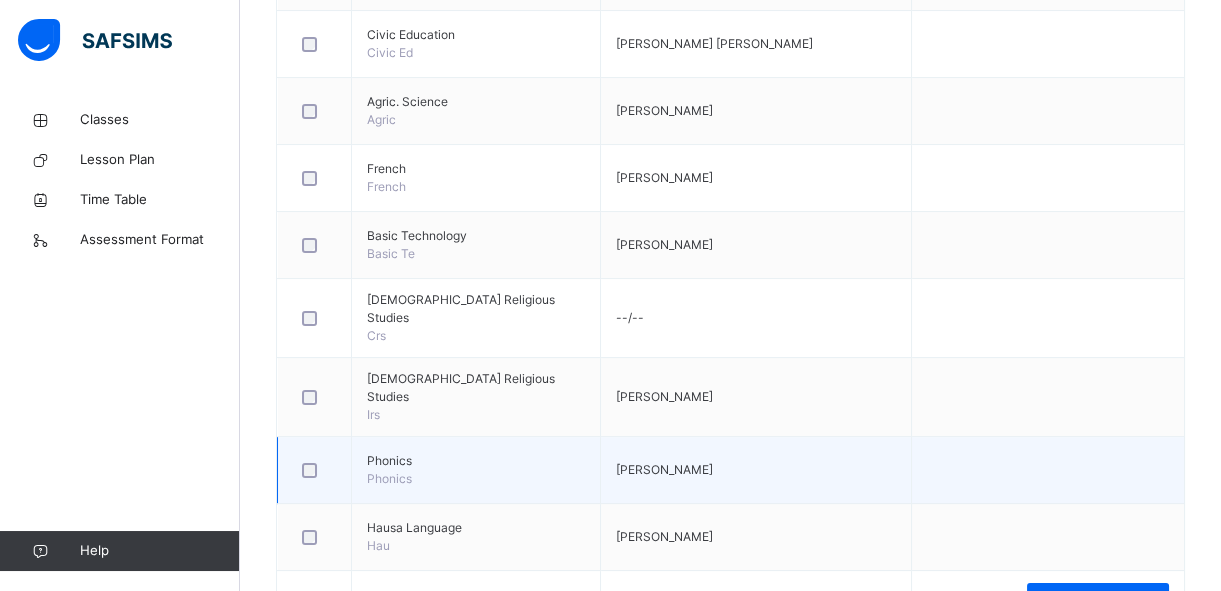 scroll, scrollTop: 760, scrollLeft: 0, axis: vertical 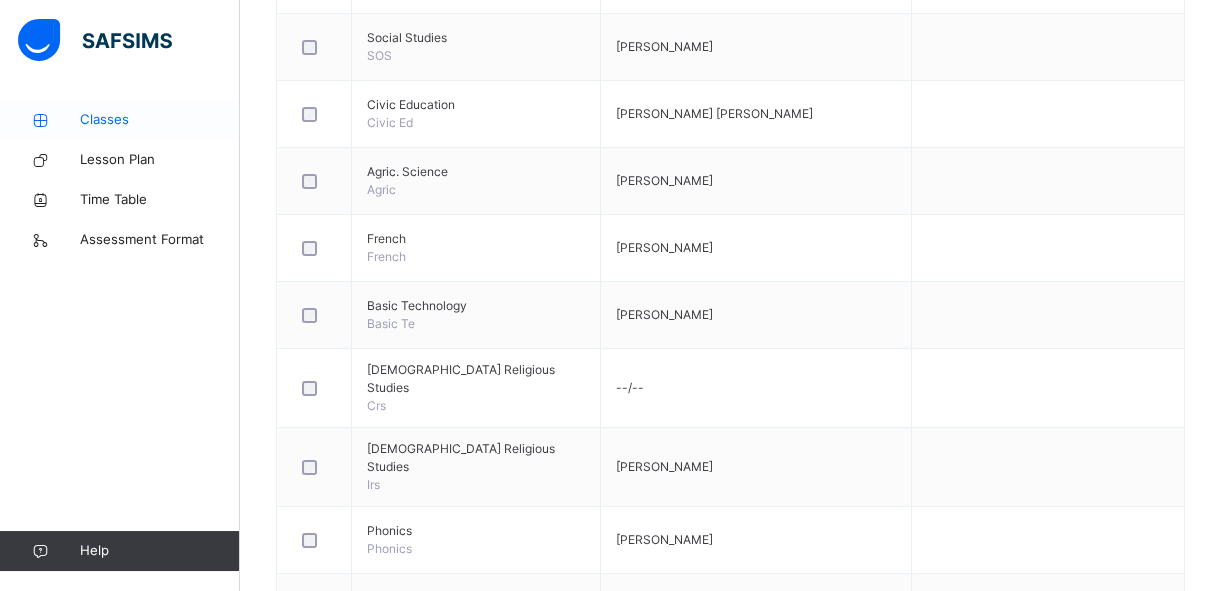 click on "Classes" at bounding box center [160, 120] 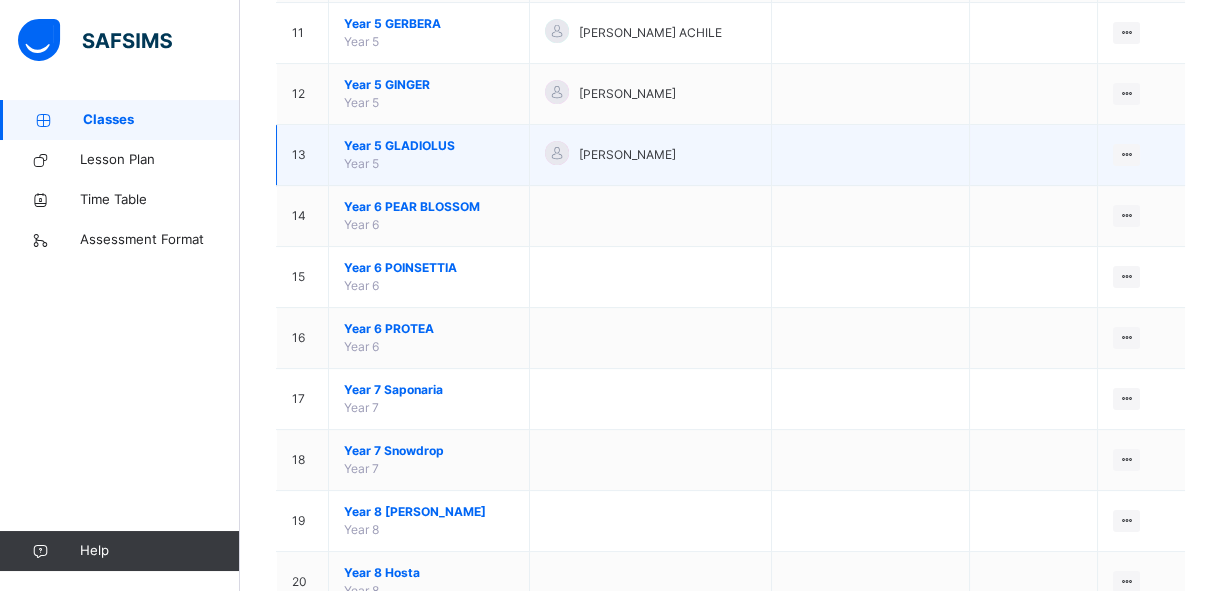 scroll, scrollTop: 1000, scrollLeft: 0, axis: vertical 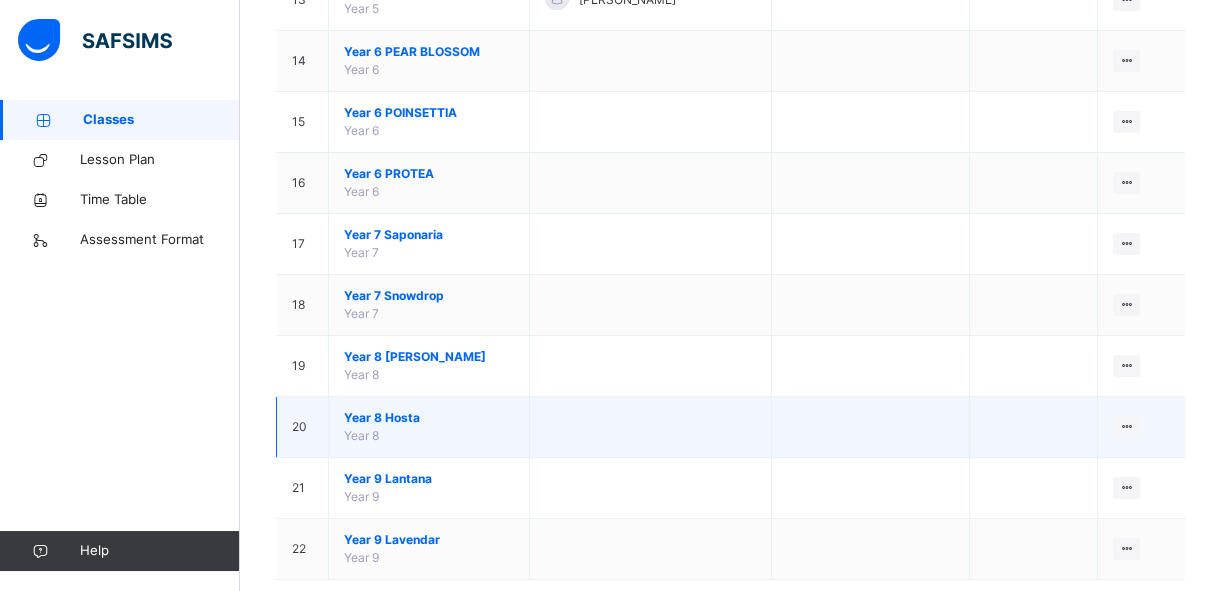 click on "Year 8   Hosta" at bounding box center (429, 418) 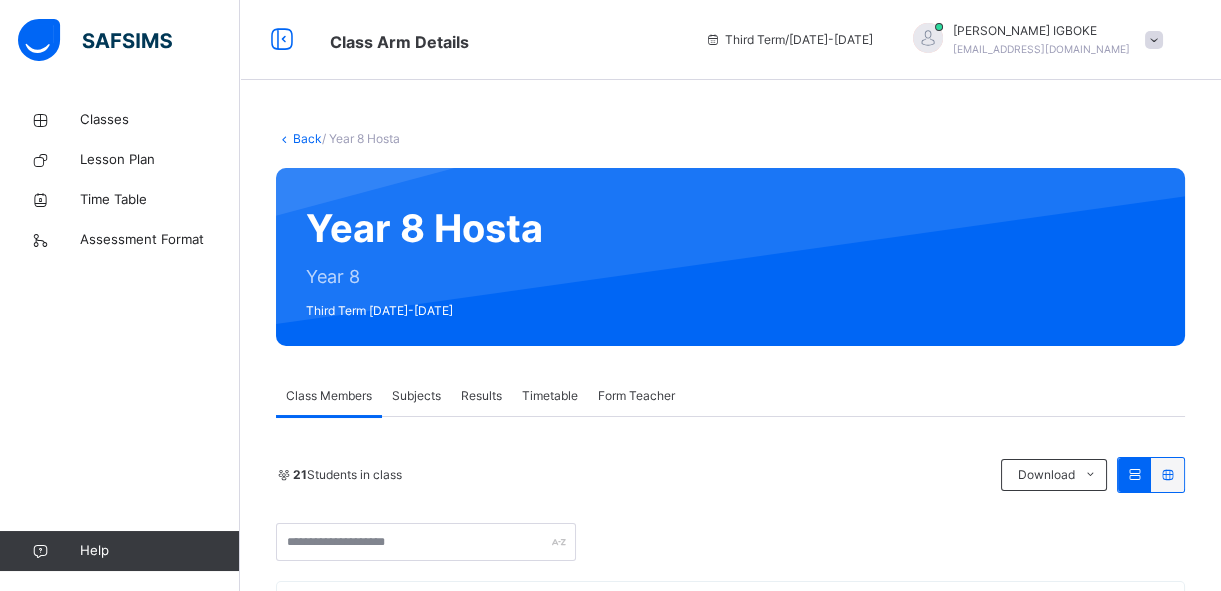 click on "Subjects" at bounding box center (416, 396) 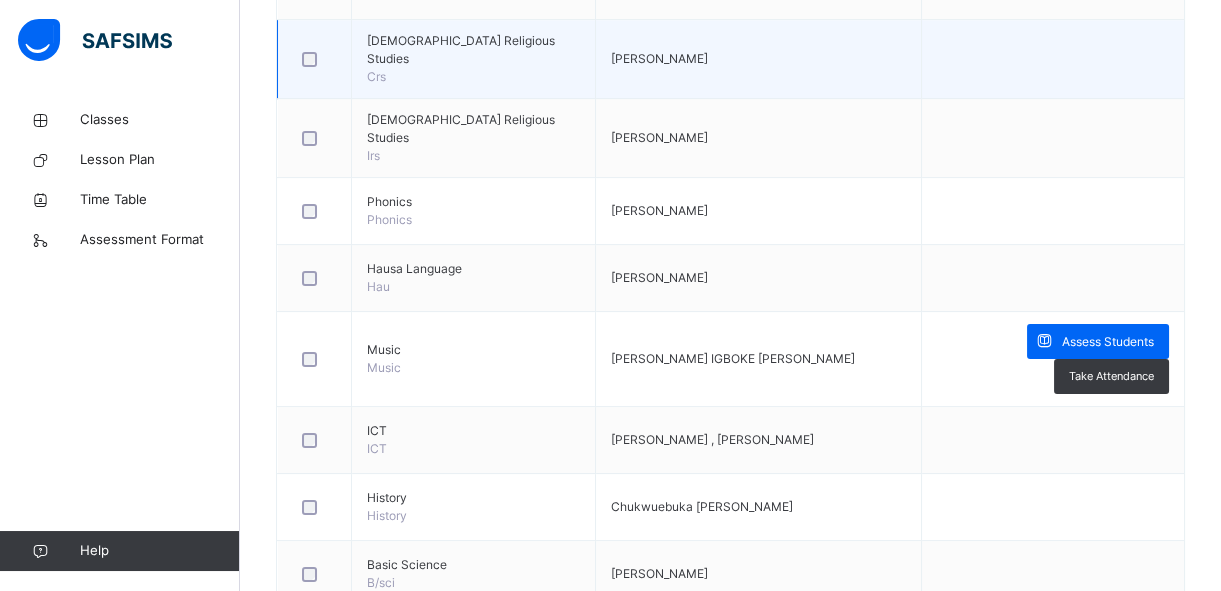 scroll, scrollTop: 1090, scrollLeft: 0, axis: vertical 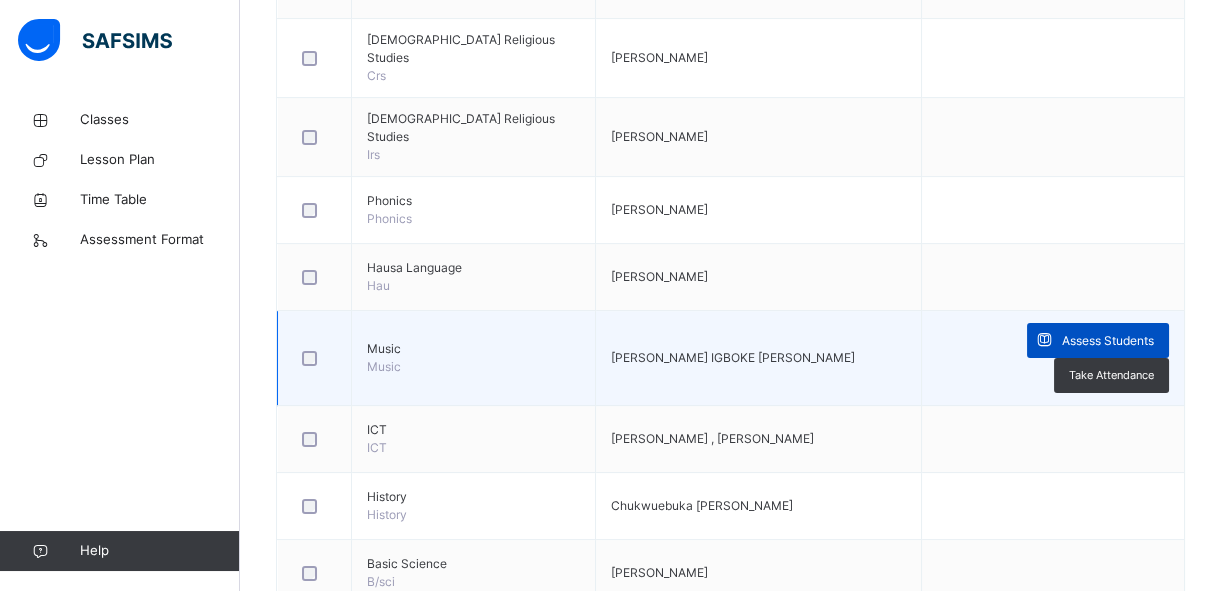 click on "Assess Students" at bounding box center (1108, 341) 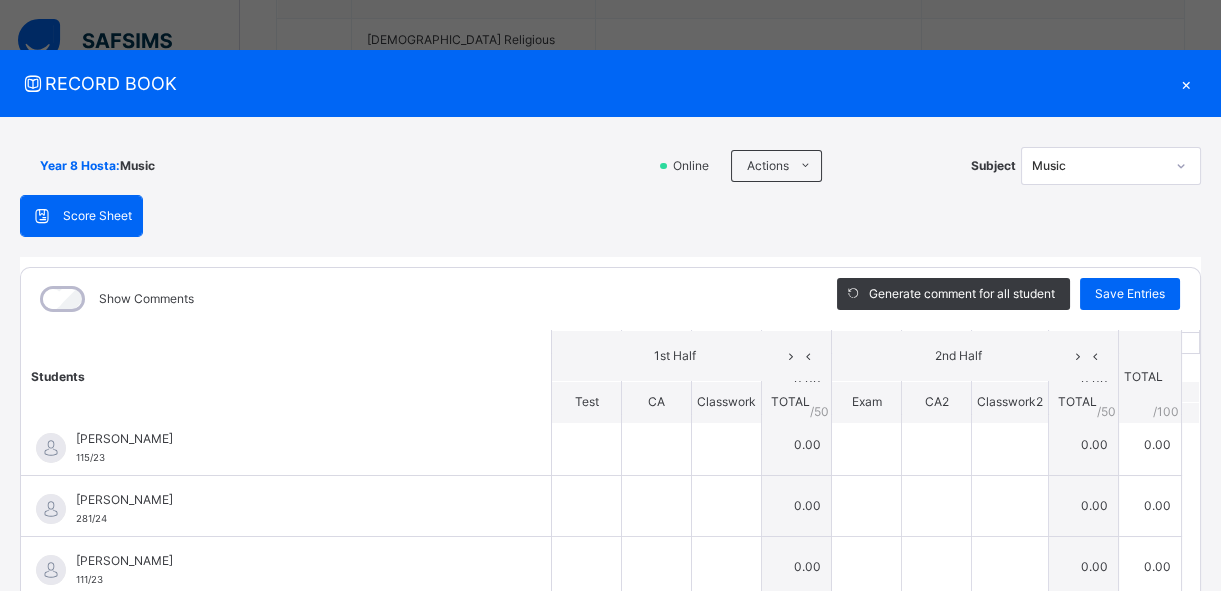 scroll, scrollTop: 0, scrollLeft: 0, axis: both 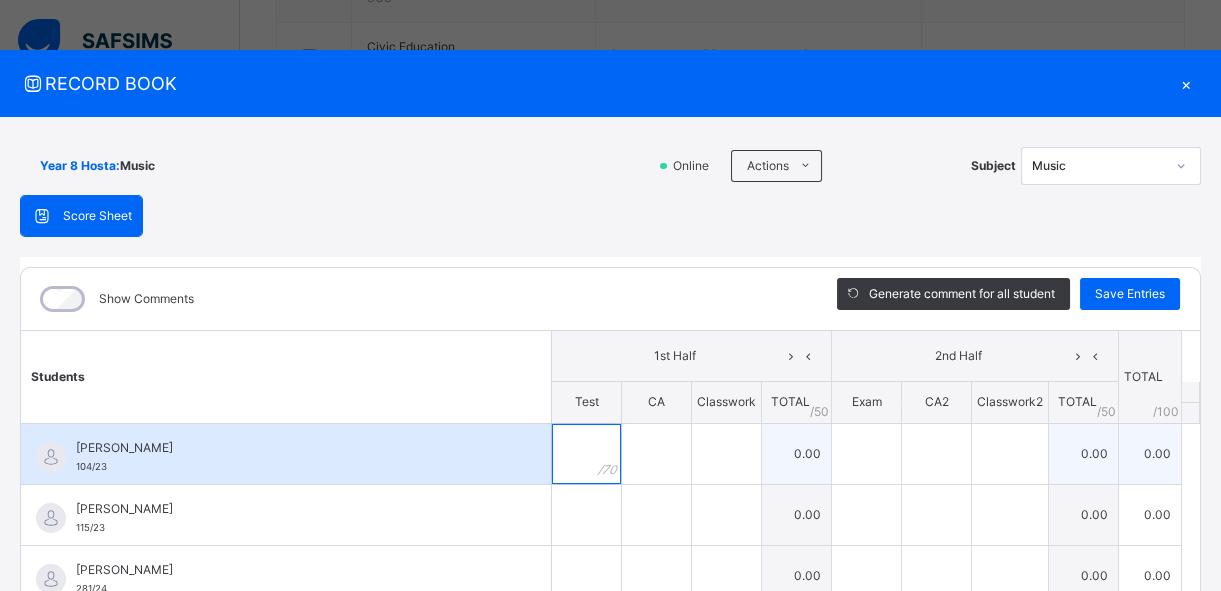 click at bounding box center [586, 454] 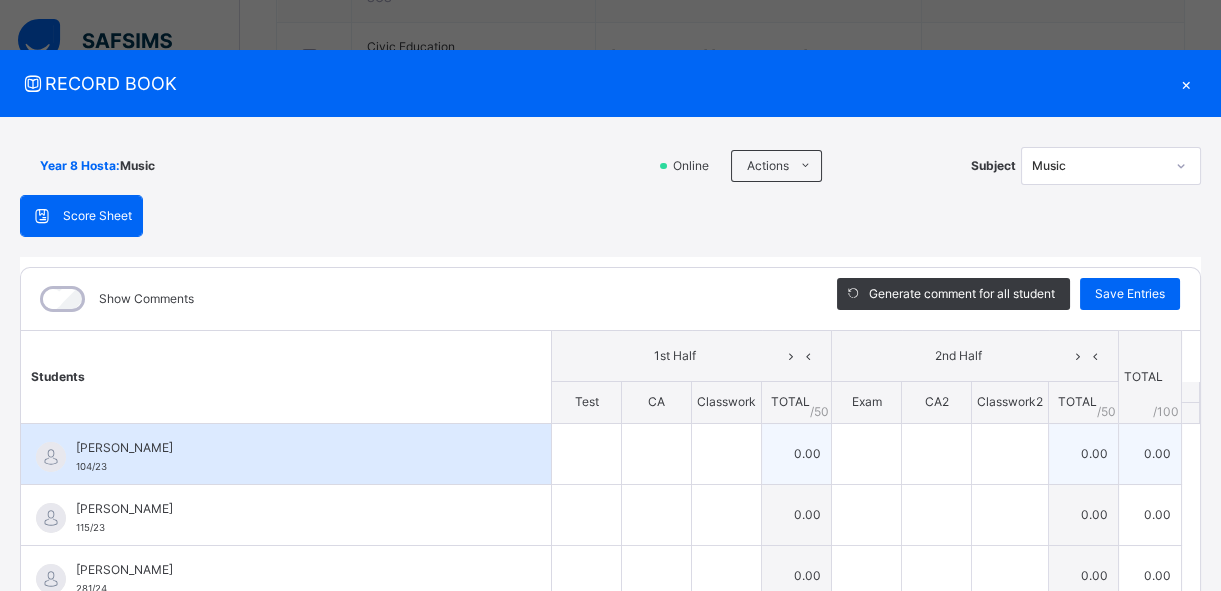 click at bounding box center [586, 454] 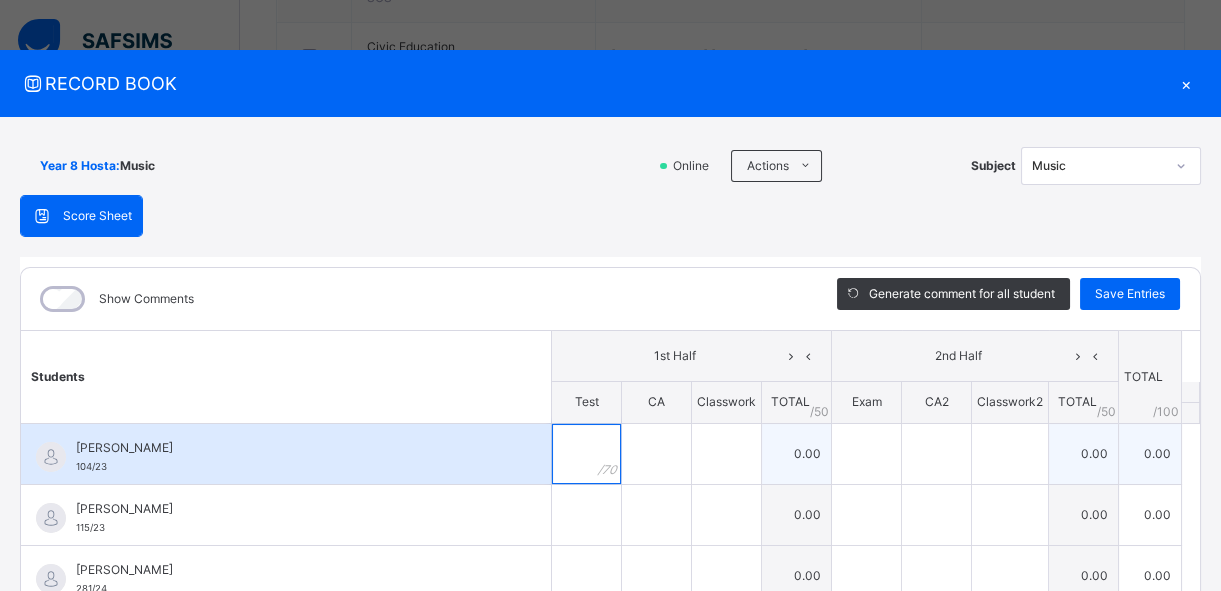 click at bounding box center [586, 454] 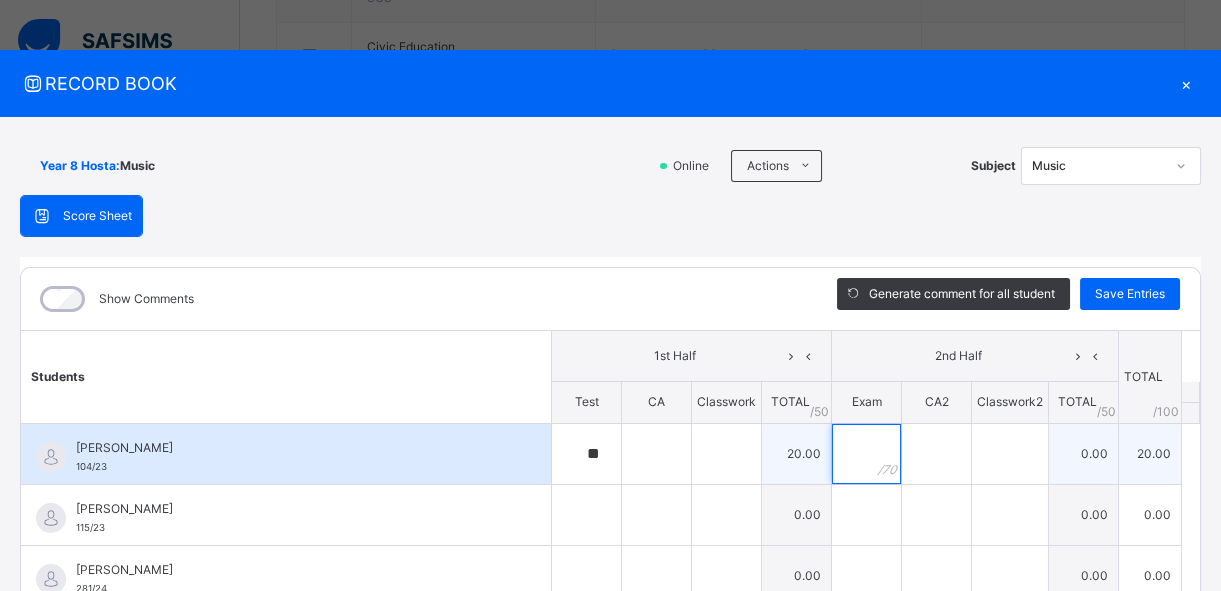 click at bounding box center [866, 454] 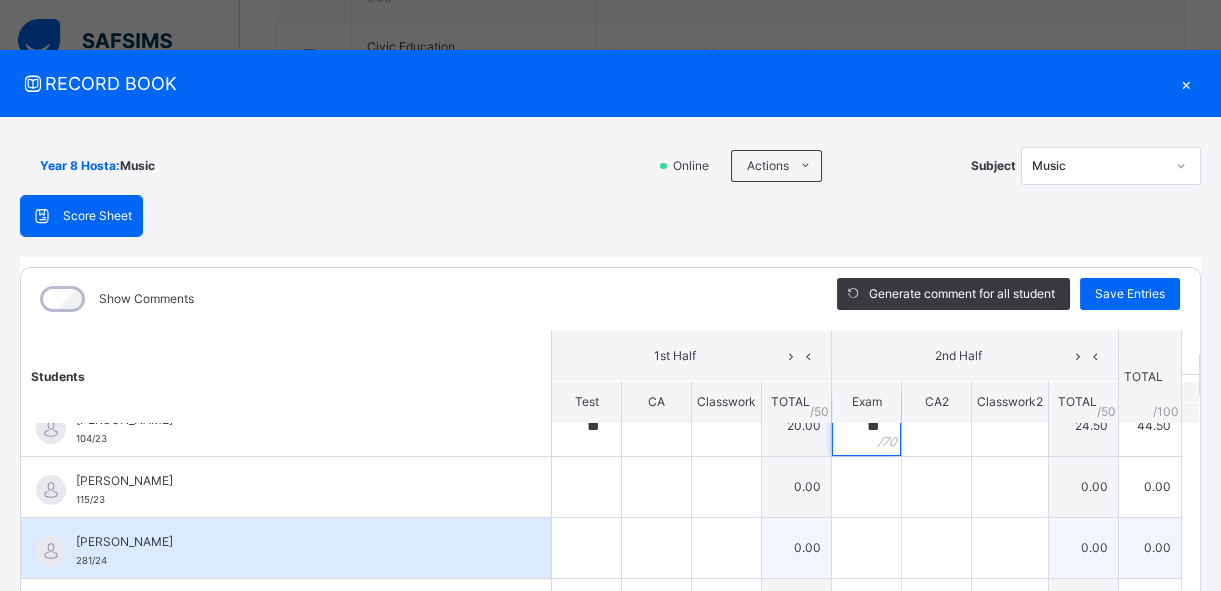 scroll, scrollTop: 0, scrollLeft: 0, axis: both 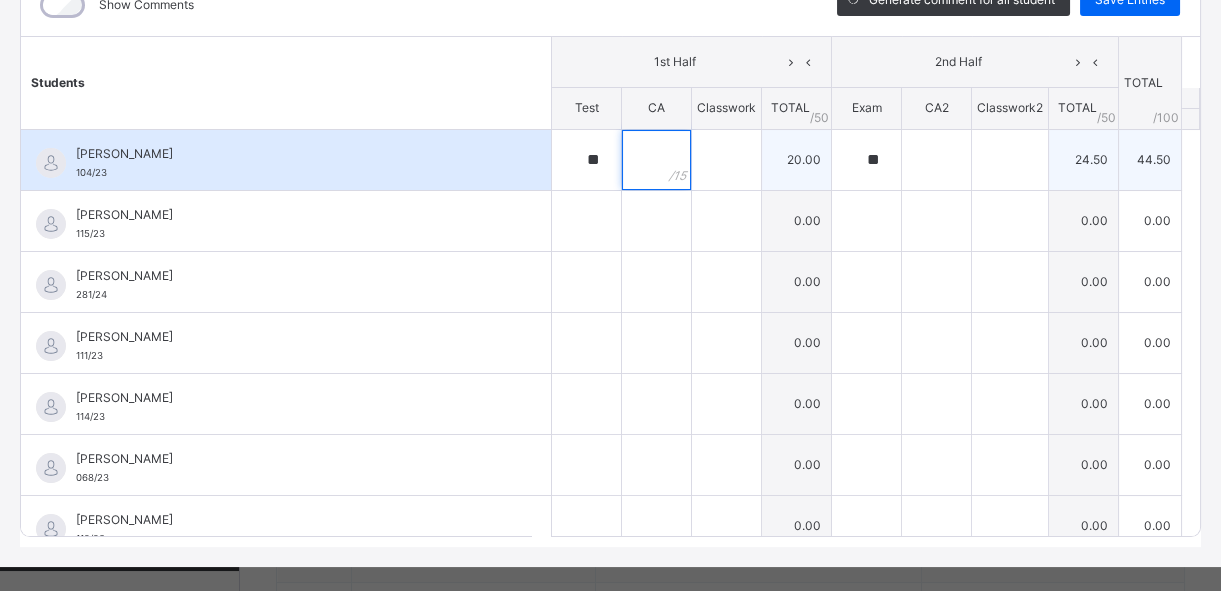 click at bounding box center [656, 160] 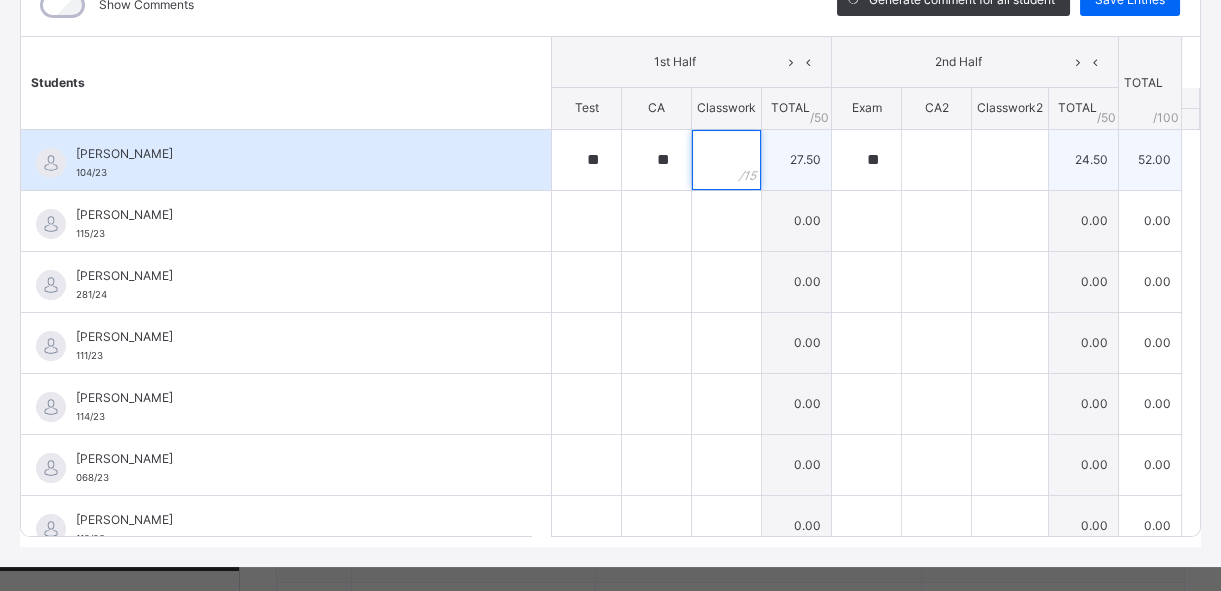 click at bounding box center (726, 160) 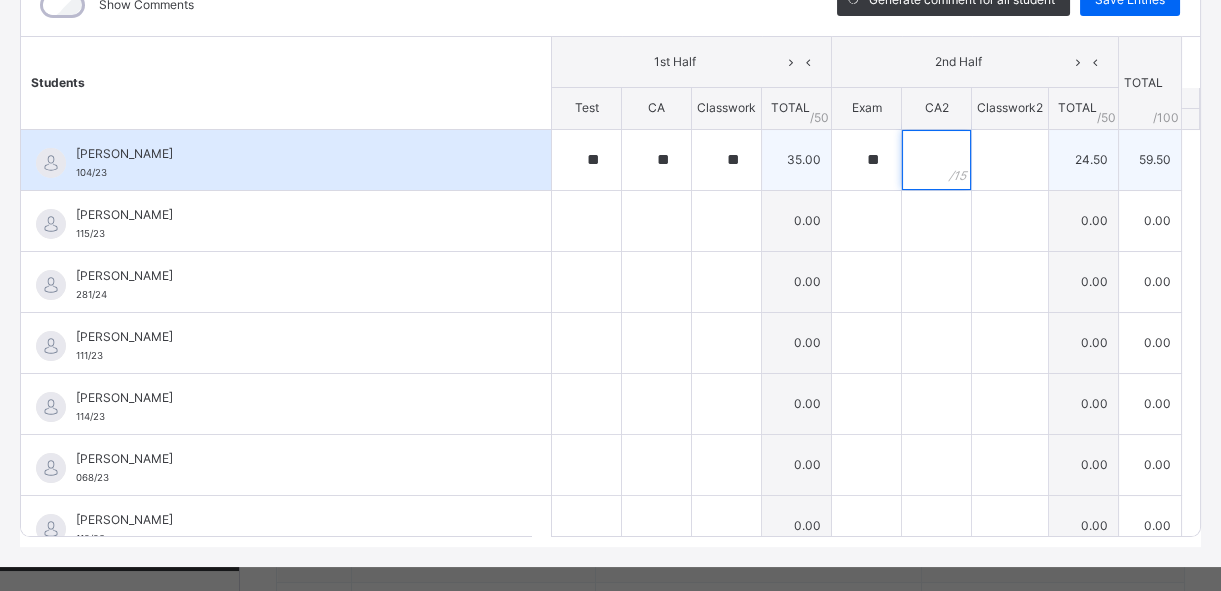 click at bounding box center [936, 160] 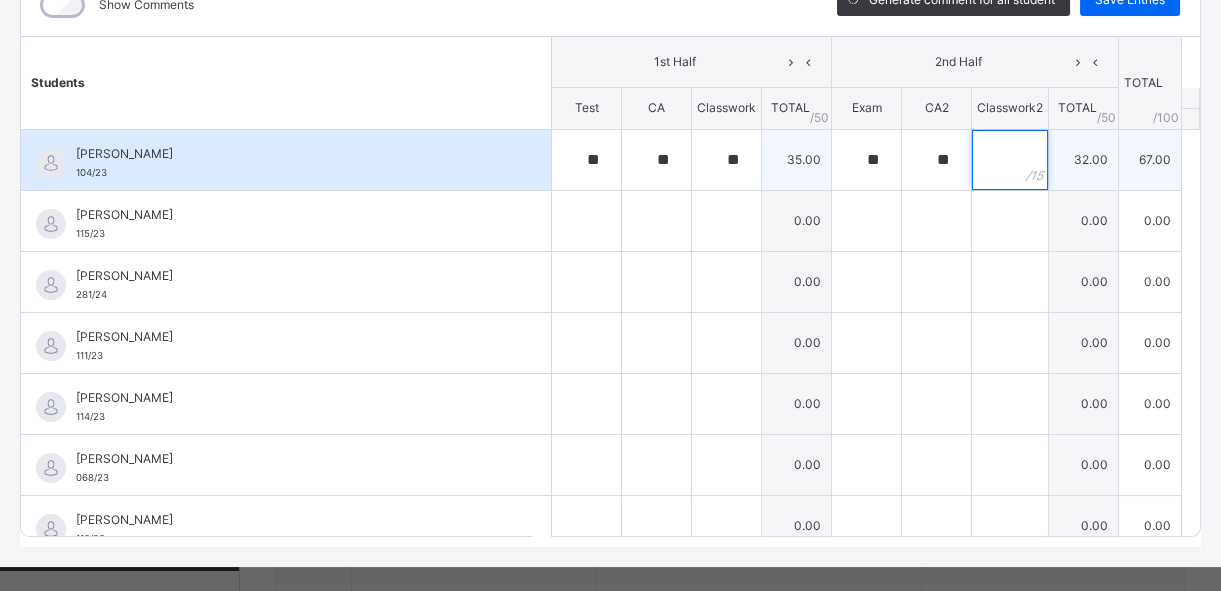 click at bounding box center [1010, 160] 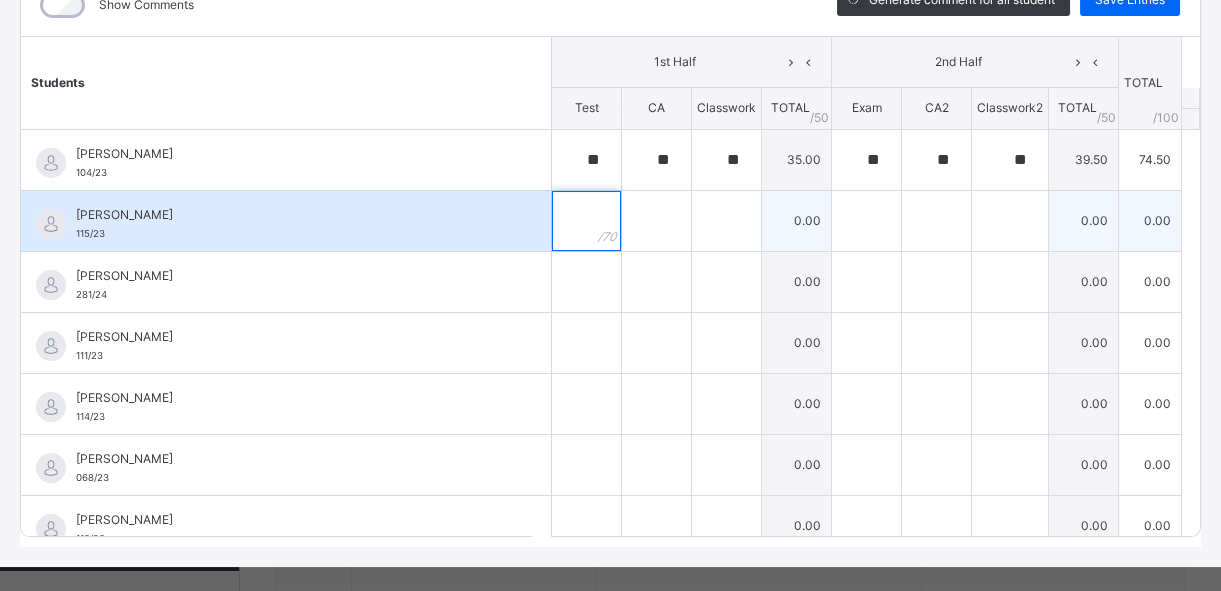 click at bounding box center (586, 221) 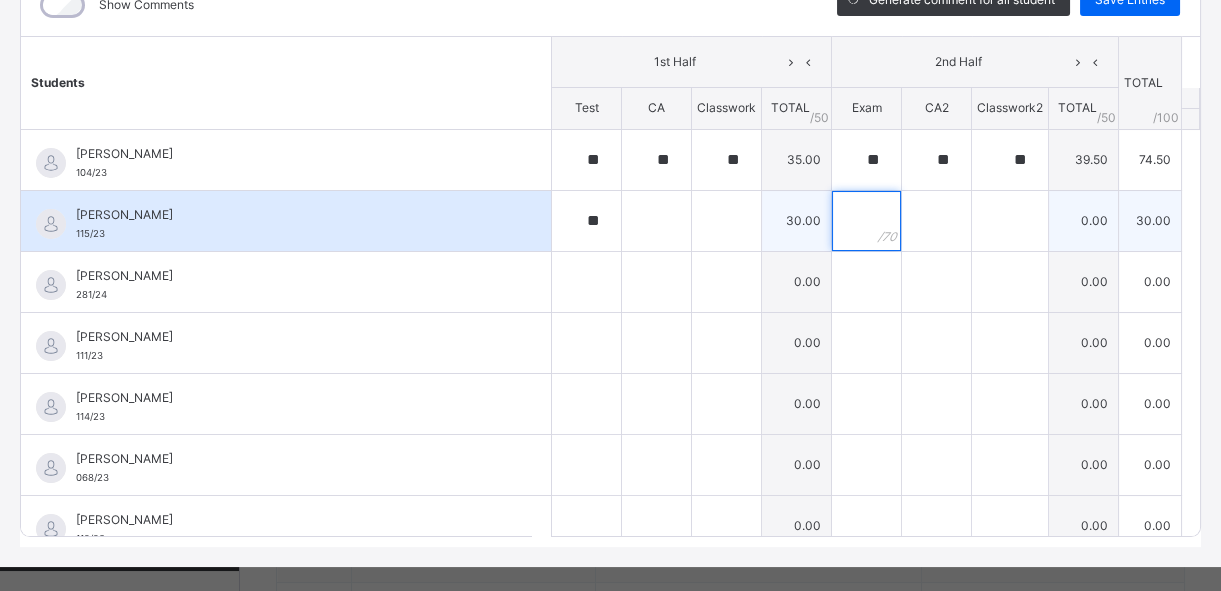 click at bounding box center (866, 221) 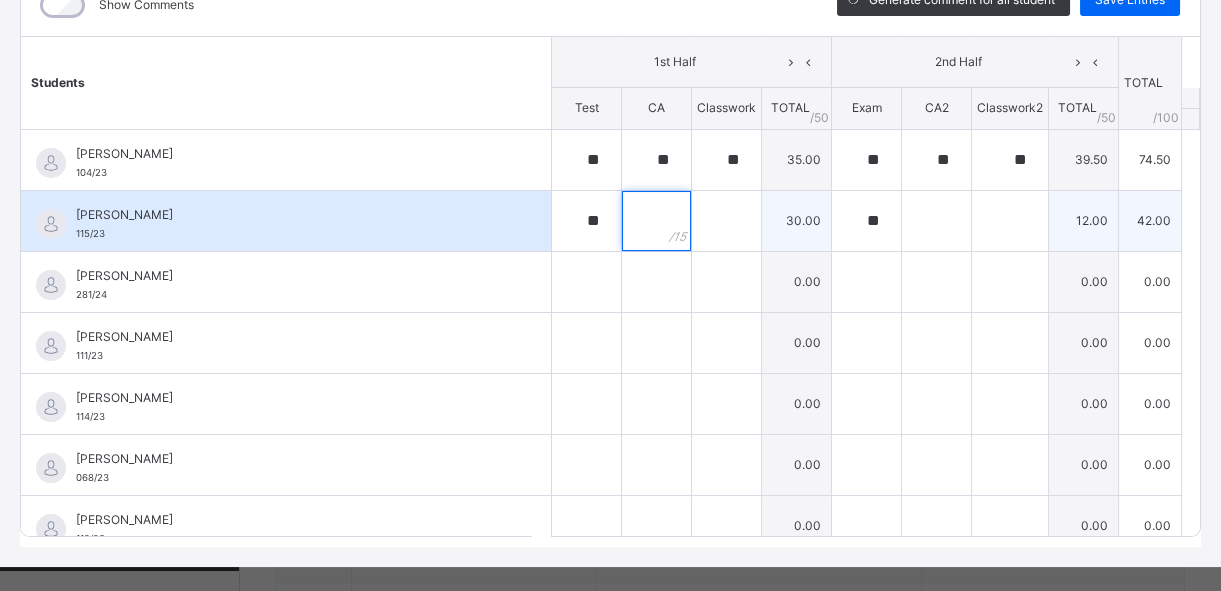 click at bounding box center [656, 221] 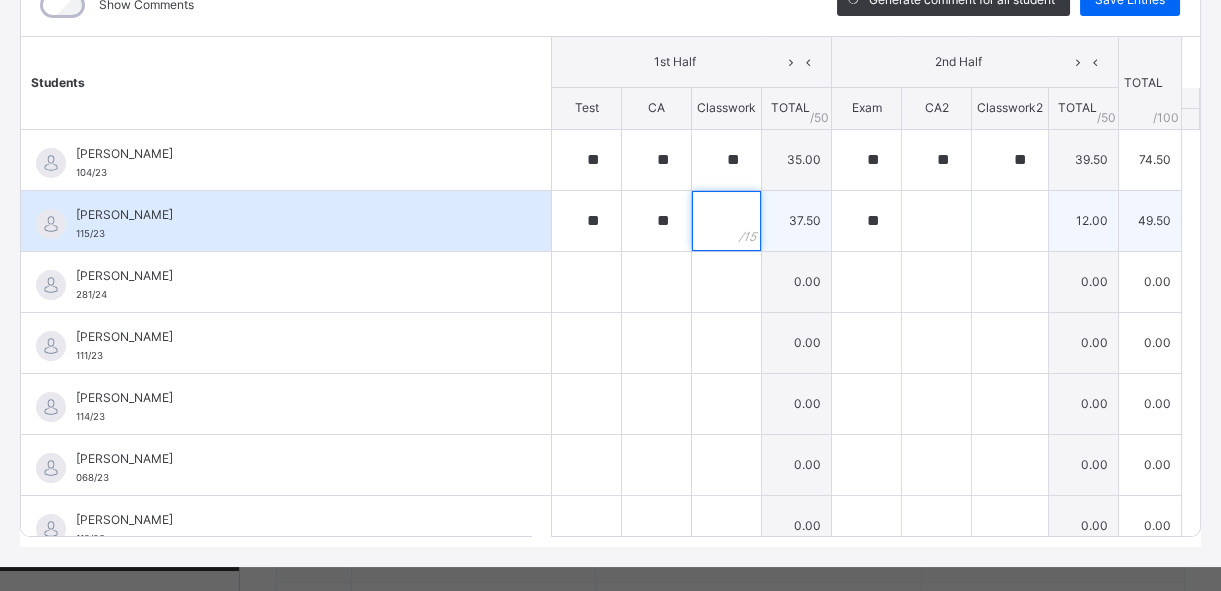 click at bounding box center [726, 221] 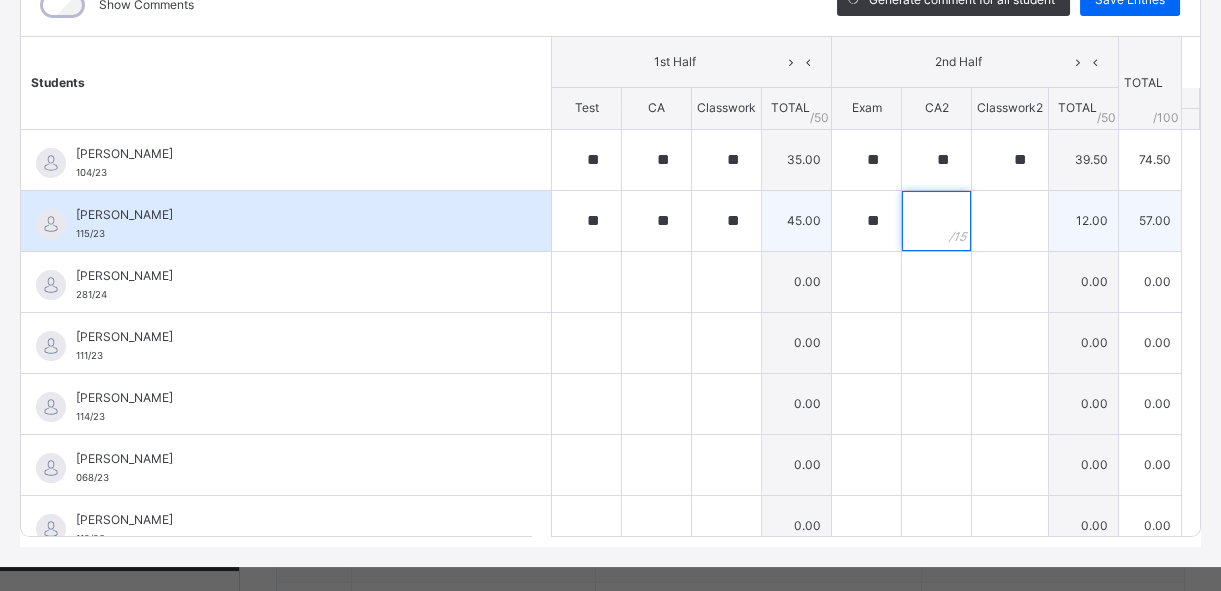 click at bounding box center [936, 221] 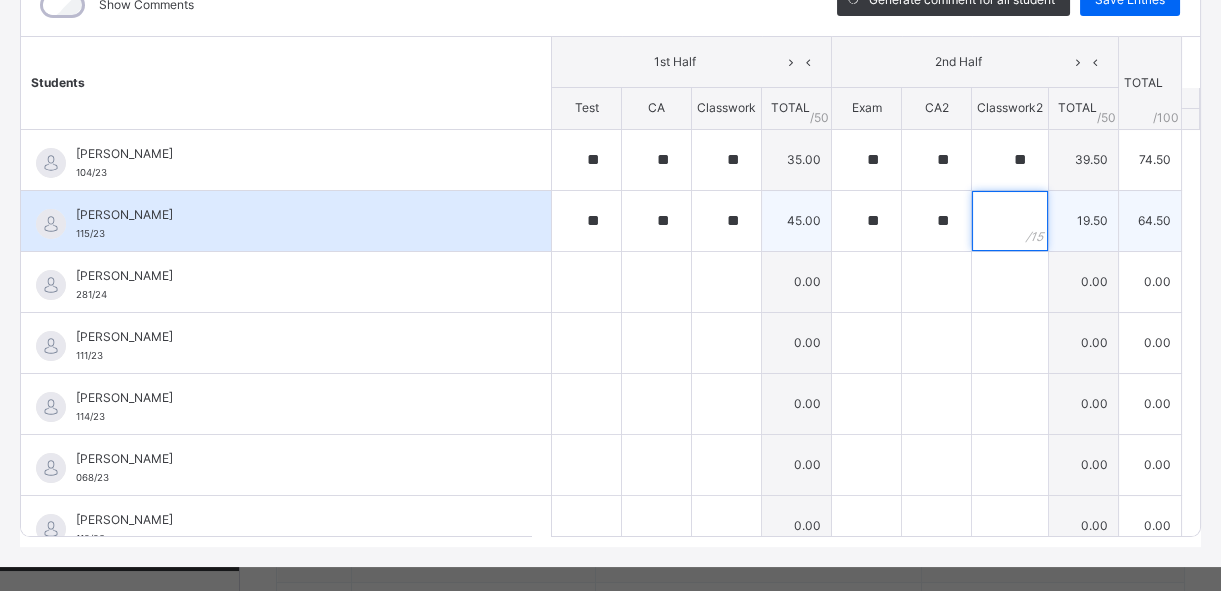 click at bounding box center [1010, 221] 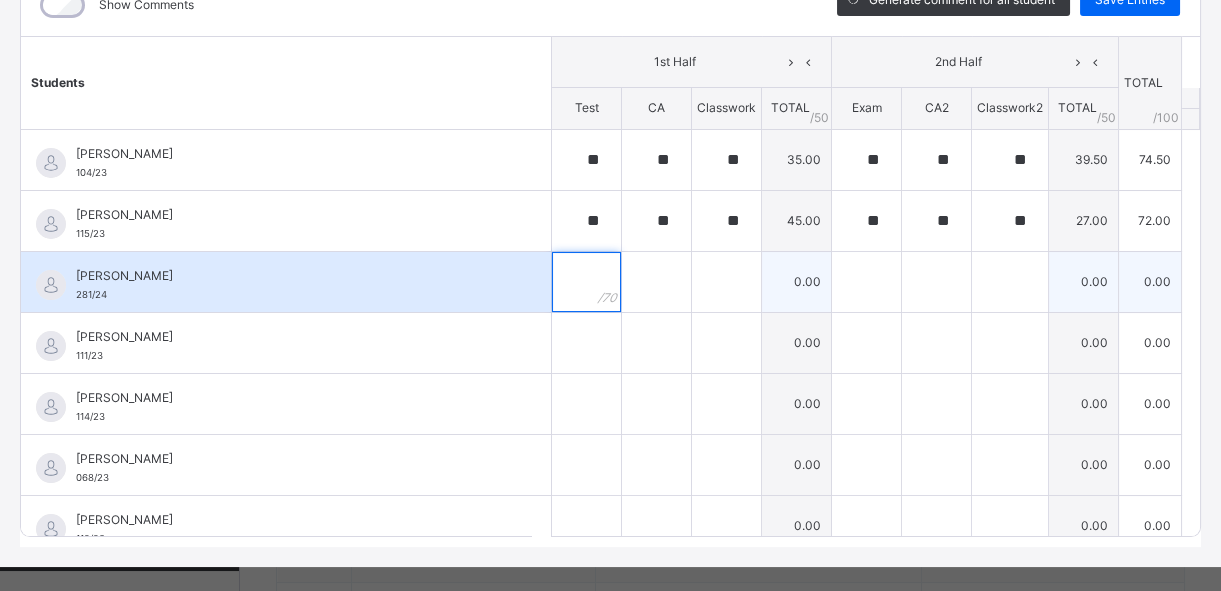 click at bounding box center [586, 282] 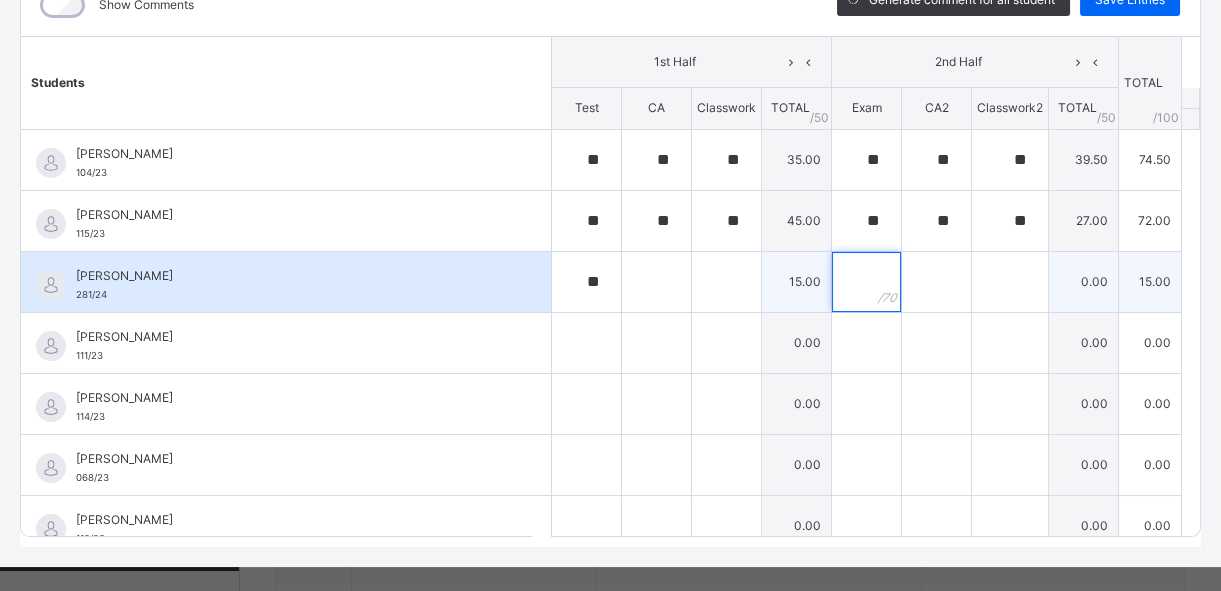 click at bounding box center [866, 282] 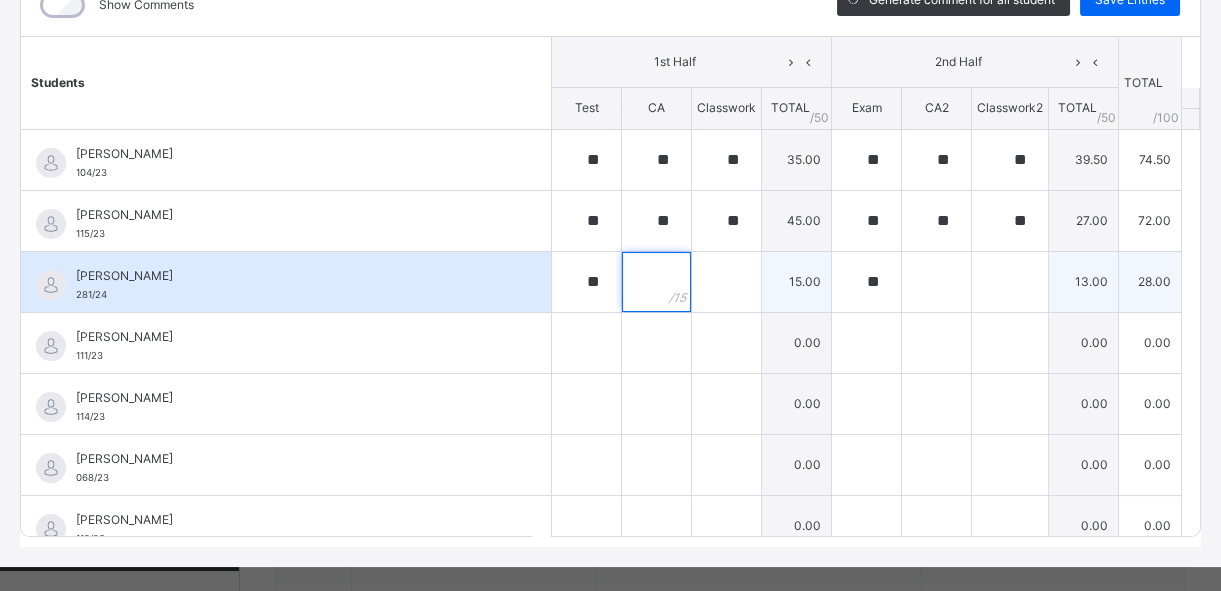 click at bounding box center (656, 282) 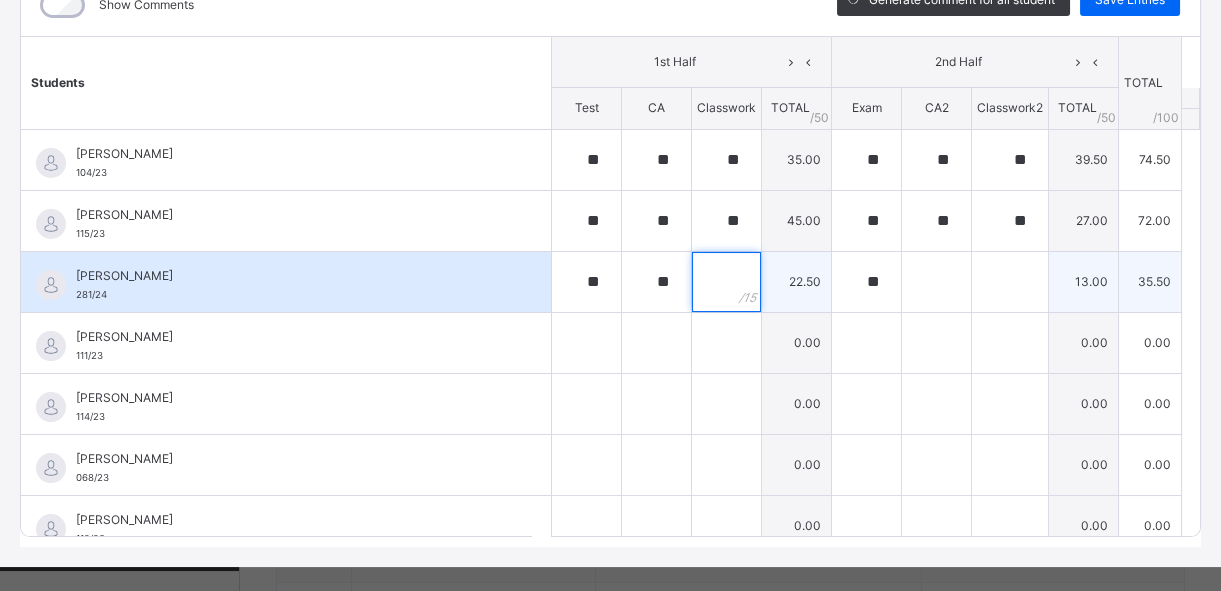 click at bounding box center [726, 282] 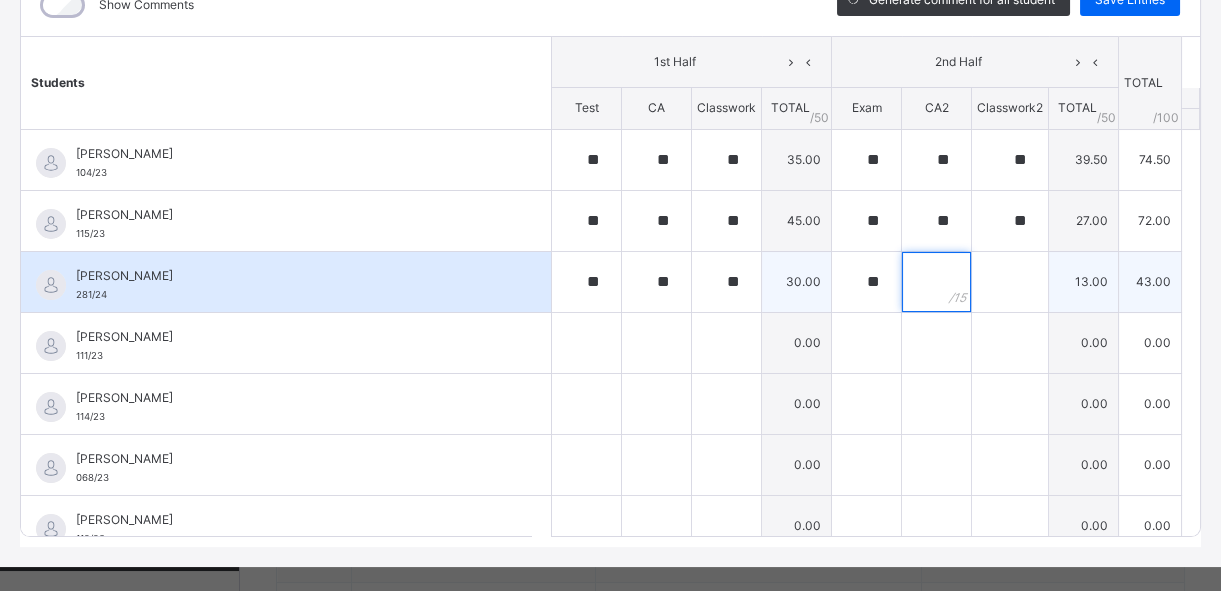 click at bounding box center (936, 282) 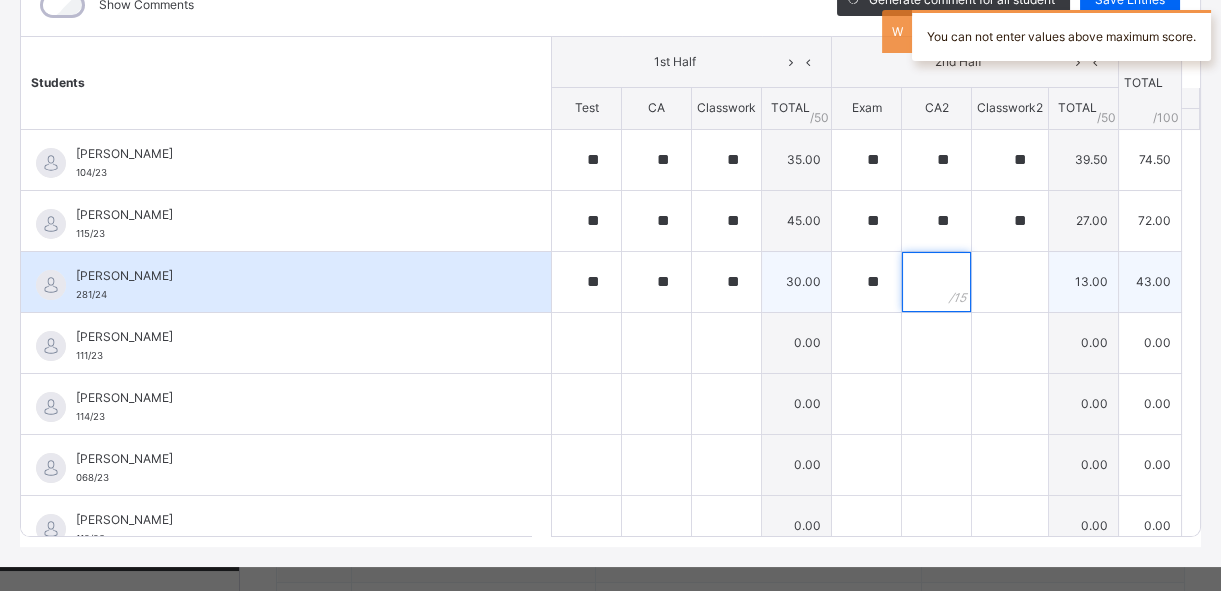 click at bounding box center (936, 282) 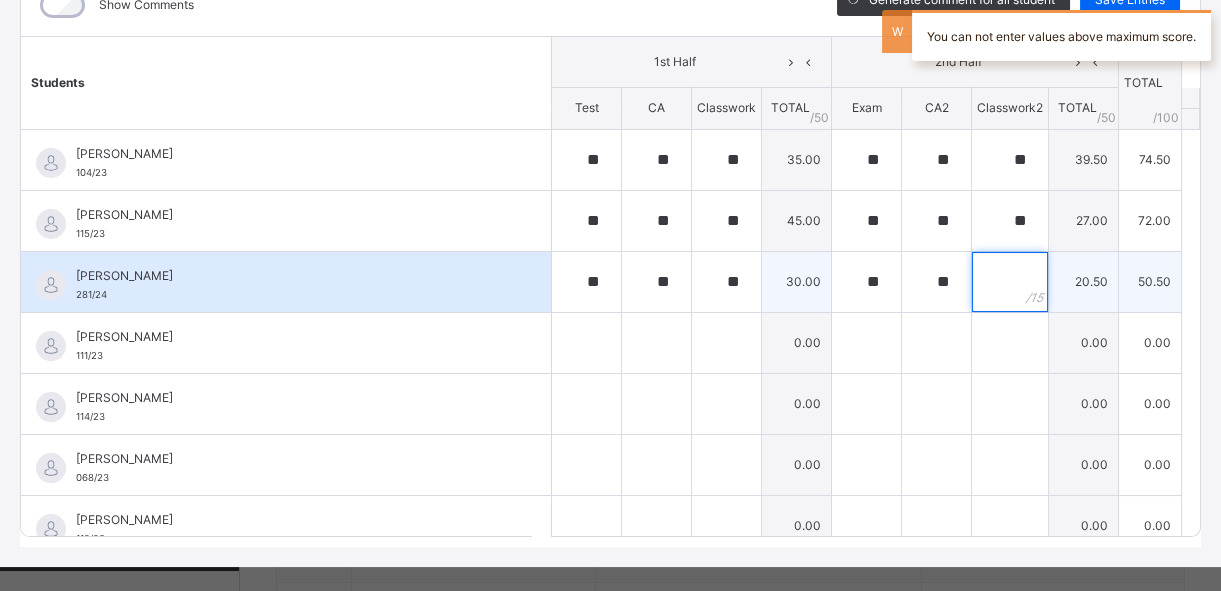 click at bounding box center [1010, 282] 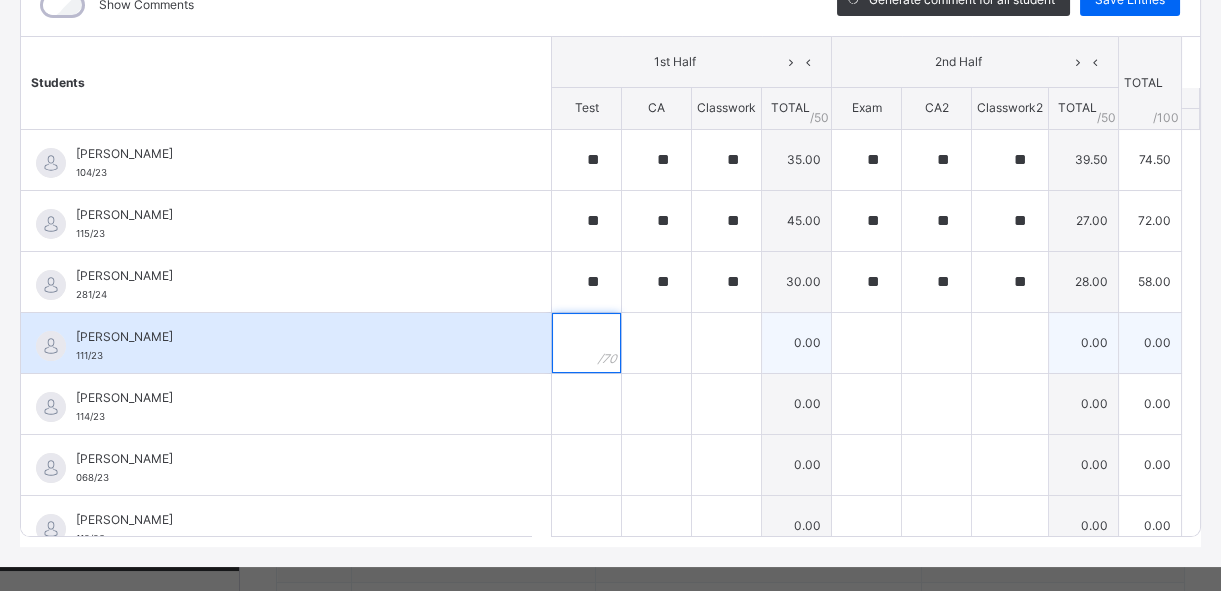 click at bounding box center [586, 343] 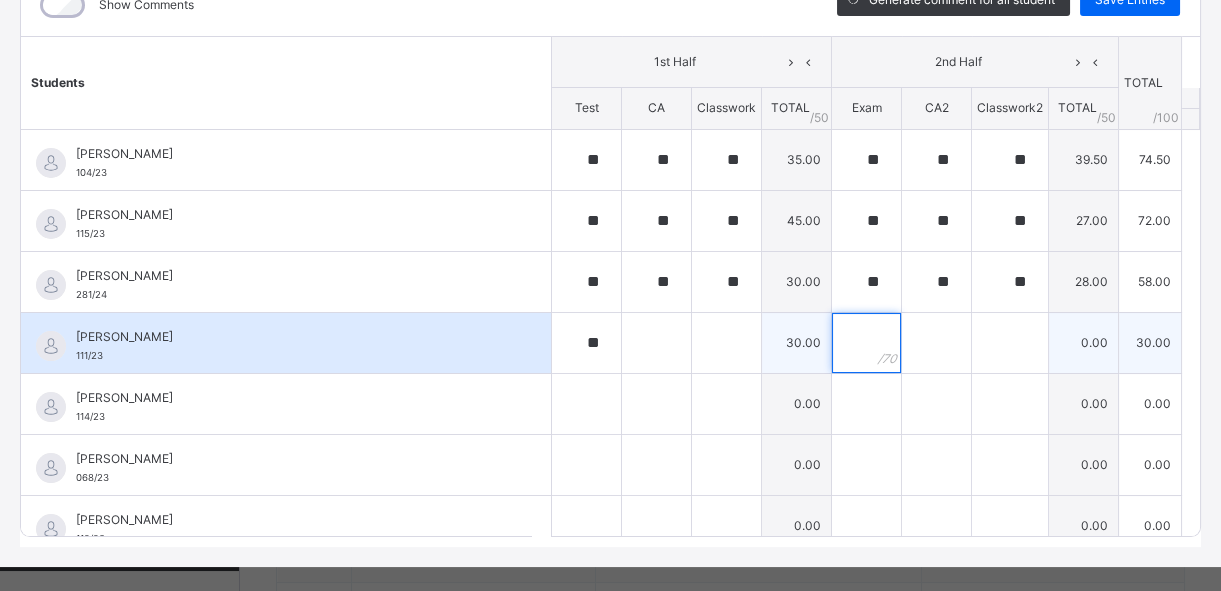 click at bounding box center [866, 343] 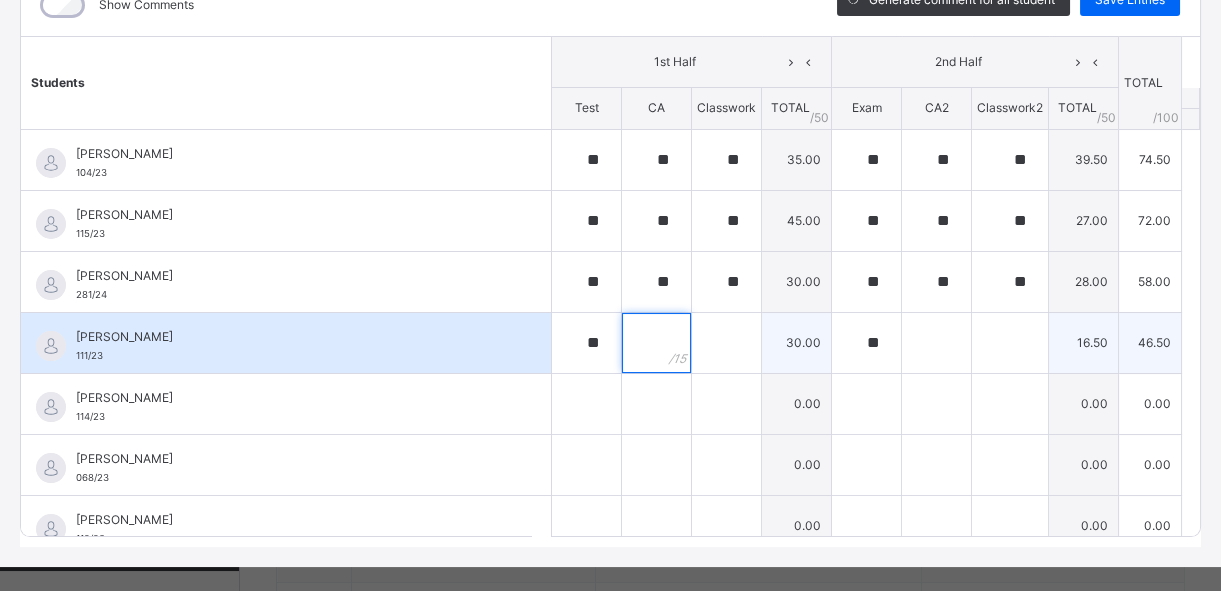 click at bounding box center [656, 343] 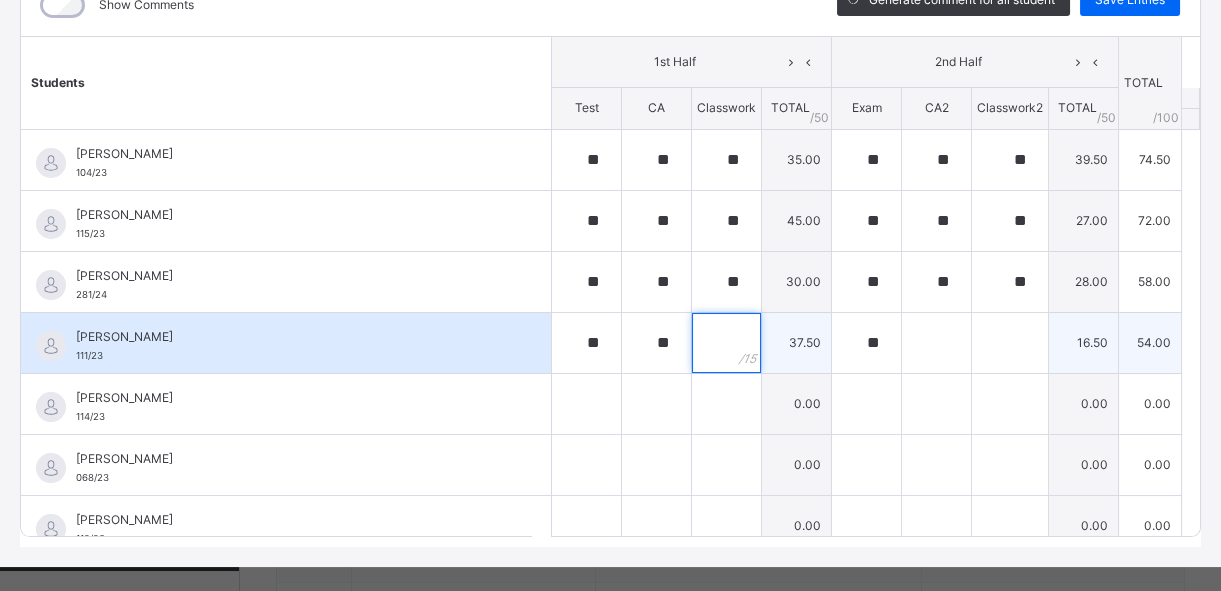 click at bounding box center (726, 343) 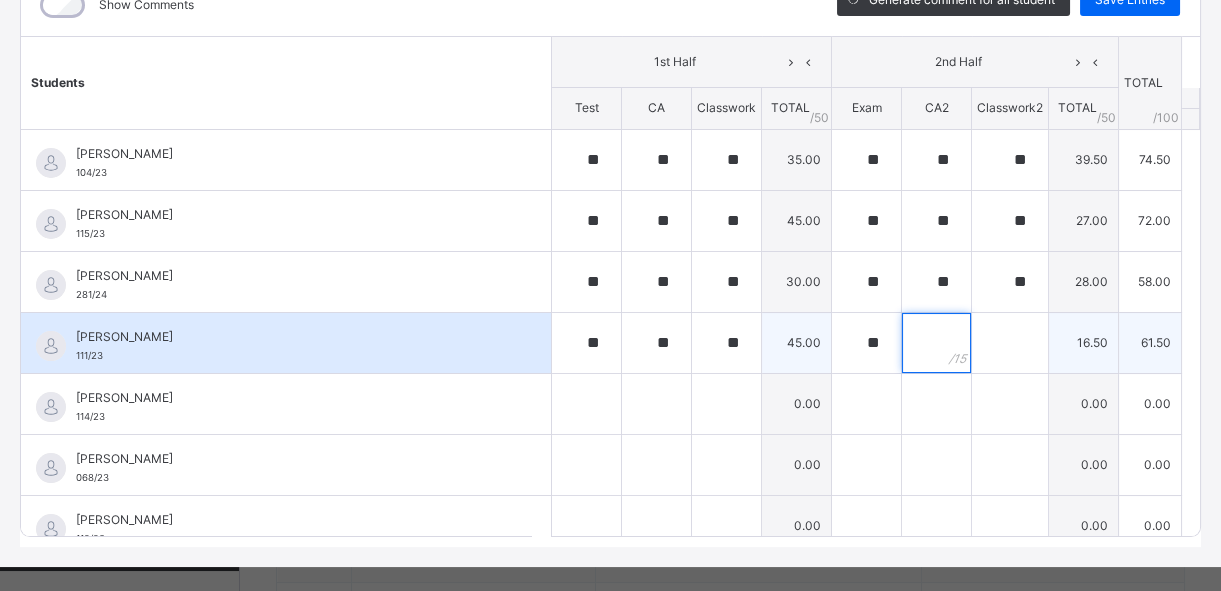 click at bounding box center [936, 343] 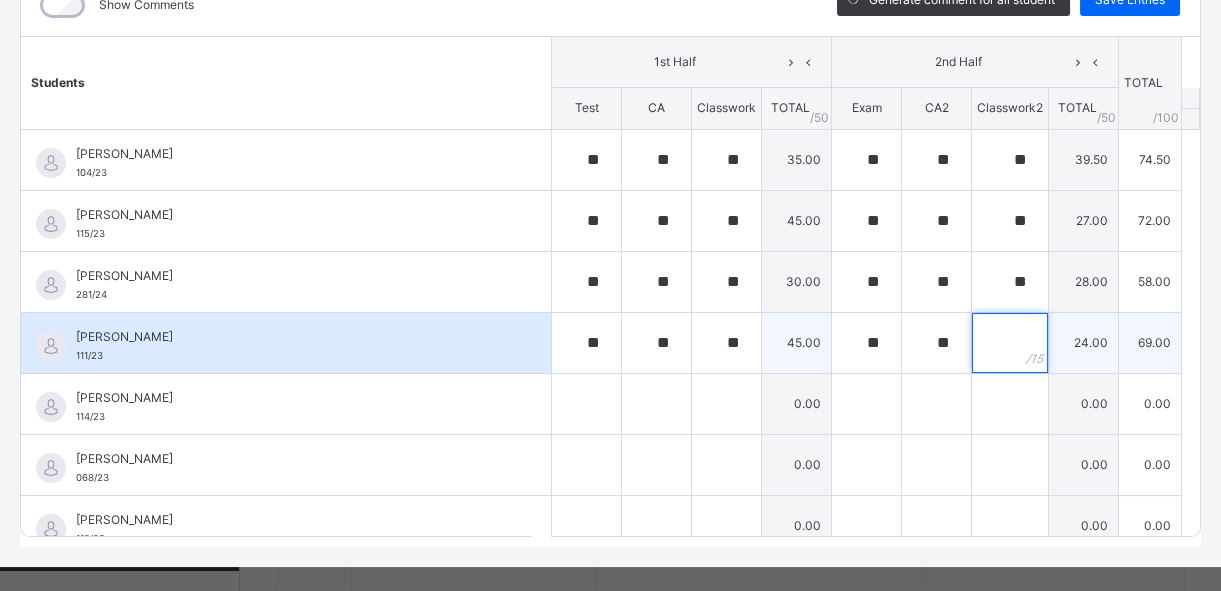 click at bounding box center [1010, 343] 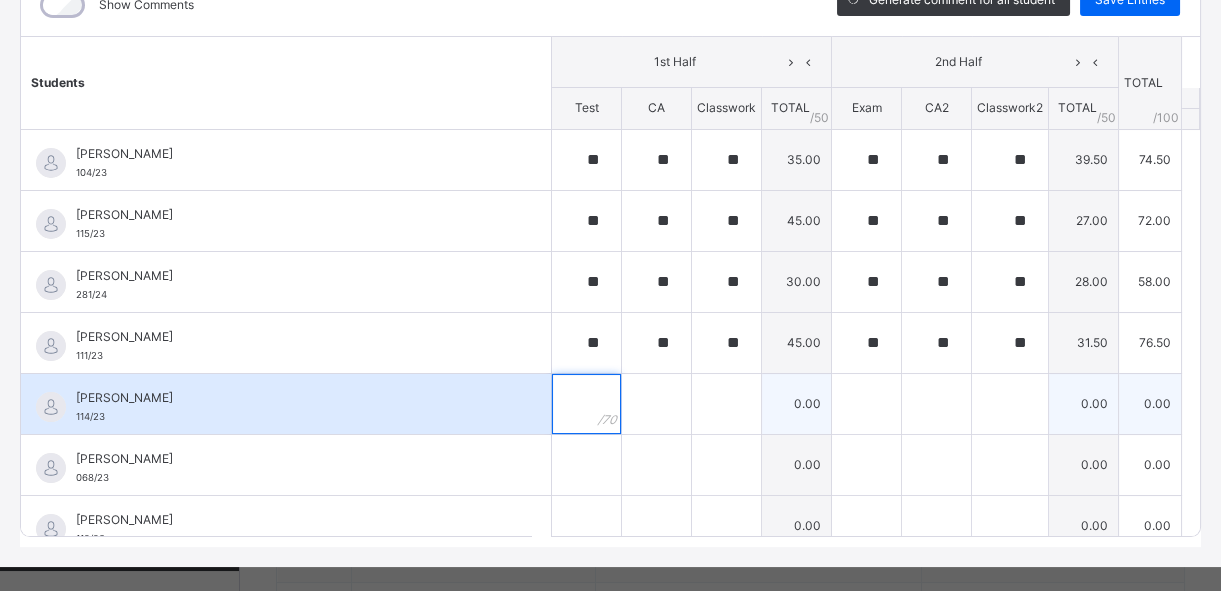 click at bounding box center [586, 404] 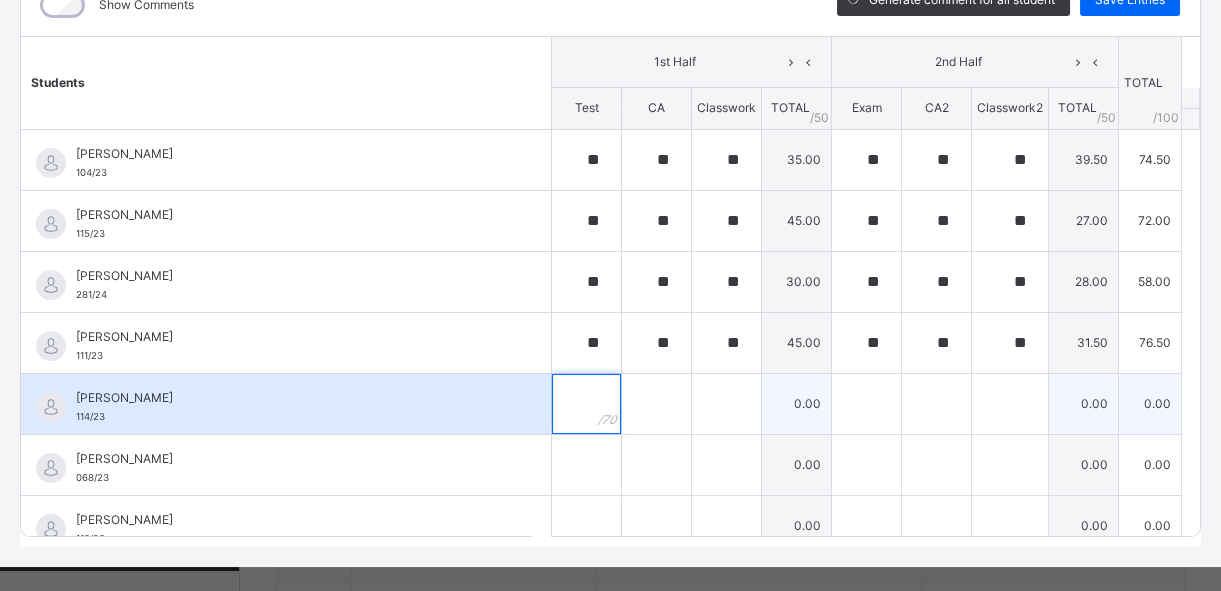 click at bounding box center (586, 404) 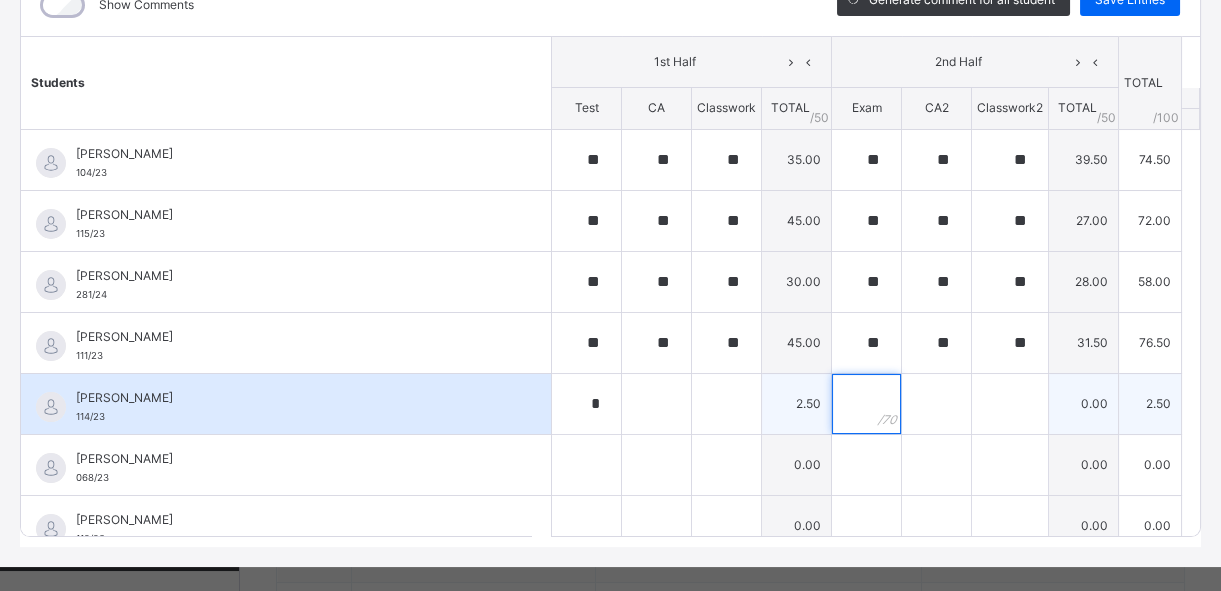 click at bounding box center (866, 404) 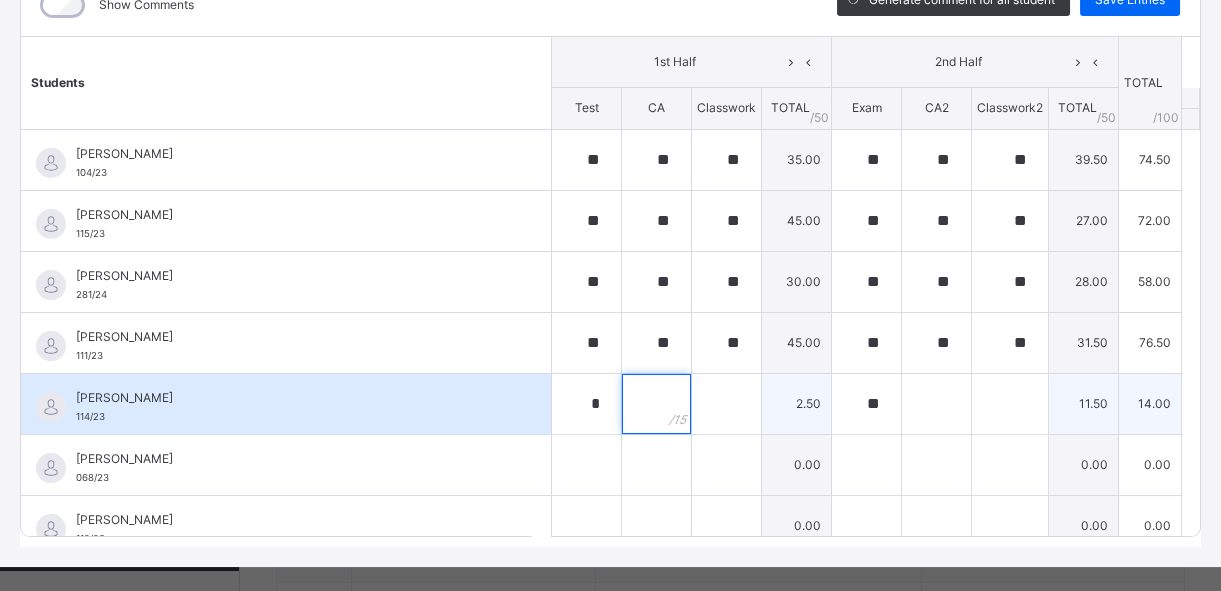 click at bounding box center [656, 404] 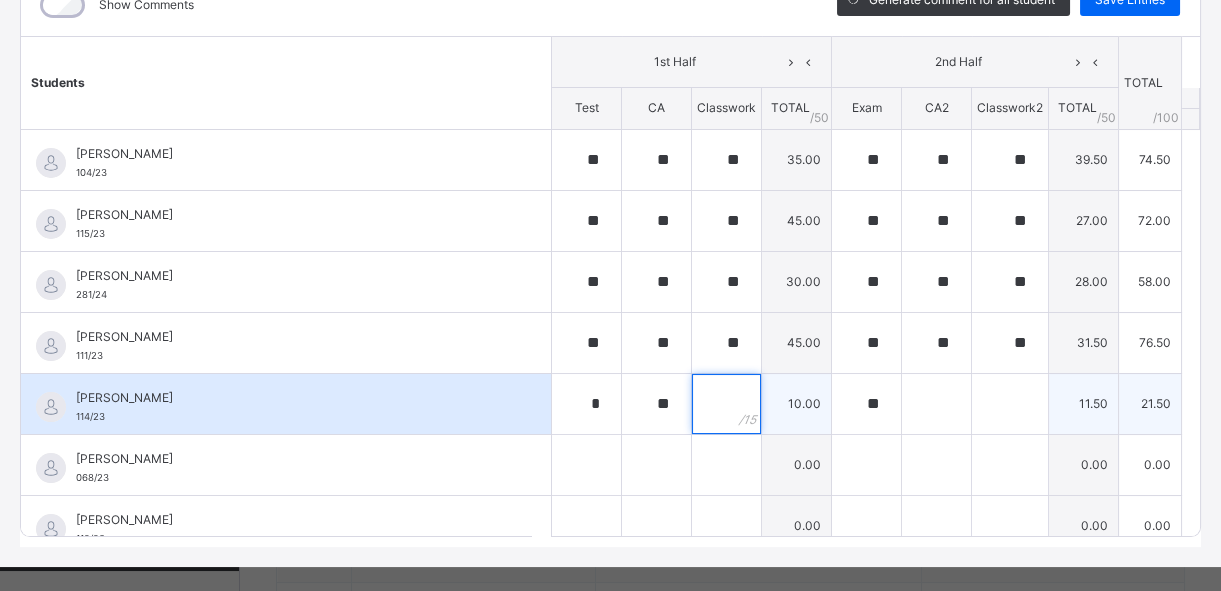 click at bounding box center (726, 404) 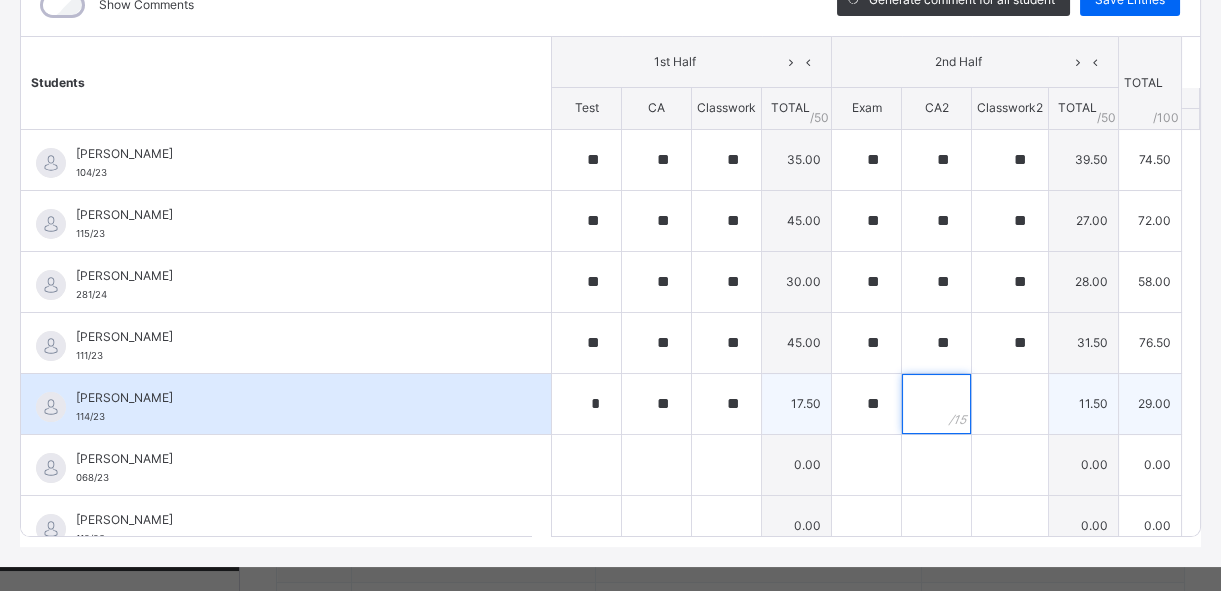 click at bounding box center (936, 404) 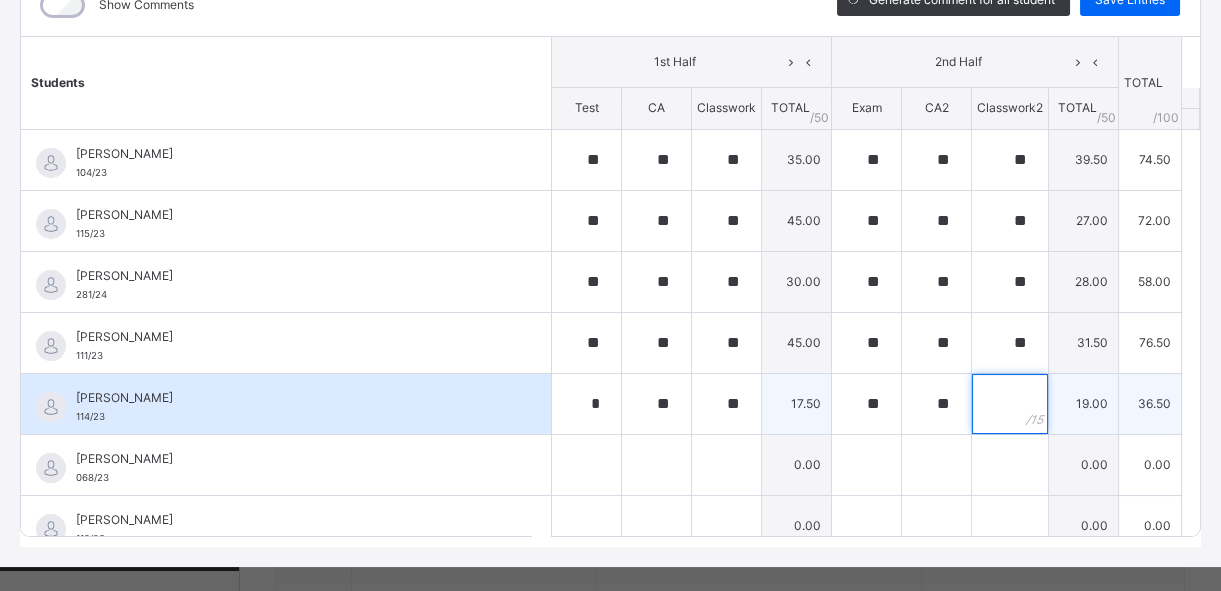 click at bounding box center (1010, 404) 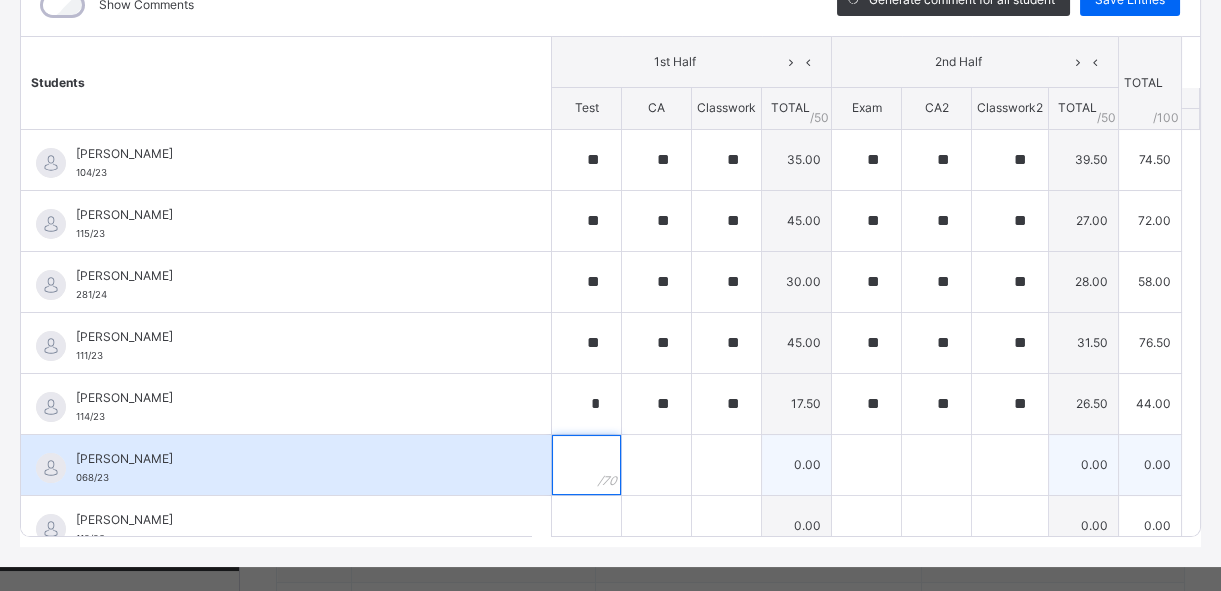 click at bounding box center (586, 465) 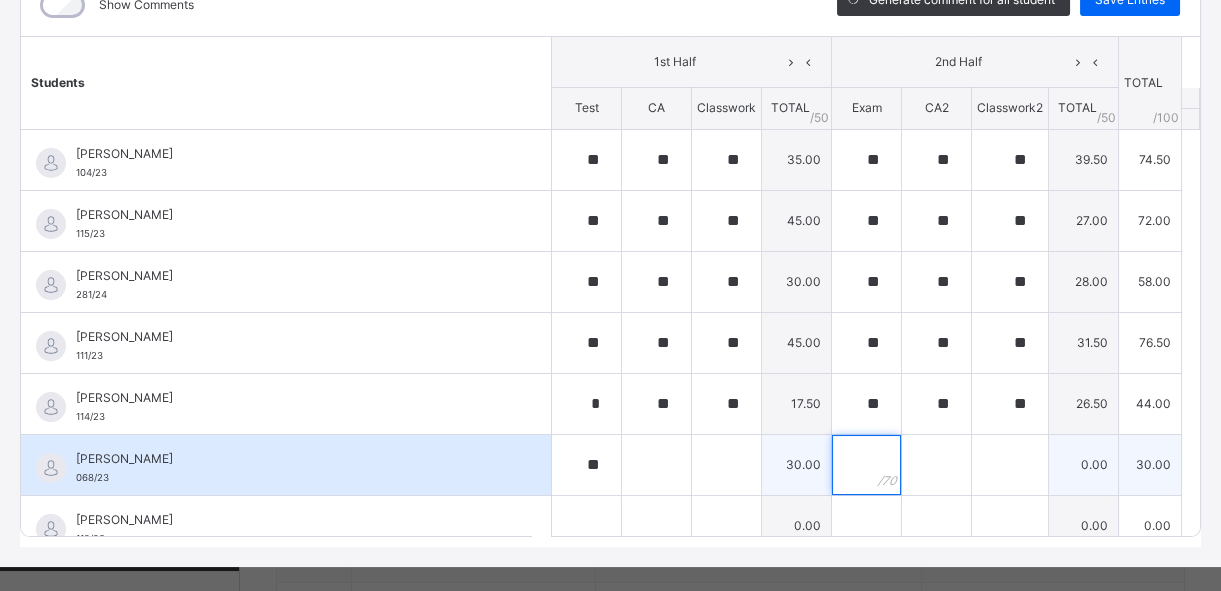 click at bounding box center [866, 465] 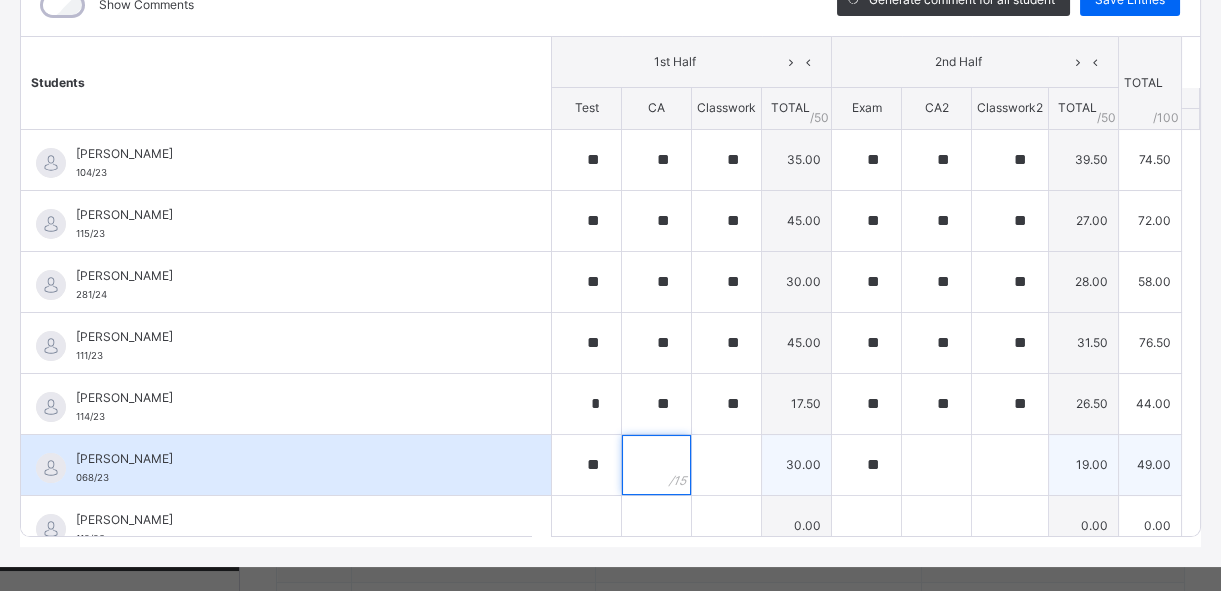 click at bounding box center [656, 465] 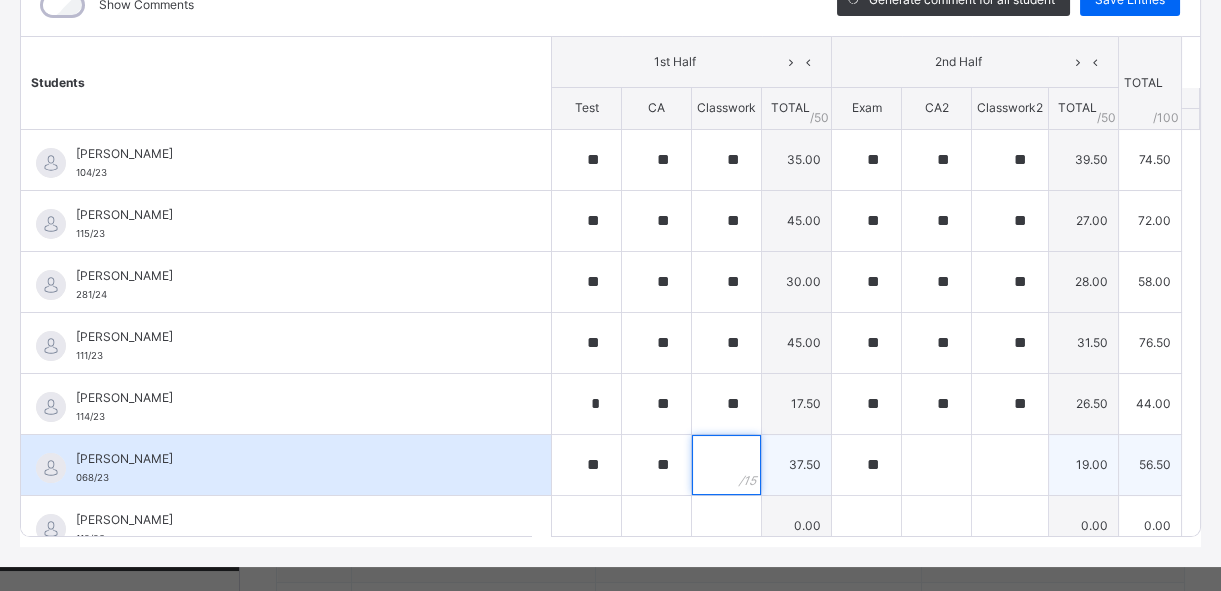 click at bounding box center (726, 465) 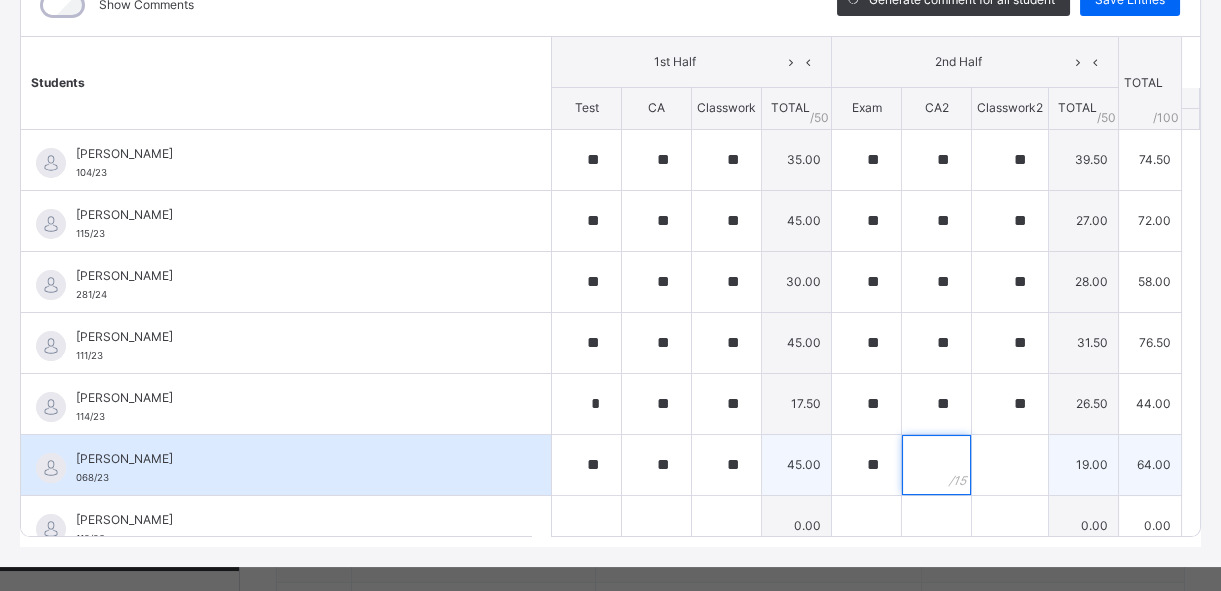 click at bounding box center [936, 465] 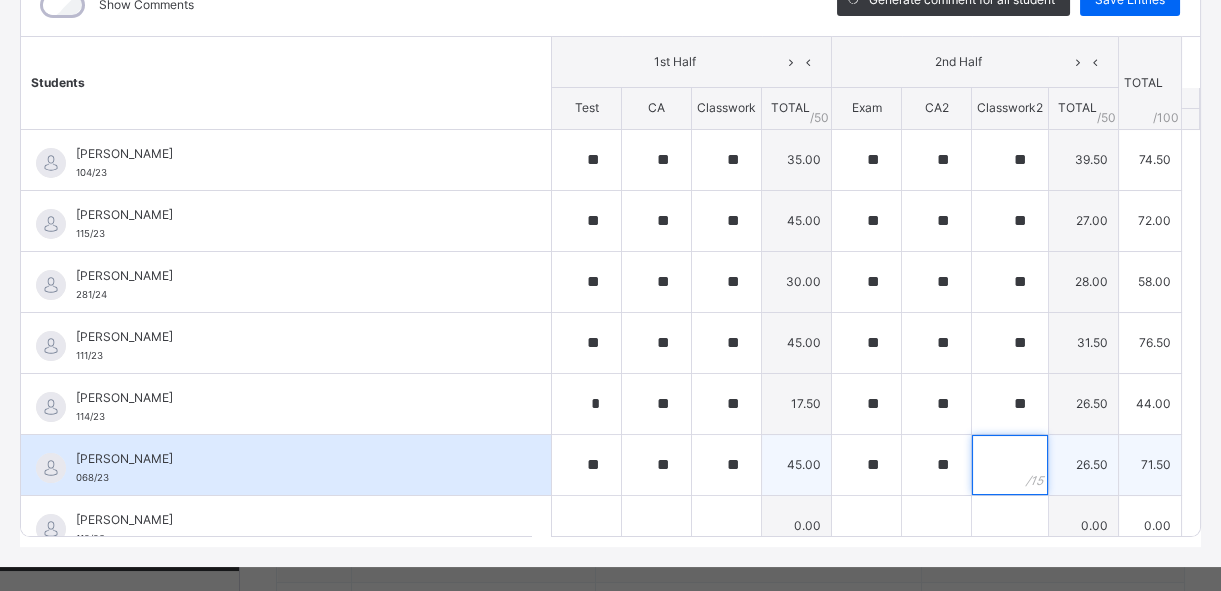 click at bounding box center (1010, 465) 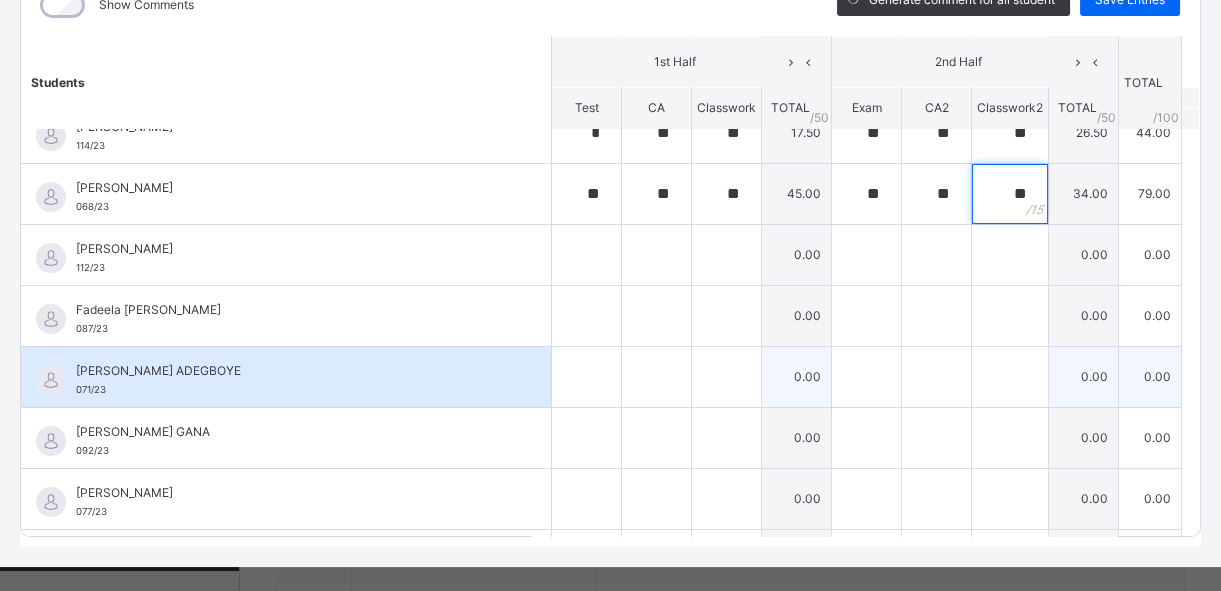 scroll, scrollTop: 272, scrollLeft: 0, axis: vertical 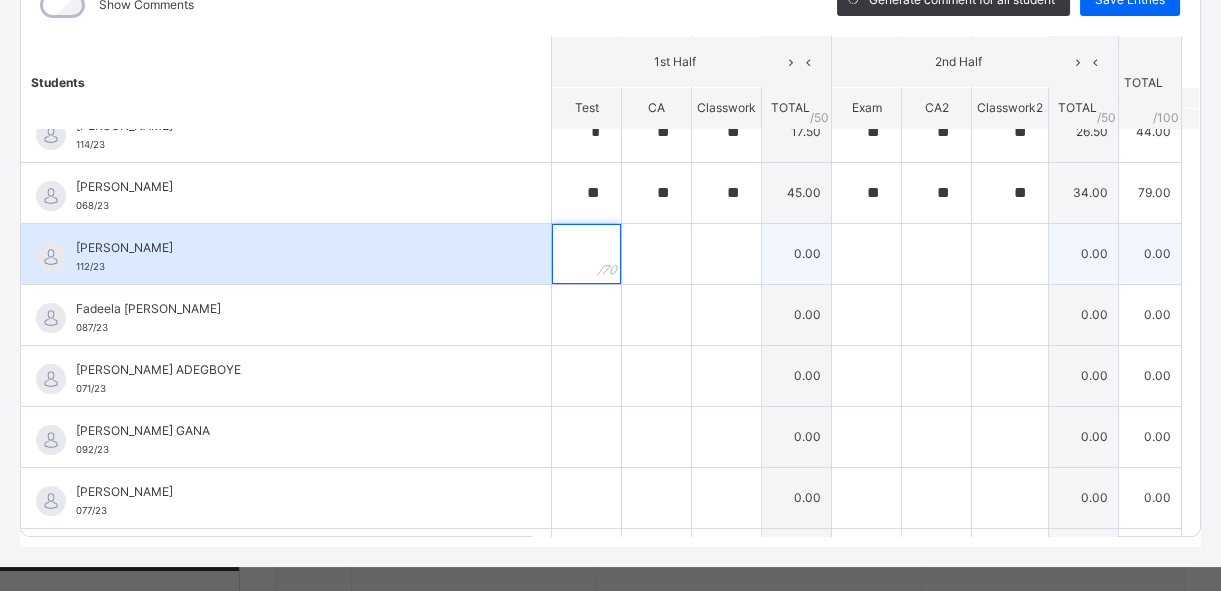click at bounding box center [586, 254] 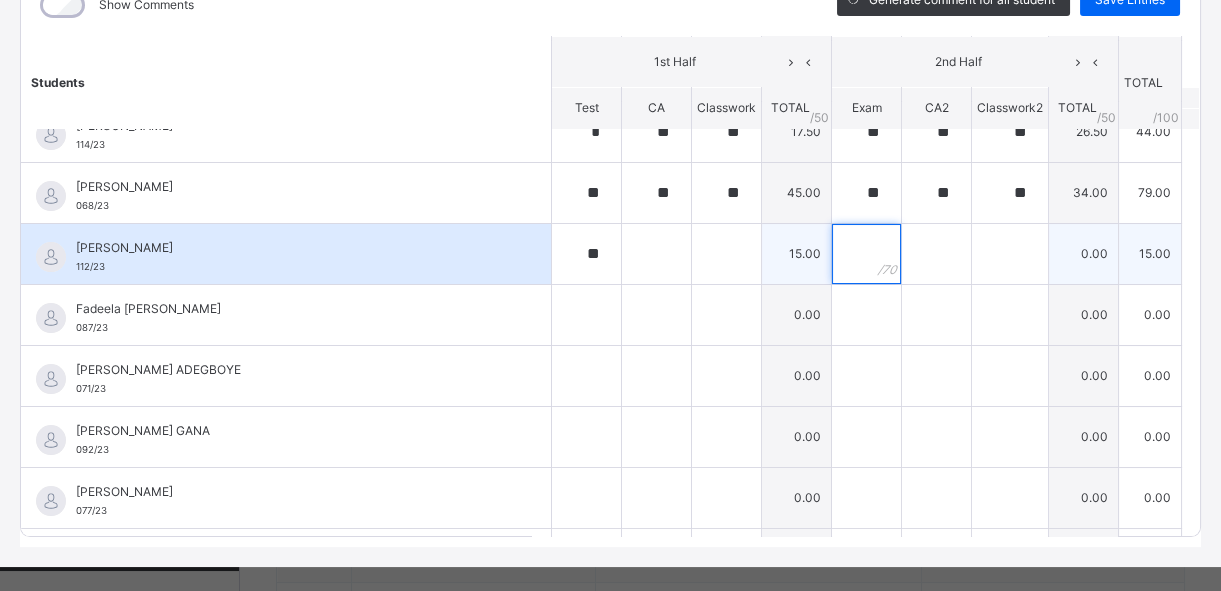 click at bounding box center (866, 254) 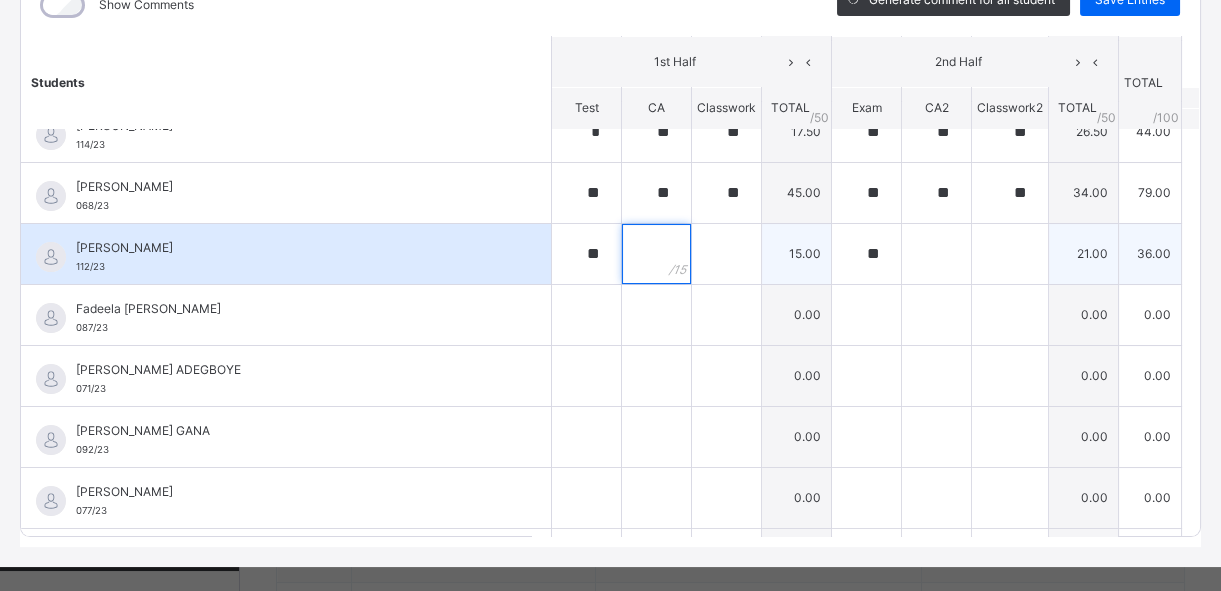 click at bounding box center [656, 254] 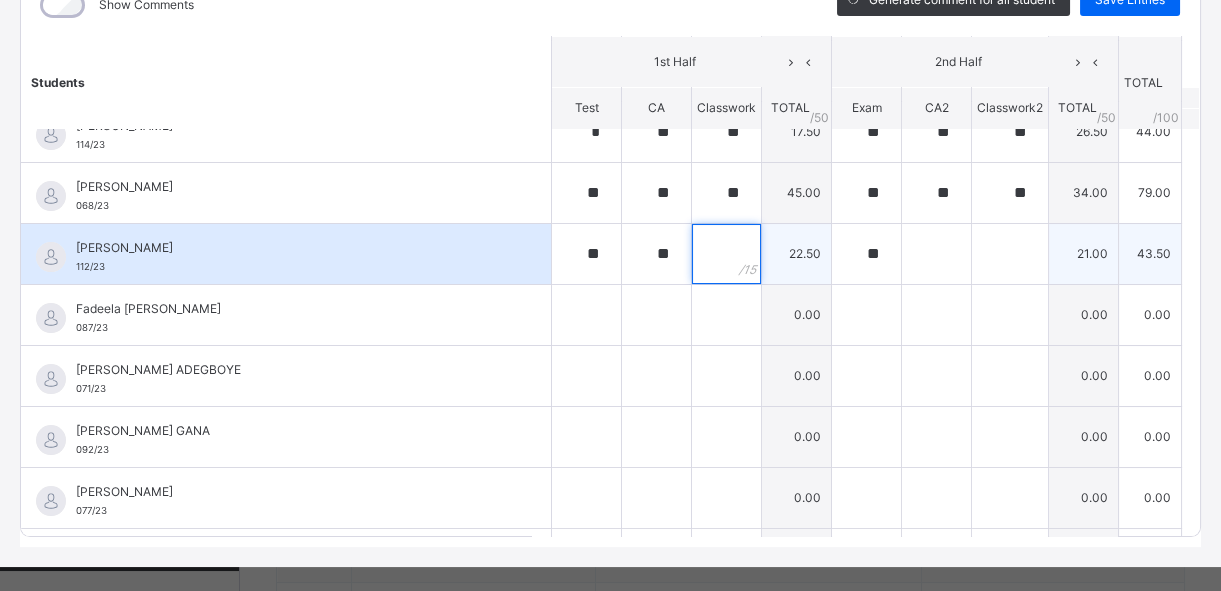 click at bounding box center (726, 254) 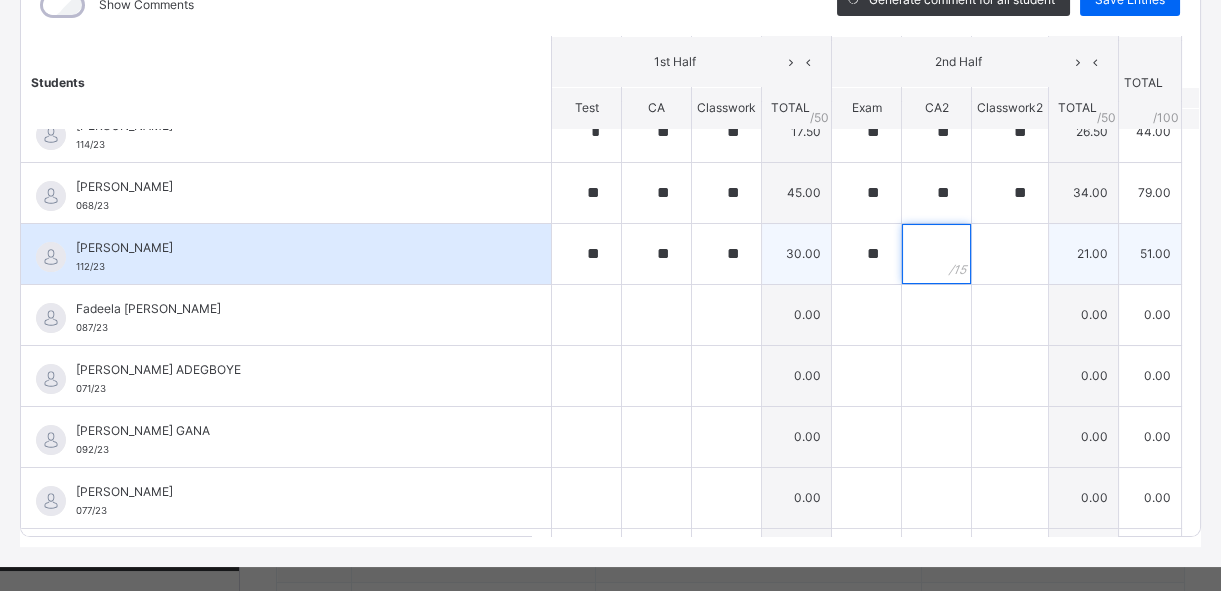 click at bounding box center (936, 254) 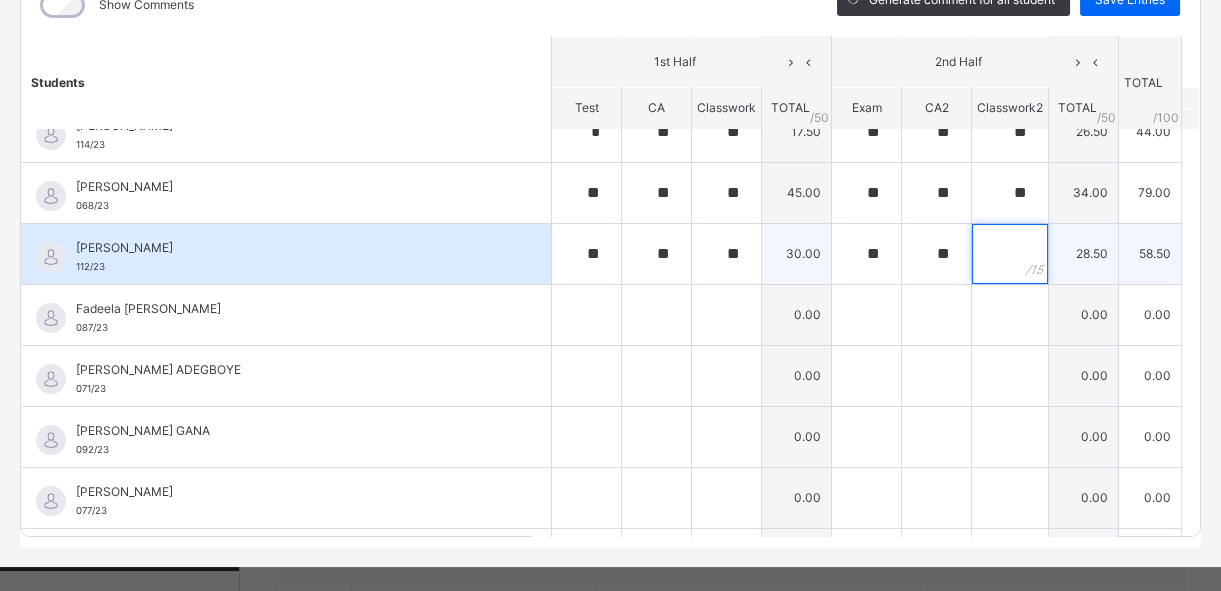 click at bounding box center (1010, 254) 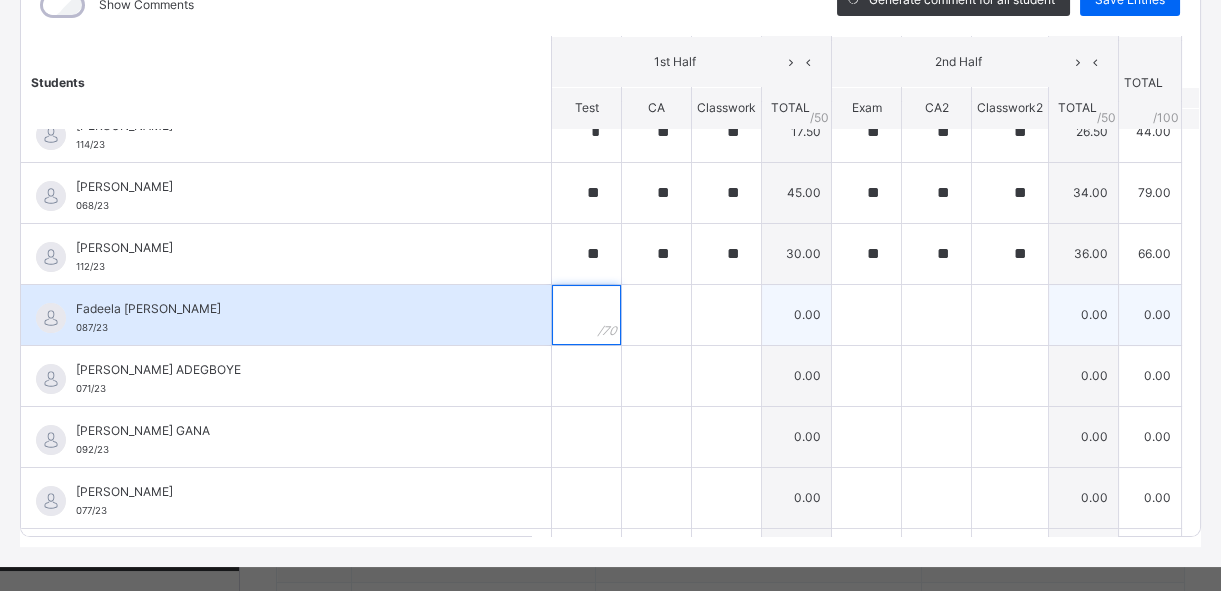 click at bounding box center (586, 315) 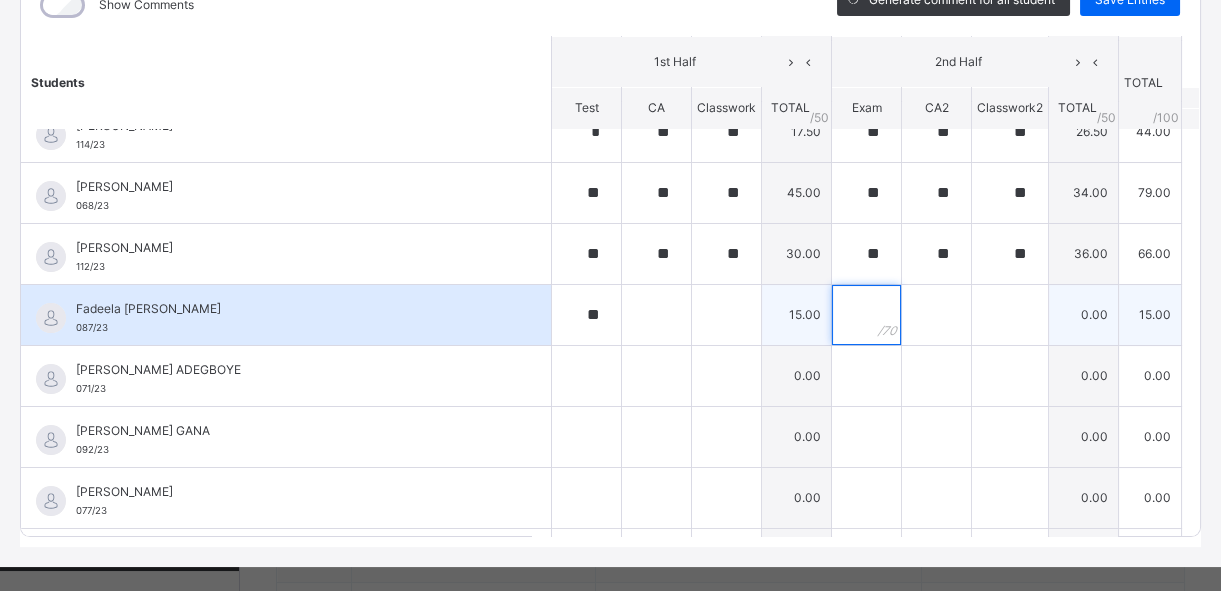 click at bounding box center (866, 315) 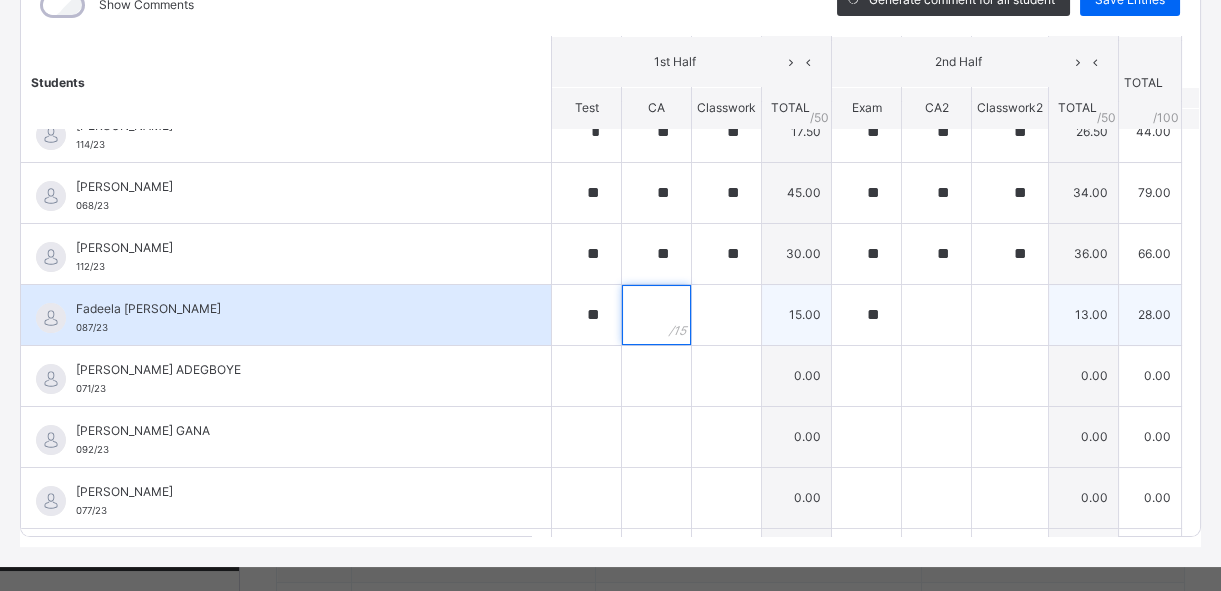 click at bounding box center [656, 315] 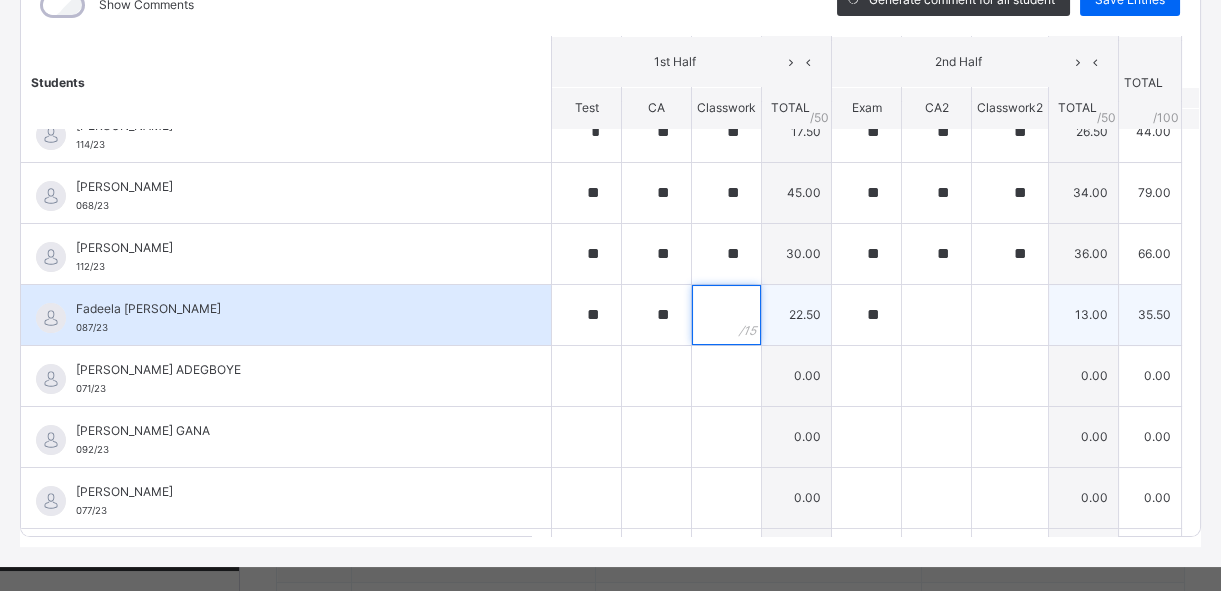click at bounding box center (726, 315) 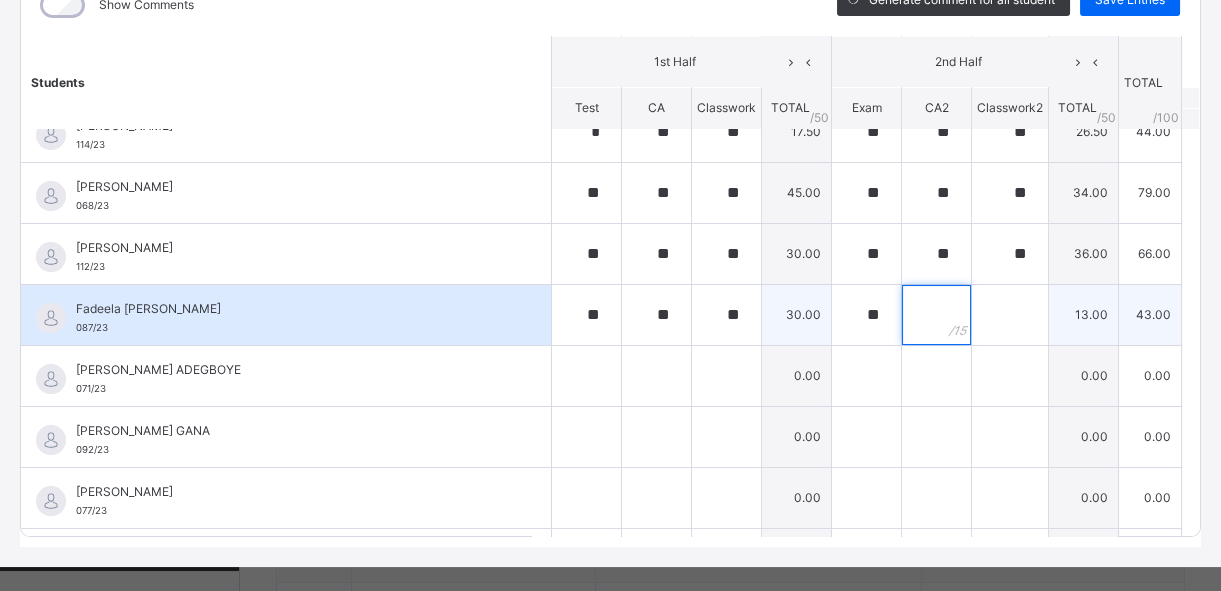 click at bounding box center [936, 315] 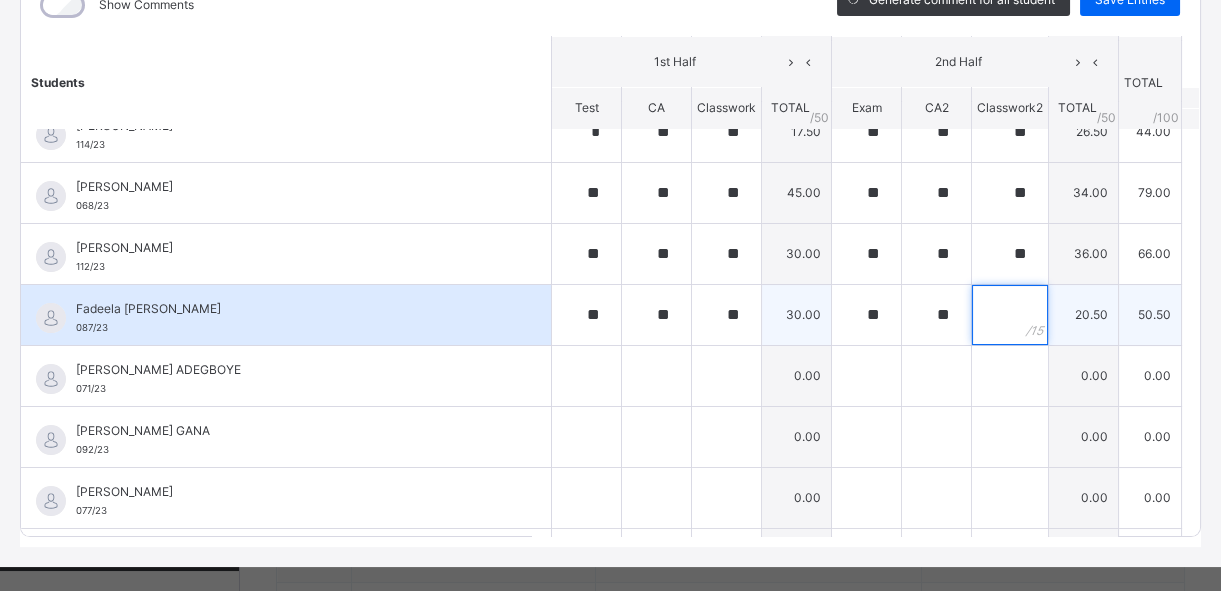 click at bounding box center (1010, 315) 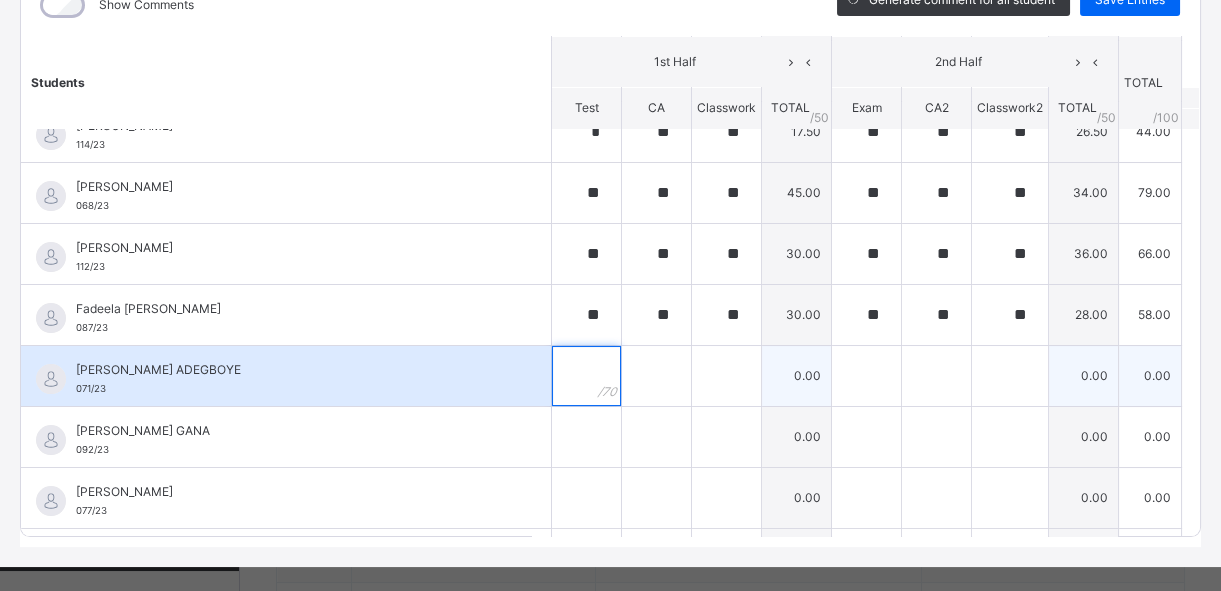 click at bounding box center (586, 376) 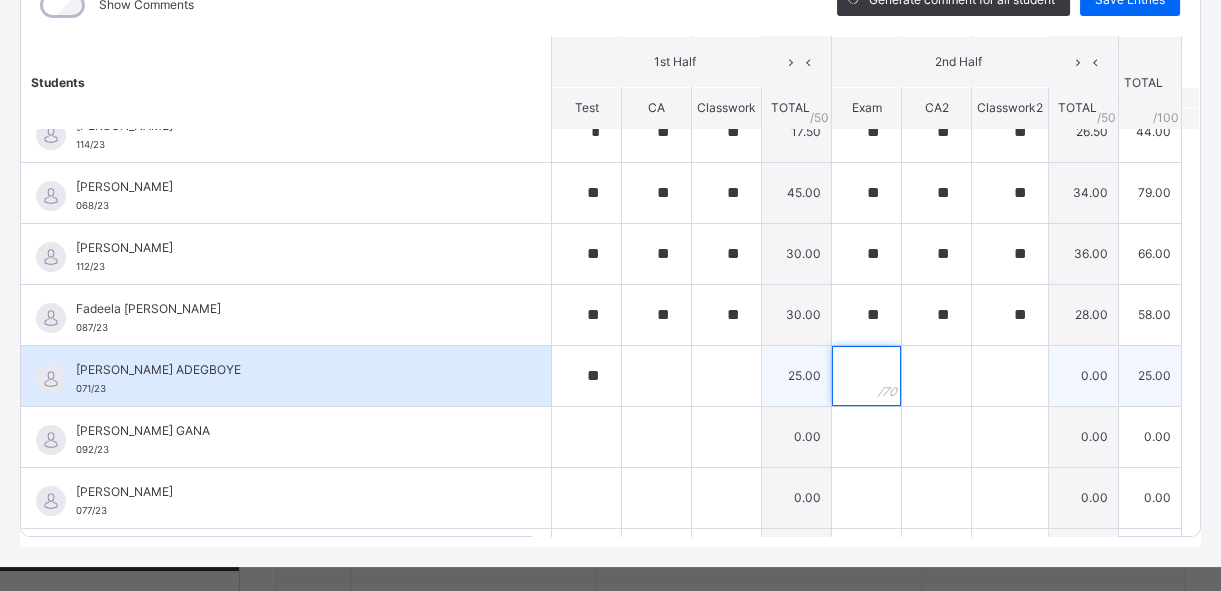 click at bounding box center [866, 376] 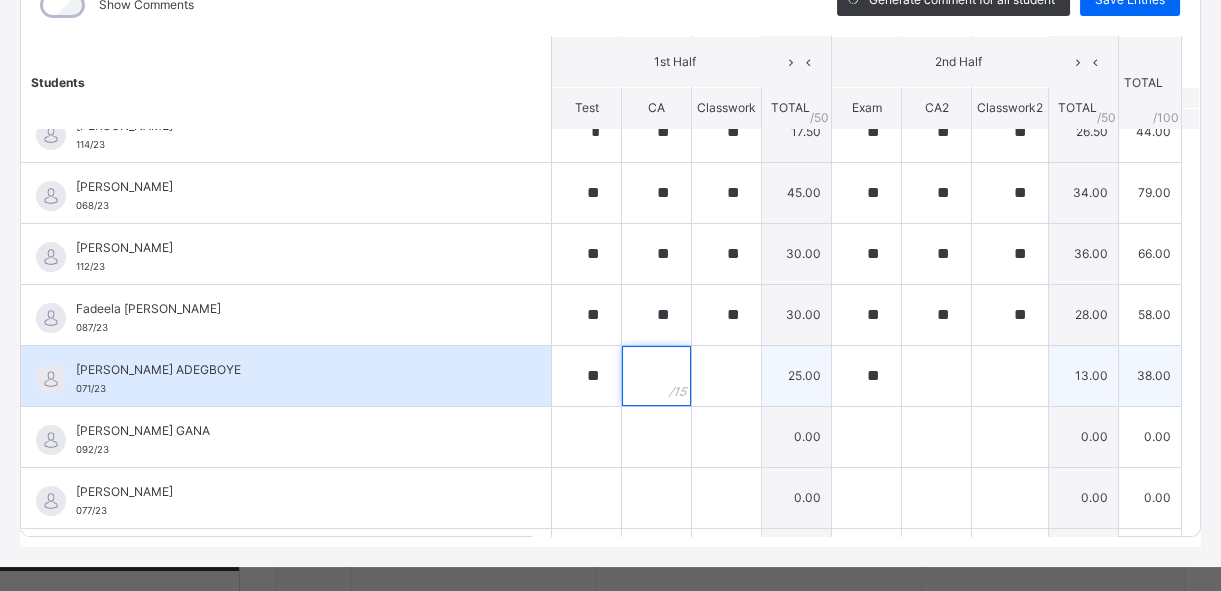 click at bounding box center (656, 376) 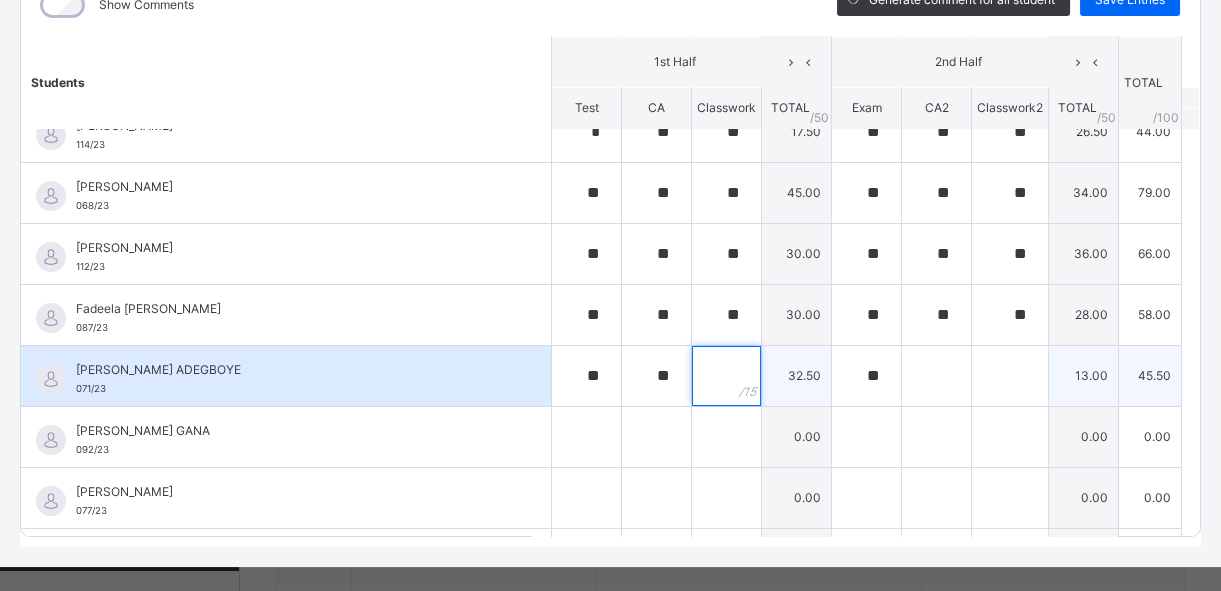 click at bounding box center (726, 376) 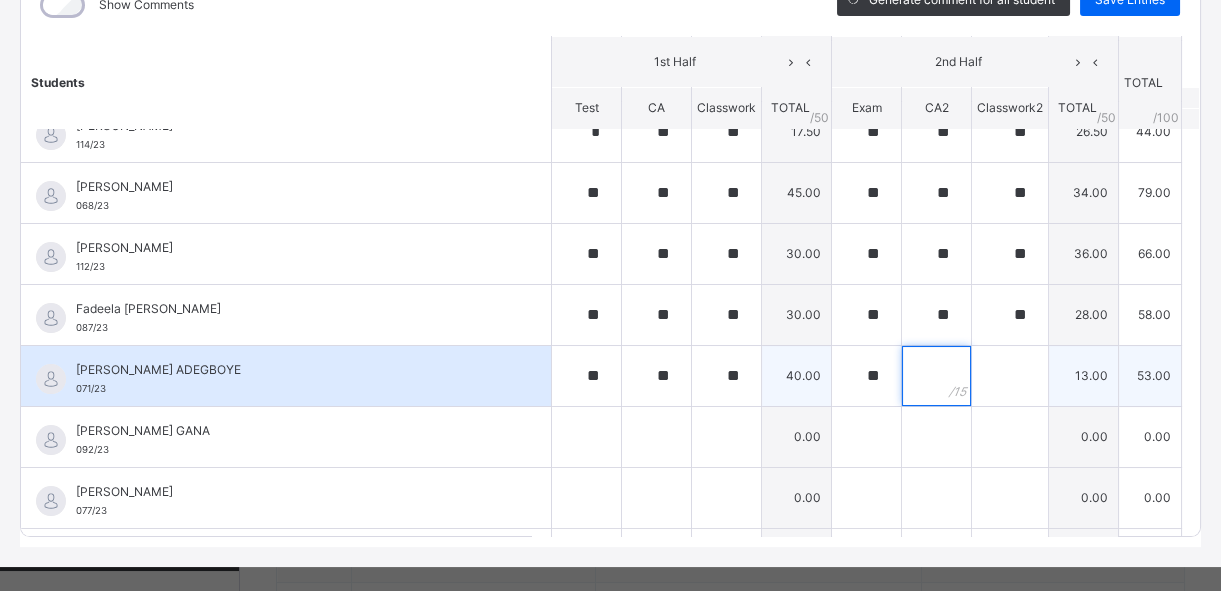 click at bounding box center [936, 376] 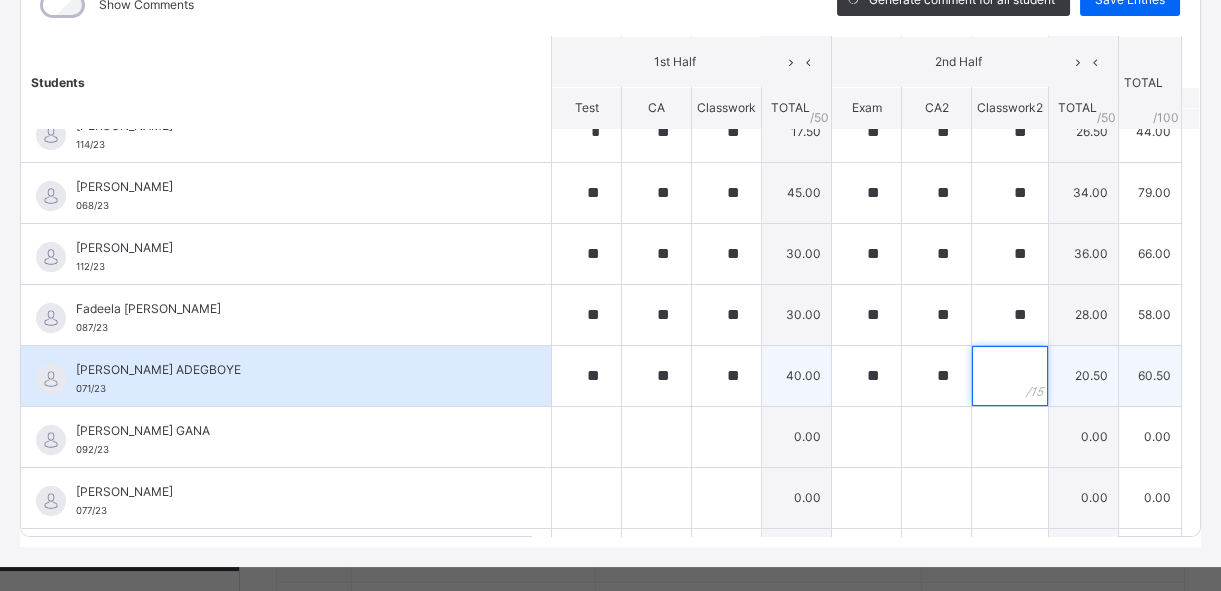 click at bounding box center [1010, 376] 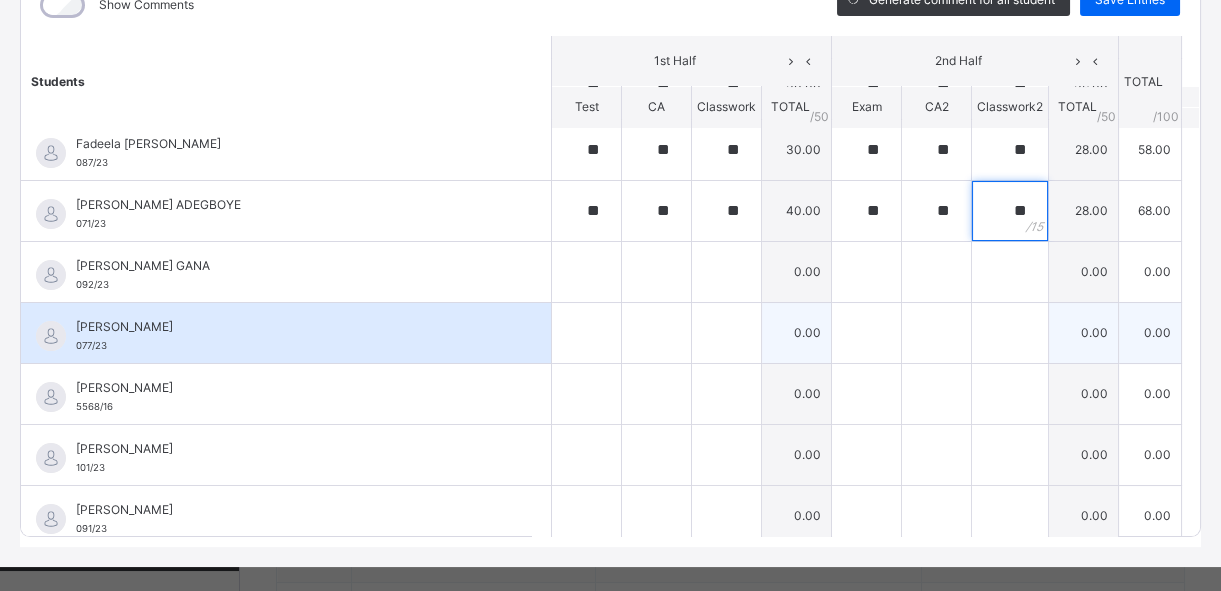 scroll, scrollTop: 454, scrollLeft: 0, axis: vertical 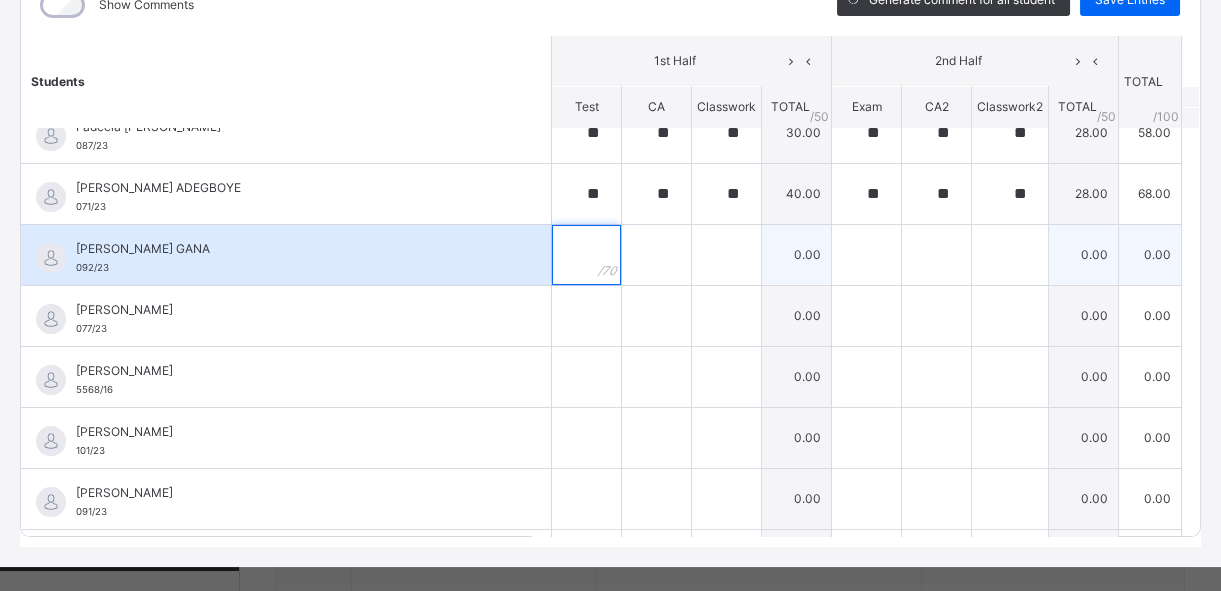 click at bounding box center (586, 255) 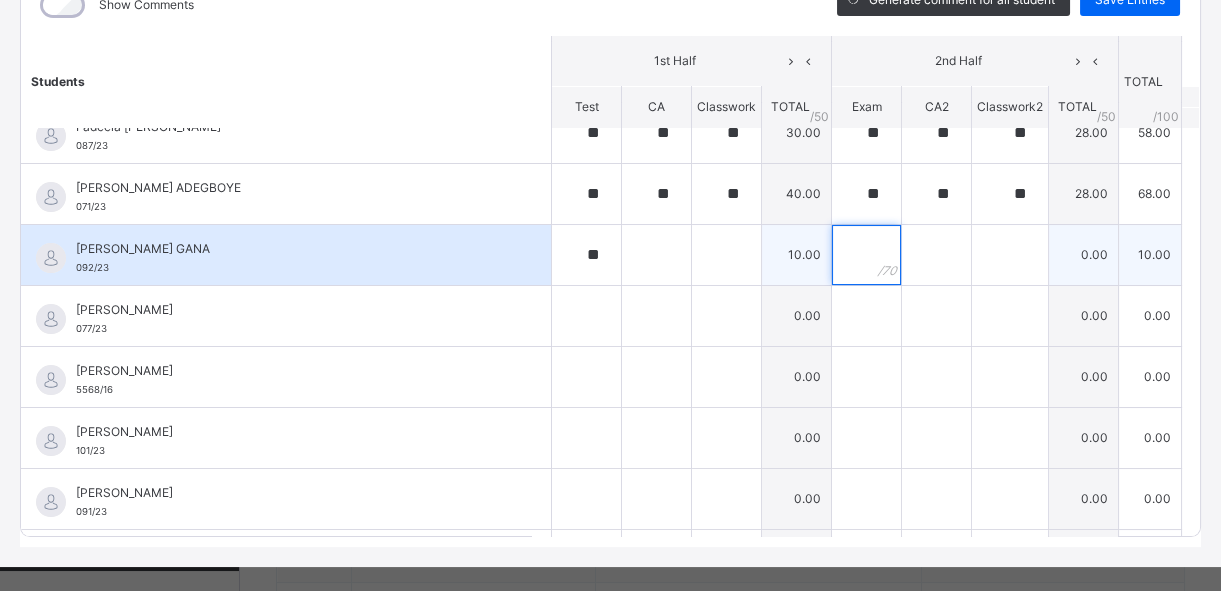 click at bounding box center [866, 255] 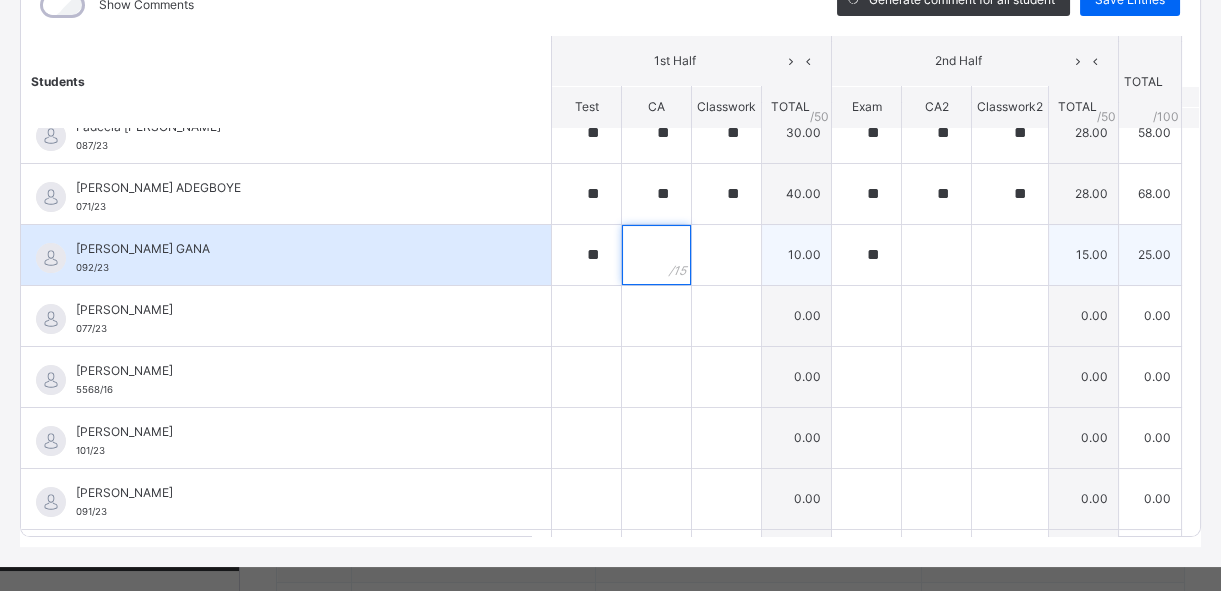click at bounding box center (656, 255) 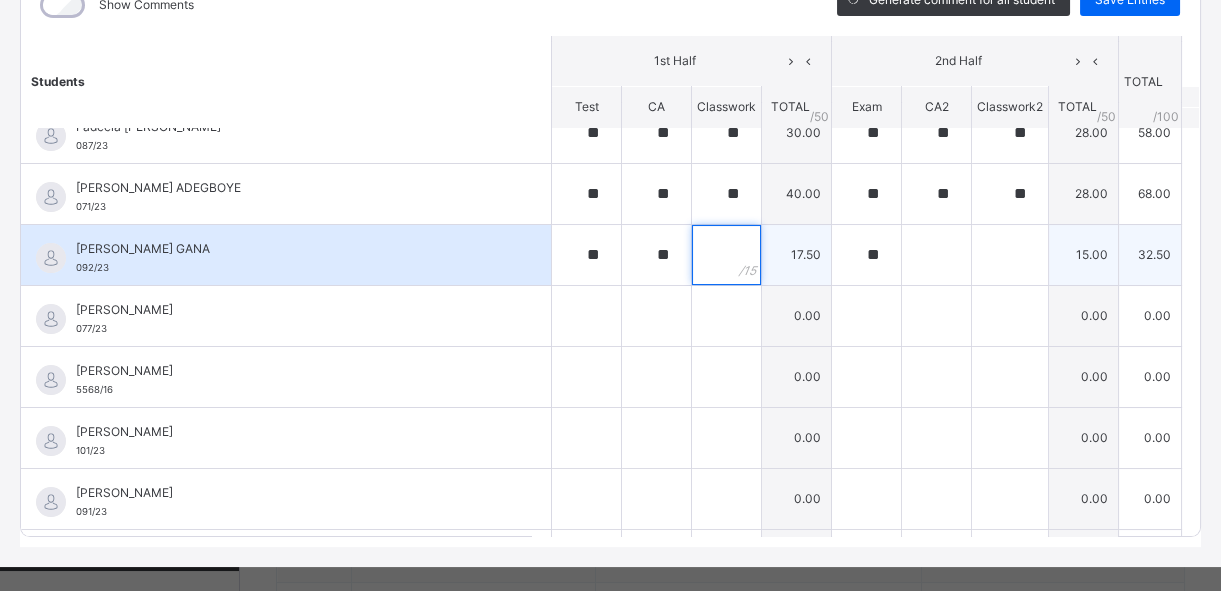click at bounding box center (726, 255) 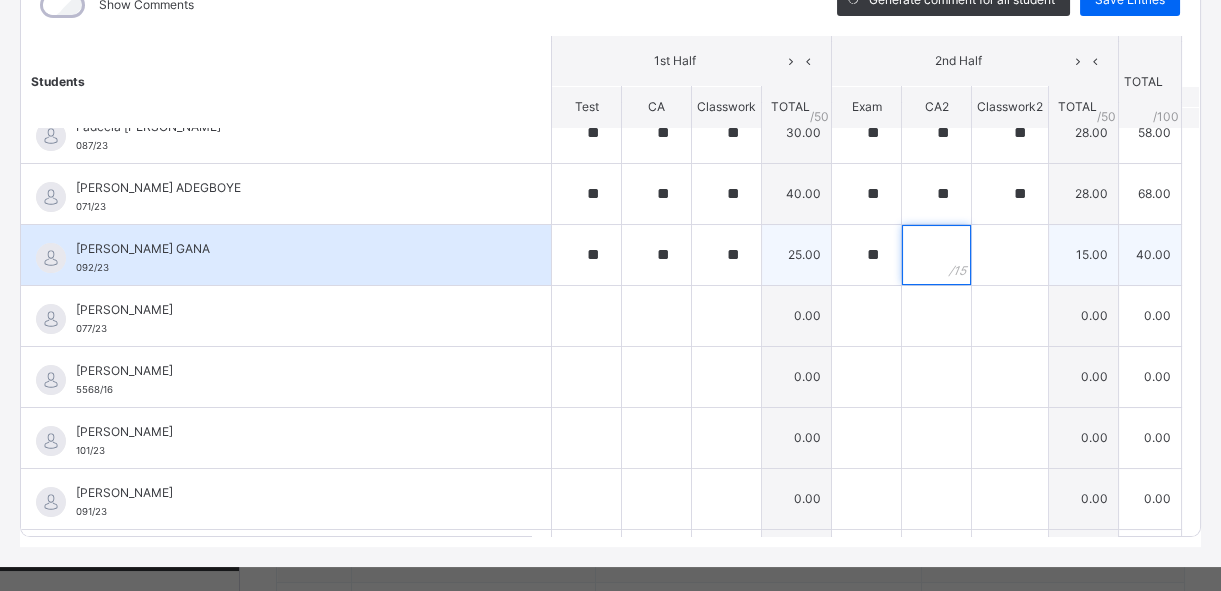 click at bounding box center (936, 255) 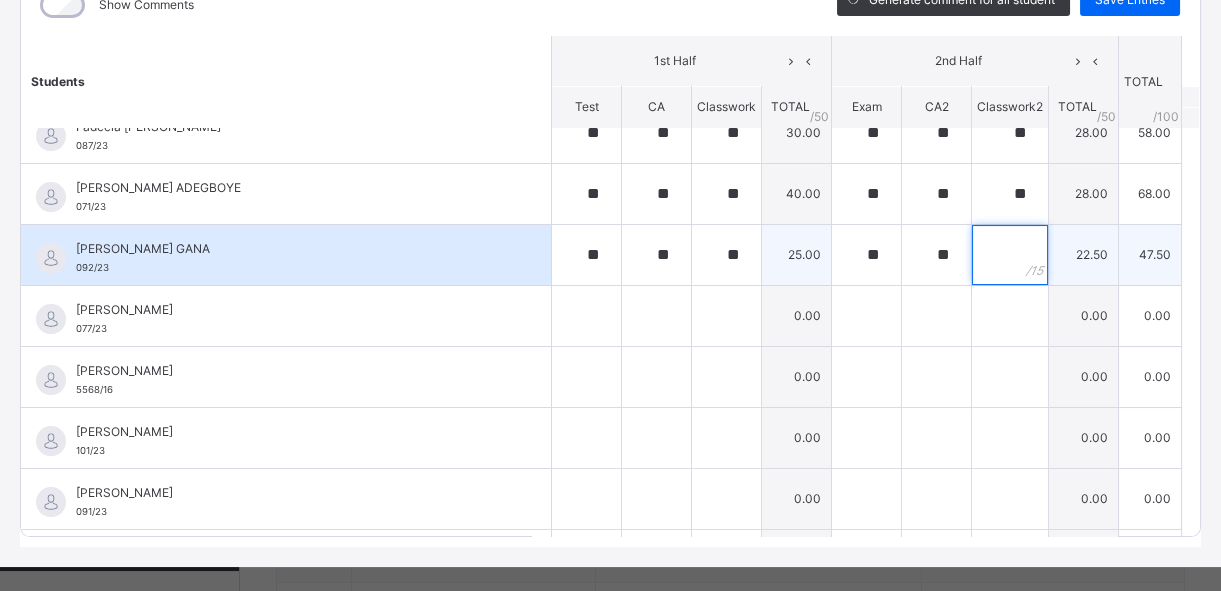 click at bounding box center [1010, 255] 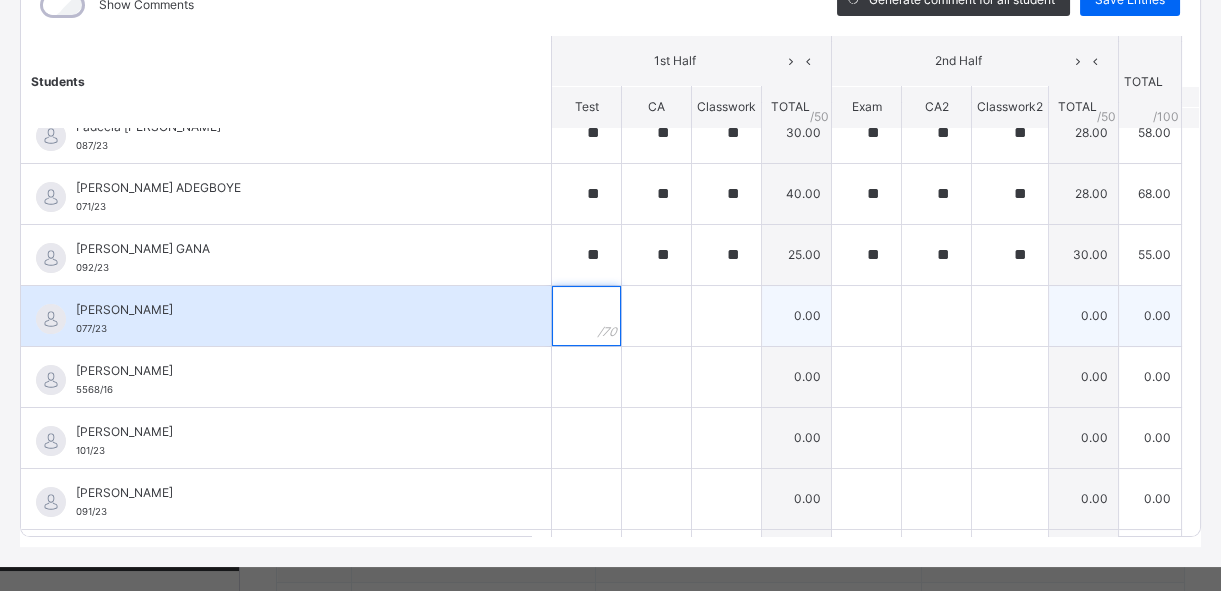 click at bounding box center (586, 316) 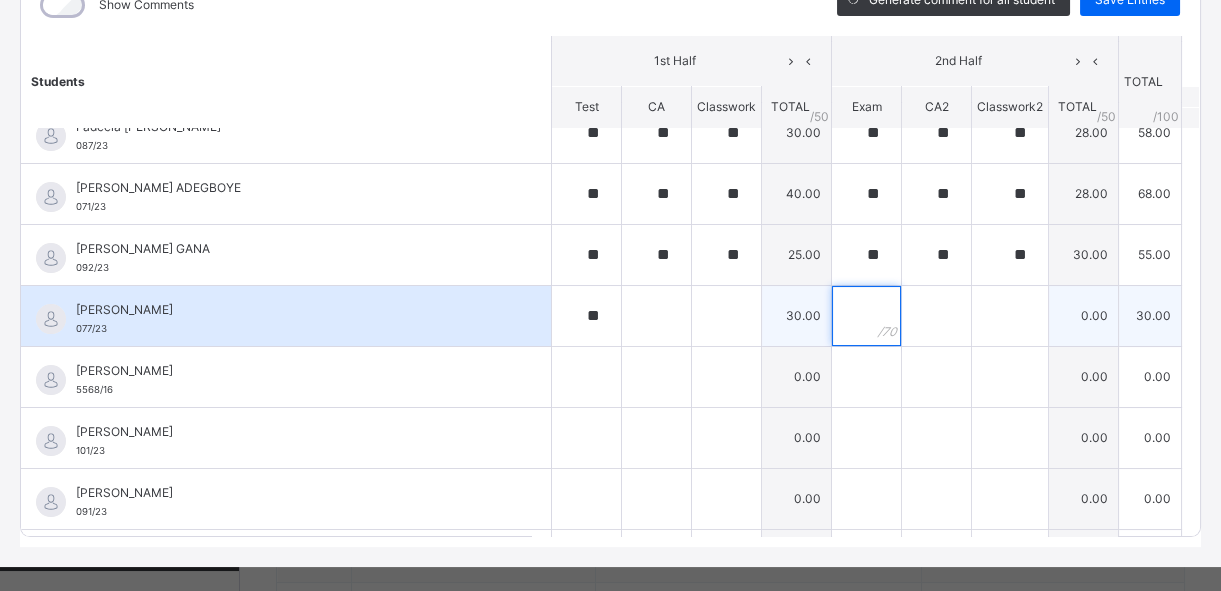 click at bounding box center (866, 316) 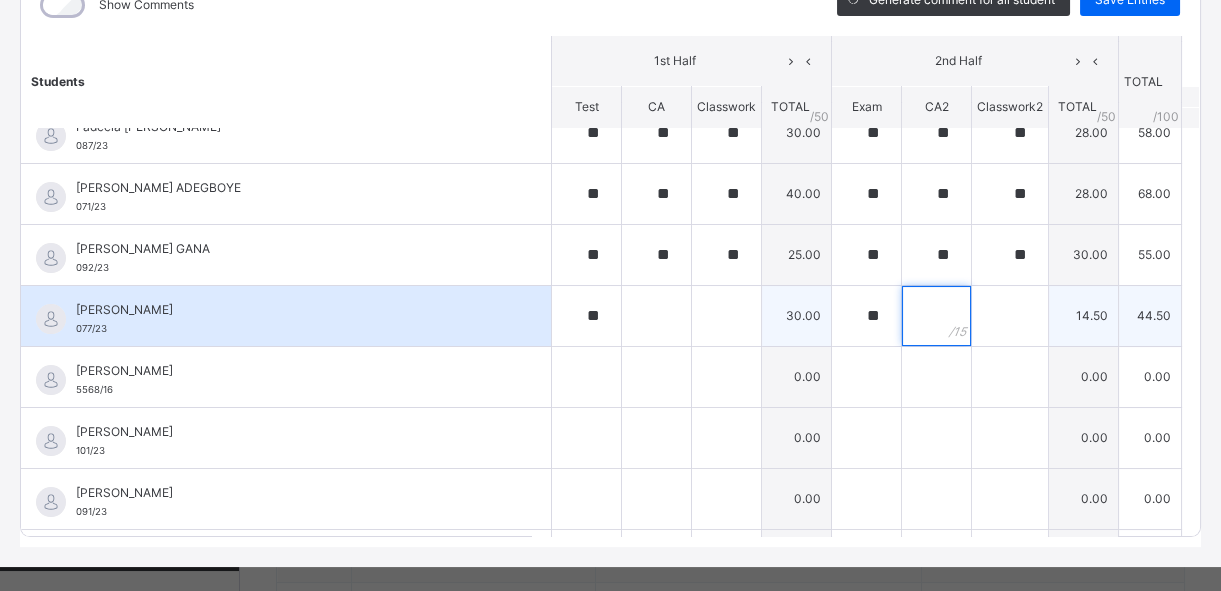 click at bounding box center (936, 316) 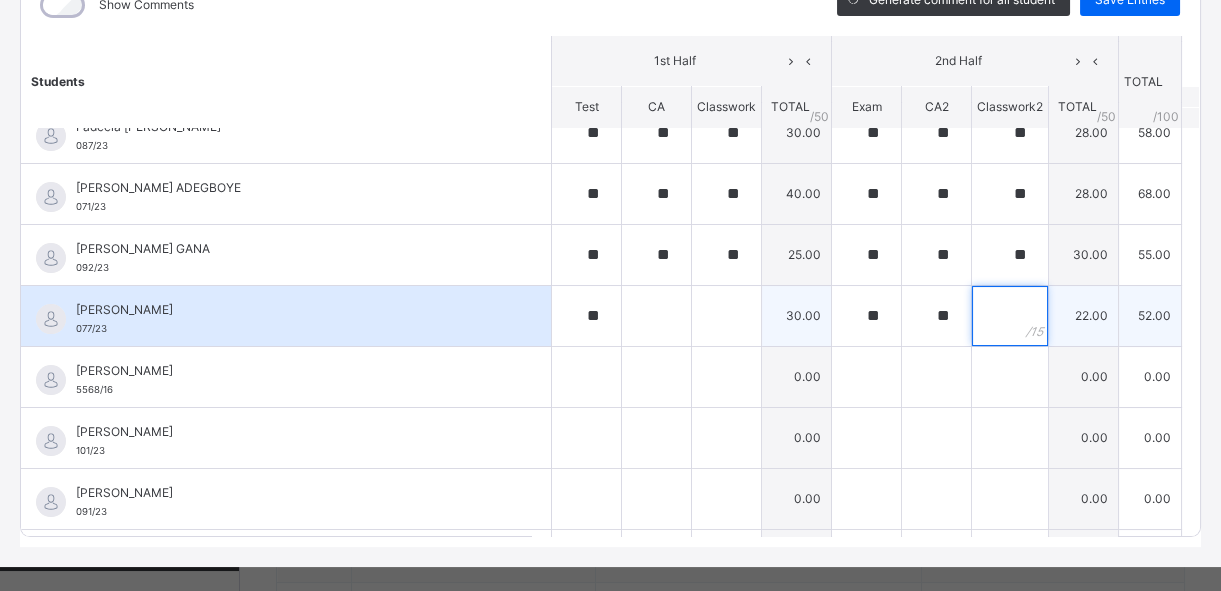 click at bounding box center (1010, 316) 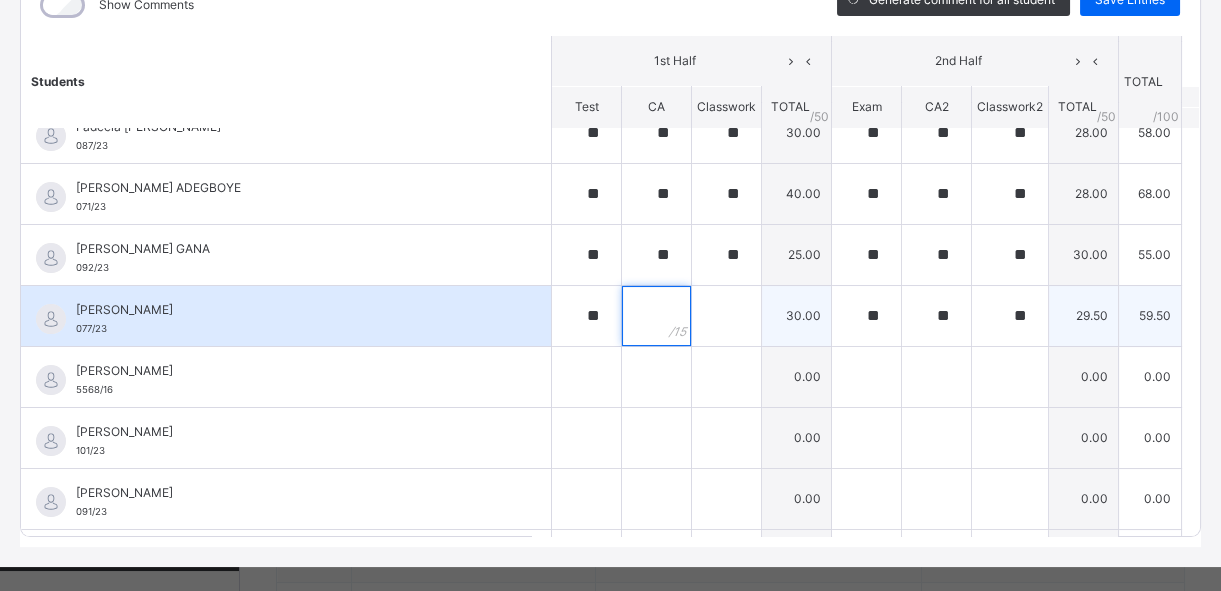 click at bounding box center [656, 316] 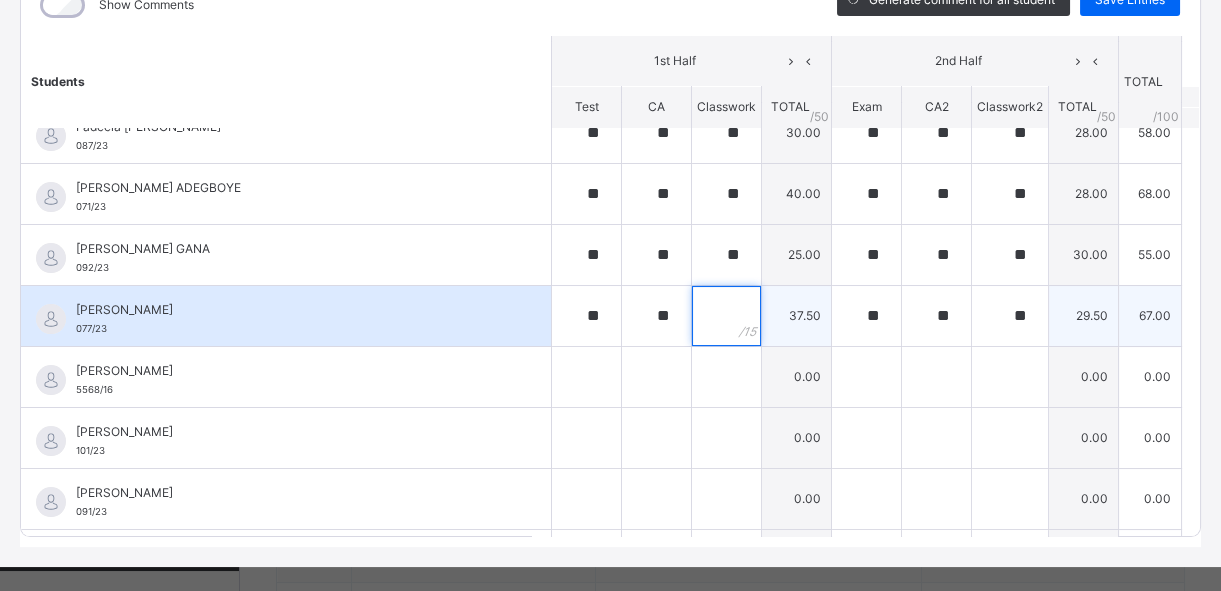 click at bounding box center (726, 316) 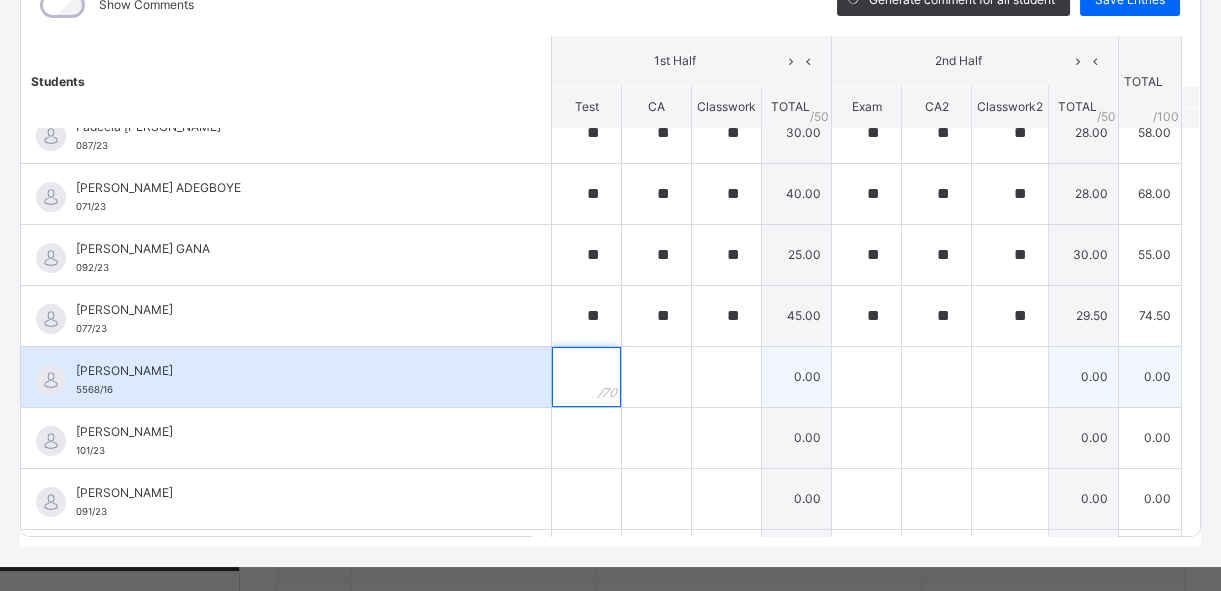 click at bounding box center [586, 377] 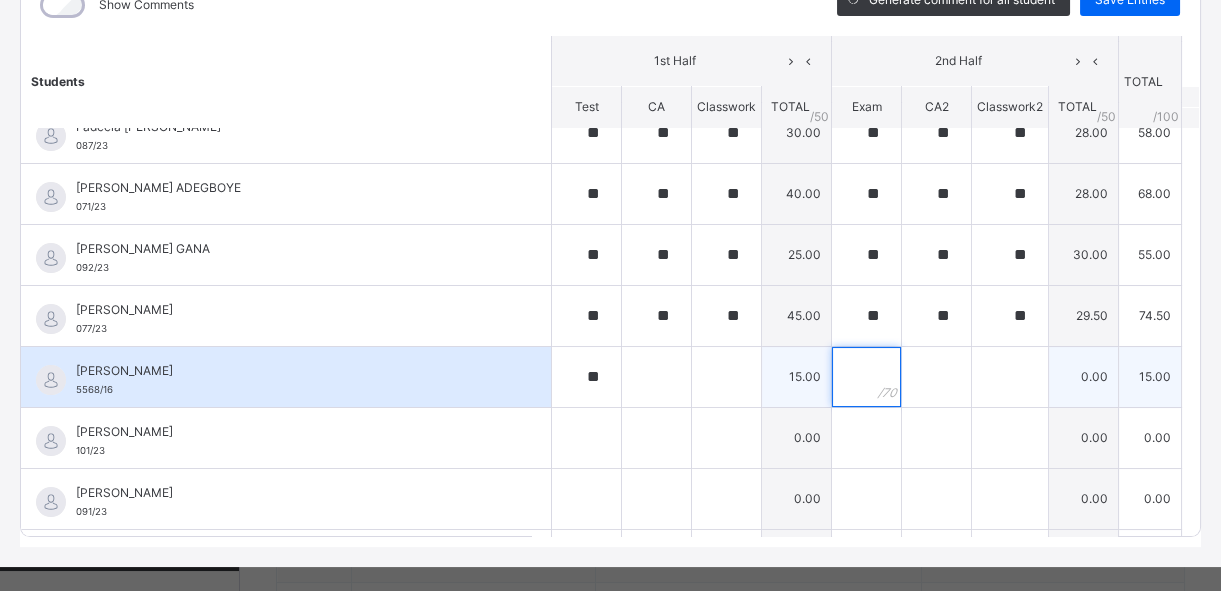 click at bounding box center (866, 377) 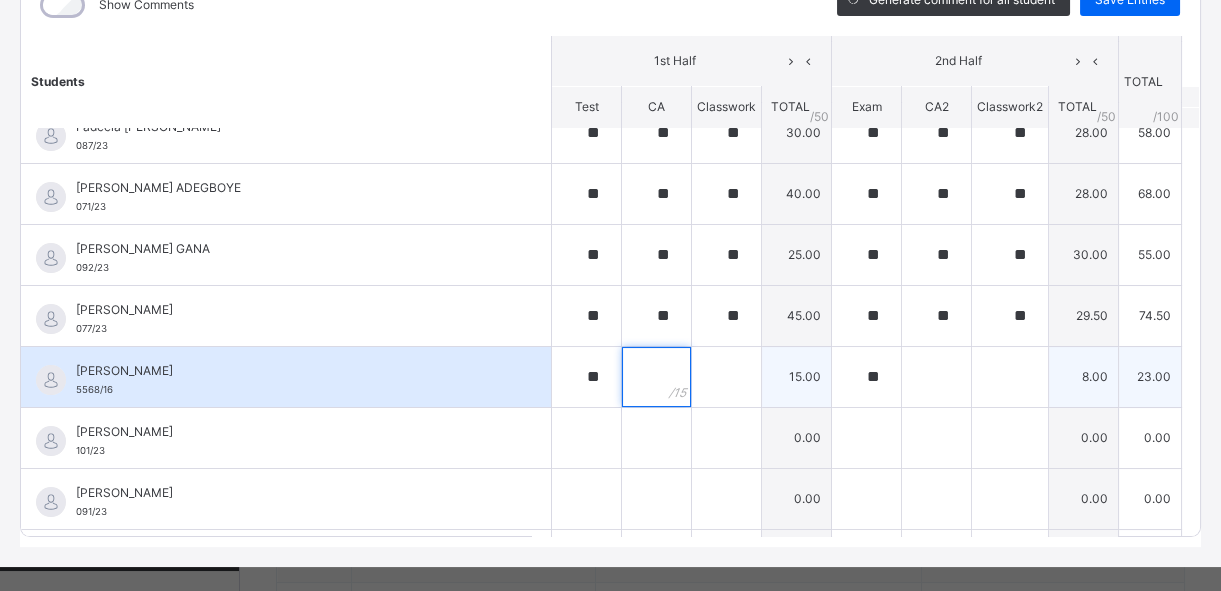 click at bounding box center [656, 377] 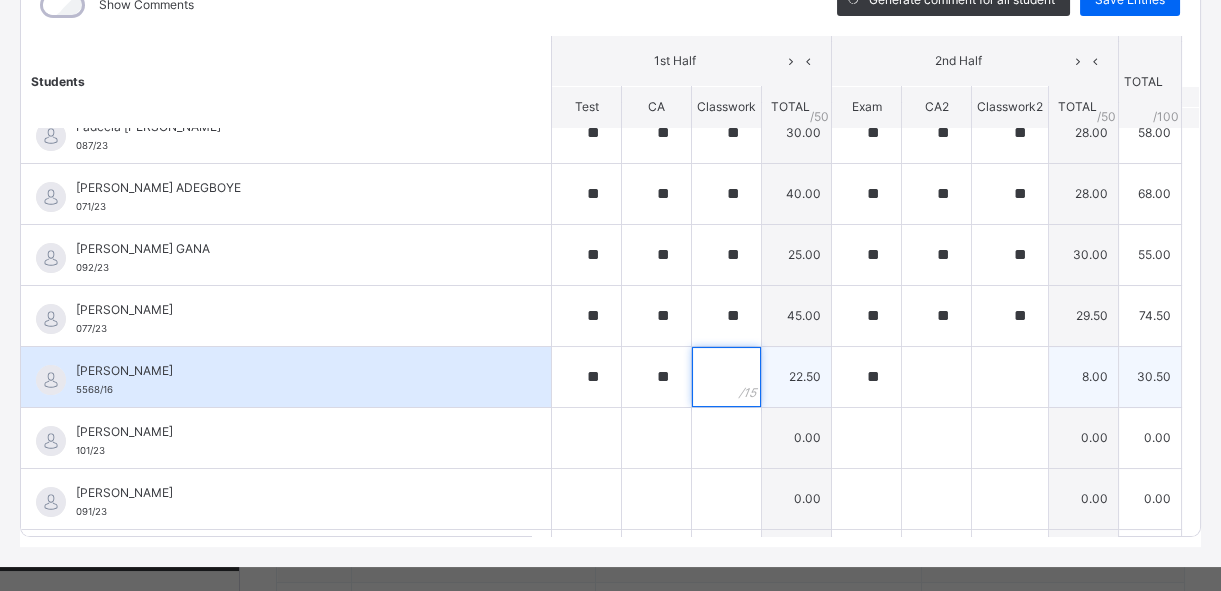 click at bounding box center (726, 377) 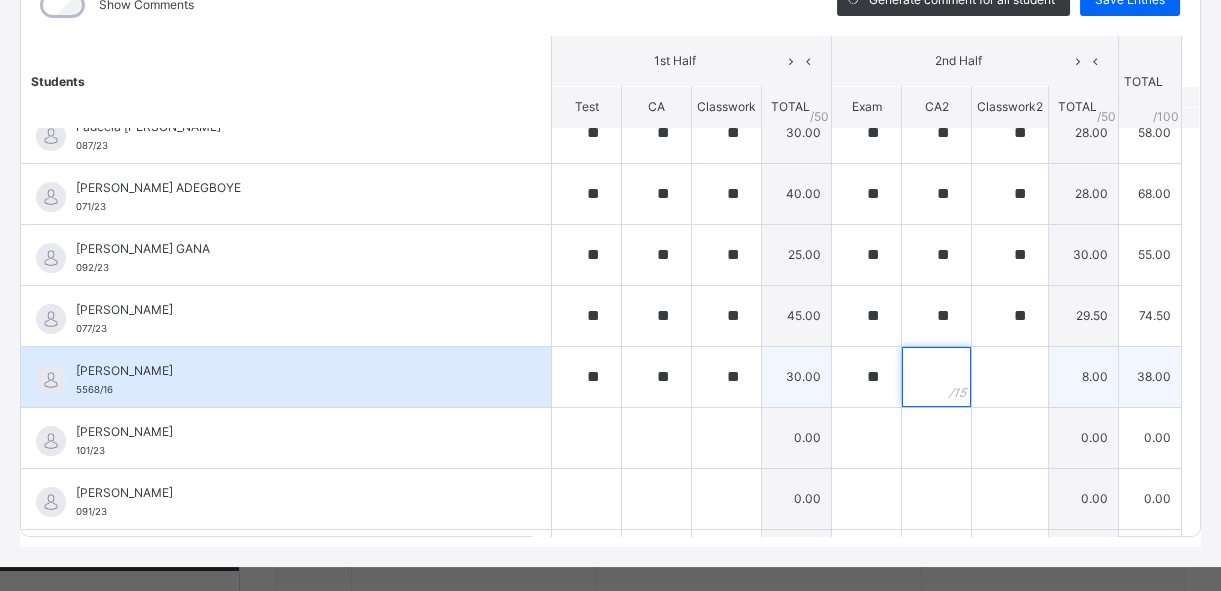 click at bounding box center [936, 377] 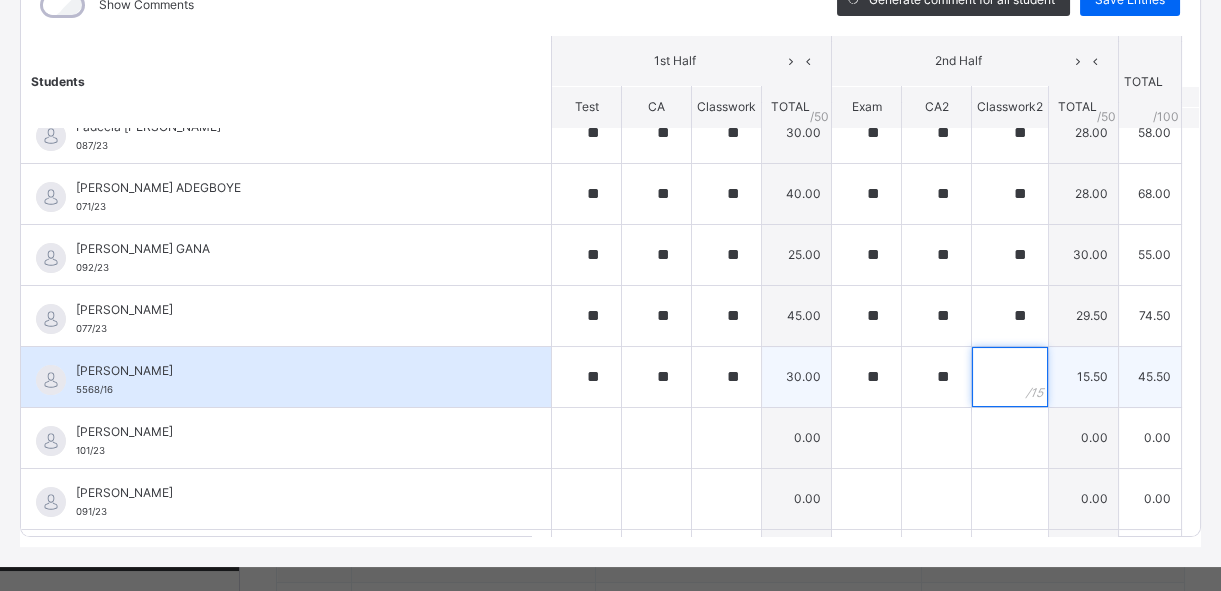 click at bounding box center (1010, 377) 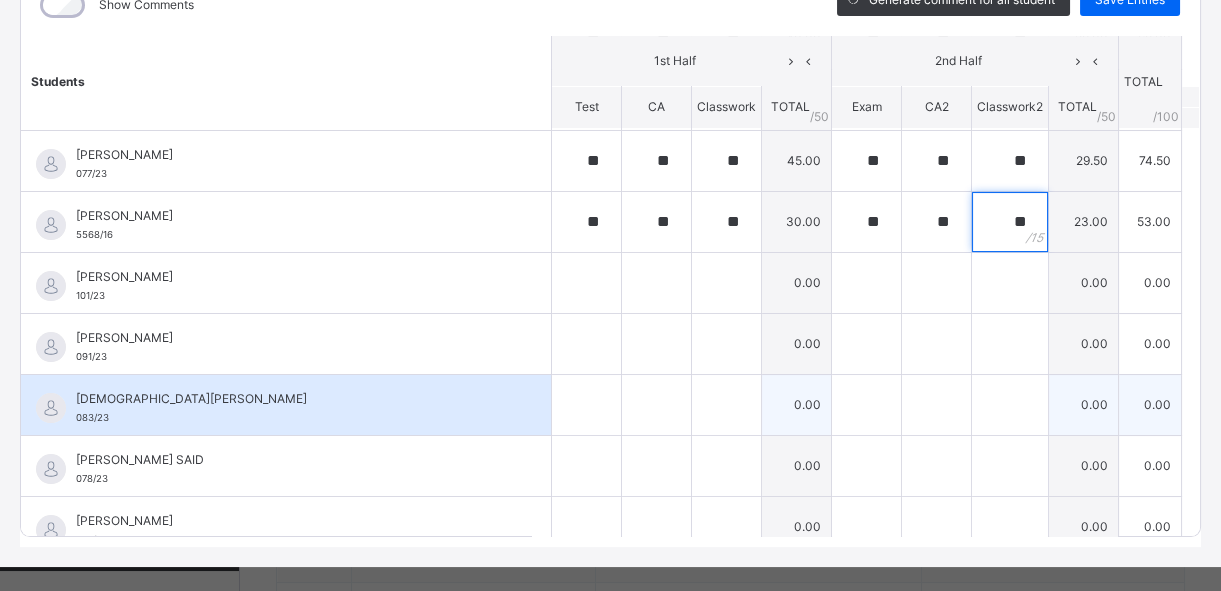 scroll, scrollTop: 636, scrollLeft: 0, axis: vertical 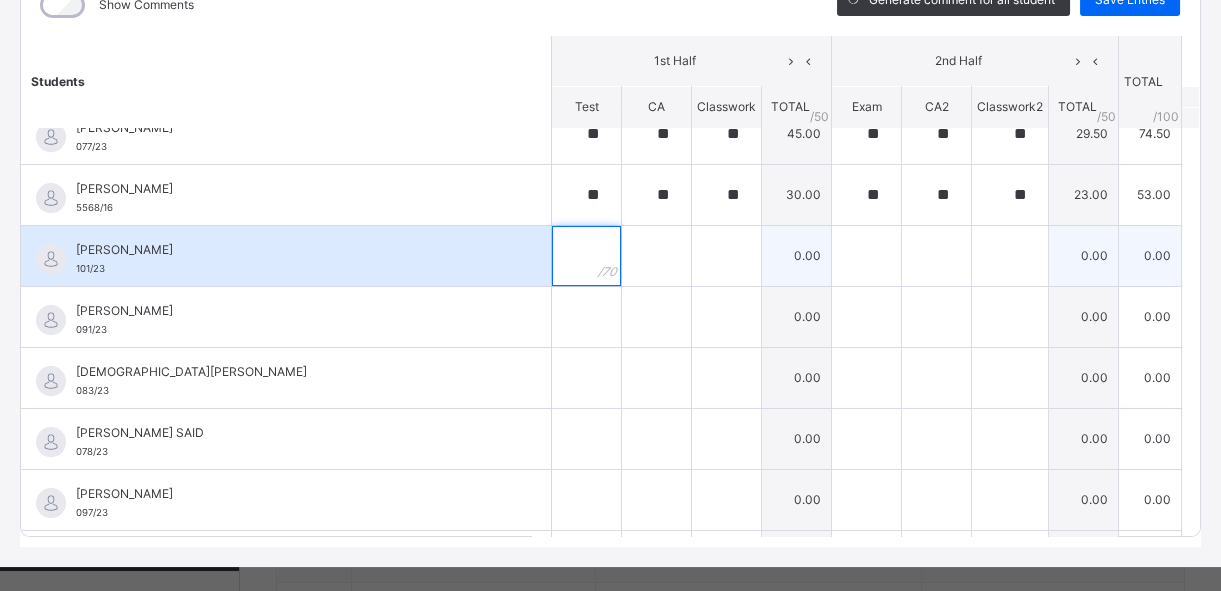 click at bounding box center [586, 256] 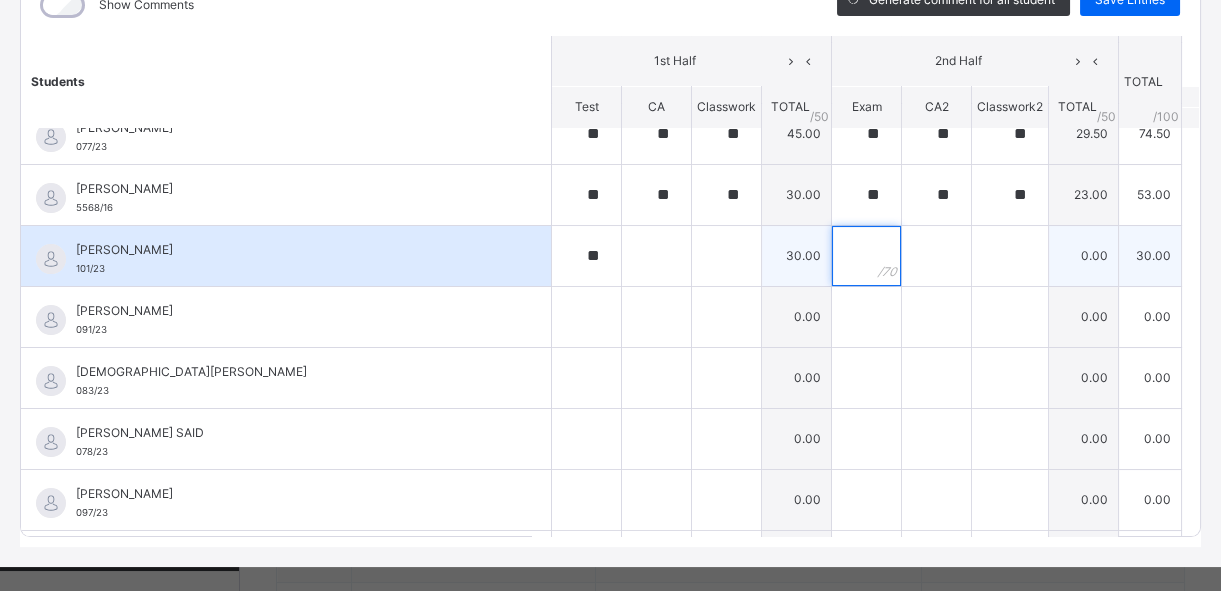 click at bounding box center (866, 256) 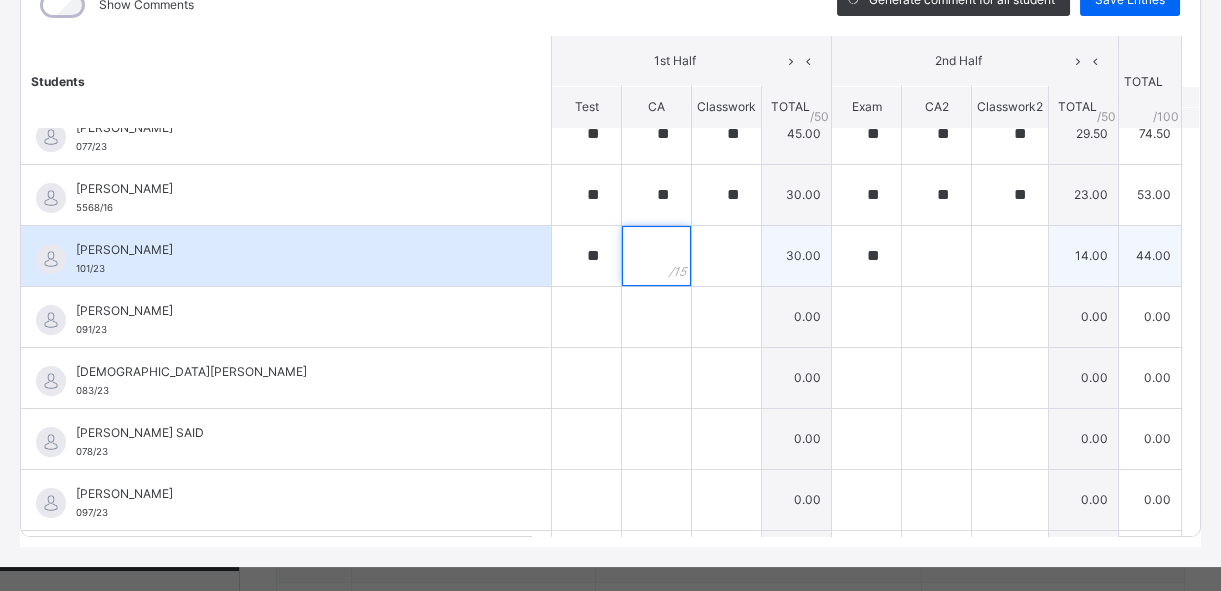click at bounding box center (656, 256) 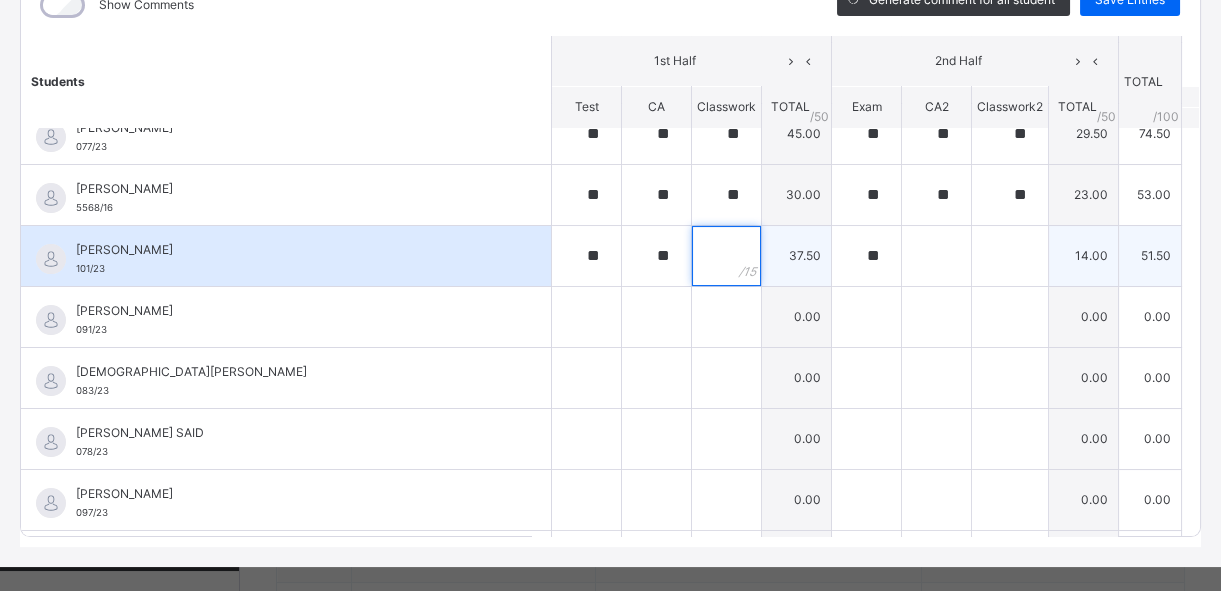 click at bounding box center [726, 256] 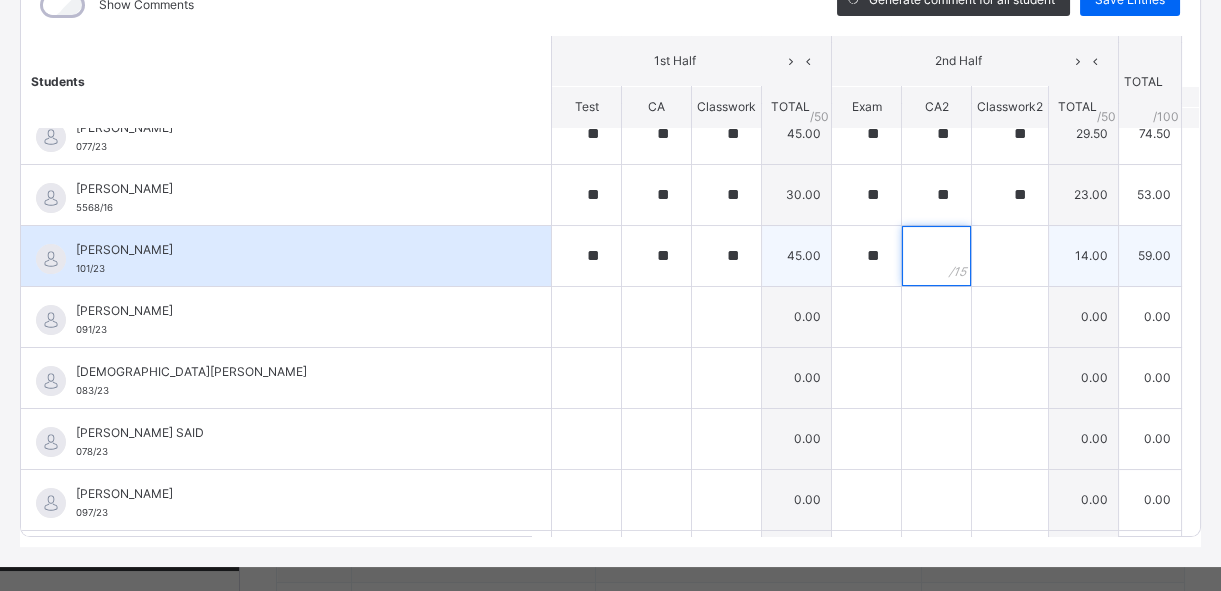 click at bounding box center (936, 256) 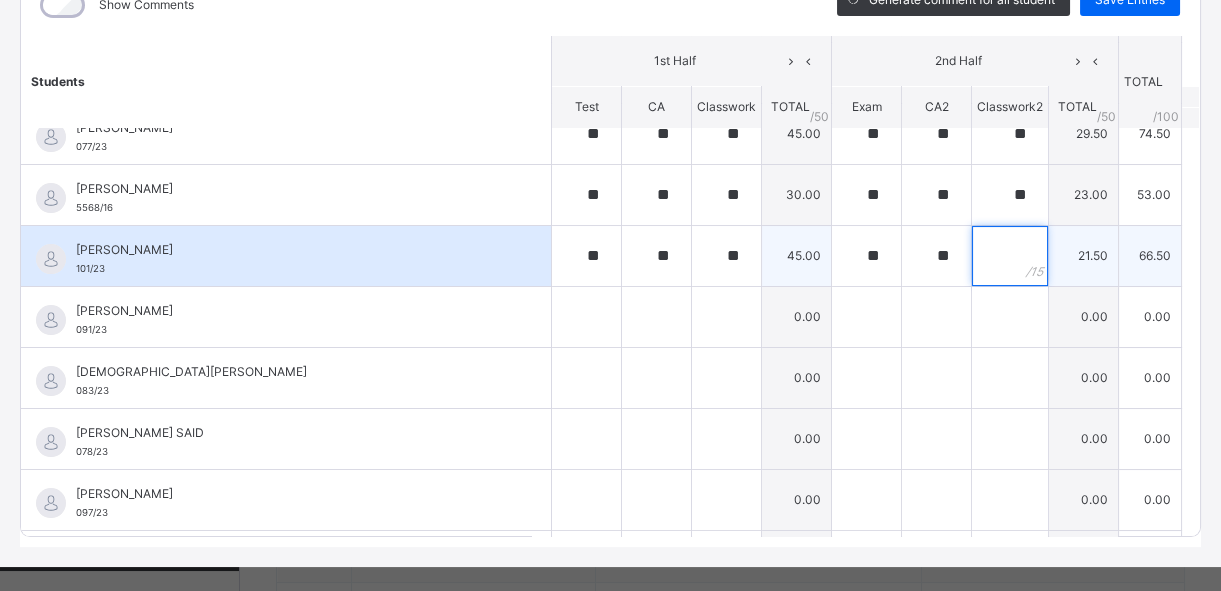 click at bounding box center (1010, 256) 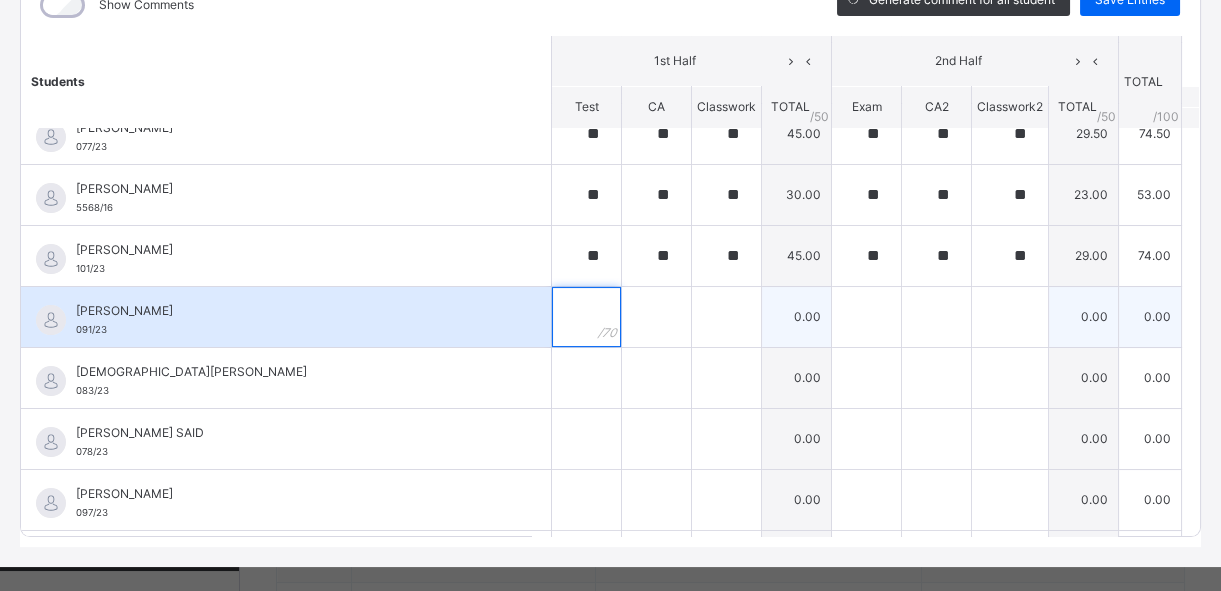 click at bounding box center (586, 317) 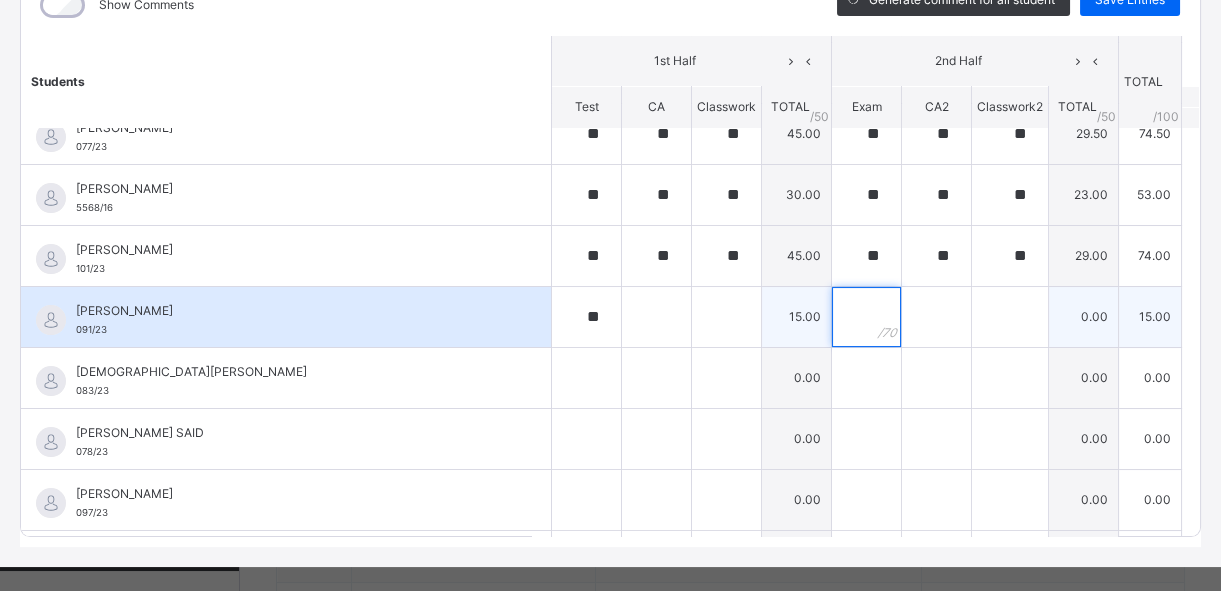 click at bounding box center (866, 317) 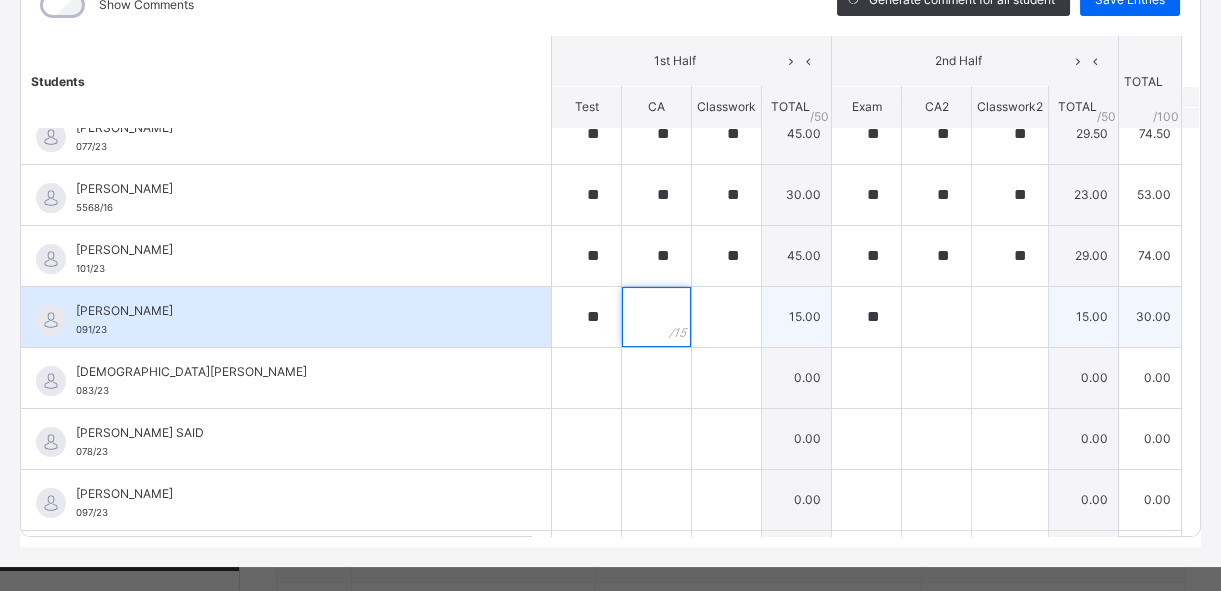 click at bounding box center [656, 317] 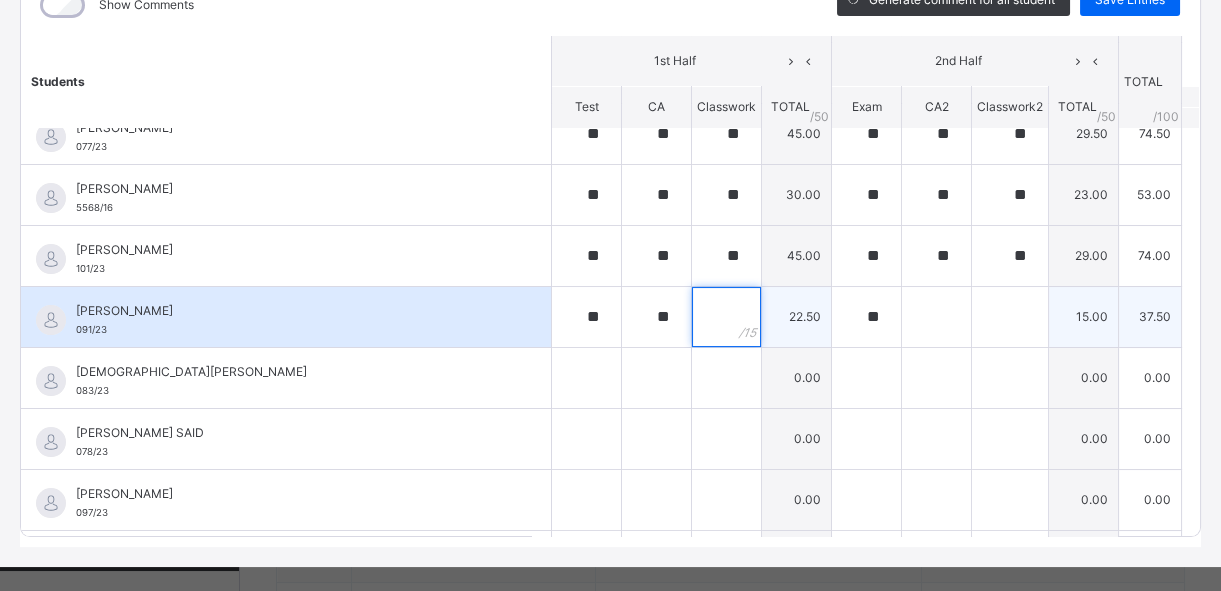 click at bounding box center [726, 317] 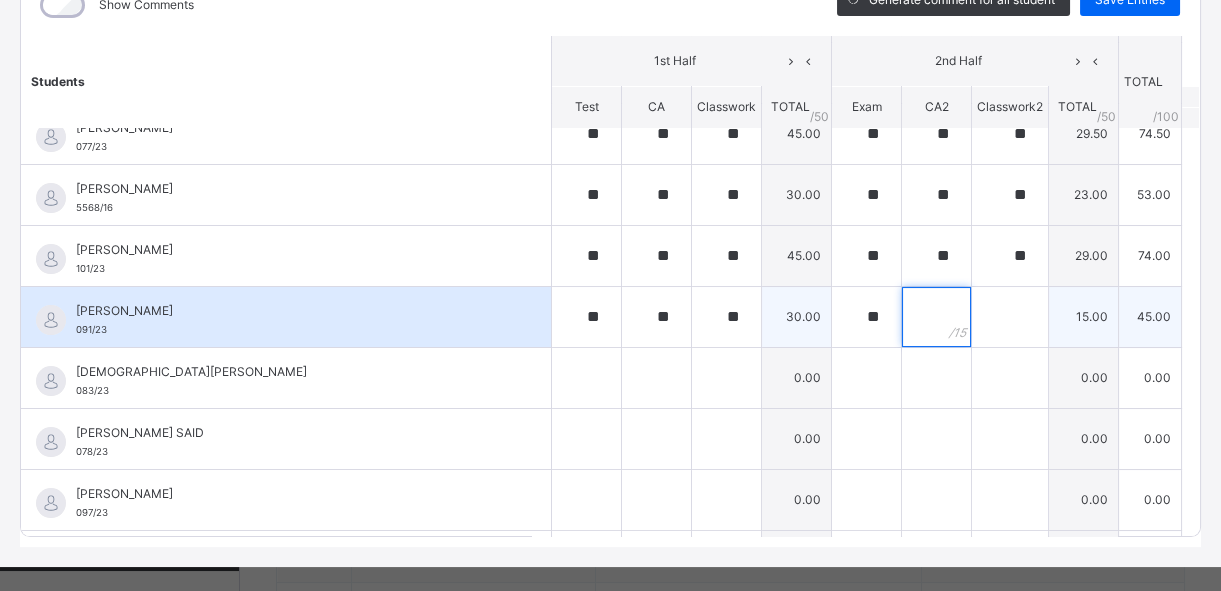click at bounding box center [936, 317] 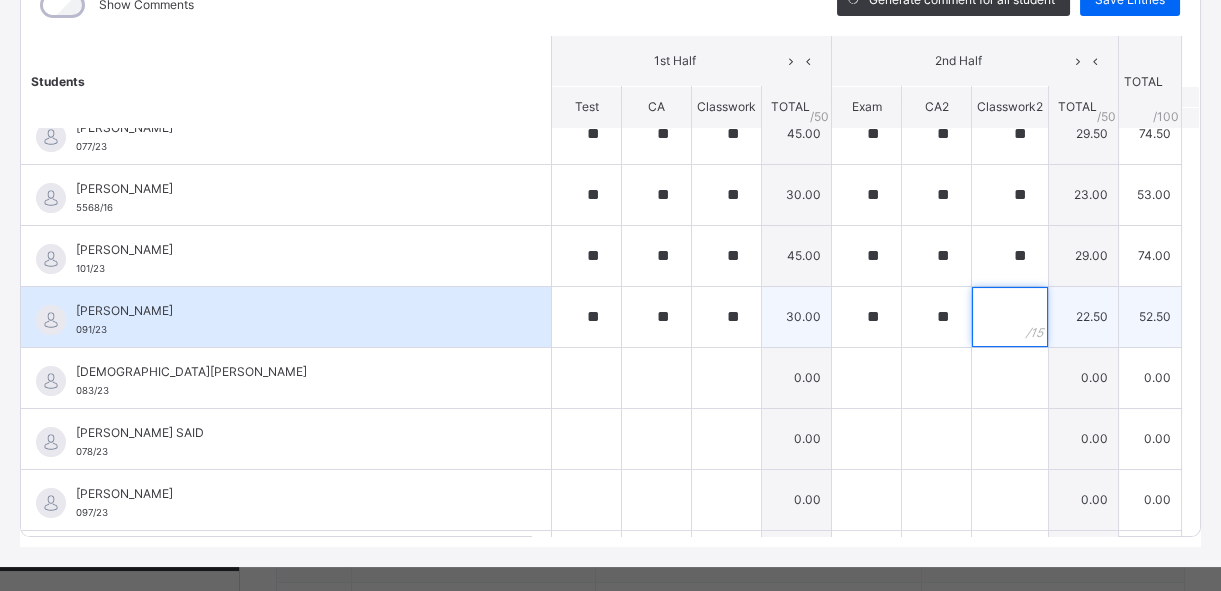 click at bounding box center (1010, 317) 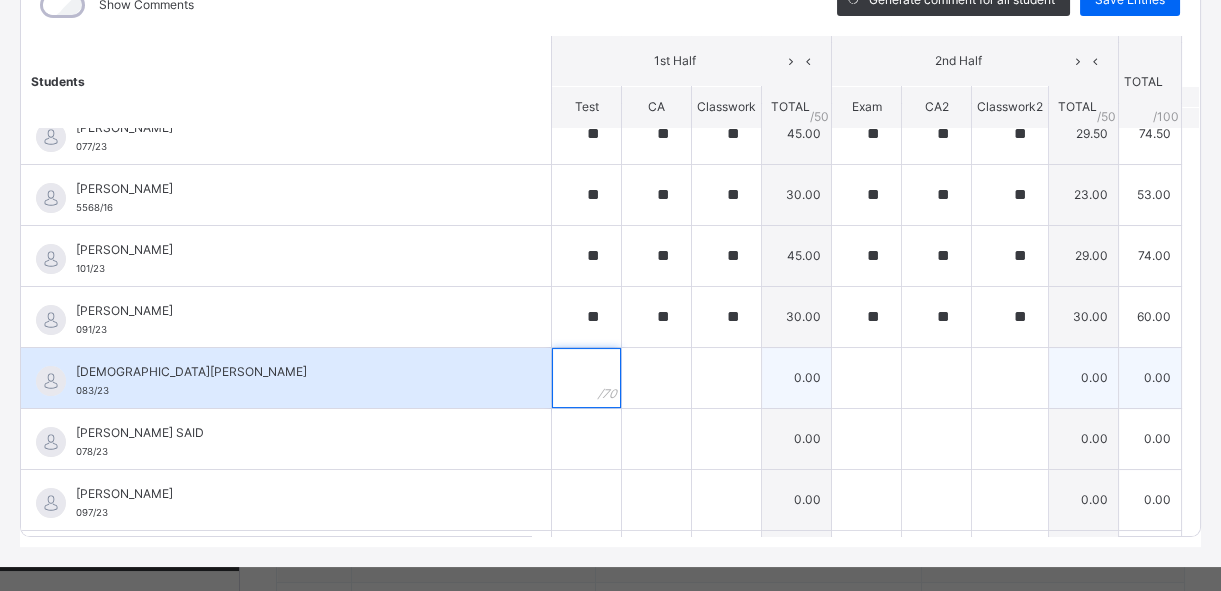 click at bounding box center (586, 378) 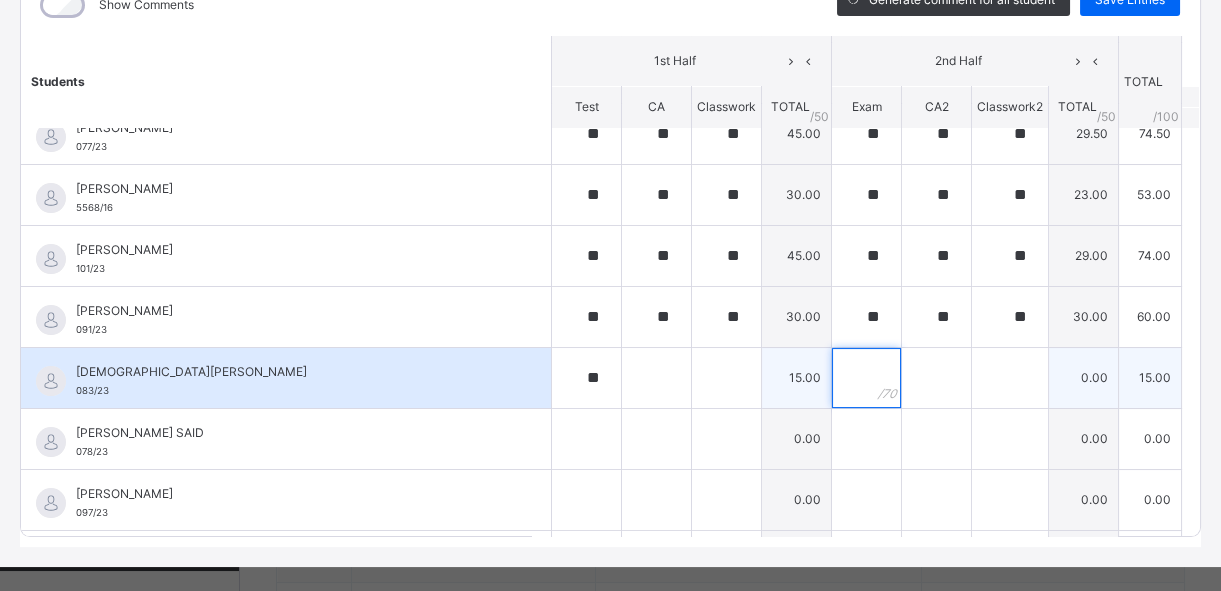 click at bounding box center [866, 378] 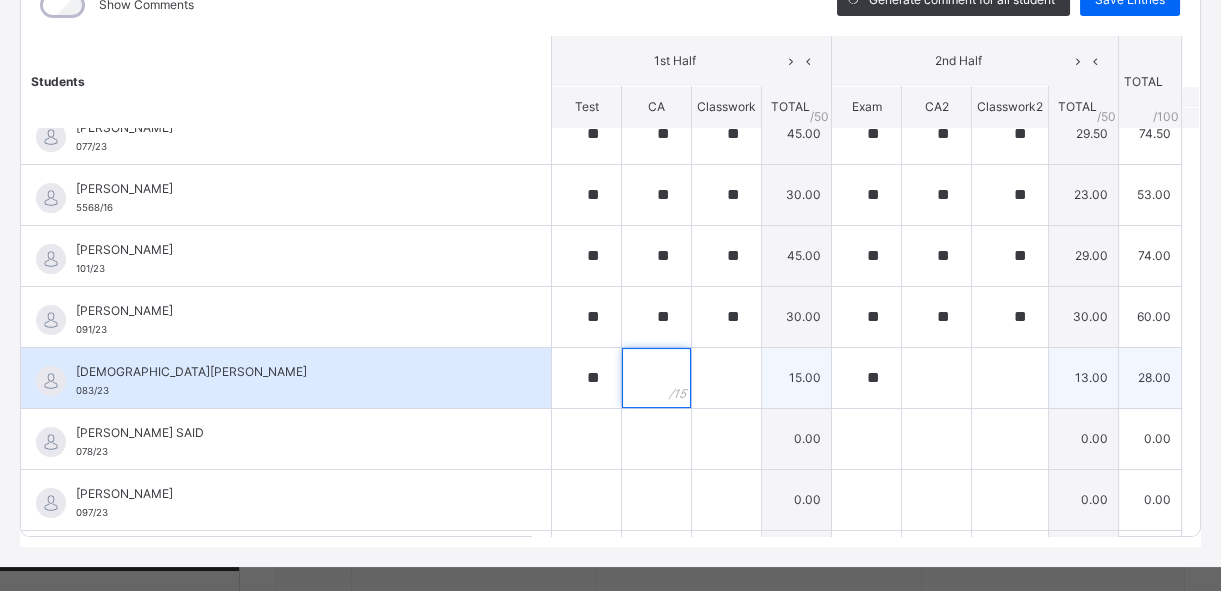 click at bounding box center [656, 378] 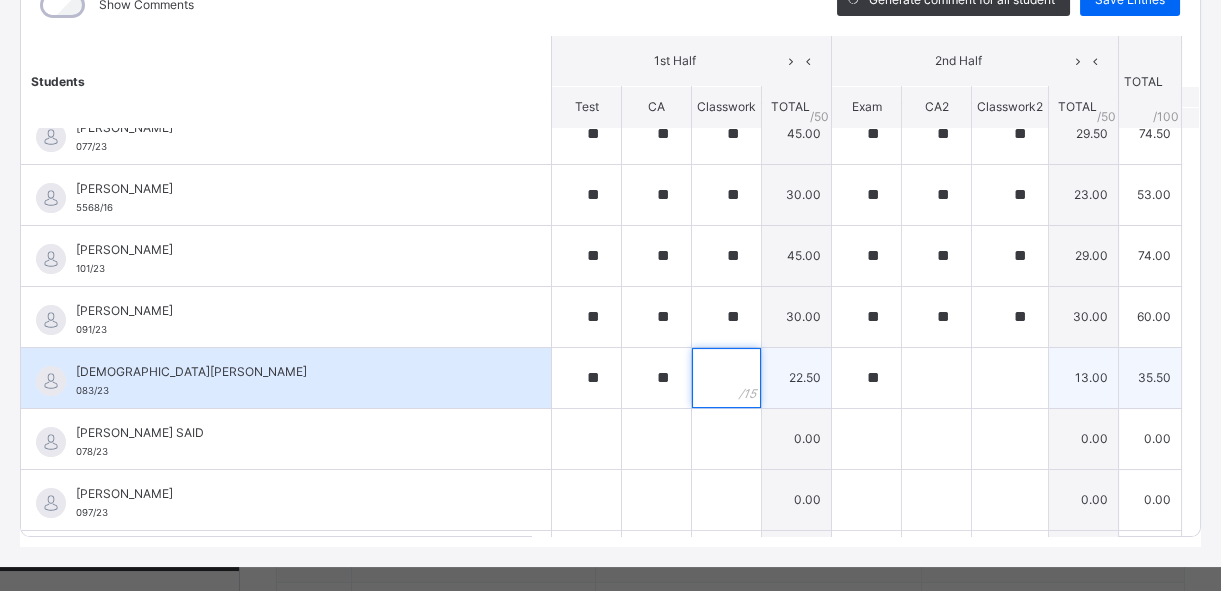 click at bounding box center (726, 378) 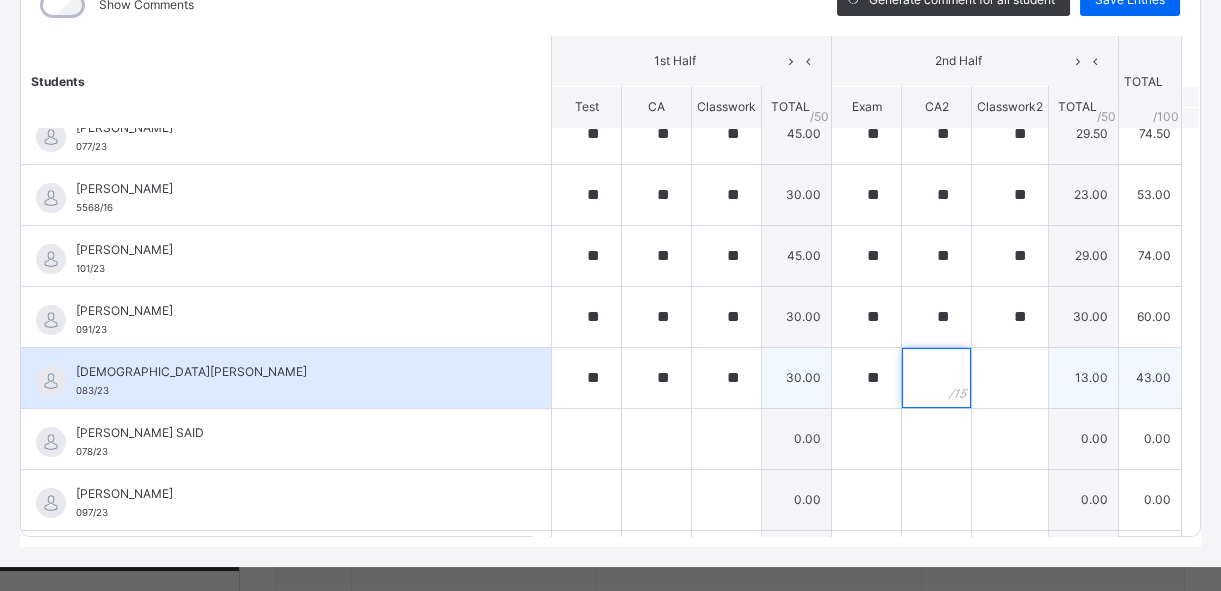 click at bounding box center (936, 378) 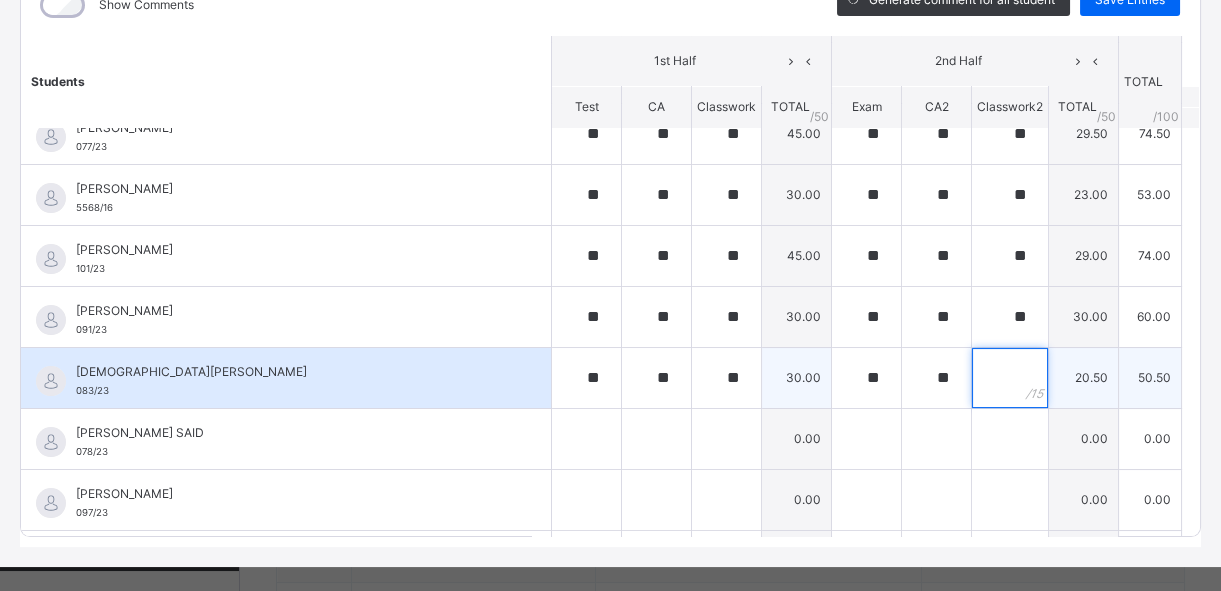 click at bounding box center (1010, 378) 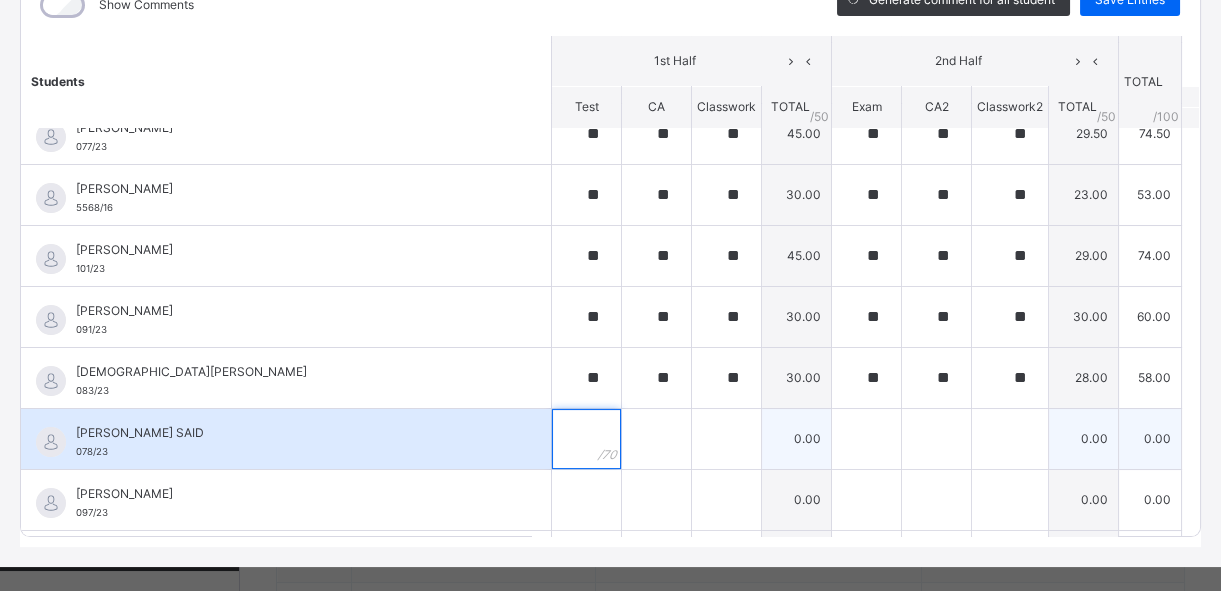 click at bounding box center [586, 439] 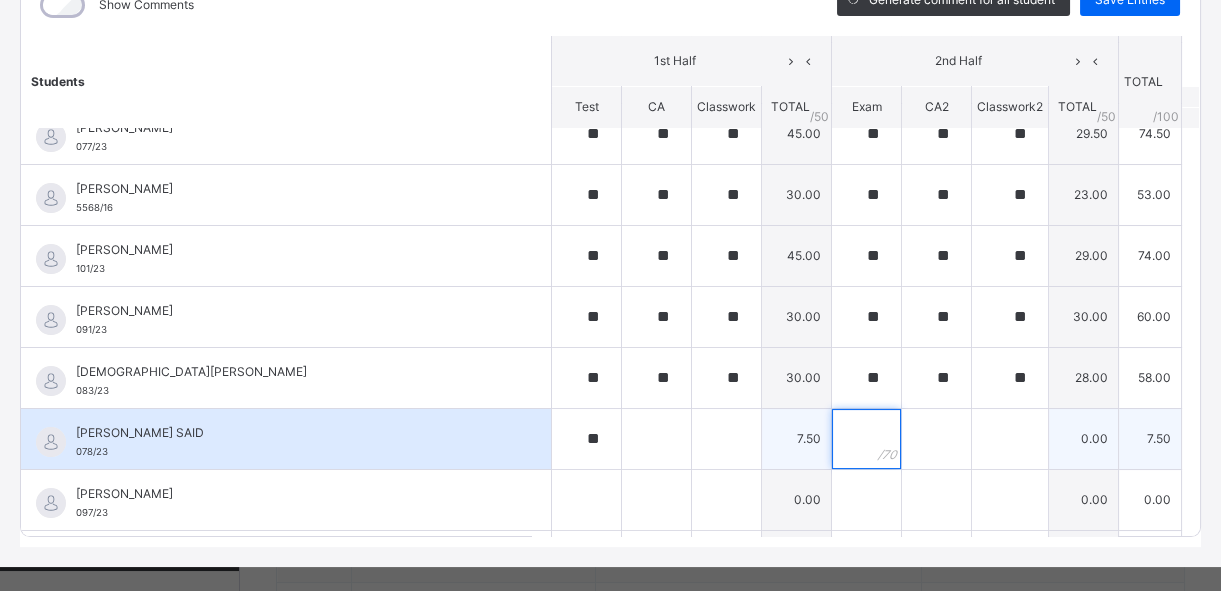 click at bounding box center (866, 439) 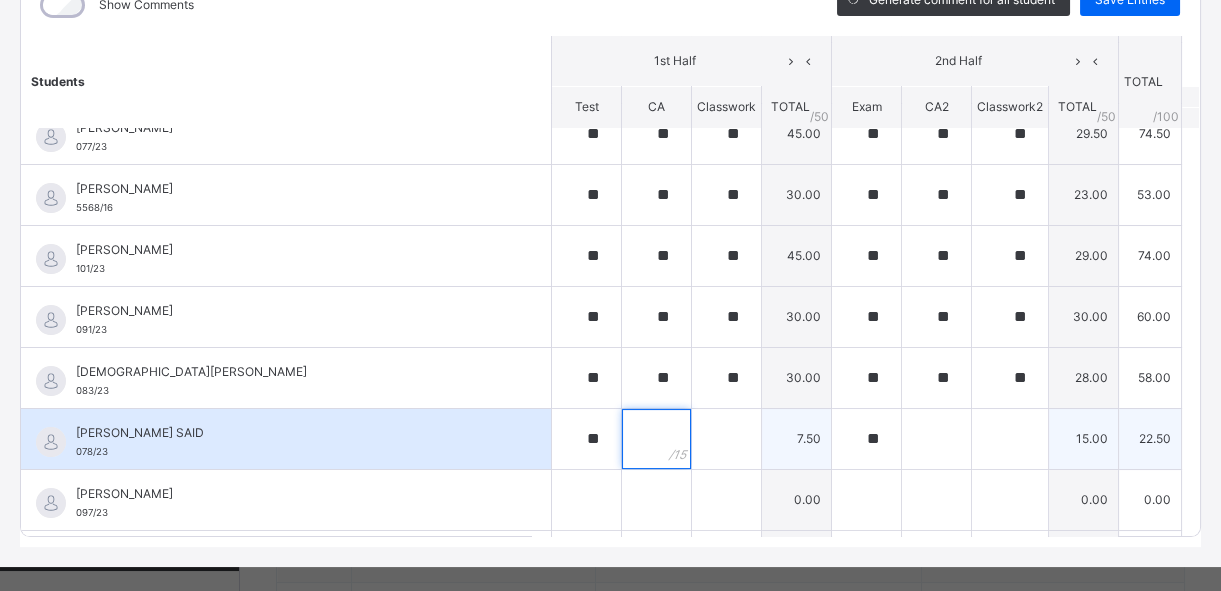 click at bounding box center (656, 439) 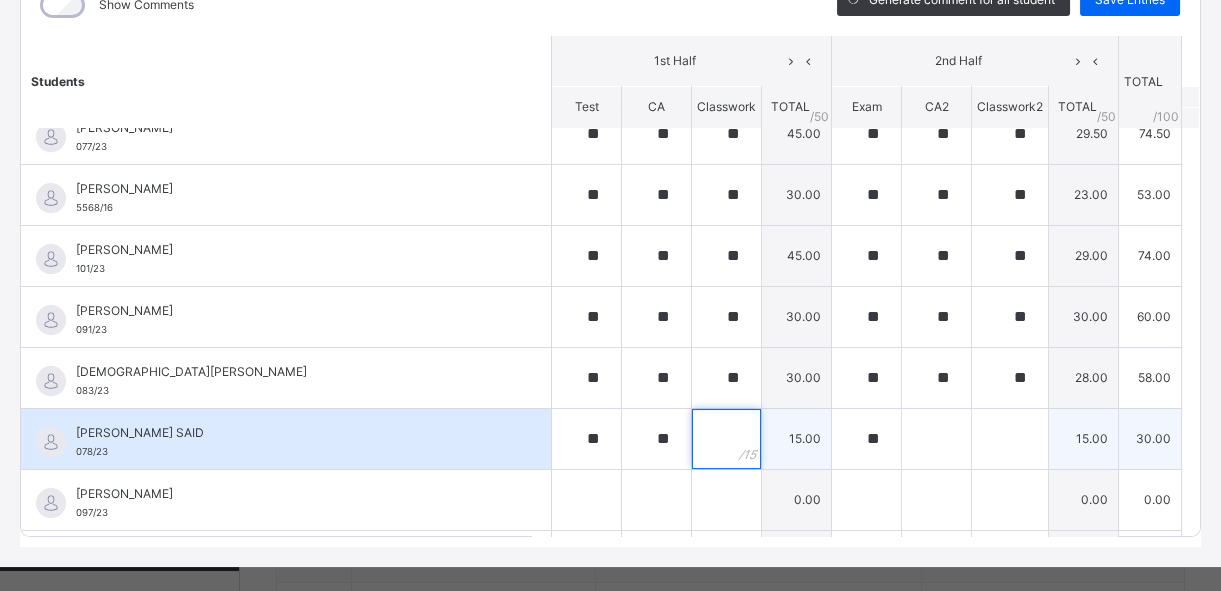 click at bounding box center (726, 439) 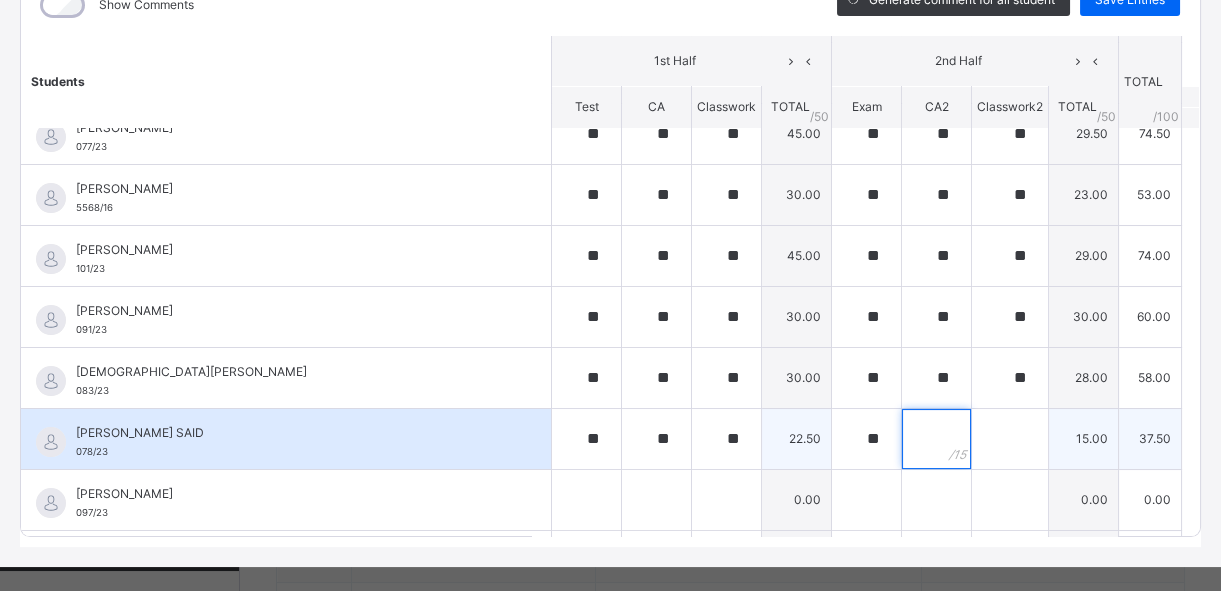 click at bounding box center (936, 439) 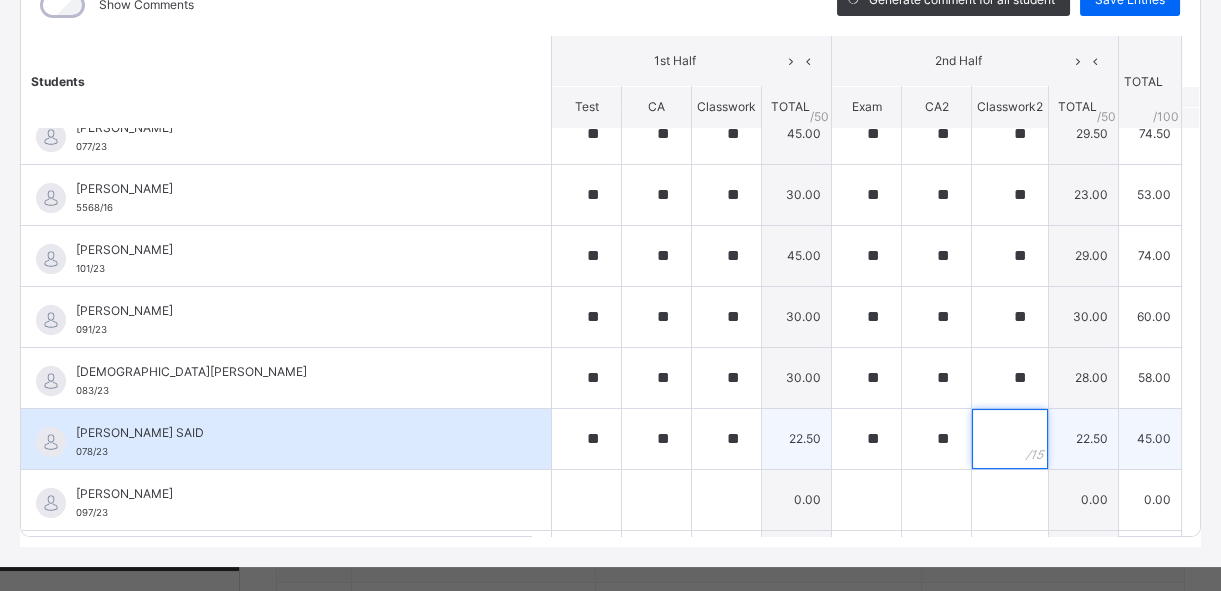 click at bounding box center [1010, 439] 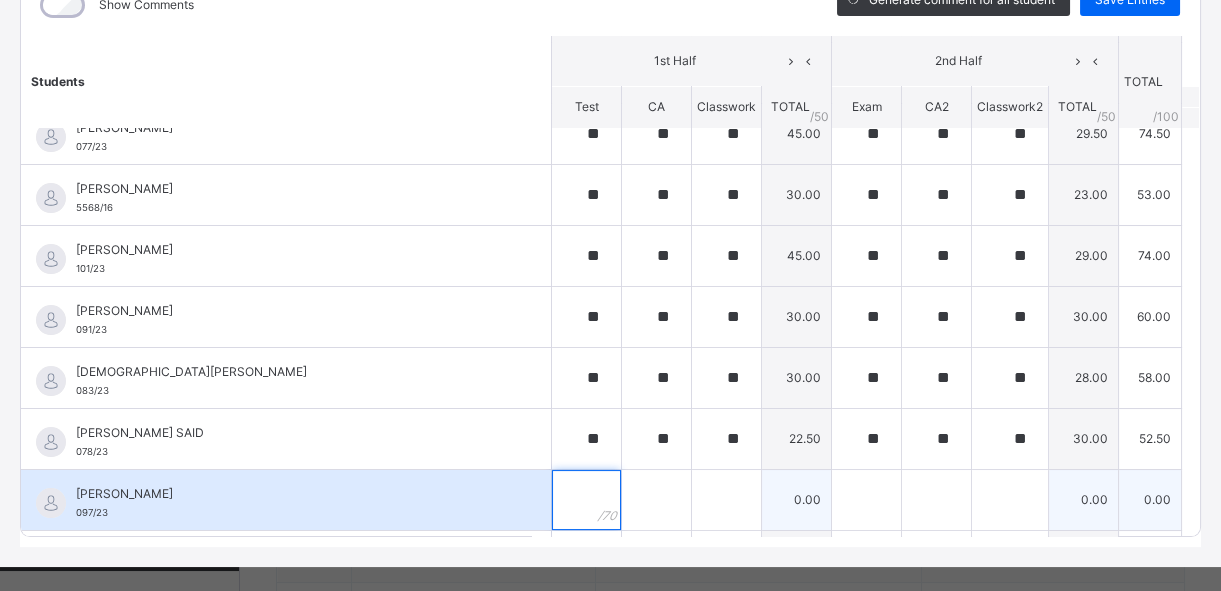 click at bounding box center [586, 500] 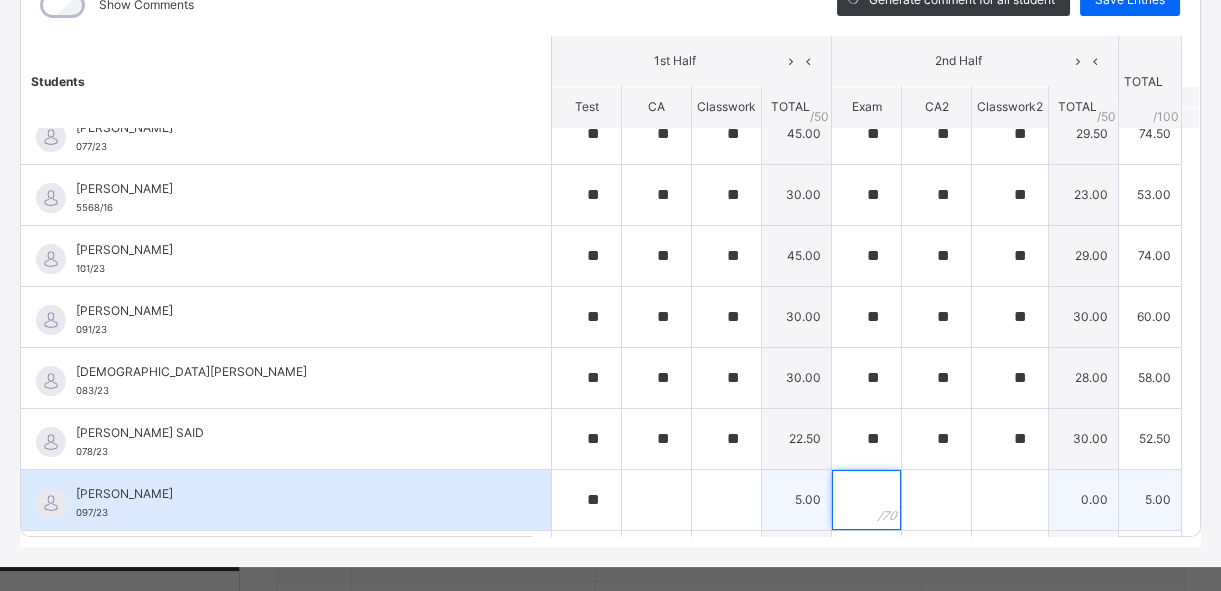 click at bounding box center [866, 500] 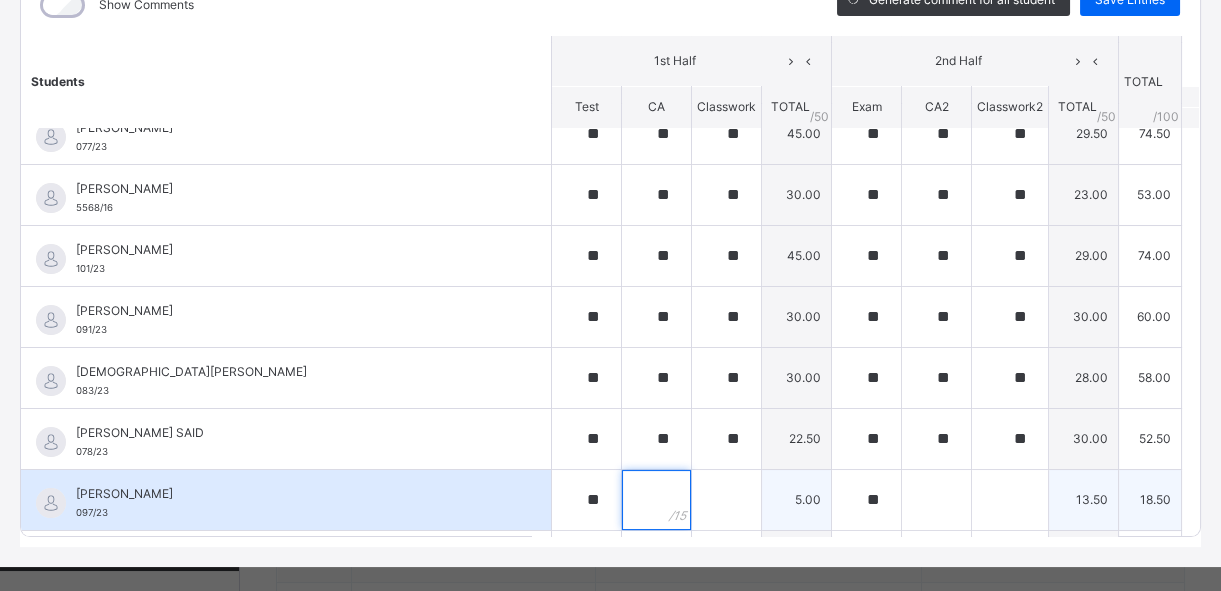 click at bounding box center (656, 500) 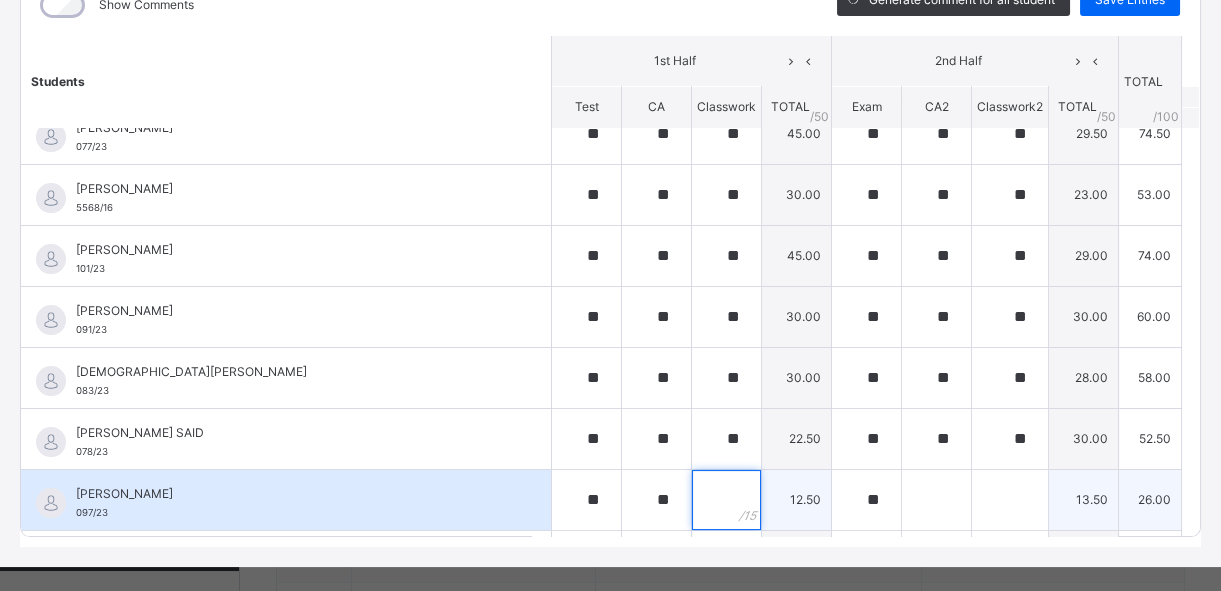 click at bounding box center [726, 500] 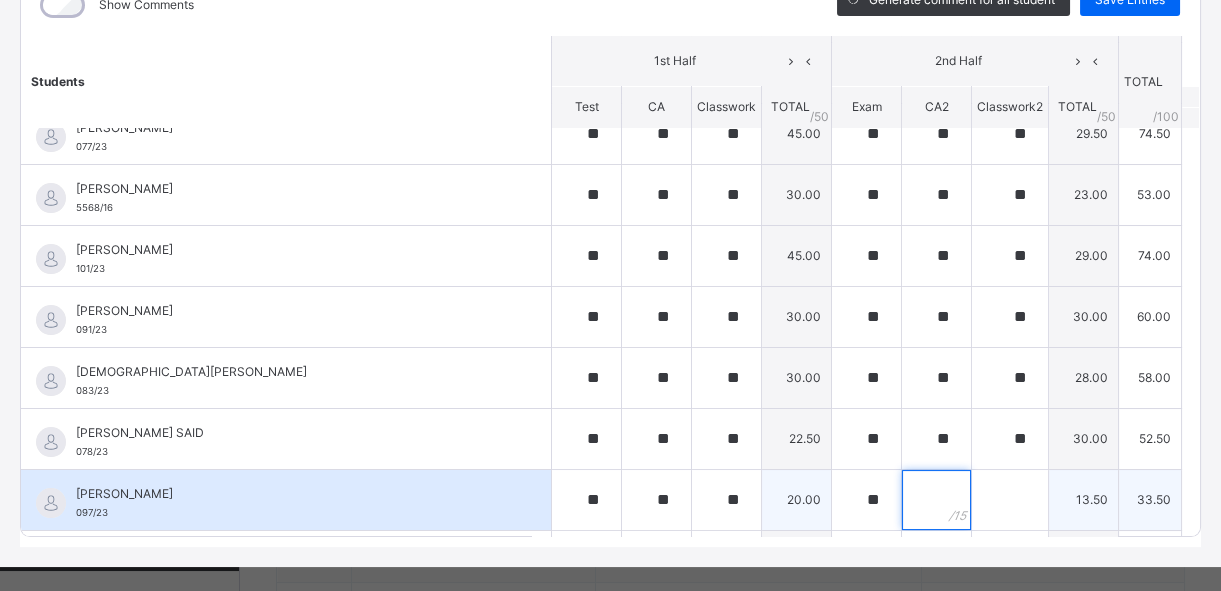 click at bounding box center [936, 500] 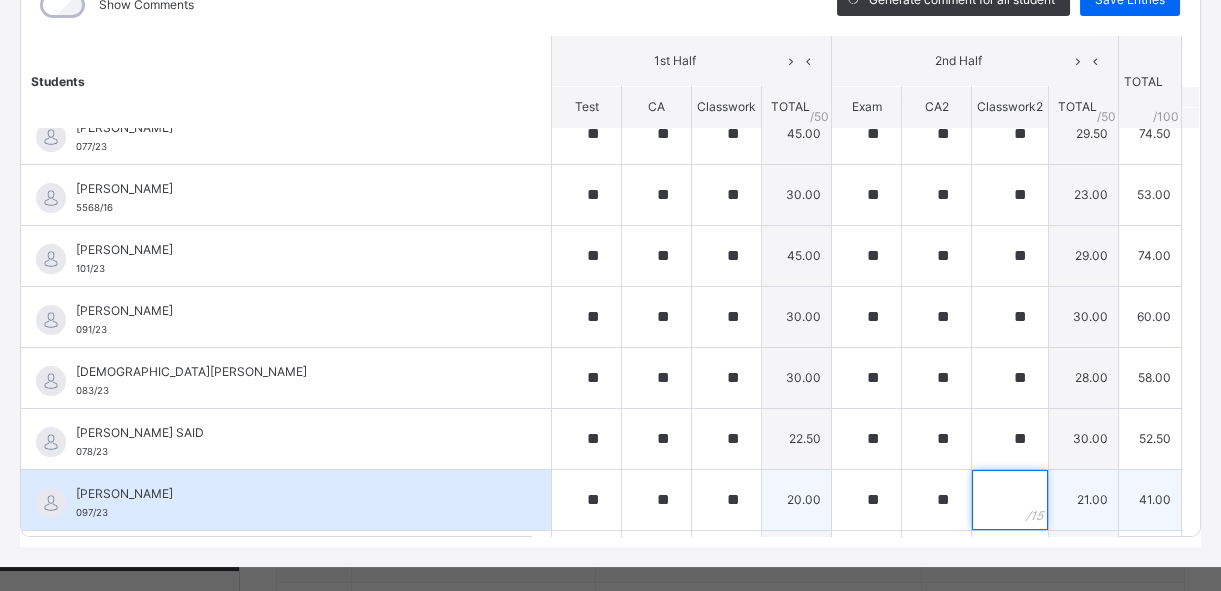 click at bounding box center (1010, 500) 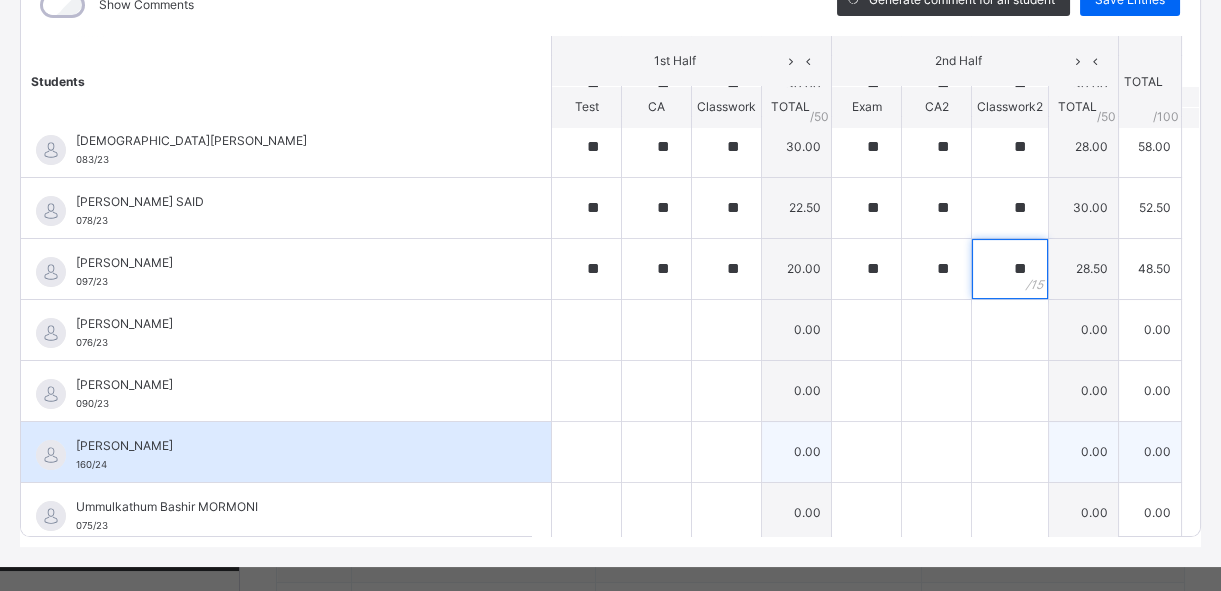 scroll, scrollTop: 871, scrollLeft: 0, axis: vertical 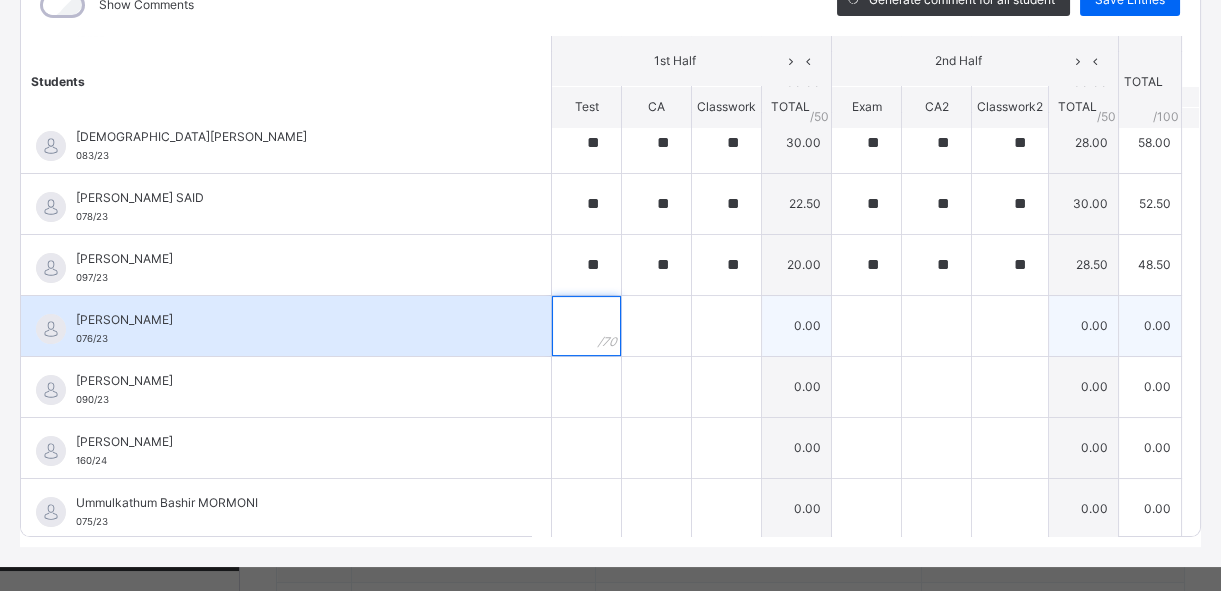 click at bounding box center [586, 326] 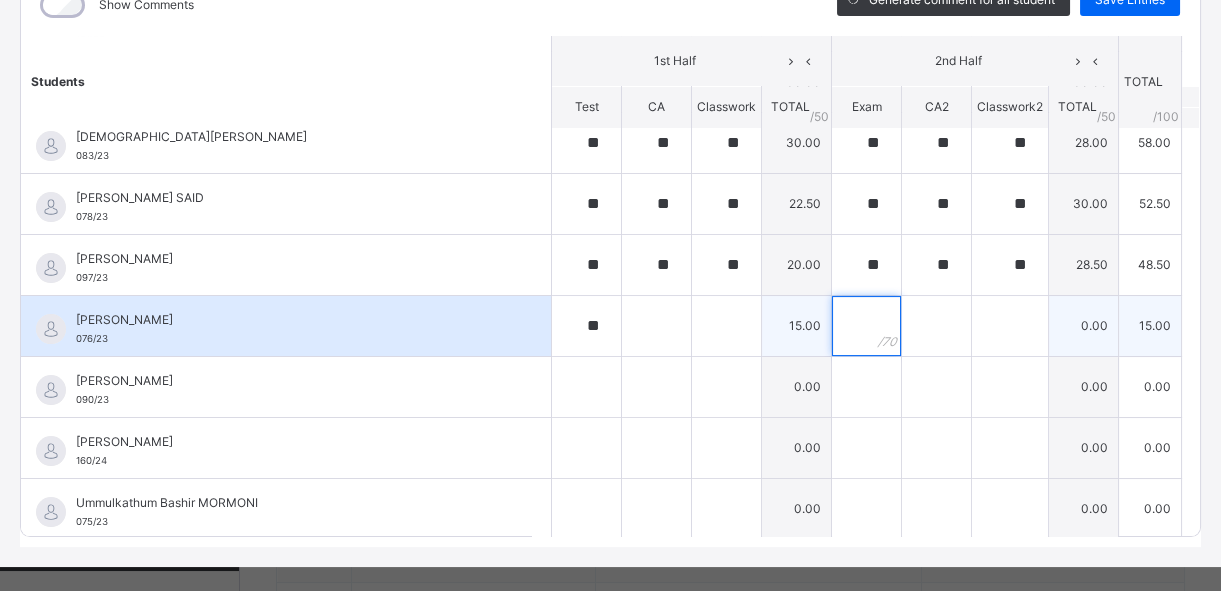 click at bounding box center (866, 326) 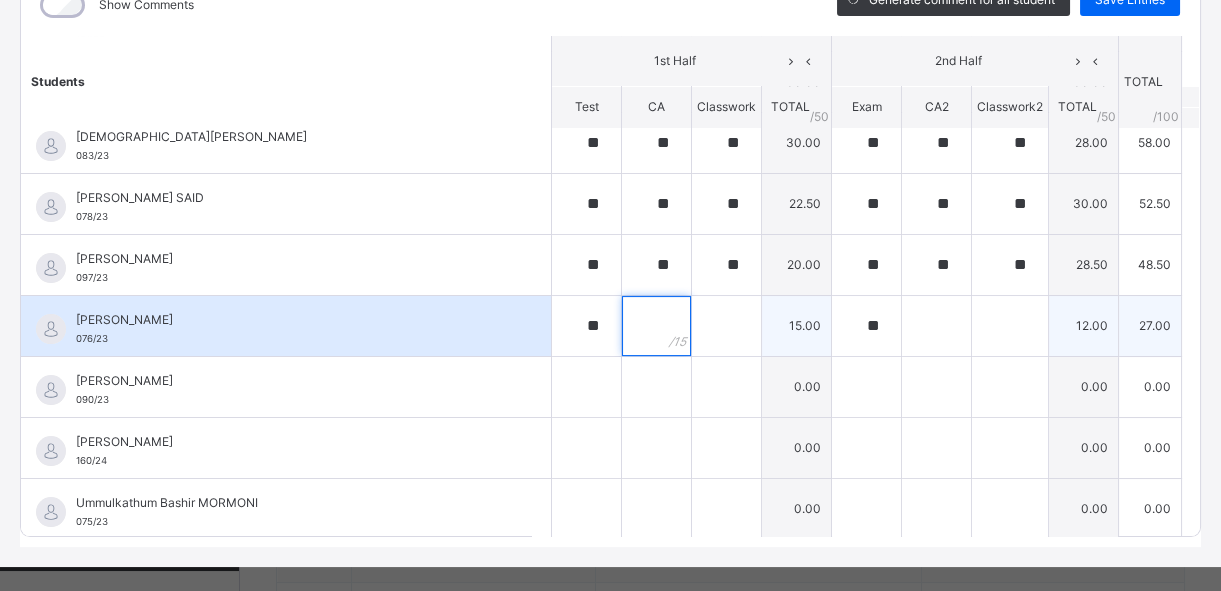 click at bounding box center [656, 326] 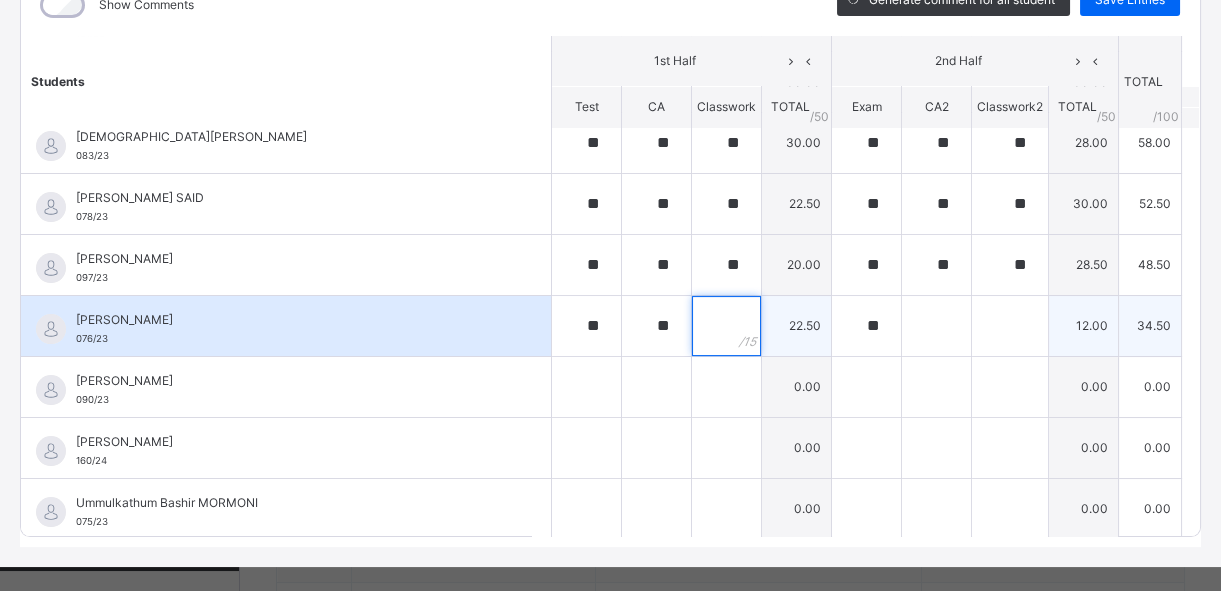 click at bounding box center (726, 326) 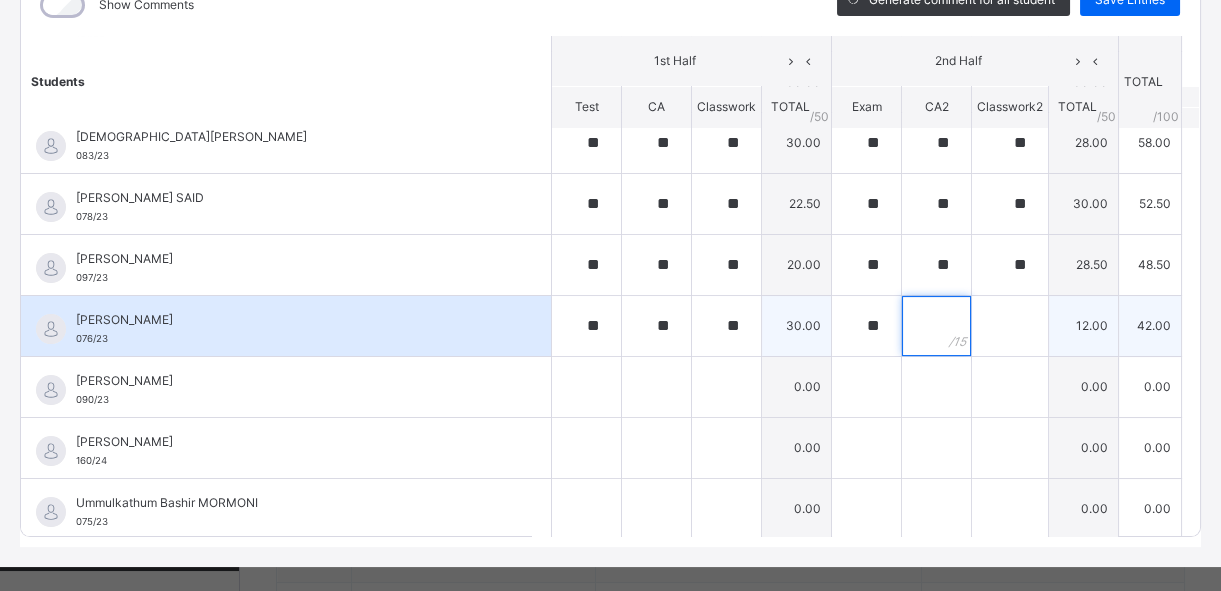 click at bounding box center [936, 326] 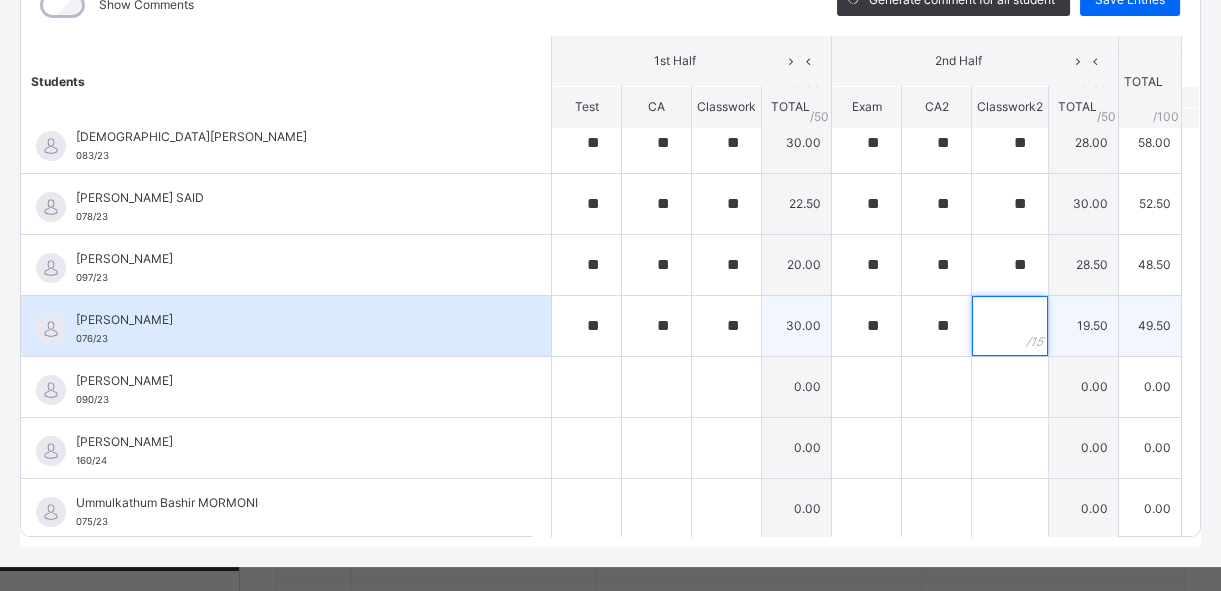 click at bounding box center [1010, 326] 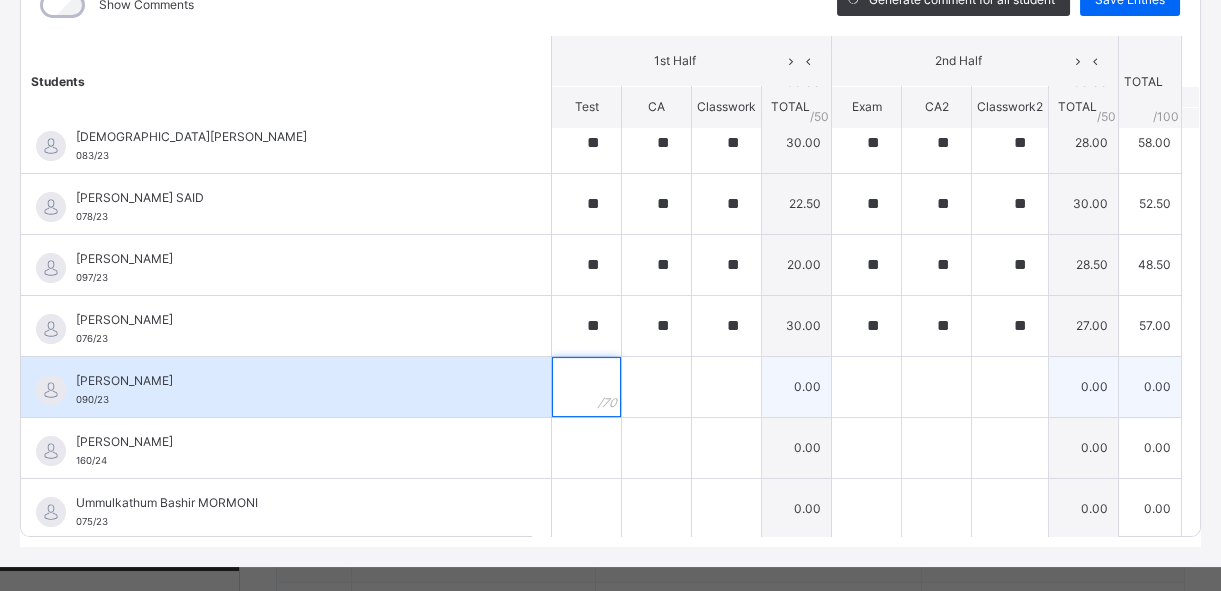 click at bounding box center [586, 387] 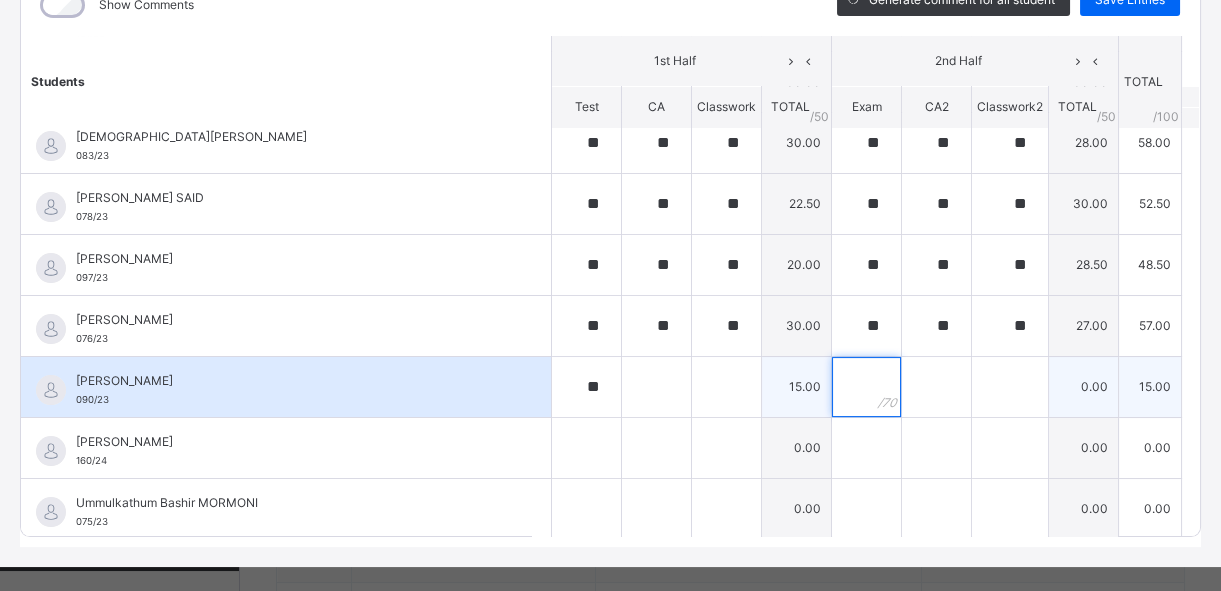 click at bounding box center [866, 387] 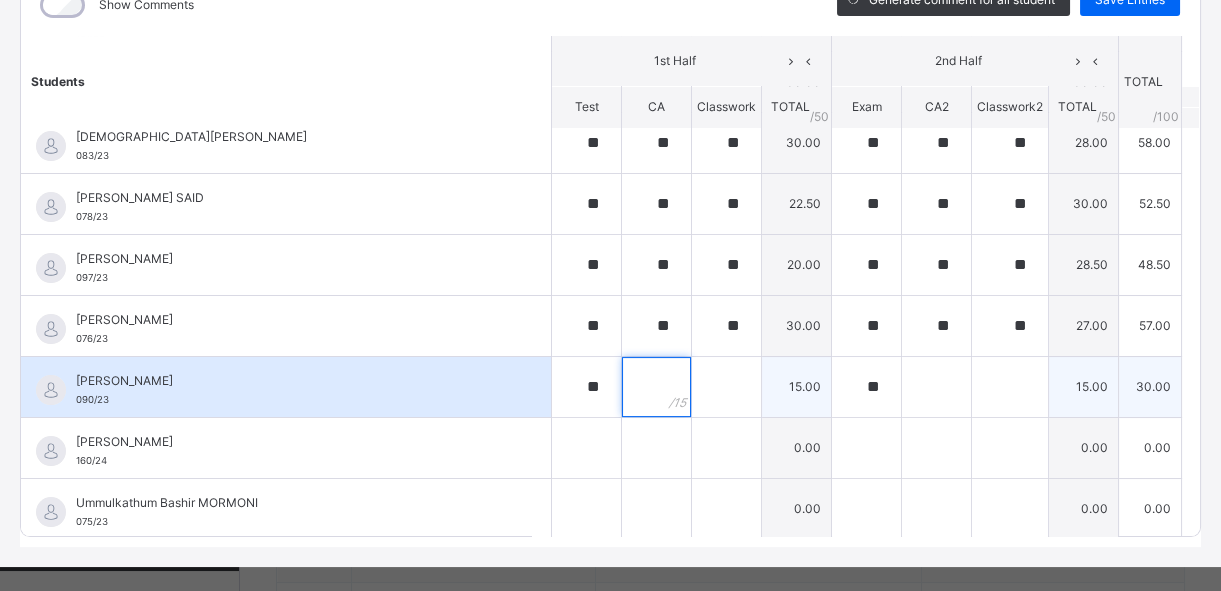 click at bounding box center (656, 387) 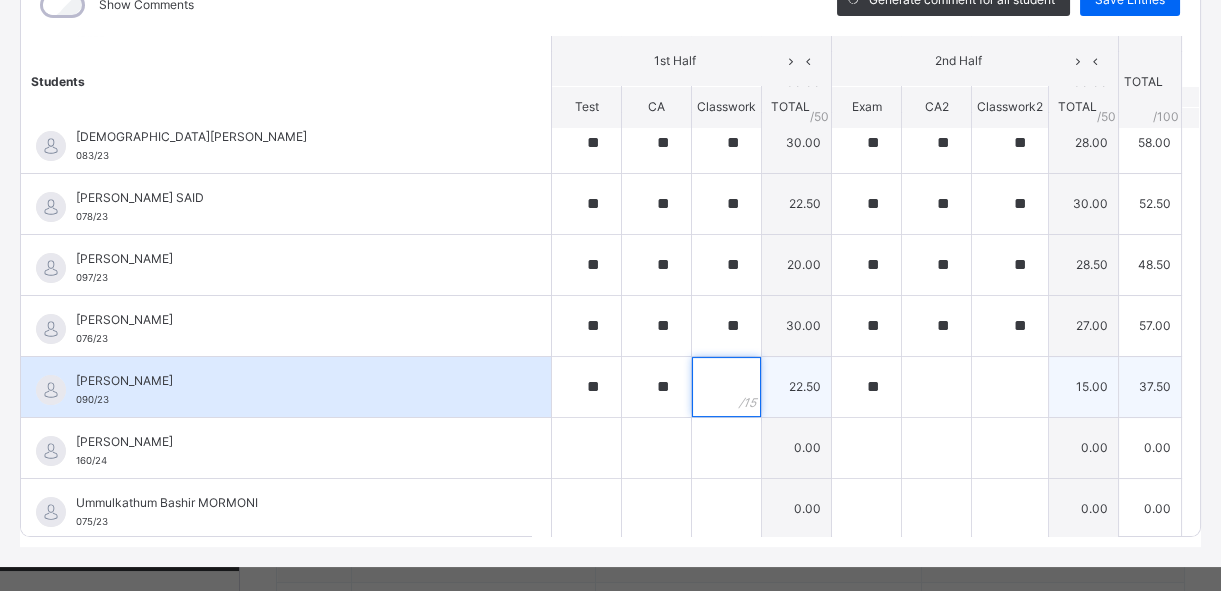click at bounding box center (726, 387) 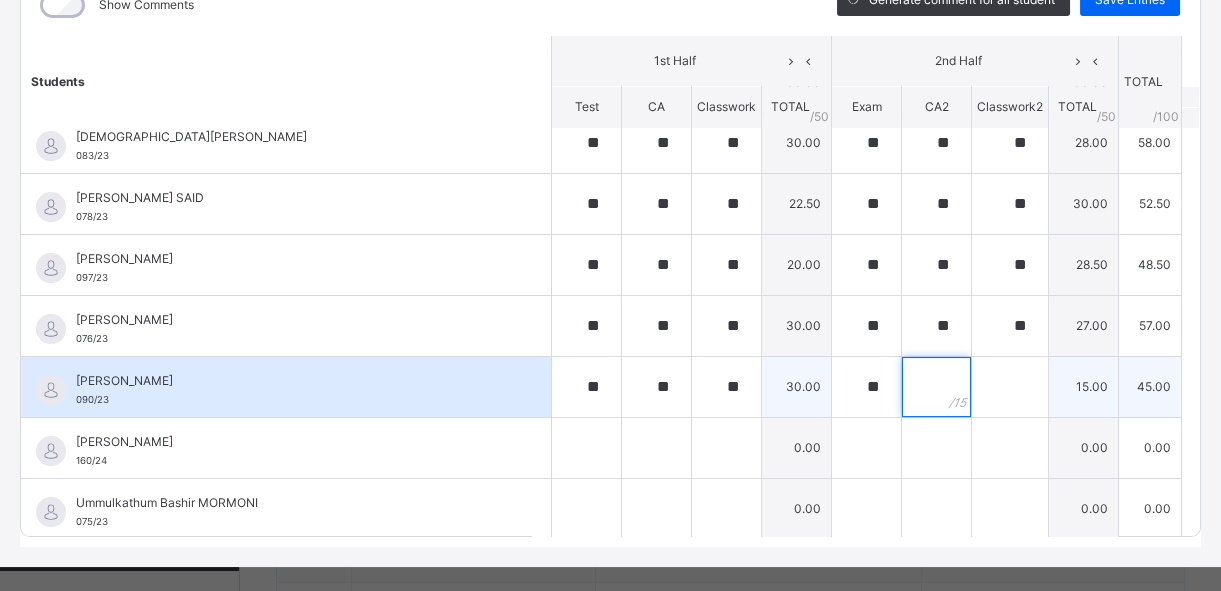 click at bounding box center (936, 387) 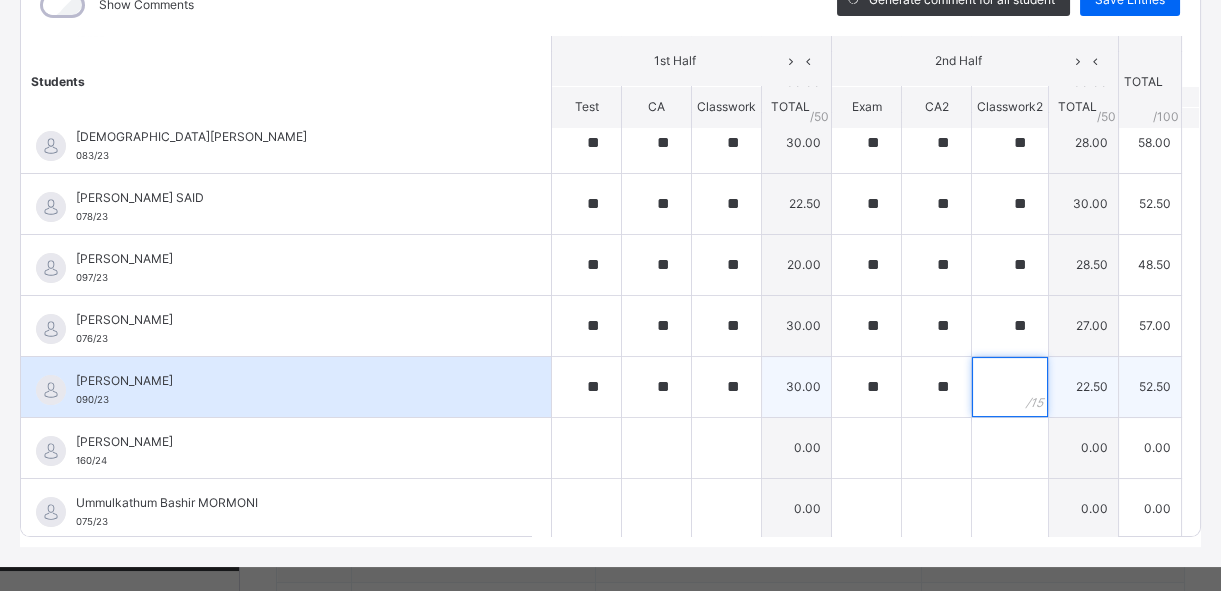 click at bounding box center [1010, 387] 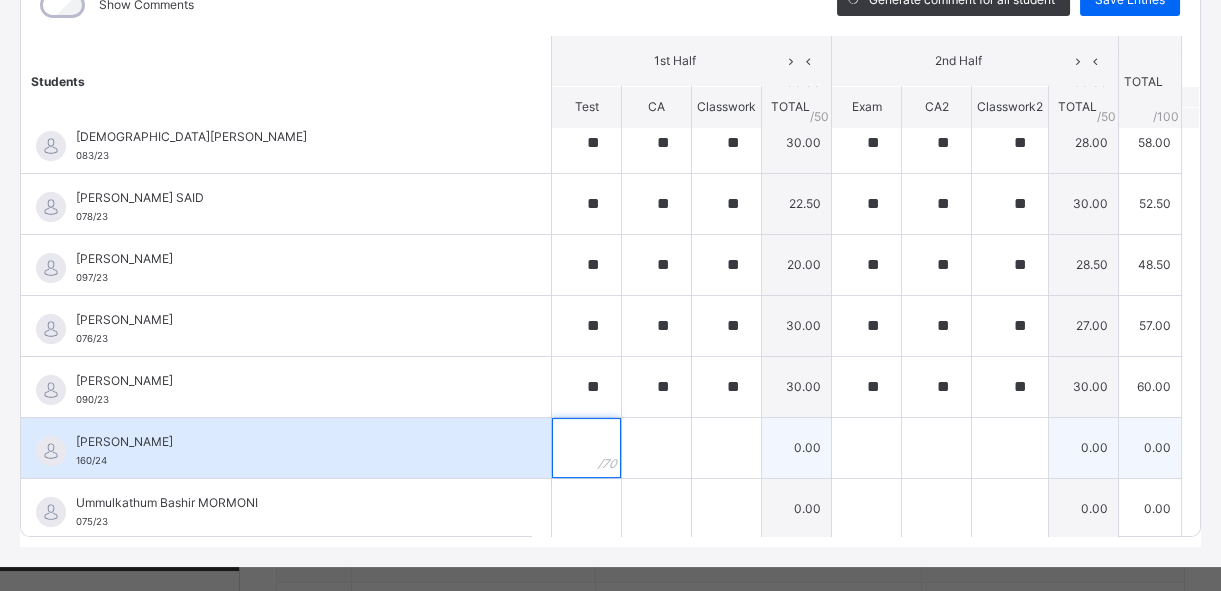 click at bounding box center [586, 448] 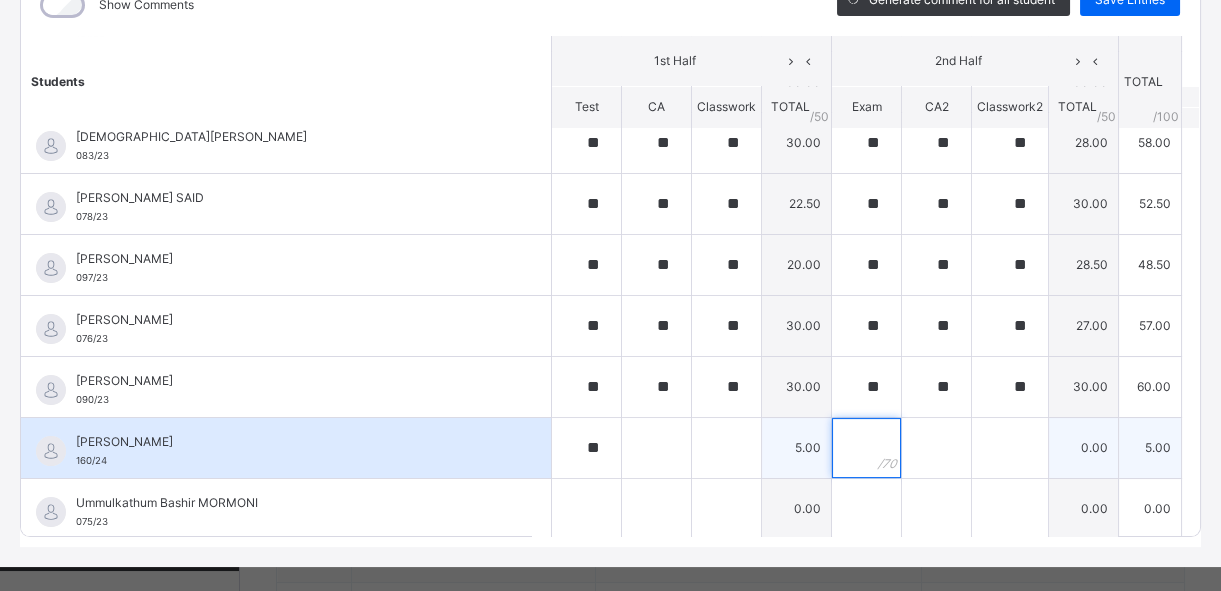 click at bounding box center [866, 448] 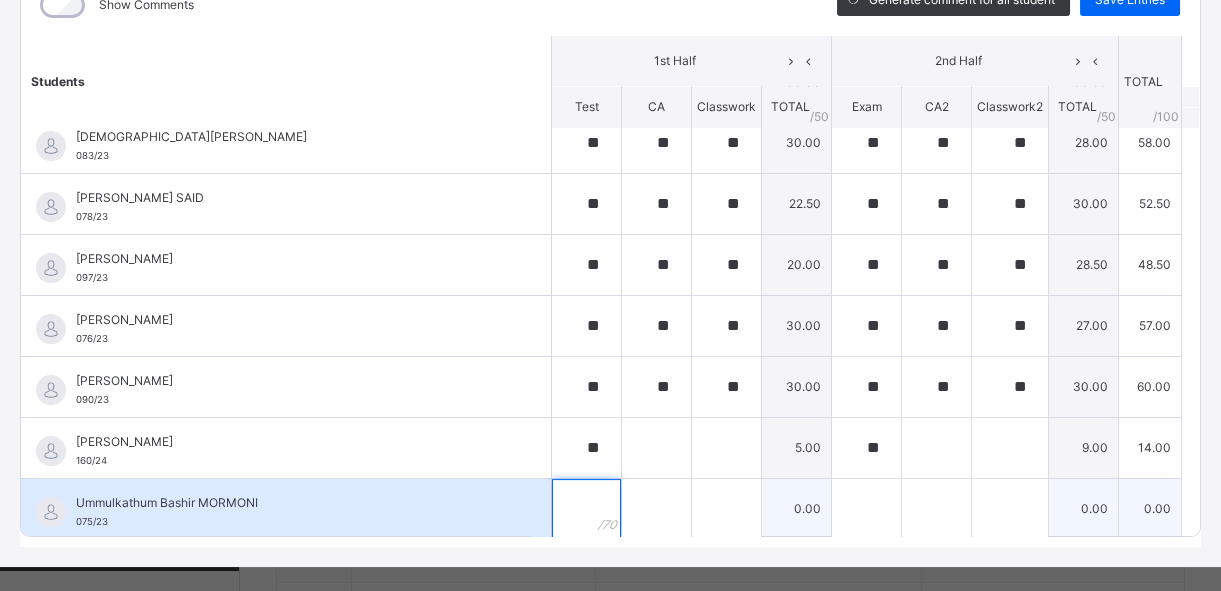 click at bounding box center (586, 509) 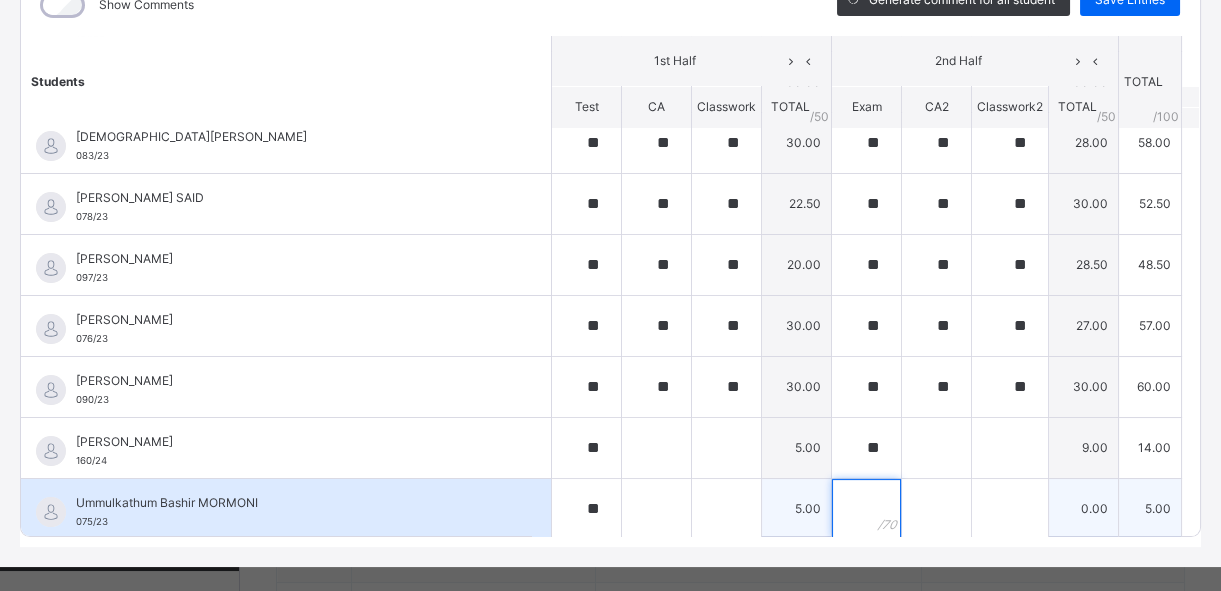 click at bounding box center (866, 509) 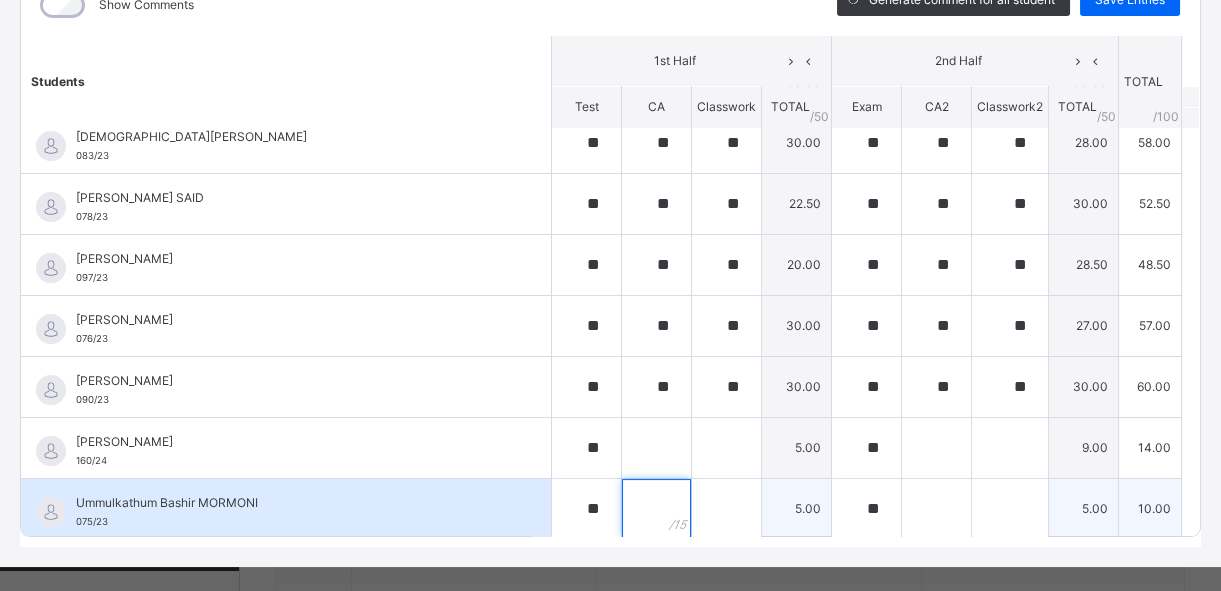 click at bounding box center (656, 509) 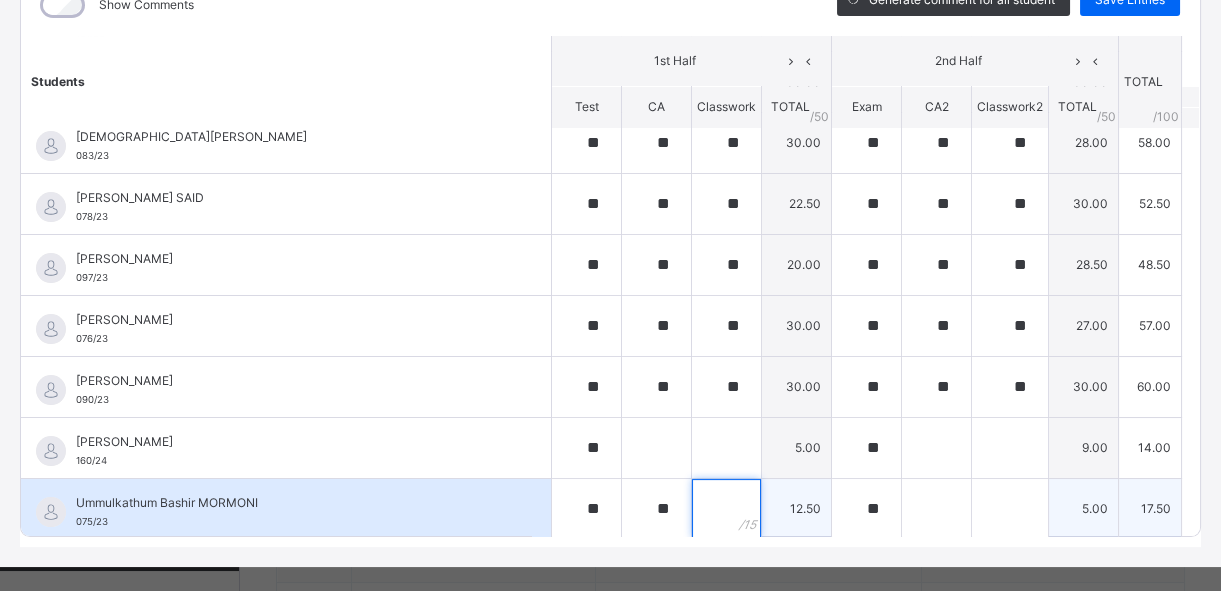 click at bounding box center [726, 509] 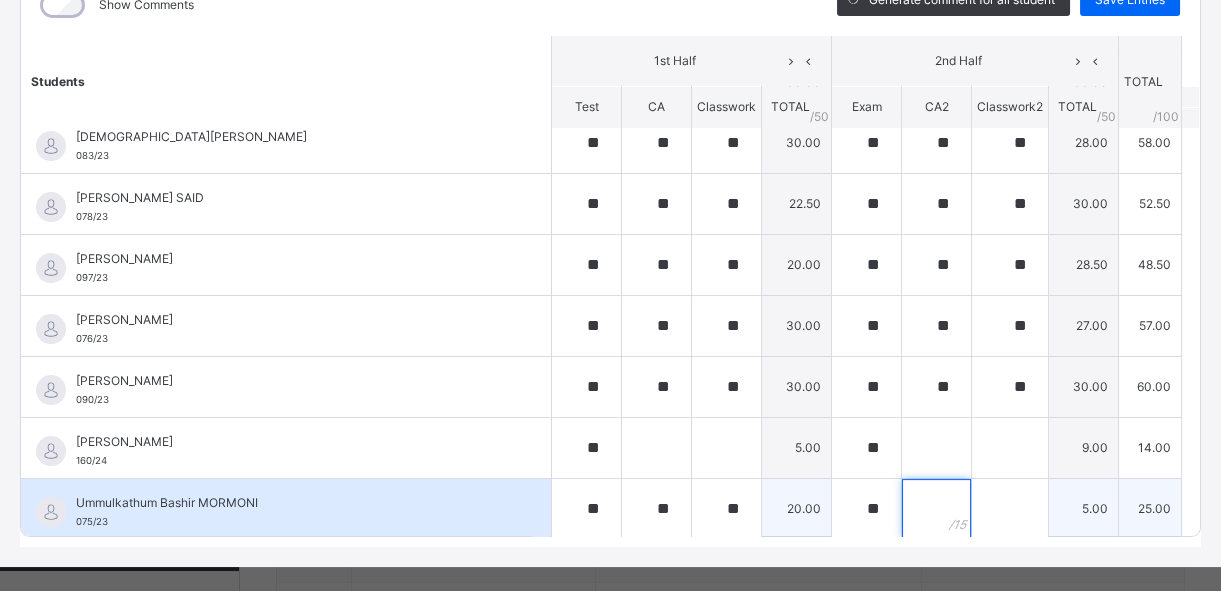 click at bounding box center [936, 509] 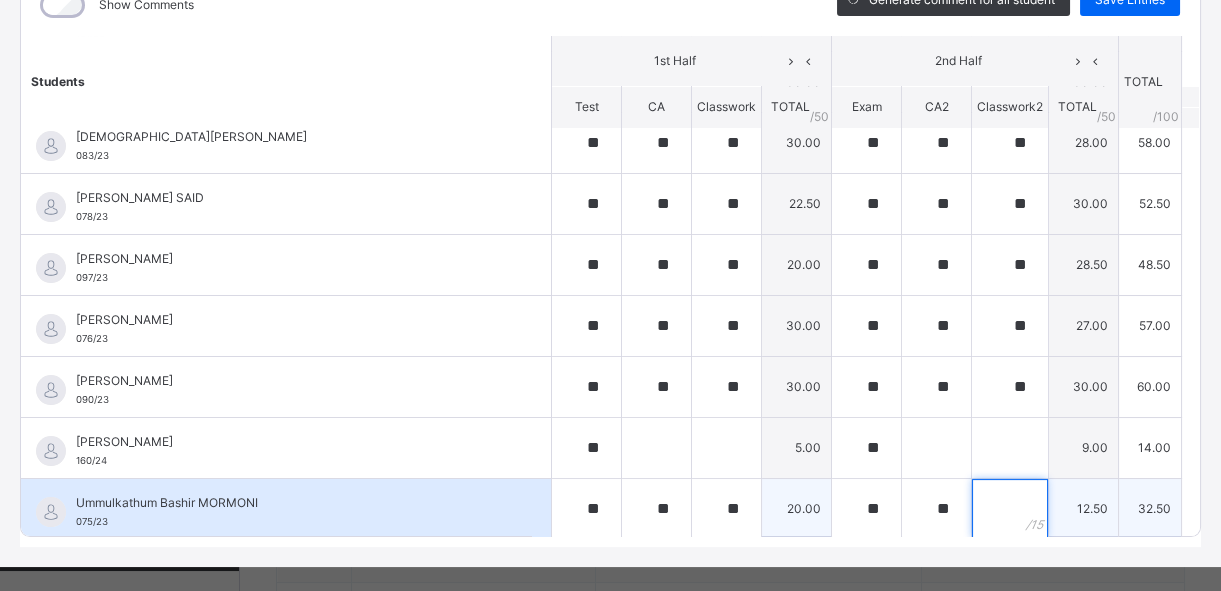 click at bounding box center [1010, 509] 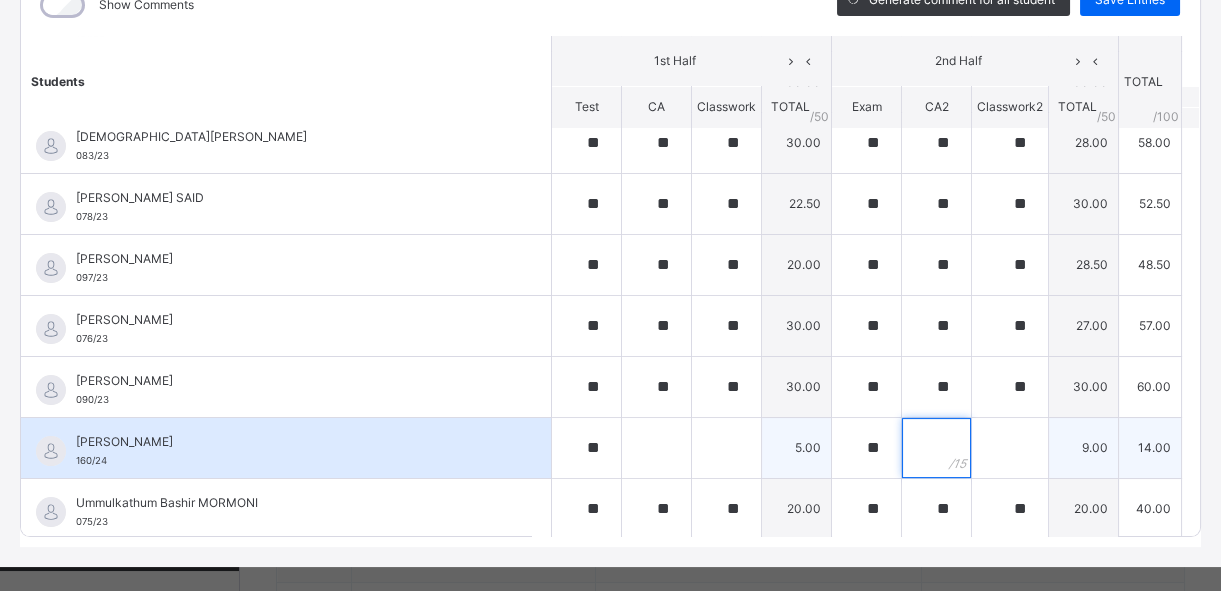 click at bounding box center (936, 448) 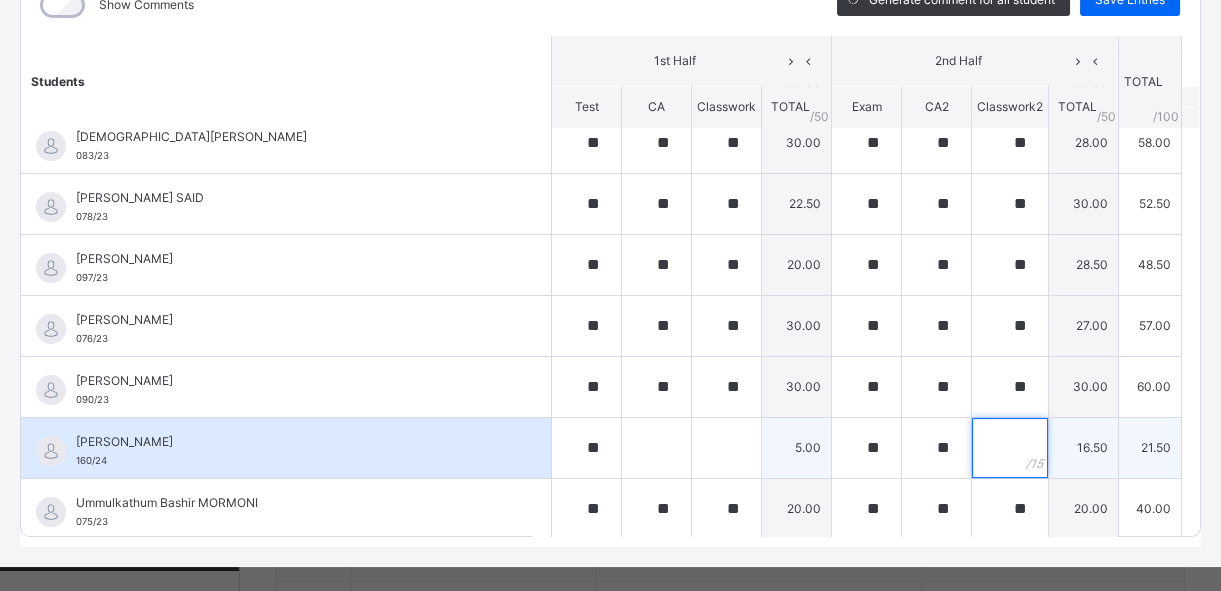 click at bounding box center [1010, 448] 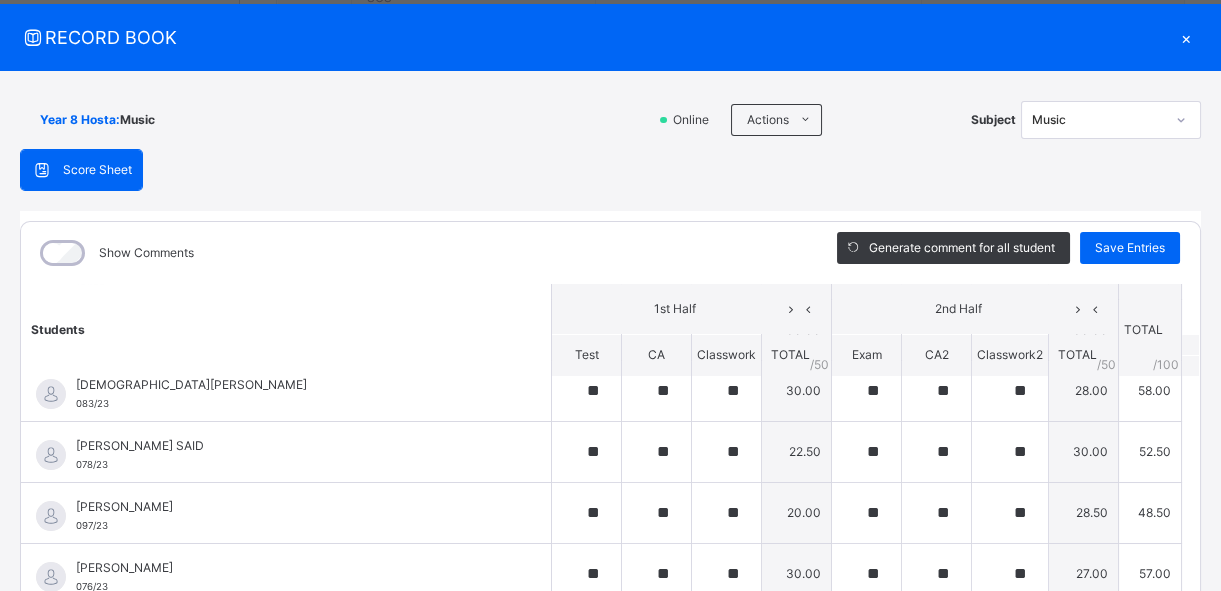 scroll, scrollTop: 41, scrollLeft: 0, axis: vertical 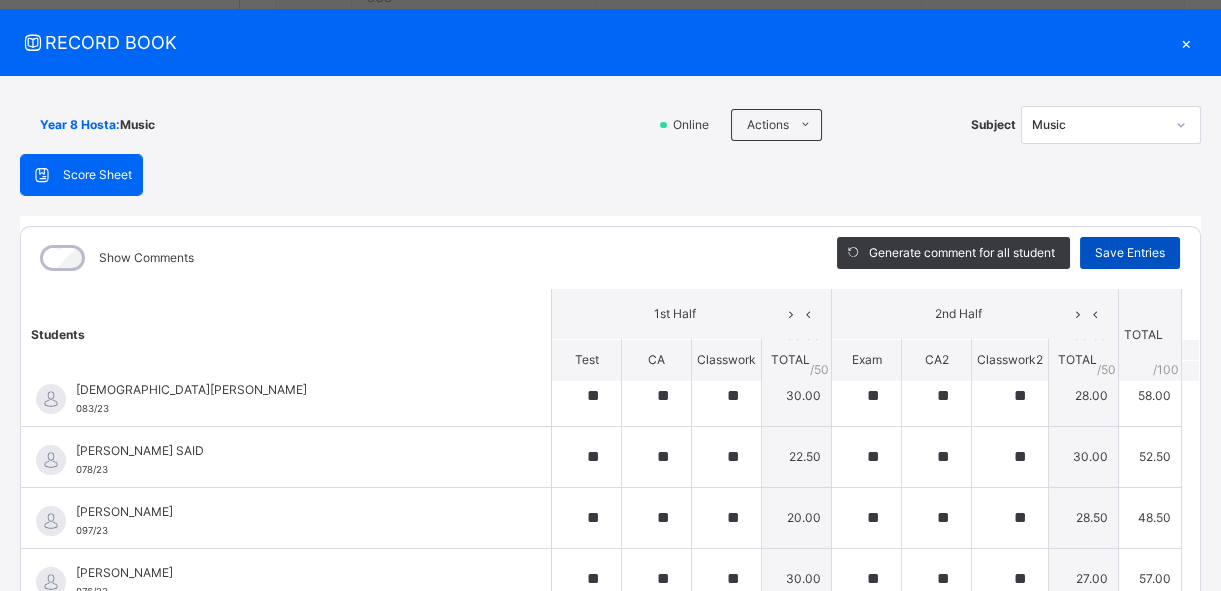 click on "Save Entries" at bounding box center [1130, 253] 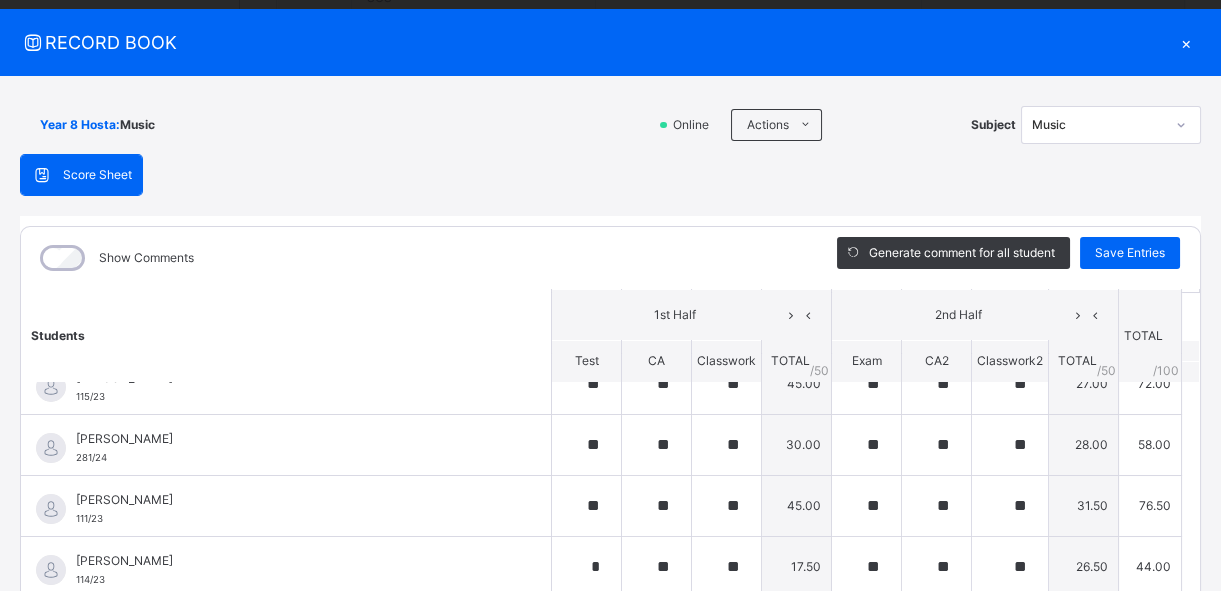 scroll, scrollTop: 0, scrollLeft: 0, axis: both 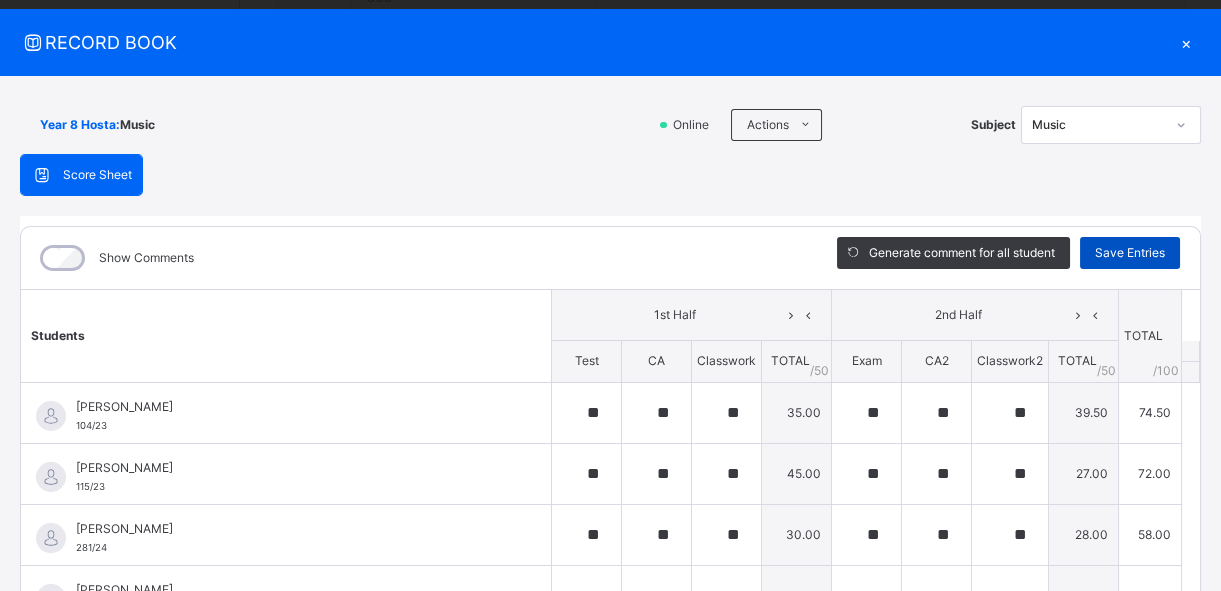 click on "Save Entries" at bounding box center (1130, 253) 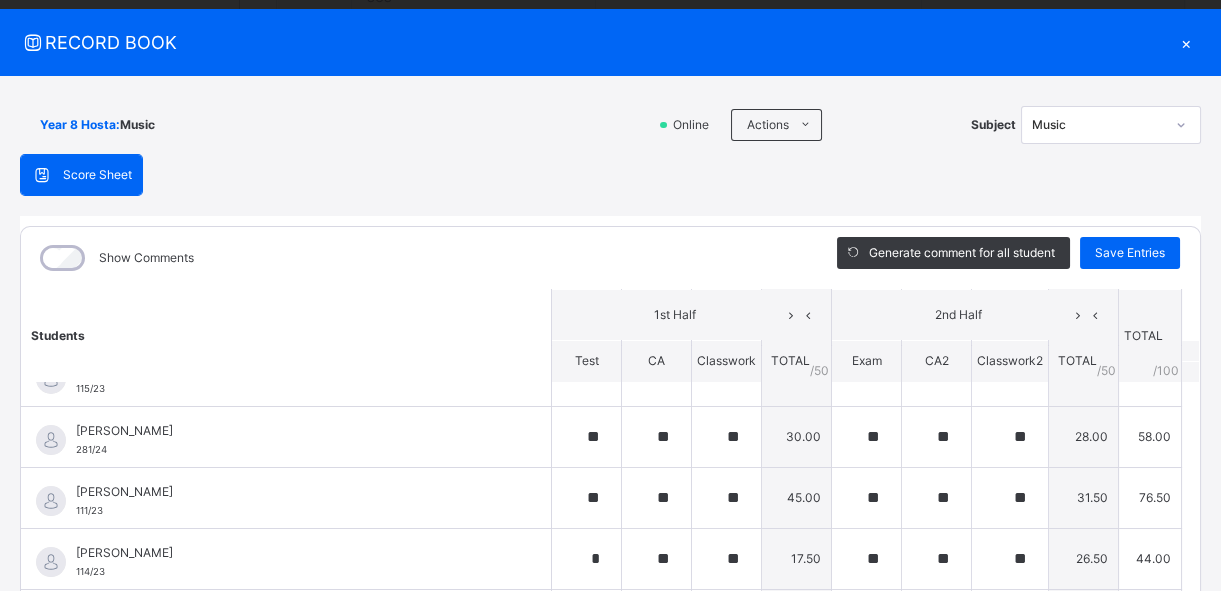 scroll, scrollTop: 0, scrollLeft: 0, axis: both 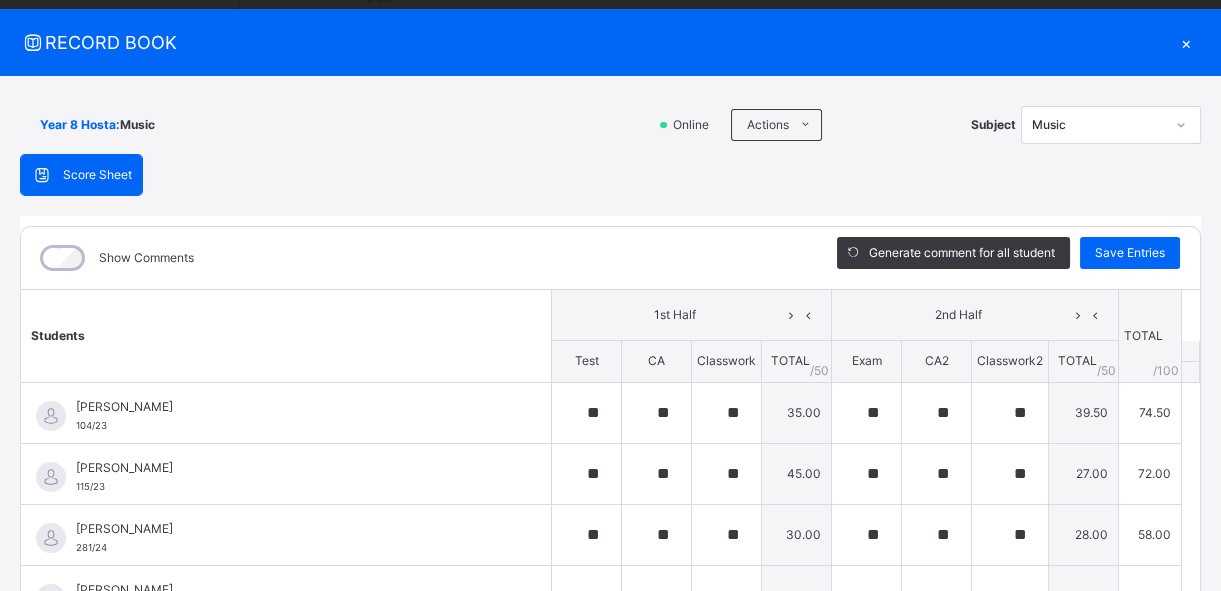 click on "×" at bounding box center (1186, 42) 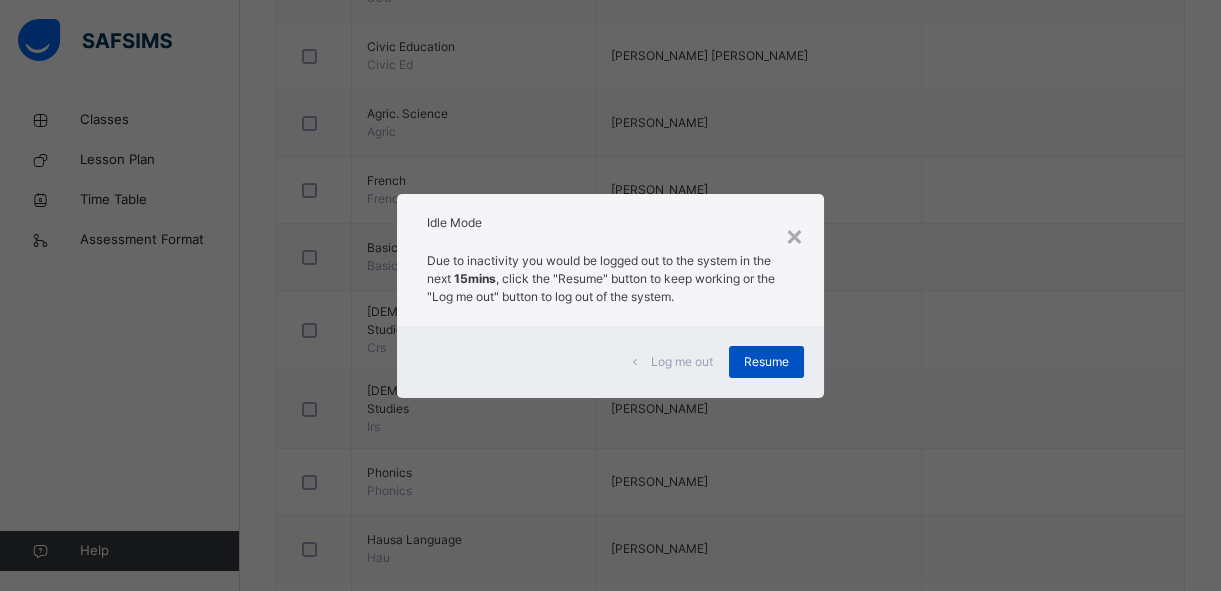 click on "Resume" at bounding box center (766, 362) 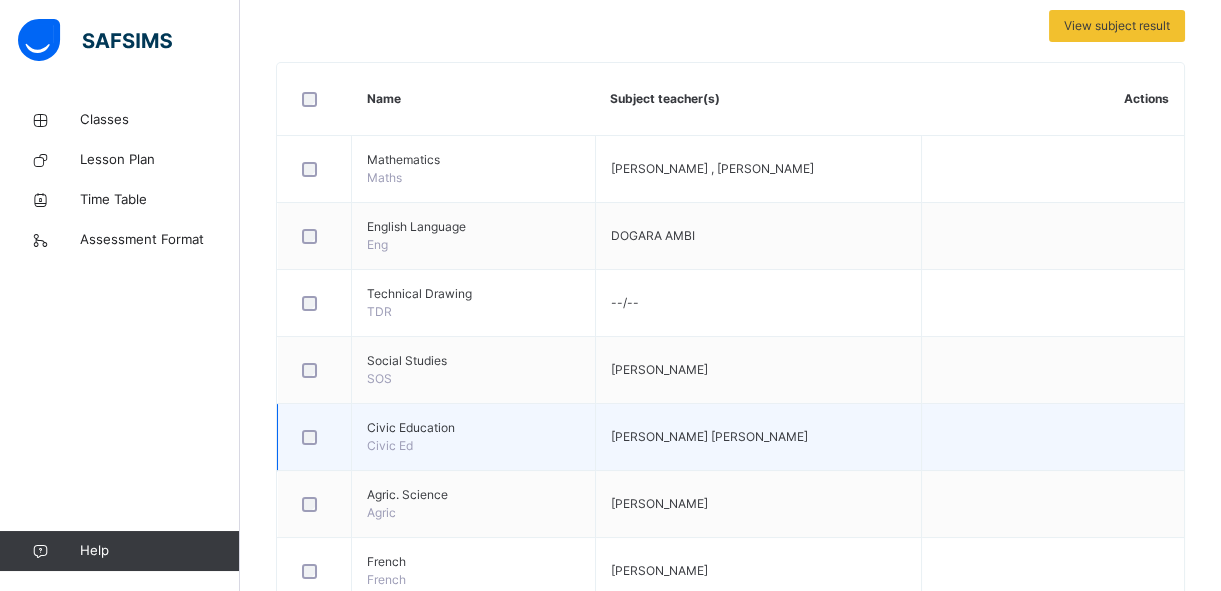 scroll, scrollTop: 272, scrollLeft: 0, axis: vertical 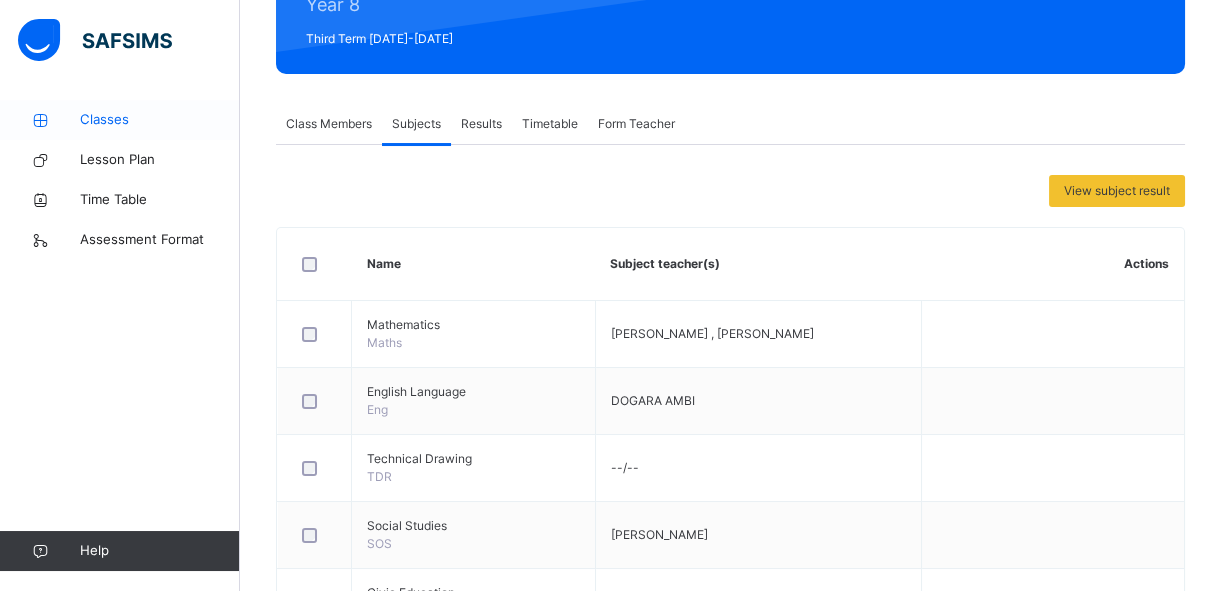 click on "Classes" at bounding box center [160, 120] 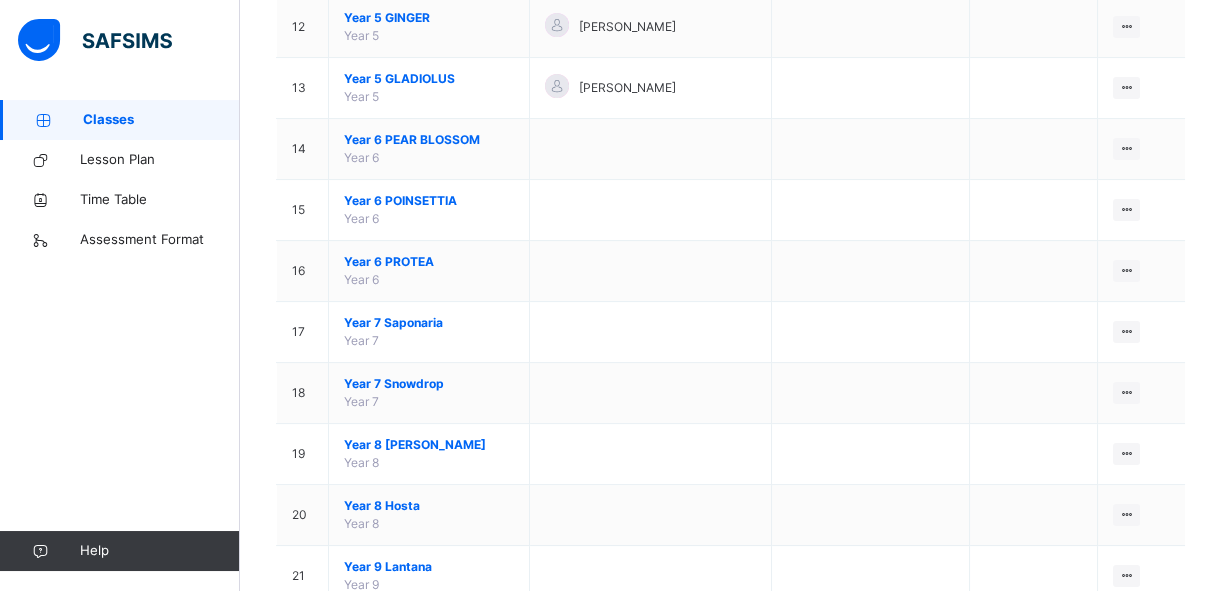 scroll, scrollTop: 1036, scrollLeft: 0, axis: vertical 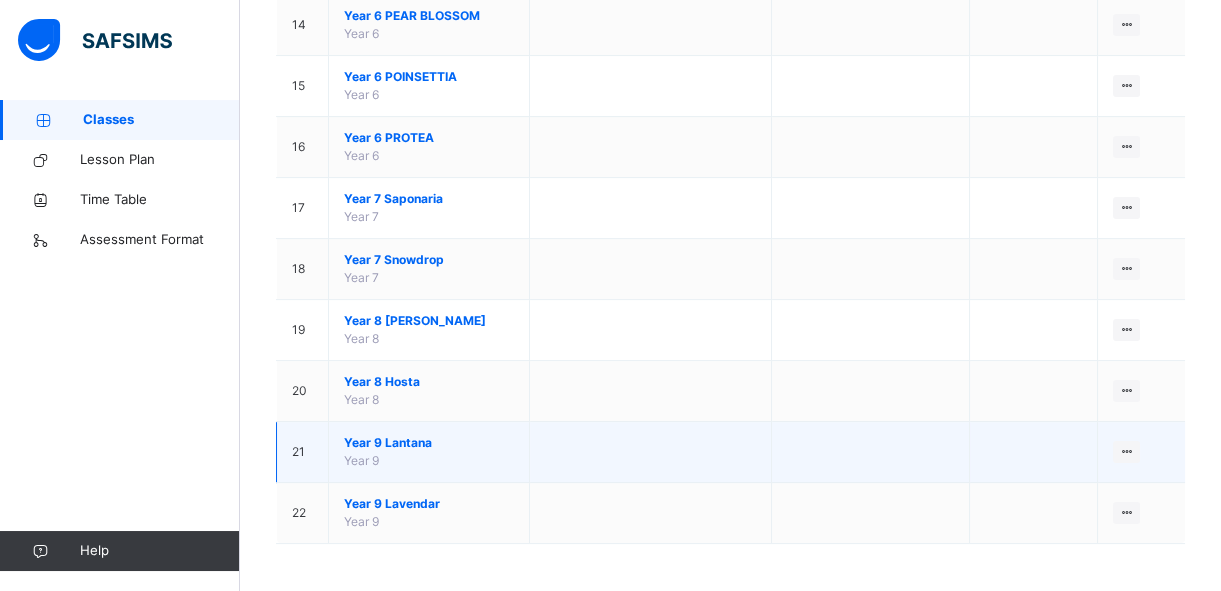 click on "Year 9   Lantana" at bounding box center (429, 443) 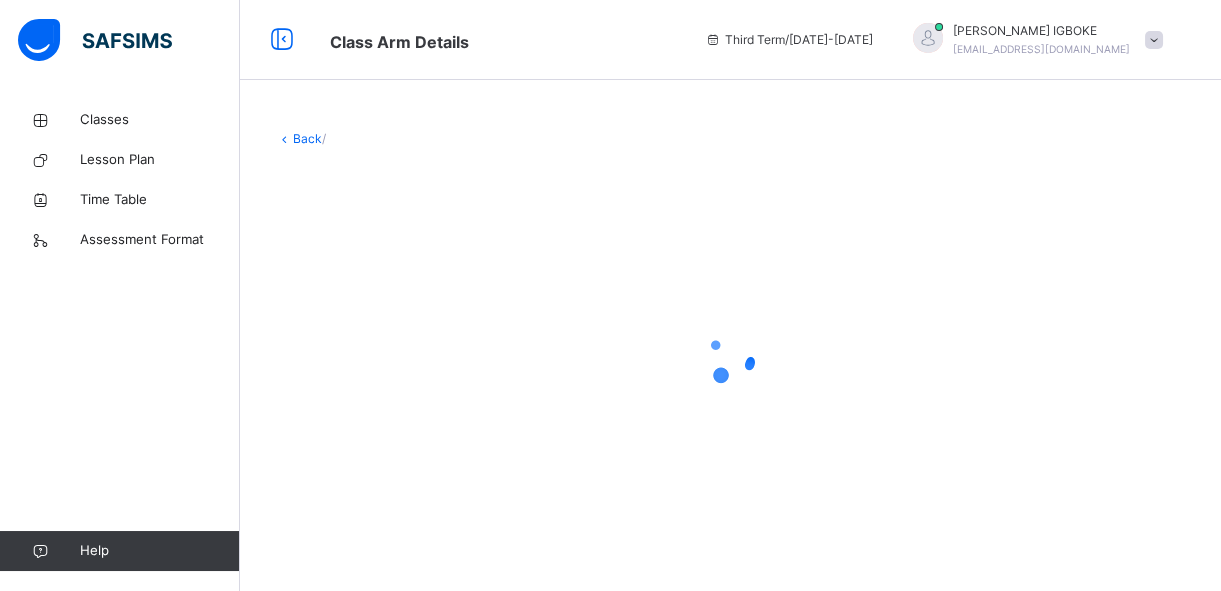 scroll, scrollTop: 0, scrollLeft: 0, axis: both 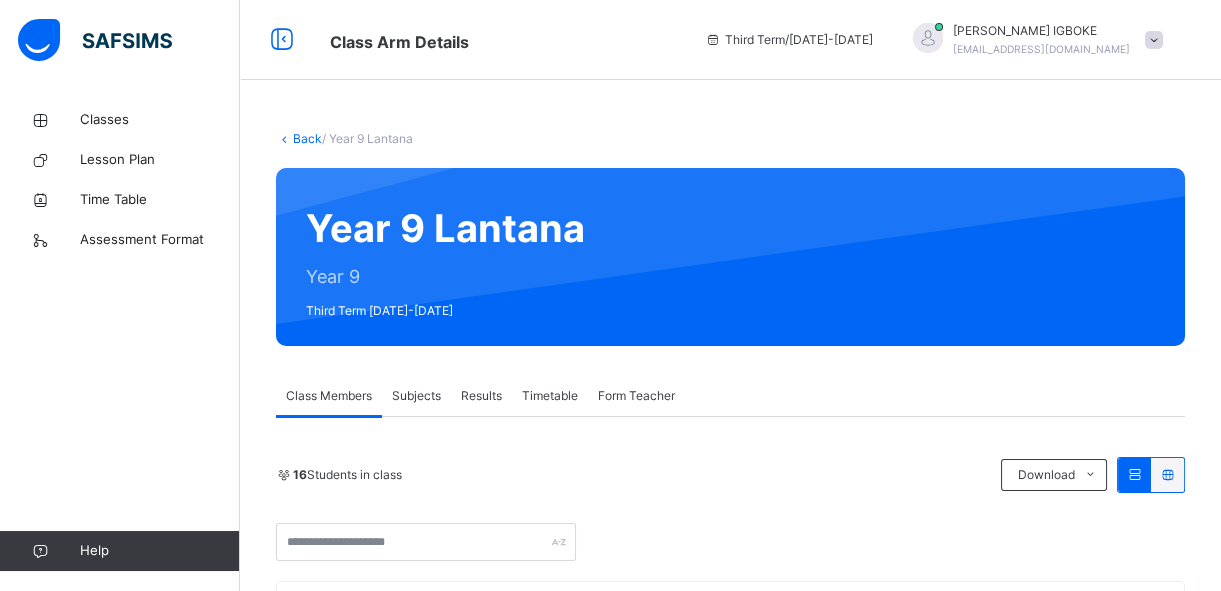 click on "Subjects" at bounding box center [416, 396] 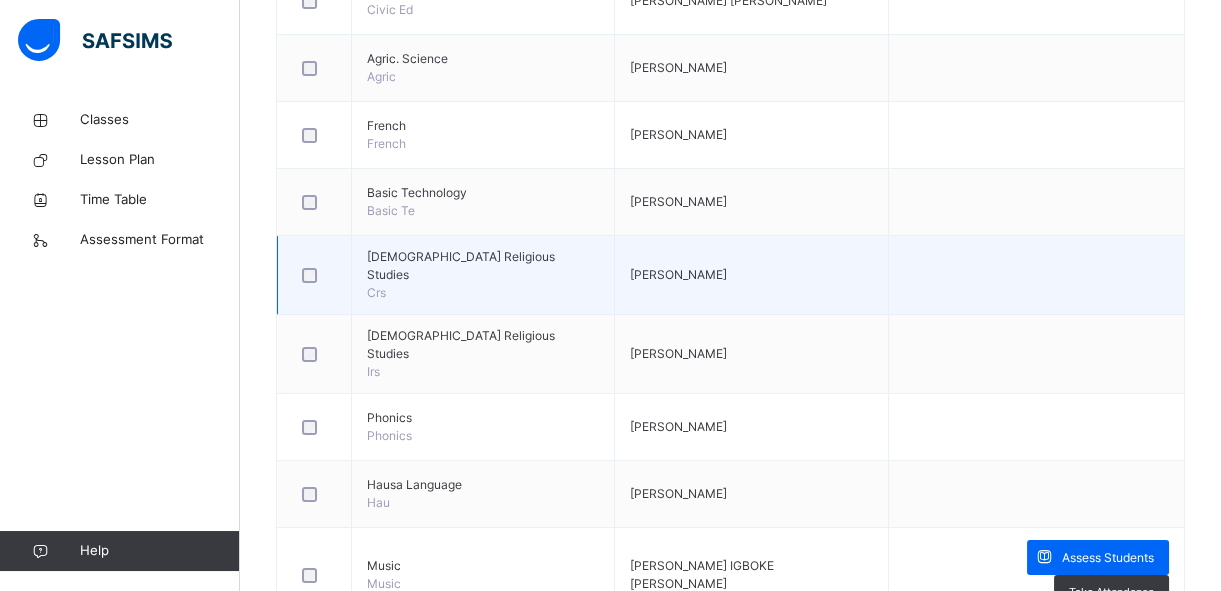 scroll, scrollTop: 909, scrollLeft: 0, axis: vertical 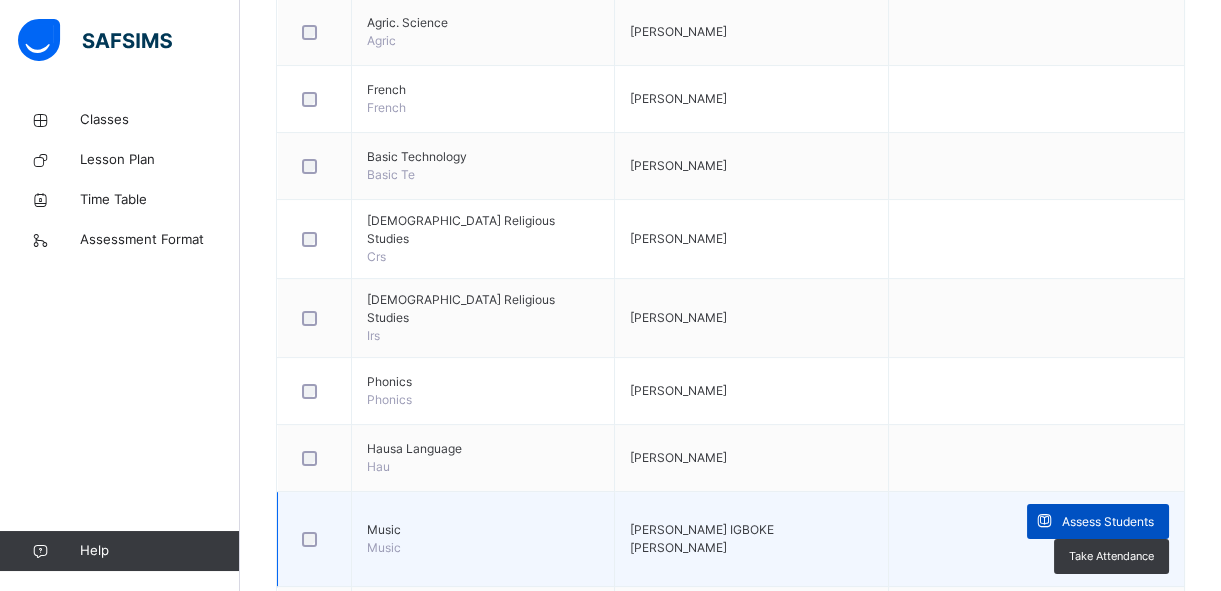 click on "Assess Students" at bounding box center (1108, 522) 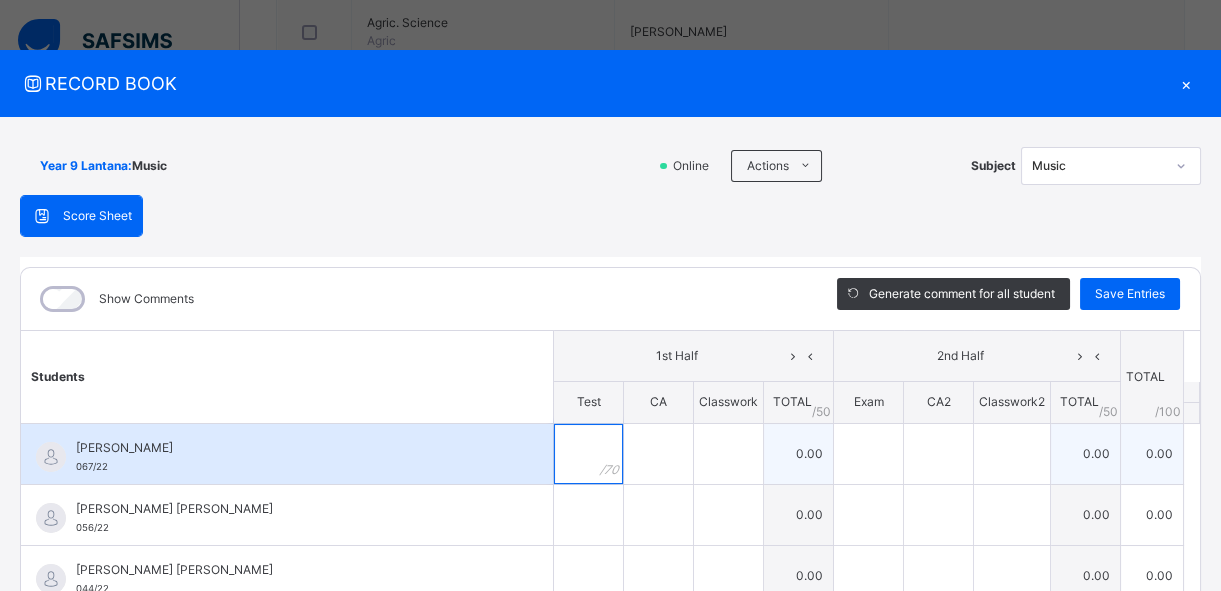 click at bounding box center [588, 454] 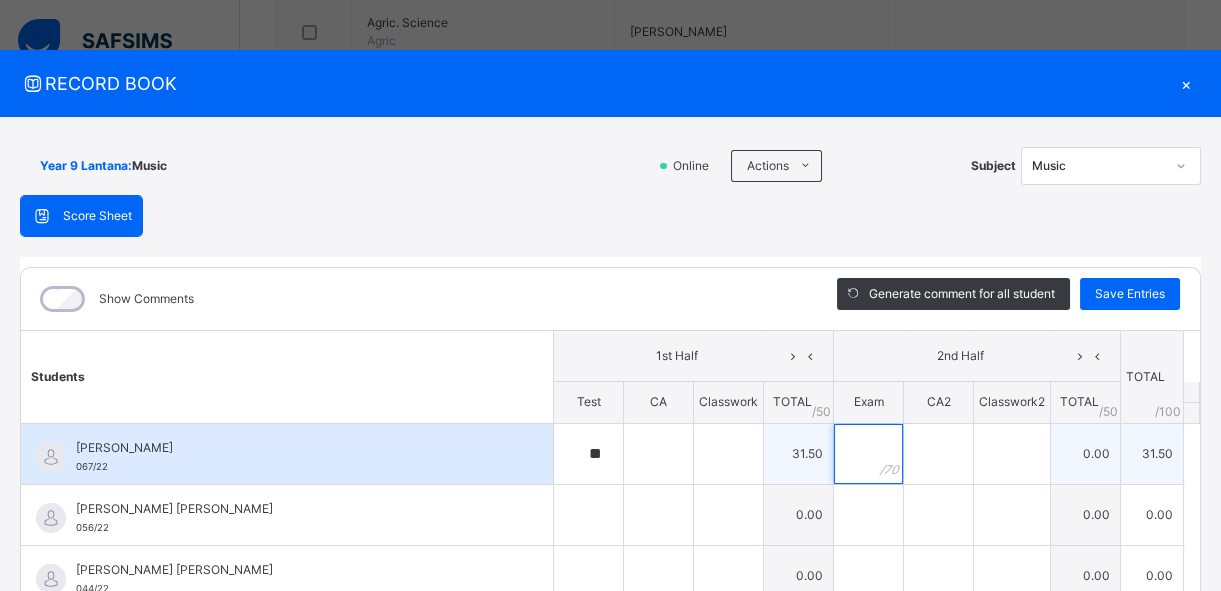 click at bounding box center (868, 454) 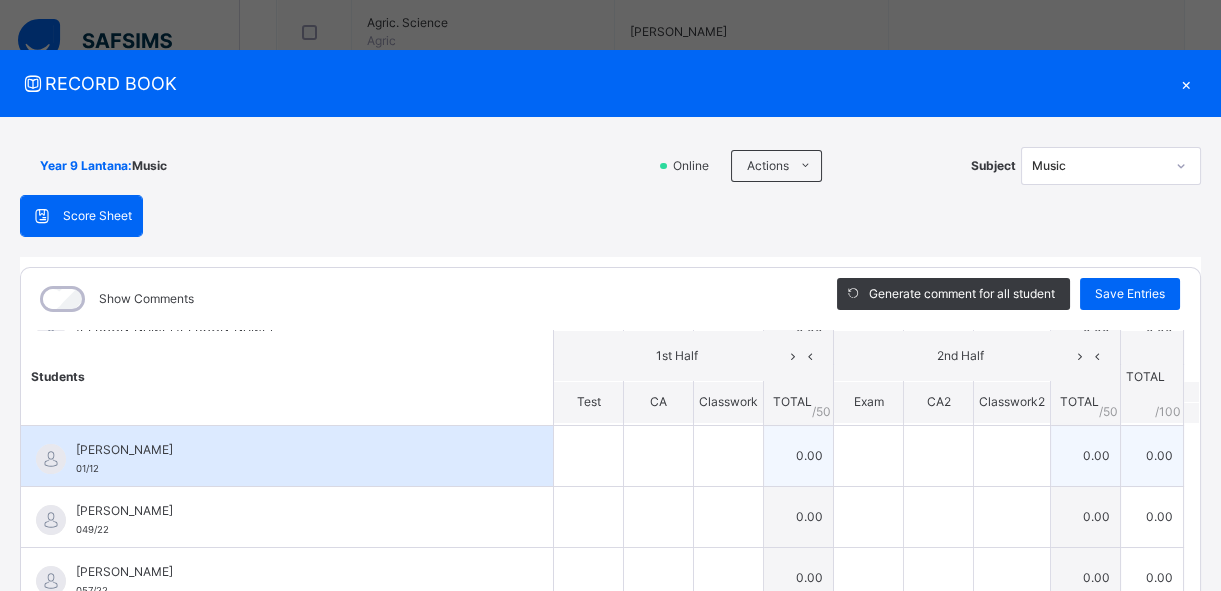 scroll, scrollTop: 0, scrollLeft: 0, axis: both 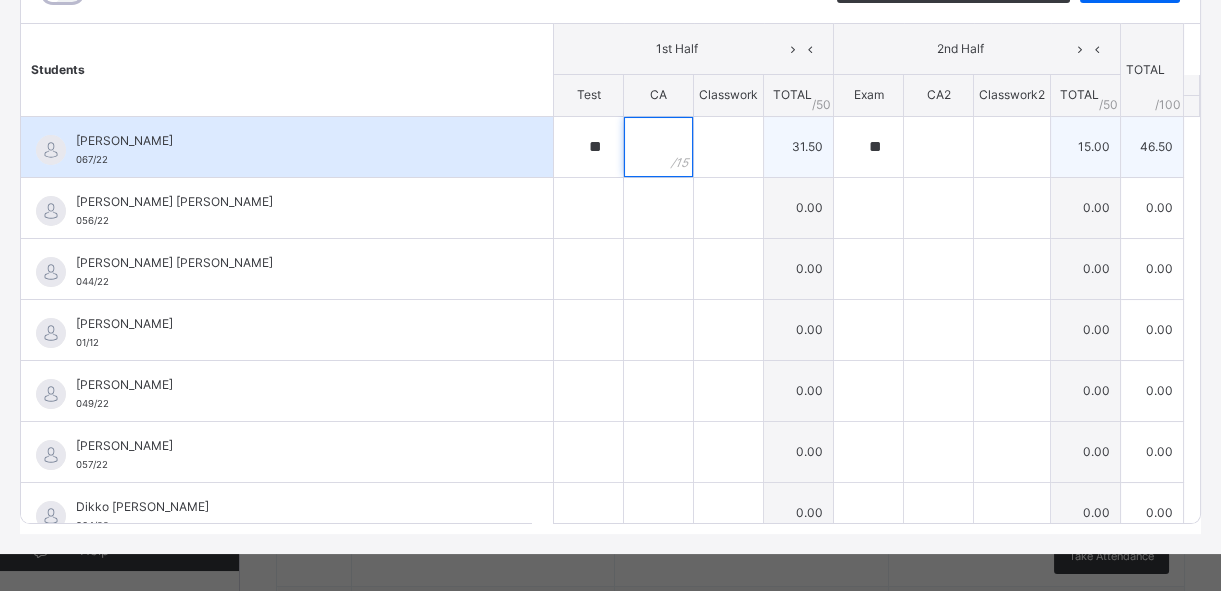 click at bounding box center (658, 147) 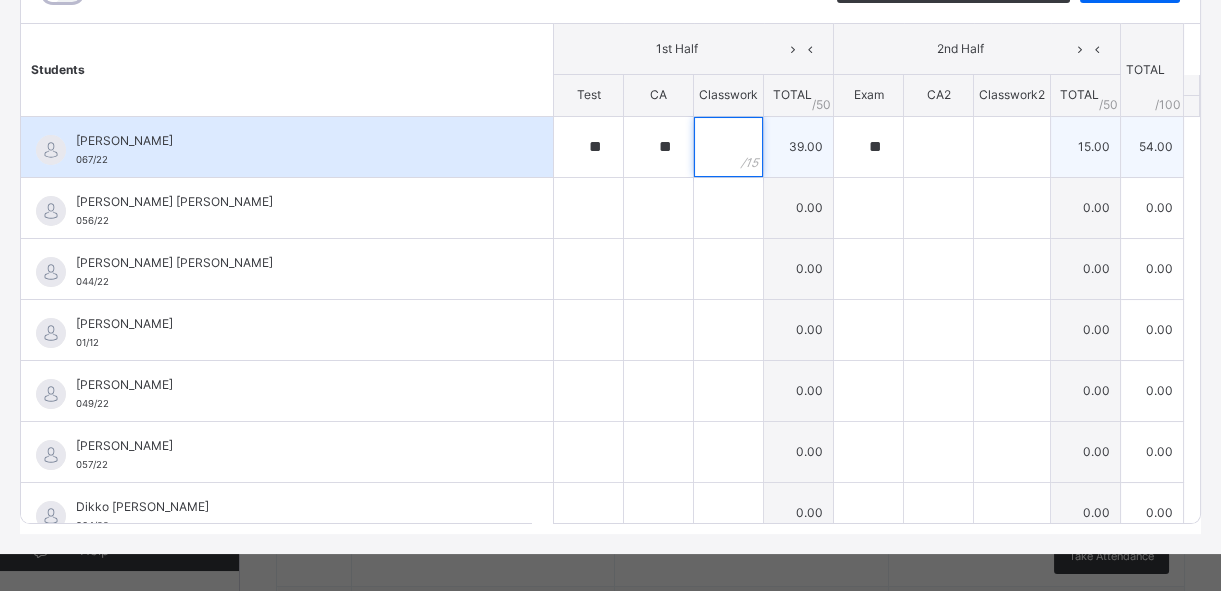 click at bounding box center (728, 147) 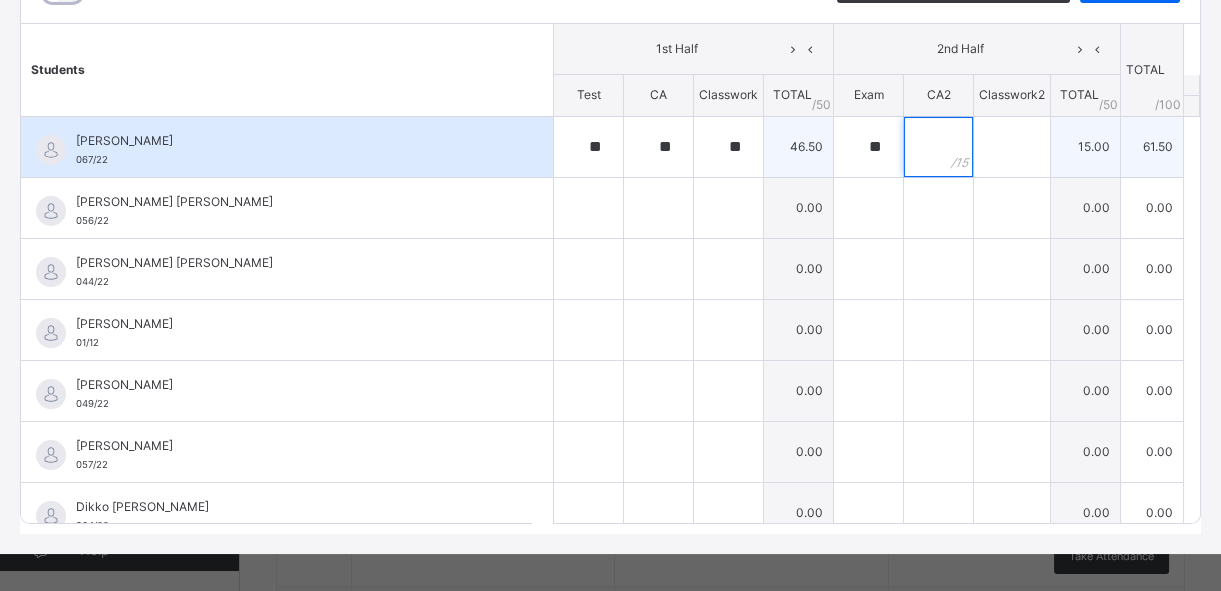 click at bounding box center [938, 147] 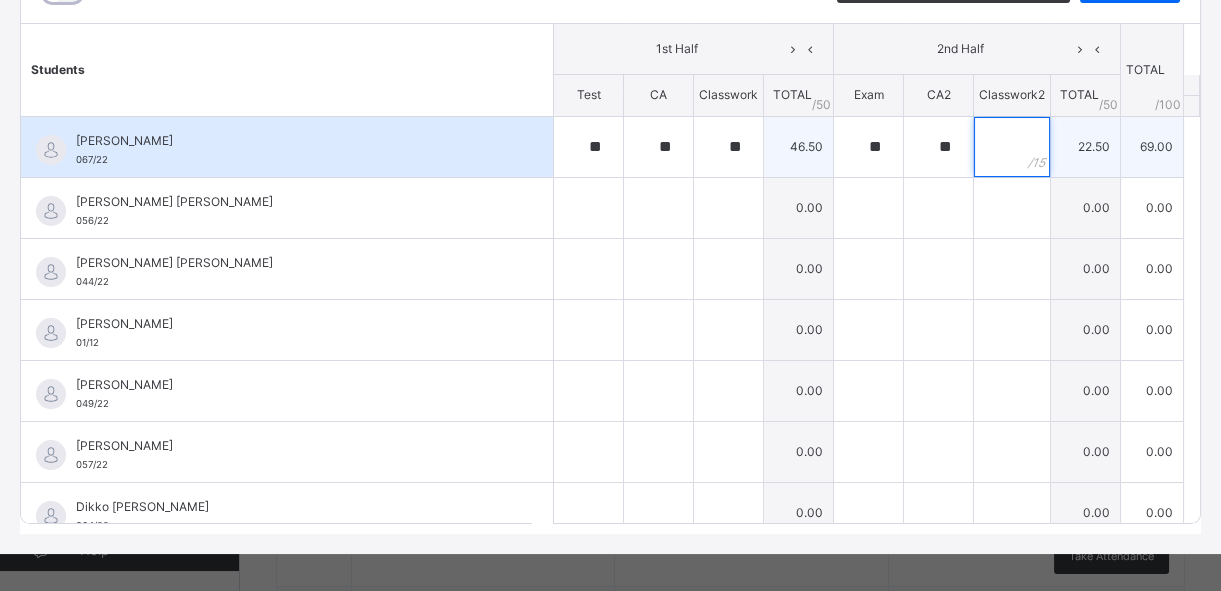 click at bounding box center [1012, 147] 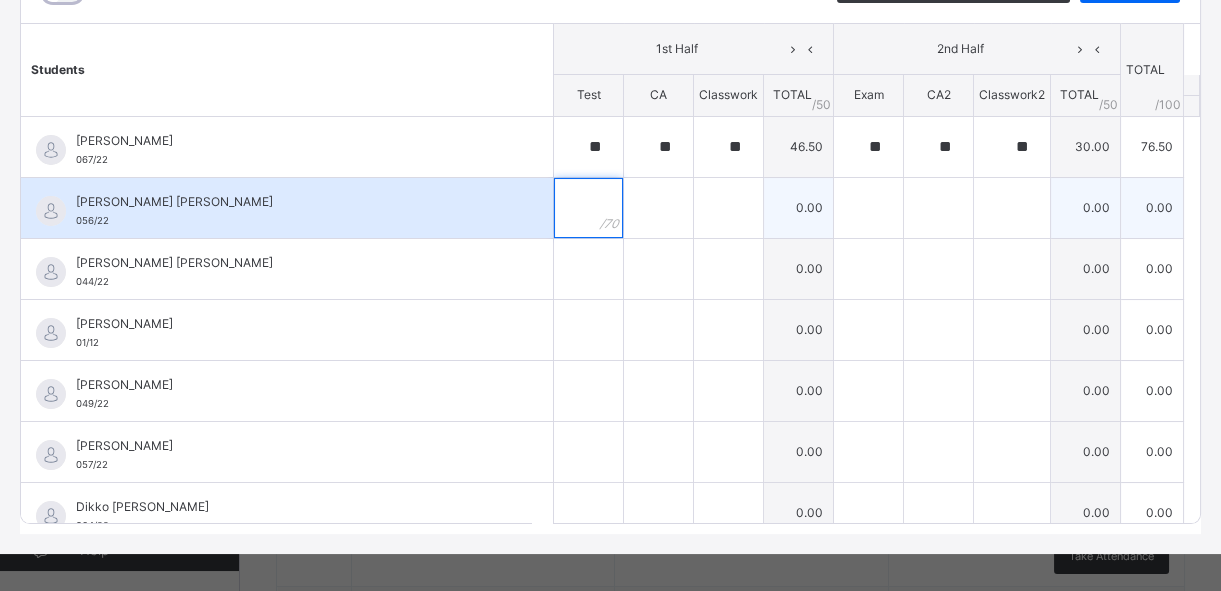click at bounding box center (588, 208) 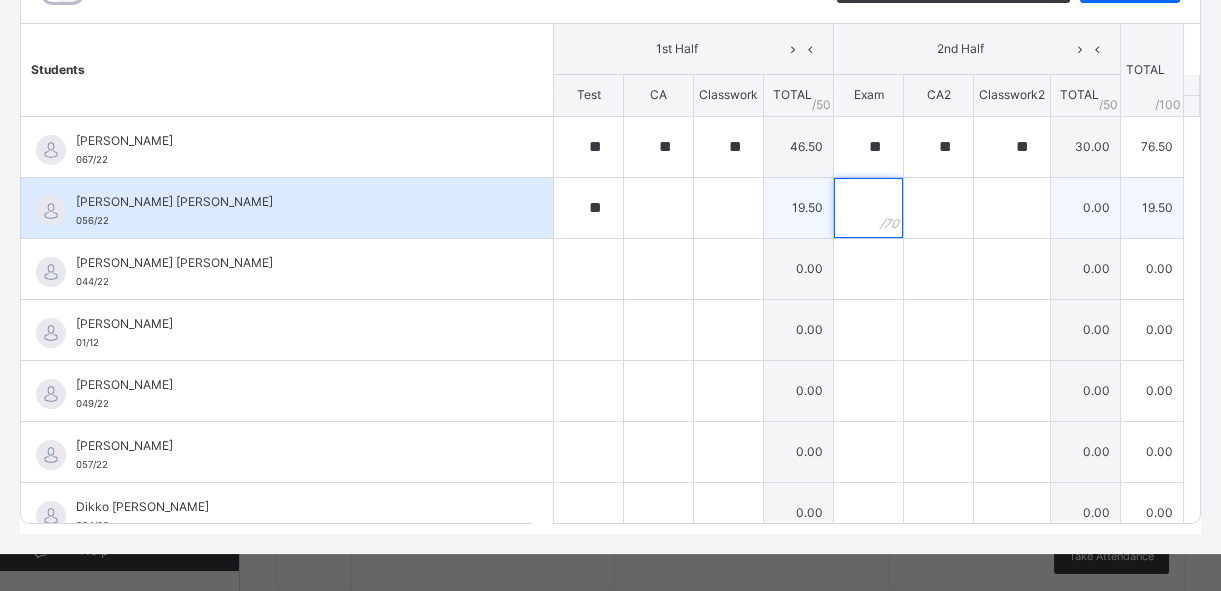 click at bounding box center [868, 208] 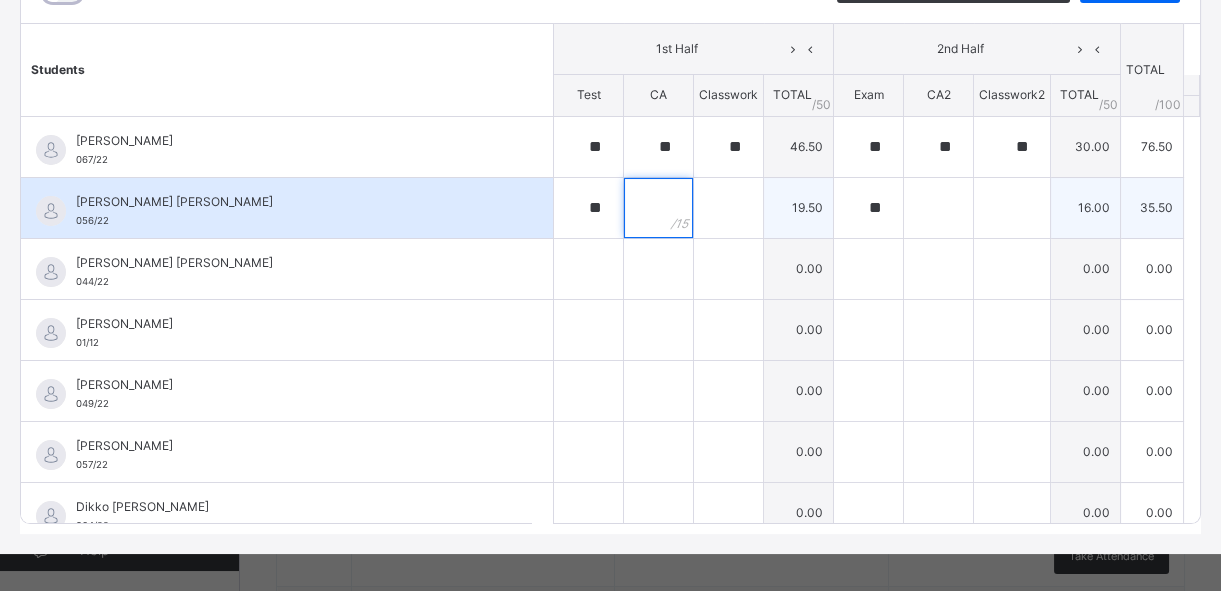 click at bounding box center [658, 208] 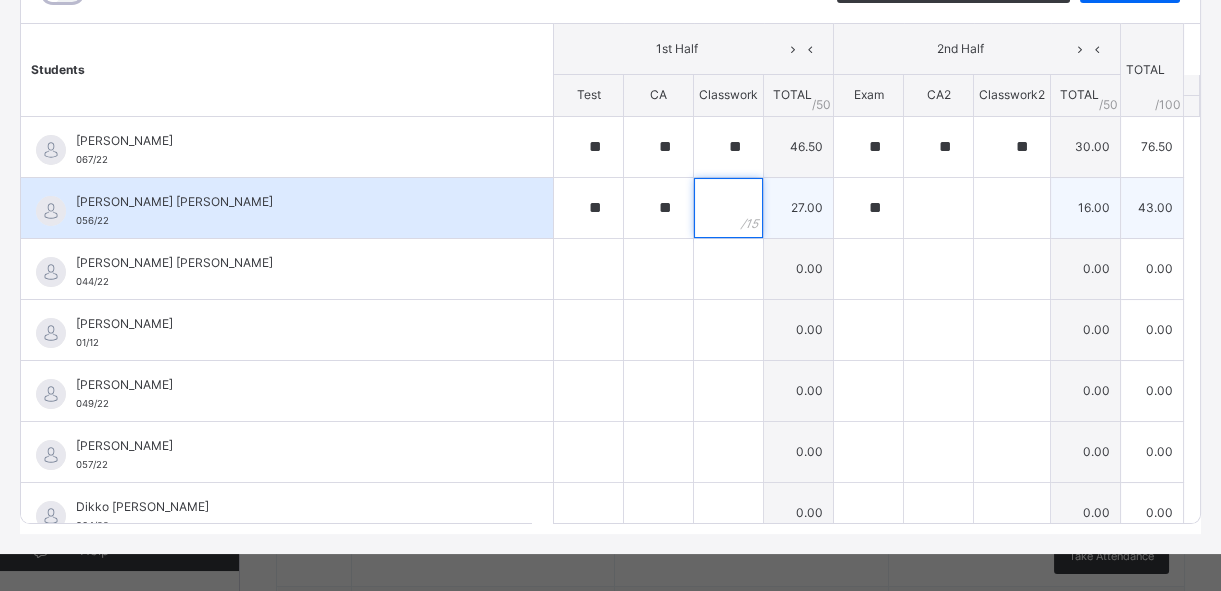 click at bounding box center [728, 208] 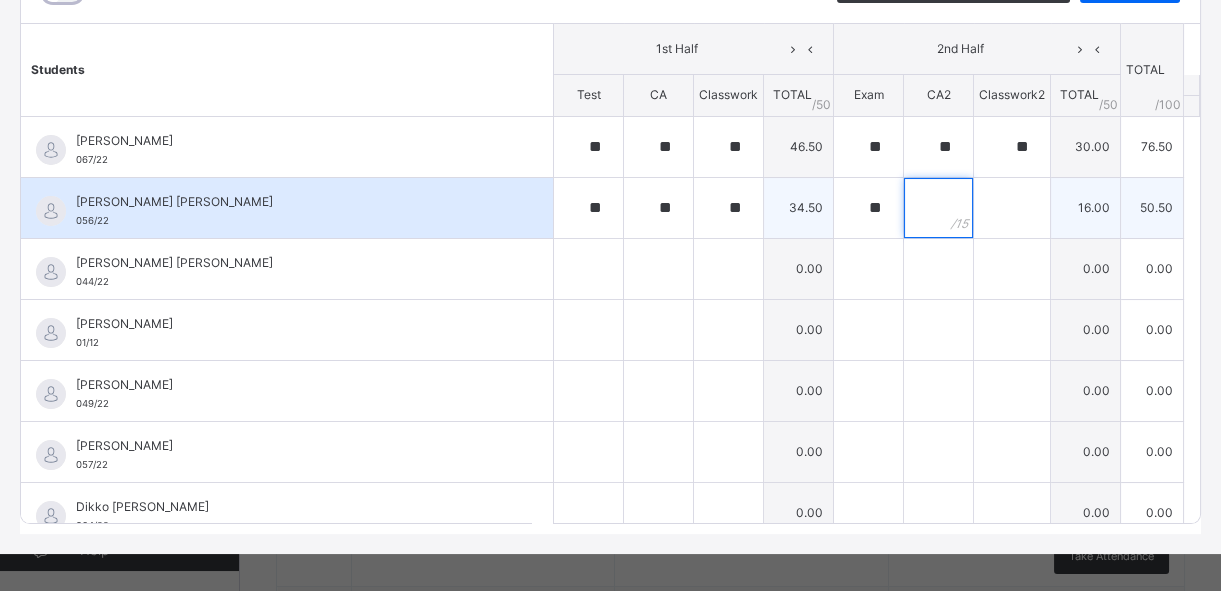 click at bounding box center [938, 208] 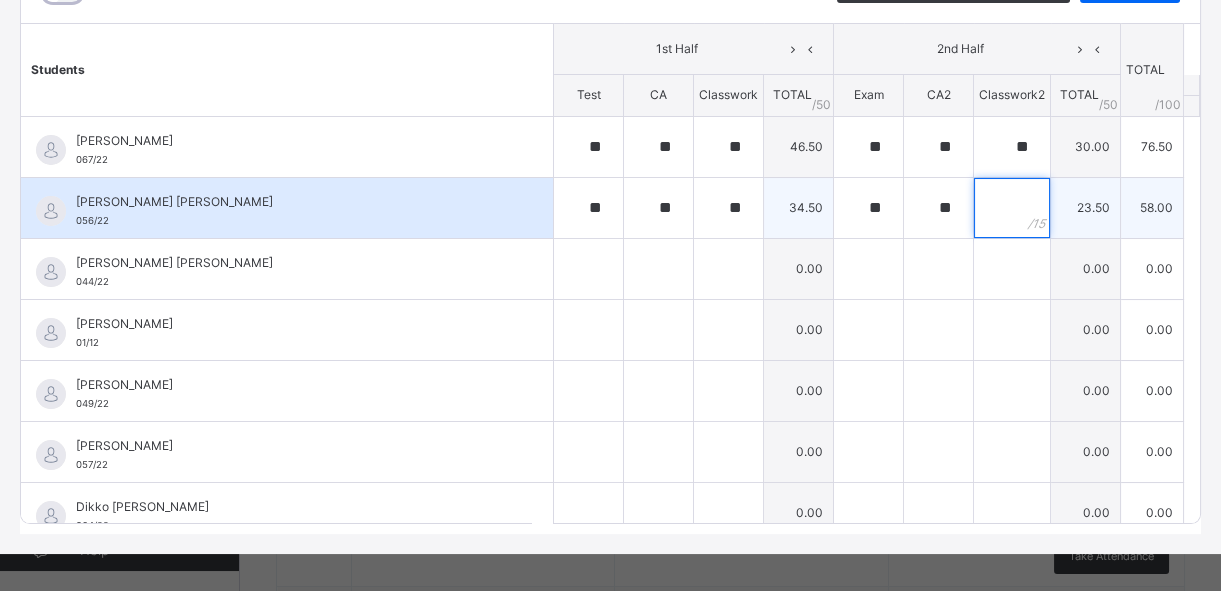 click at bounding box center [1012, 208] 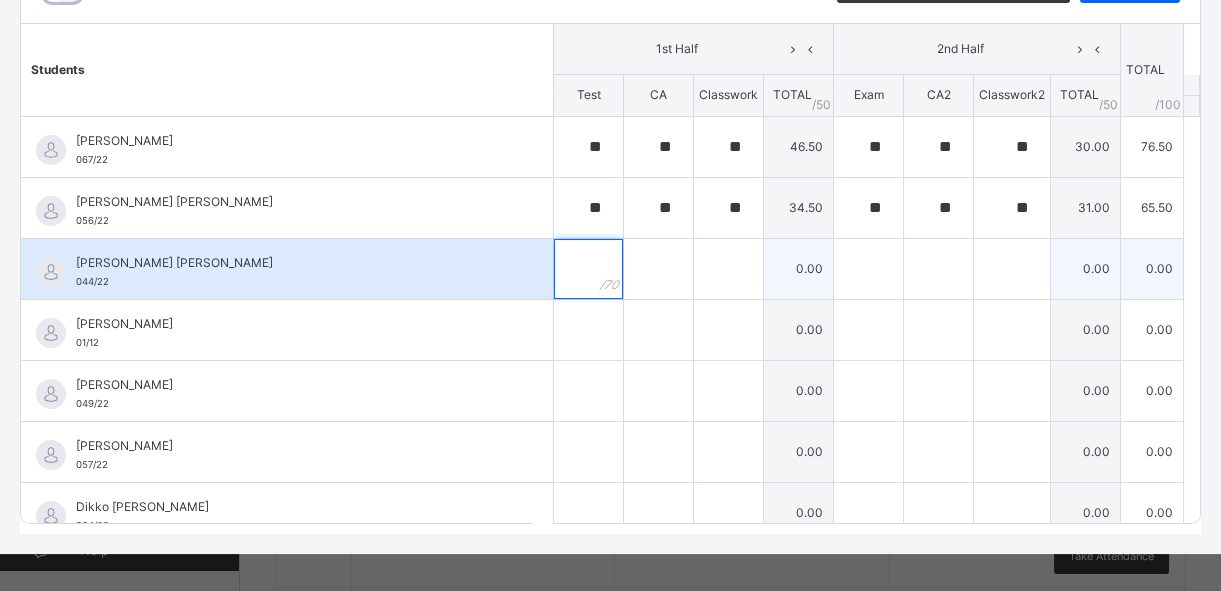 click at bounding box center [588, 269] 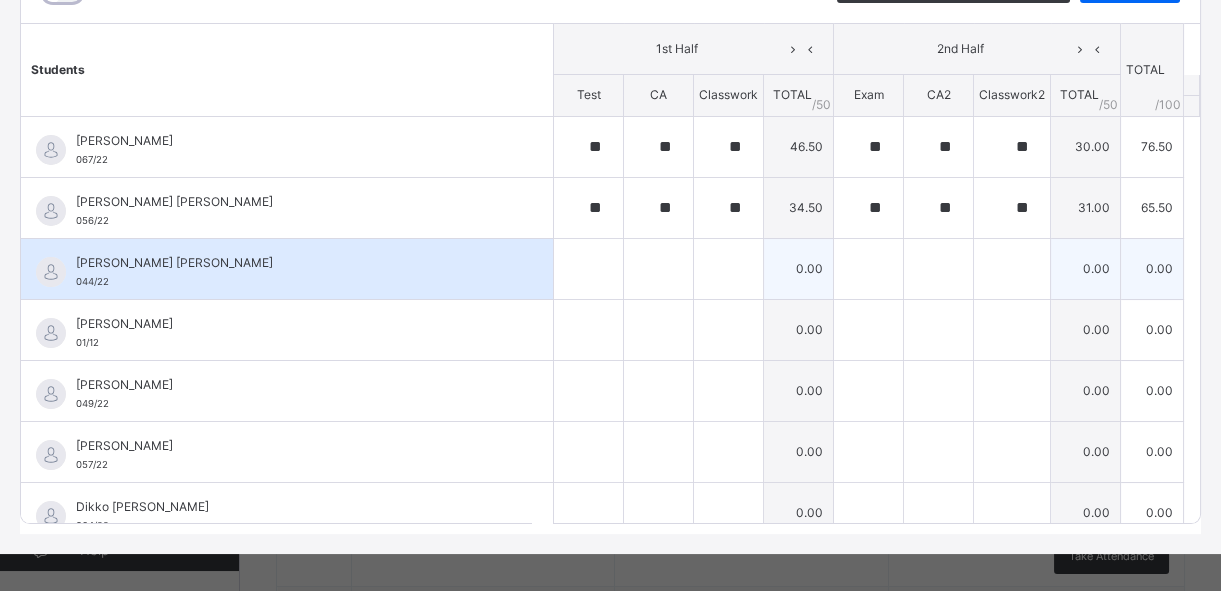 click at bounding box center (588, 269) 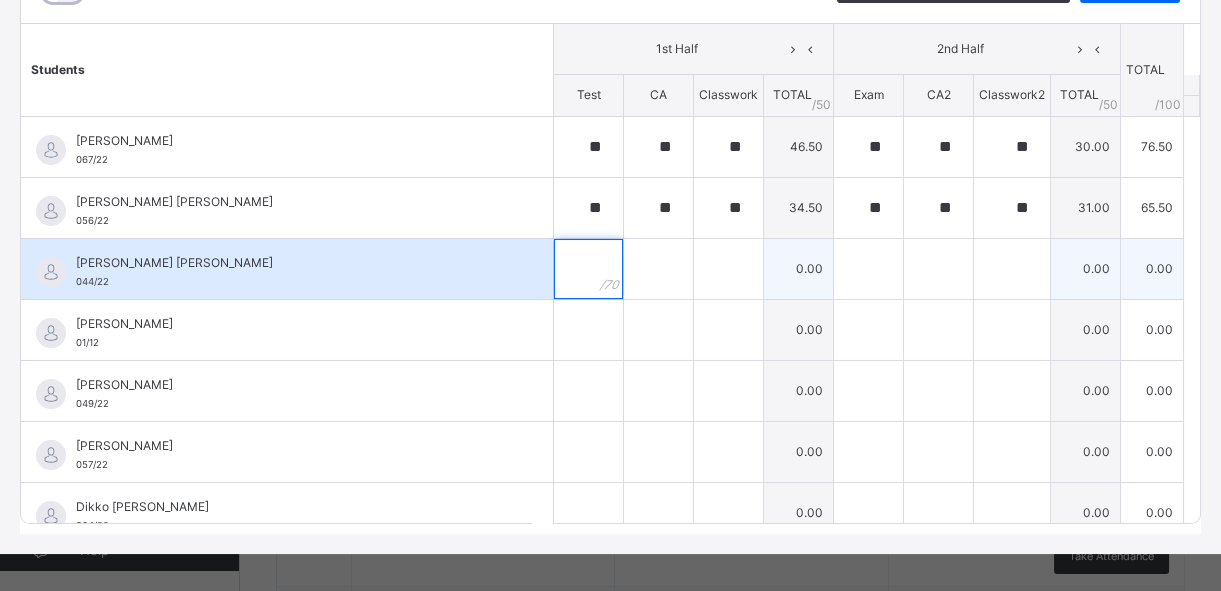 click at bounding box center [588, 269] 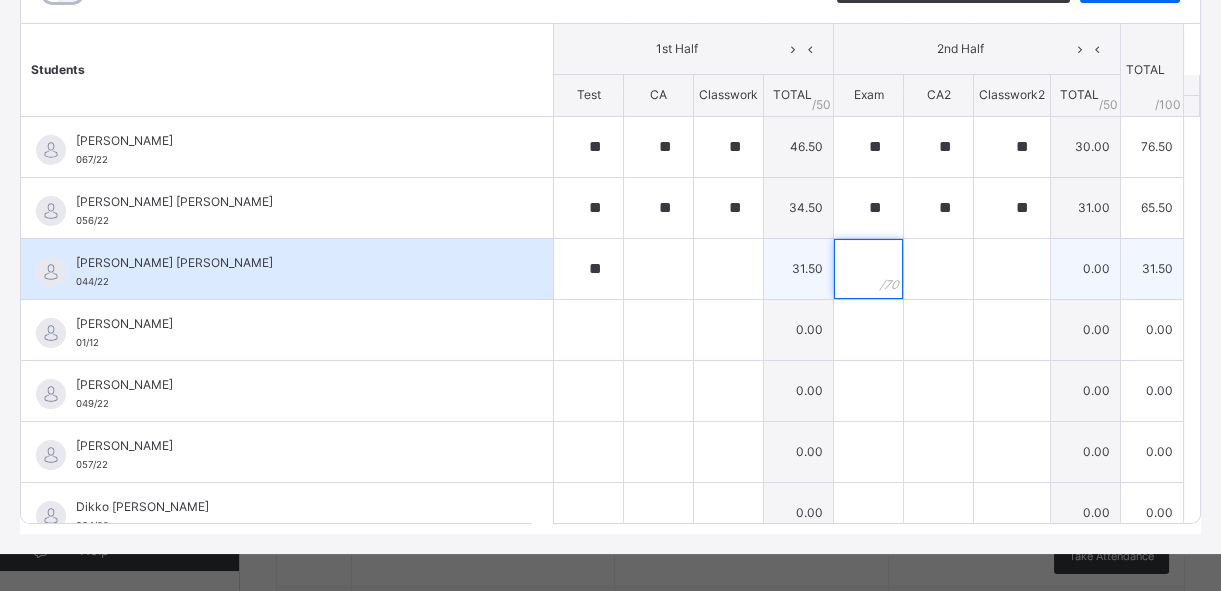 click at bounding box center (868, 269) 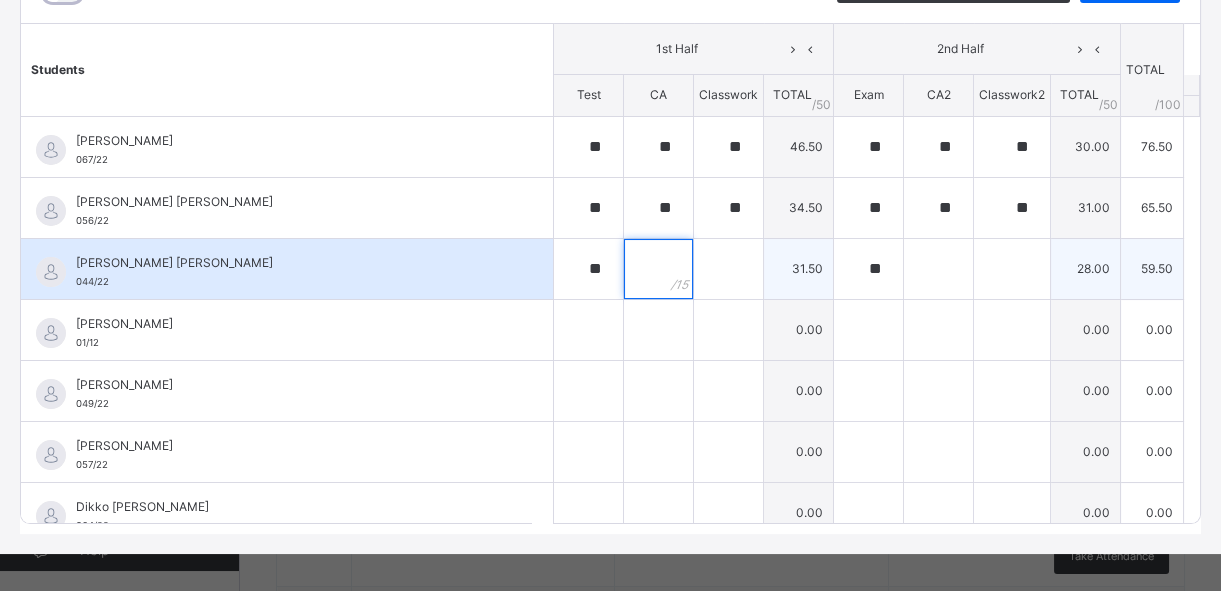 click at bounding box center (658, 269) 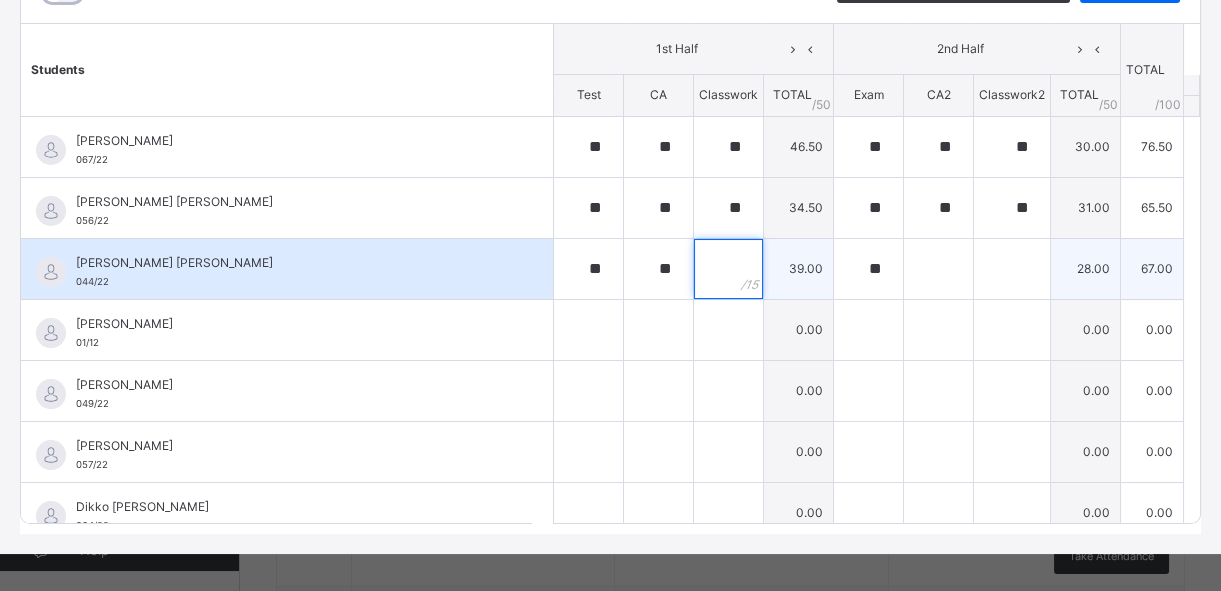 click at bounding box center (728, 269) 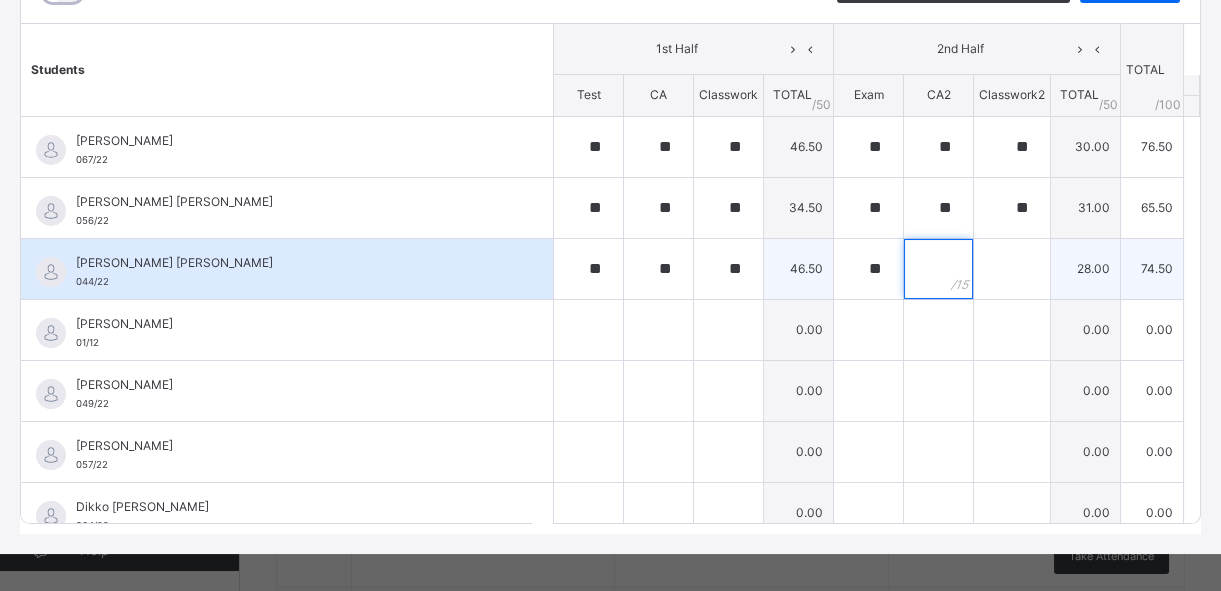 click at bounding box center (938, 269) 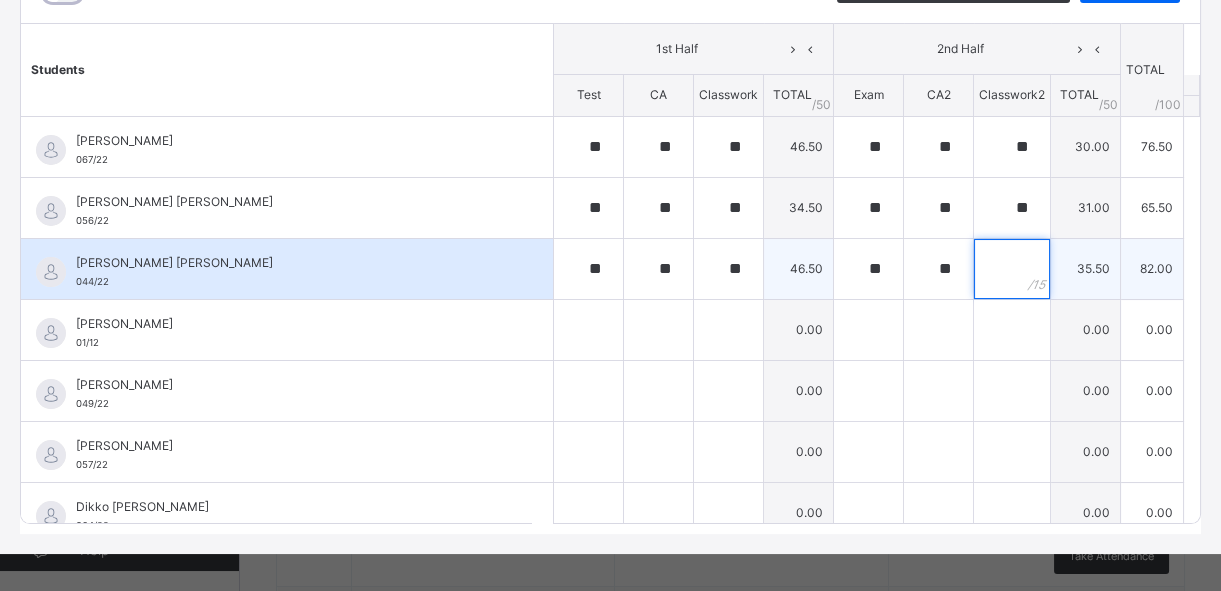 click at bounding box center [1012, 269] 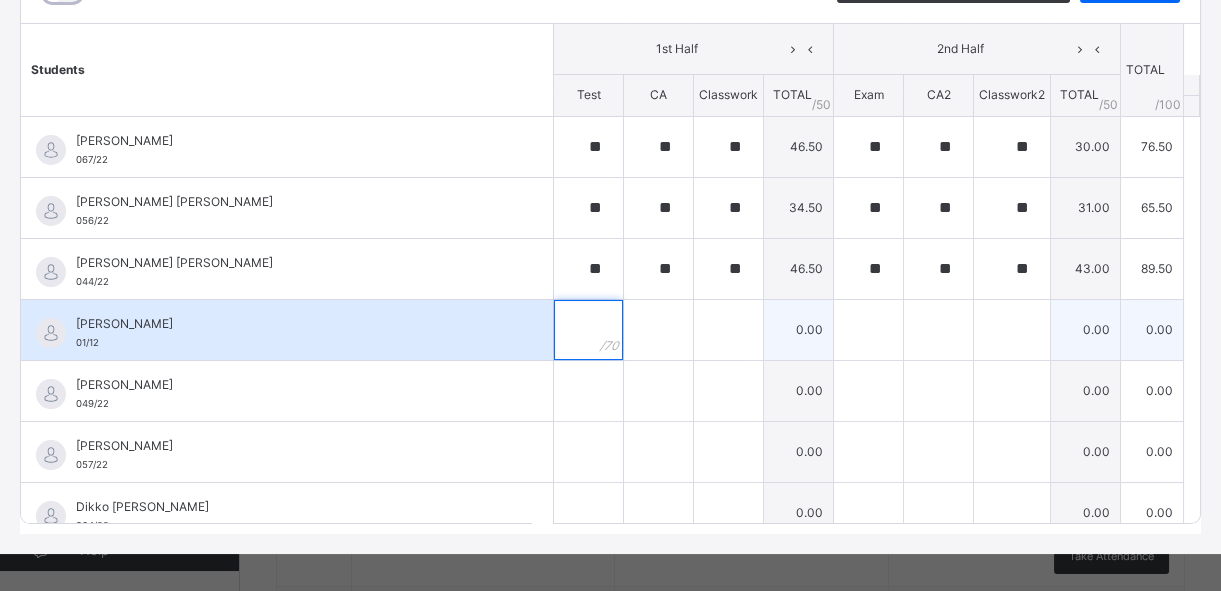 click at bounding box center [588, 330] 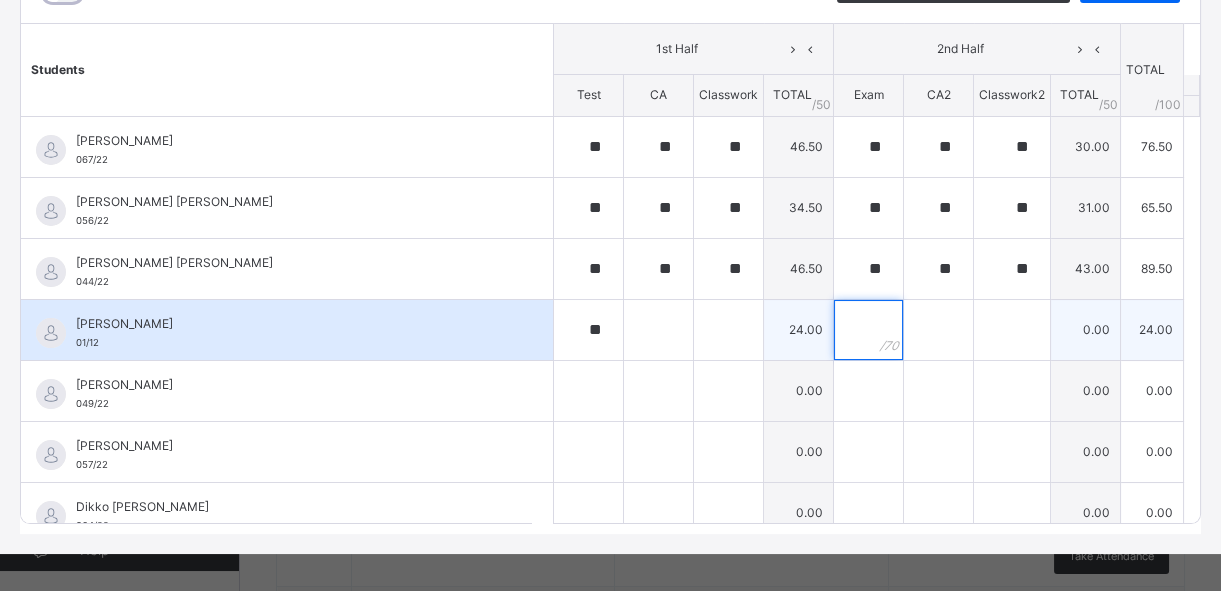 click at bounding box center (868, 330) 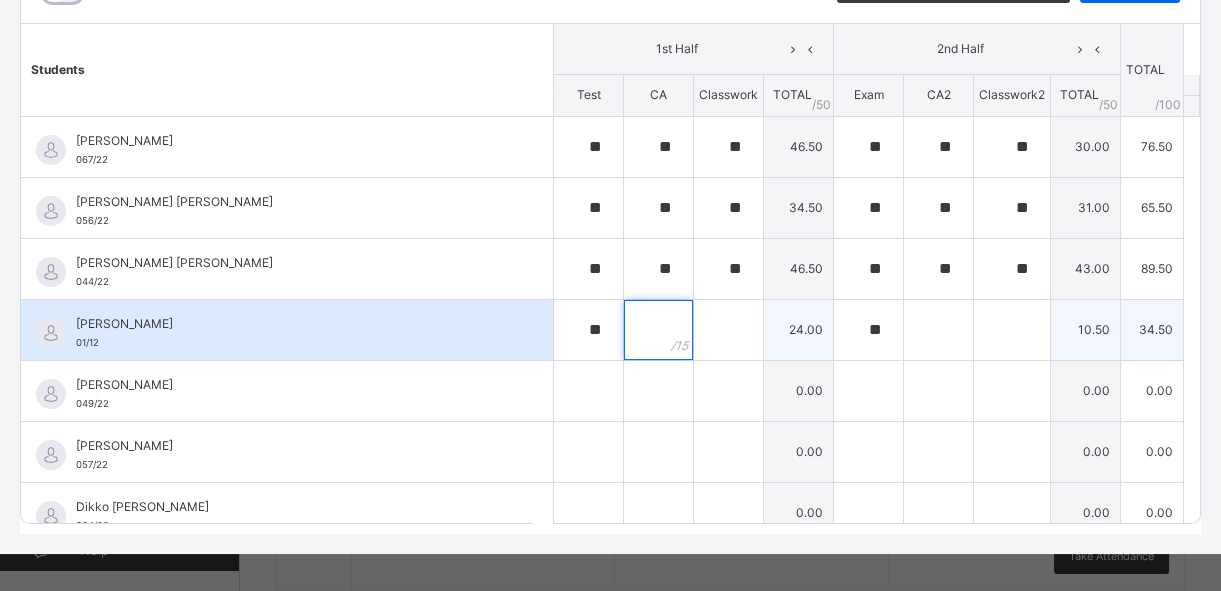click at bounding box center (658, 330) 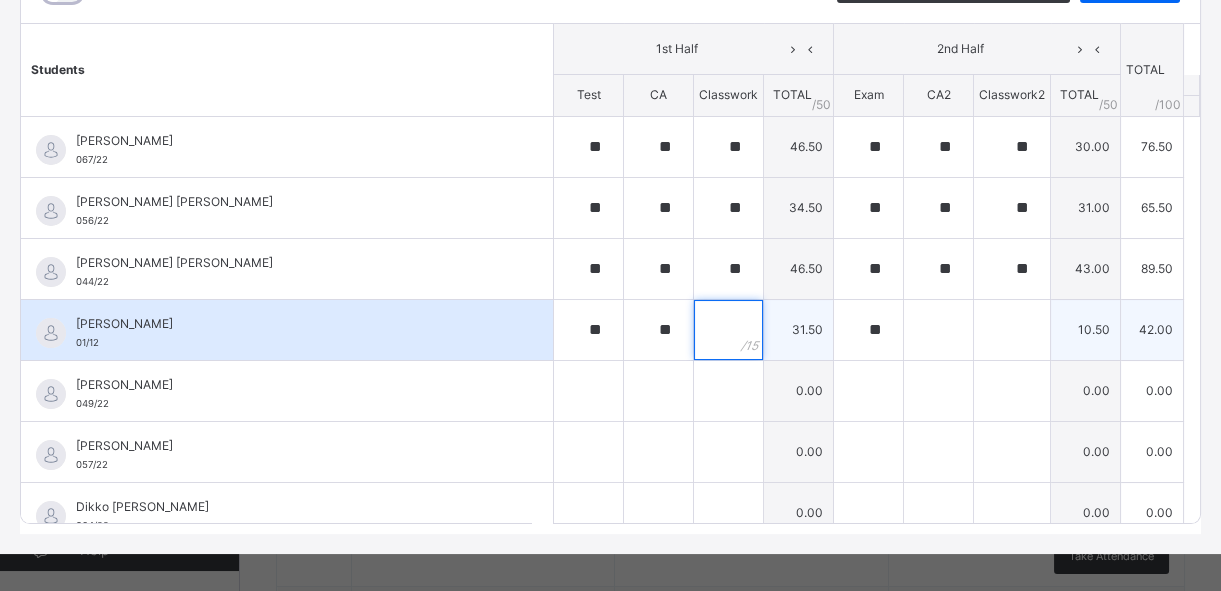 click at bounding box center (728, 330) 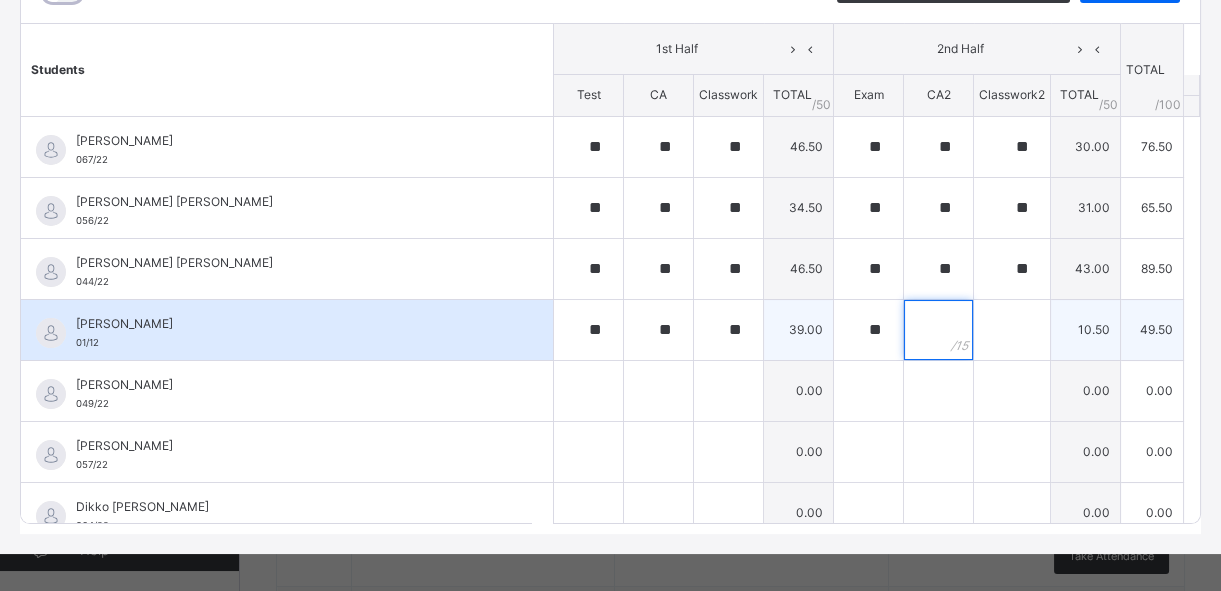 click at bounding box center [938, 330] 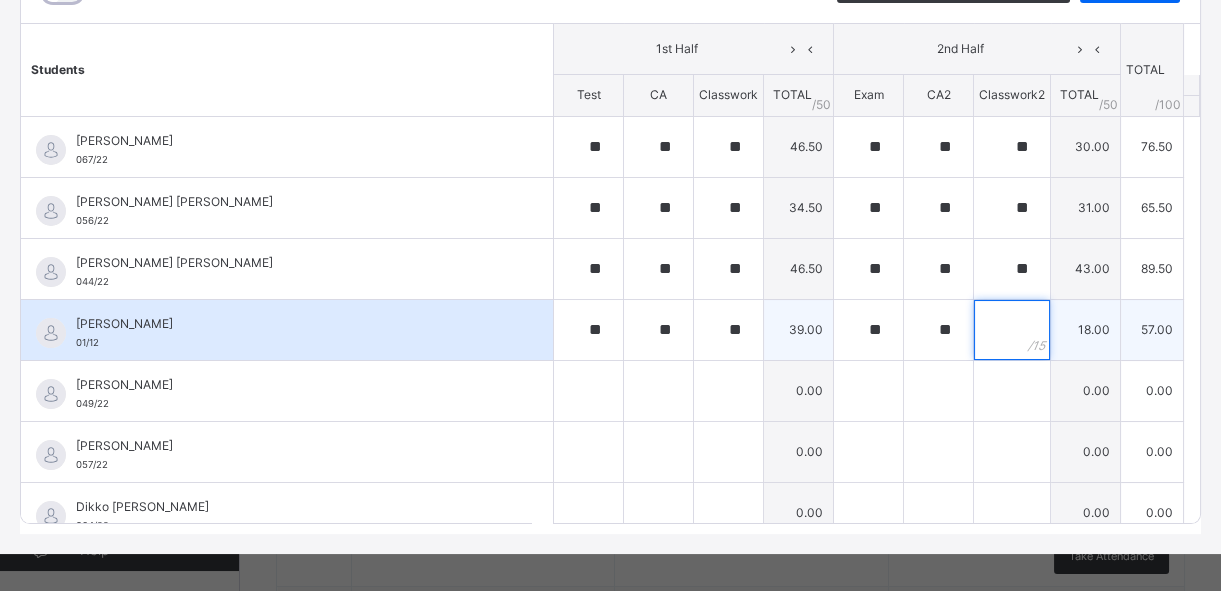 click at bounding box center (1012, 330) 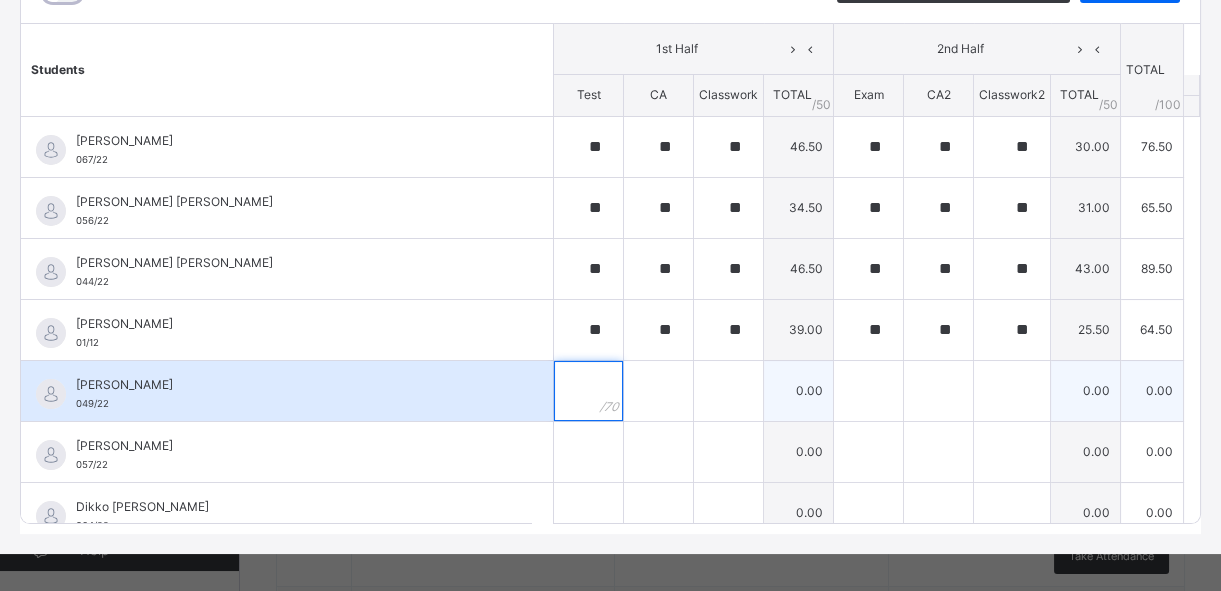 click at bounding box center [588, 391] 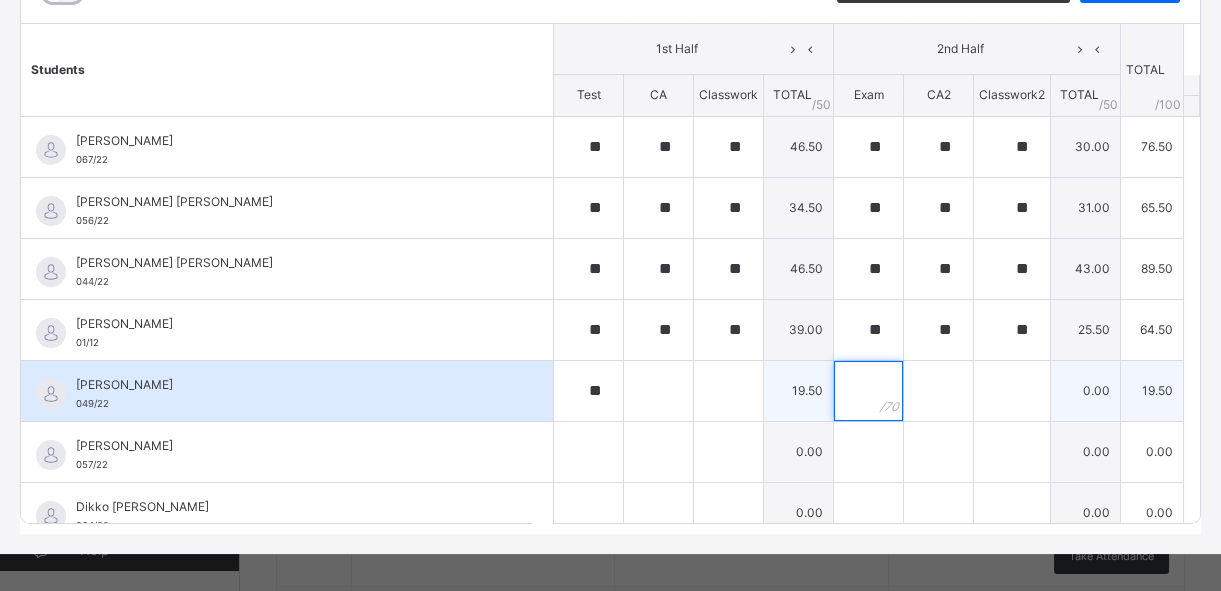 click at bounding box center [868, 391] 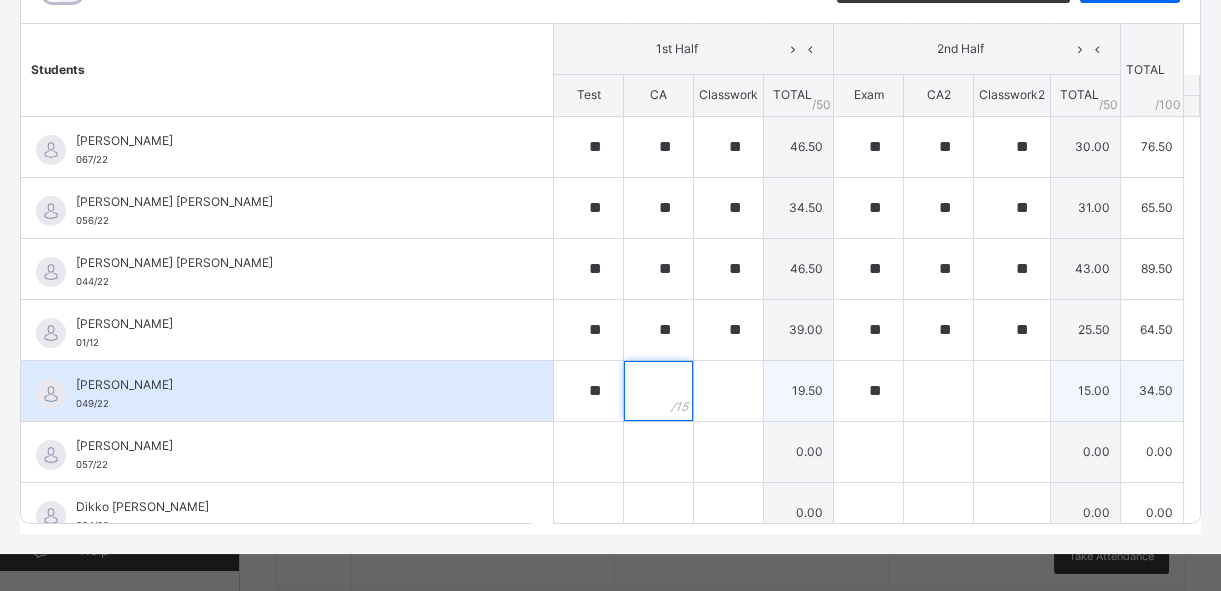 click at bounding box center (658, 391) 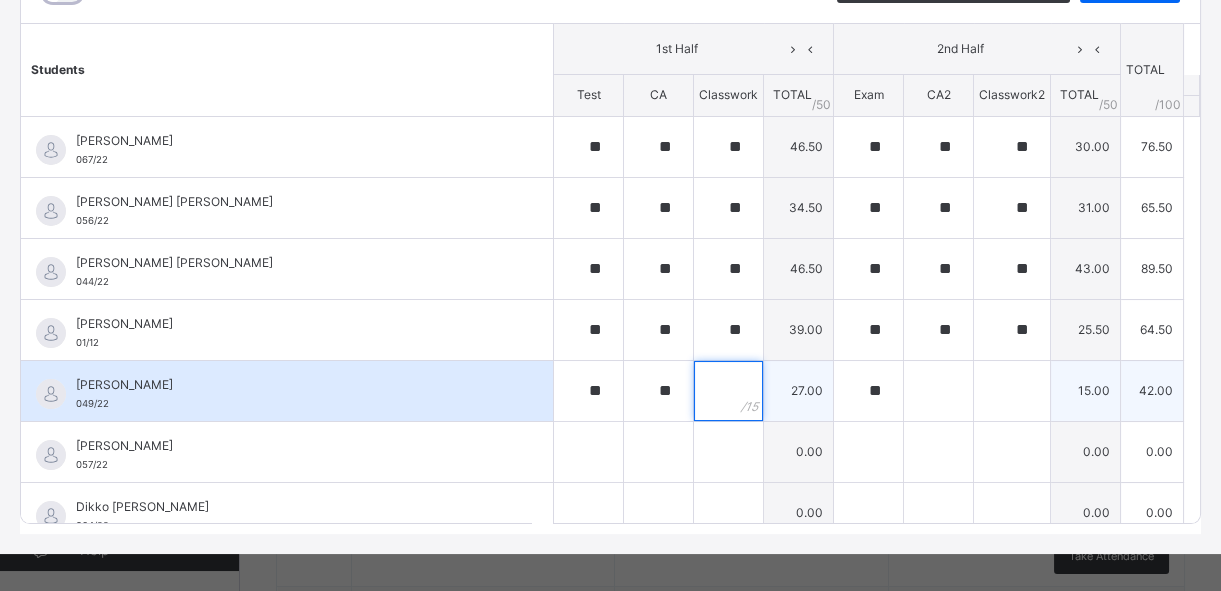 click at bounding box center (728, 391) 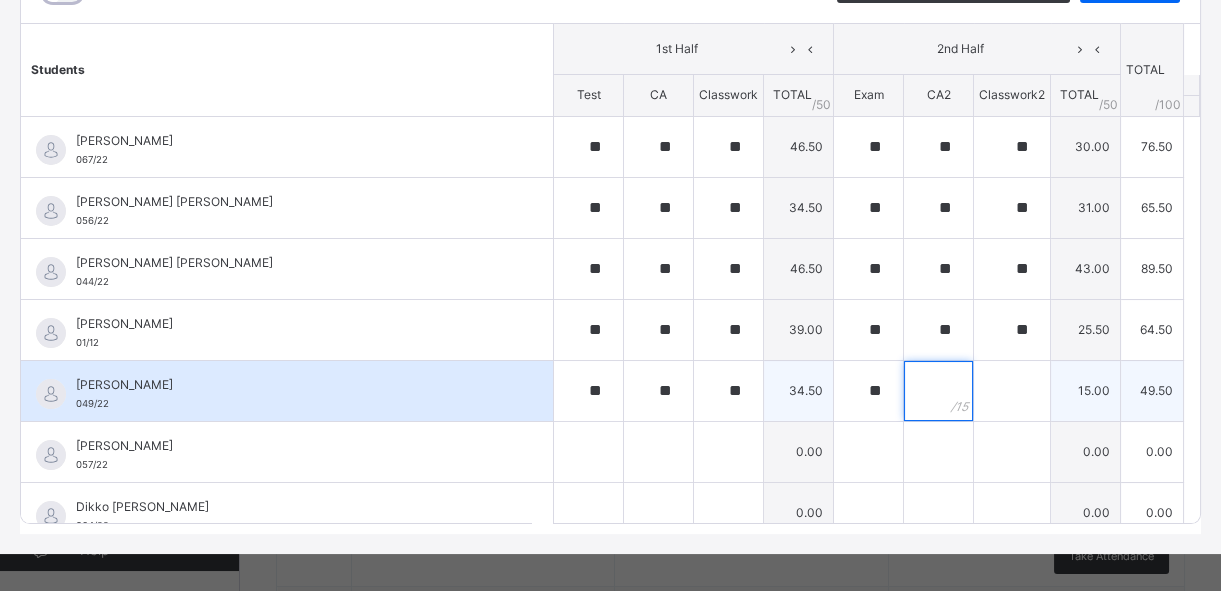 click at bounding box center (938, 391) 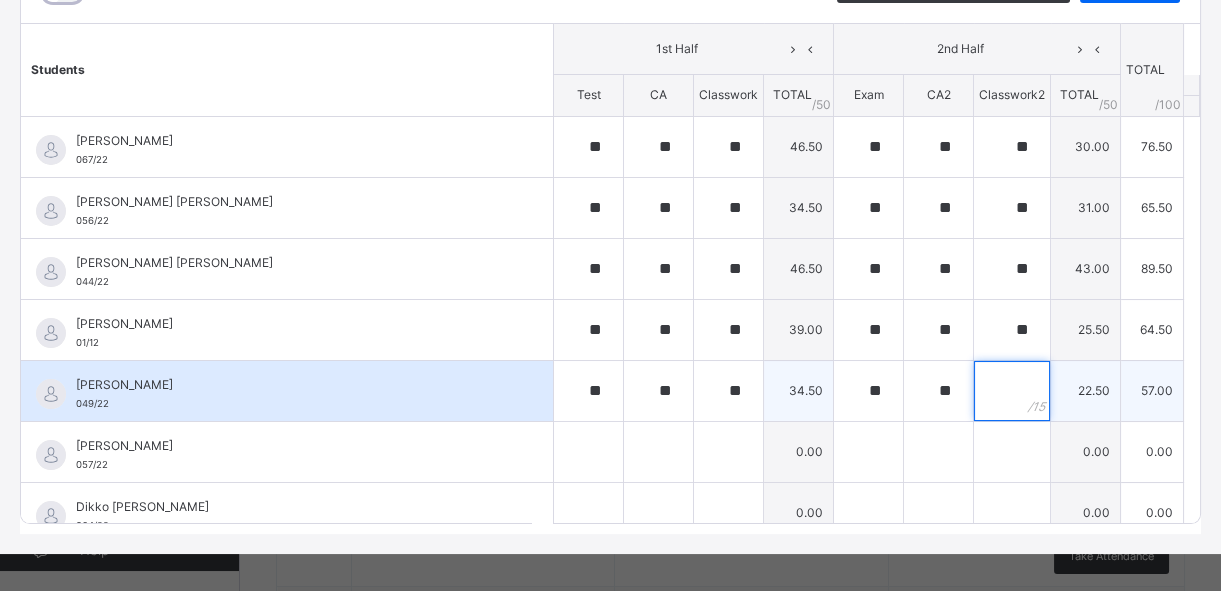 click at bounding box center (1012, 391) 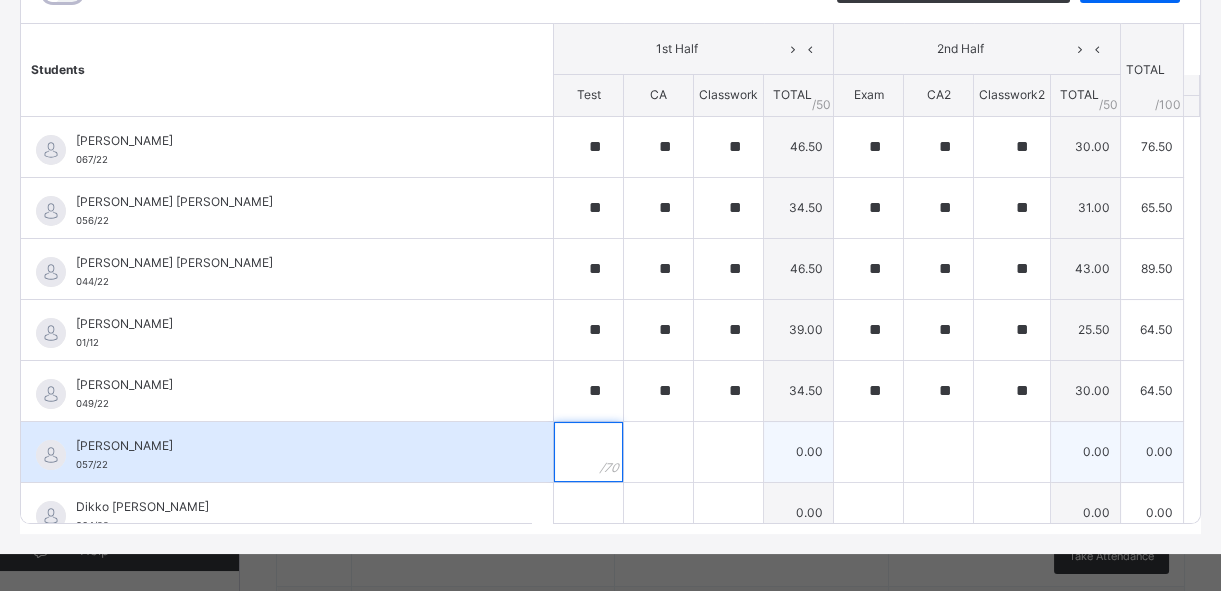 click at bounding box center [588, 452] 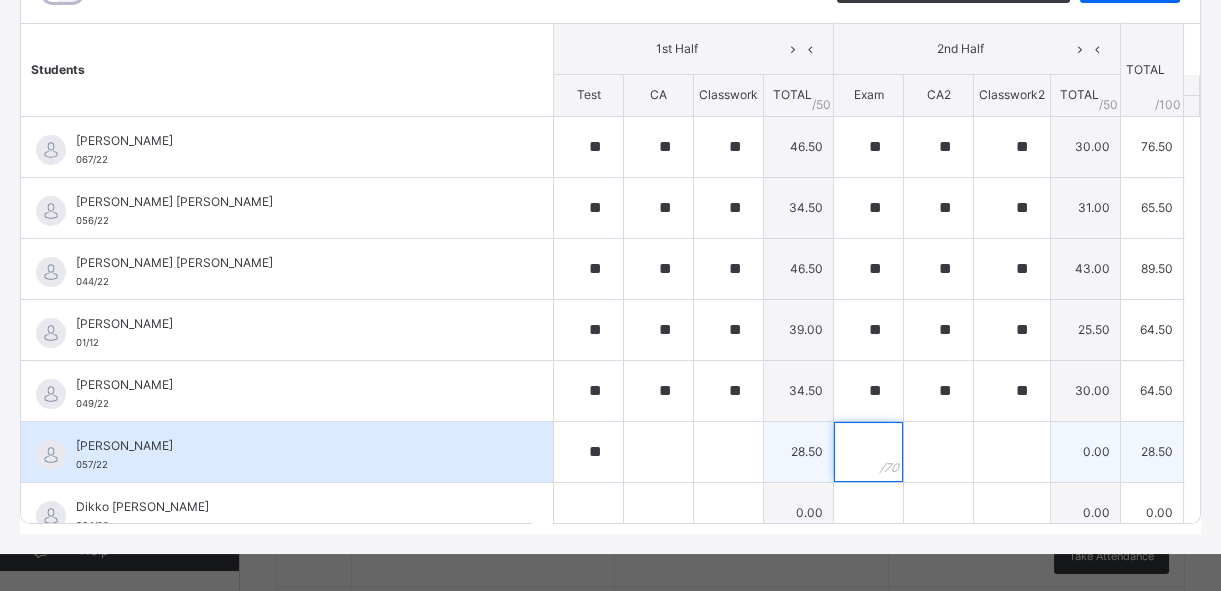 click at bounding box center [868, 452] 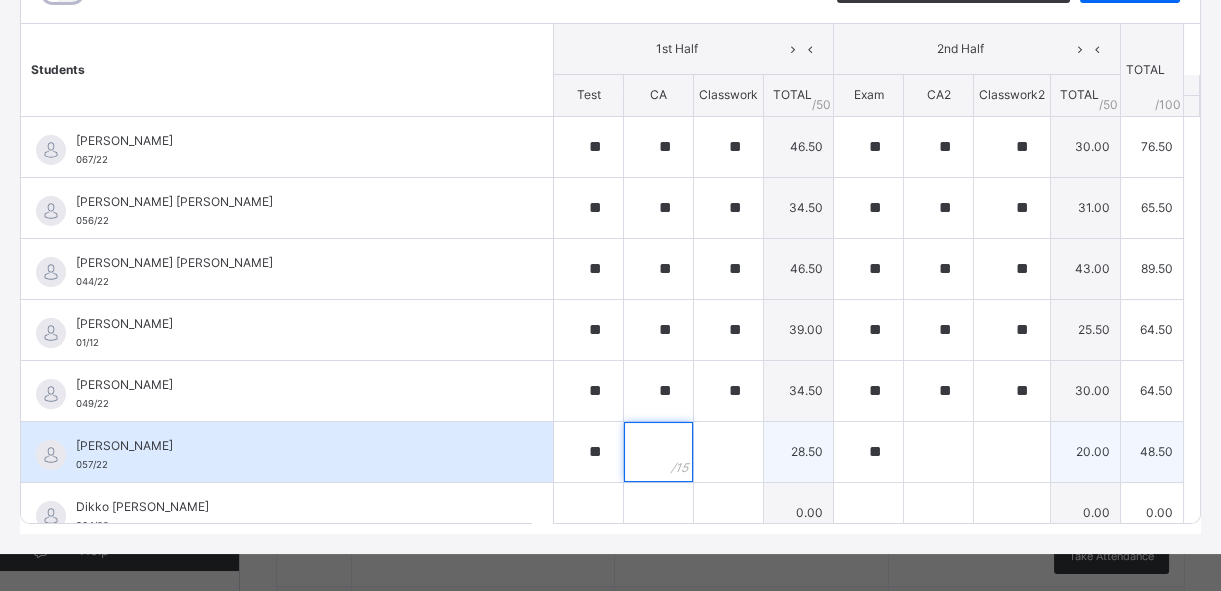 click at bounding box center (658, 452) 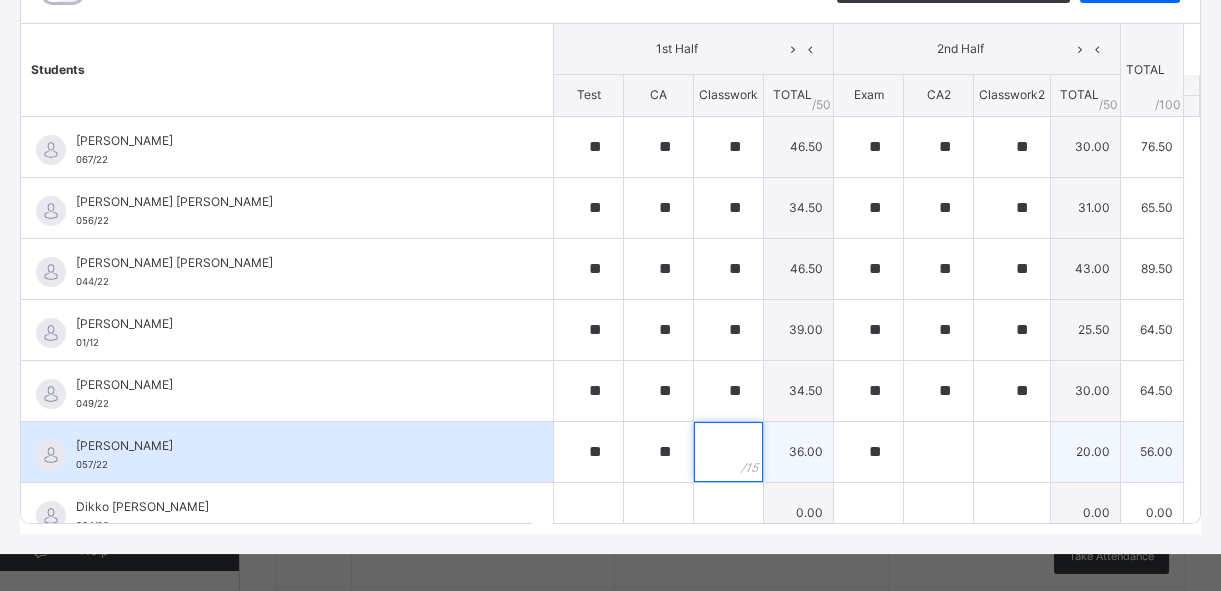 click at bounding box center (728, 452) 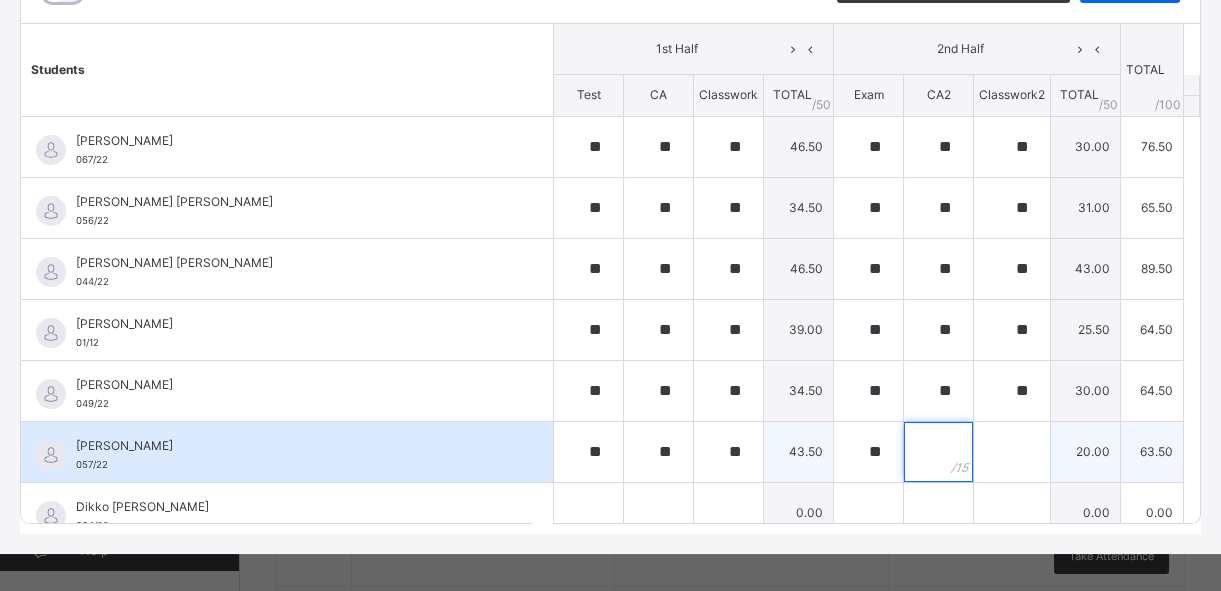 click at bounding box center [938, 452] 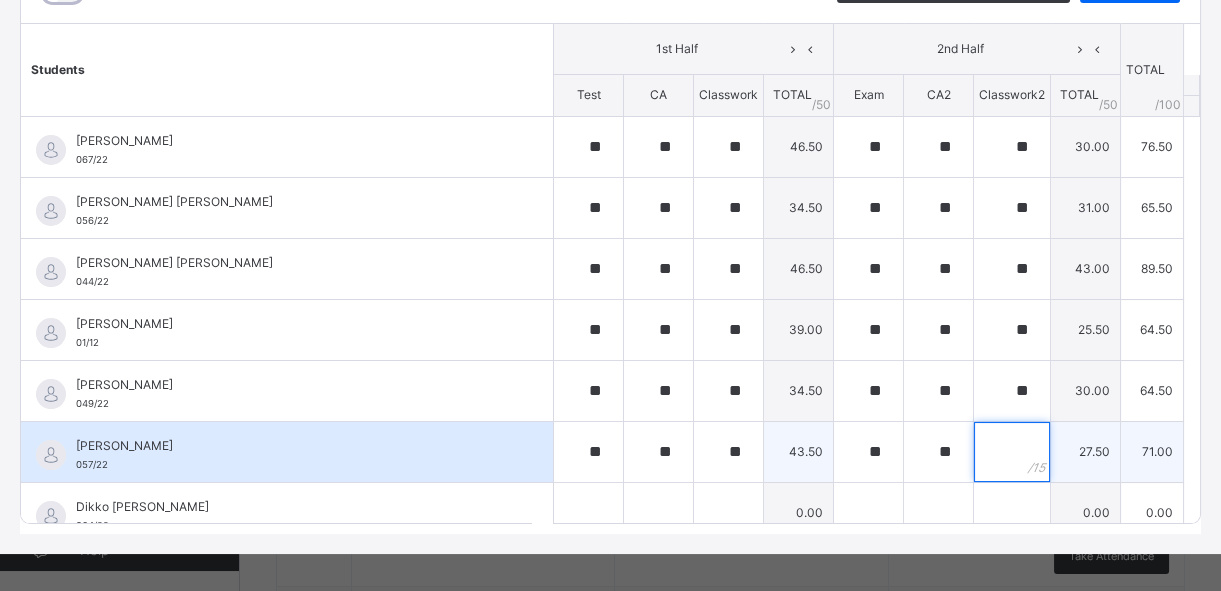click at bounding box center [1012, 452] 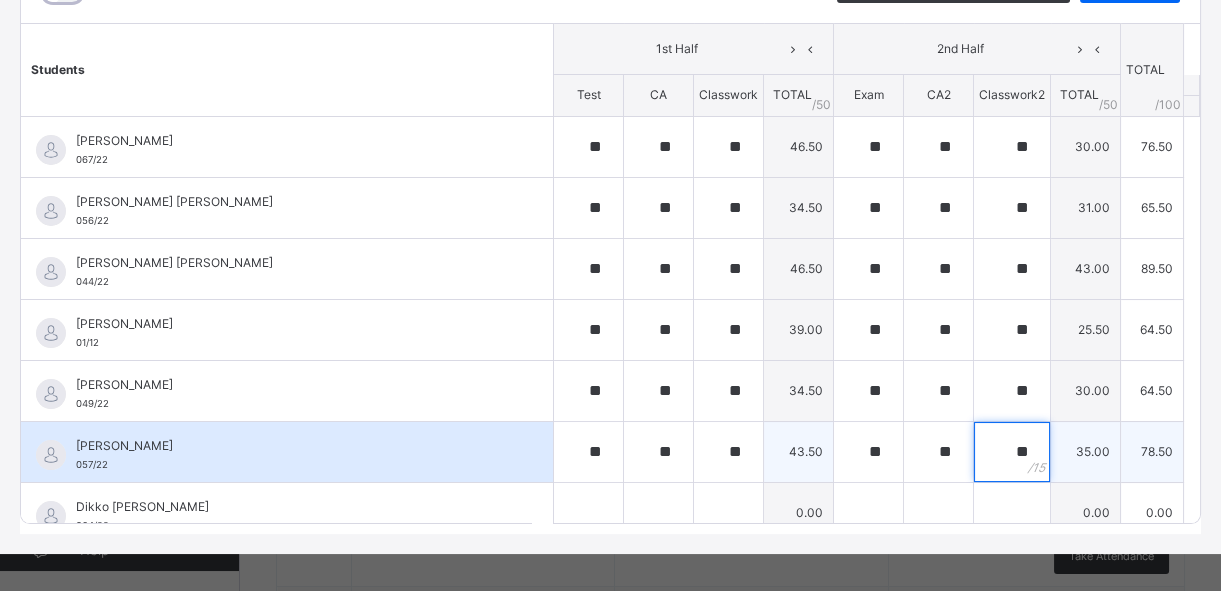 scroll, scrollTop: 272, scrollLeft: 0, axis: vertical 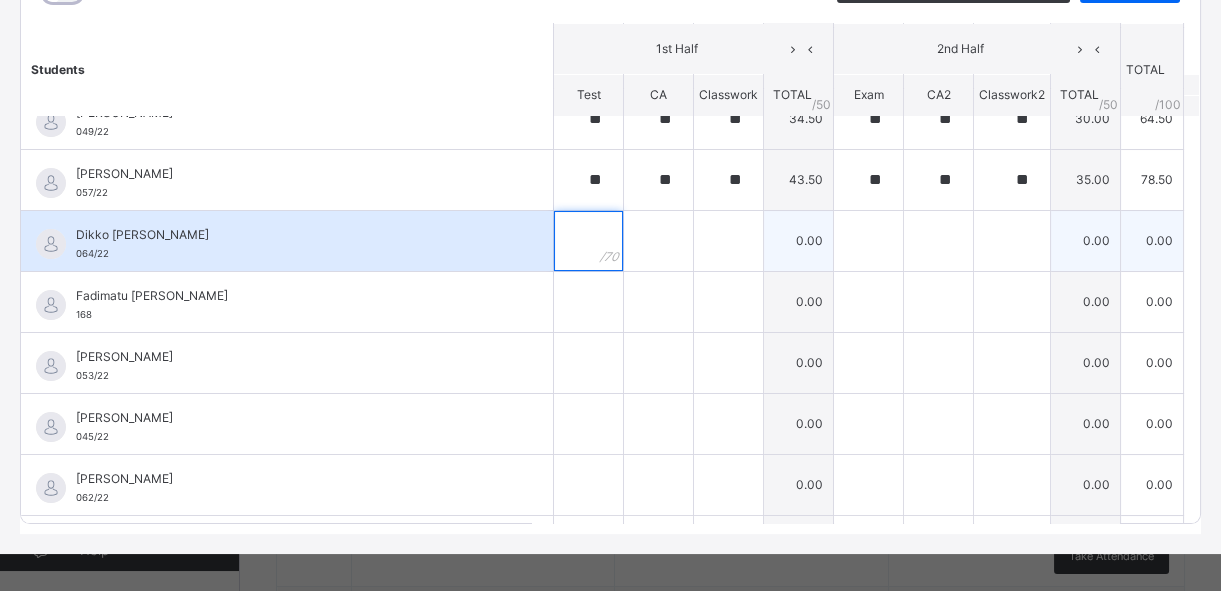 click at bounding box center [588, 241] 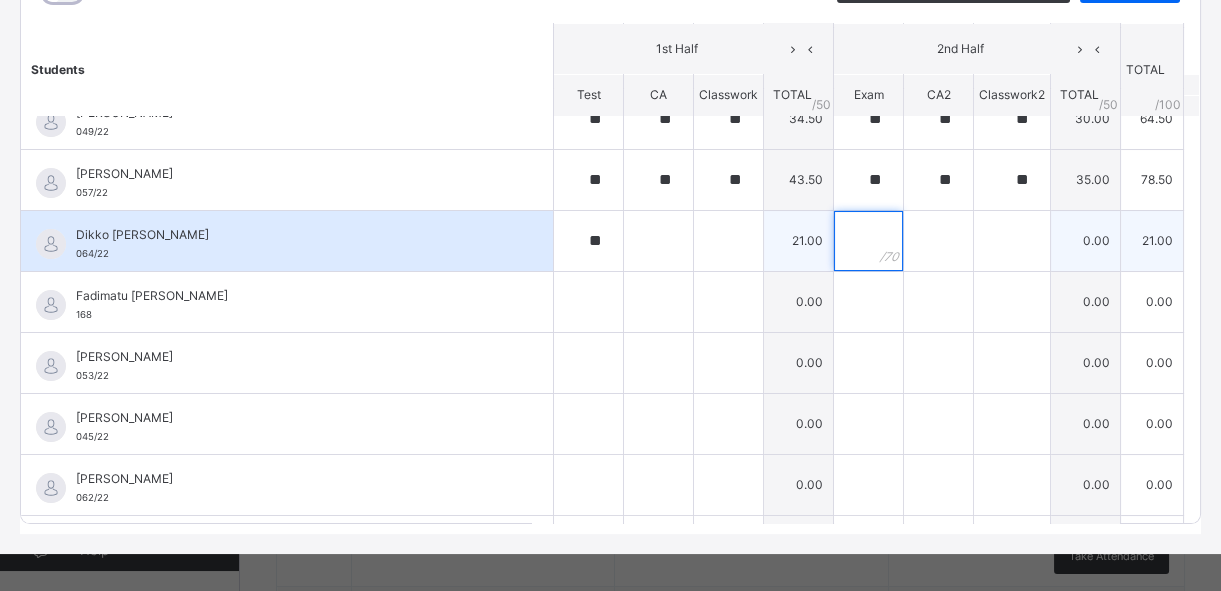 click at bounding box center (868, 241) 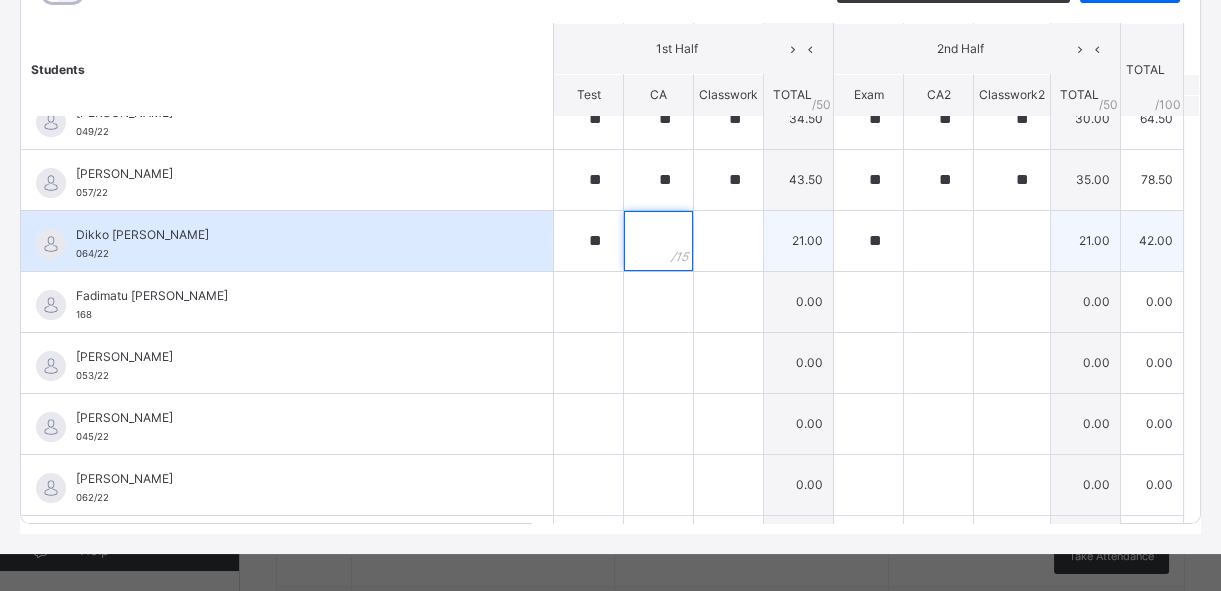click at bounding box center (658, 241) 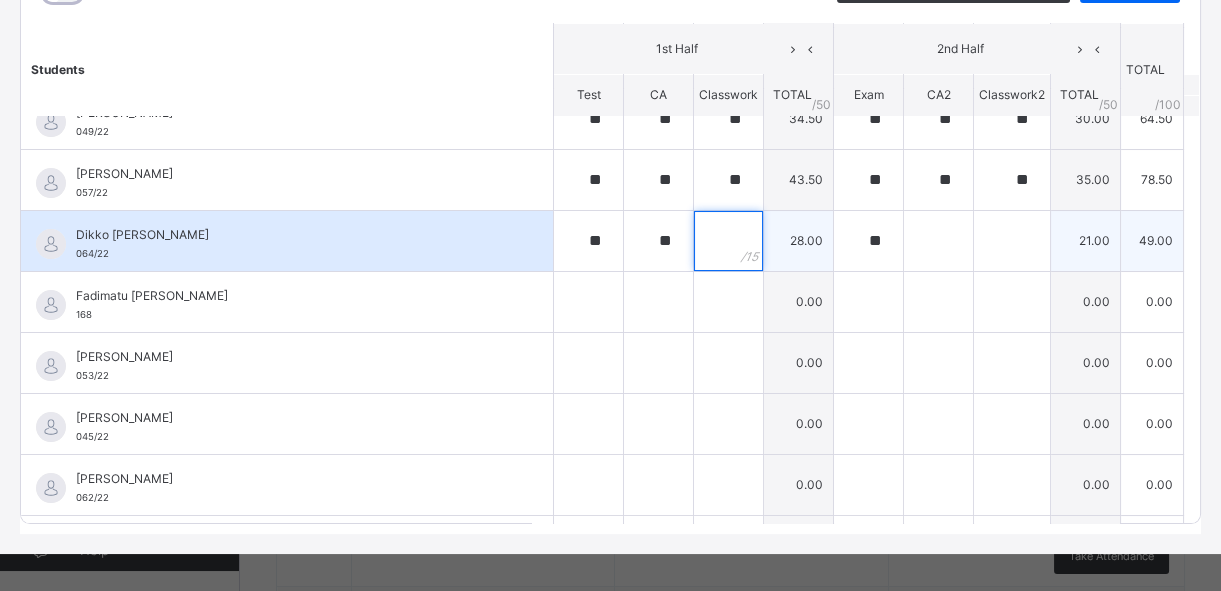 click at bounding box center (728, 241) 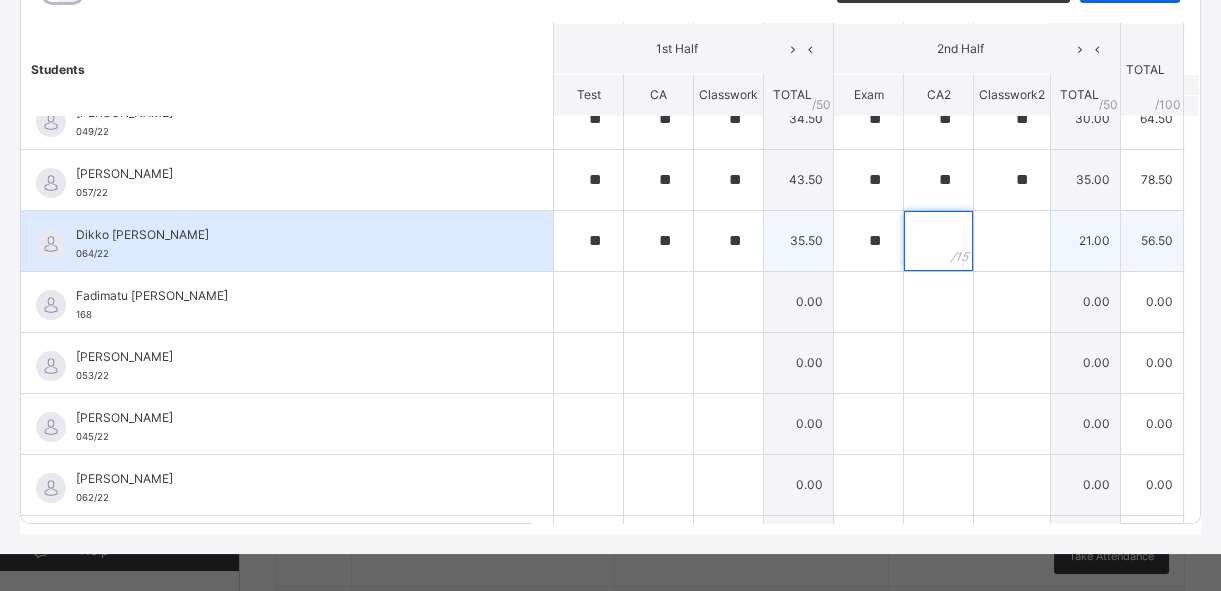 click at bounding box center [938, 241] 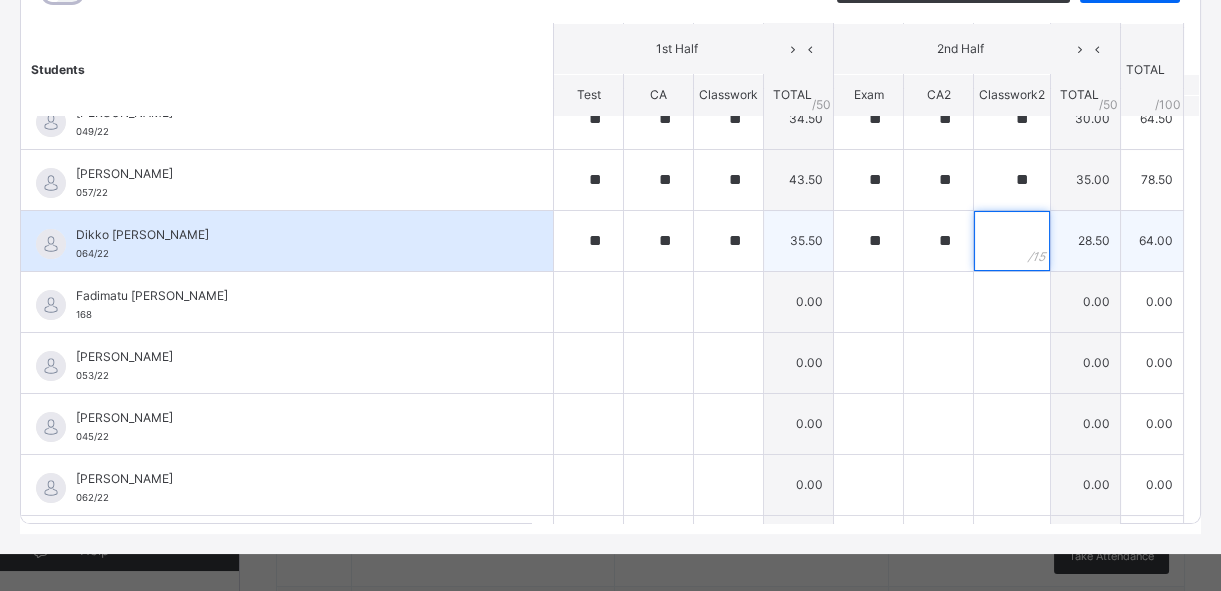 click at bounding box center [1012, 241] 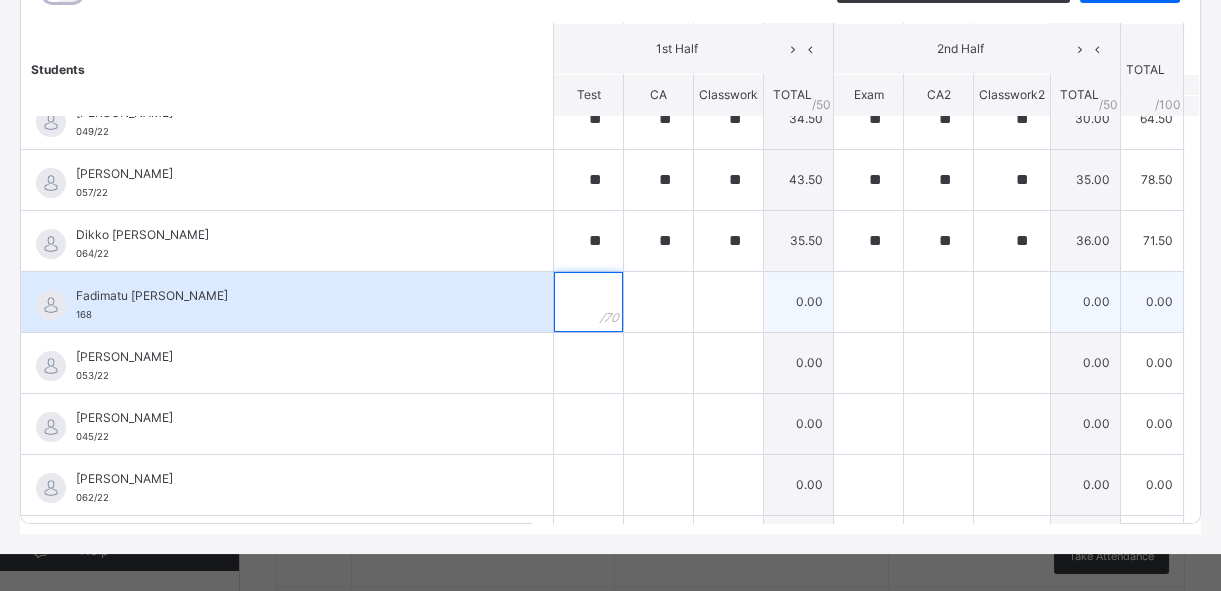 click at bounding box center [588, 302] 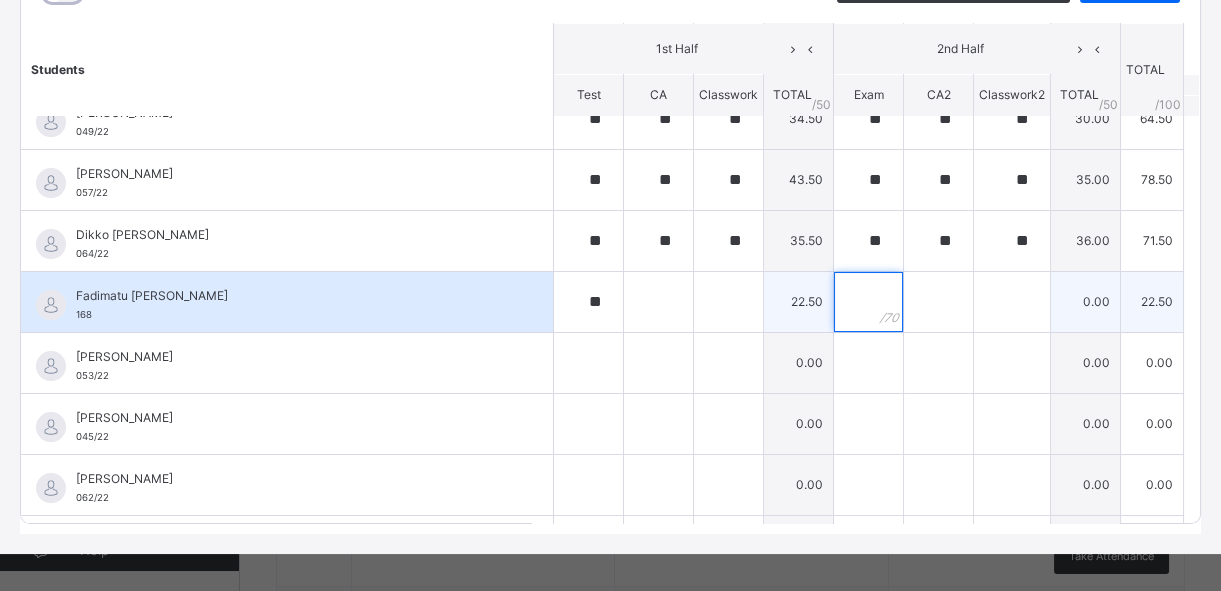 click at bounding box center [868, 302] 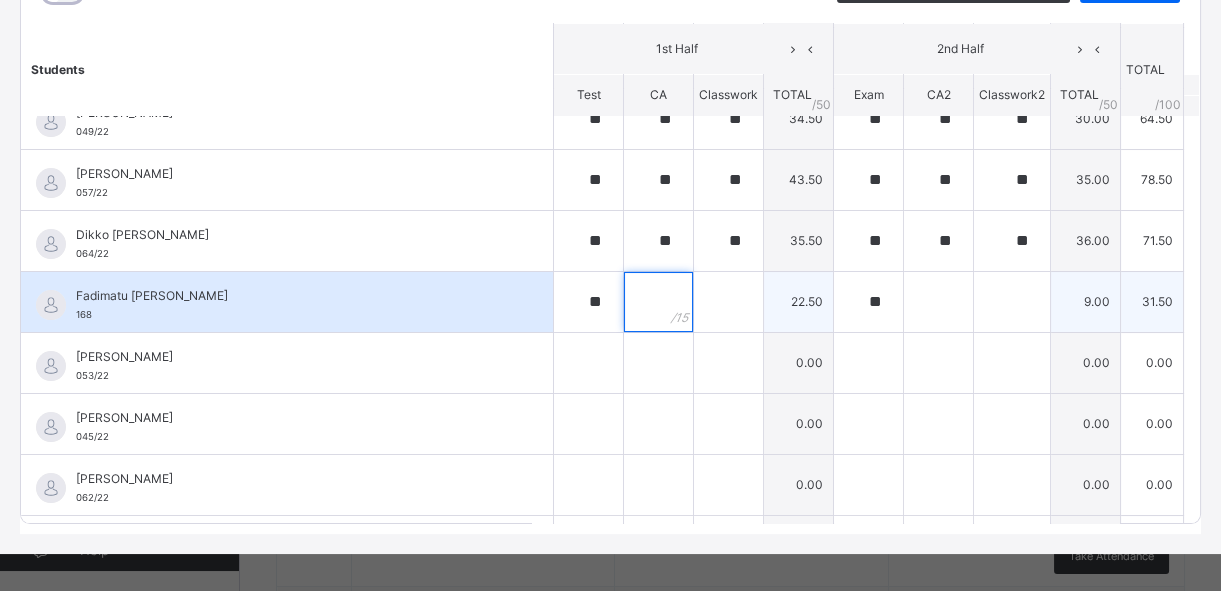 click at bounding box center (658, 302) 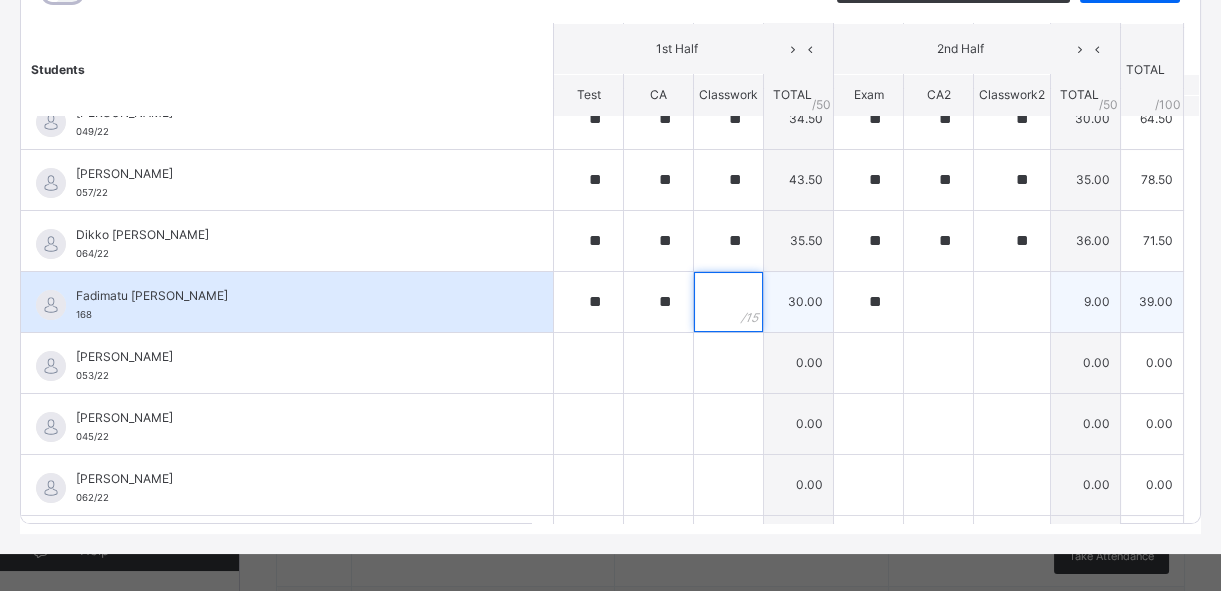 click at bounding box center (728, 302) 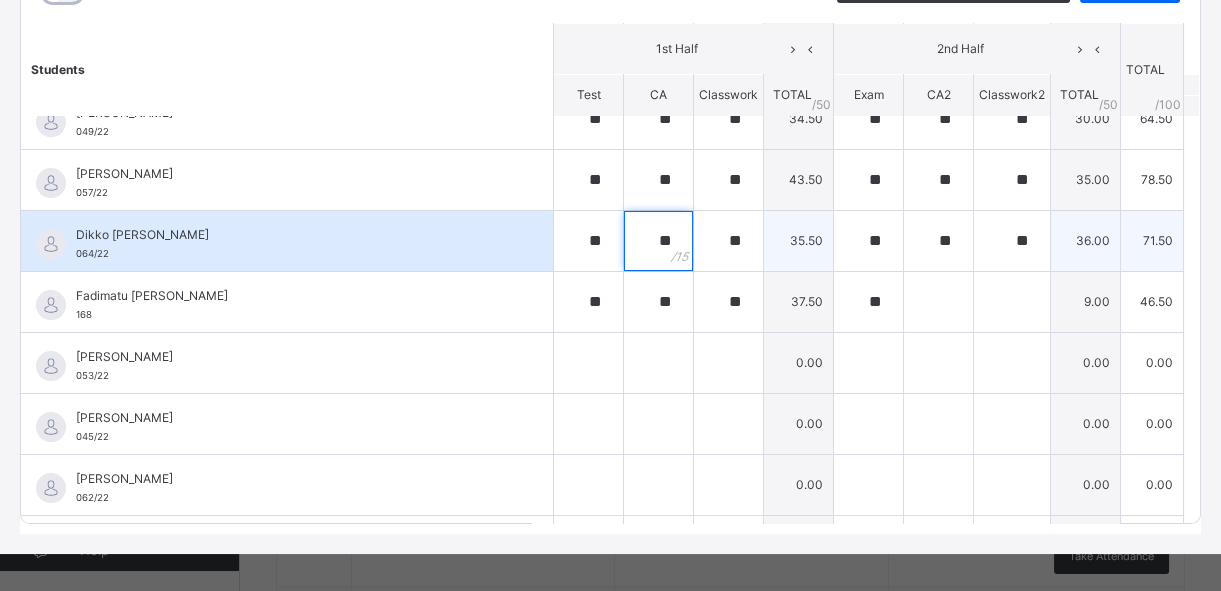 click on "**" at bounding box center (658, 241) 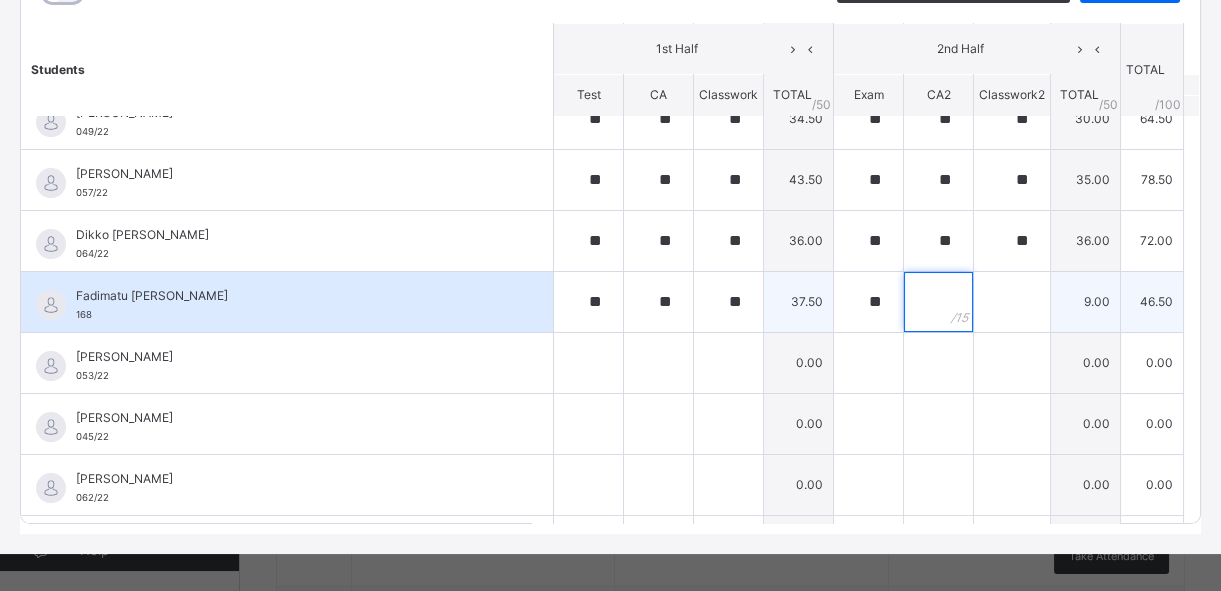 click at bounding box center [938, 302] 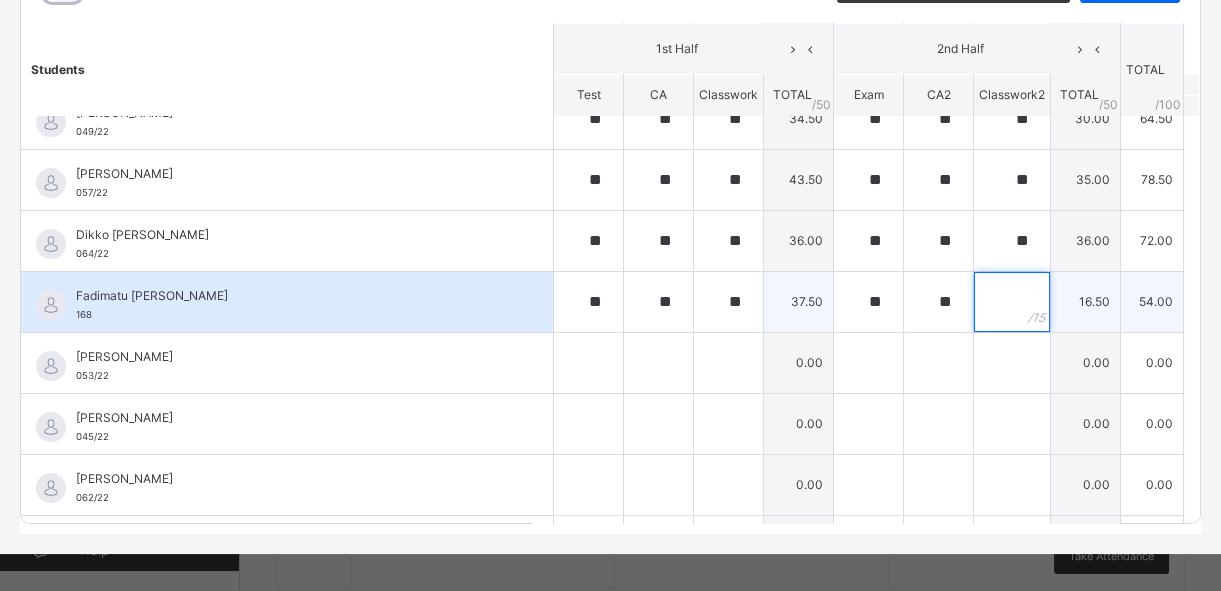 click at bounding box center [1012, 302] 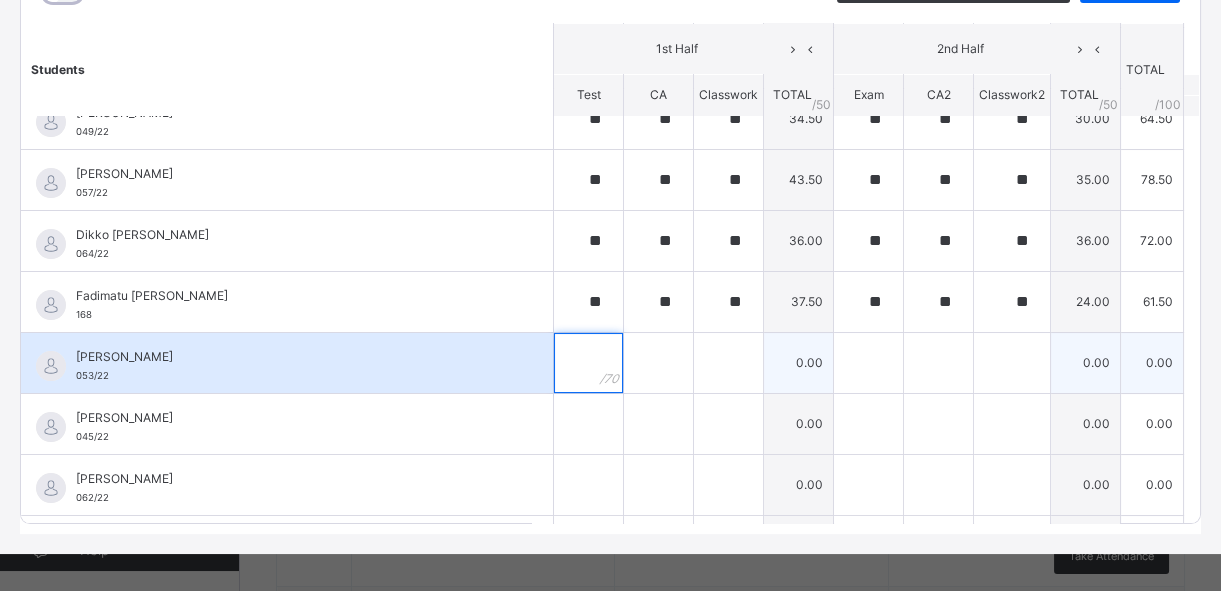 click at bounding box center (588, 363) 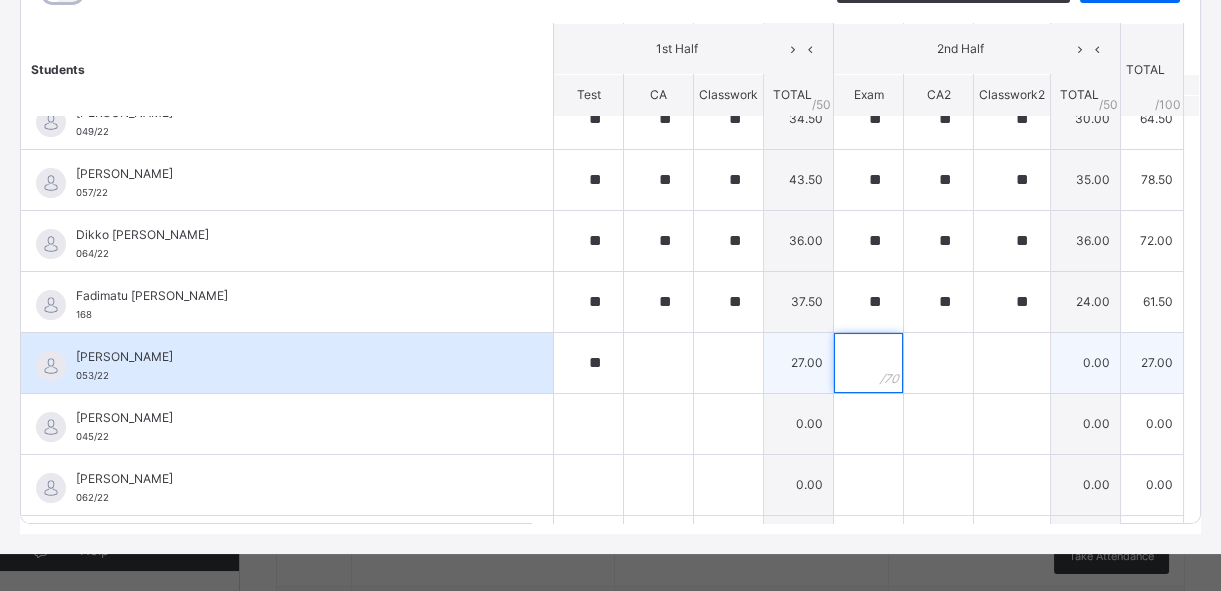 click at bounding box center [868, 363] 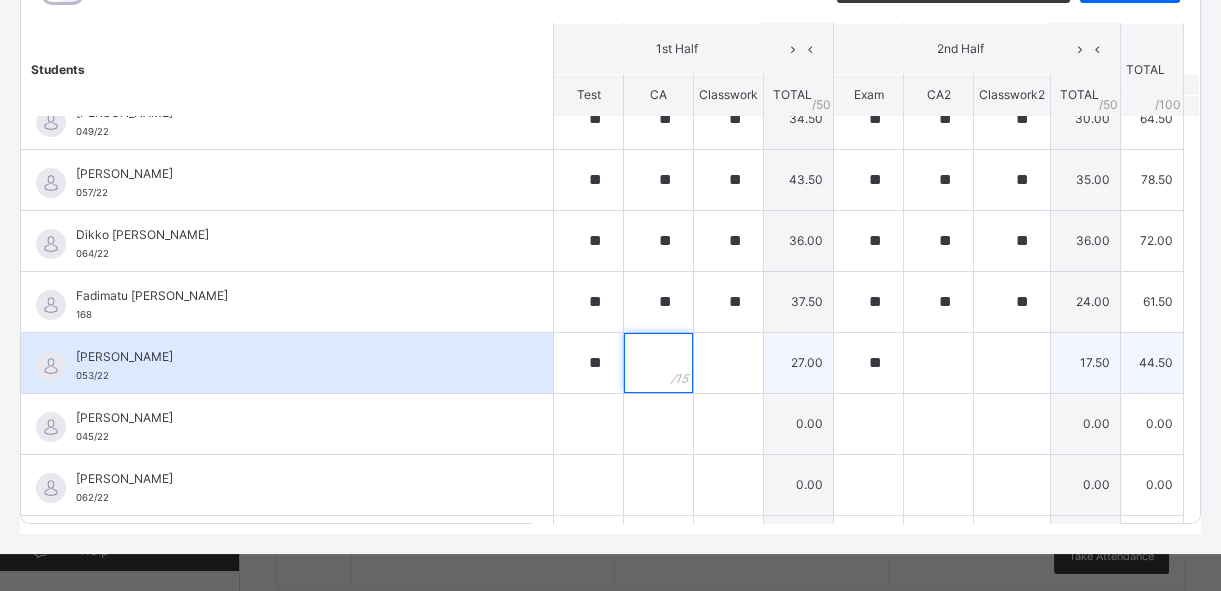 click at bounding box center [658, 363] 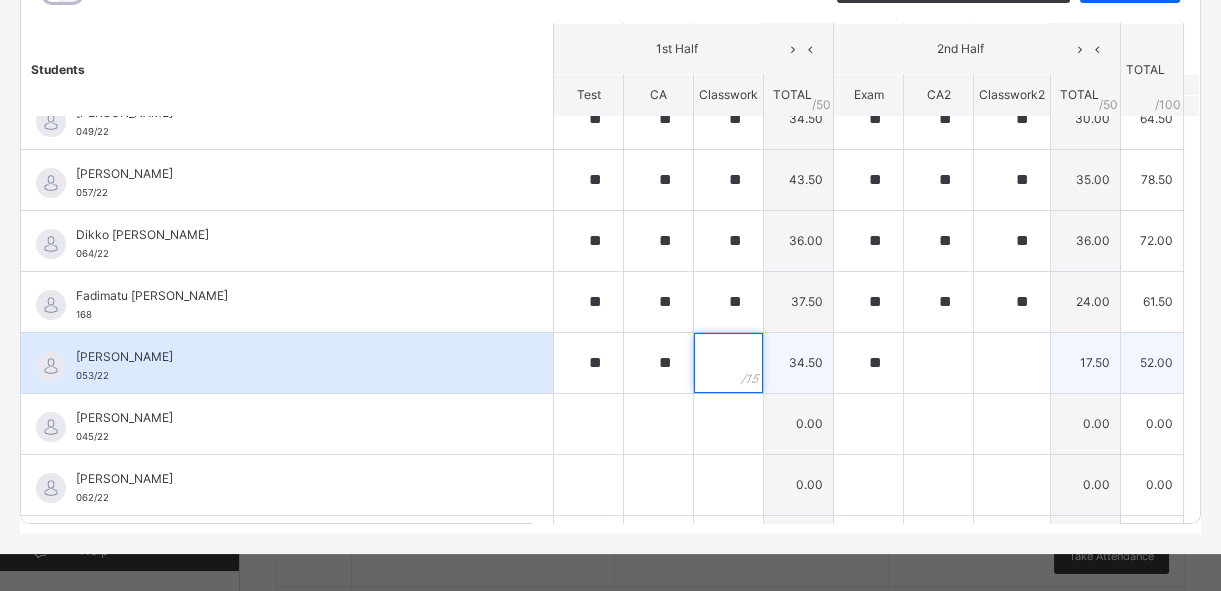 click at bounding box center [728, 363] 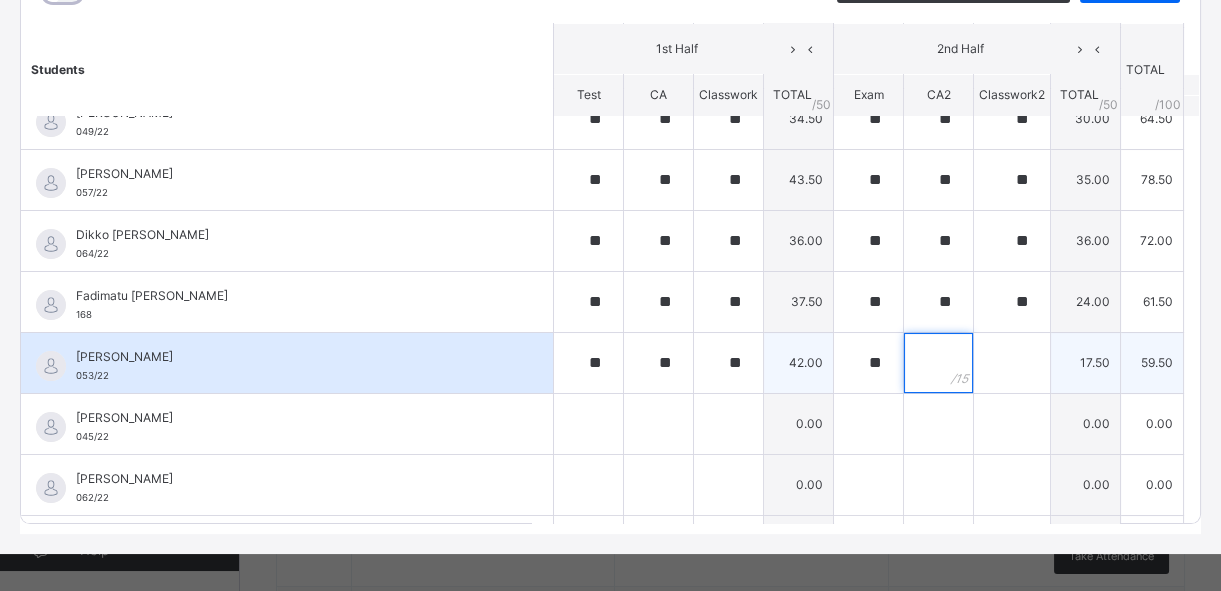 click at bounding box center [938, 363] 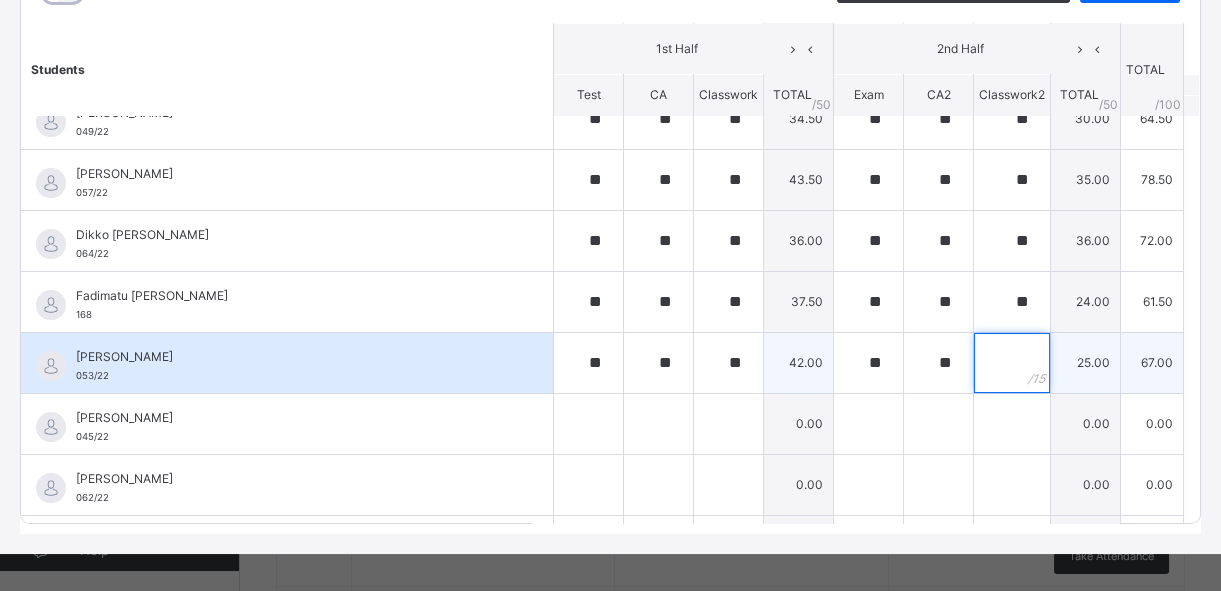 click at bounding box center [1012, 363] 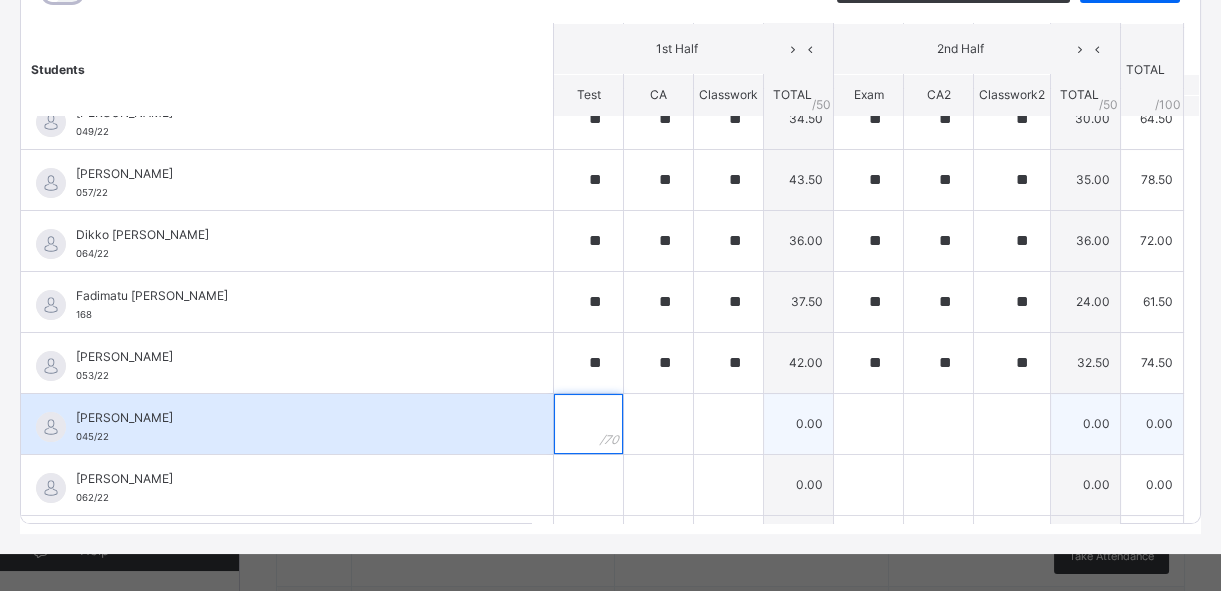 click at bounding box center (588, 424) 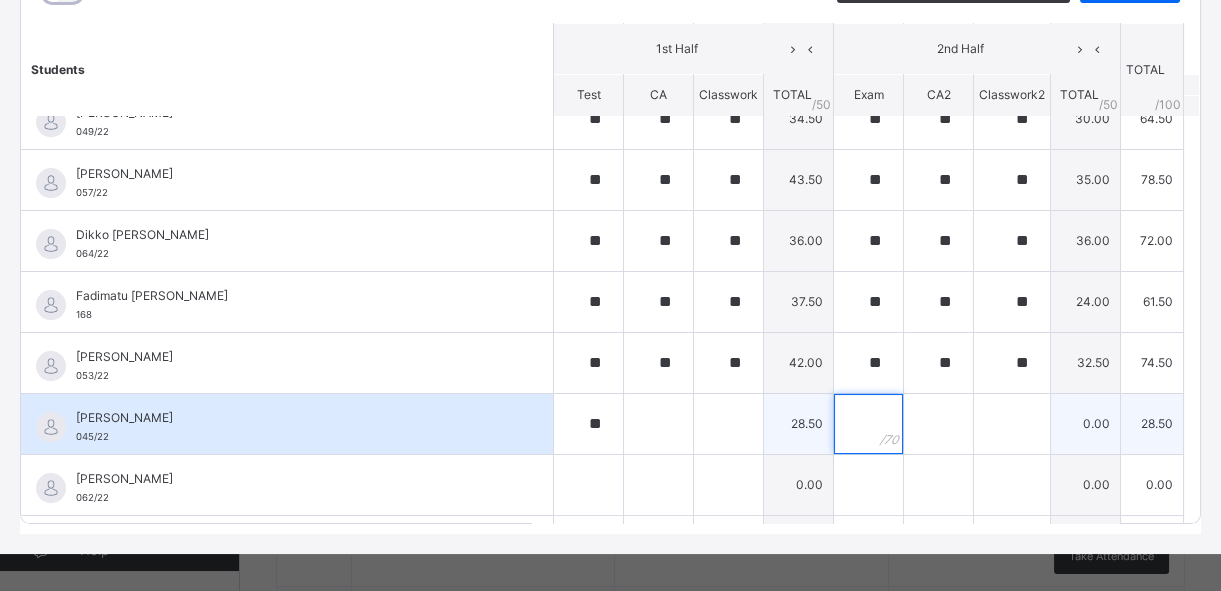 click at bounding box center [868, 424] 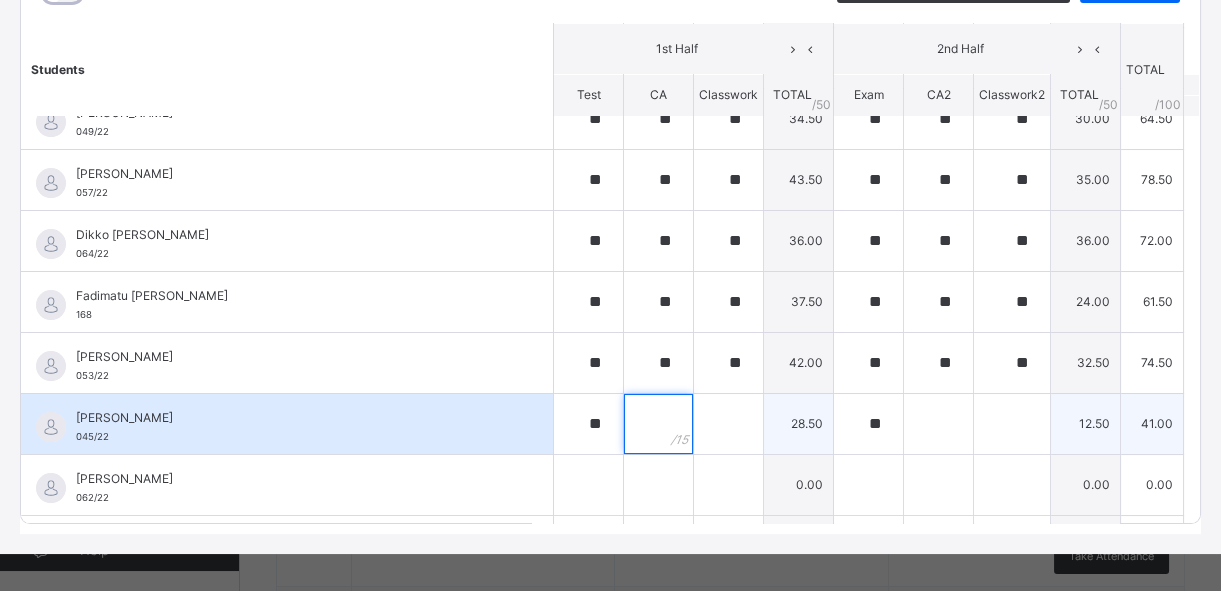 click at bounding box center [658, 424] 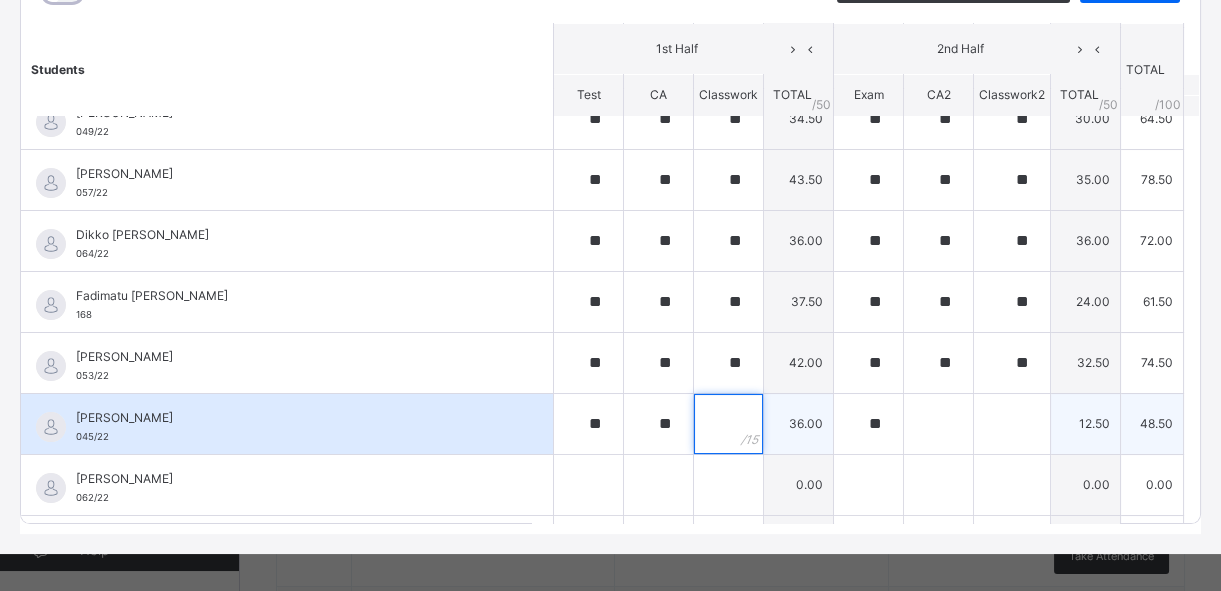 click at bounding box center [728, 424] 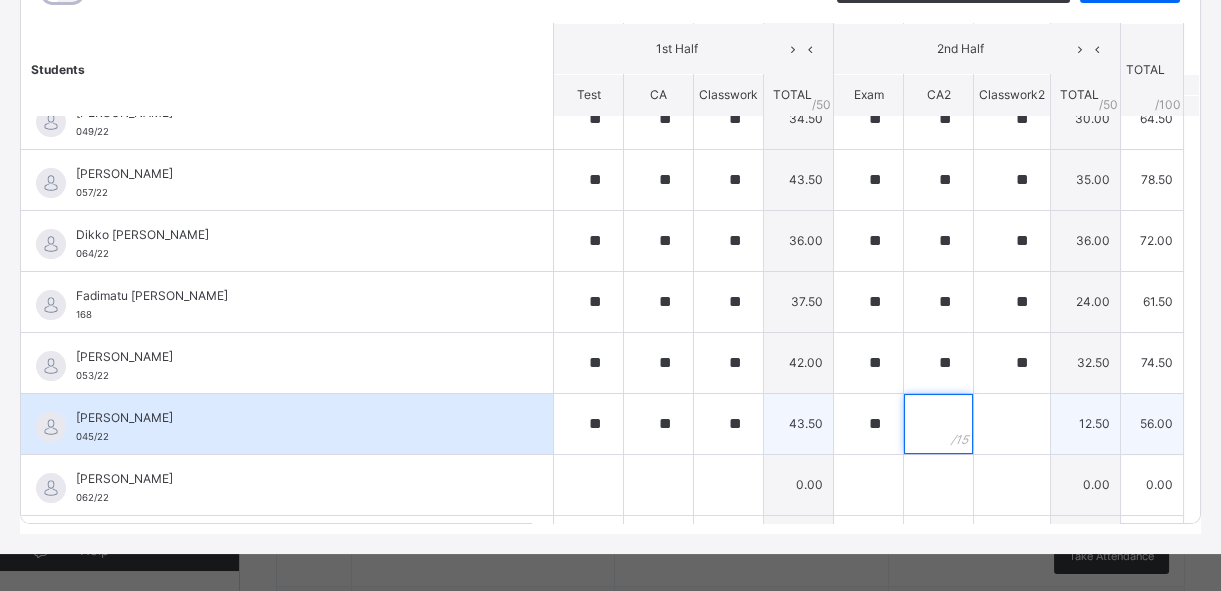 click at bounding box center [938, 424] 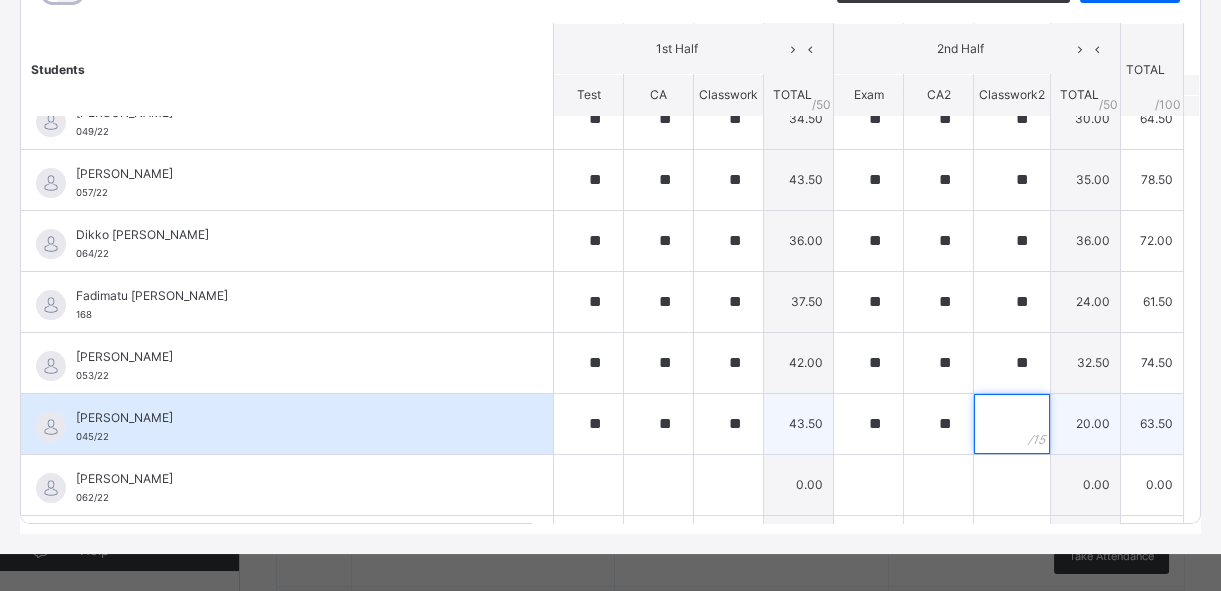 click at bounding box center [1012, 424] 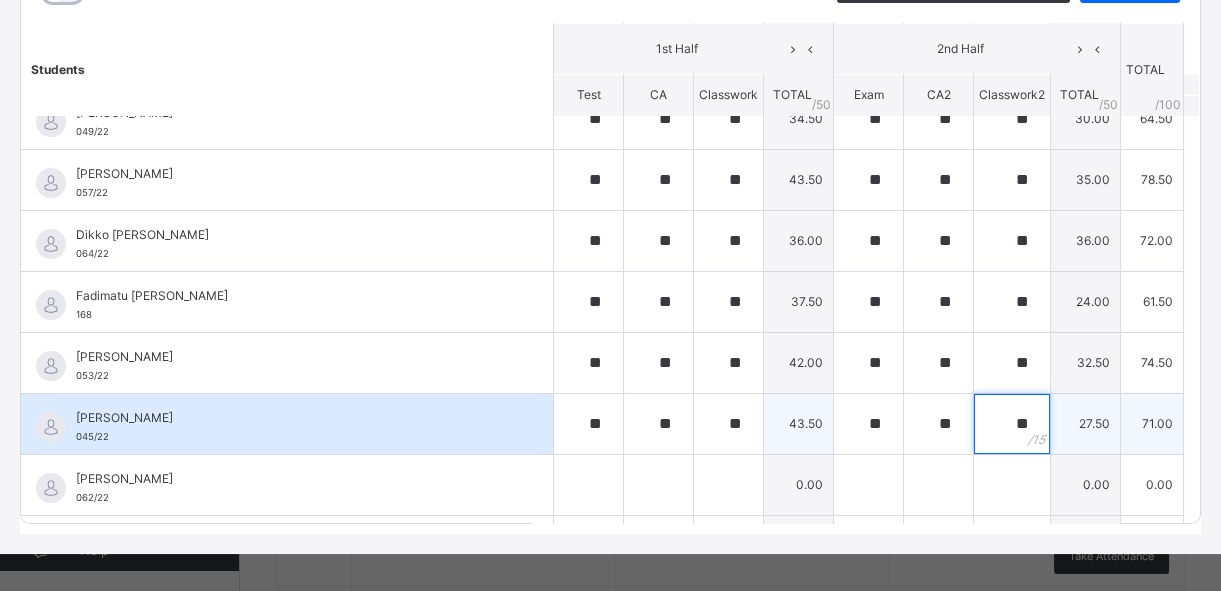 scroll, scrollTop: 363, scrollLeft: 0, axis: vertical 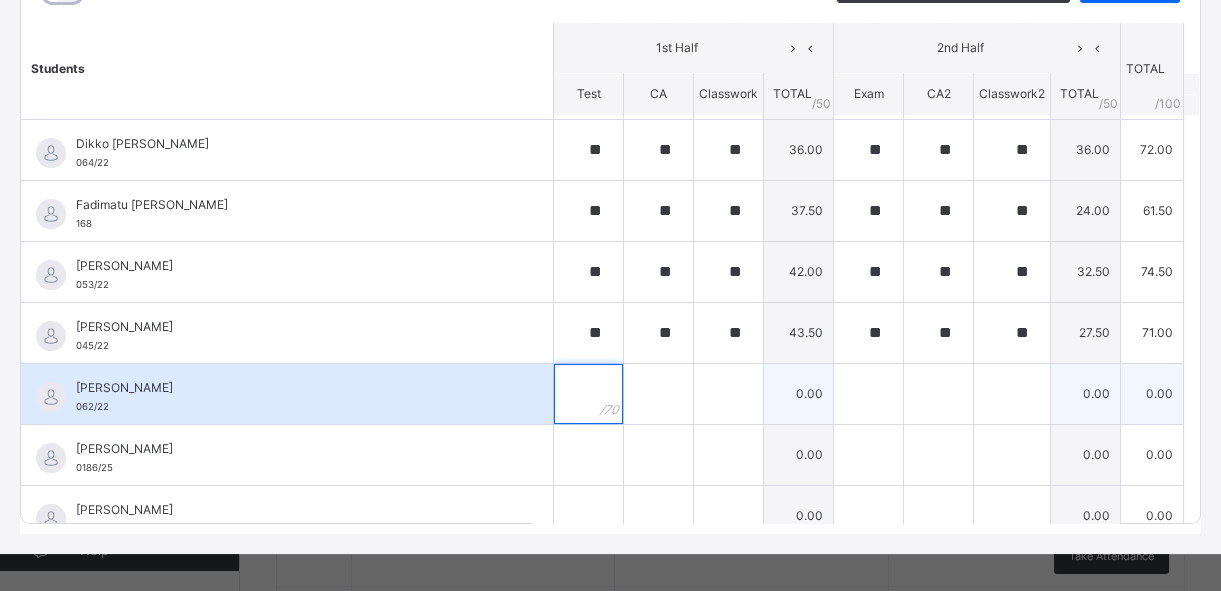 click at bounding box center [588, 394] 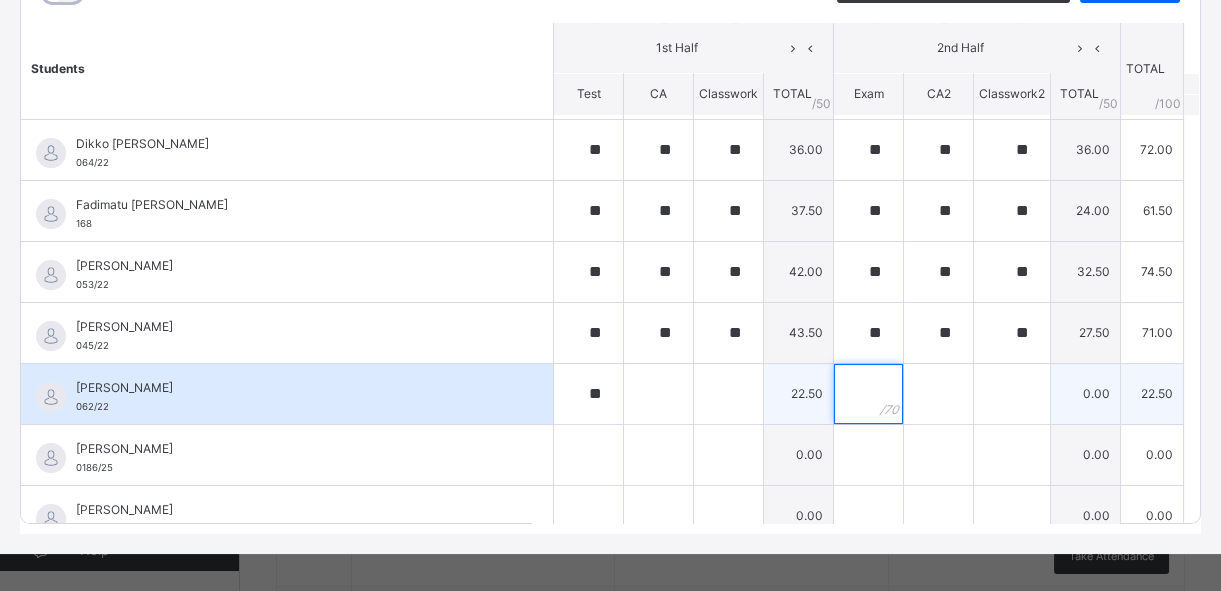 click at bounding box center [868, 394] 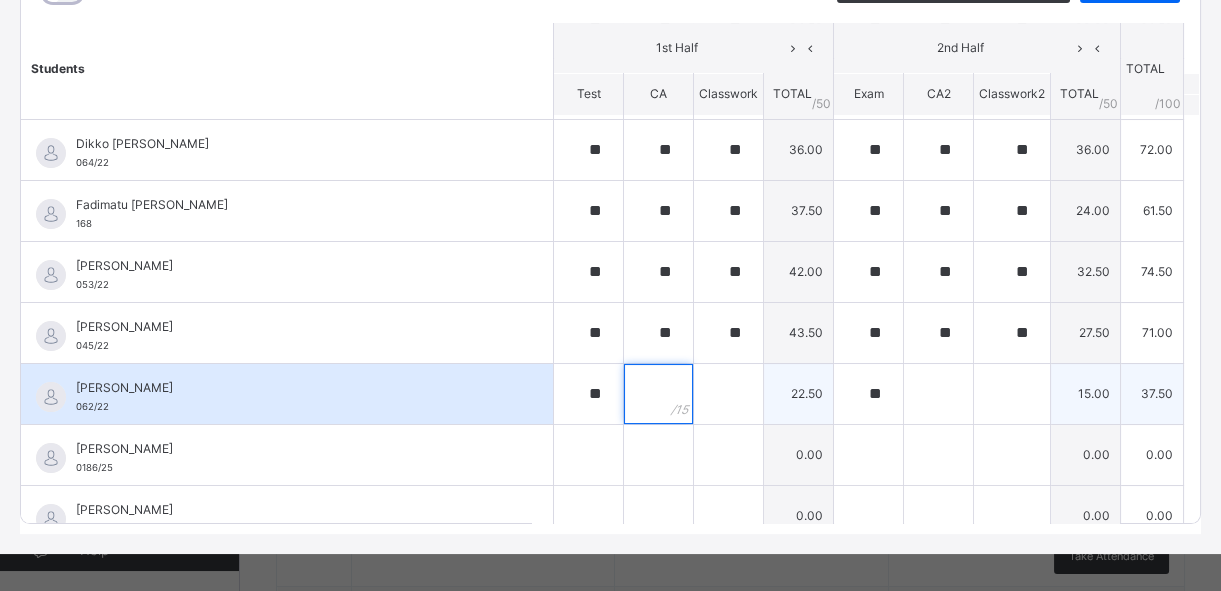click at bounding box center (658, 394) 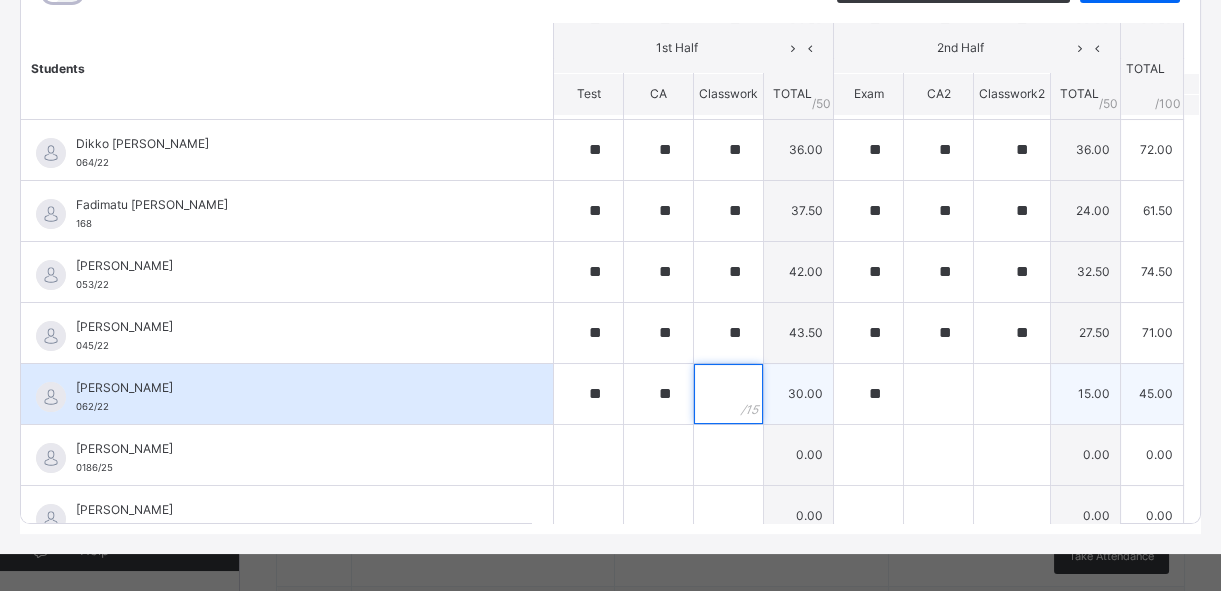 click at bounding box center [728, 394] 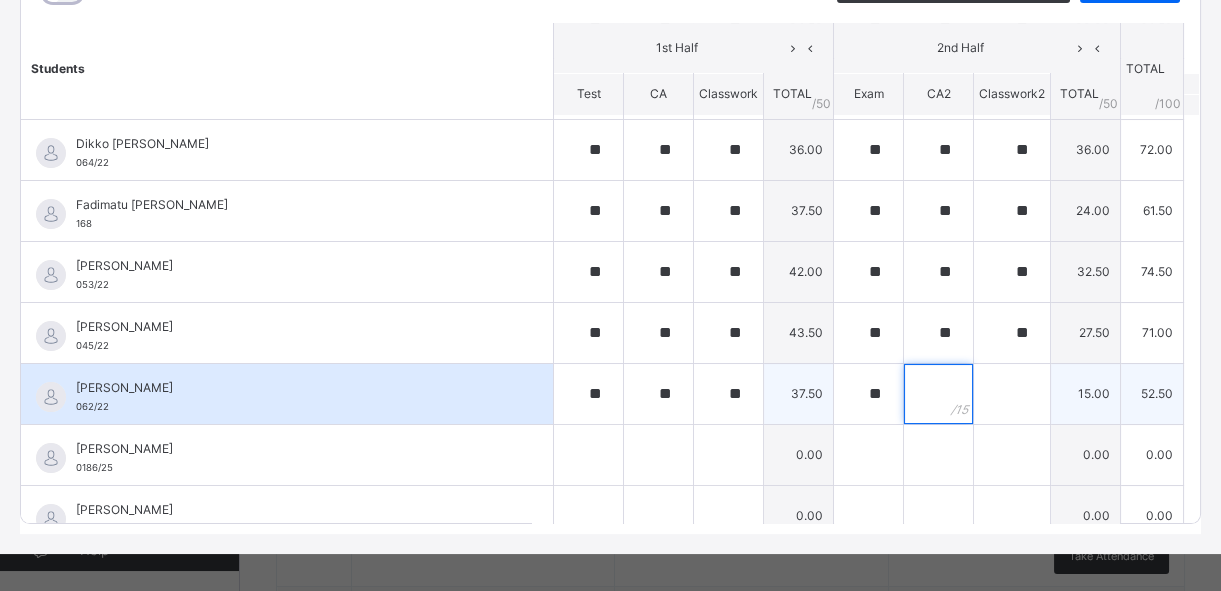 click at bounding box center (938, 394) 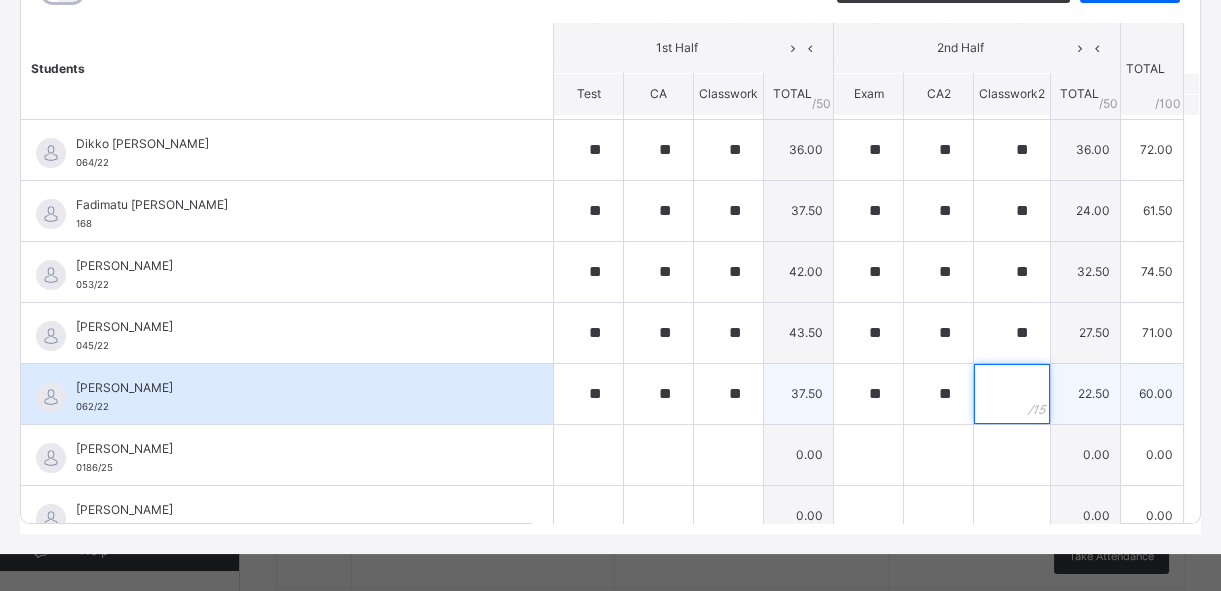 click at bounding box center (1012, 394) 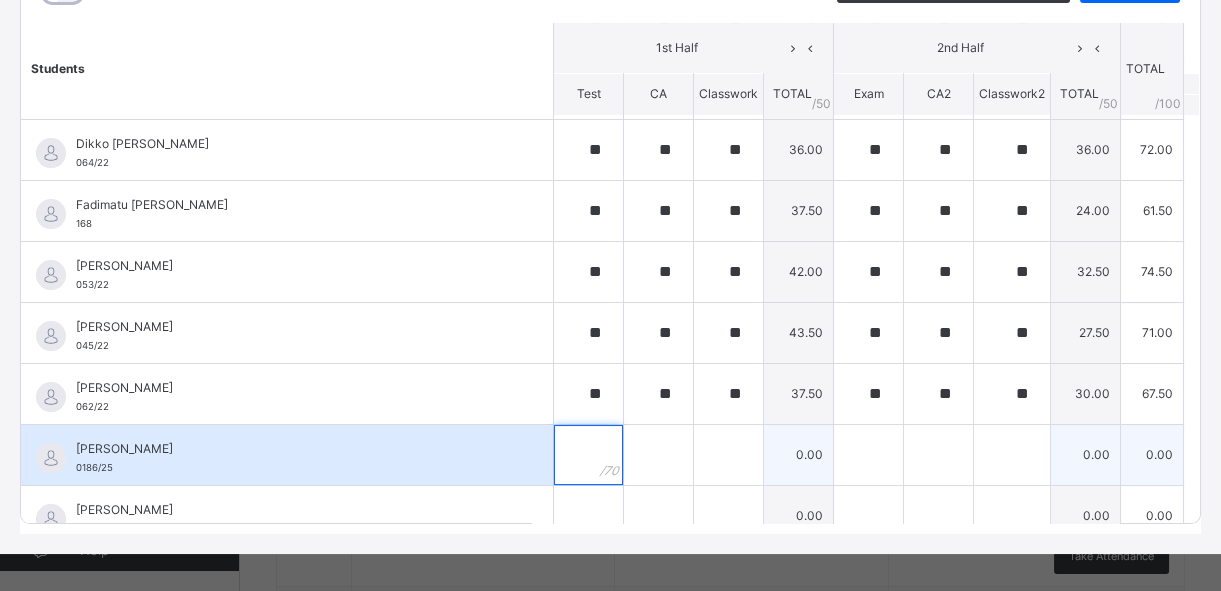 click at bounding box center [588, 455] 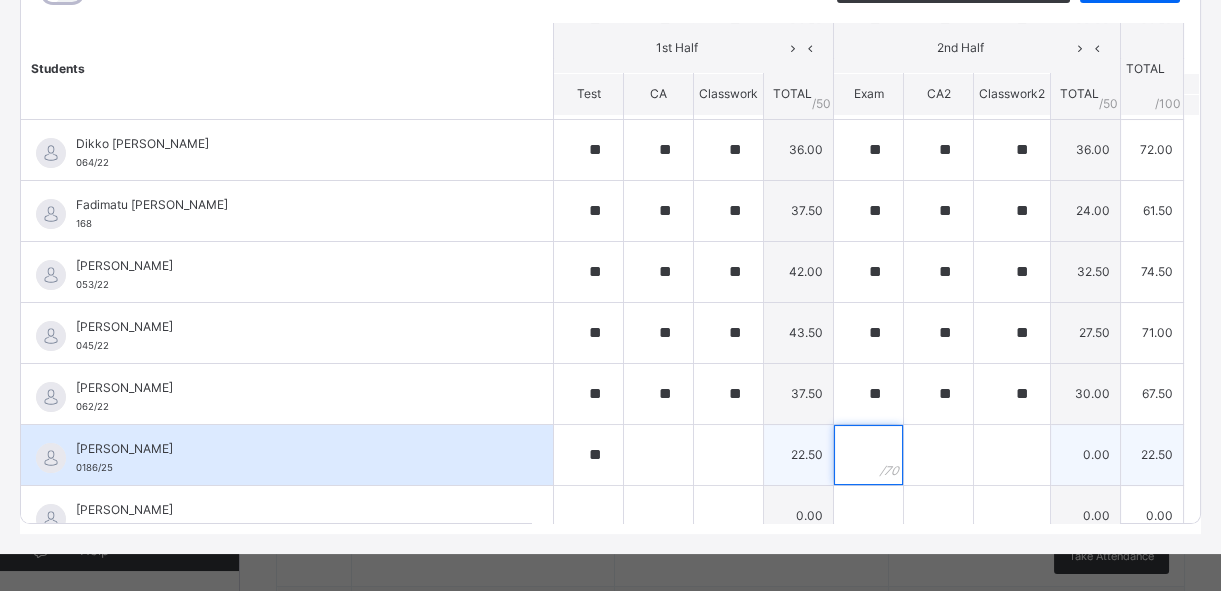 click at bounding box center [868, 455] 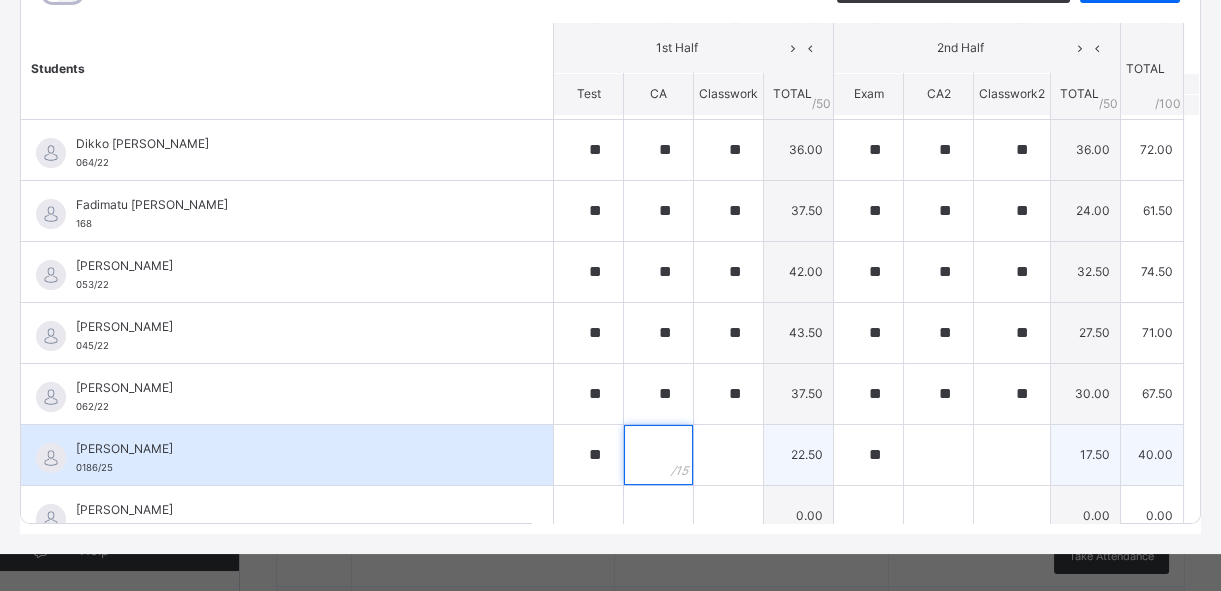 click at bounding box center (658, 455) 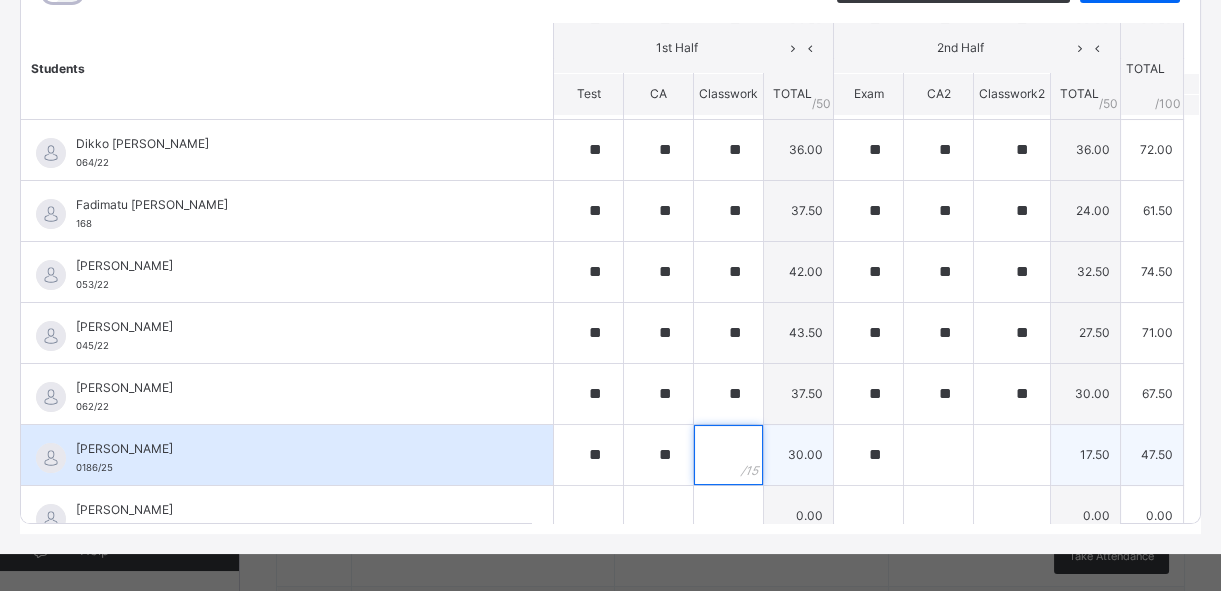 click at bounding box center [728, 455] 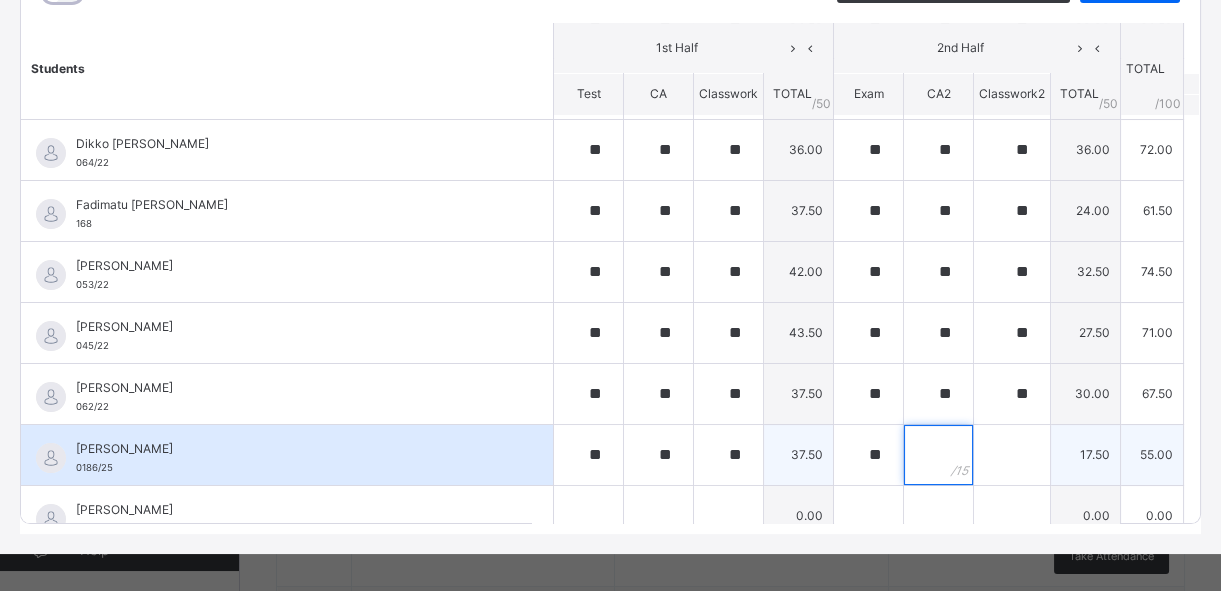 click at bounding box center [938, 455] 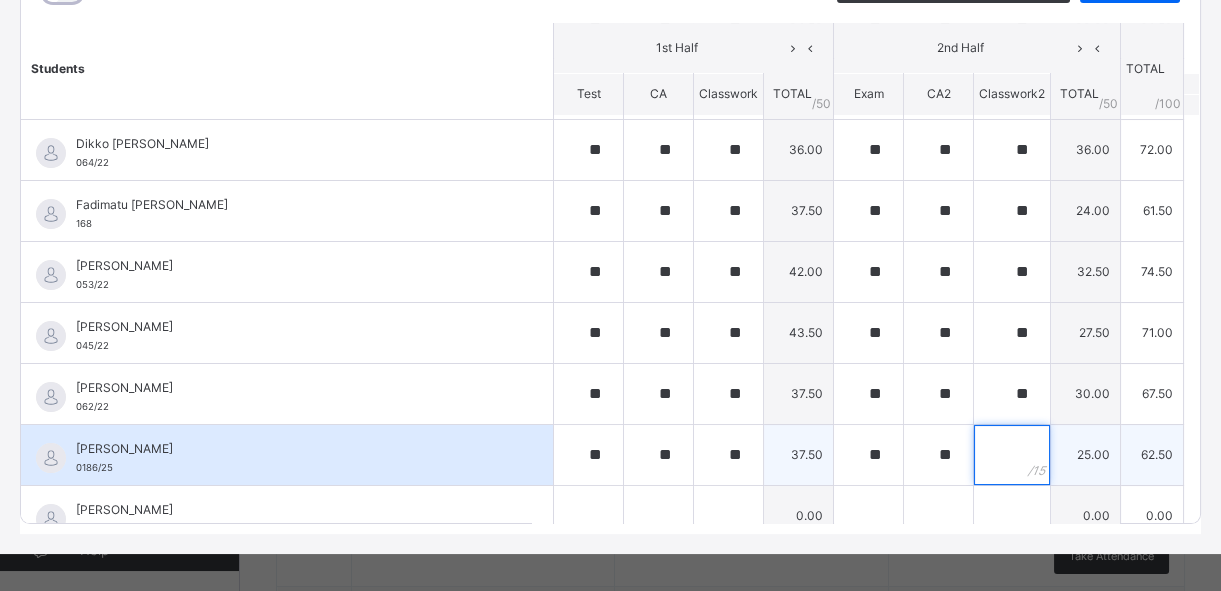 click at bounding box center [1012, 455] 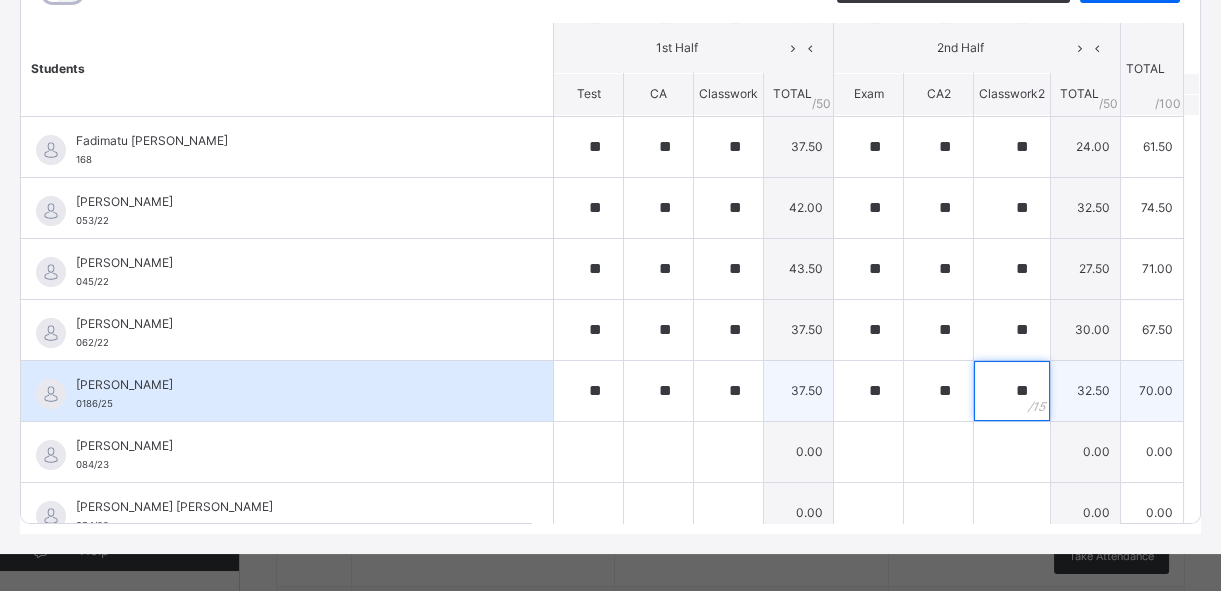 scroll, scrollTop: 545, scrollLeft: 0, axis: vertical 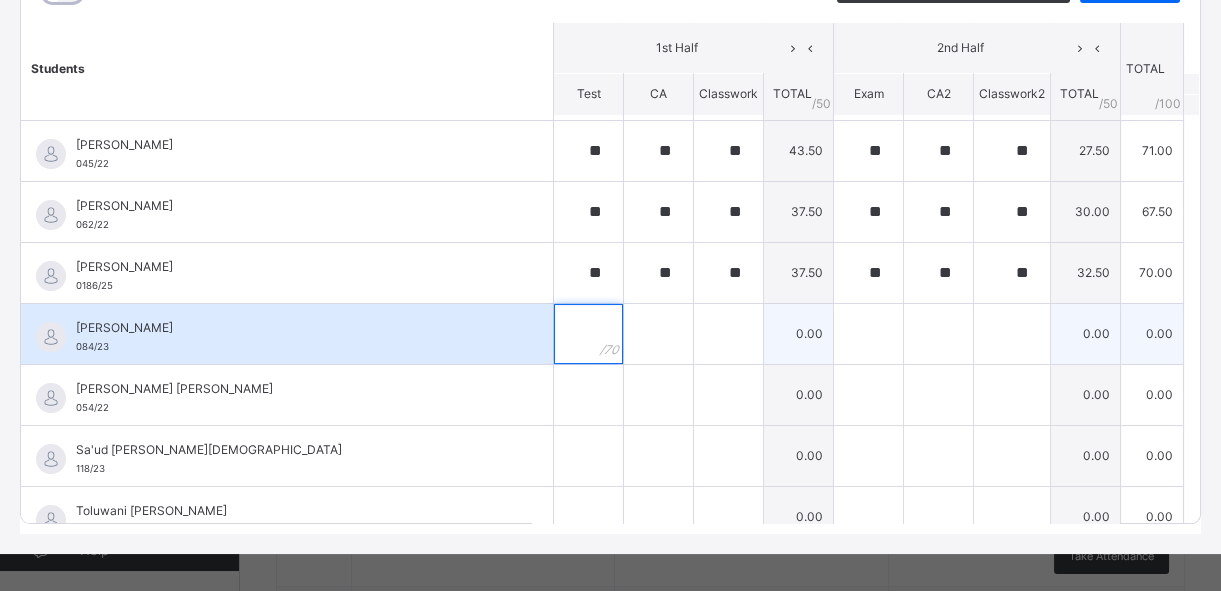 click at bounding box center [588, 334] 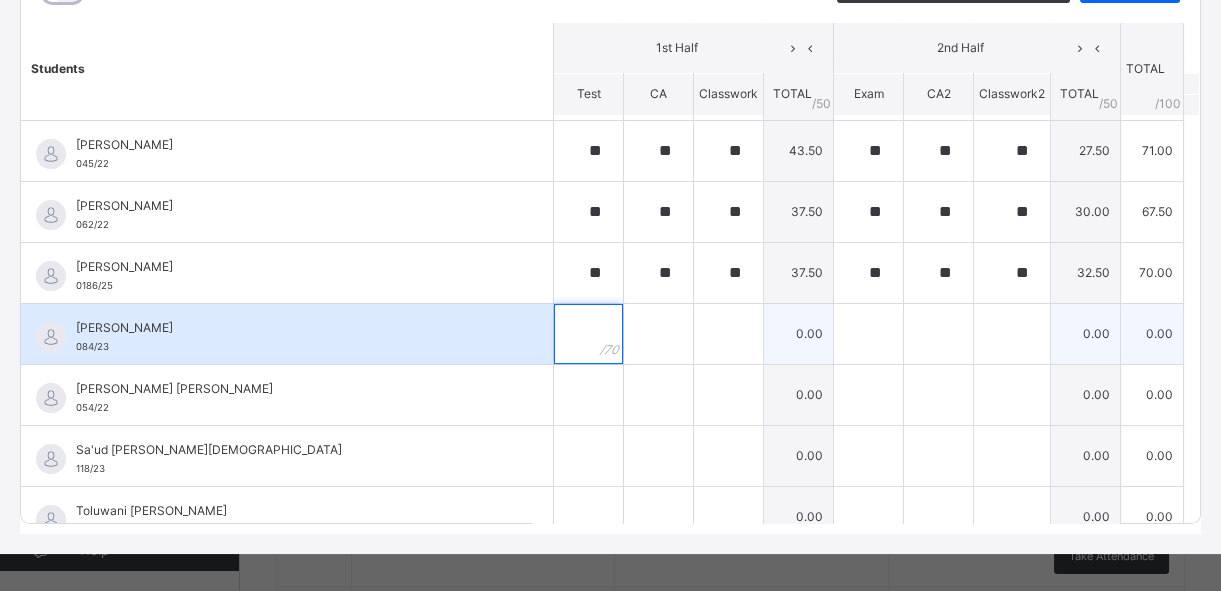 click at bounding box center [588, 334] 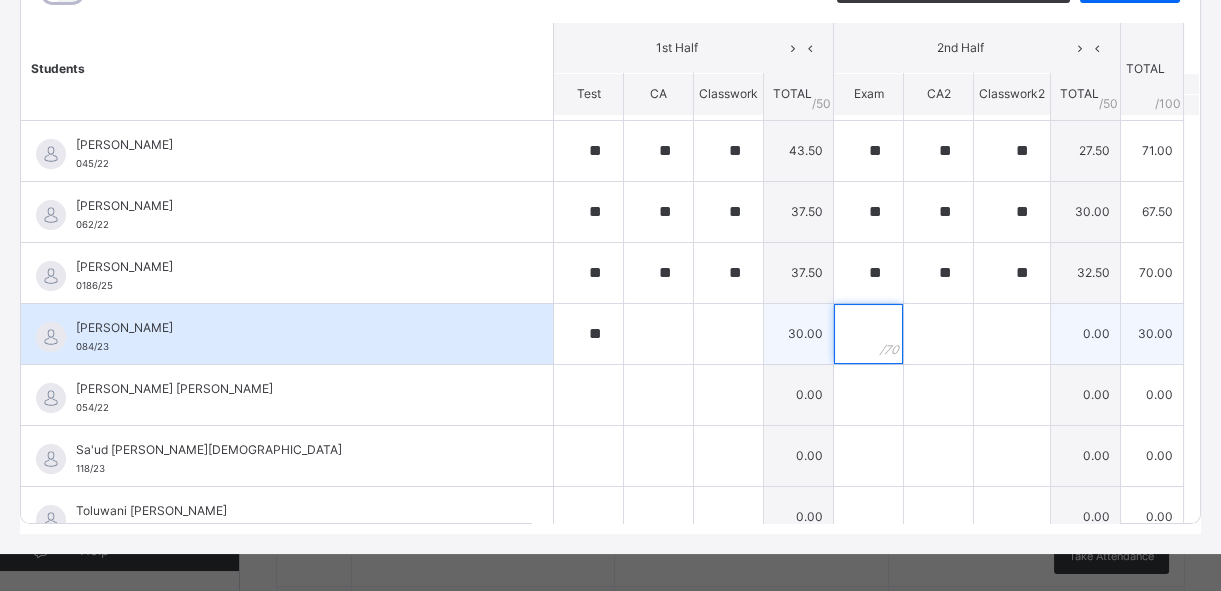 click at bounding box center [868, 334] 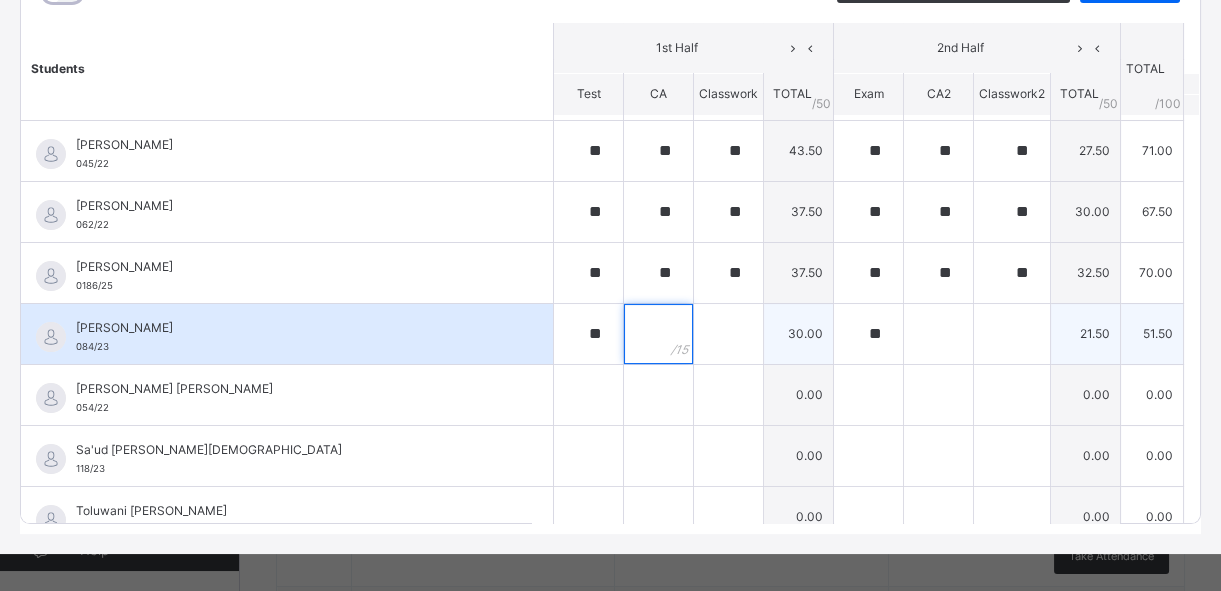 click at bounding box center (658, 334) 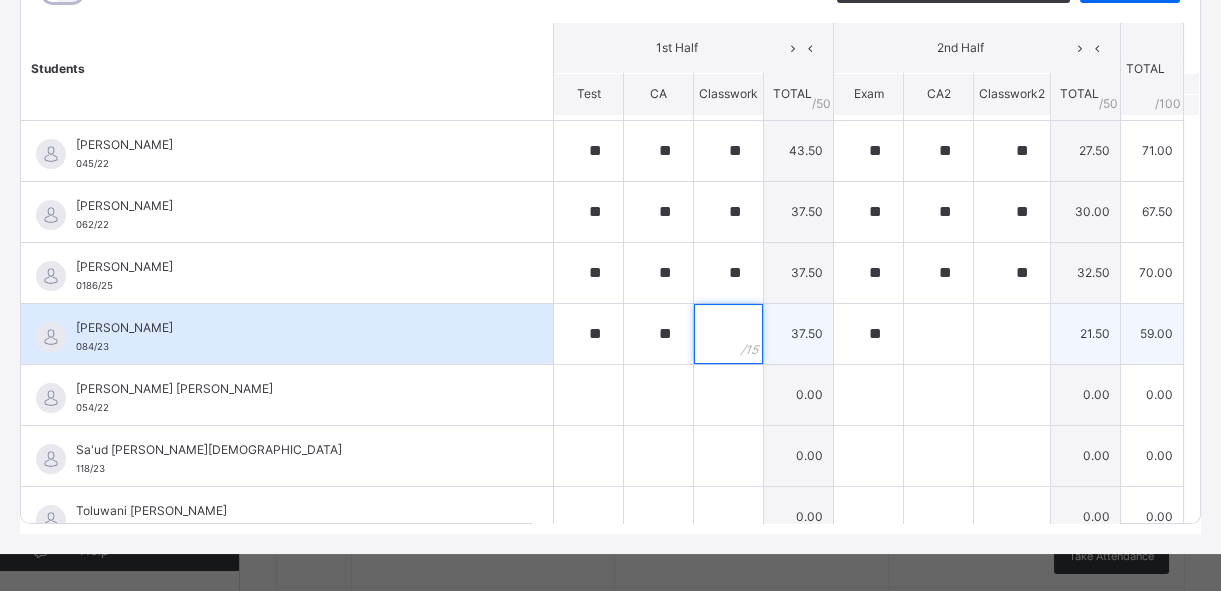 click at bounding box center [728, 334] 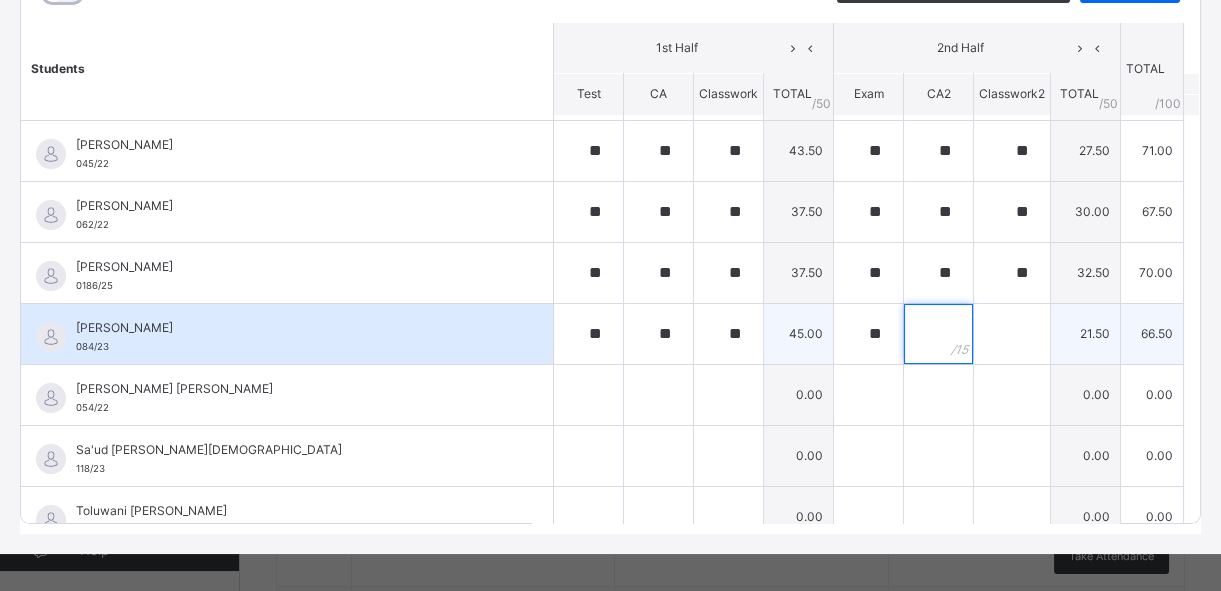 click at bounding box center (938, 334) 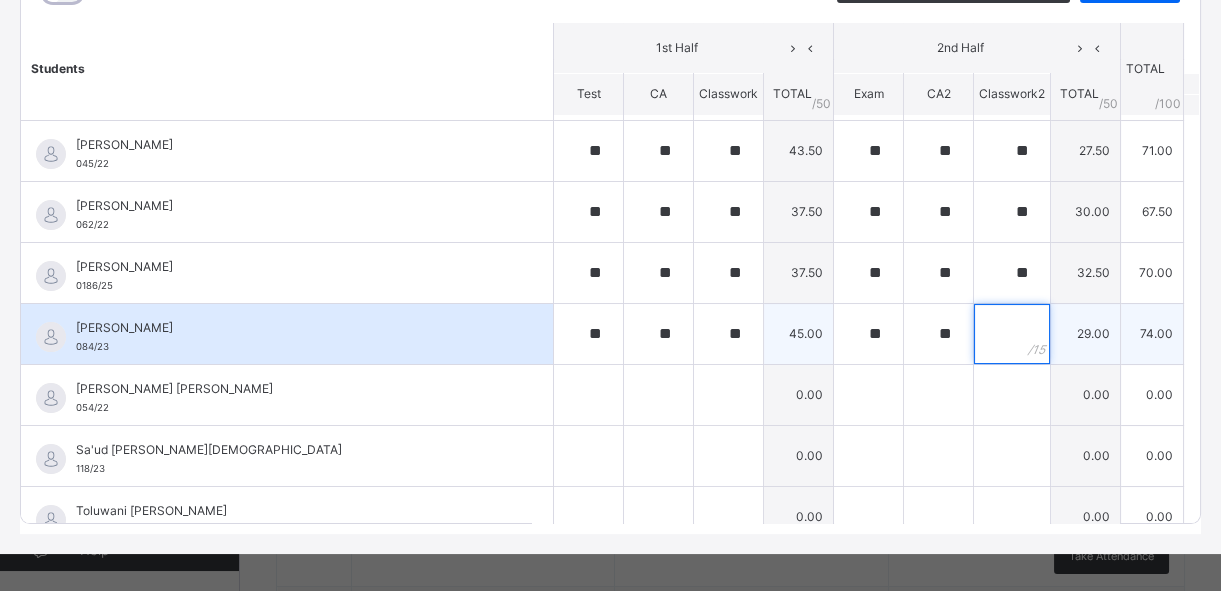 click at bounding box center (1012, 334) 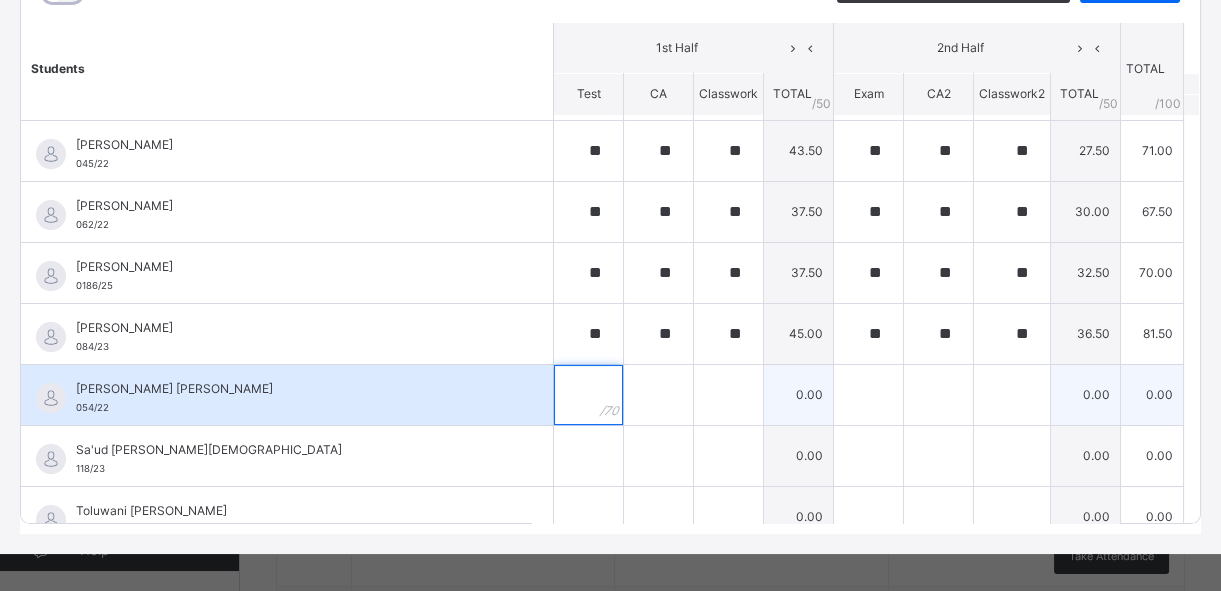 click at bounding box center (588, 395) 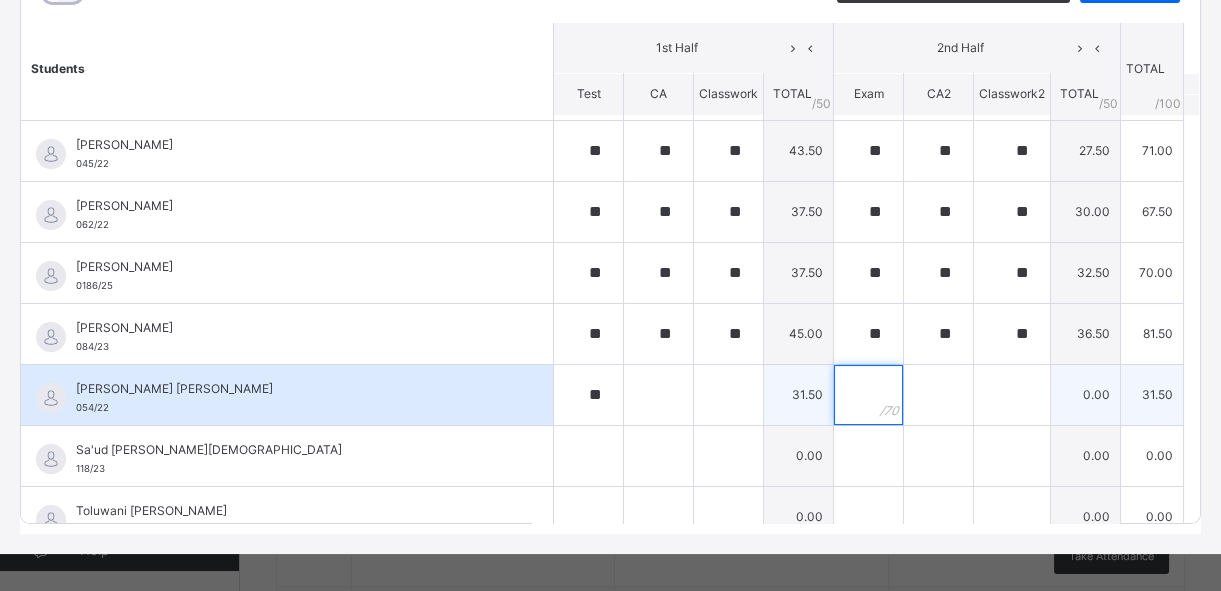 click at bounding box center [868, 395] 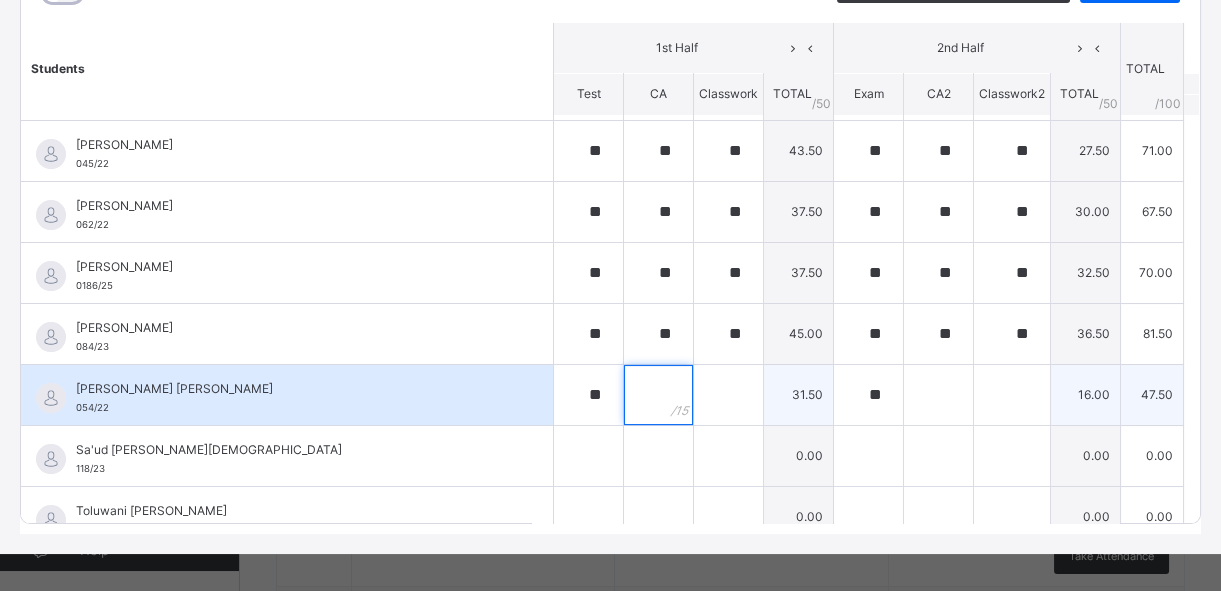 click at bounding box center (658, 395) 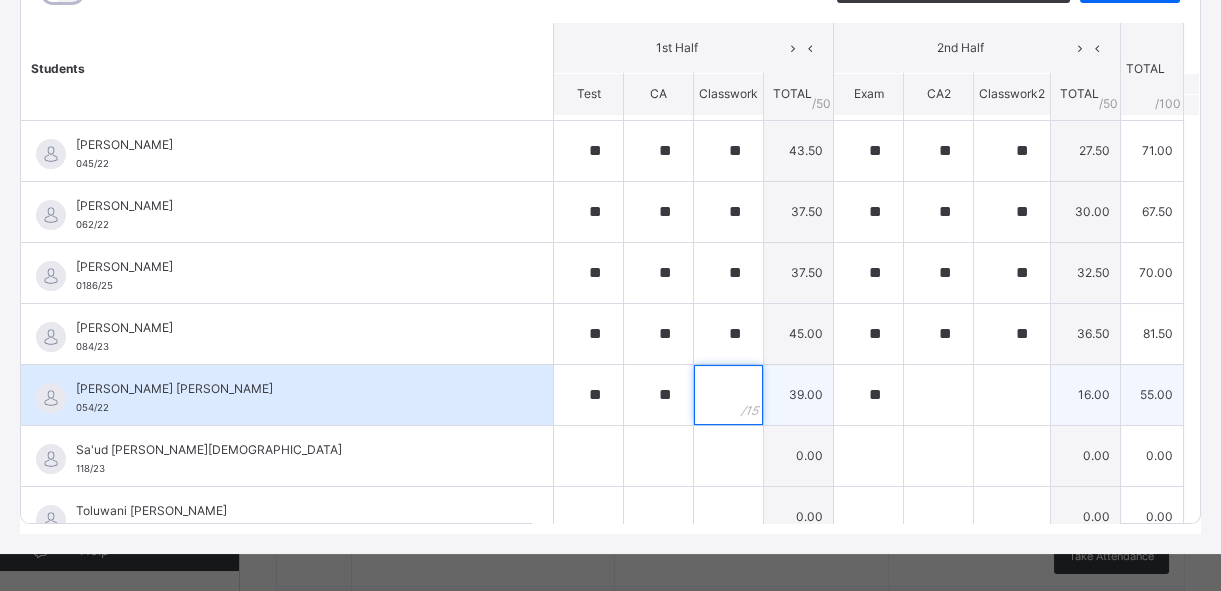 click at bounding box center [728, 395] 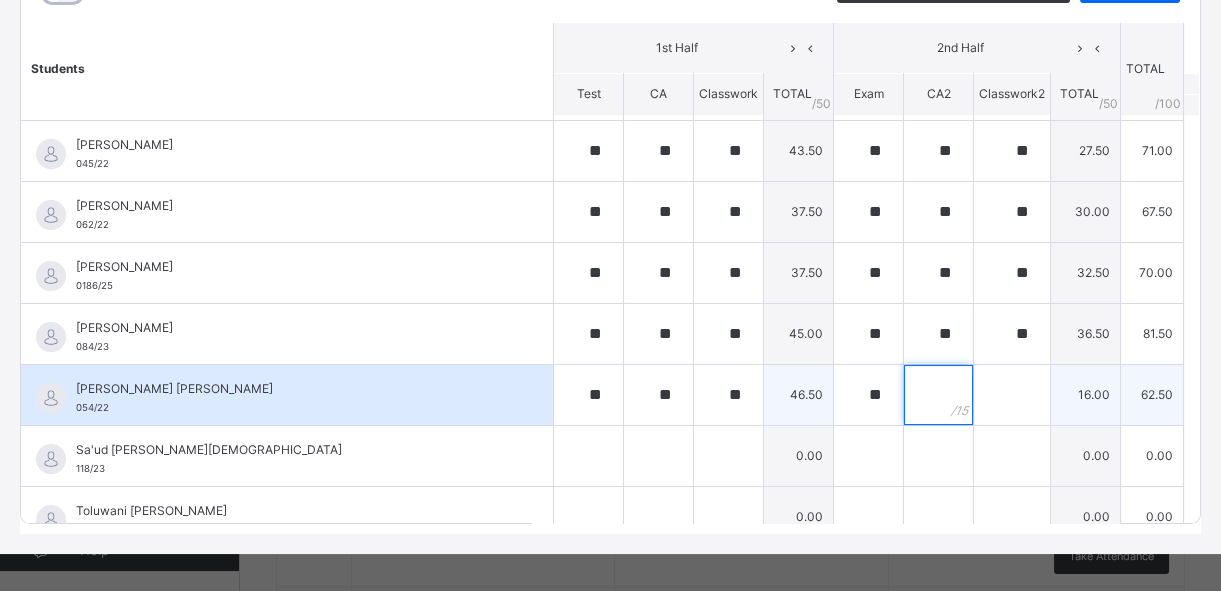 click at bounding box center (938, 395) 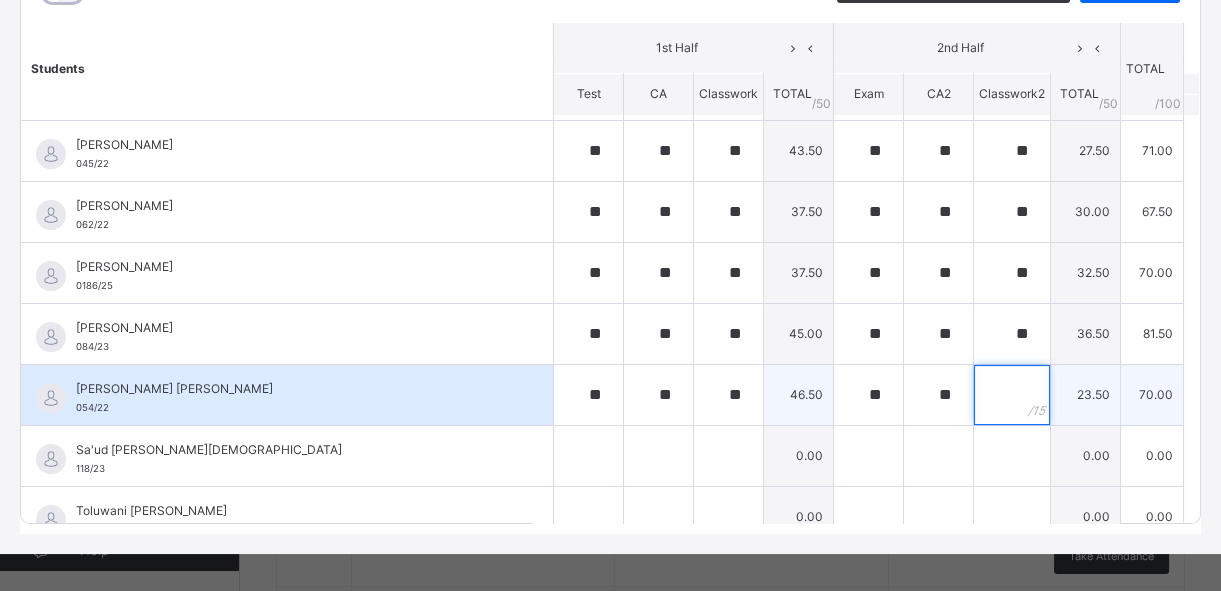 click at bounding box center [1012, 395] 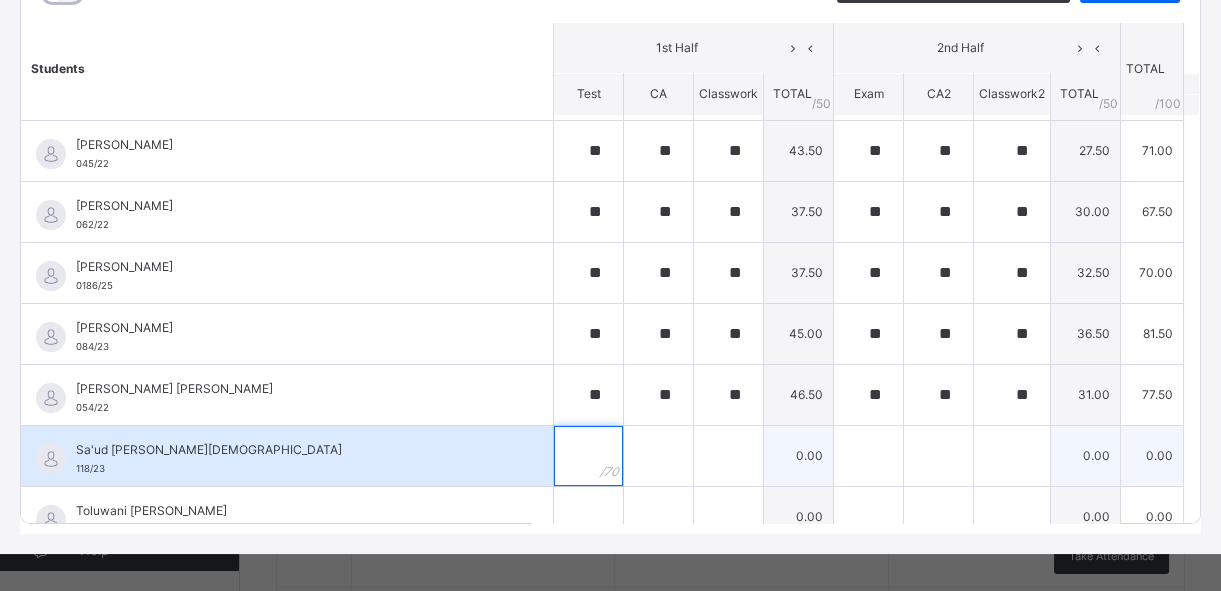 click at bounding box center (588, 456) 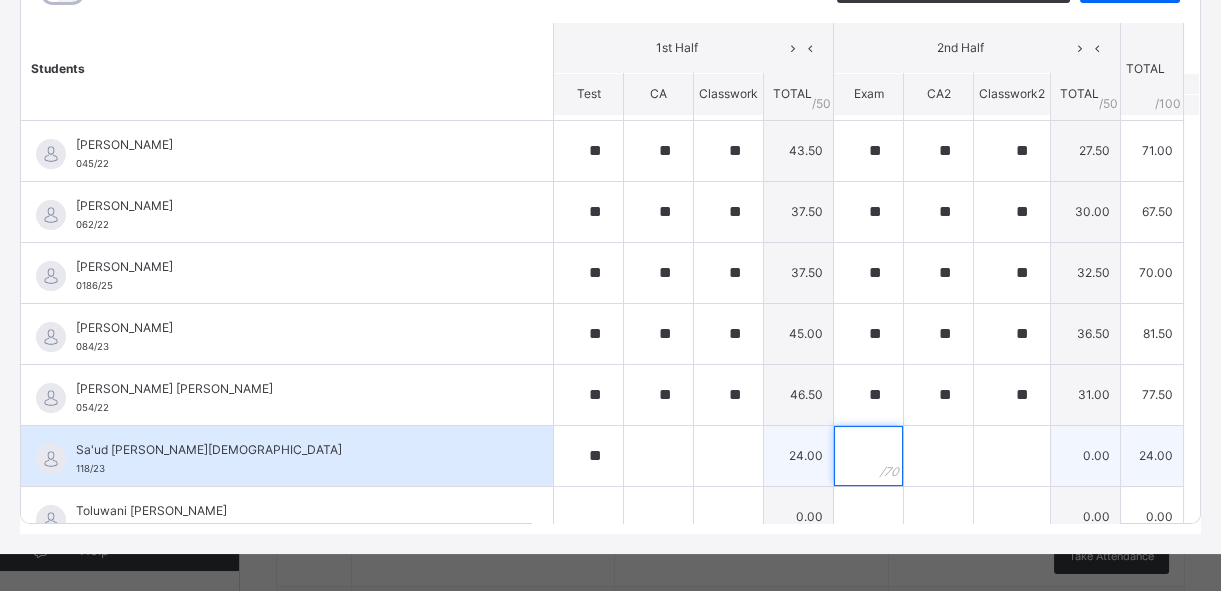 click at bounding box center [868, 456] 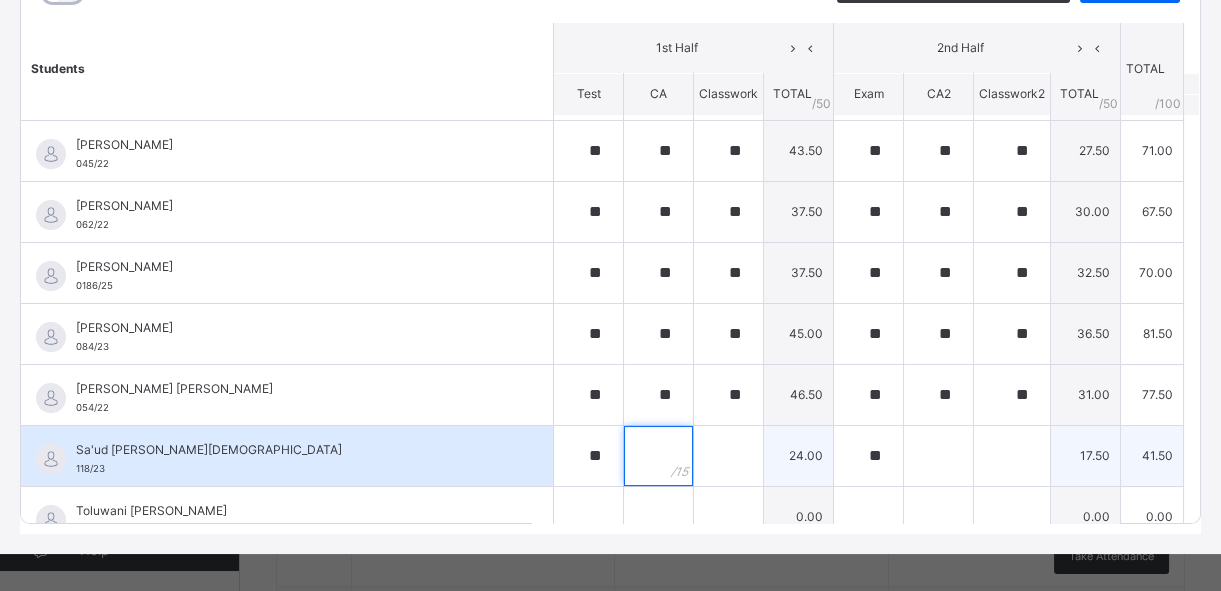 click at bounding box center [658, 456] 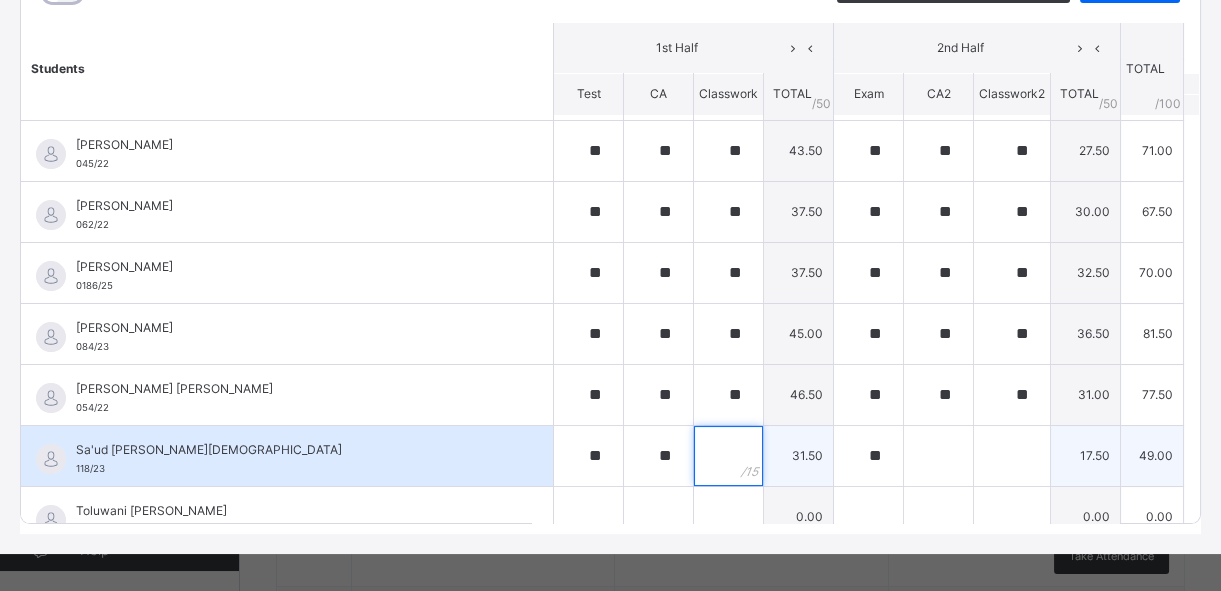 click at bounding box center (728, 456) 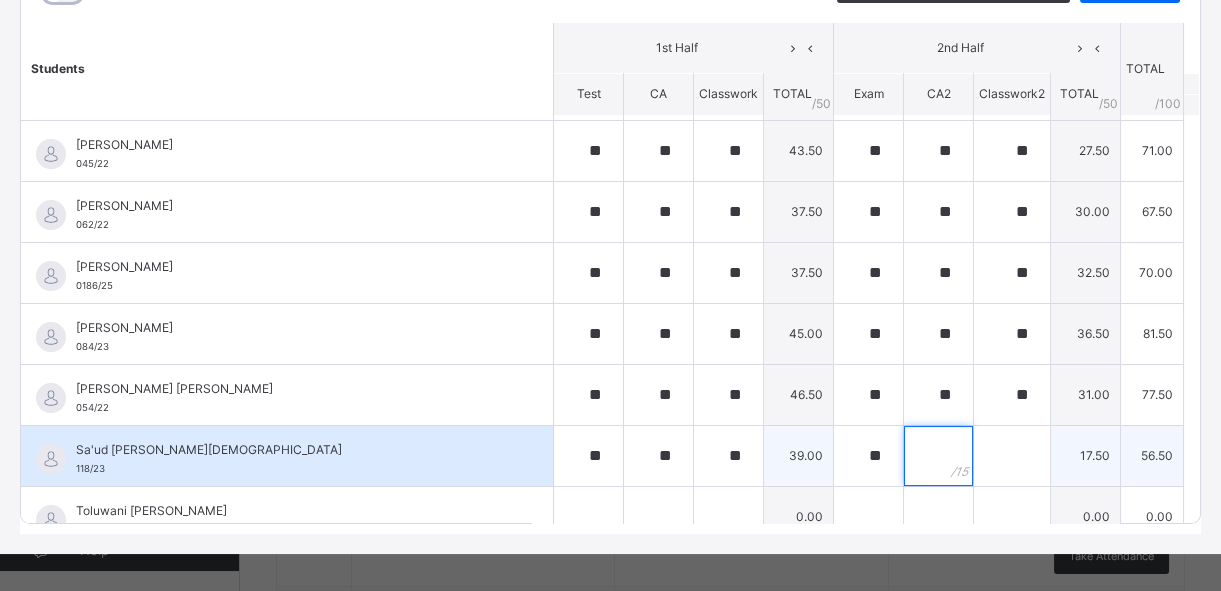 click at bounding box center [938, 456] 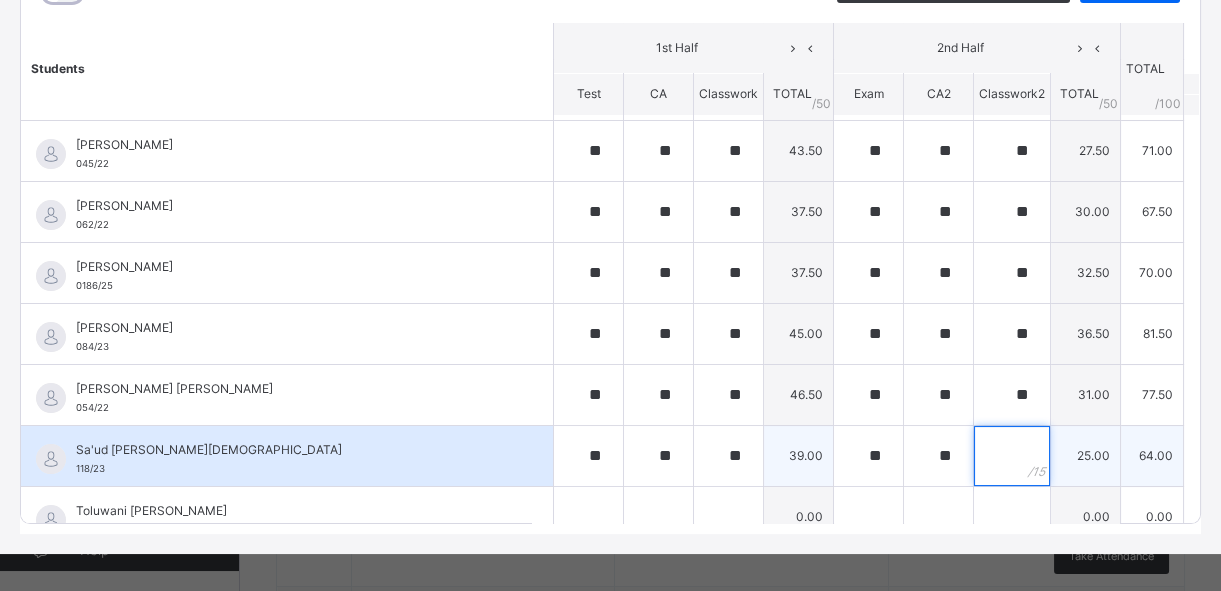 click at bounding box center (1012, 456) 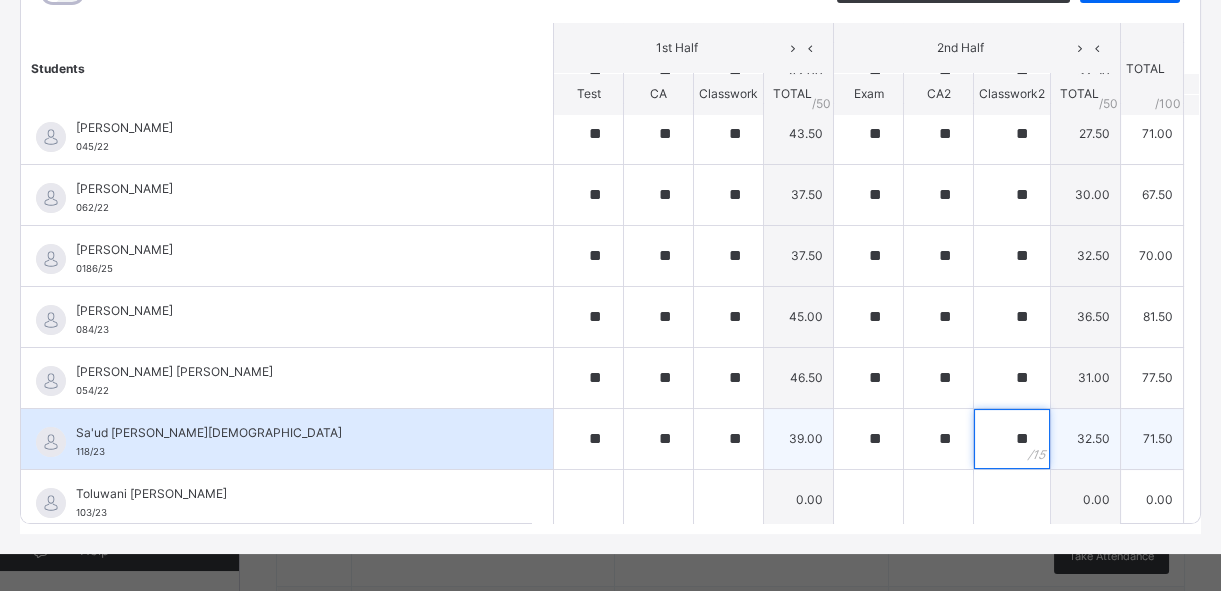 scroll, scrollTop: 567, scrollLeft: 0, axis: vertical 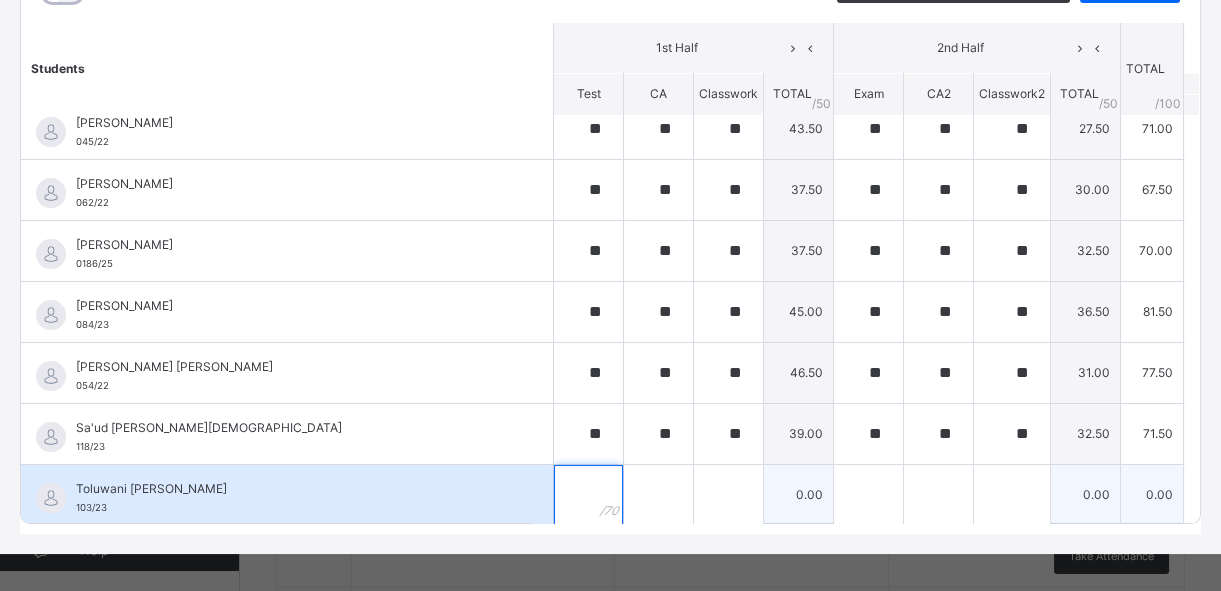 click at bounding box center (588, 495) 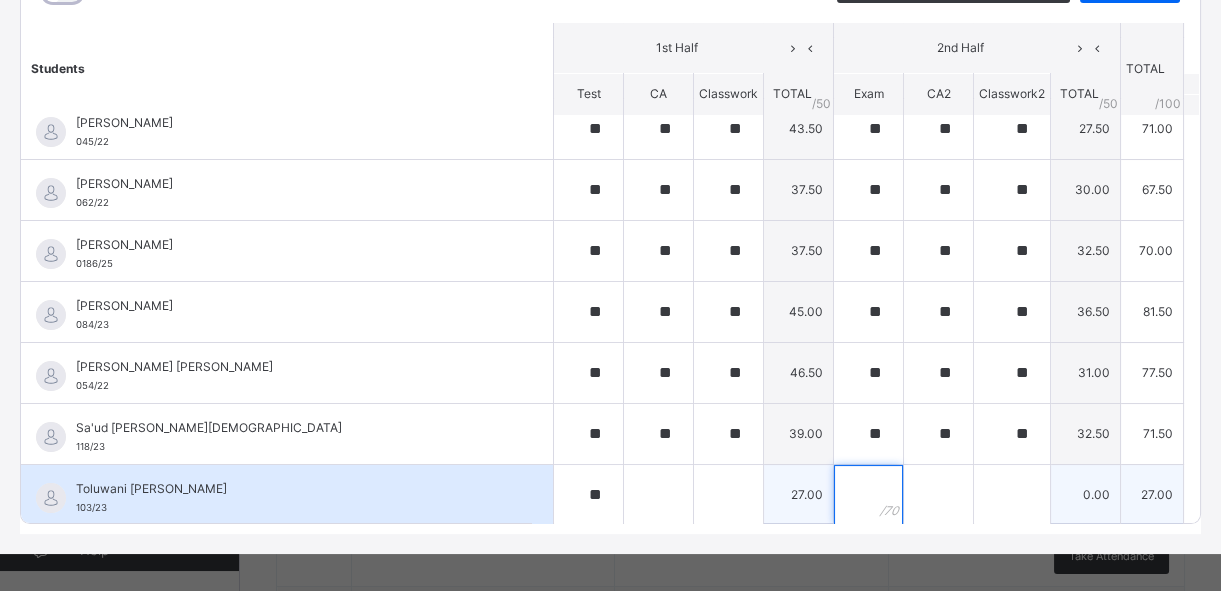 click at bounding box center [868, 495] 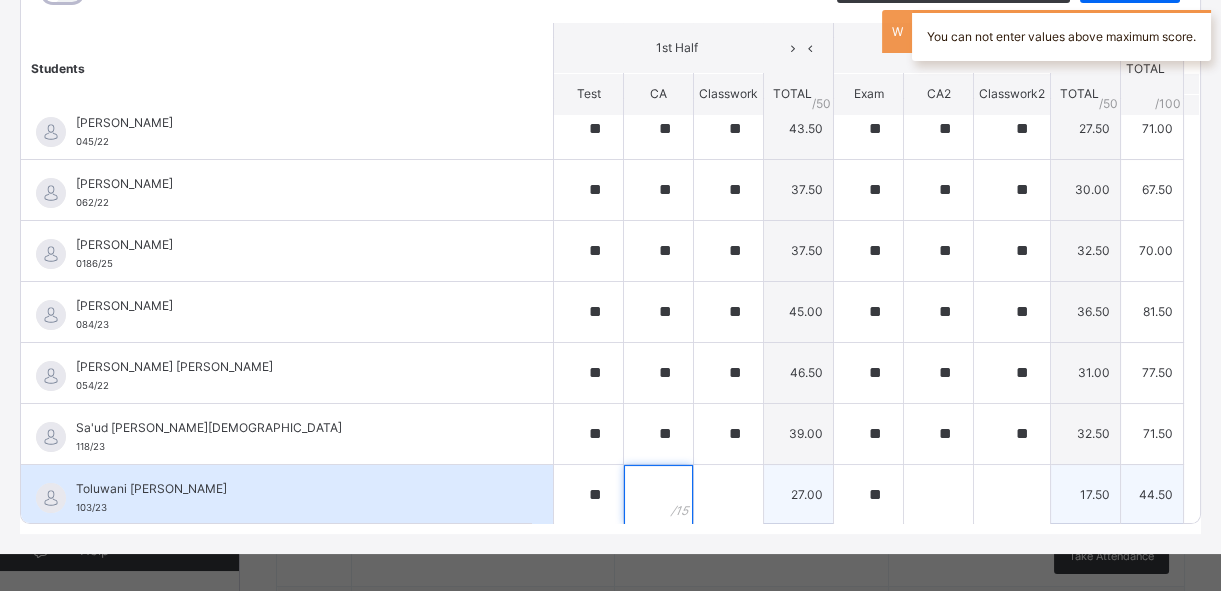 click at bounding box center [658, 495] 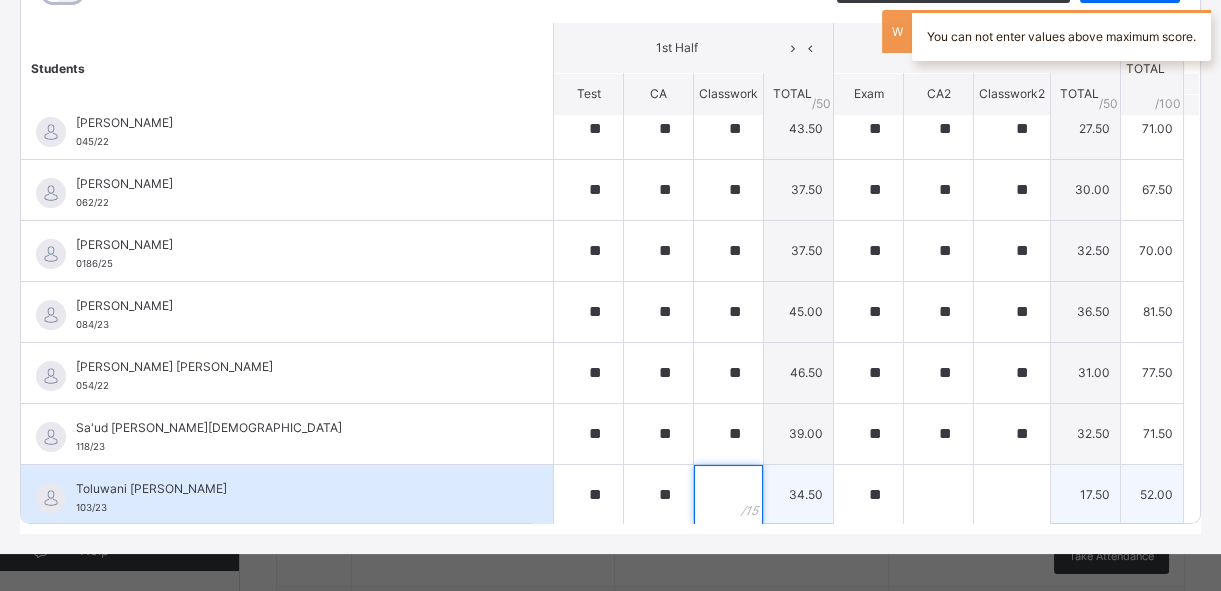 click at bounding box center [728, 495] 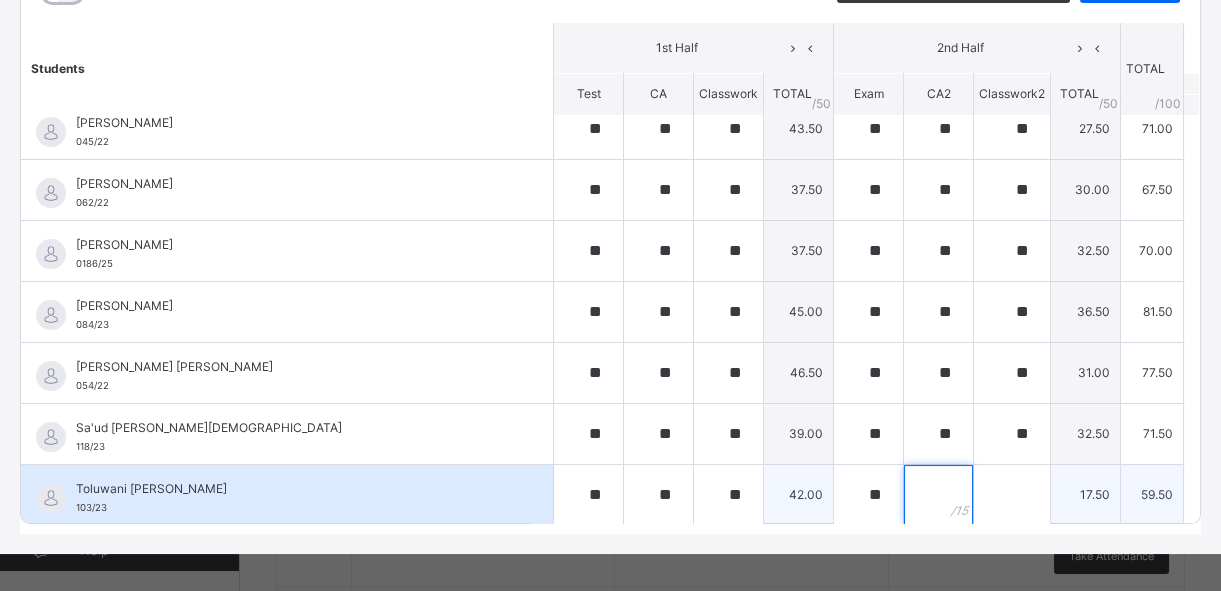 click at bounding box center (938, 495) 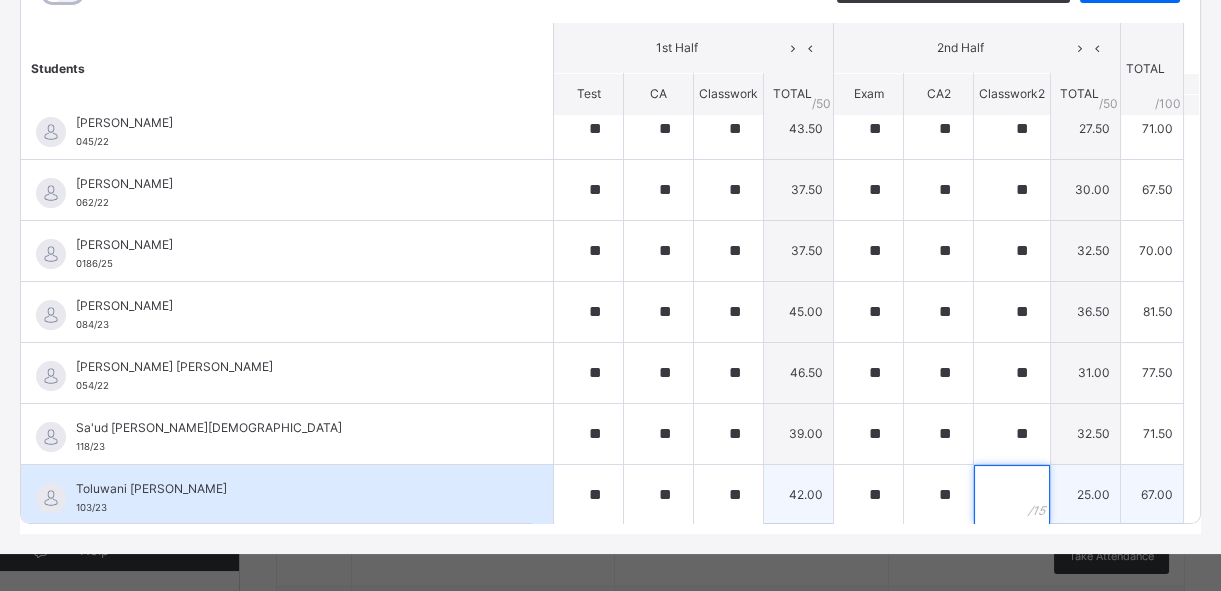 click at bounding box center (1012, 495) 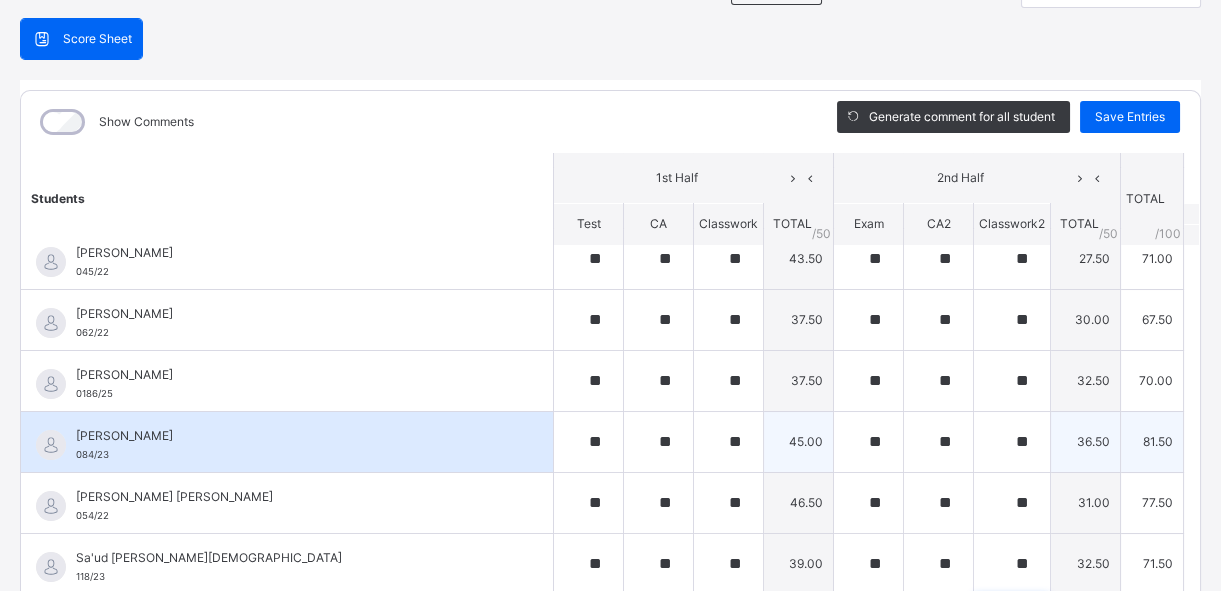 scroll, scrollTop: 0, scrollLeft: 0, axis: both 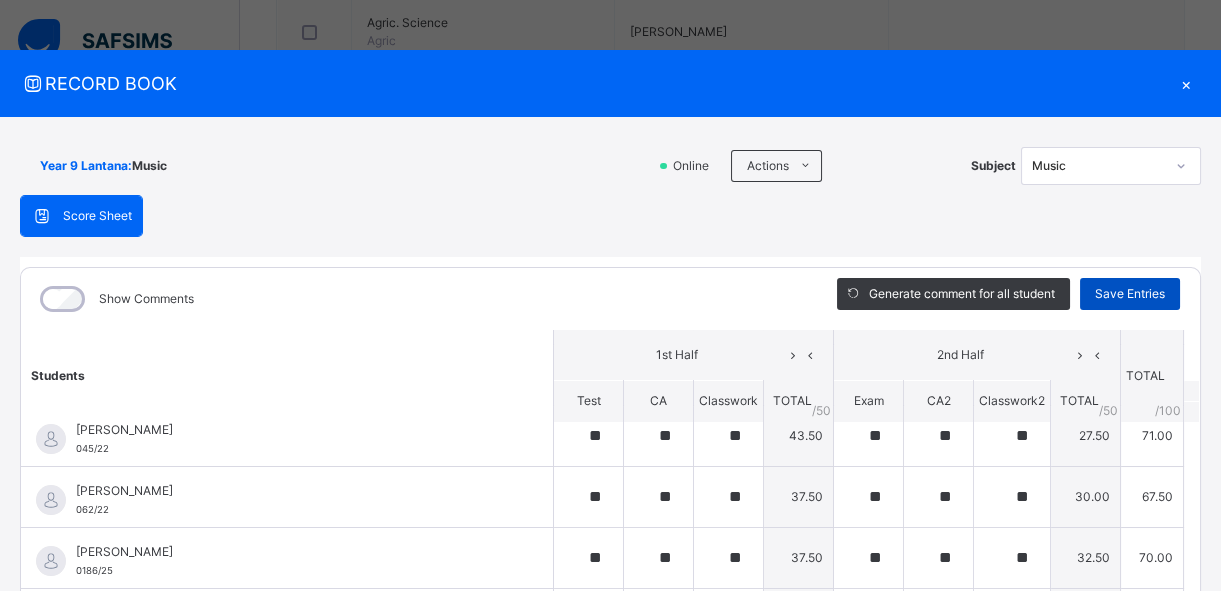 click on "Save Entries" at bounding box center [1130, 294] 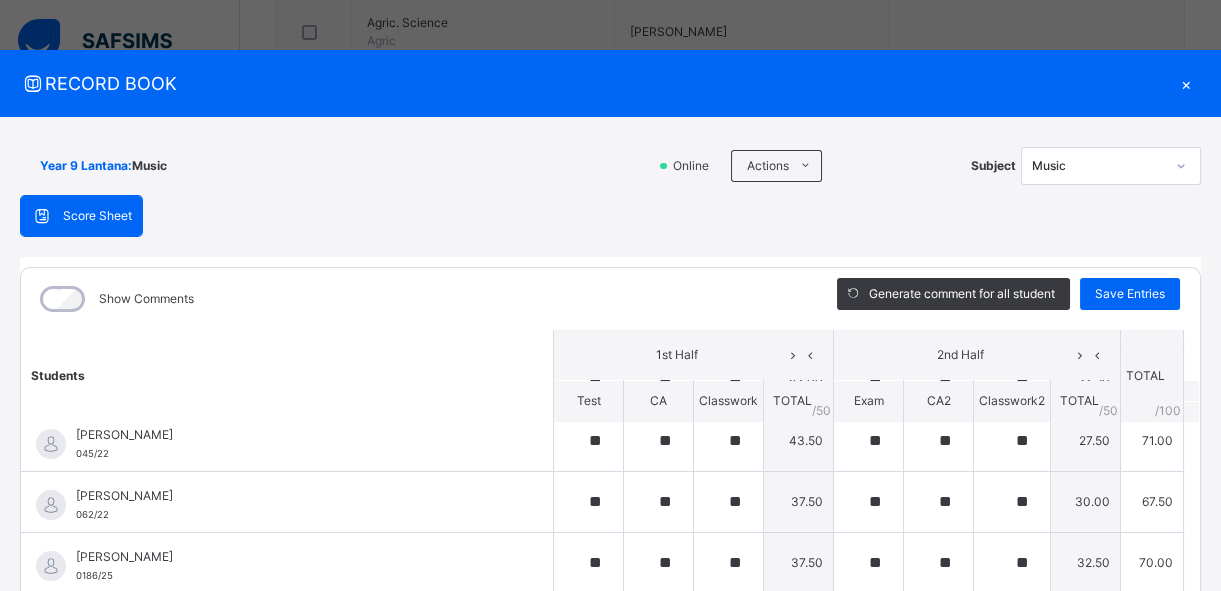 scroll, scrollTop: 567, scrollLeft: 0, axis: vertical 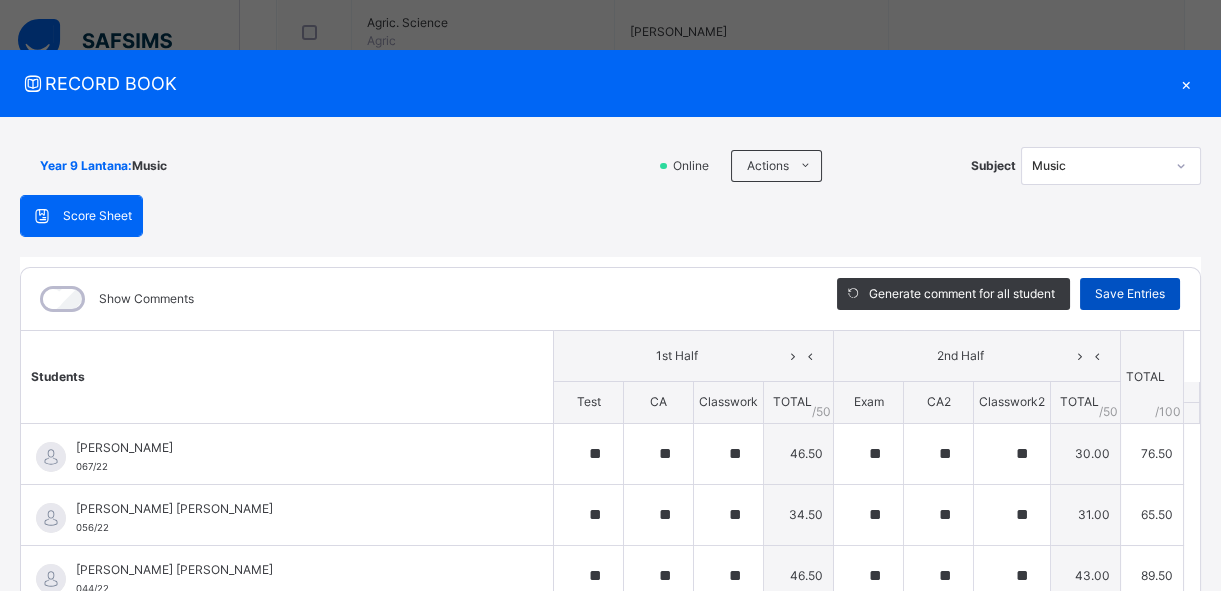 click on "Save Entries" at bounding box center [1130, 294] 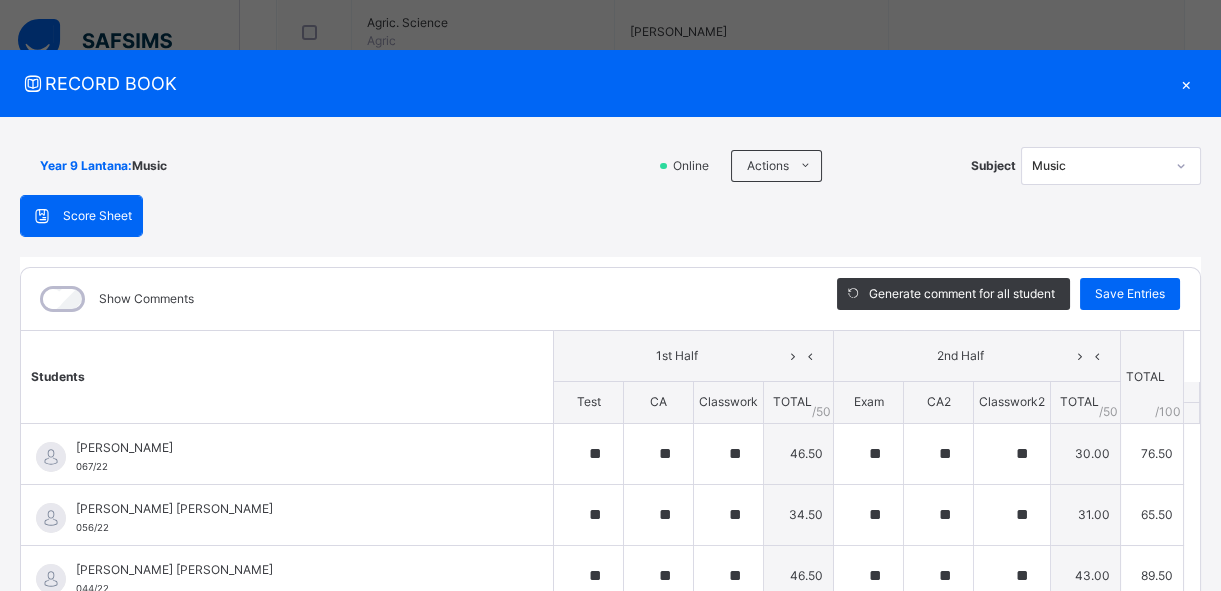 click on "×" at bounding box center (1186, 83) 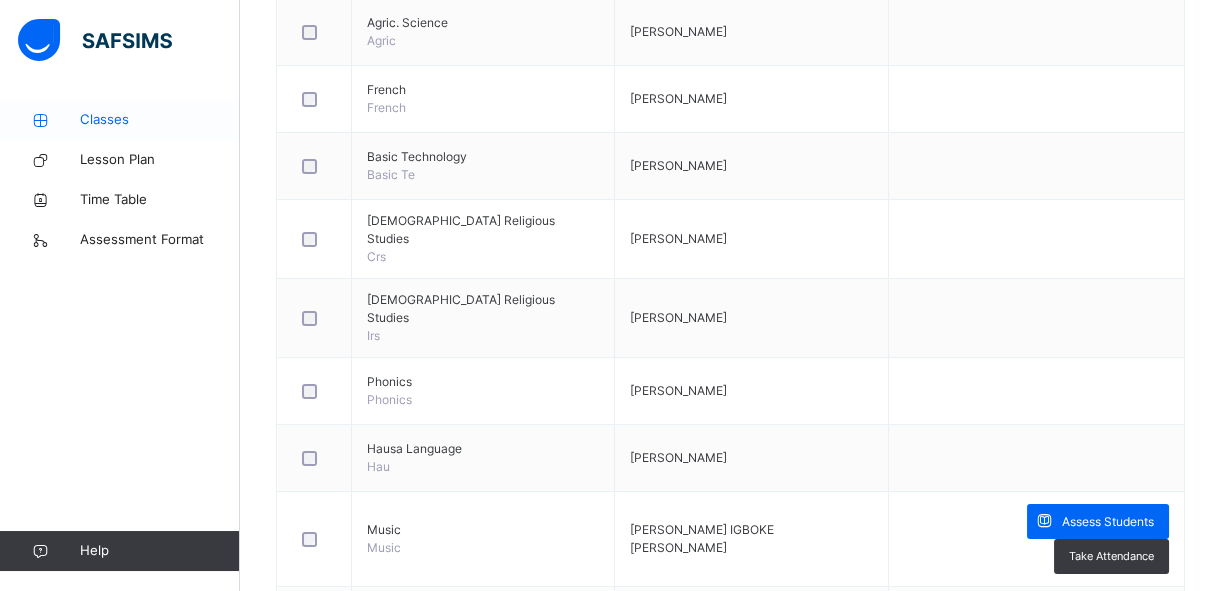 click on "Classes" at bounding box center (160, 120) 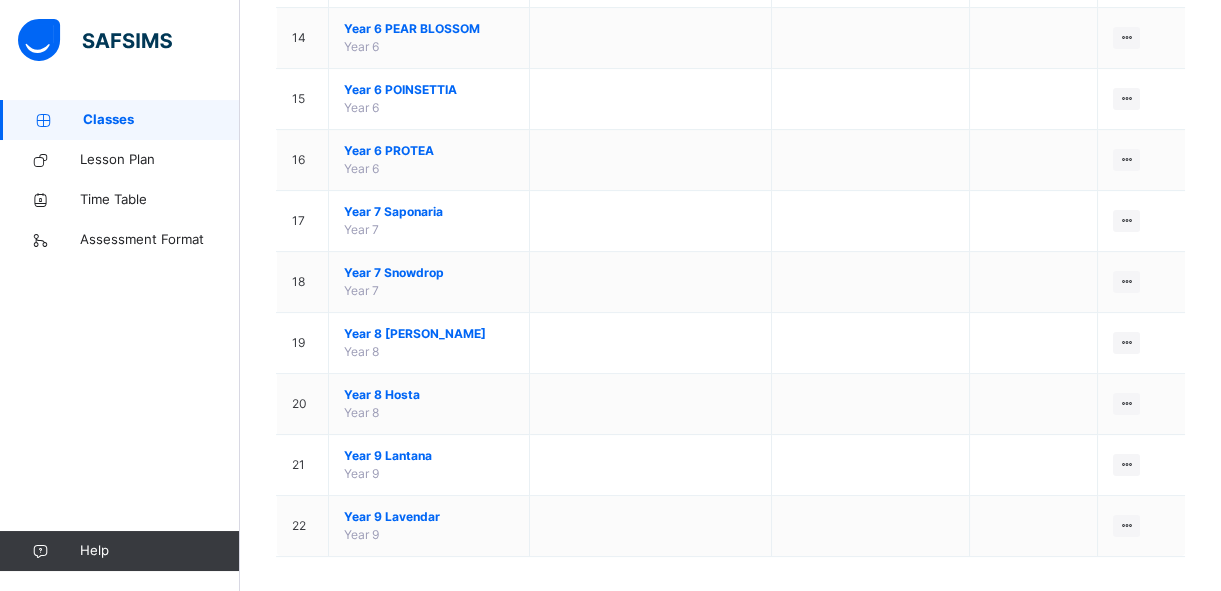 scroll, scrollTop: 1036, scrollLeft: 0, axis: vertical 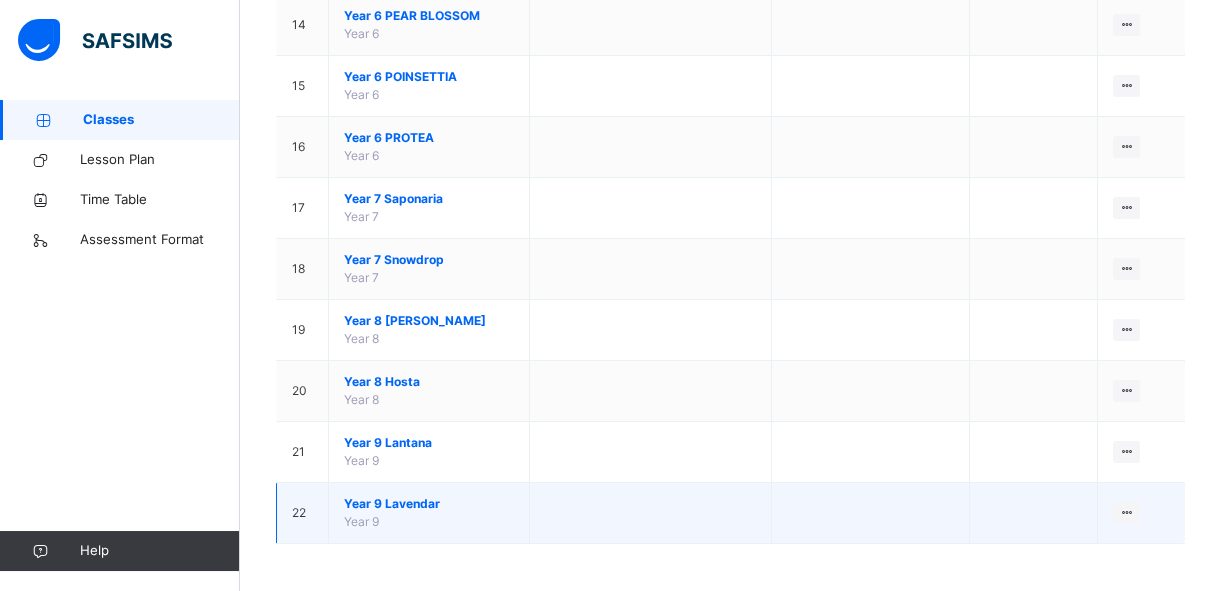 click on "Year 9   Lavendar" at bounding box center [429, 504] 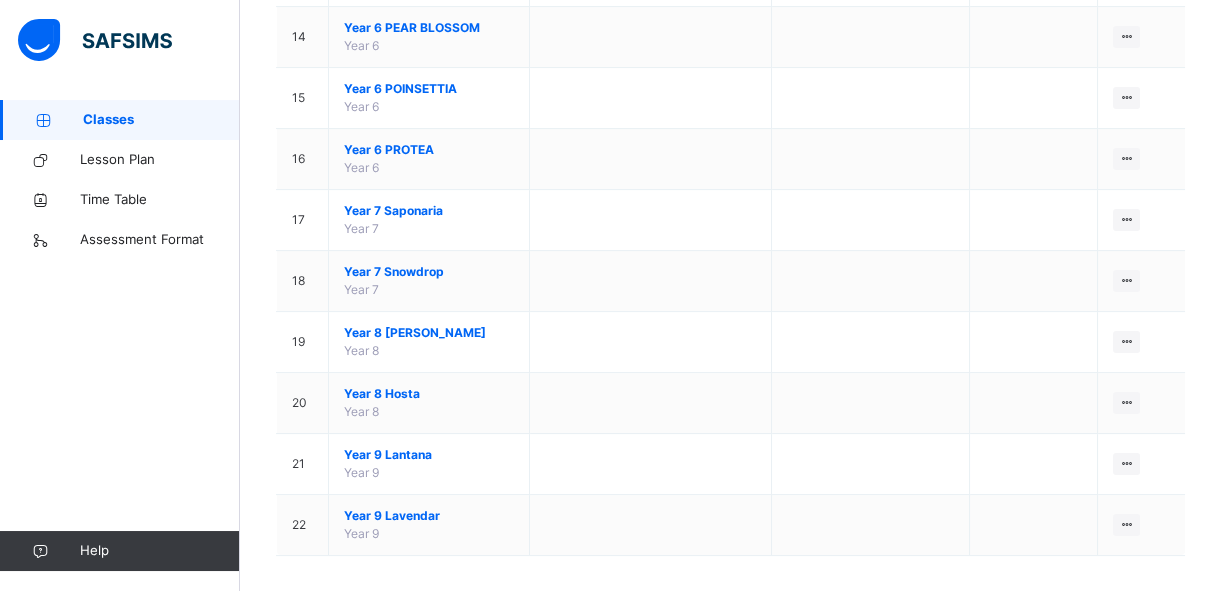 scroll, scrollTop: 1036, scrollLeft: 0, axis: vertical 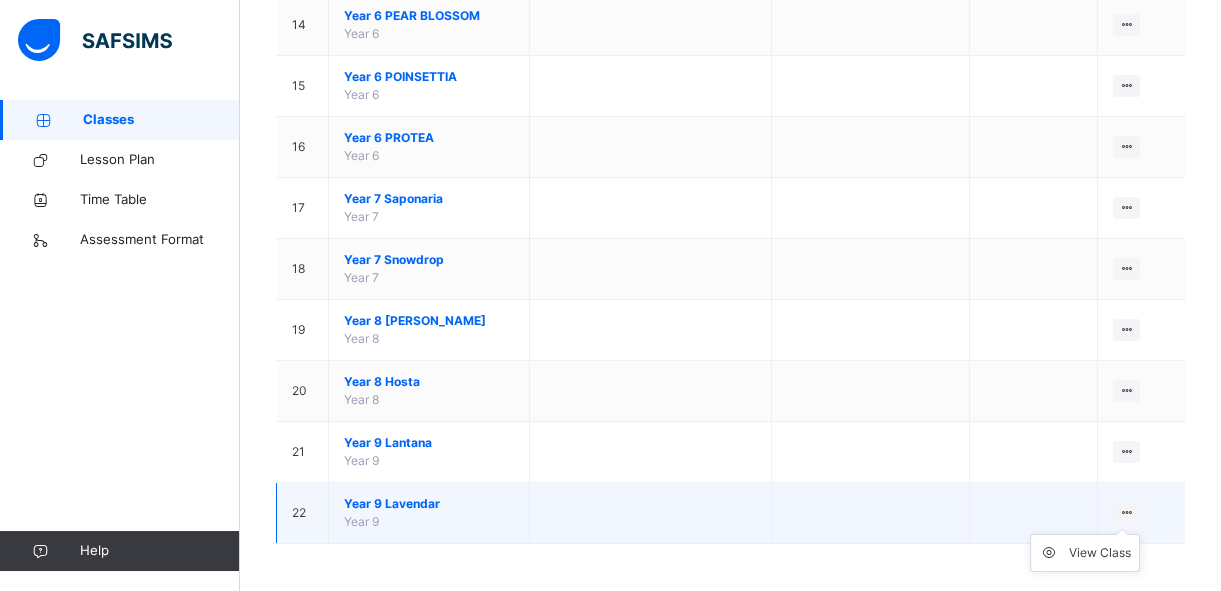 click at bounding box center [1126, 512] 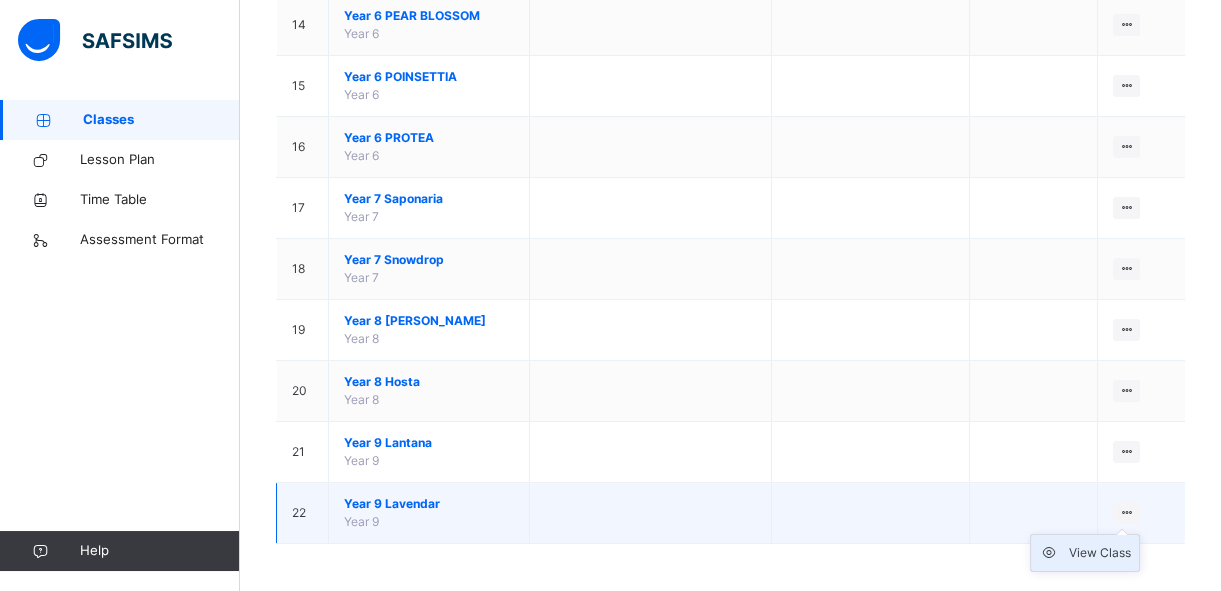 click on "View Class" at bounding box center (1100, 553) 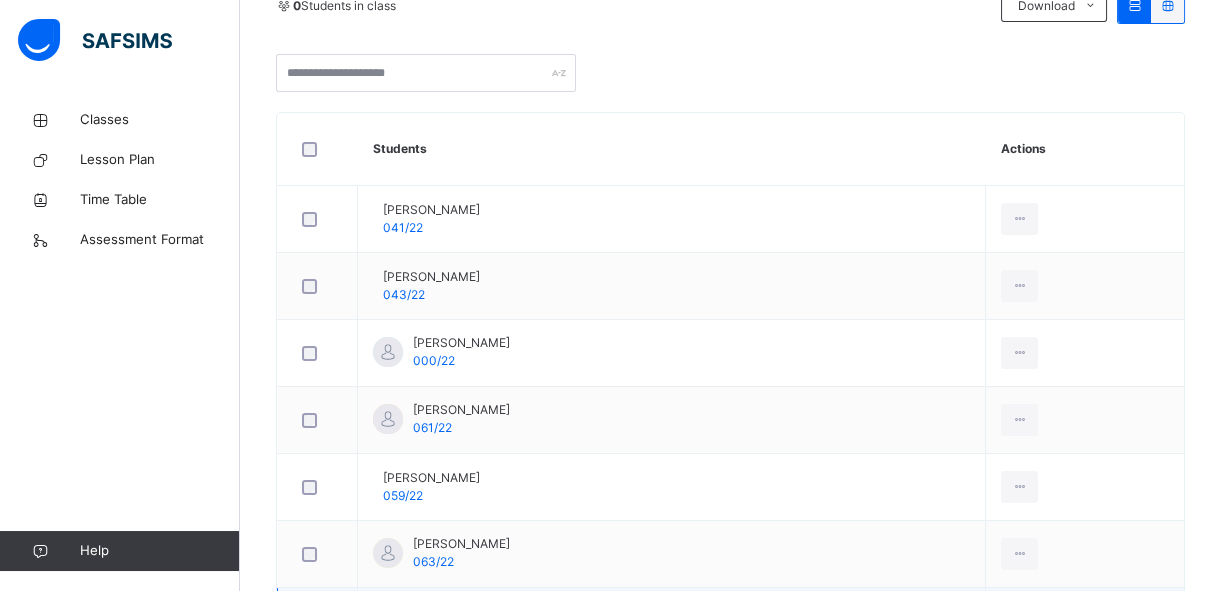 scroll, scrollTop: 243, scrollLeft: 0, axis: vertical 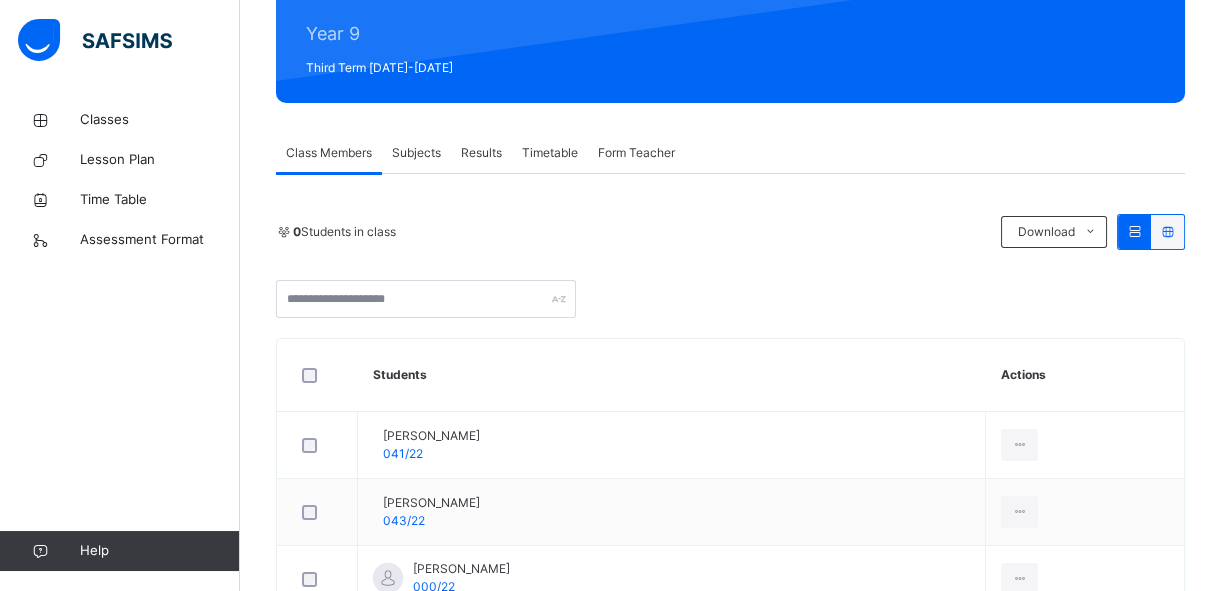 click on "Subjects" at bounding box center (416, 153) 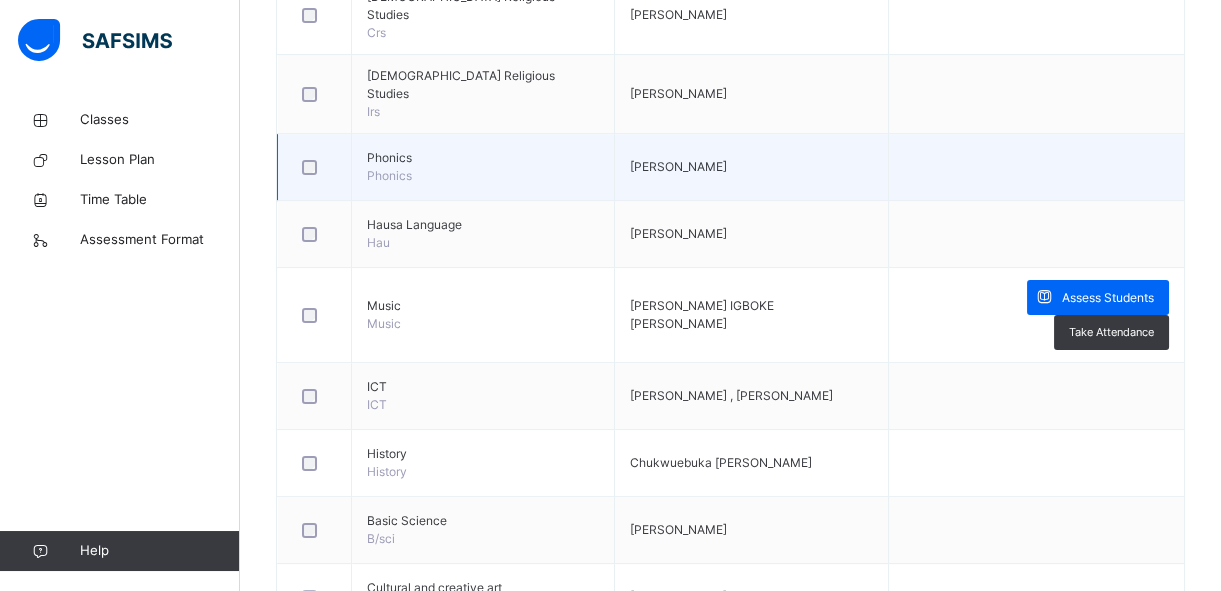scroll, scrollTop: 1152, scrollLeft: 0, axis: vertical 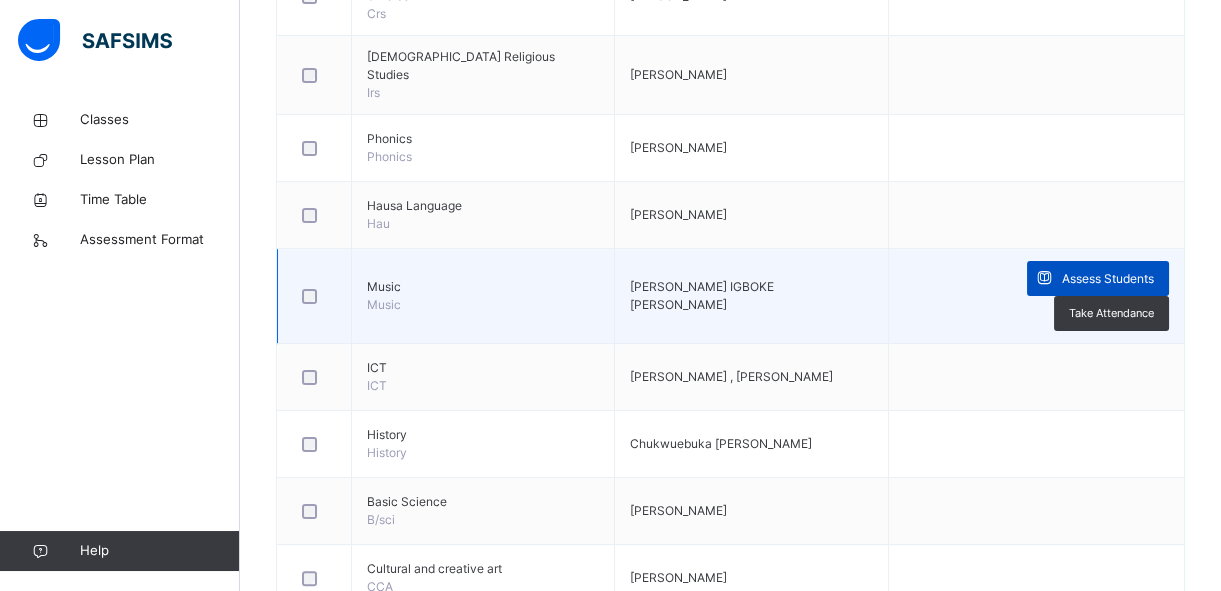 click on "Assess Students" at bounding box center (1108, 279) 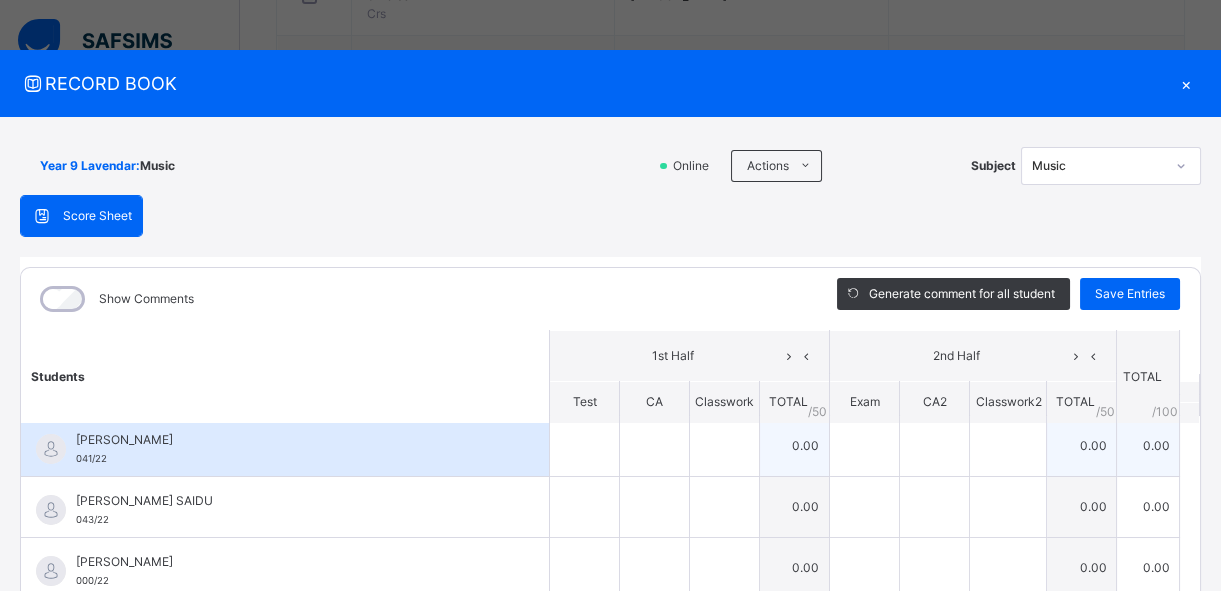 scroll, scrollTop: 0, scrollLeft: 0, axis: both 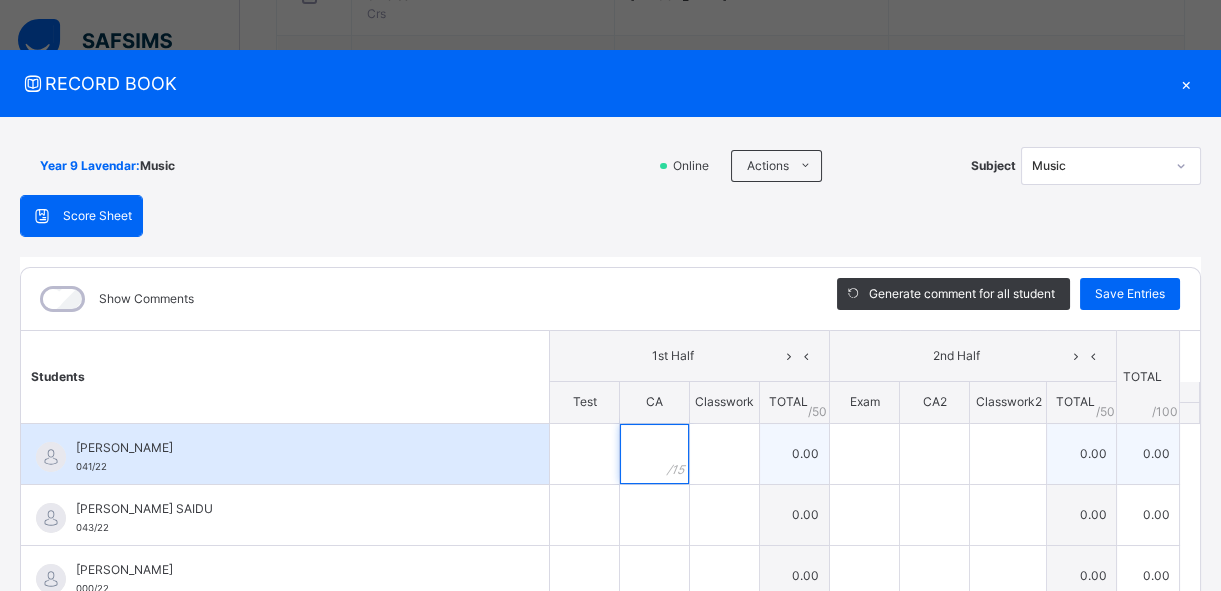 click at bounding box center [654, 454] 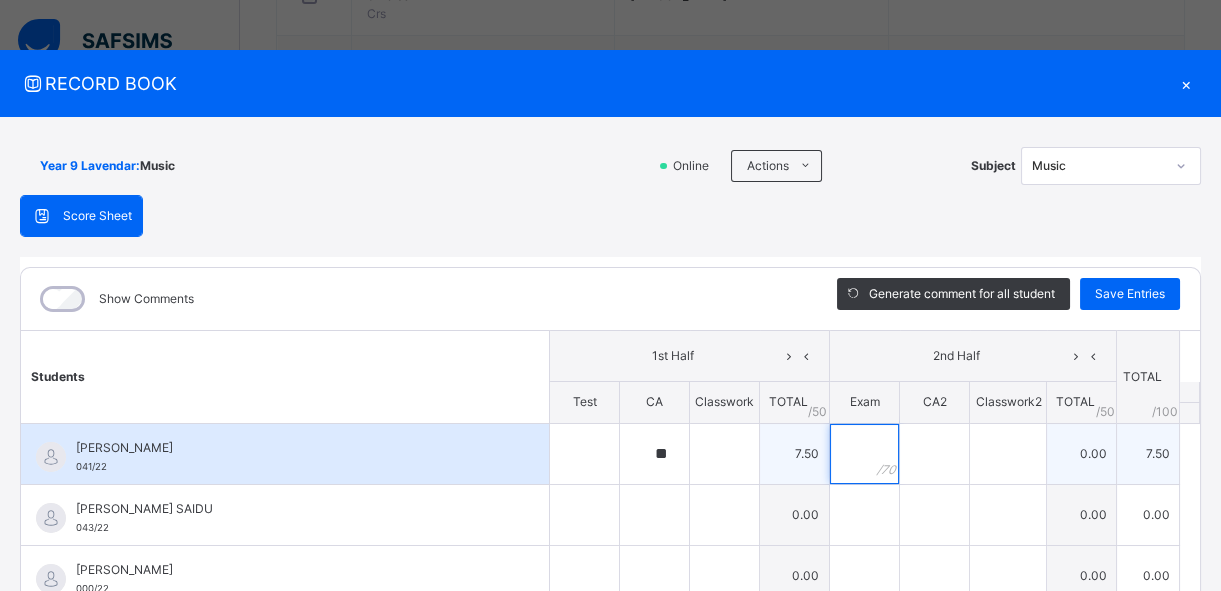 click at bounding box center (864, 454) 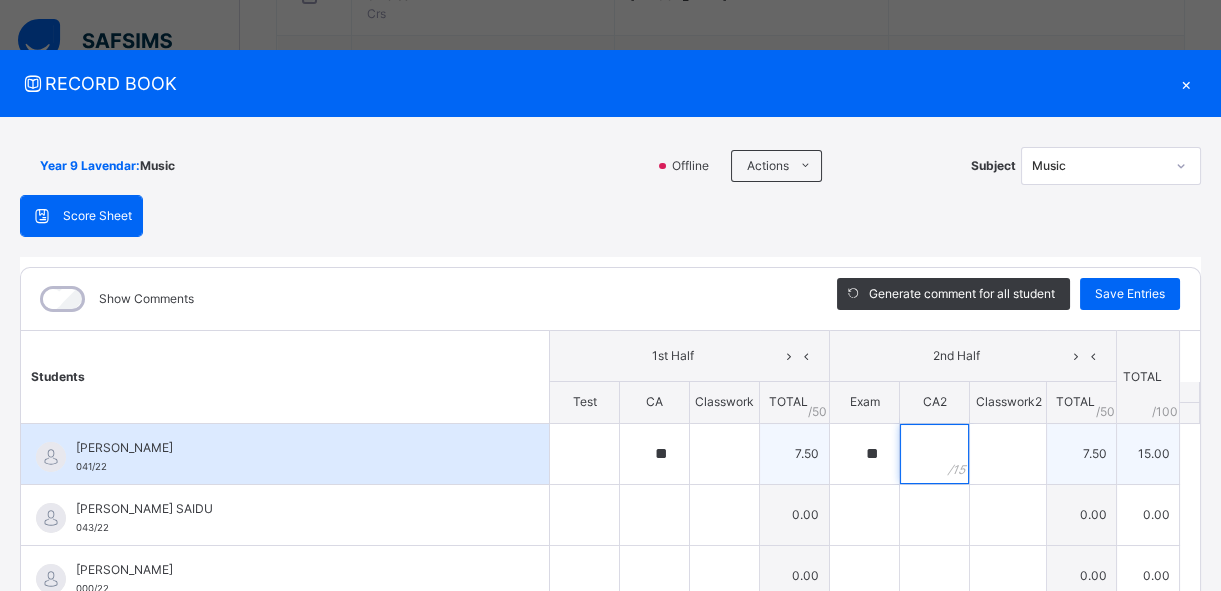 click at bounding box center (934, 454) 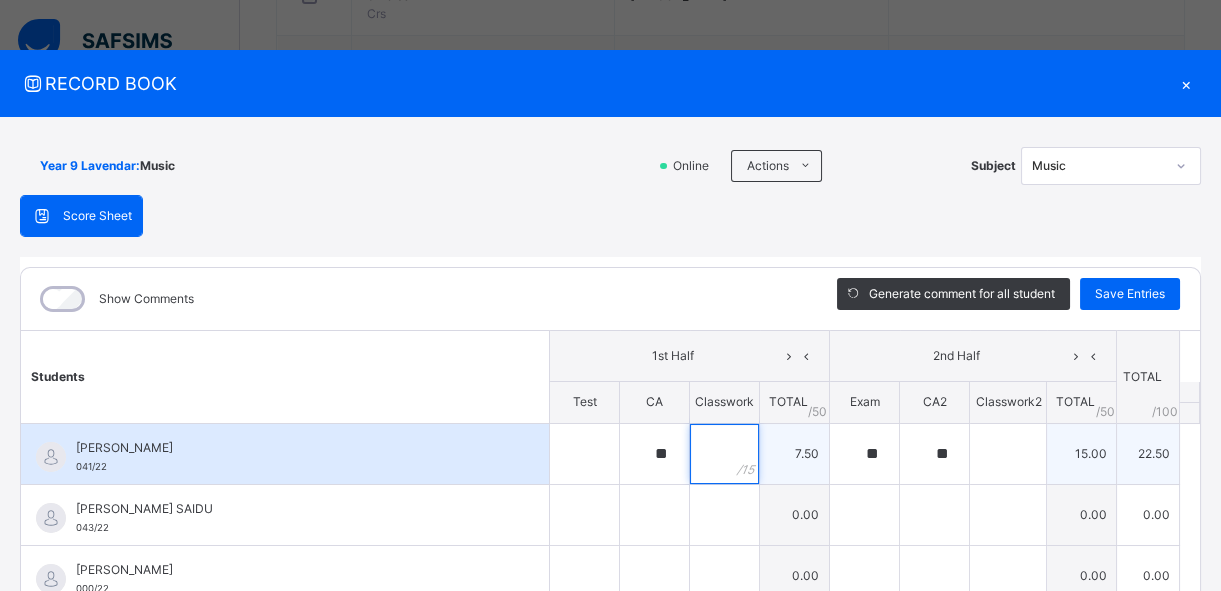 click at bounding box center [724, 454] 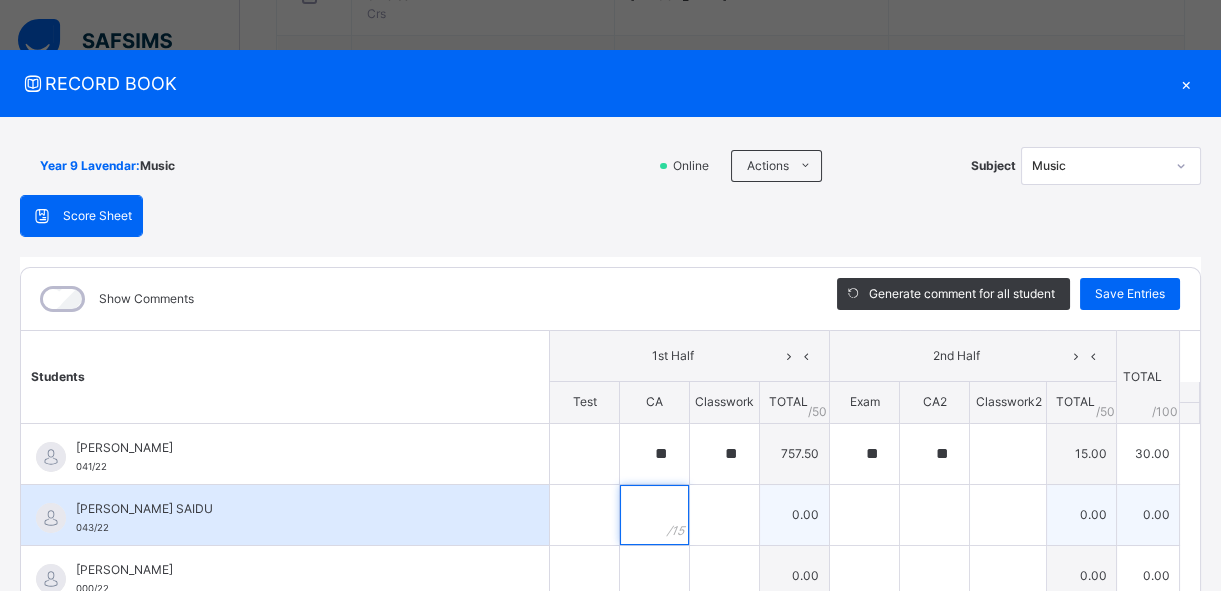 click at bounding box center [654, 515] 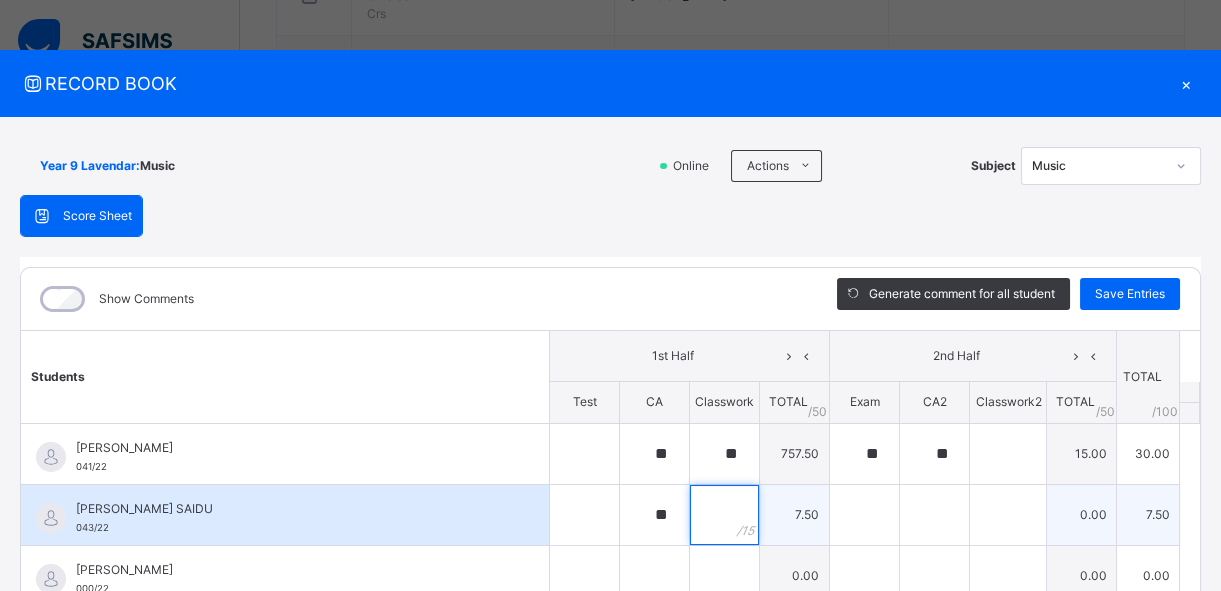 click at bounding box center [724, 515] 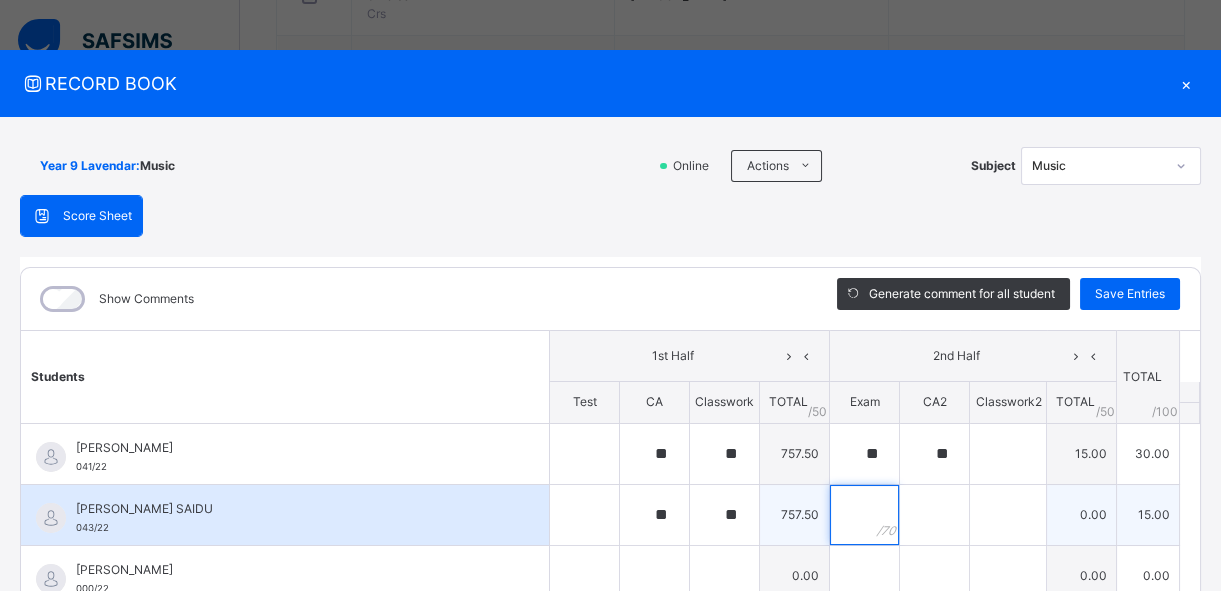 click at bounding box center (864, 515) 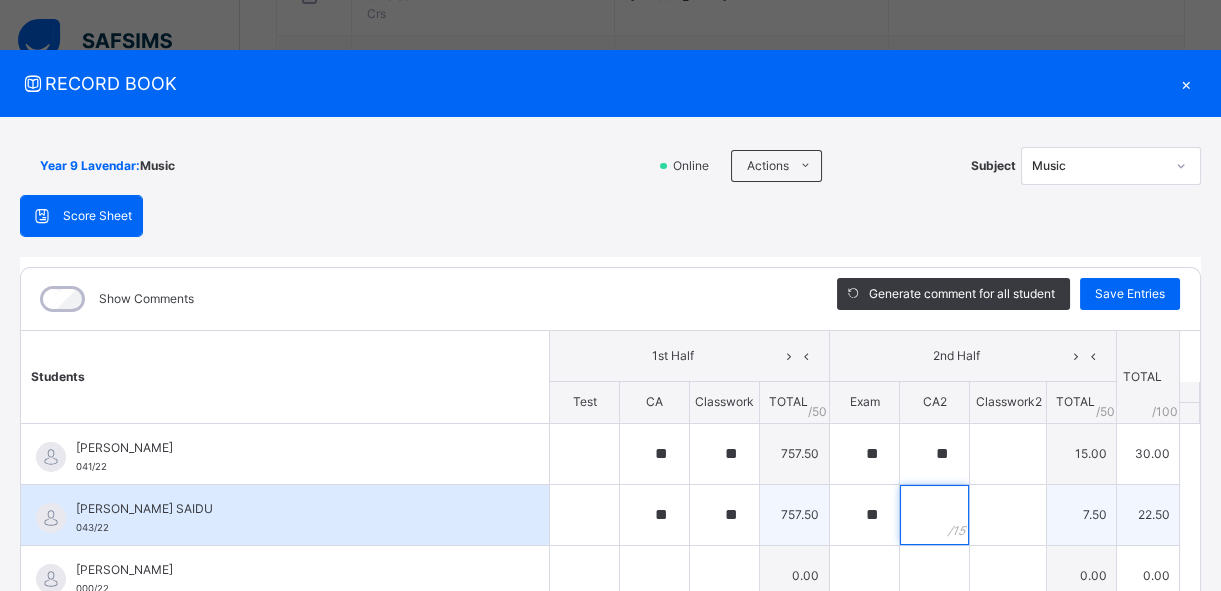 click at bounding box center [934, 515] 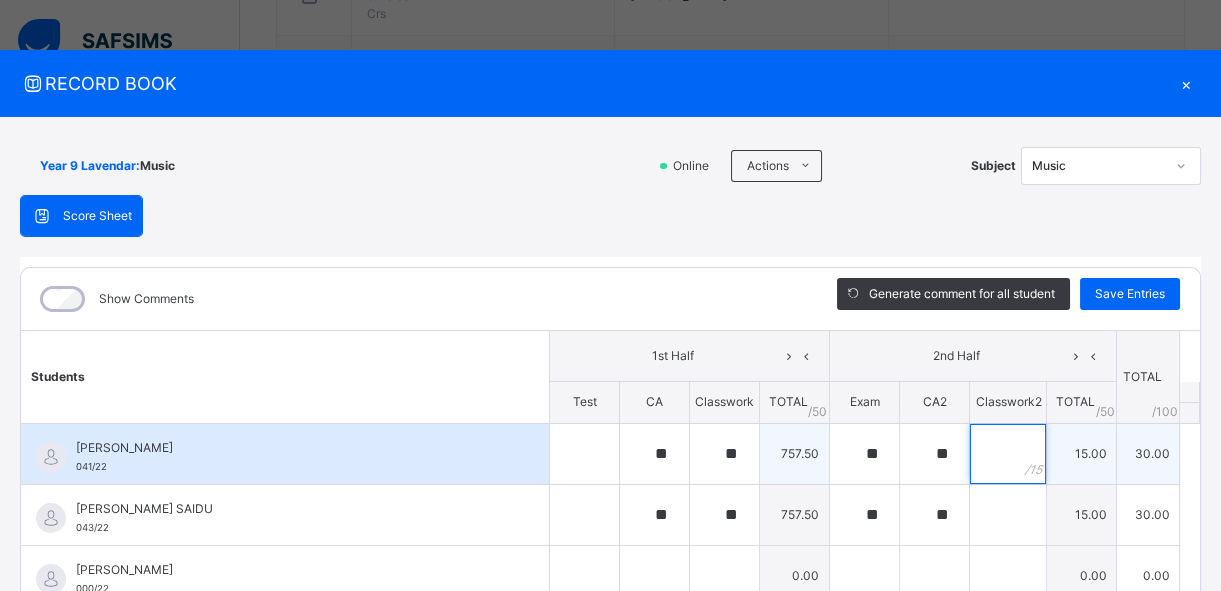 click at bounding box center [1008, 454] 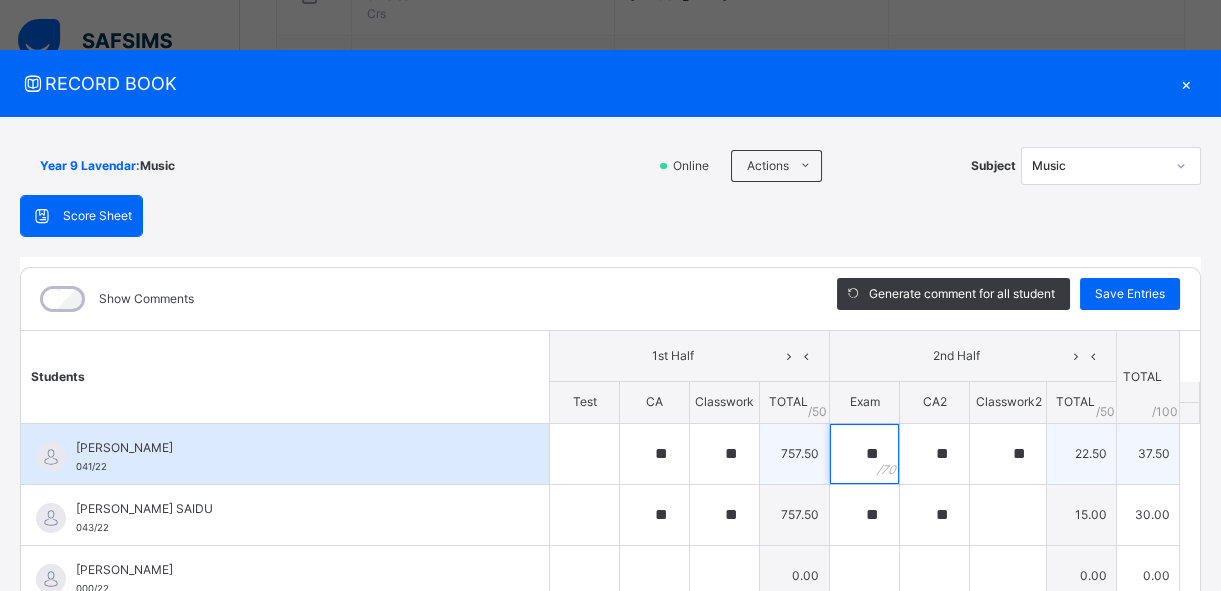 click on "**" at bounding box center (864, 454) 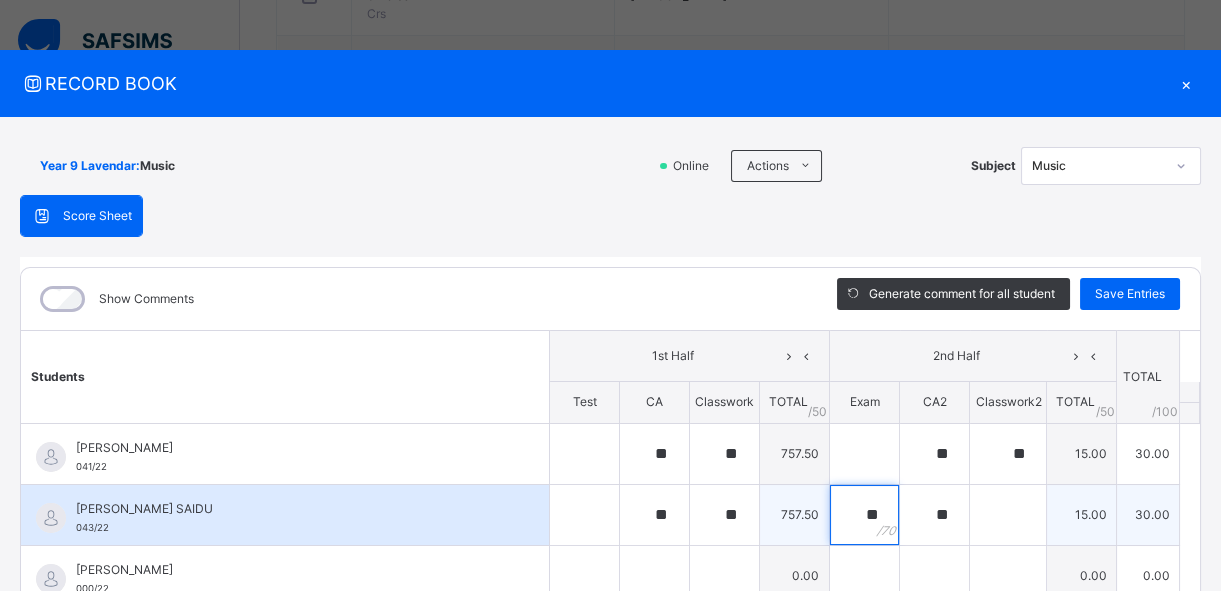 click on "**" at bounding box center (864, 515) 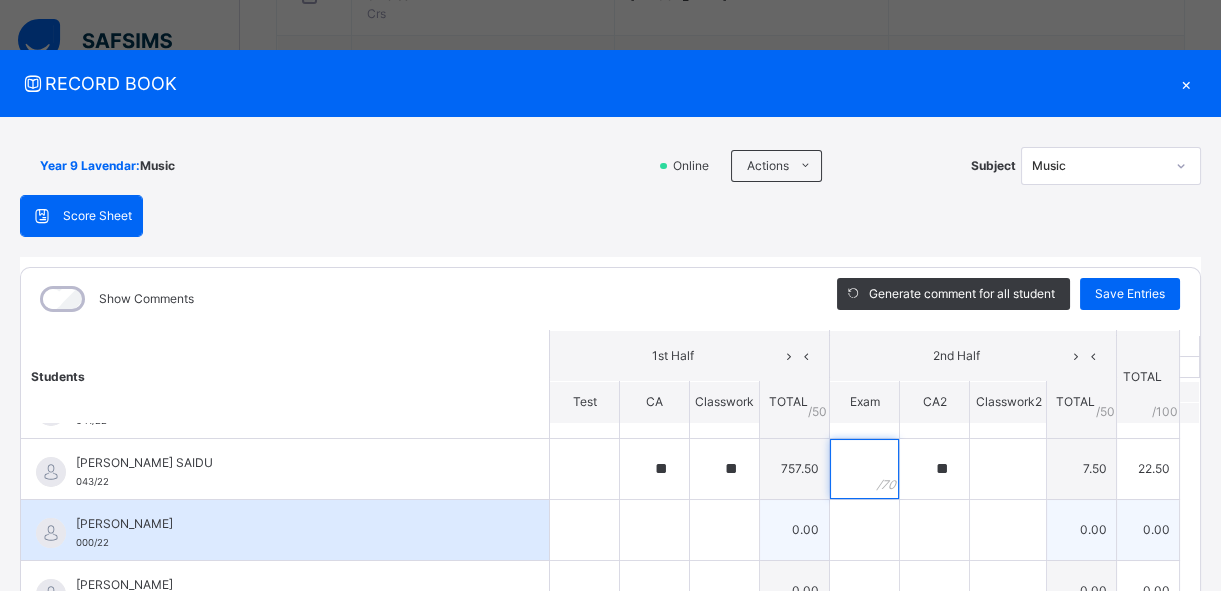 scroll, scrollTop: 90, scrollLeft: 0, axis: vertical 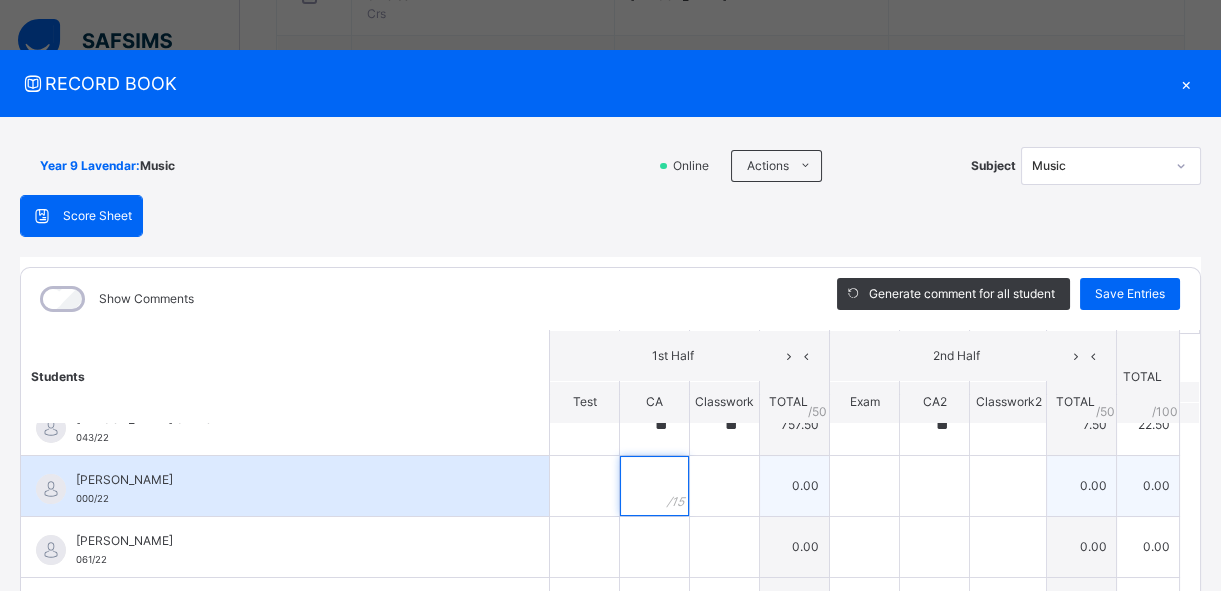 click at bounding box center [654, 486] 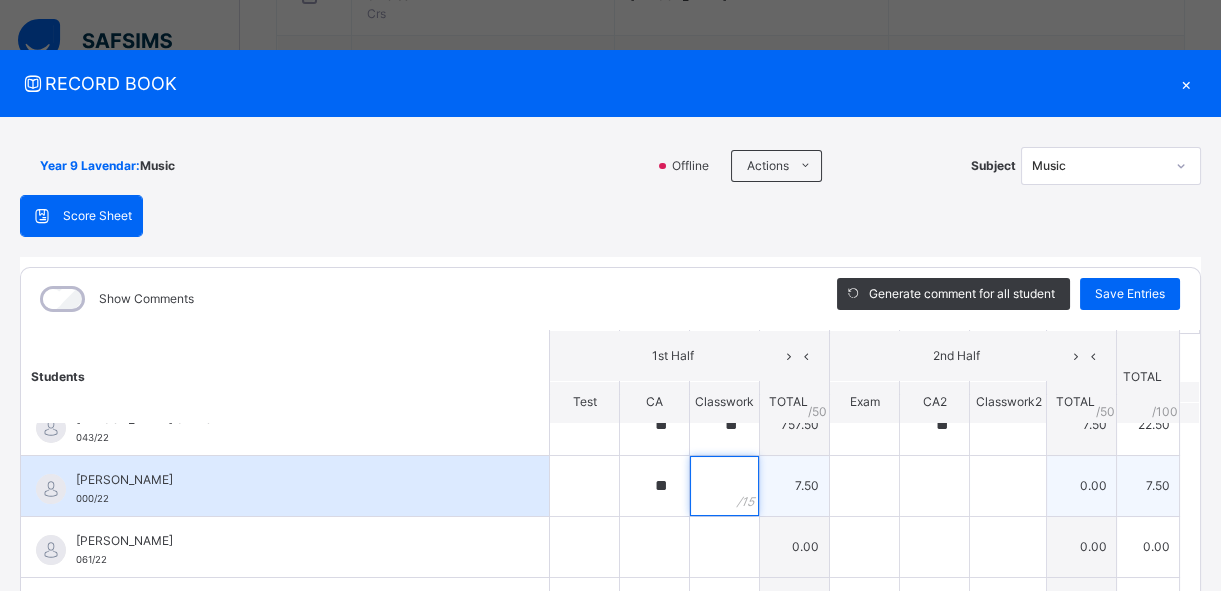 click at bounding box center [724, 486] 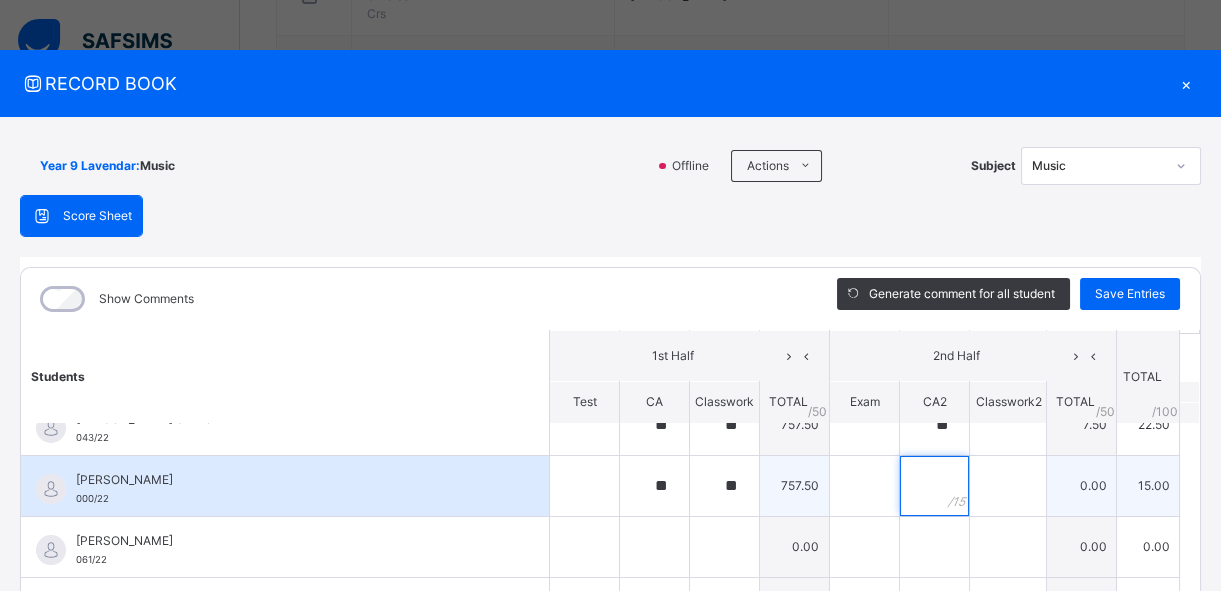 click at bounding box center [934, 486] 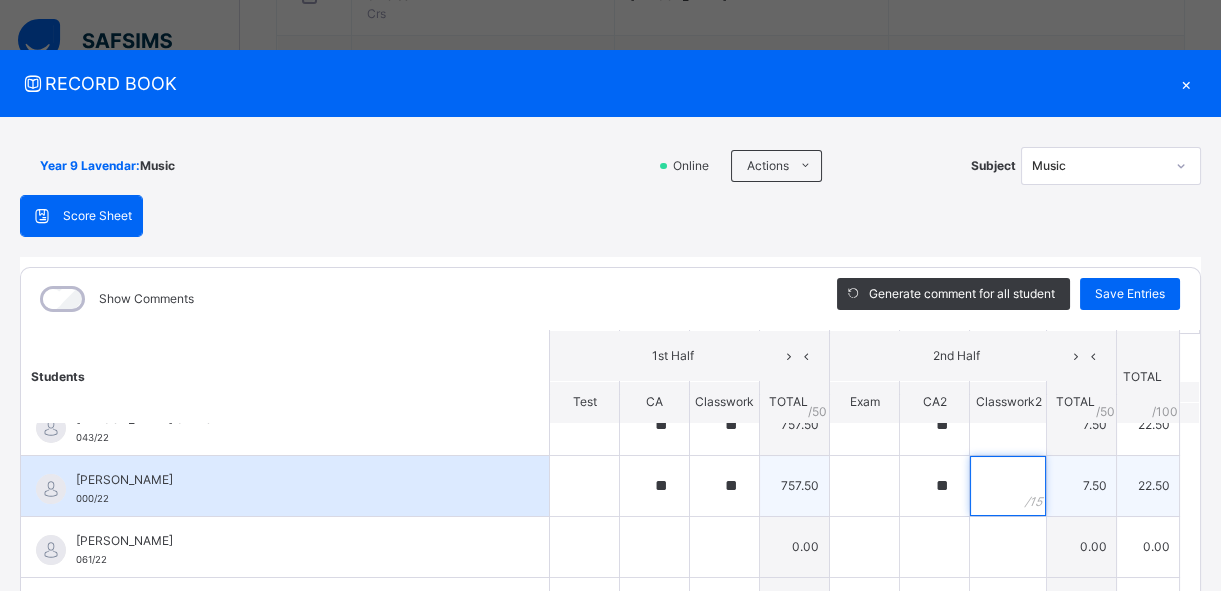 click at bounding box center (1008, 486) 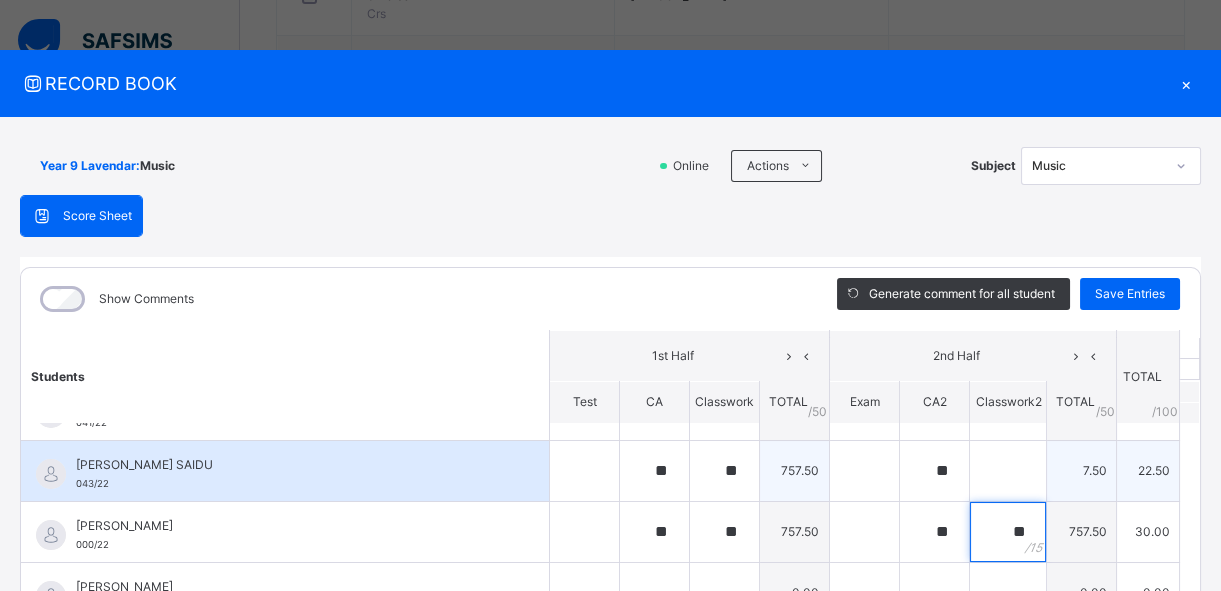 scroll, scrollTop: 0, scrollLeft: 0, axis: both 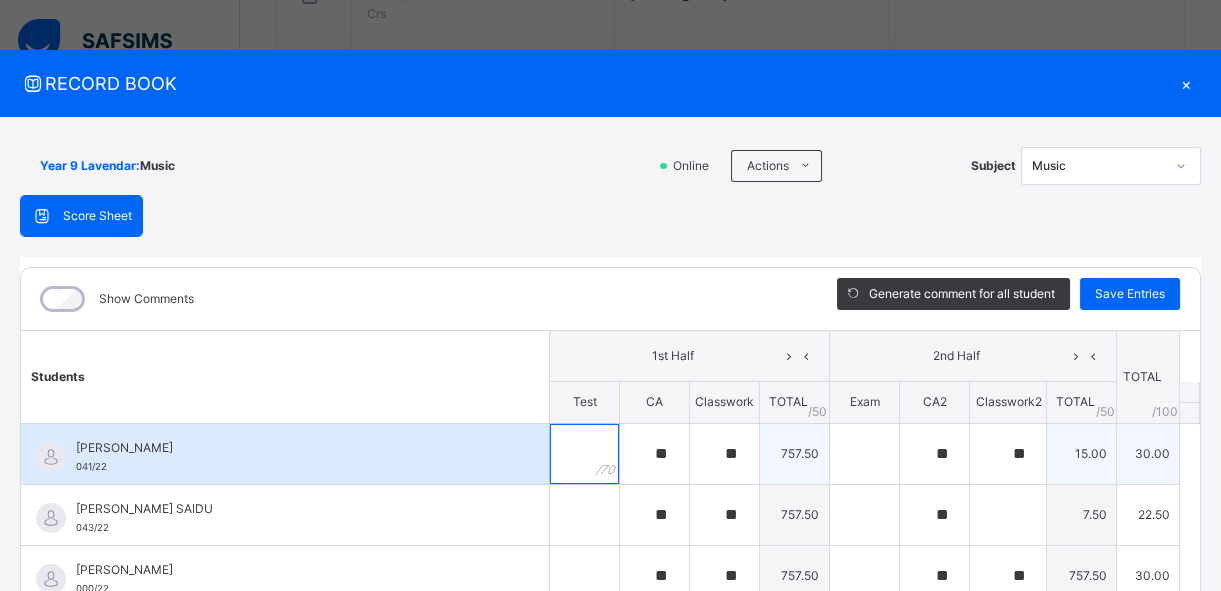 click at bounding box center [584, 454] 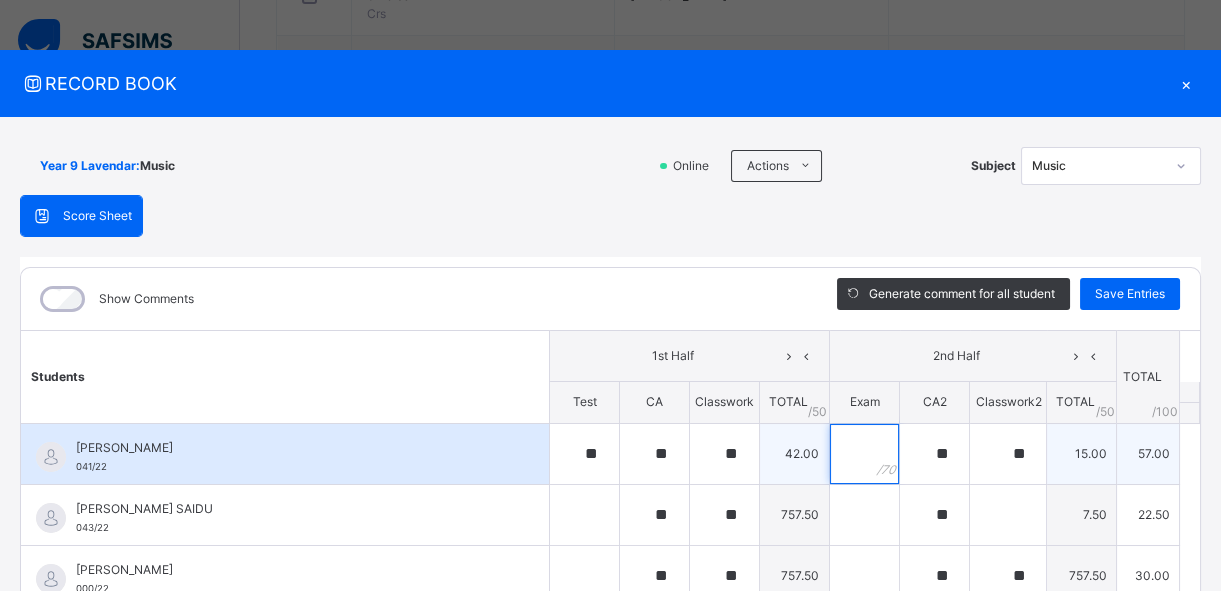 click at bounding box center [864, 454] 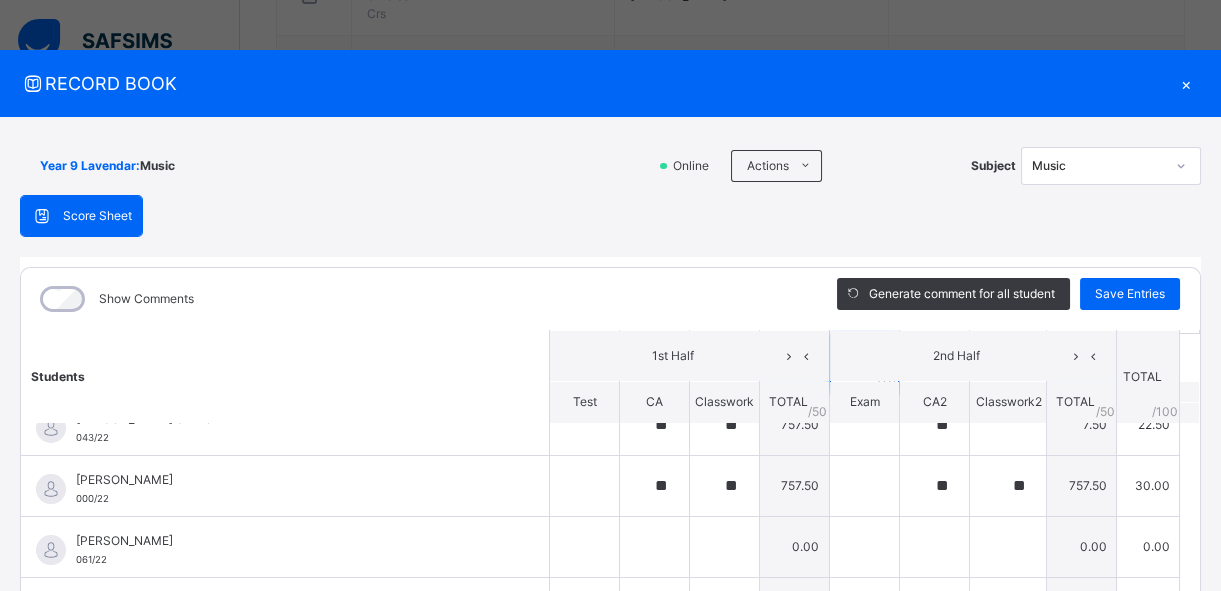 scroll, scrollTop: 0, scrollLeft: 0, axis: both 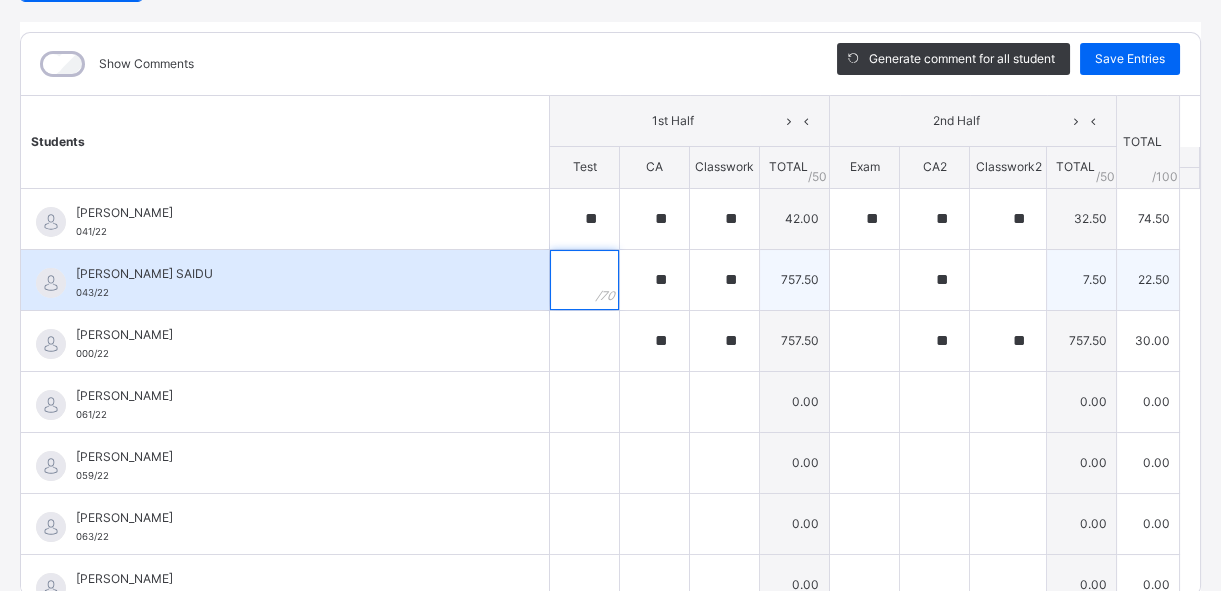 click at bounding box center (584, 280) 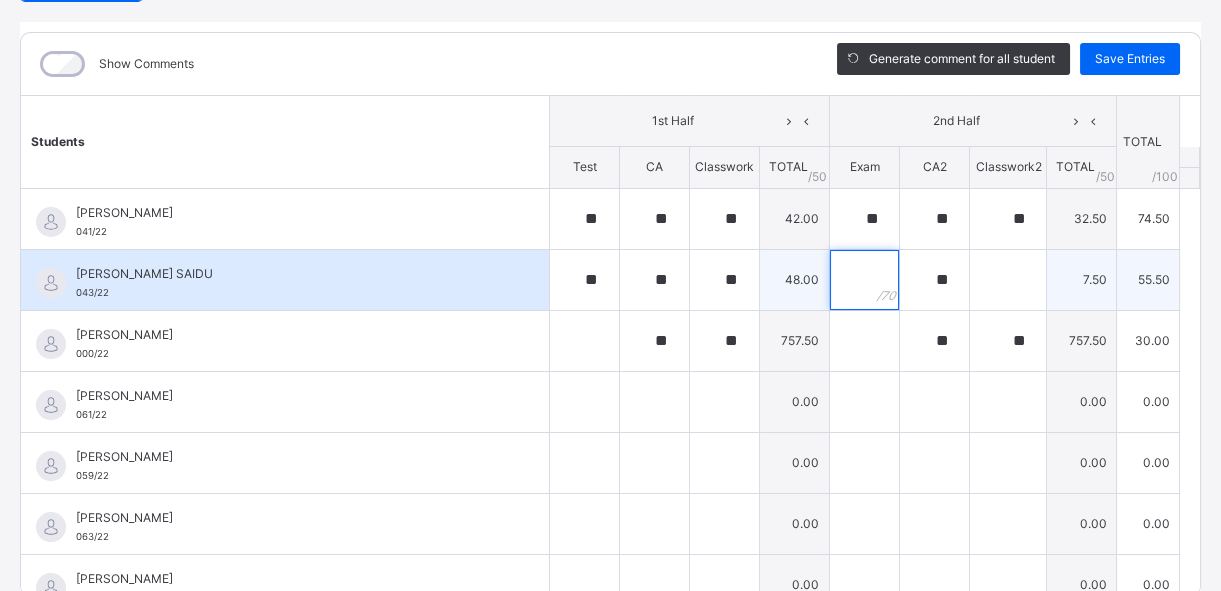 click at bounding box center (864, 280) 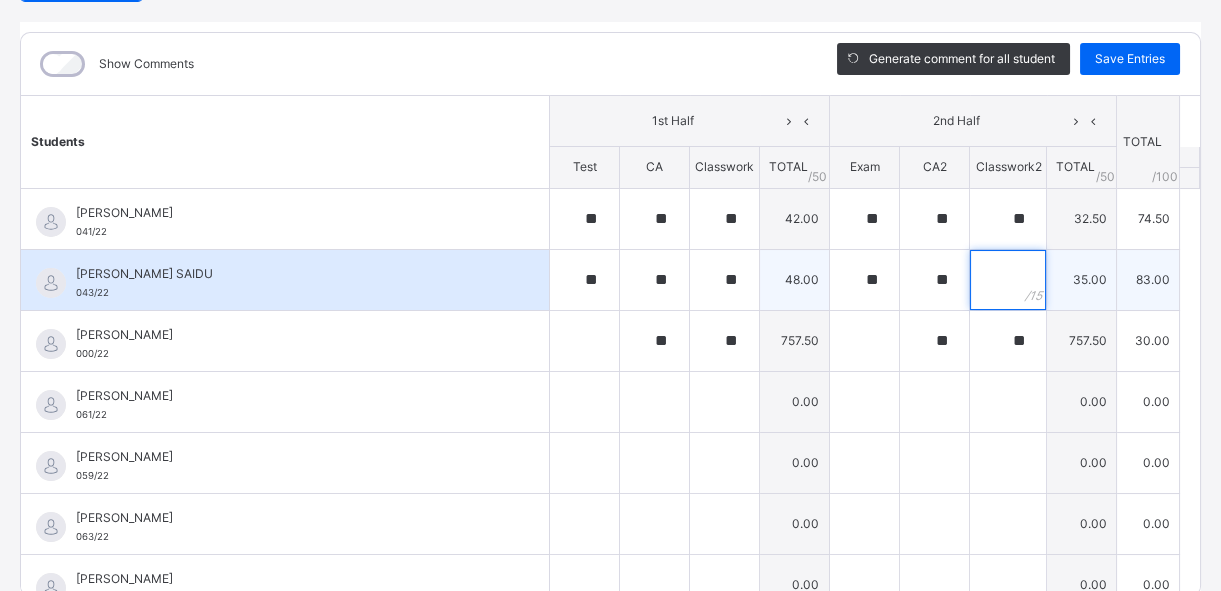 click at bounding box center (1008, 280) 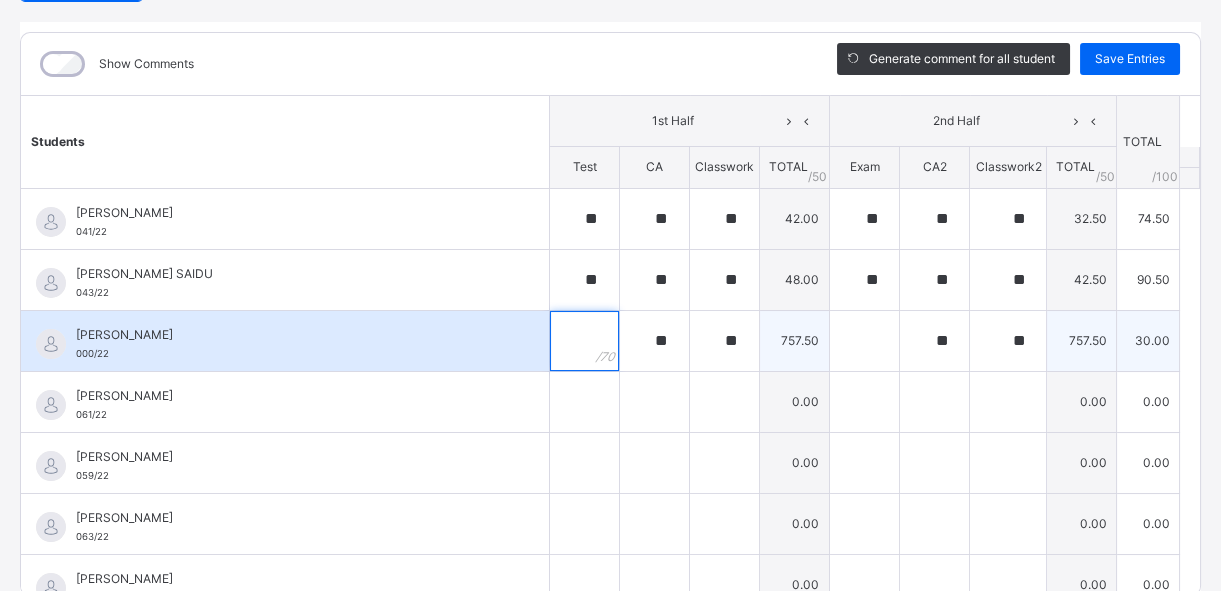 click at bounding box center [584, 341] 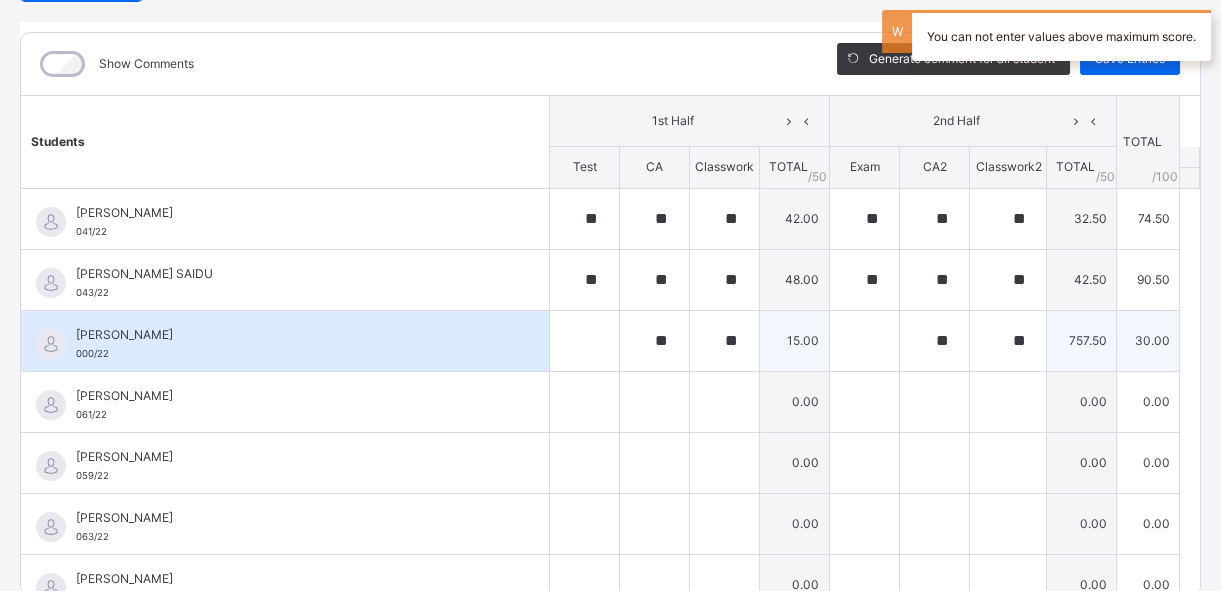 click at bounding box center [584, 341] 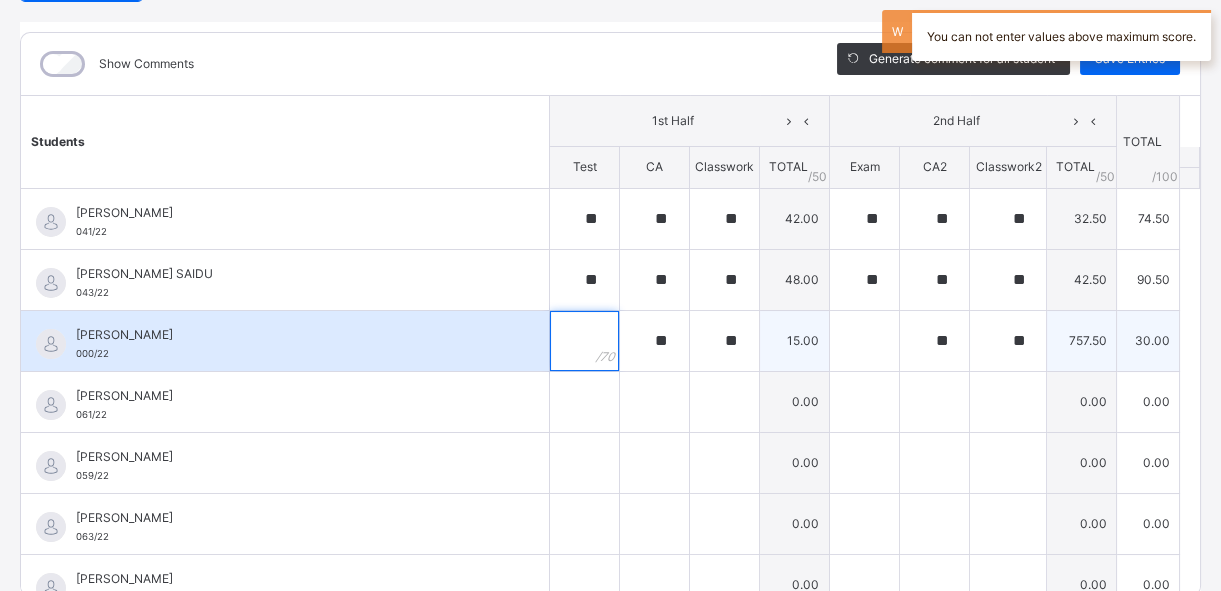 click at bounding box center (584, 341) 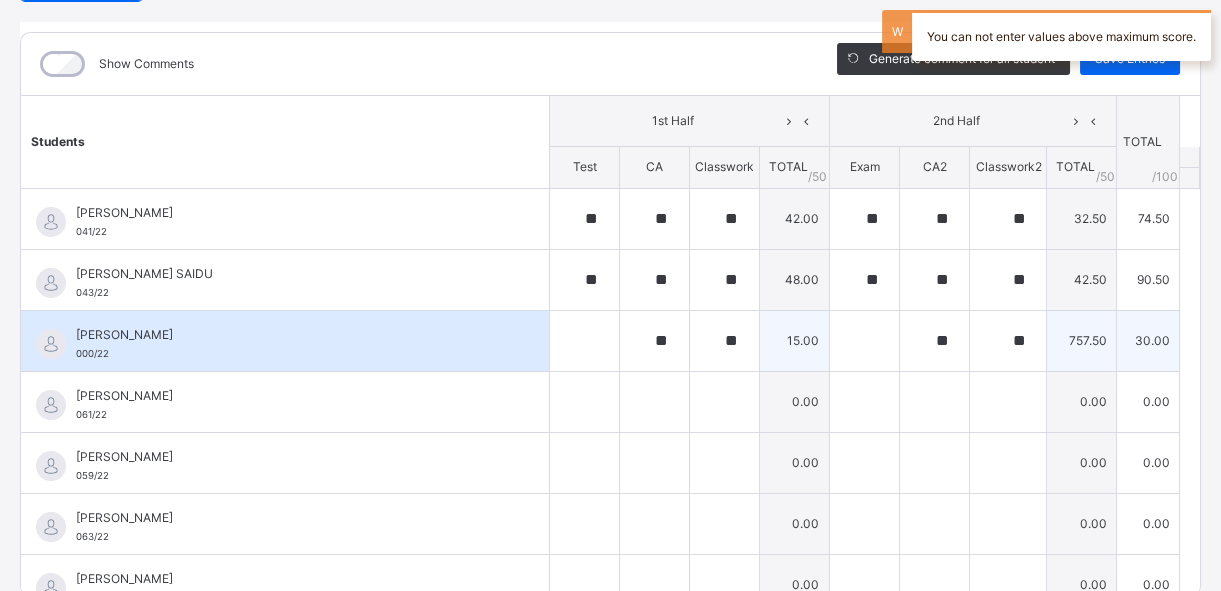click at bounding box center (584, 341) 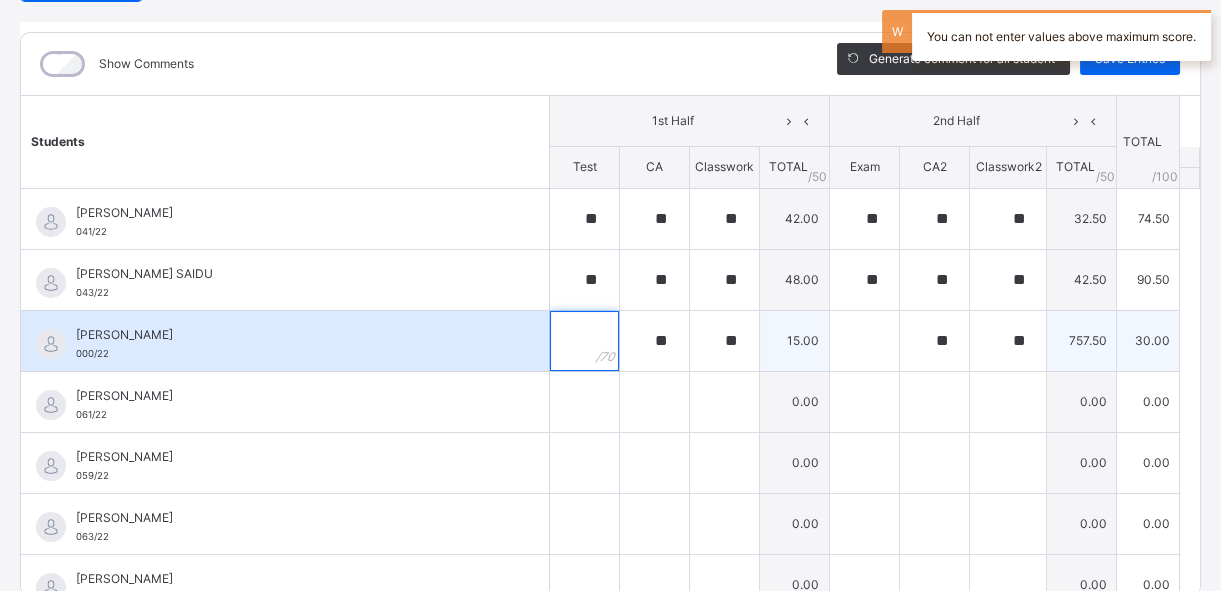 click at bounding box center [584, 341] 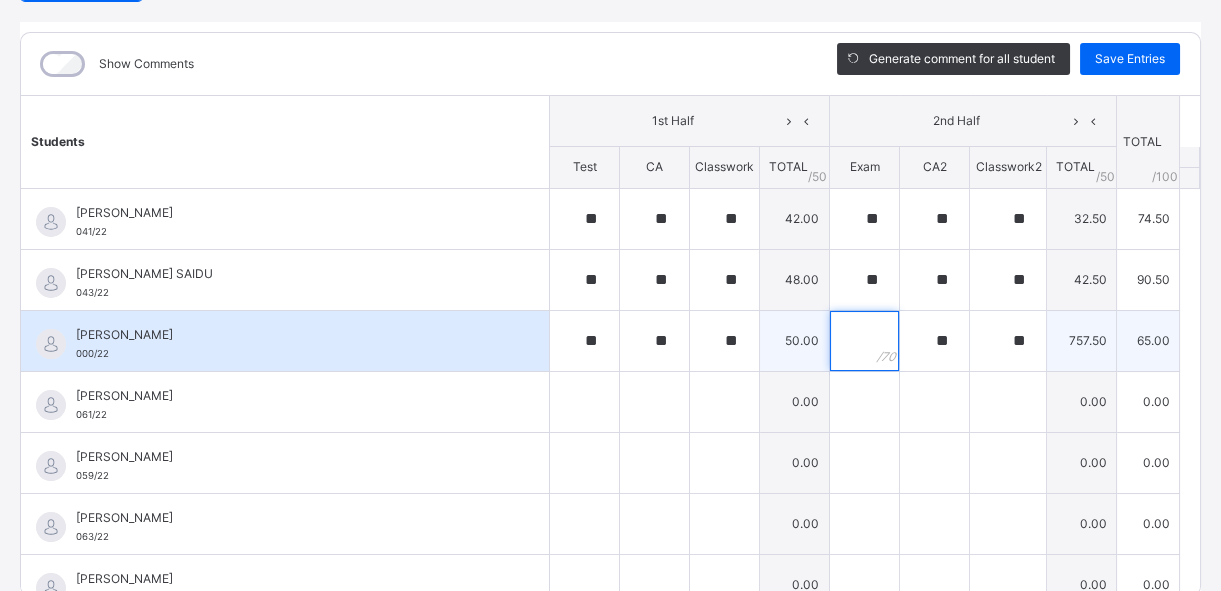 click at bounding box center (864, 341) 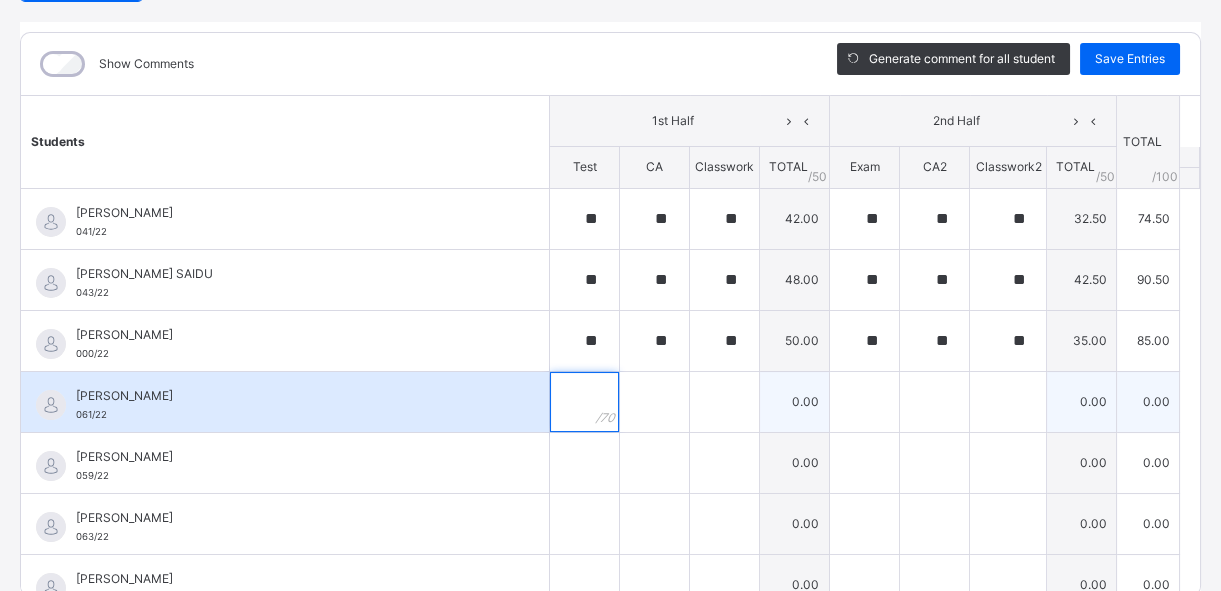 click at bounding box center (584, 402) 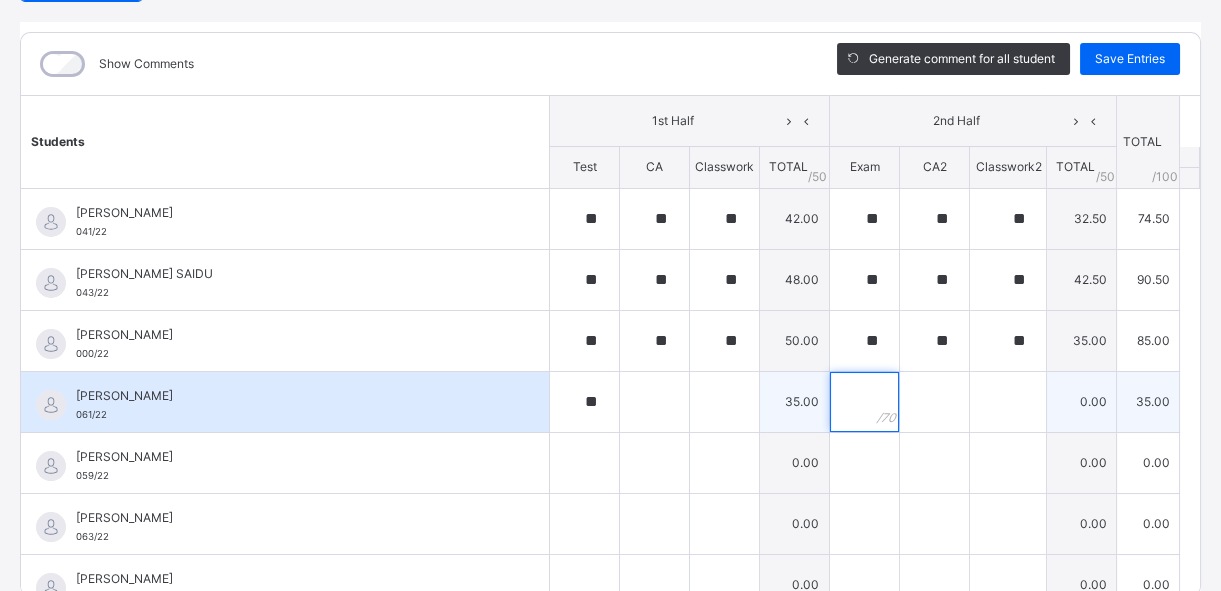 click at bounding box center [864, 402] 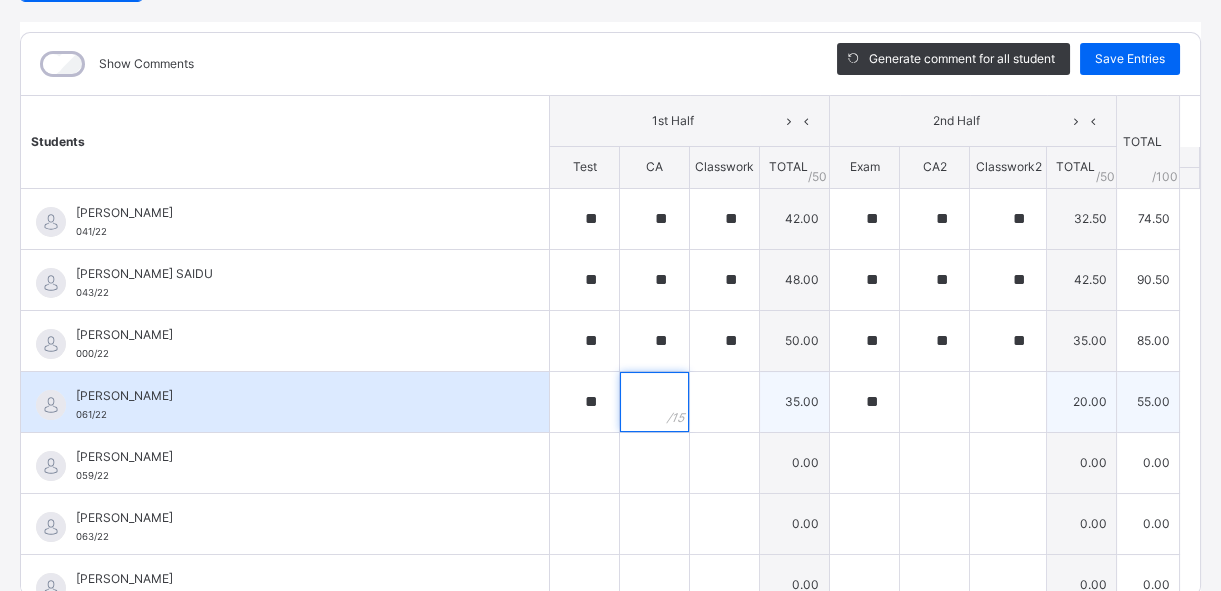 click at bounding box center [654, 402] 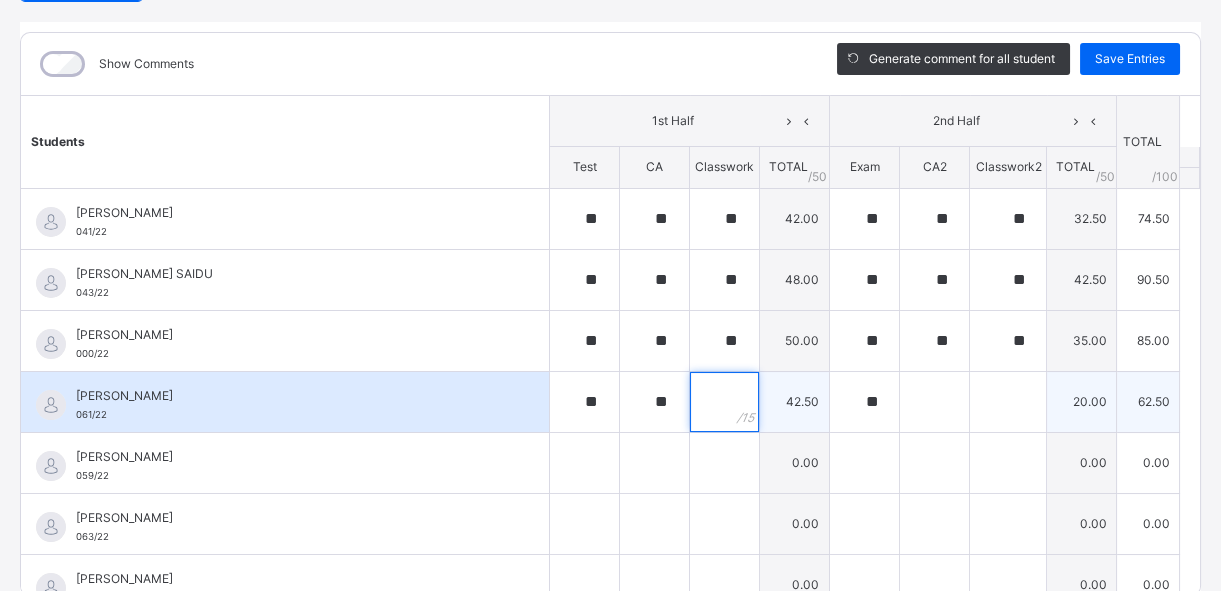 click at bounding box center (724, 402) 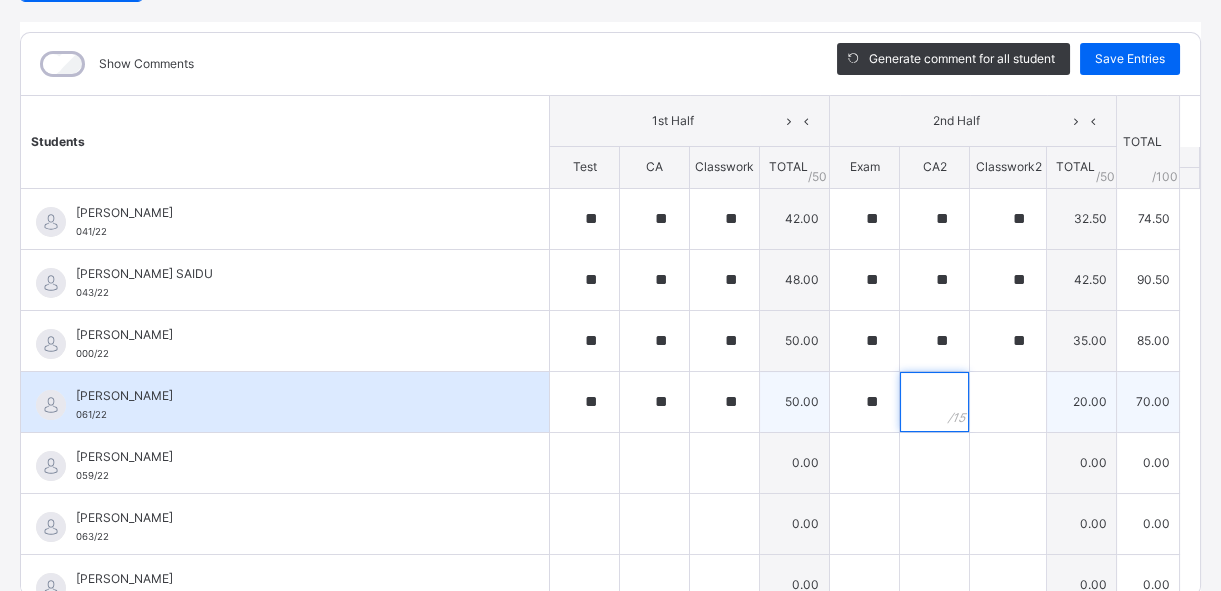 click at bounding box center [934, 402] 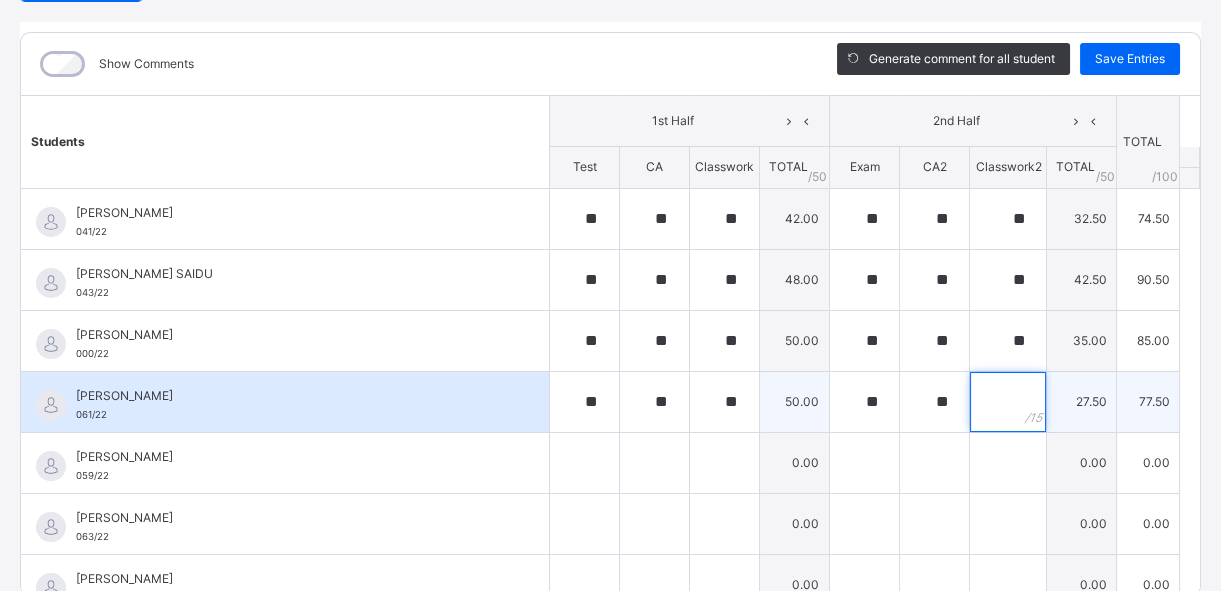 click at bounding box center (1008, 402) 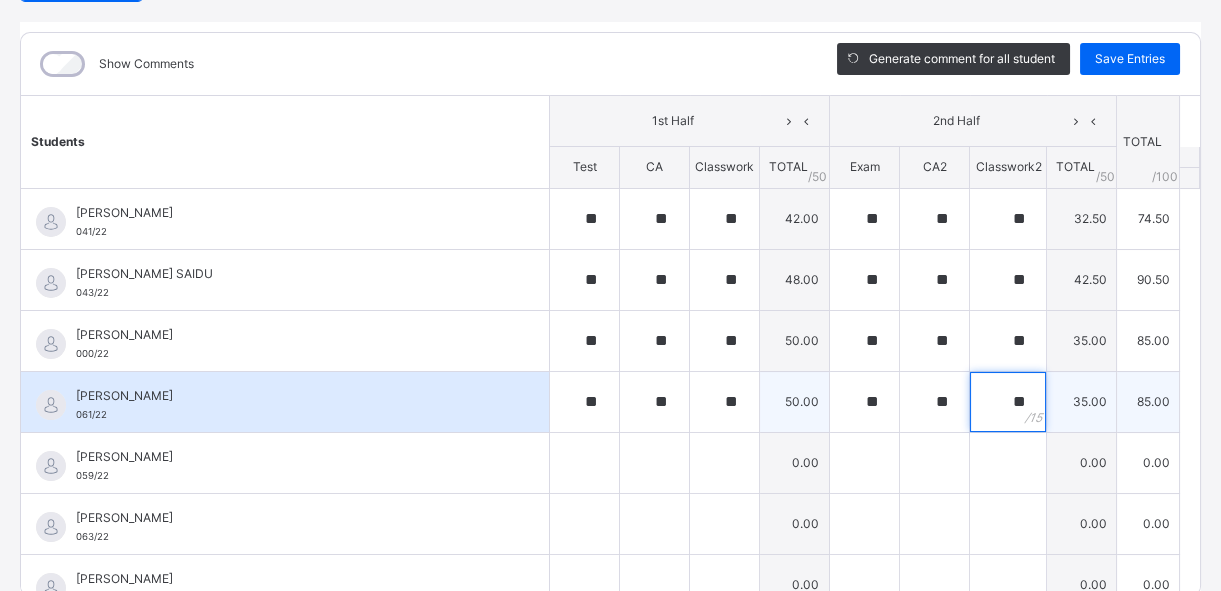 scroll, scrollTop: 90, scrollLeft: 0, axis: vertical 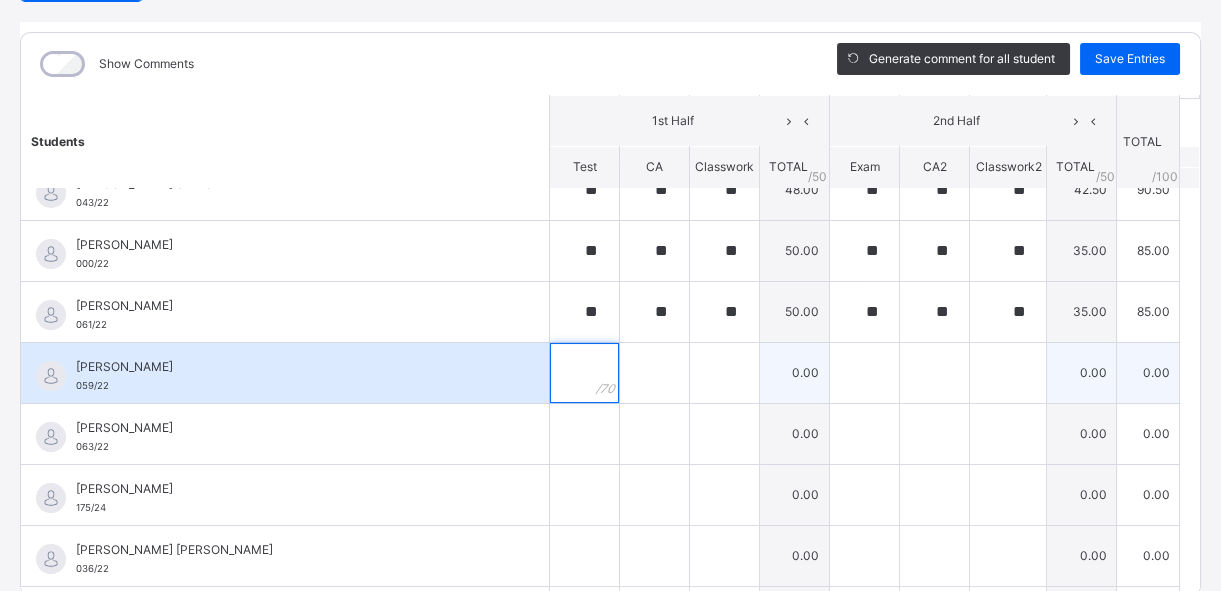 click at bounding box center (584, 373) 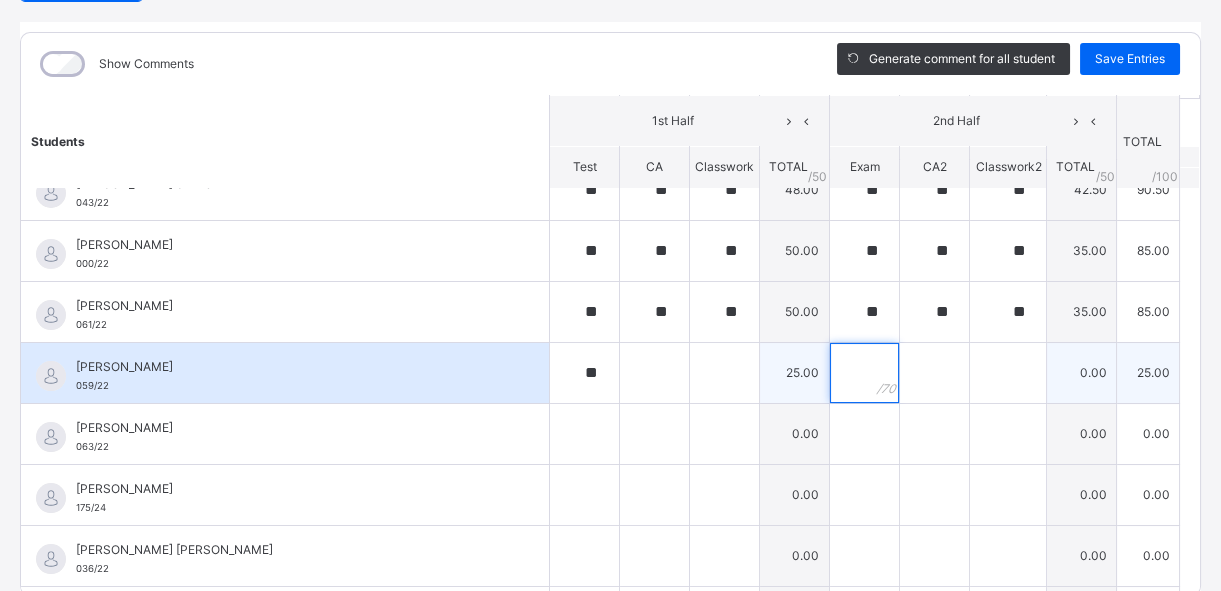 click at bounding box center (864, 373) 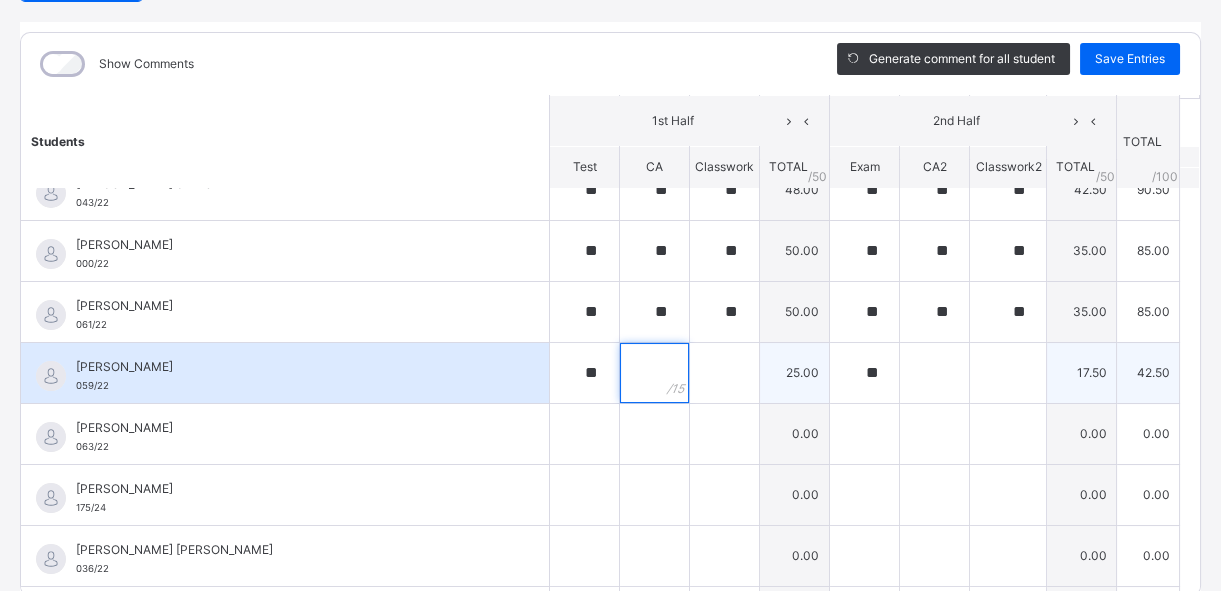 click at bounding box center (654, 373) 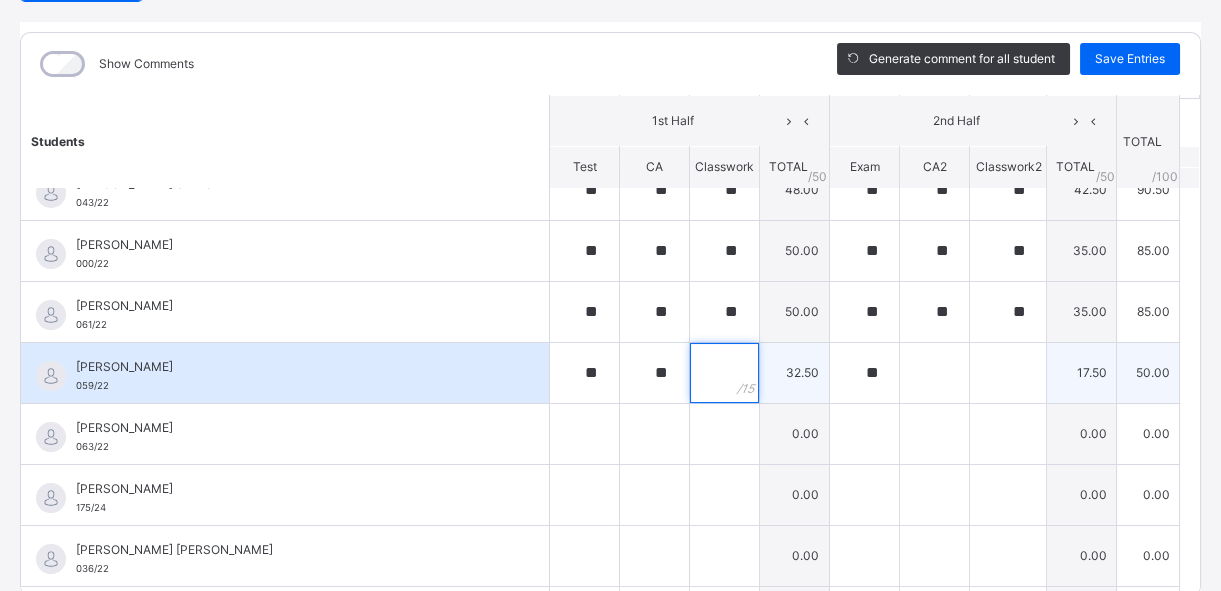 click at bounding box center (724, 373) 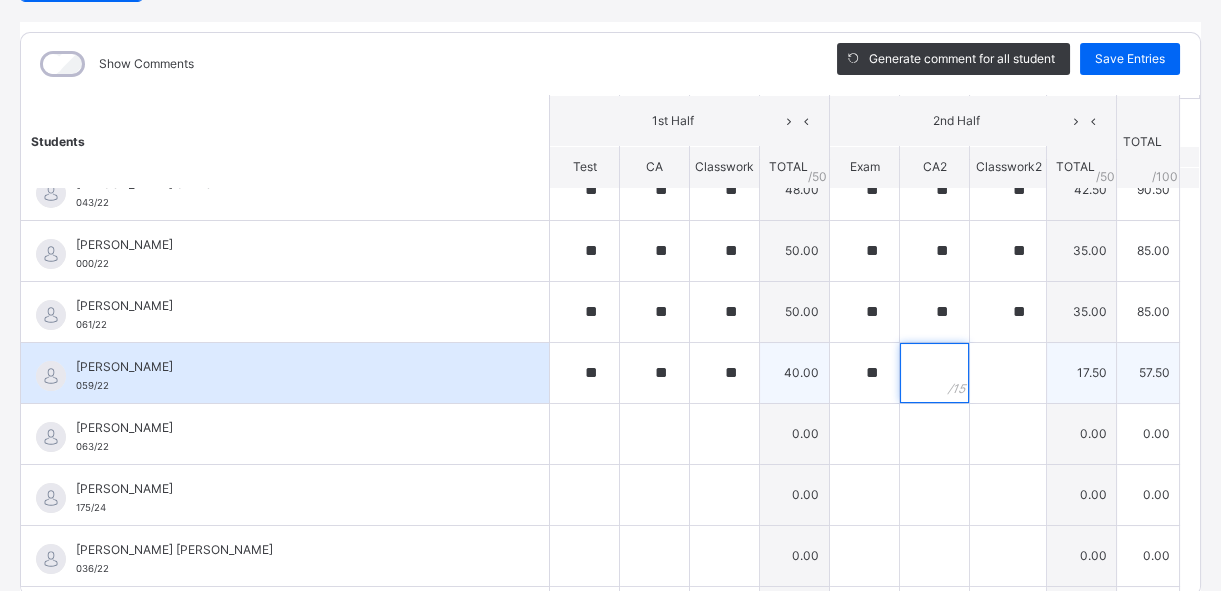 click at bounding box center (934, 373) 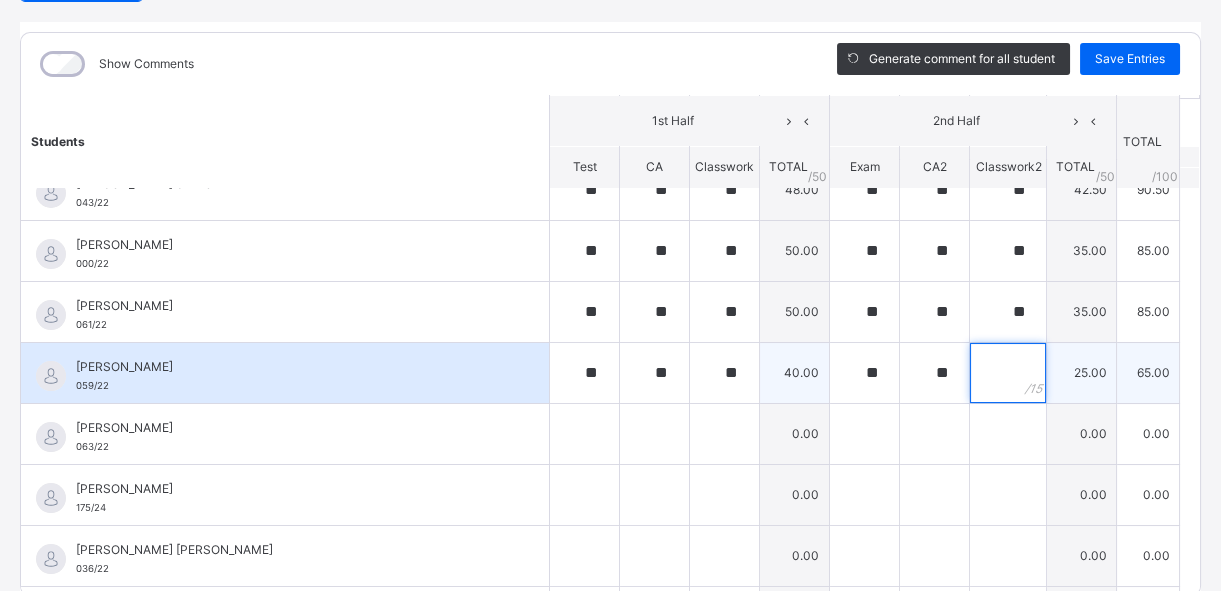 click at bounding box center (1008, 373) 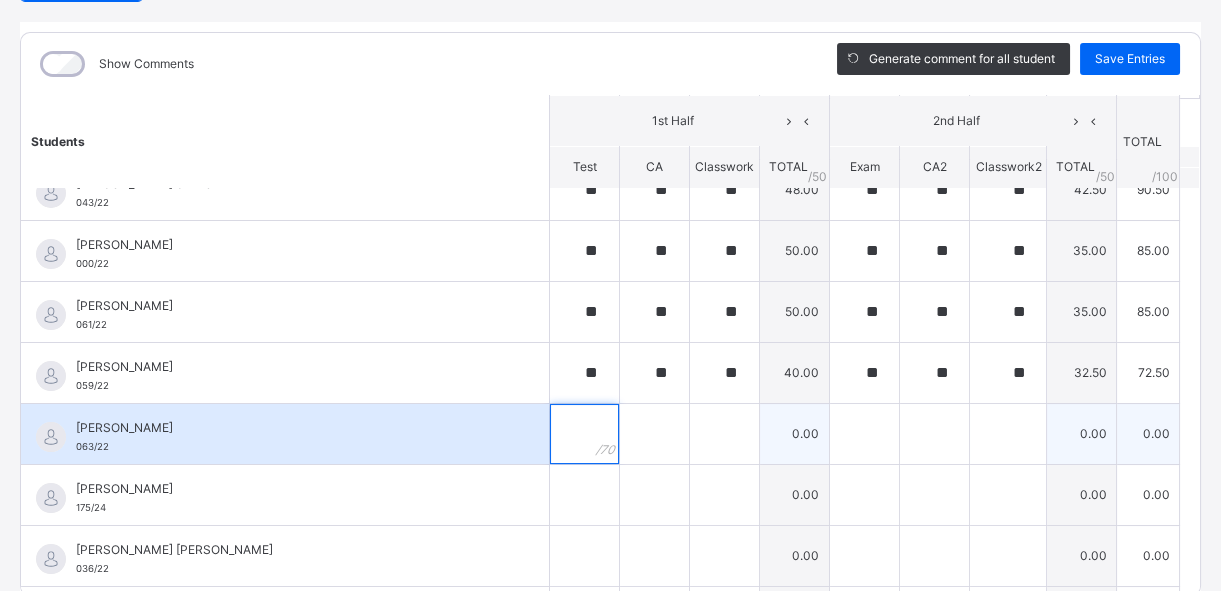 click at bounding box center (584, 434) 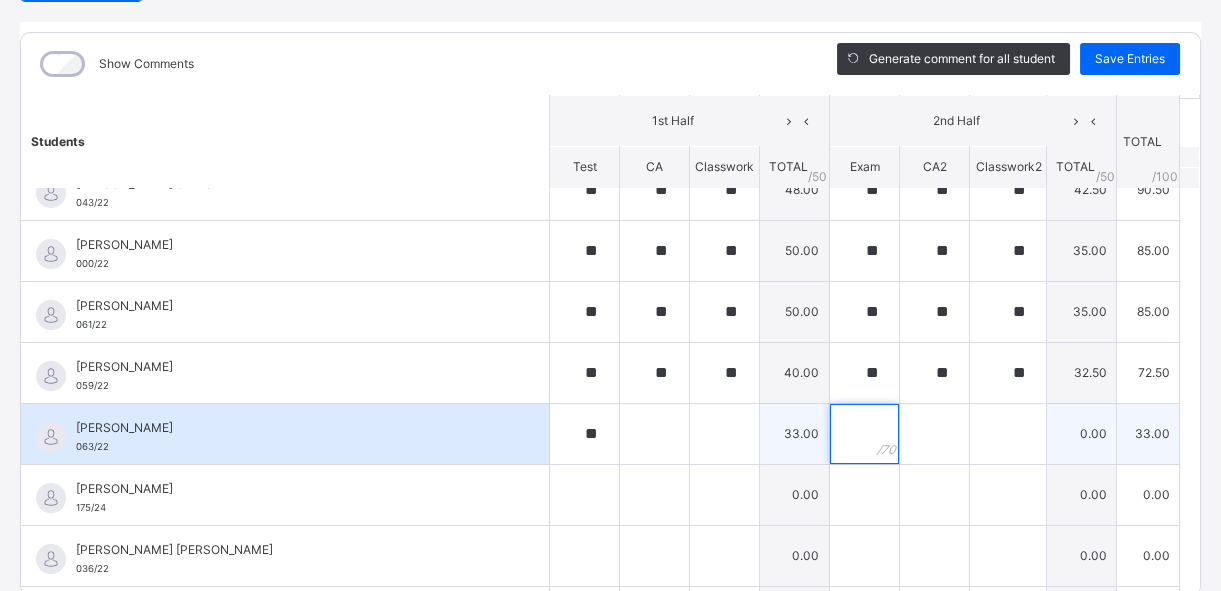 click at bounding box center (864, 434) 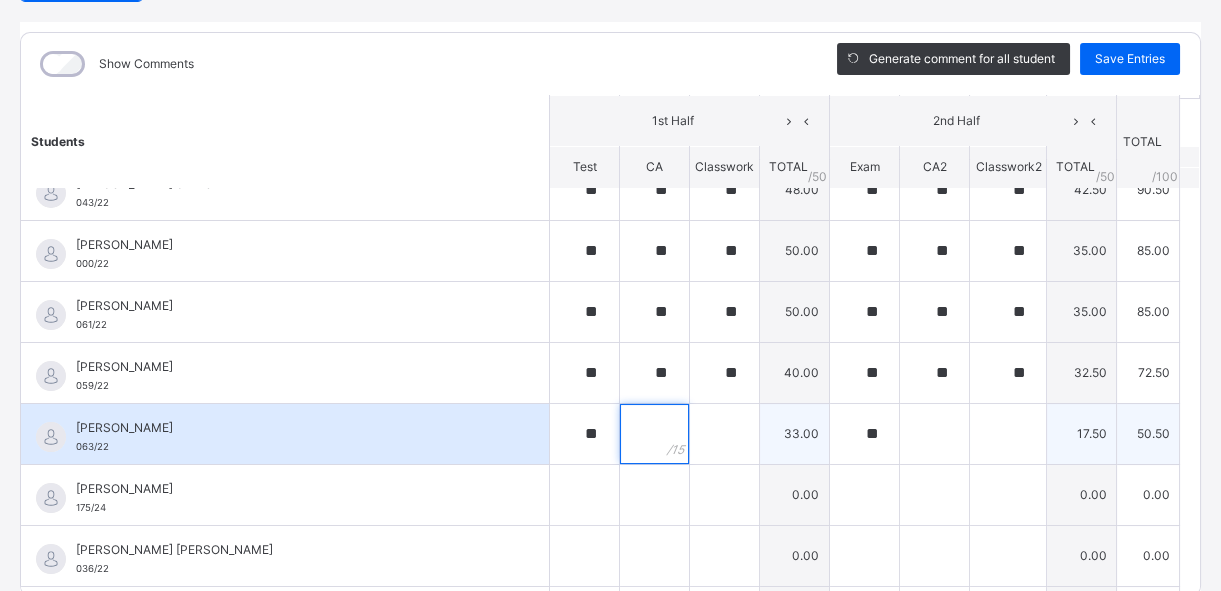 click at bounding box center (654, 434) 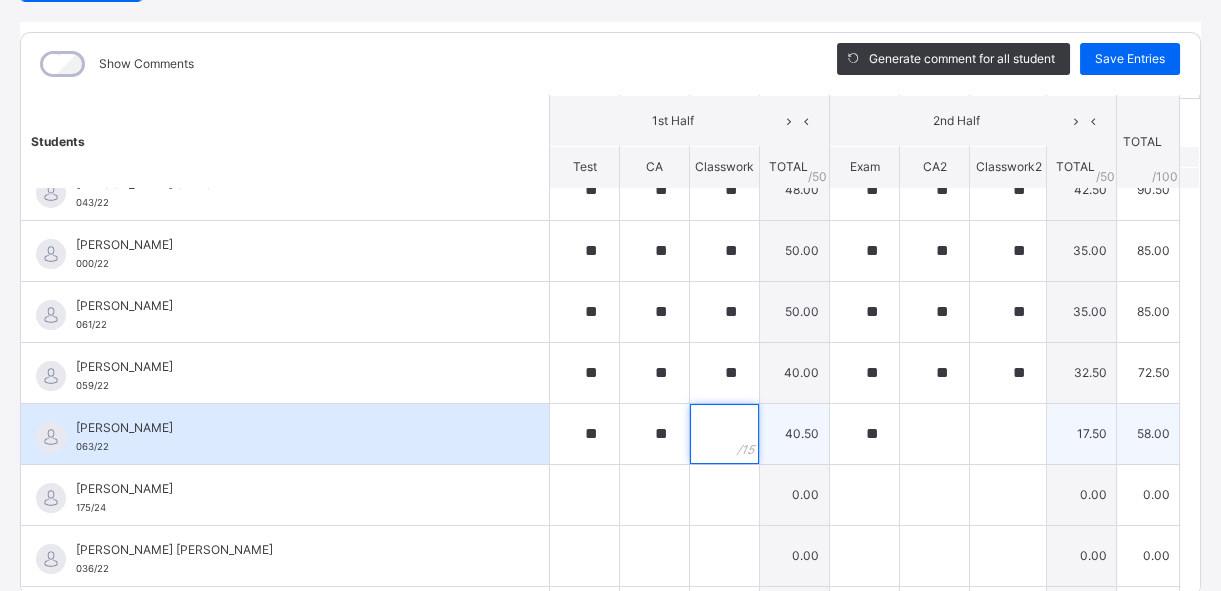 click at bounding box center [724, 434] 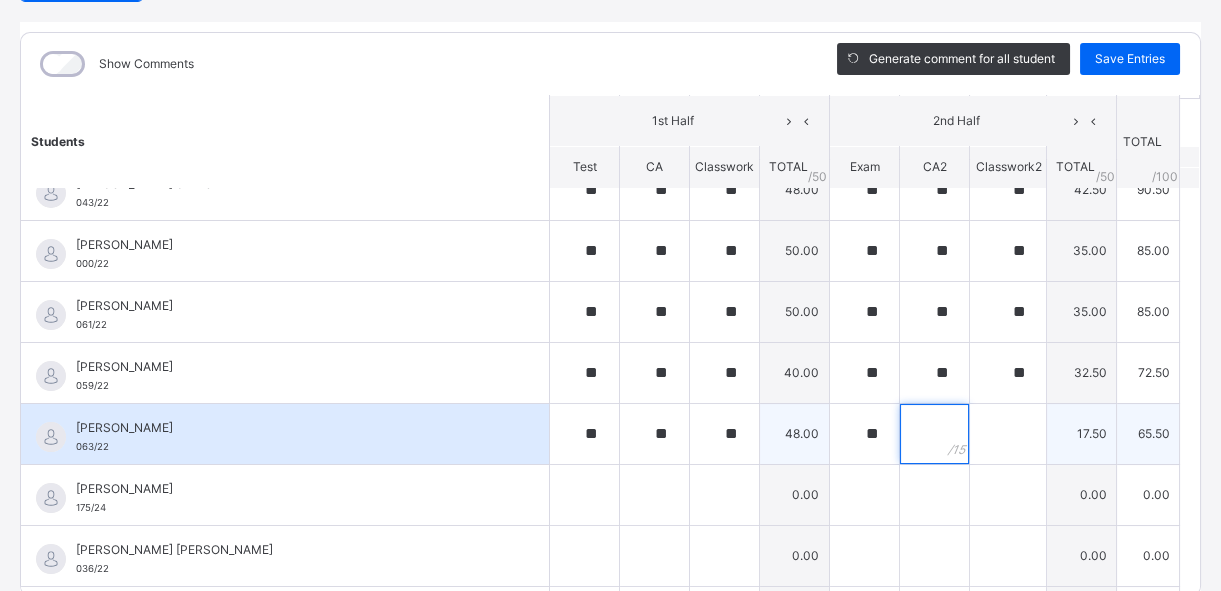 click at bounding box center [934, 434] 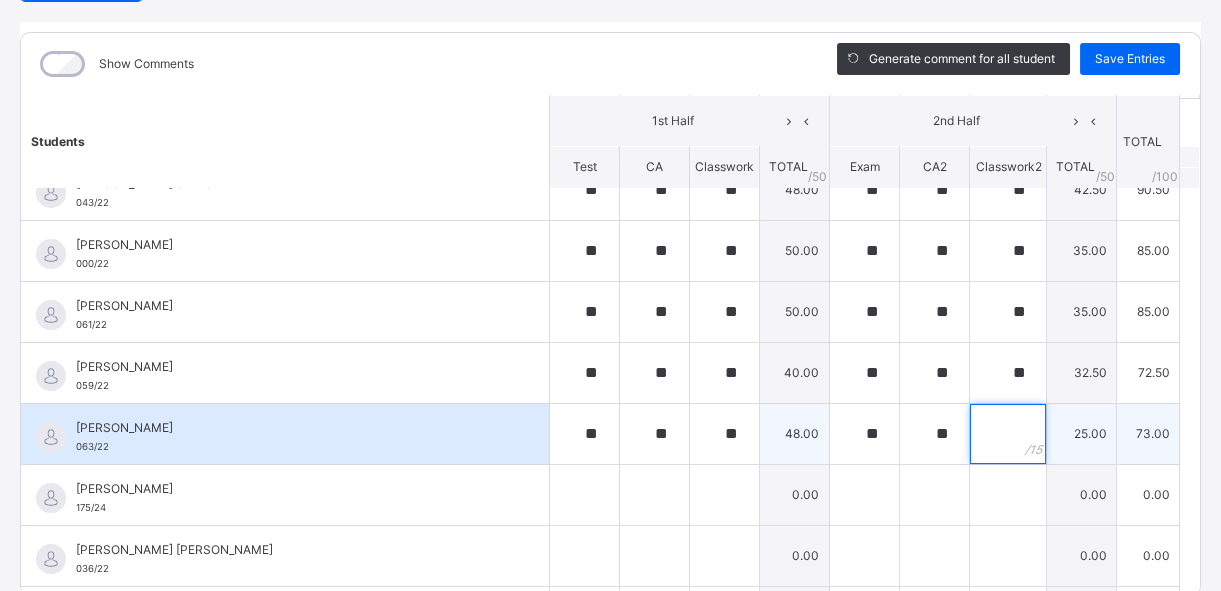 click at bounding box center (1008, 434) 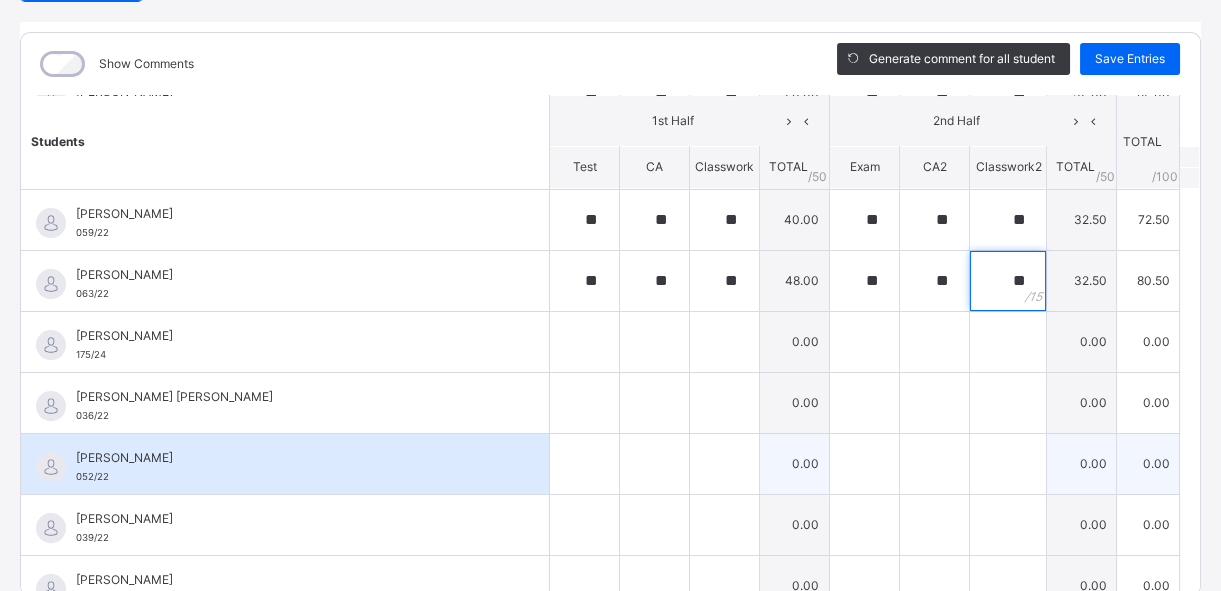 scroll, scrollTop: 272, scrollLeft: 0, axis: vertical 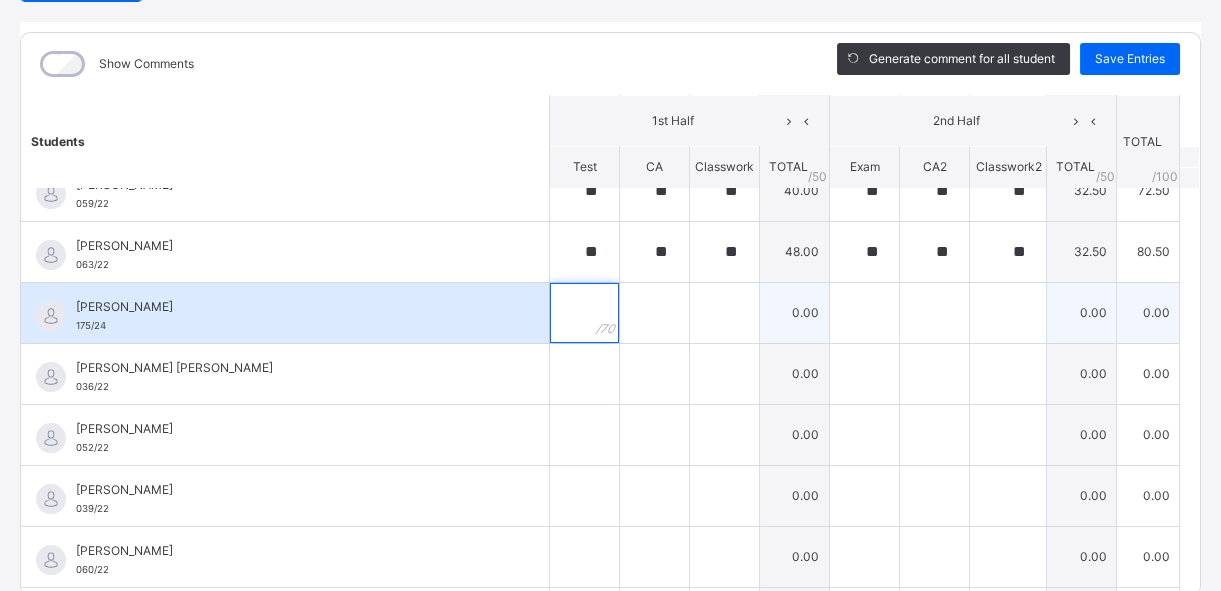 click at bounding box center (584, 313) 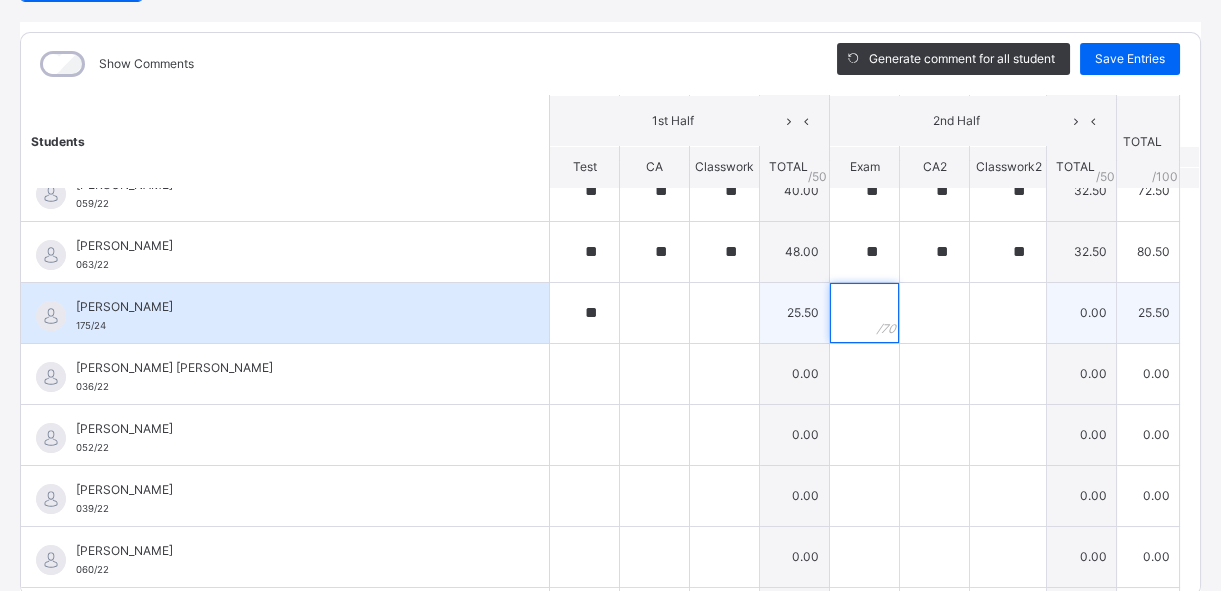click at bounding box center (864, 313) 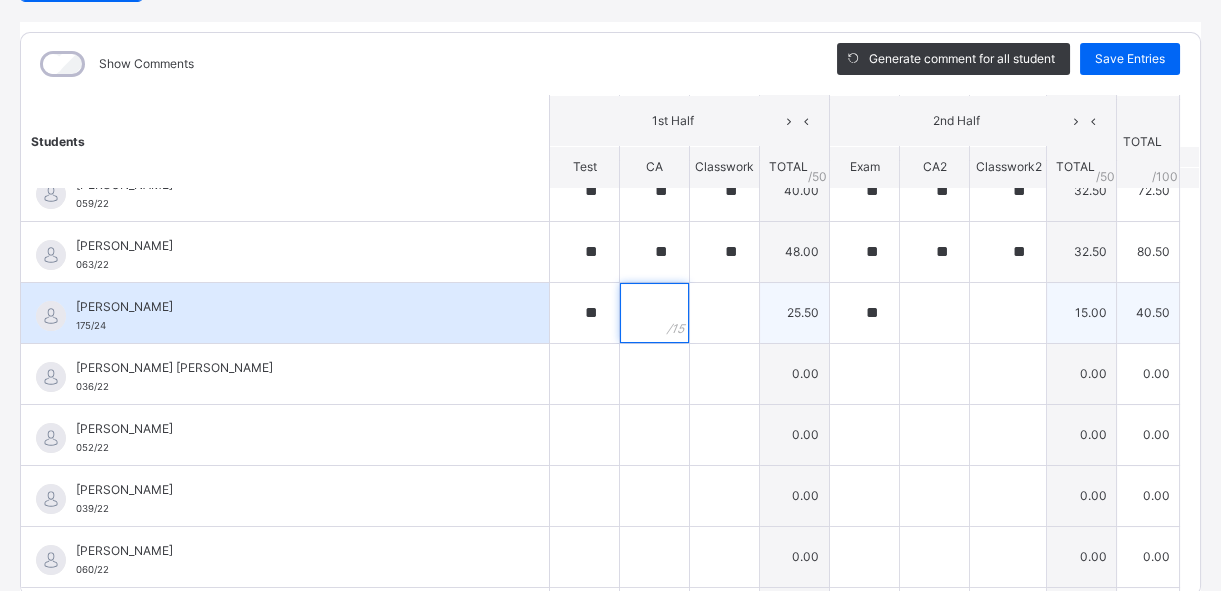 click at bounding box center [654, 313] 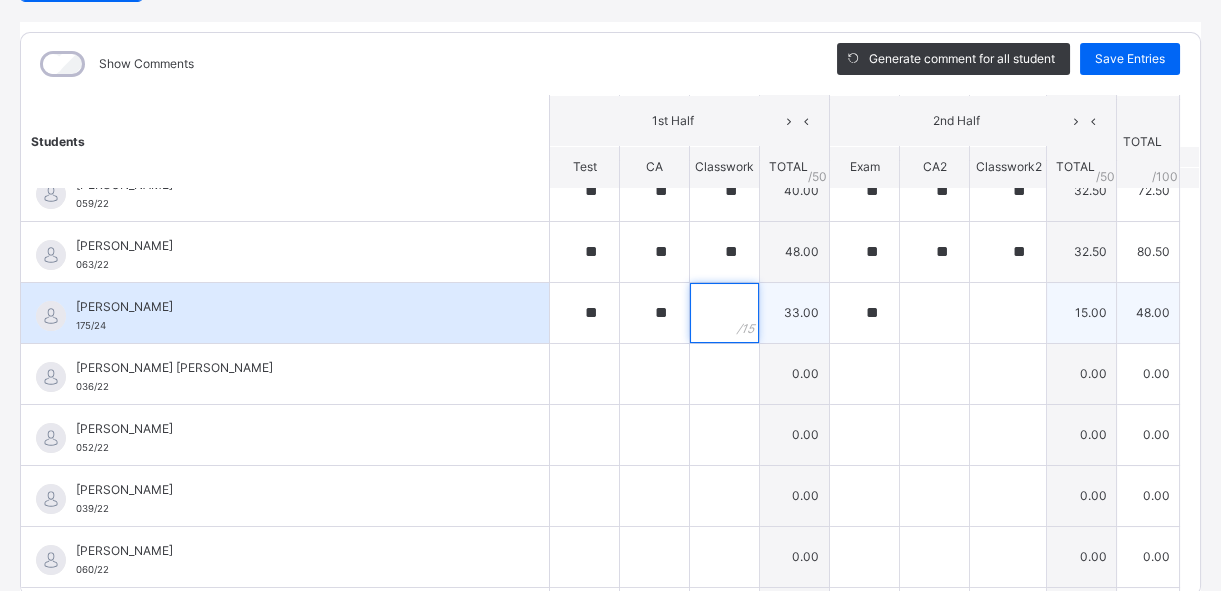 click at bounding box center [724, 313] 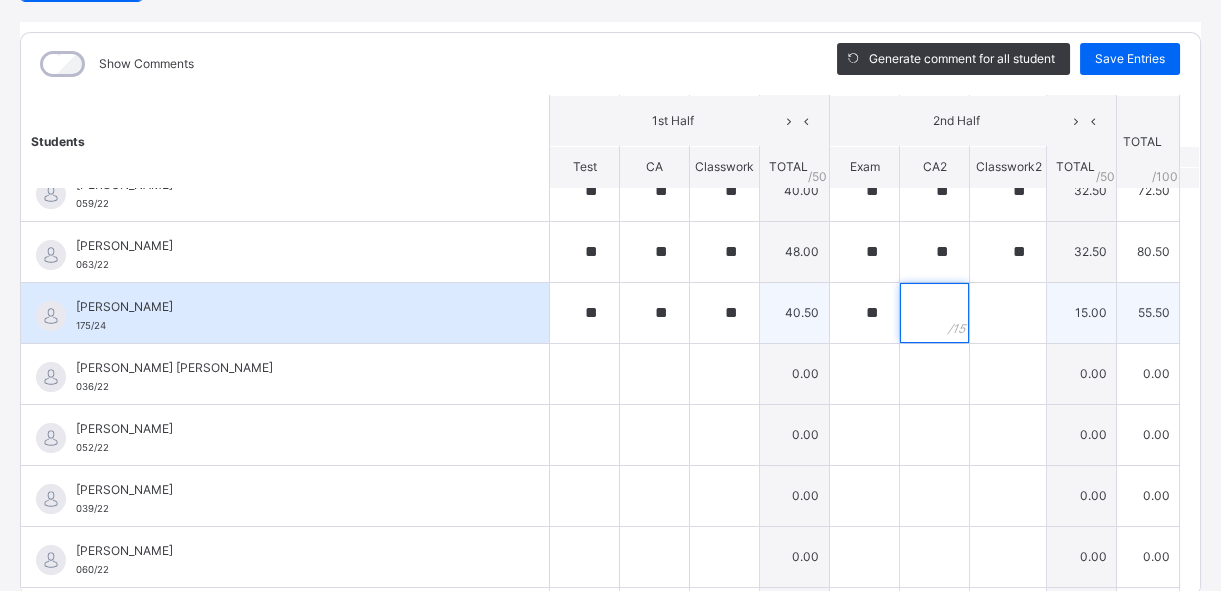 click at bounding box center [934, 313] 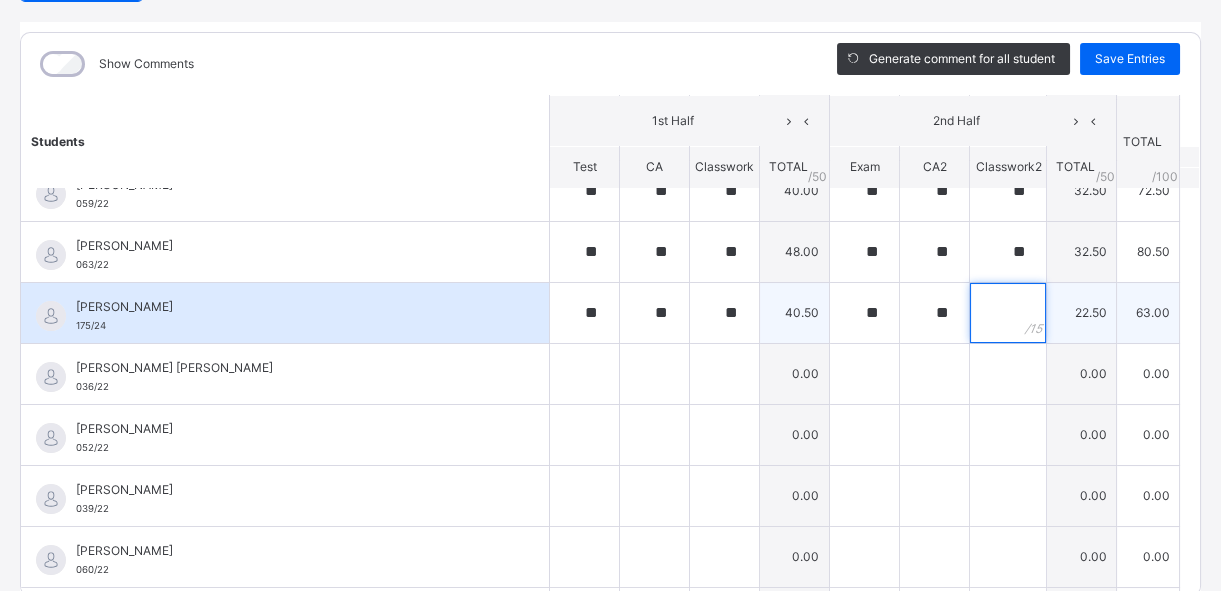 click at bounding box center [1008, 313] 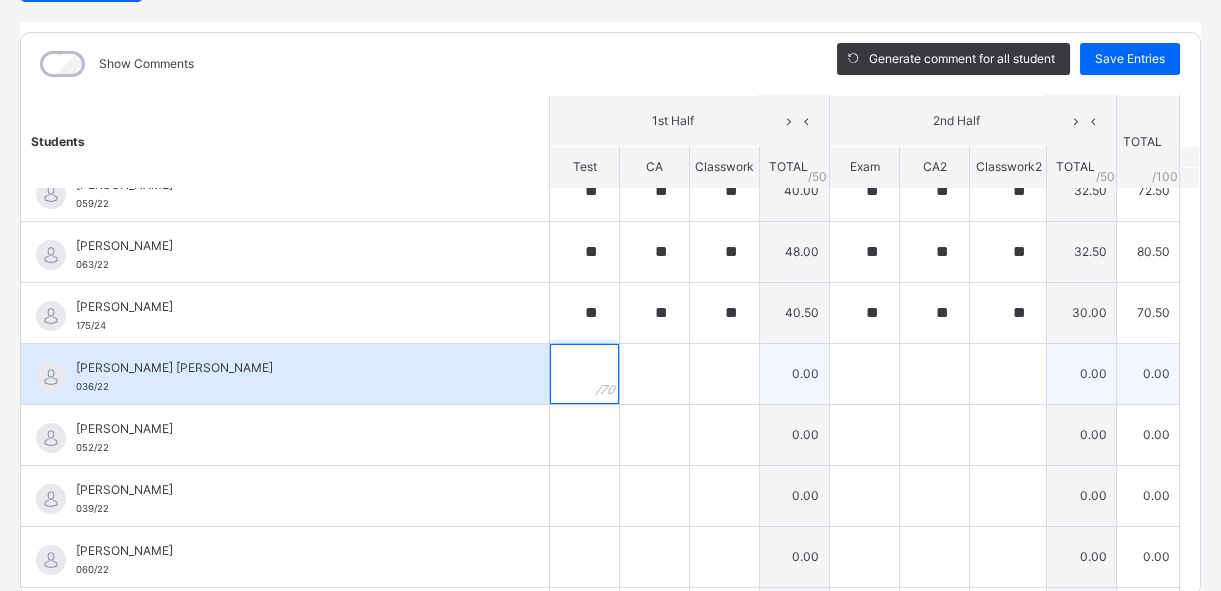 click at bounding box center [584, 374] 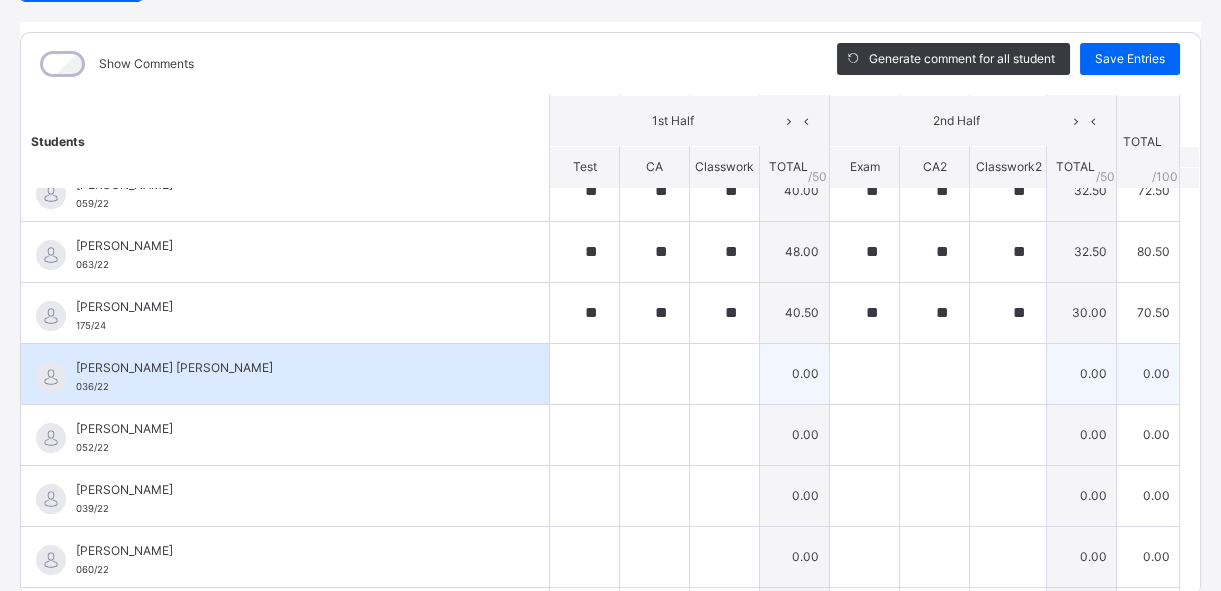 click at bounding box center [584, 374] 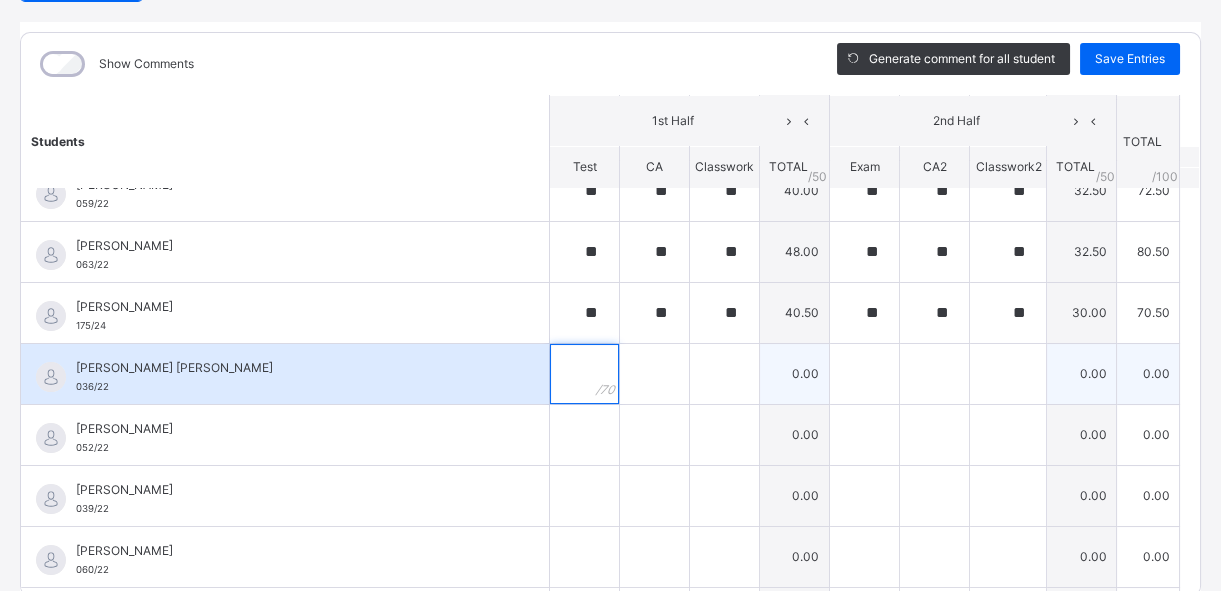 drag, startPoint x: 564, startPoint y: 367, endPoint x: 559, endPoint y: 385, distance: 18.681541 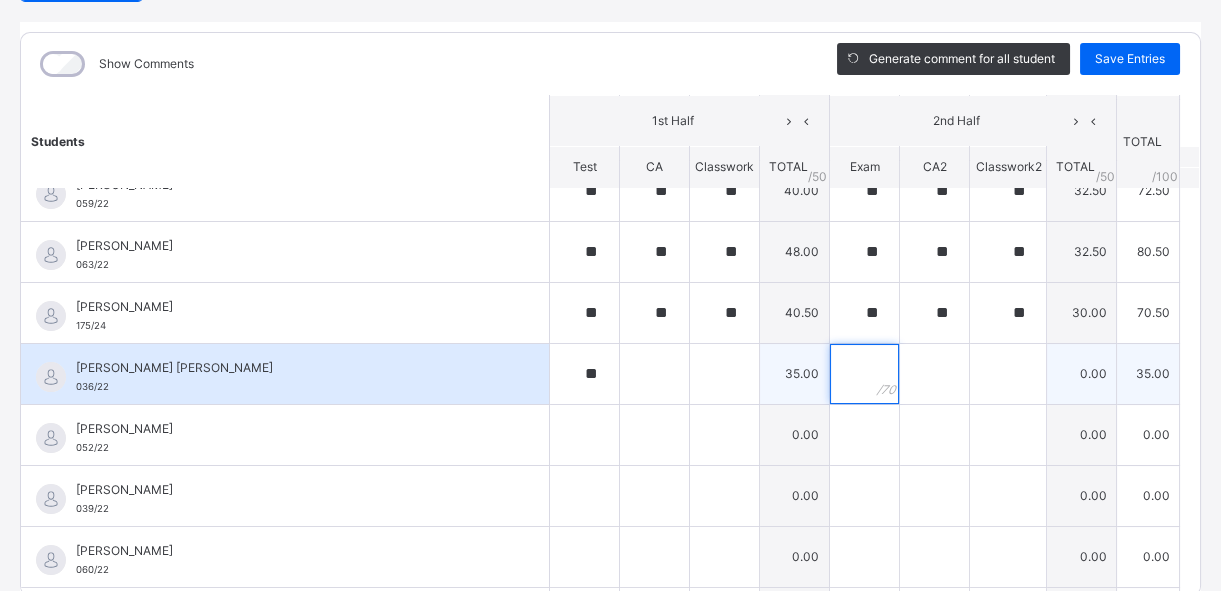 click at bounding box center [864, 374] 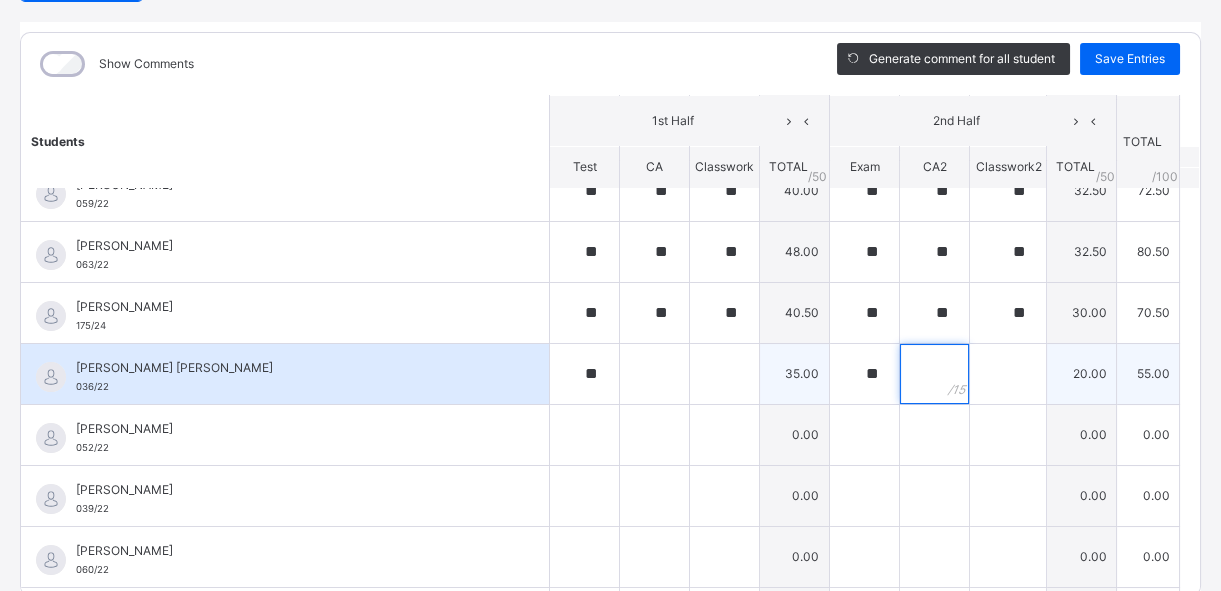 click at bounding box center (934, 374) 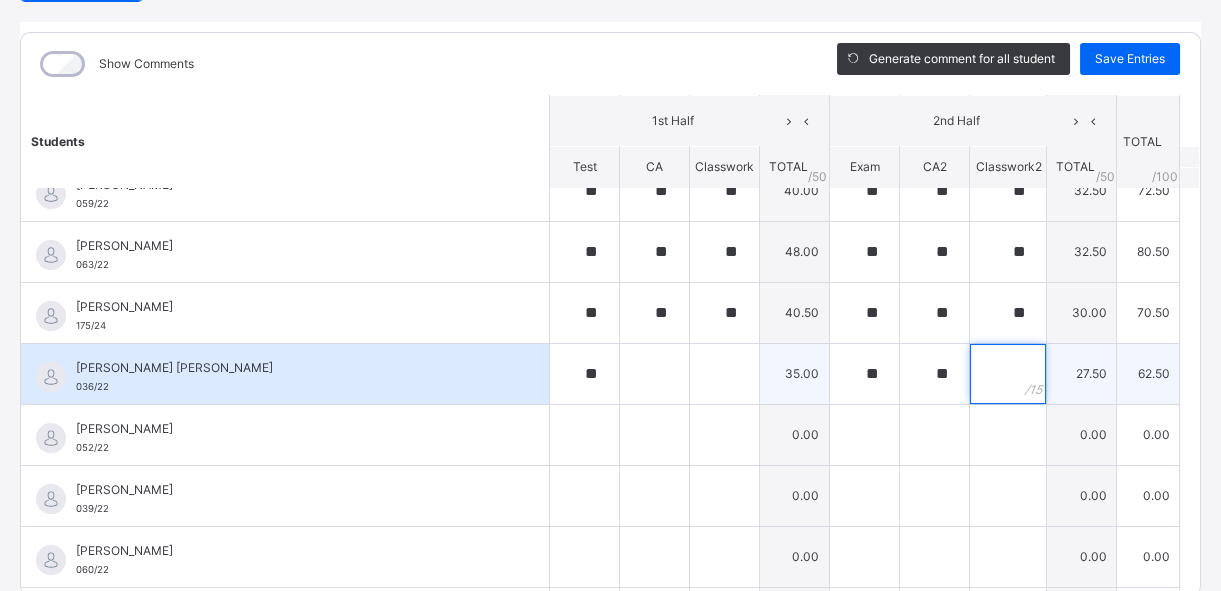 click at bounding box center [1008, 374] 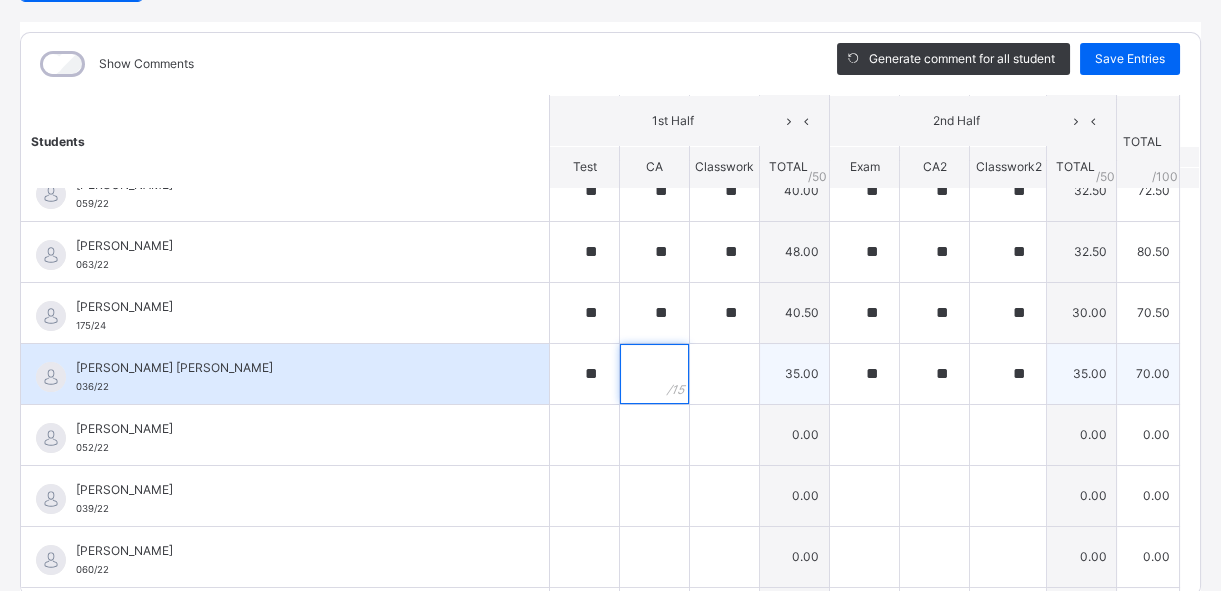 click at bounding box center (654, 374) 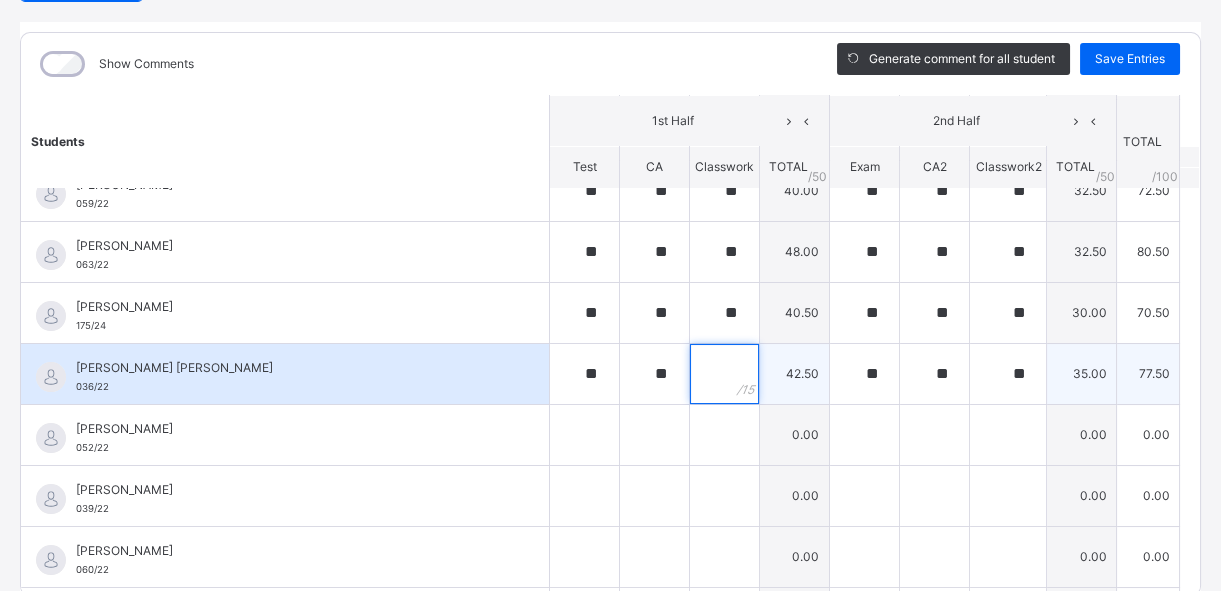 click at bounding box center (724, 374) 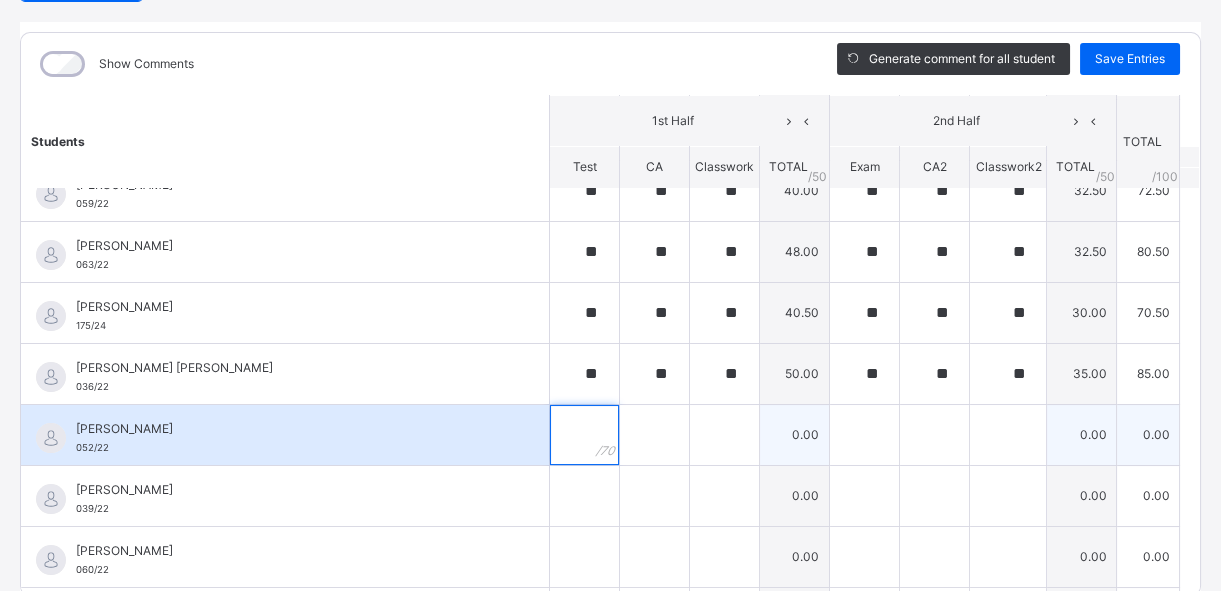 click at bounding box center (584, 435) 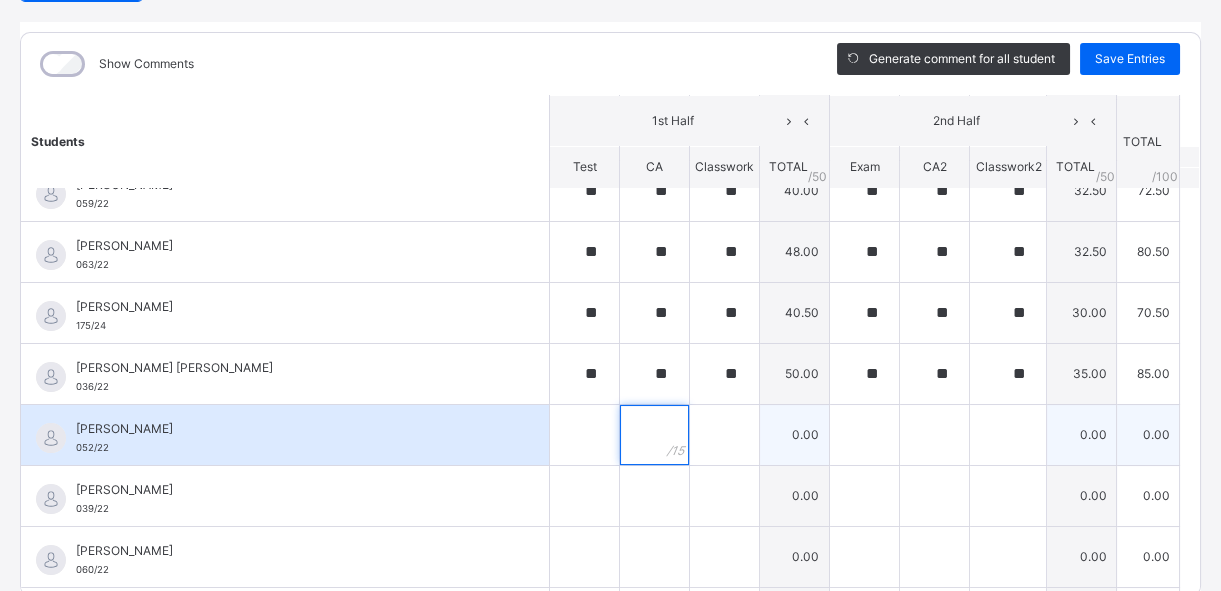 click at bounding box center [654, 435] 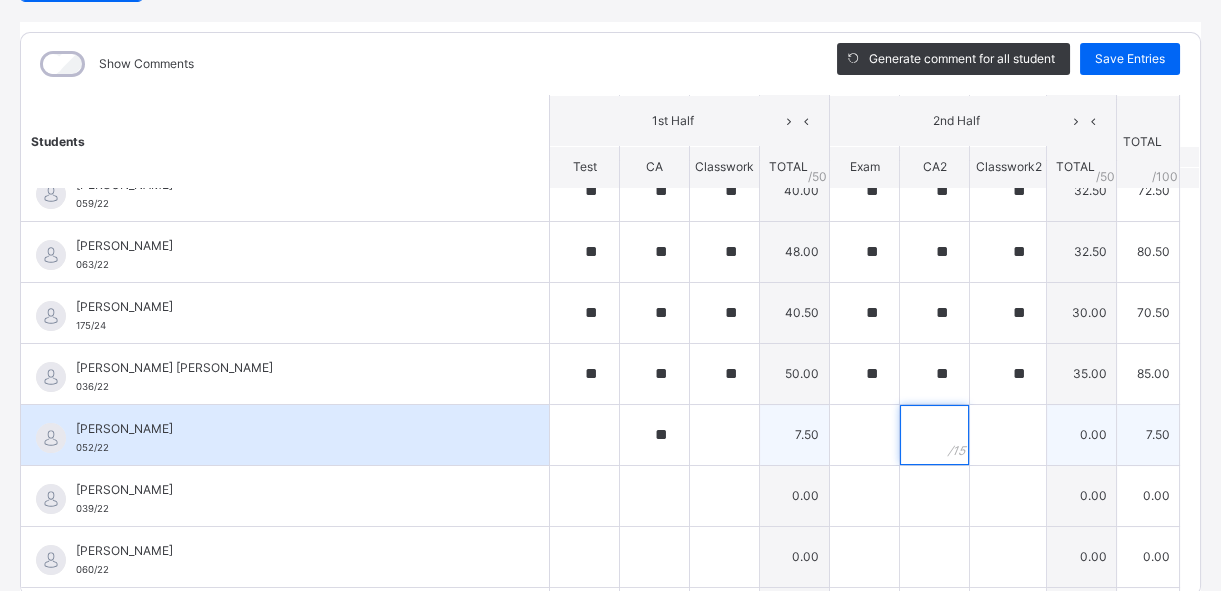 click at bounding box center (934, 435) 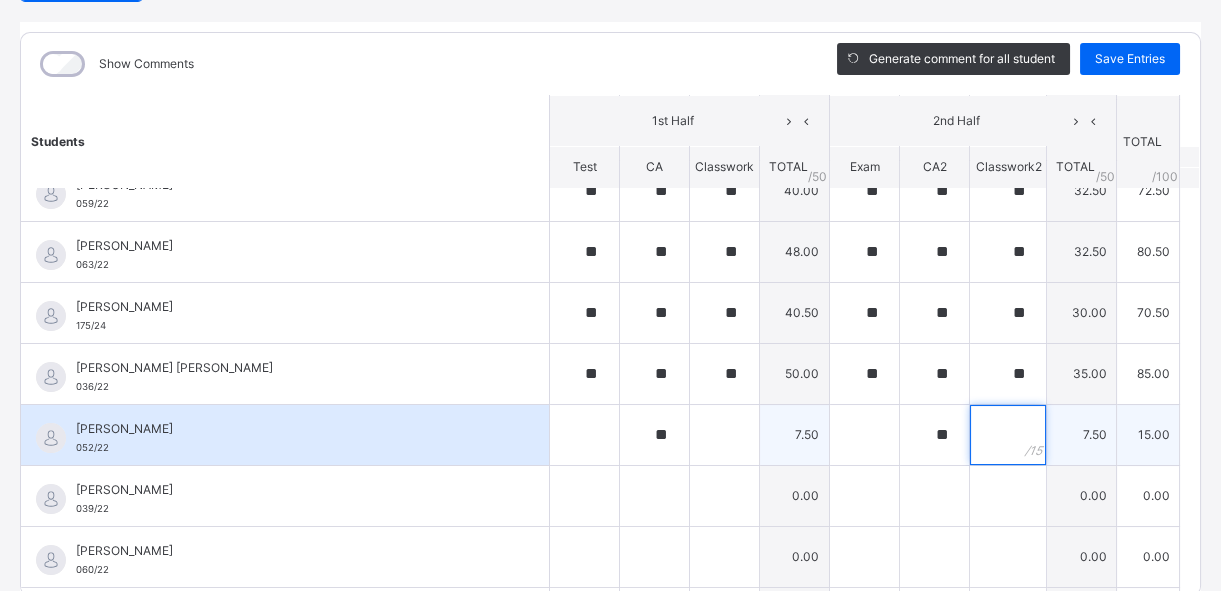 click at bounding box center (1008, 435) 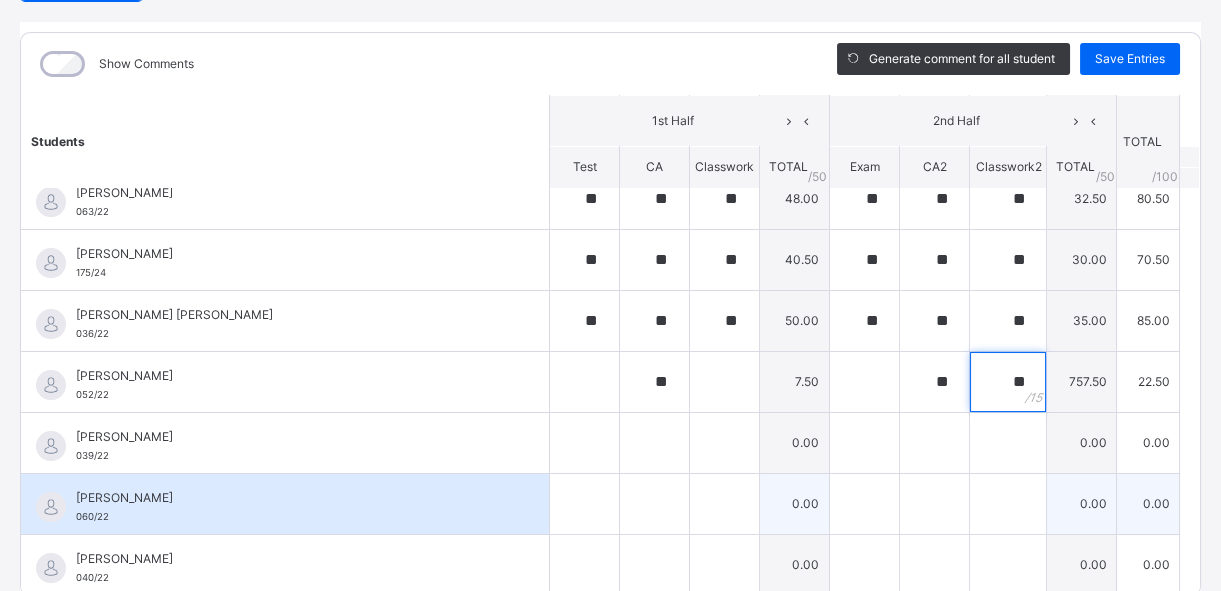 scroll, scrollTop: 363, scrollLeft: 0, axis: vertical 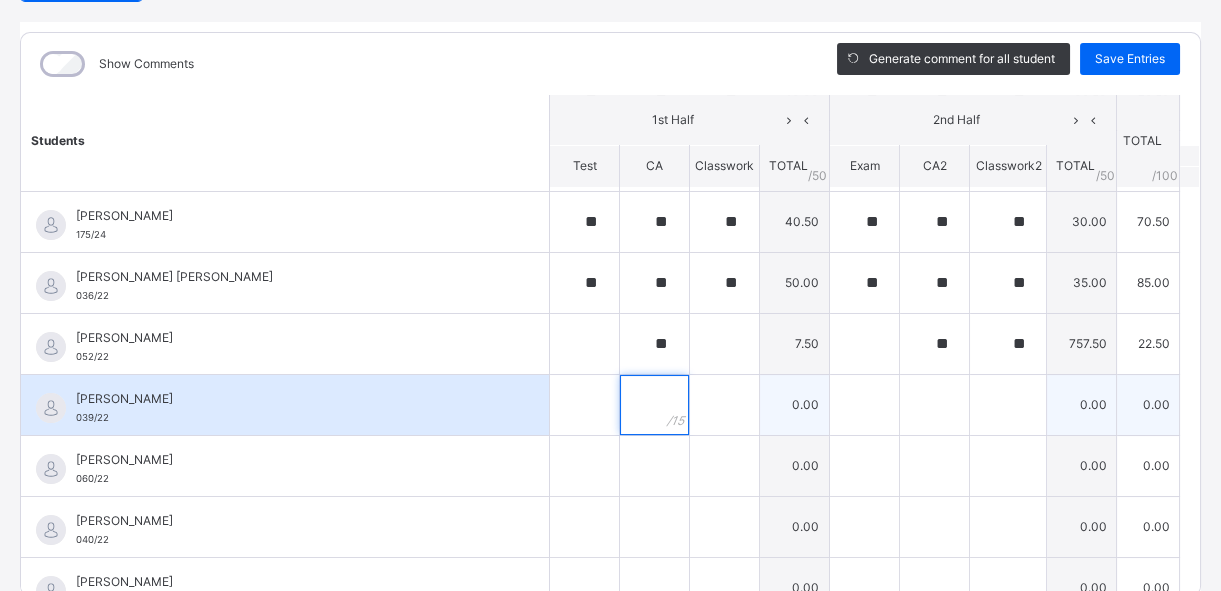 click at bounding box center [654, 405] 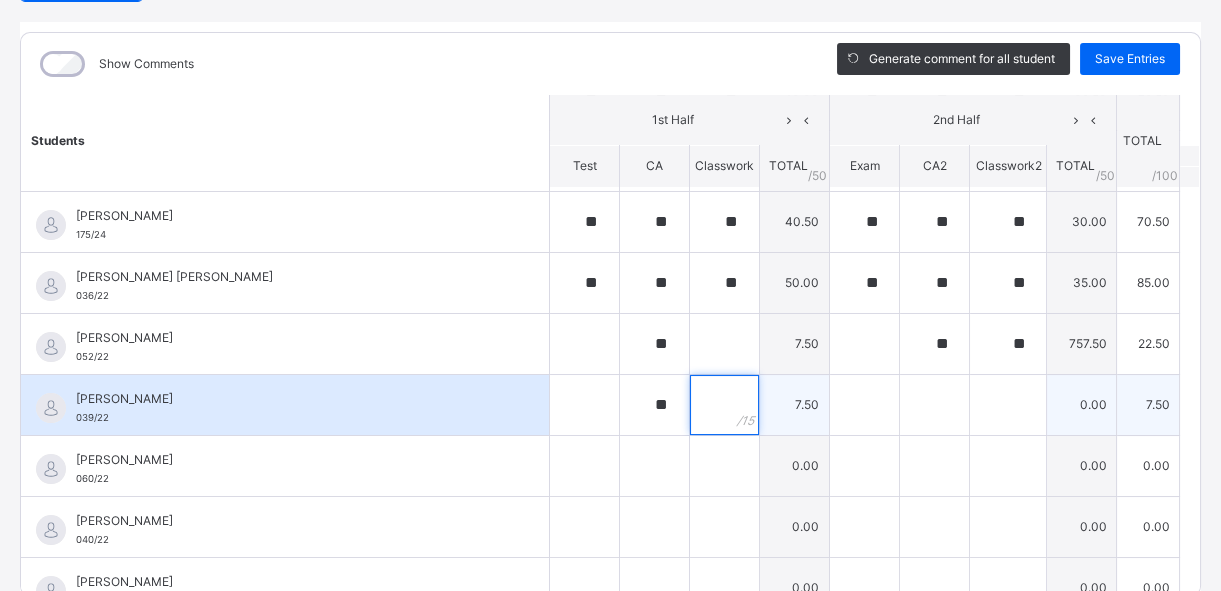 click at bounding box center (724, 405) 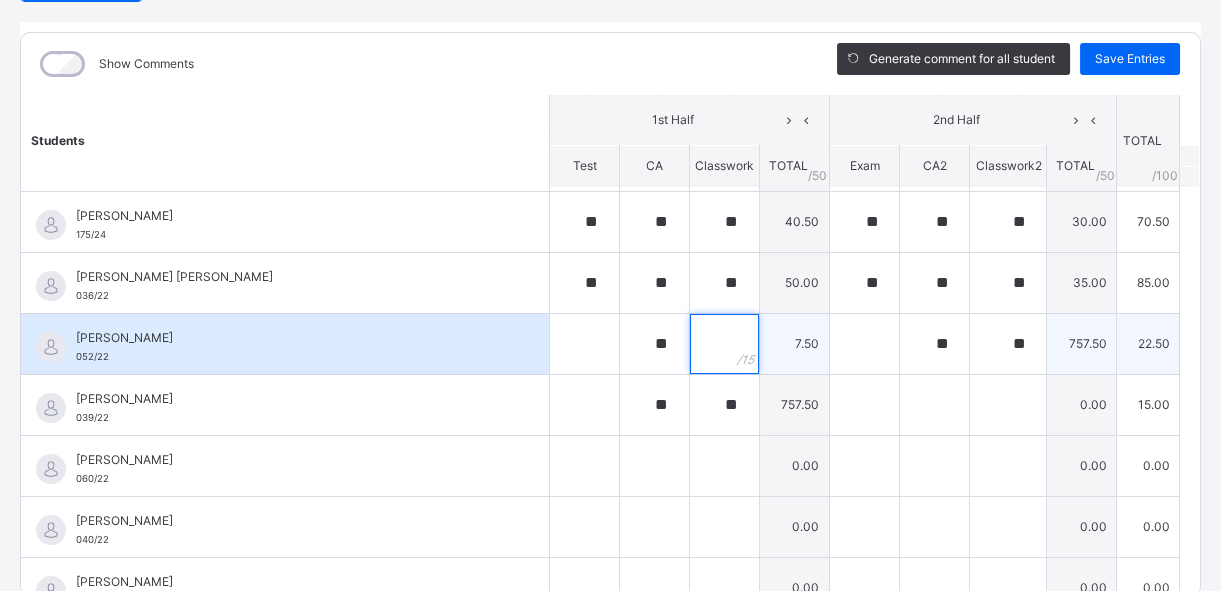 click at bounding box center (724, 344) 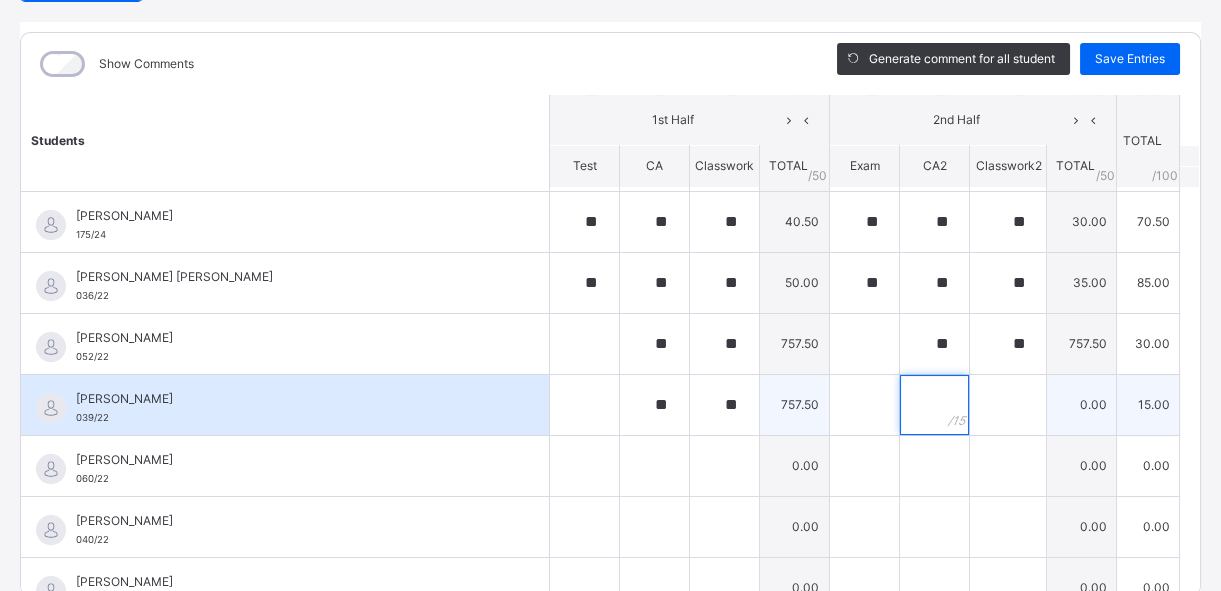 click at bounding box center [934, 405] 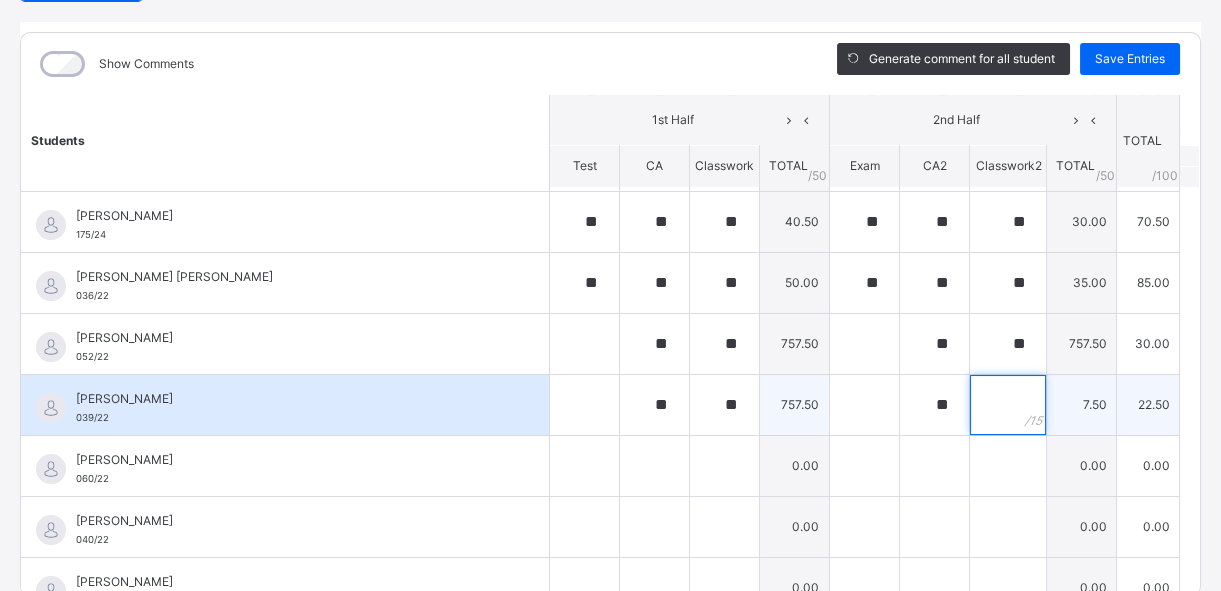 click at bounding box center (1008, 405) 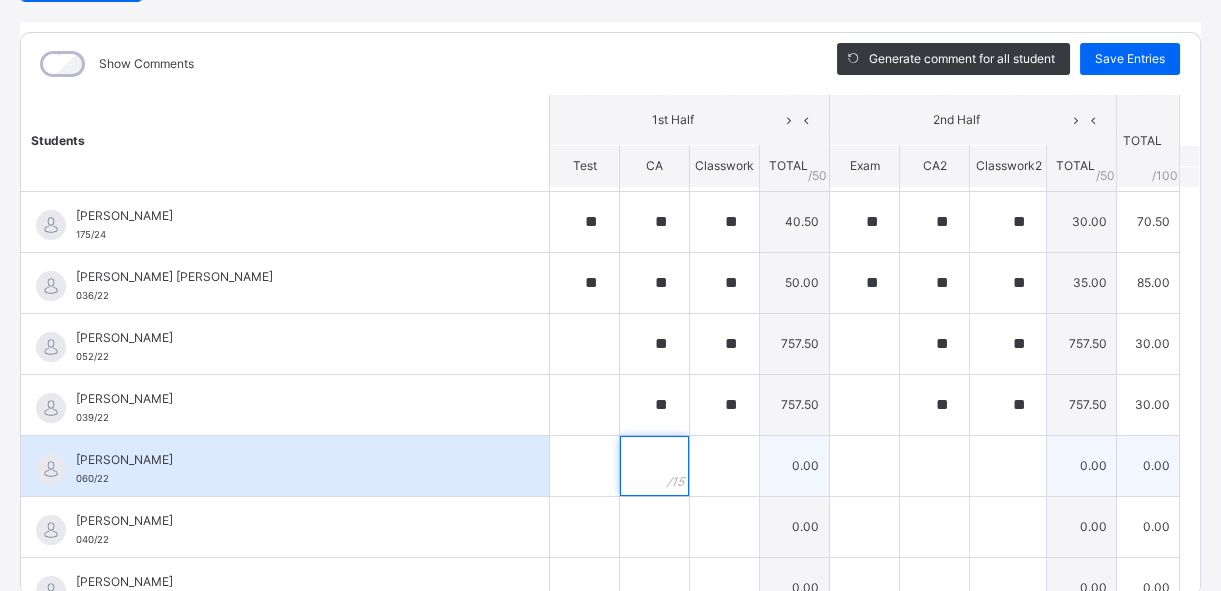 click at bounding box center (654, 466) 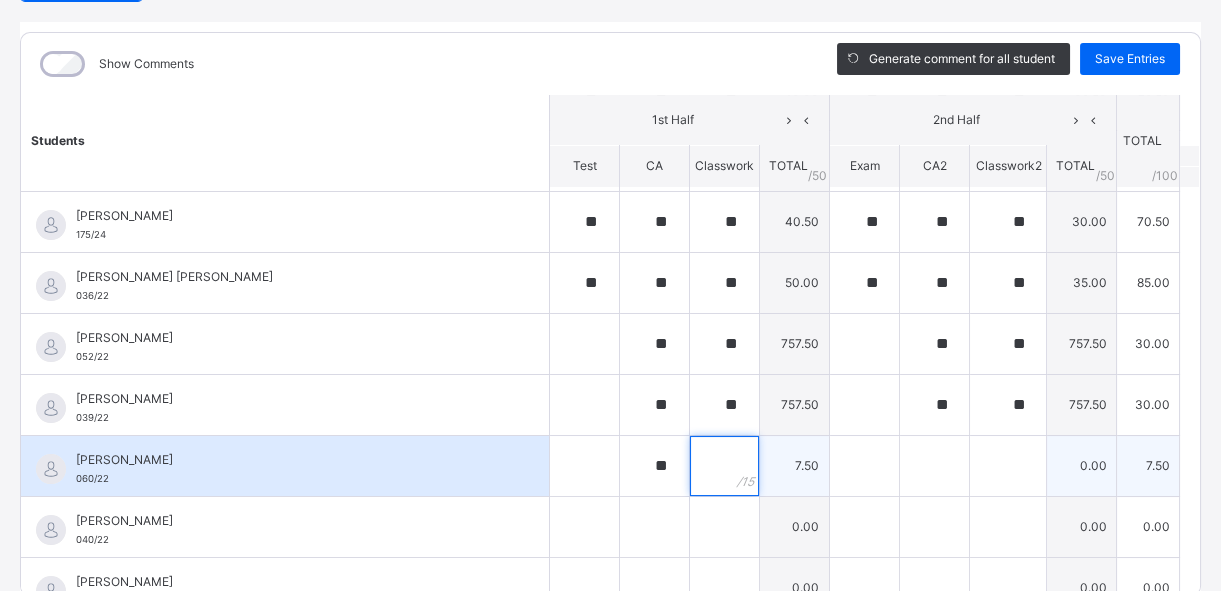 click at bounding box center (724, 466) 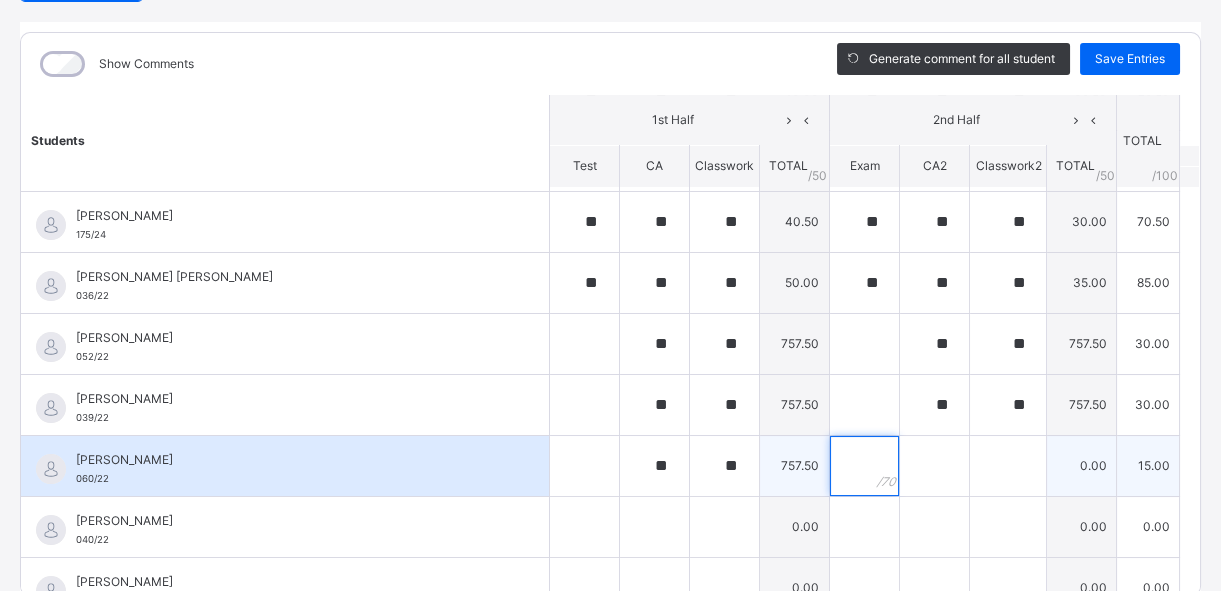 click at bounding box center [864, 466] 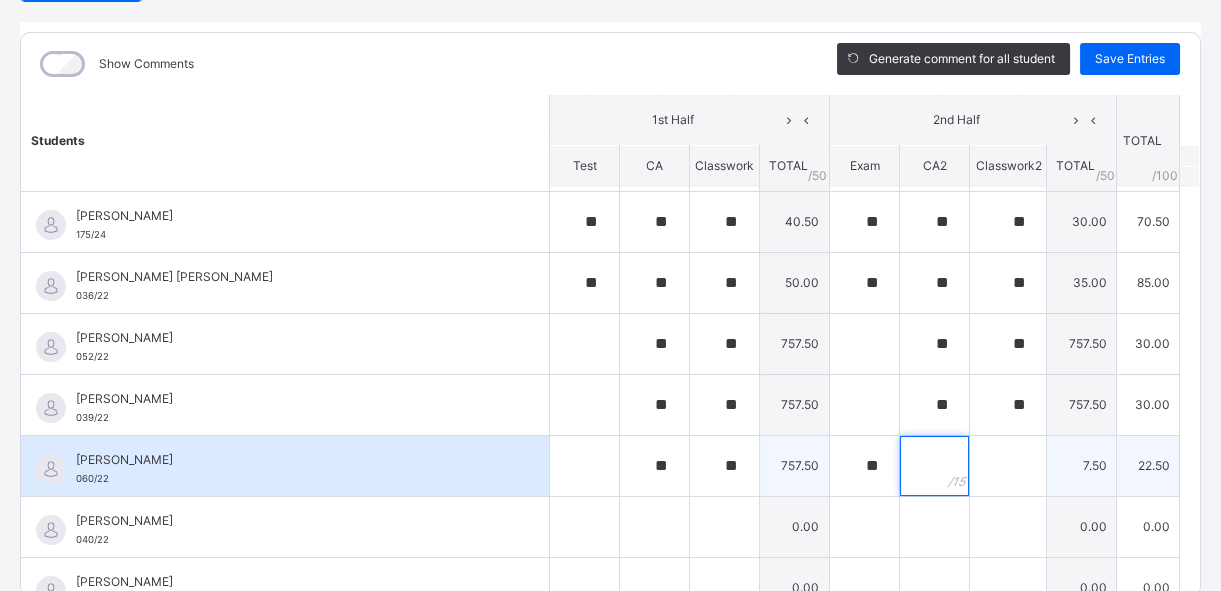 click at bounding box center [934, 466] 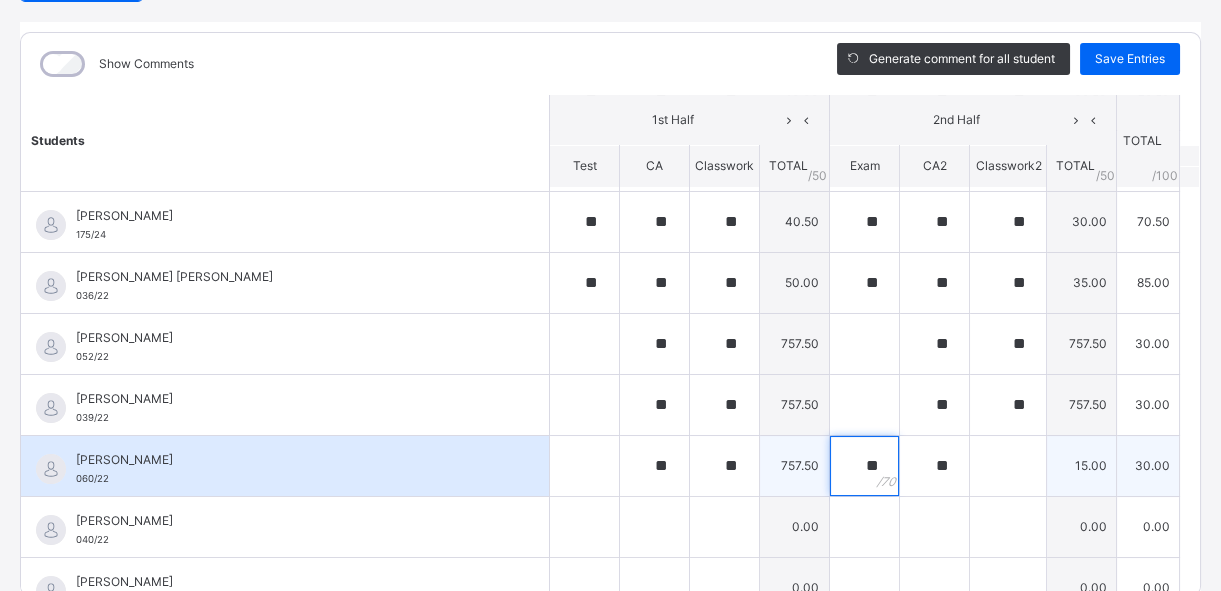click on "**" at bounding box center (864, 466) 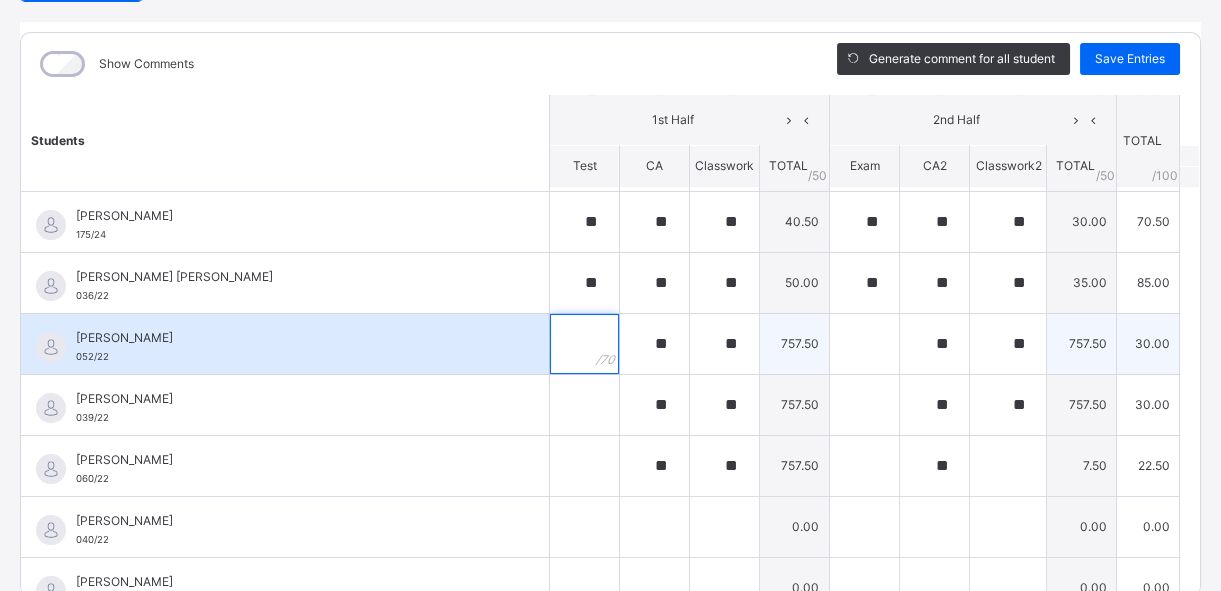 click at bounding box center (584, 344) 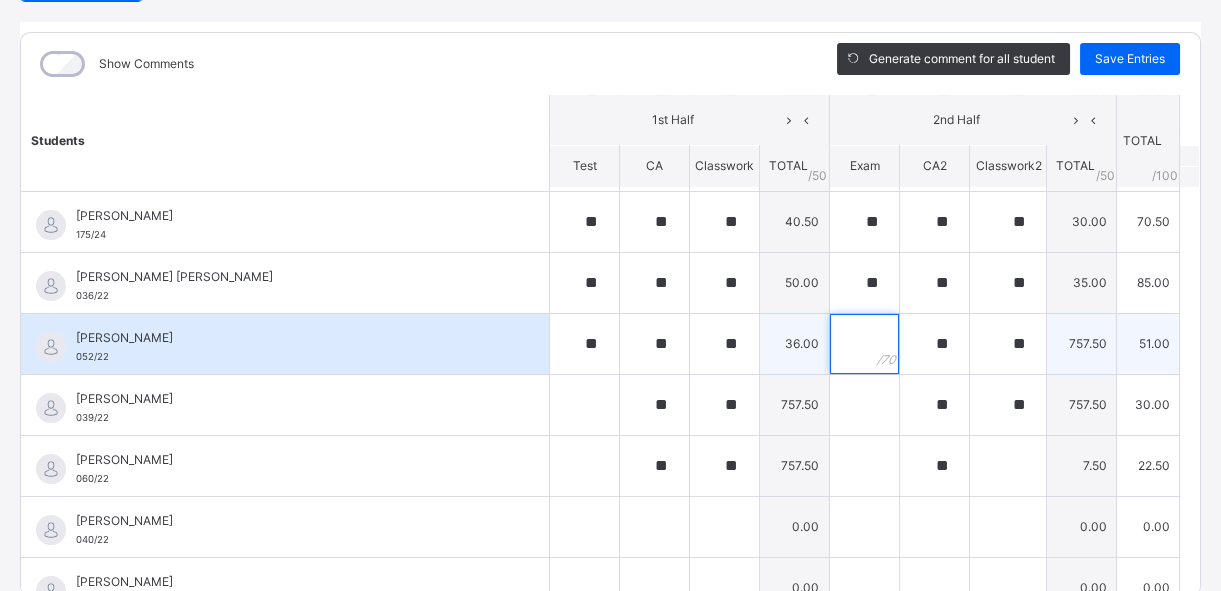 click at bounding box center [864, 344] 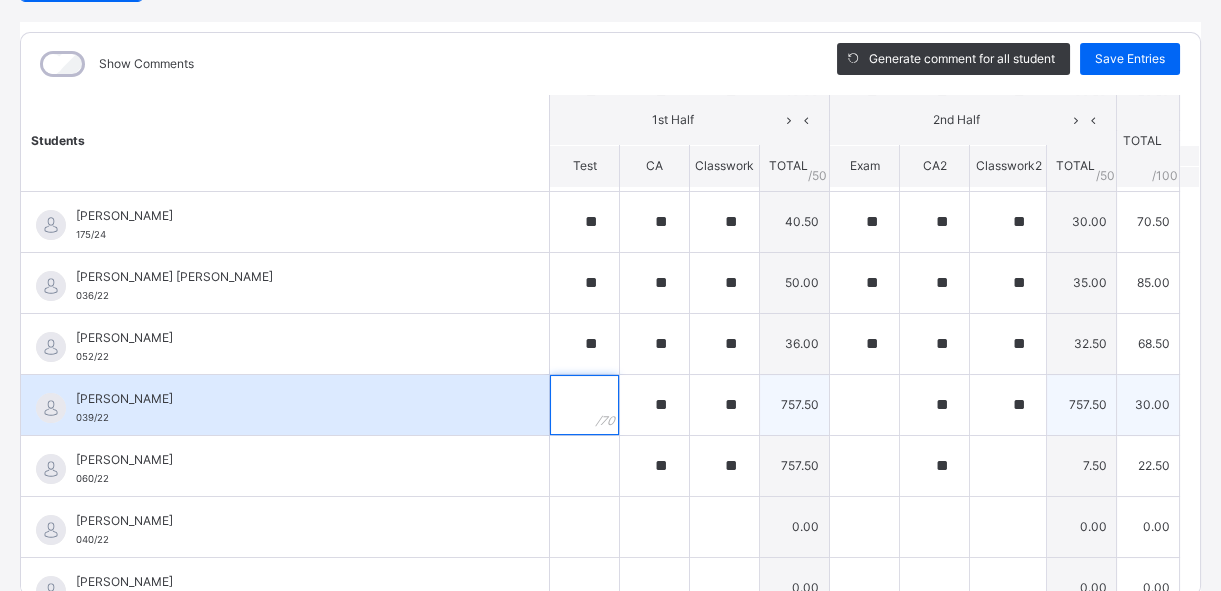 click at bounding box center [584, 405] 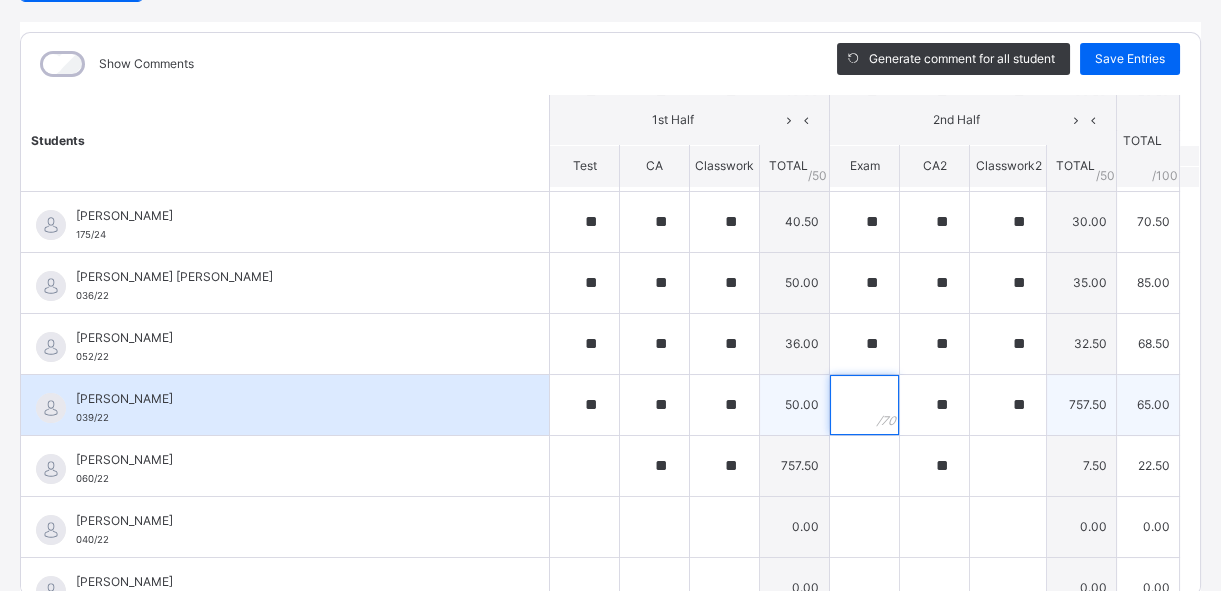 click at bounding box center [864, 405] 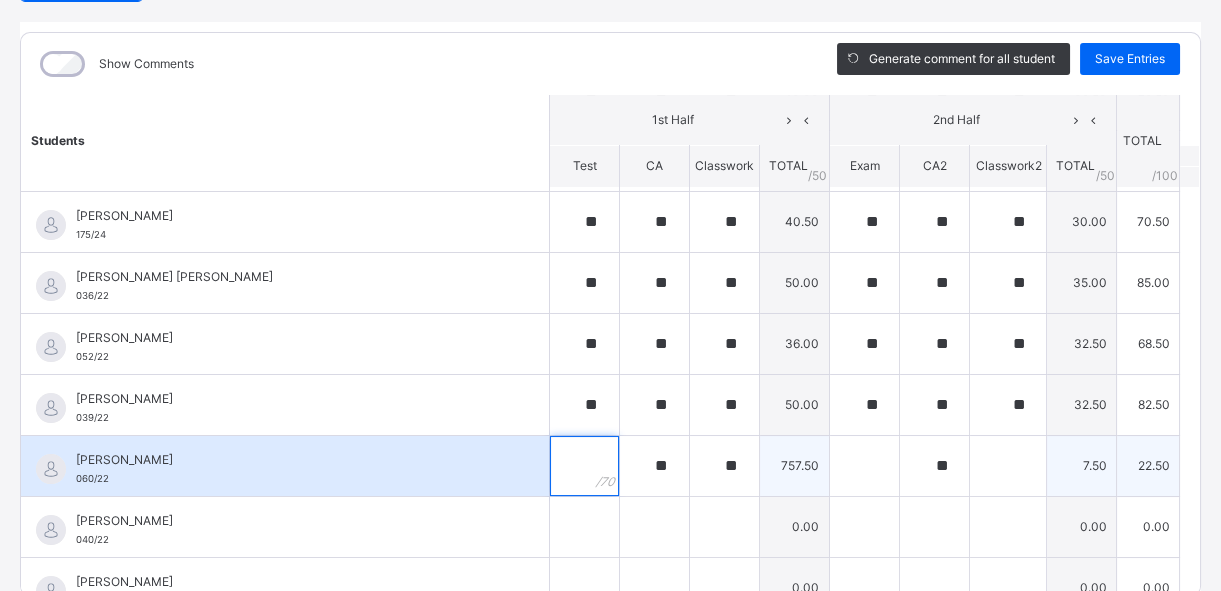 click at bounding box center (584, 466) 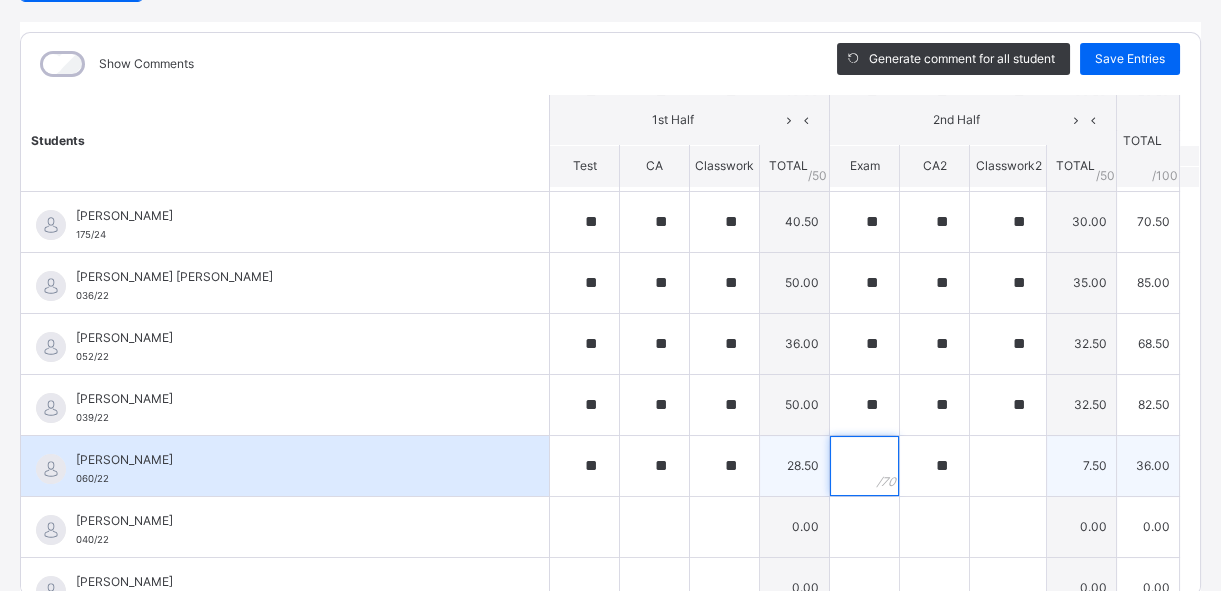 click at bounding box center (864, 466) 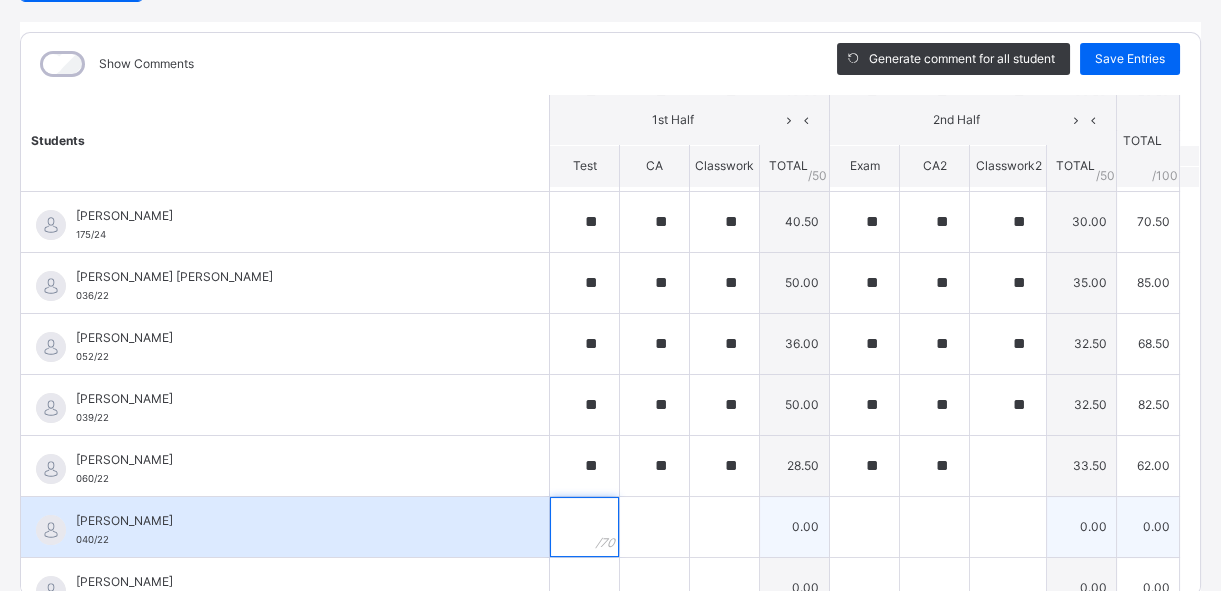 click at bounding box center [584, 527] 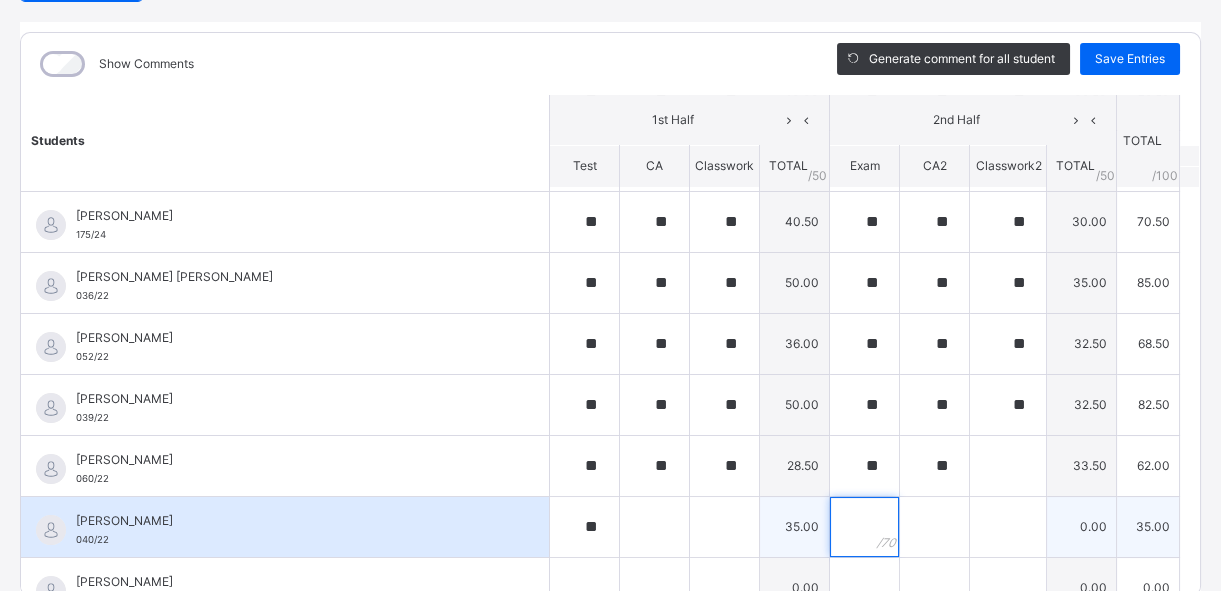 click at bounding box center [864, 527] 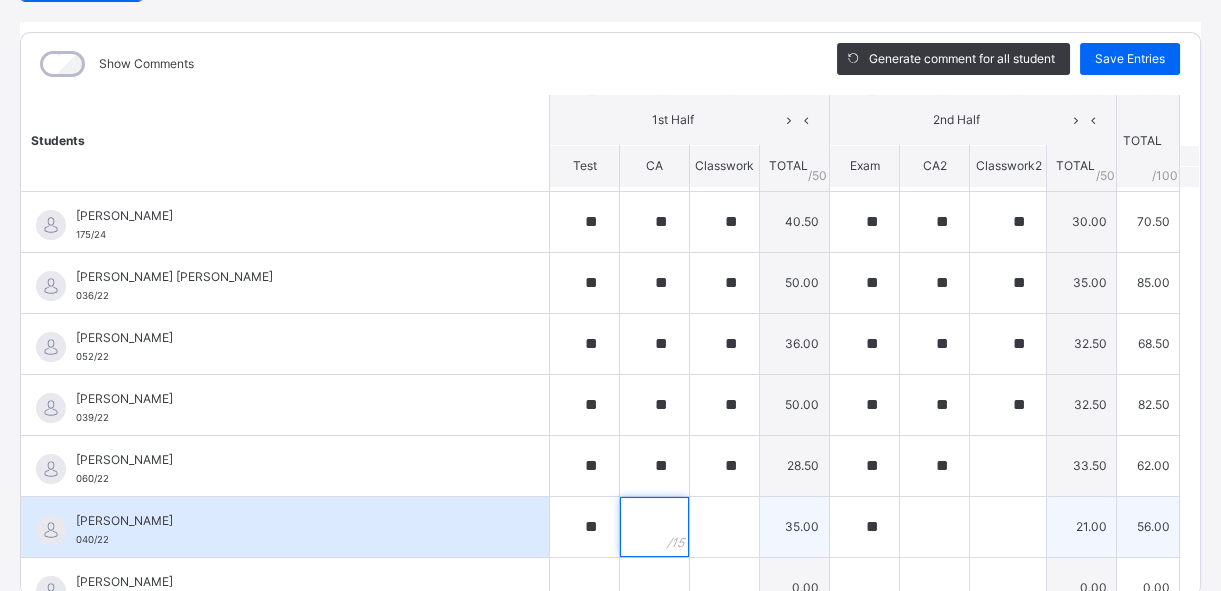 click at bounding box center [654, 527] 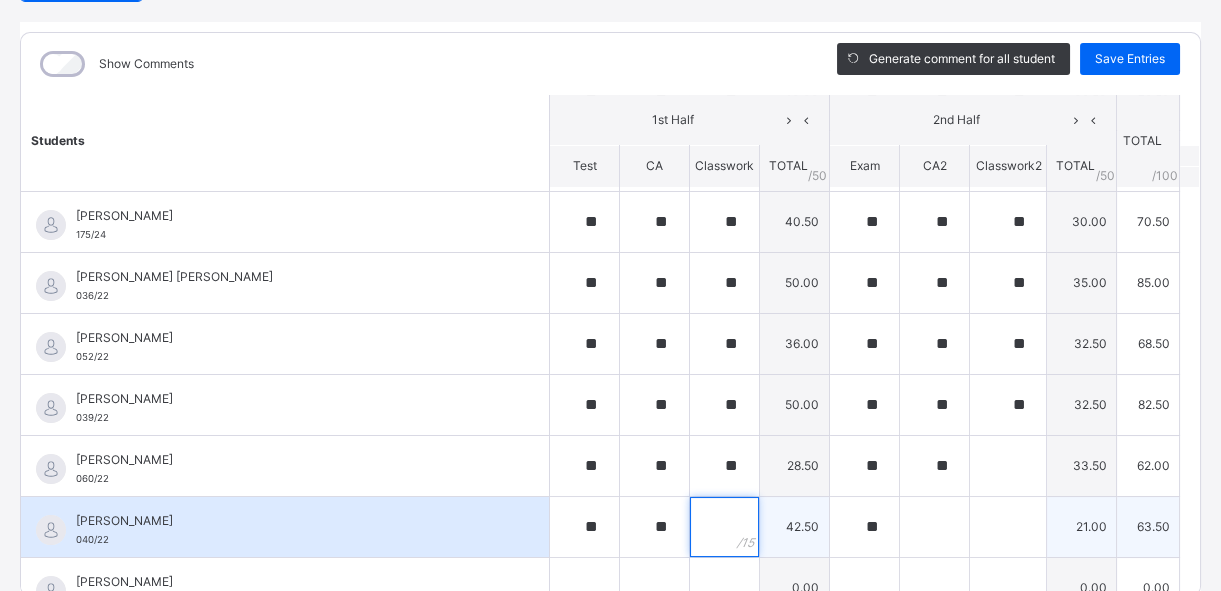 click at bounding box center (724, 527) 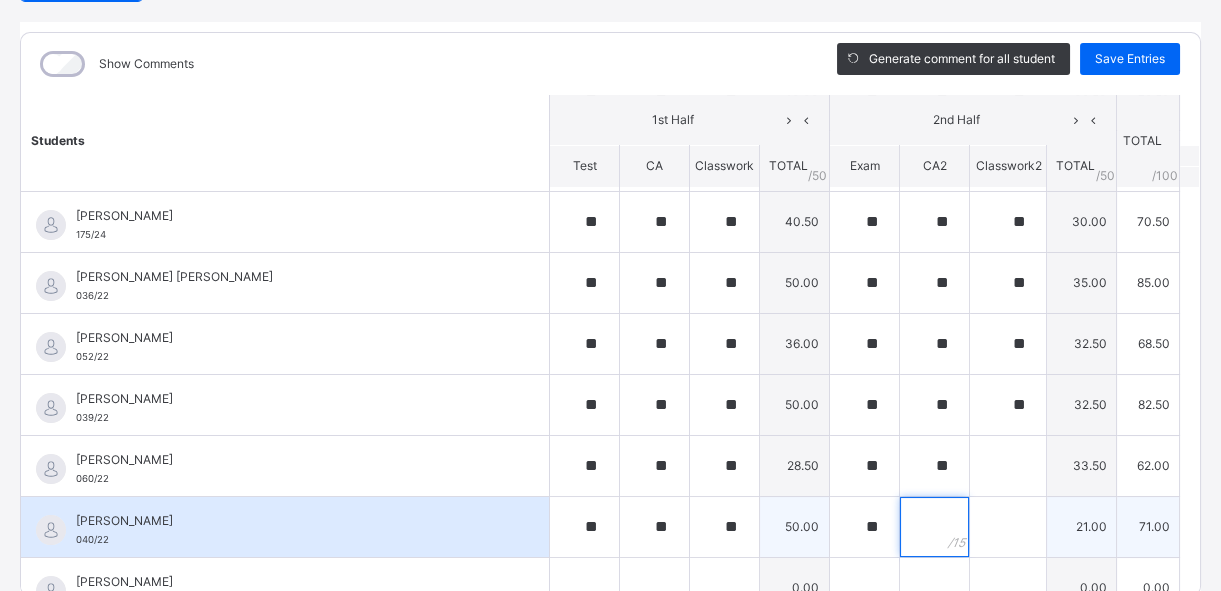 click at bounding box center [934, 527] 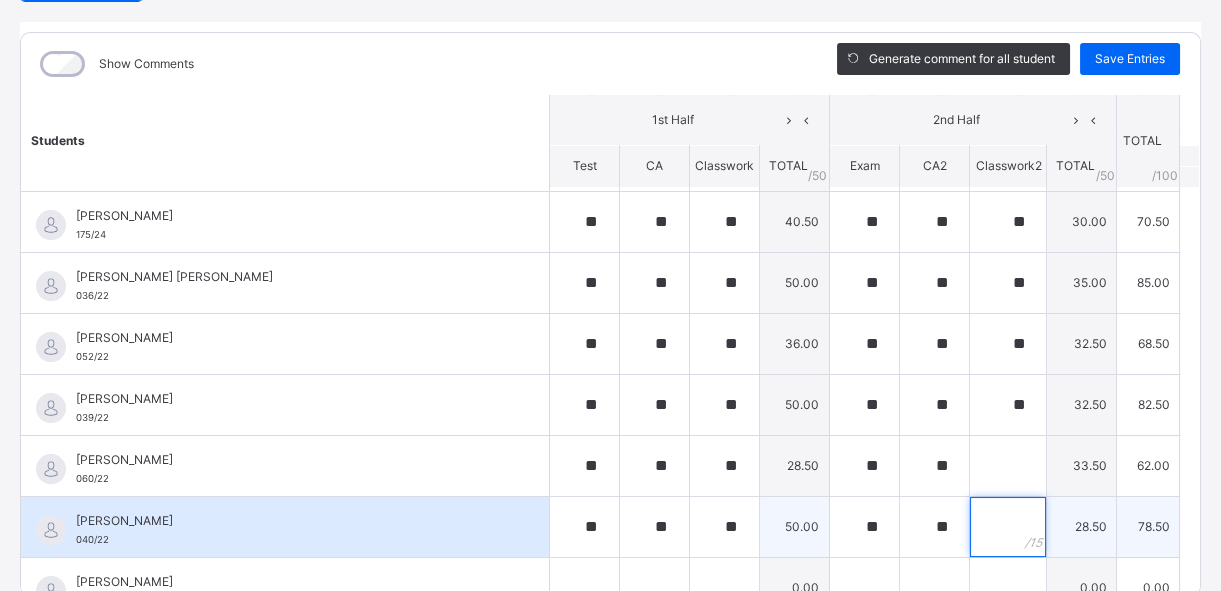 click at bounding box center (1008, 527) 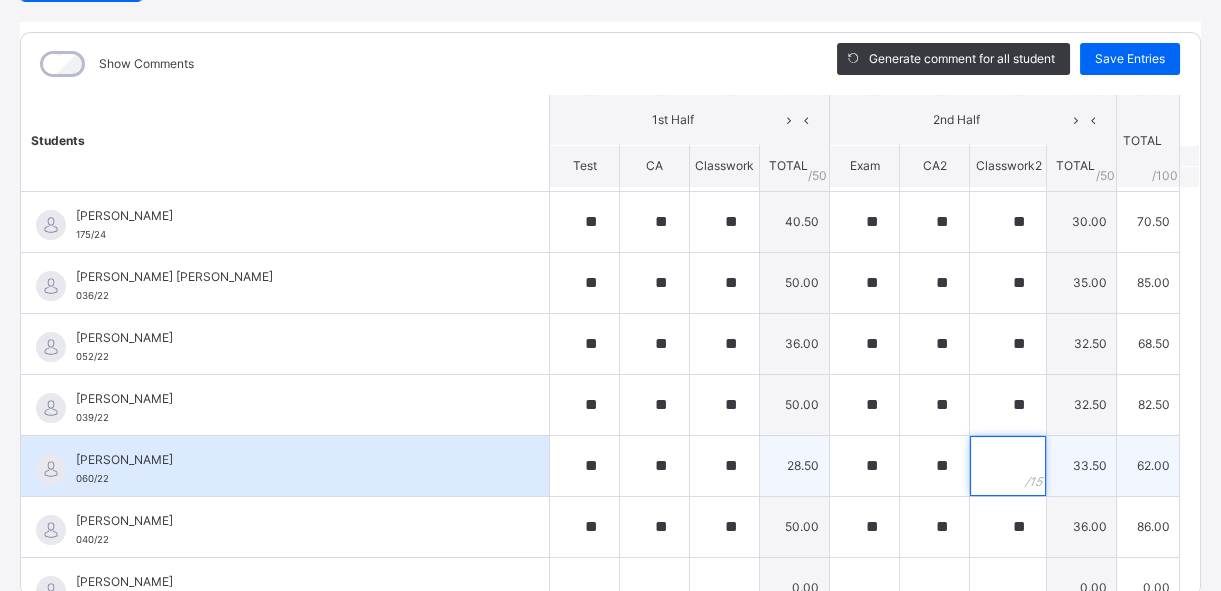 click at bounding box center (1008, 466) 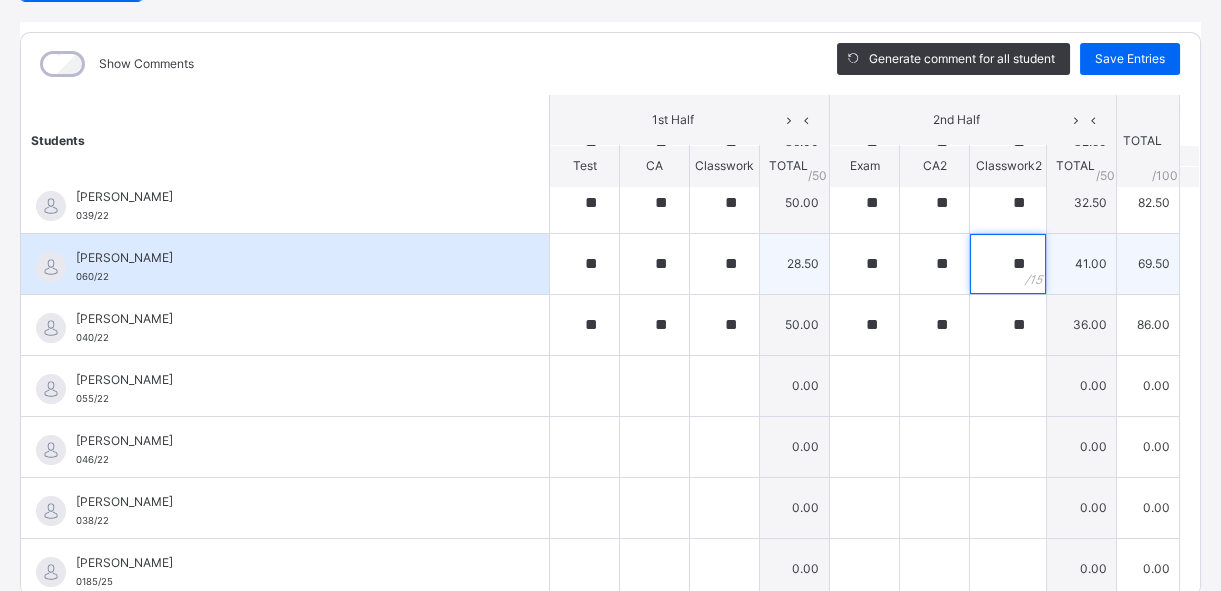 scroll, scrollTop: 567, scrollLeft: 0, axis: vertical 